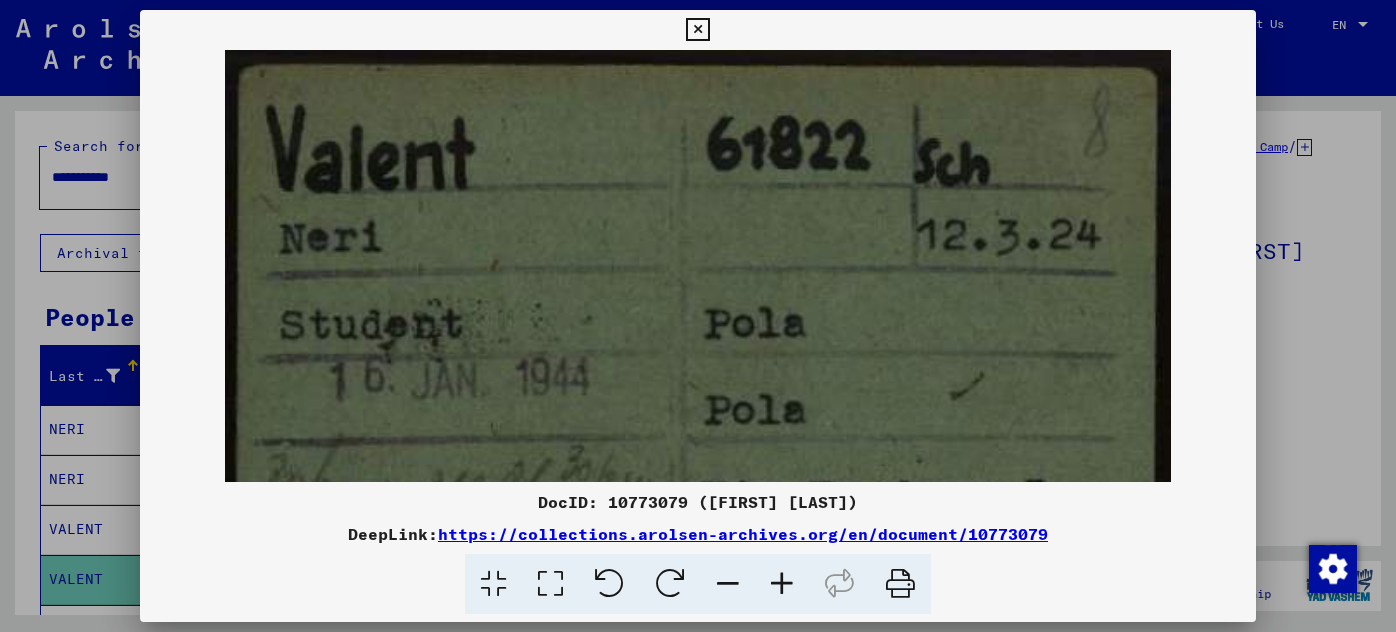 scroll, scrollTop: 0, scrollLeft: 0, axis: both 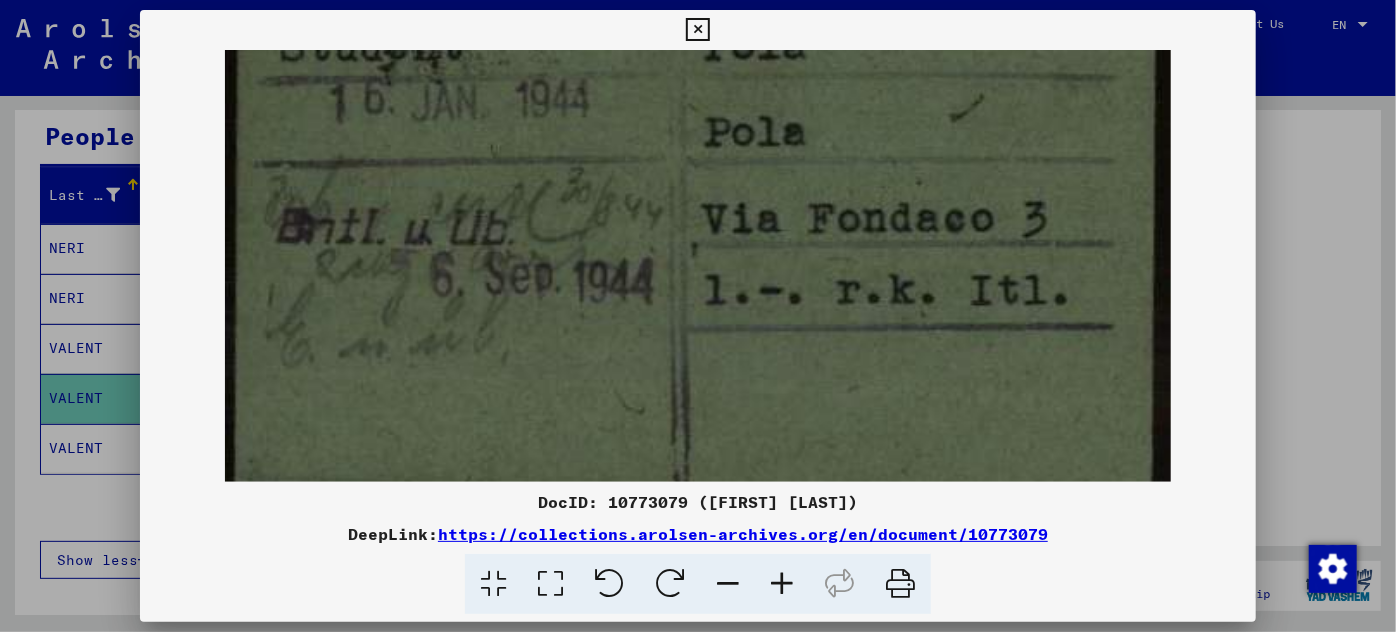 drag, startPoint x: 77, startPoint y: 374, endPoint x: 72, endPoint y: 361, distance: 13.928389 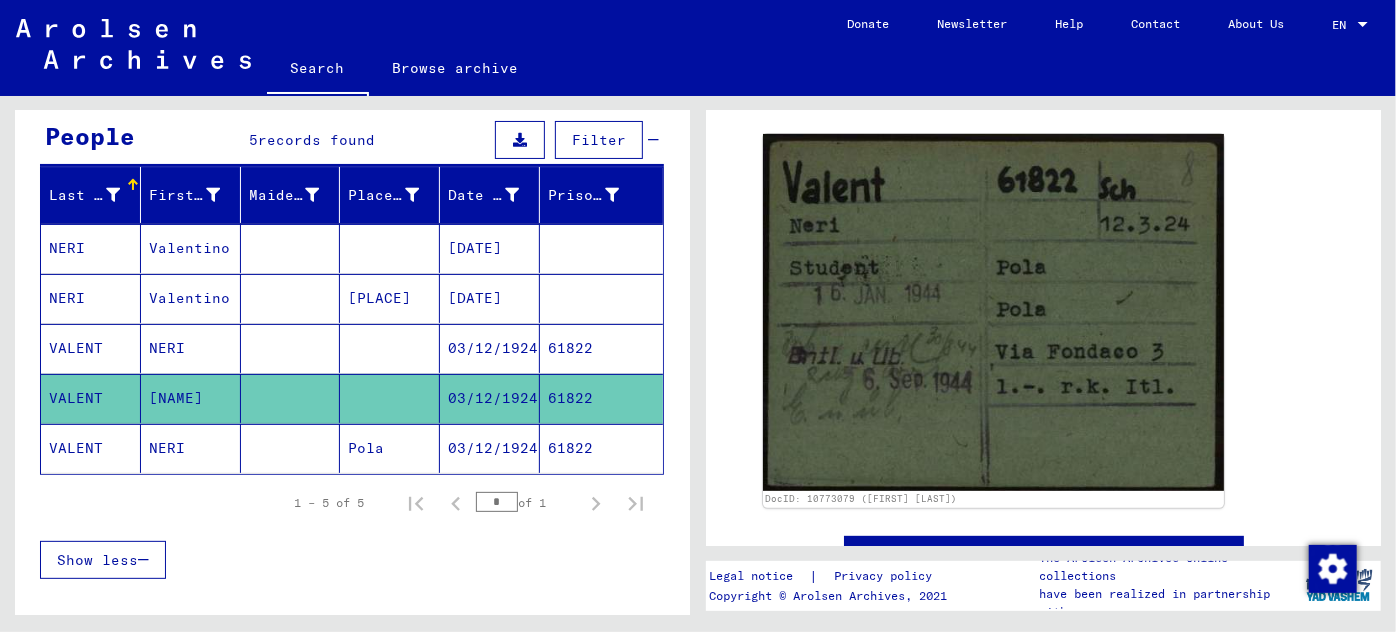 click on "03/12/1924" 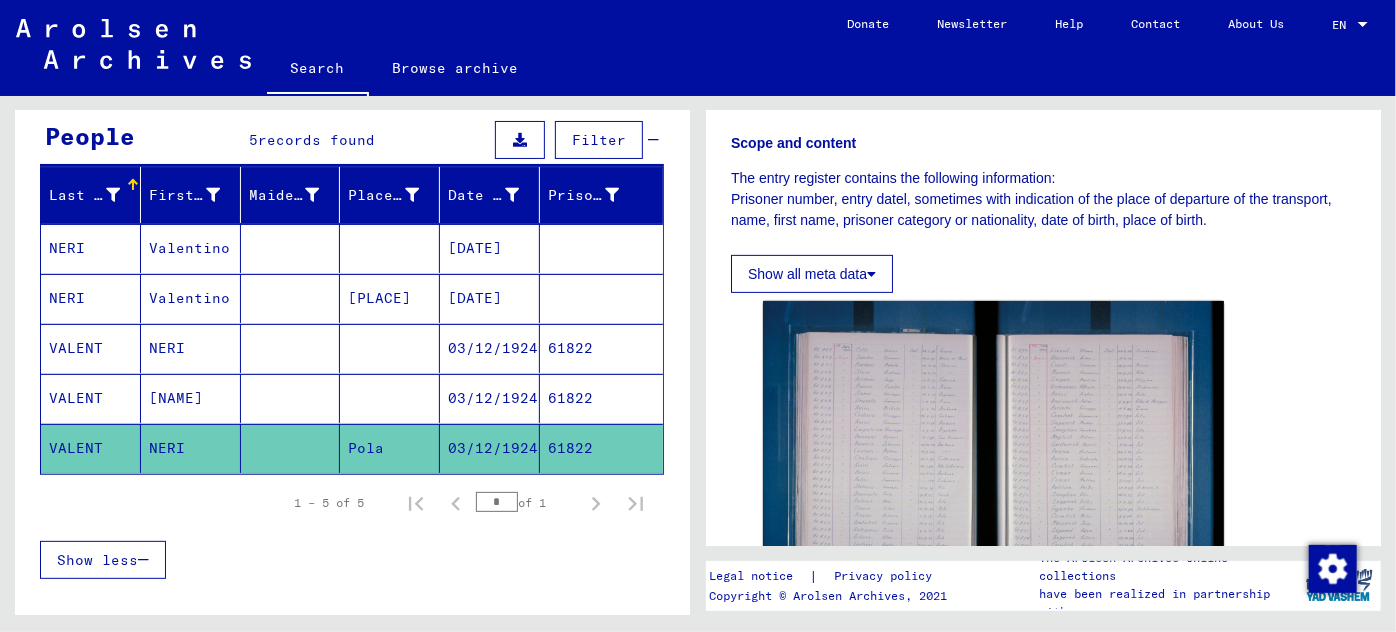 scroll, scrollTop: 363, scrollLeft: 0, axis: vertical 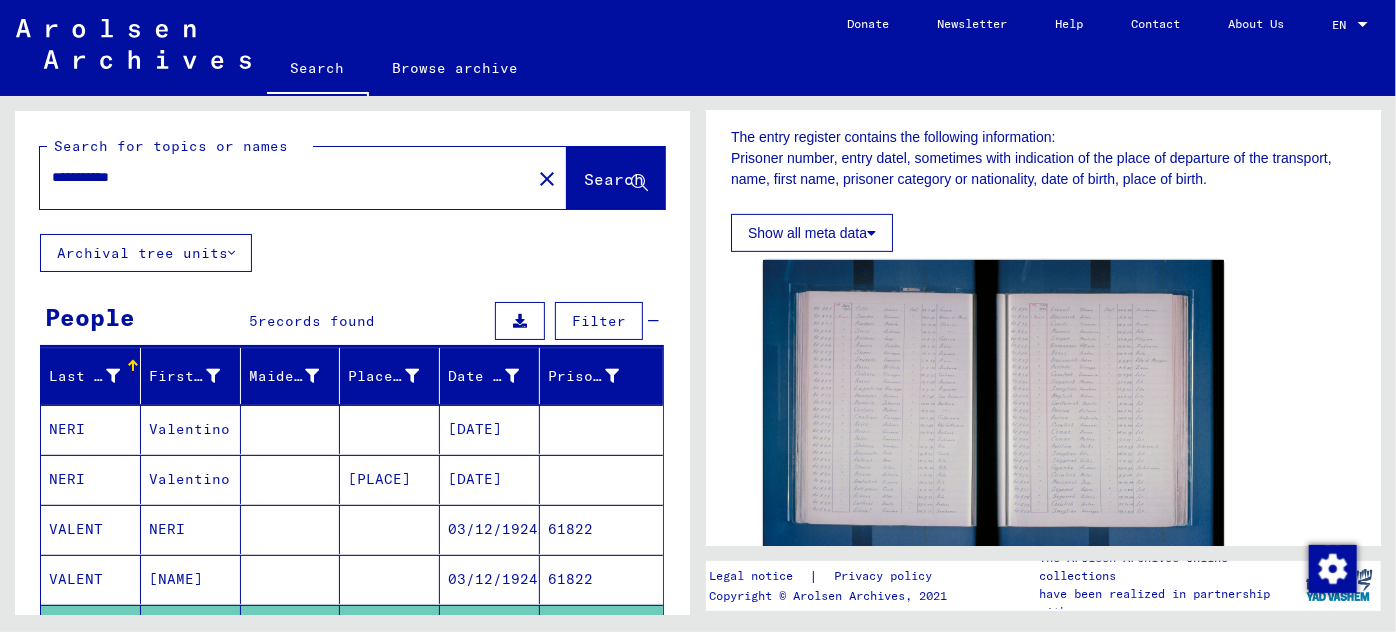 drag, startPoint x: 167, startPoint y: 180, endPoint x: 37, endPoint y: 175, distance: 130.09612 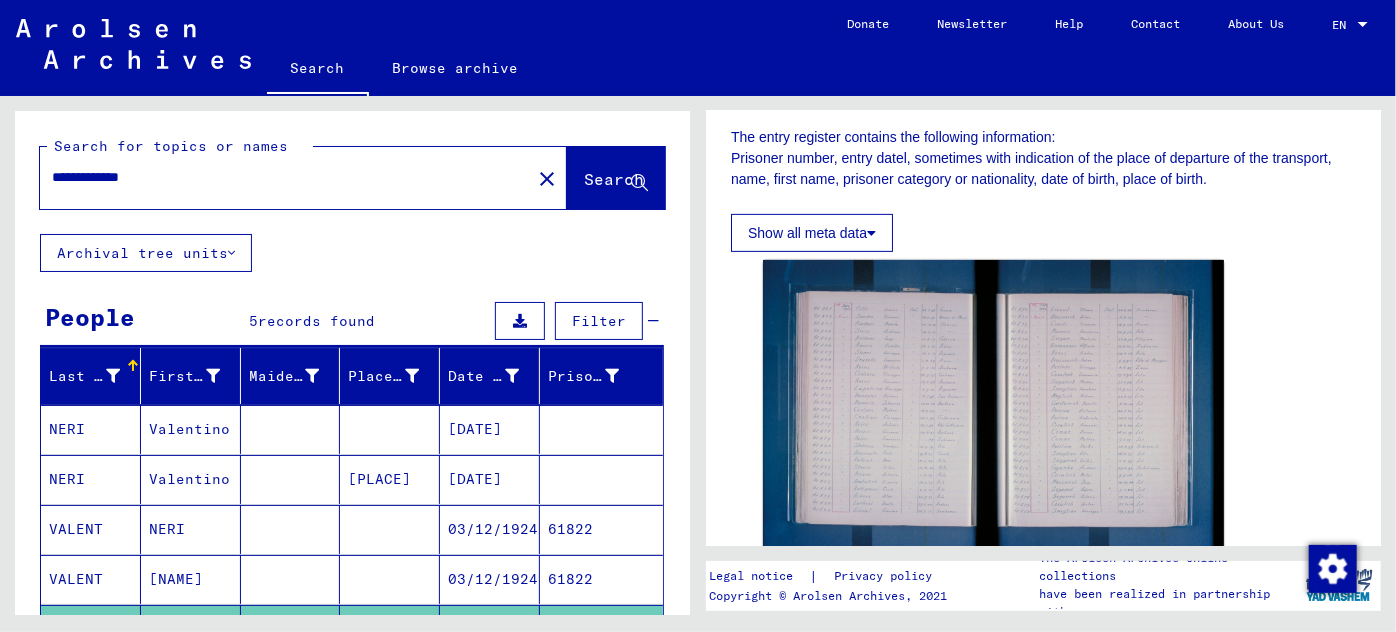 type on "**********" 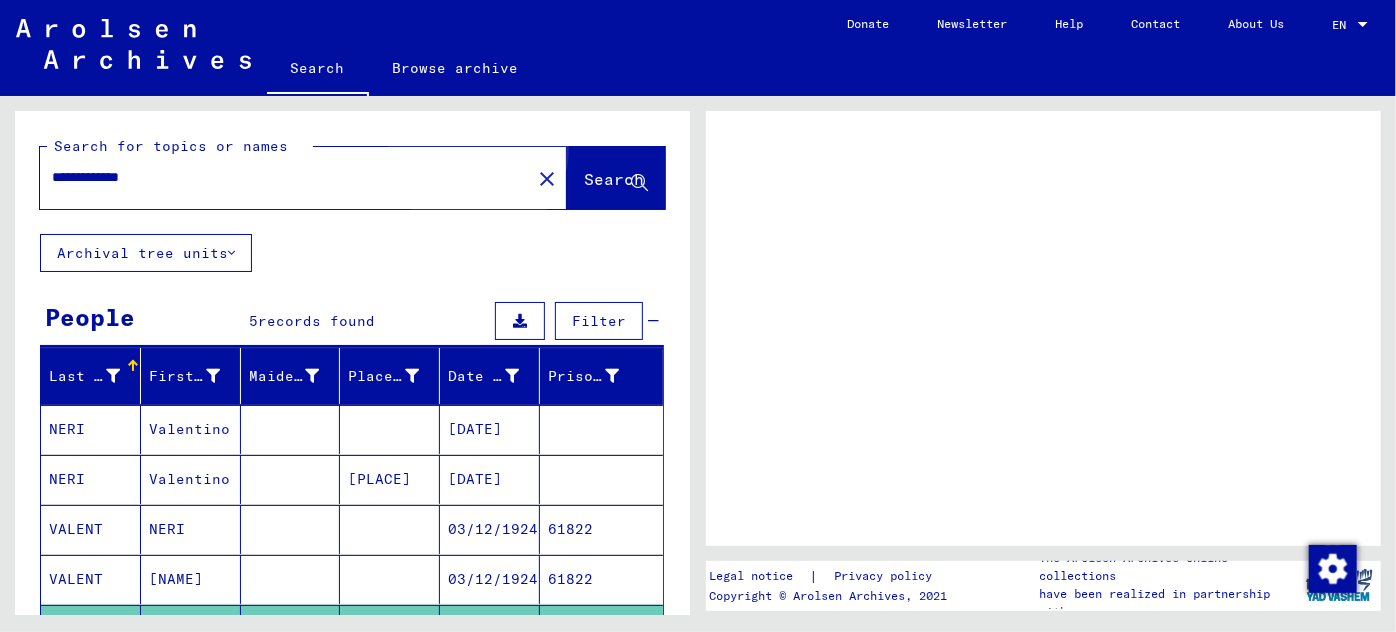 scroll, scrollTop: 0, scrollLeft: 0, axis: both 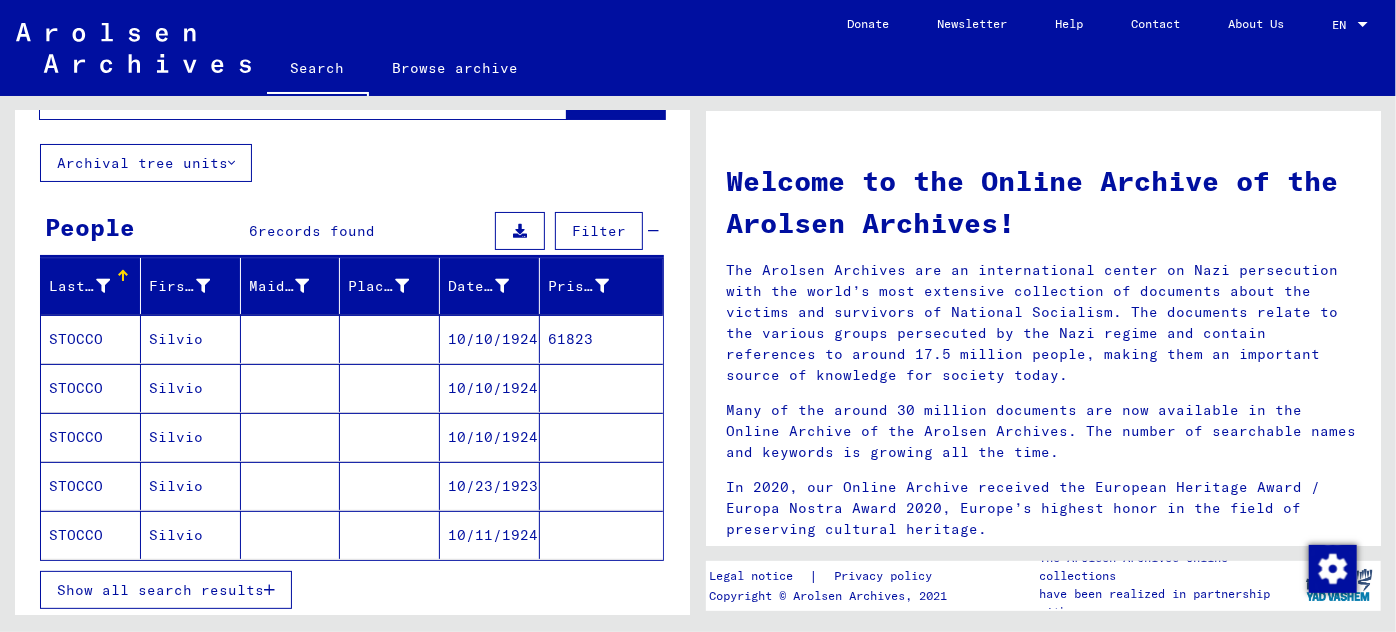 click on "Show all search results" at bounding box center (166, 590) 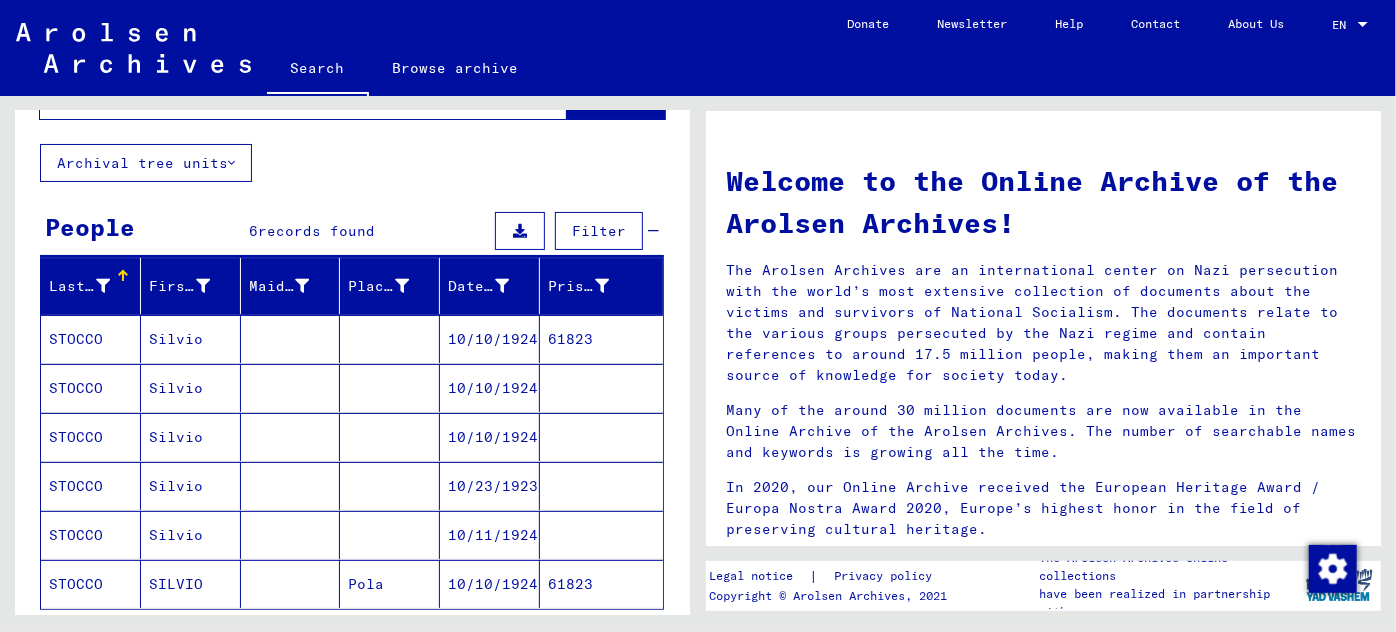 click on "Silvio" at bounding box center (191, 388) 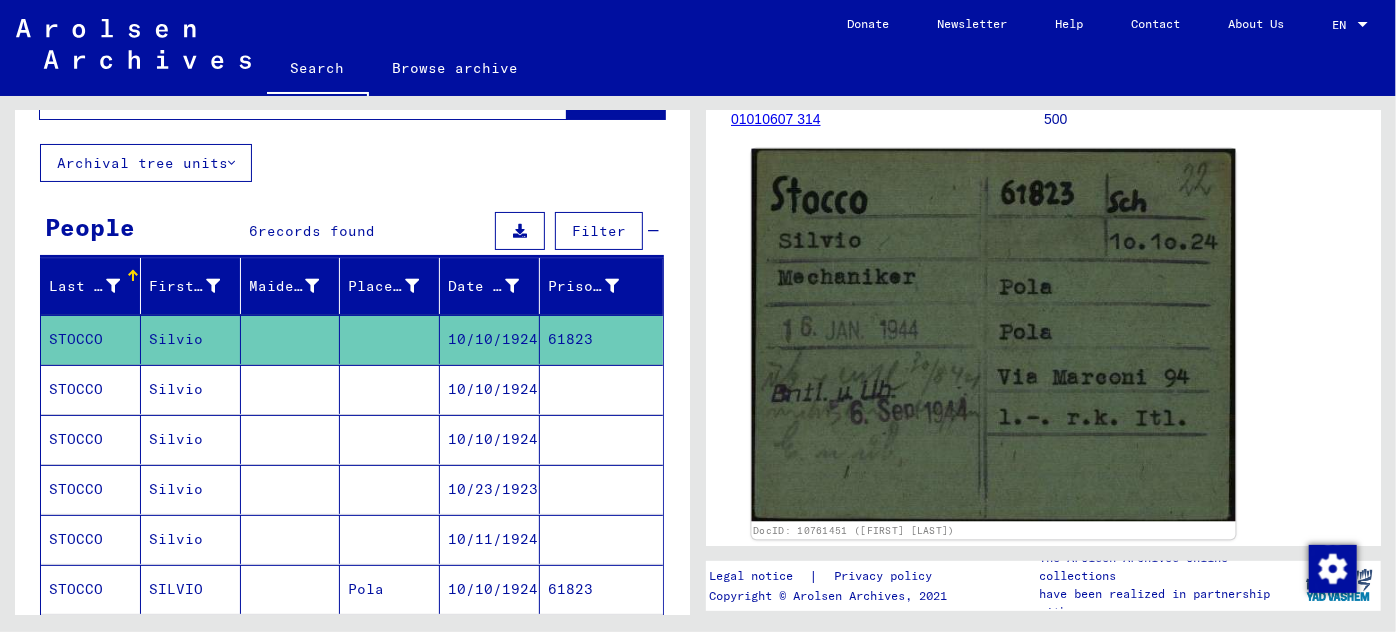 scroll, scrollTop: 272, scrollLeft: 0, axis: vertical 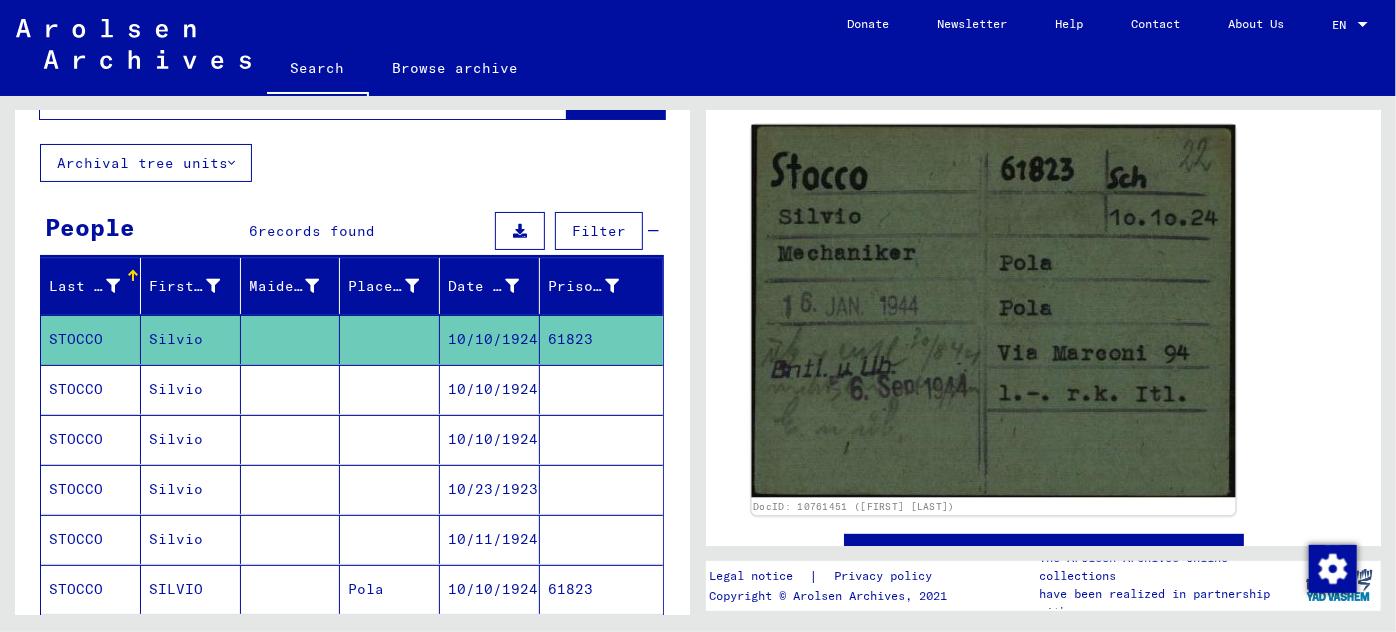 click 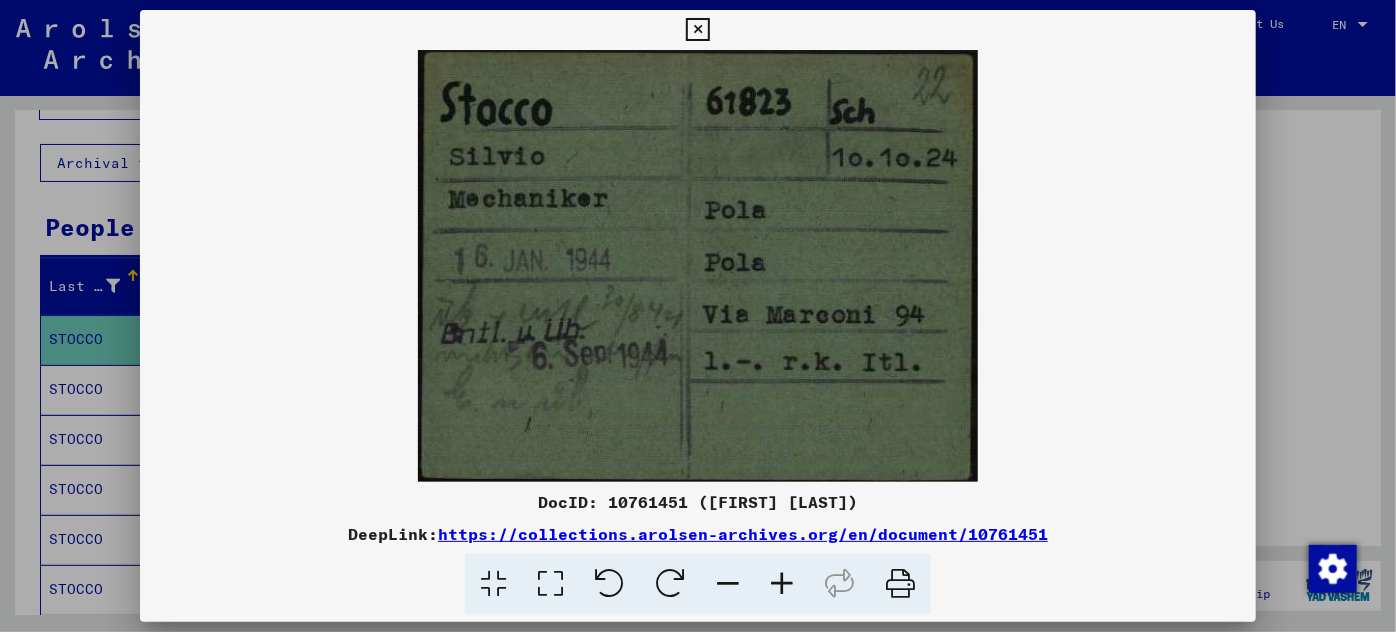 click at bounding box center (782, 584) 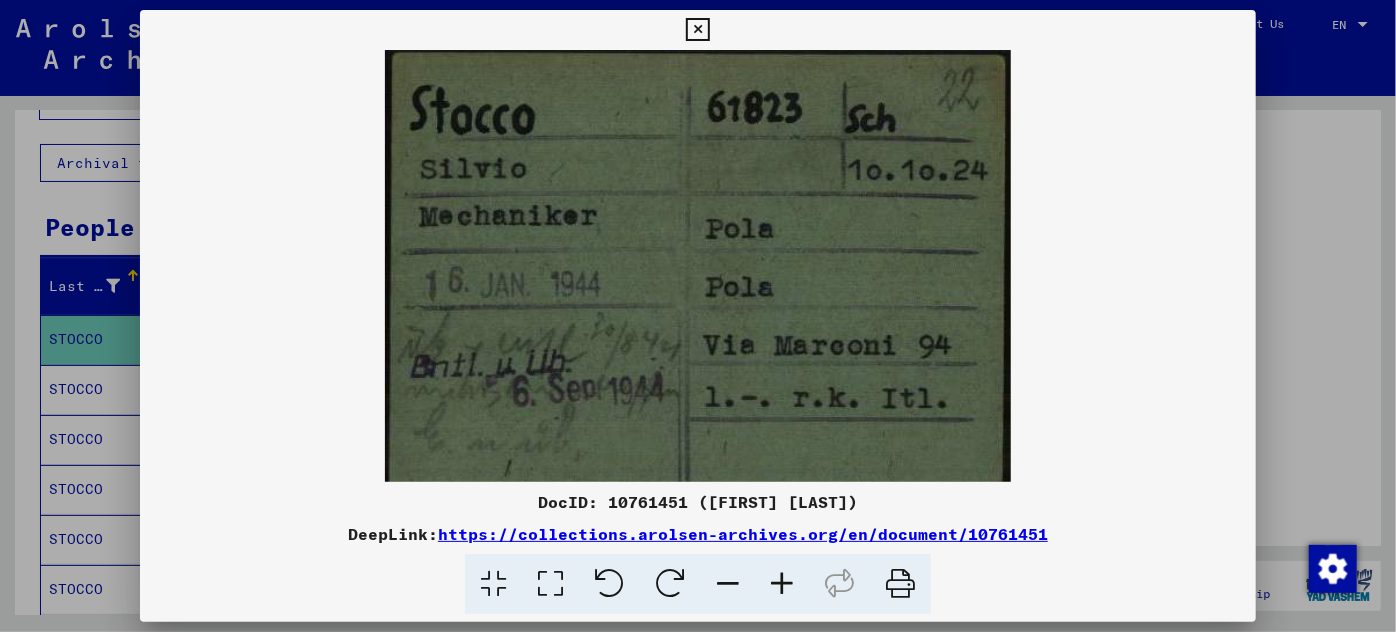 click at bounding box center (782, 584) 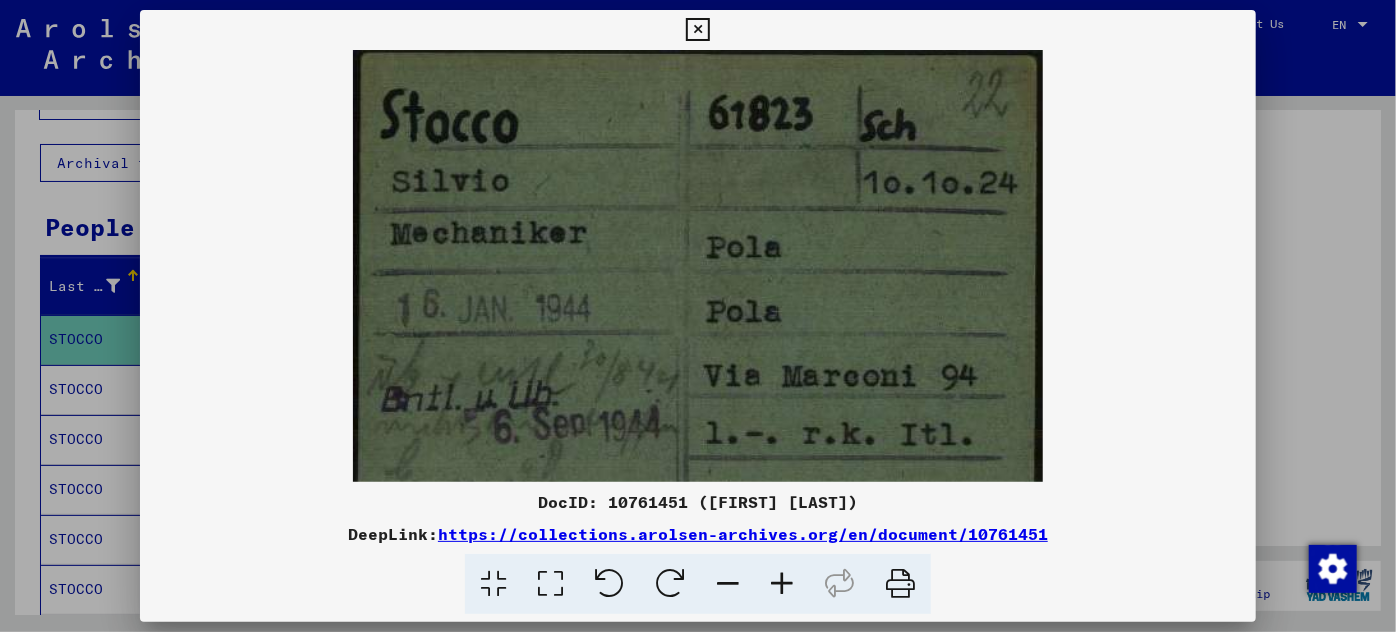 click at bounding box center [782, 584] 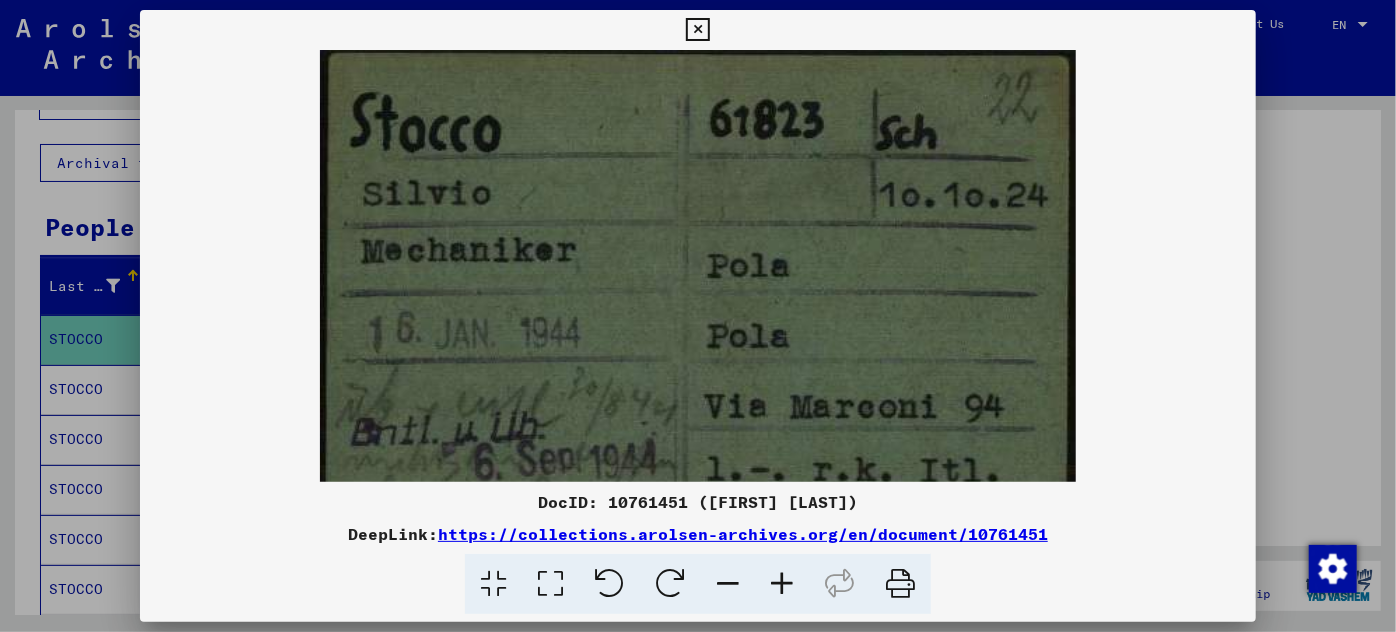 click at bounding box center (782, 584) 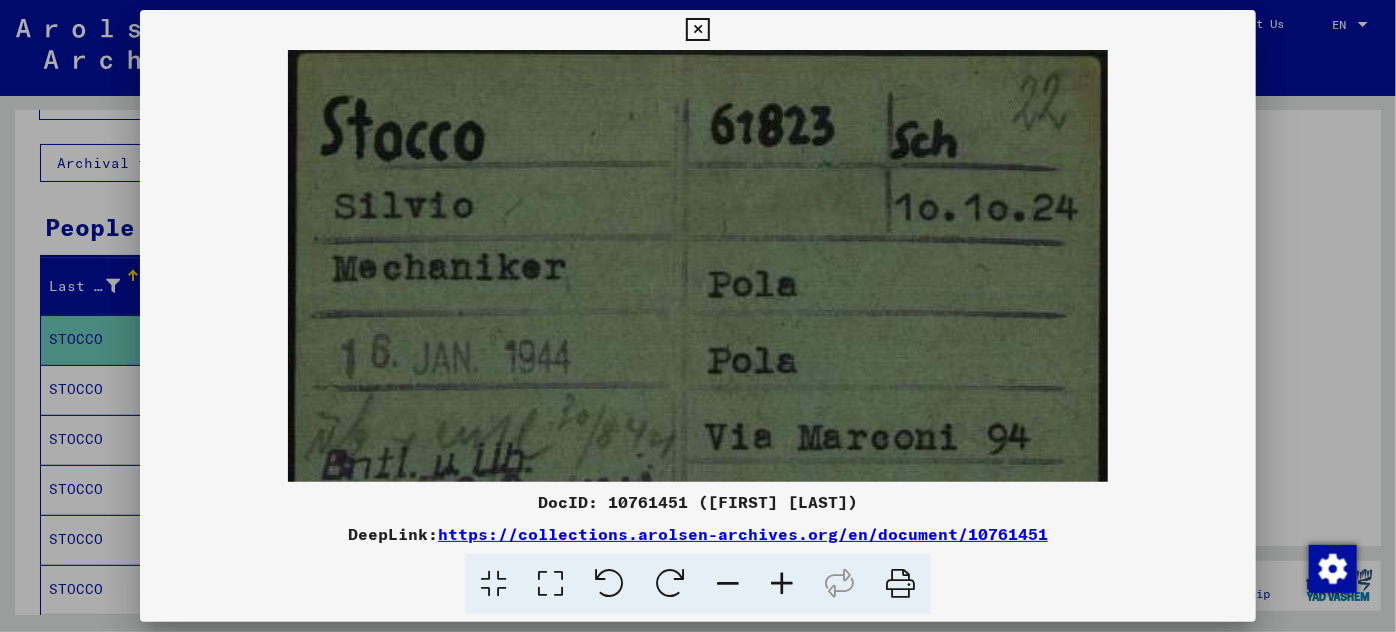 click at bounding box center [782, 584] 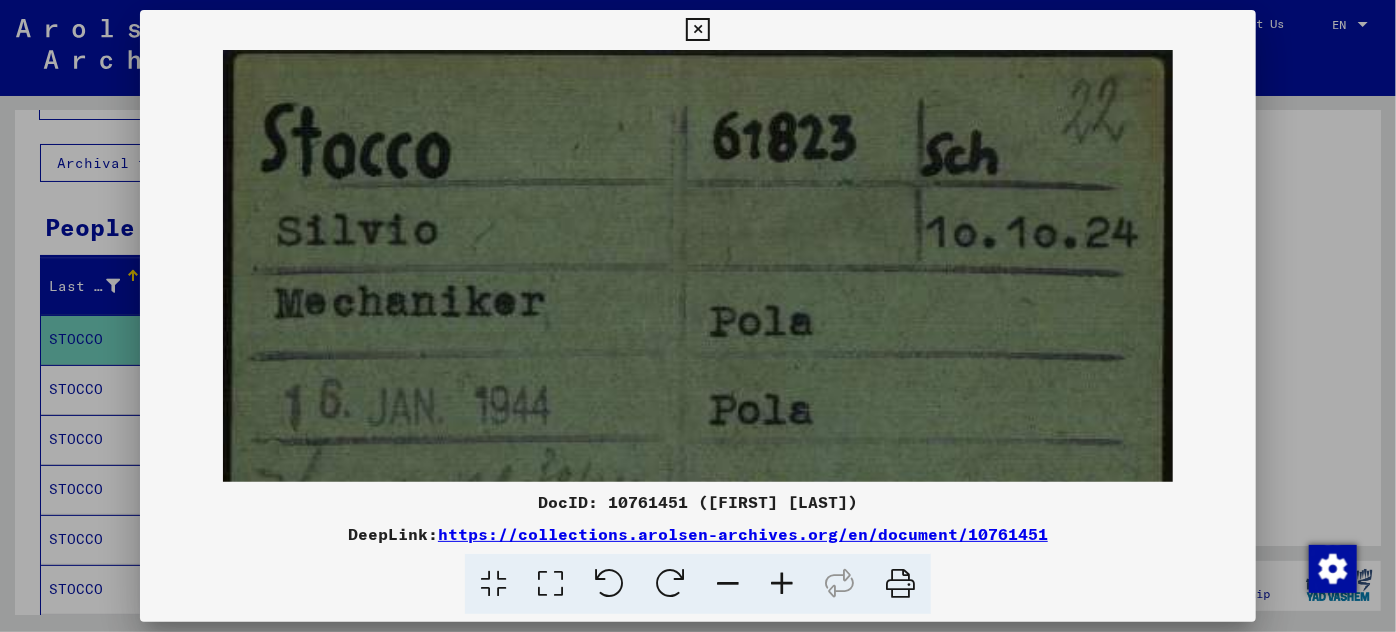 click at bounding box center (782, 584) 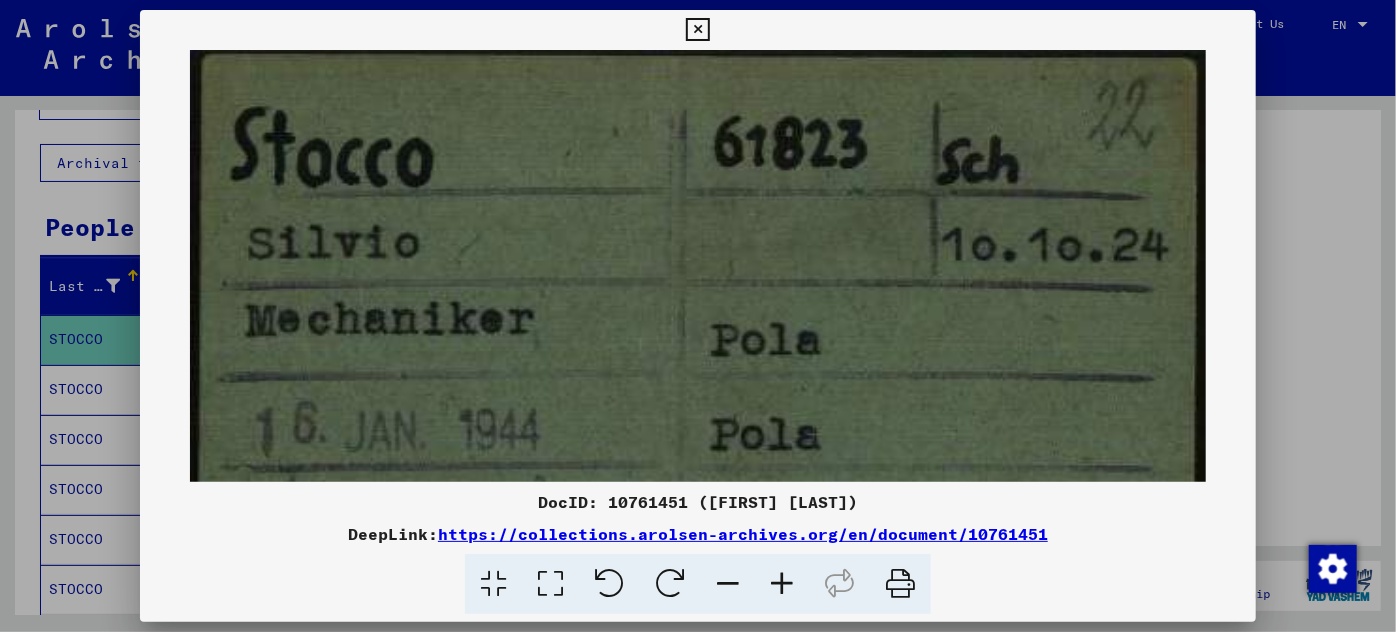 click at bounding box center [782, 584] 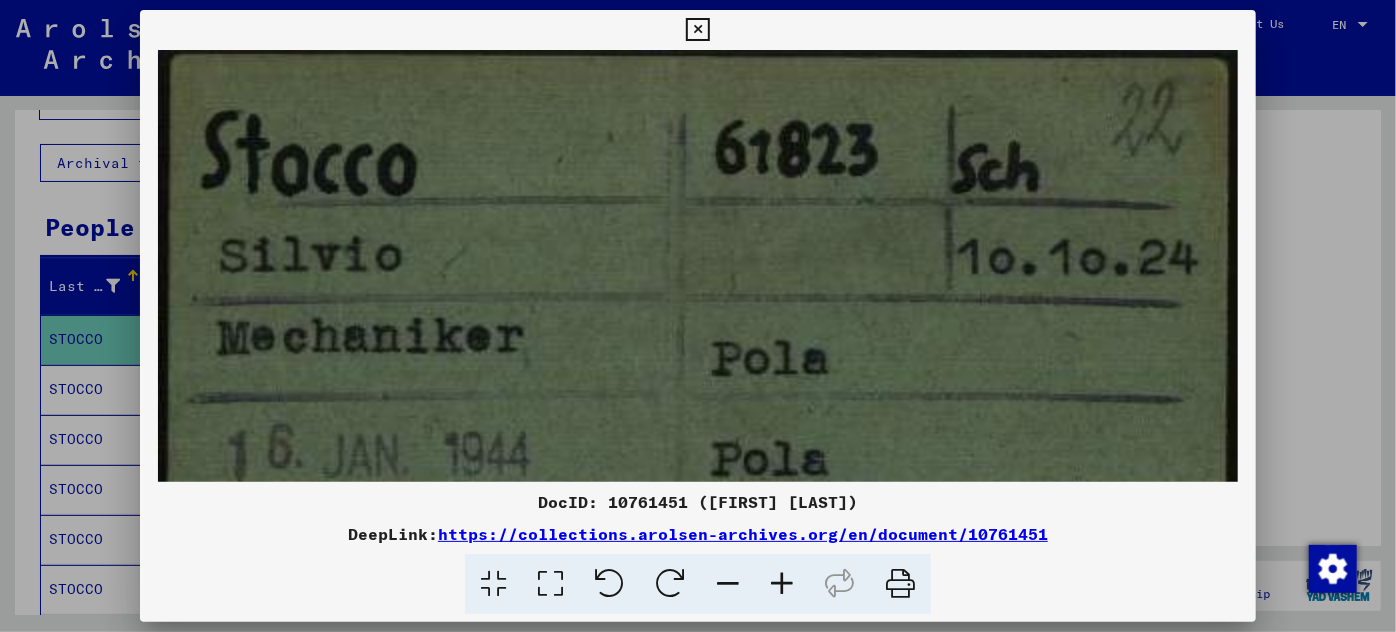 click at bounding box center (782, 584) 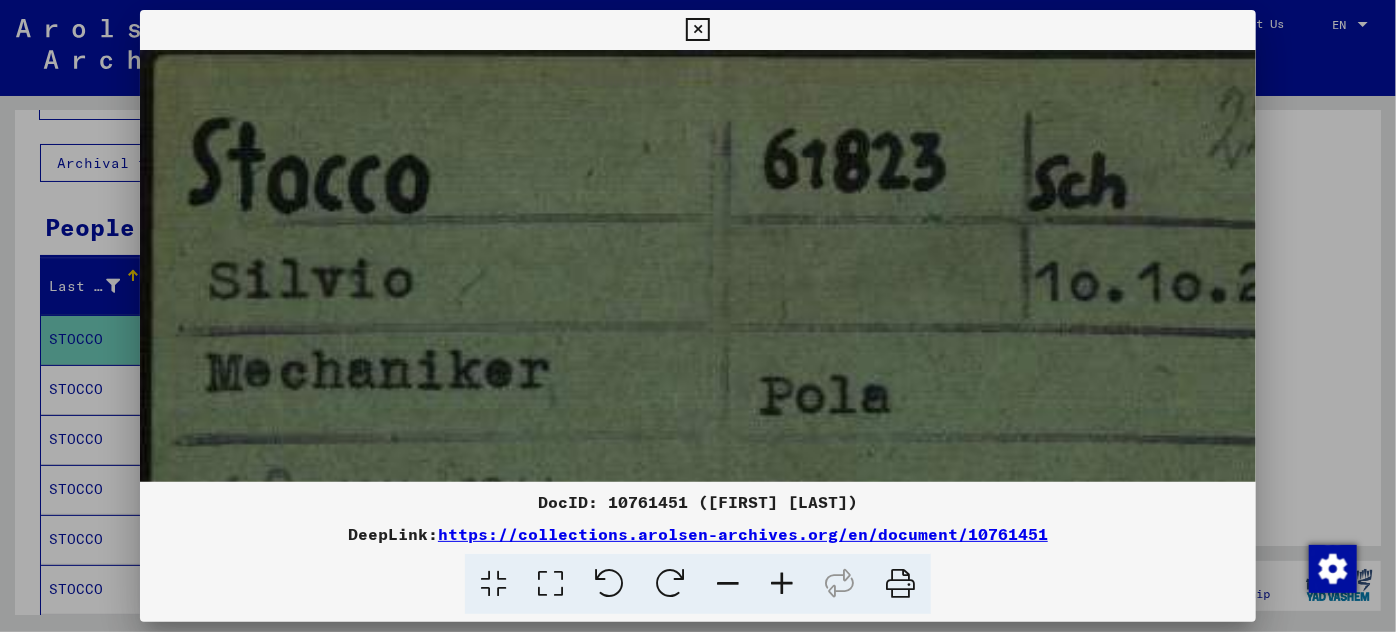 click at bounding box center [782, 584] 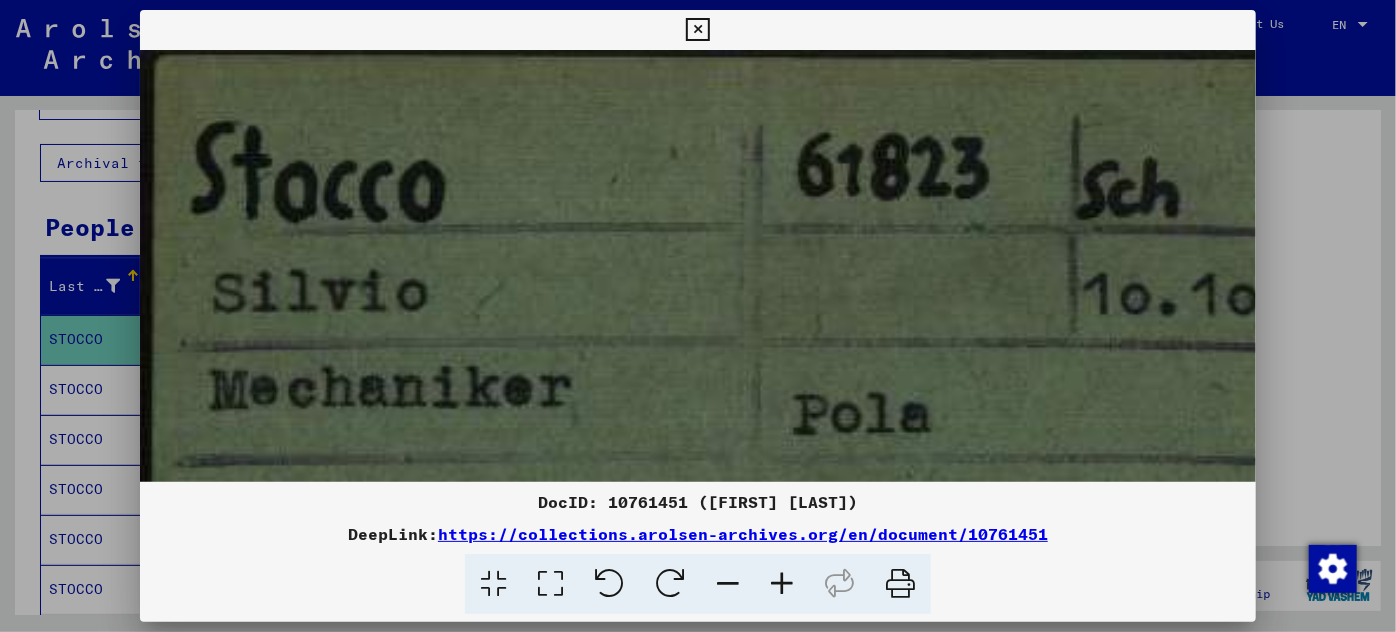 click at bounding box center [782, 584] 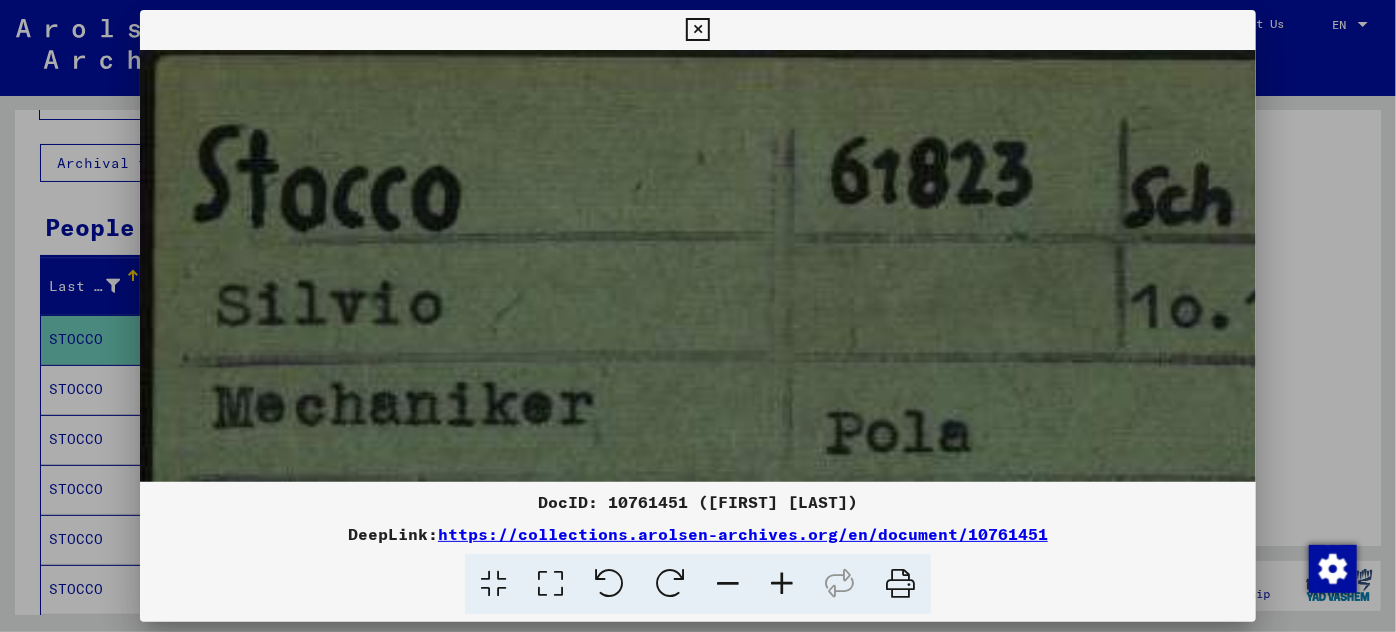 click at bounding box center (782, 584) 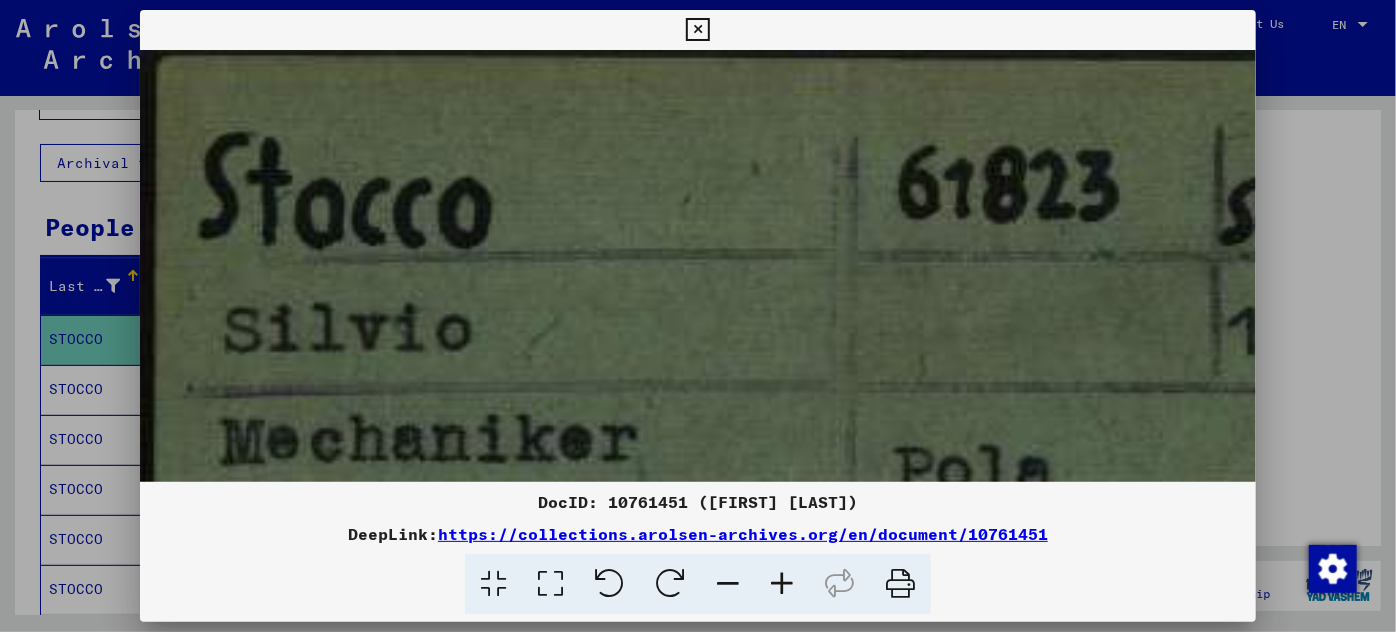 click at bounding box center [782, 584] 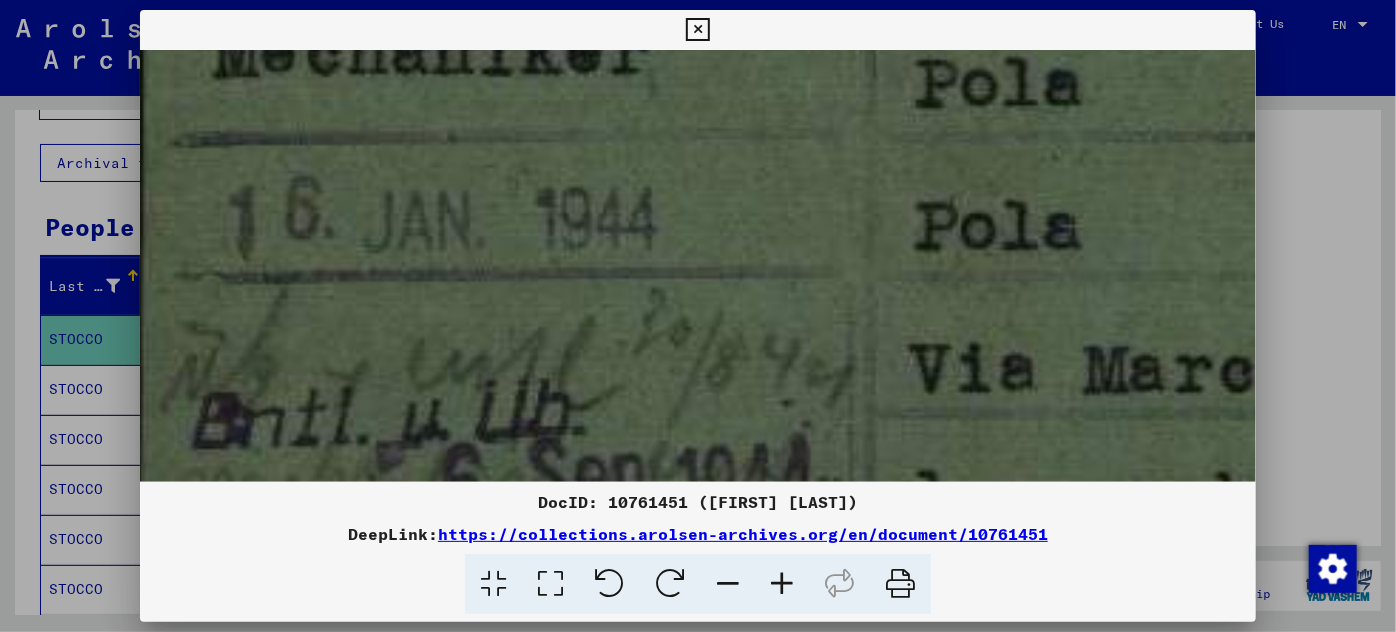 drag, startPoint x: 725, startPoint y: 434, endPoint x: 716, endPoint y: 56, distance: 378.10712 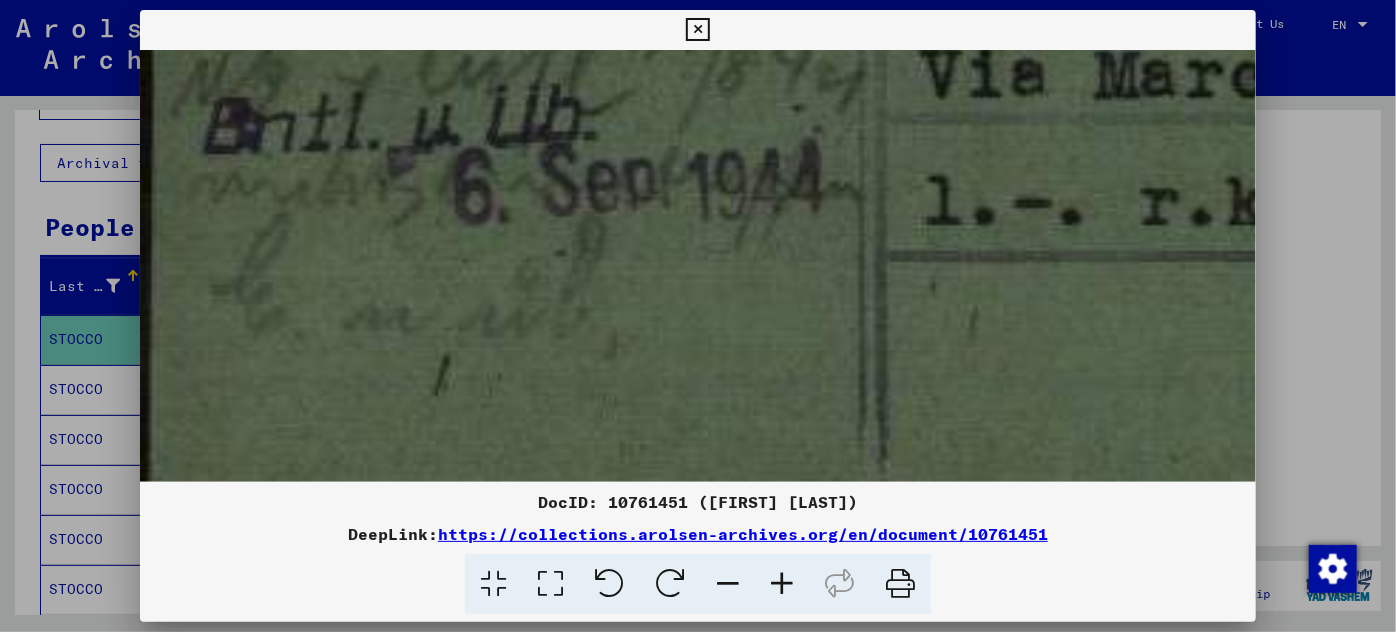 scroll, scrollTop: 701, scrollLeft: 0, axis: vertical 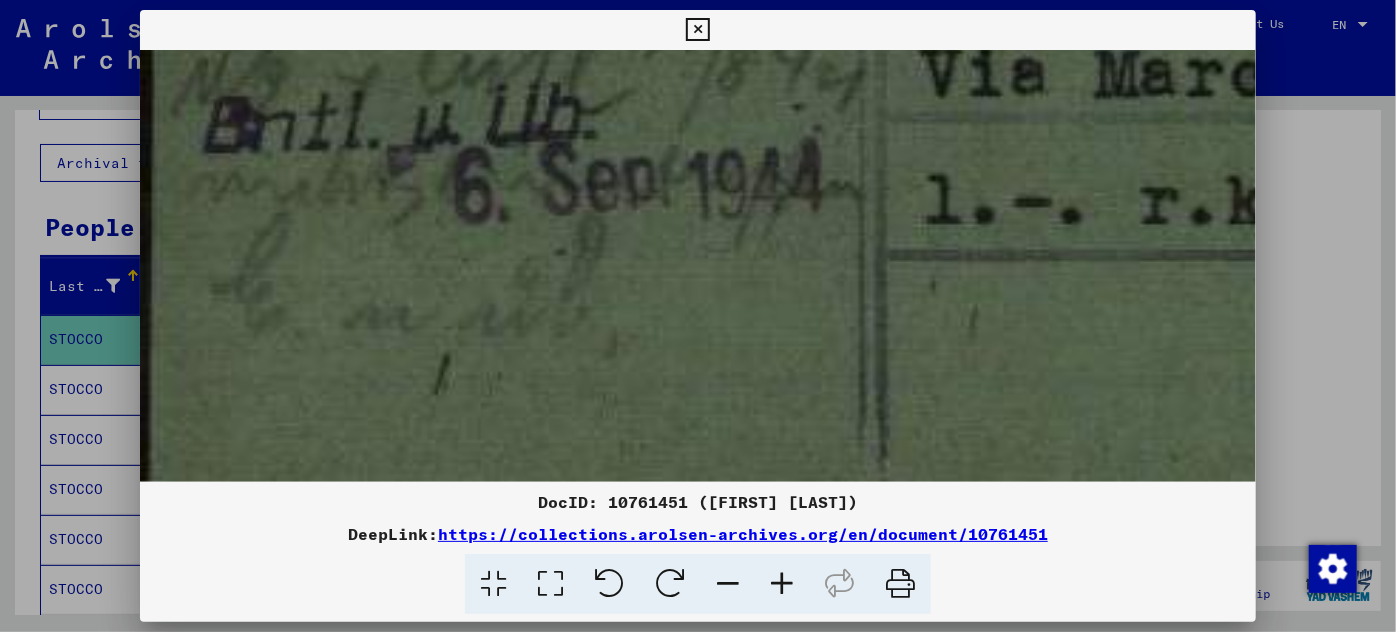 drag, startPoint x: 593, startPoint y: 378, endPoint x: 634, endPoint y: 83, distance: 297.8355 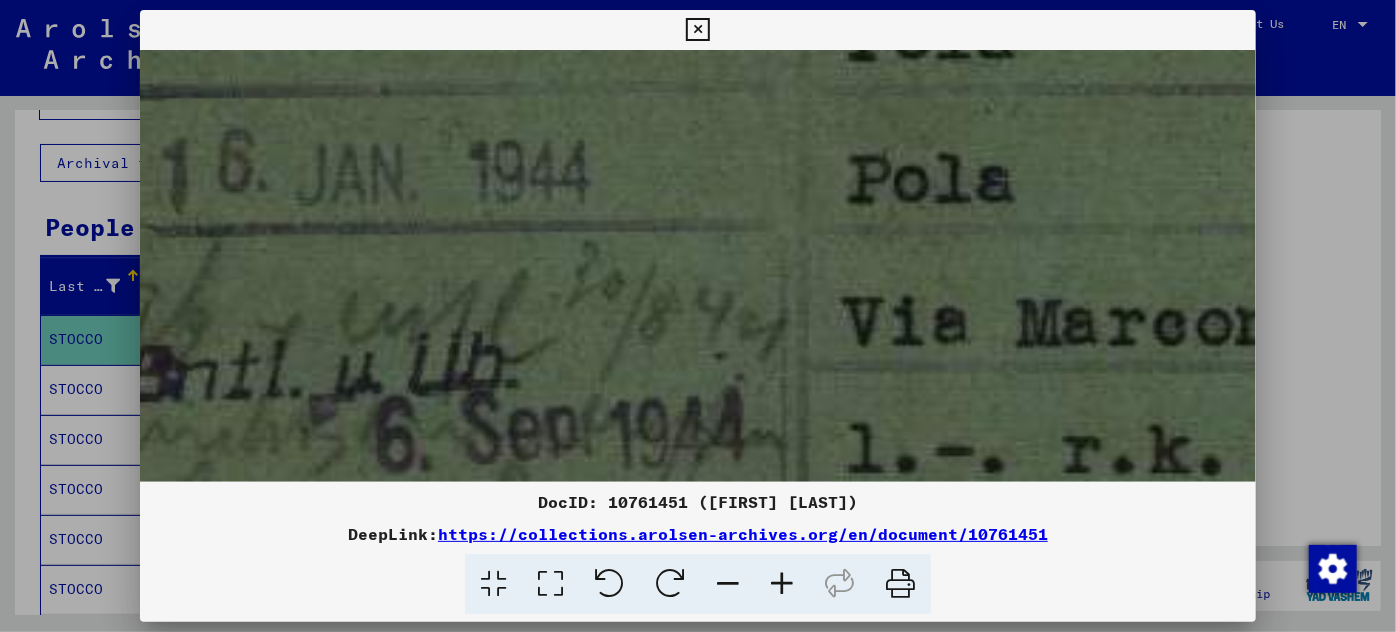 scroll, scrollTop: 426, scrollLeft: 83, axis: both 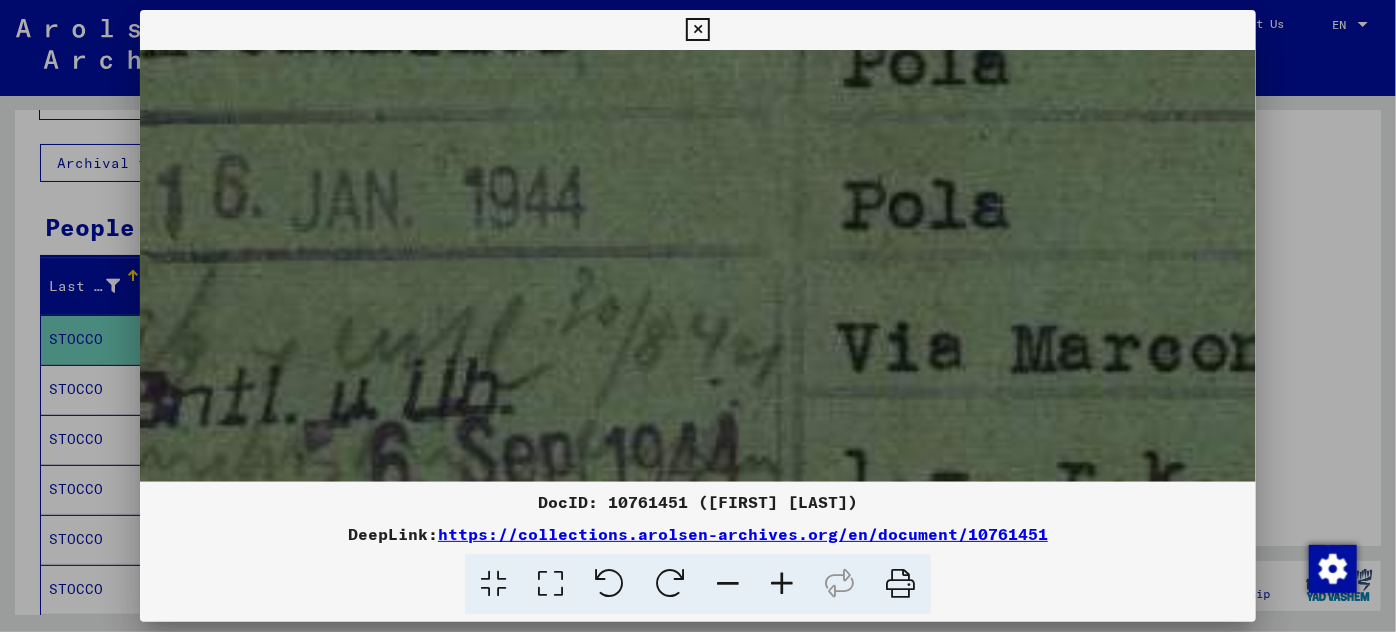 drag, startPoint x: 614, startPoint y: 377, endPoint x: 559, endPoint y: 449, distance: 90.60353 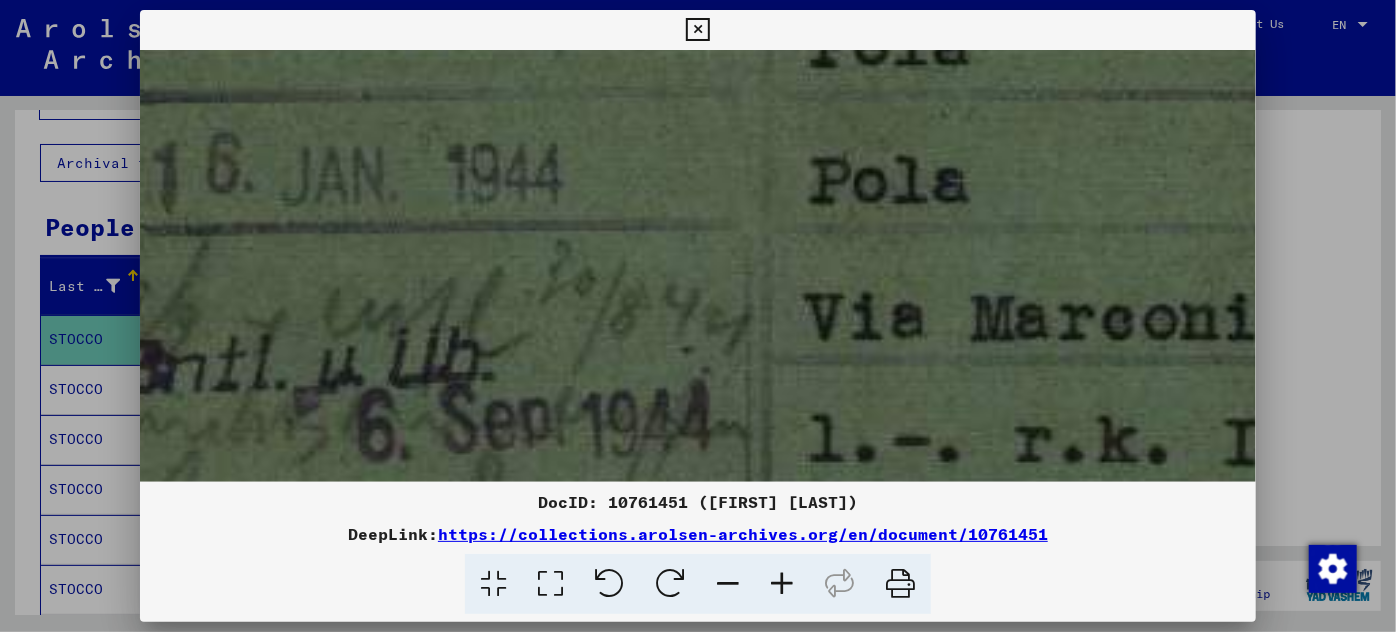 click at bounding box center [728, 584] 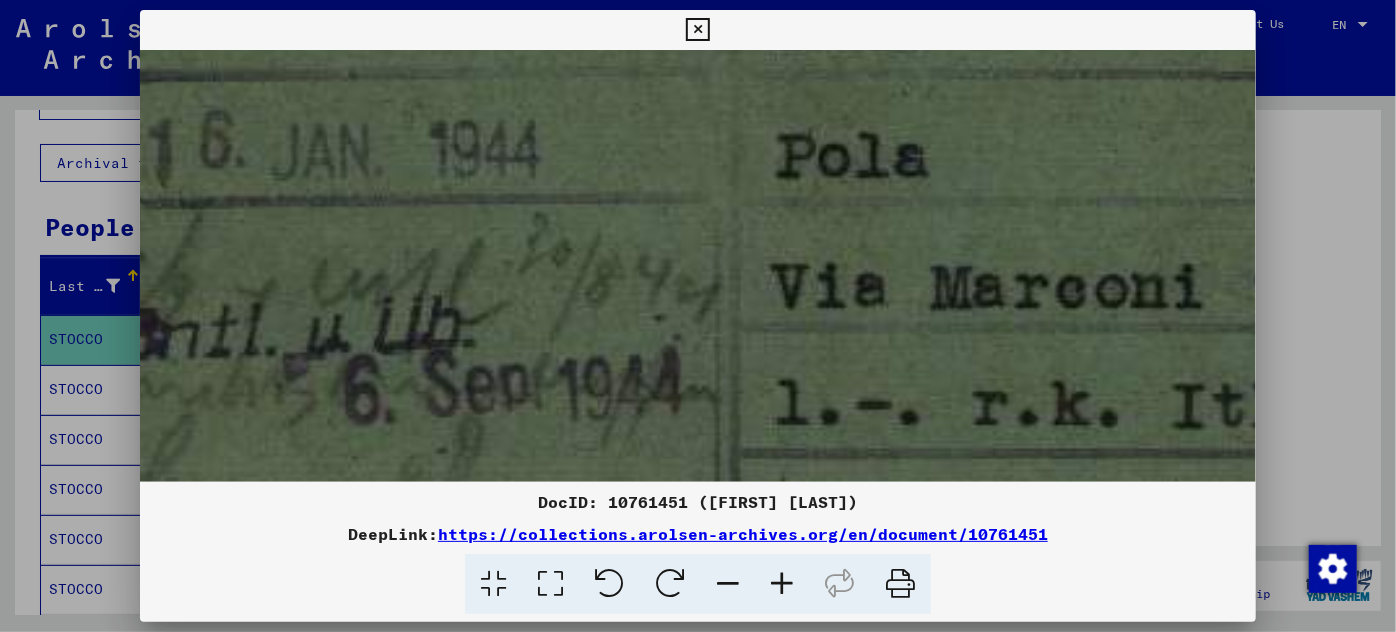 click at bounding box center (728, 584) 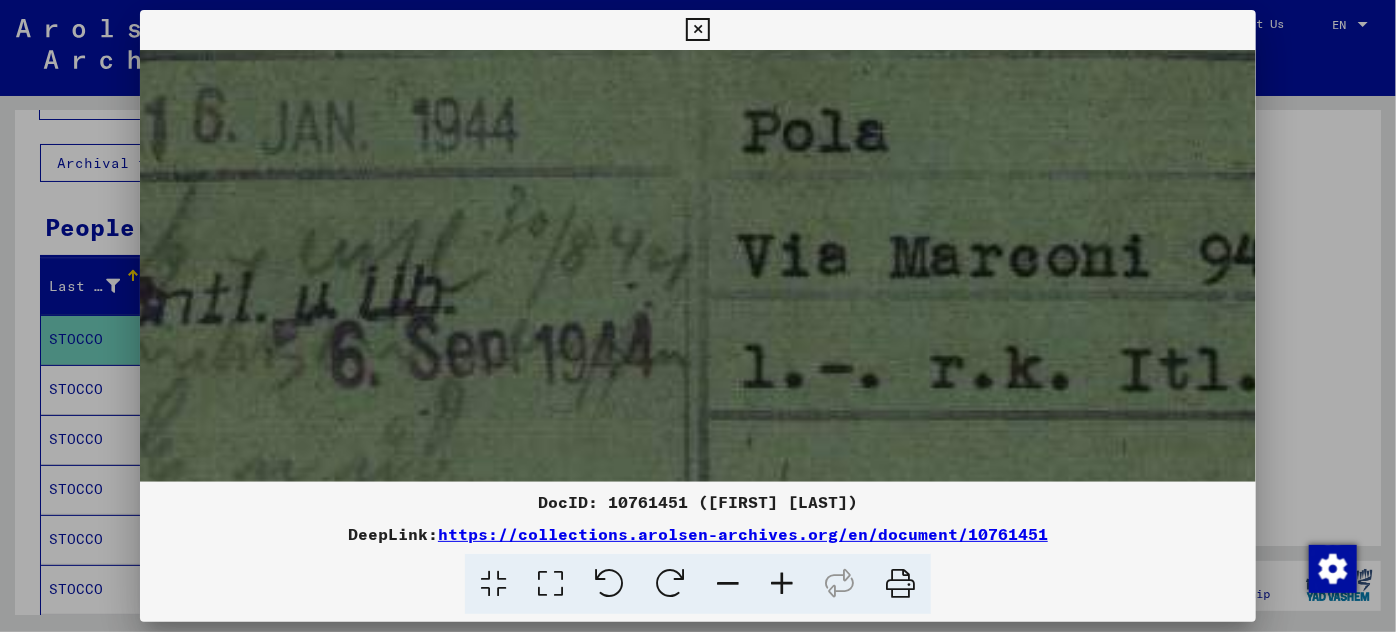 click at bounding box center (728, 584) 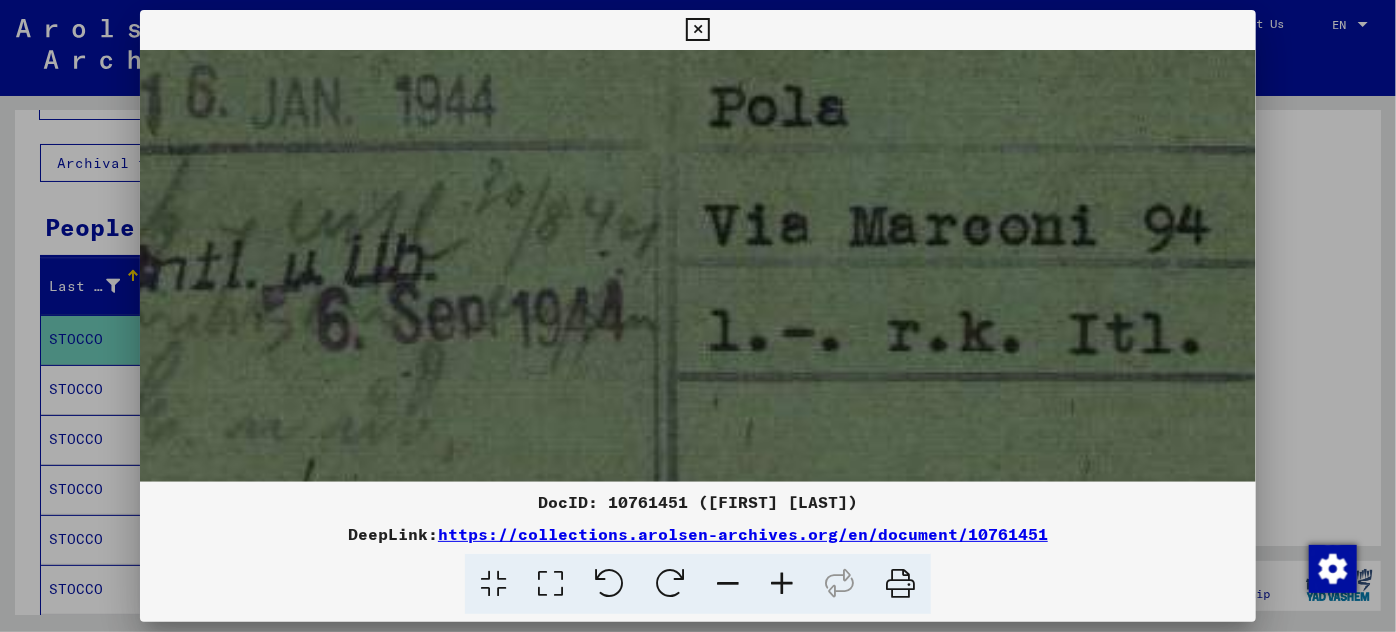 click at bounding box center (728, 584) 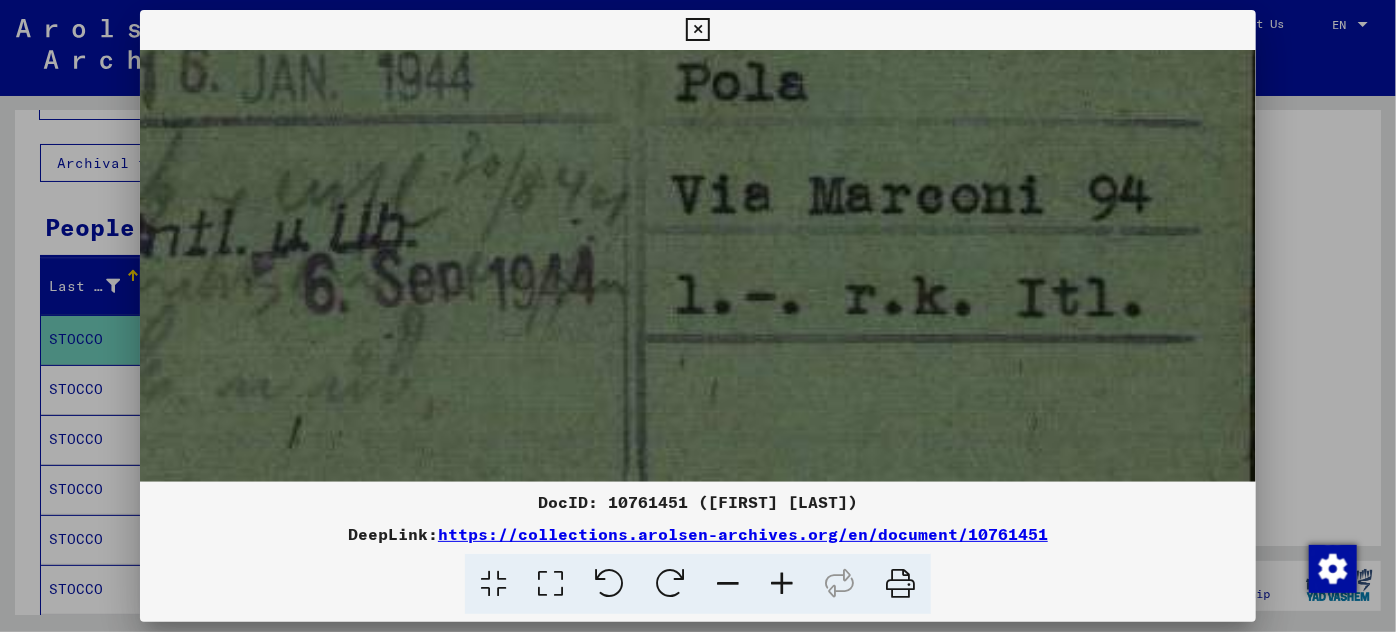 click at bounding box center (728, 584) 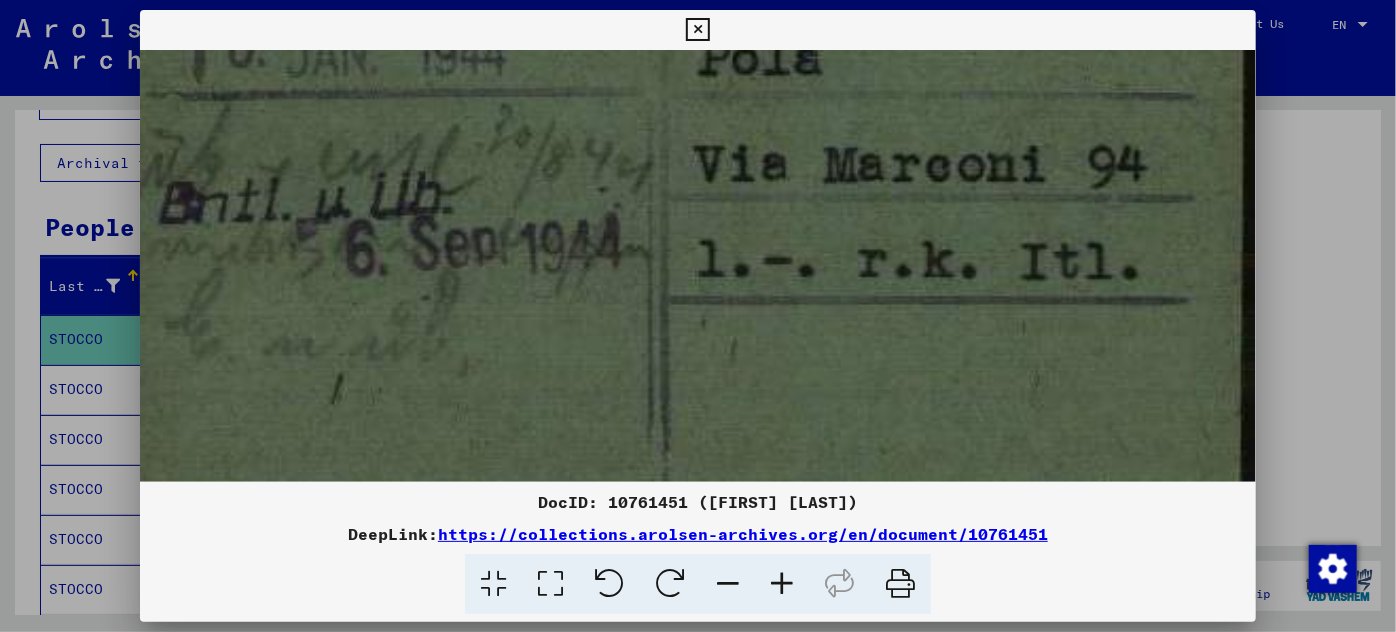 scroll, scrollTop: 426, scrollLeft: 27, axis: both 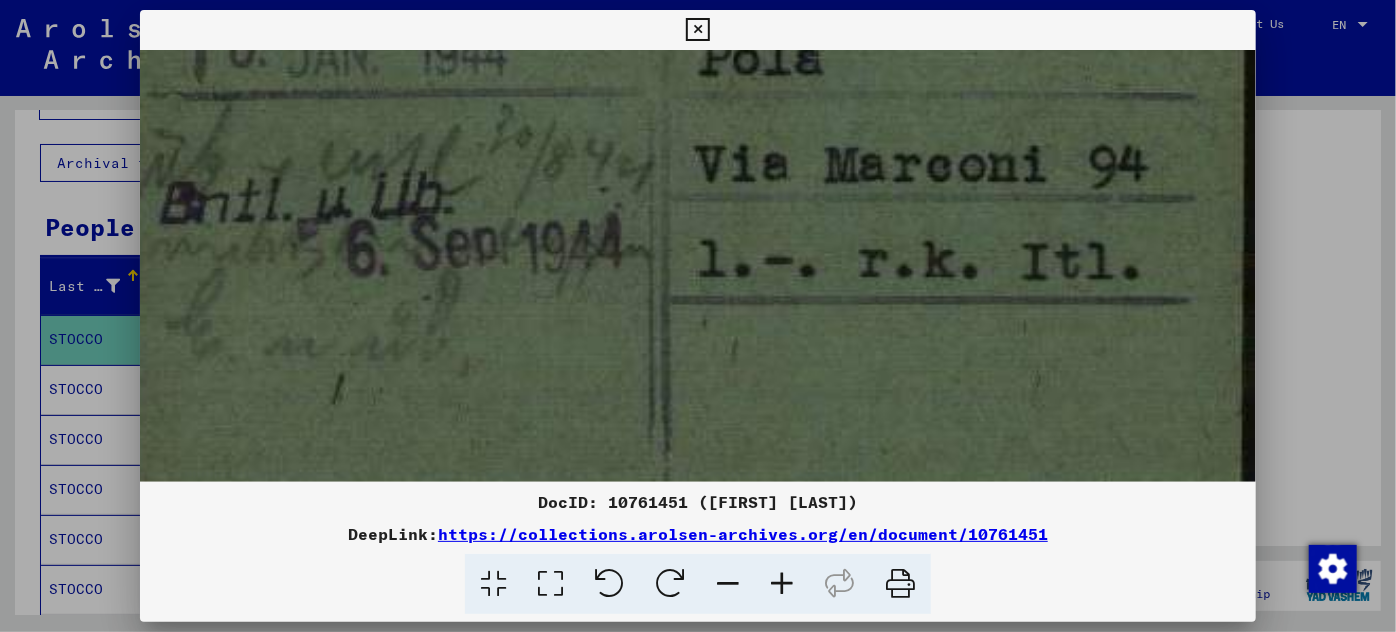 click at bounding box center (728, 584) 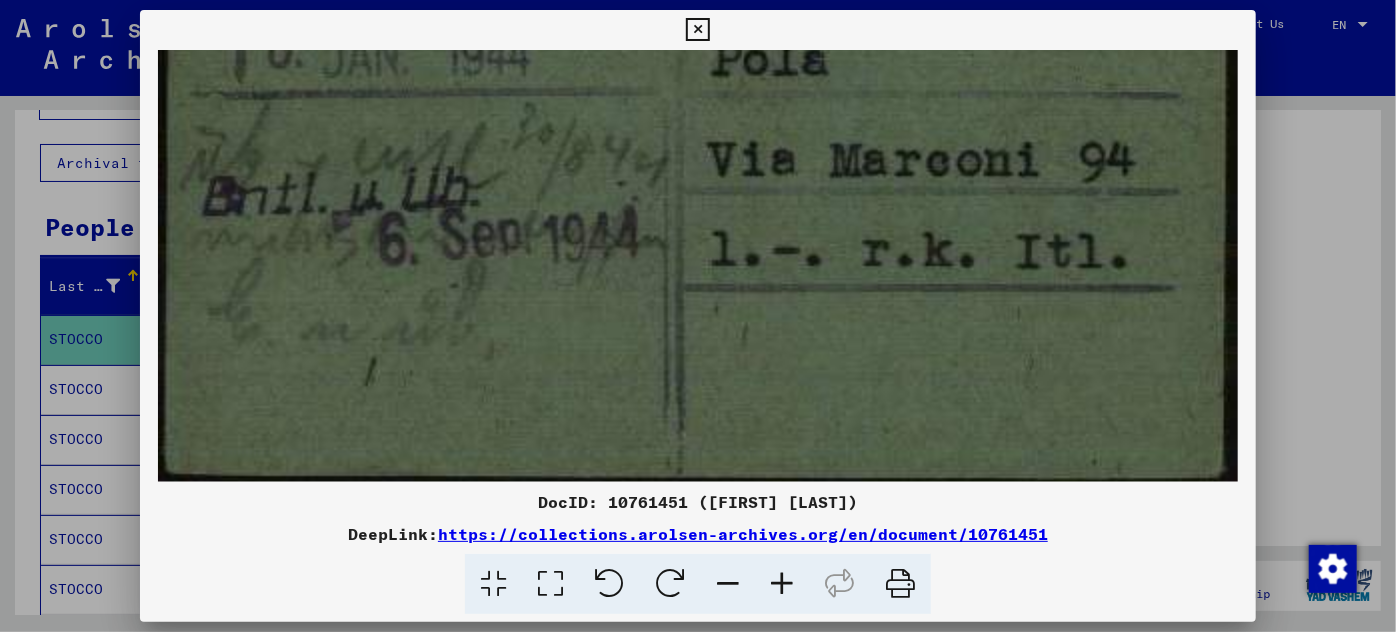 click at bounding box center [728, 584] 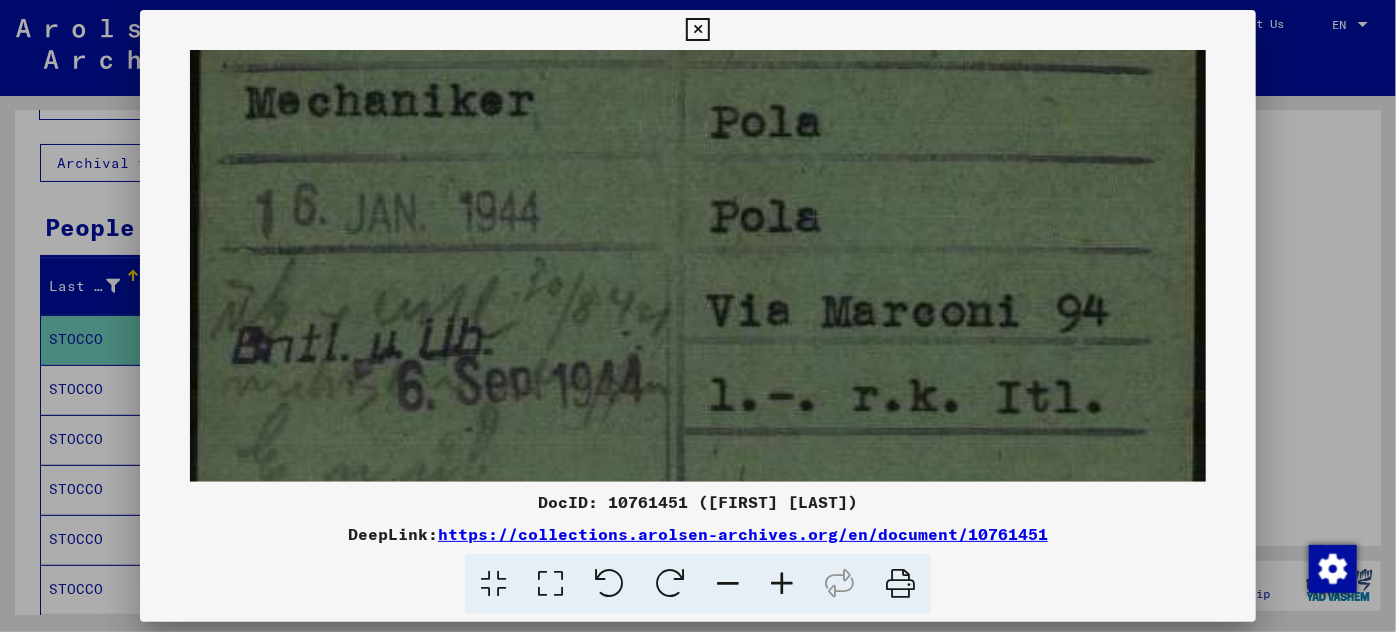 scroll, scrollTop: 218, scrollLeft: 0, axis: vertical 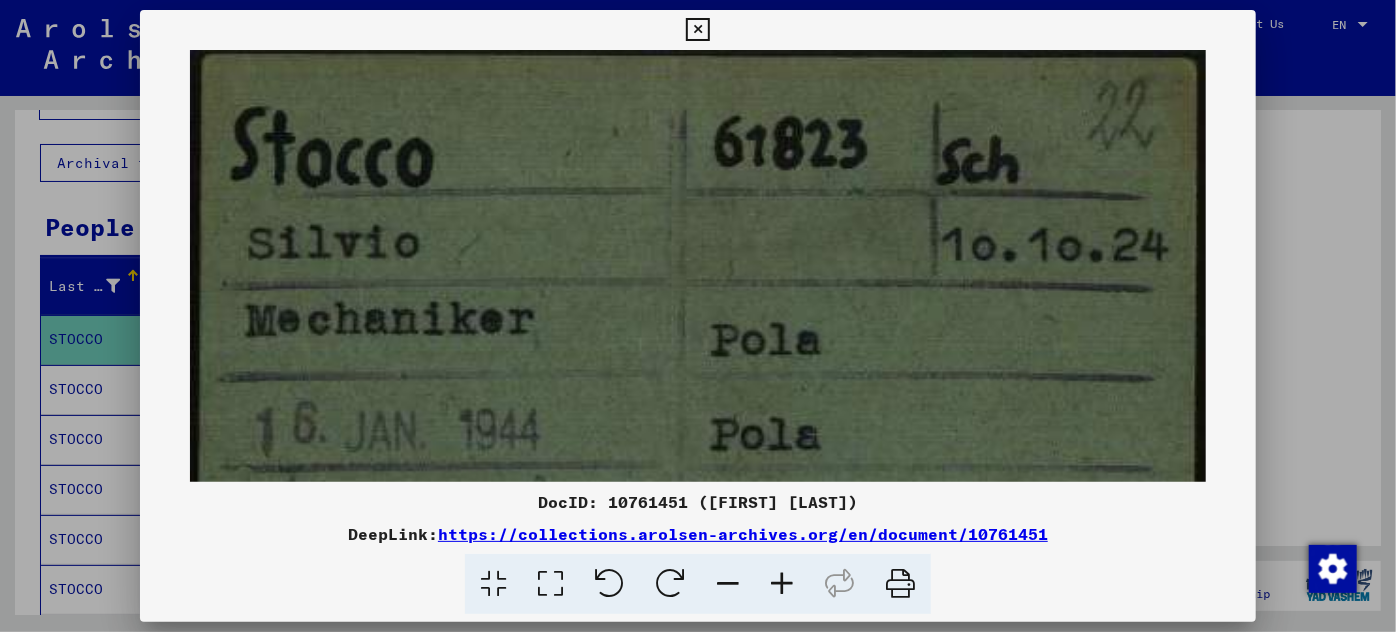 drag, startPoint x: 617, startPoint y: 138, endPoint x: 596, endPoint y: 404, distance: 266.82767 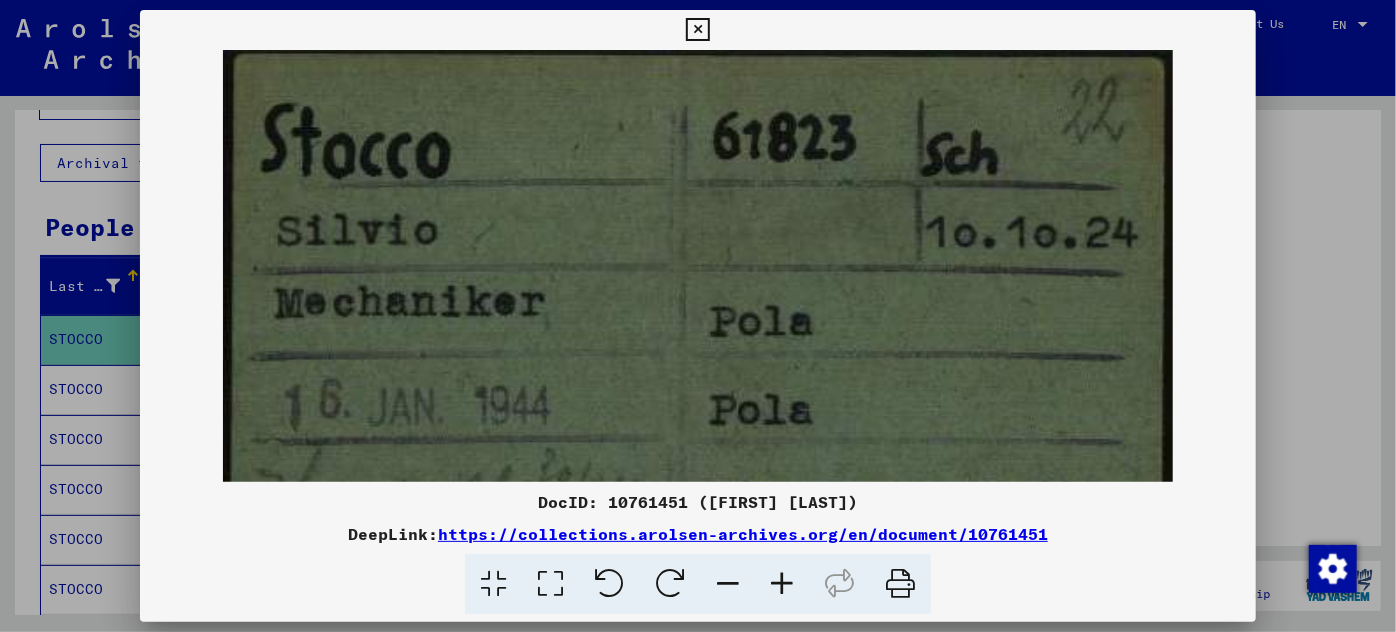 click at bounding box center [728, 584] 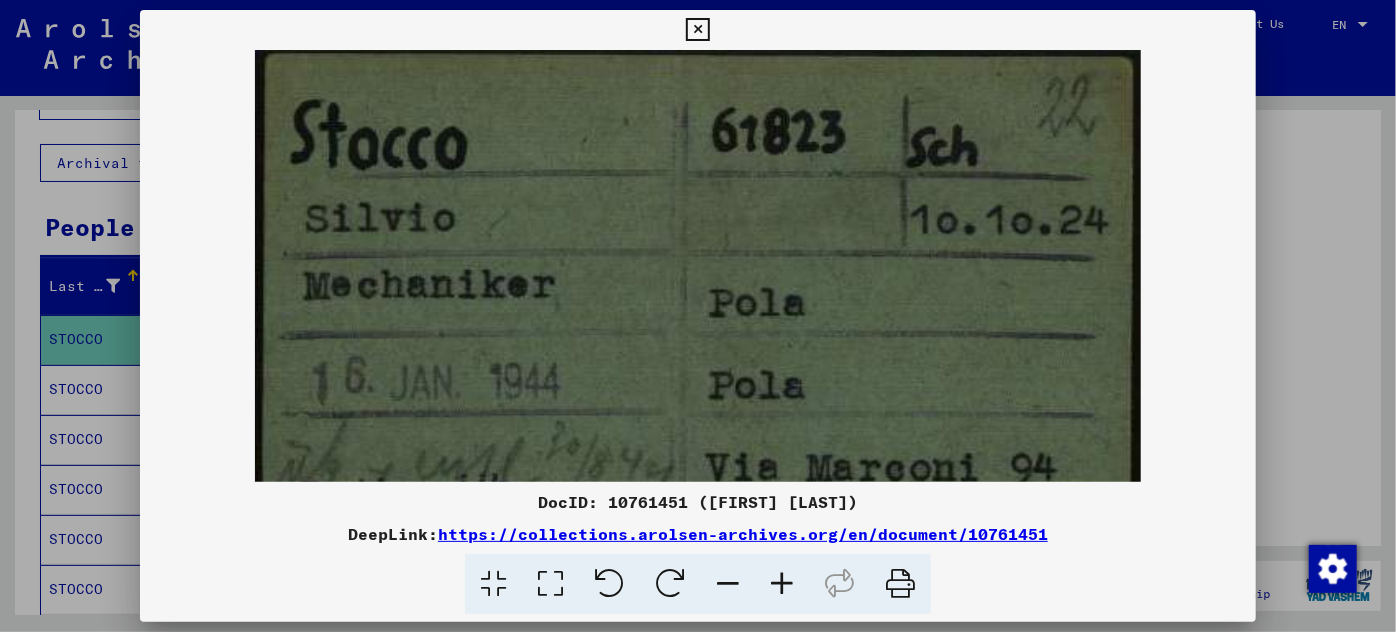 click at bounding box center (698, 316) 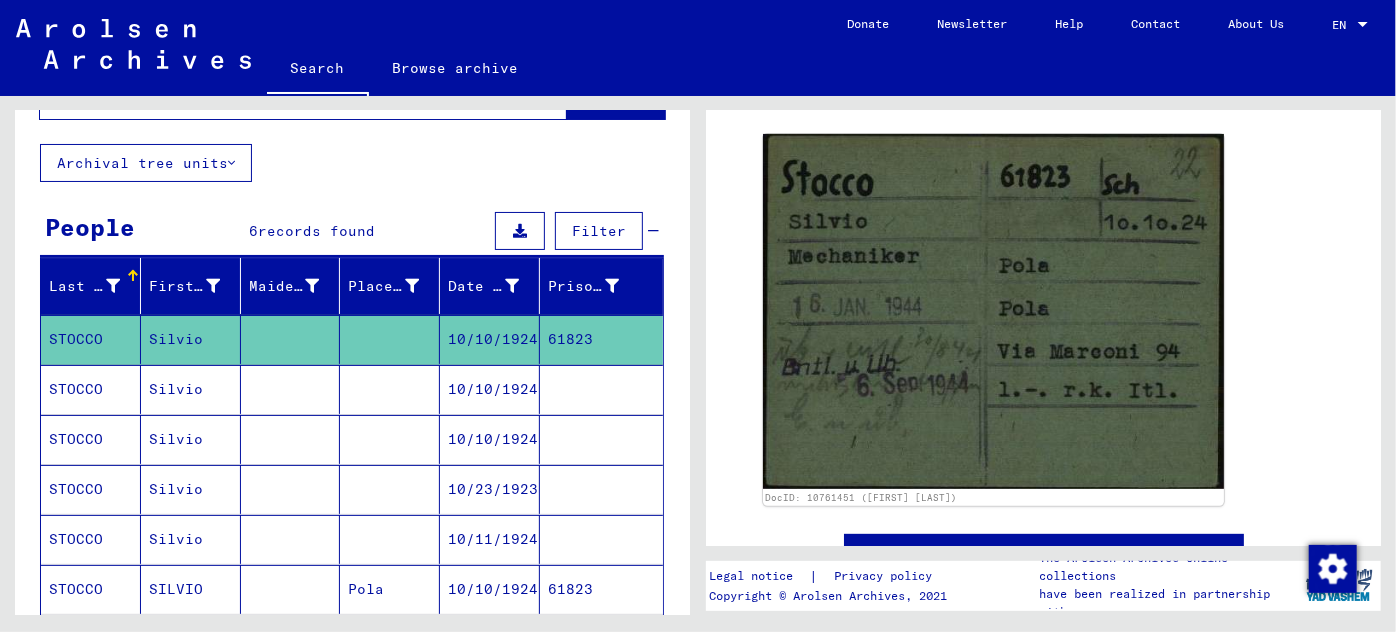 click on "10/10/1924" at bounding box center [490, 439] 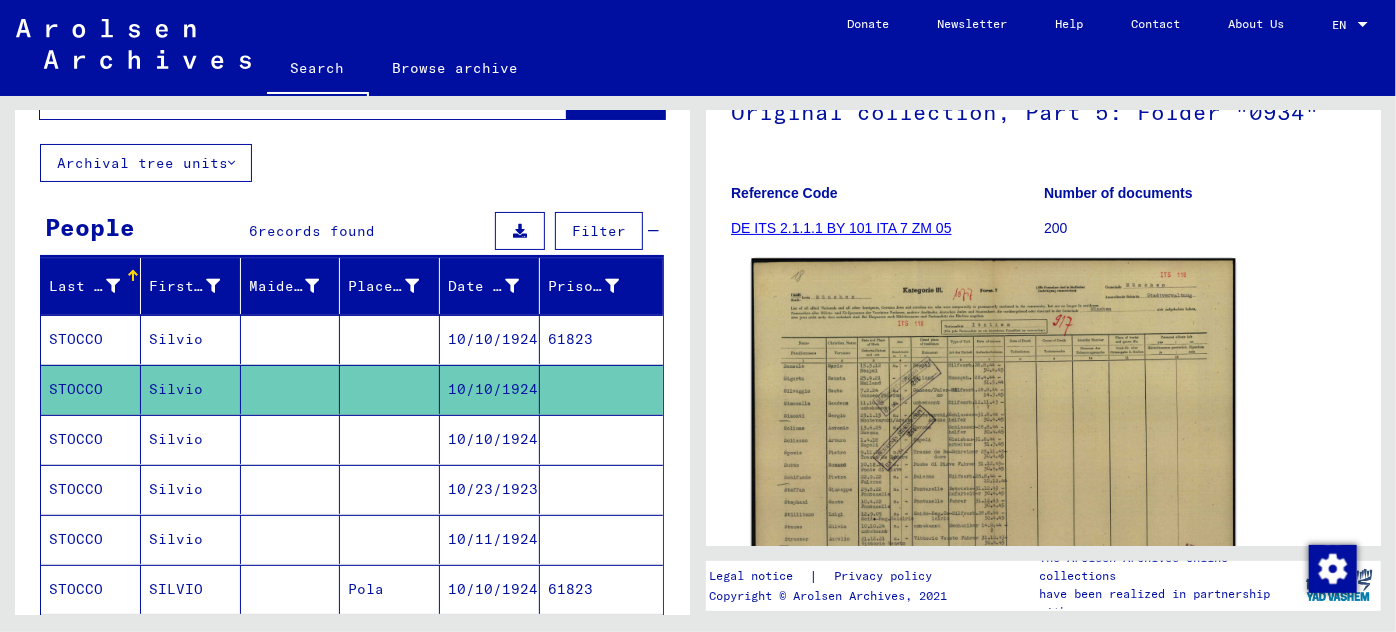 scroll, scrollTop: 272, scrollLeft: 0, axis: vertical 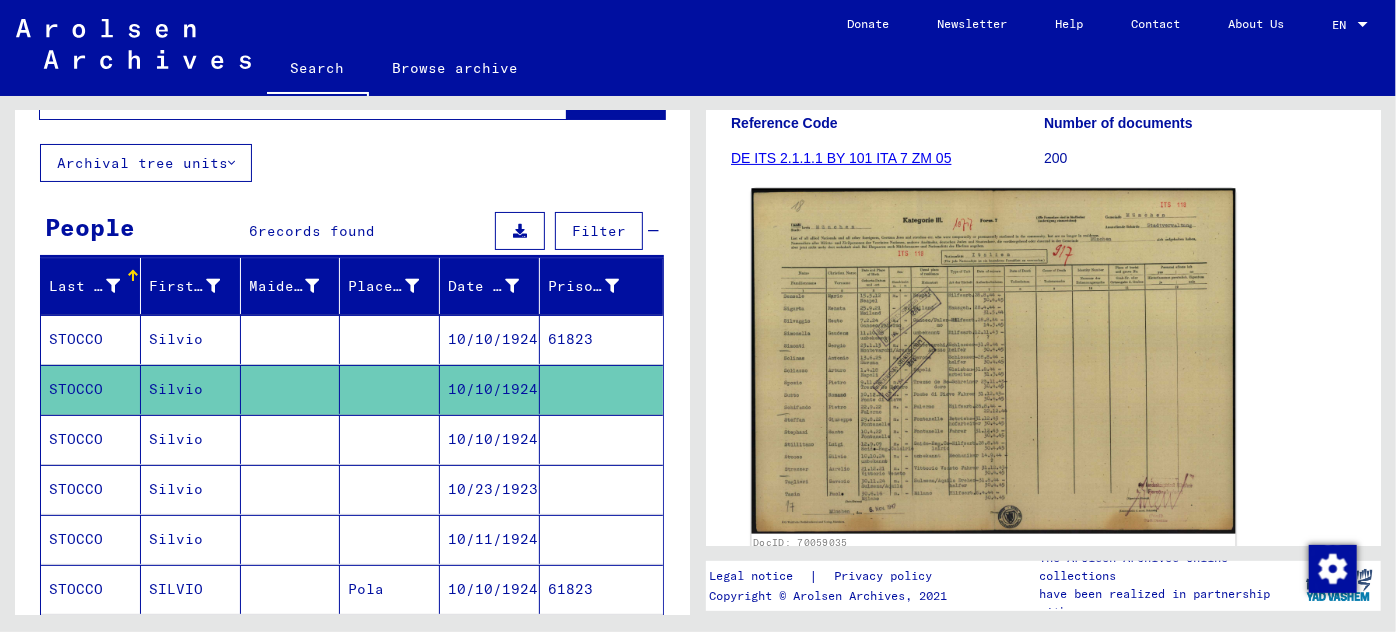 click 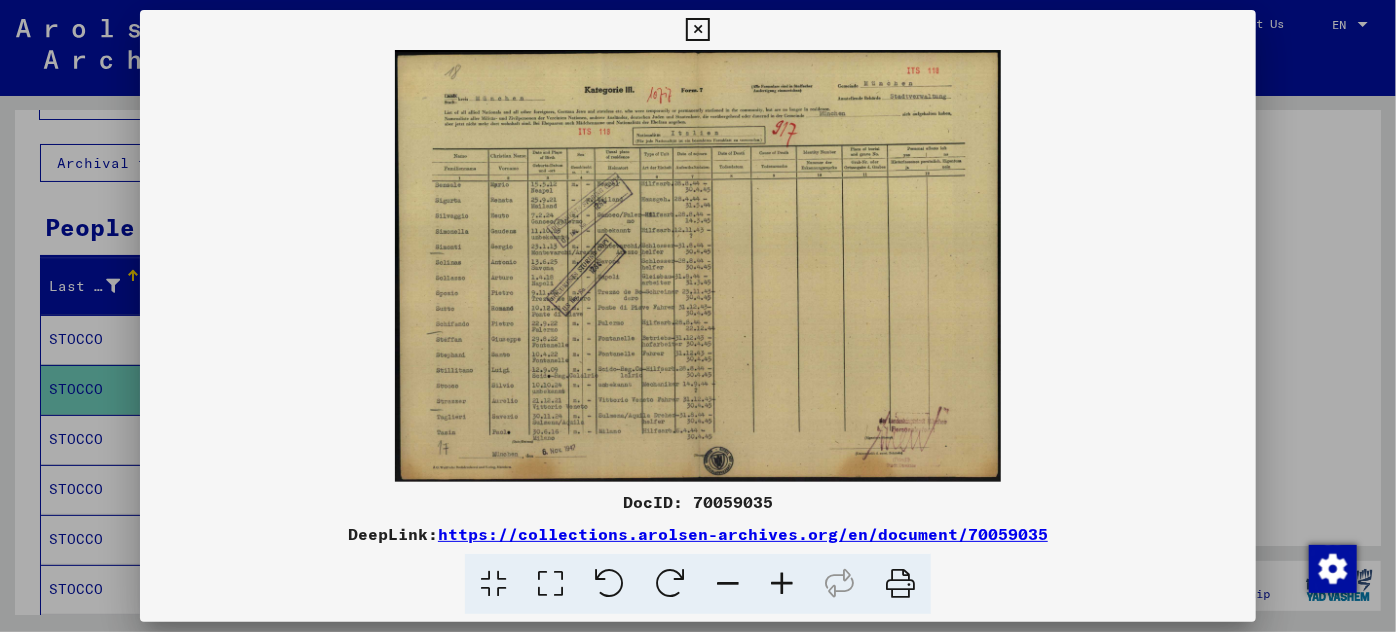 click at bounding box center [782, 584] 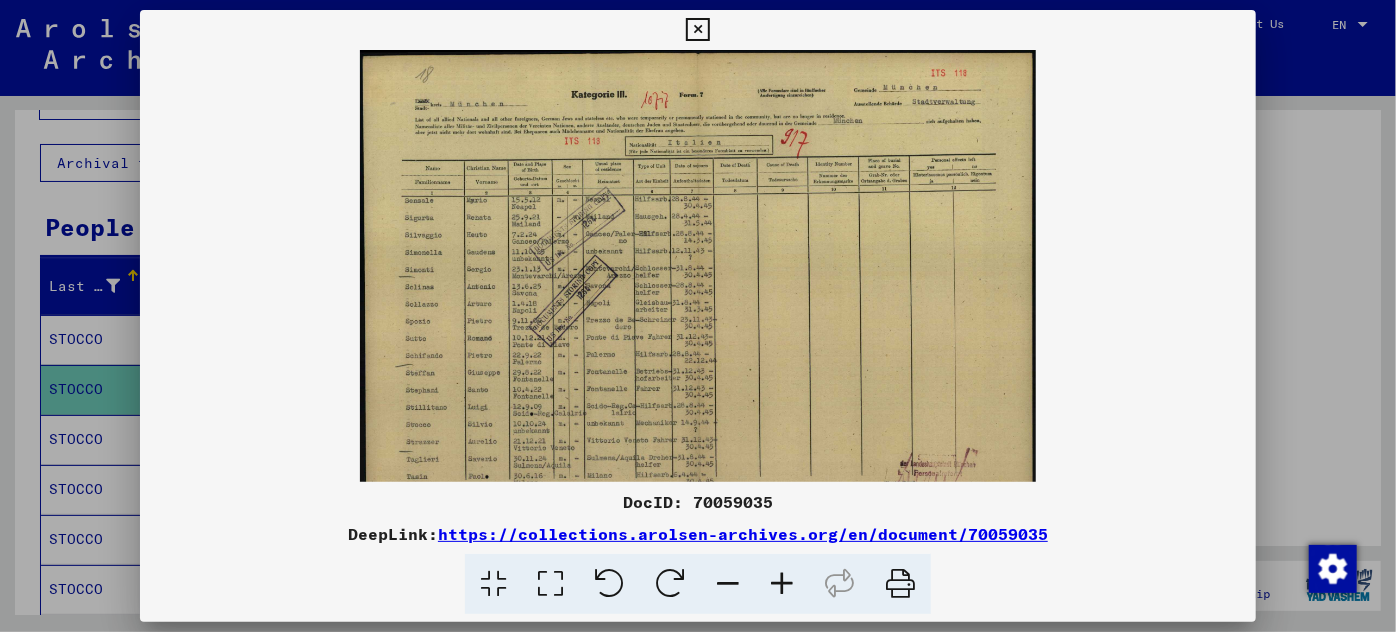 click at bounding box center (782, 584) 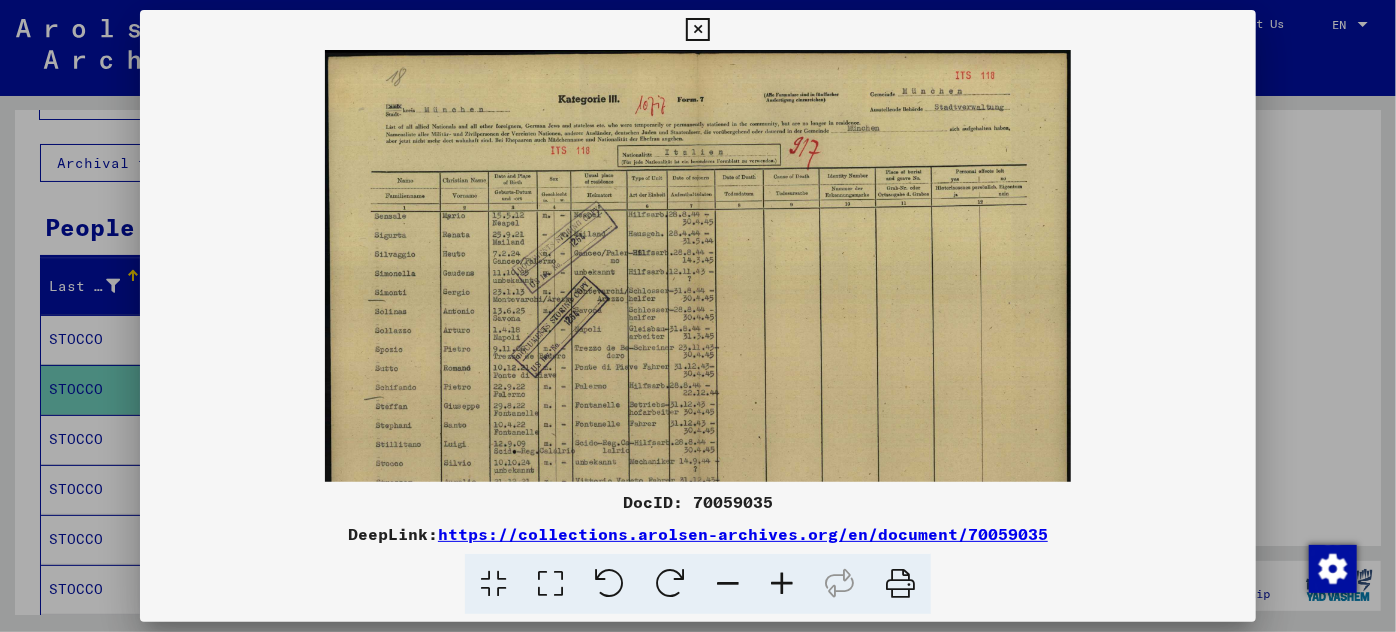 click at bounding box center (782, 584) 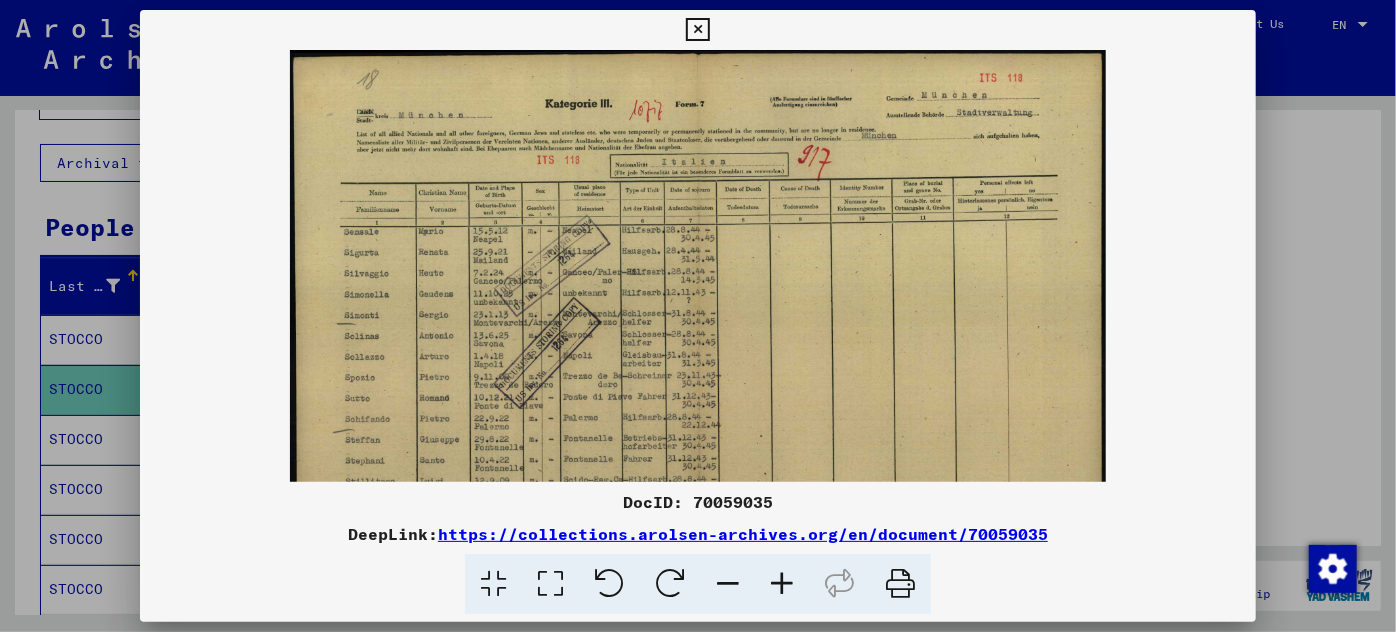 click at bounding box center (782, 584) 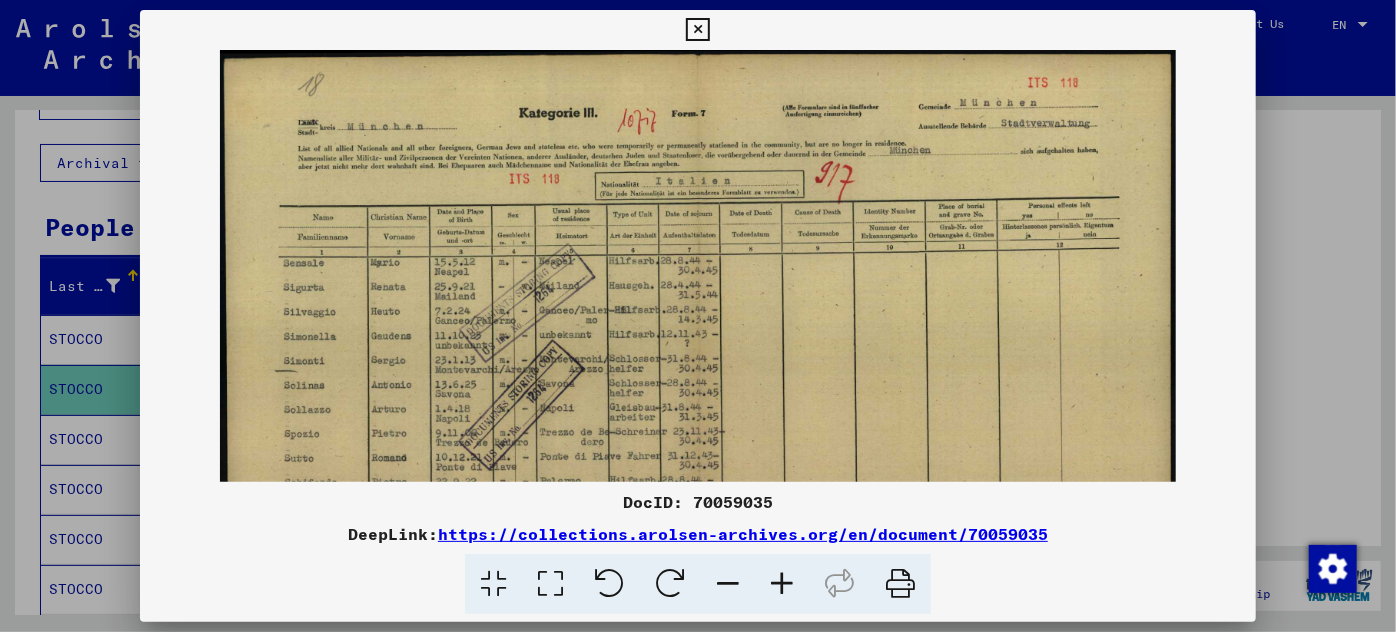 click at bounding box center (782, 584) 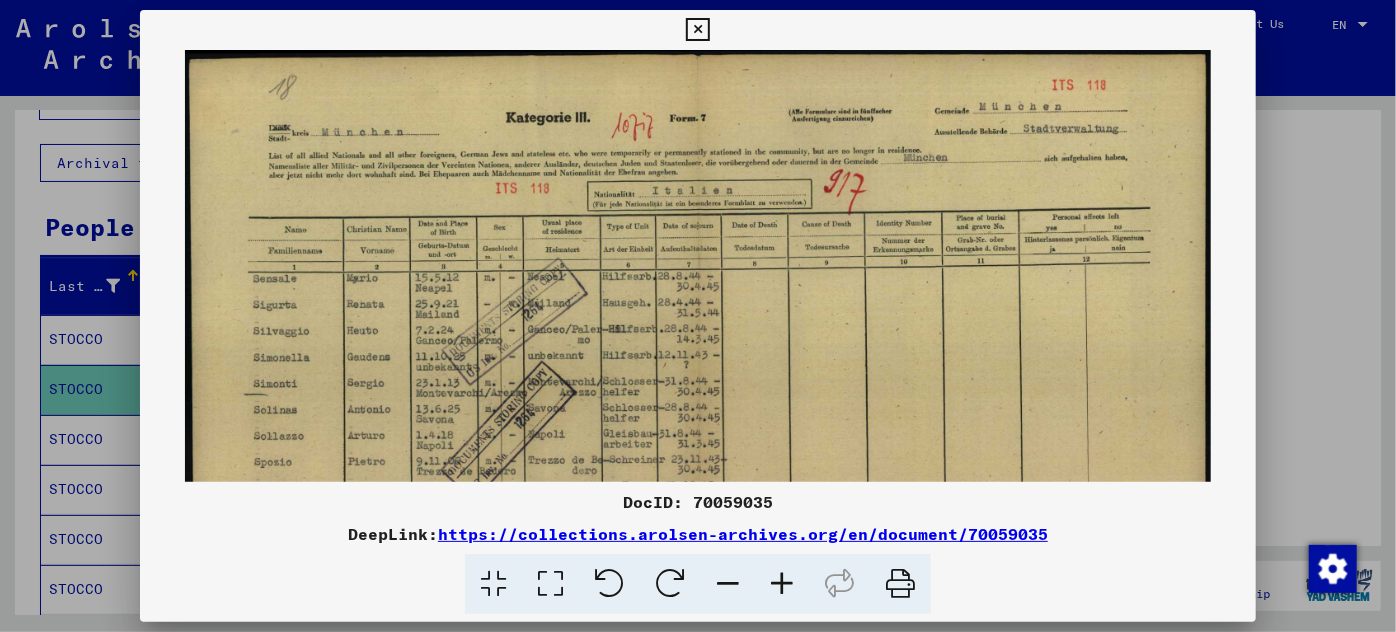 click at bounding box center [782, 584] 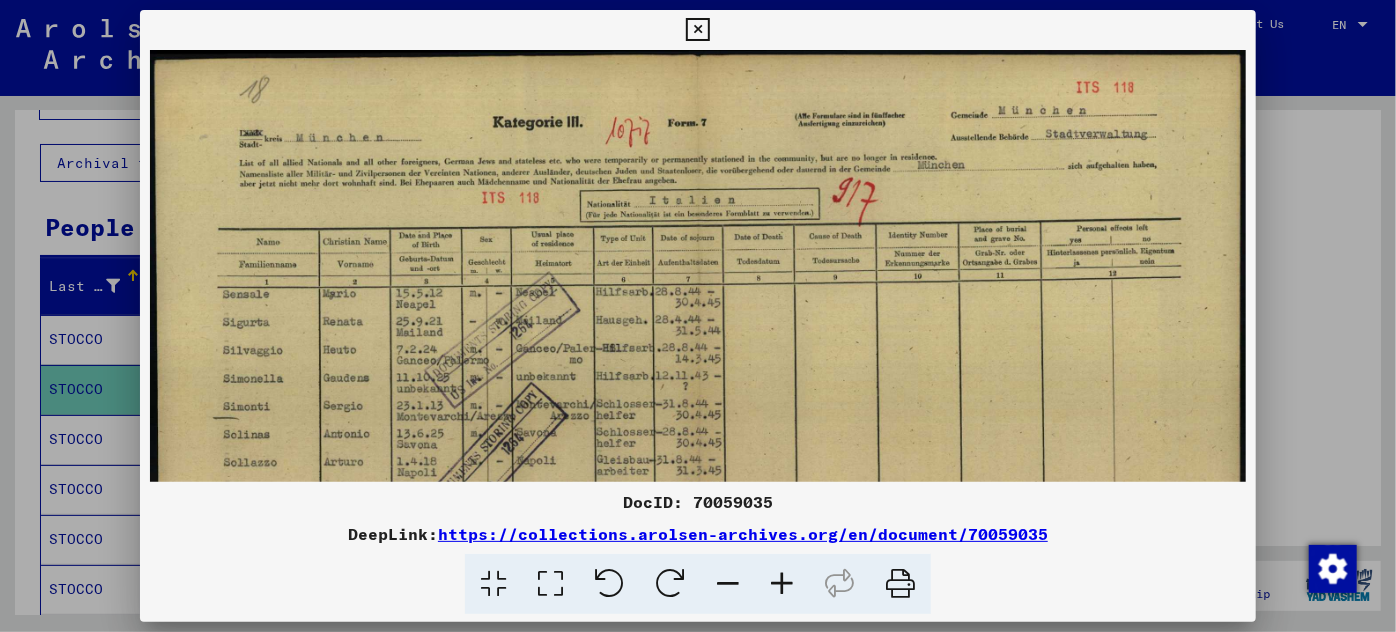 click at bounding box center (782, 584) 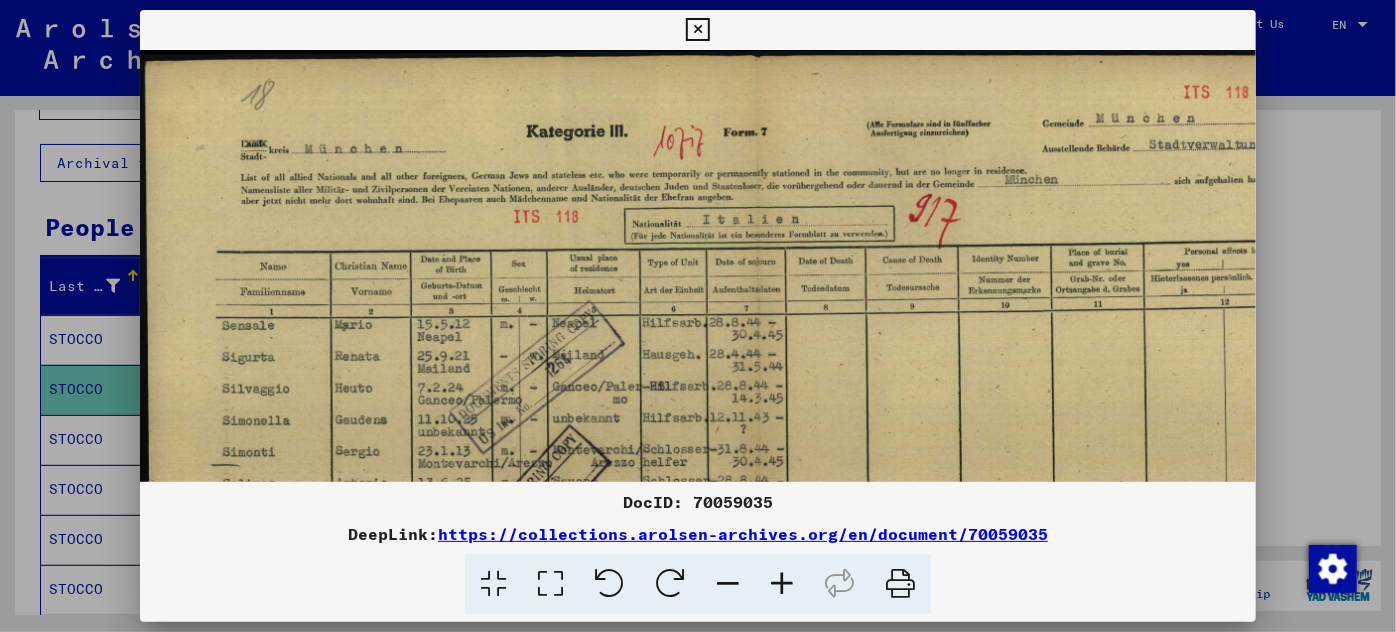 click at bounding box center (782, 584) 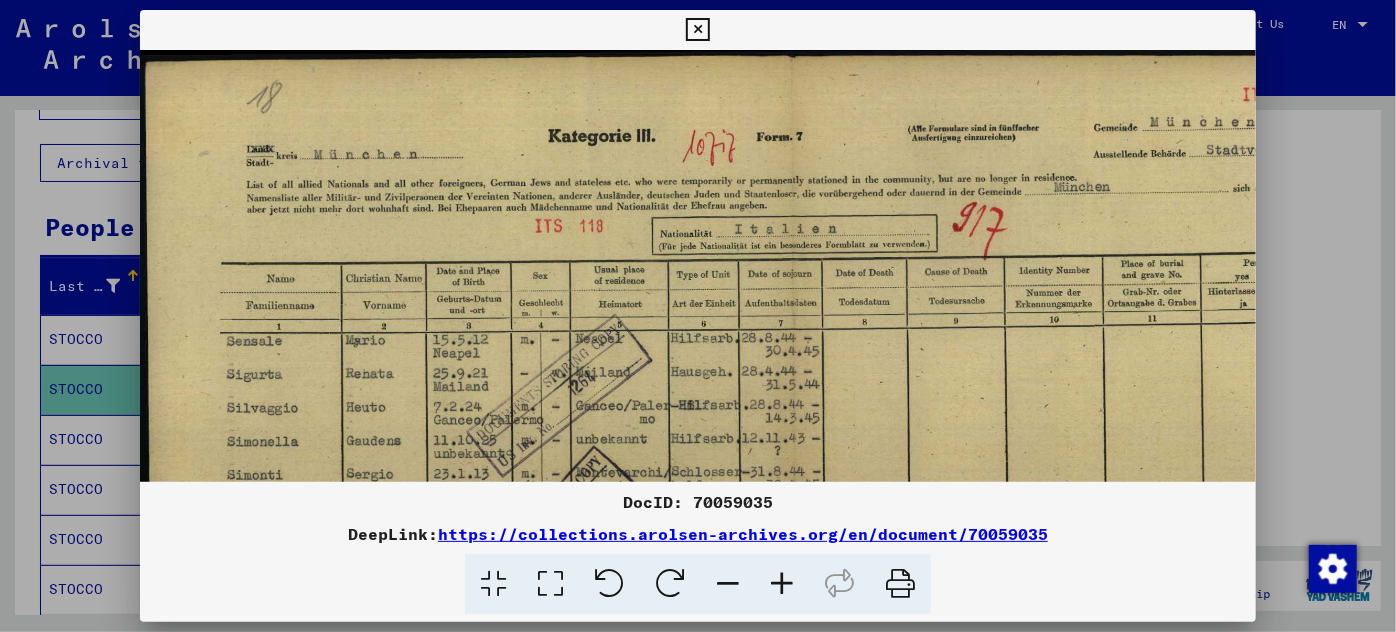 click at bounding box center (782, 584) 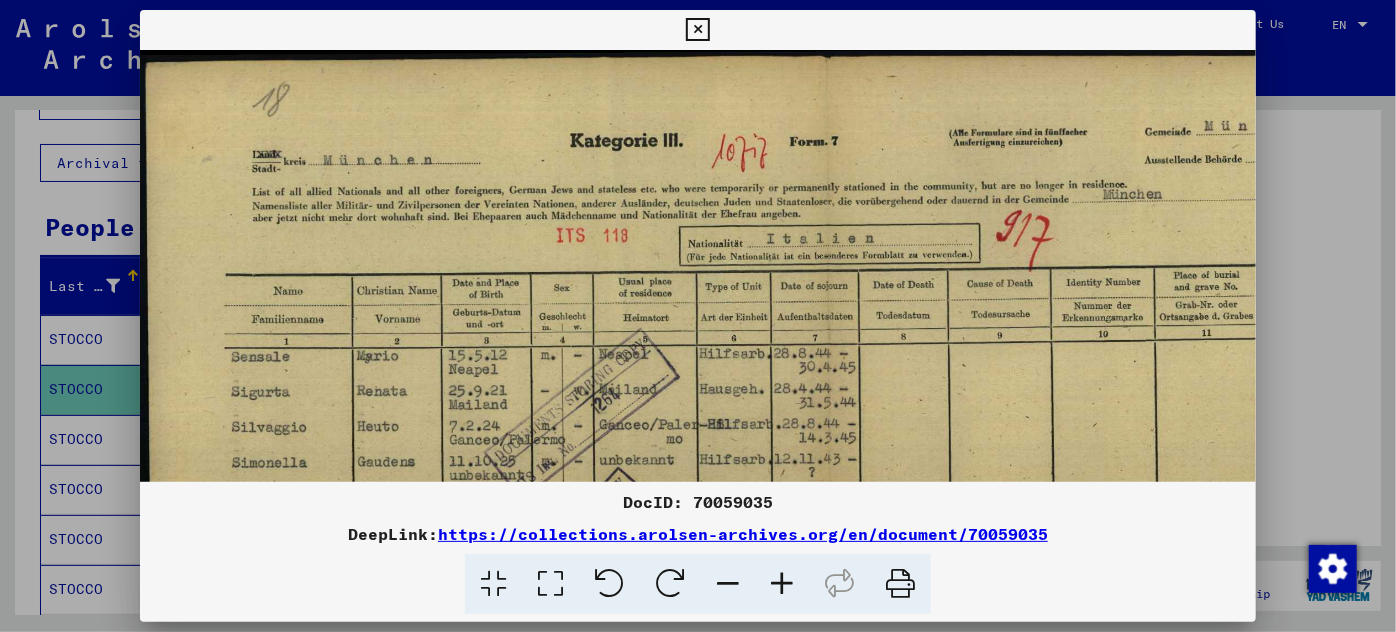 click at bounding box center (782, 584) 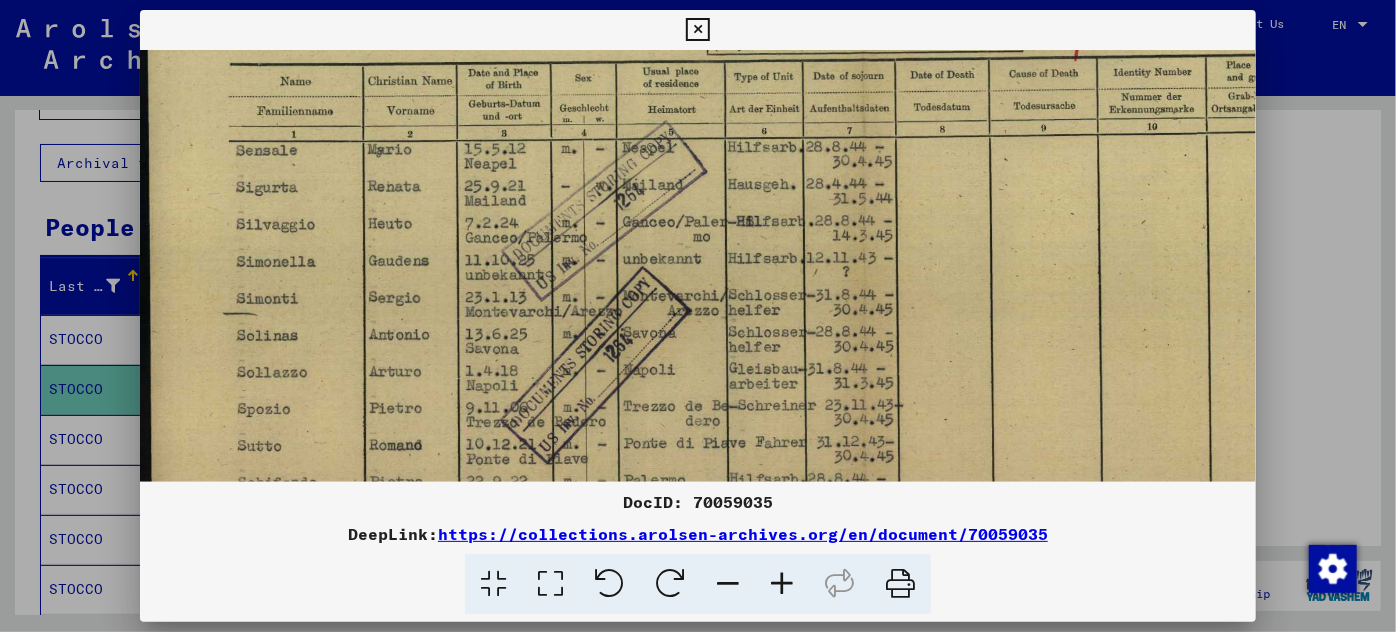 scroll, scrollTop: 223, scrollLeft: 0, axis: vertical 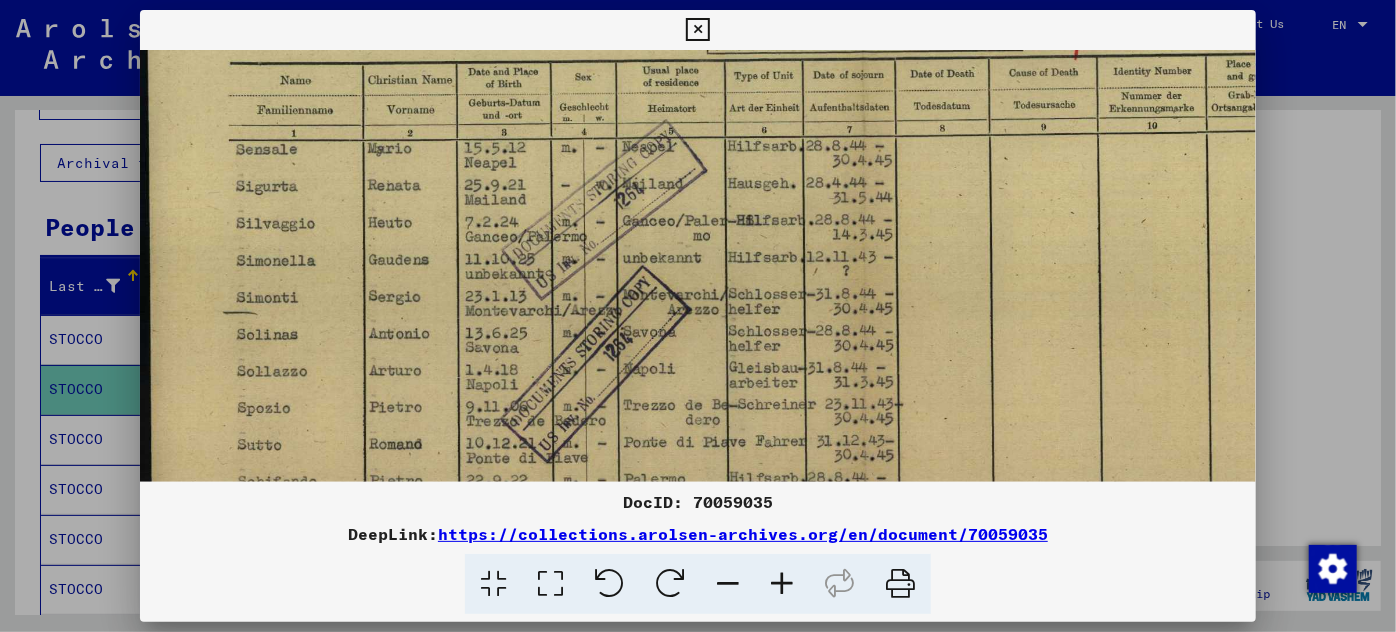 drag, startPoint x: 914, startPoint y: 418, endPoint x: 943, endPoint y: 191, distance: 228.84492 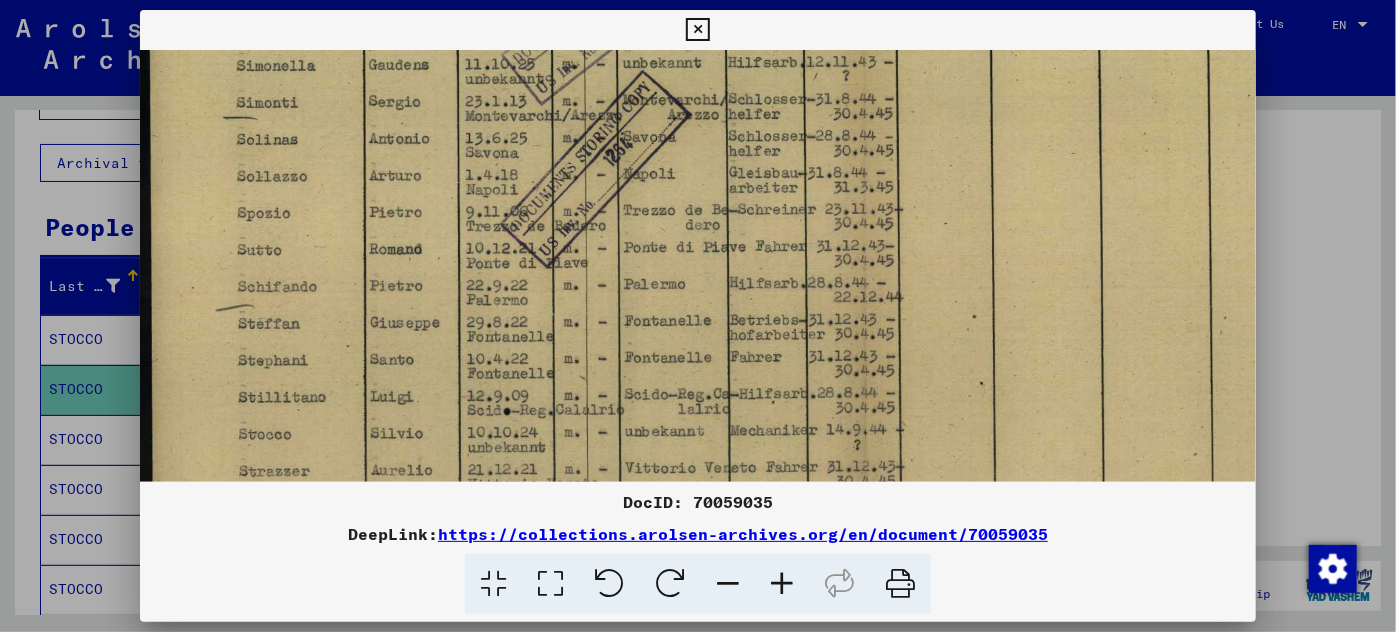 drag, startPoint x: 349, startPoint y: 422, endPoint x: 392, endPoint y: 229, distance: 197.73215 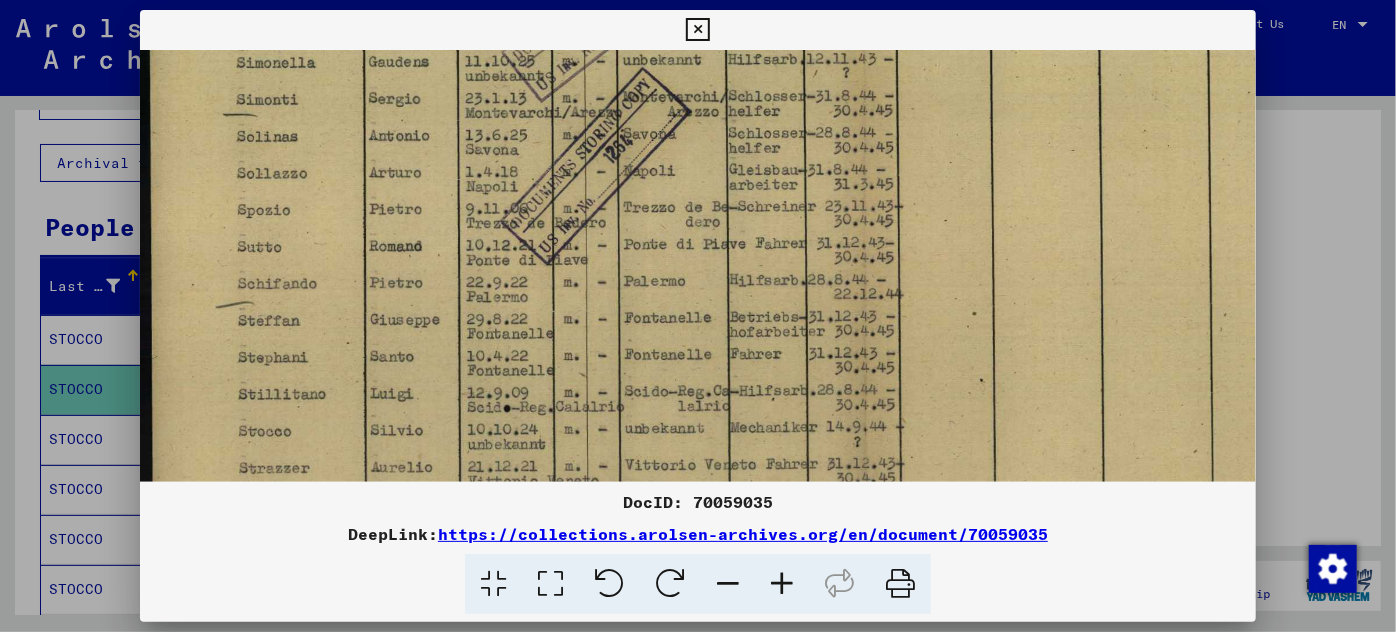 click at bounding box center (698, 316) 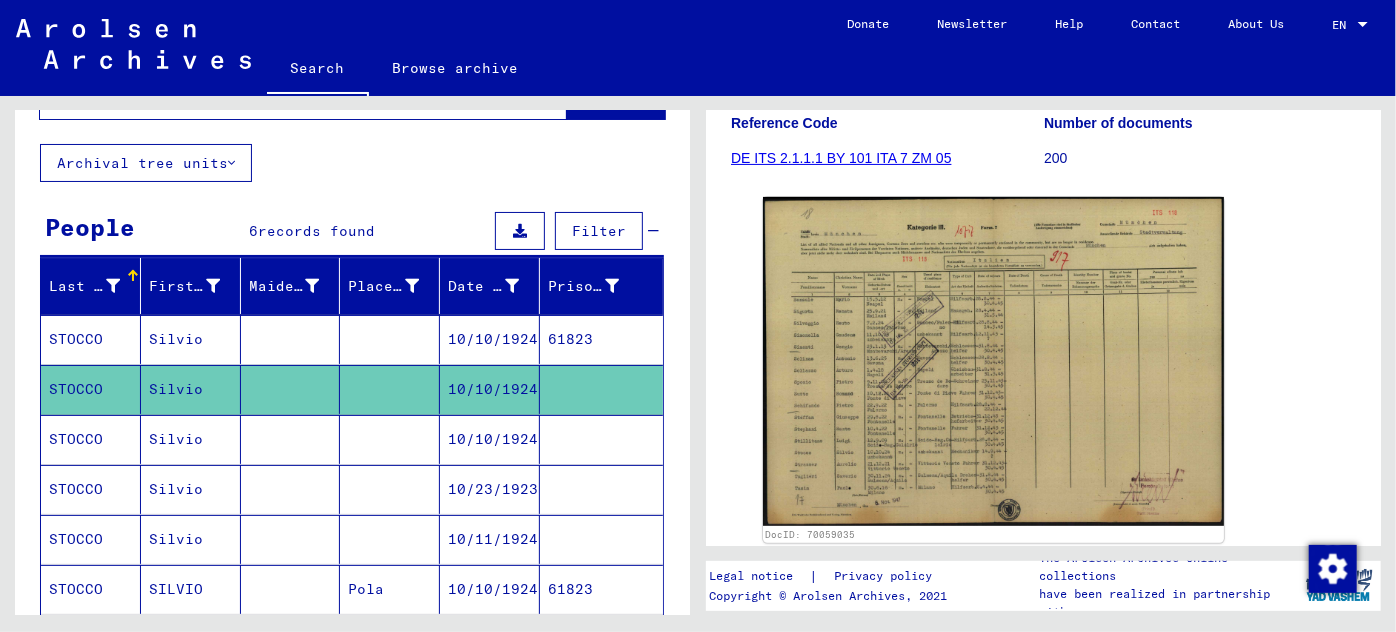 click on "10/10/1924" at bounding box center (490, 489) 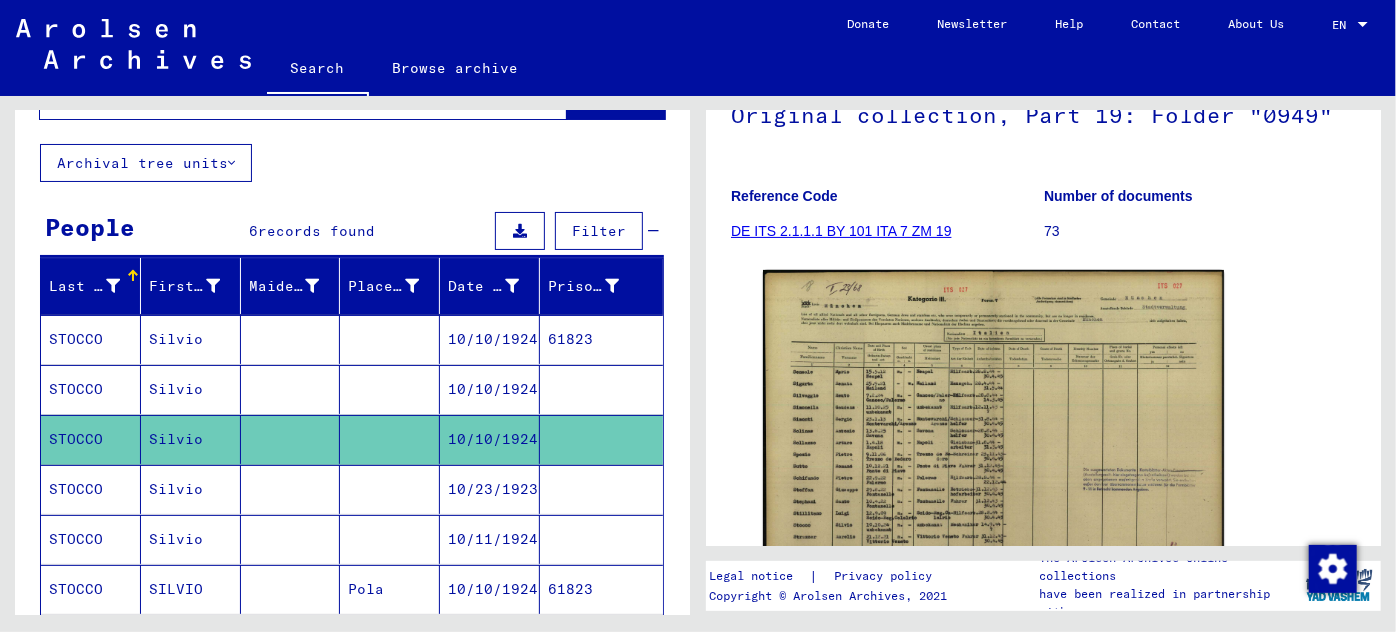 scroll, scrollTop: 363, scrollLeft: 0, axis: vertical 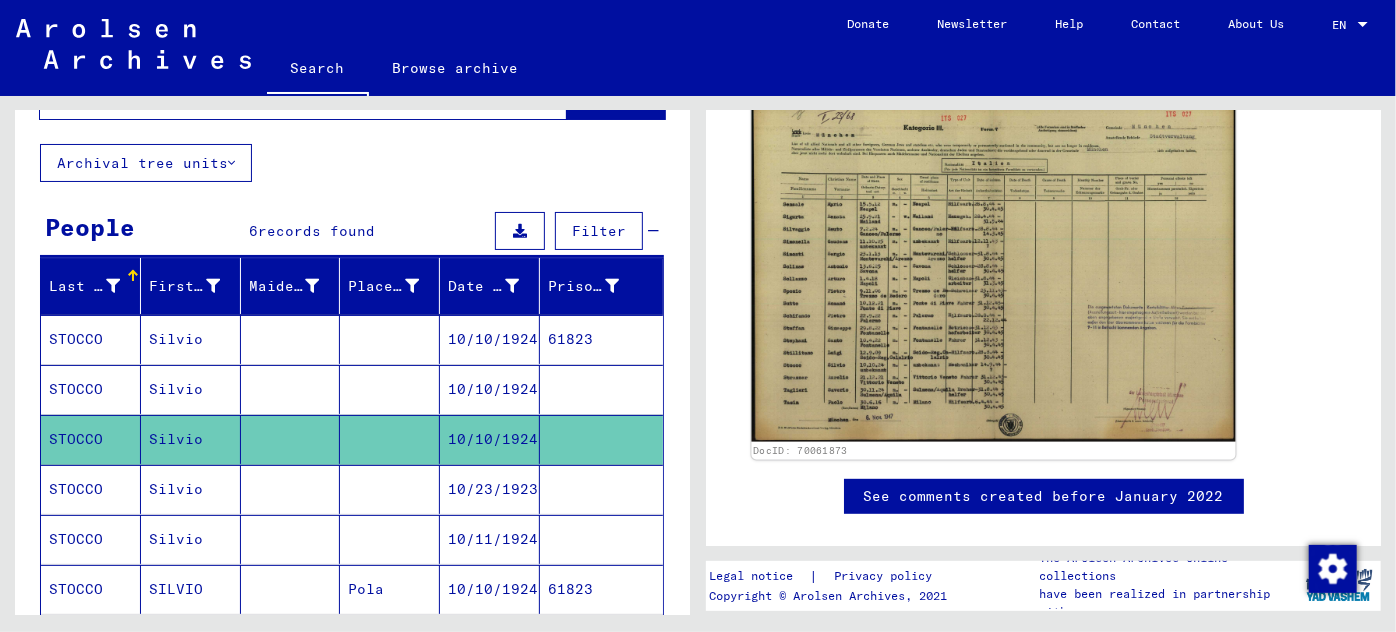 click 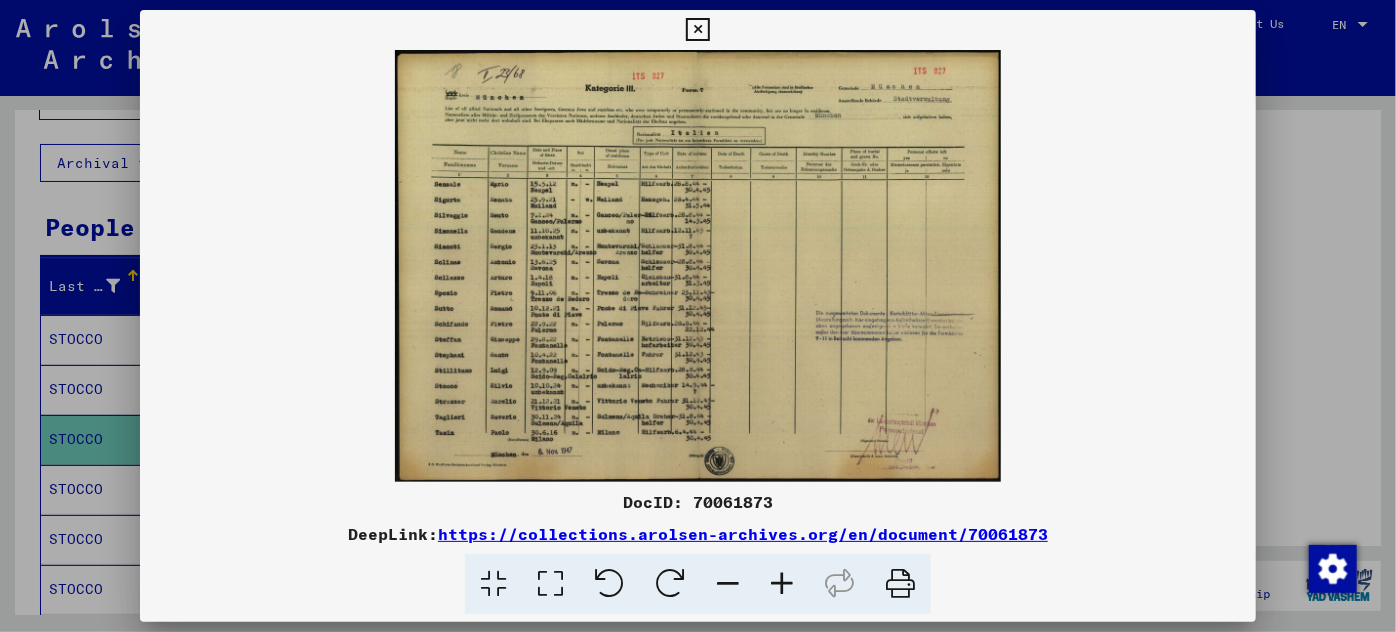 click at bounding box center [782, 584] 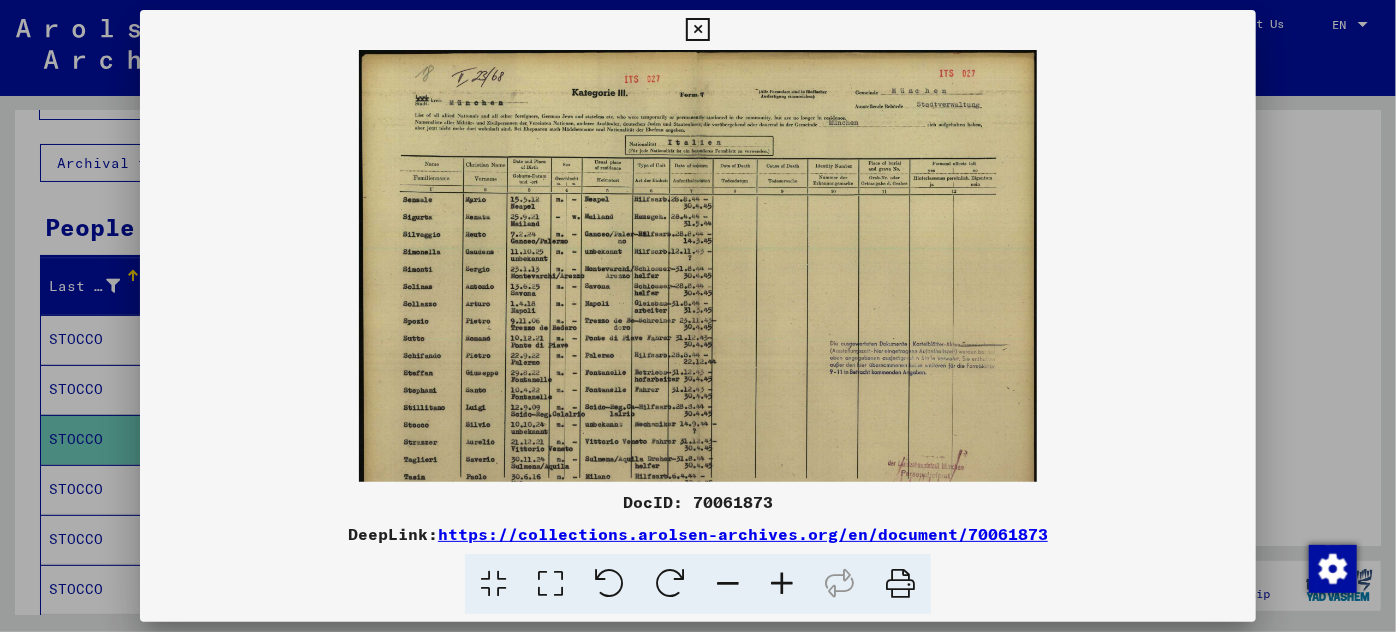 click at bounding box center (782, 584) 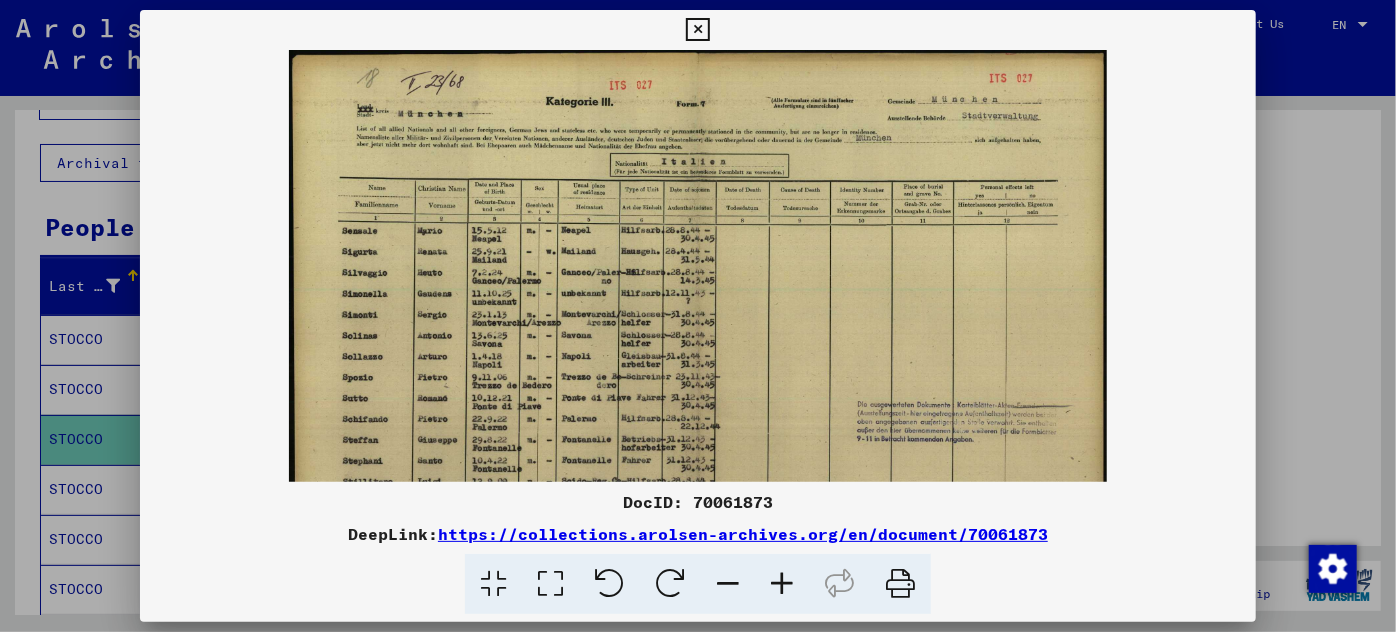 click at bounding box center (782, 584) 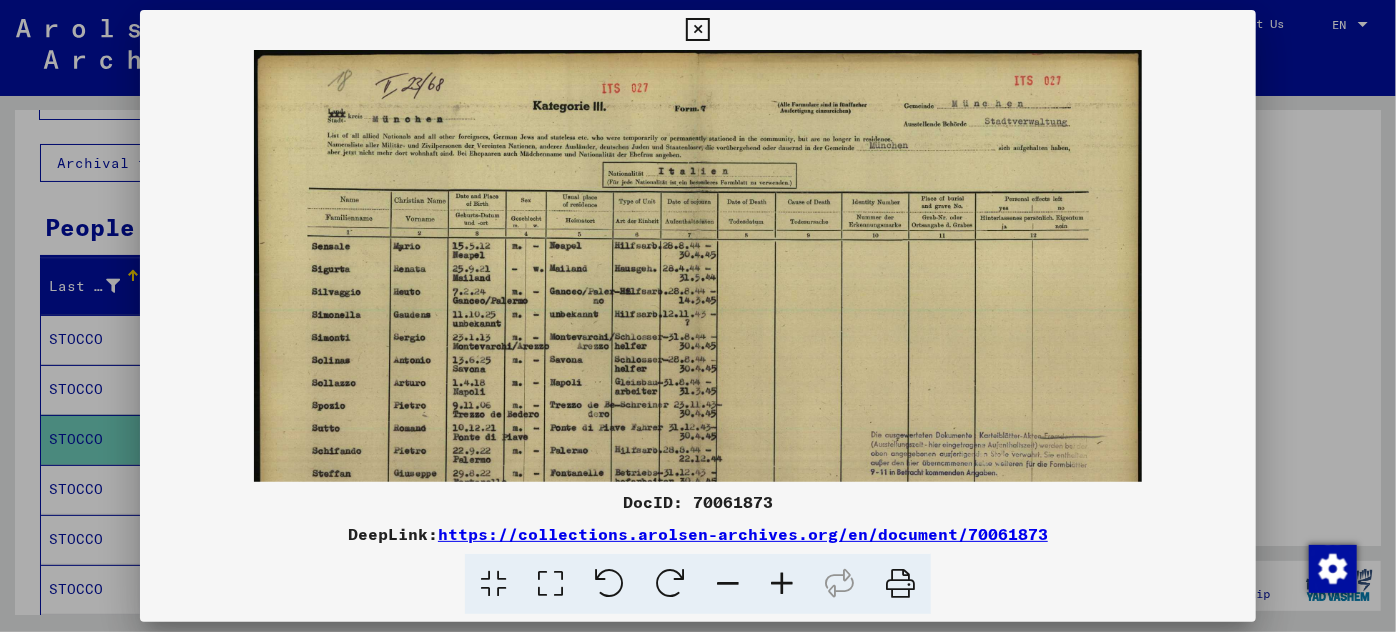 click at bounding box center (782, 584) 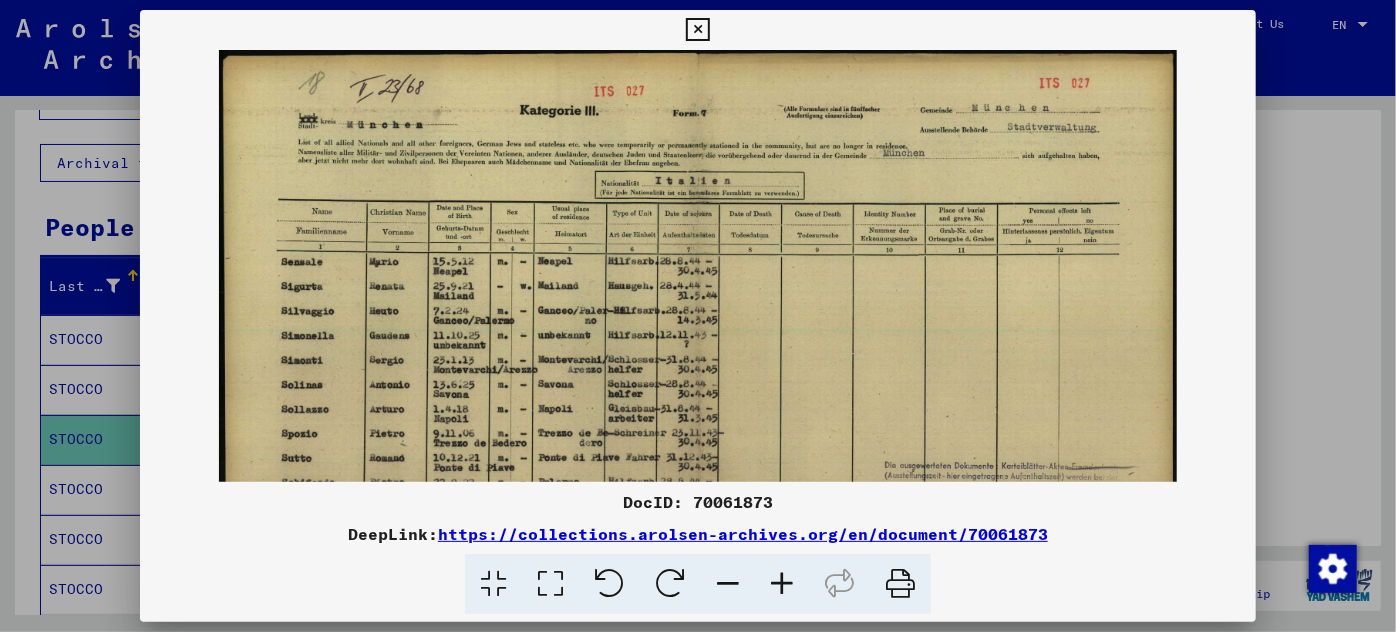 click at bounding box center [782, 584] 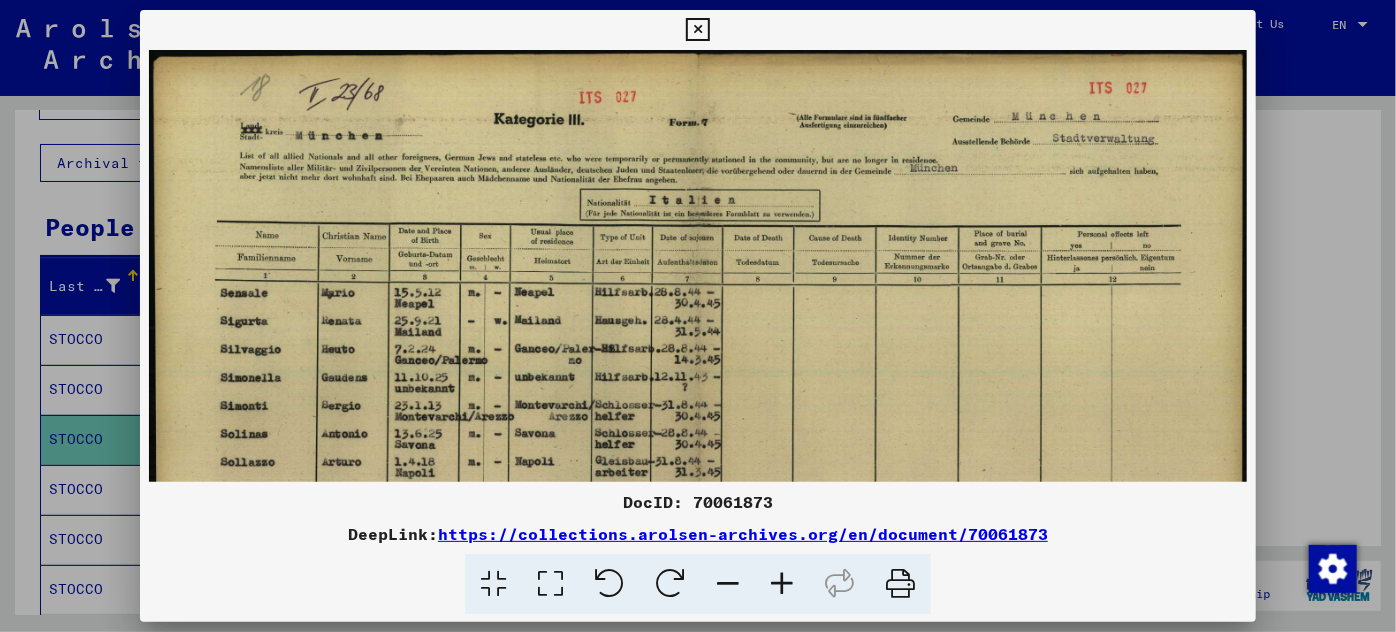click at bounding box center [782, 584] 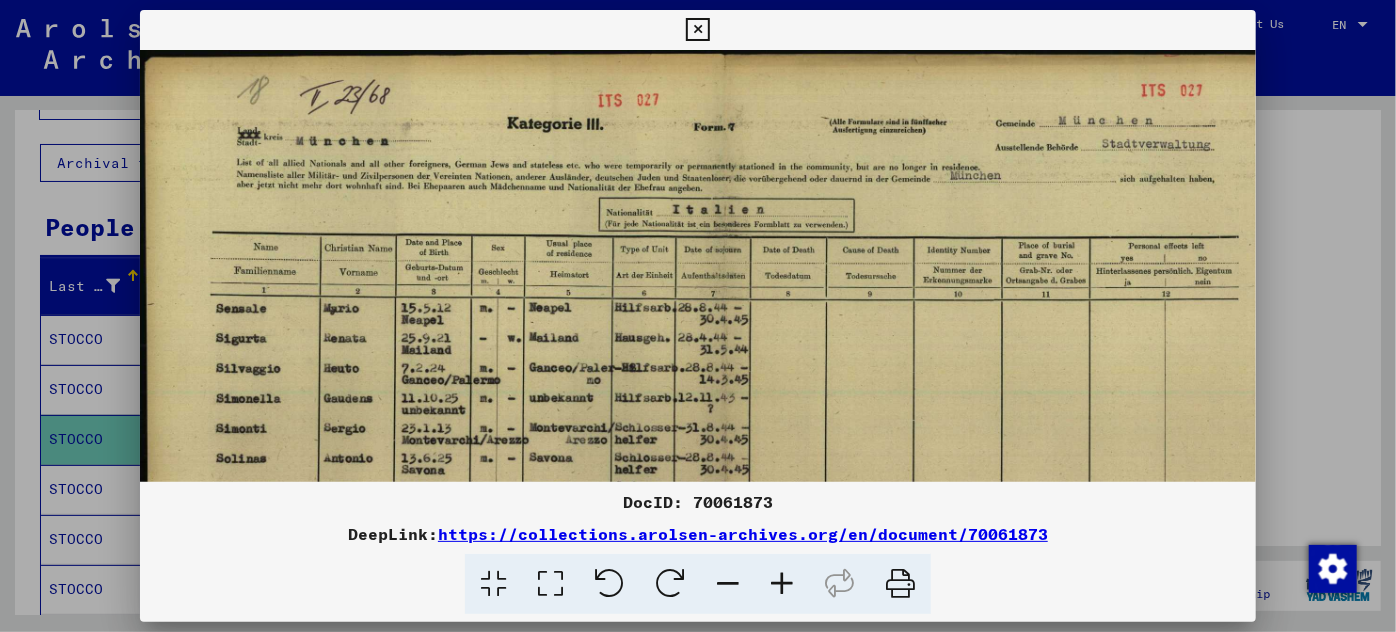 click at bounding box center [782, 584] 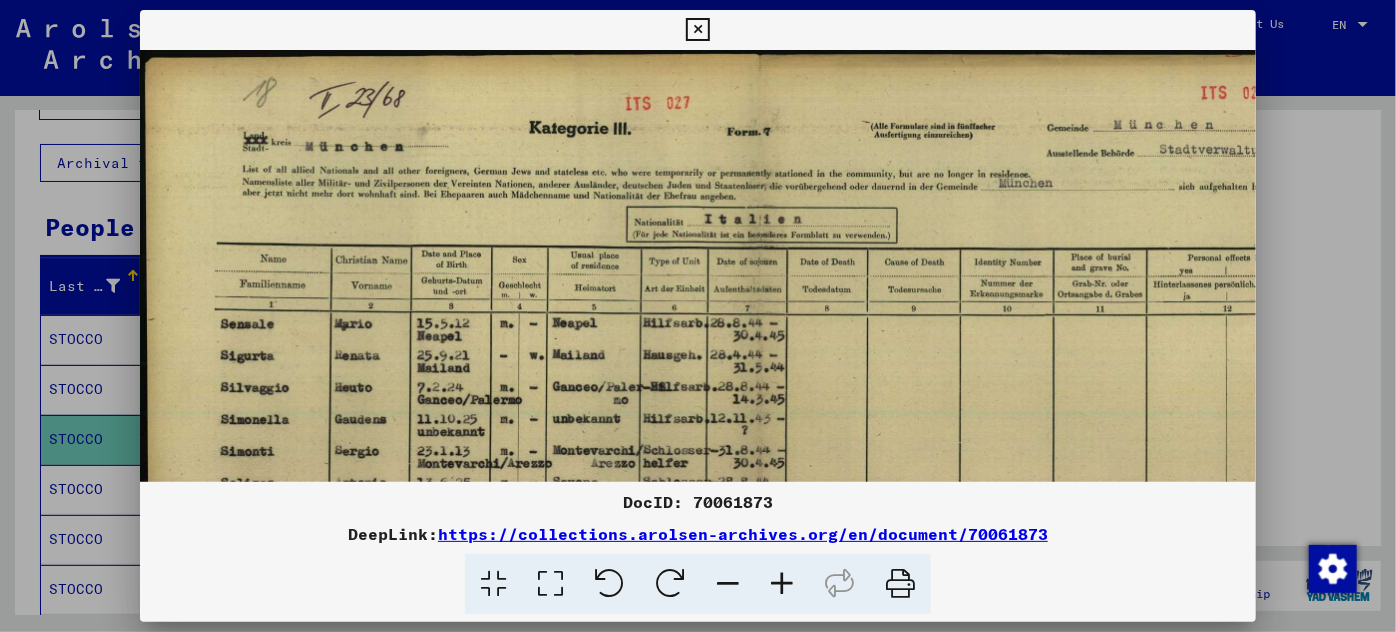 click at bounding box center (782, 584) 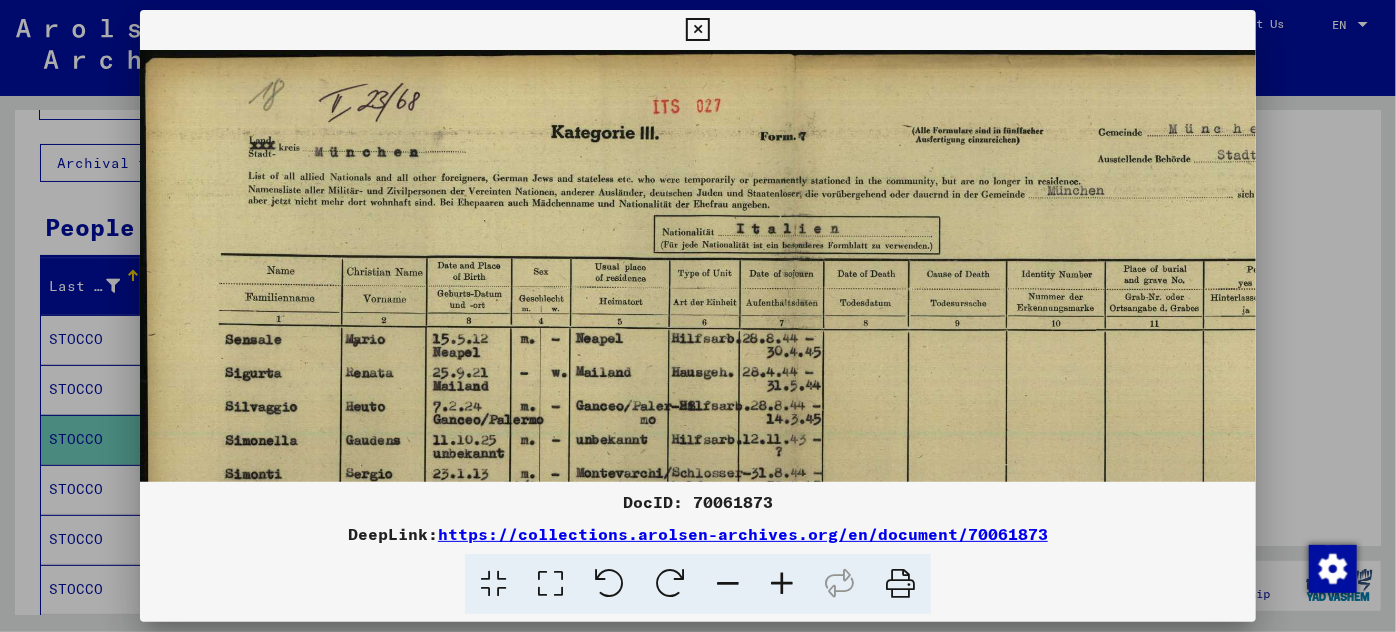 click at bounding box center [782, 584] 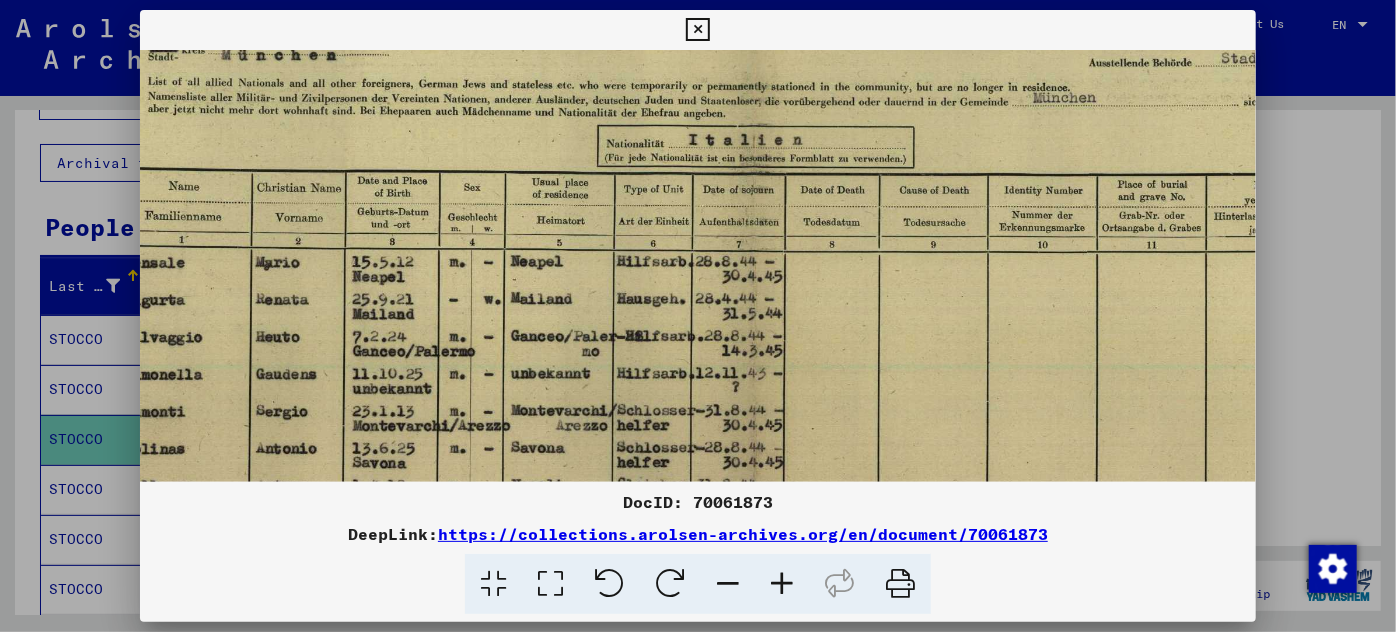 scroll, scrollTop: 111, scrollLeft: 115, axis: both 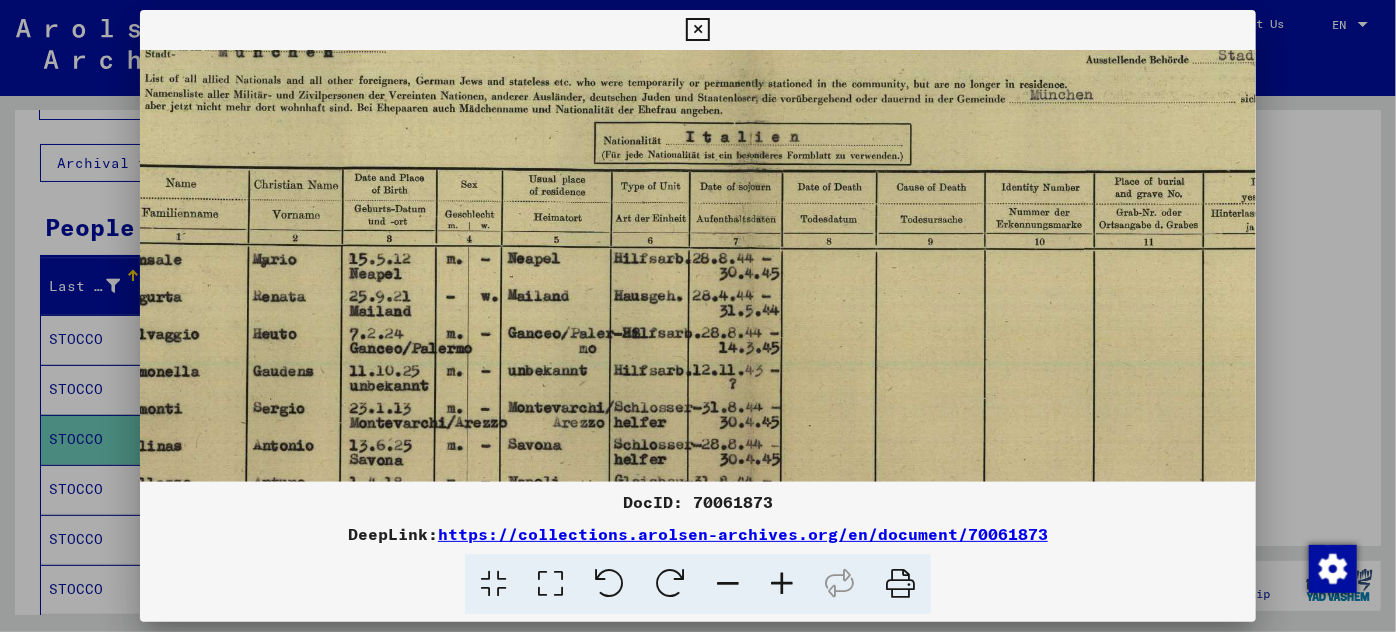 drag, startPoint x: 662, startPoint y: 375, endPoint x: 546, endPoint y: 263, distance: 161.24515 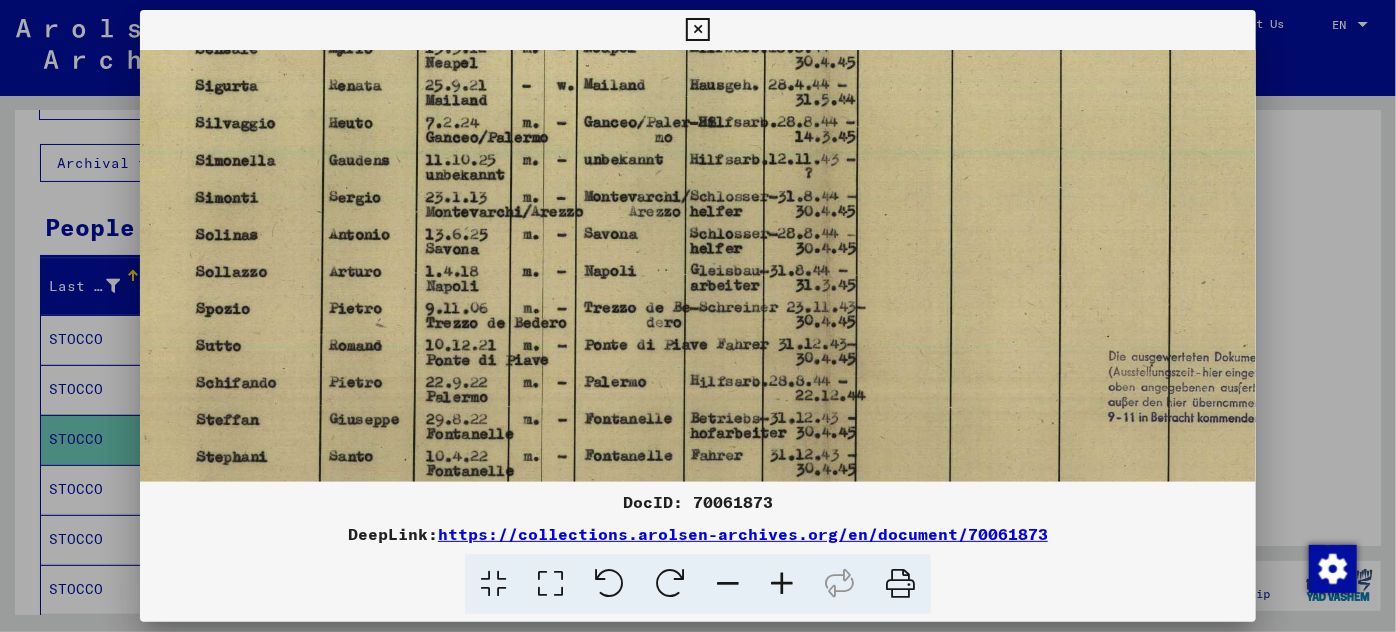 scroll, scrollTop: 322, scrollLeft: 0, axis: vertical 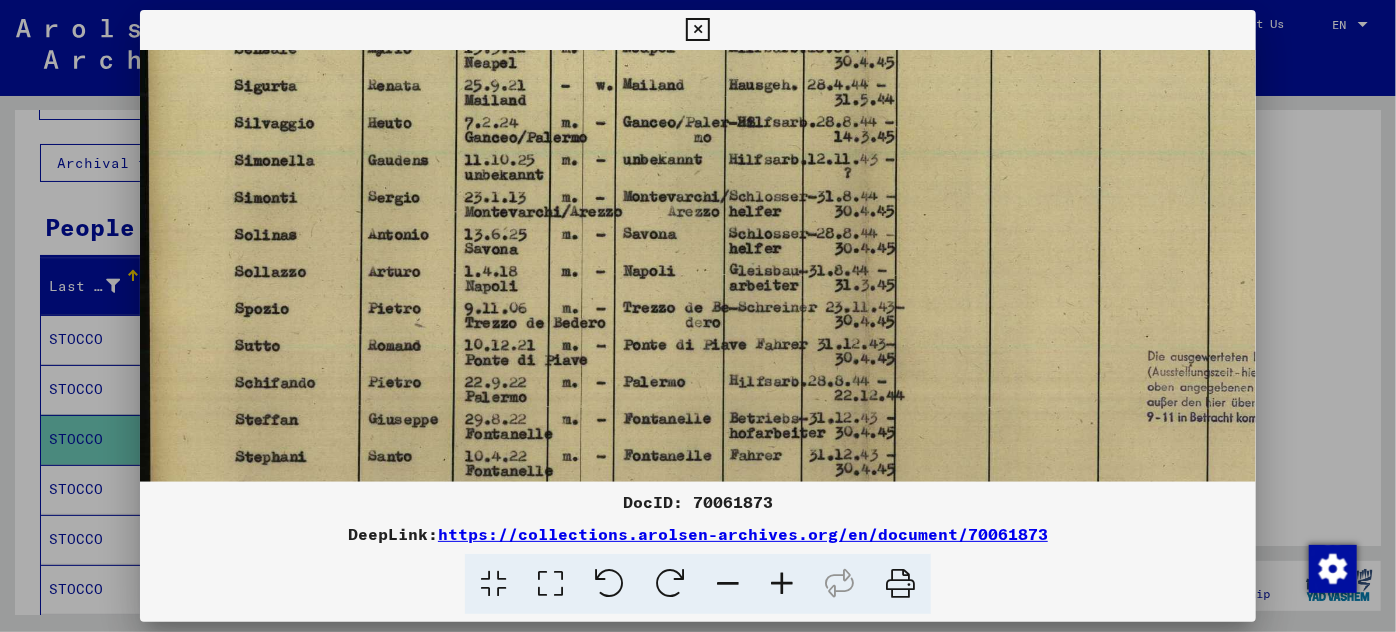 drag, startPoint x: 718, startPoint y: 426, endPoint x: 895, endPoint y: 216, distance: 274.6434 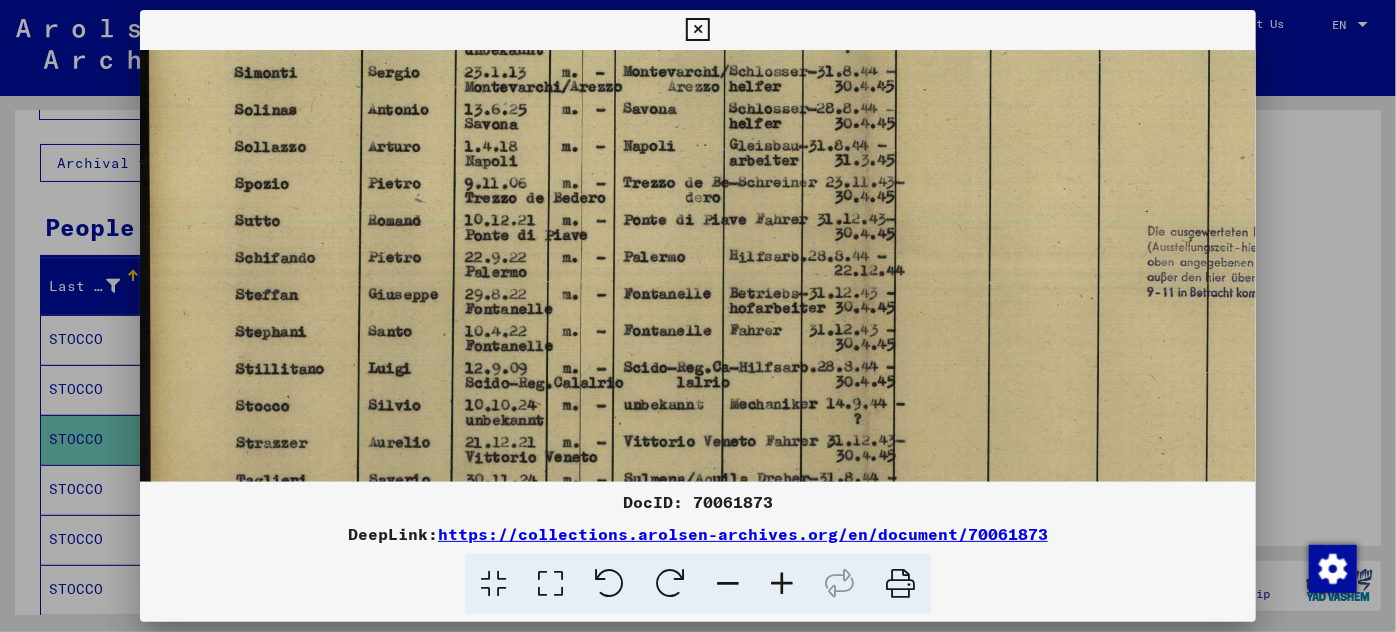 scroll, scrollTop: 504, scrollLeft: 0, axis: vertical 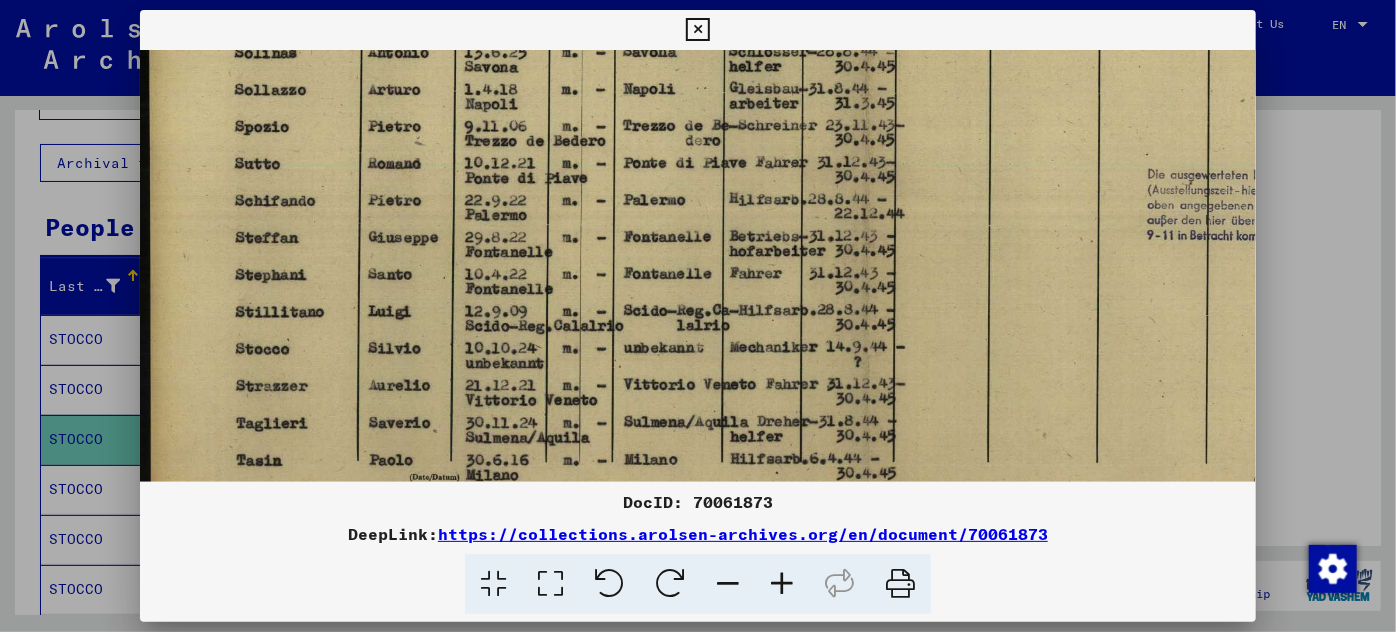 drag, startPoint x: 669, startPoint y: 388, endPoint x: 695, endPoint y: 206, distance: 183.84776 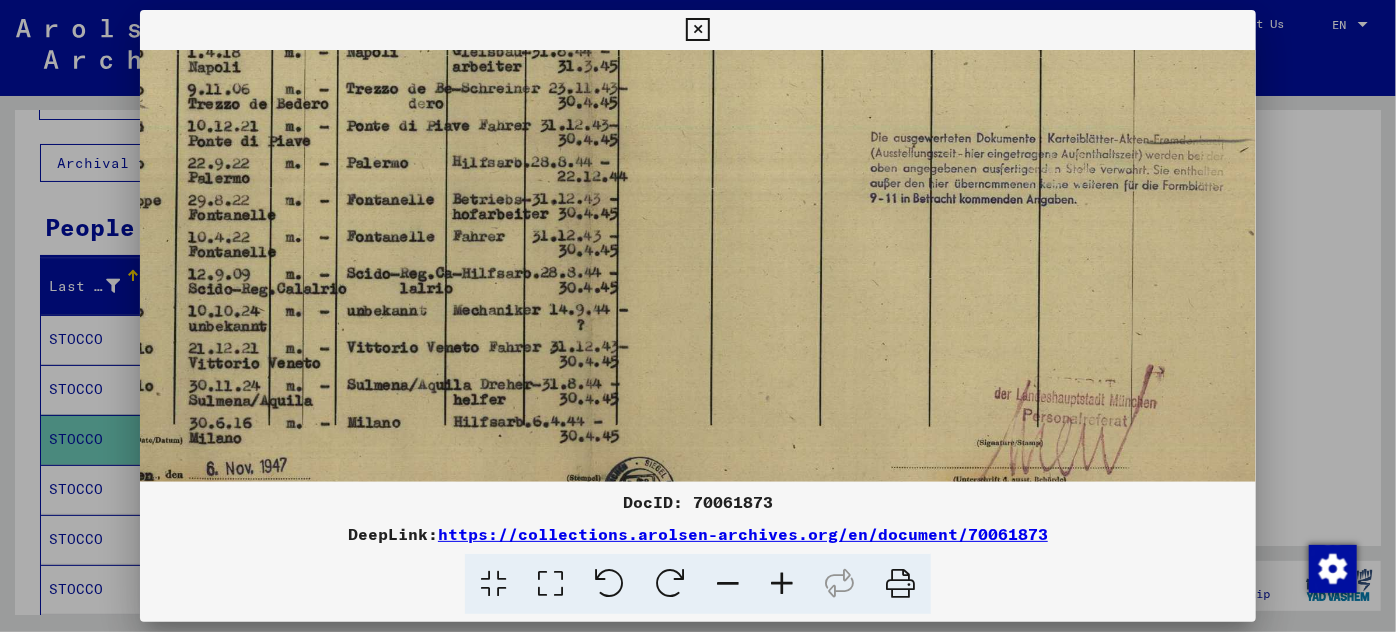 scroll, scrollTop: 541, scrollLeft: 278, axis: both 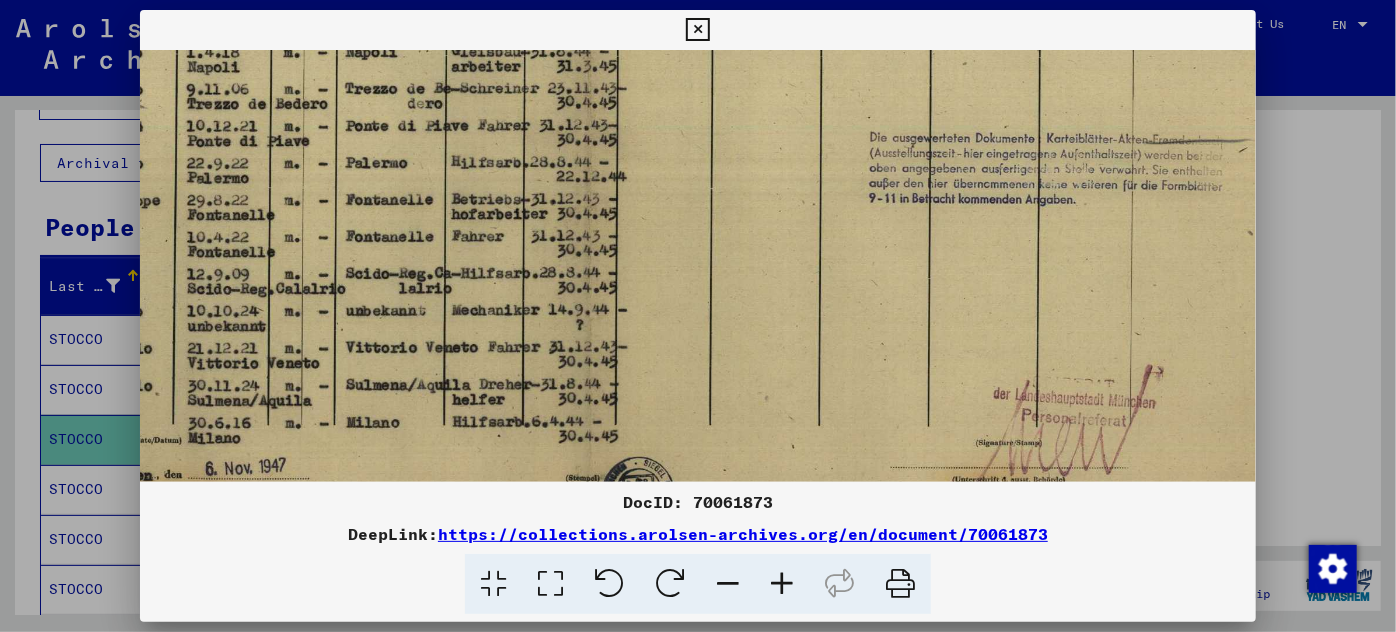 drag, startPoint x: 797, startPoint y: 368, endPoint x: 519, endPoint y: 330, distance: 280.5851 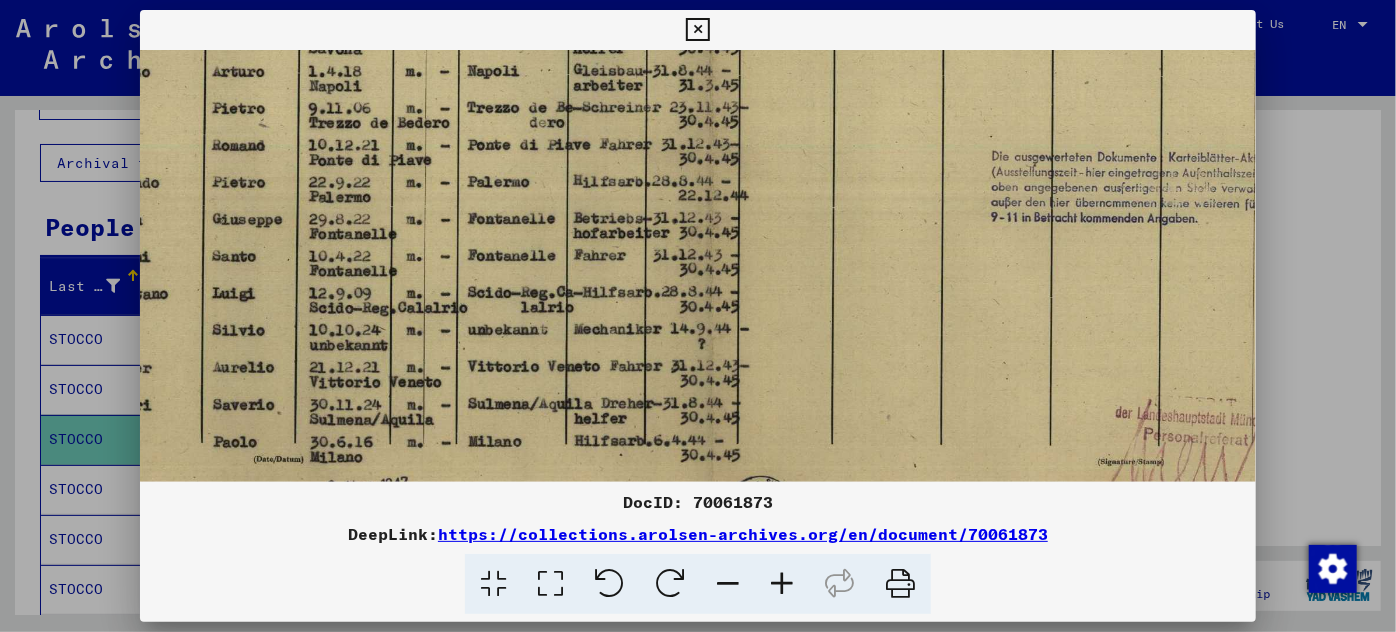 scroll, scrollTop: 504, scrollLeft: 0, axis: vertical 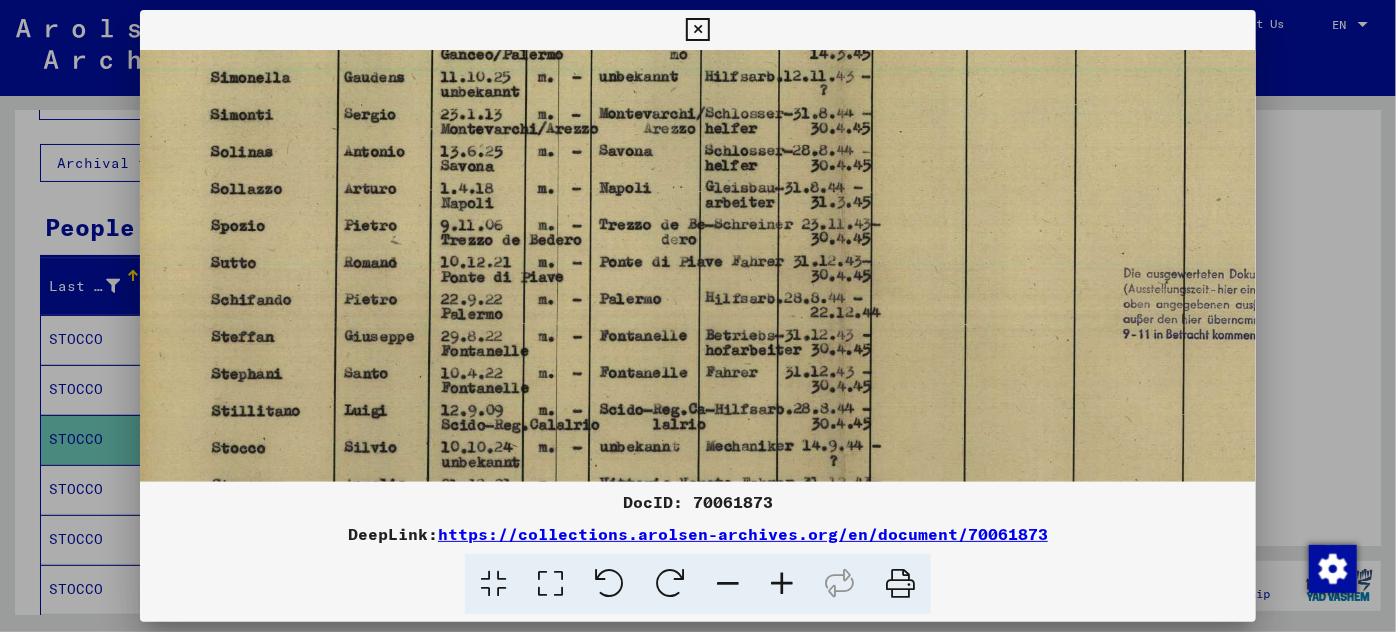 drag, startPoint x: 518, startPoint y: 329, endPoint x: 748, endPoint y: 501, distance: 287.2003 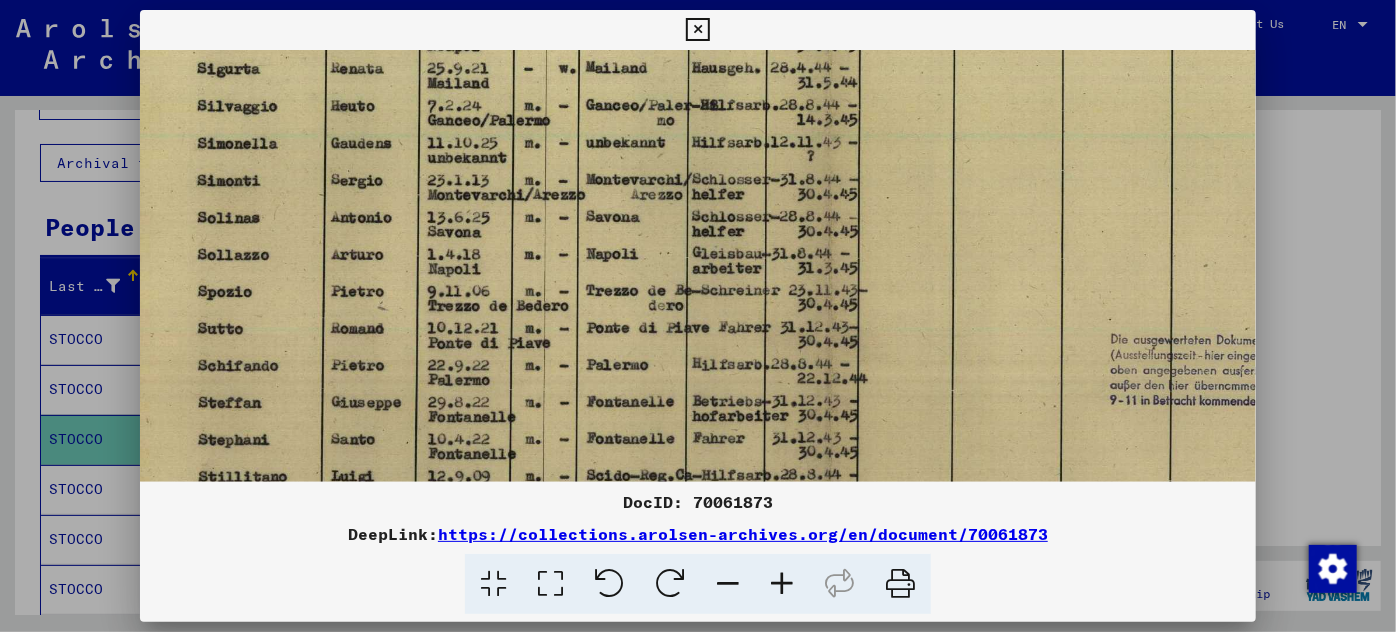 scroll, scrollTop: 230, scrollLeft: 5, axis: both 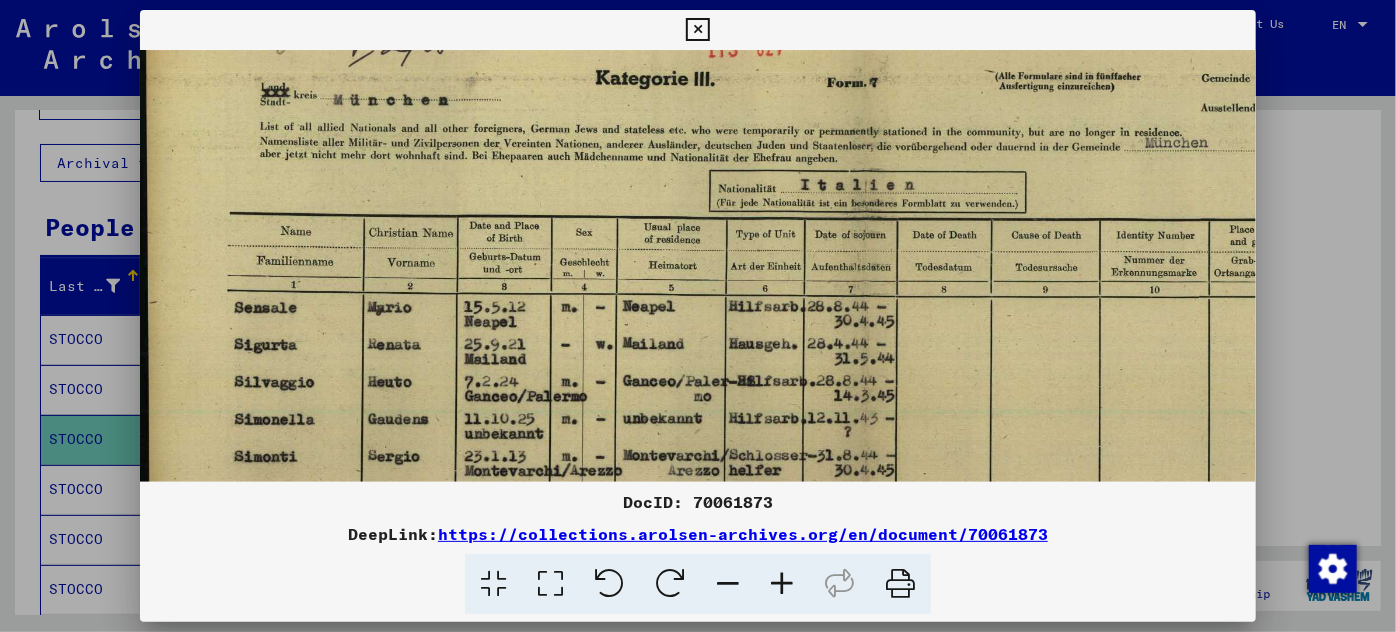 drag, startPoint x: 706, startPoint y: 239, endPoint x: 766, endPoint y: 472, distance: 240.60133 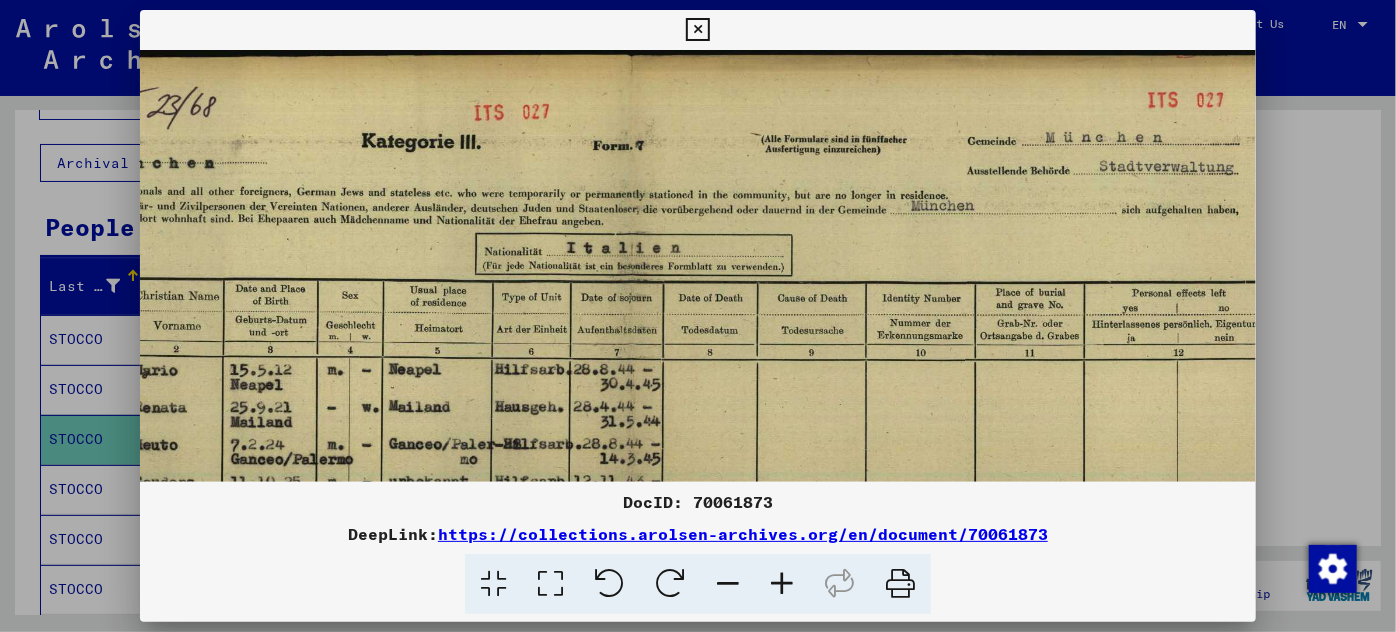 scroll, scrollTop: 0, scrollLeft: 0, axis: both 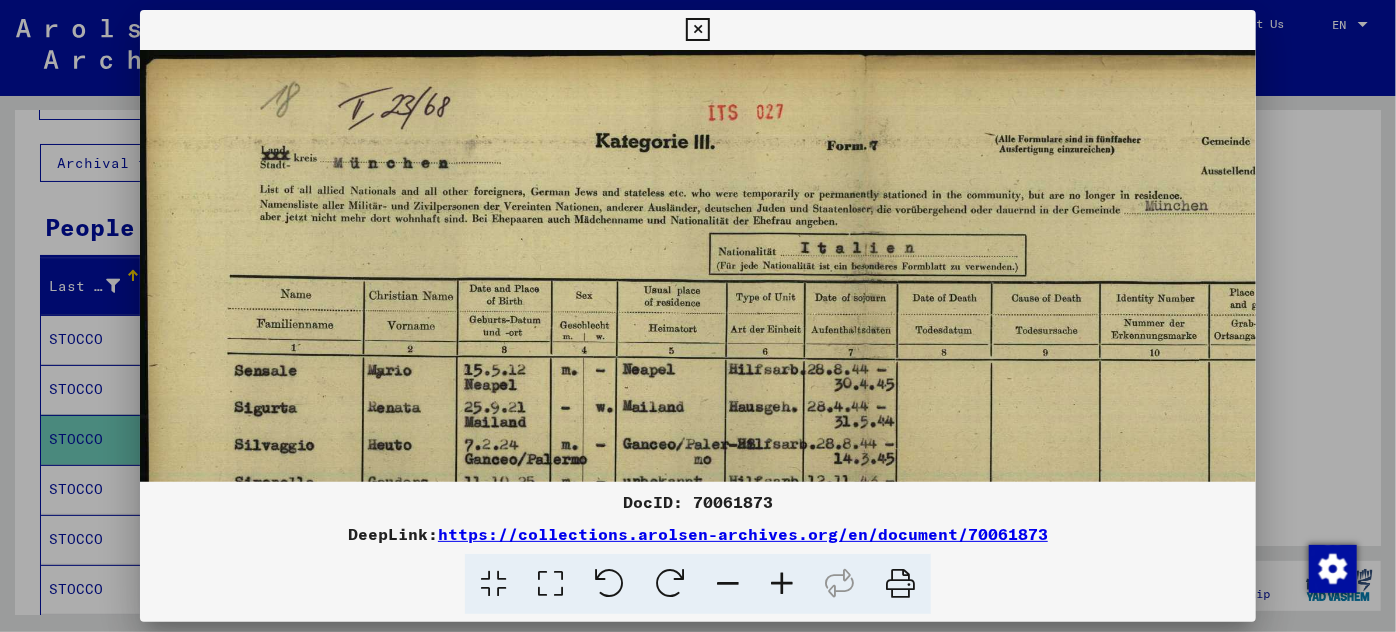 drag, startPoint x: 528, startPoint y: 321, endPoint x: 755, endPoint y: 424, distance: 249.27495 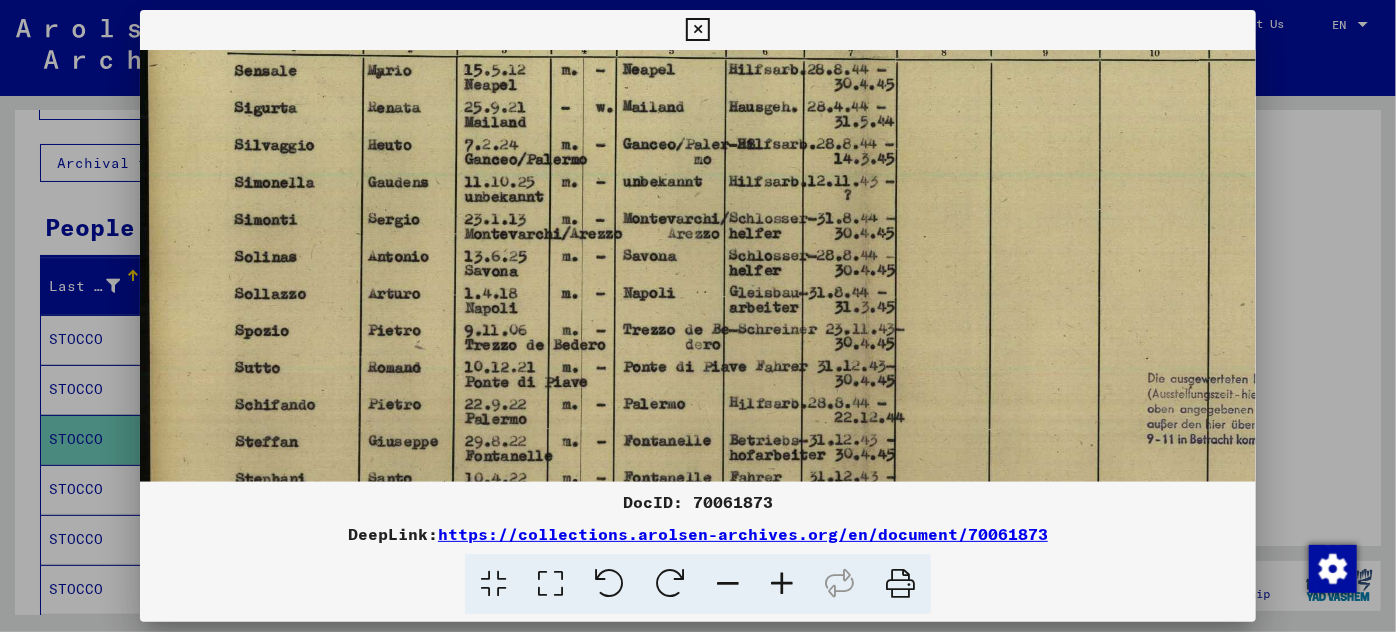 scroll, scrollTop: 325, scrollLeft: 0, axis: vertical 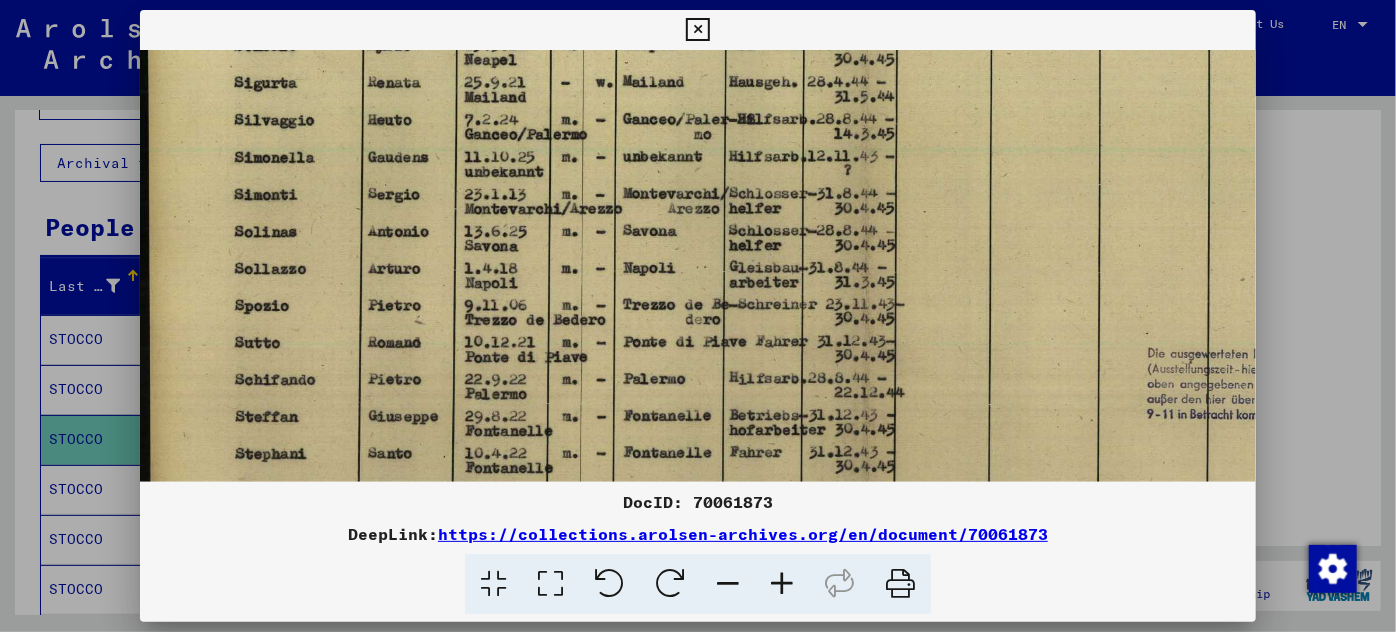 drag, startPoint x: 623, startPoint y: 428, endPoint x: 661, endPoint y: 103, distance: 327.214 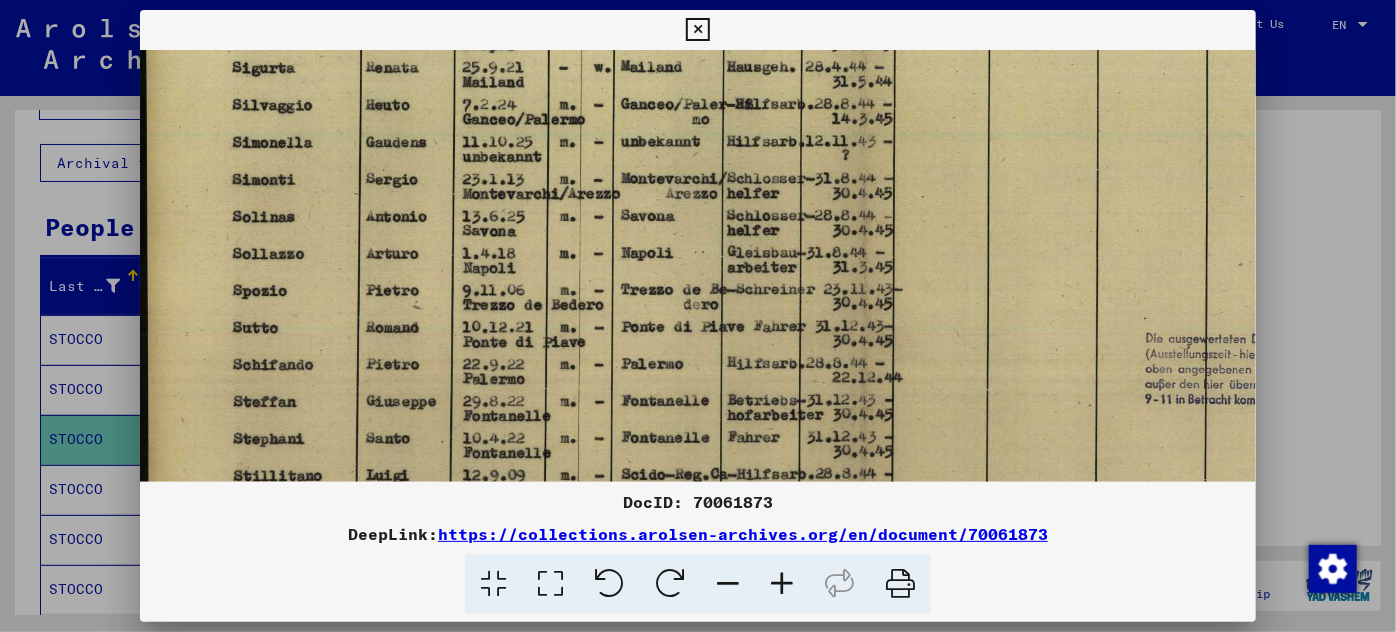scroll, scrollTop: 340, scrollLeft: 2, axis: both 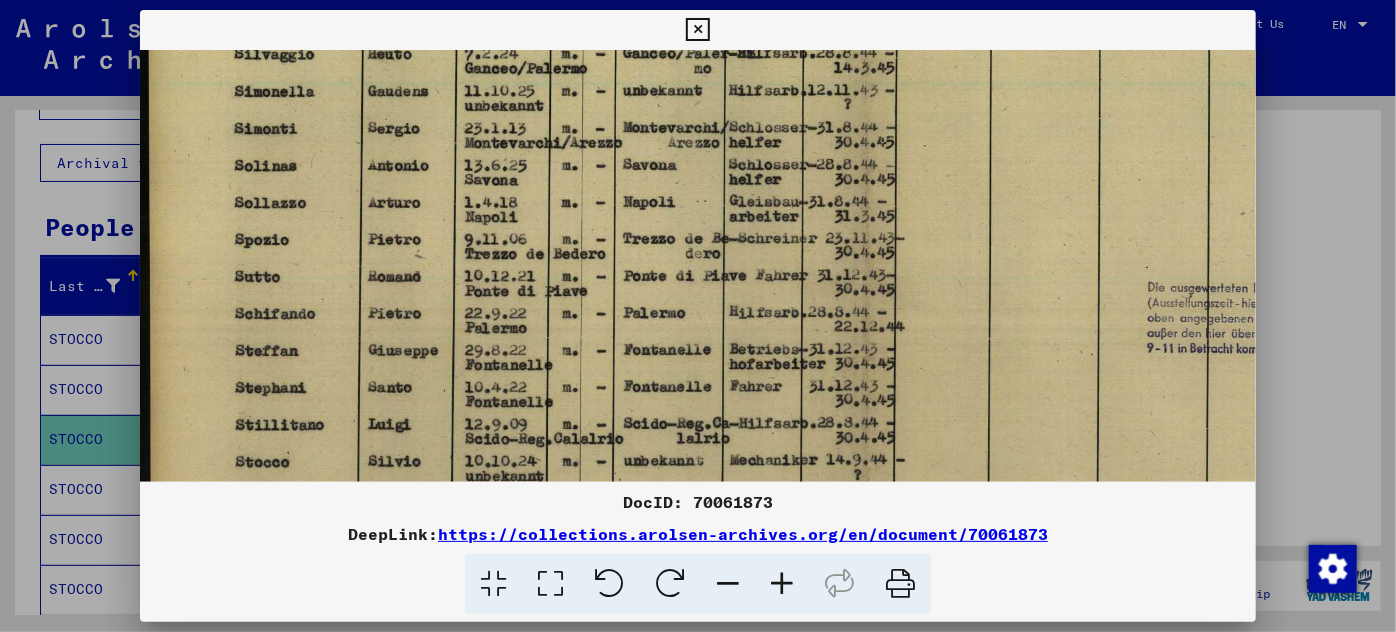 drag, startPoint x: 642, startPoint y: 282, endPoint x: 678, endPoint y: 234, distance: 60 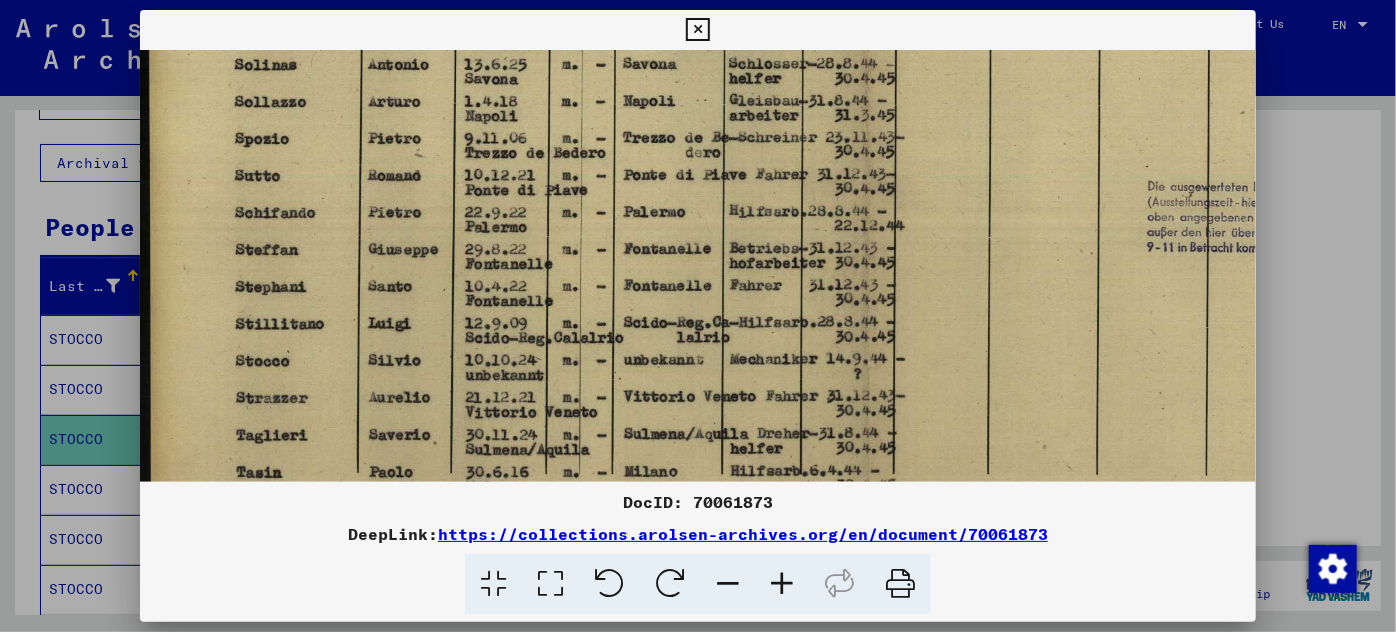 scroll, scrollTop: 539, scrollLeft: 0, axis: vertical 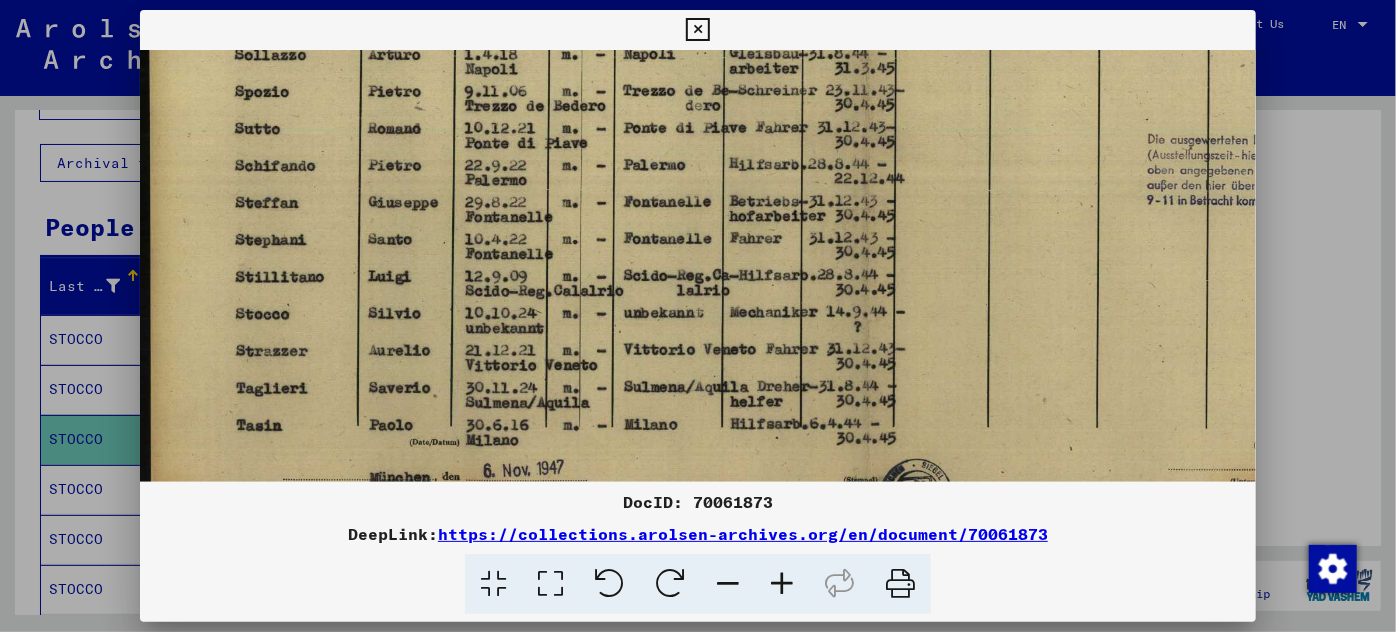 drag, startPoint x: 642, startPoint y: 442, endPoint x: 650, endPoint y: 296, distance: 146.21901 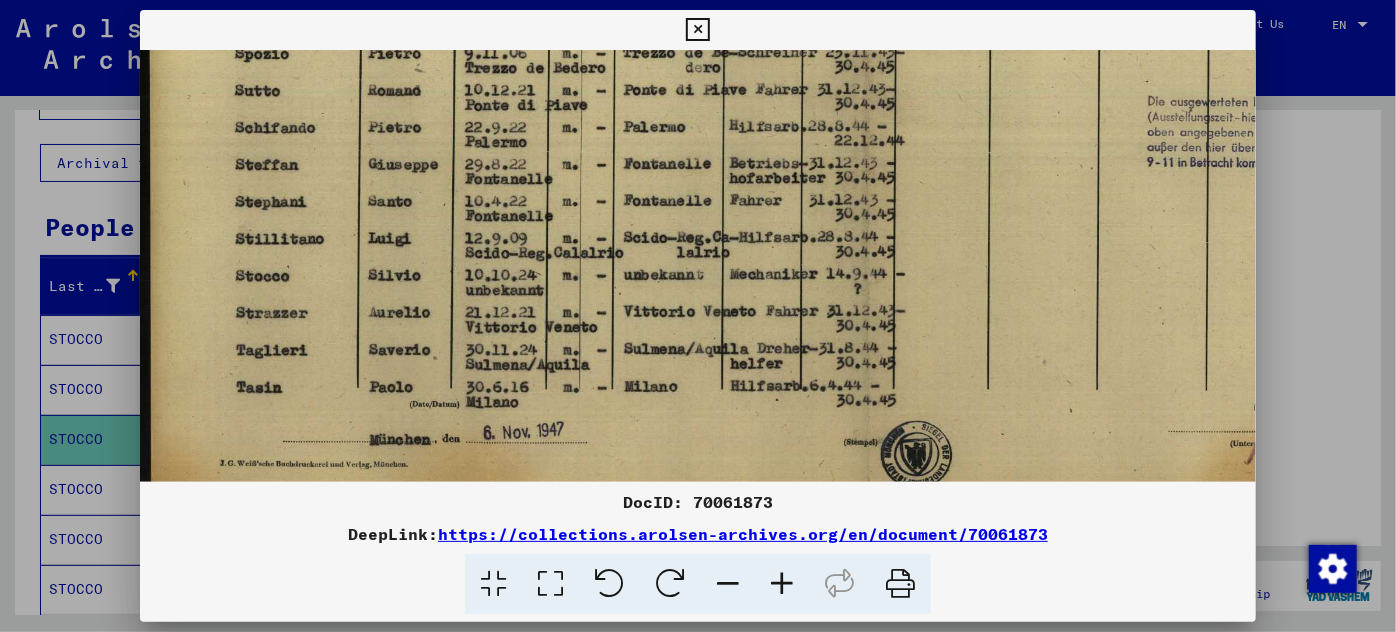 scroll, scrollTop: 600, scrollLeft: 0, axis: vertical 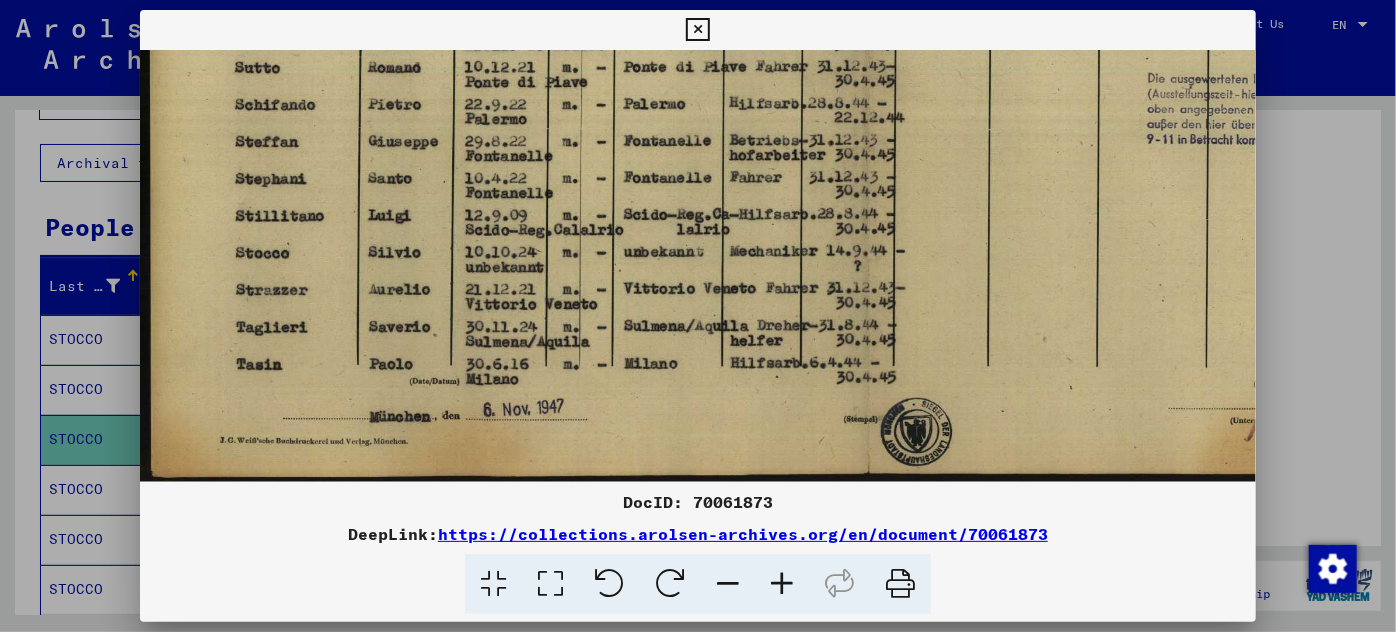 drag, startPoint x: 651, startPoint y: 373, endPoint x: 664, endPoint y: 246, distance: 127.66362 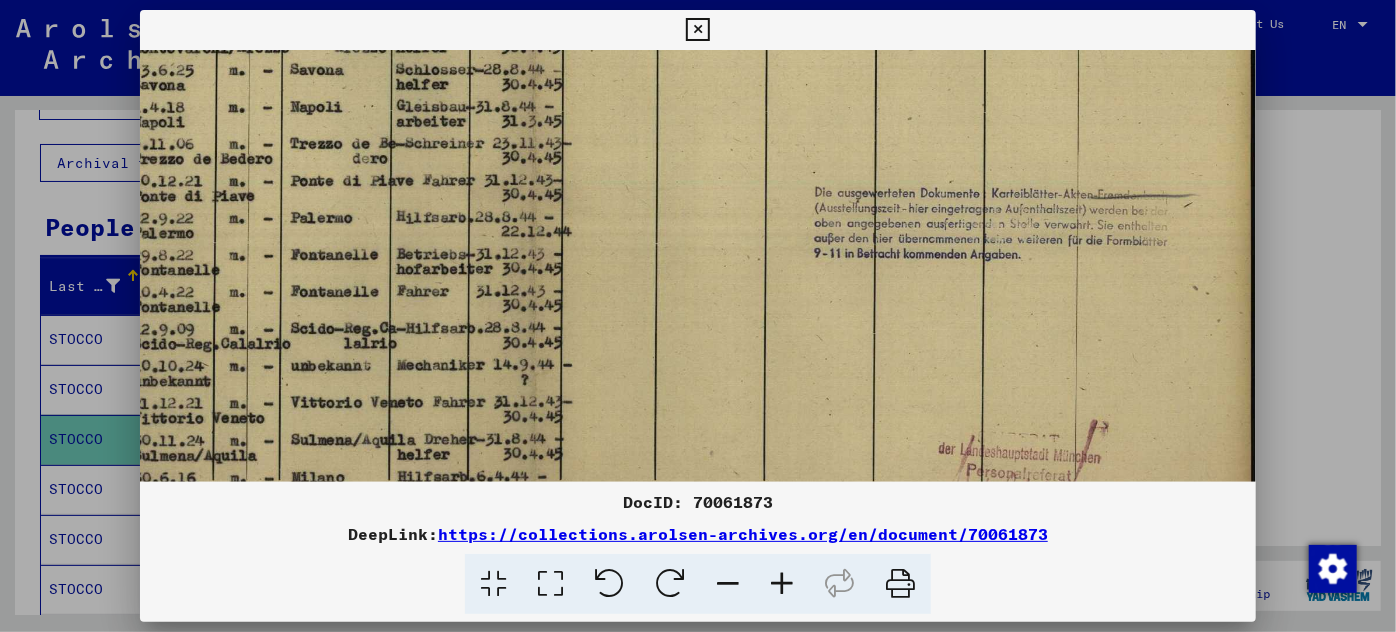 scroll, scrollTop: 476, scrollLeft: 333, axis: both 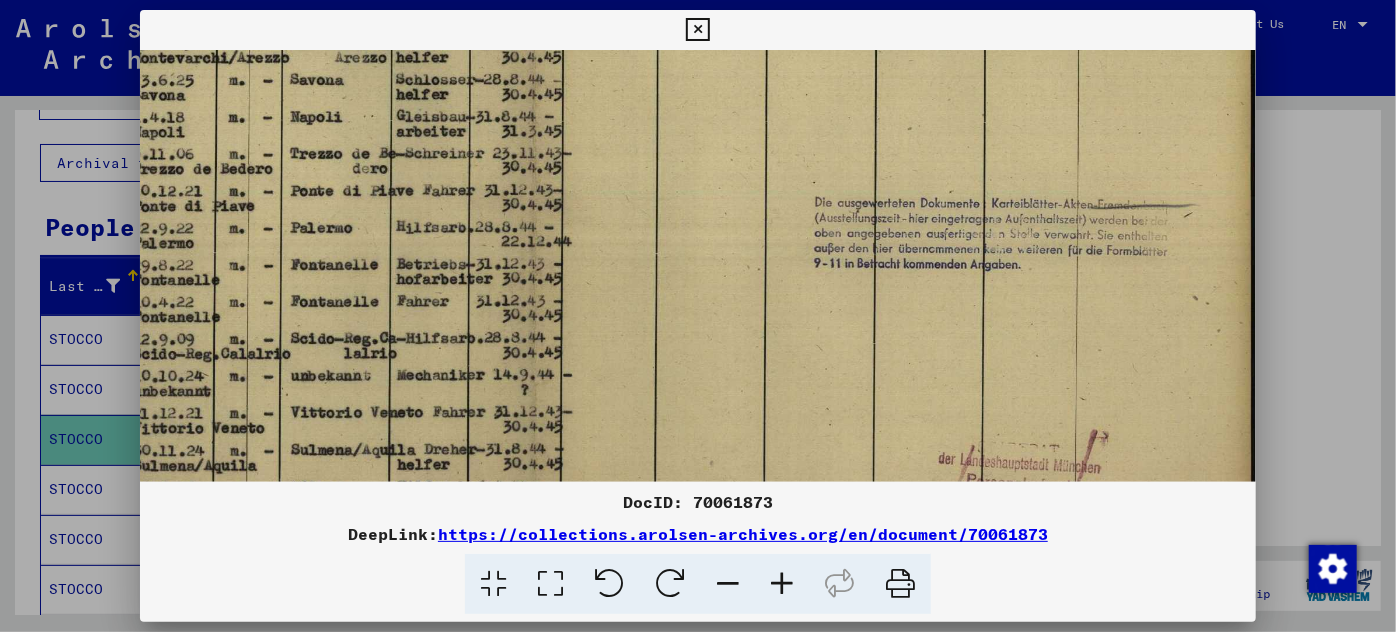 drag, startPoint x: 970, startPoint y: 199, endPoint x: 370, endPoint y: 325, distance: 613.0873 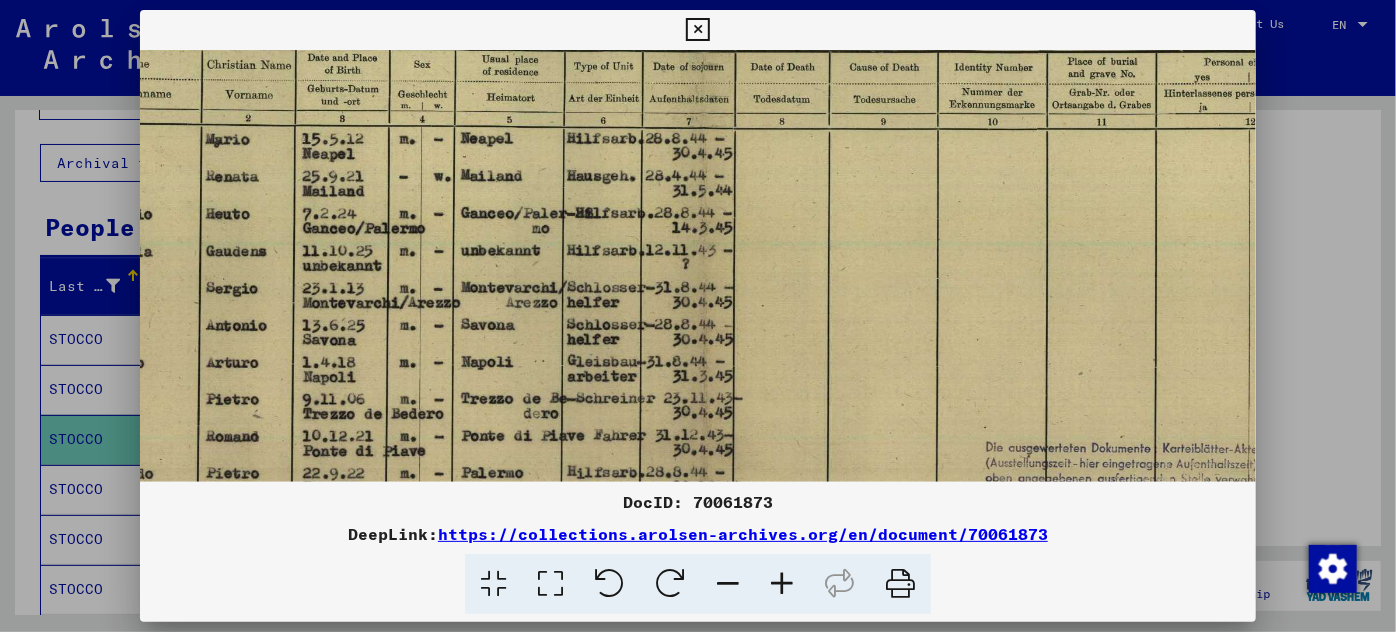 drag, startPoint x: 786, startPoint y: 224, endPoint x: 957, endPoint y: 453, distance: 285.80063 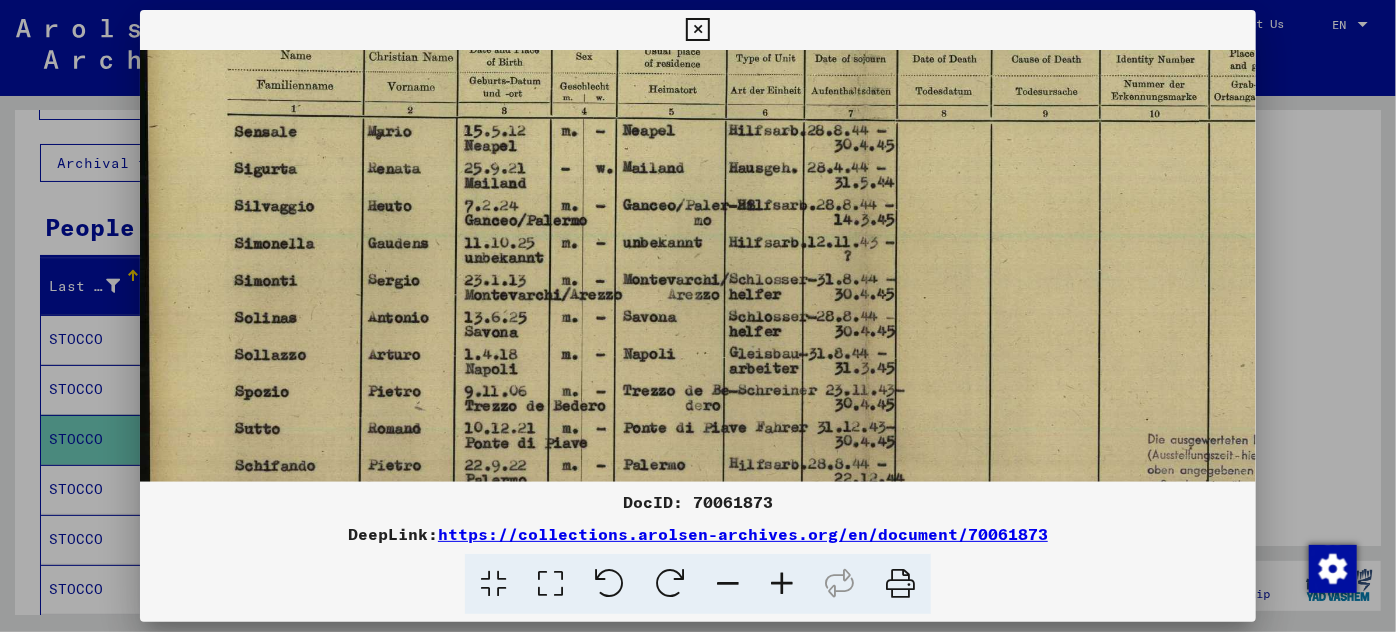 scroll, scrollTop: 251, scrollLeft: 0, axis: vertical 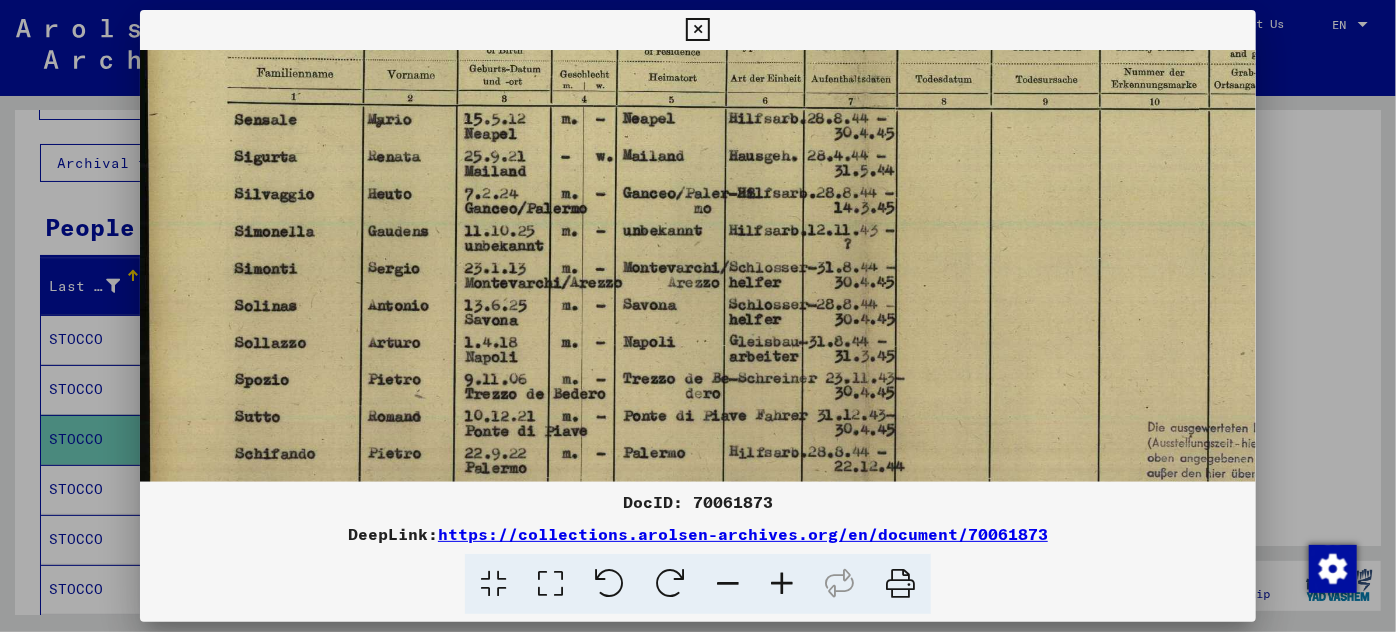 drag, startPoint x: 853, startPoint y: 250, endPoint x: 984, endPoint y: 234, distance: 131.97348 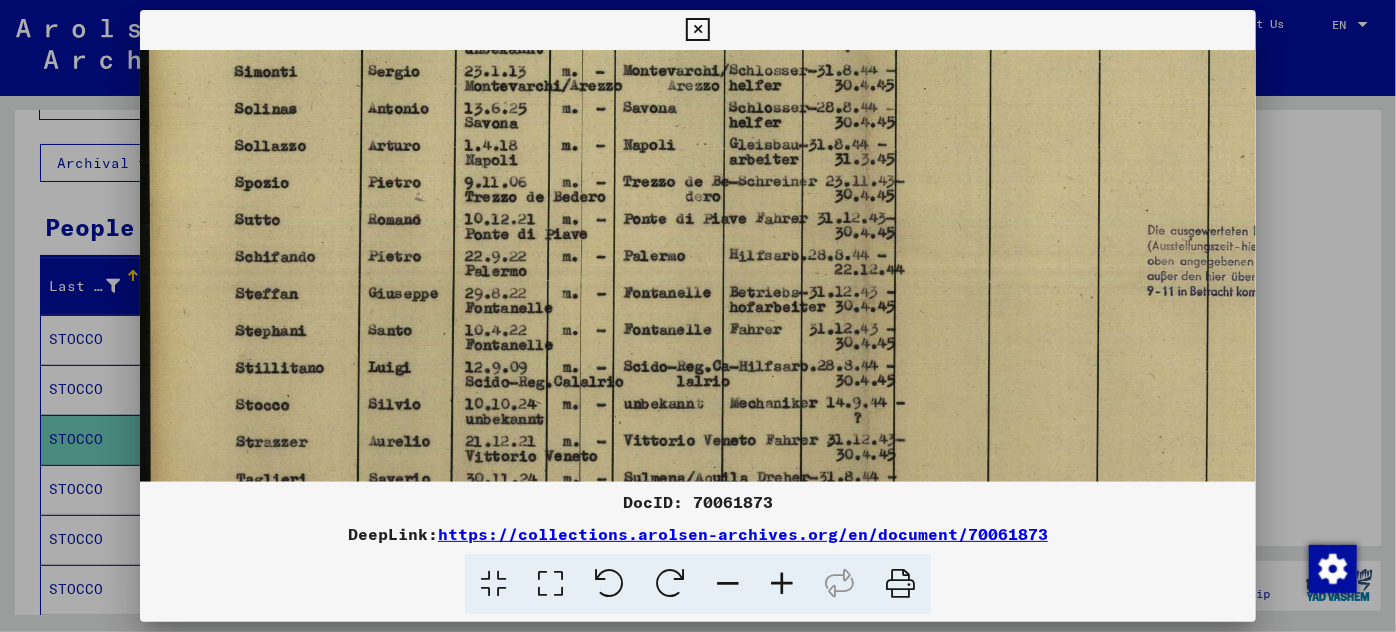 scroll, scrollTop: 600, scrollLeft: 0, axis: vertical 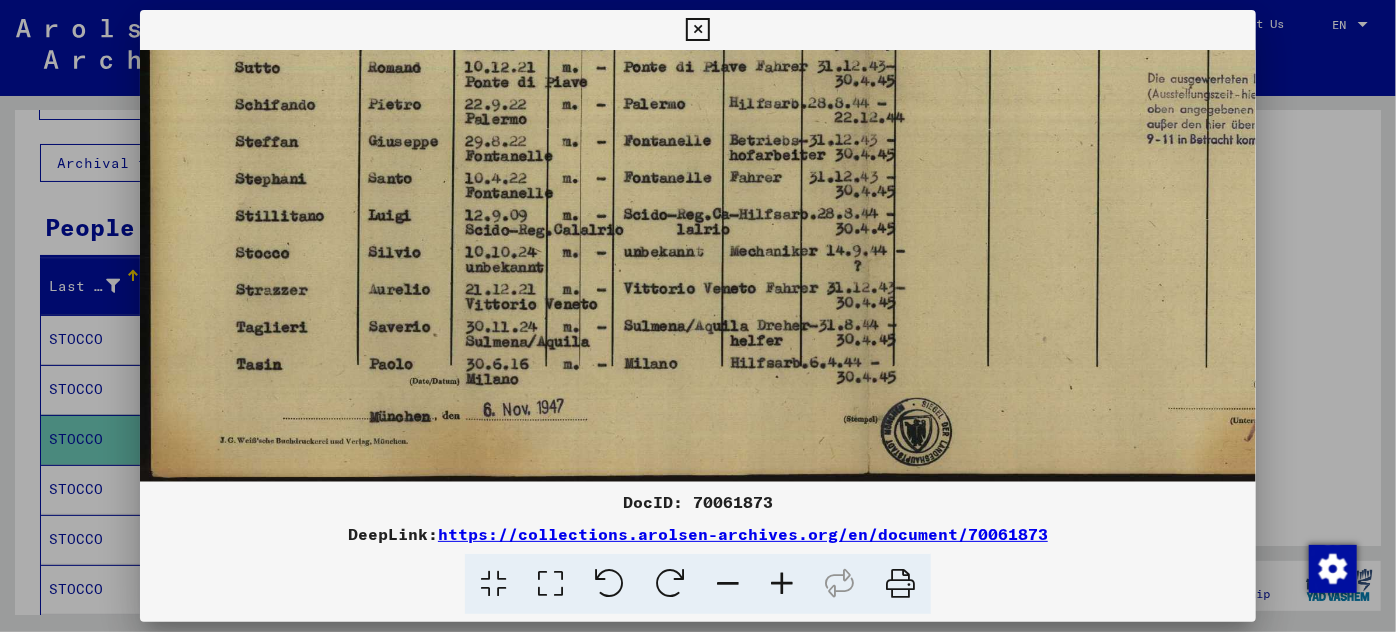 drag, startPoint x: 550, startPoint y: 451, endPoint x: 650, endPoint y: -110, distance: 569.84296 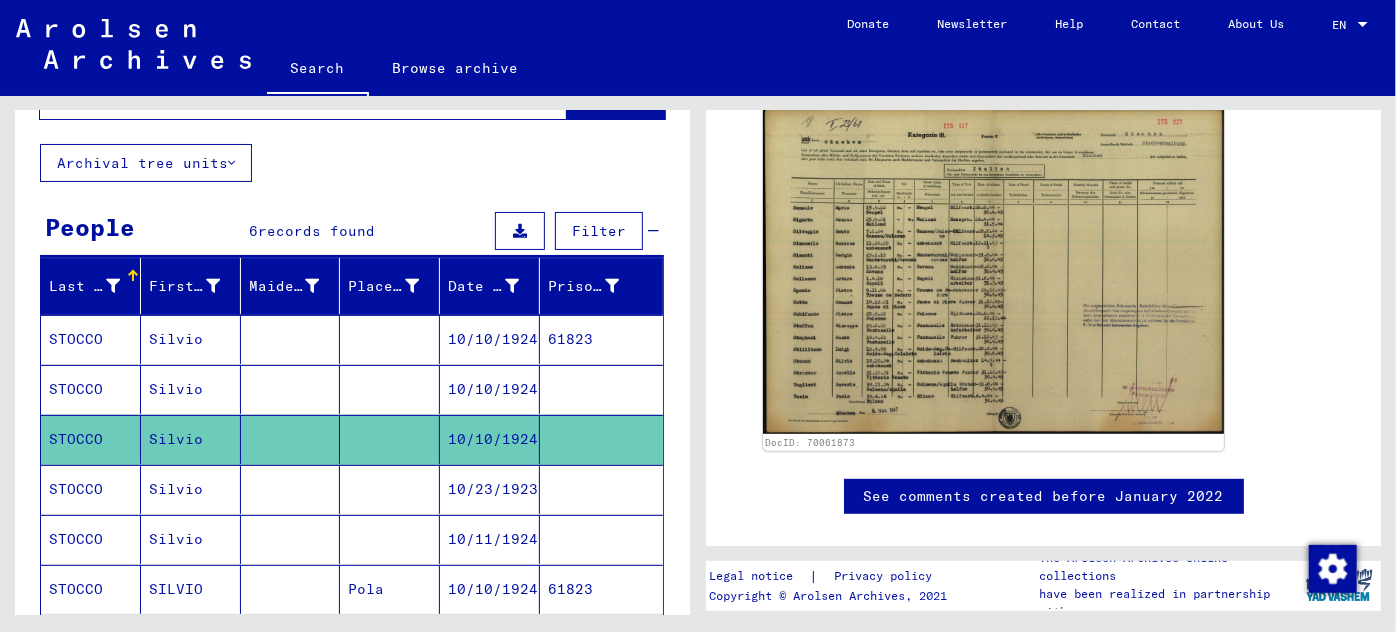 click on "10/23/1923" at bounding box center (490, 539) 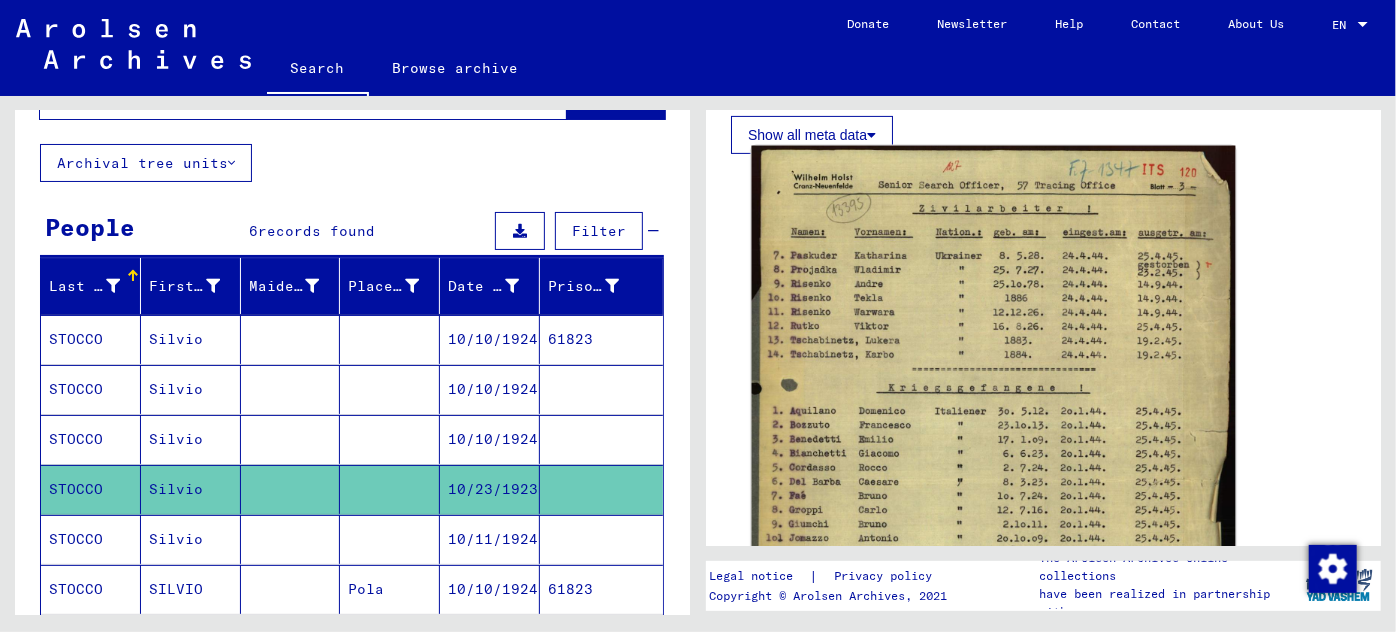 scroll, scrollTop: 363, scrollLeft: 0, axis: vertical 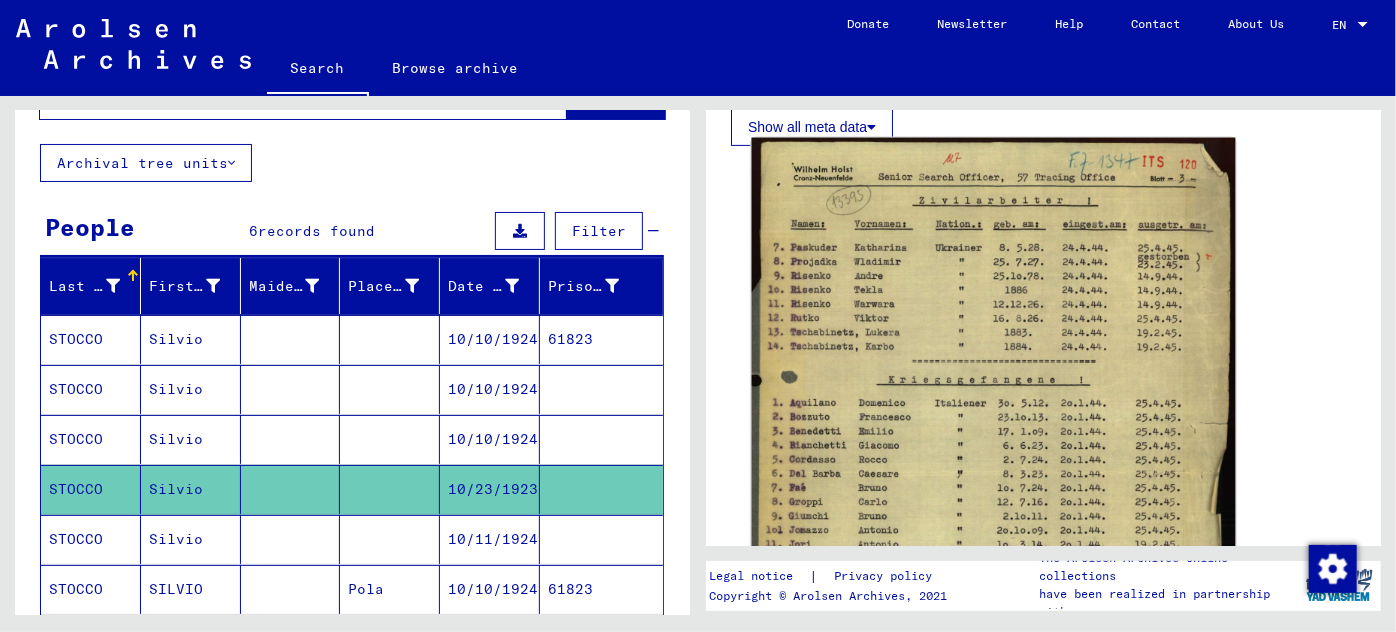 click 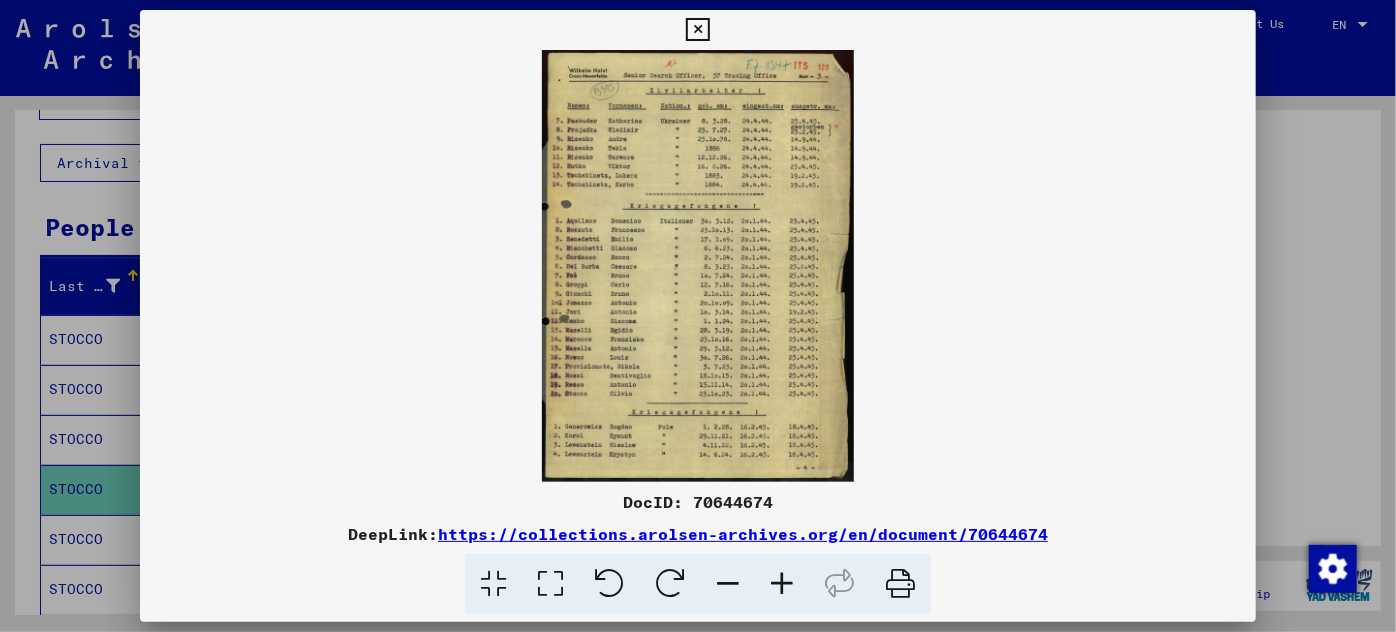 click at bounding box center [782, 584] 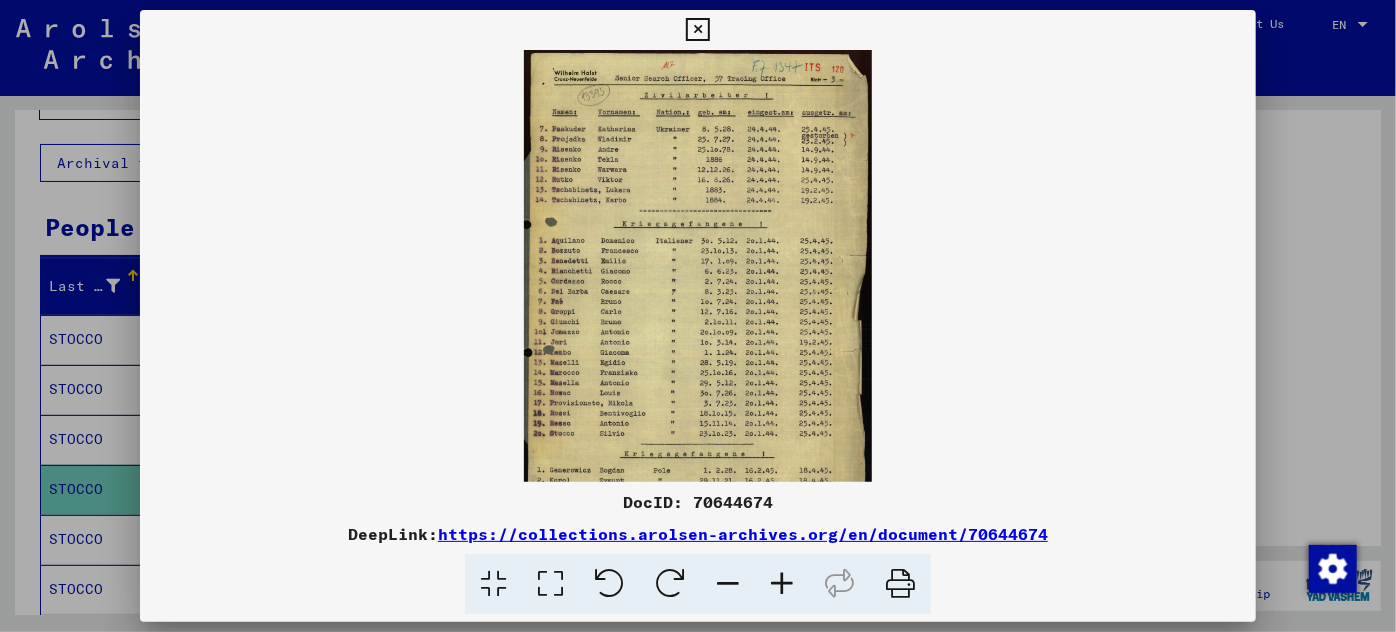 click at bounding box center [782, 584] 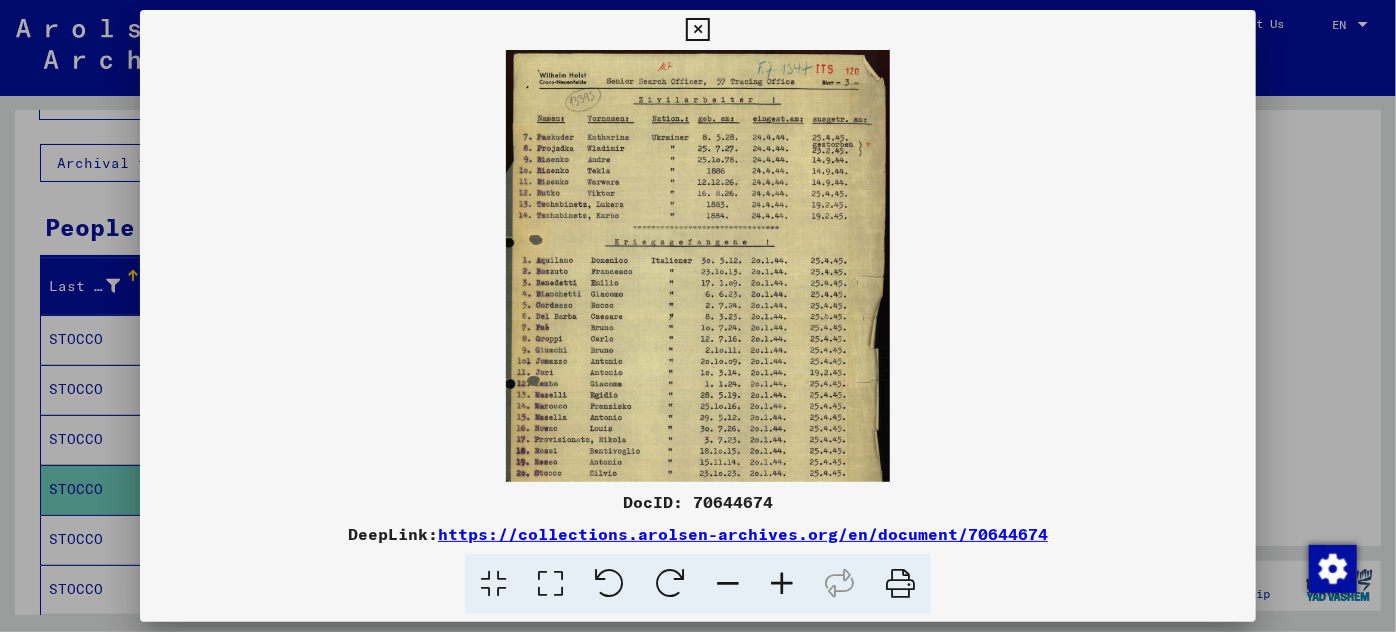 click at bounding box center (782, 584) 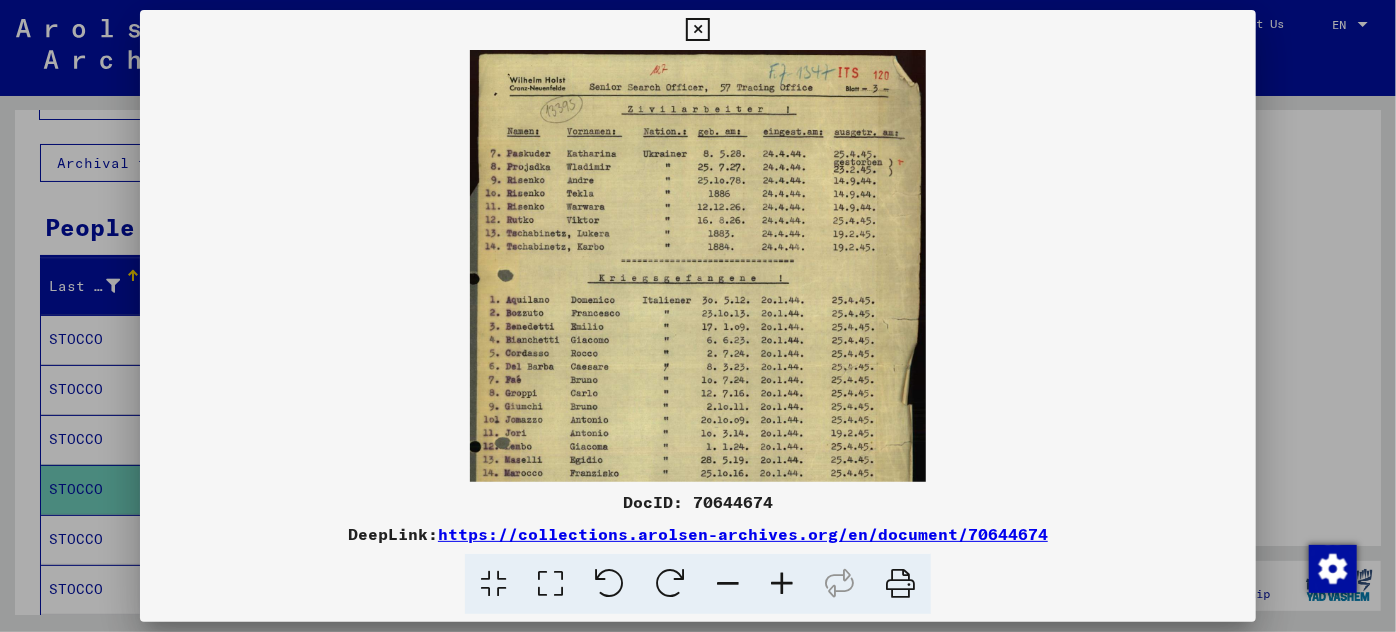 click at bounding box center [782, 584] 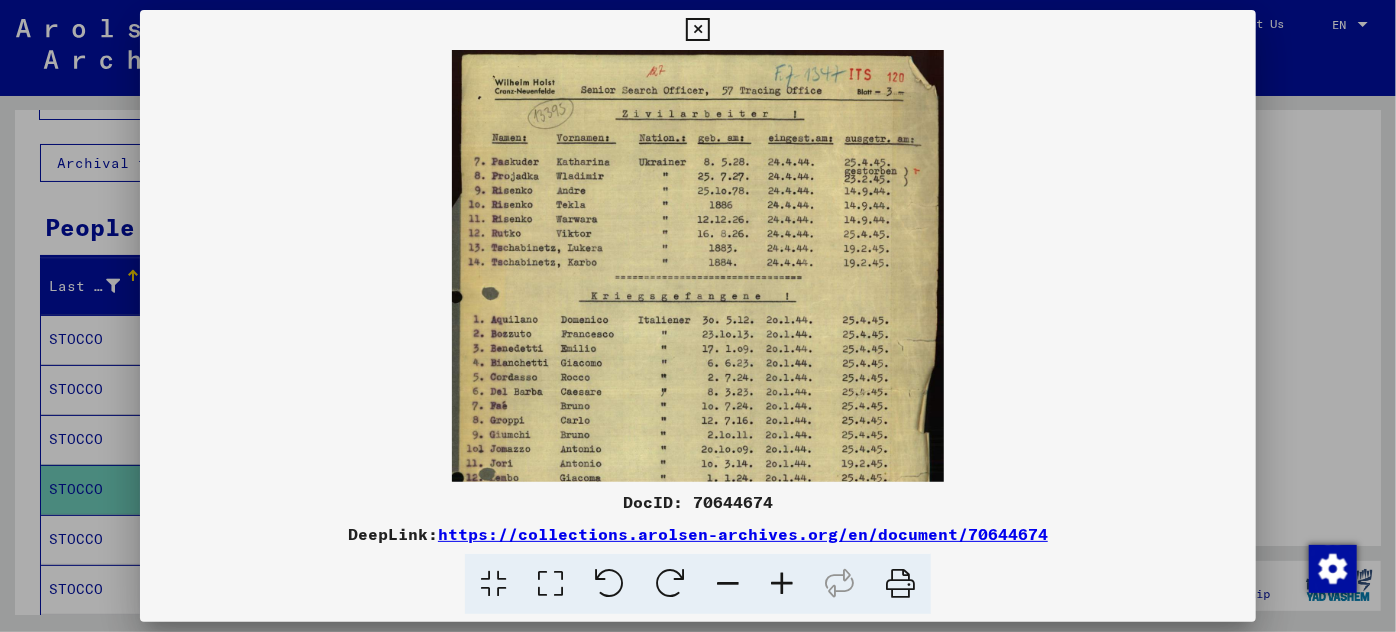 click at bounding box center [782, 584] 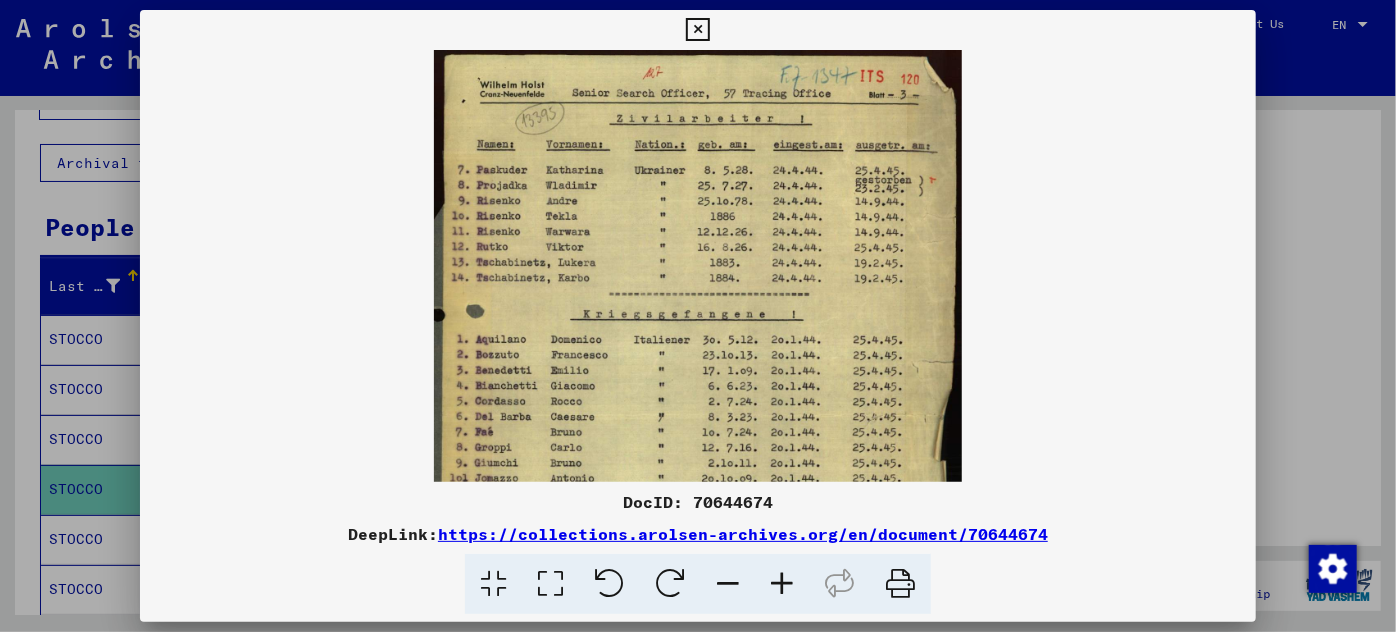 click at bounding box center (782, 584) 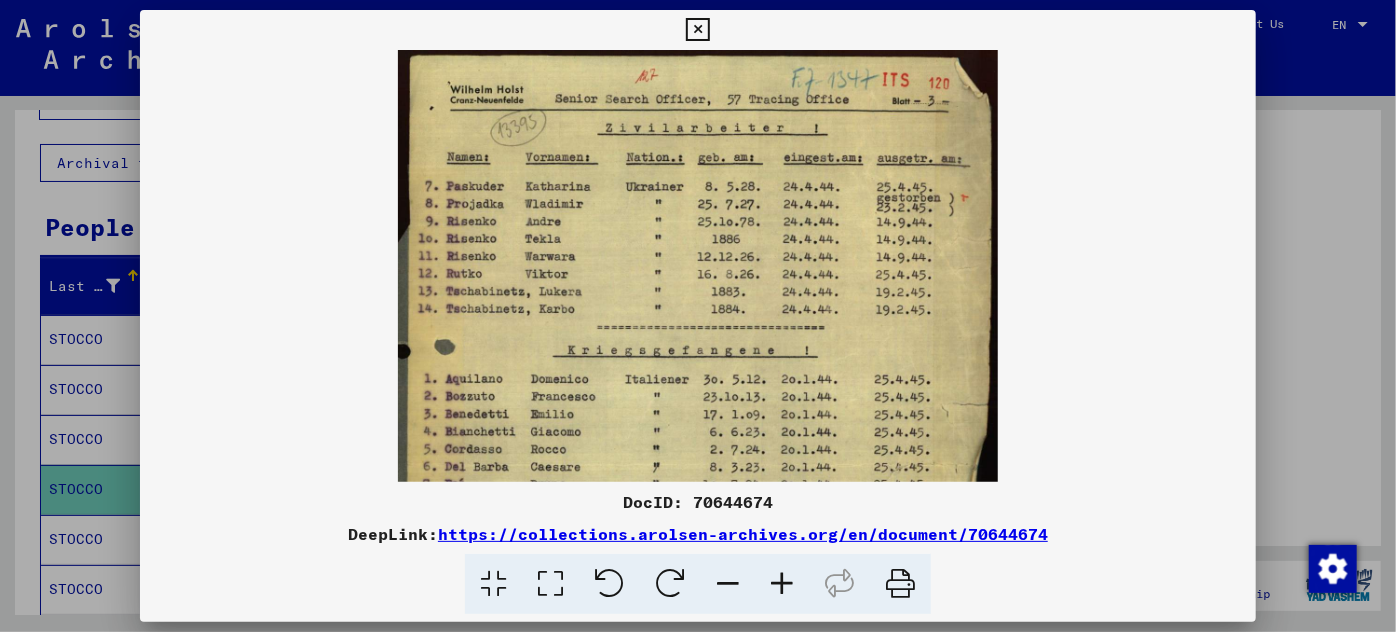 click at bounding box center (782, 584) 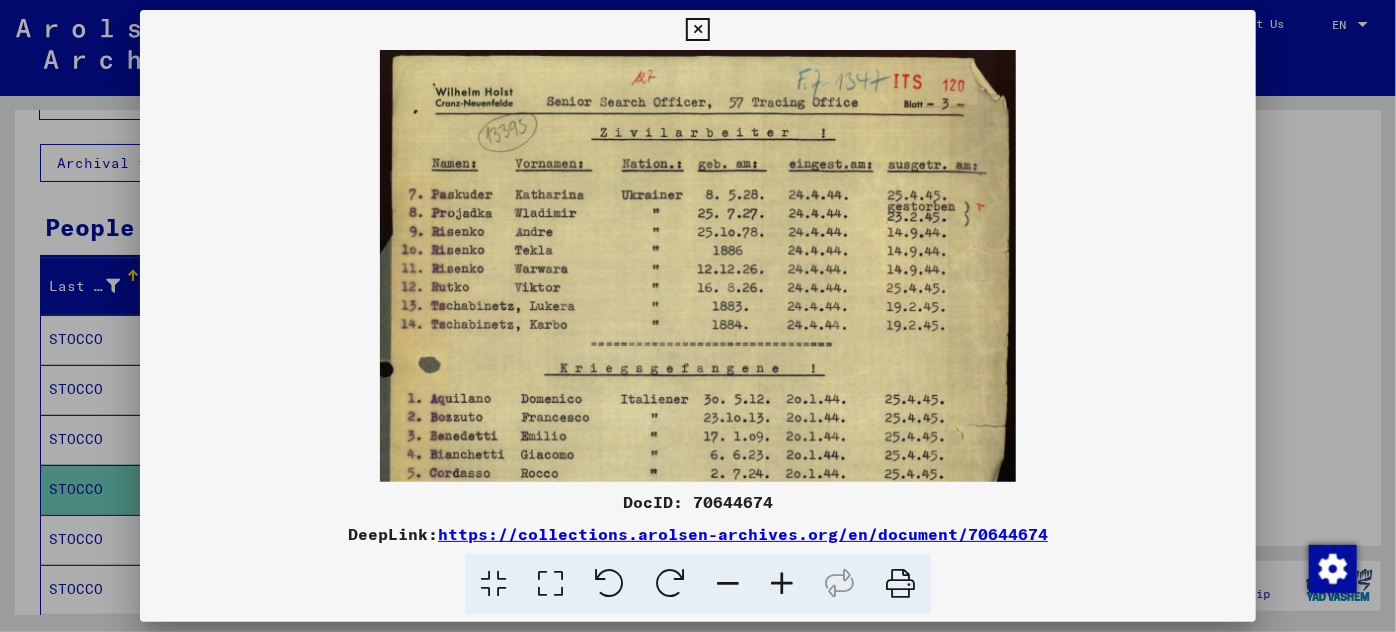 click at bounding box center [782, 584] 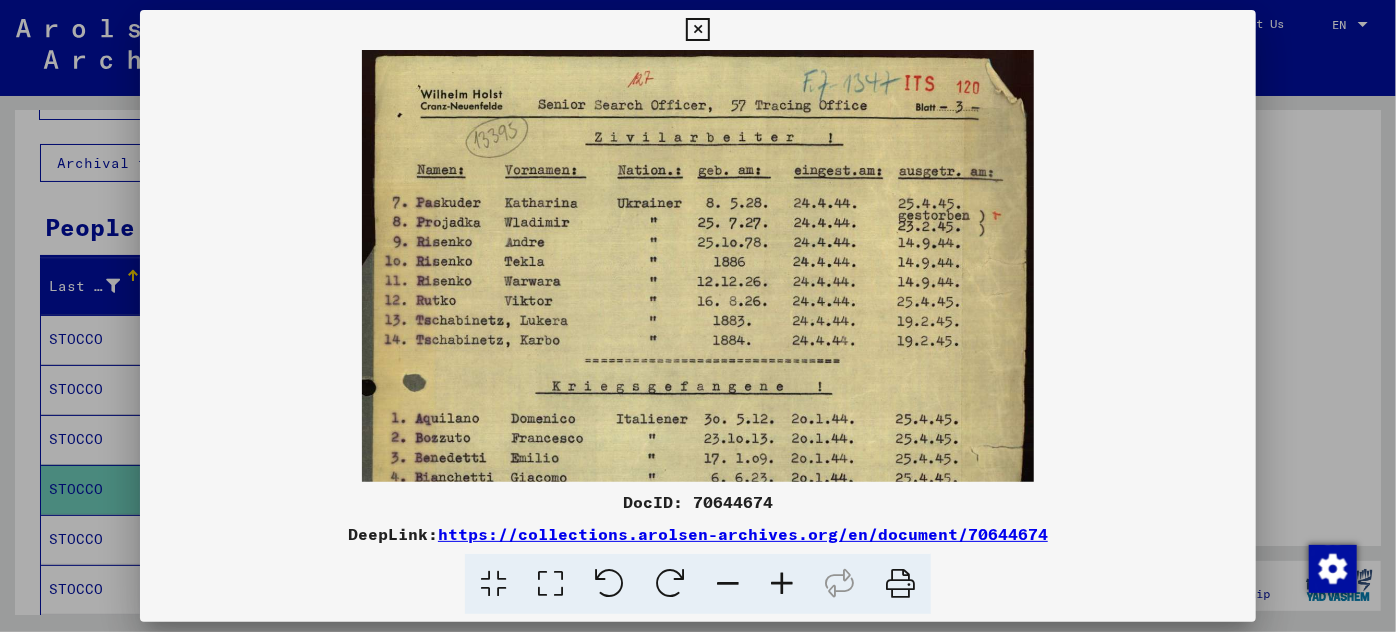 click at bounding box center [782, 584] 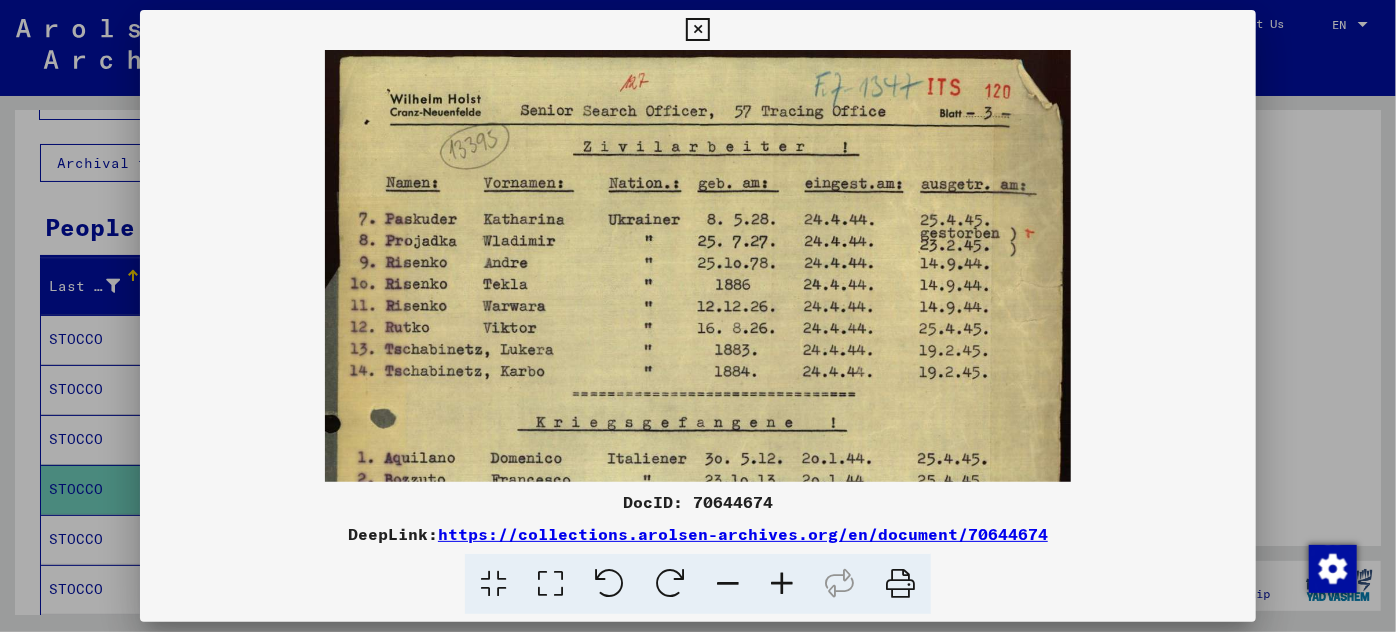 click at bounding box center [782, 584] 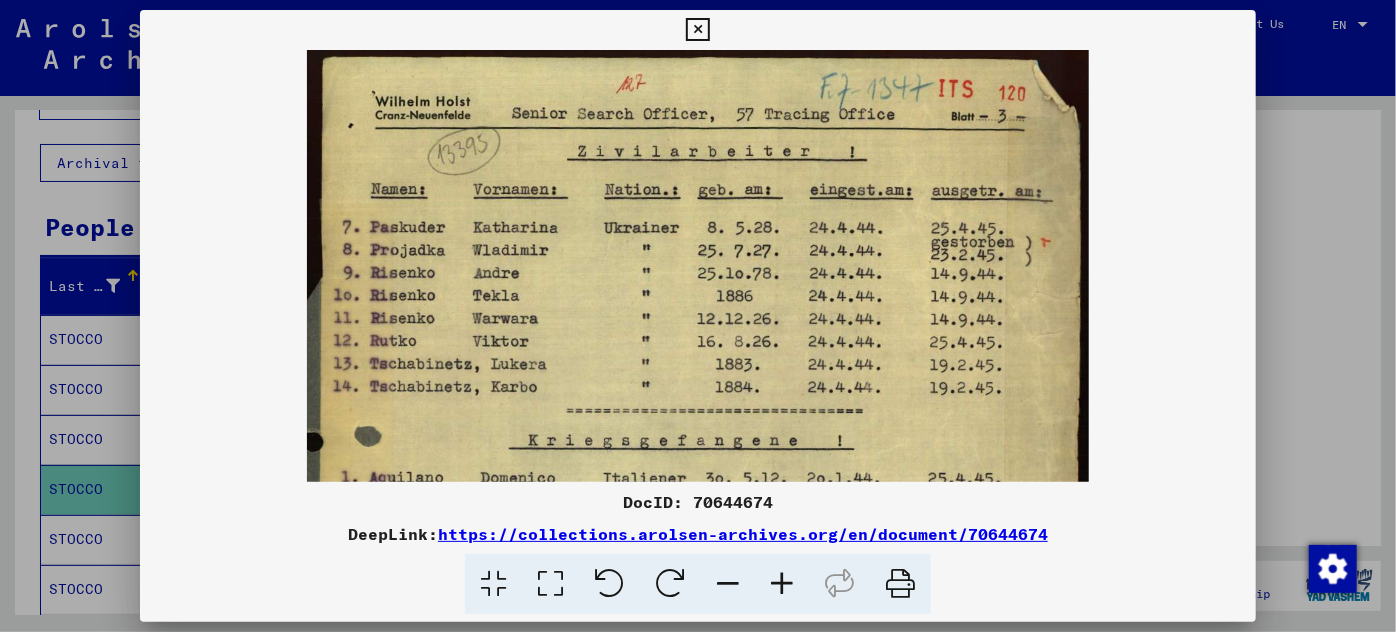 click at bounding box center [782, 584] 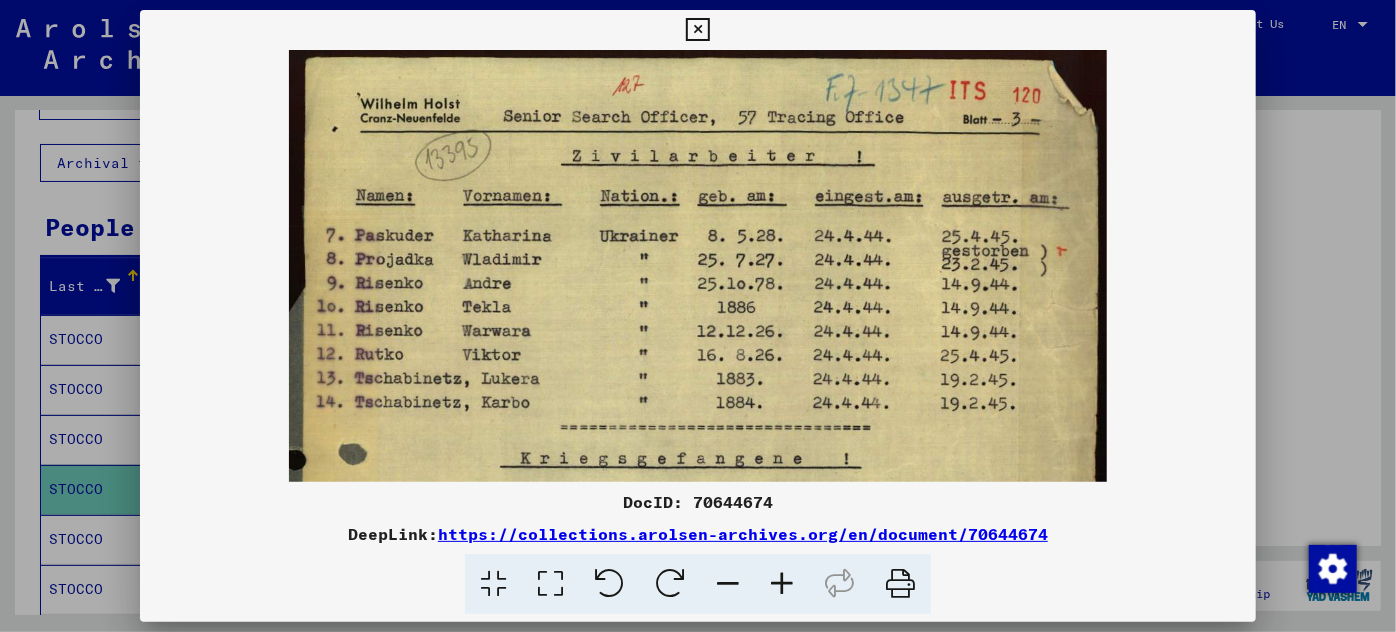 click at bounding box center [782, 584] 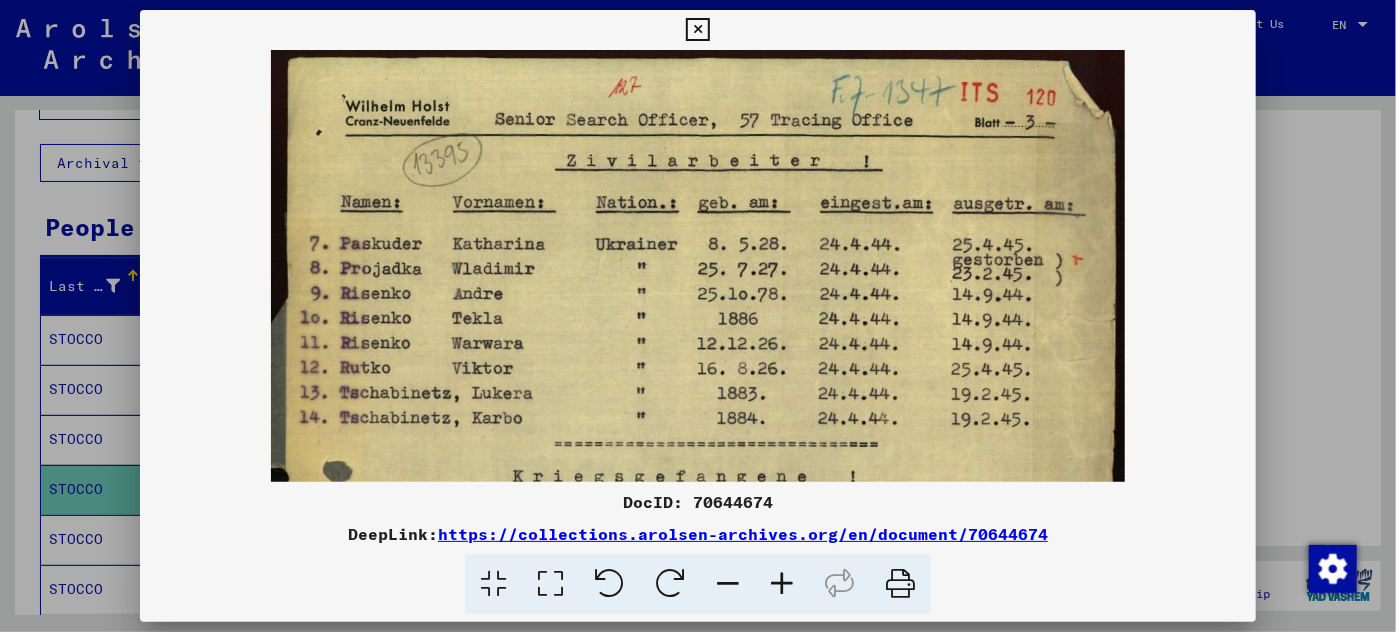 click at bounding box center [782, 584] 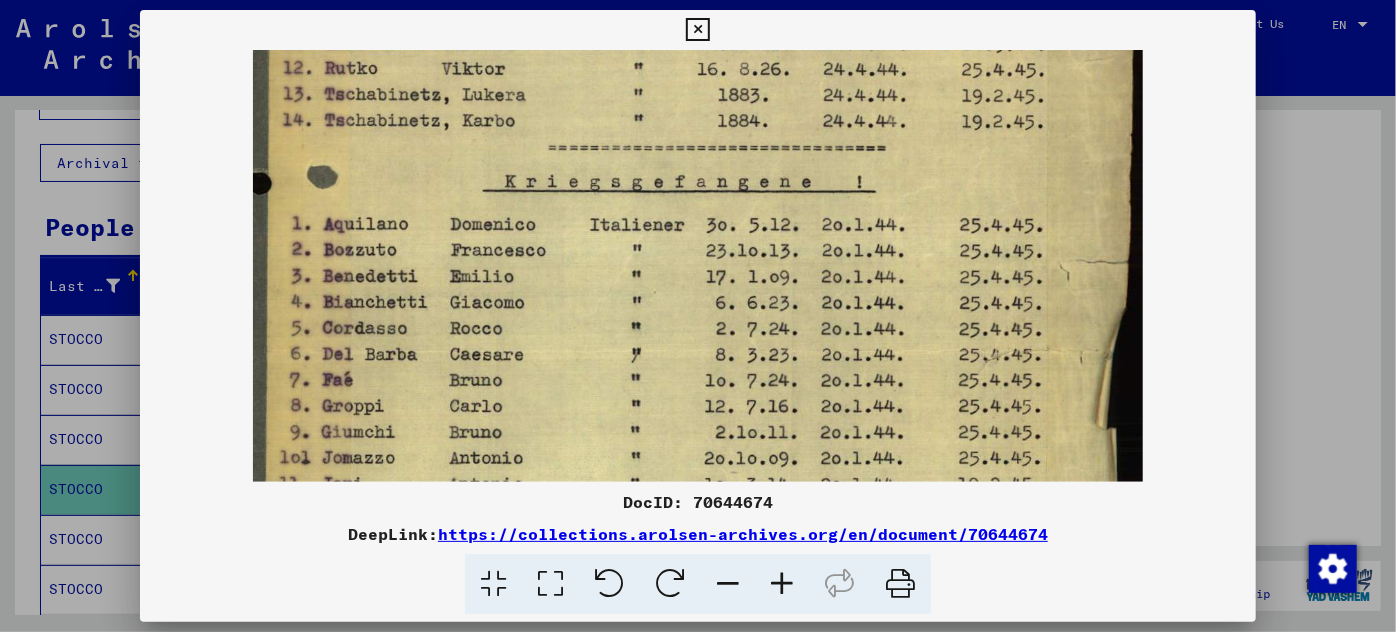 scroll, scrollTop: 314, scrollLeft: 0, axis: vertical 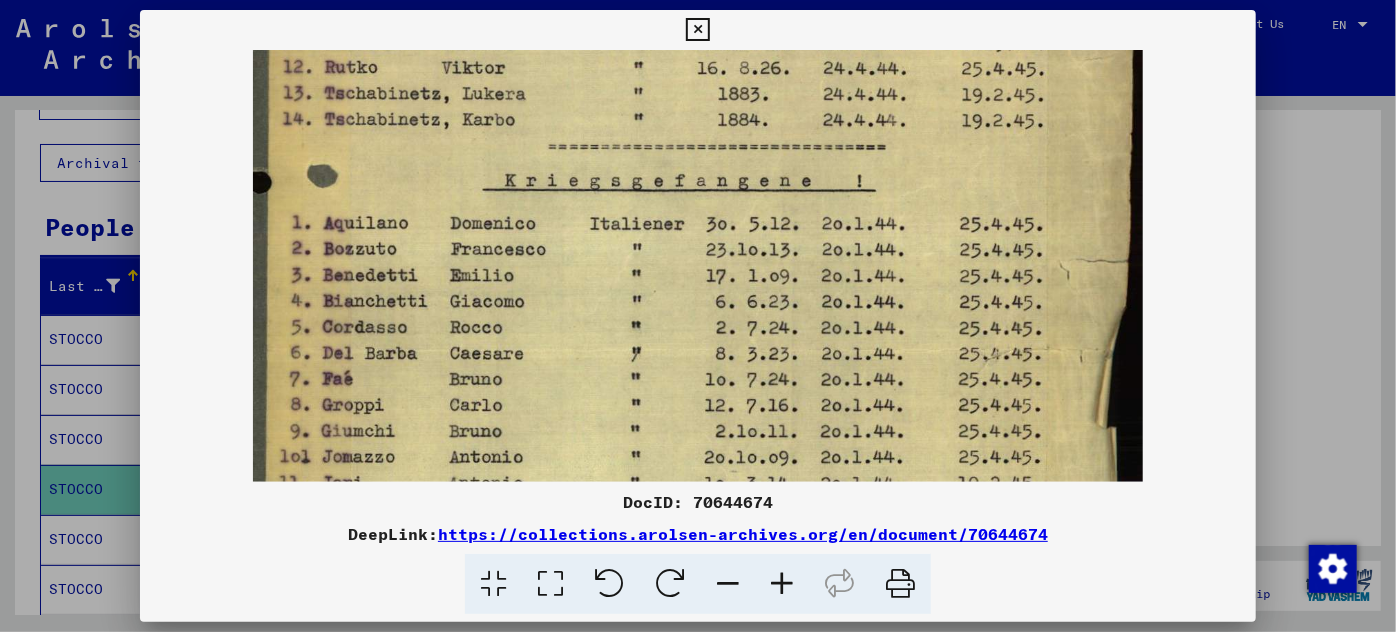 drag, startPoint x: 603, startPoint y: 412, endPoint x: 749, endPoint y: 96, distance: 348.0977 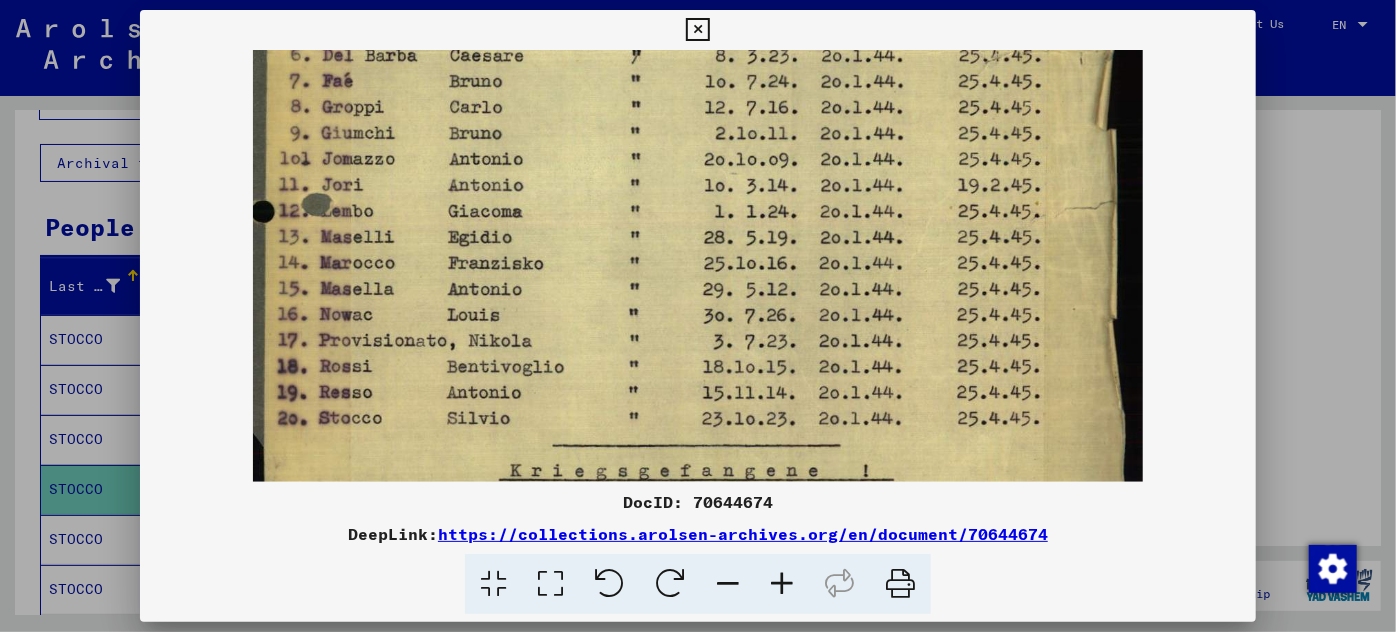 scroll, scrollTop: 621, scrollLeft: 0, axis: vertical 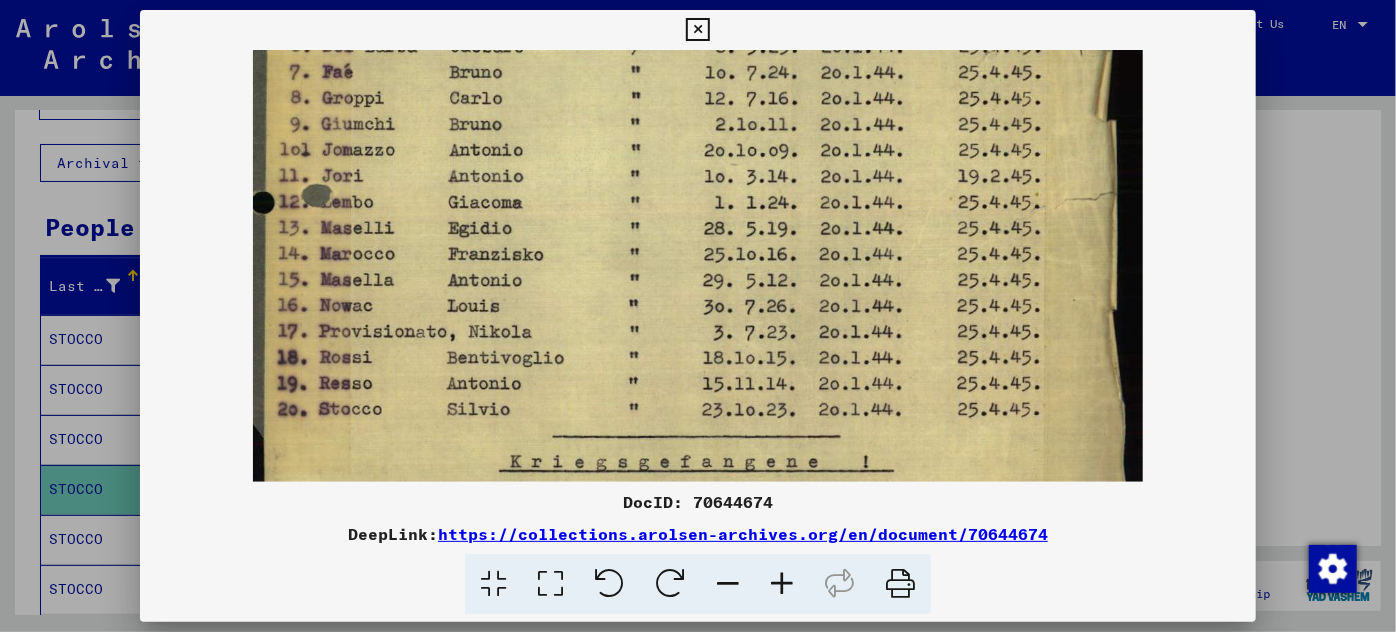 drag, startPoint x: 582, startPoint y: 388, endPoint x: 710, endPoint y: 82, distance: 331.69263 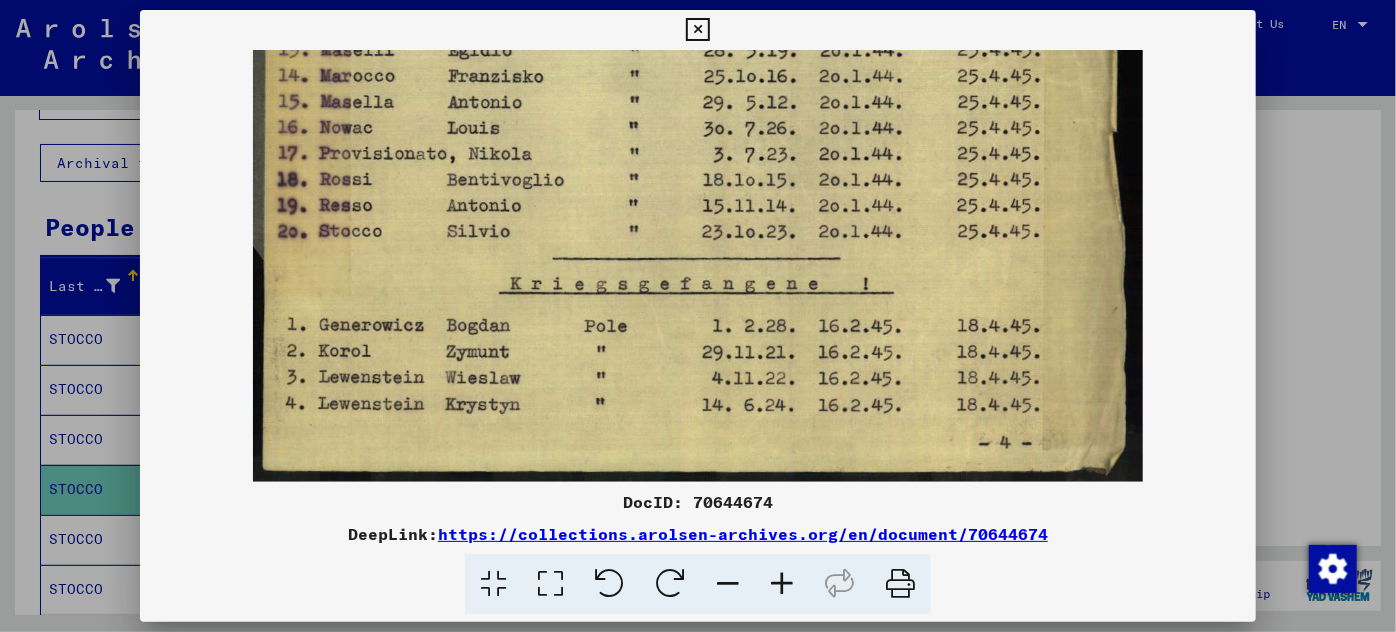 scroll, scrollTop: 800, scrollLeft: 0, axis: vertical 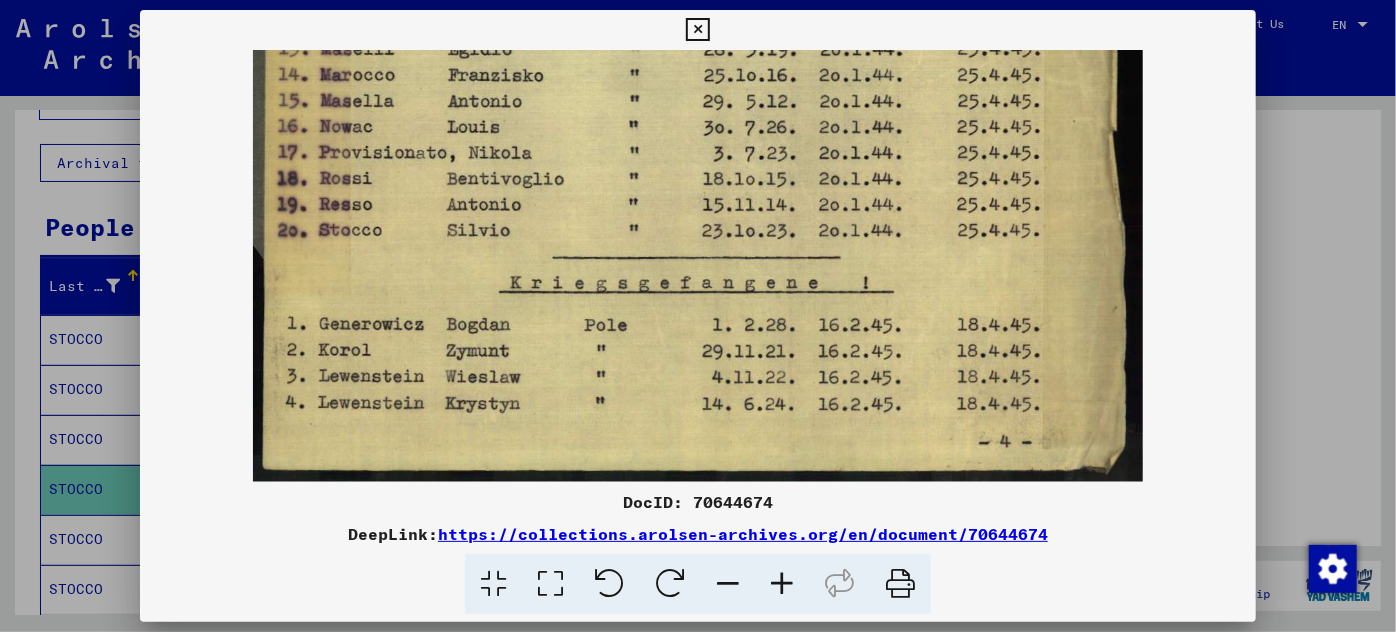 drag, startPoint x: 790, startPoint y: 427, endPoint x: 793, endPoint y: 141, distance: 286.01575 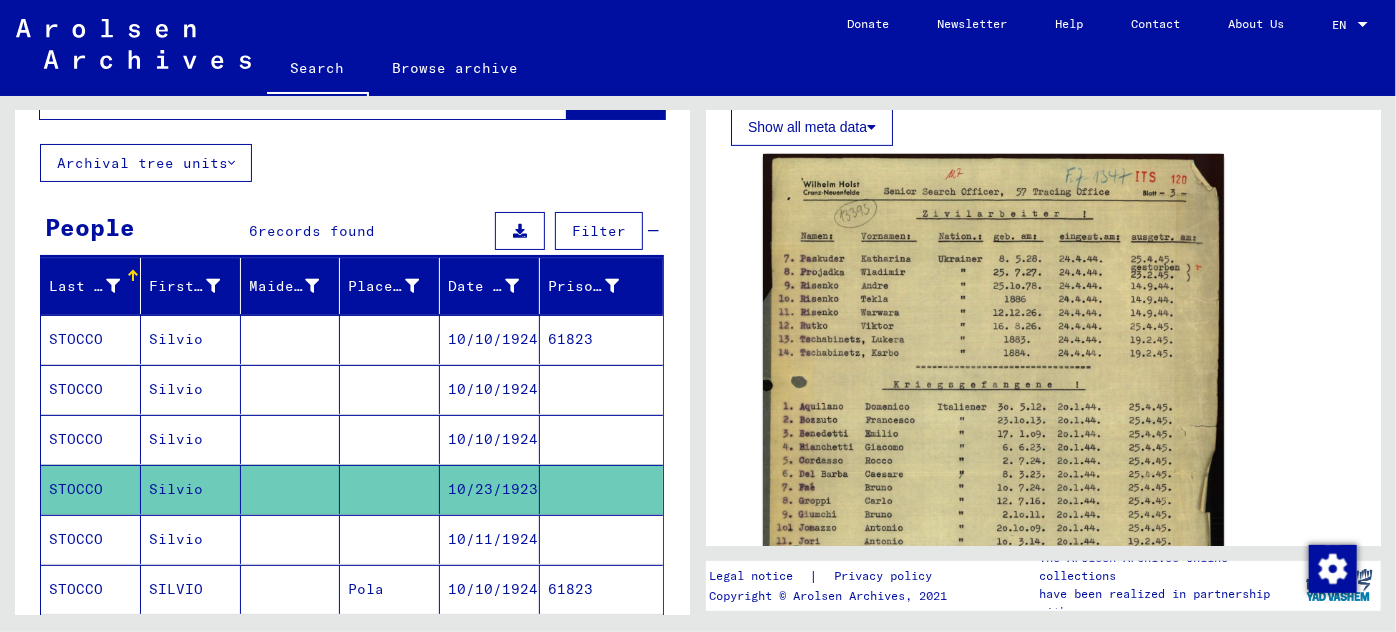 click on "10/11/1924" at bounding box center (490, 589) 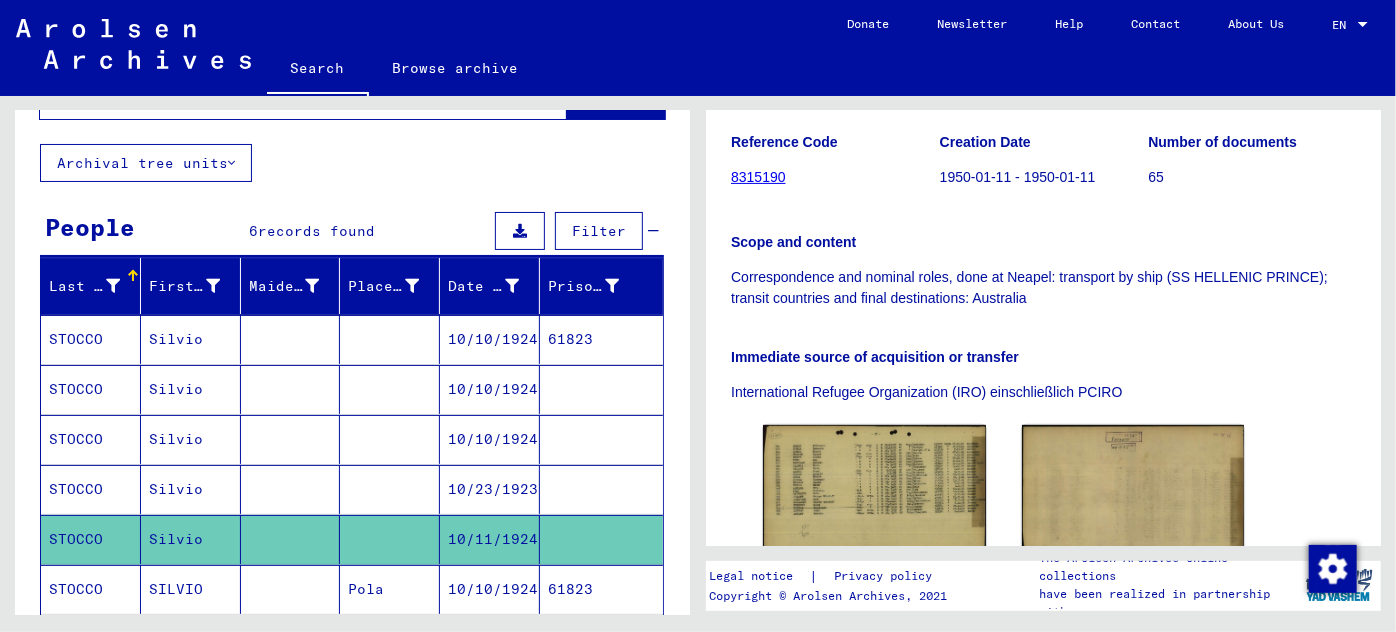 scroll, scrollTop: 363, scrollLeft: 0, axis: vertical 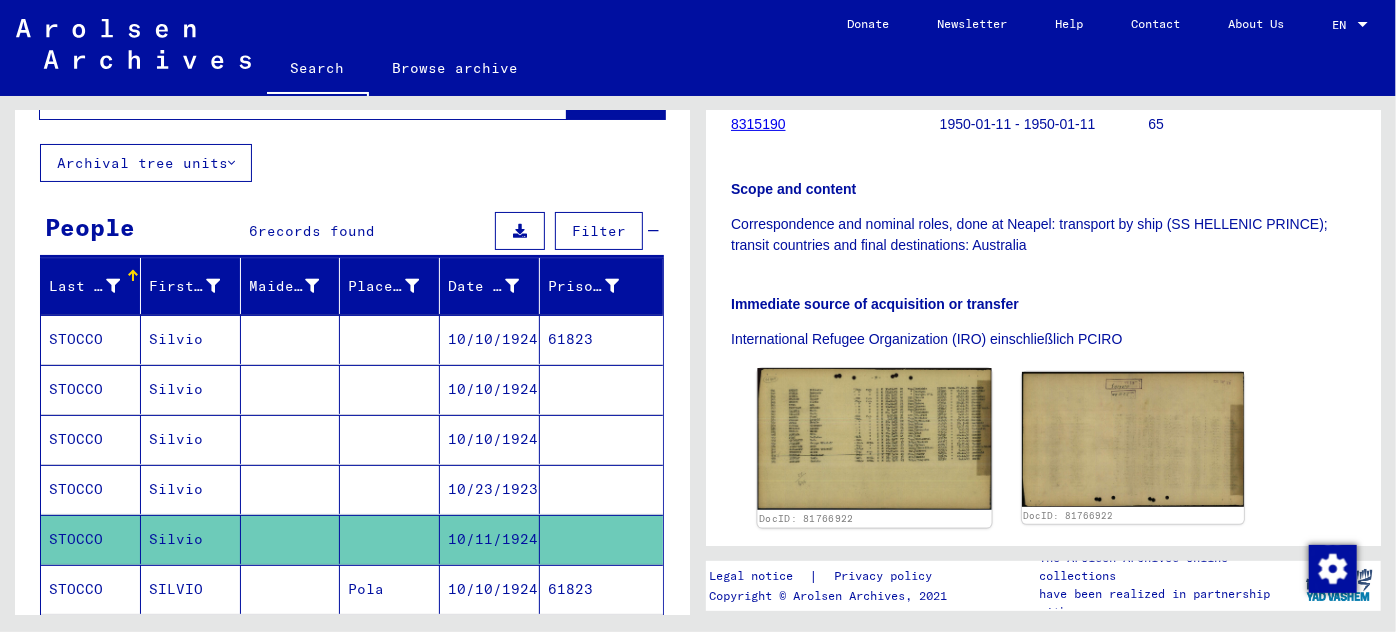 click 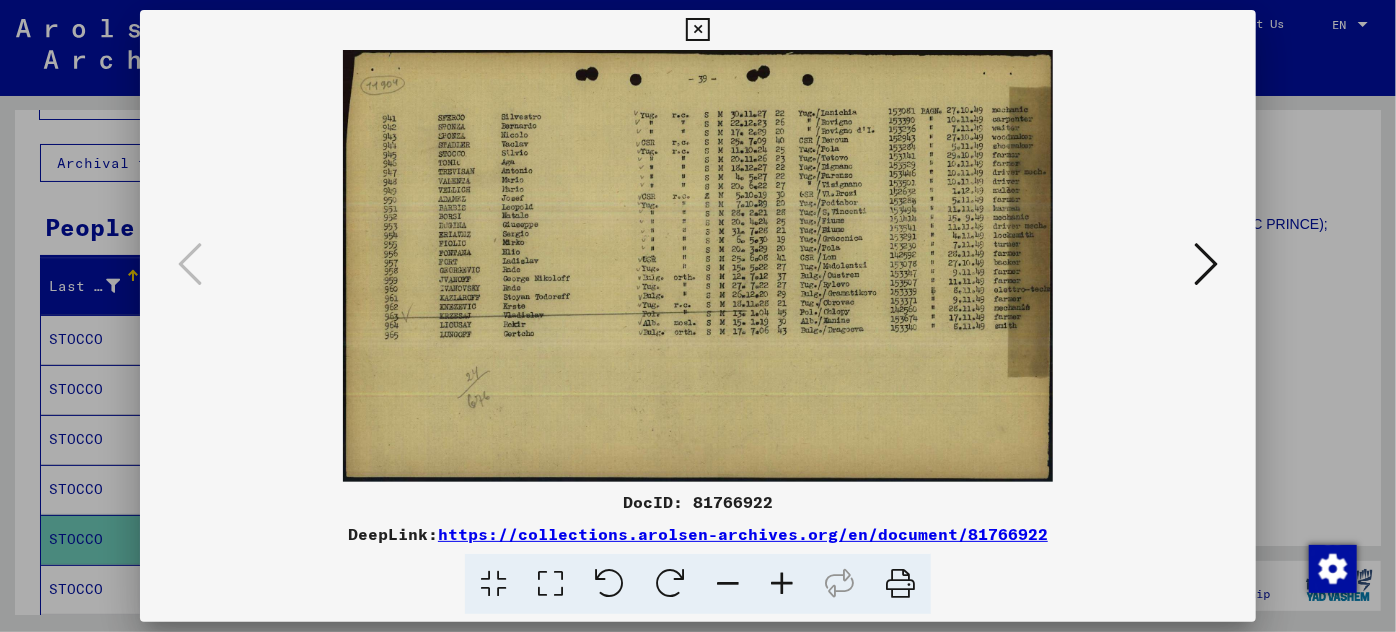 click at bounding box center [782, 584] 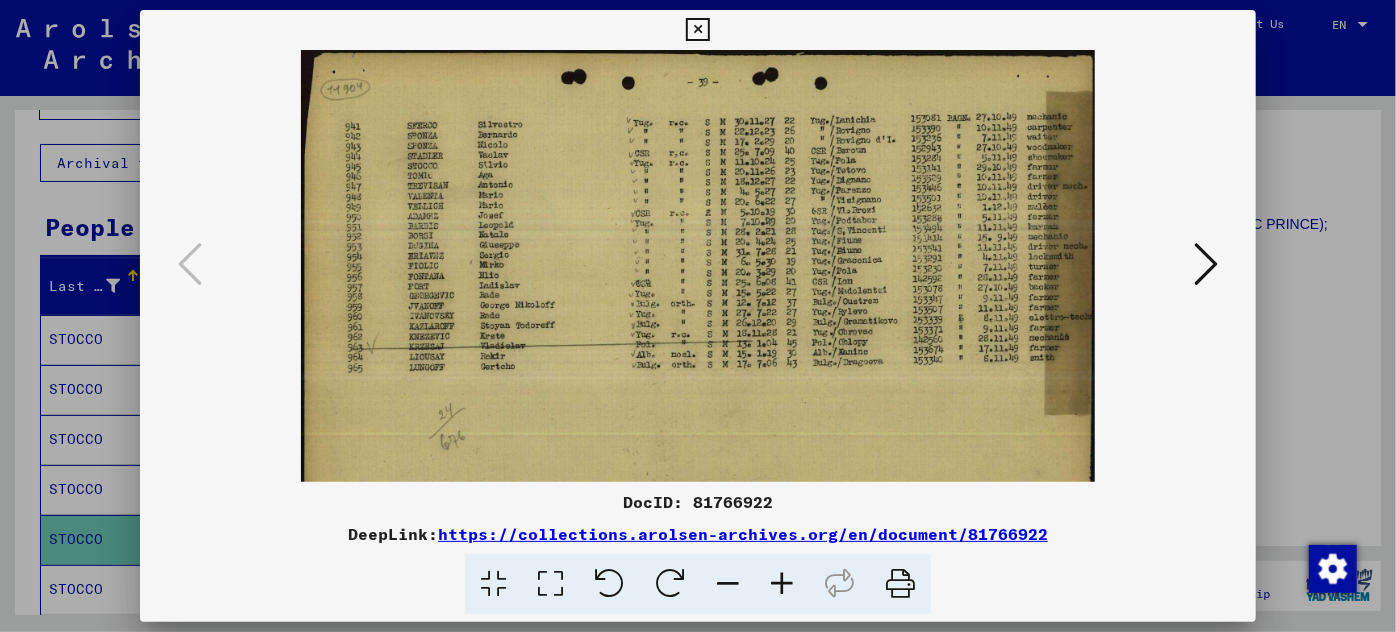 click at bounding box center [782, 584] 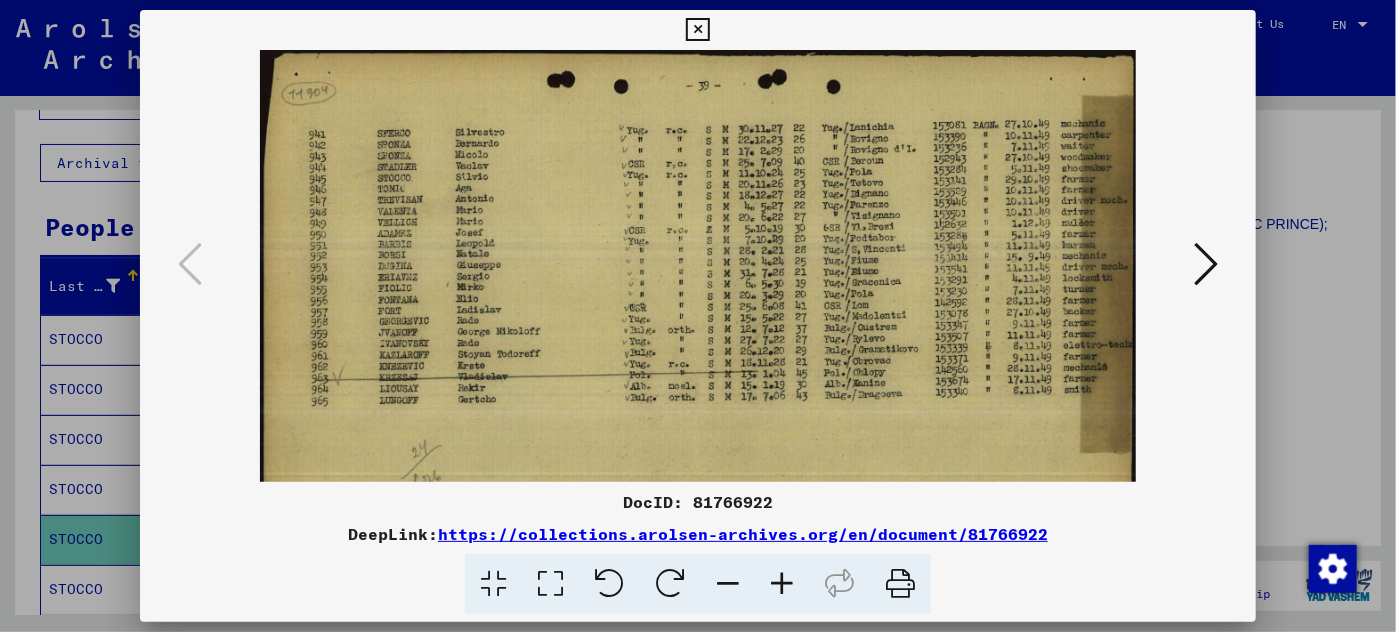 click at bounding box center (782, 584) 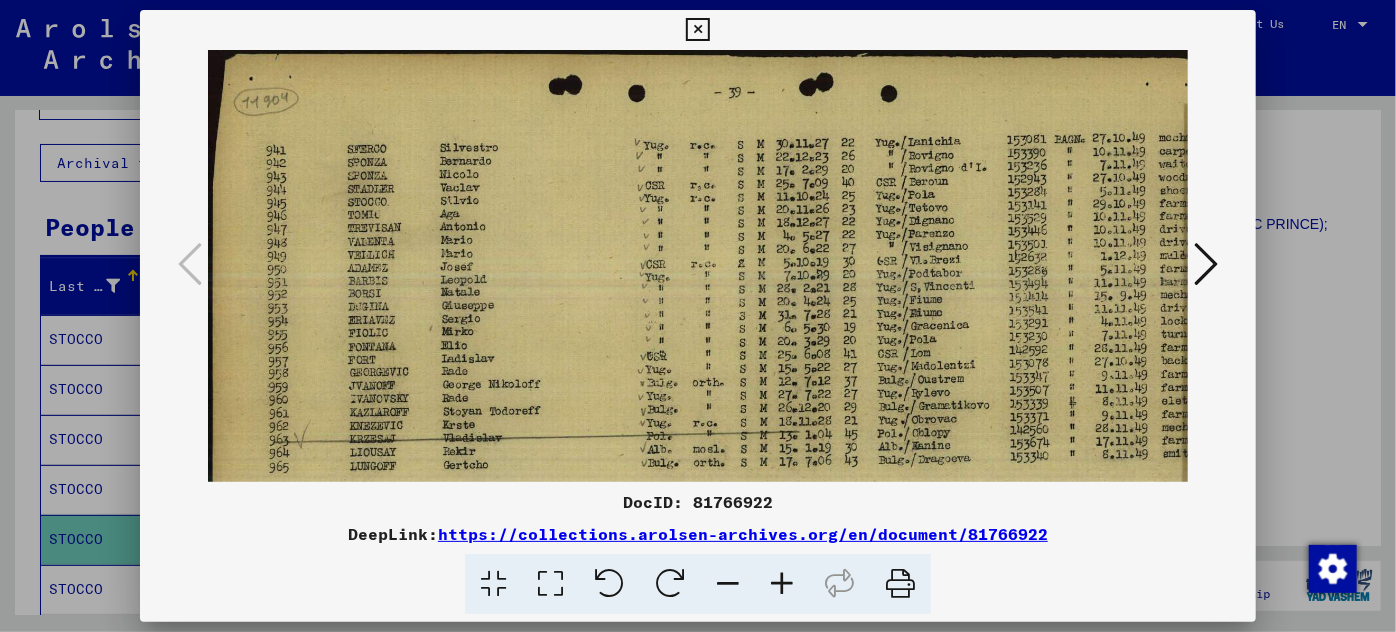 click at bounding box center [782, 584] 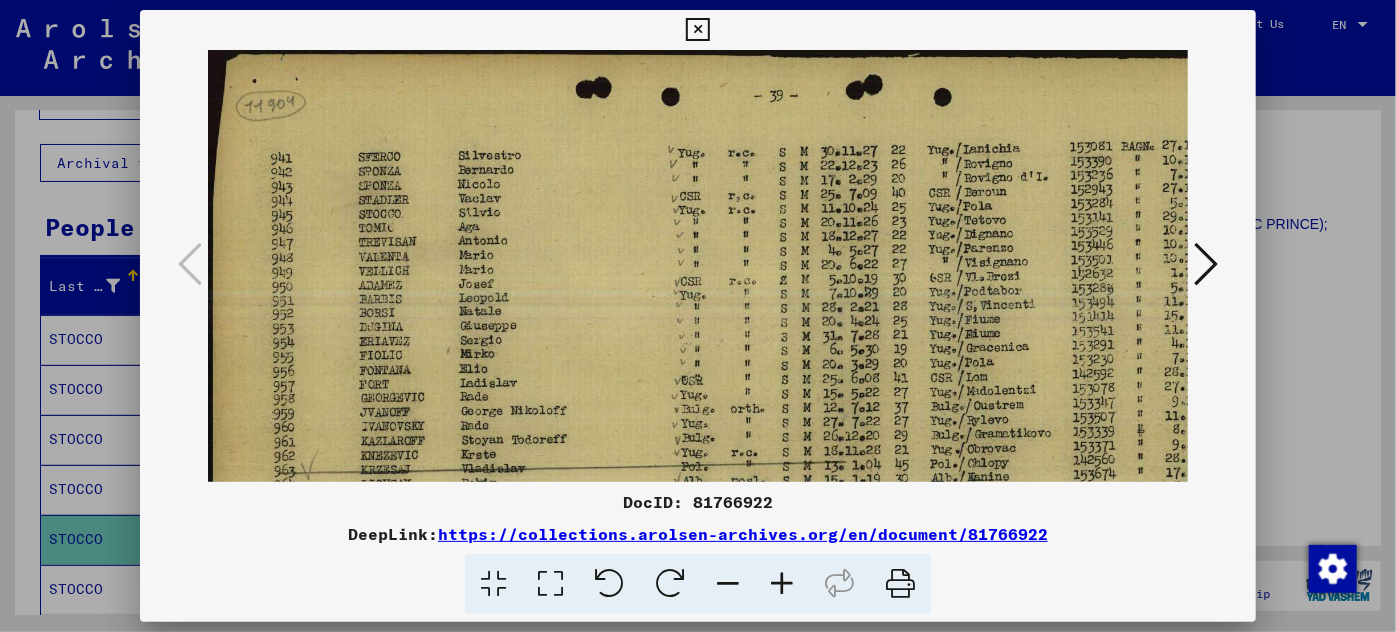 click at bounding box center (782, 584) 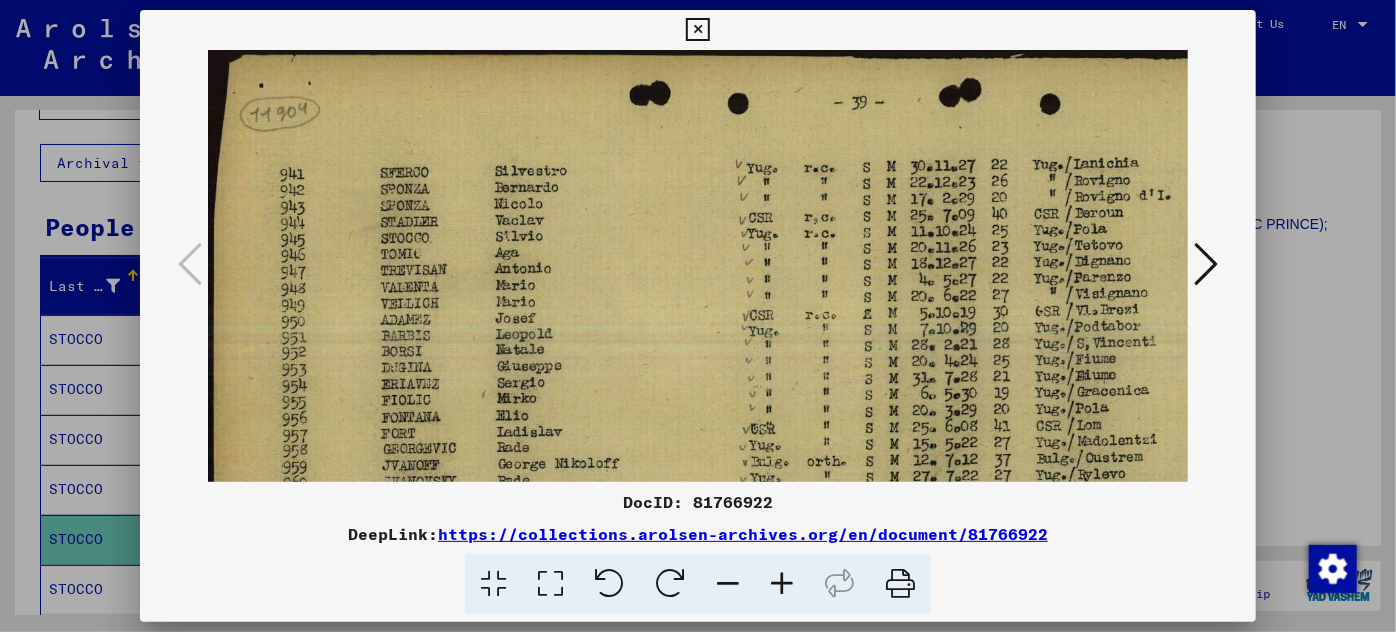 click at bounding box center (782, 584) 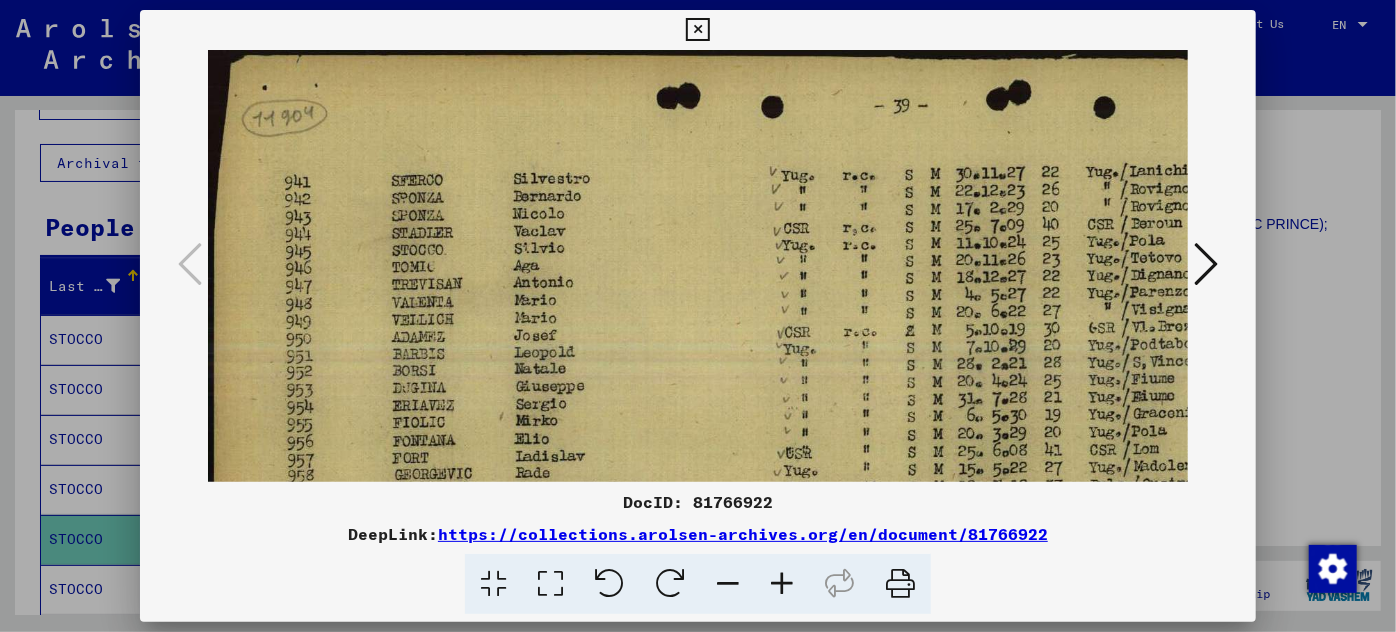 click at bounding box center [782, 584] 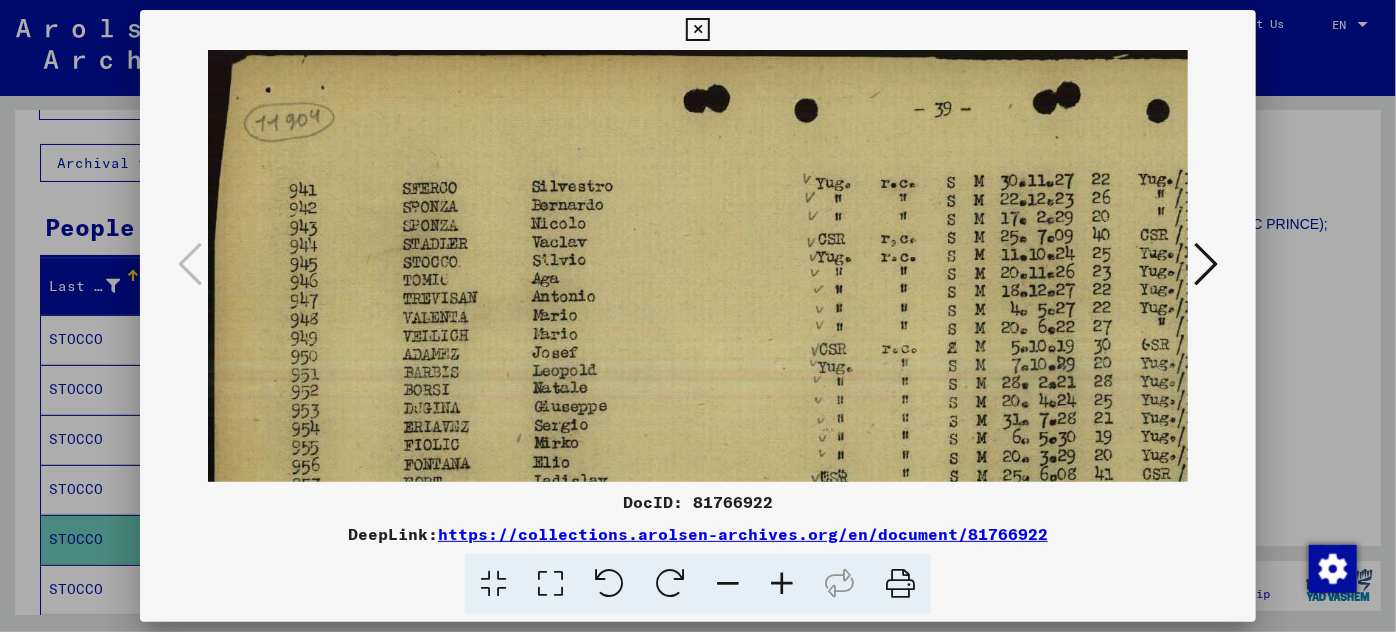 click at bounding box center (782, 584) 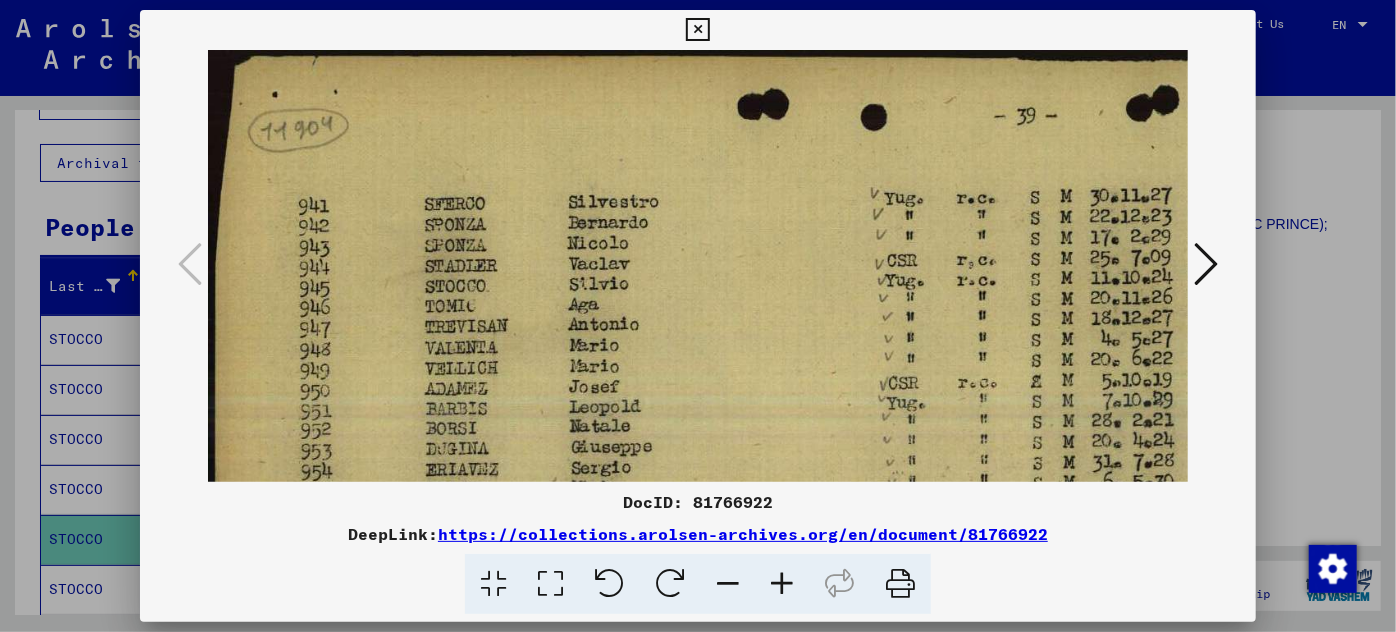 click at bounding box center (782, 584) 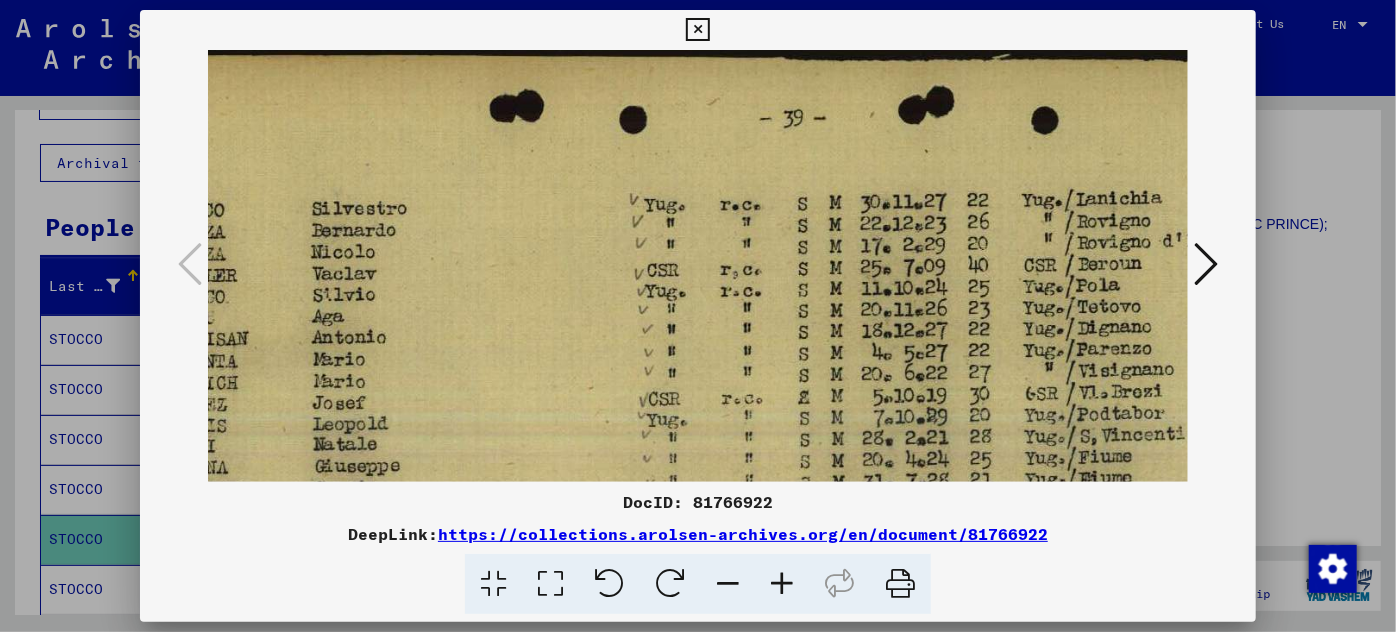 scroll, scrollTop: 2, scrollLeft: 291, axis: both 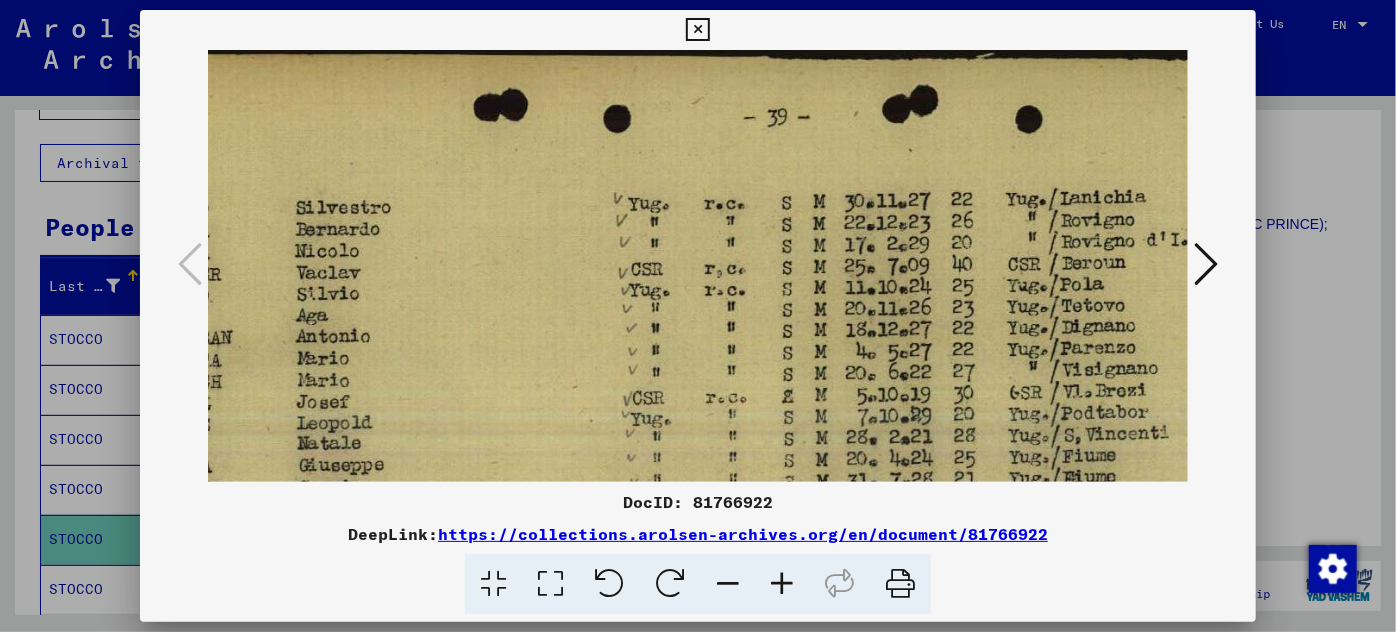 drag, startPoint x: 816, startPoint y: 303, endPoint x: 522, endPoint y: 302, distance: 294.0017 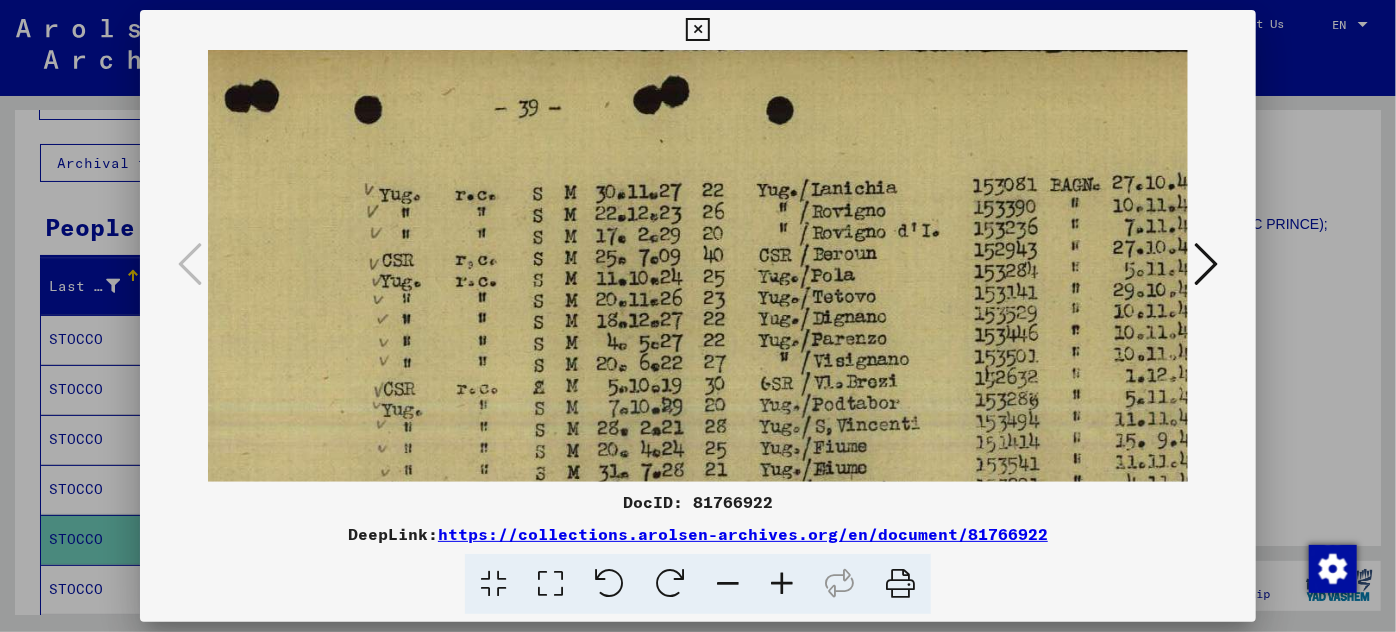 scroll, scrollTop: 12, scrollLeft: 540, axis: both 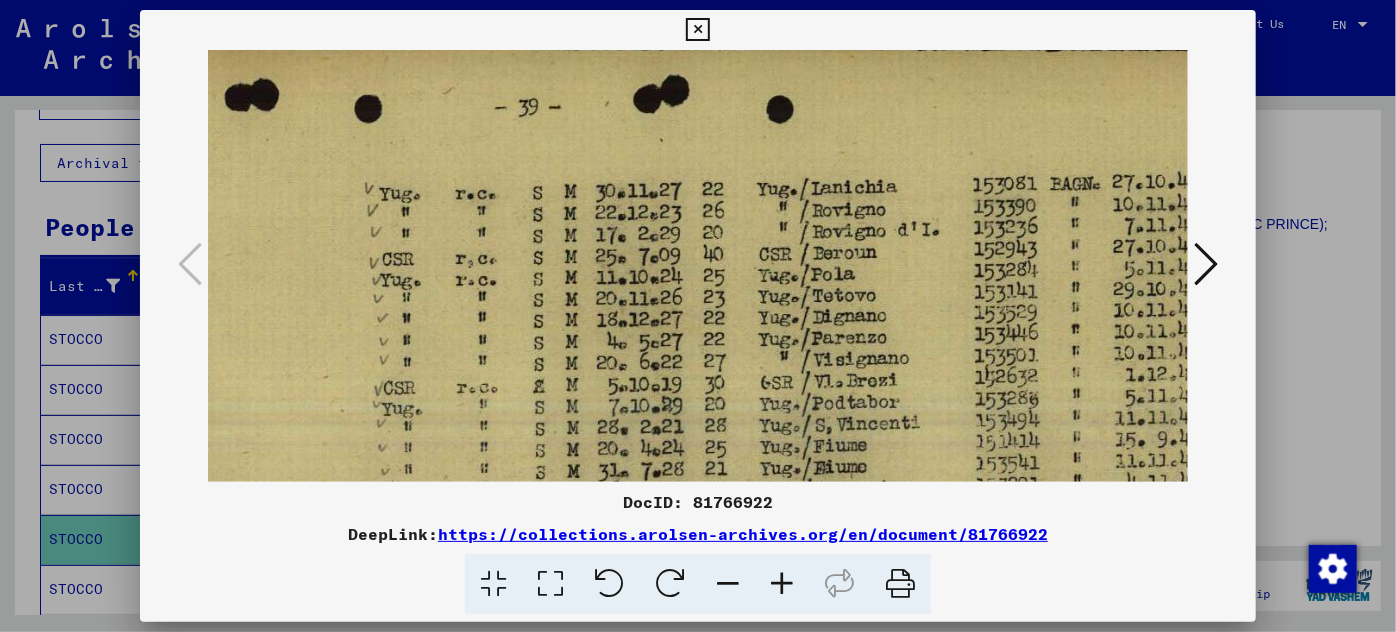drag, startPoint x: 867, startPoint y: 297, endPoint x: 618, endPoint y: 286, distance: 249.24286 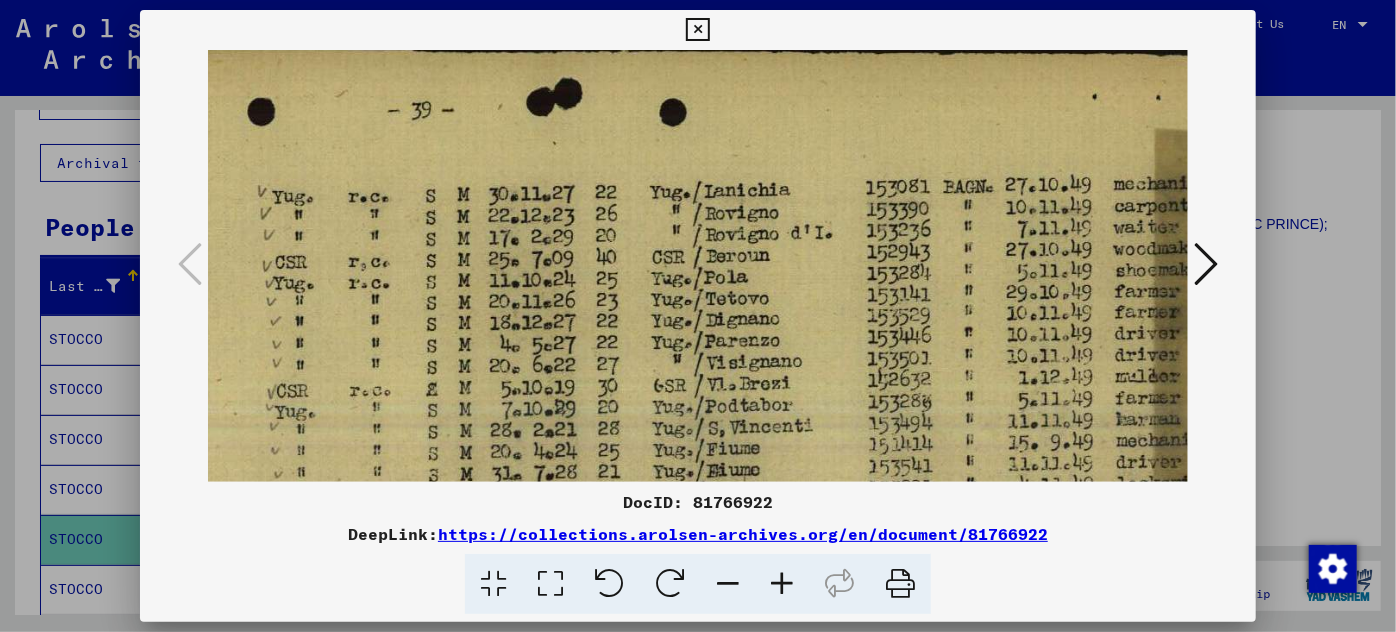 scroll, scrollTop: 6, scrollLeft: 717, axis: both 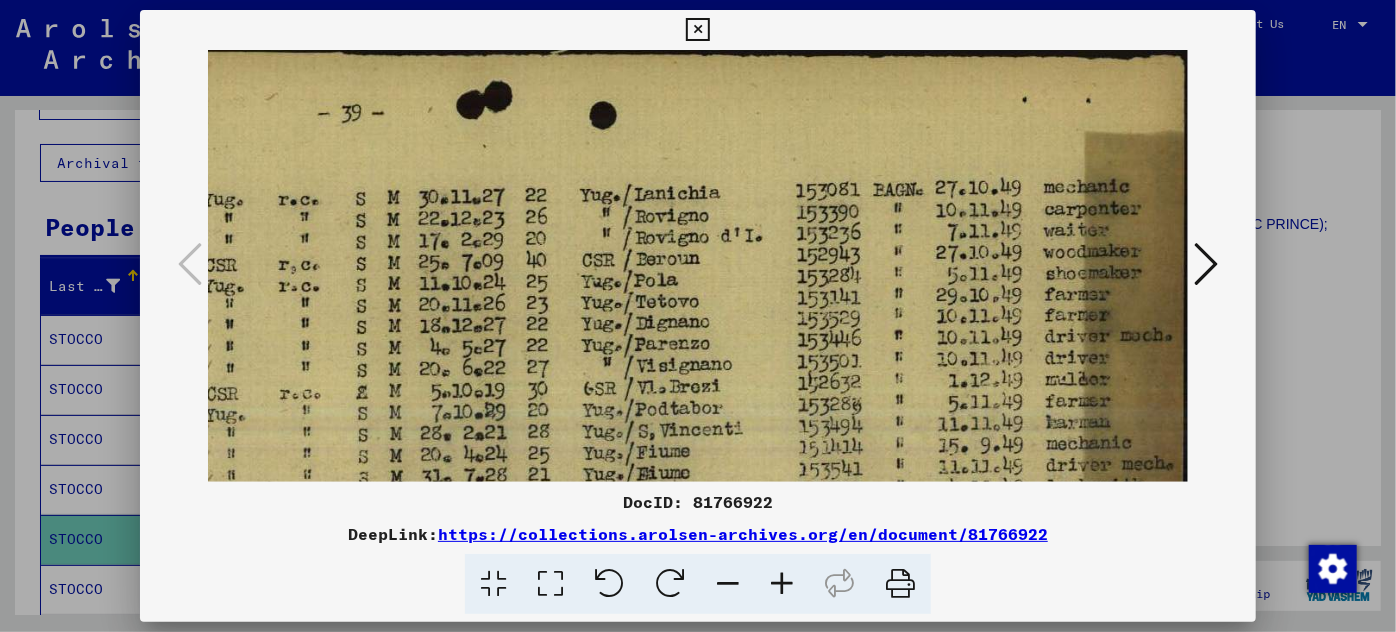 drag, startPoint x: 951, startPoint y: 276, endPoint x: 729, endPoint y: 282, distance: 222.08107 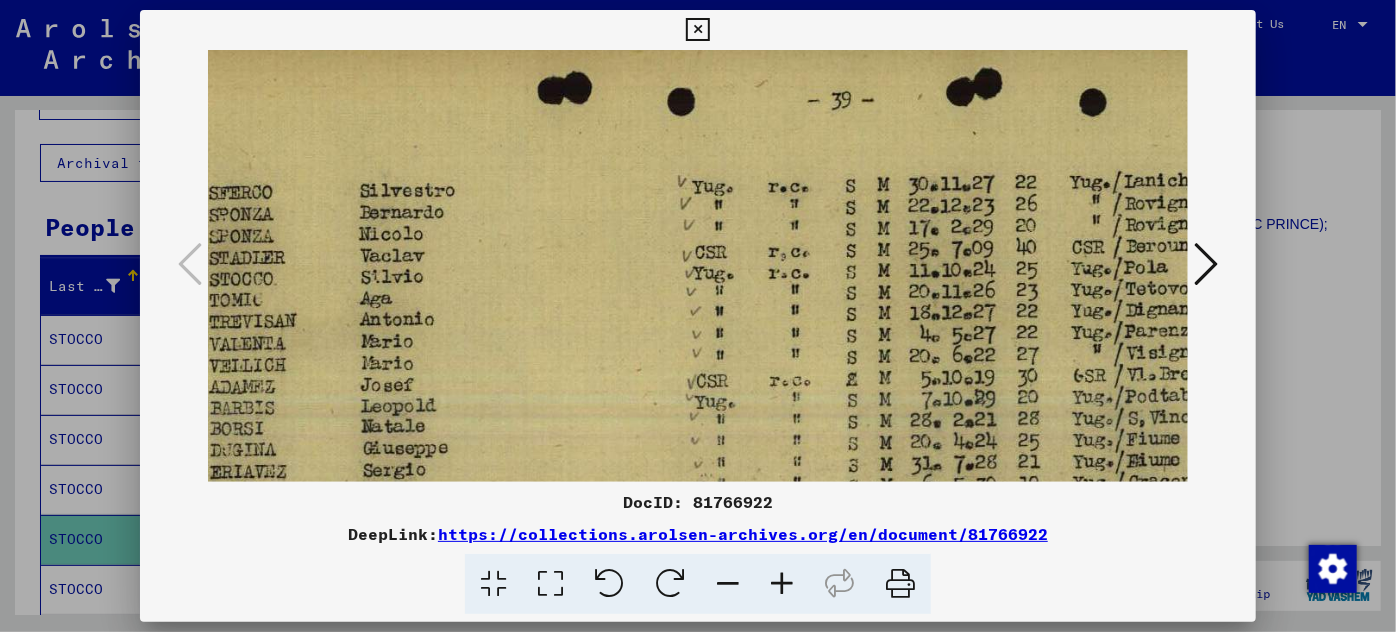 drag, startPoint x: 604, startPoint y: 327, endPoint x: 1106, endPoint y: 311, distance: 502.2549 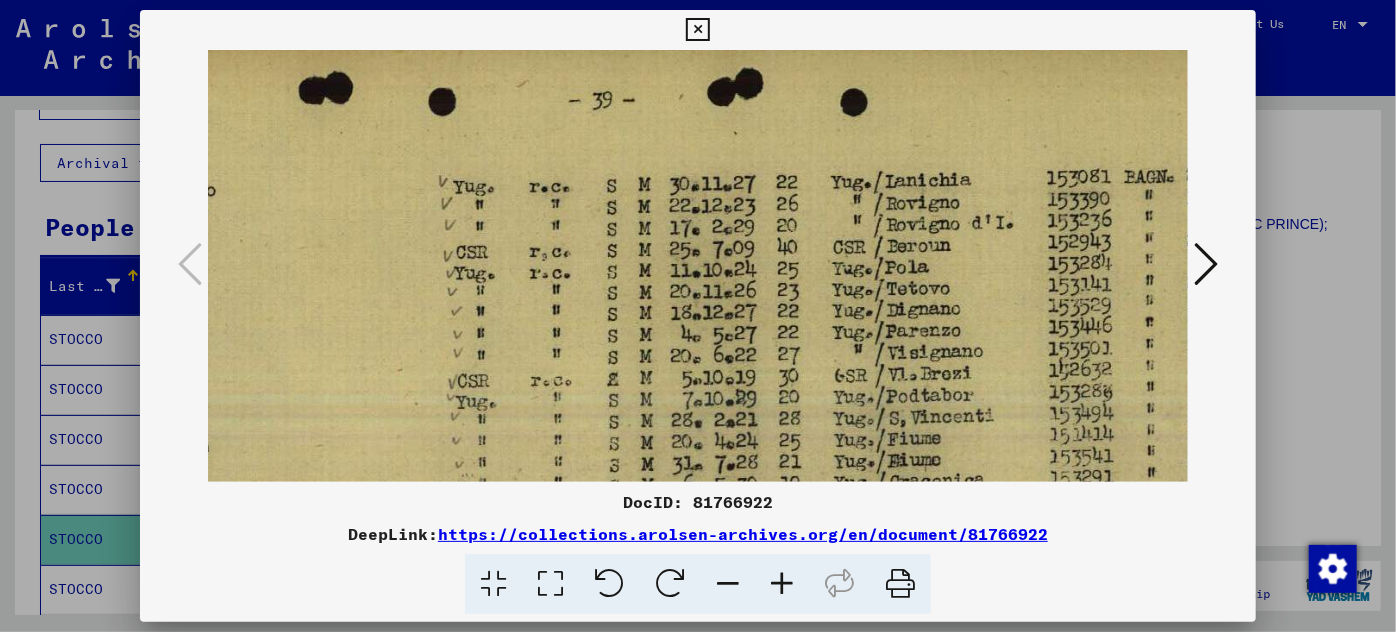 scroll, scrollTop: 20, scrollLeft: 466, axis: both 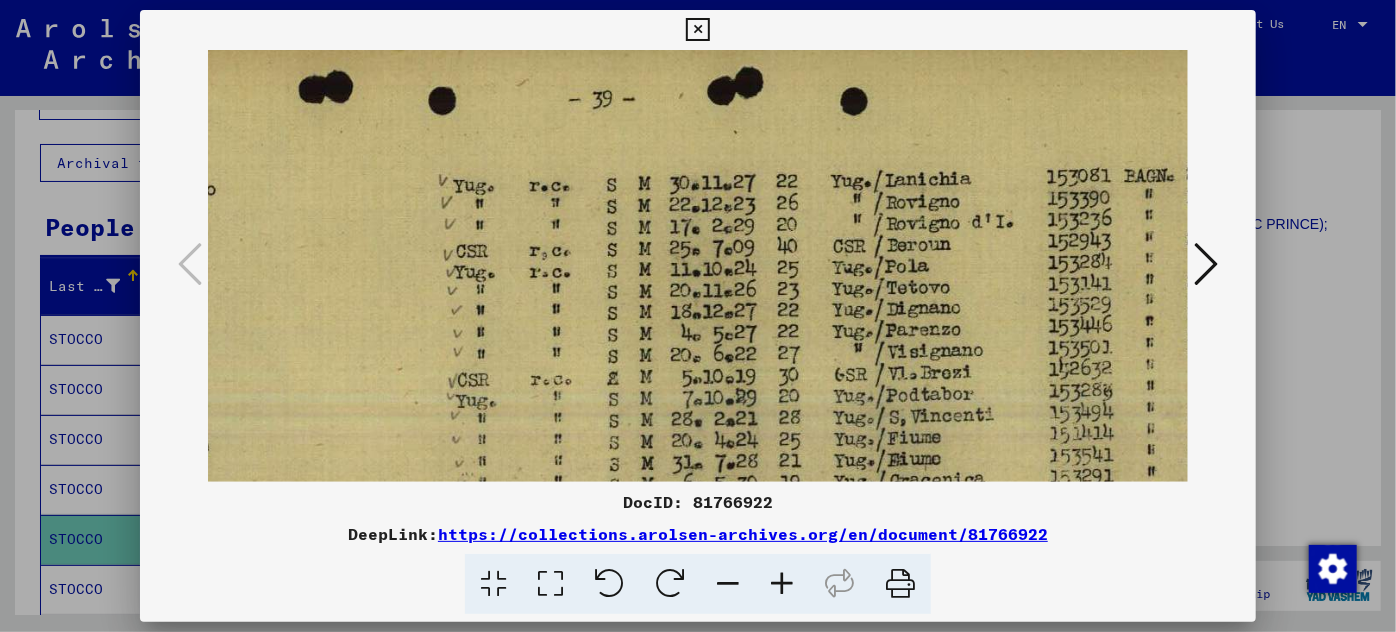 drag, startPoint x: 991, startPoint y: 415, endPoint x: 738, endPoint y: 414, distance: 253.00198 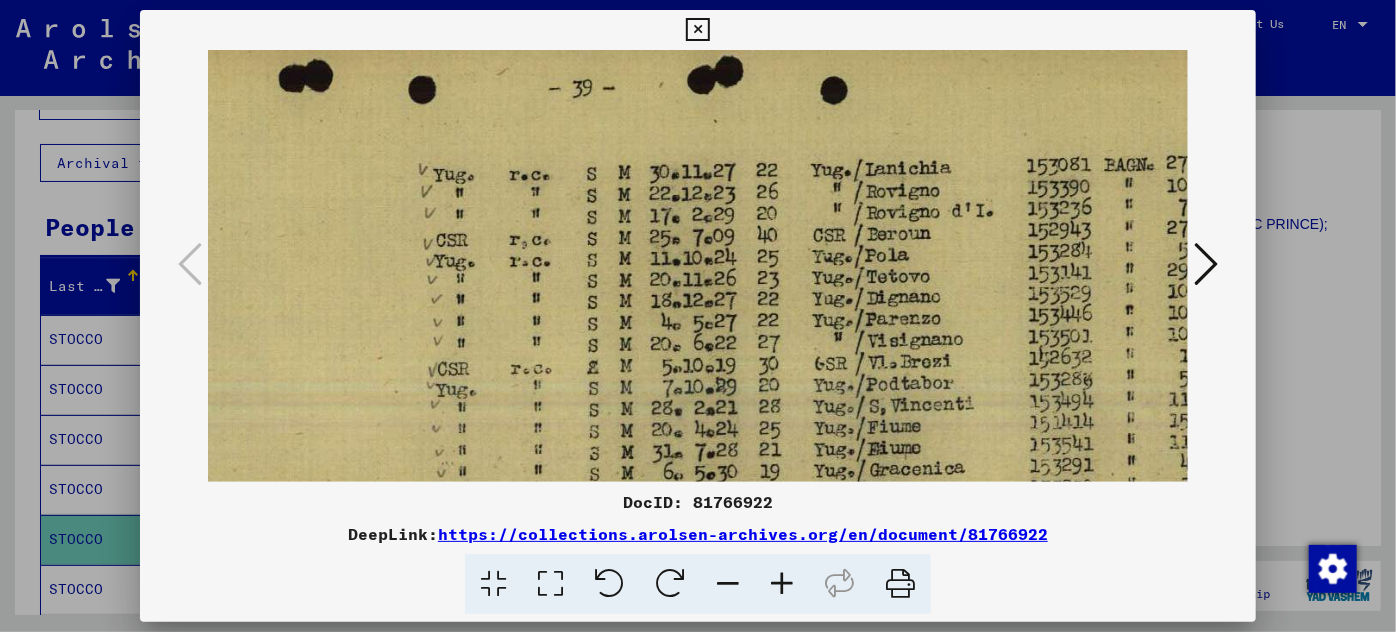 scroll, scrollTop: 31, scrollLeft: 544, axis: both 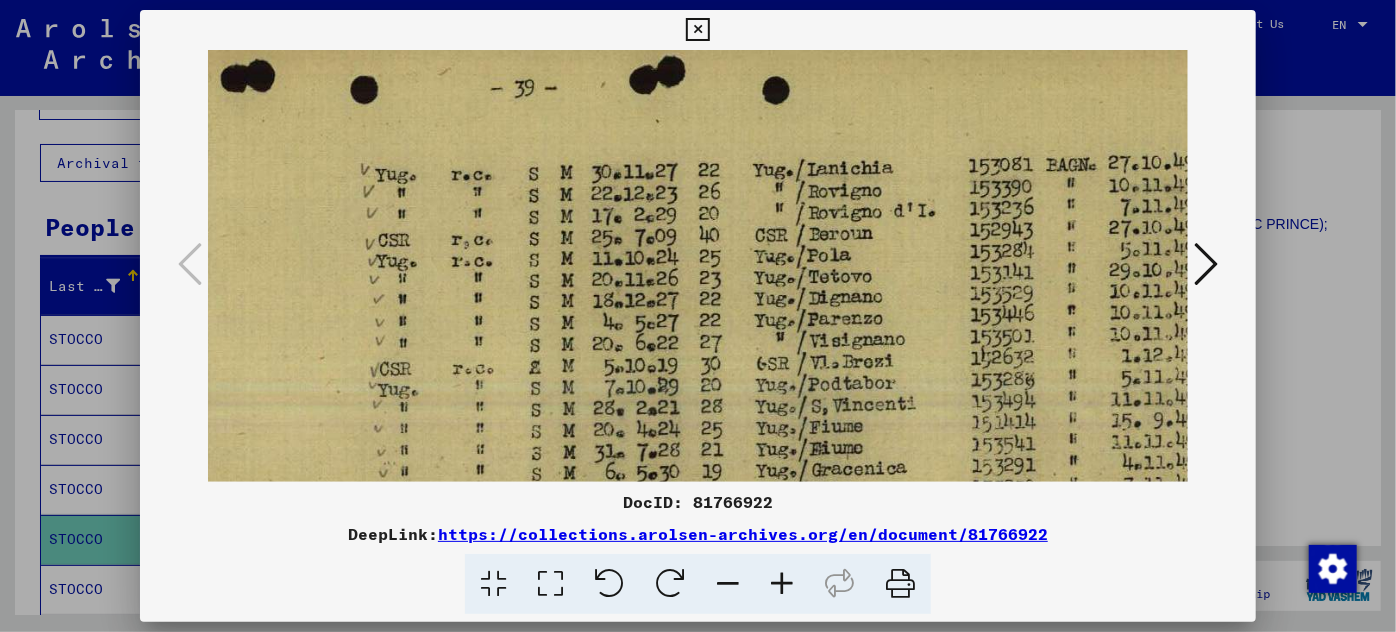 drag, startPoint x: 681, startPoint y: 343, endPoint x: 603, endPoint y: 333, distance: 78.63841 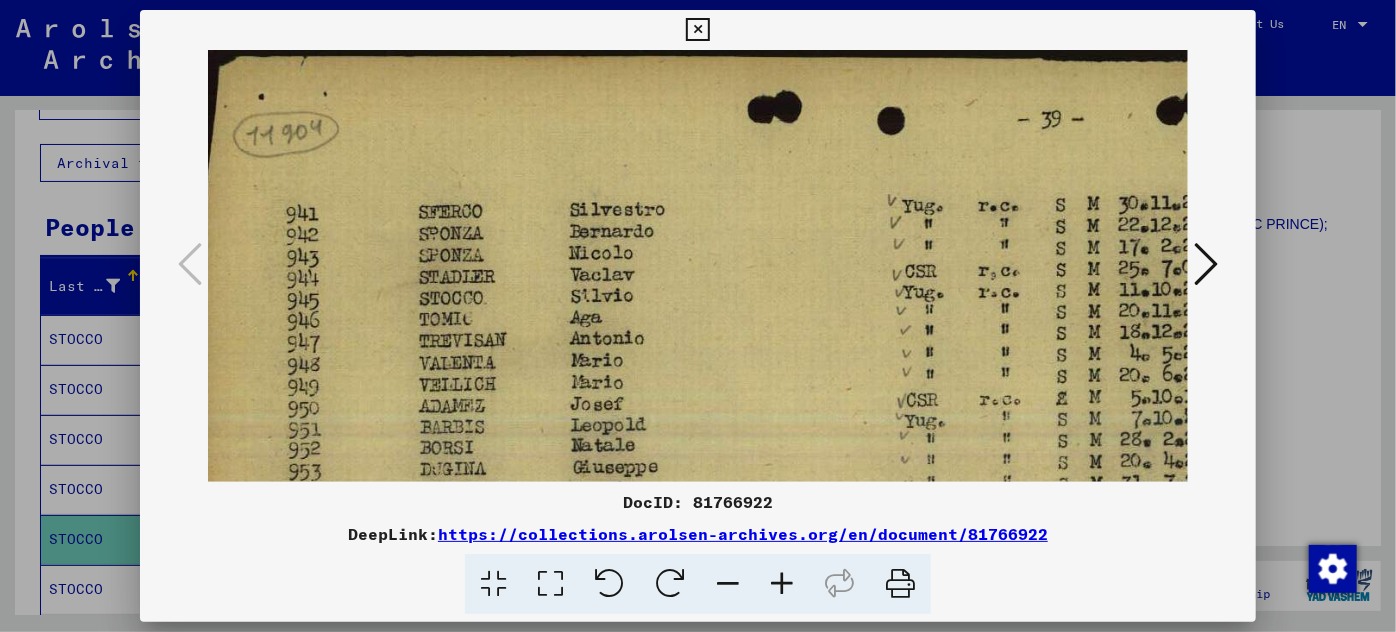 scroll, scrollTop: 0, scrollLeft: 12, axis: horizontal 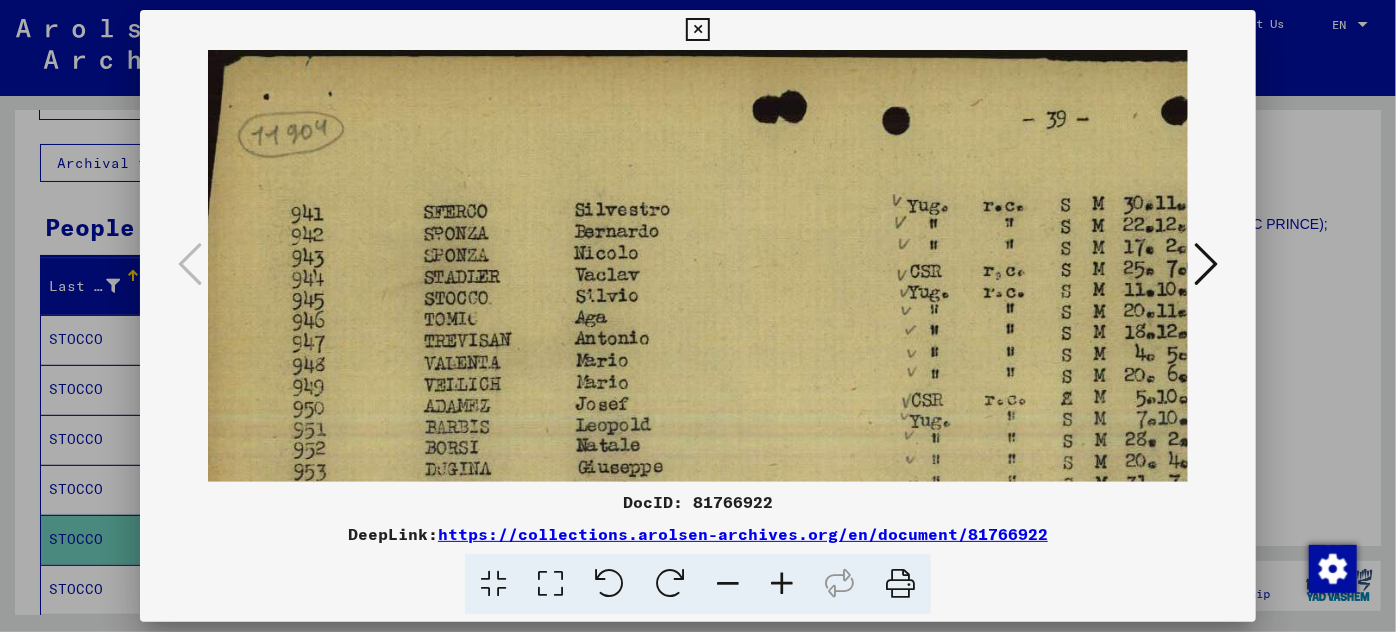 drag, startPoint x: 469, startPoint y: 307, endPoint x: 986, endPoint y: 369, distance: 520.70435 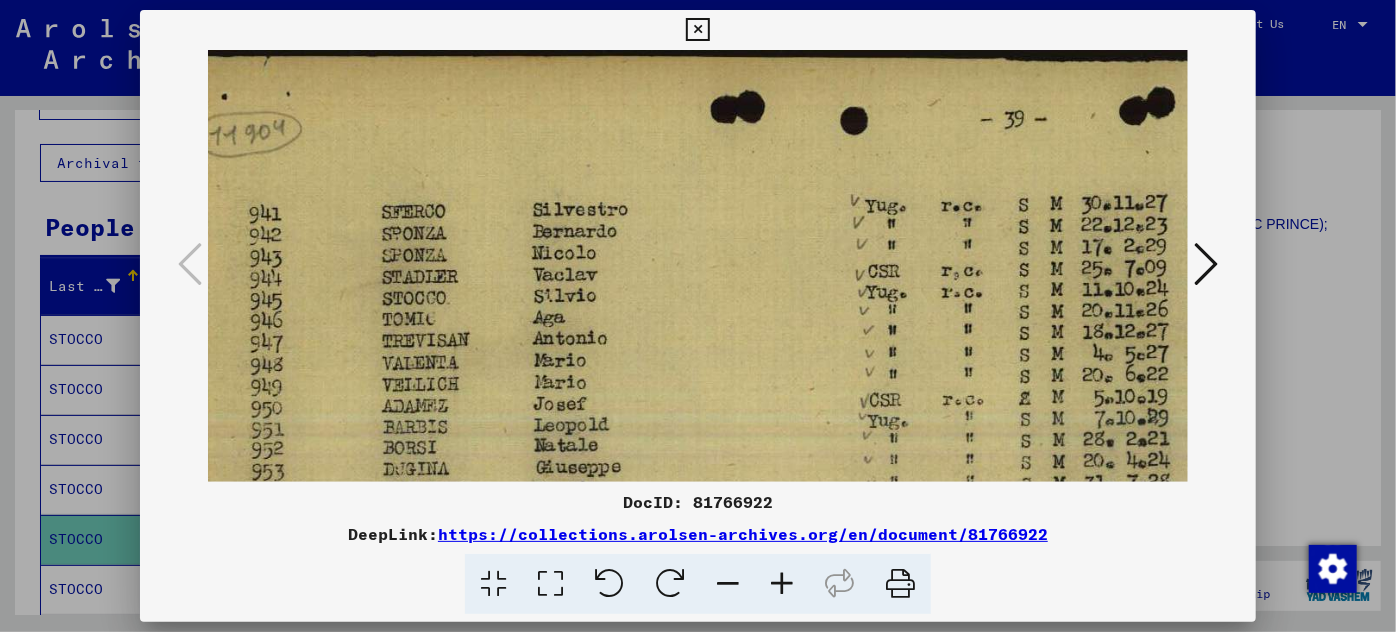 scroll, scrollTop: 0, scrollLeft: 0, axis: both 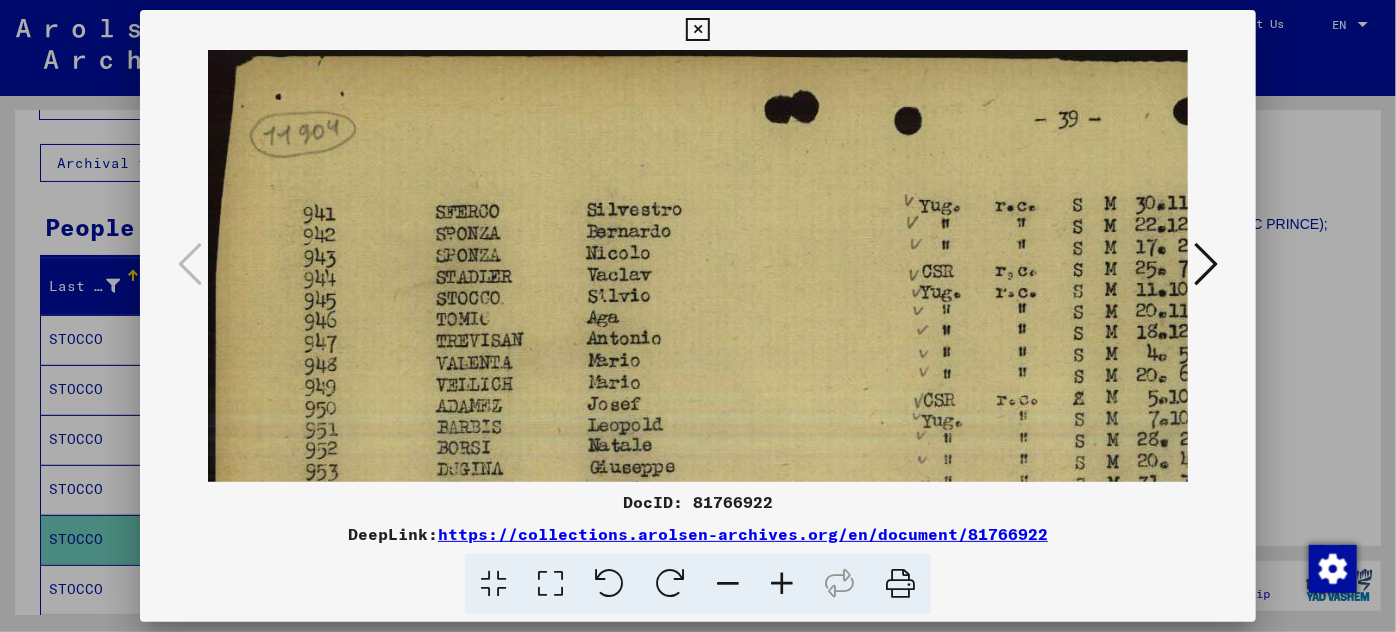 drag, startPoint x: 1011, startPoint y: 305, endPoint x: 1151, endPoint y: 338, distance: 143.83672 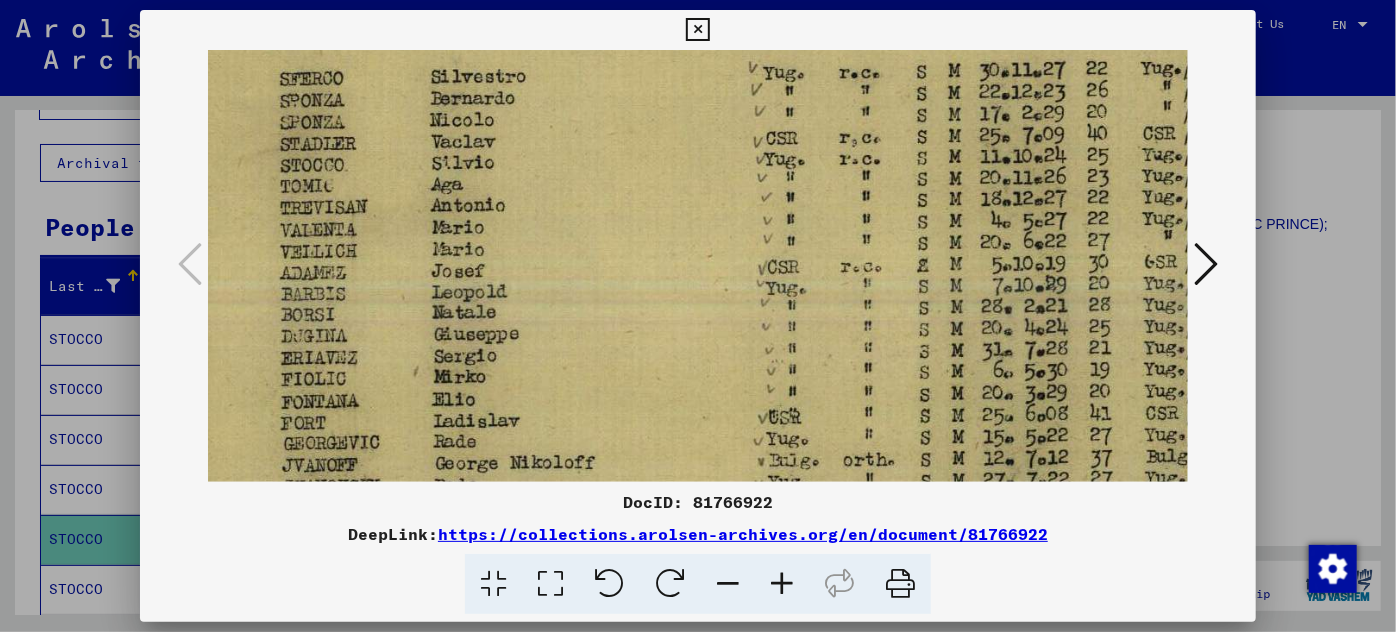 scroll, scrollTop: 136, scrollLeft: 141, axis: both 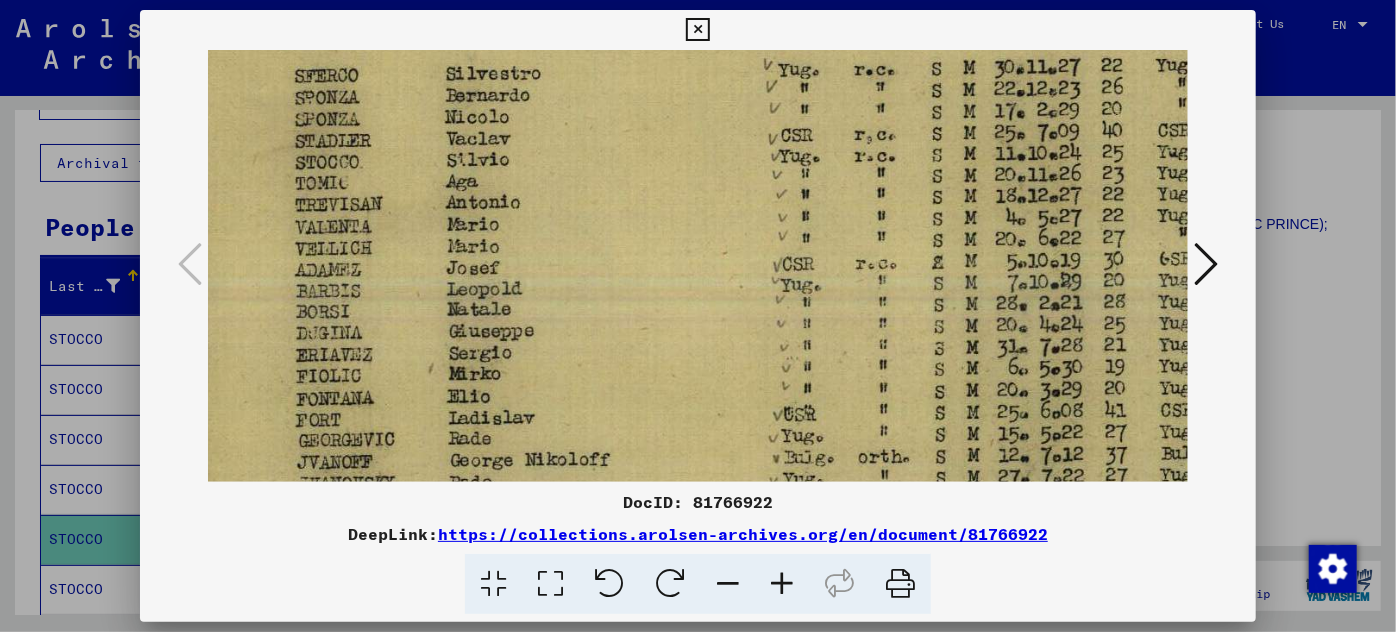 drag, startPoint x: 956, startPoint y: 370, endPoint x: 809, endPoint y: 237, distance: 198.23723 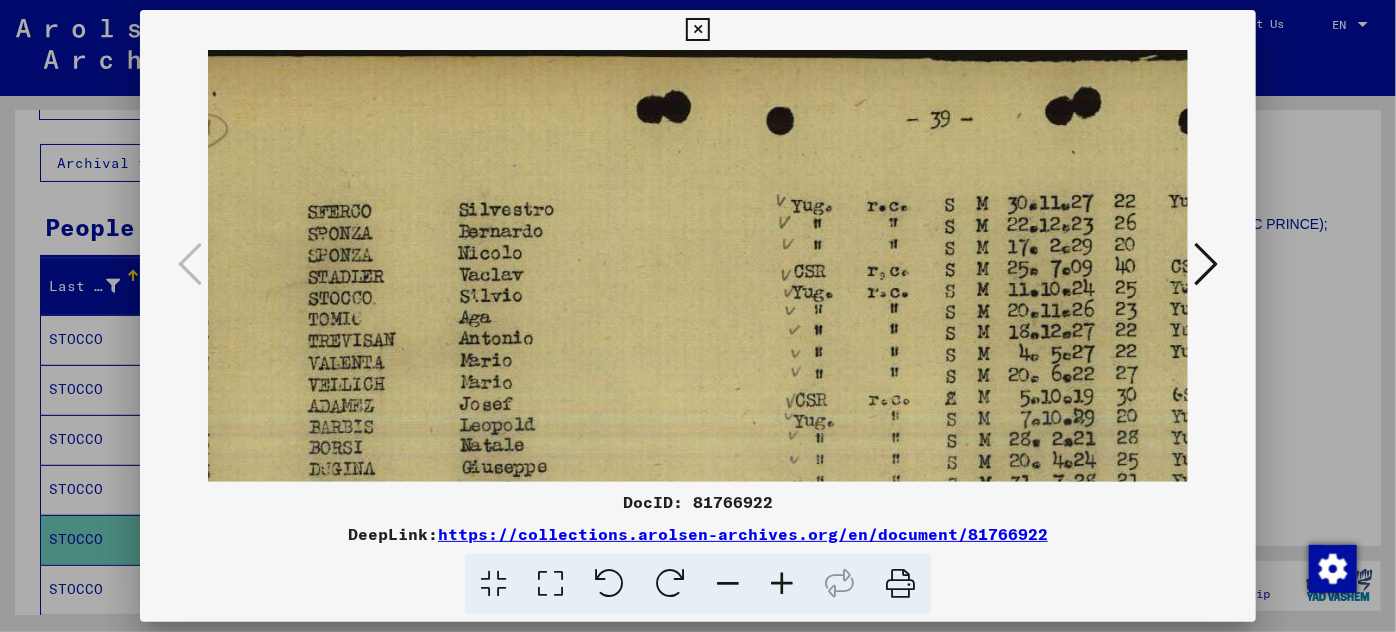 scroll, scrollTop: 0, scrollLeft: 0, axis: both 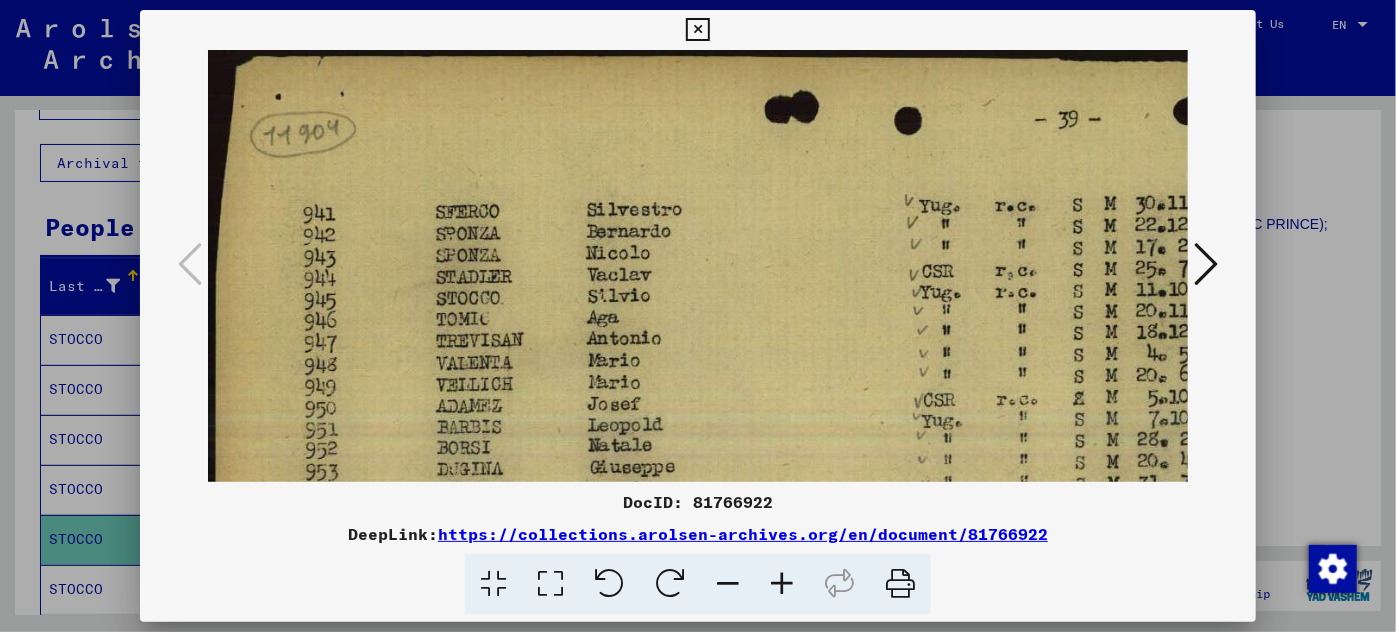 drag, startPoint x: 1057, startPoint y: 387, endPoint x: 1267, endPoint y: 549, distance: 265.22443 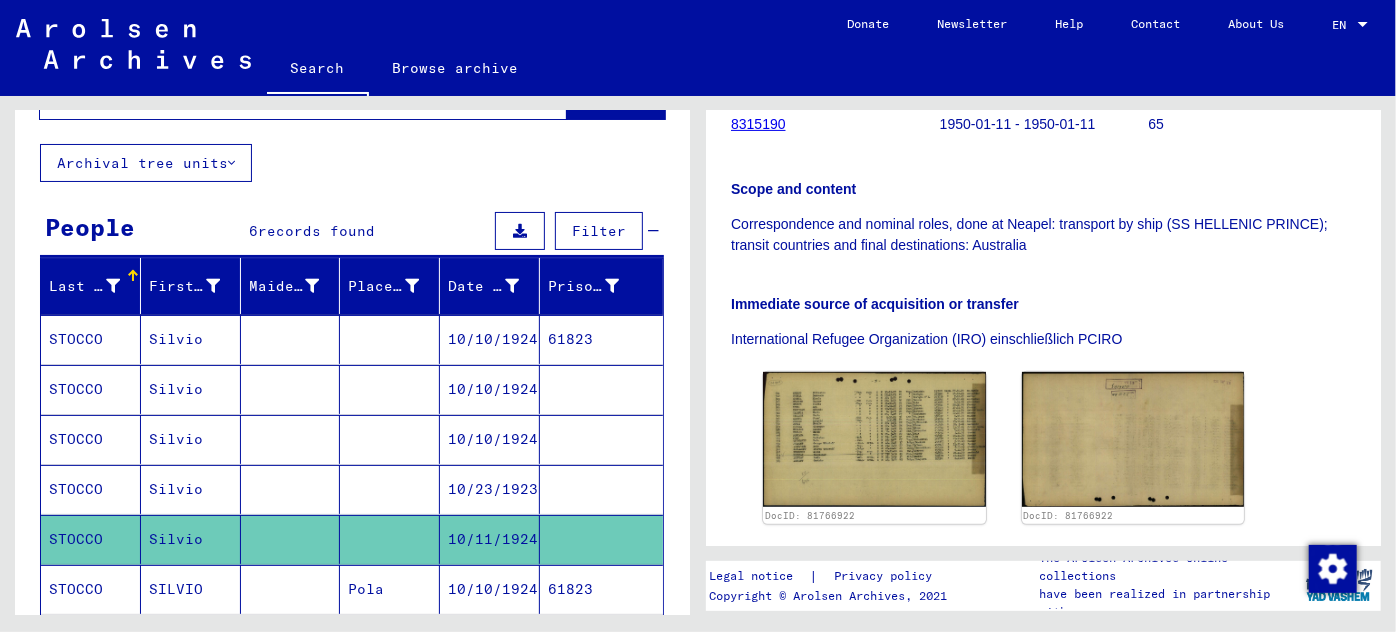 click on "10/10/1924" 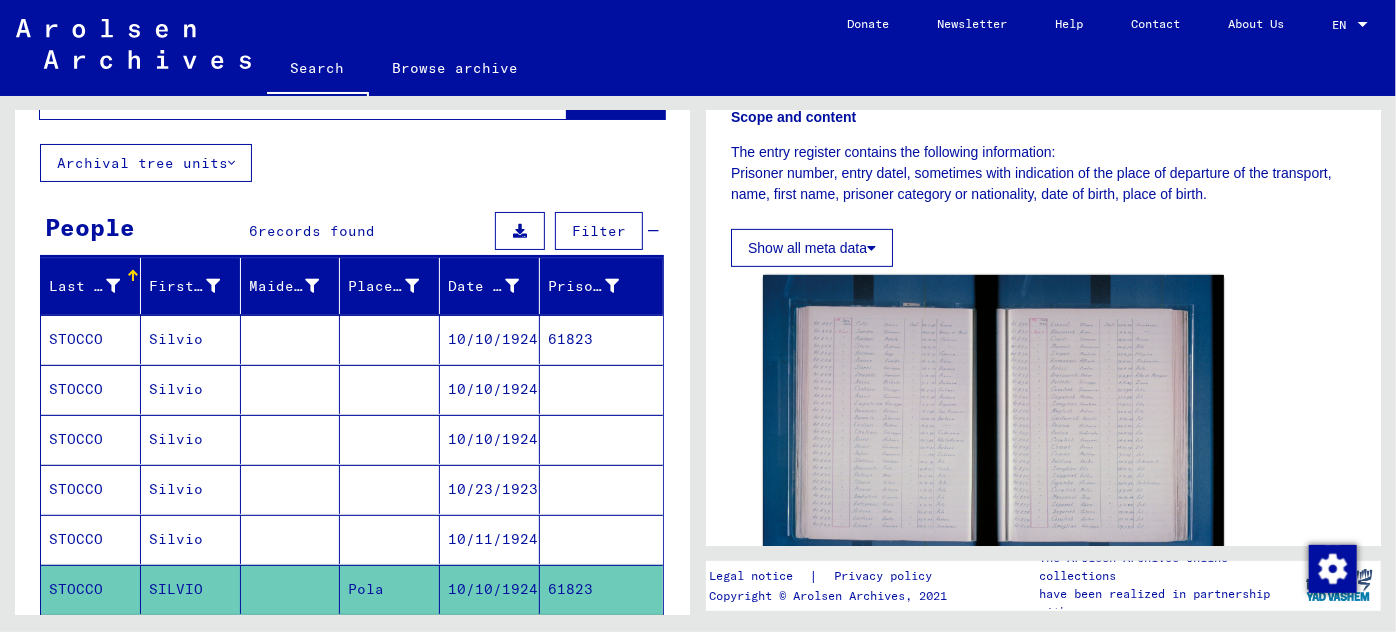 scroll, scrollTop: 363, scrollLeft: 0, axis: vertical 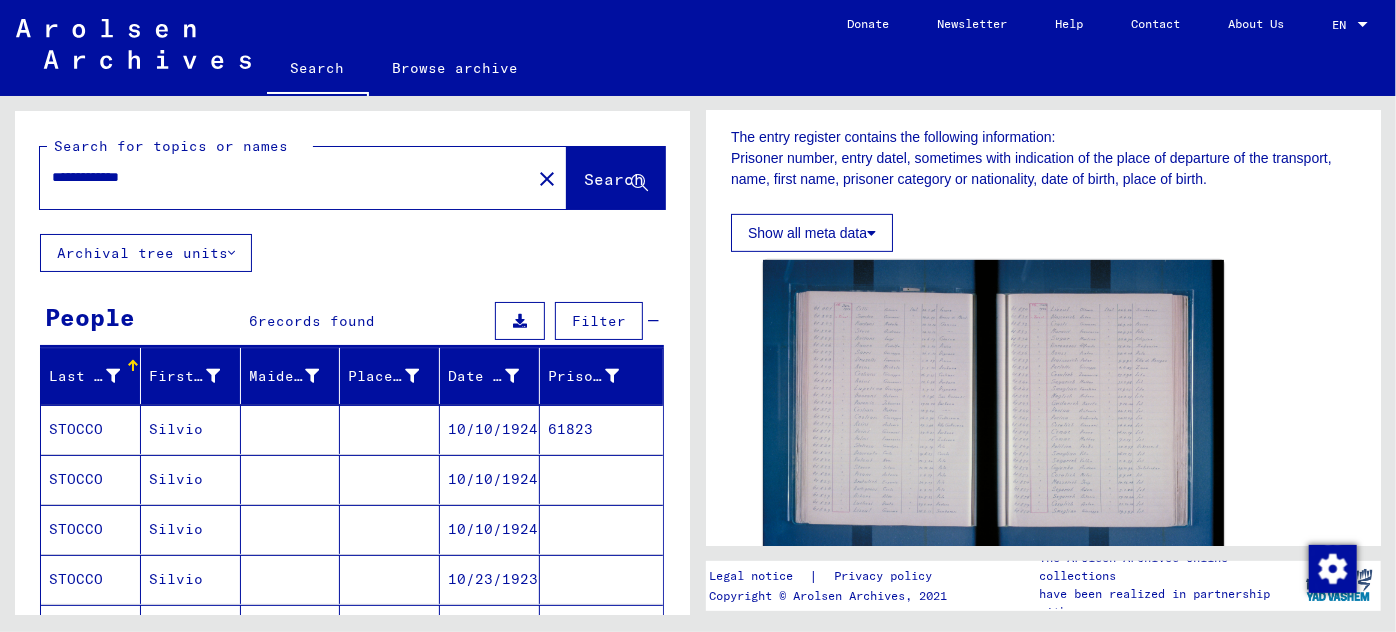 drag, startPoint x: 183, startPoint y: 181, endPoint x: 27, endPoint y: 180, distance: 156.0032 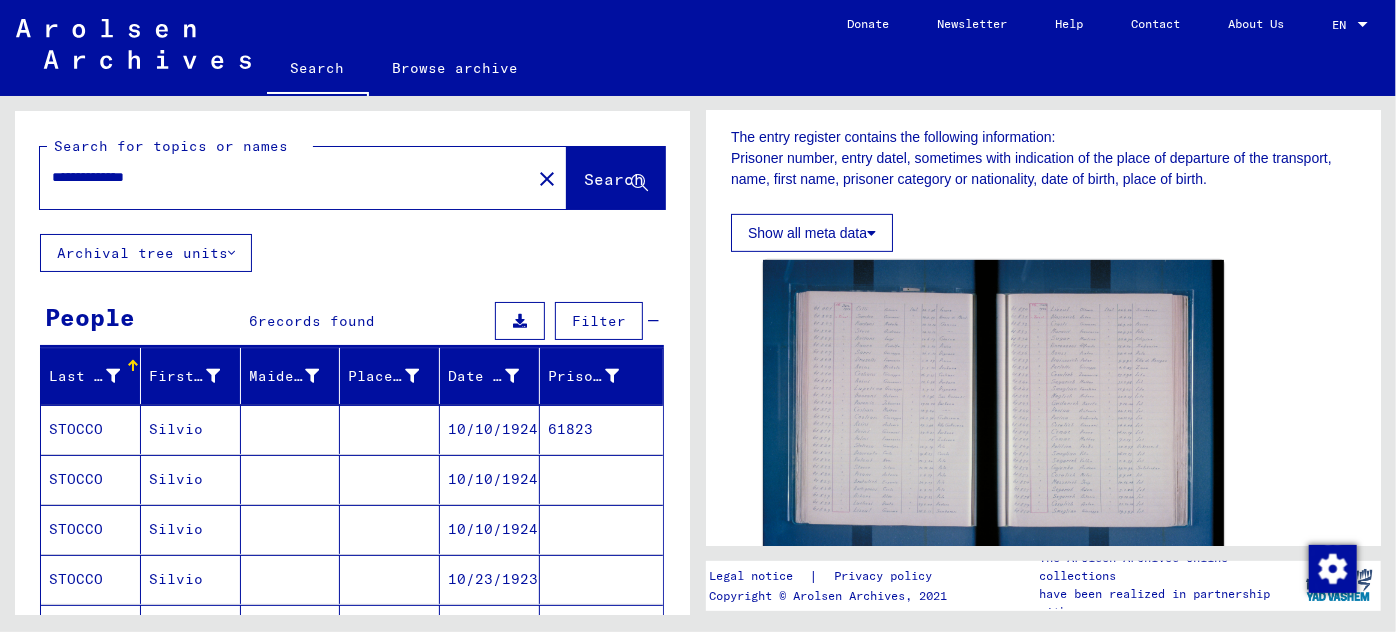 type on "**********" 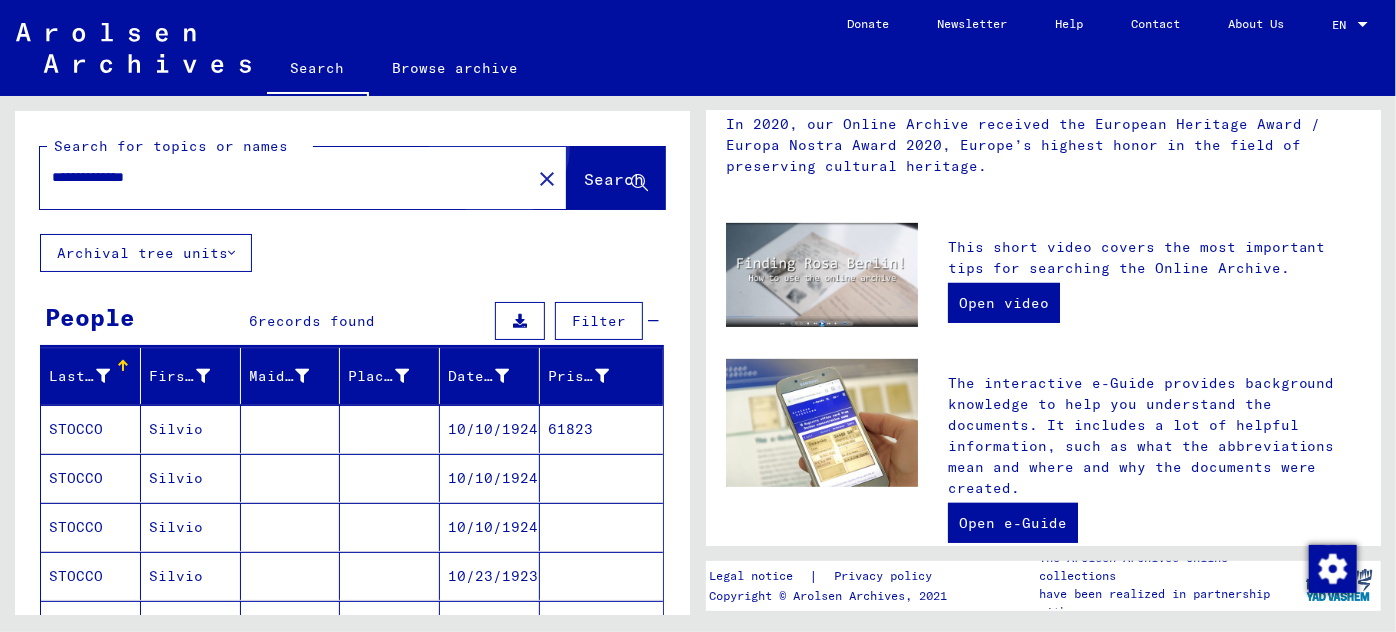 scroll, scrollTop: 0, scrollLeft: 0, axis: both 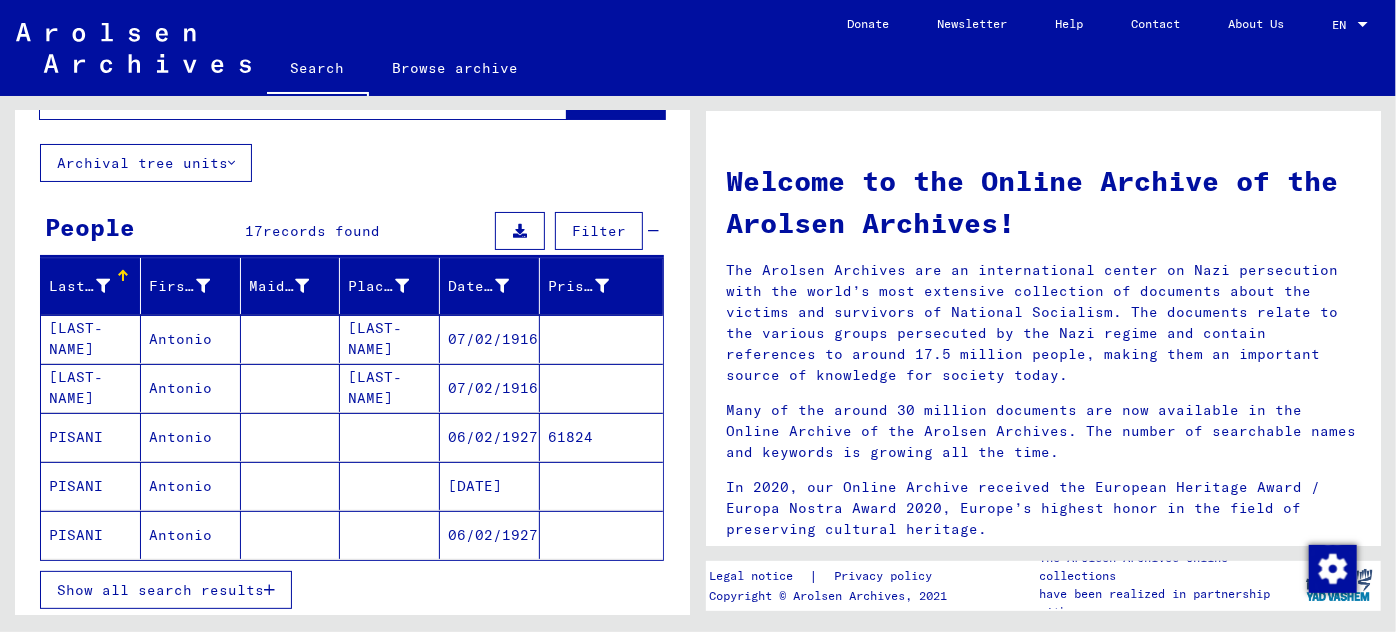 click on "Antonio" at bounding box center [191, 486] 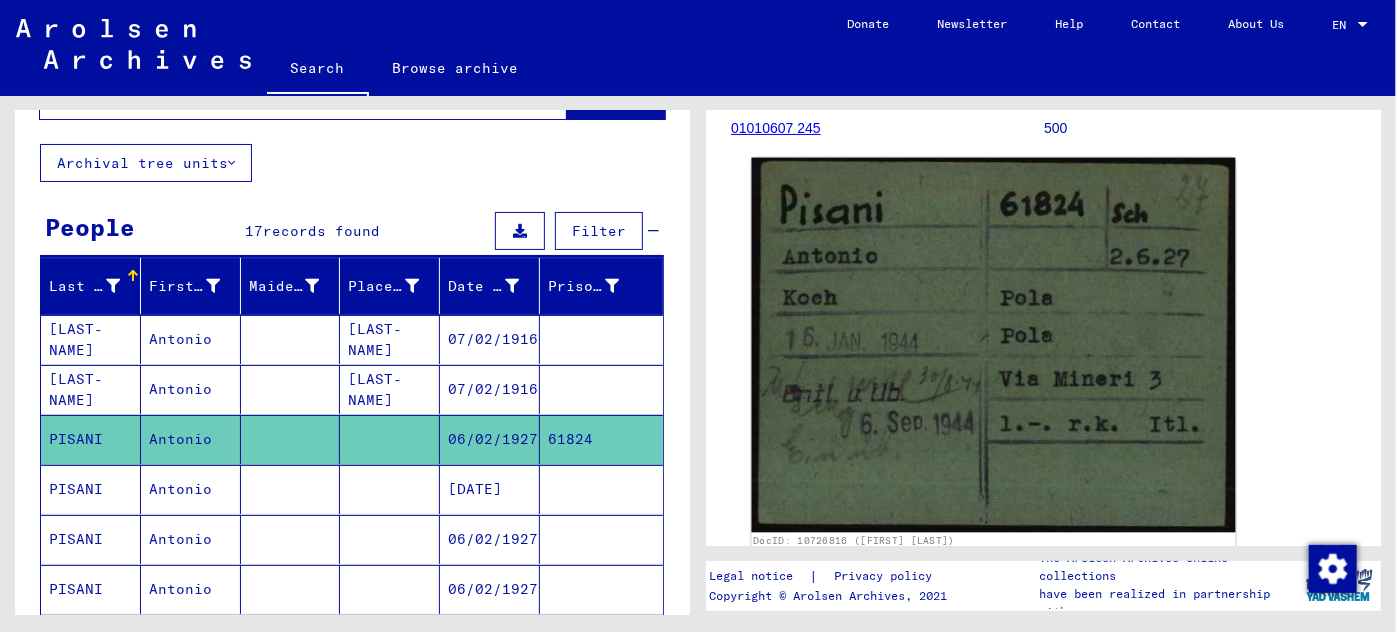 scroll, scrollTop: 363, scrollLeft: 0, axis: vertical 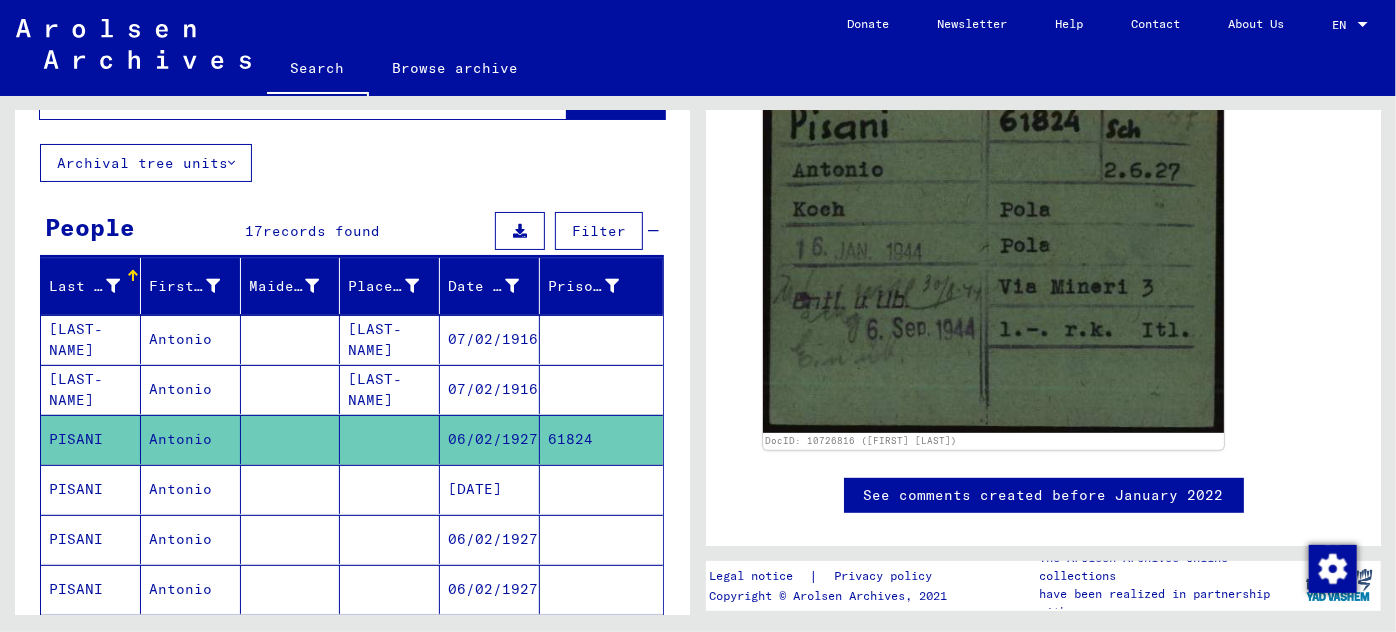 click on "[DATE]" at bounding box center (490, 539) 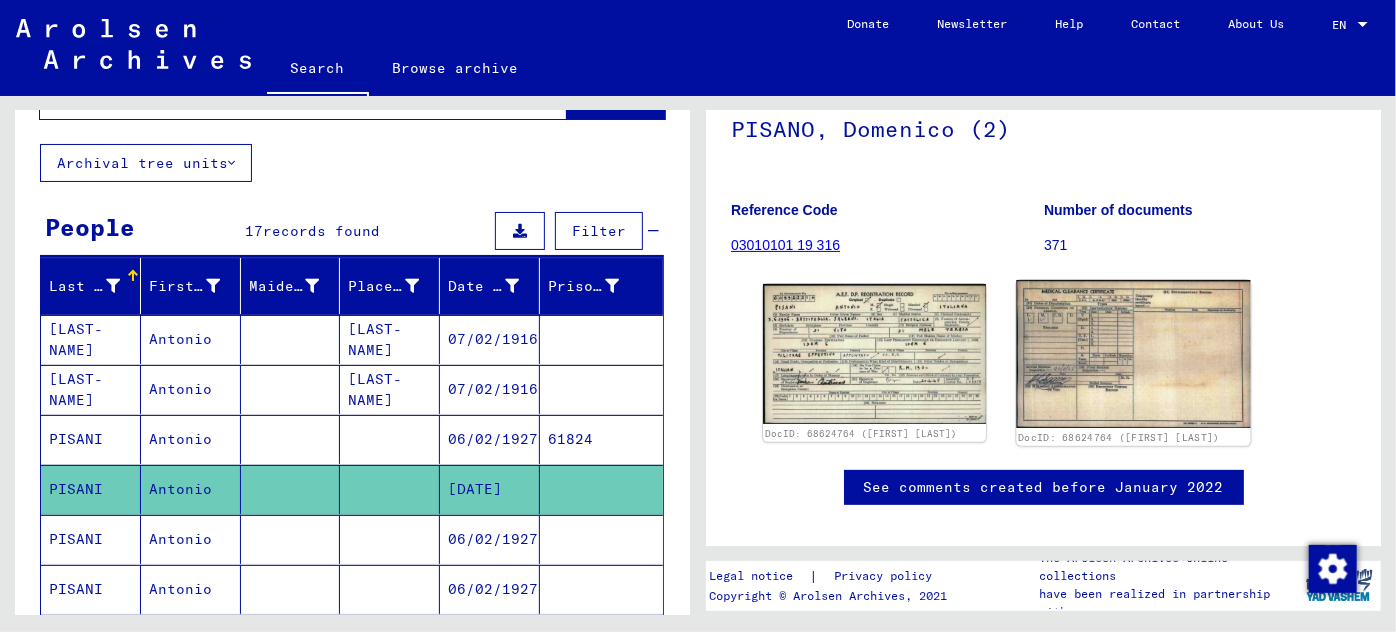 scroll, scrollTop: 250, scrollLeft: 0, axis: vertical 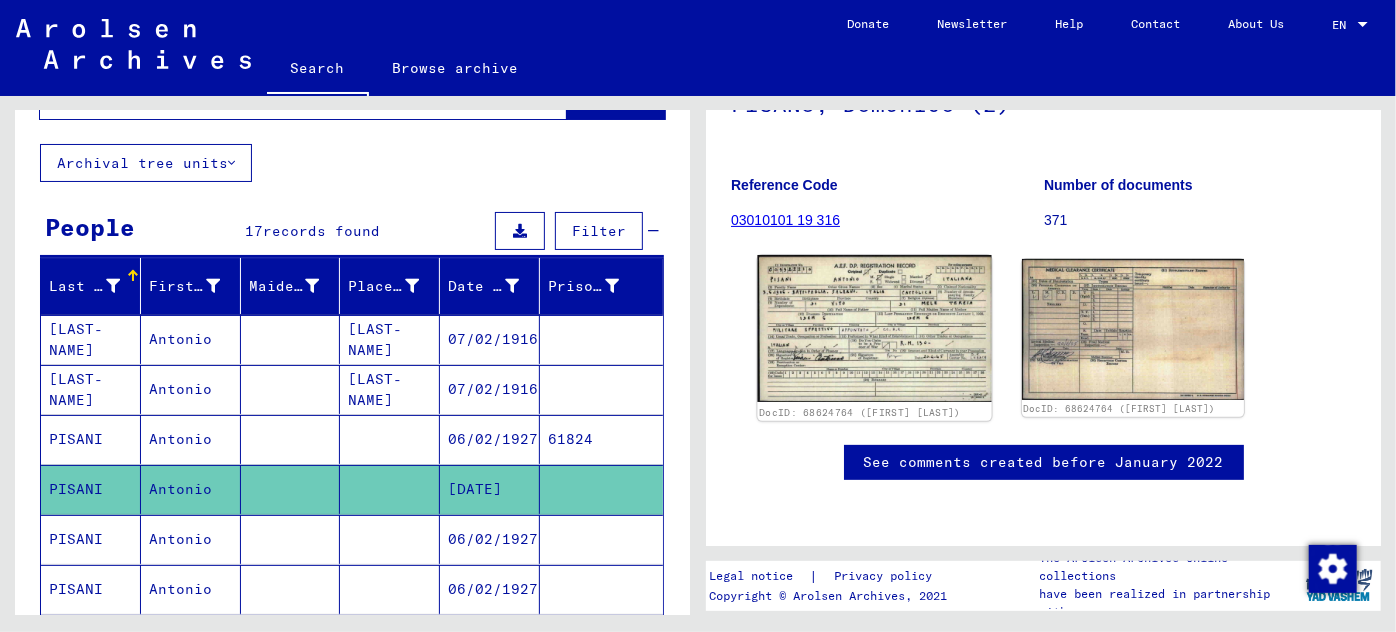 click 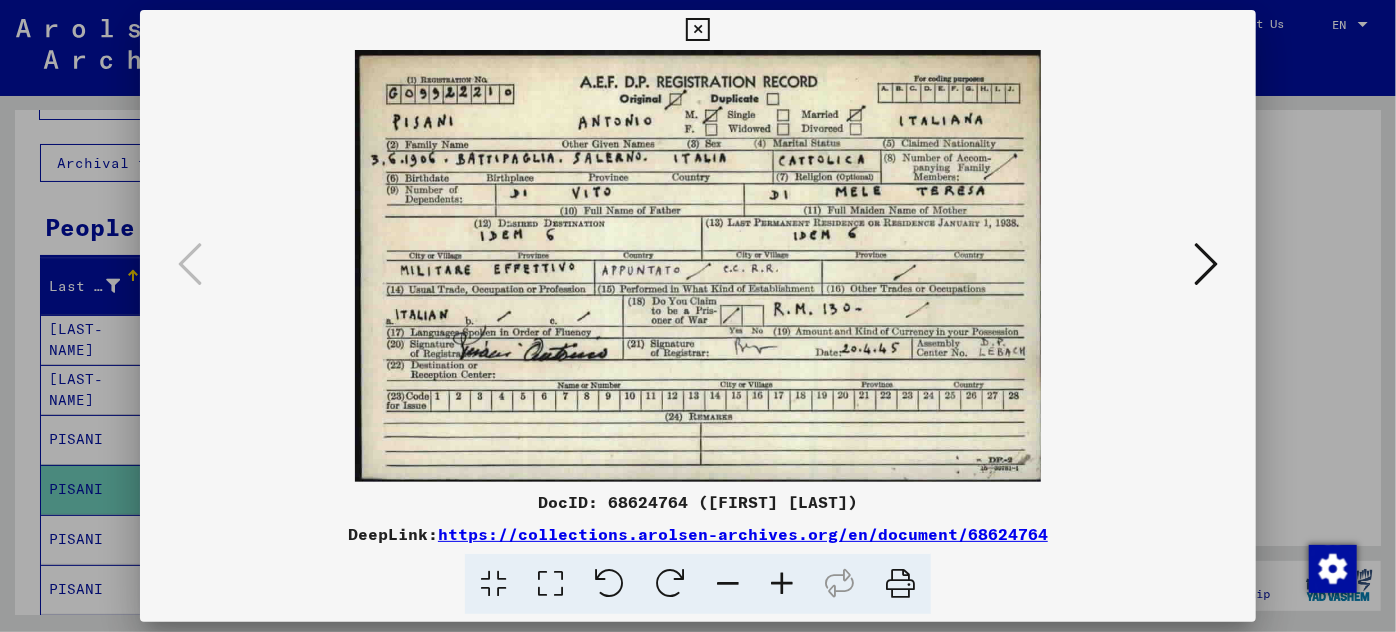 click at bounding box center [782, 584] 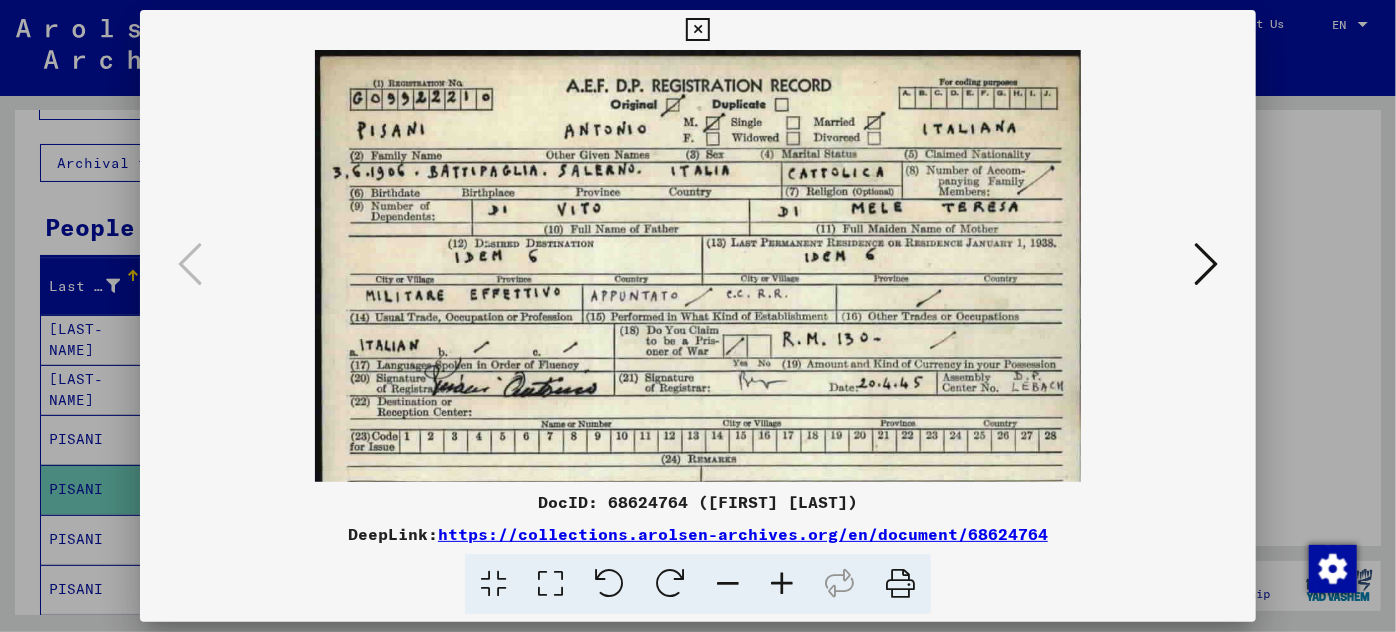 click at bounding box center (782, 584) 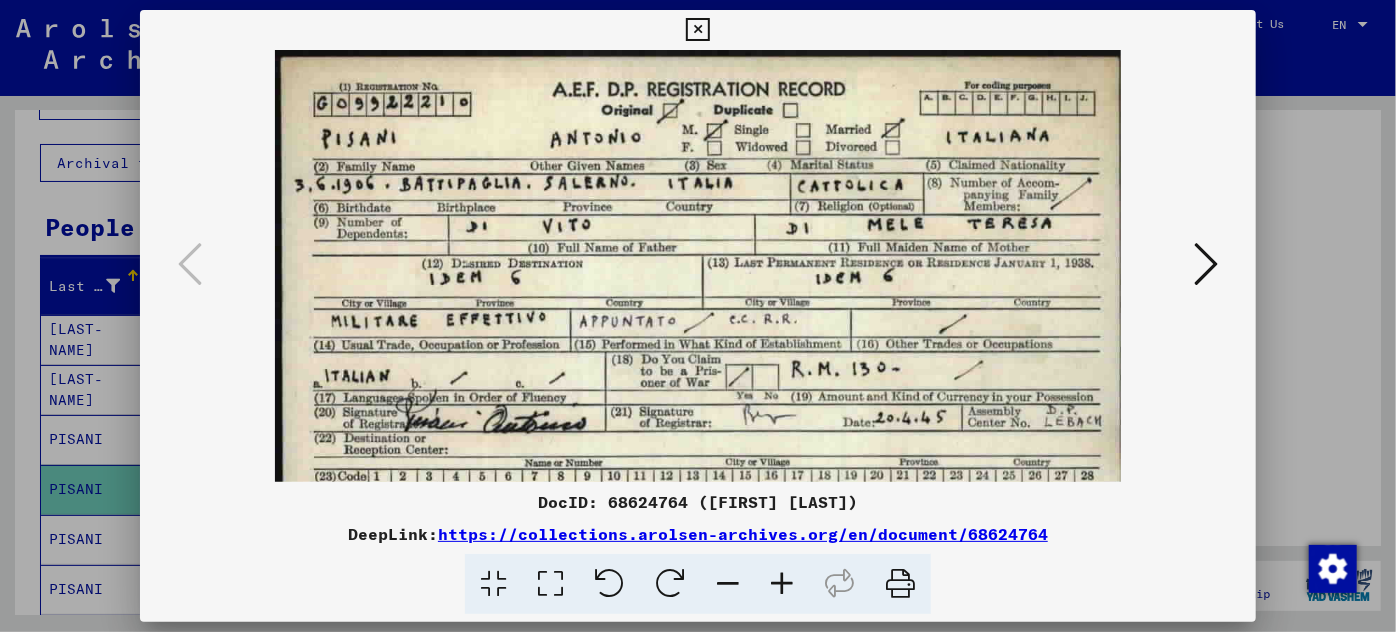 click at bounding box center (782, 584) 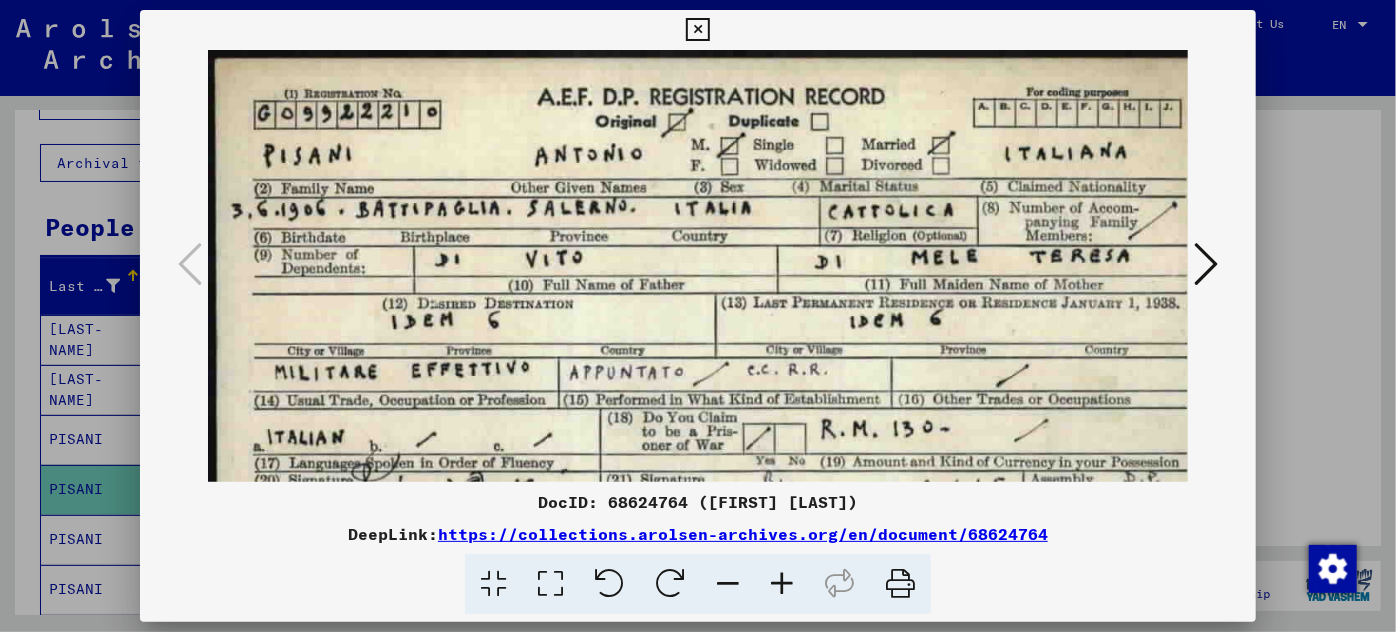 click at bounding box center [698, 316] 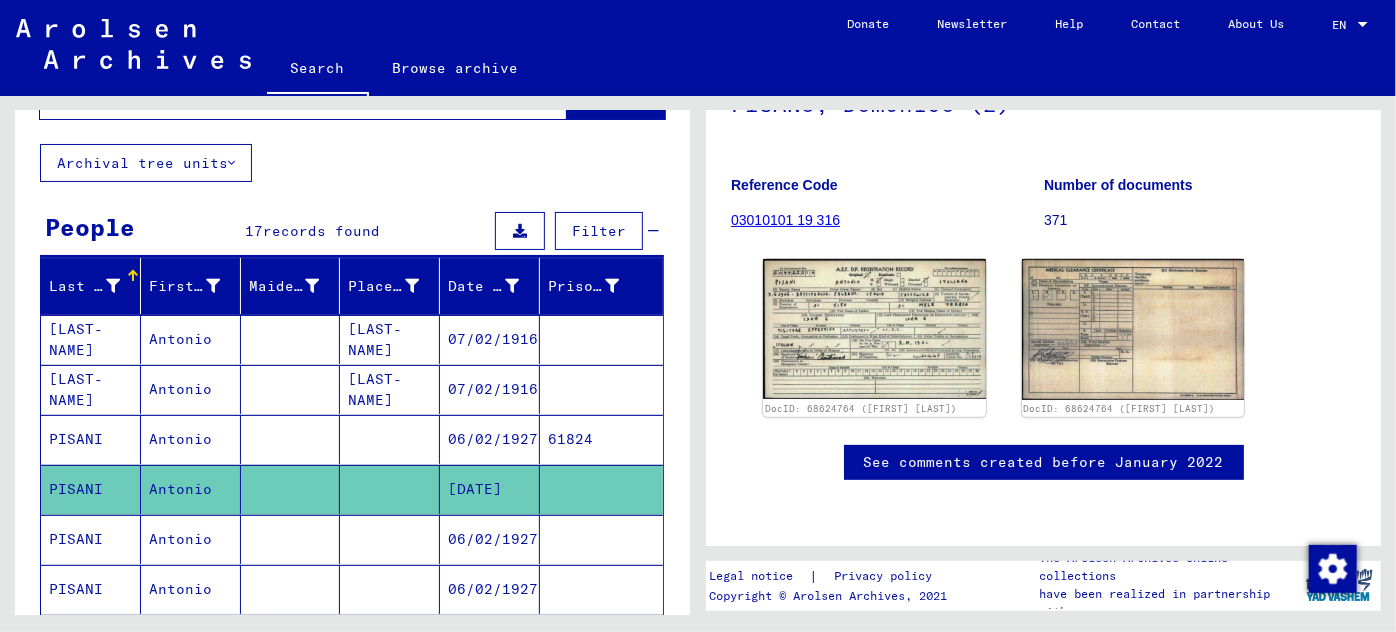 click on "06/02/1927" at bounding box center [490, 589] 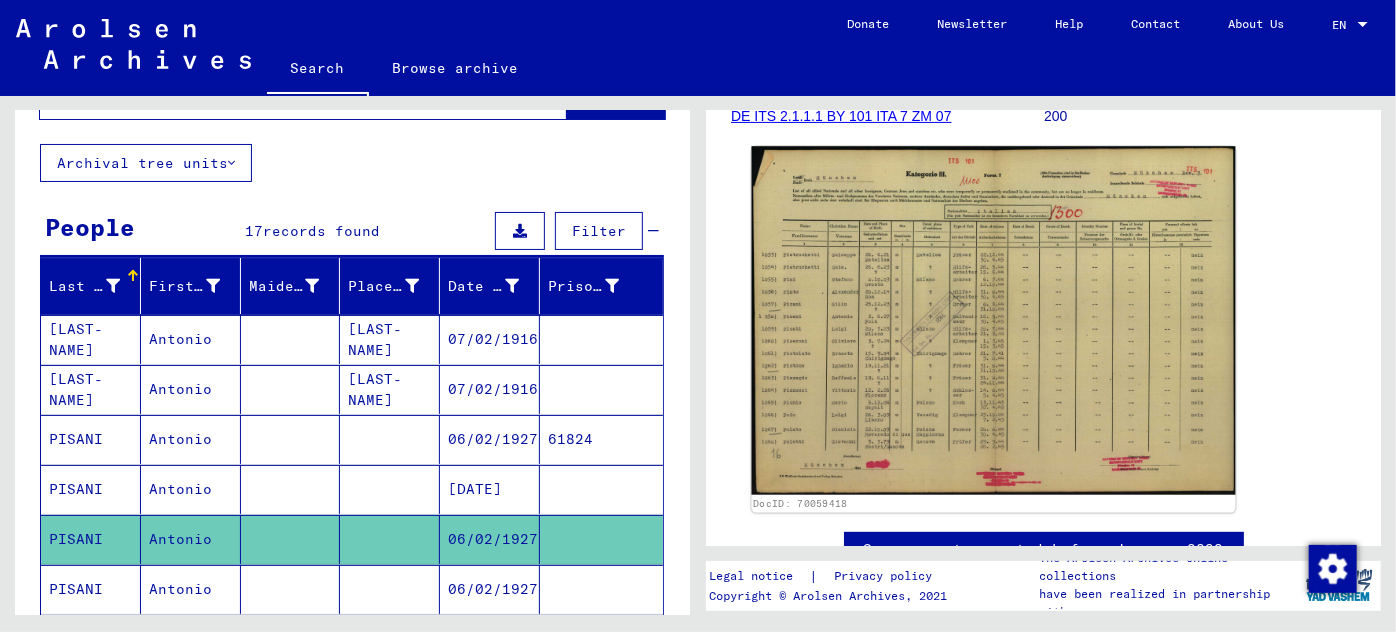 scroll, scrollTop: 363, scrollLeft: 0, axis: vertical 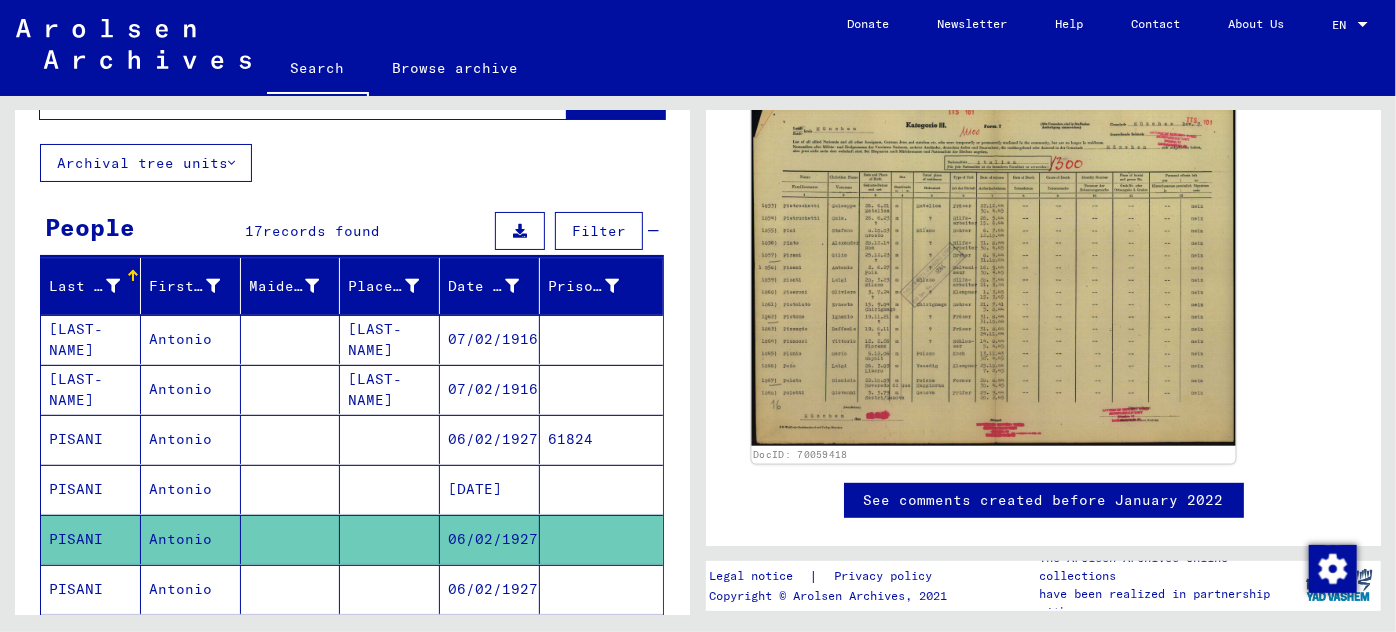 click 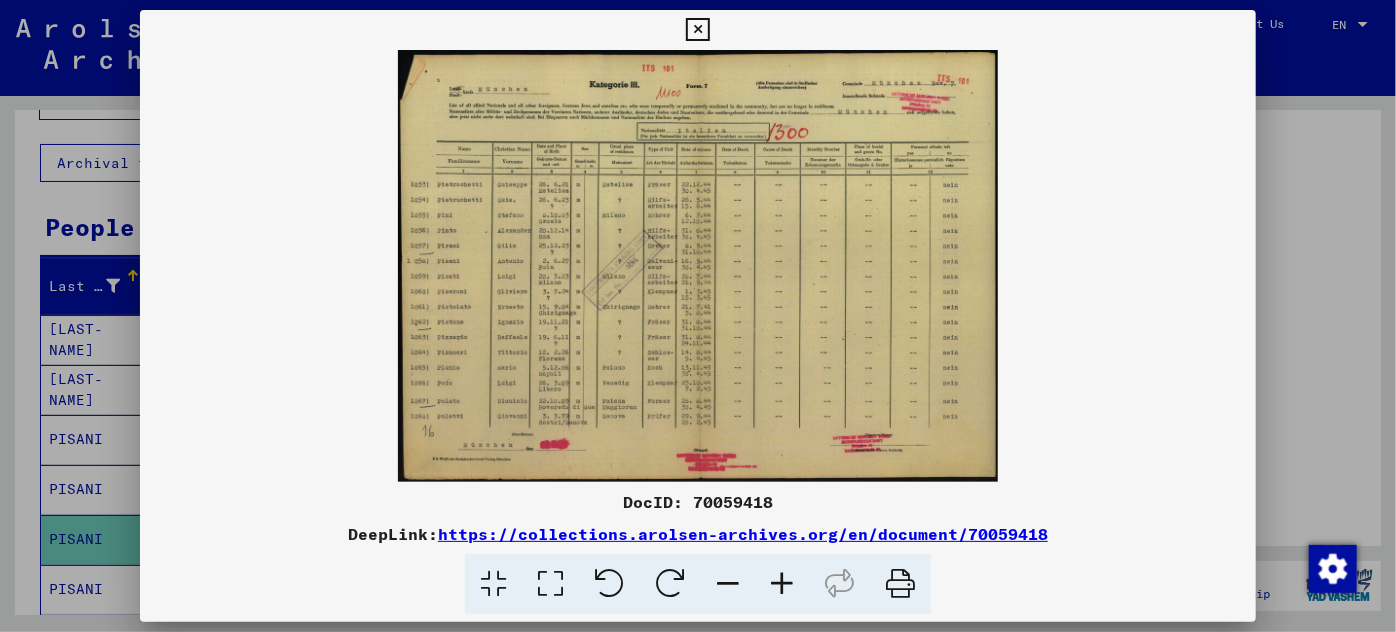 click at bounding box center [782, 584] 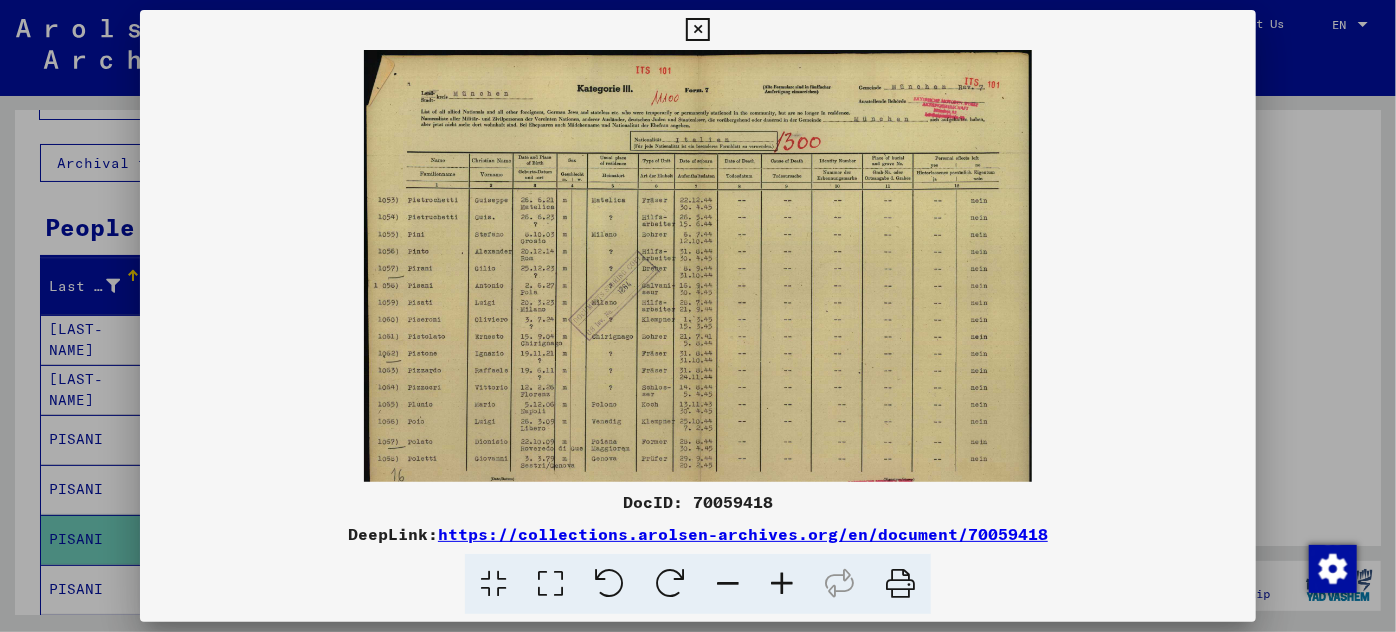 click at bounding box center (782, 584) 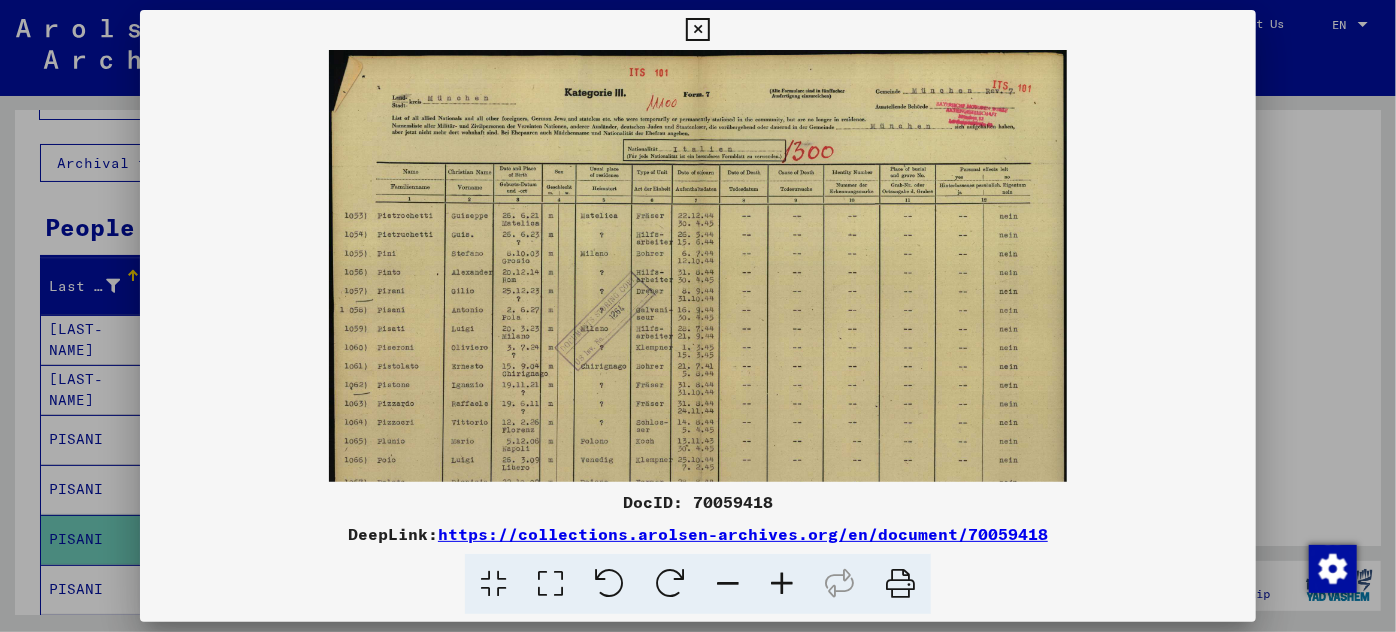 click at bounding box center [782, 584] 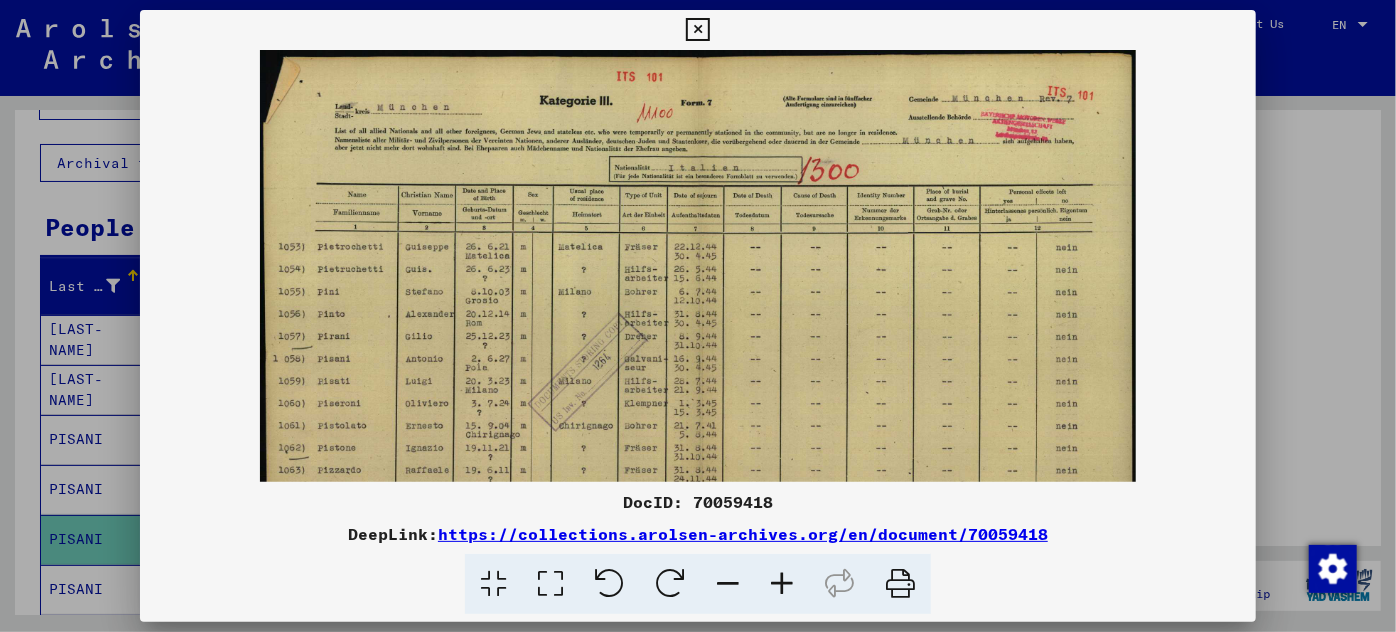 click at bounding box center [782, 584] 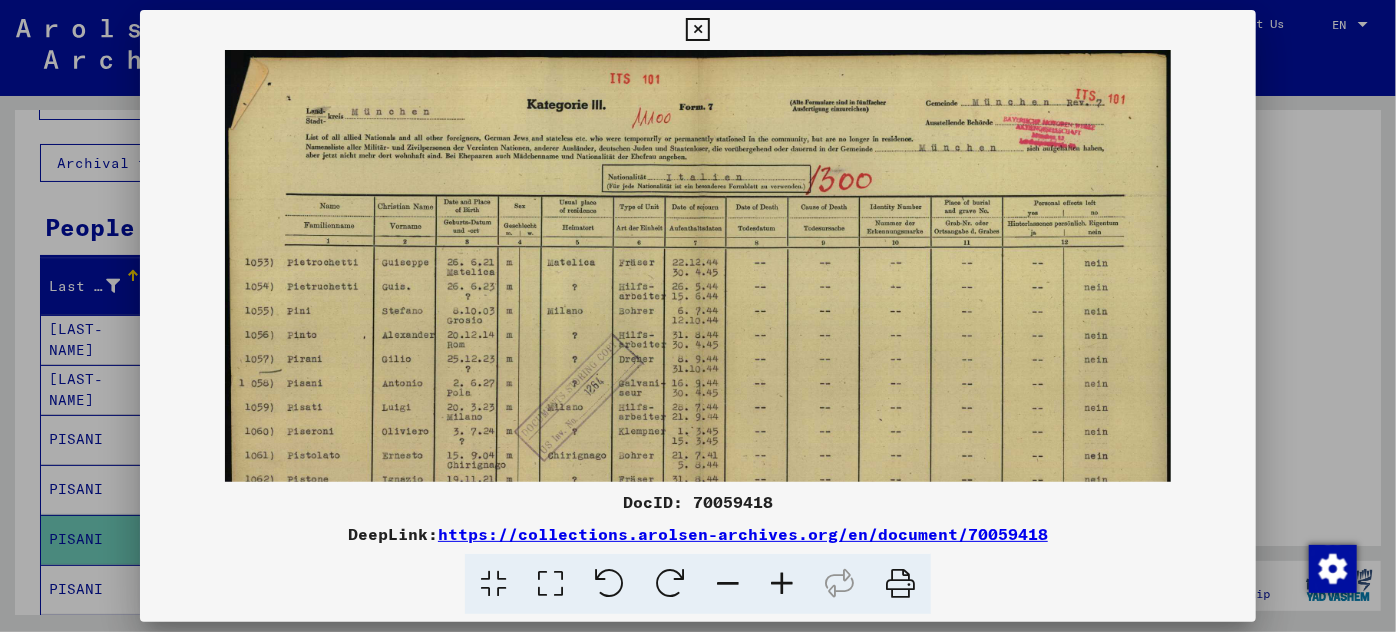 click at bounding box center (782, 584) 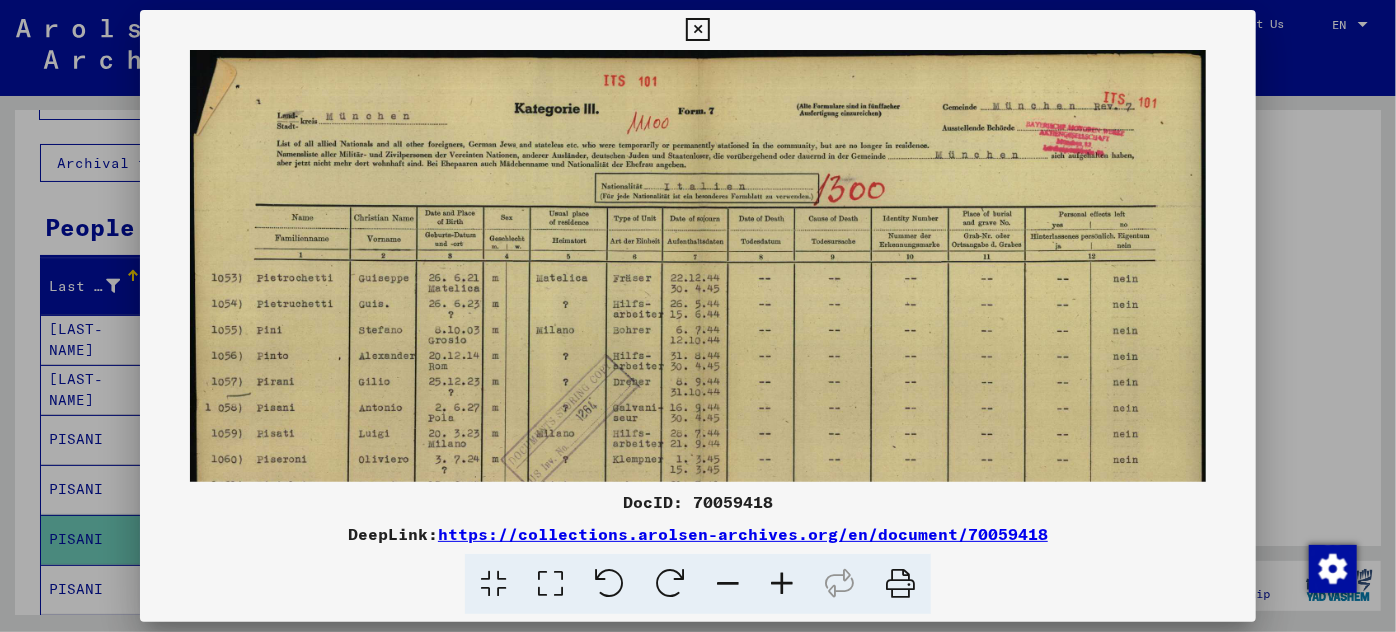 click at bounding box center (782, 584) 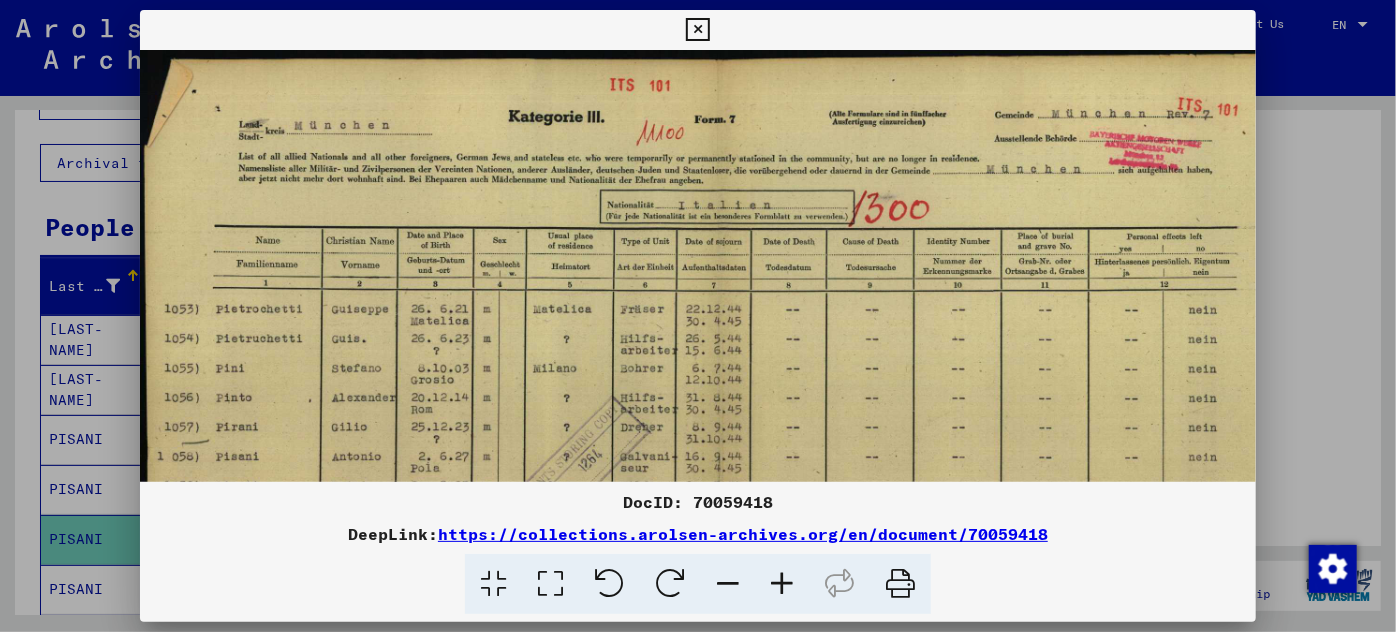 click at bounding box center [782, 584] 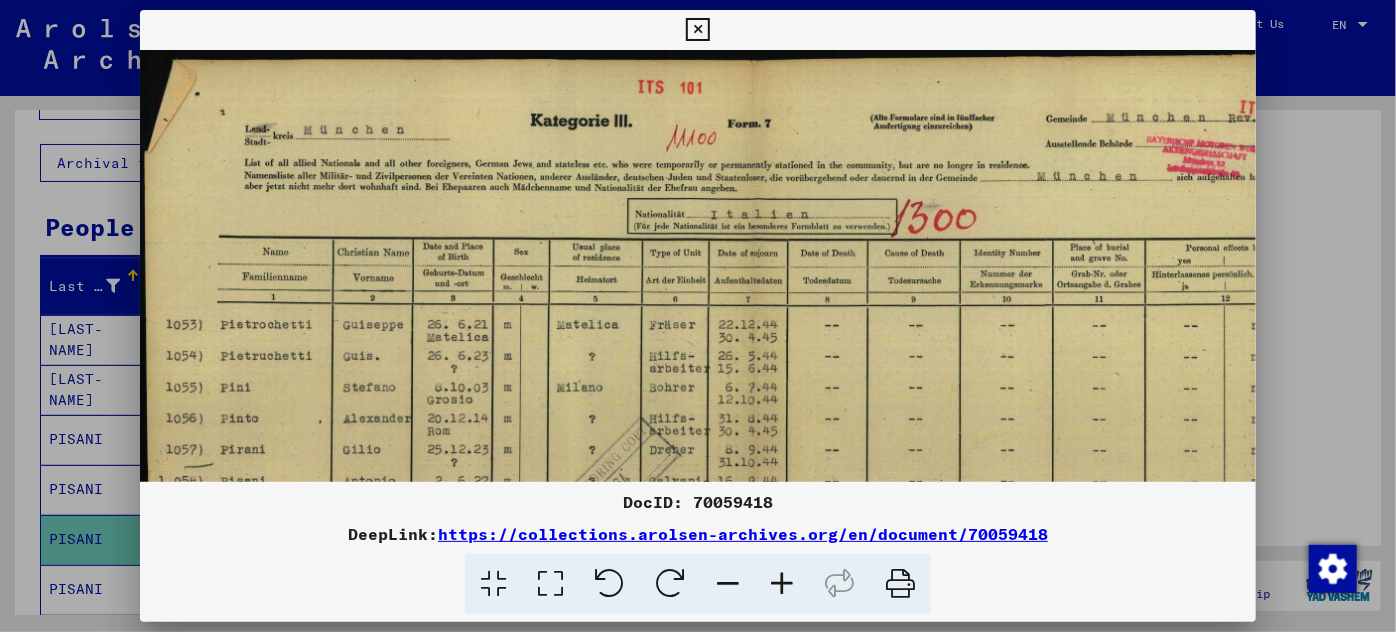 click at bounding box center [782, 584] 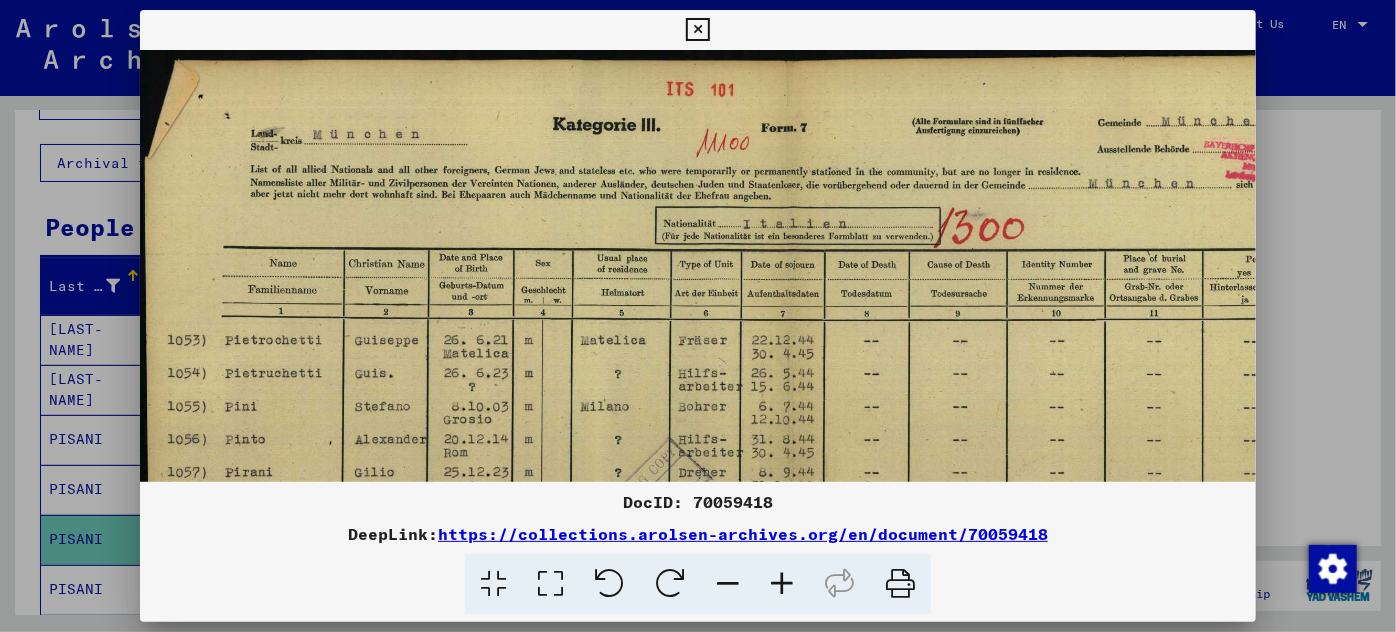 click at bounding box center (782, 584) 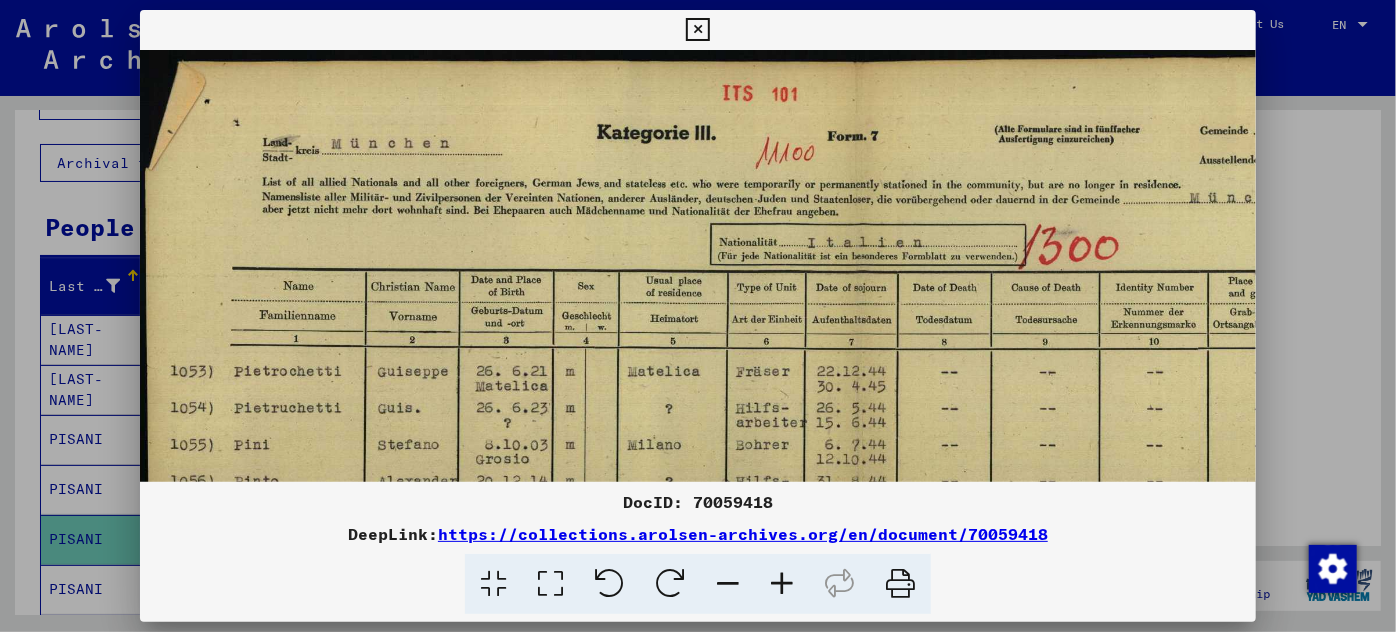 click at bounding box center (782, 584) 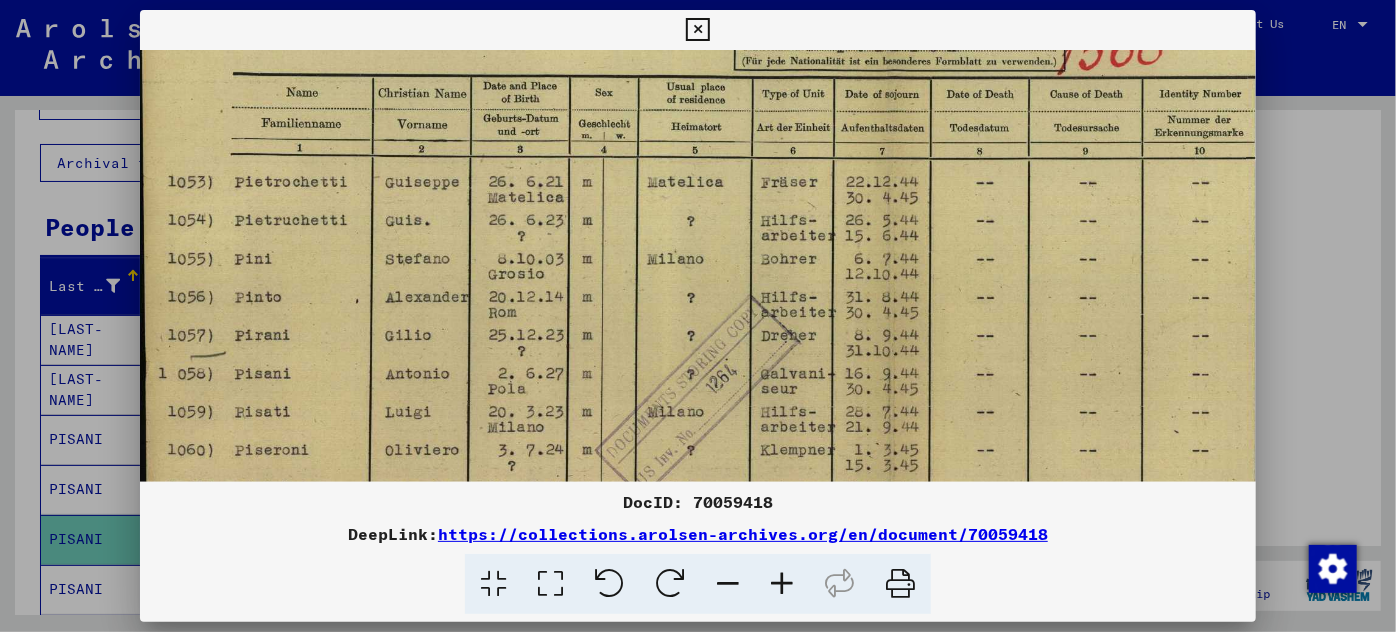 scroll, scrollTop: 221, scrollLeft: 6, axis: both 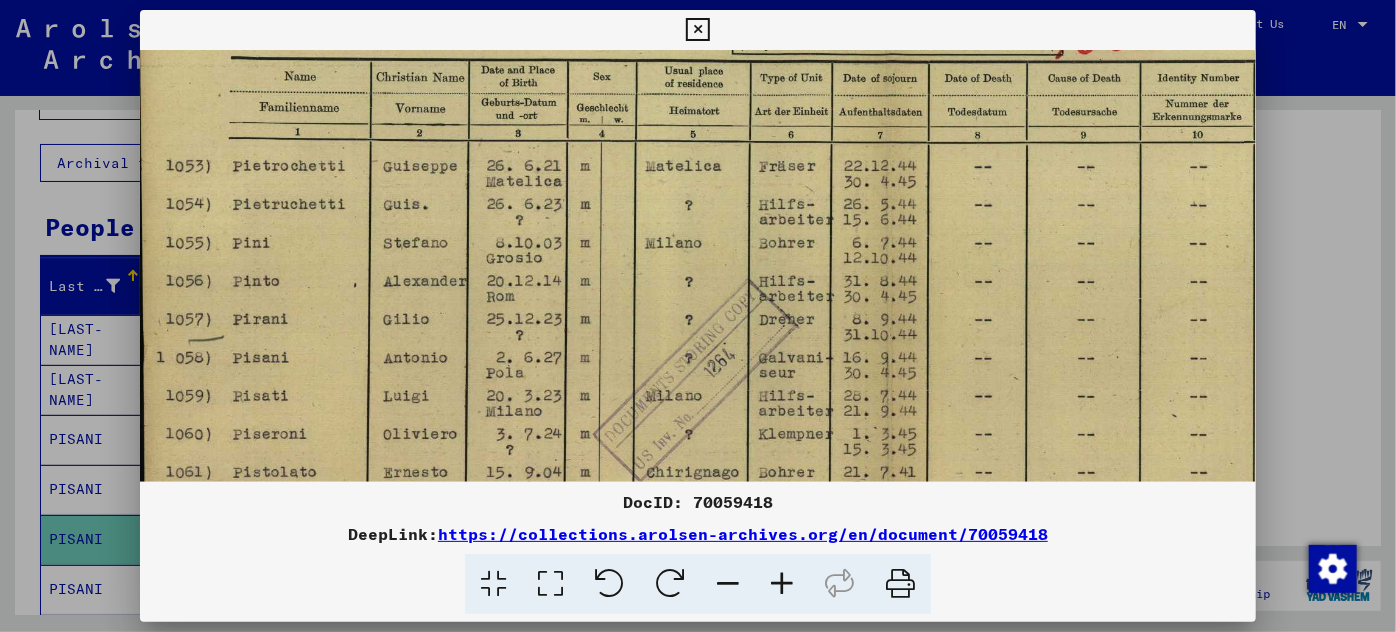 drag, startPoint x: 640, startPoint y: 376, endPoint x: 654, endPoint y: 154, distance: 222.44101 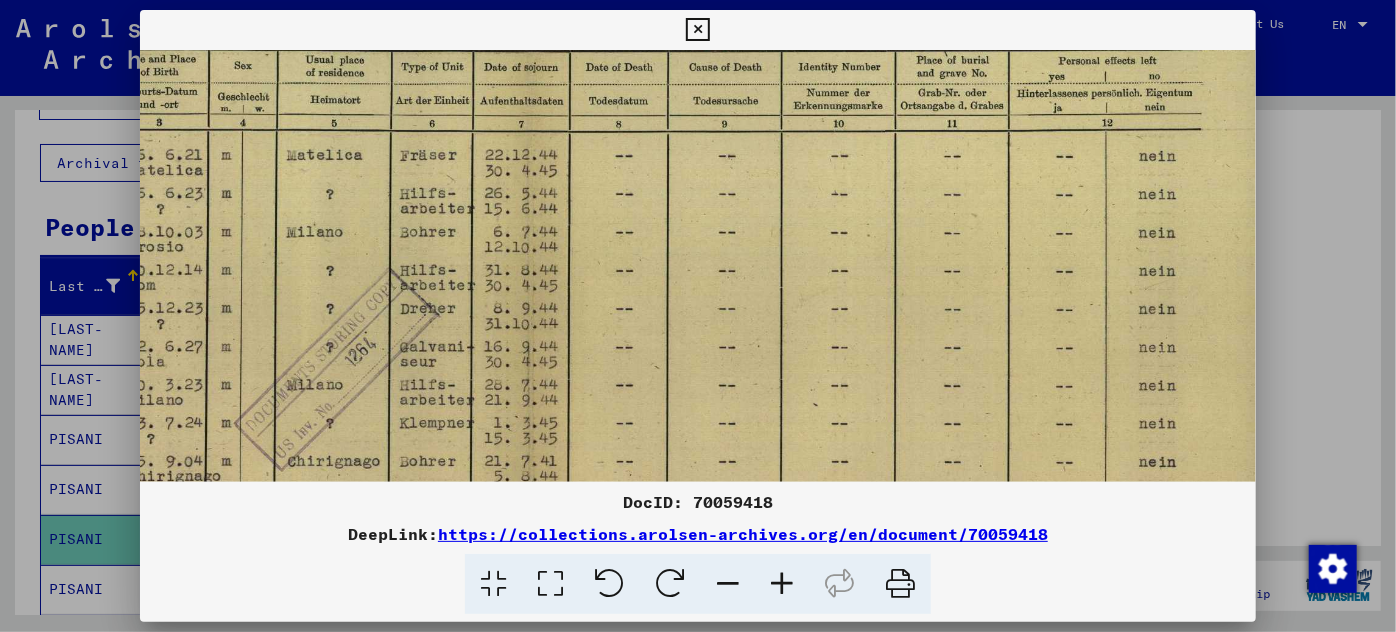 scroll, scrollTop: 243, scrollLeft: 346, axis: both 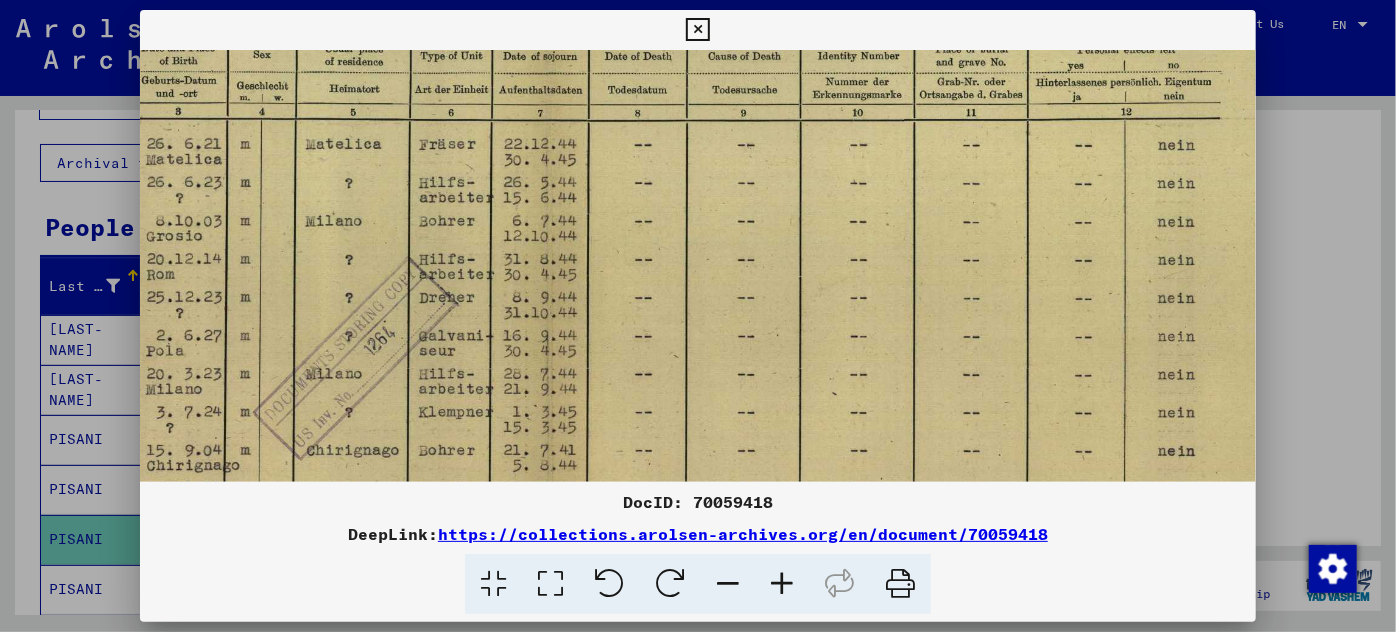 drag, startPoint x: 858, startPoint y: 380, endPoint x: 512, endPoint y: 354, distance: 346.9755 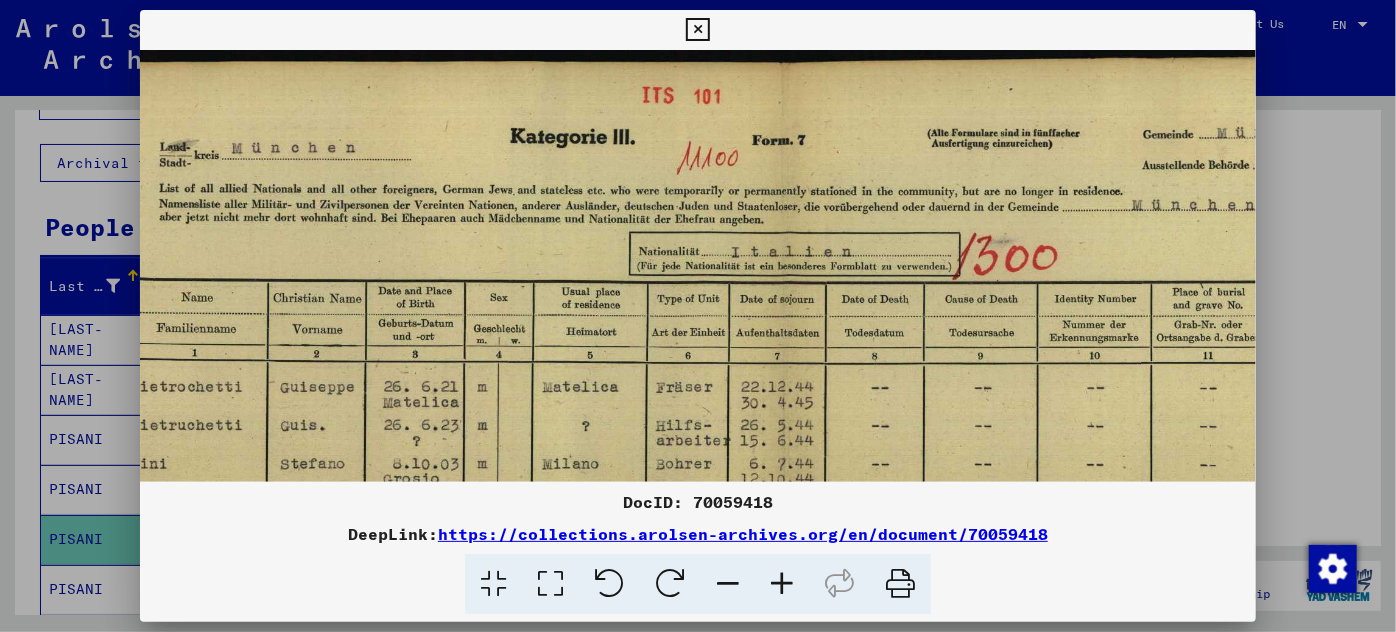 scroll, scrollTop: 0, scrollLeft: 384, axis: horizontal 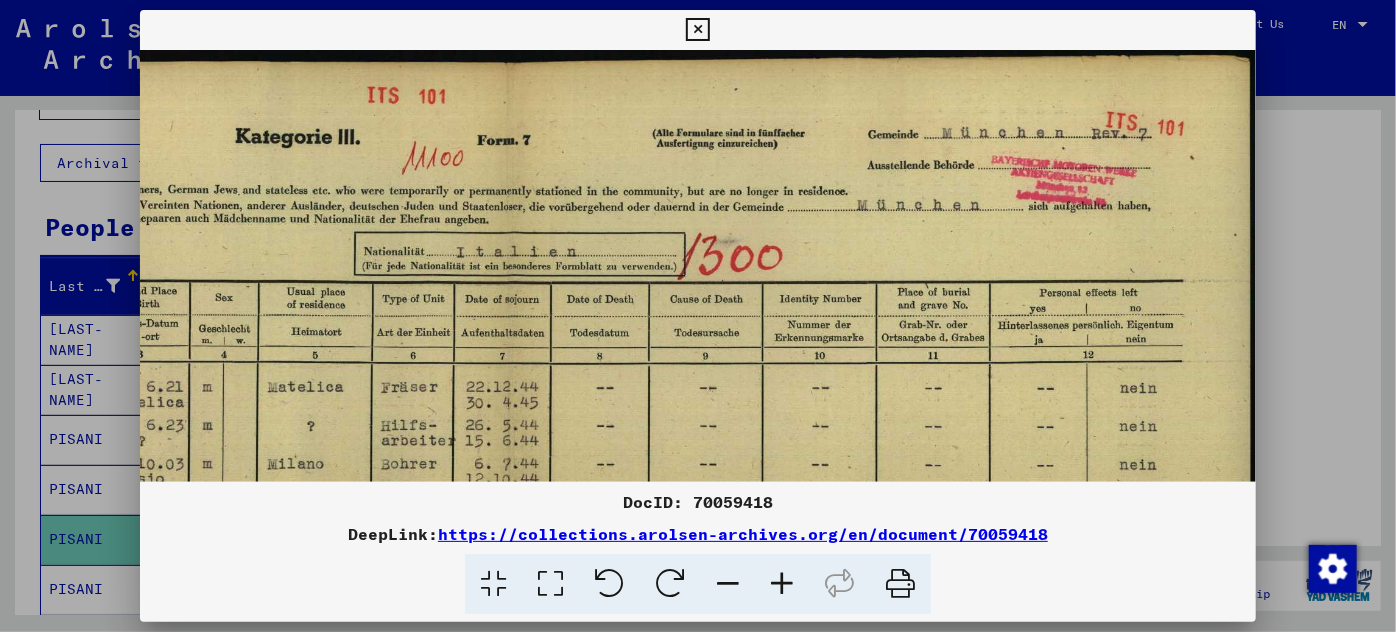 drag, startPoint x: 573, startPoint y: 182, endPoint x: 356, endPoint y: 519, distance: 400.82166 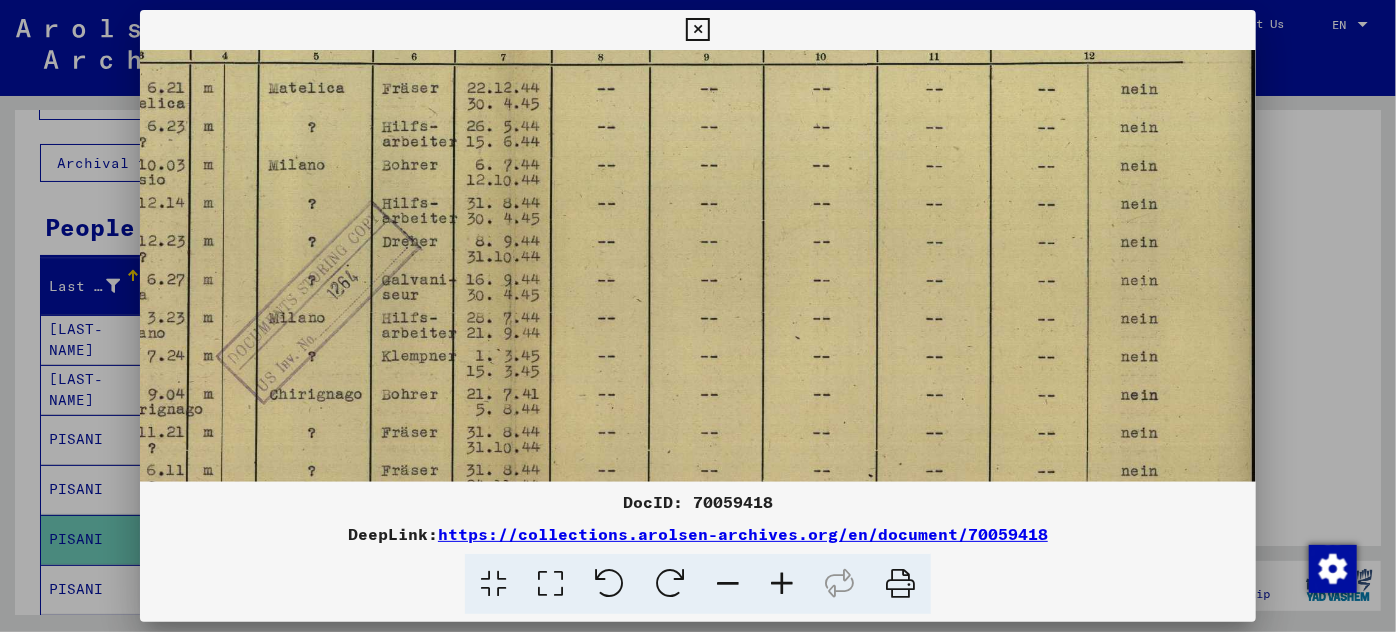 drag, startPoint x: 678, startPoint y: 422, endPoint x: 642, endPoint y: 123, distance: 301.15942 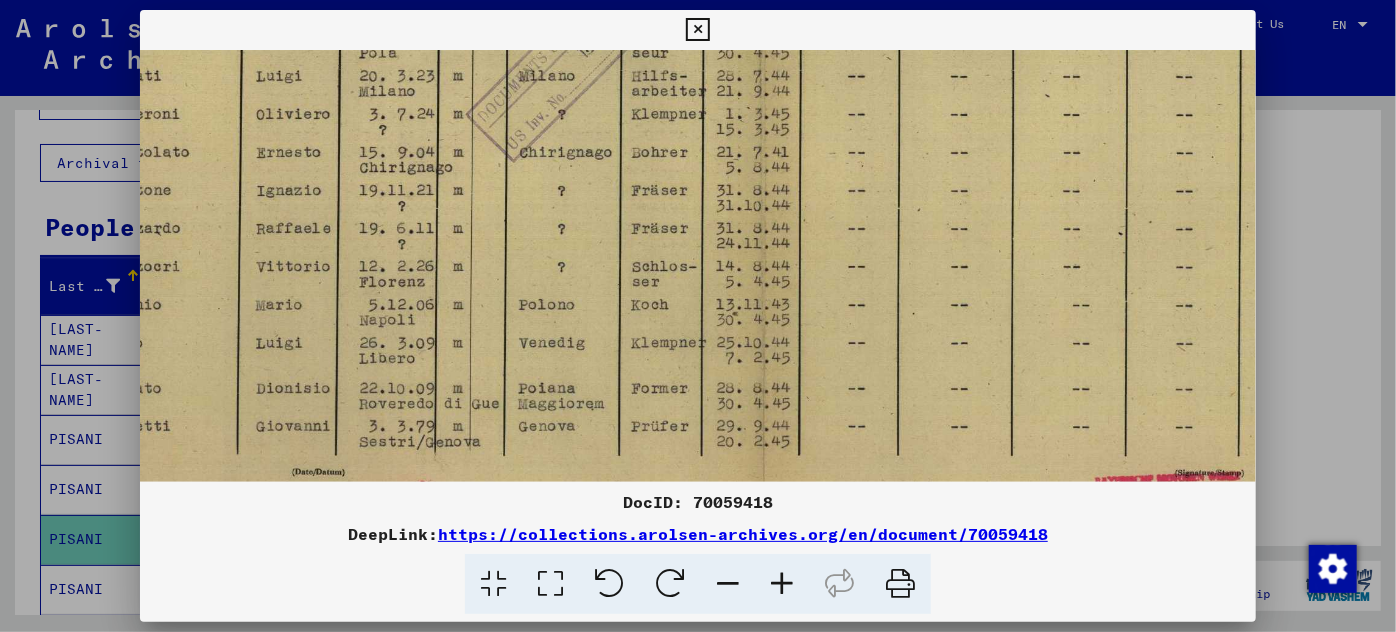 scroll, scrollTop: 541, scrollLeft: 0, axis: vertical 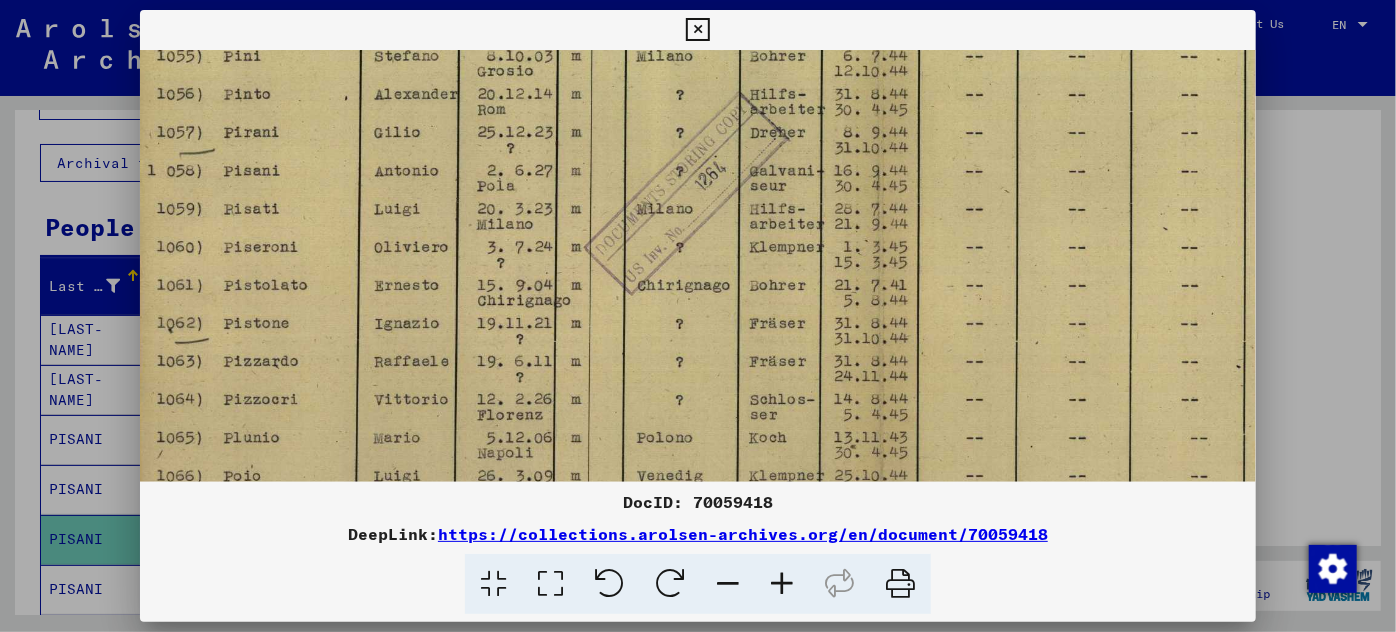 drag, startPoint x: 615, startPoint y: 417, endPoint x: 998, endPoint y: 311, distance: 397.3978 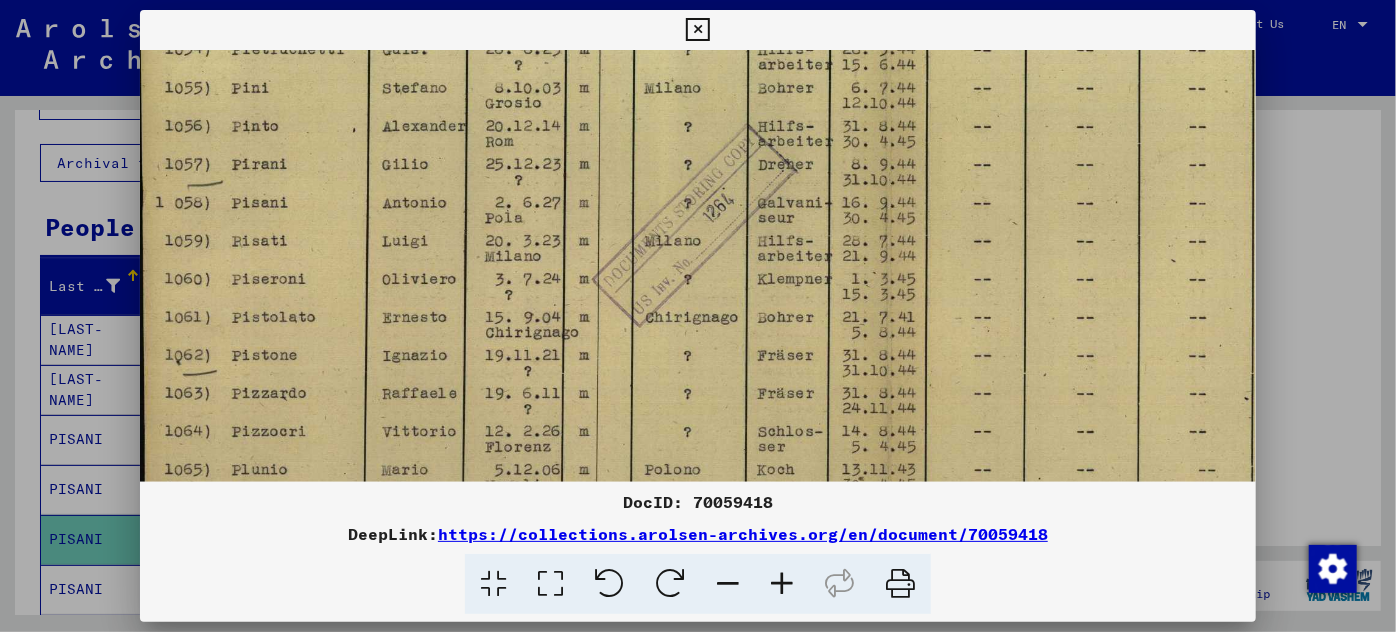 scroll, scrollTop: 399, scrollLeft: 7, axis: both 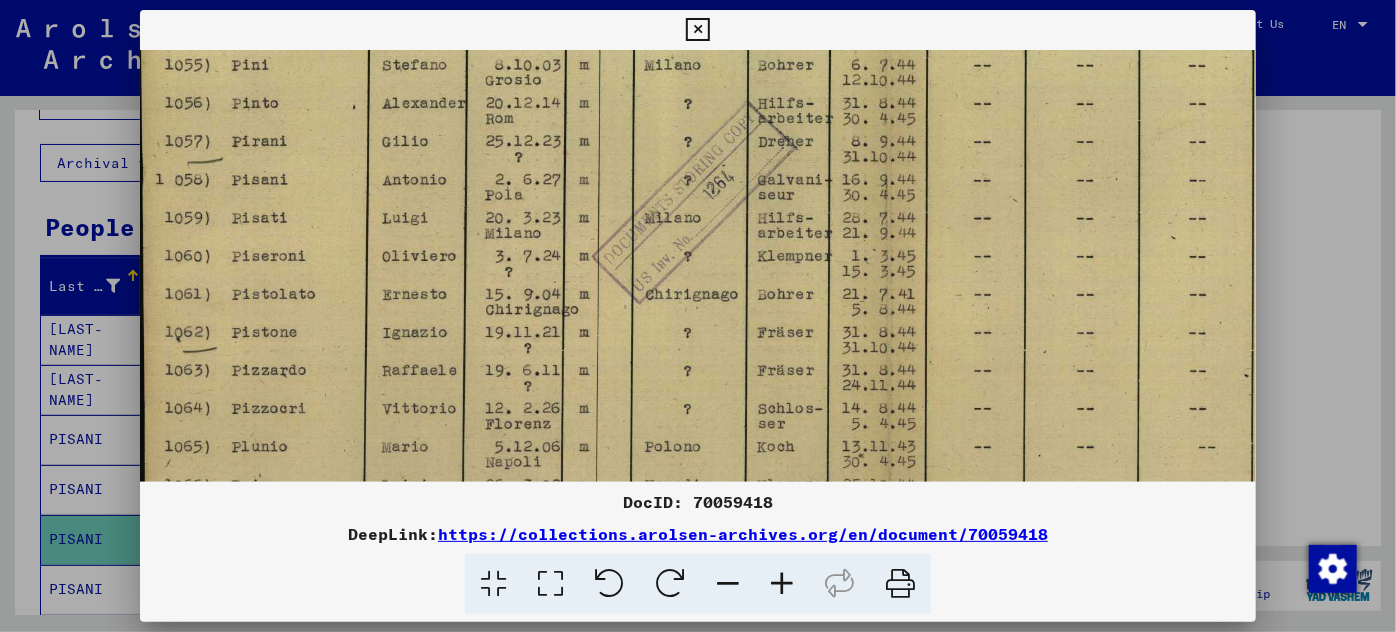 drag, startPoint x: 528, startPoint y: 191, endPoint x: 538, endPoint y: 205, distance: 17.20465 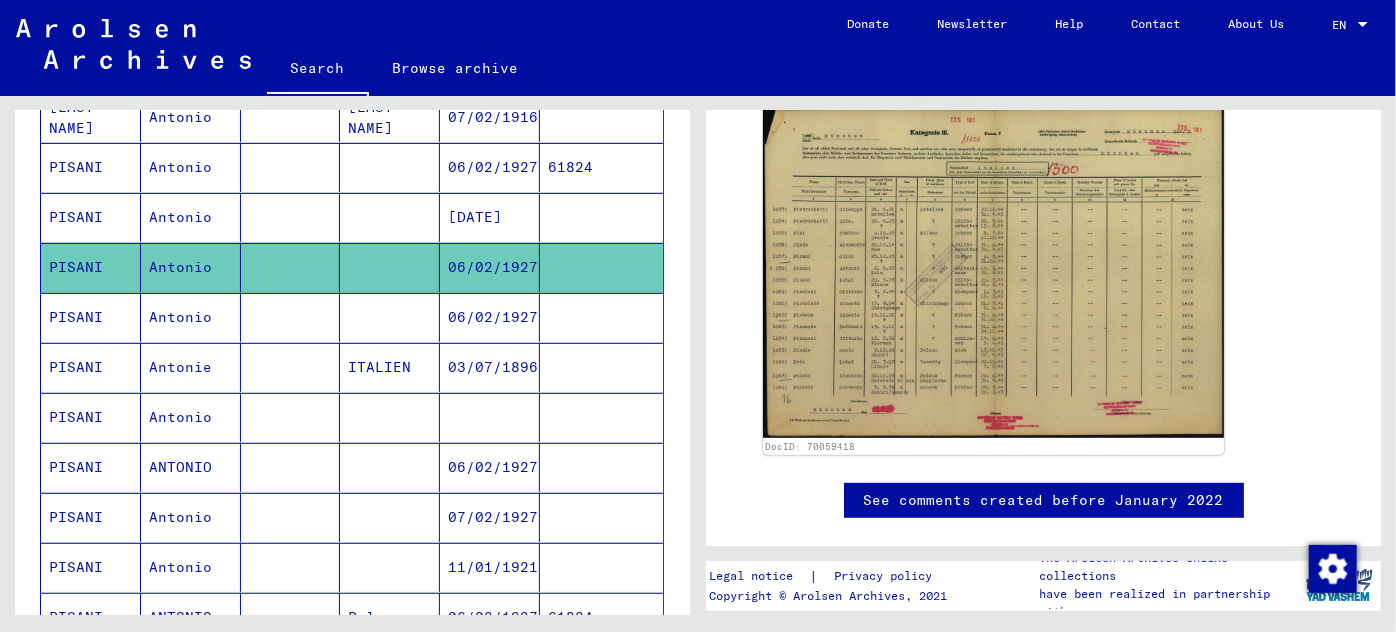scroll, scrollTop: 363, scrollLeft: 0, axis: vertical 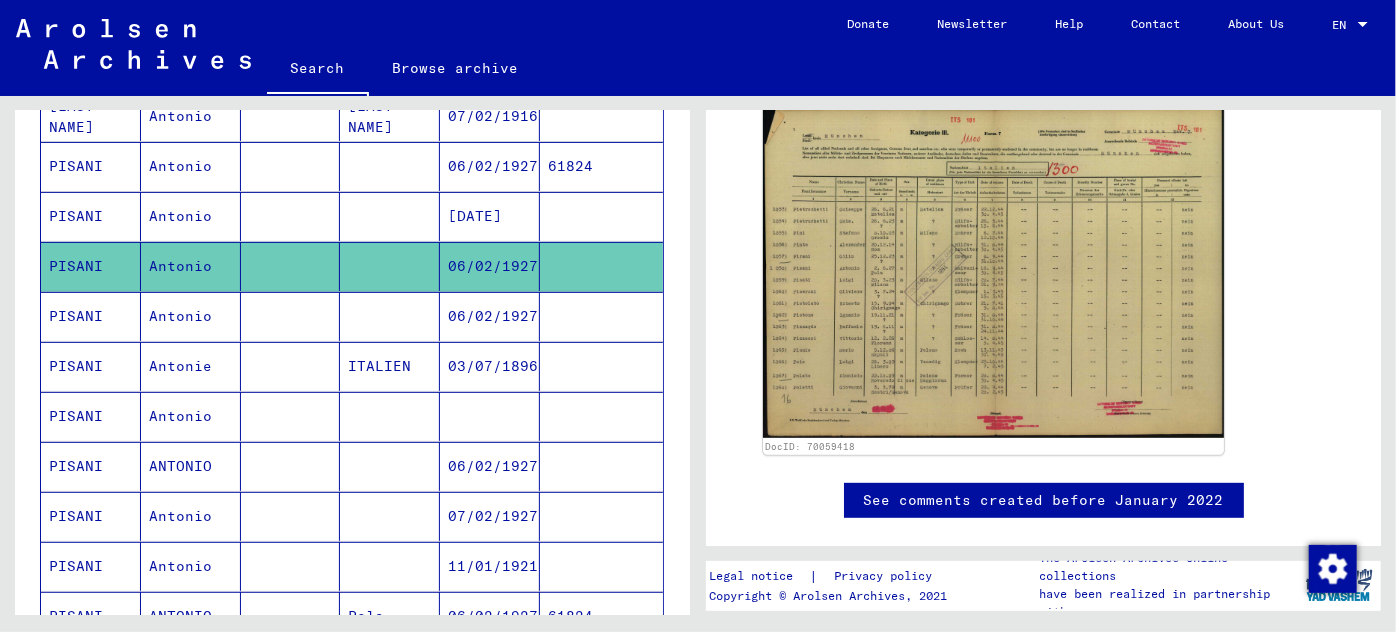 click on "06/02/1927" at bounding box center [490, 366] 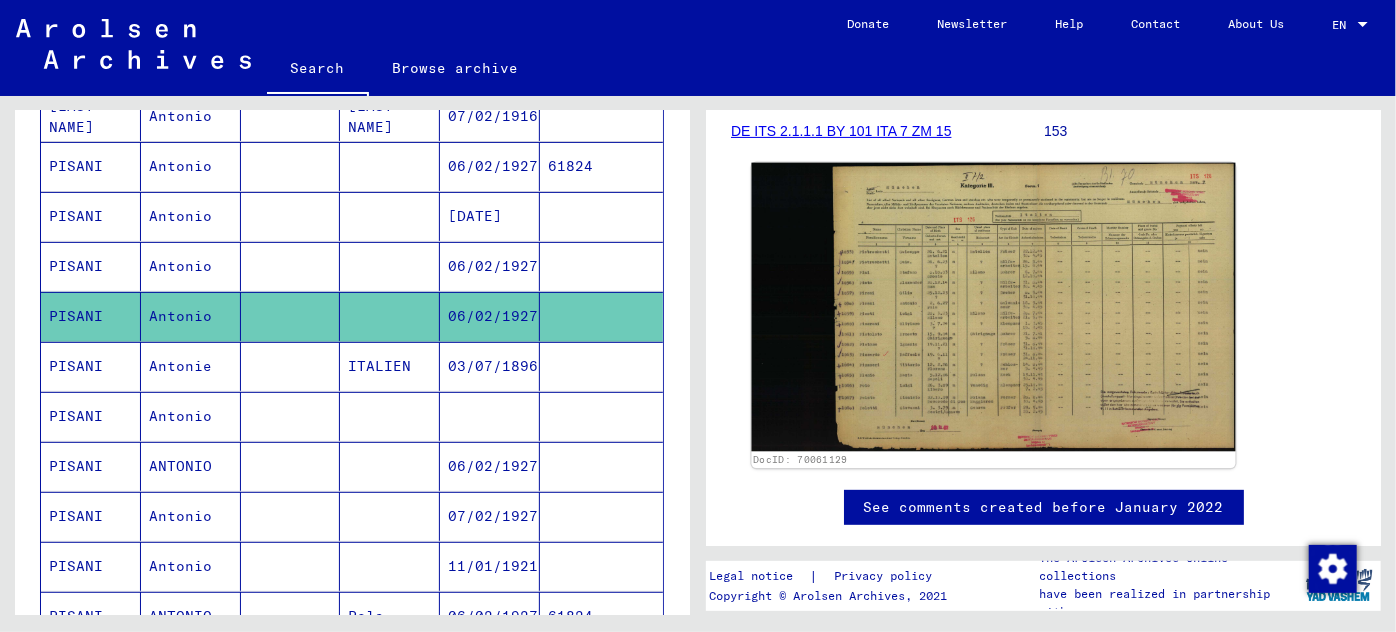 scroll, scrollTop: 363, scrollLeft: 0, axis: vertical 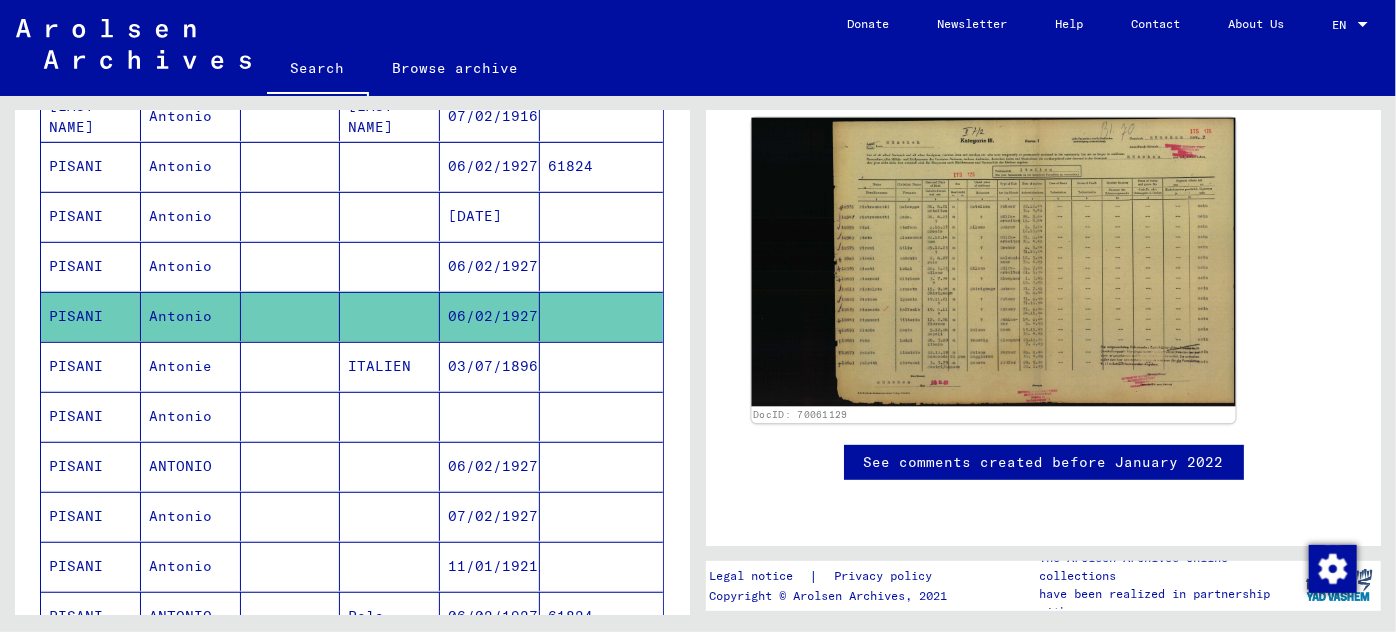 click 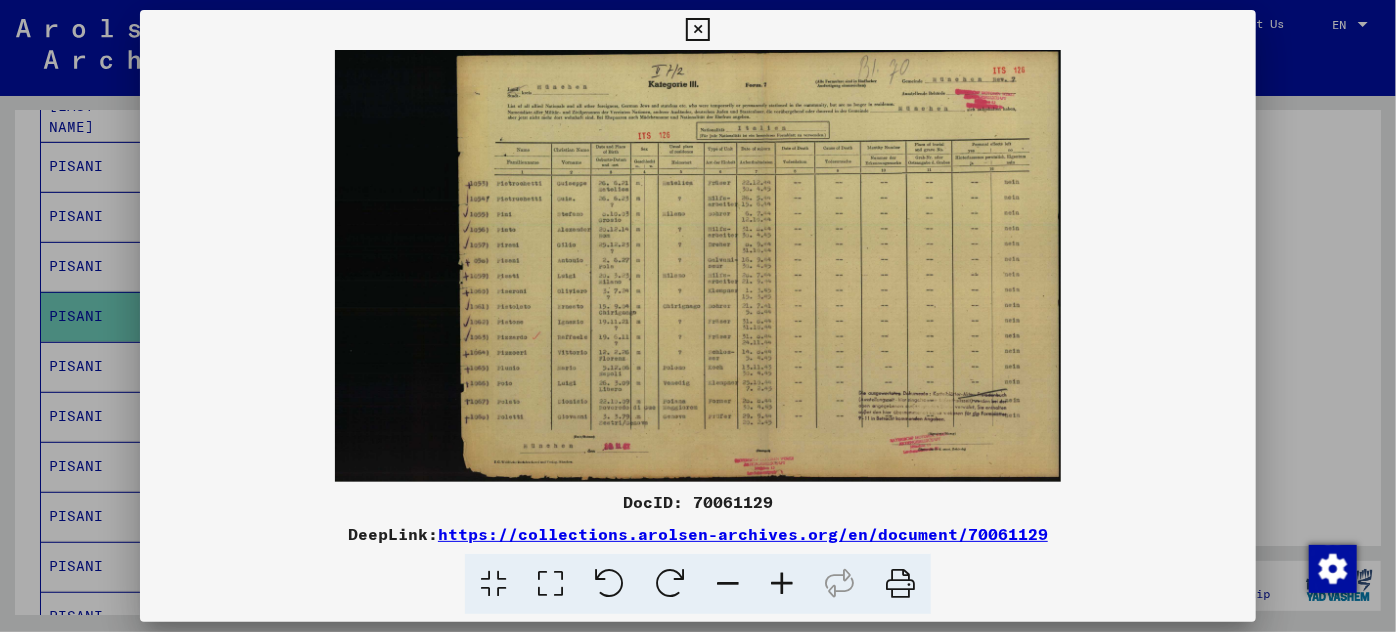 click at bounding box center [782, 584] 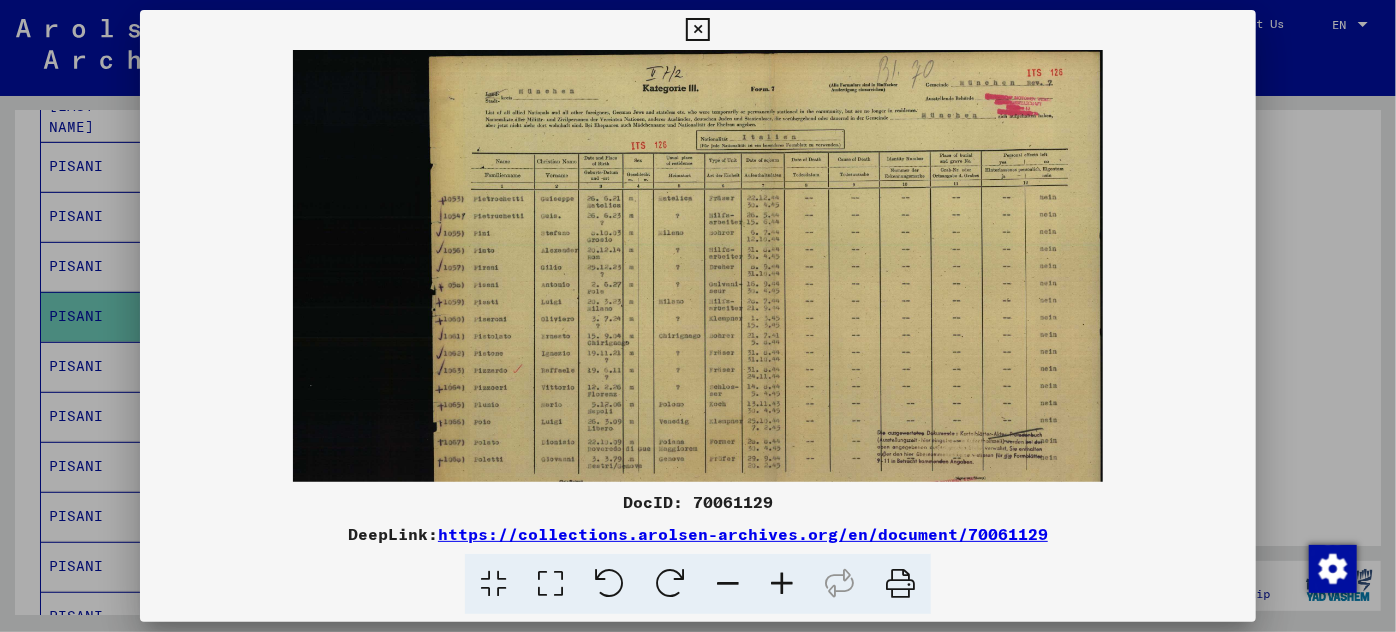 click at bounding box center (782, 584) 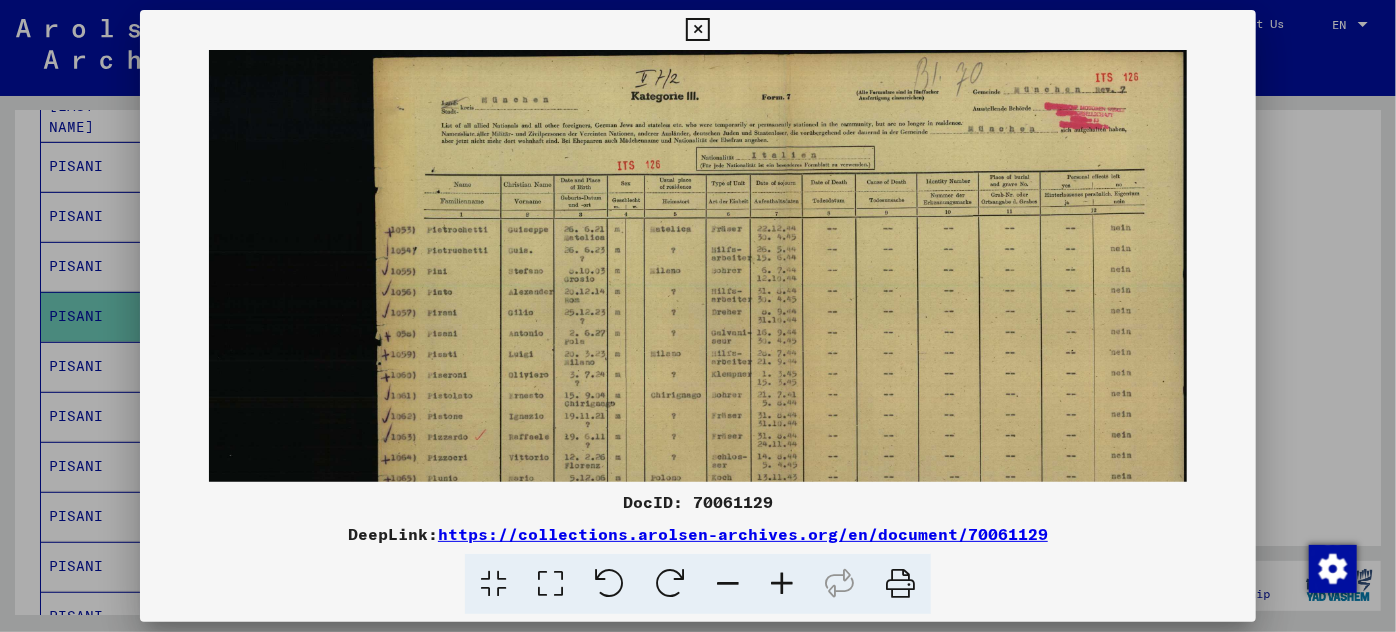 click at bounding box center (782, 584) 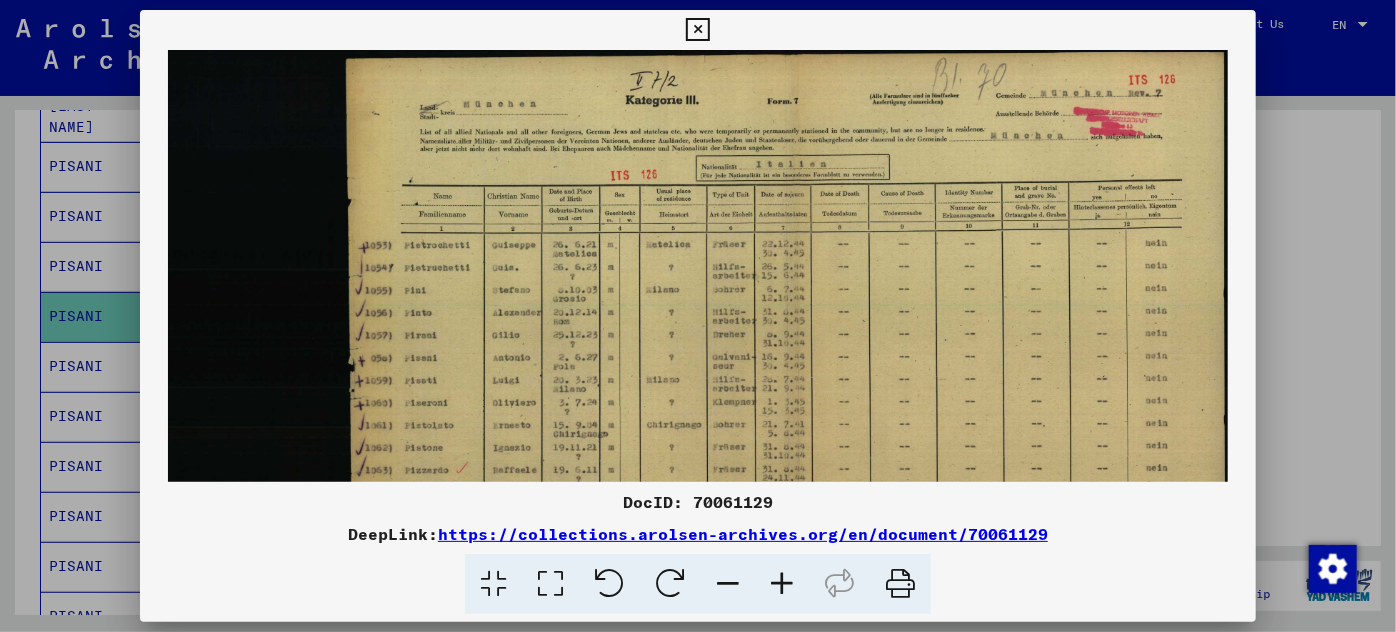 click at bounding box center (782, 584) 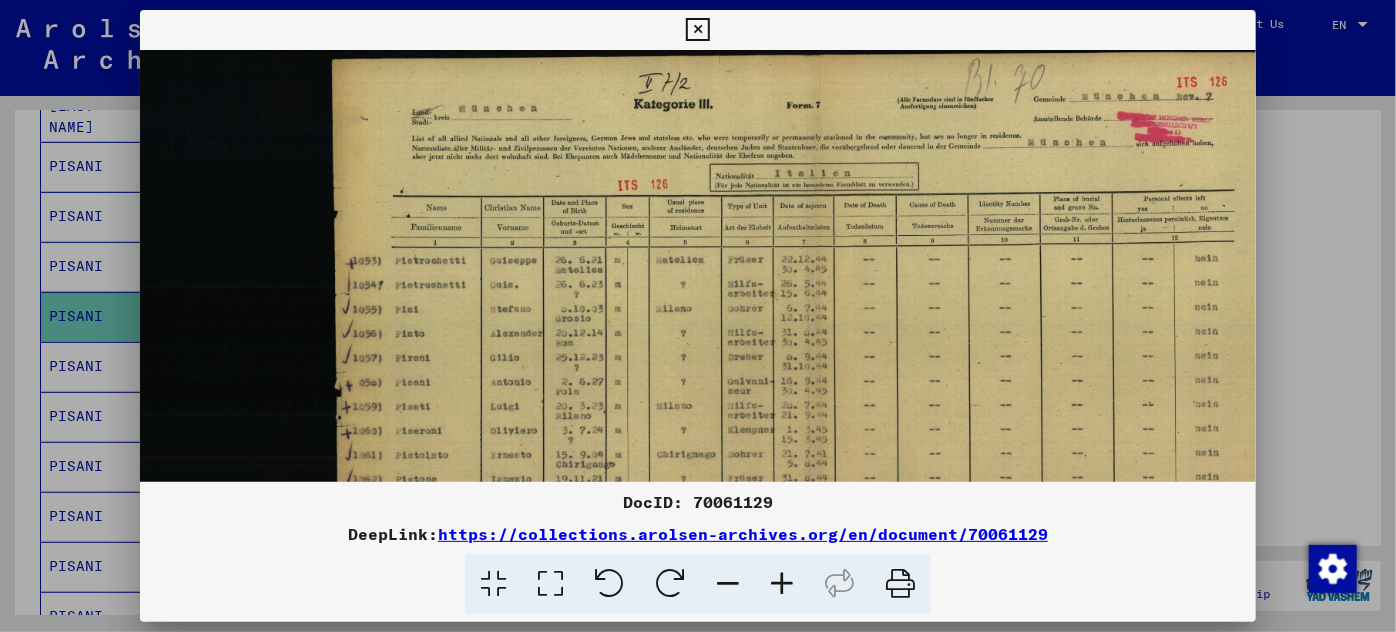 click at bounding box center (782, 584) 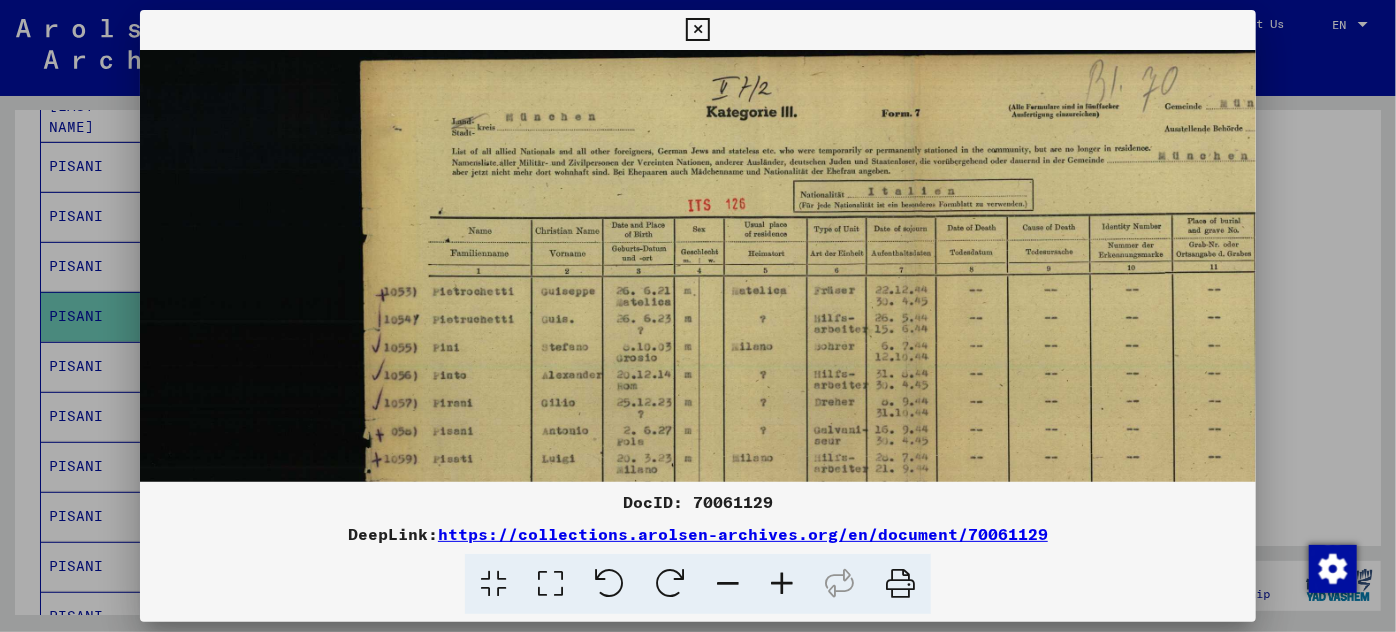 click at bounding box center [782, 584] 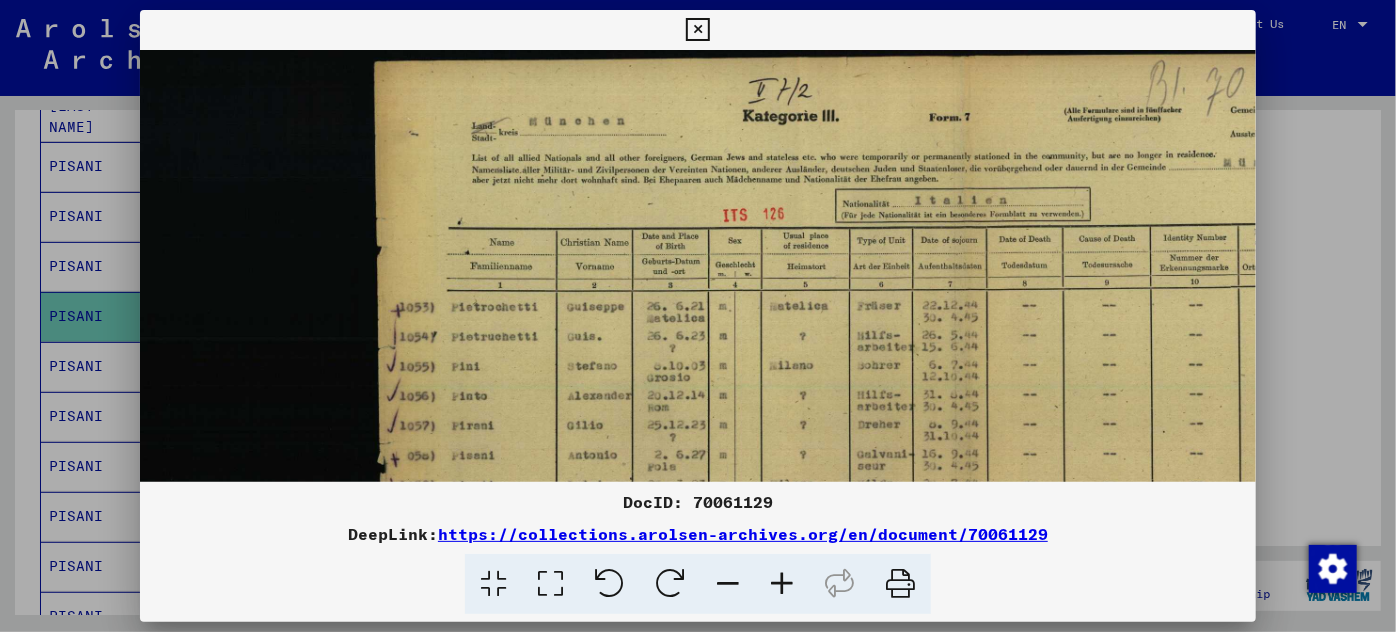 click at bounding box center [782, 584] 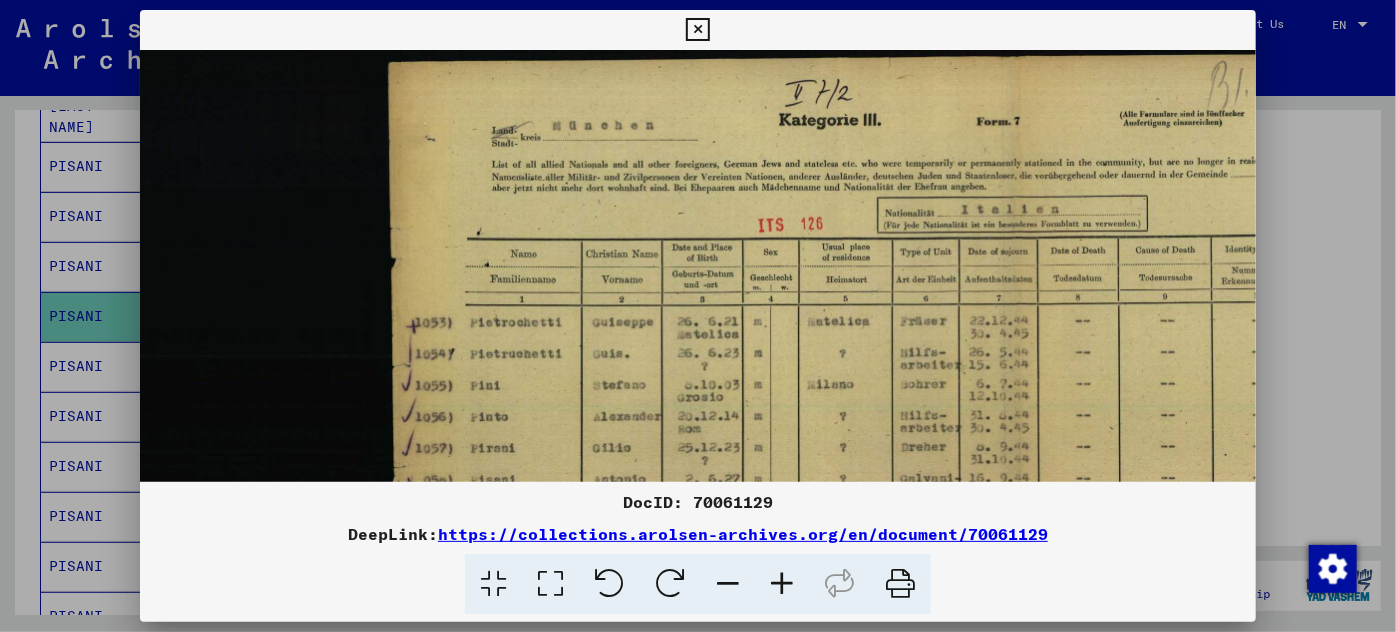 click at bounding box center (782, 584) 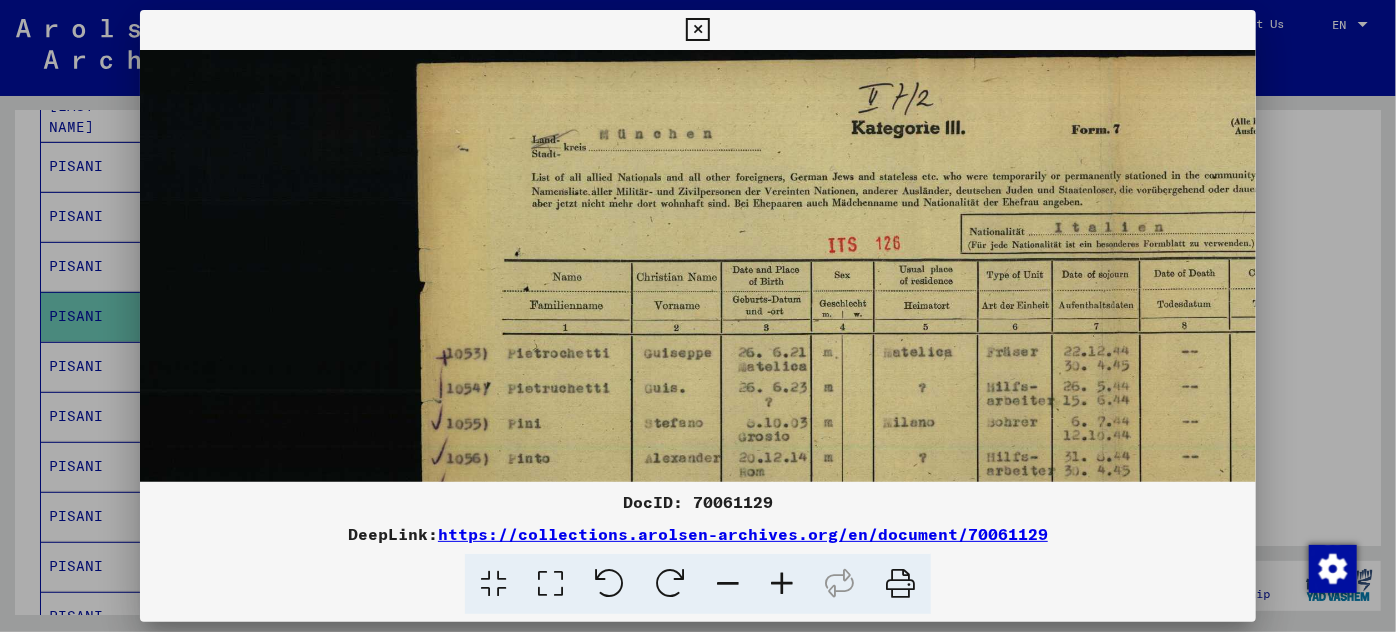 click at bounding box center [782, 584] 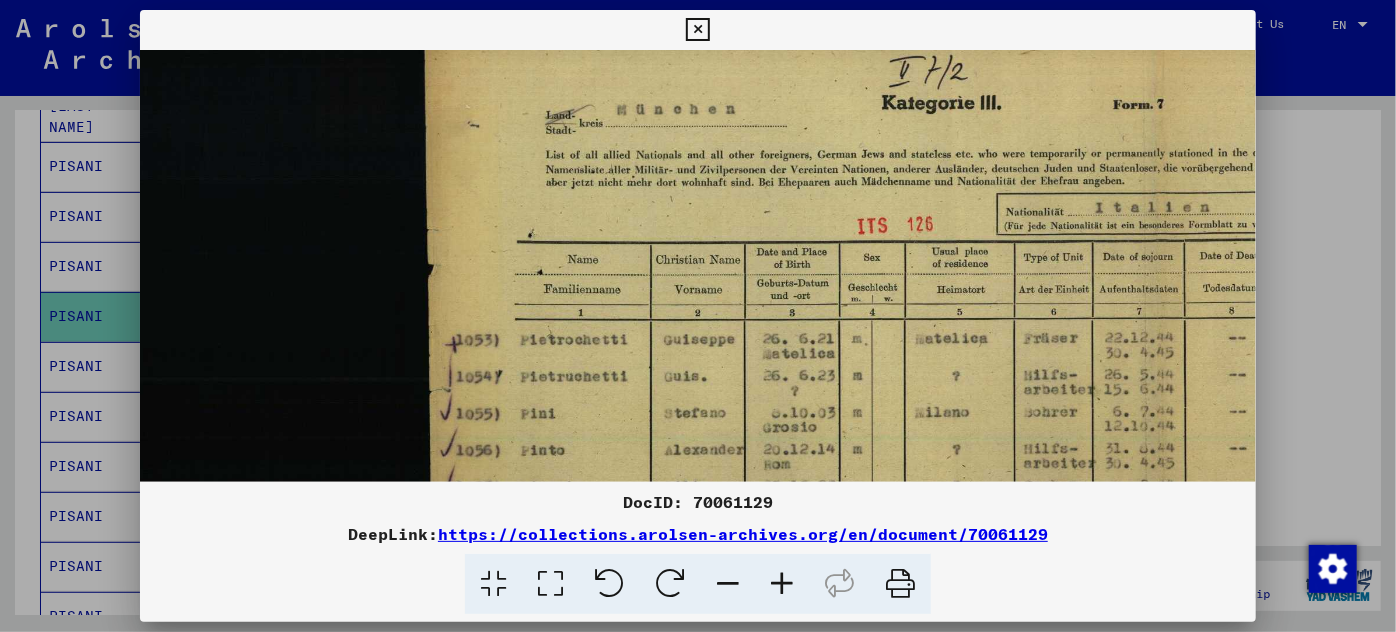scroll, scrollTop: 120, scrollLeft: 1, axis: both 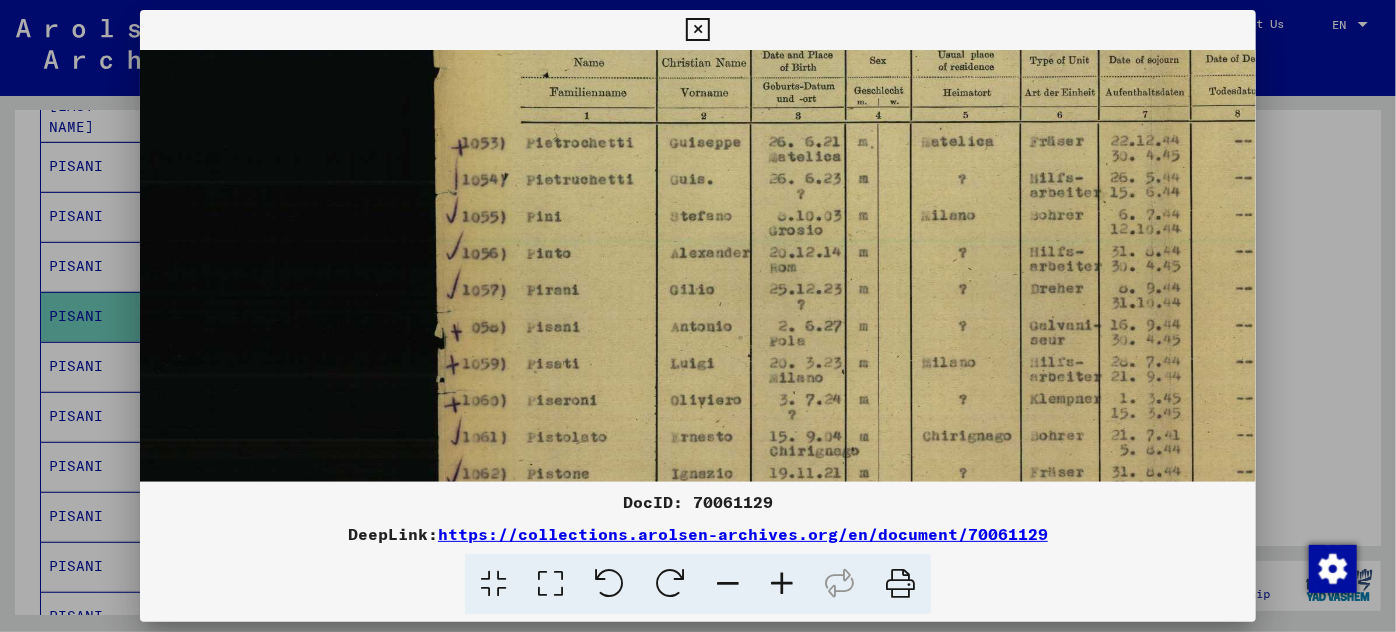 drag, startPoint x: 721, startPoint y: 386, endPoint x: 744, endPoint y: 156, distance: 231.14714 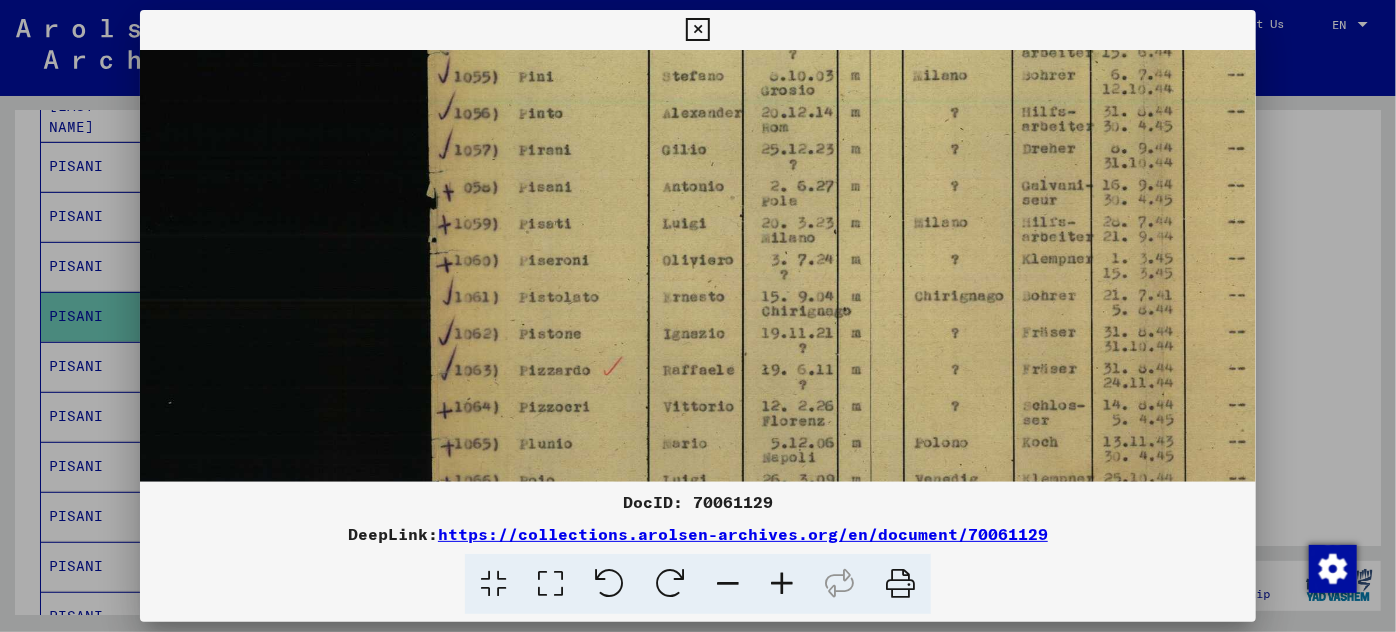 scroll, scrollTop: 405, scrollLeft: 7, axis: both 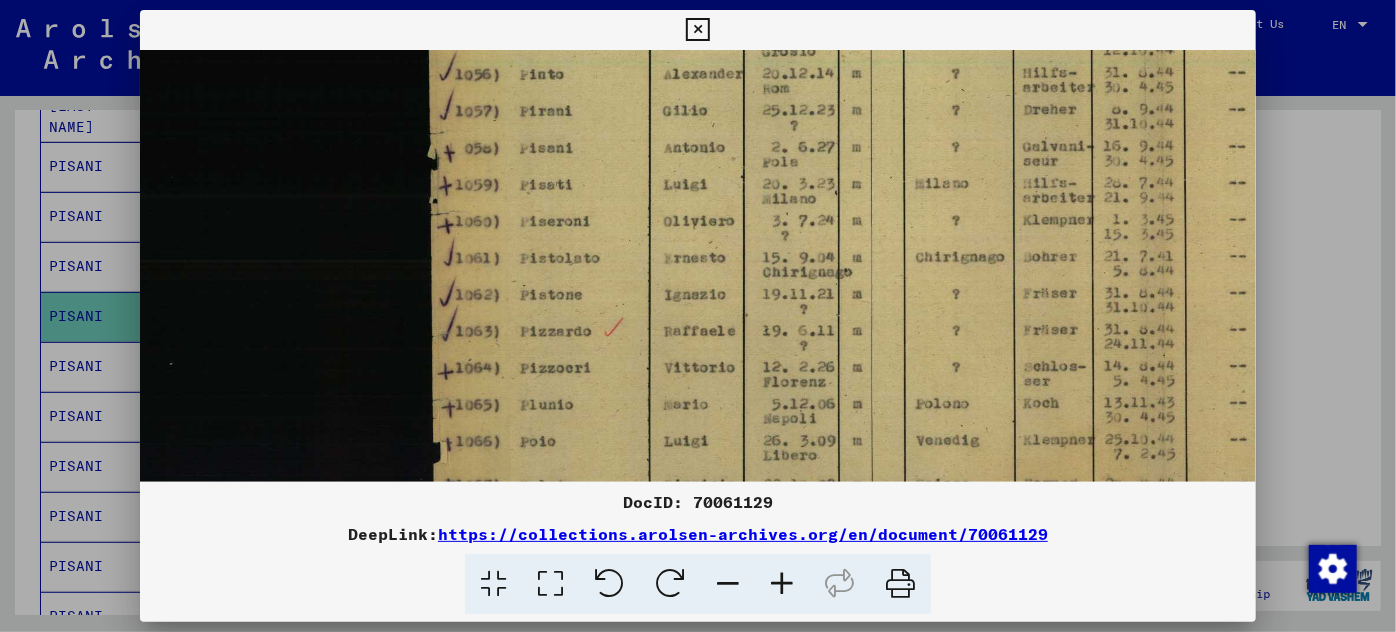 drag, startPoint x: 635, startPoint y: 417, endPoint x: 641, endPoint y: 244, distance: 173.10402 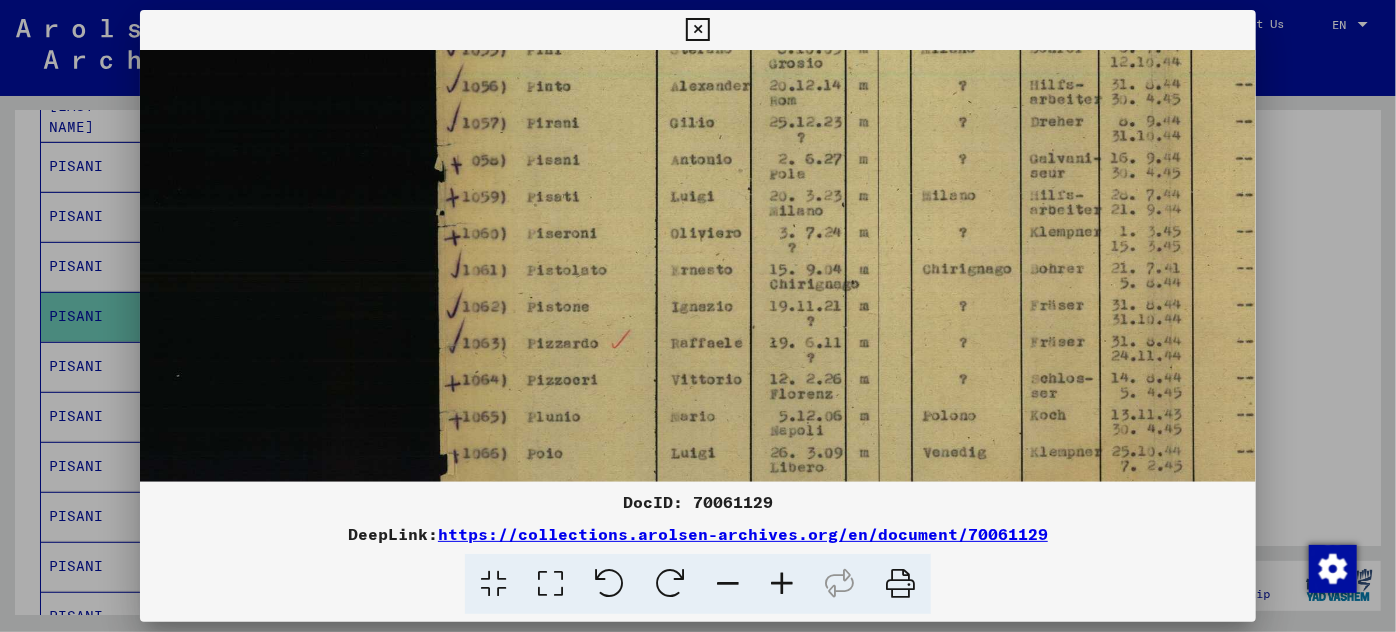 scroll, scrollTop: 389, scrollLeft: 0, axis: vertical 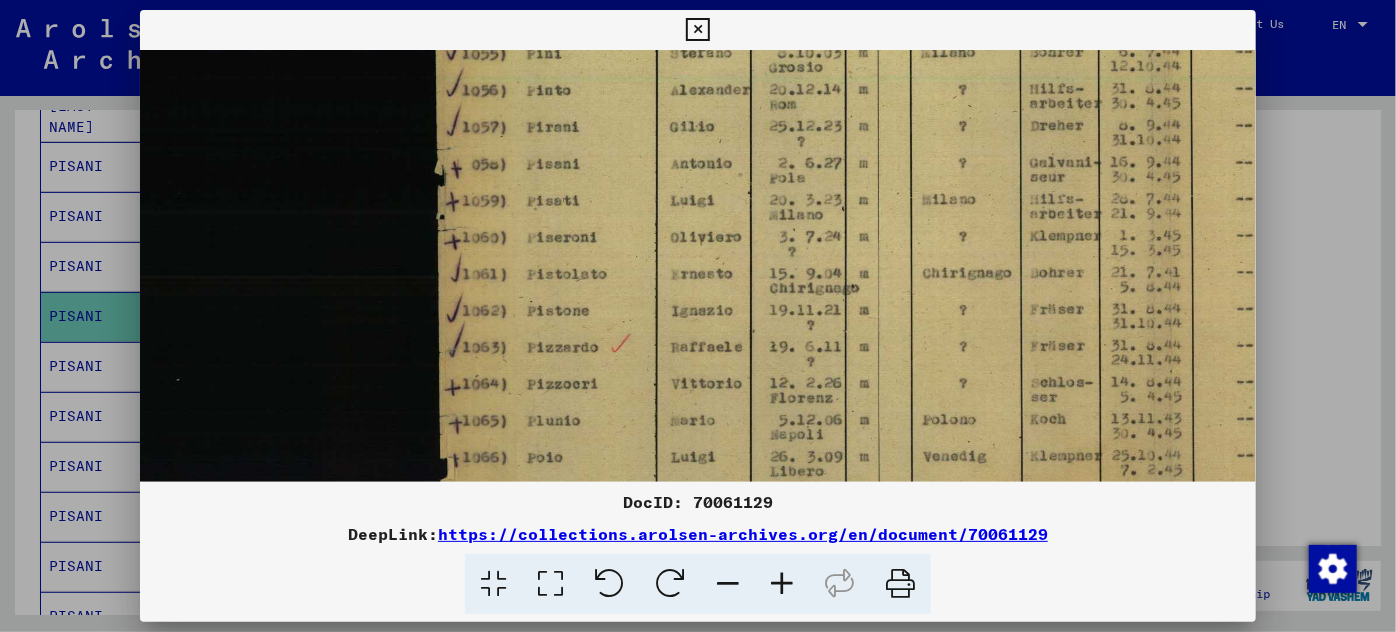 drag, startPoint x: 565, startPoint y: 151, endPoint x: 672, endPoint y: 168, distance: 108.34205 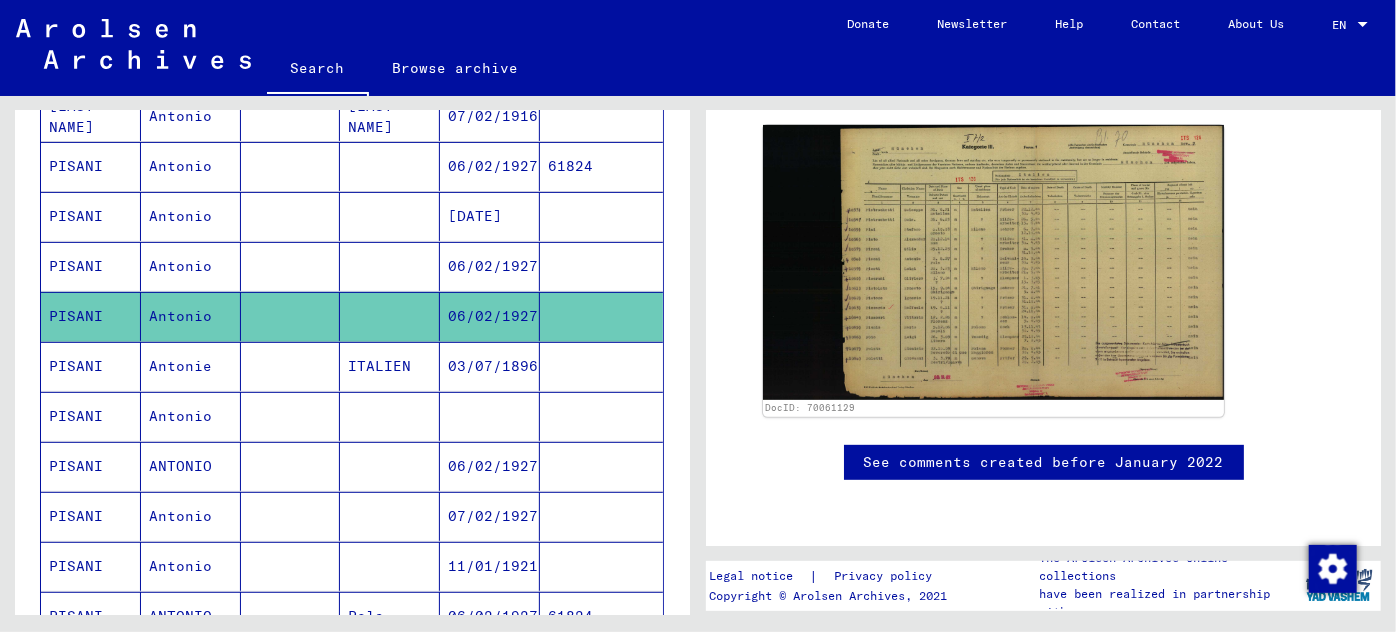 click on "03/07/1896" at bounding box center (490, 416) 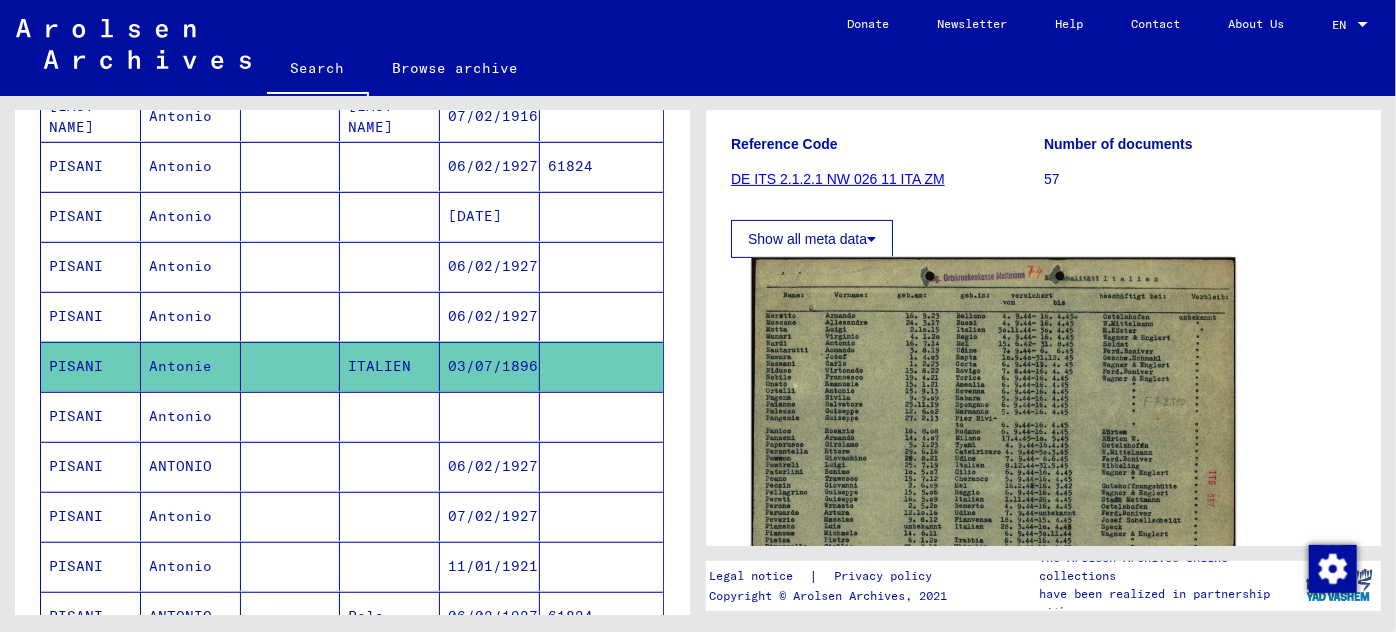 scroll, scrollTop: 272, scrollLeft: 0, axis: vertical 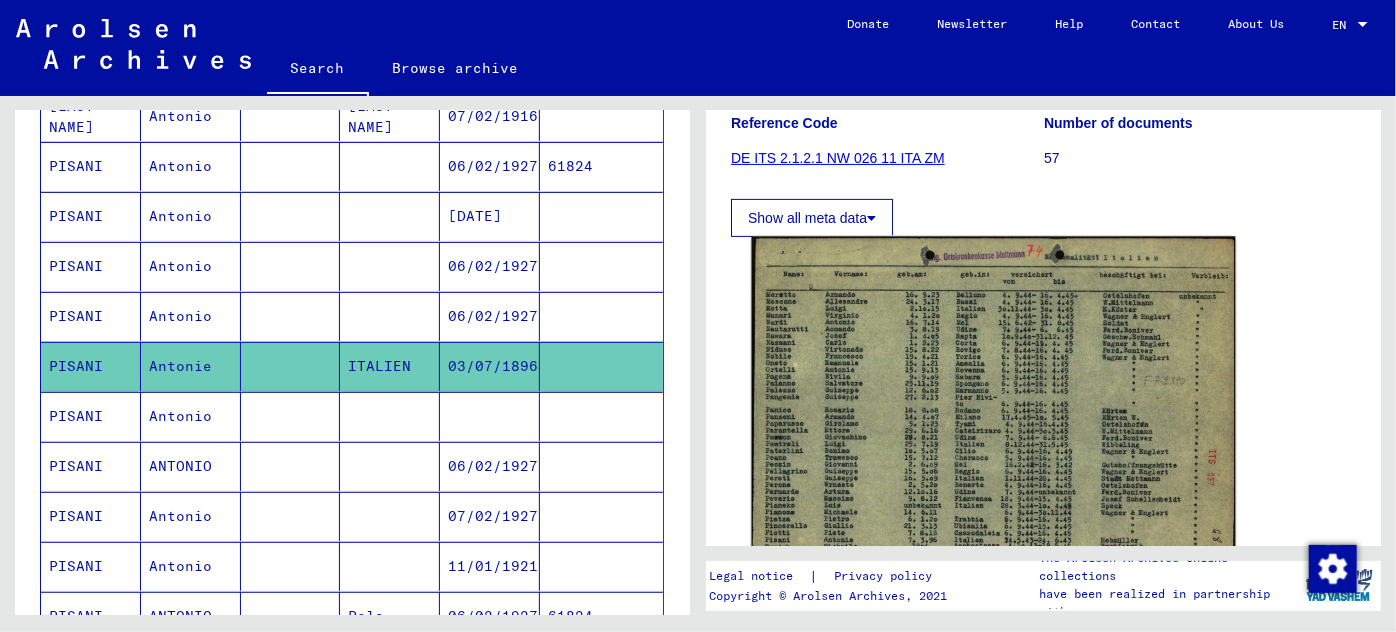 click 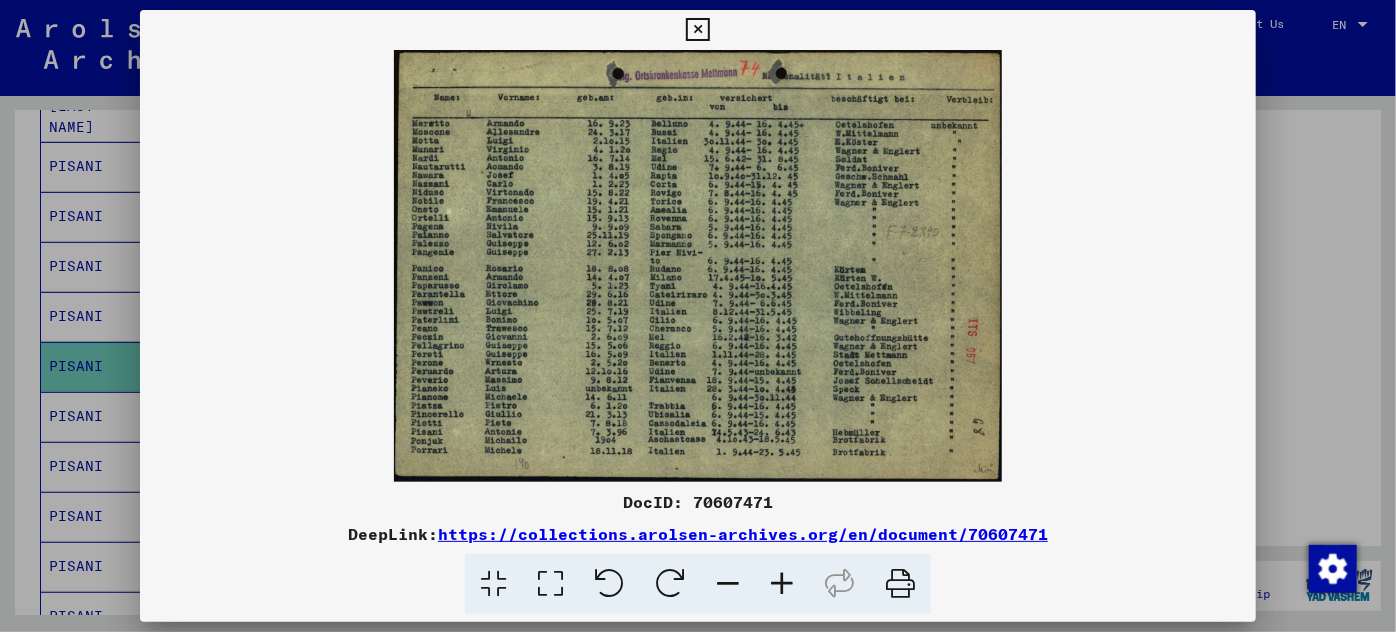 click at bounding box center (782, 584) 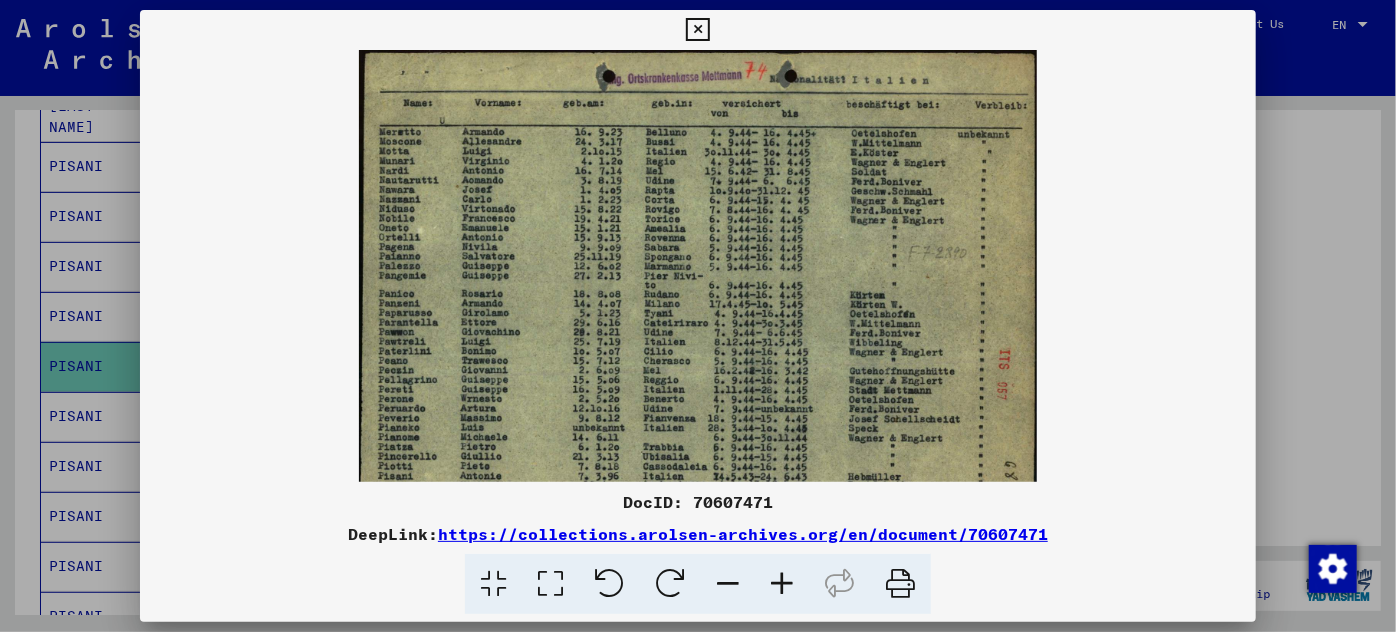 click at bounding box center [782, 584] 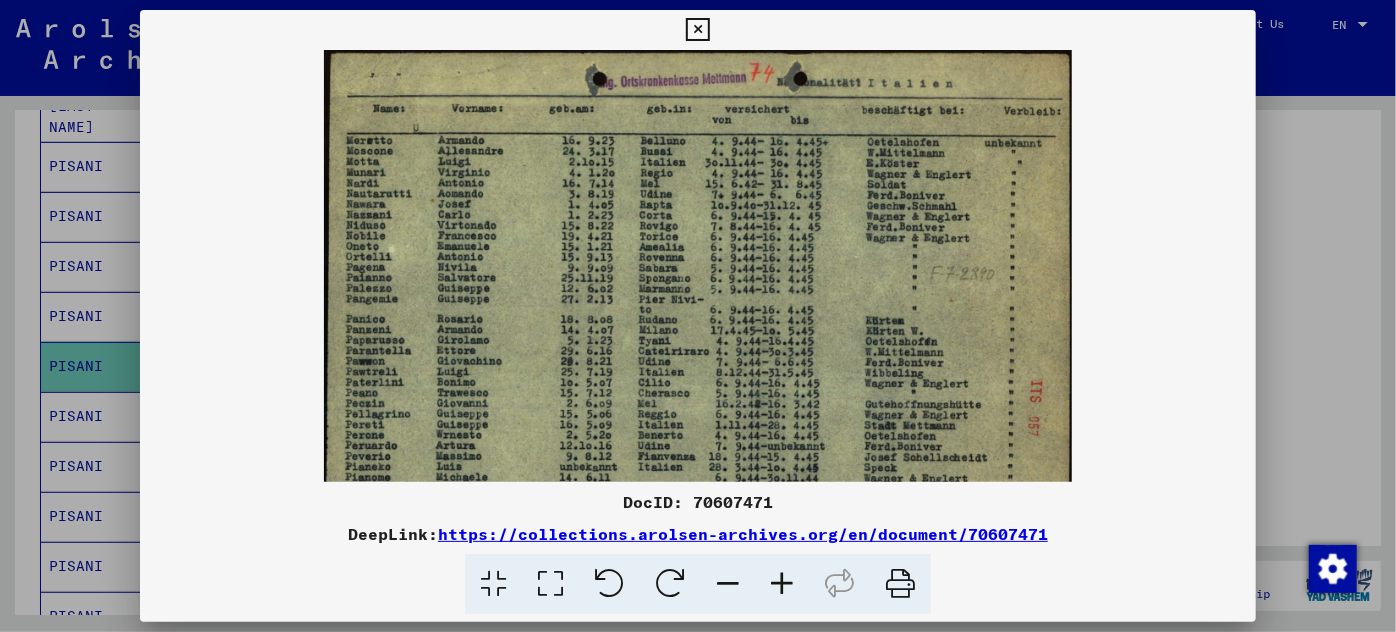 click at bounding box center [782, 584] 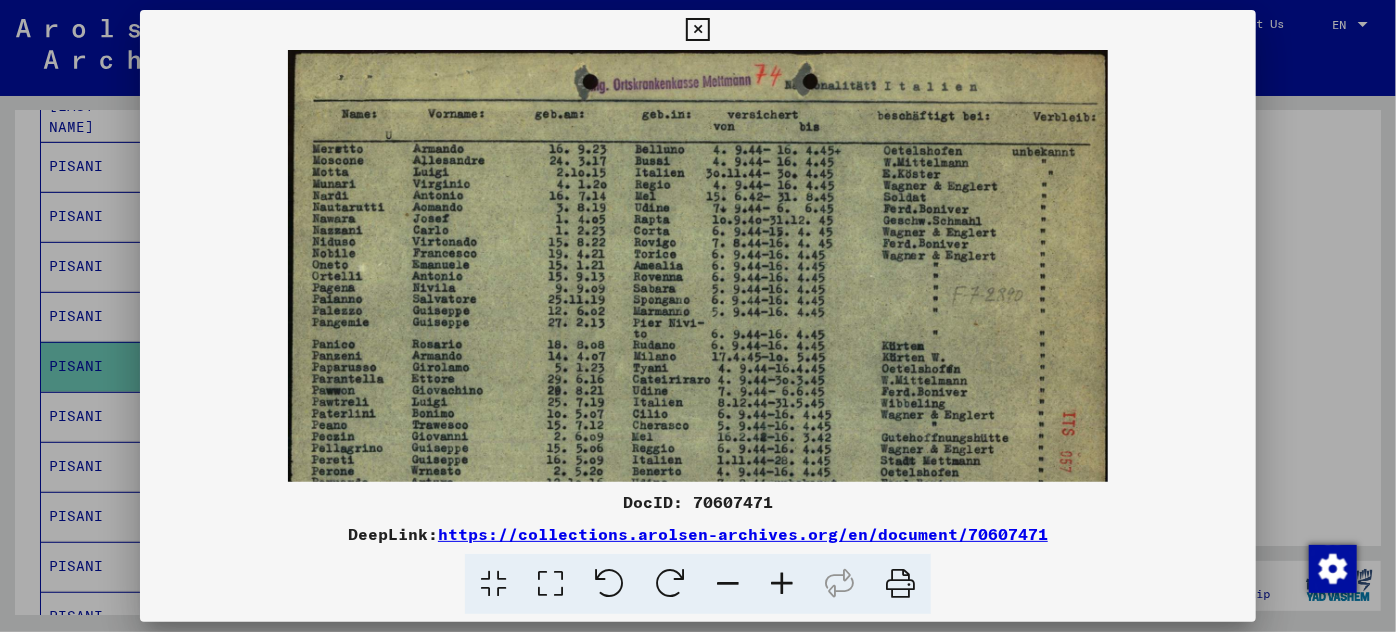 click at bounding box center (782, 584) 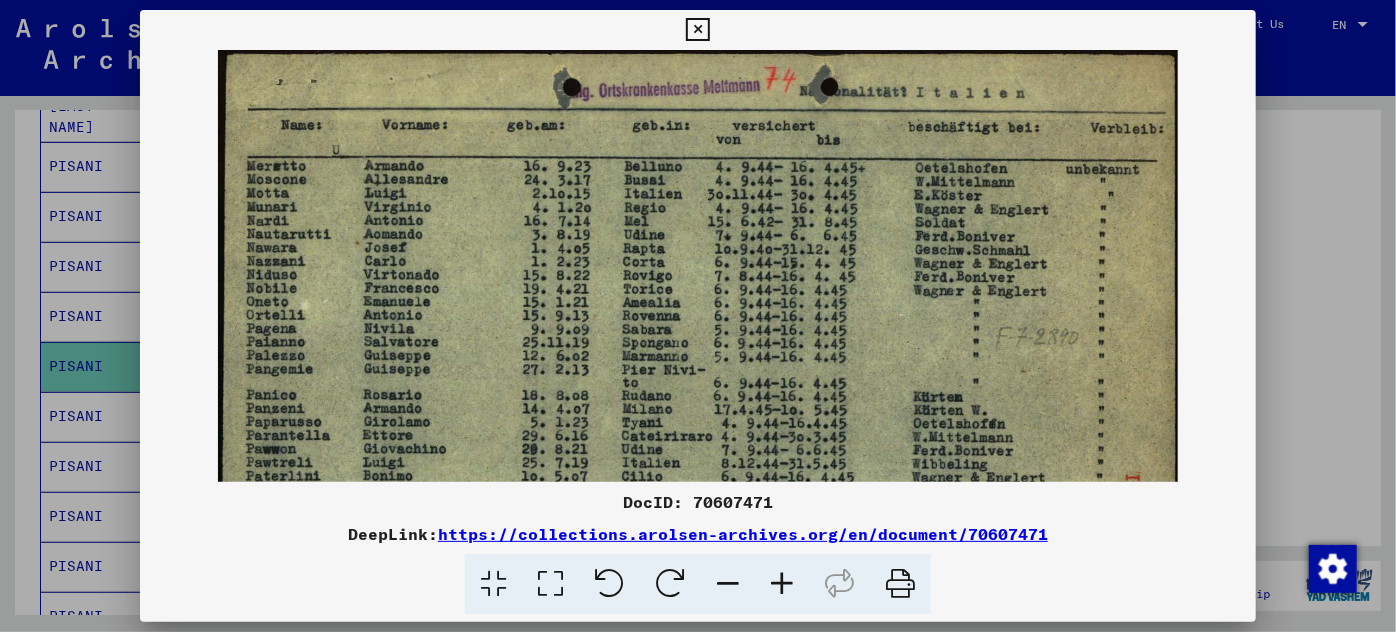 click at bounding box center (782, 584) 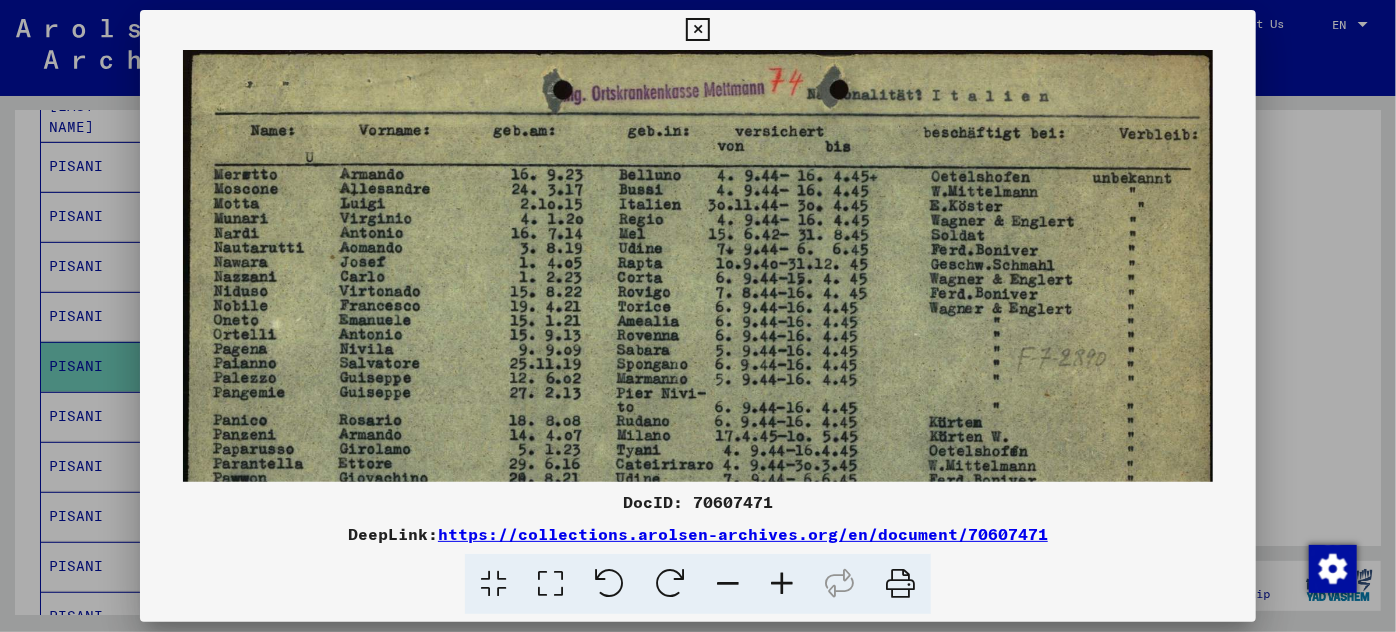 click at bounding box center (782, 584) 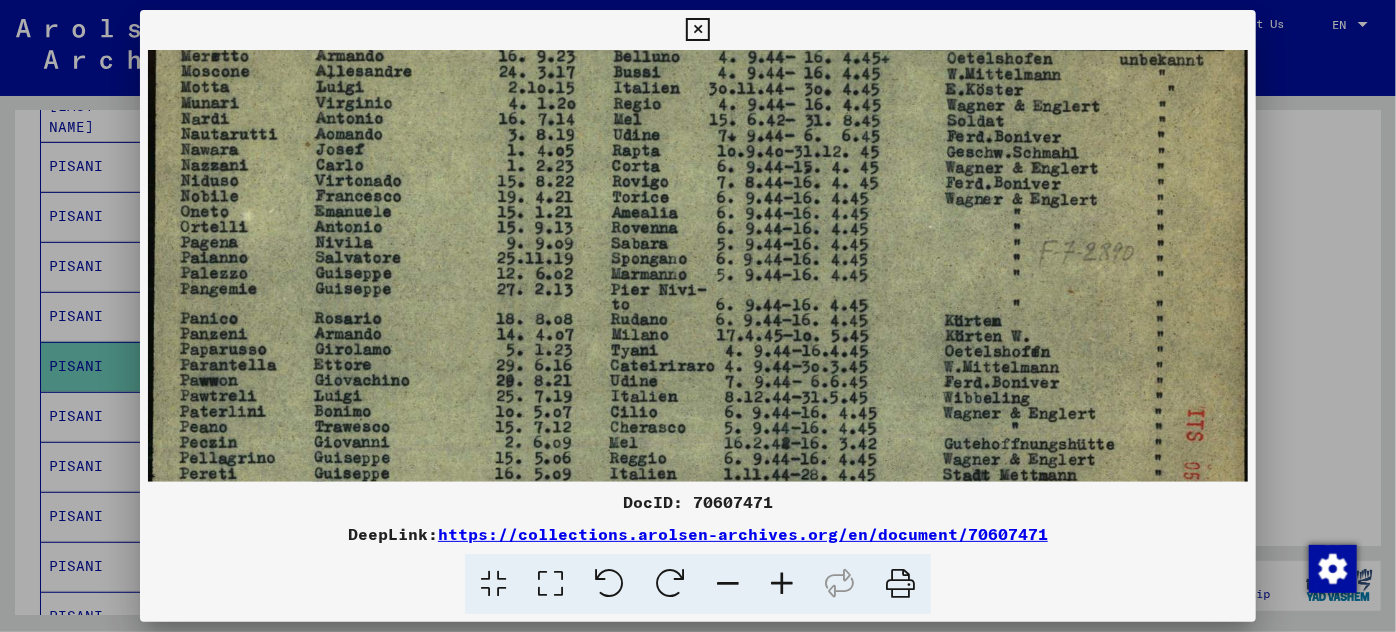 scroll, scrollTop: 151, scrollLeft: 0, axis: vertical 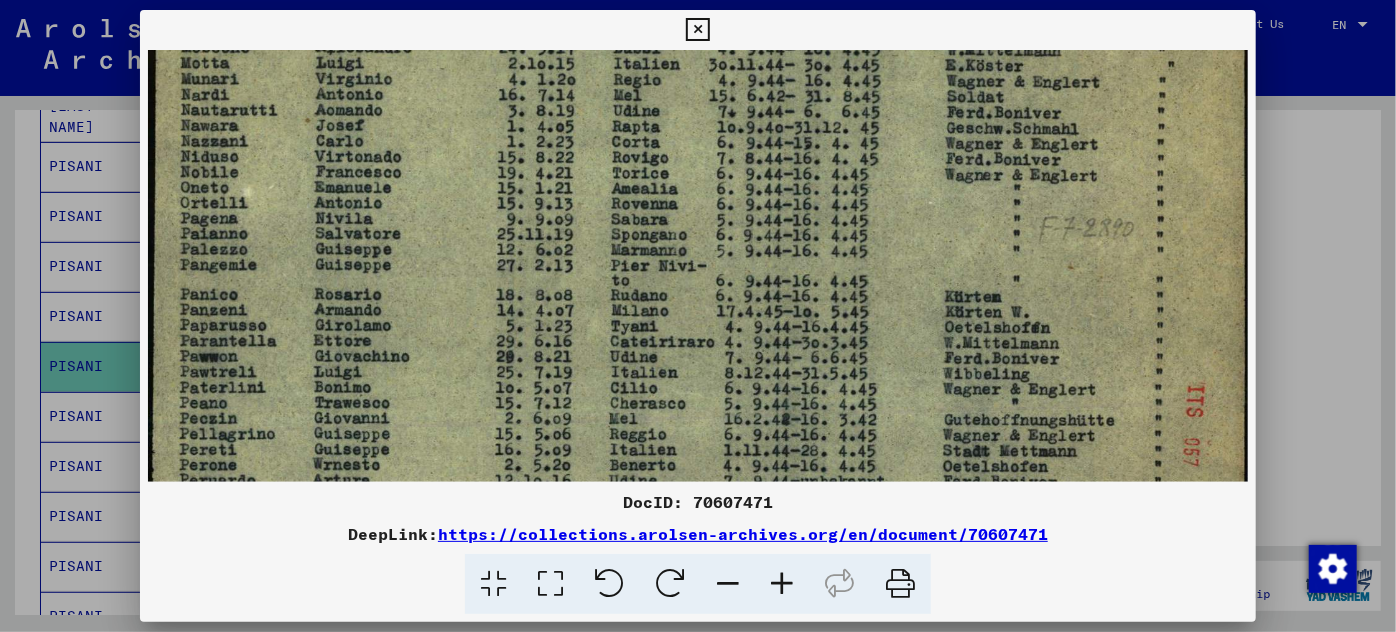 drag, startPoint x: 471, startPoint y: 420, endPoint x: 538, endPoint y: 268, distance: 166.1114 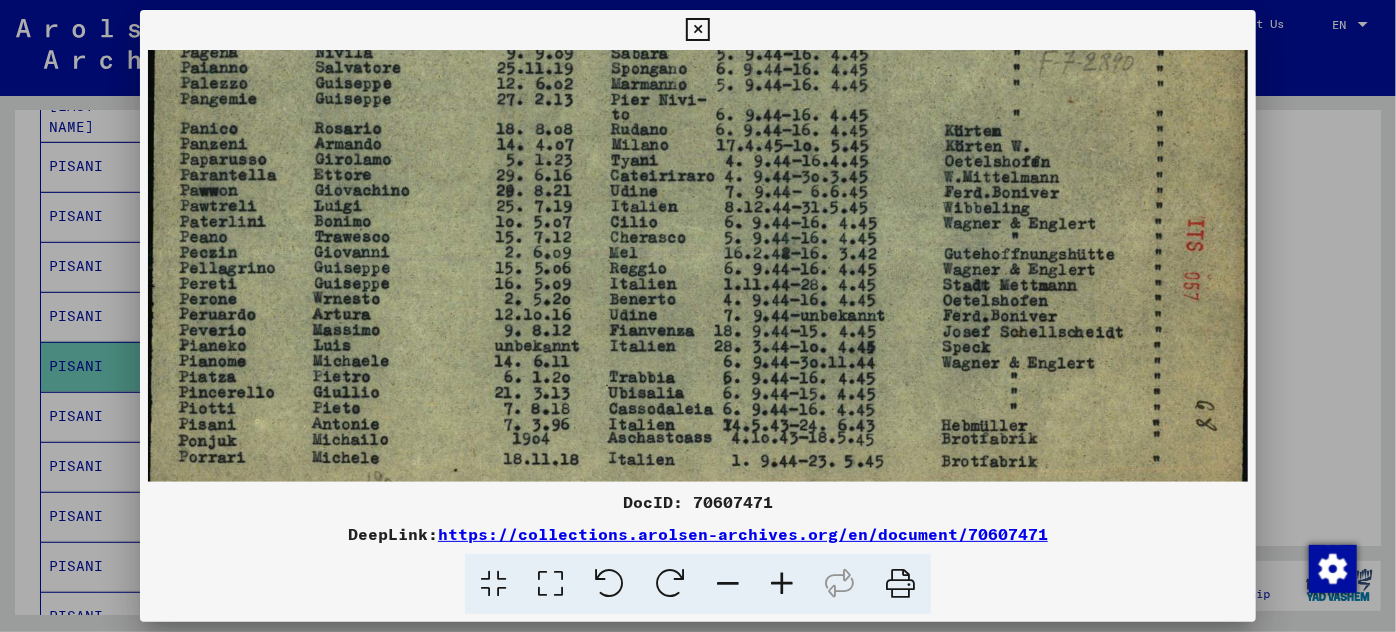 scroll, scrollTop: 349, scrollLeft: 0, axis: vertical 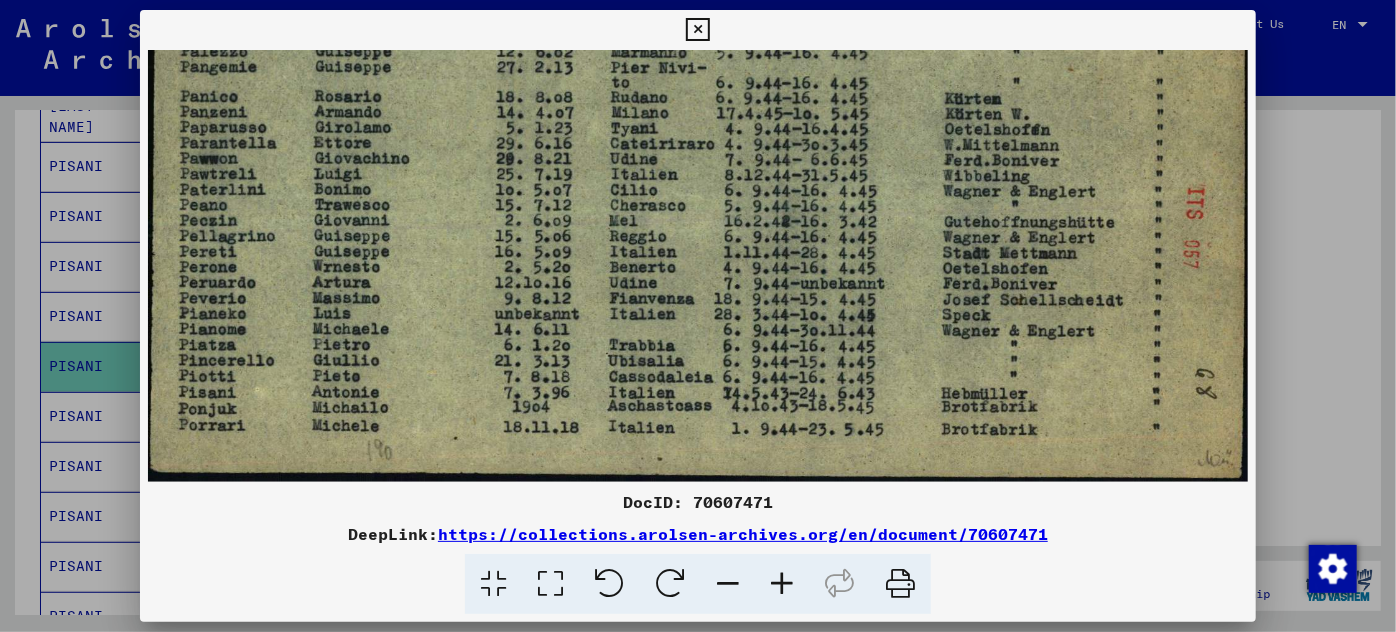 drag, startPoint x: 463, startPoint y: 442, endPoint x: 533, endPoint y: 237, distance: 216.6218 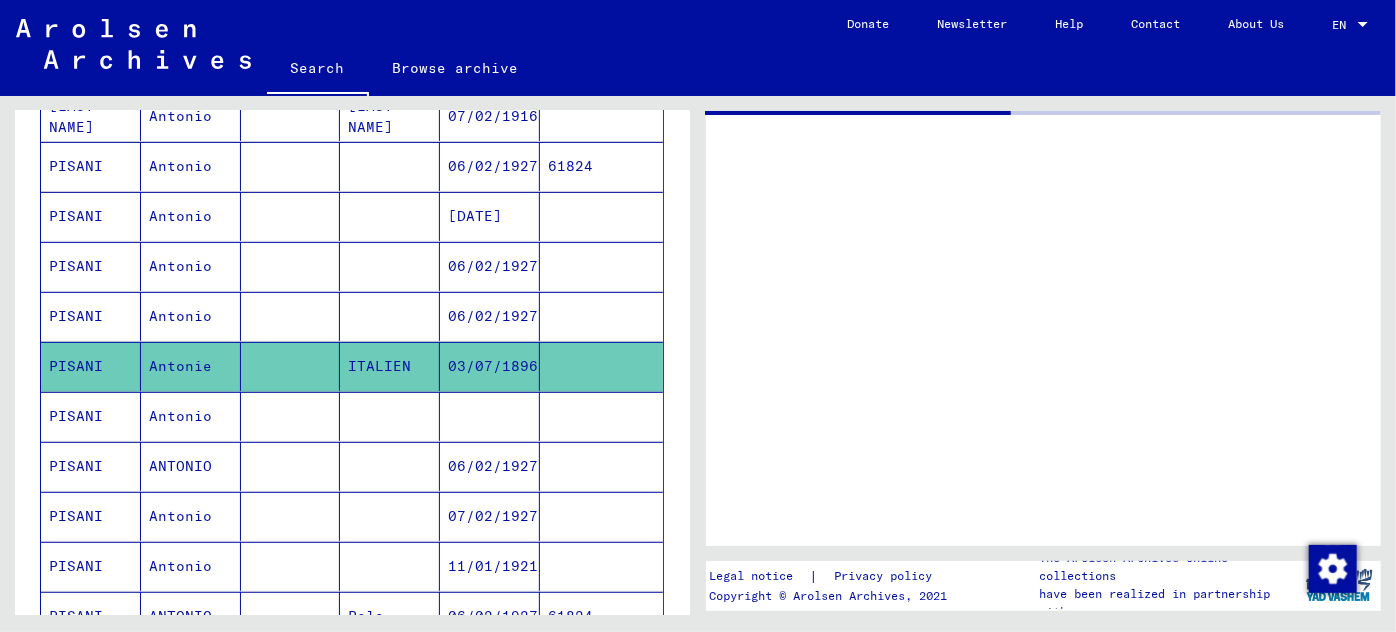 scroll, scrollTop: 0, scrollLeft: 0, axis: both 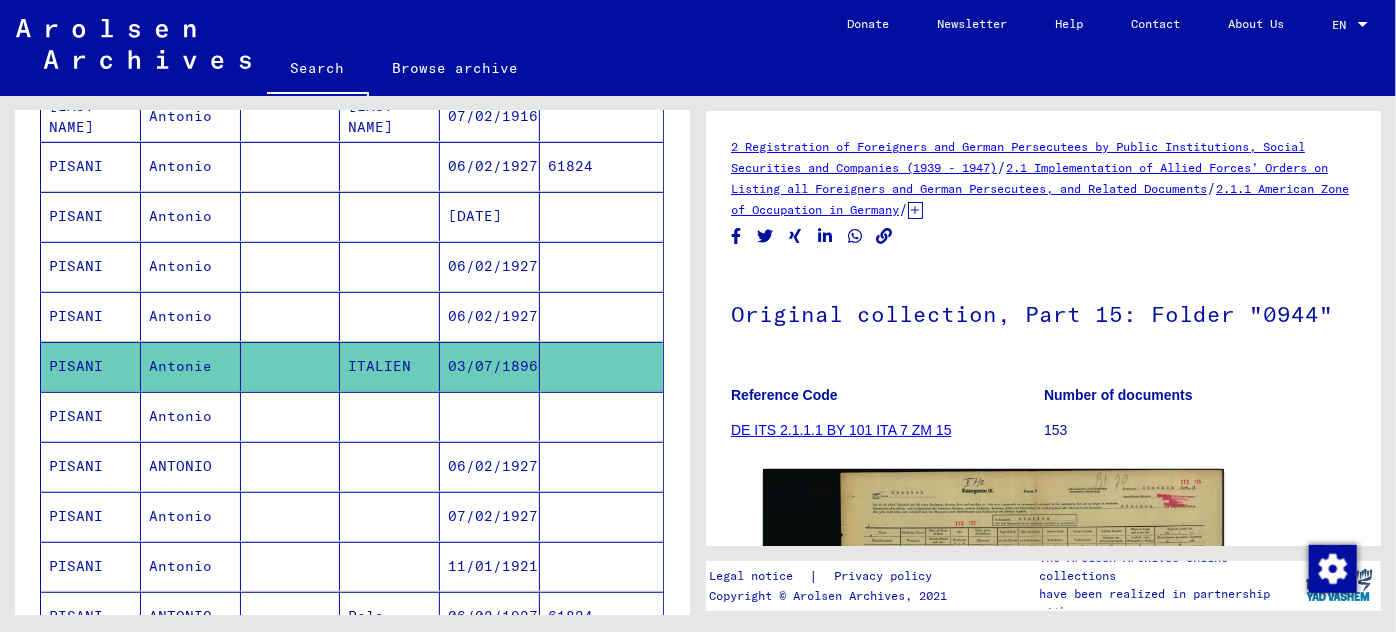 click on "PISANI" at bounding box center [91, 366] 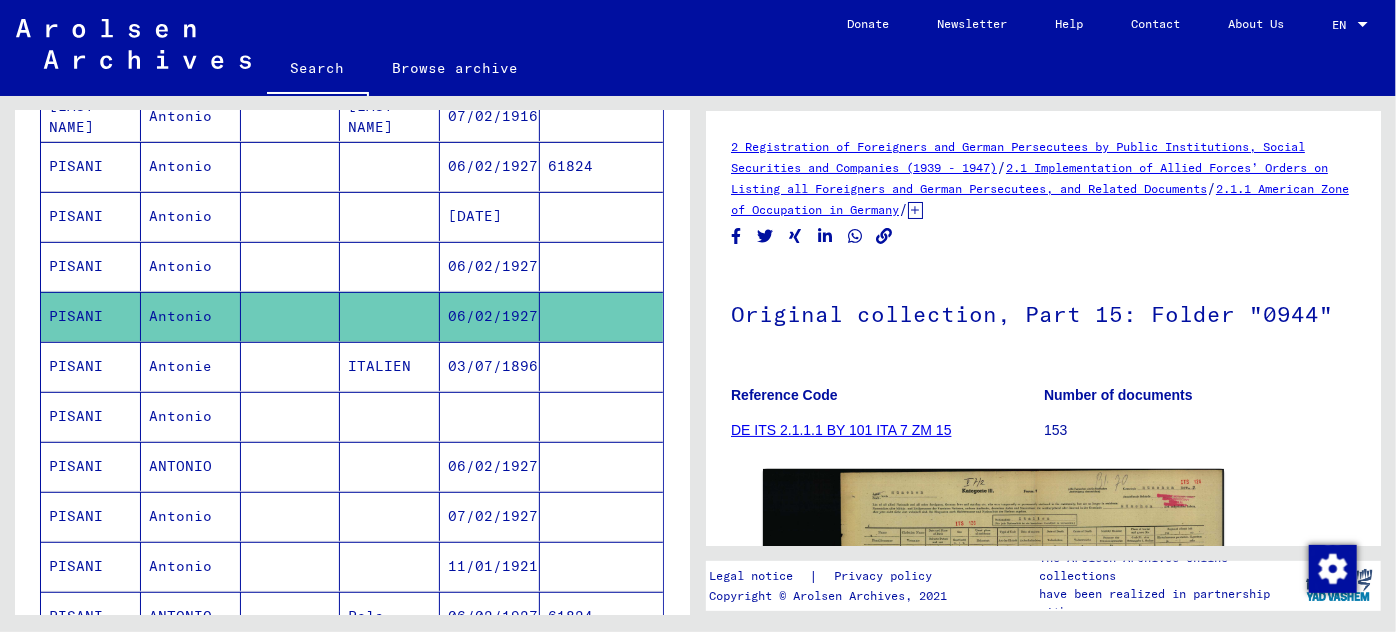 click on "PISANI" 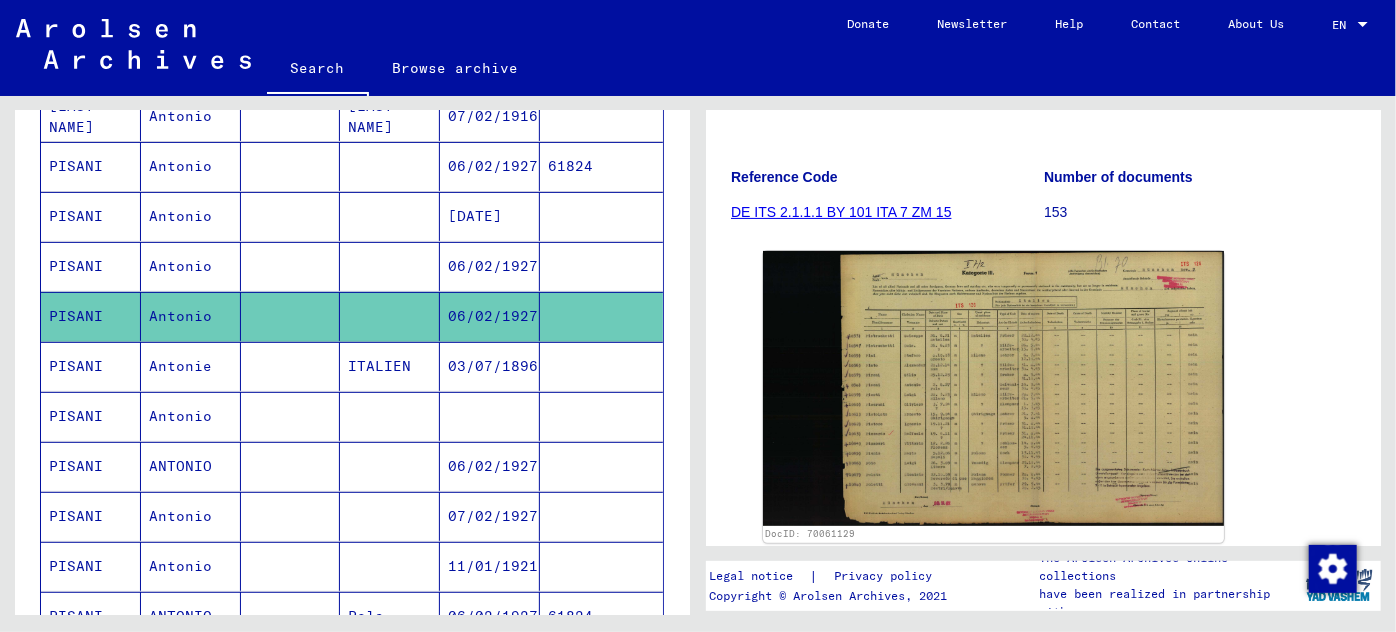 scroll, scrollTop: 363, scrollLeft: 0, axis: vertical 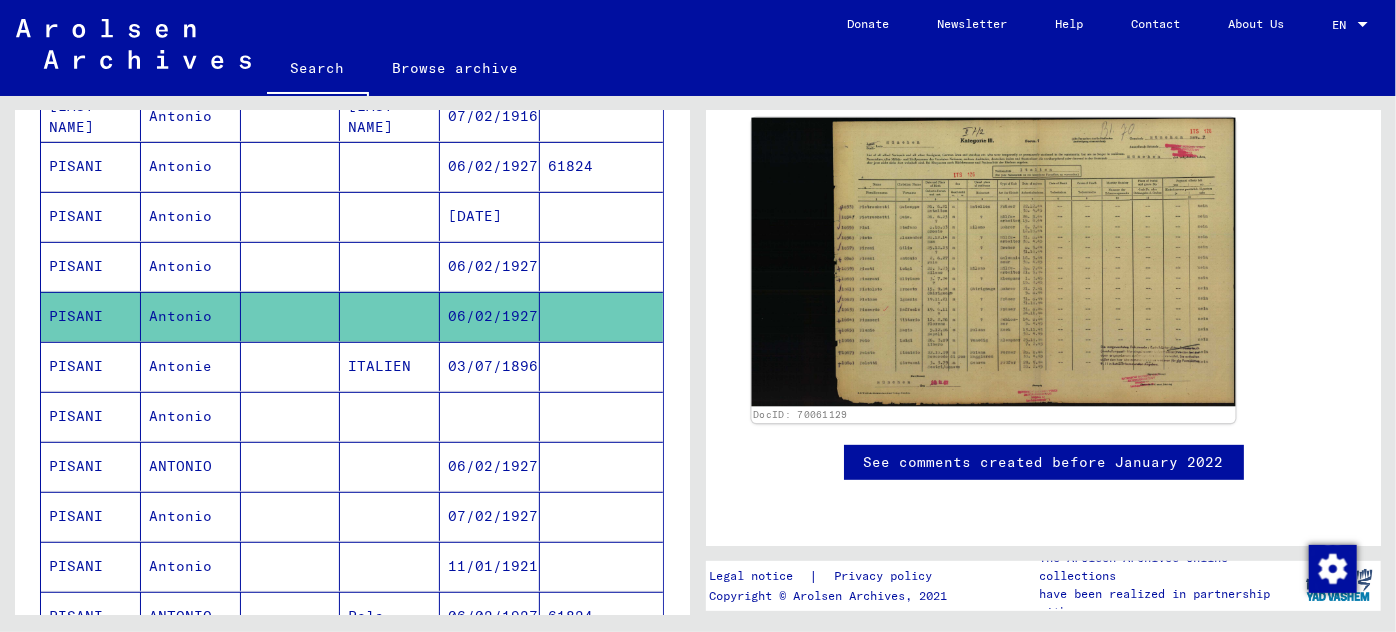 click 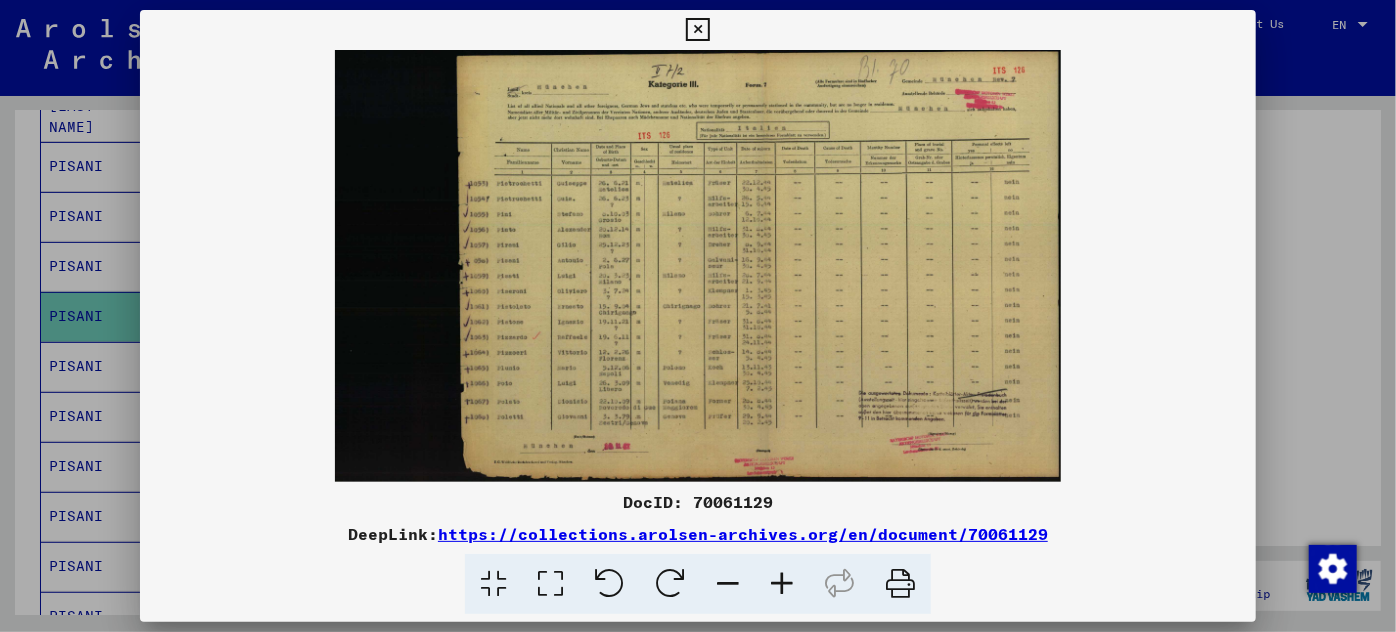 click at bounding box center (782, 584) 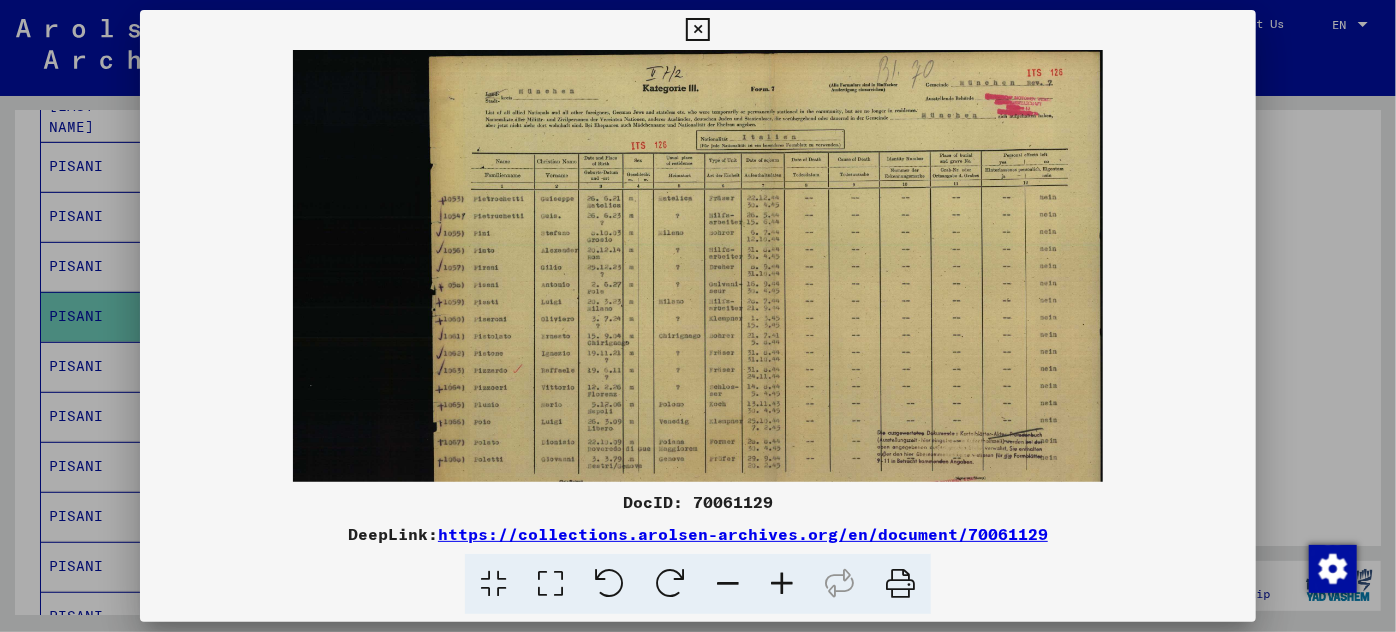 click at bounding box center [782, 584] 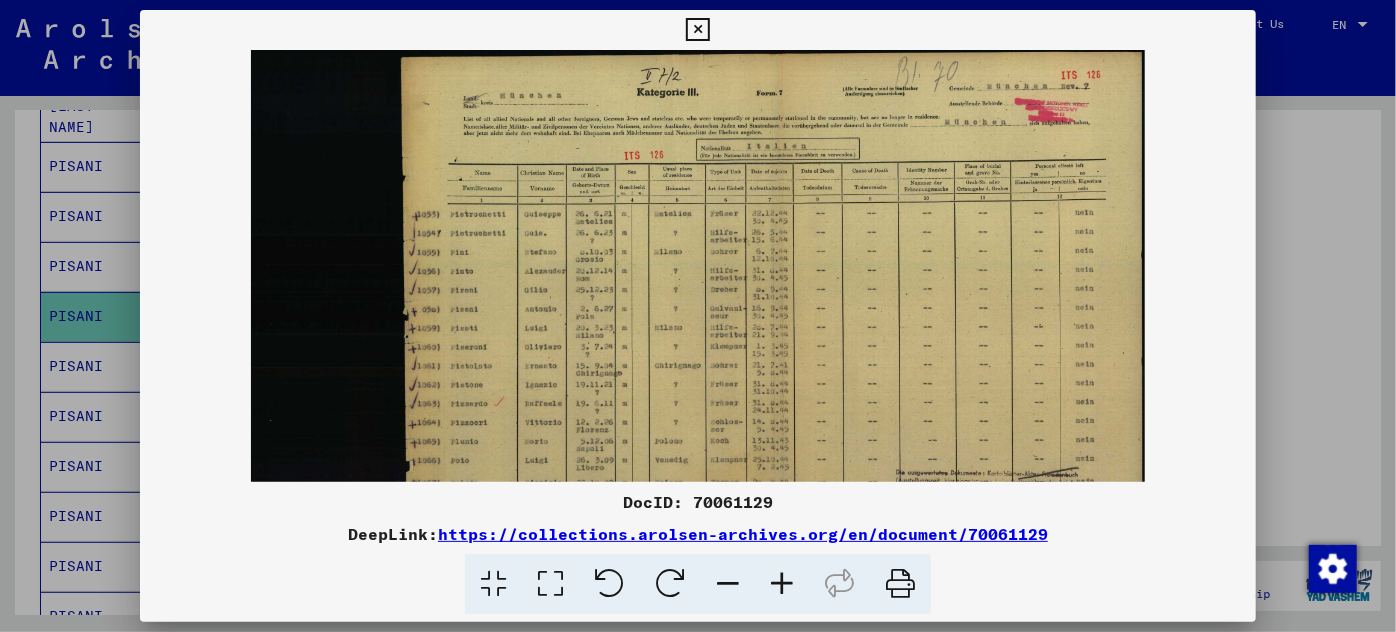 click at bounding box center [782, 584] 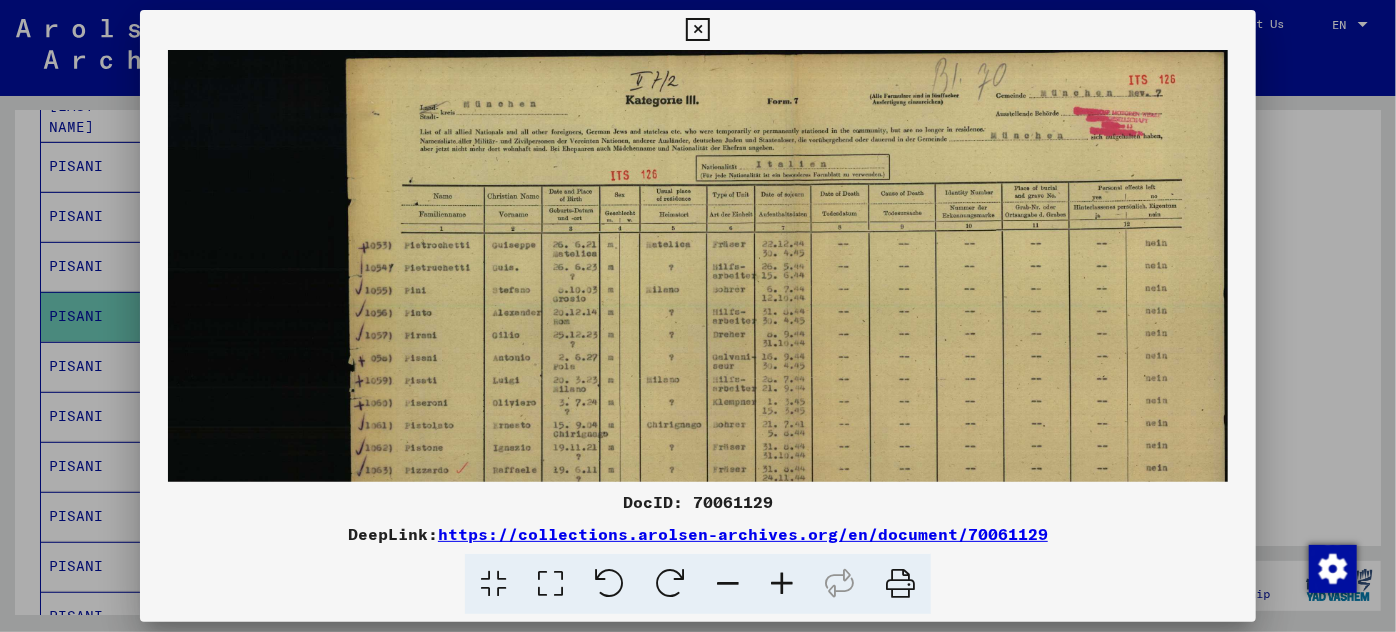 click at bounding box center [782, 584] 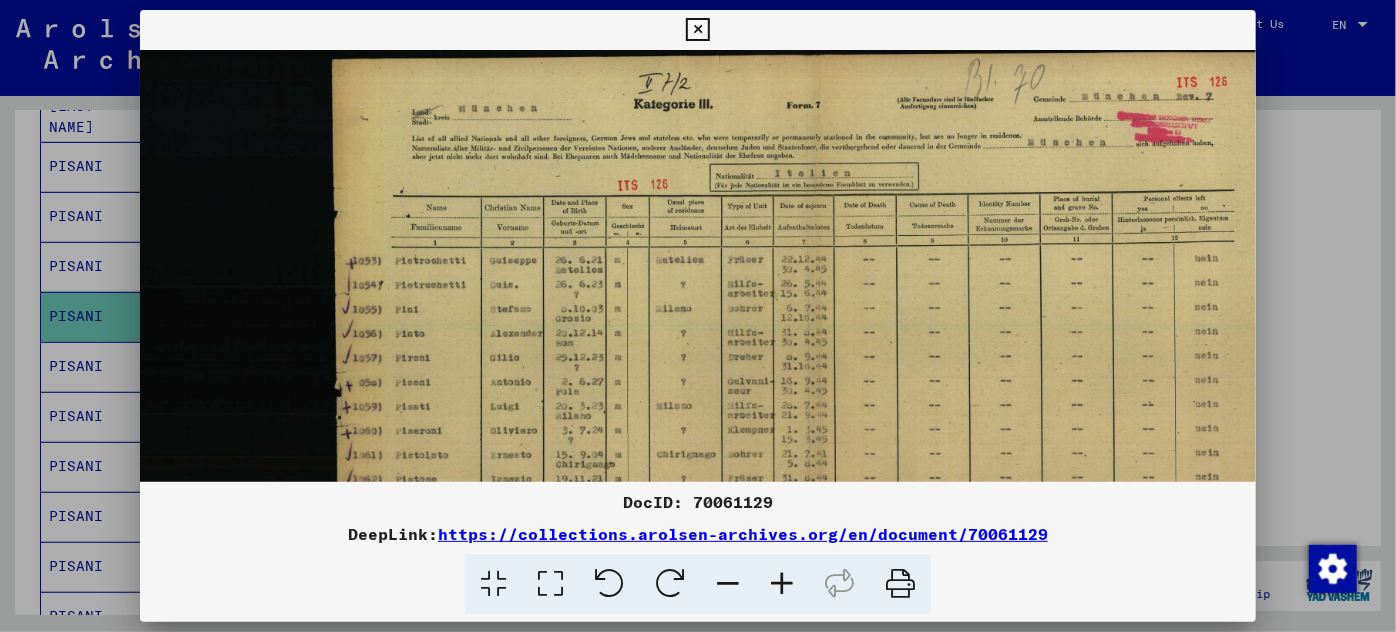 click at bounding box center (782, 584) 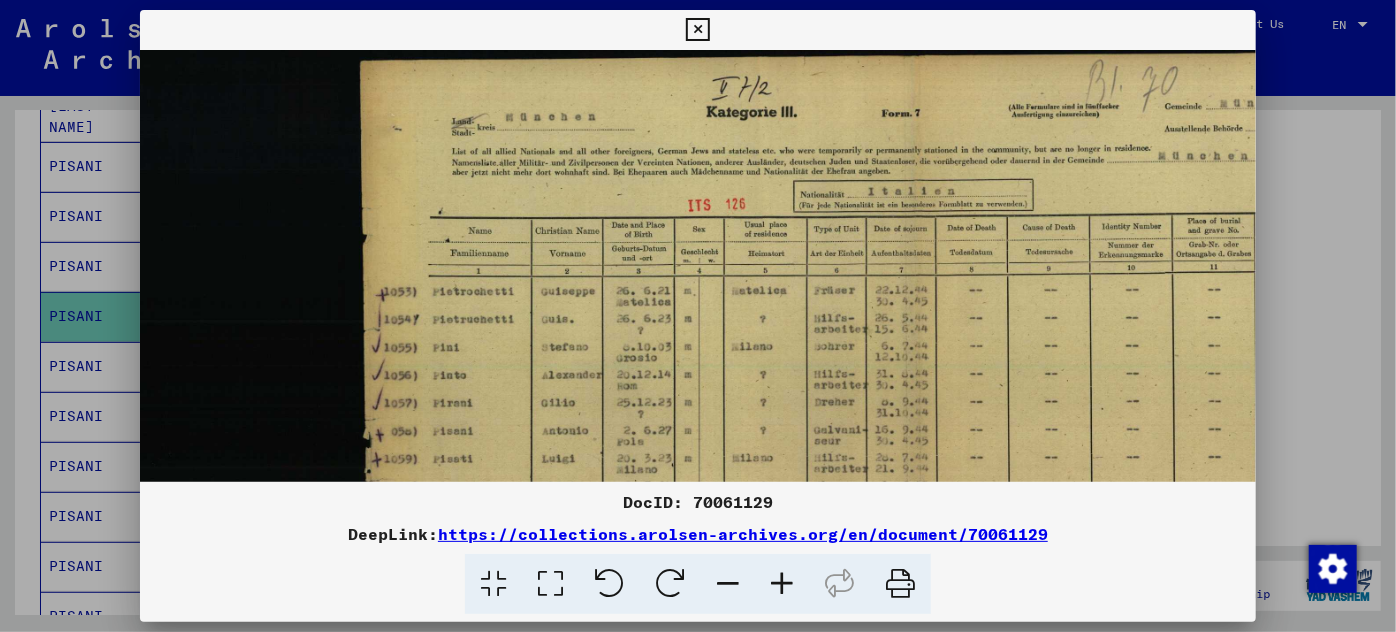 click at bounding box center (782, 584) 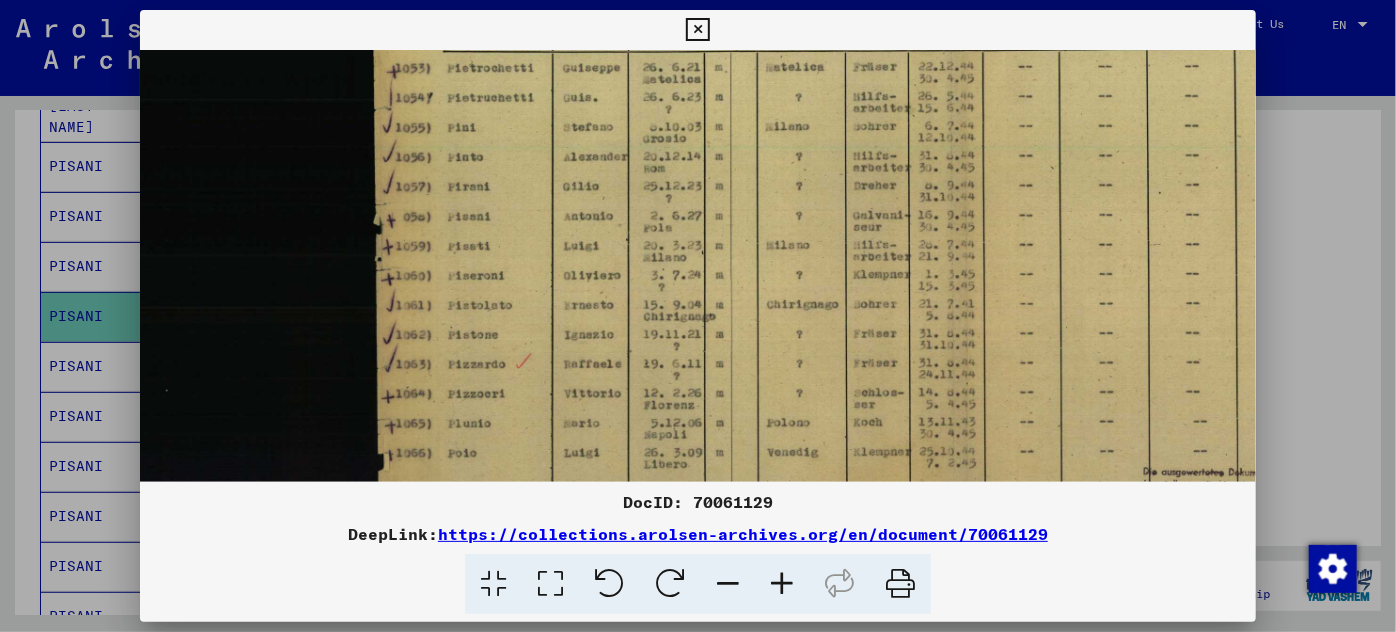 scroll, scrollTop: 328, scrollLeft: 1, axis: both 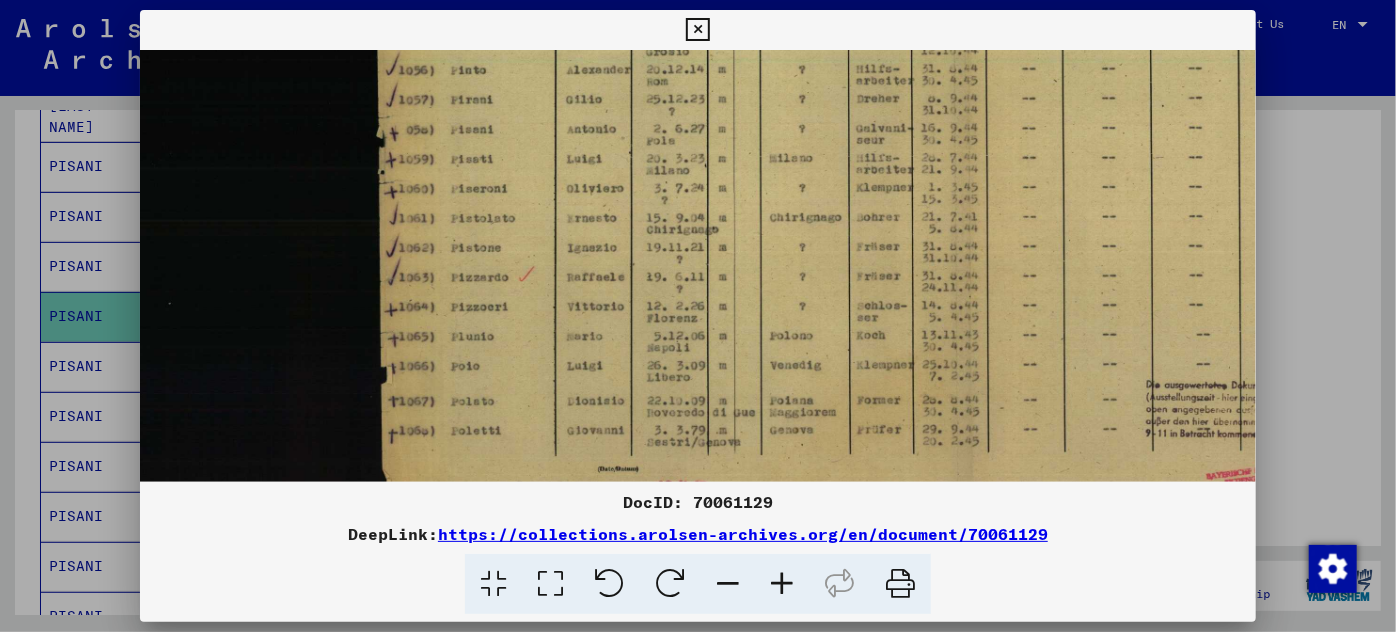 drag, startPoint x: 648, startPoint y: 434, endPoint x: 647, endPoint y: 106, distance: 328.00153 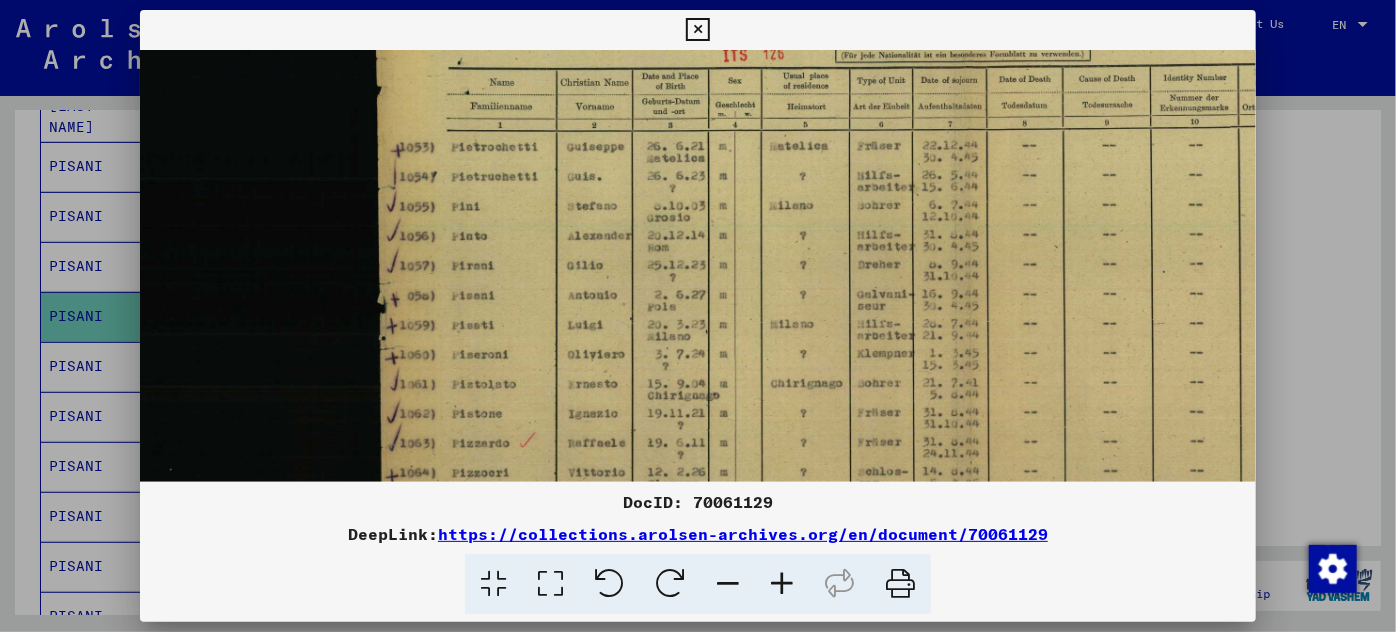 scroll, scrollTop: 158, scrollLeft: 0, axis: vertical 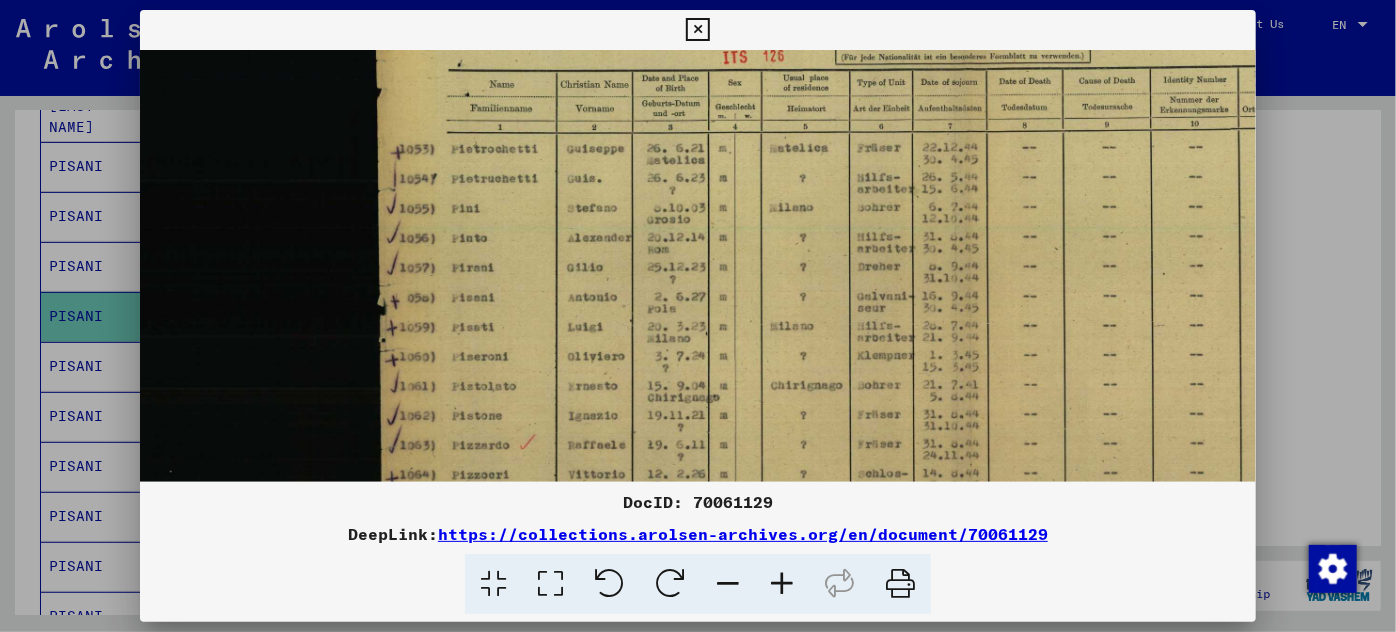 drag, startPoint x: 787, startPoint y: 207, endPoint x: 805, endPoint y: 382, distance: 175.92328 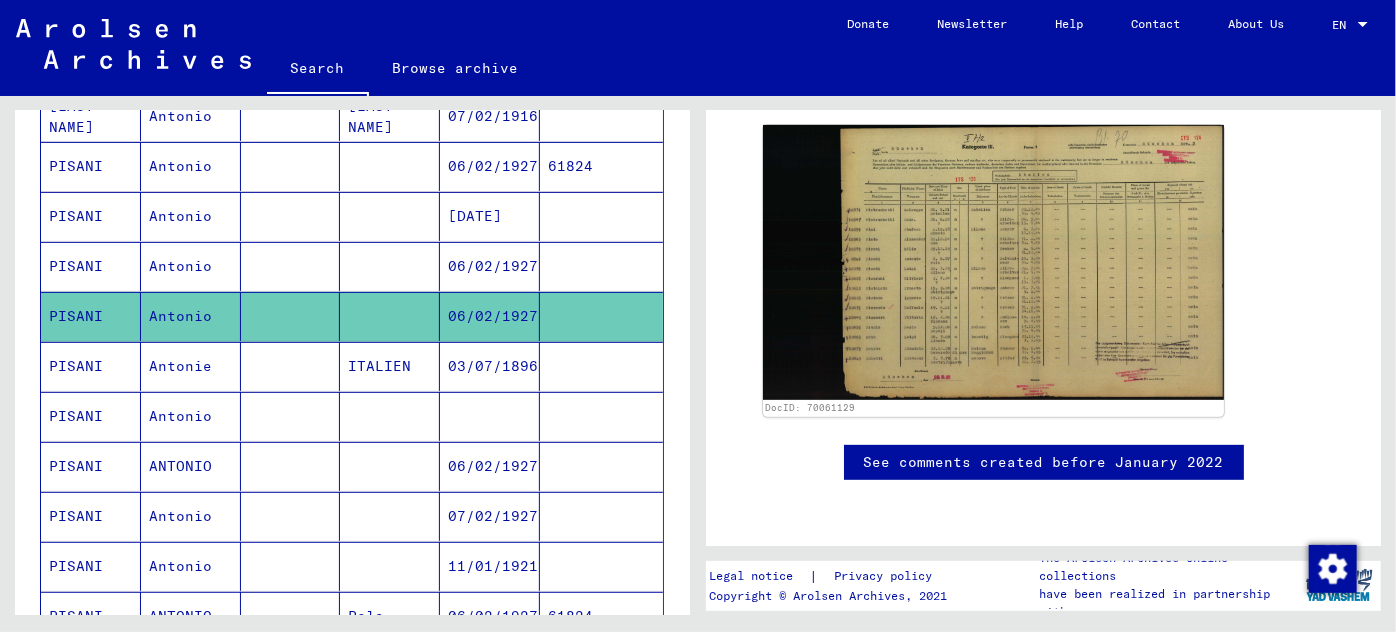 click on "ANTONIO" at bounding box center [191, 516] 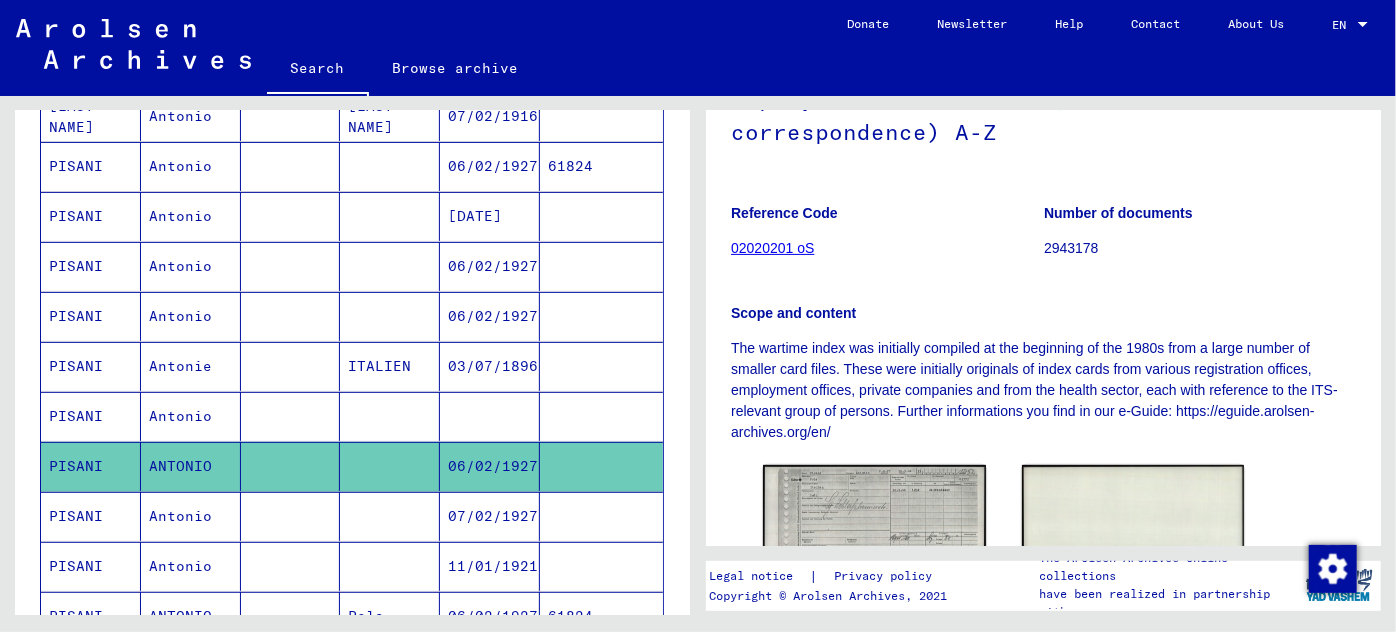 scroll, scrollTop: 363, scrollLeft: 0, axis: vertical 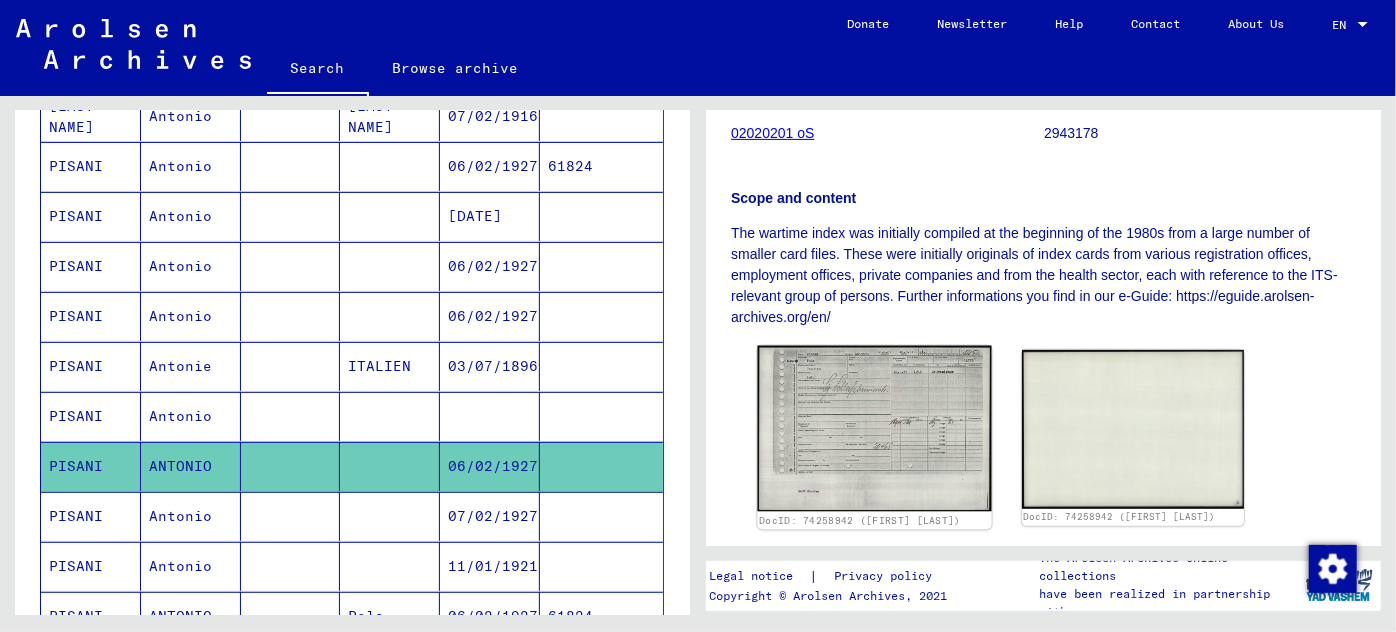 click 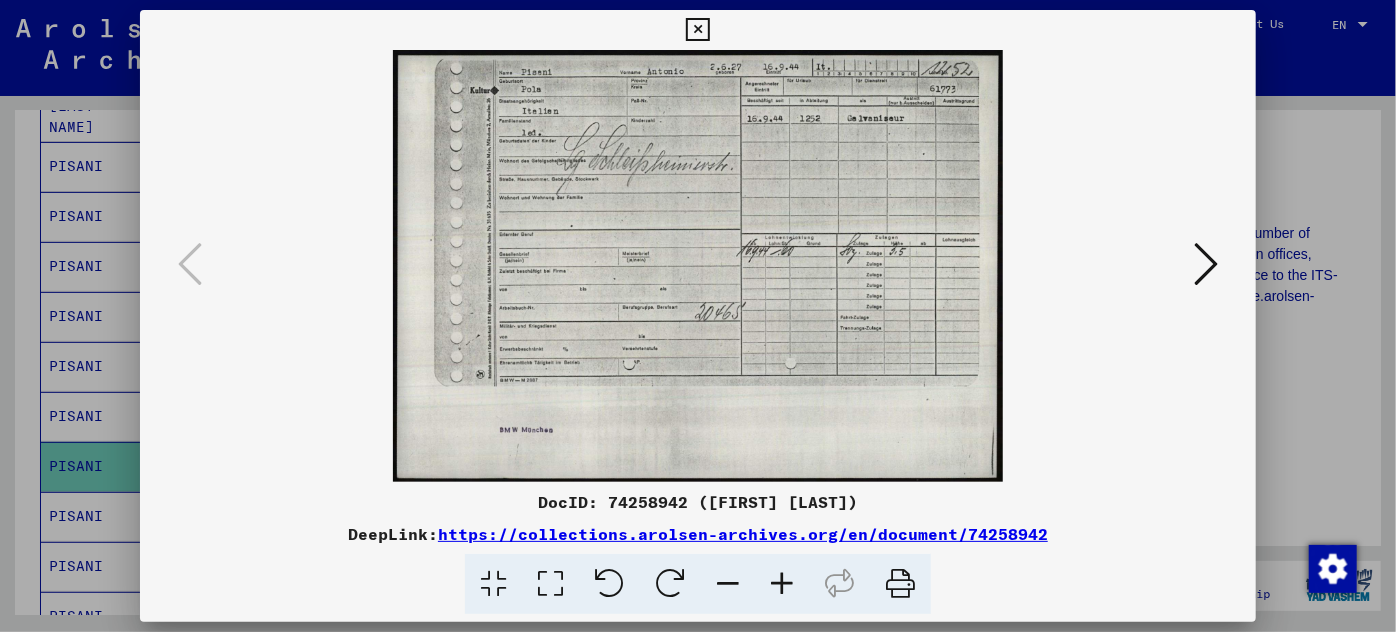 click at bounding box center (782, 584) 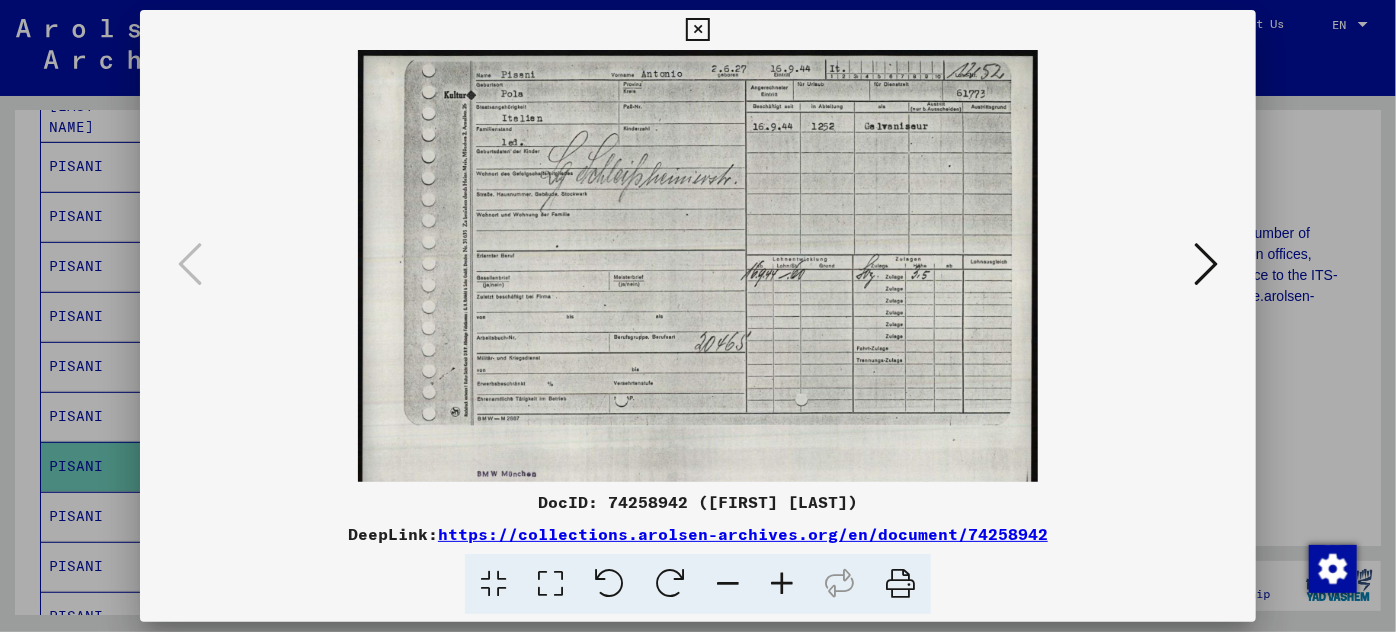 click at bounding box center [782, 584] 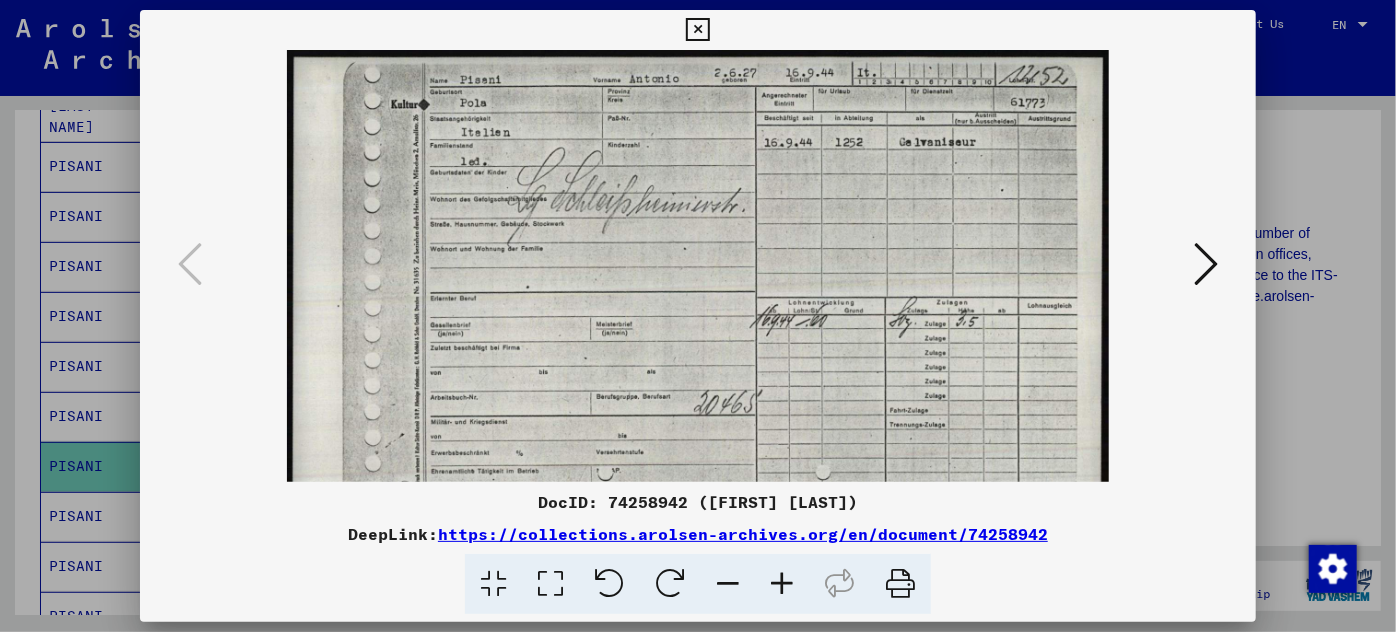 click at bounding box center (782, 584) 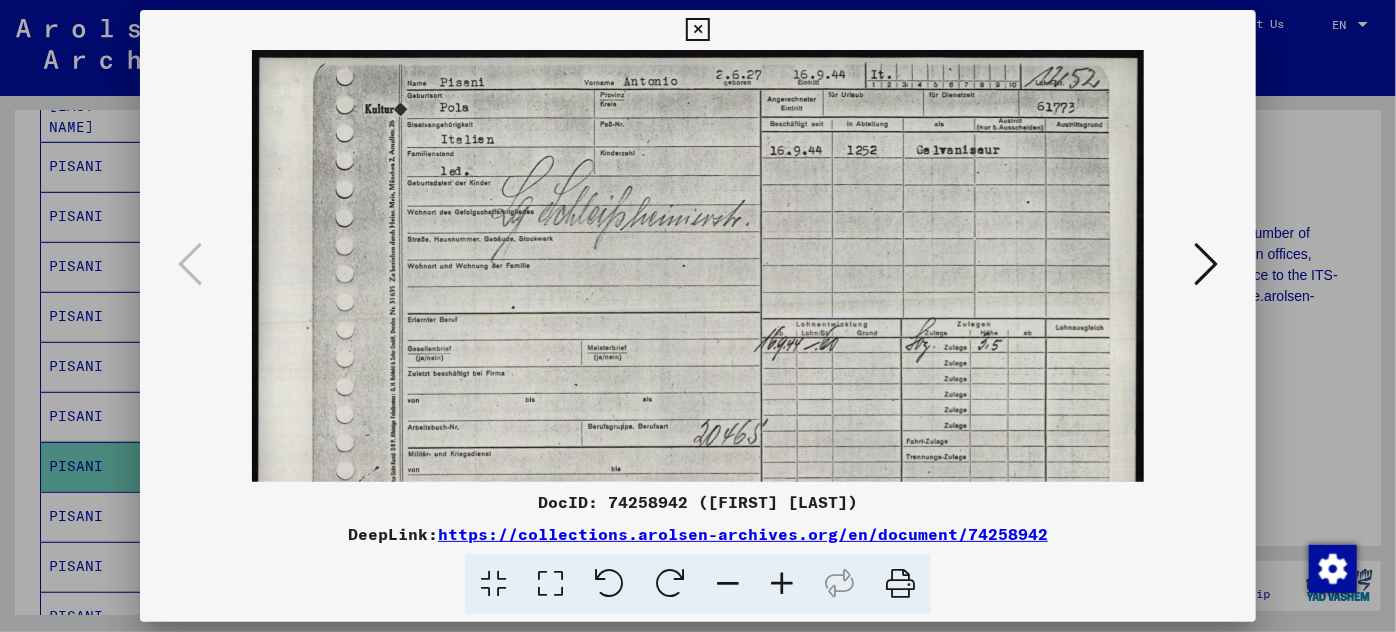 click at bounding box center (782, 584) 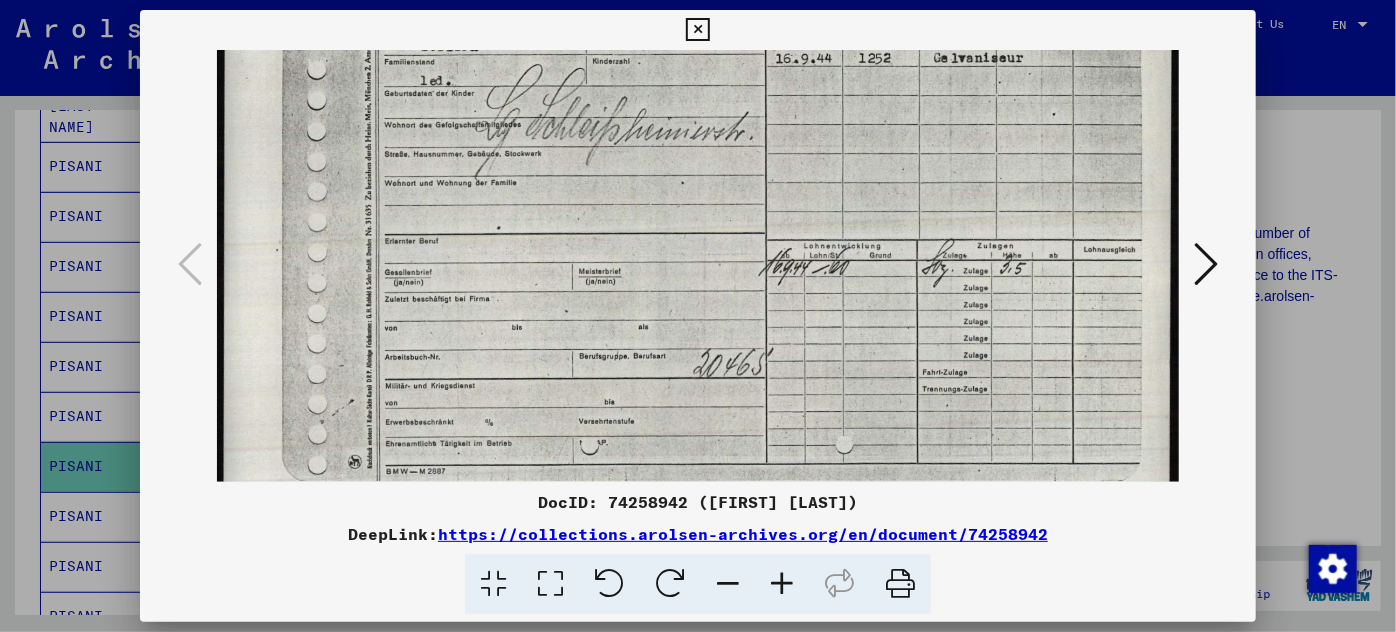scroll, scrollTop: 0, scrollLeft: 0, axis: both 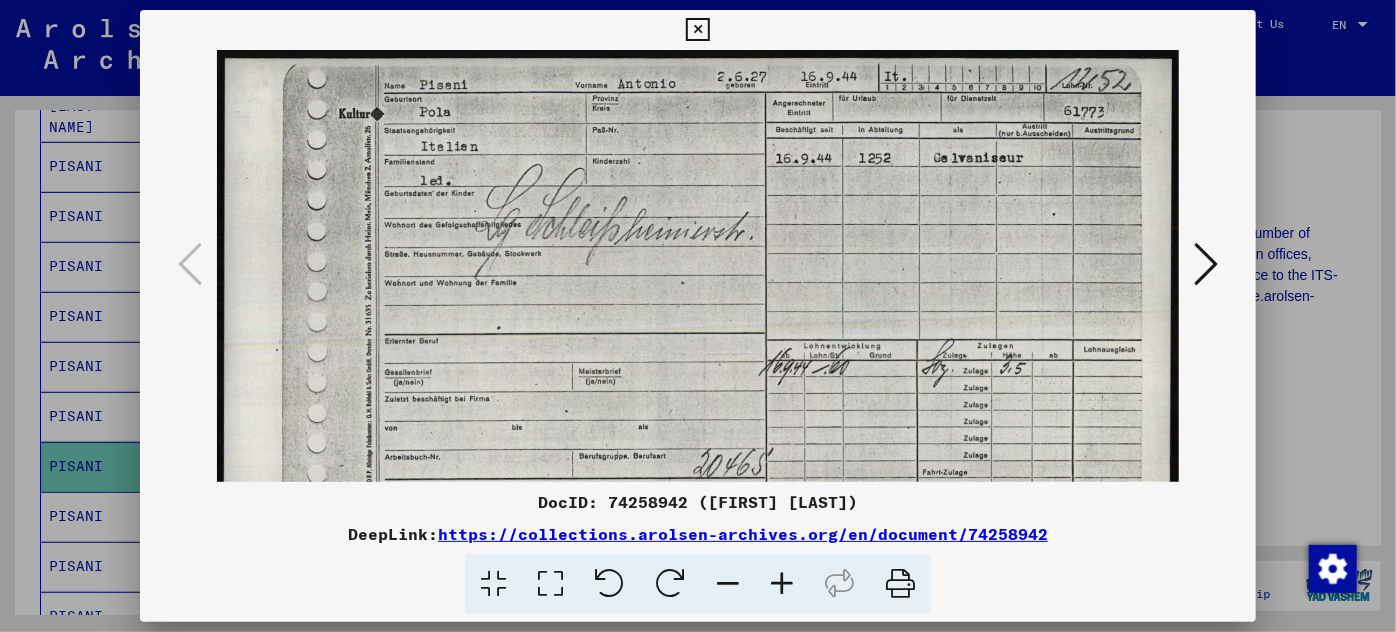 drag, startPoint x: 693, startPoint y: 333, endPoint x: 677, endPoint y: 477, distance: 144.88617 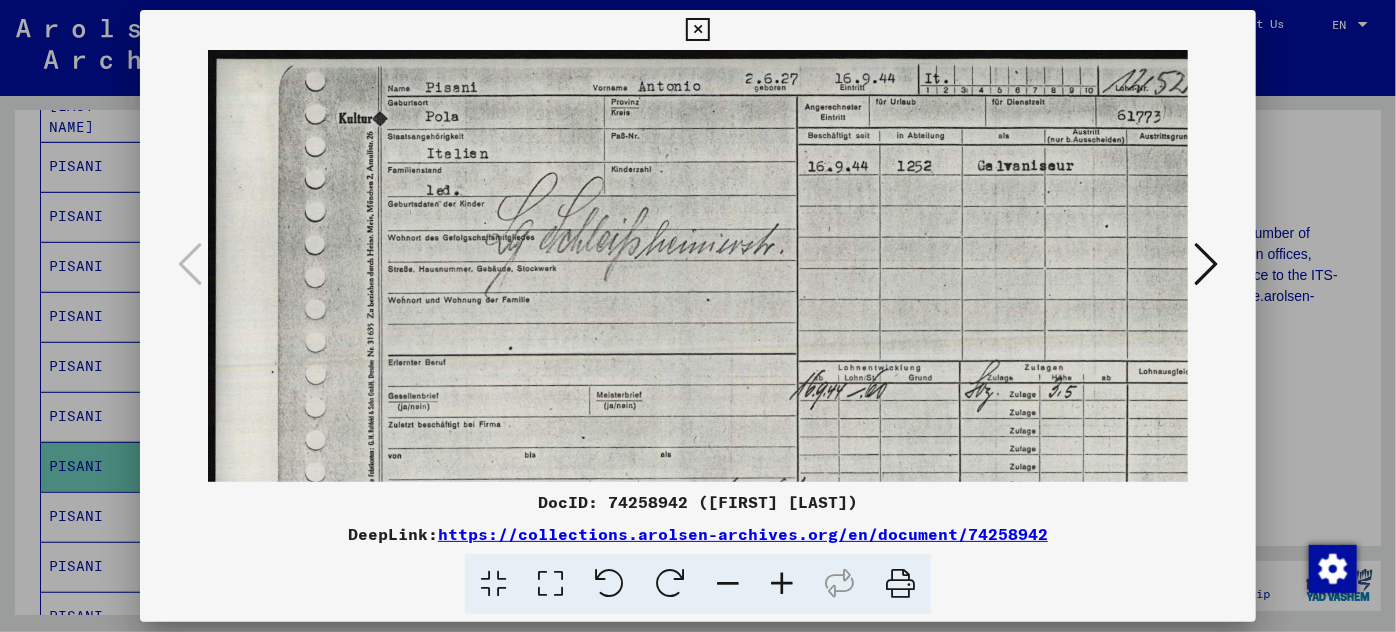 click at bounding box center (782, 584) 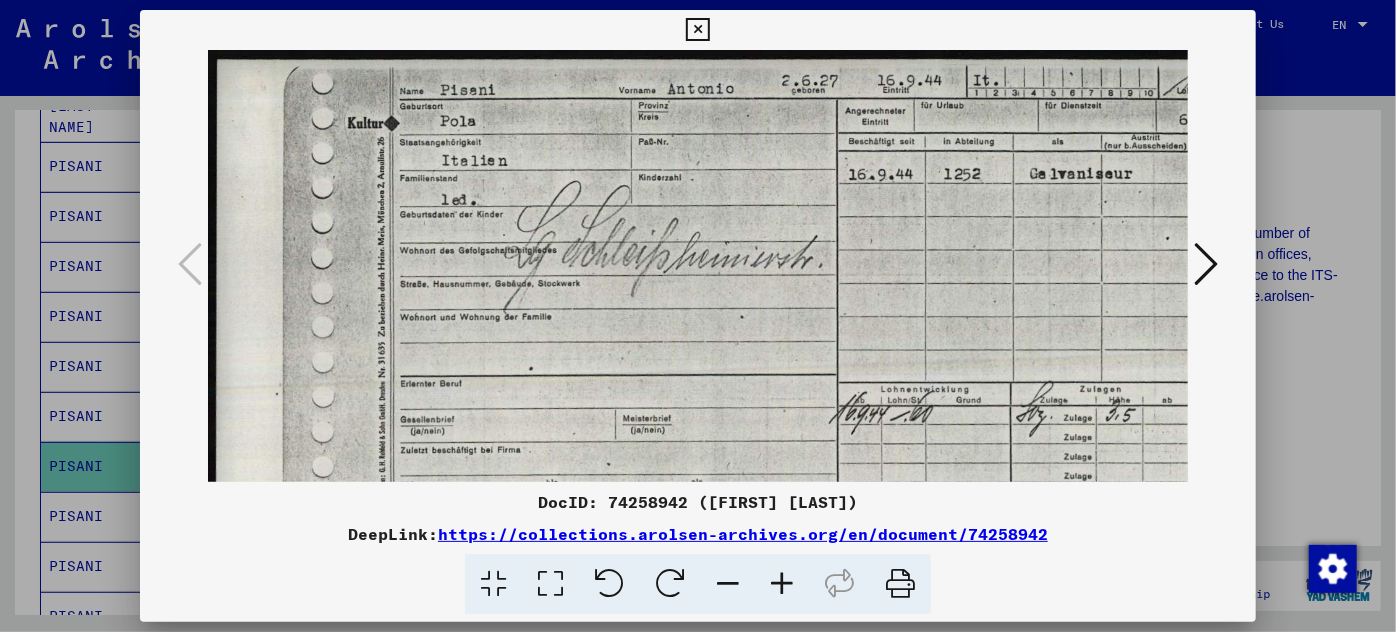 click at bounding box center (782, 584) 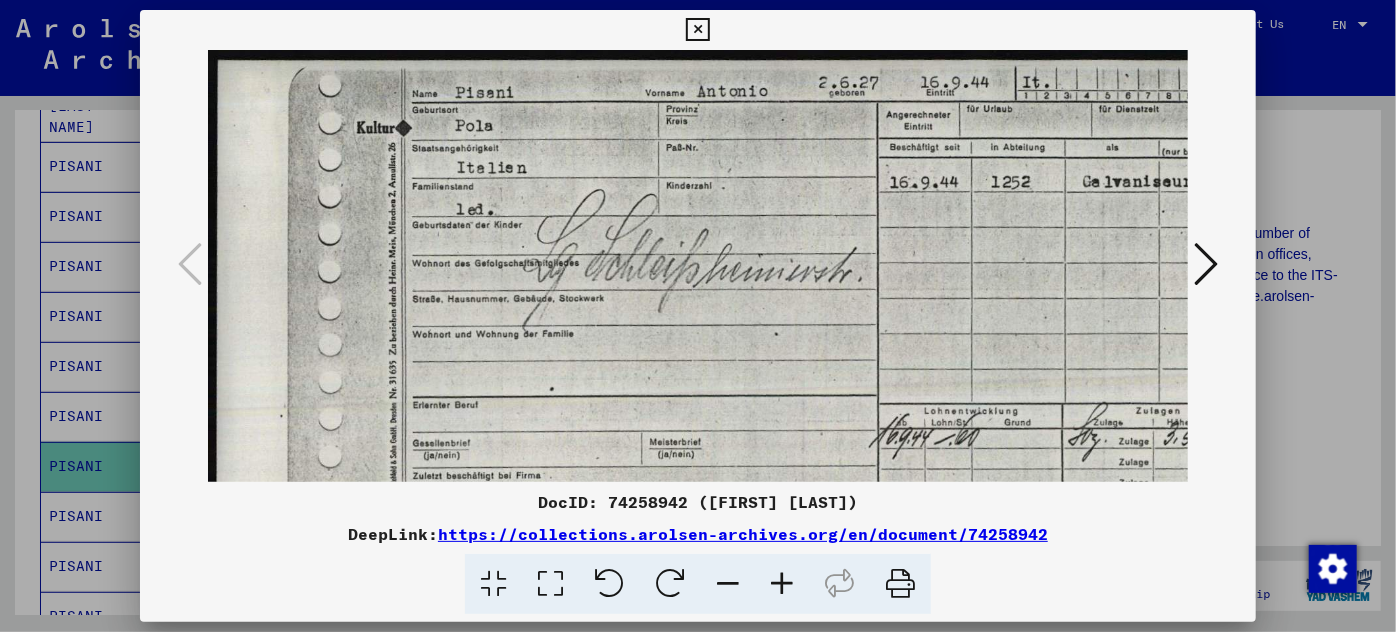 click at bounding box center (782, 584) 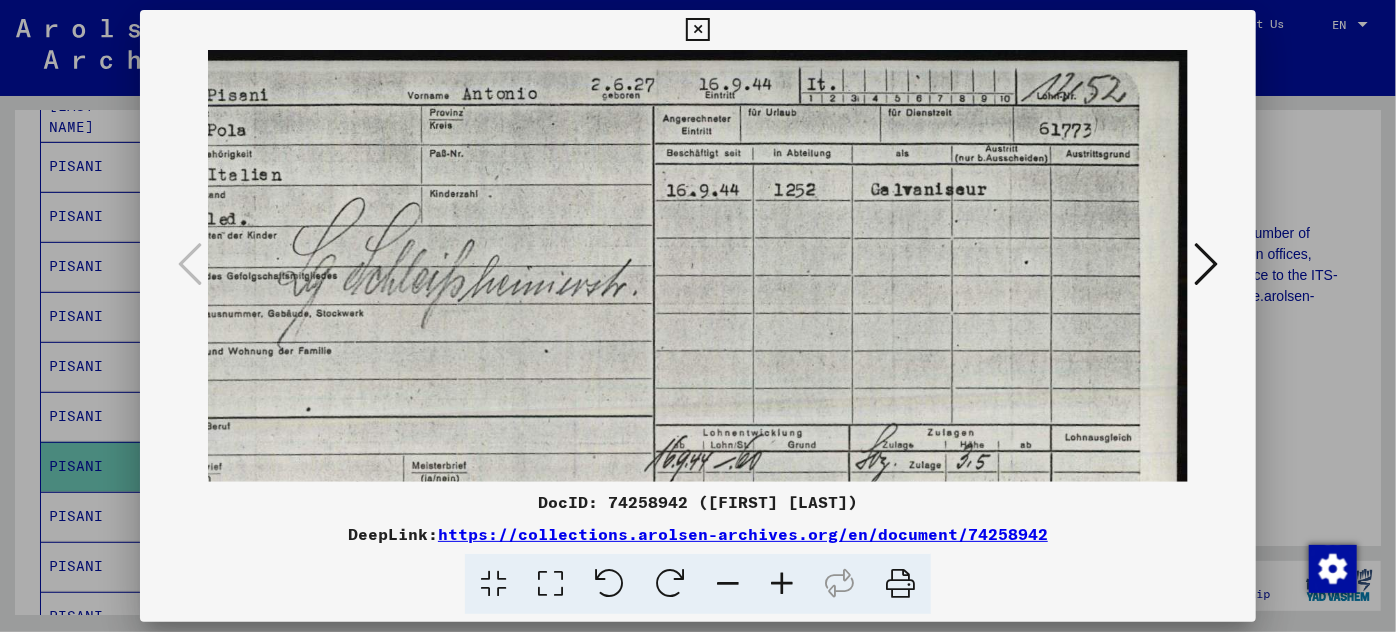 scroll, scrollTop: 2, scrollLeft: 264, axis: both 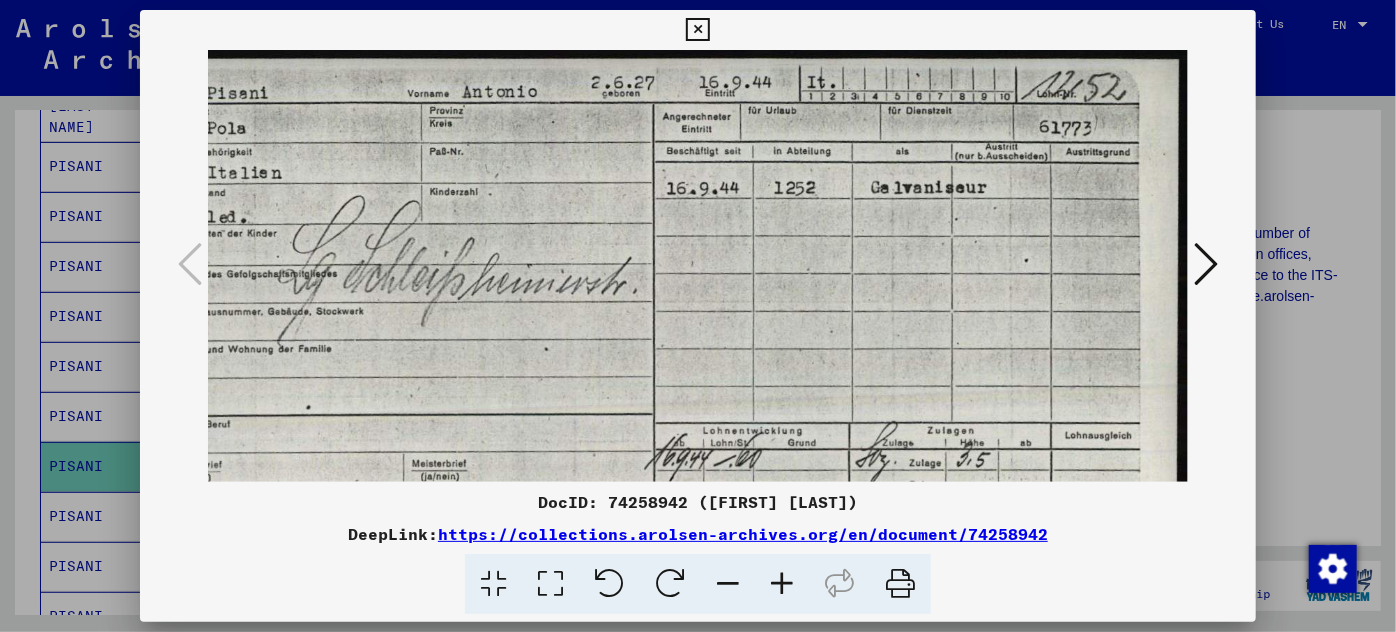 drag, startPoint x: 1071, startPoint y: 210, endPoint x: 790, endPoint y: 214, distance: 281.02847 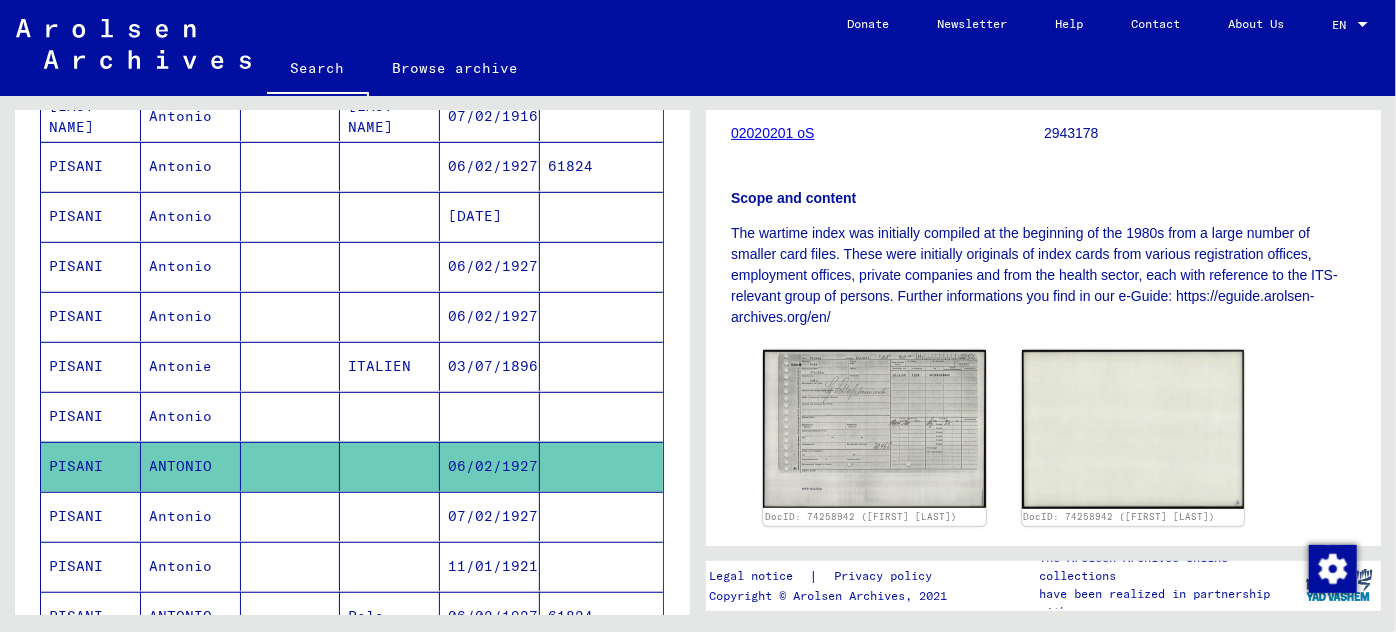 click on "07/02/1927" at bounding box center (490, 566) 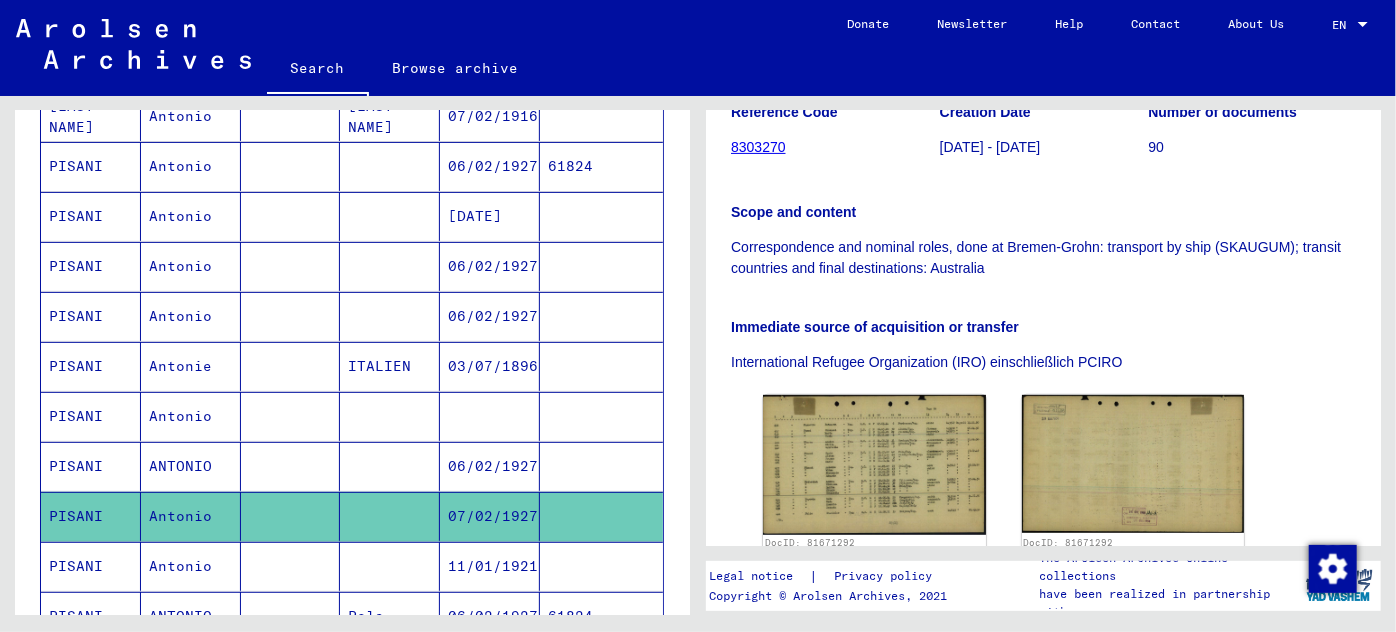 scroll, scrollTop: 363, scrollLeft: 0, axis: vertical 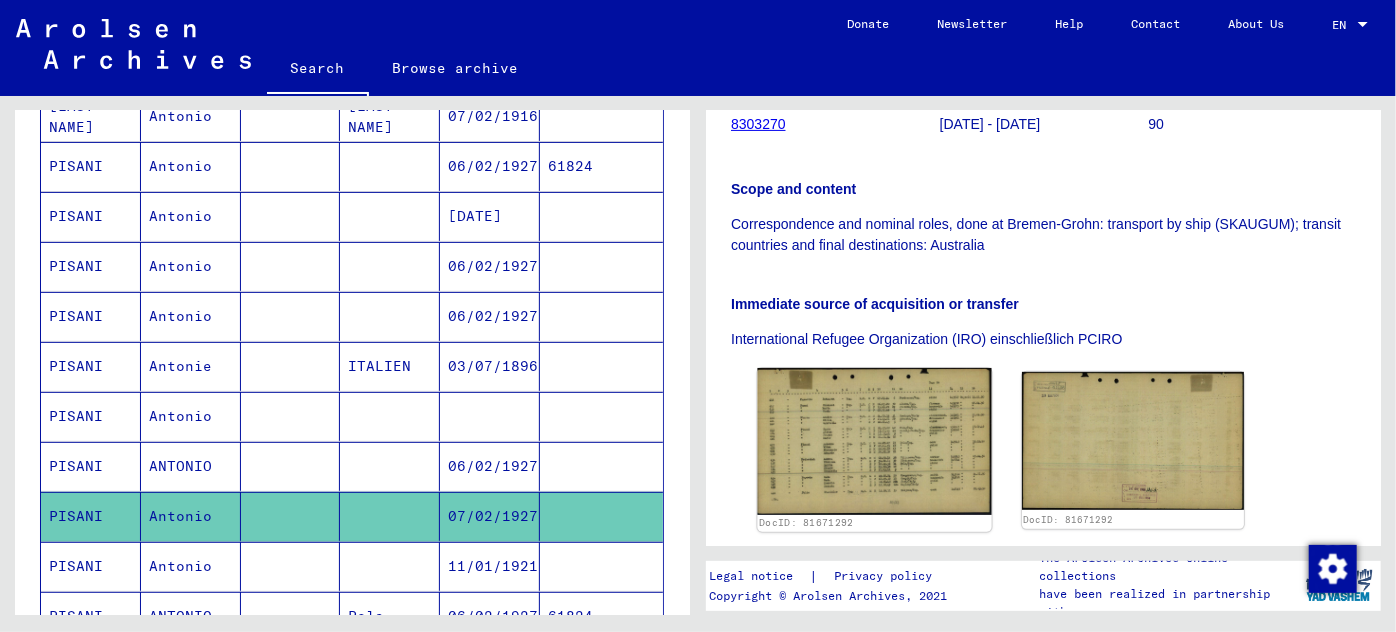 click 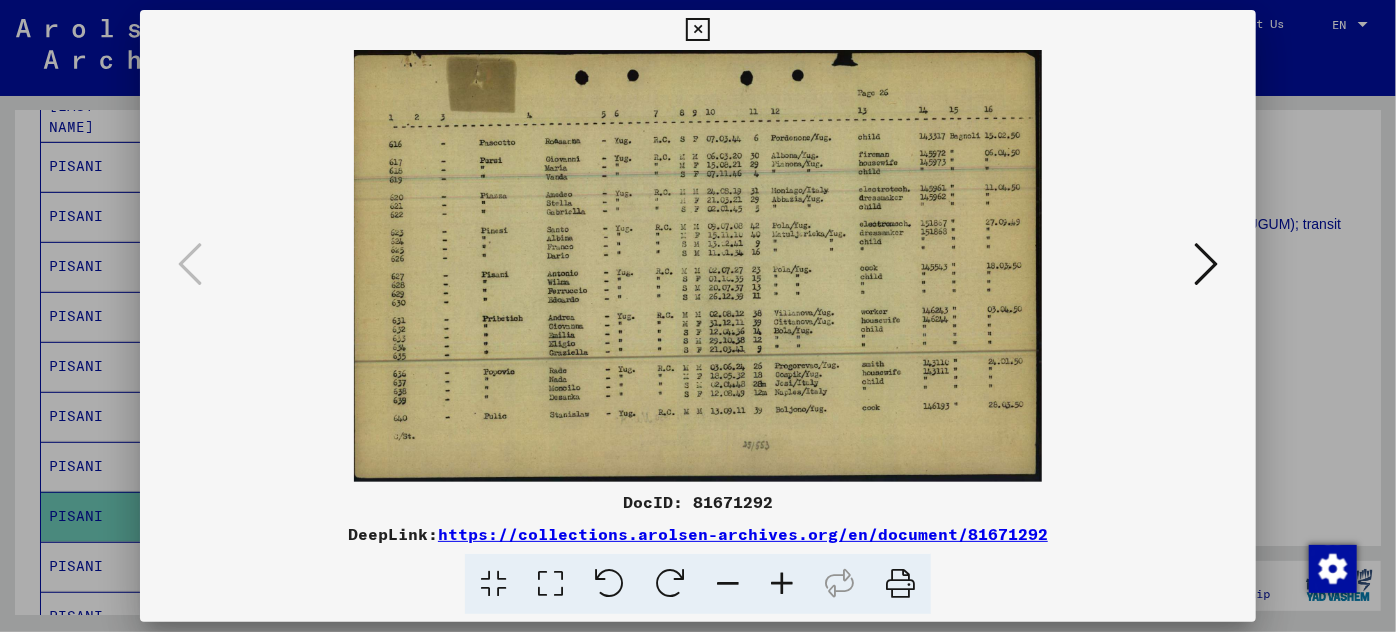 click at bounding box center (782, 584) 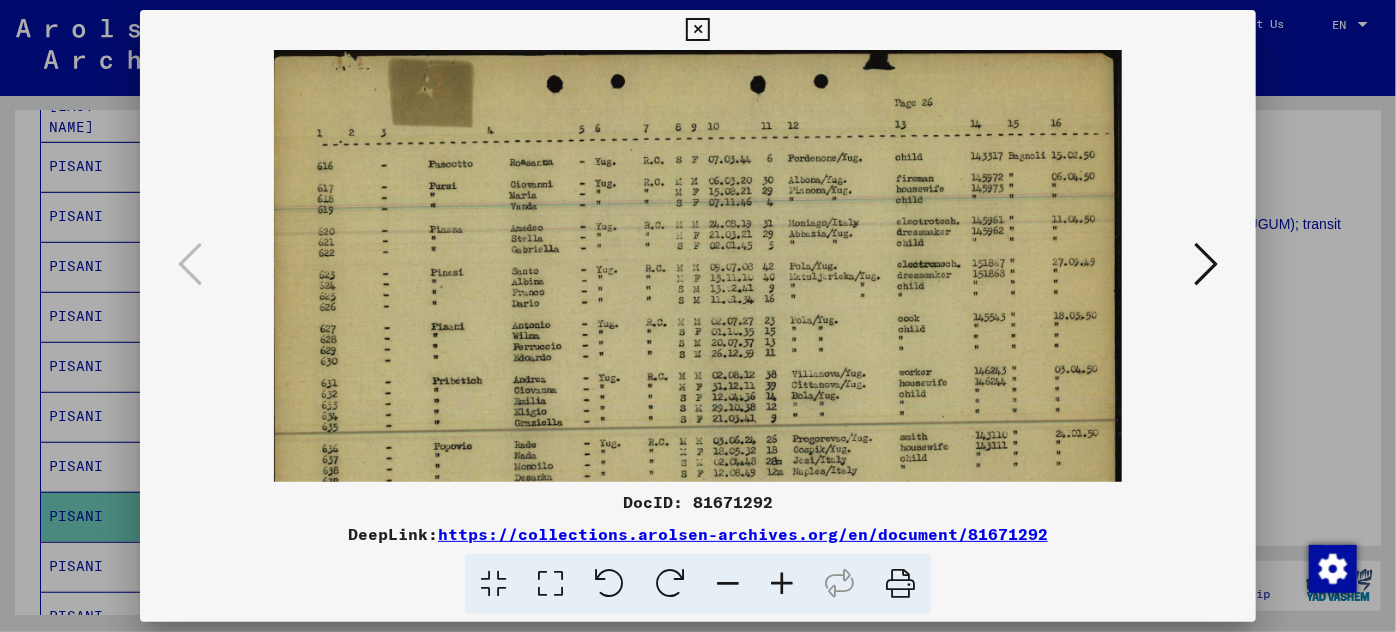click at bounding box center (782, 584) 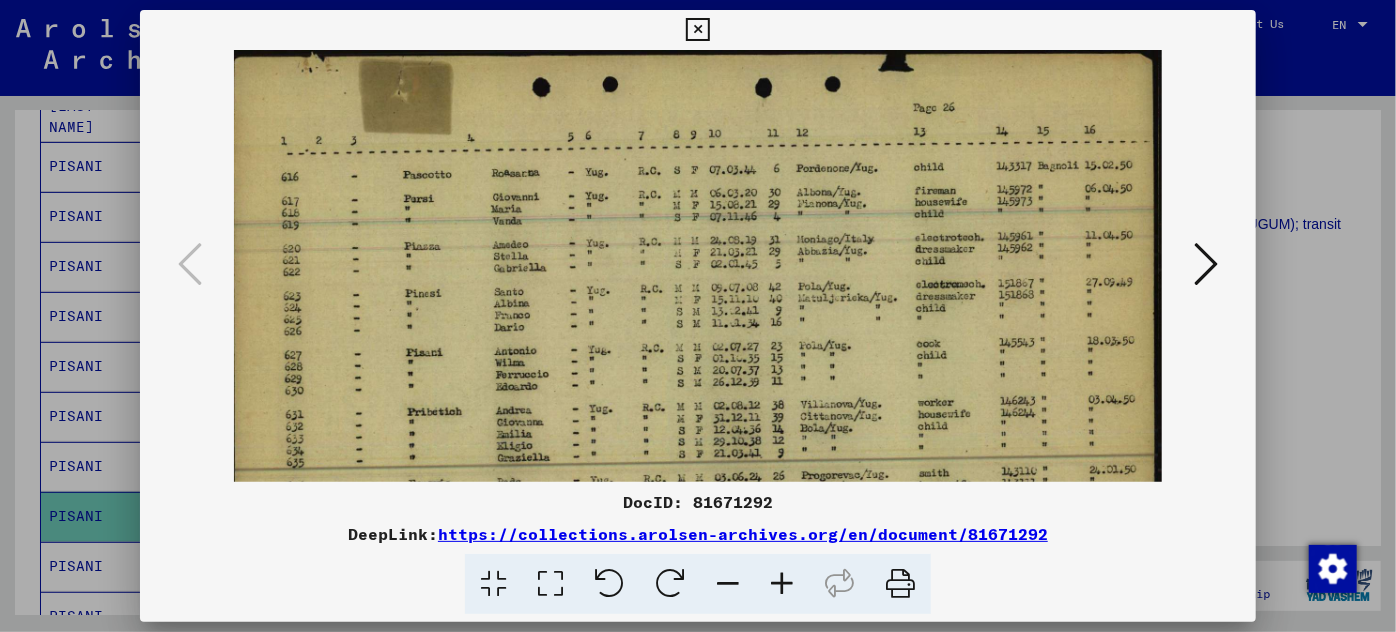click at bounding box center [782, 584] 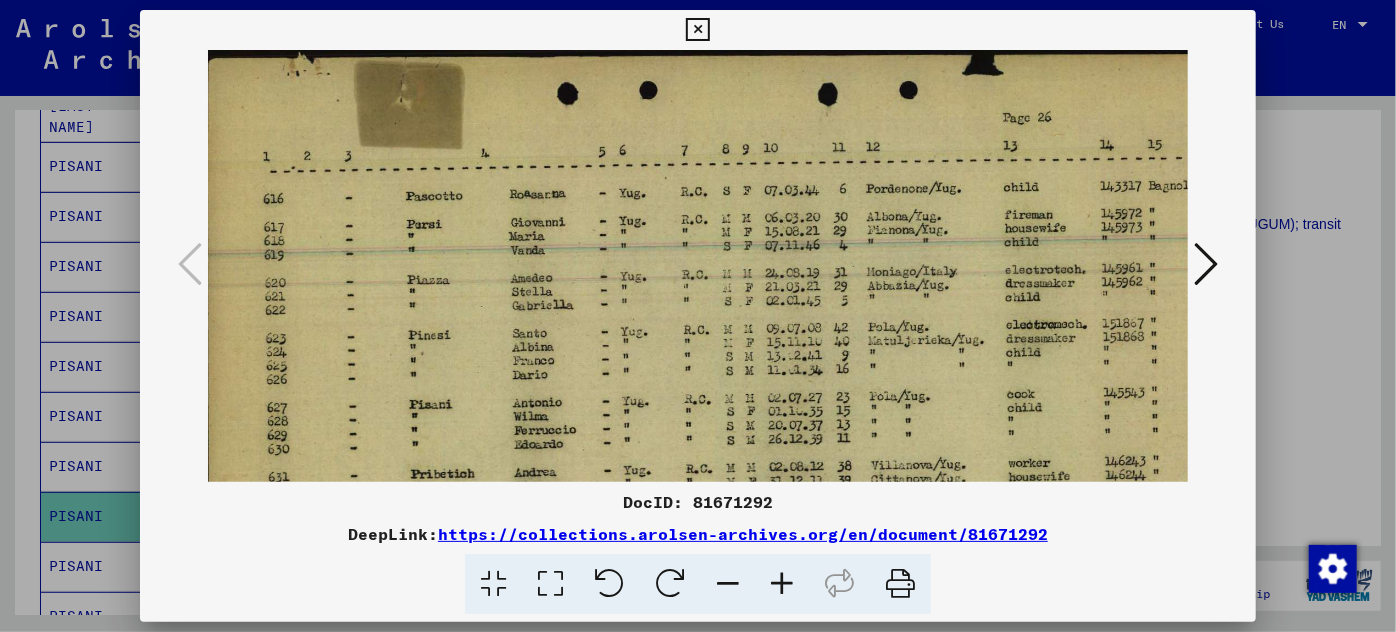 click at bounding box center [782, 584] 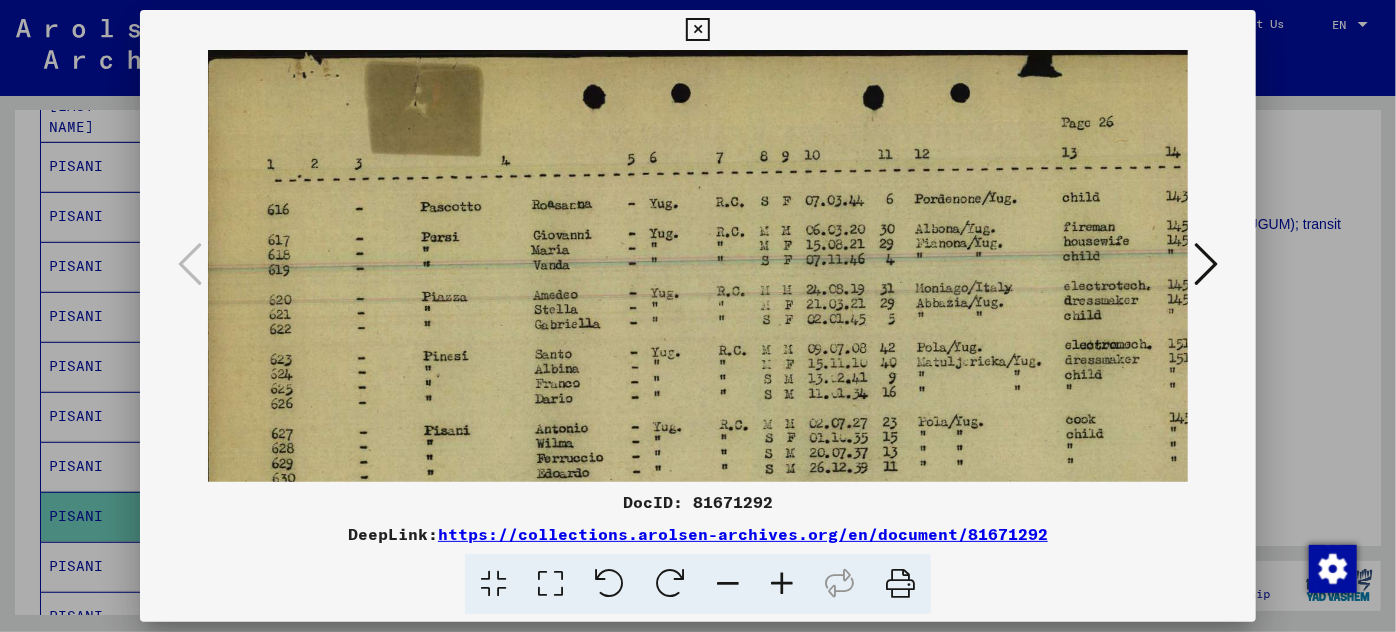 click at bounding box center (782, 584) 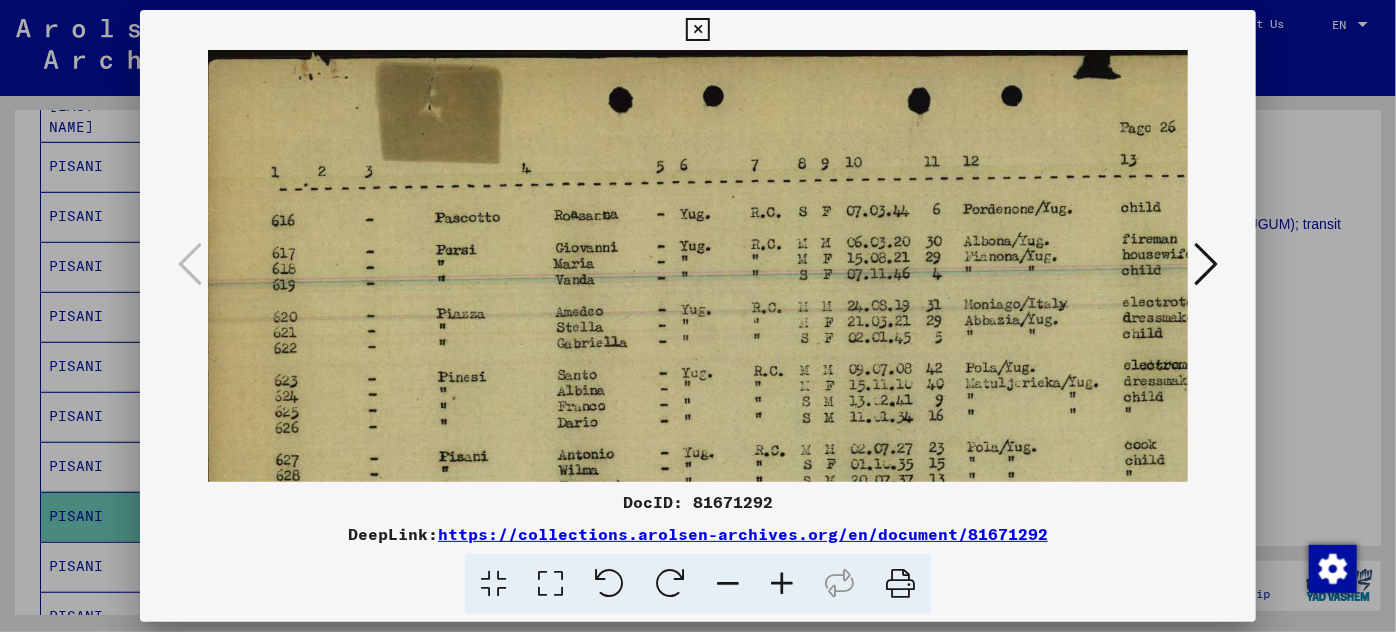 click at bounding box center (782, 584) 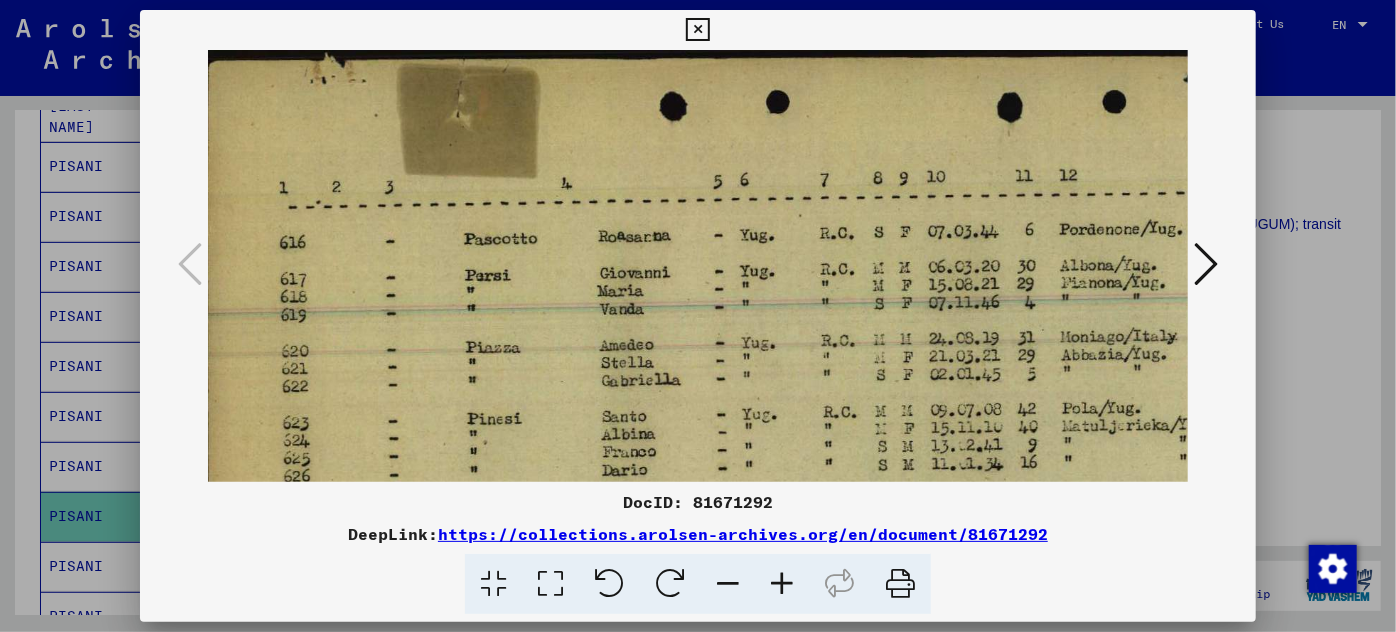 click at bounding box center [782, 584] 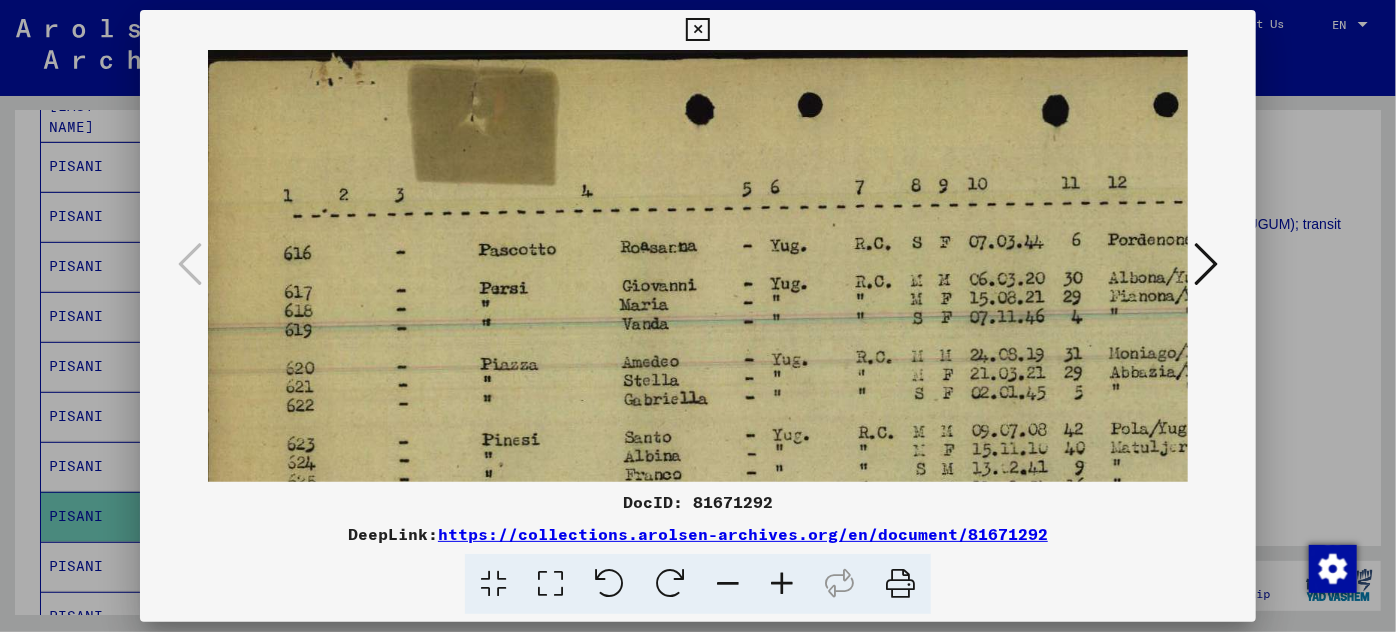 click at bounding box center (782, 584) 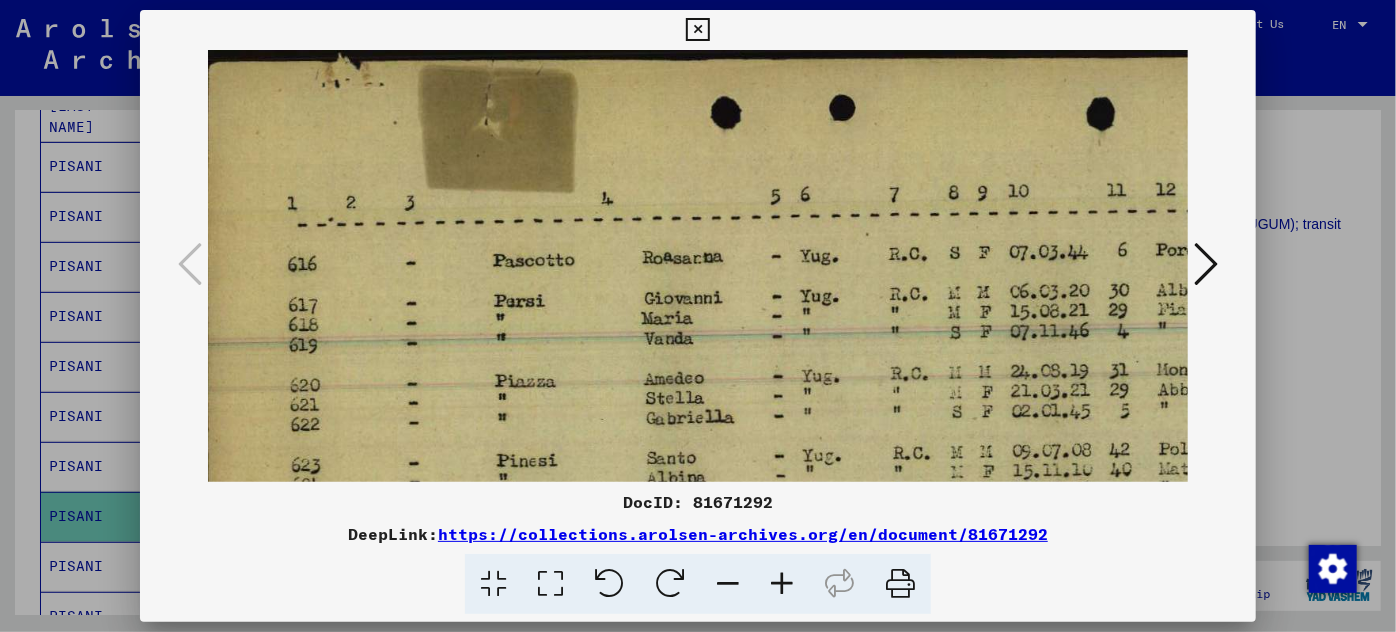 click at bounding box center (782, 584) 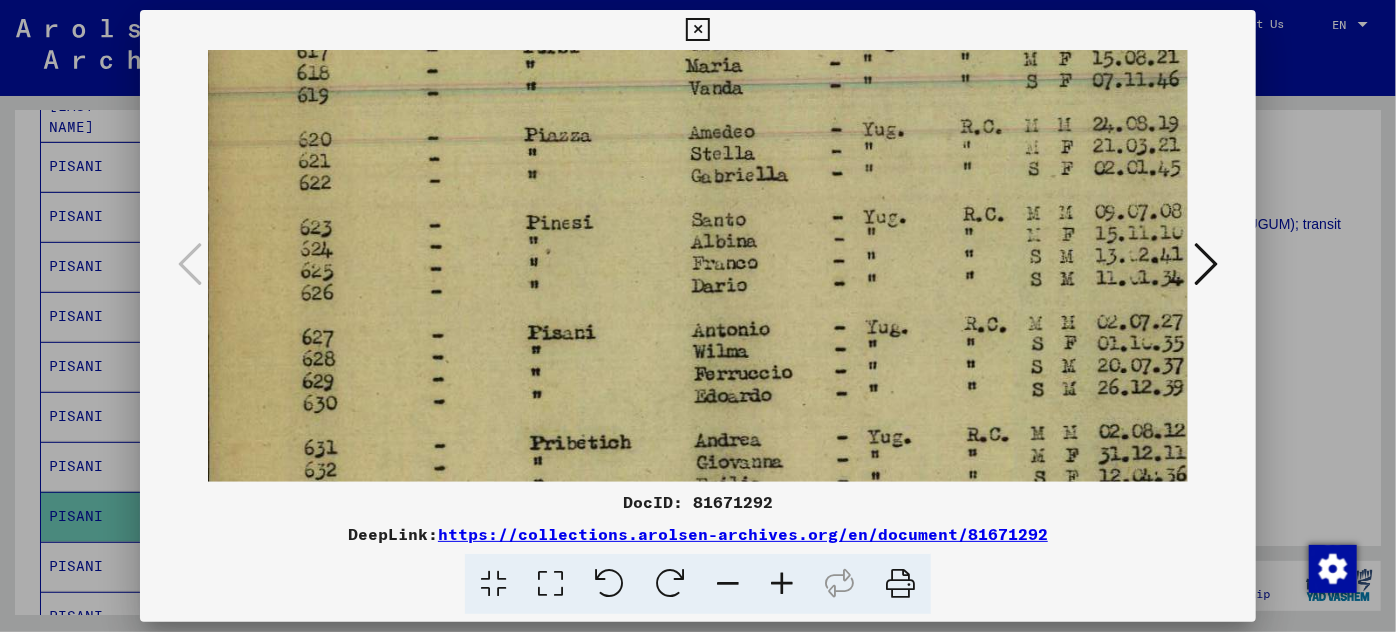 scroll, scrollTop: 284, scrollLeft: 0, axis: vertical 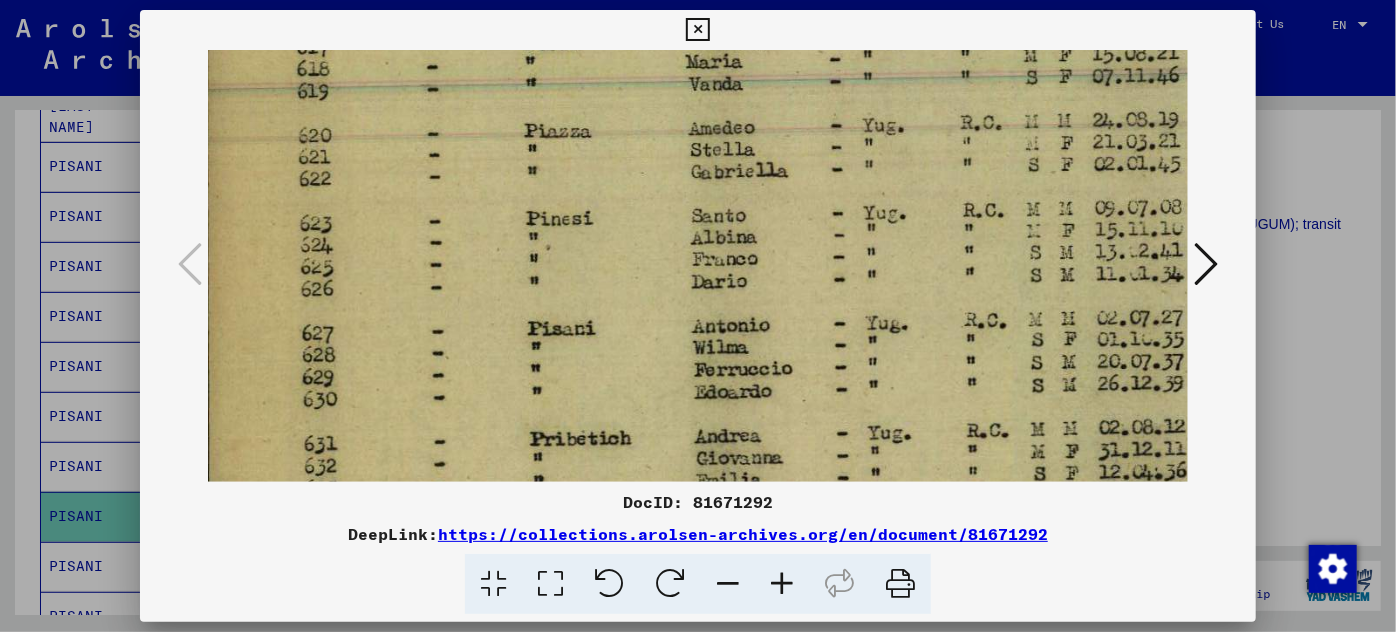 drag, startPoint x: 681, startPoint y: 388, endPoint x: 701, endPoint y: 106, distance: 282.70834 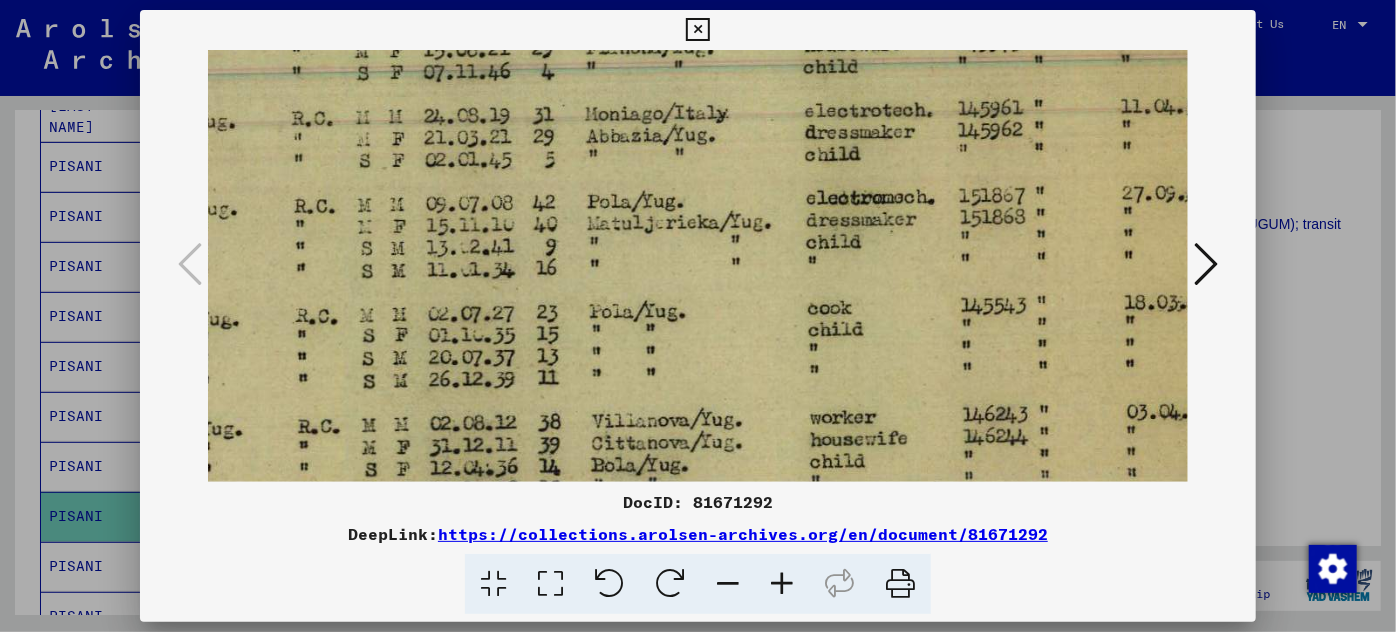 scroll, scrollTop: 288, scrollLeft: 670, axis: both 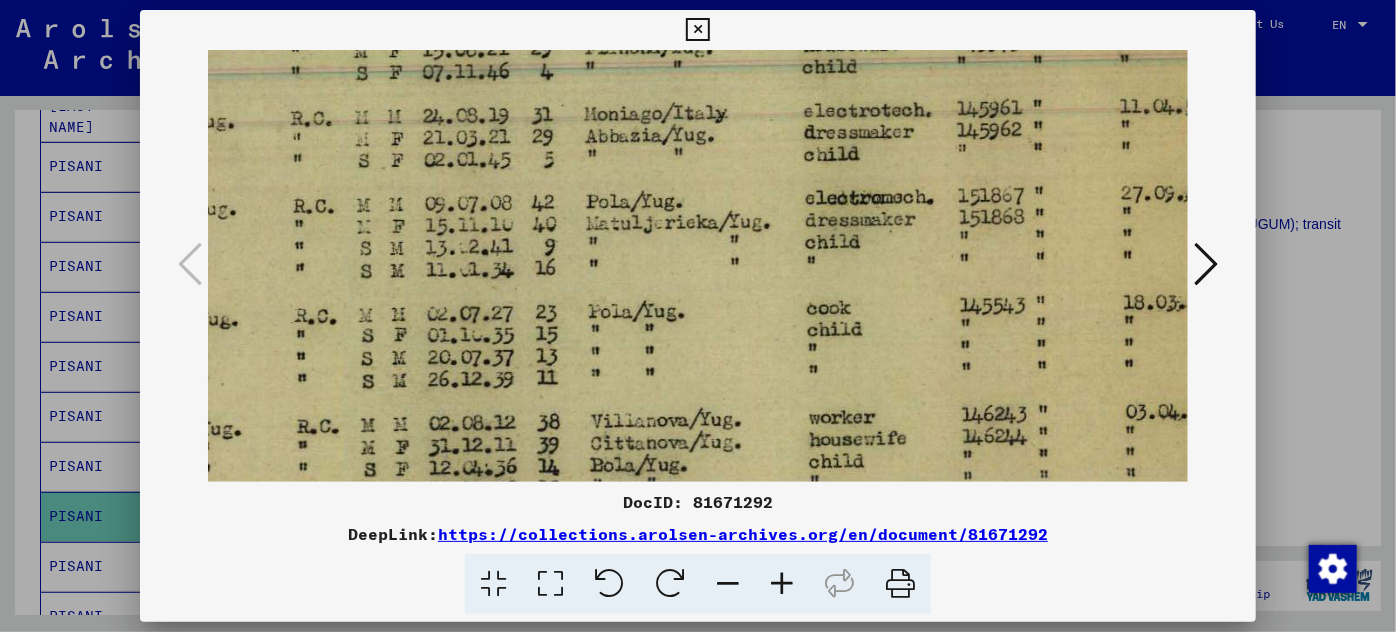 drag, startPoint x: 884, startPoint y: 329, endPoint x: 215, endPoint y: 326, distance: 669.0067 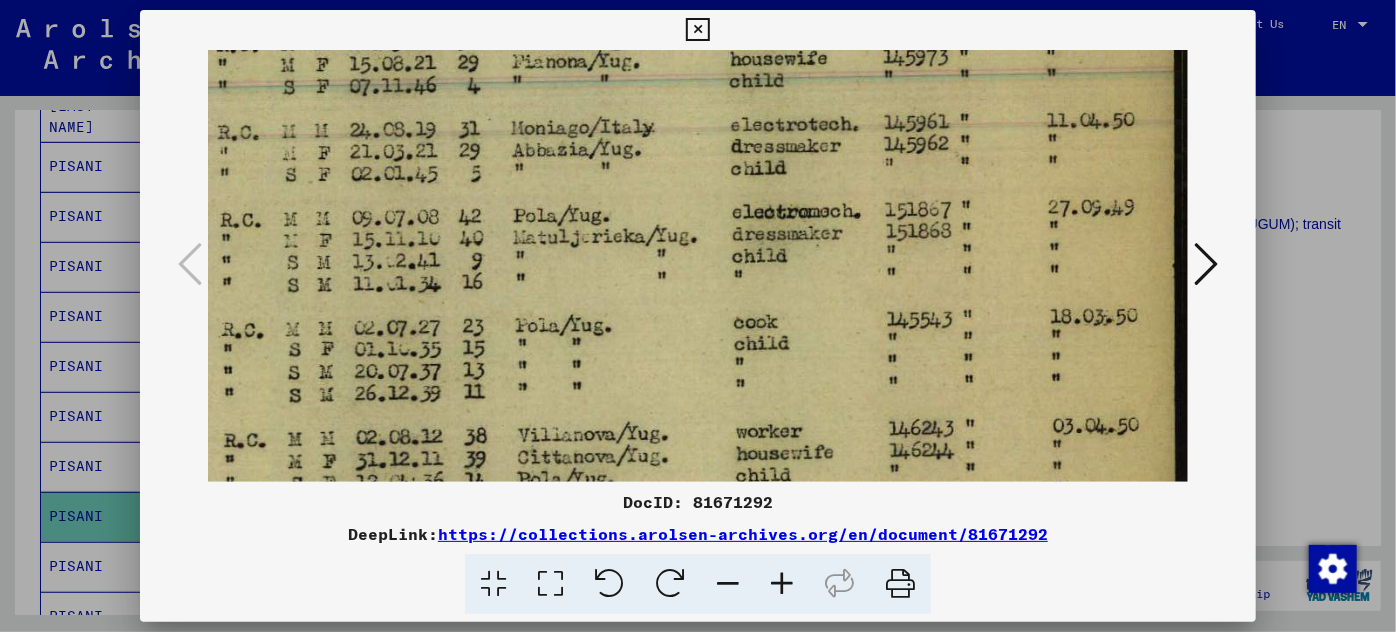 scroll, scrollTop: 272, scrollLeft: 743, axis: both 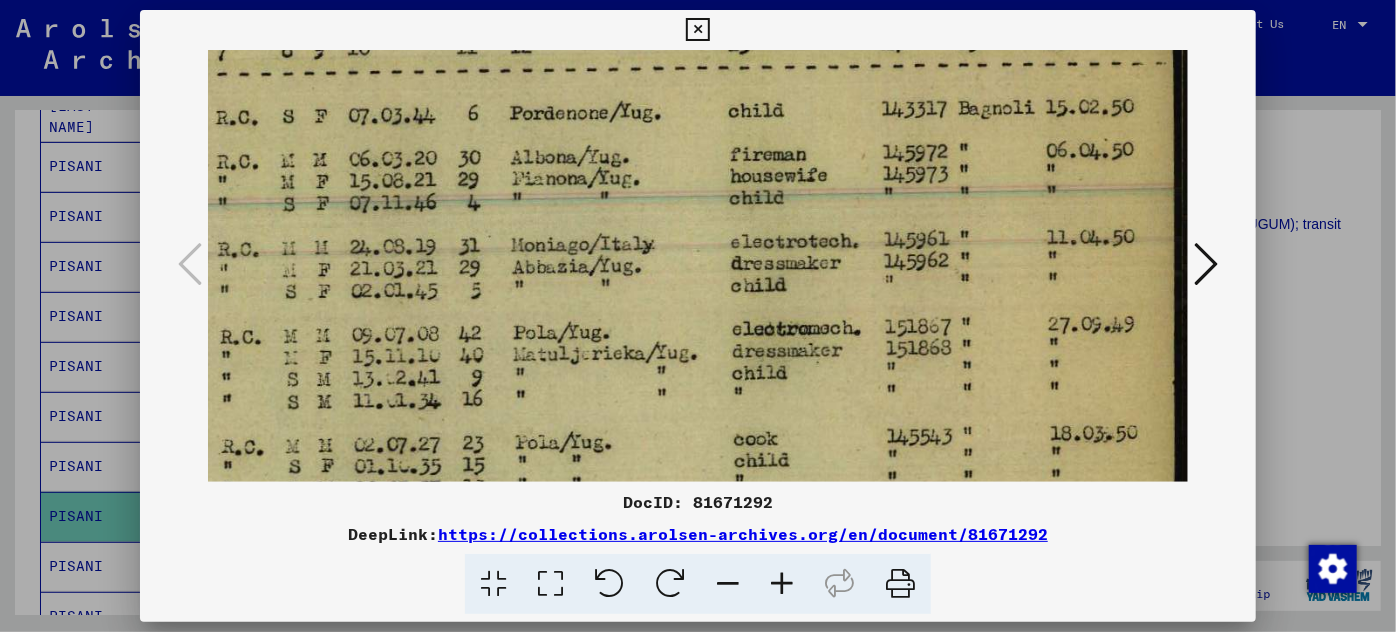 drag, startPoint x: 1032, startPoint y: 316, endPoint x: 621, endPoint y: 436, distance: 428.16 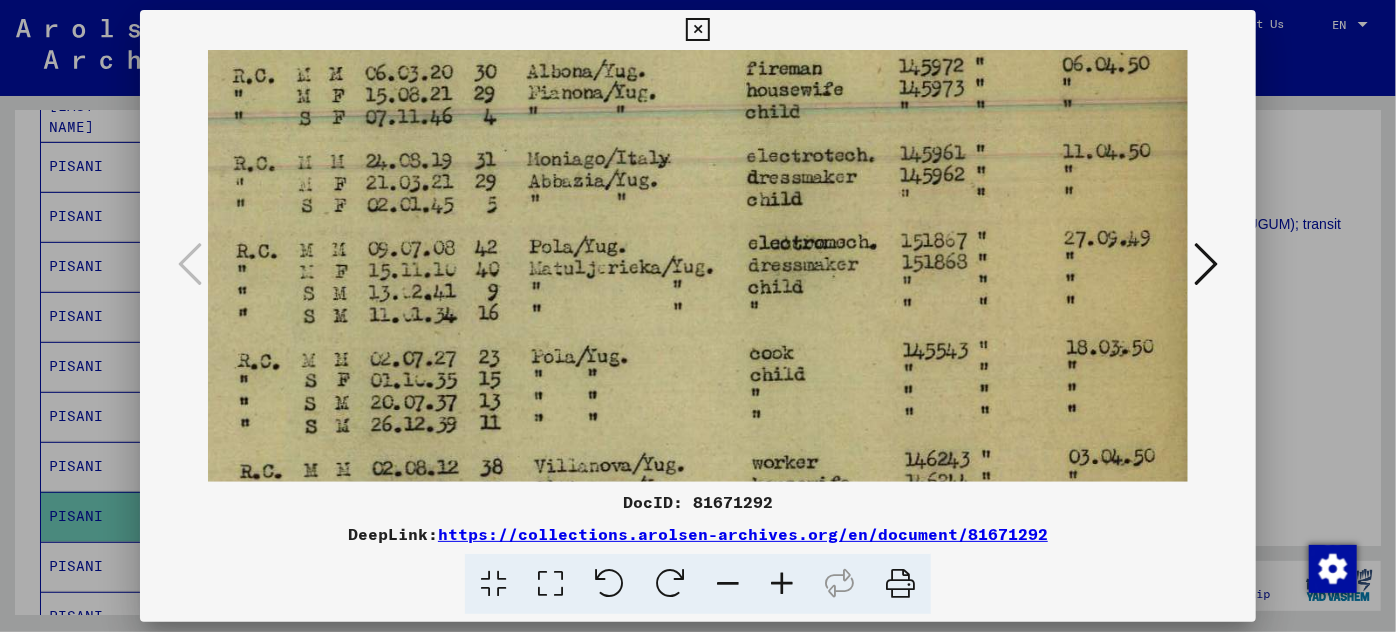 scroll, scrollTop: 243, scrollLeft: 728, axis: both 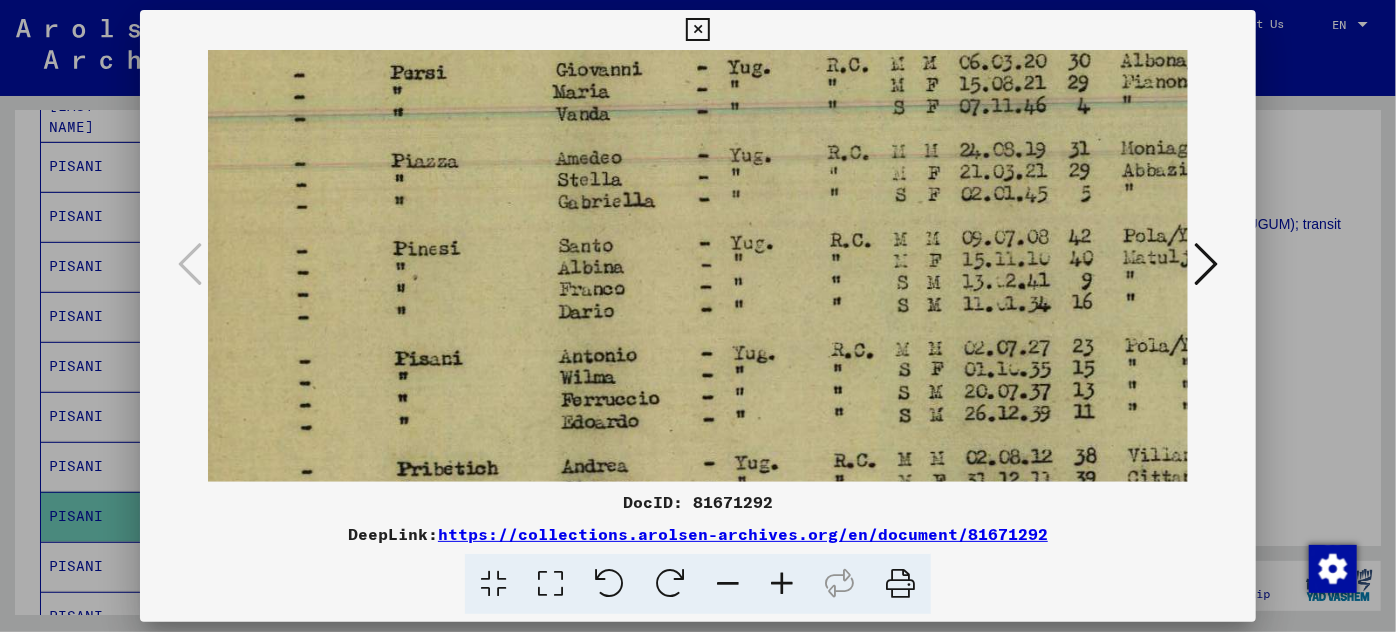 drag, startPoint x: 657, startPoint y: 247, endPoint x: 1245, endPoint y: 163, distance: 593.9697 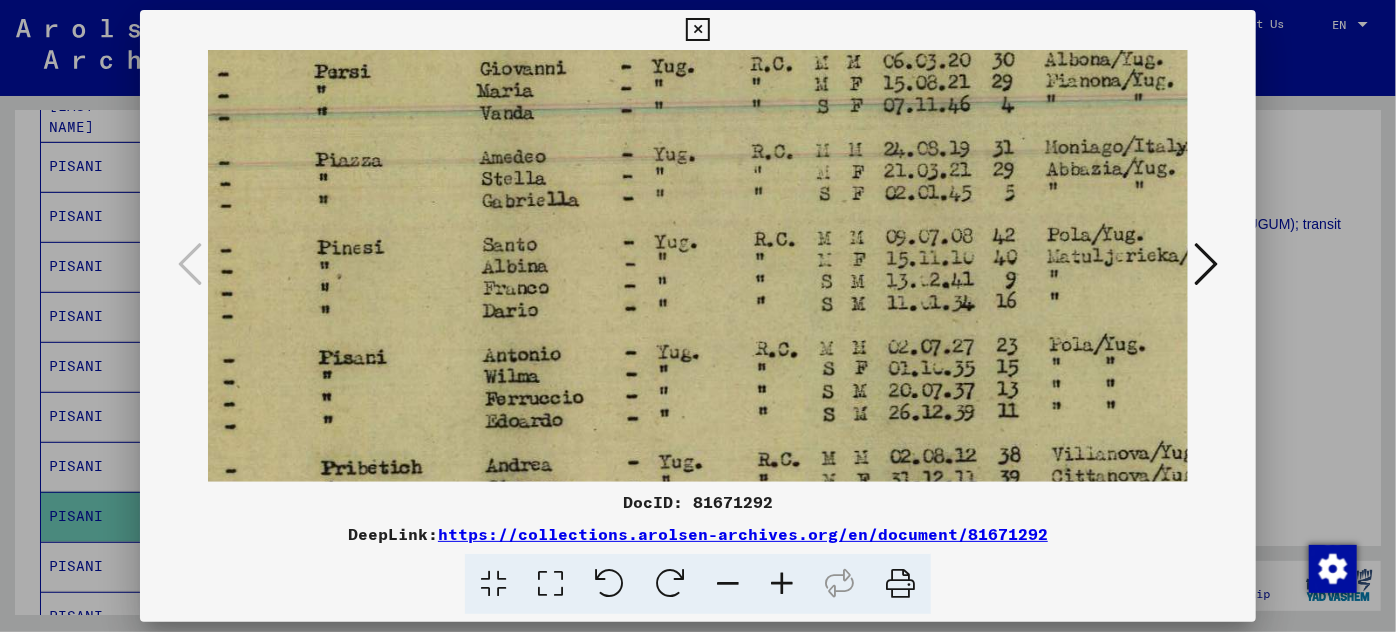 scroll, scrollTop: 256, scrollLeft: 389, axis: both 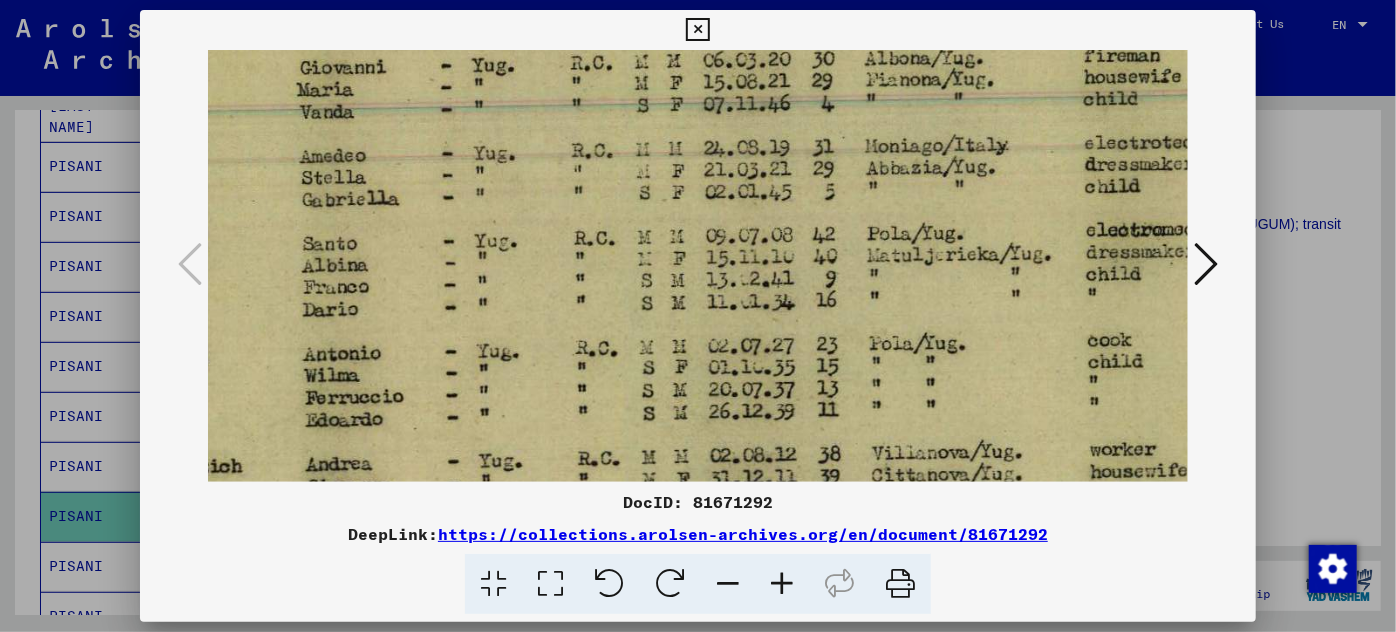 drag, startPoint x: 416, startPoint y: 306, endPoint x: 162, endPoint y: 300, distance: 254.07086 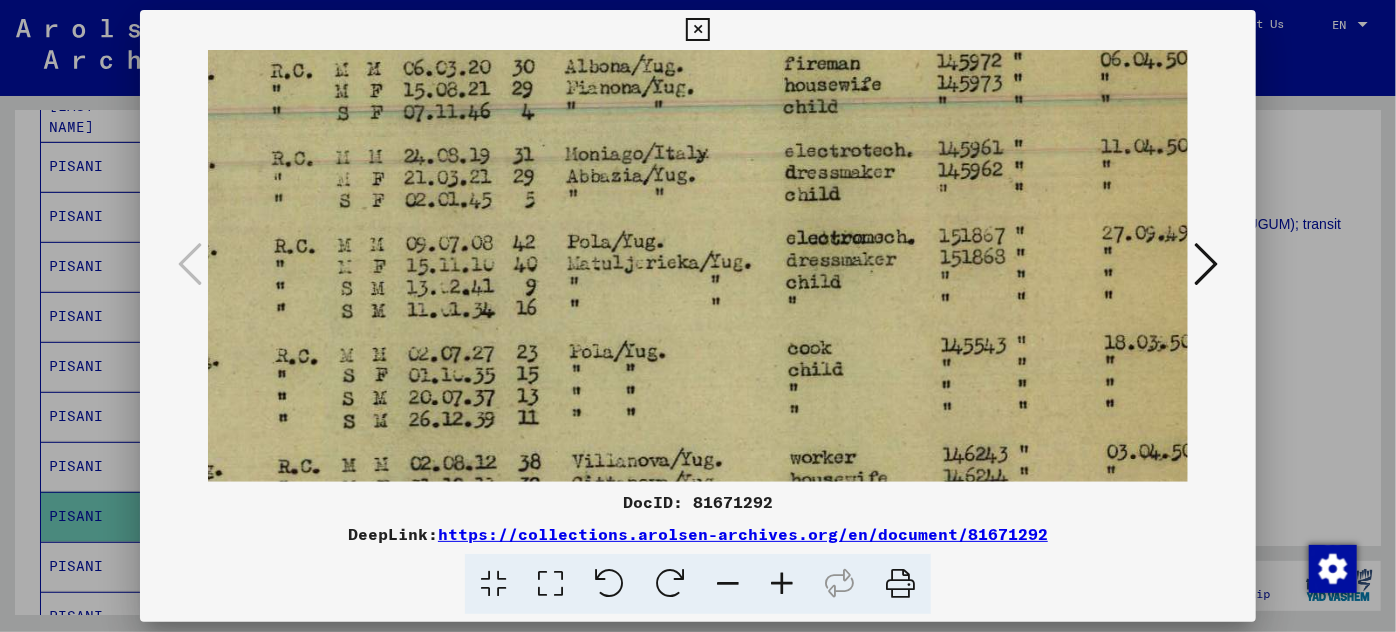 scroll, scrollTop: 248, scrollLeft: 743, axis: both 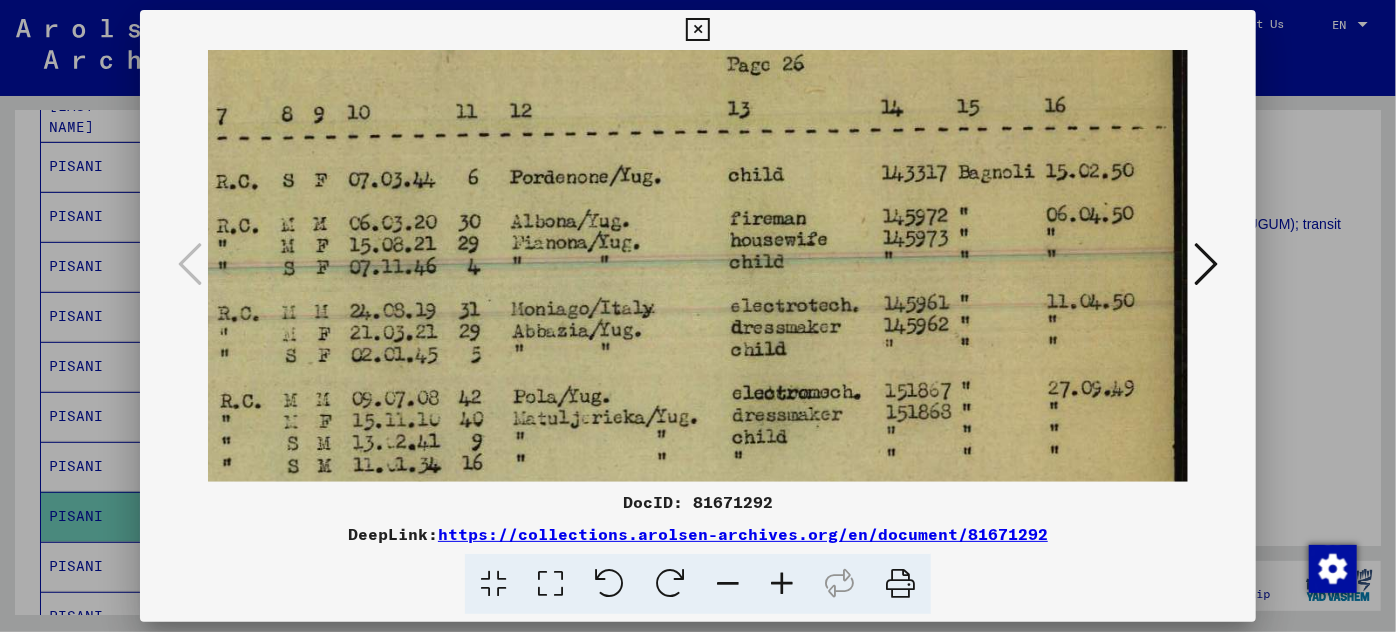 drag, startPoint x: 815, startPoint y: 350, endPoint x: 127, endPoint y: 509, distance: 706.13385 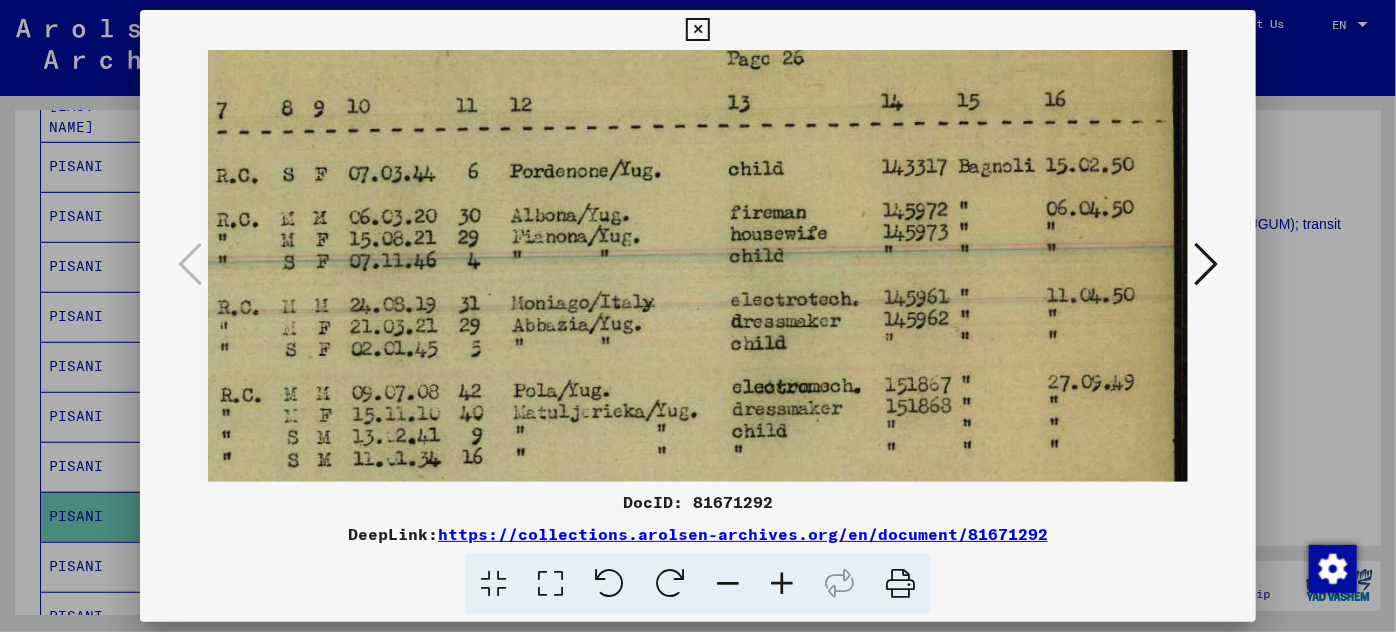 drag, startPoint x: 184, startPoint y: 392, endPoint x: 973, endPoint y: 352, distance: 790.0133 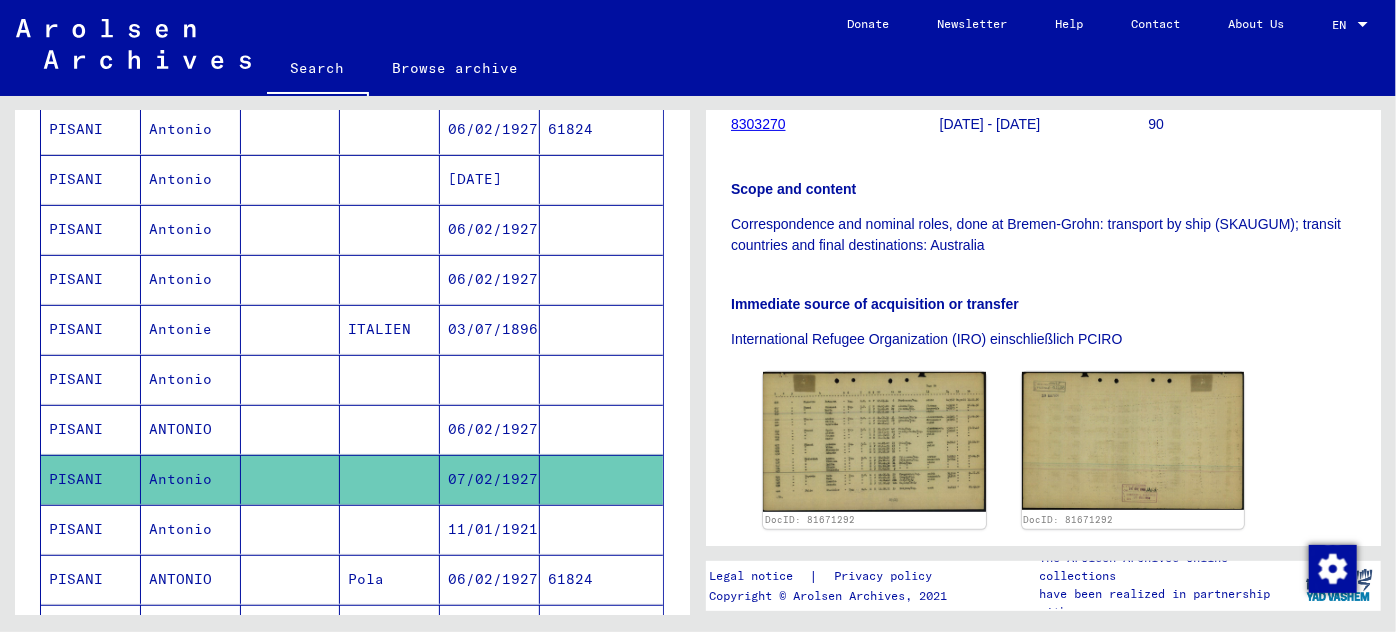 scroll, scrollTop: 454, scrollLeft: 0, axis: vertical 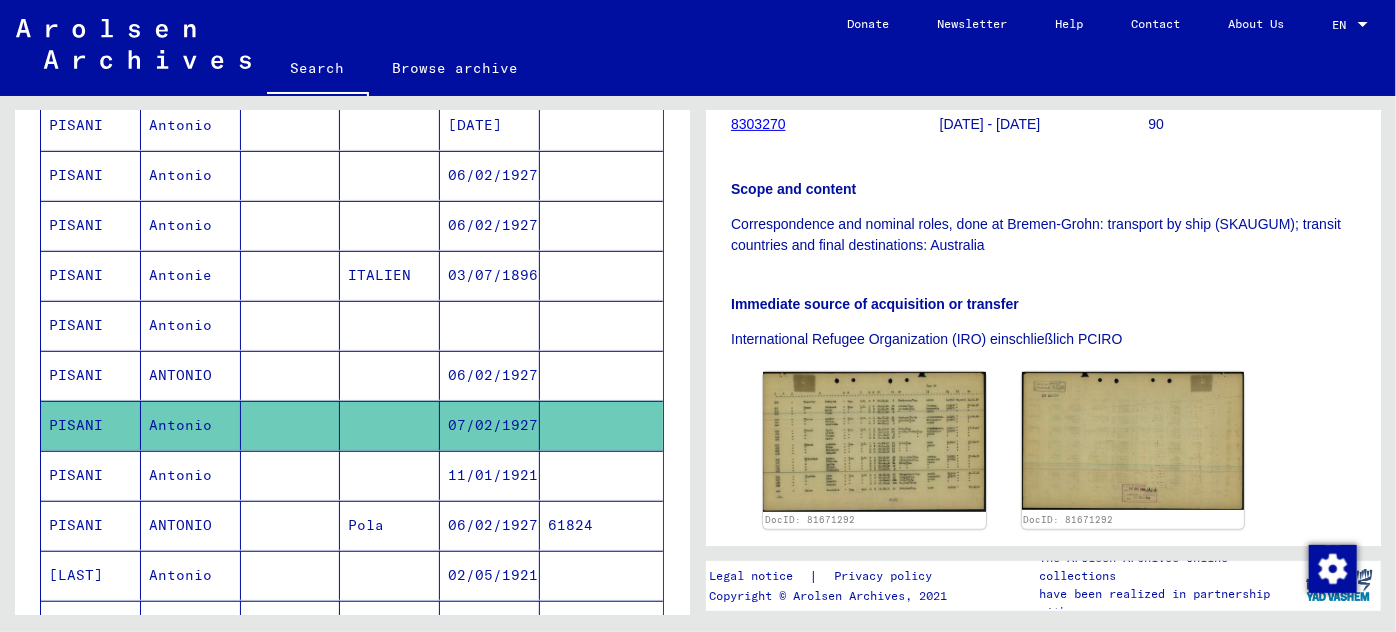 click on "06/02/1927" at bounding box center [490, 575] 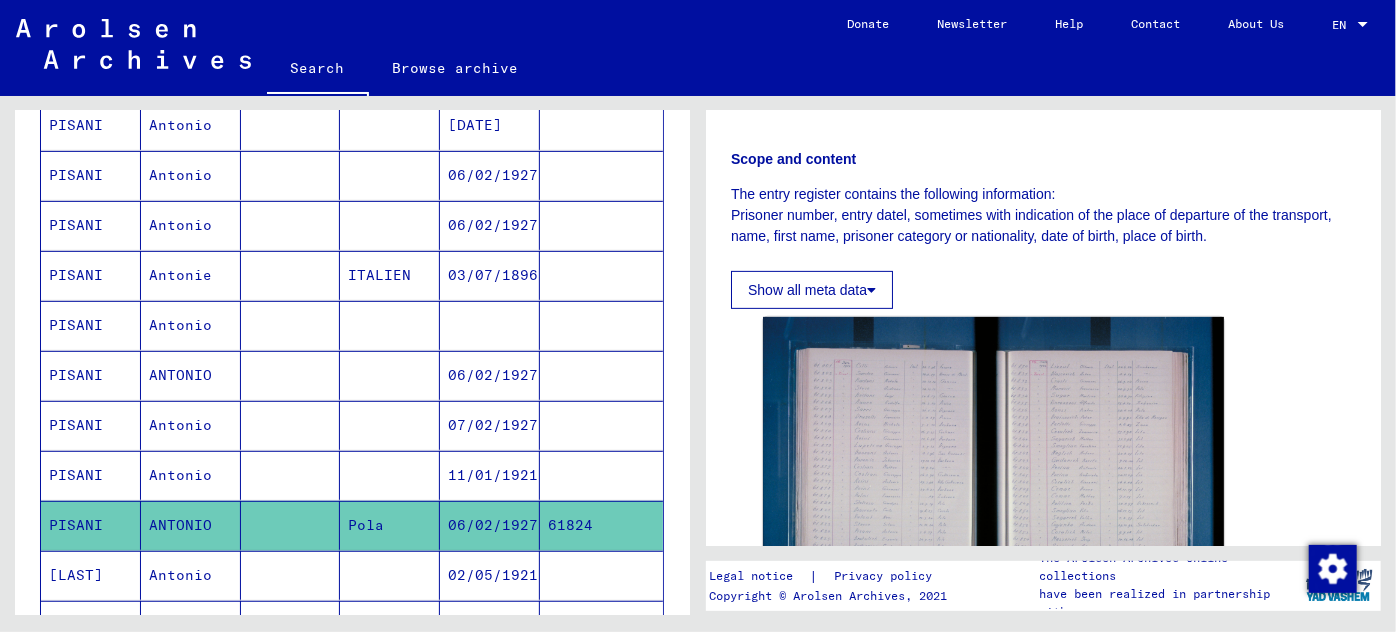 scroll, scrollTop: 363, scrollLeft: 0, axis: vertical 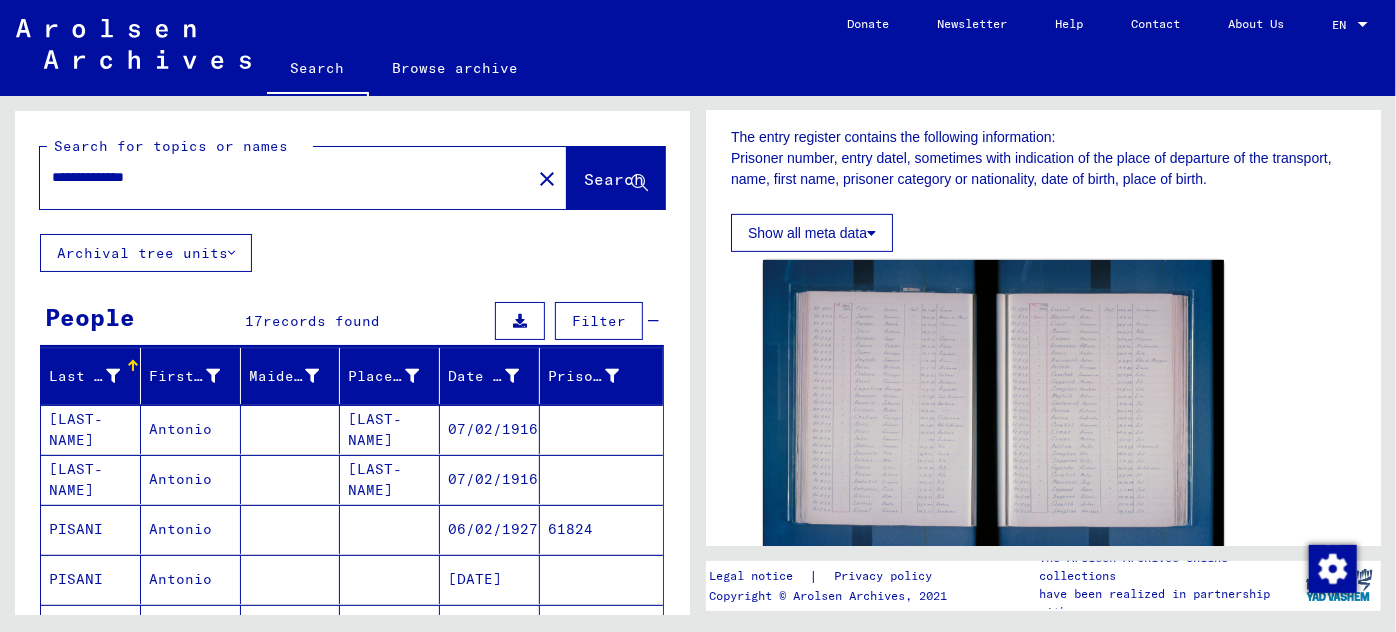drag, startPoint x: 208, startPoint y: 176, endPoint x: 0, endPoint y: 155, distance: 209.0574 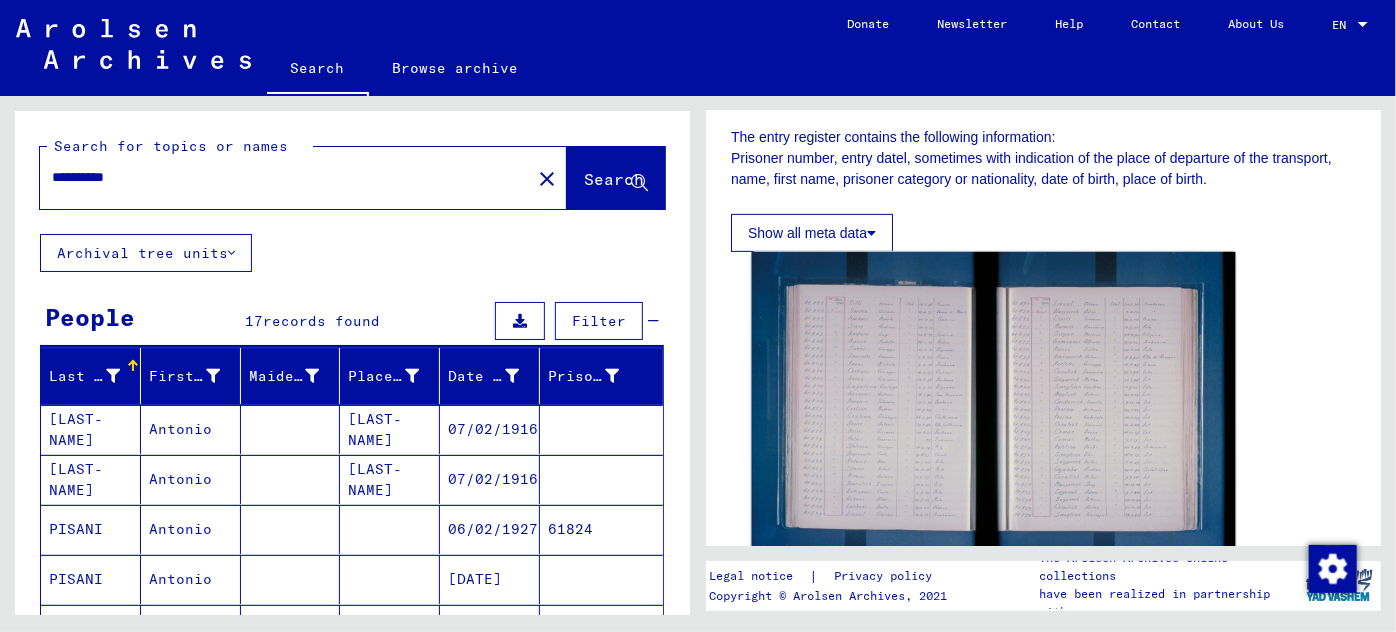 click 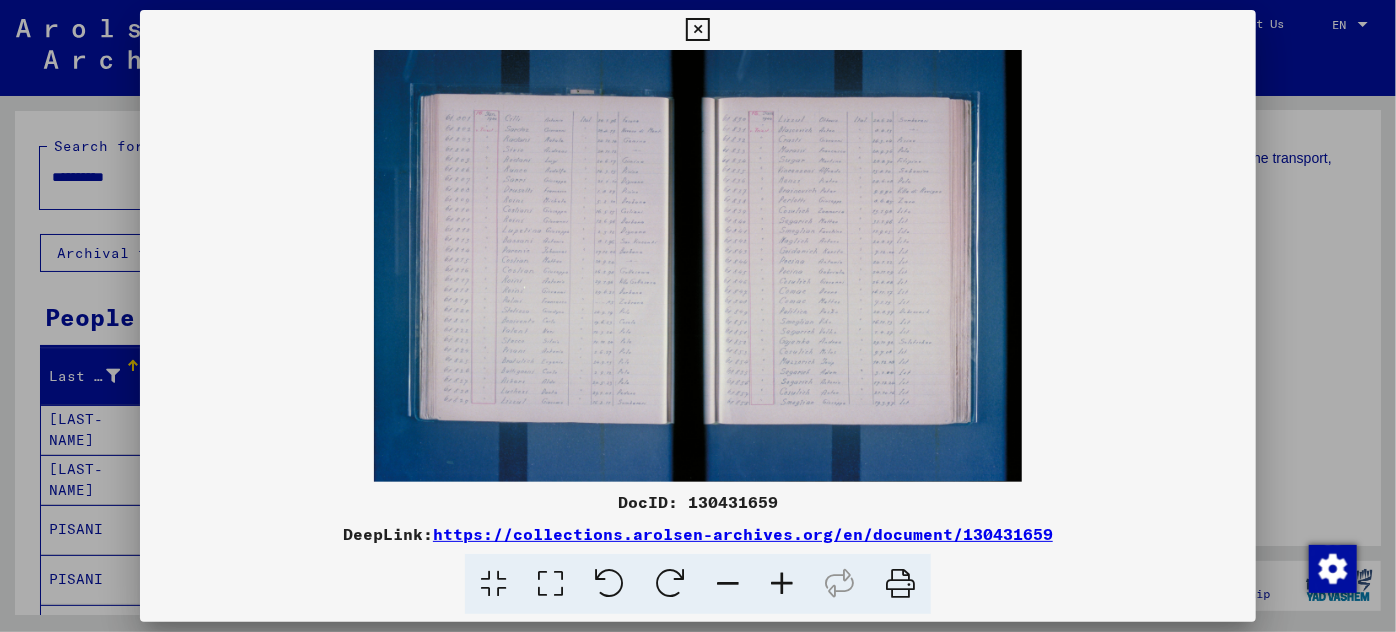 click at bounding box center [698, 266] 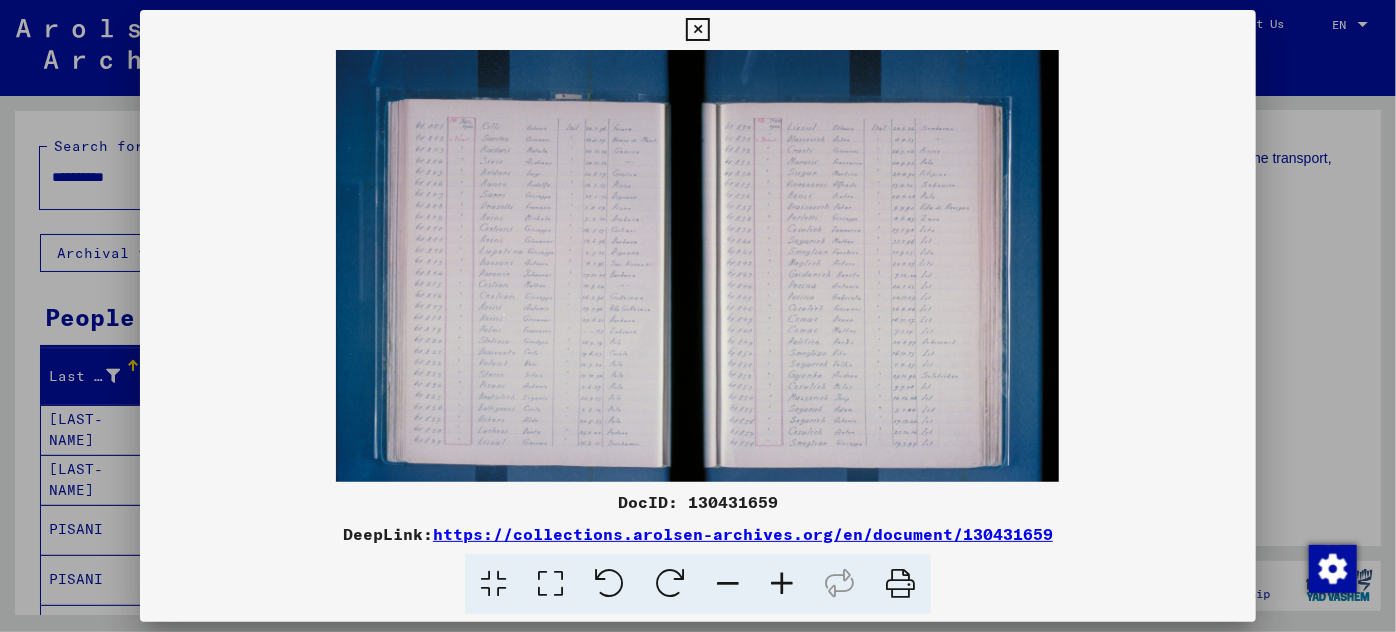 click at bounding box center [782, 584] 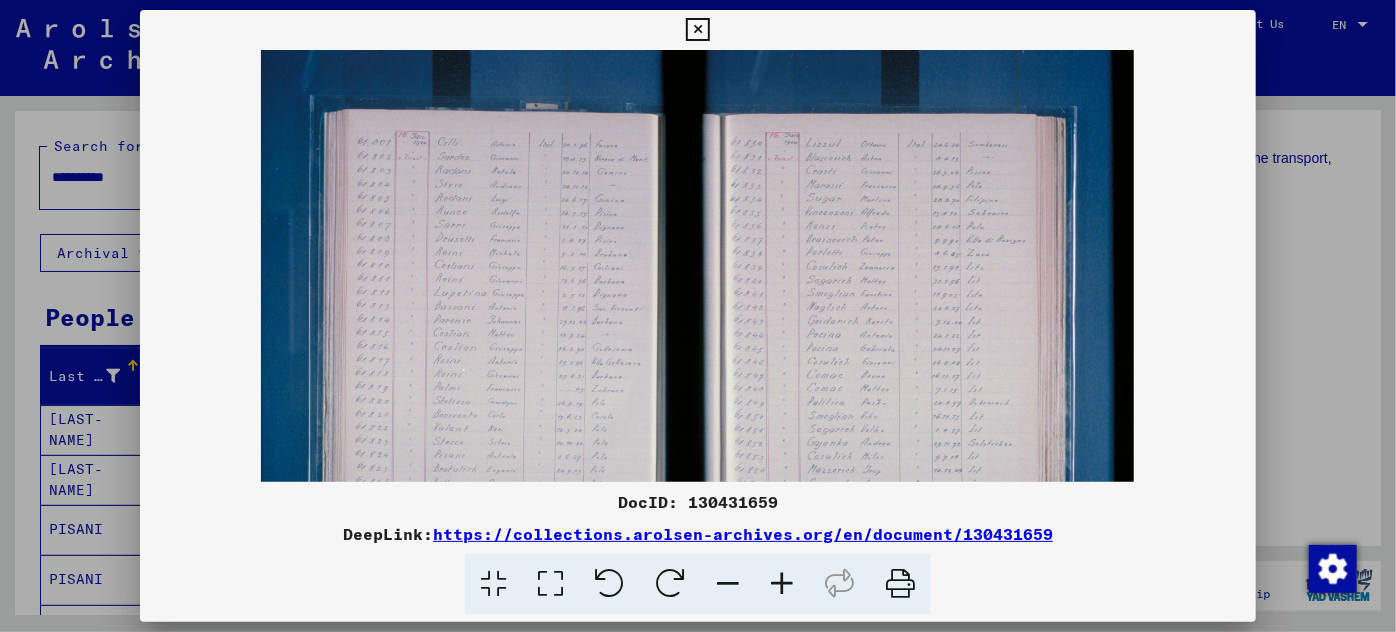 click at bounding box center (782, 584) 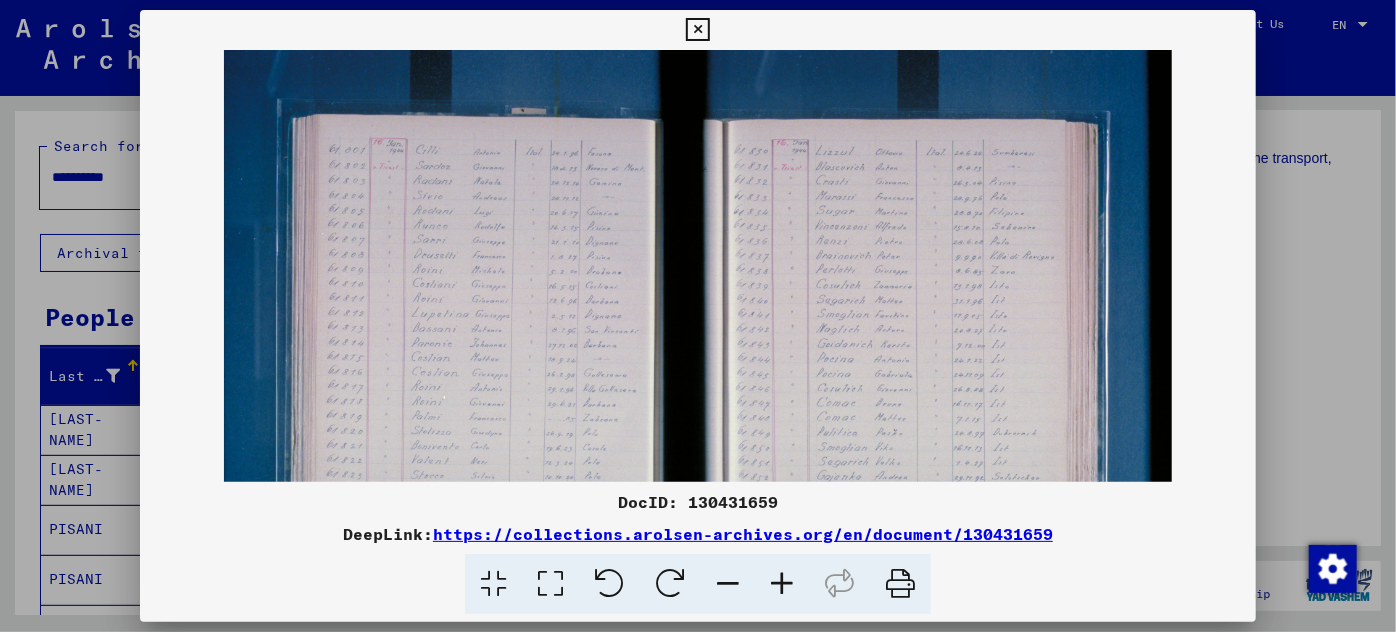 click at bounding box center (782, 584) 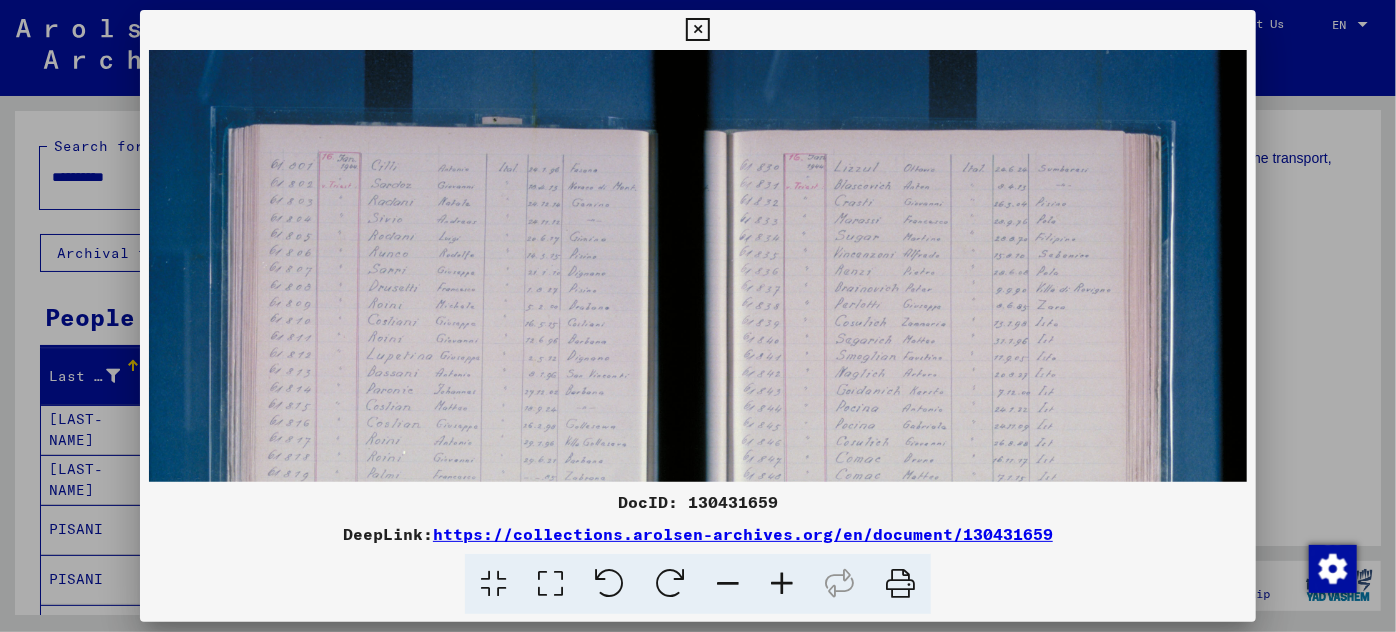 click at bounding box center [782, 584] 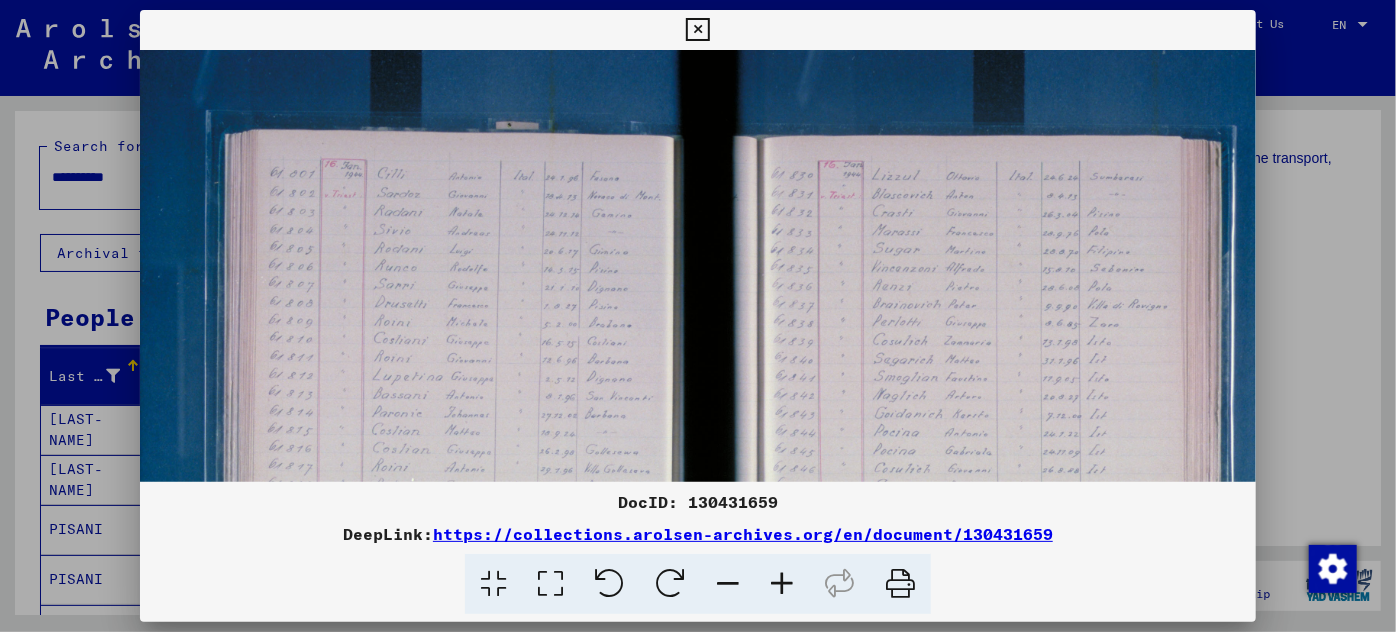 click at bounding box center (782, 584) 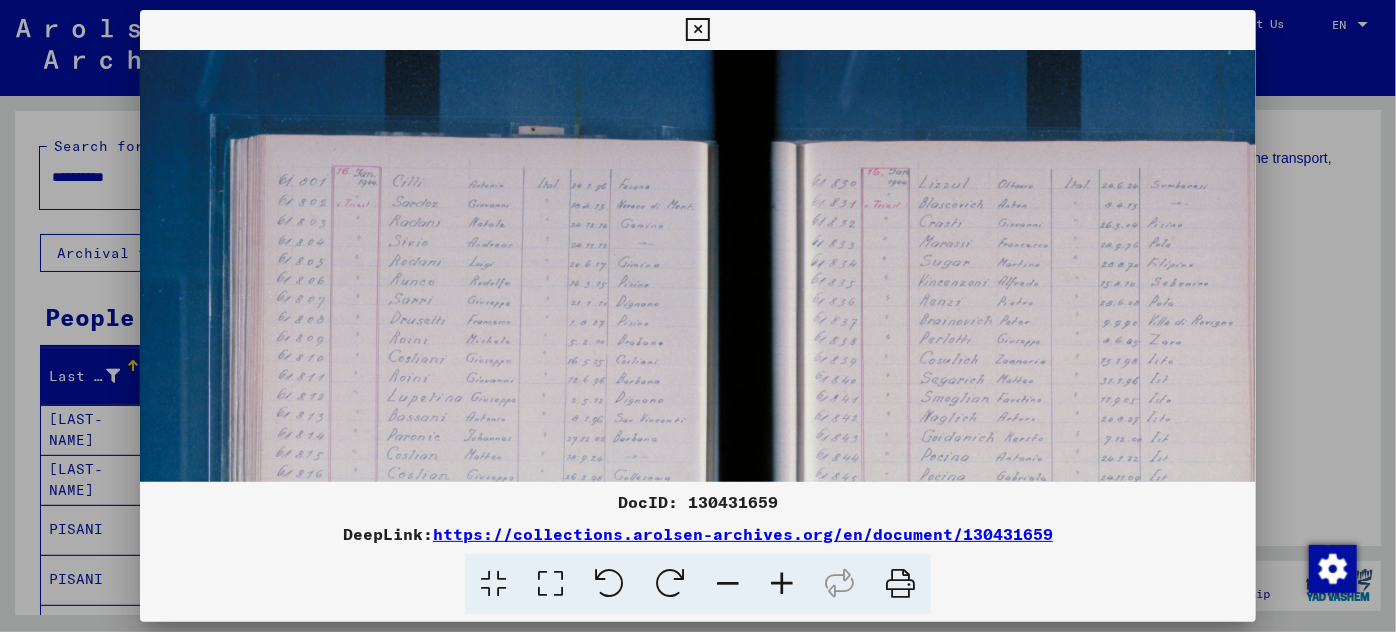 click at bounding box center (782, 584) 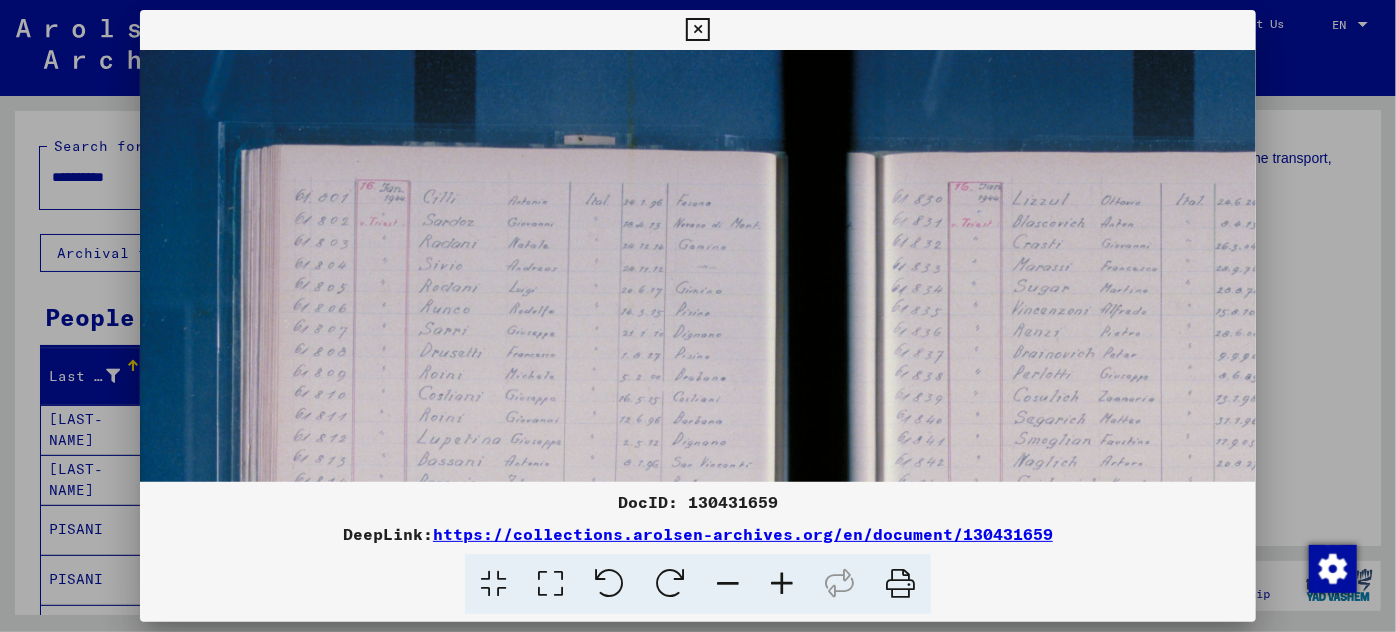 click at bounding box center (782, 584) 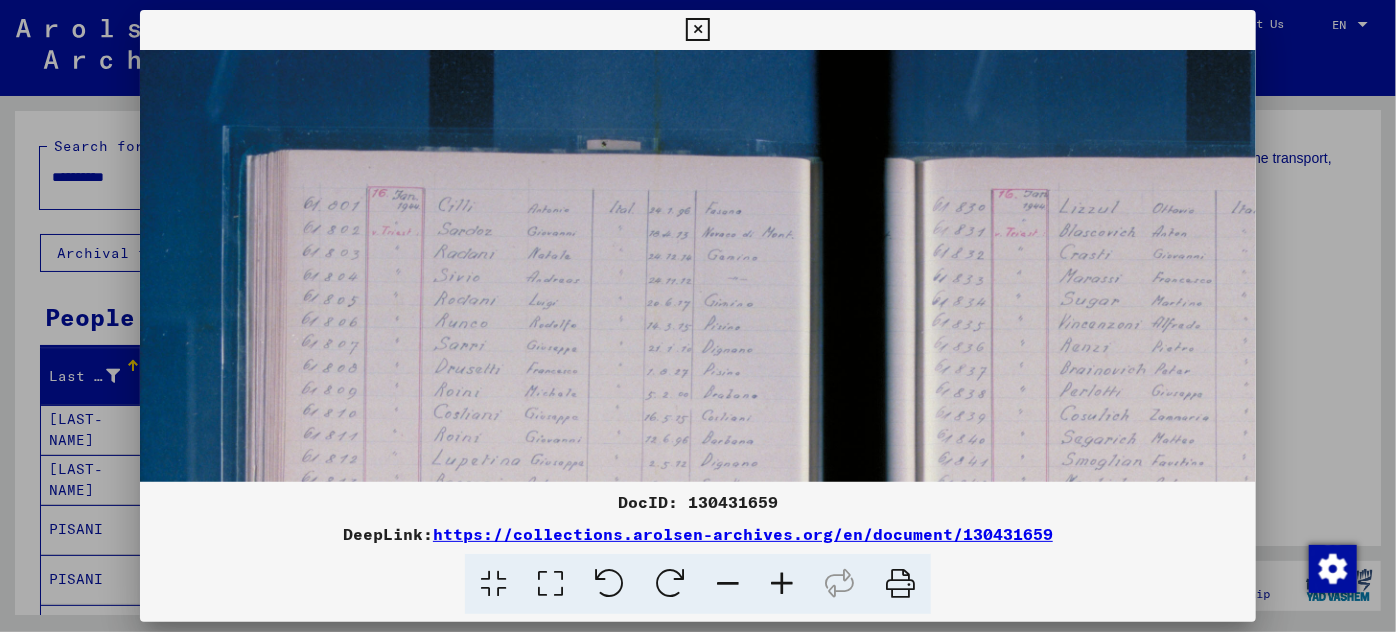 click at bounding box center (782, 584) 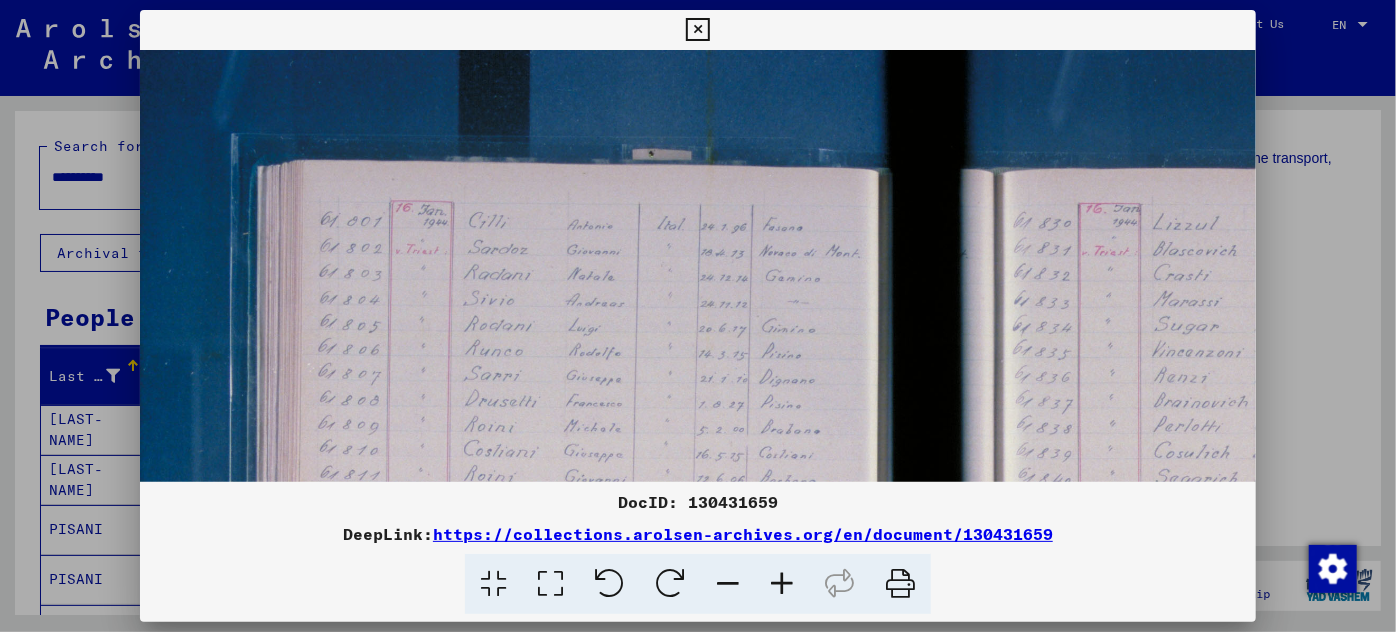 click at bounding box center [782, 584] 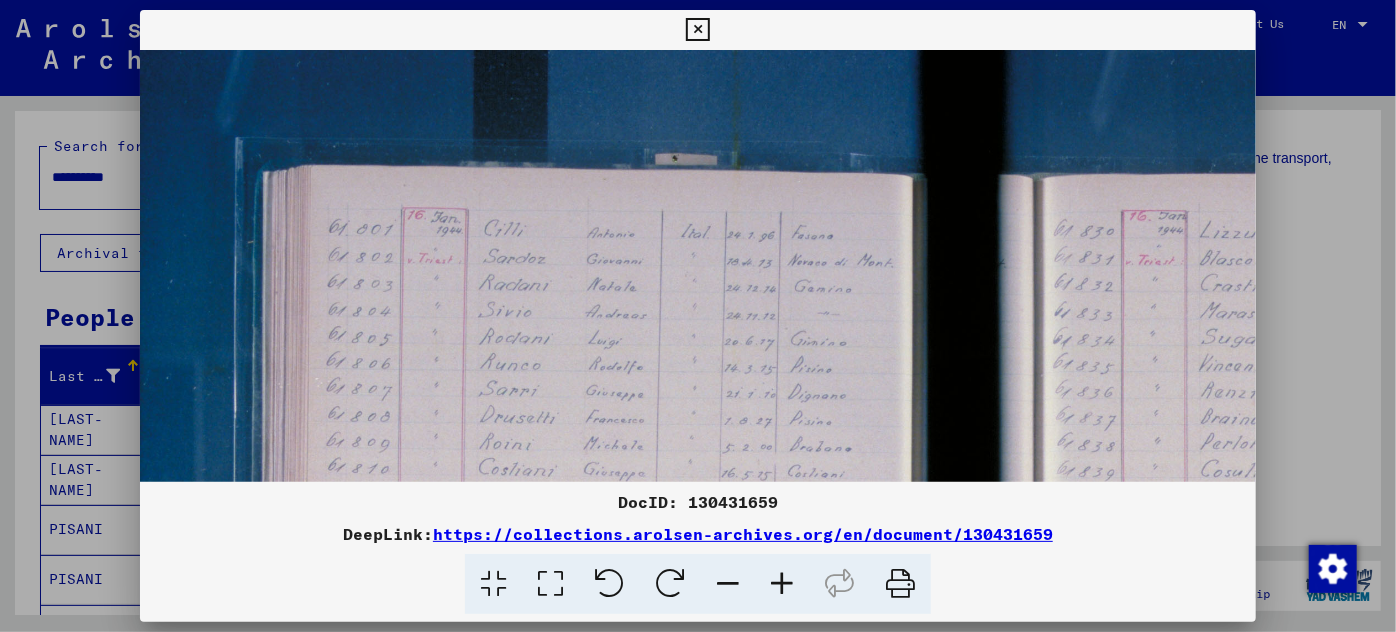 click at bounding box center (782, 584) 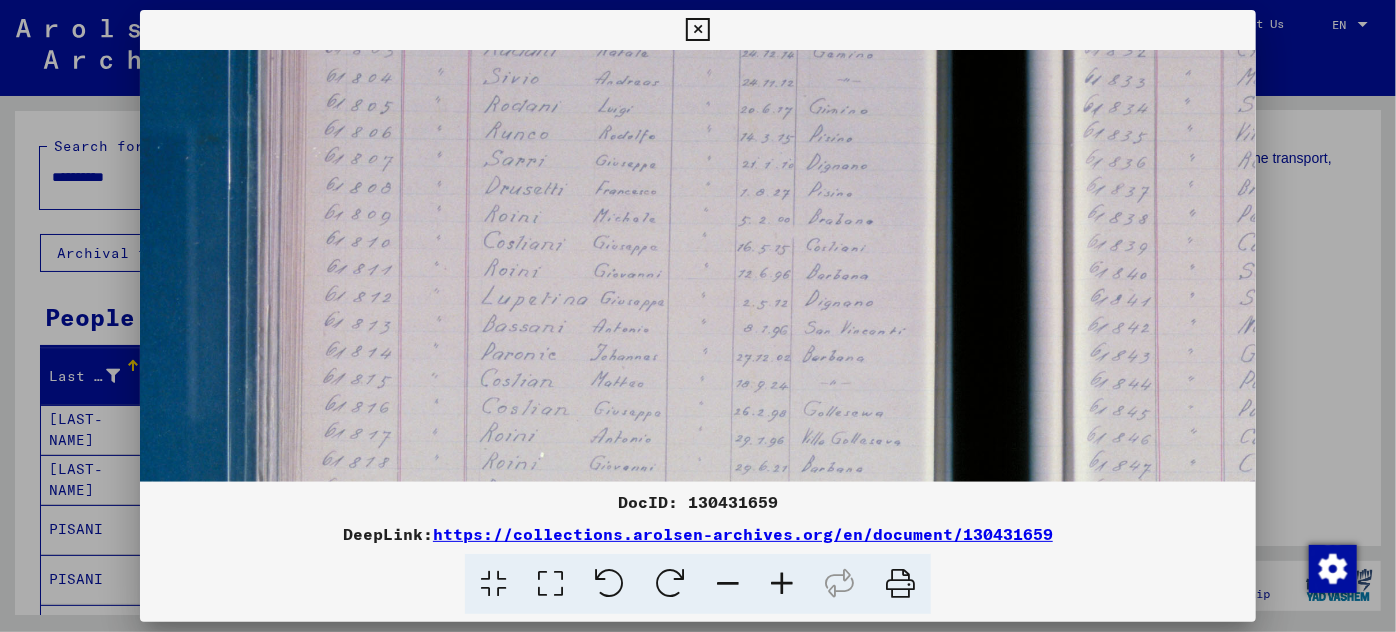 scroll, scrollTop: 277, scrollLeft: 8, axis: both 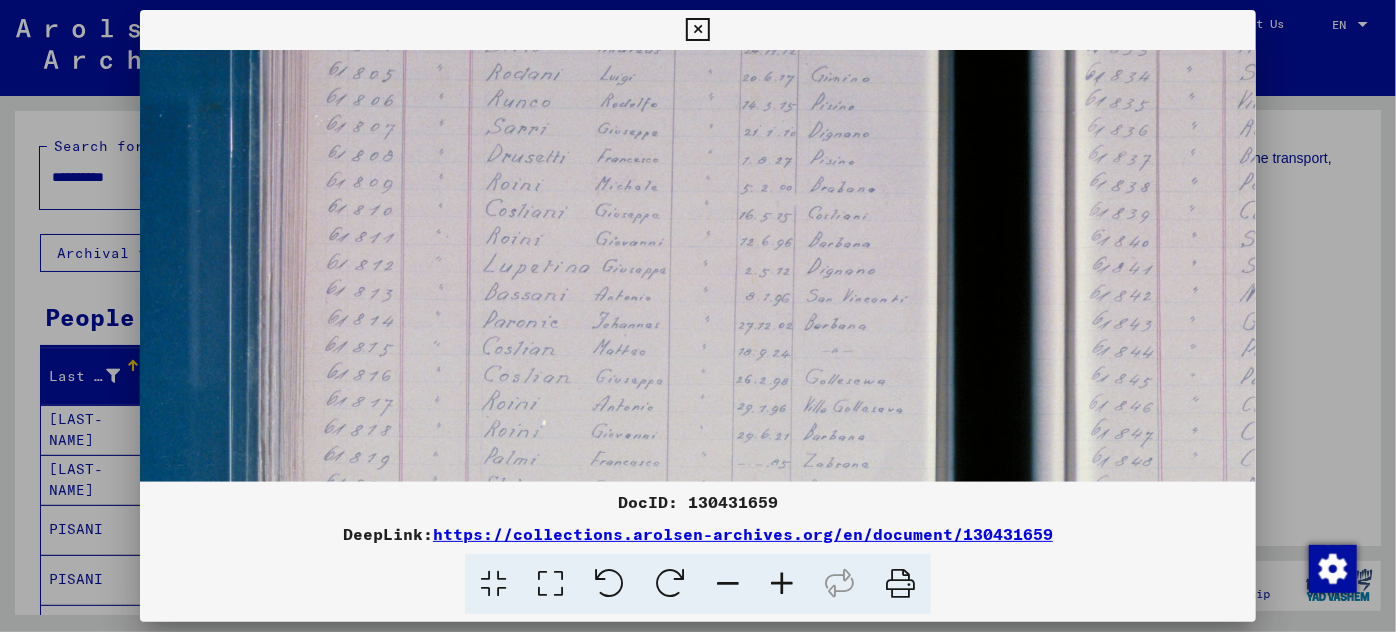 drag, startPoint x: 592, startPoint y: 454, endPoint x: 584, endPoint y: 176, distance: 278.11508 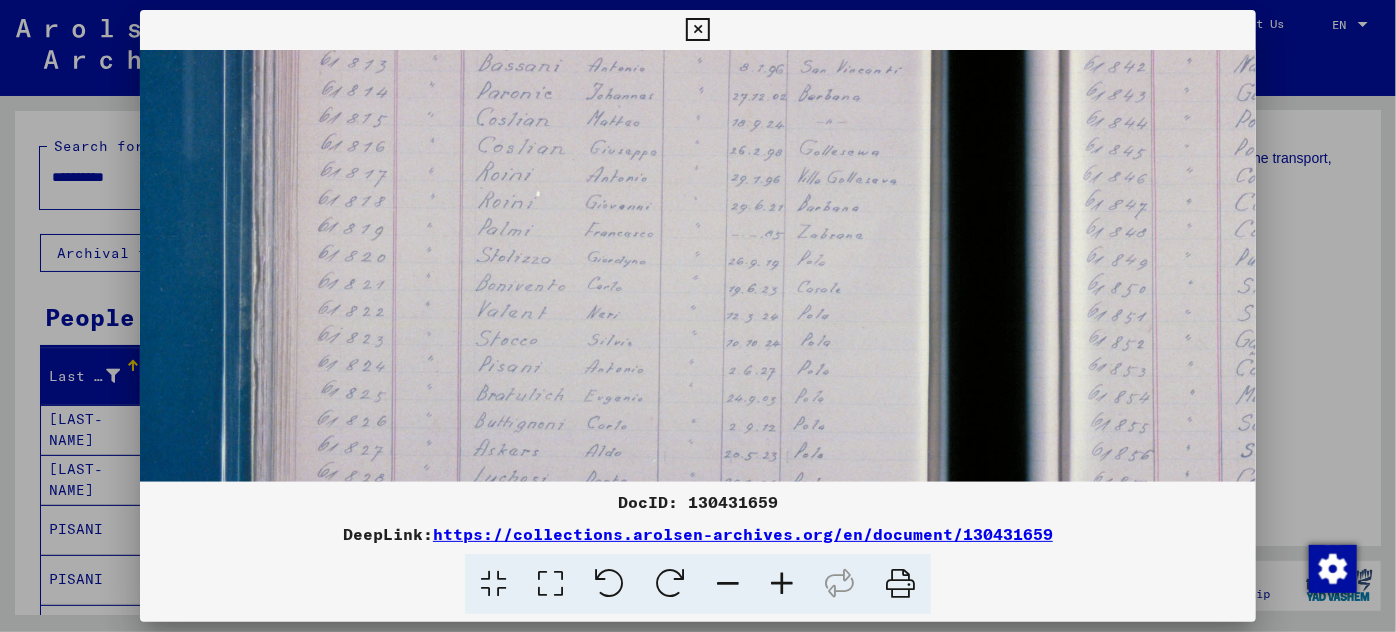scroll, scrollTop: 510, scrollLeft: 15, axis: both 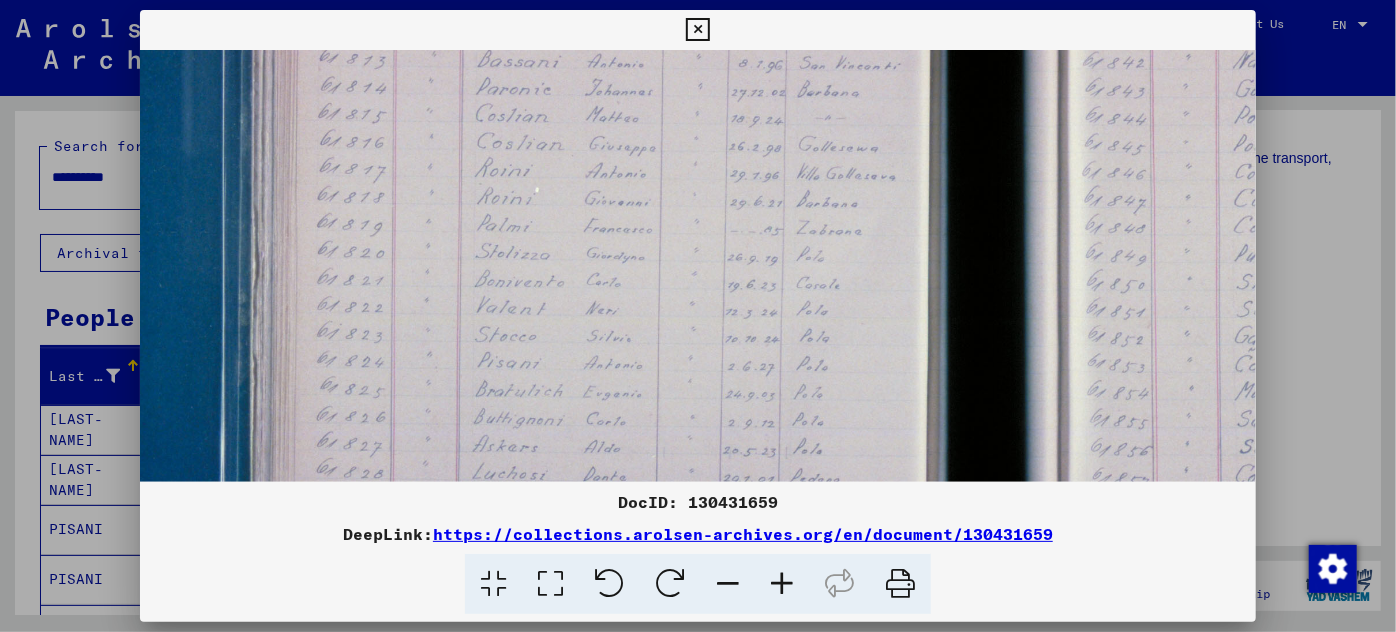 drag, startPoint x: 593, startPoint y: 430, endPoint x: 586, endPoint y: 198, distance: 232.10558 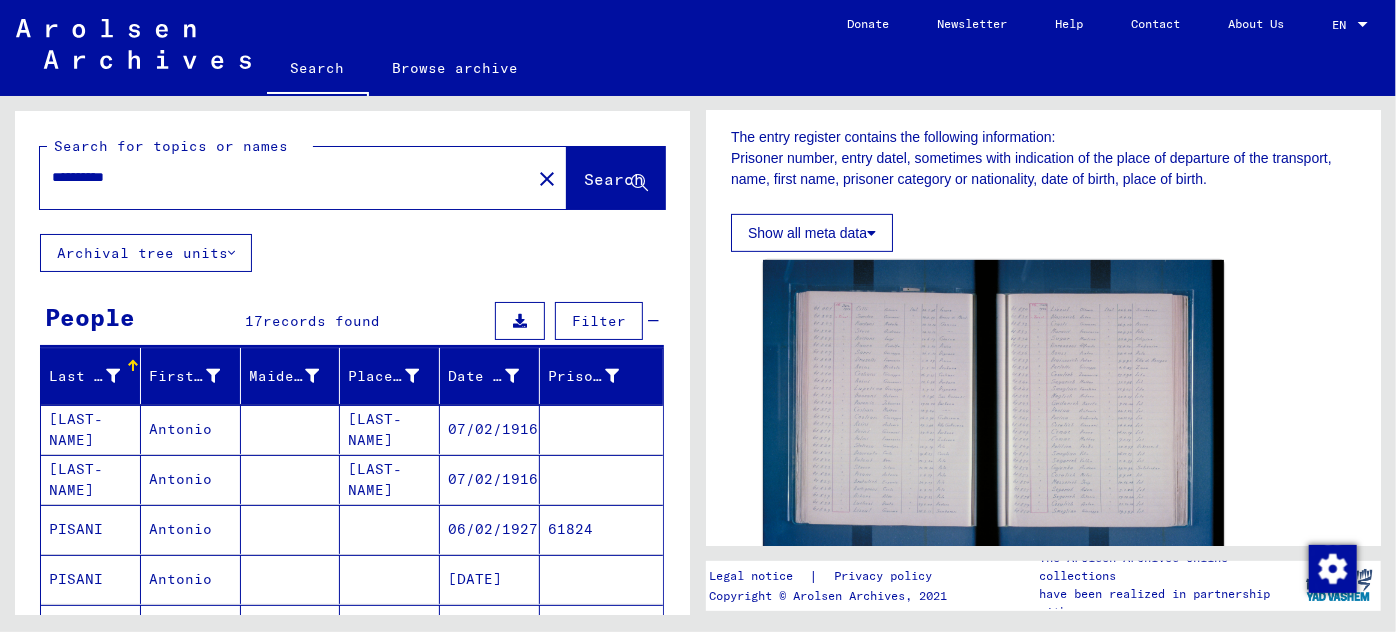 drag, startPoint x: 136, startPoint y: 174, endPoint x: 159, endPoint y: 178, distance: 23.345236 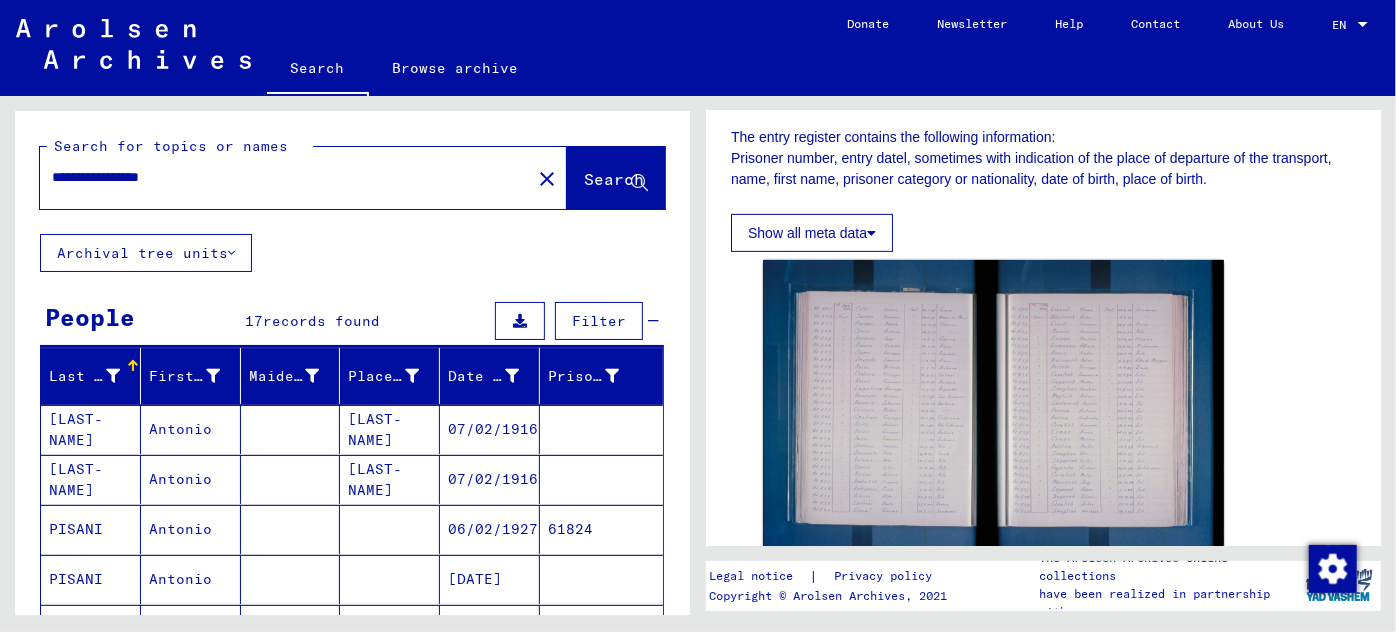 type on "**********" 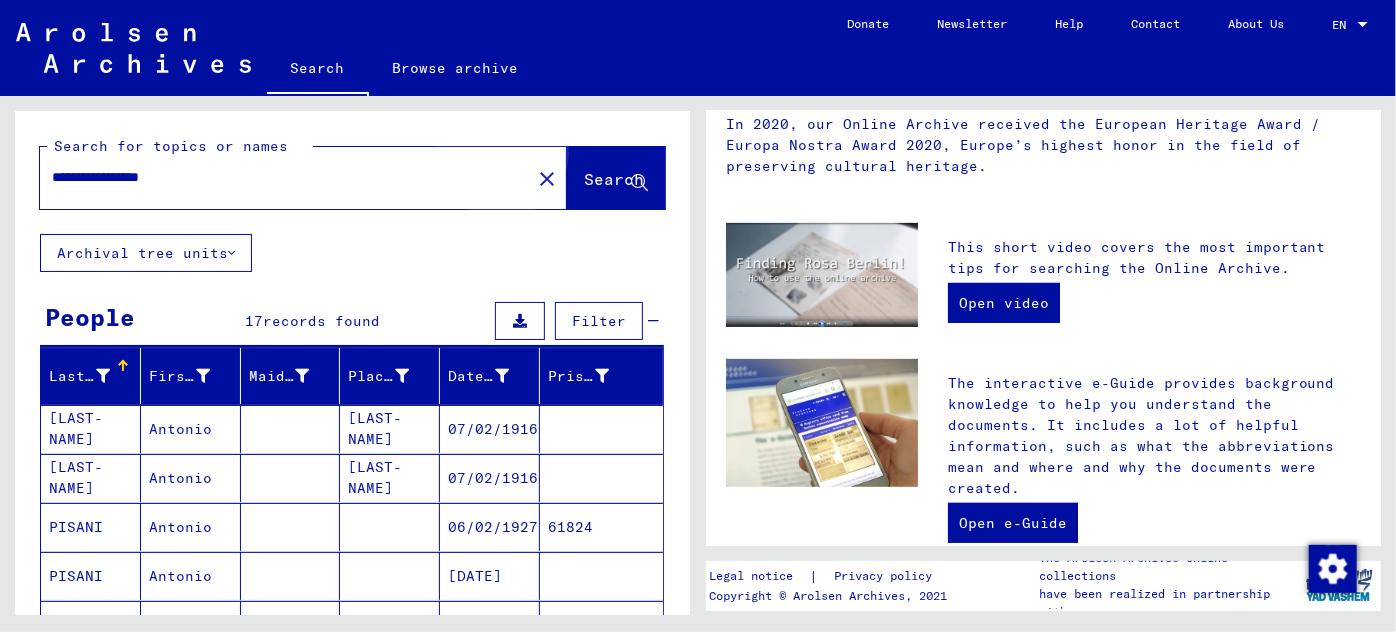 scroll, scrollTop: 0, scrollLeft: 0, axis: both 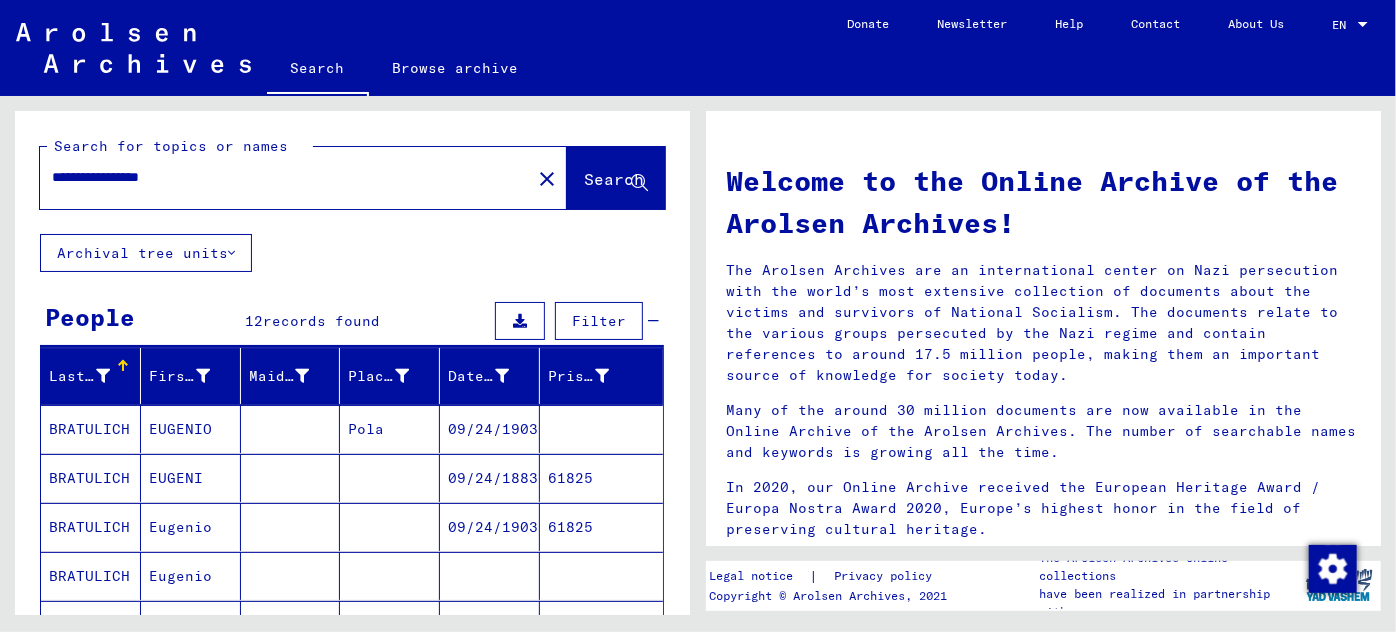 click on "09/24/1903" at bounding box center [490, 478] 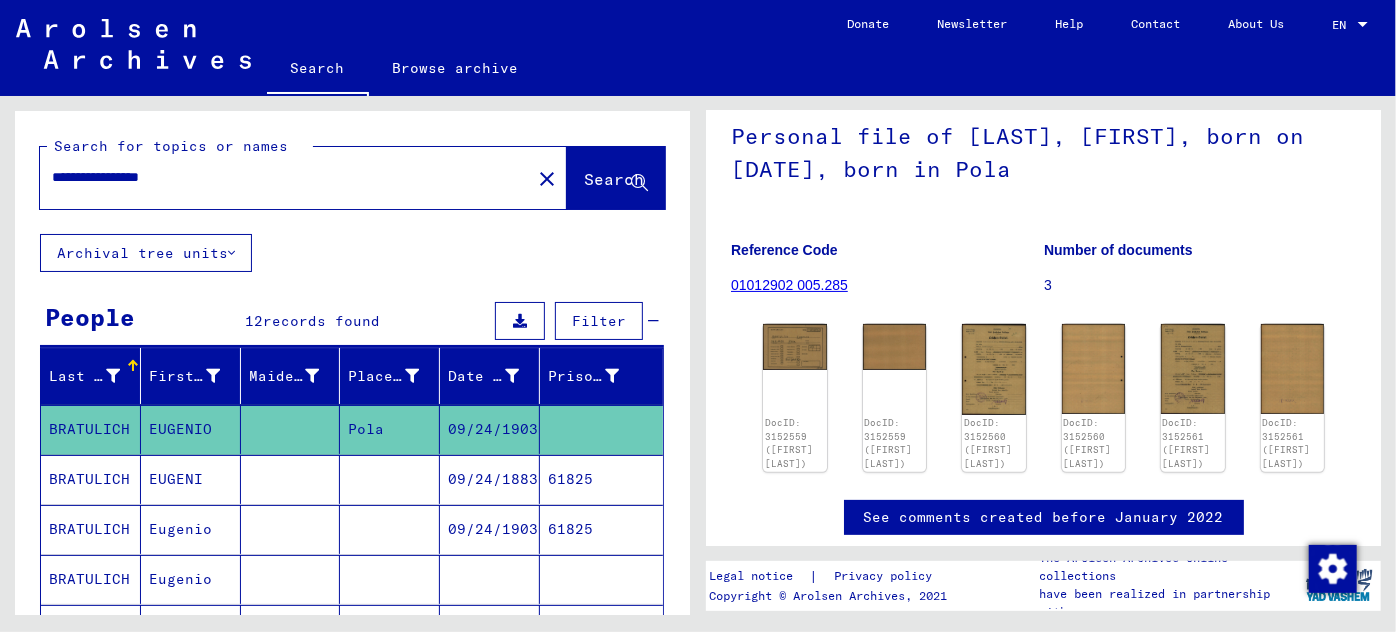 scroll, scrollTop: 181, scrollLeft: 0, axis: vertical 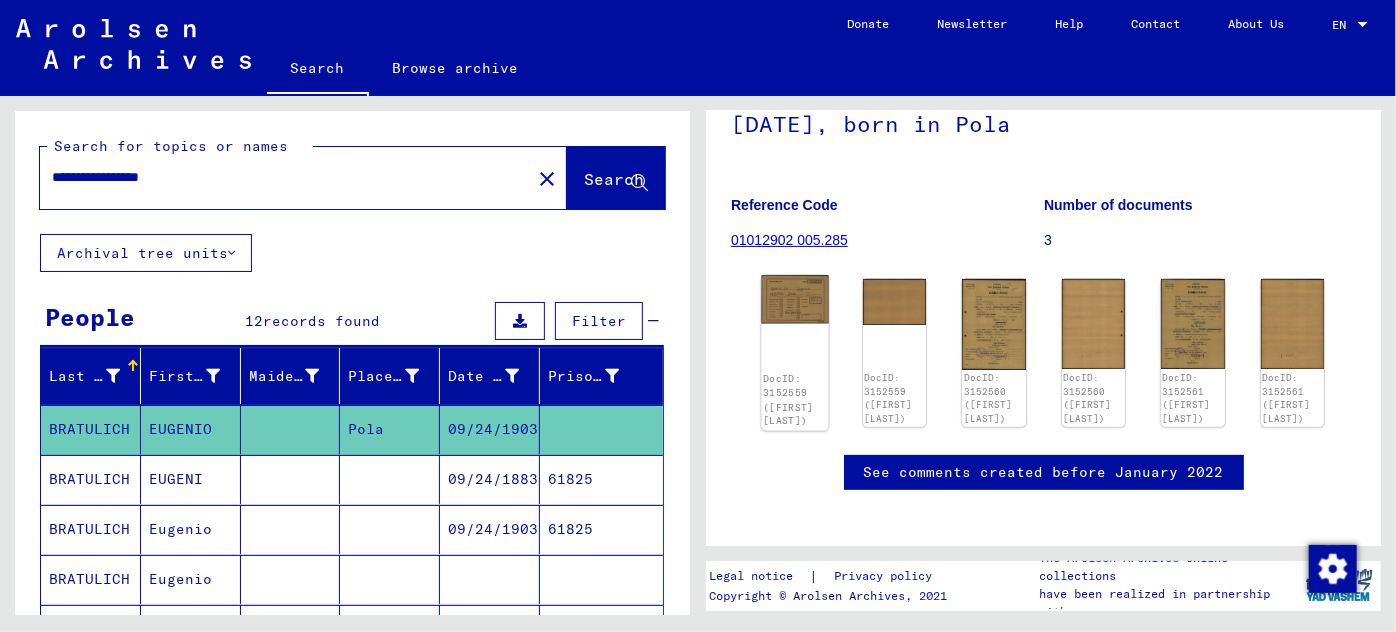 click 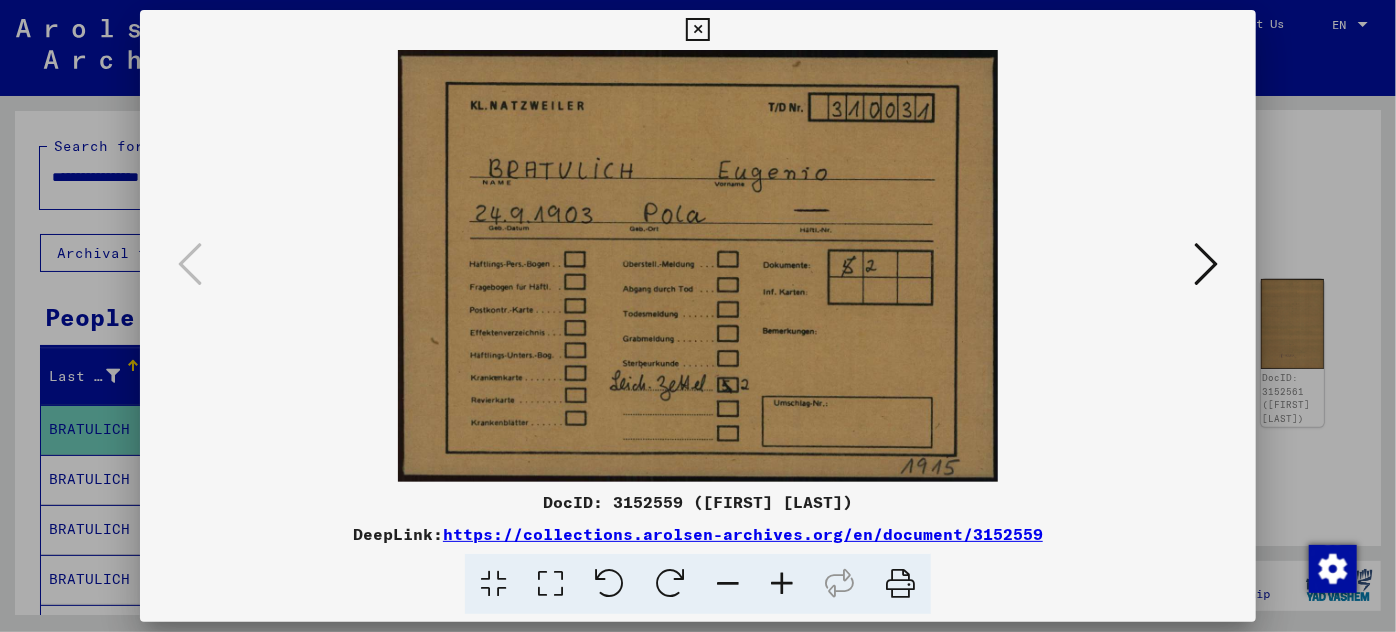 click at bounding box center [1206, 264] 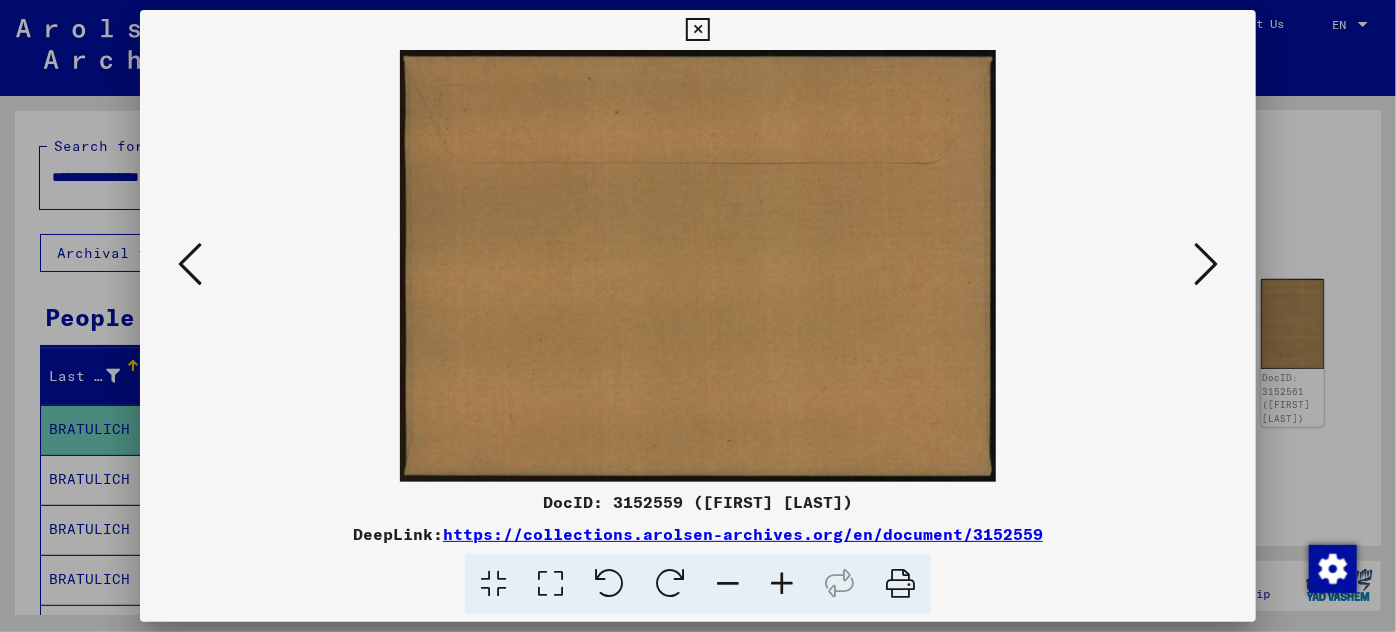 click at bounding box center (1206, 264) 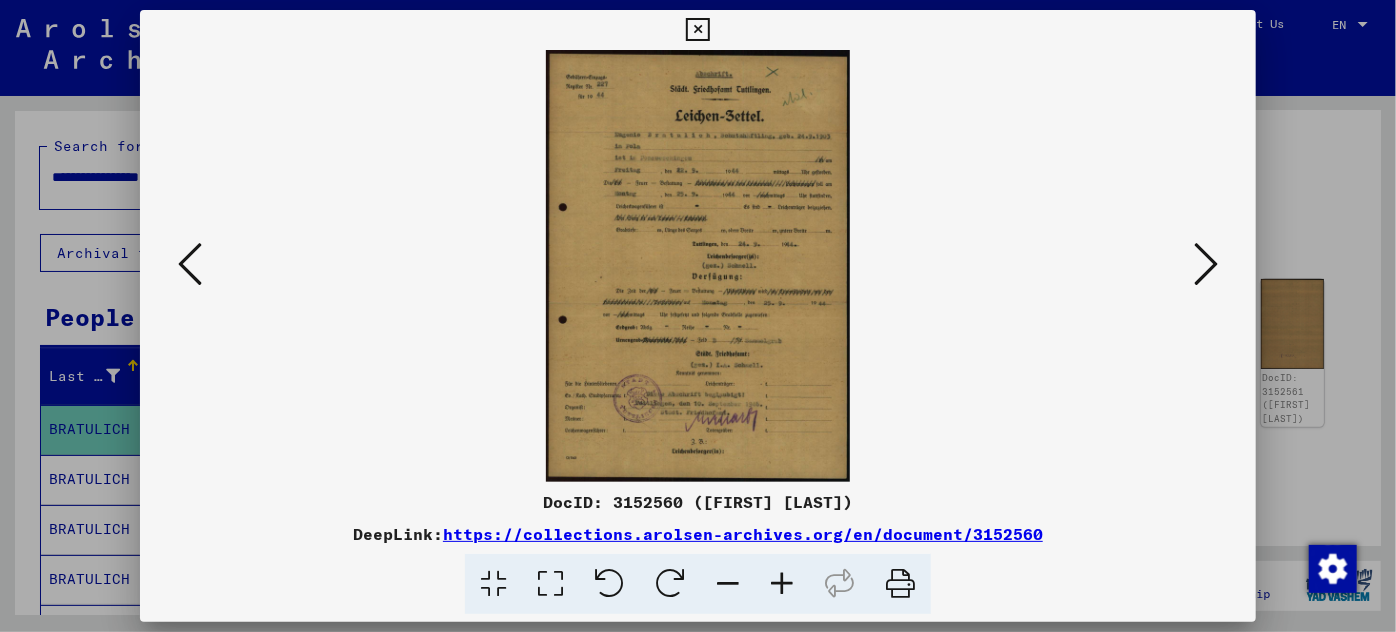 click at bounding box center (782, 584) 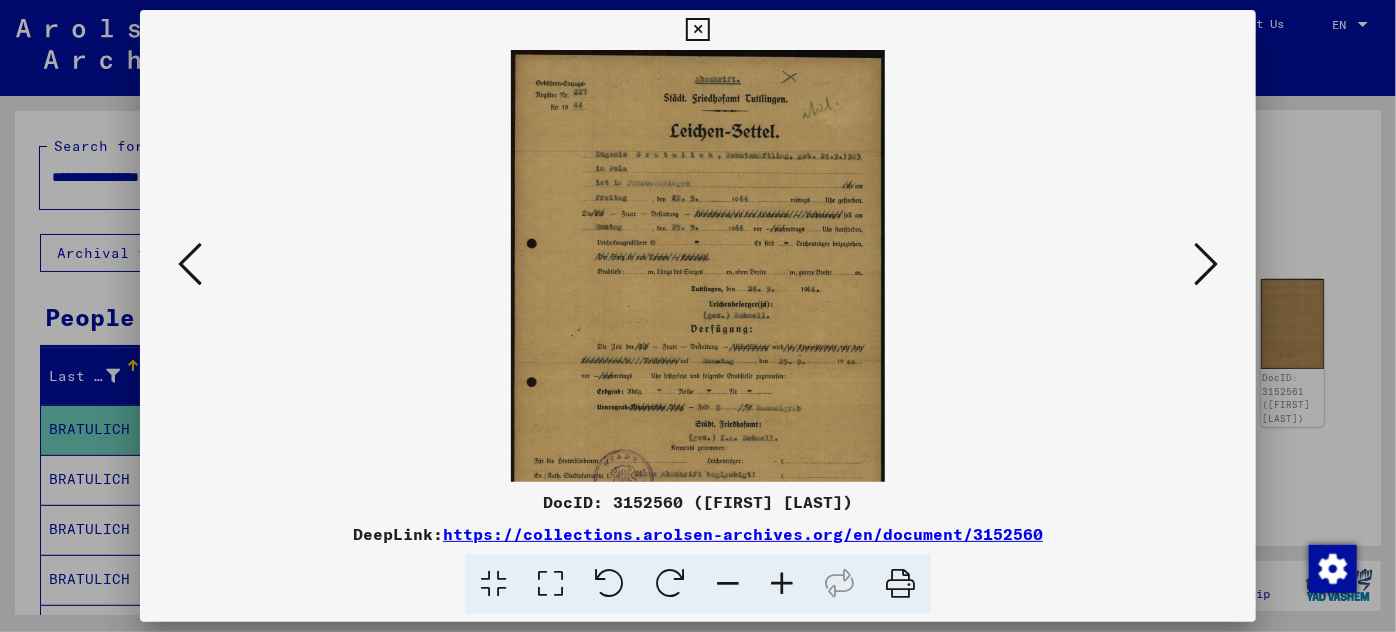 click at bounding box center [782, 584] 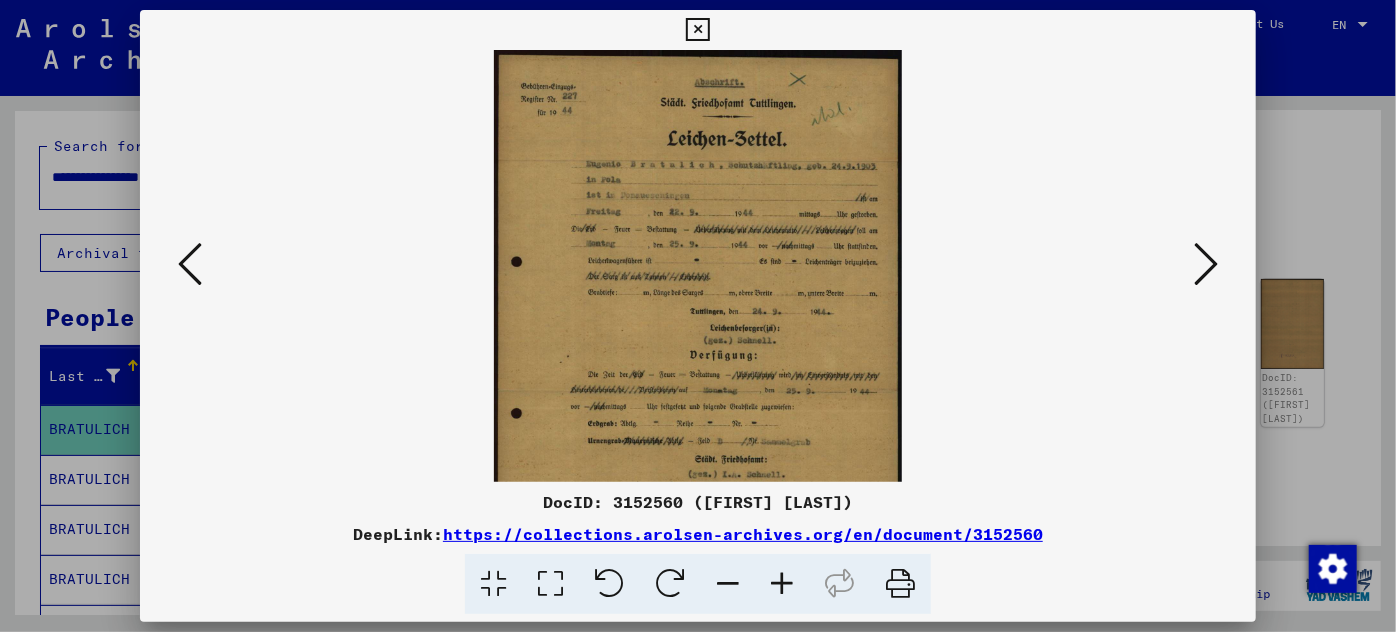 click at bounding box center [782, 584] 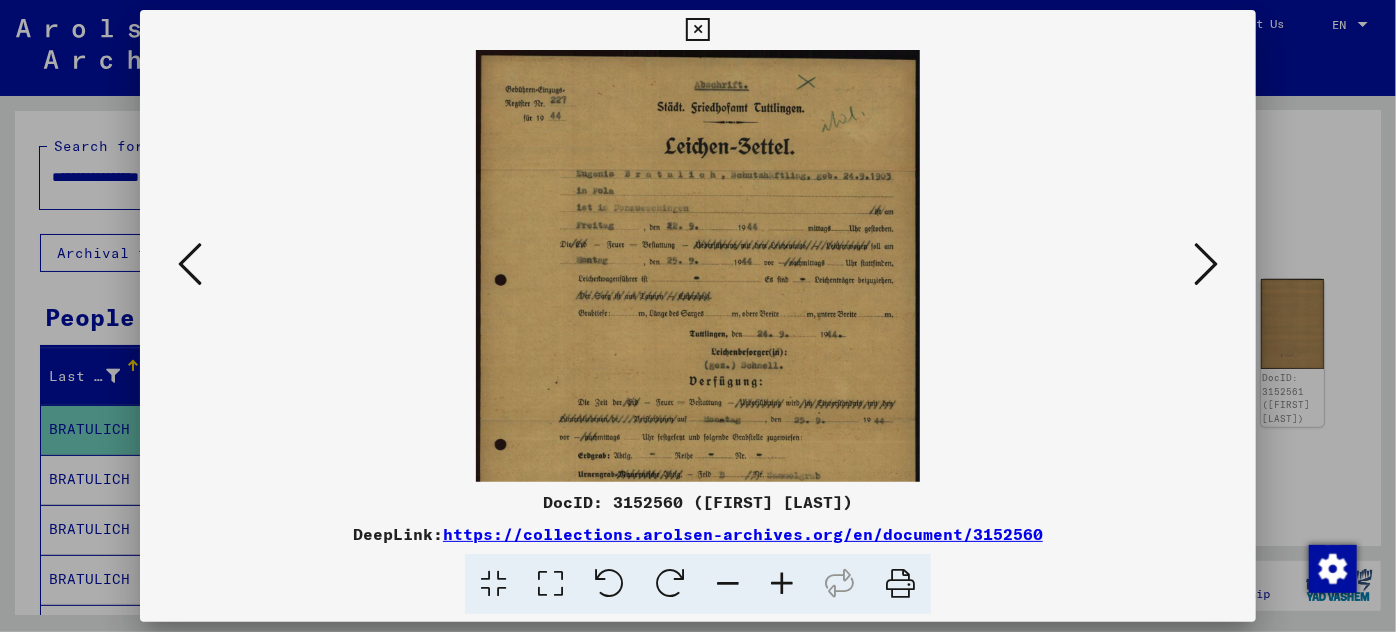 click at bounding box center [782, 584] 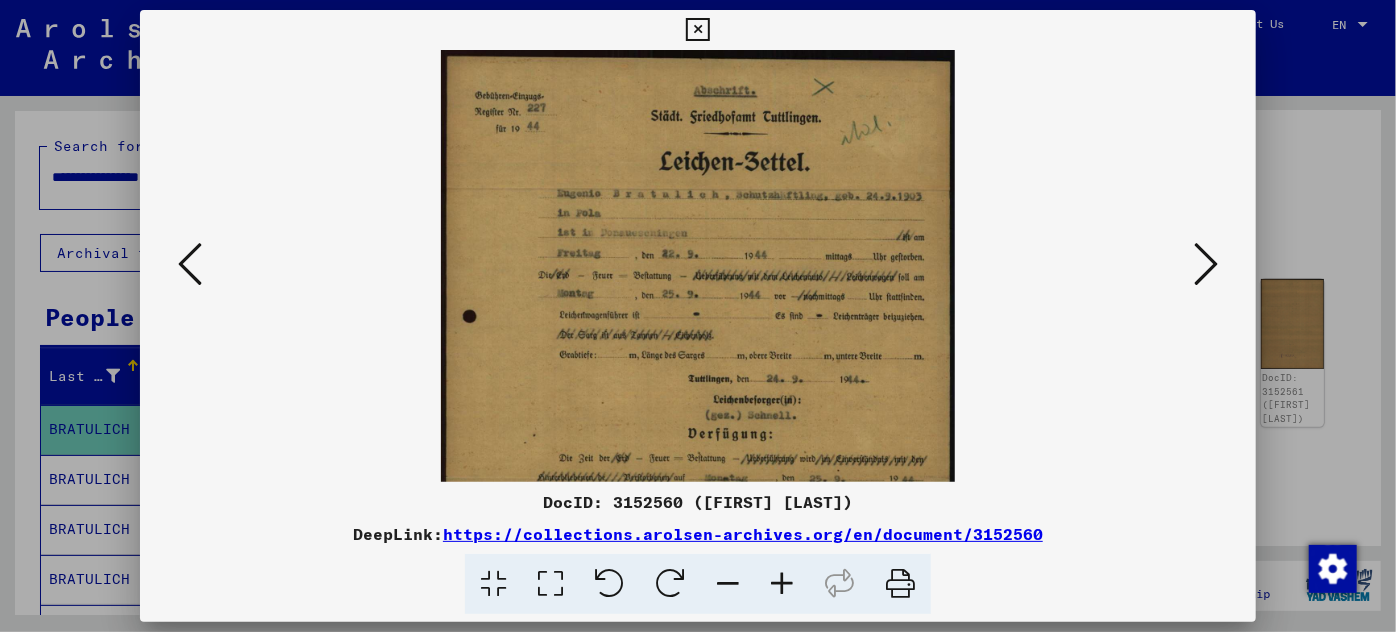 click at bounding box center (782, 584) 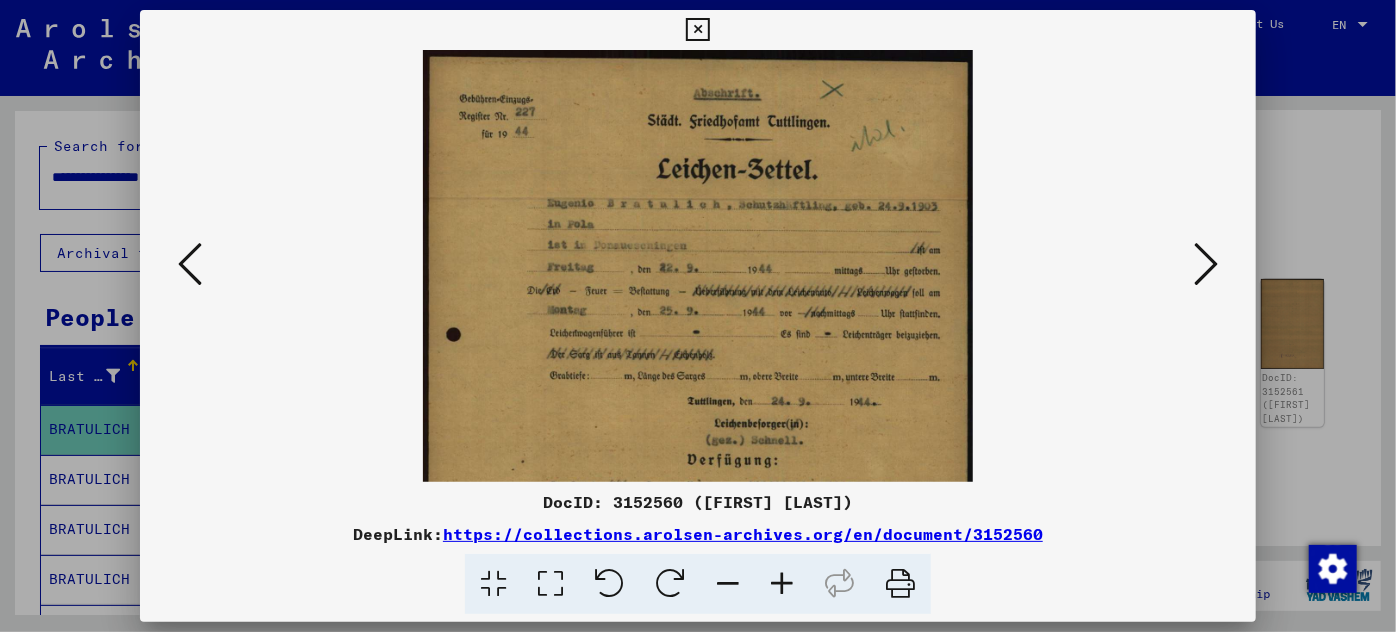 click at bounding box center [782, 584] 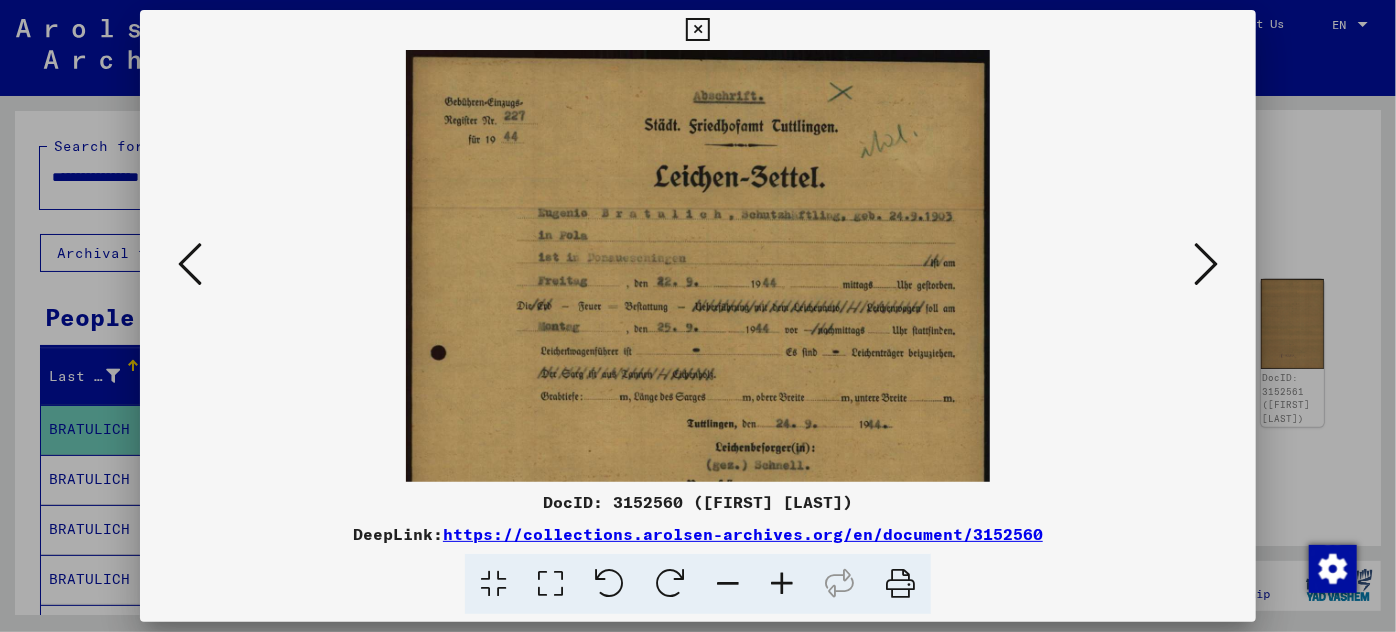 click at bounding box center (782, 584) 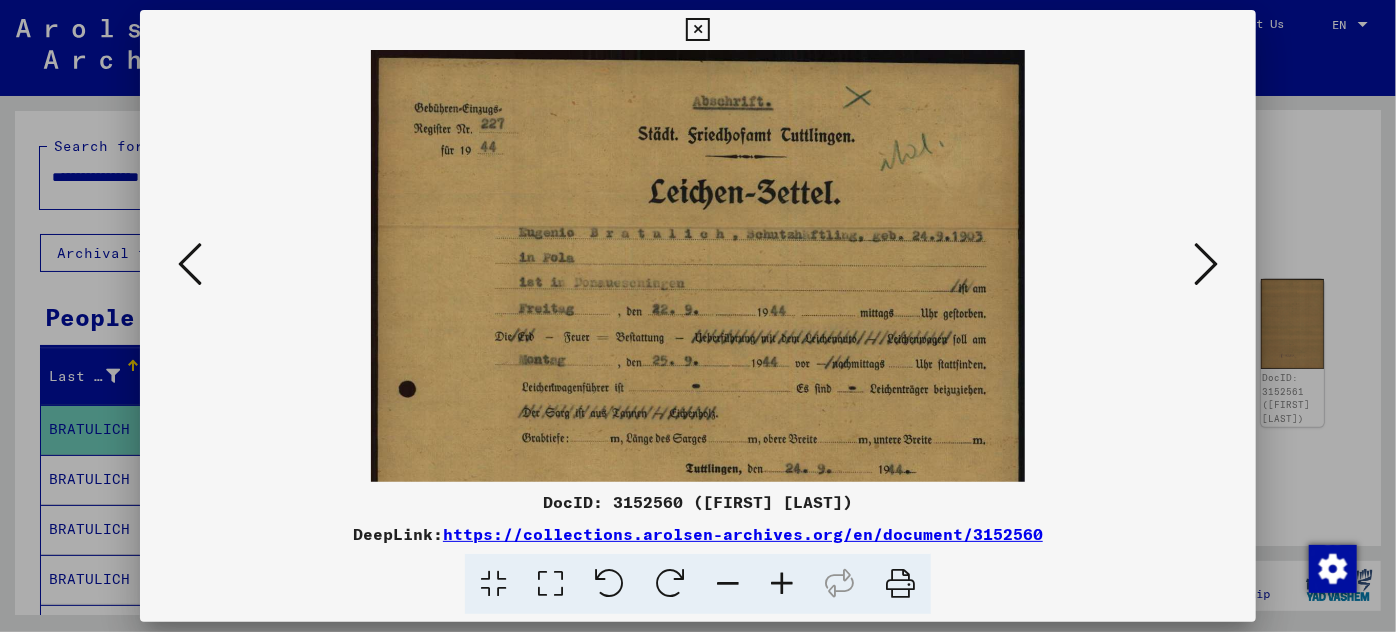click at bounding box center [782, 584] 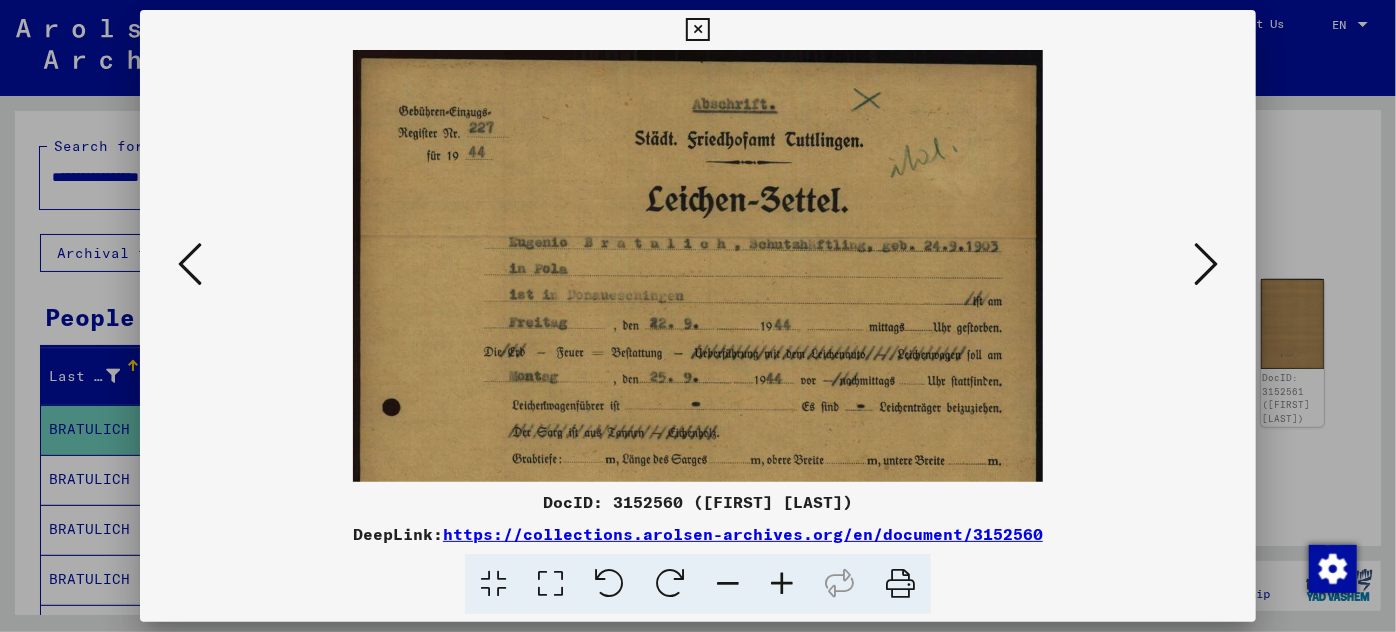 click at bounding box center (782, 584) 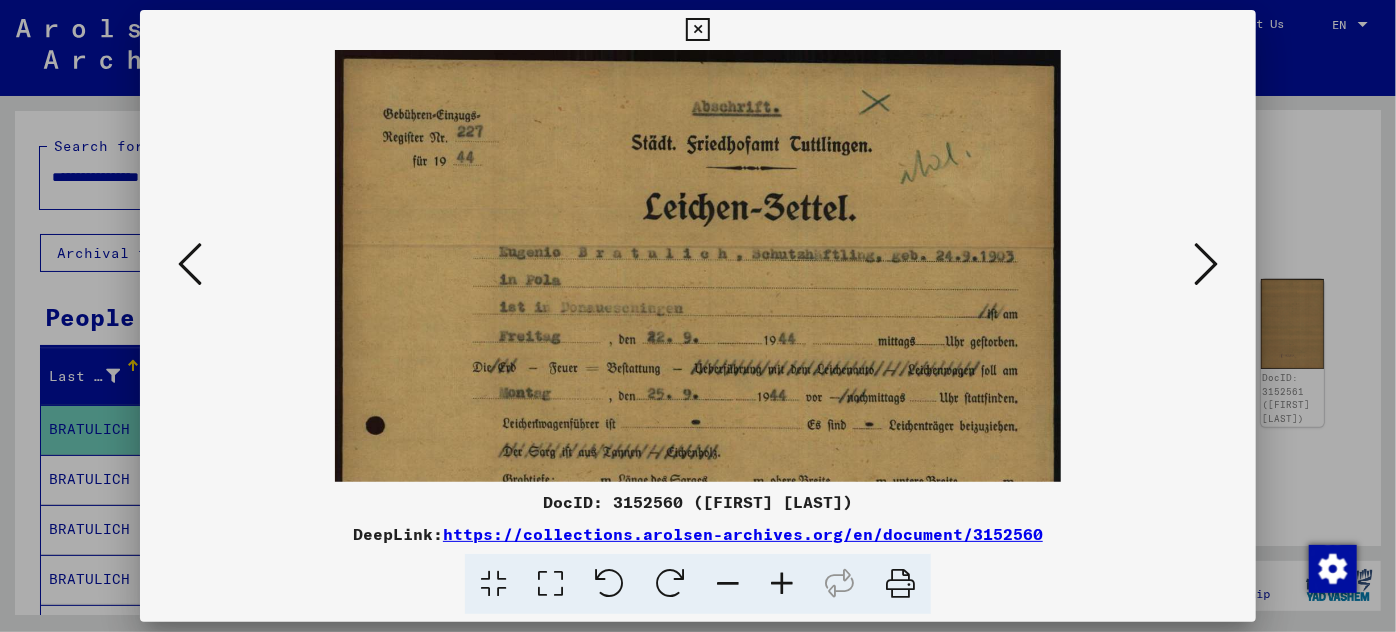 click at bounding box center [782, 584] 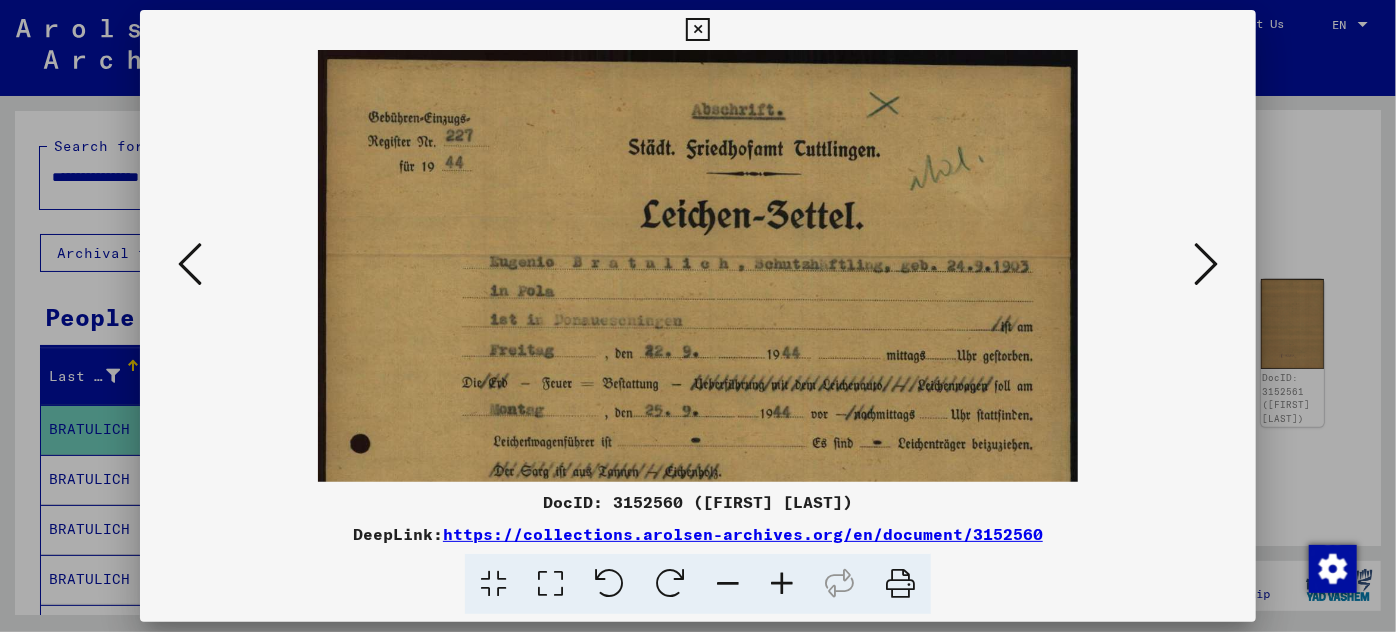 click at bounding box center (782, 584) 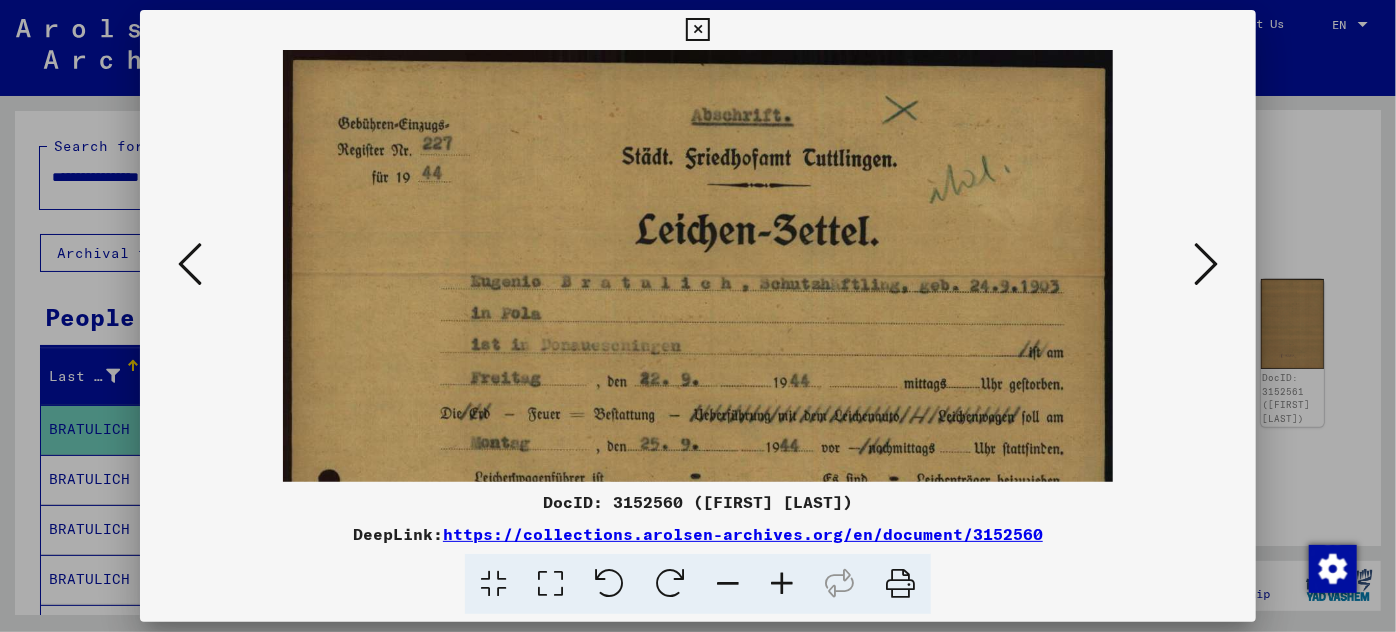 click at bounding box center (782, 584) 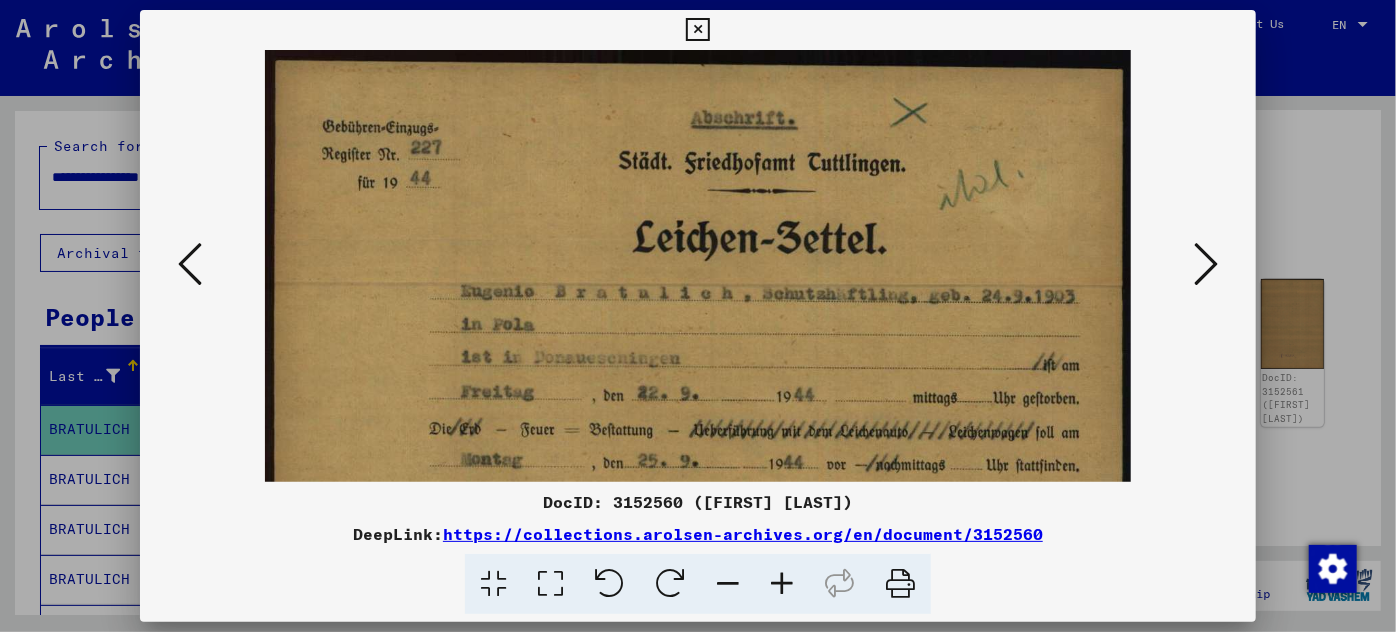click at bounding box center [782, 584] 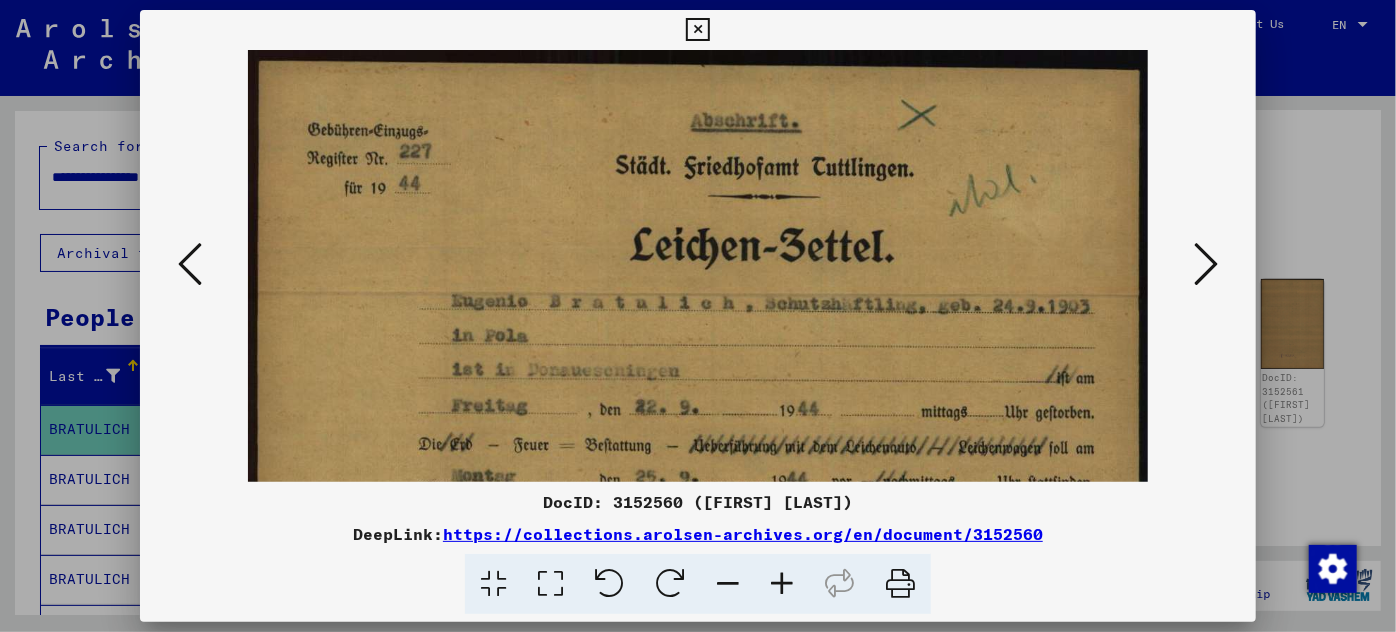 click at bounding box center (782, 584) 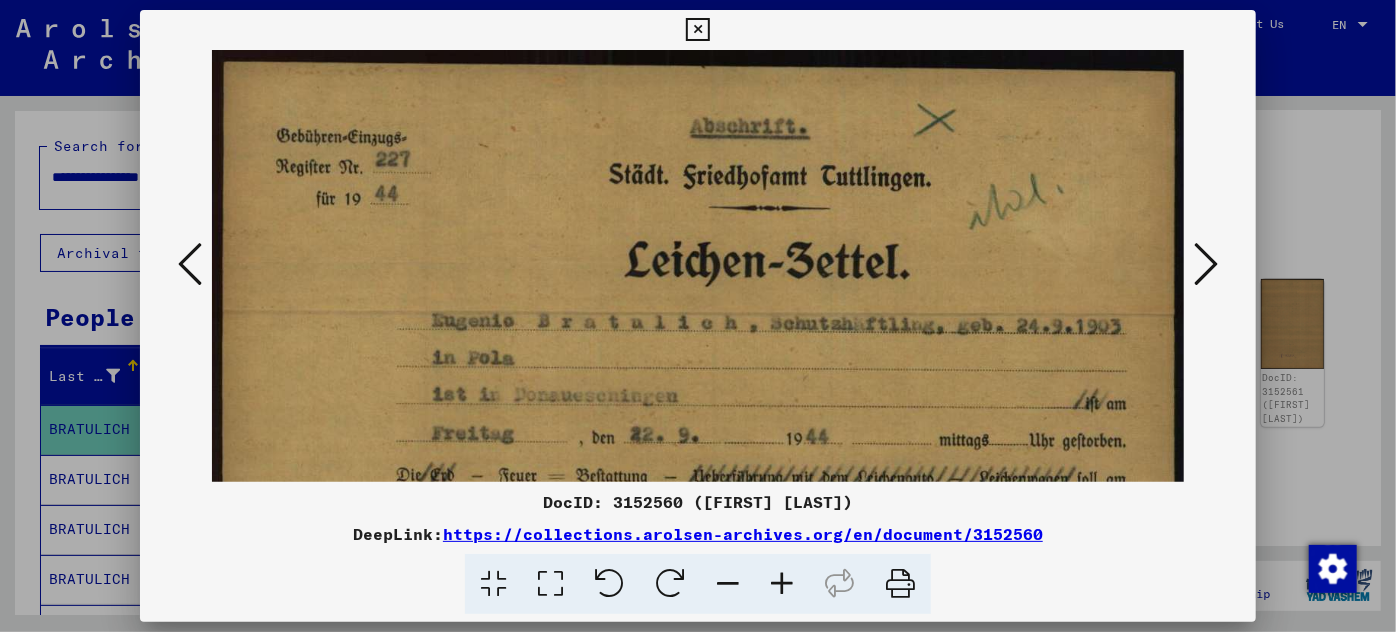 click at bounding box center (782, 584) 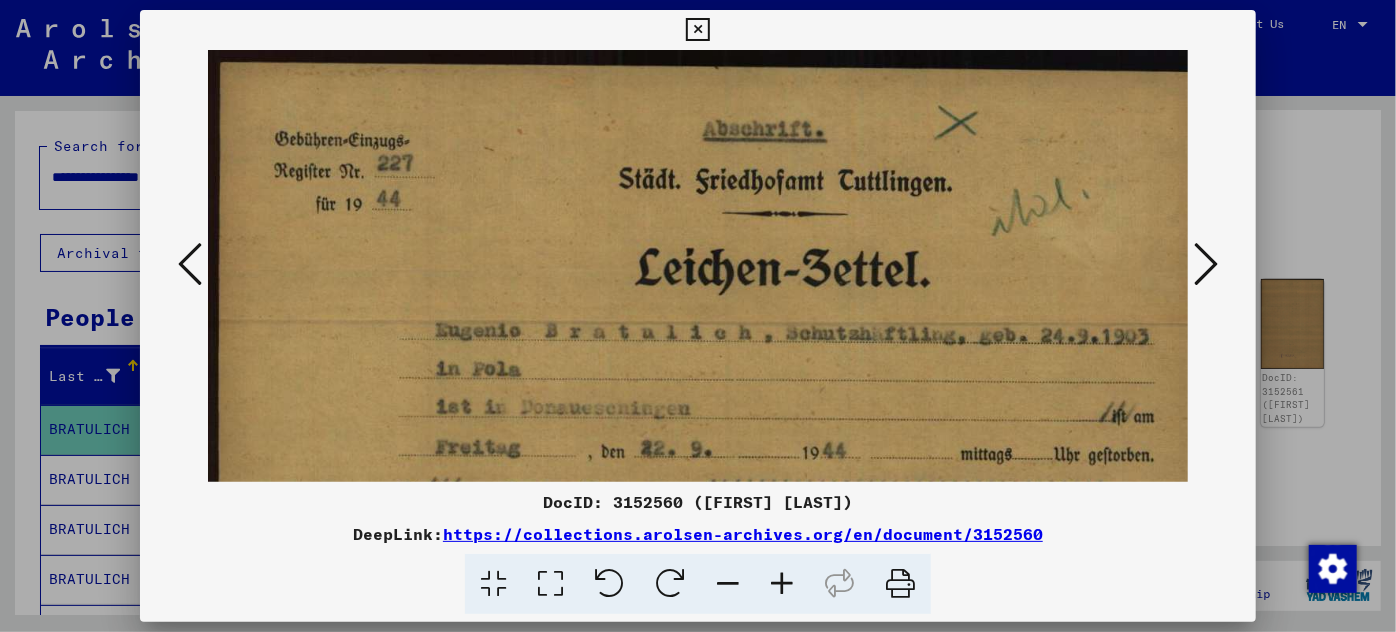 click at bounding box center [782, 584] 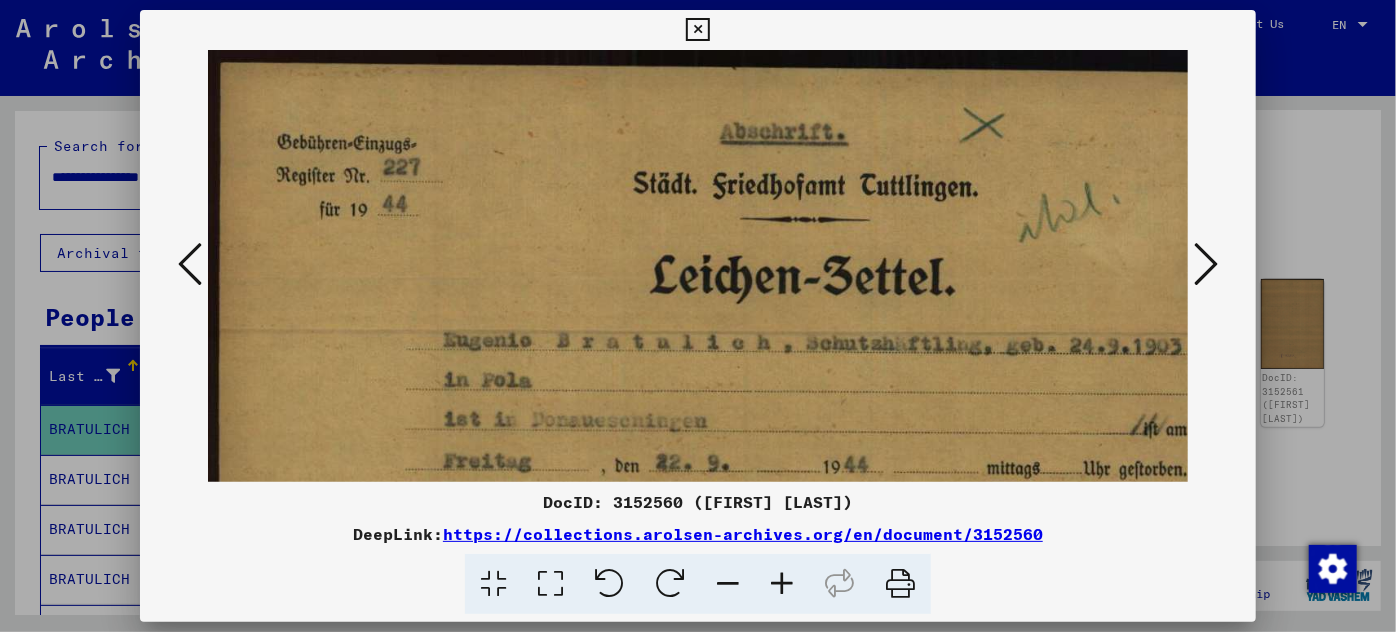 click at bounding box center [782, 584] 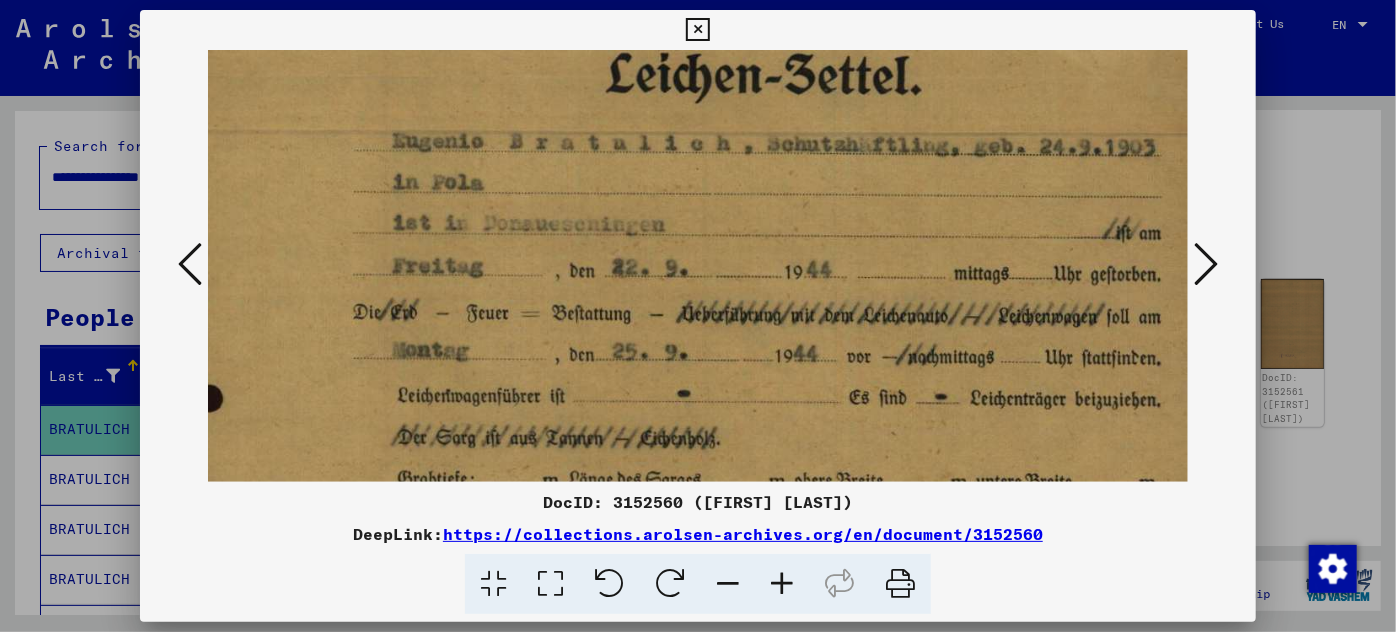 scroll, scrollTop: 220, scrollLeft: 62, axis: both 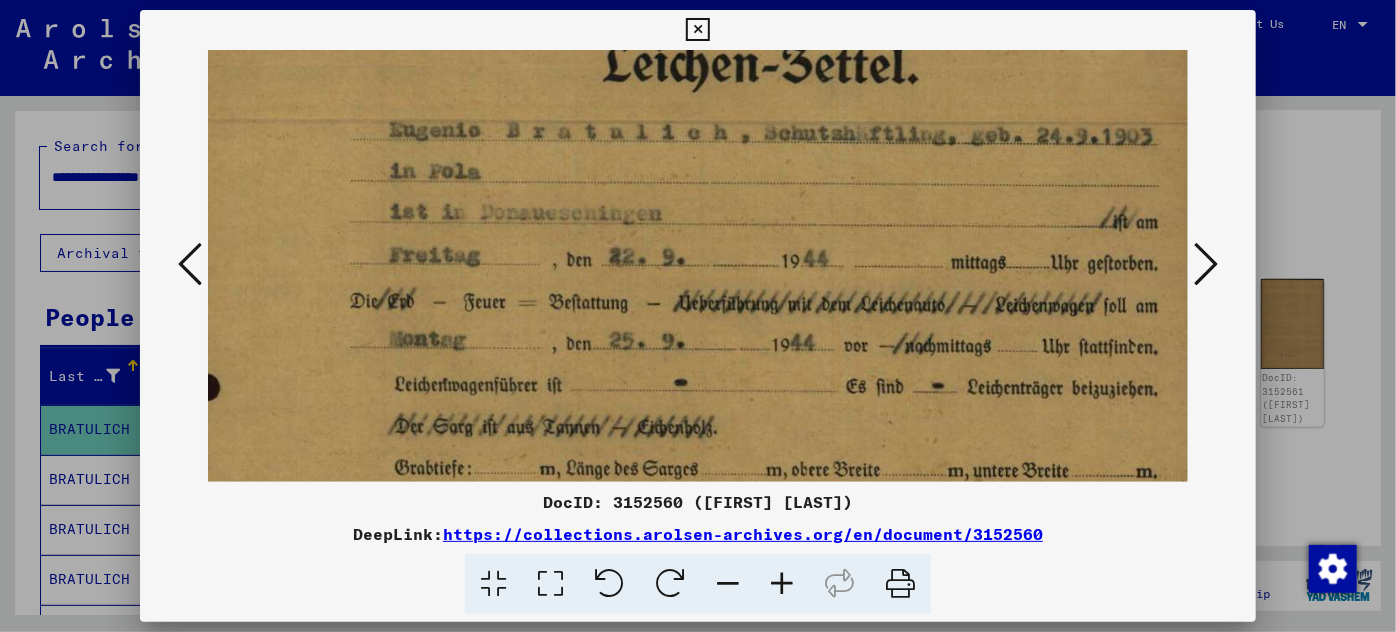 drag, startPoint x: 625, startPoint y: 393, endPoint x: 562, endPoint y: 174, distance: 227.88155 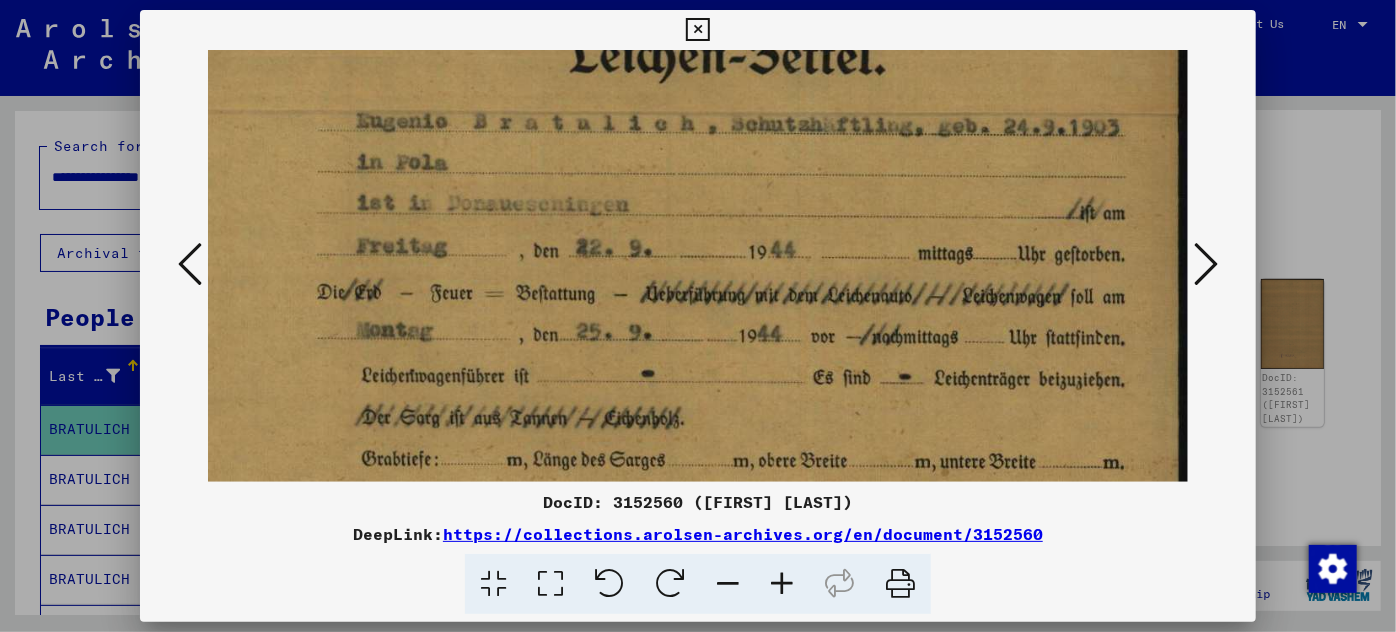 scroll, scrollTop: 234, scrollLeft: 95, axis: both 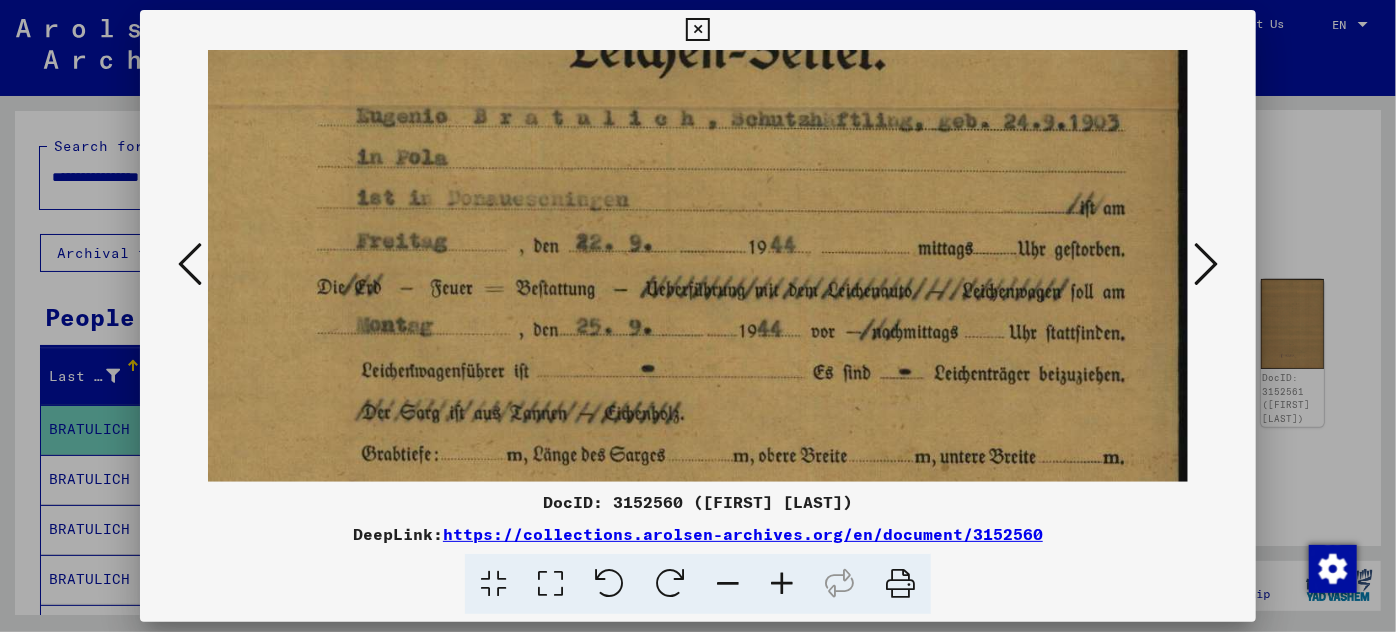 drag, startPoint x: 578, startPoint y: 275, endPoint x: 439, endPoint y: 258, distance: 140.0357 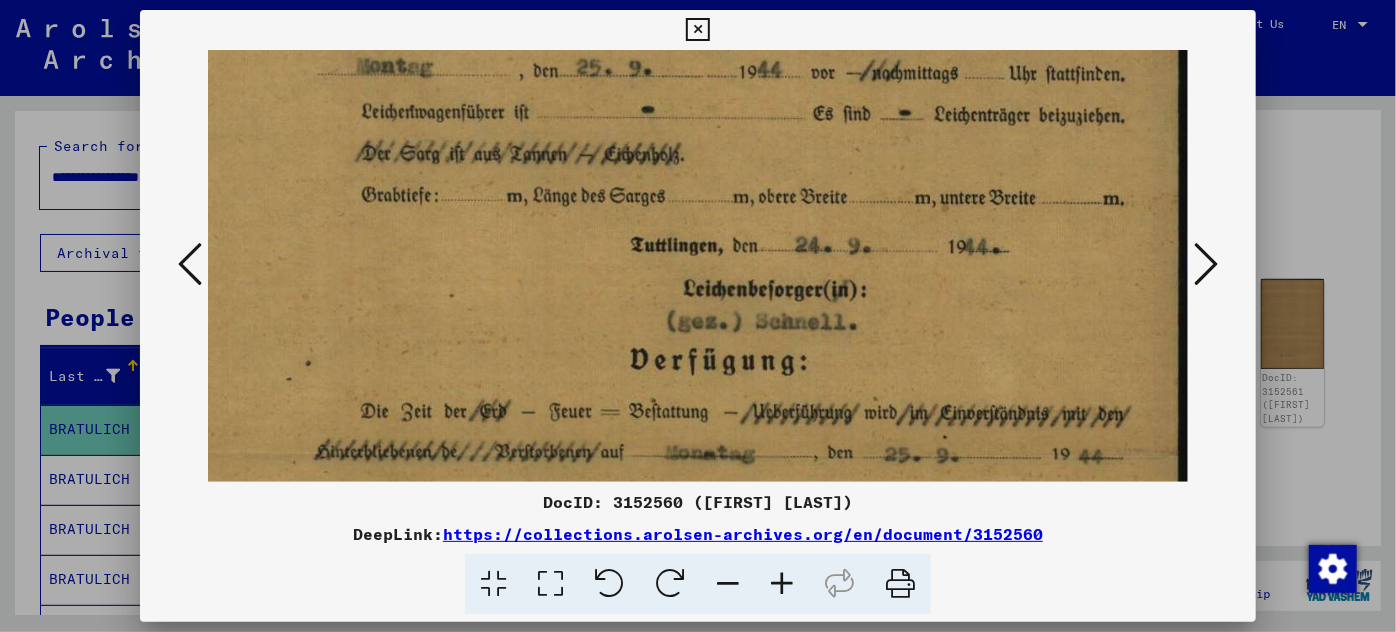 scroll, scrollTop: 492, scrollLeft: 95, axis: both 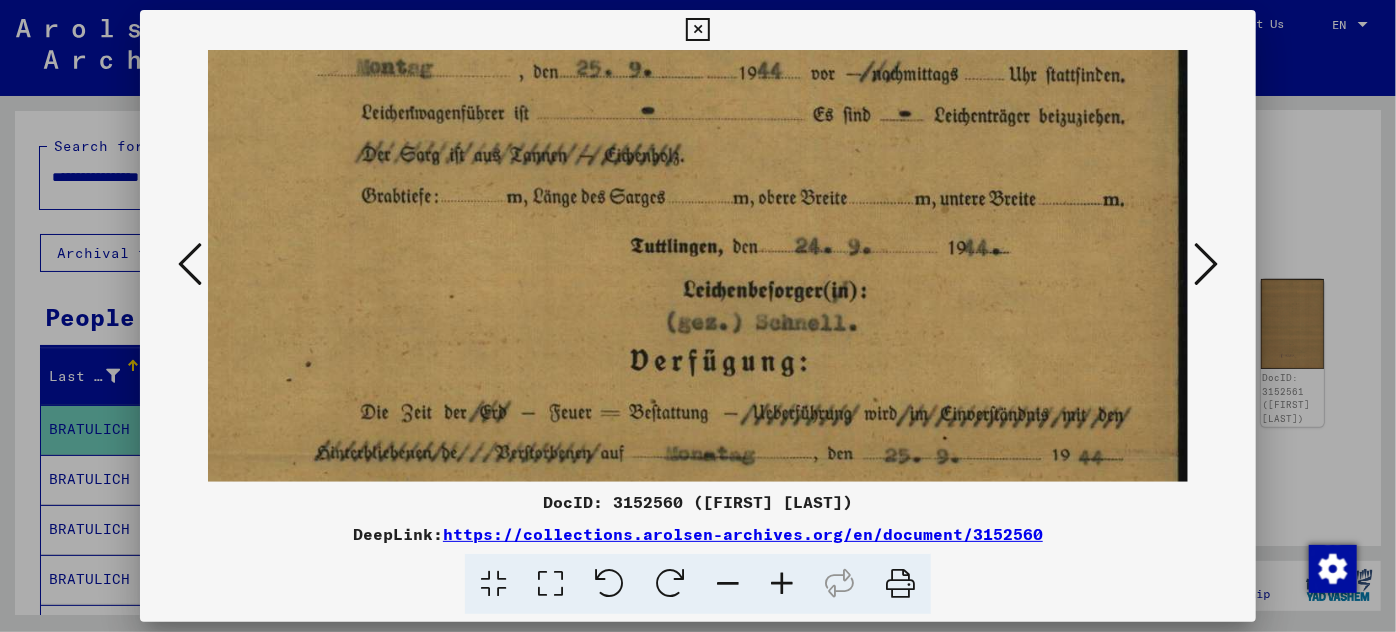 drag, startPoint x: 490, startPoint y: 329, endPoint x: 468, endPoint y: 72, distance: 257.9399 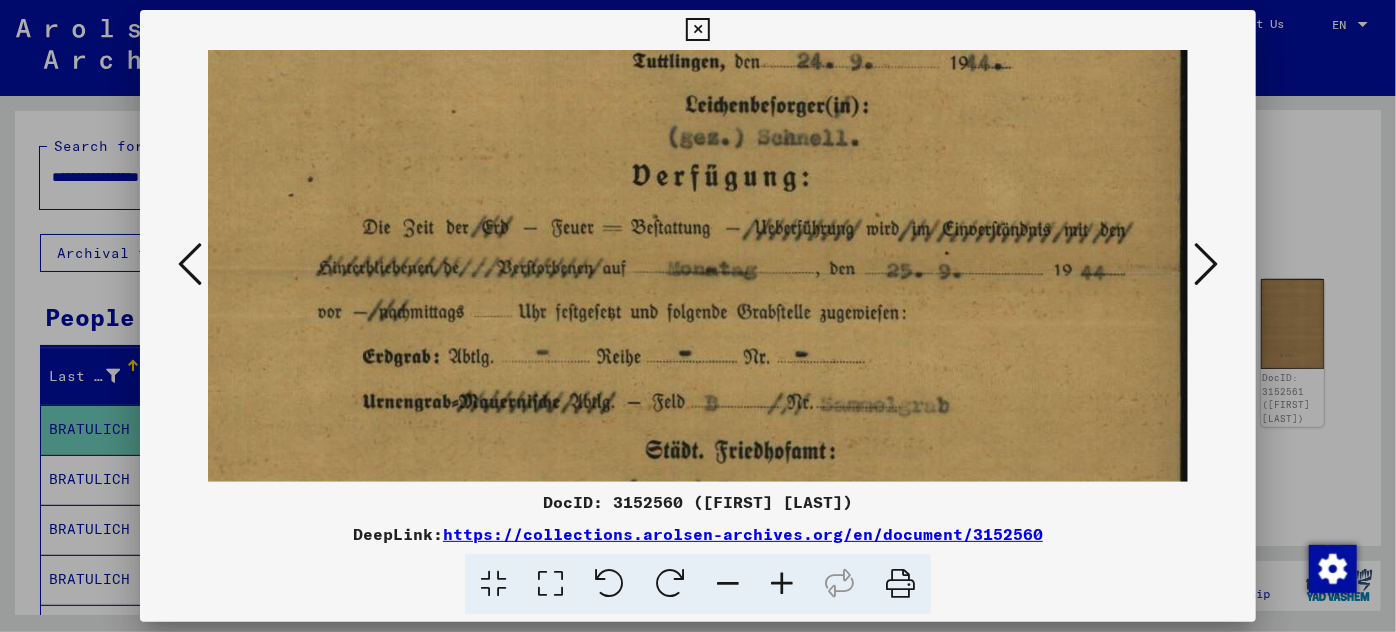 scroll, scrollTop: 677, scrollLeft: 91, axis: both 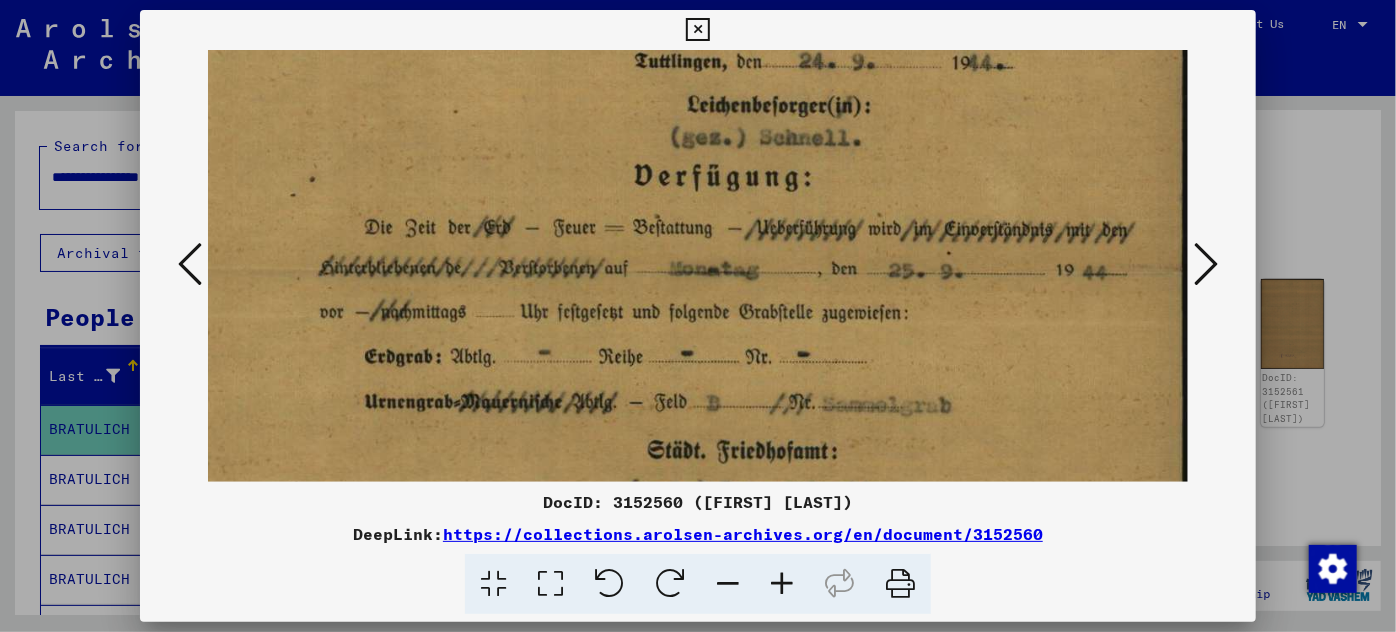 drag, startPoint x: 527, startPoint y: 327, endPoint x: 519, endPoint y: 142, distance: 185.1729 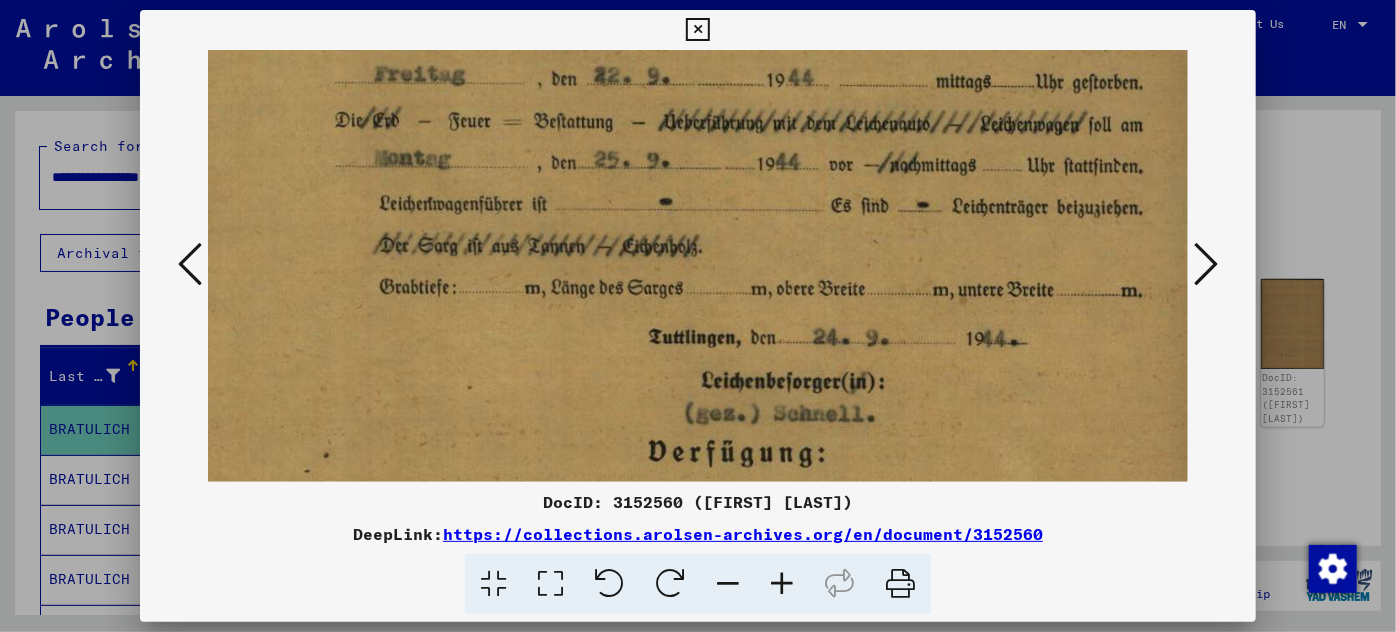 drag, startPoint x: 580, startPoint y: 148, endPoint x: 594, endPoint y: 416, distance: 268.36542 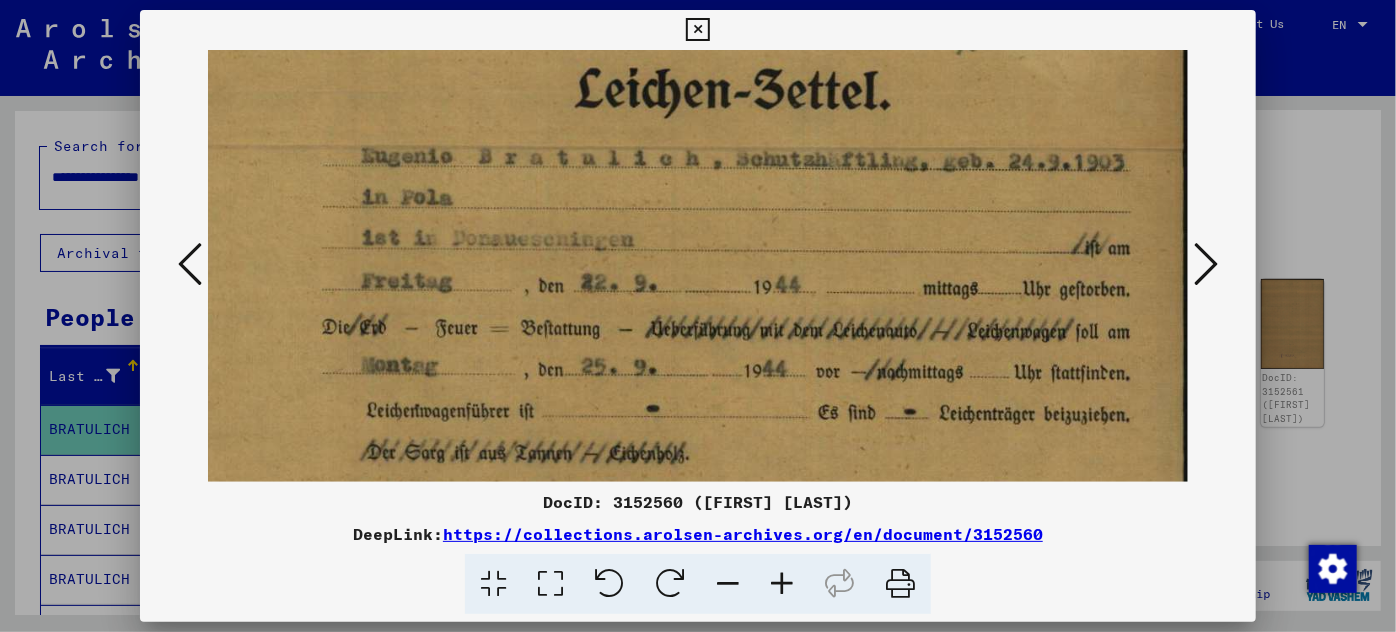 scroll, scrollTop: 194, scrollLeft: 90, axis: both 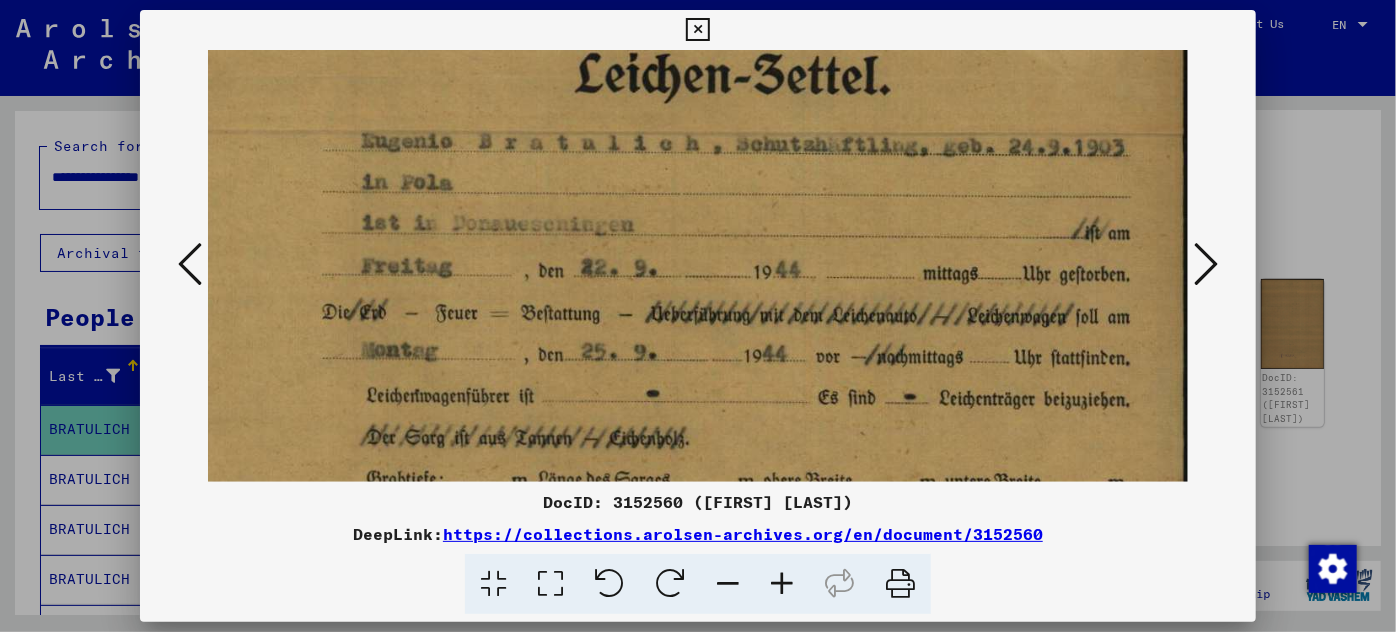 drag, startPoint x: 536, startPoint y: 391, endPoint x: 537, endPoint y: 375, distance: 16.03122 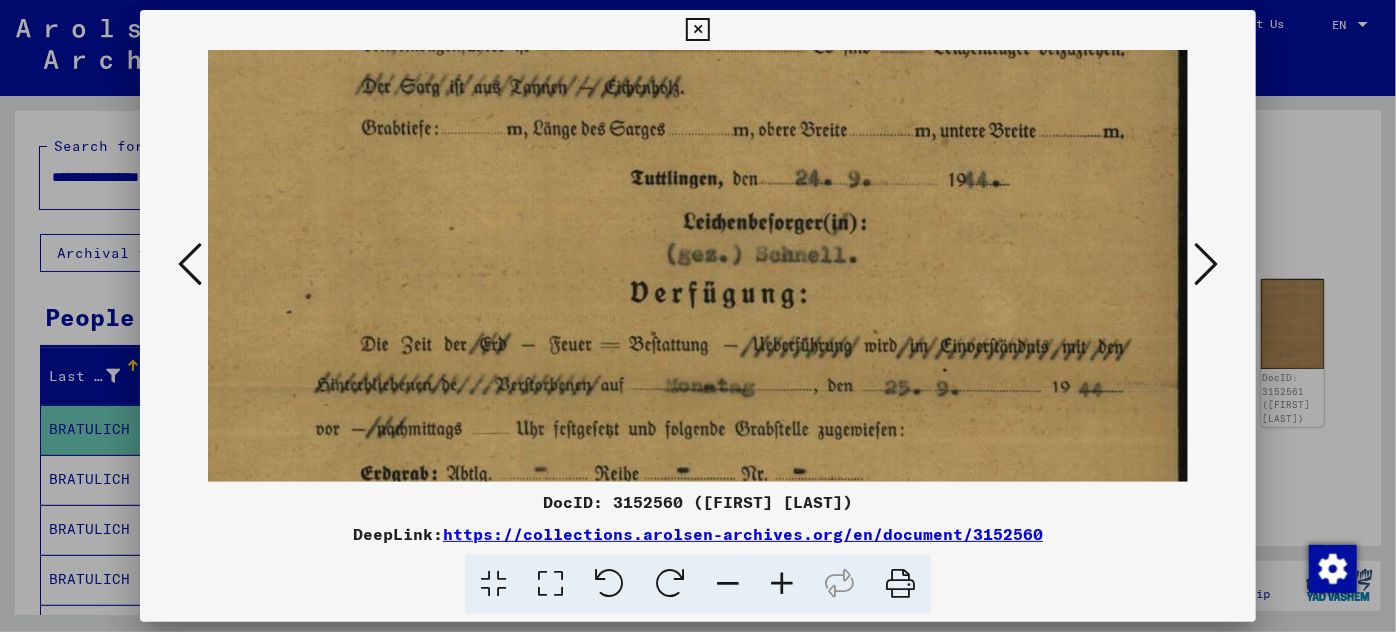 drag, startPoint x: 722, startPoint y: 461, endPoint x: 652, endPoint y: 80, distance: 387.37708 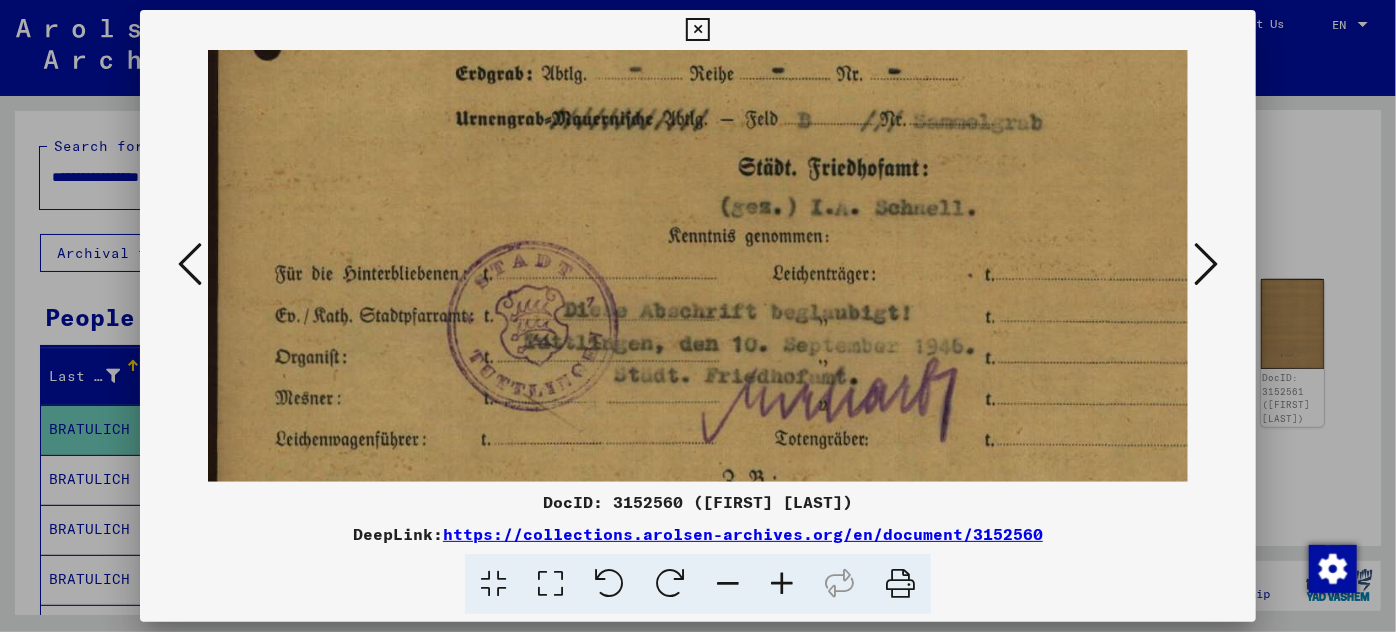 scroll, scrollTop: 958, scrollLeft: 0, axis: vertical 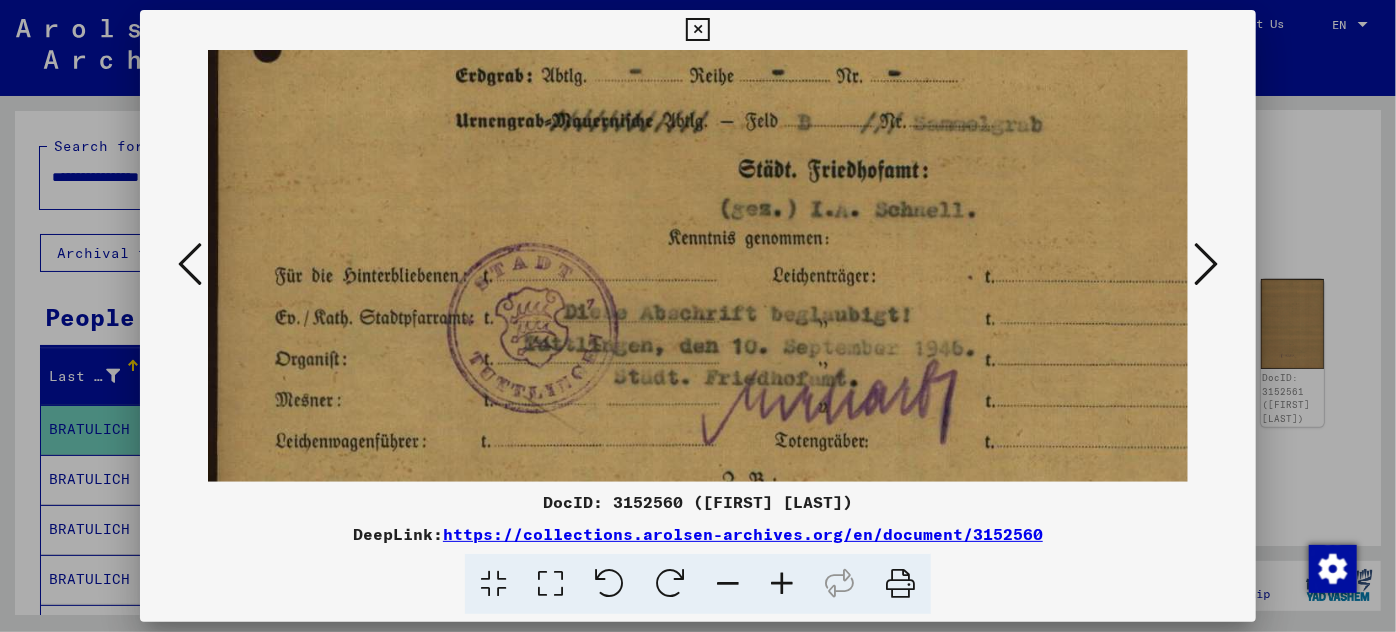 drag, startPoint x: 622, startPoint y: 417, endPoint x: 887, endPoint y: 60, distance: 444.60544 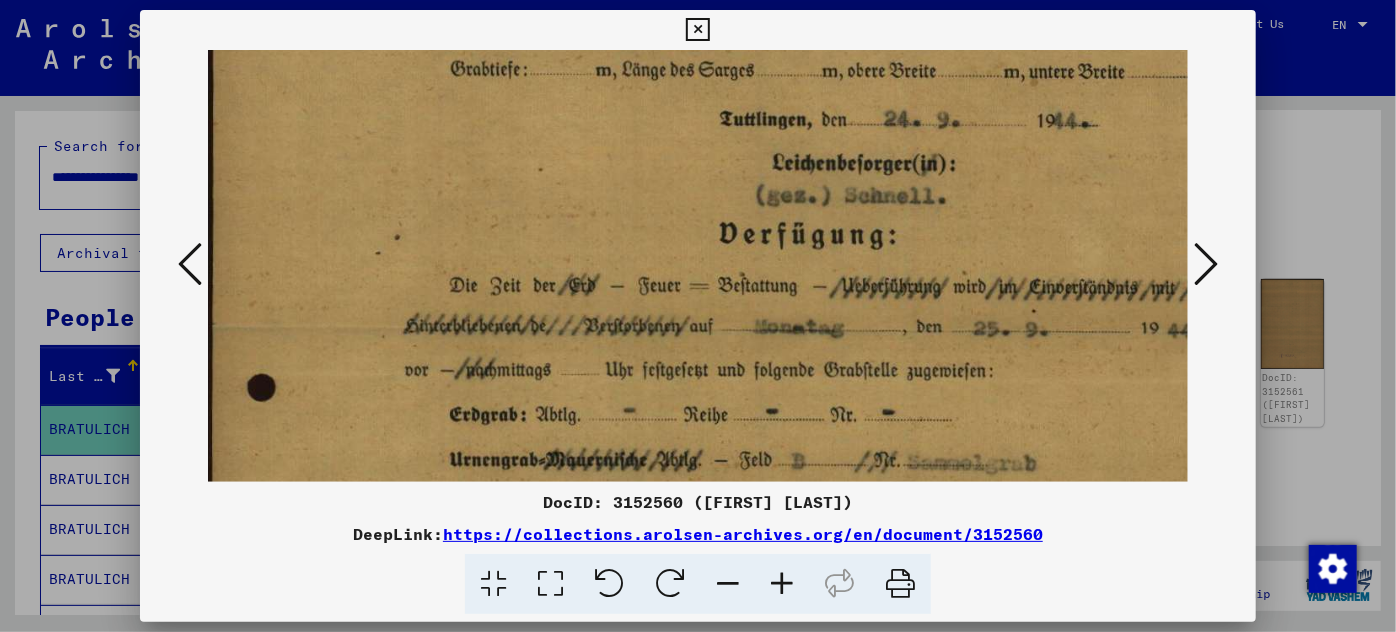 drag, startPoint x: 627, startPoint y: 225, endPoint x: 620, endPoint y: 516, distance: 291.08417 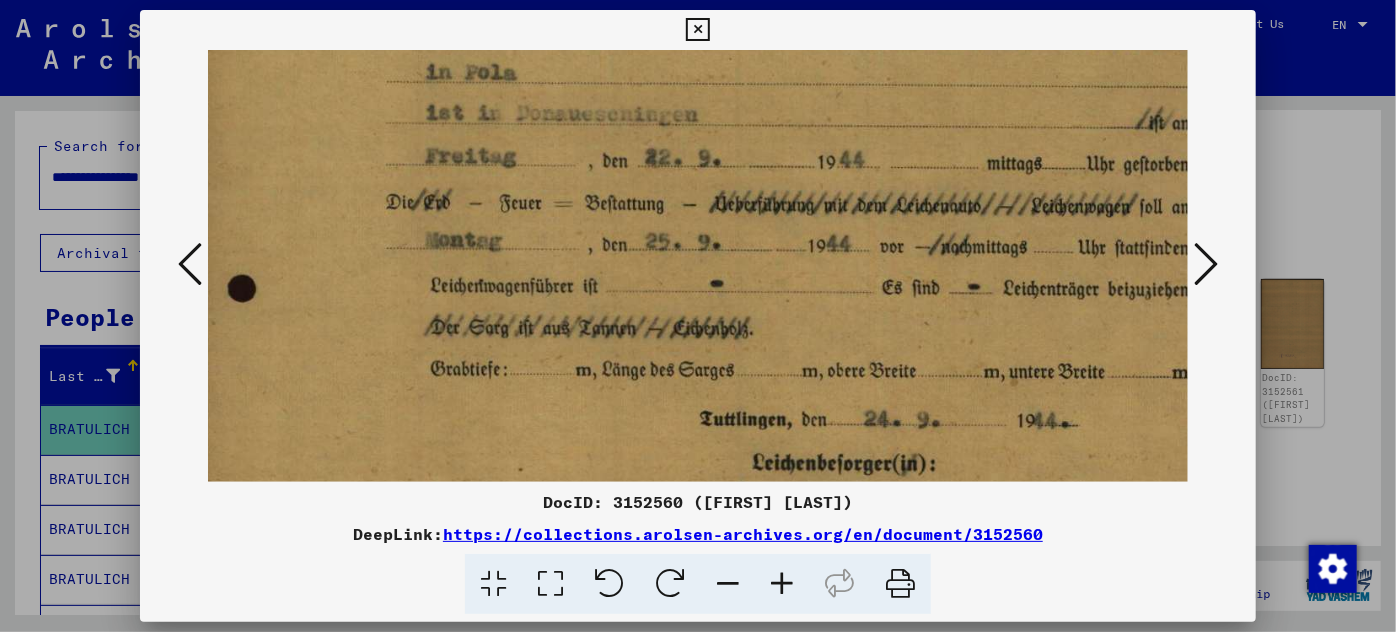 scroll, scrollTop: 234, scrollLeft: 26, axis: both 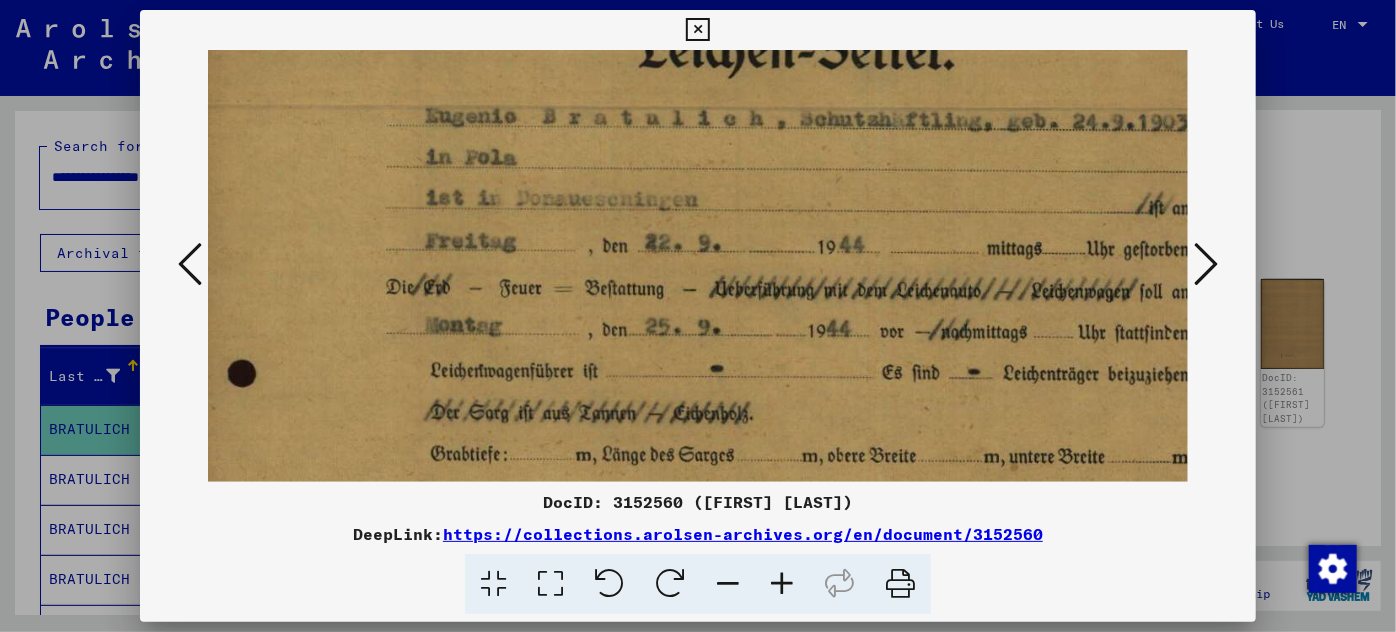 drag, startPoint x: 610, startPoint y: 268, endPoint x: 590, endPoint y: 654, distance: 386.5178 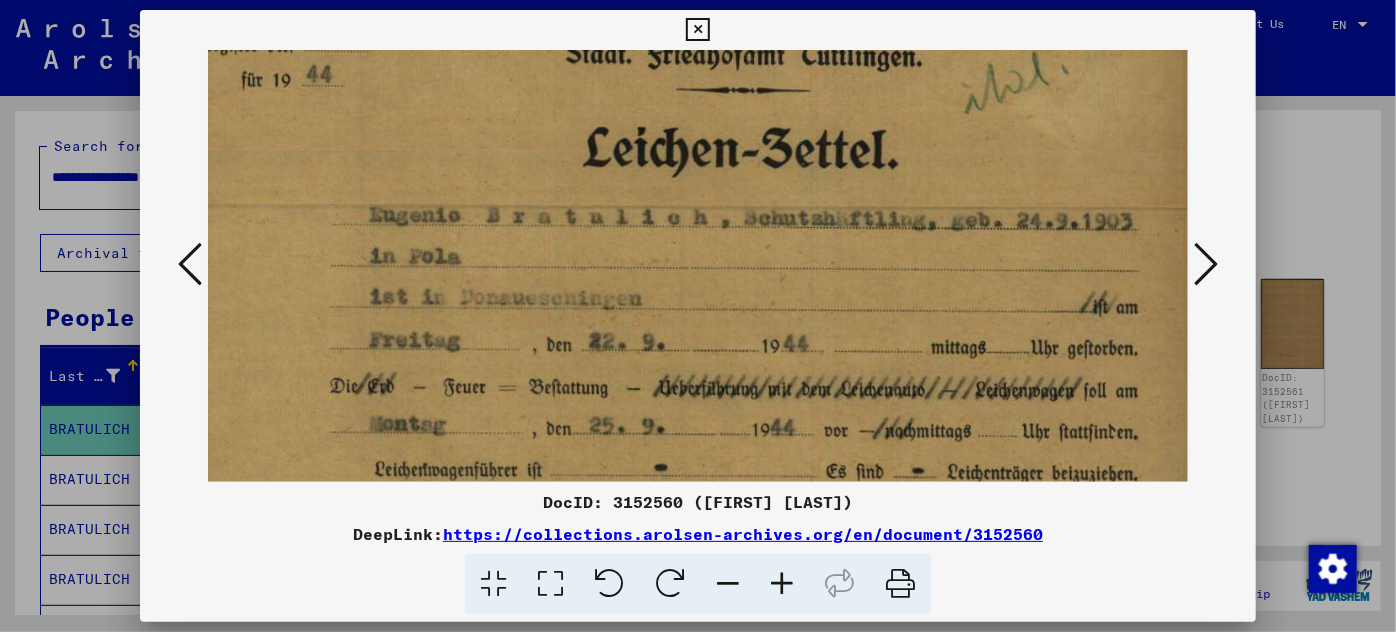 scroll, scrollTop: 149, scrollLeft: 77, axis: both 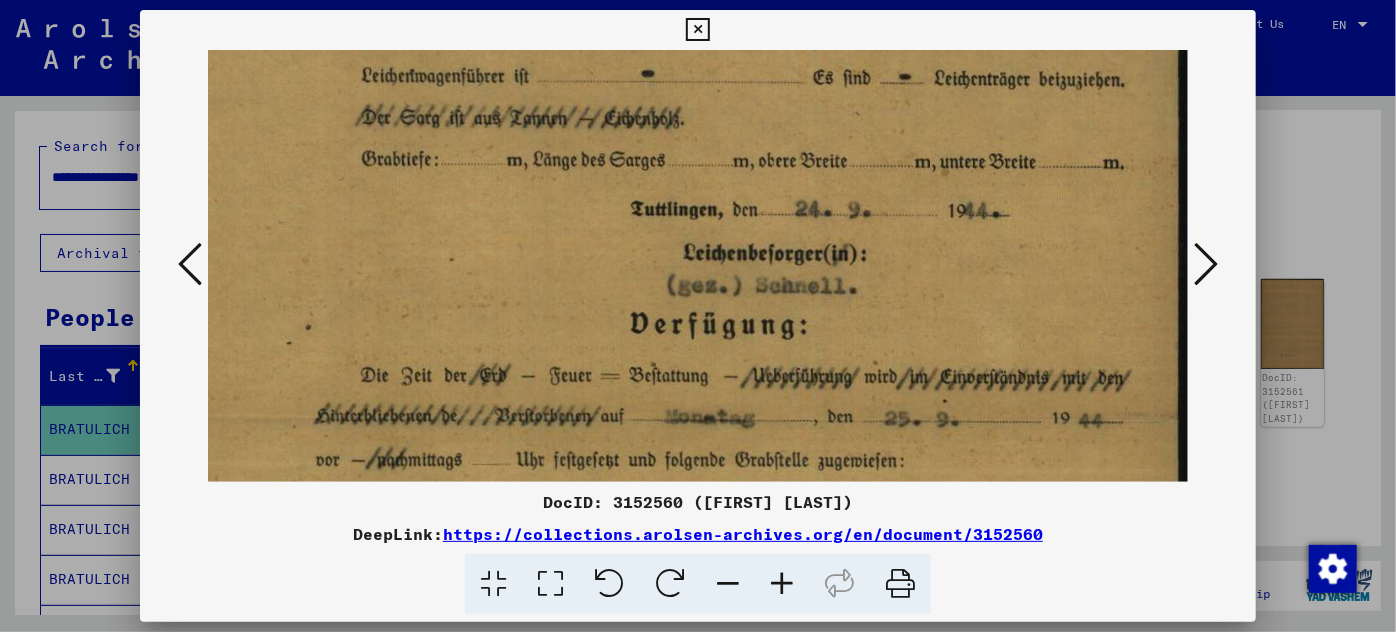 drag, startPoint x: 855, startPoint y: 279, endPoint x: 463, endPoint y: -16, distance: 490.60065 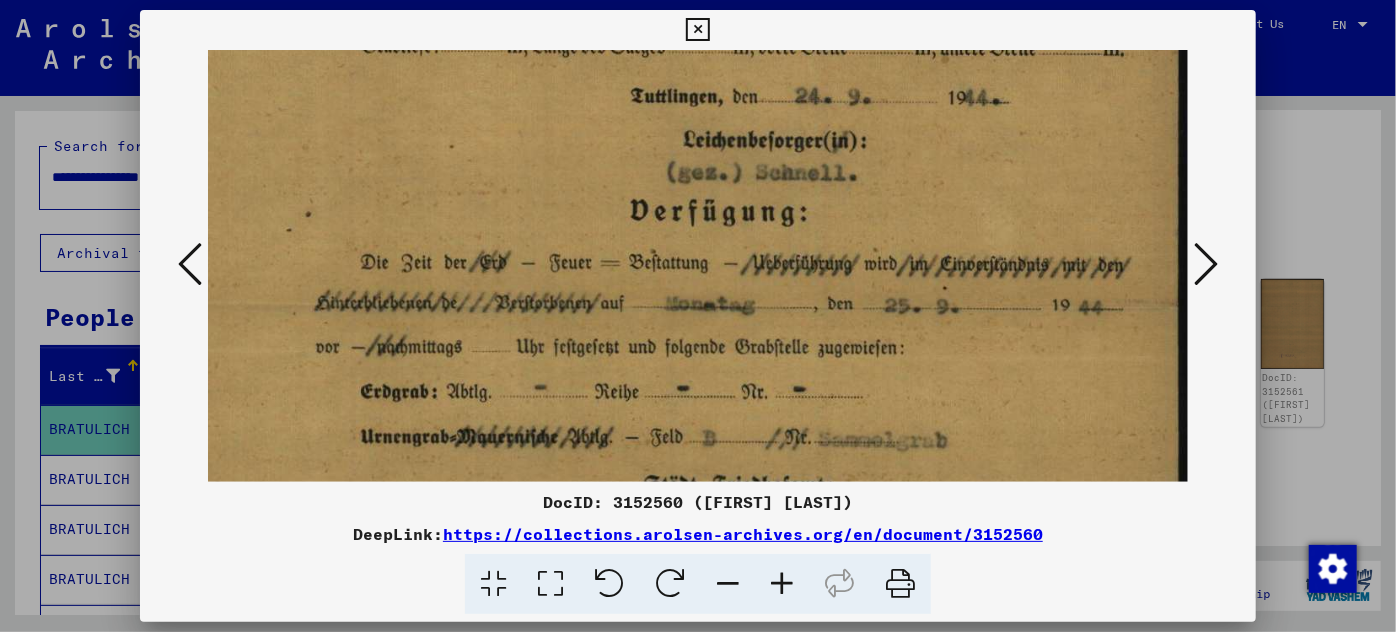 drag, startPoint x: 527, startPoint y: 266, endPoint x: 508, endPoint y: 153, distance: 114.58621 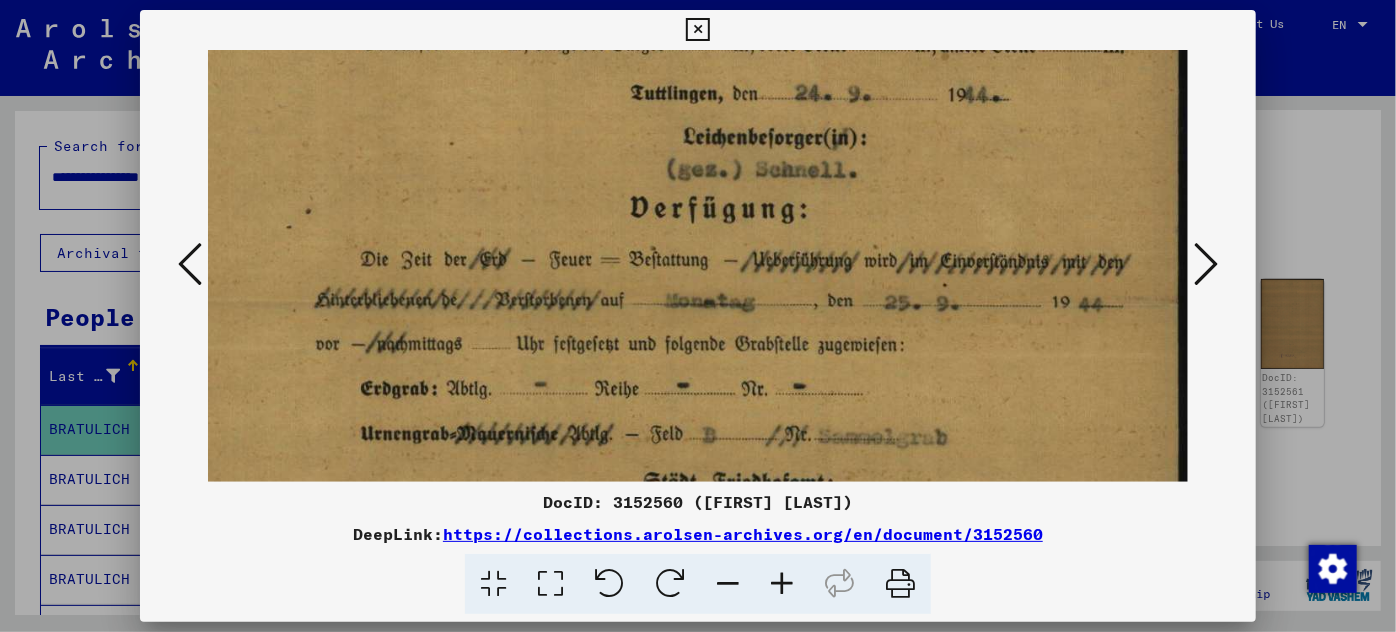 click at bounding box center (1206, 264) 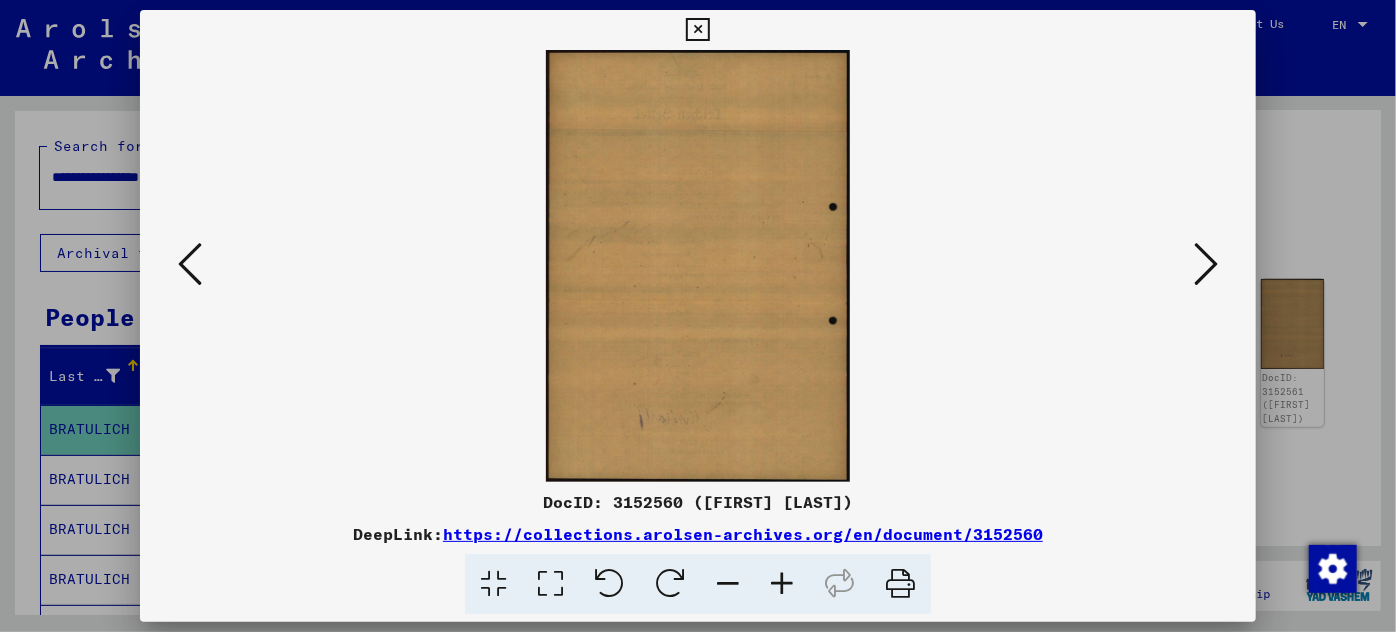 click at bounding box center [1206, 264] 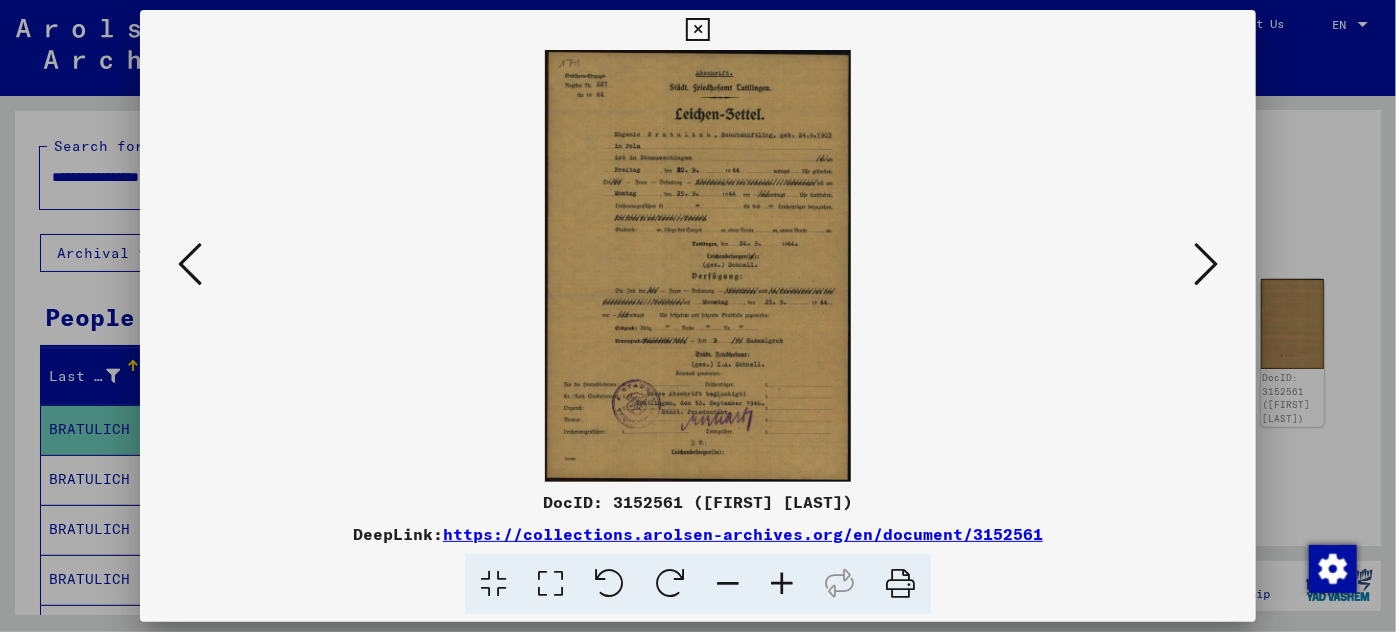 click at bounding box center [782, 584] 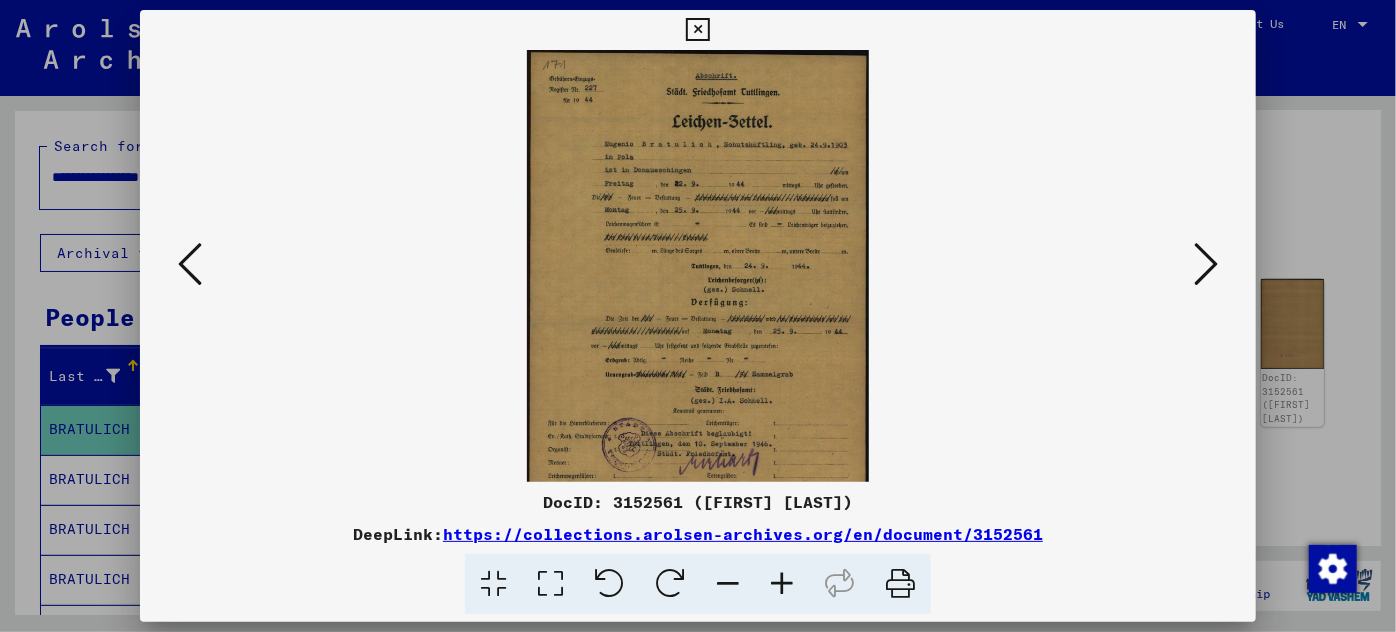 click at bounding box center (782, 584) 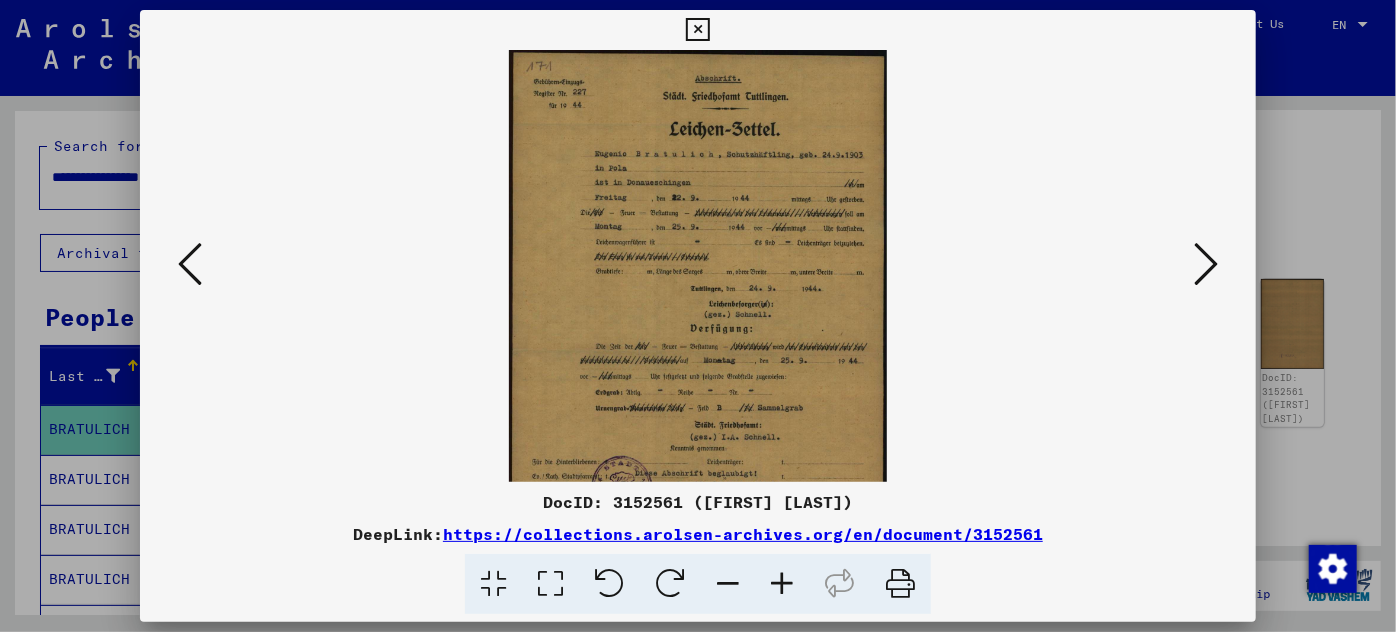 click at bounding box center [782, 584] 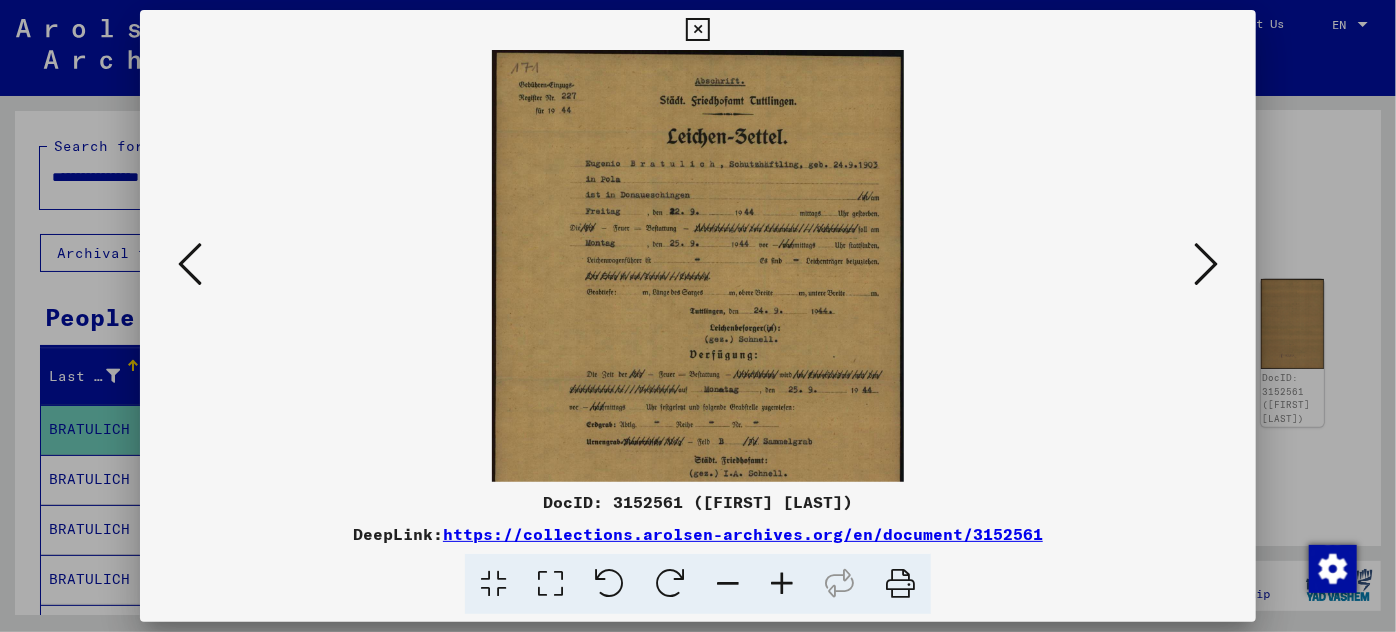 click at bounding box center [782, 584] 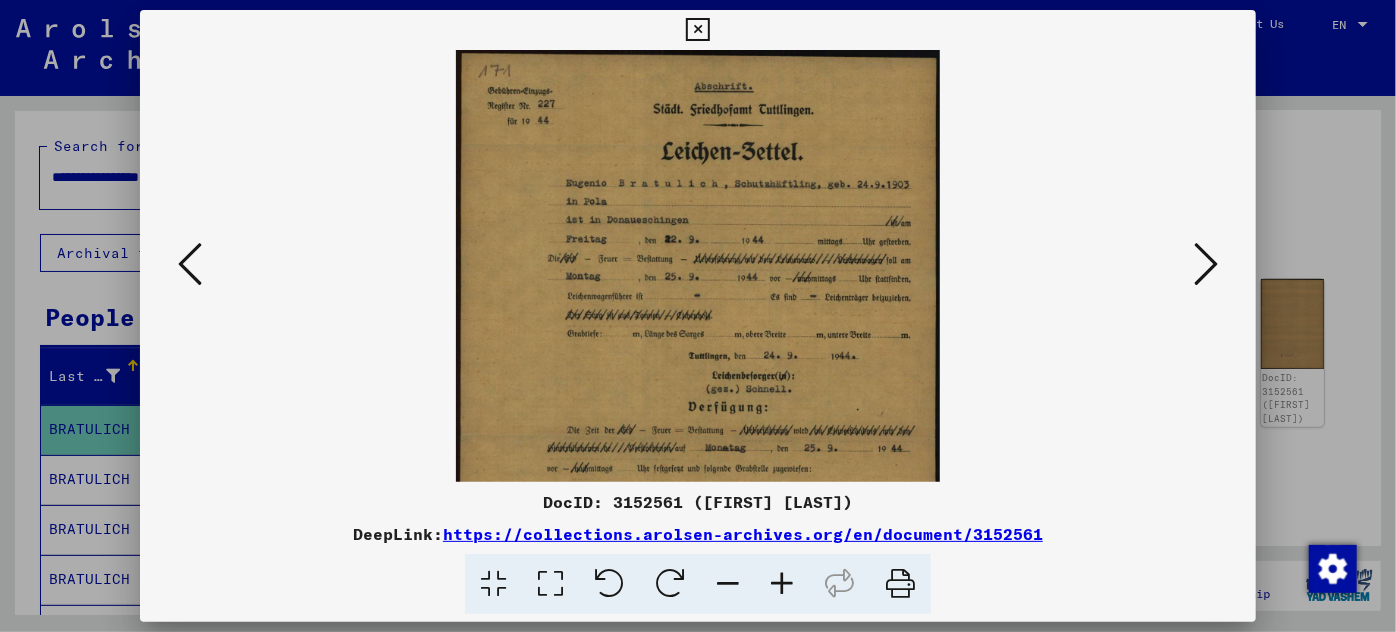 click at bounding box center (782, 584) 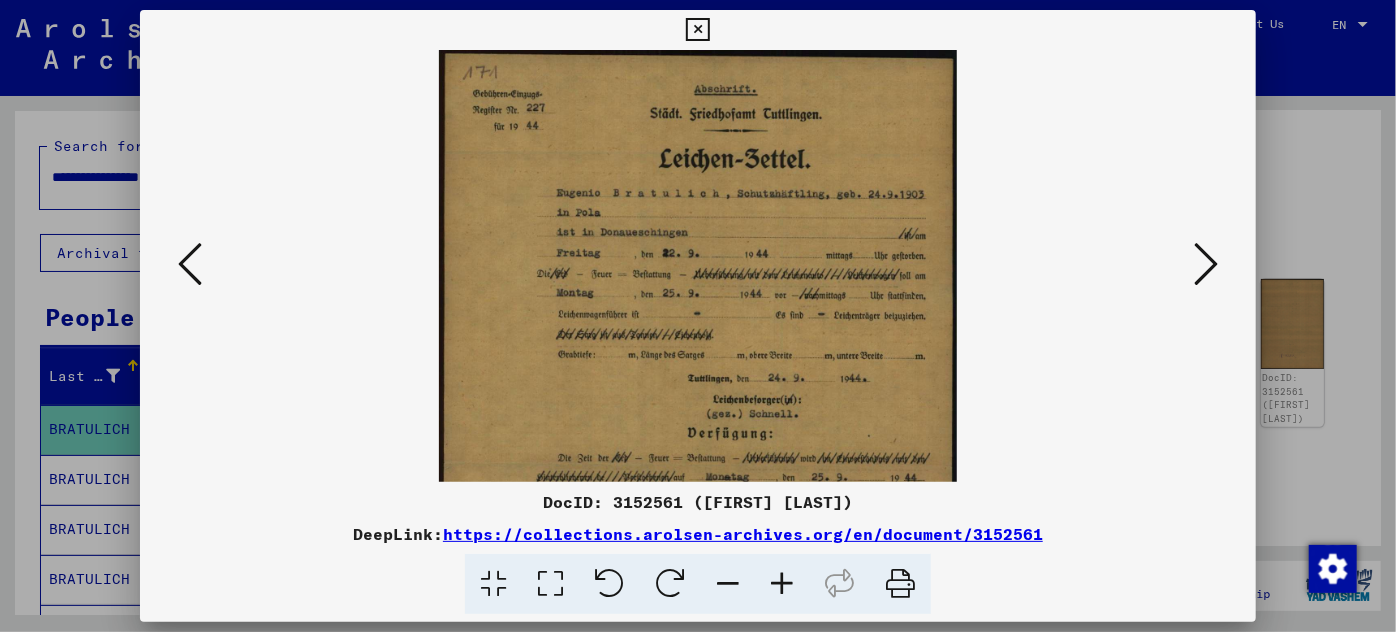 click at bounding box center (782, 584) 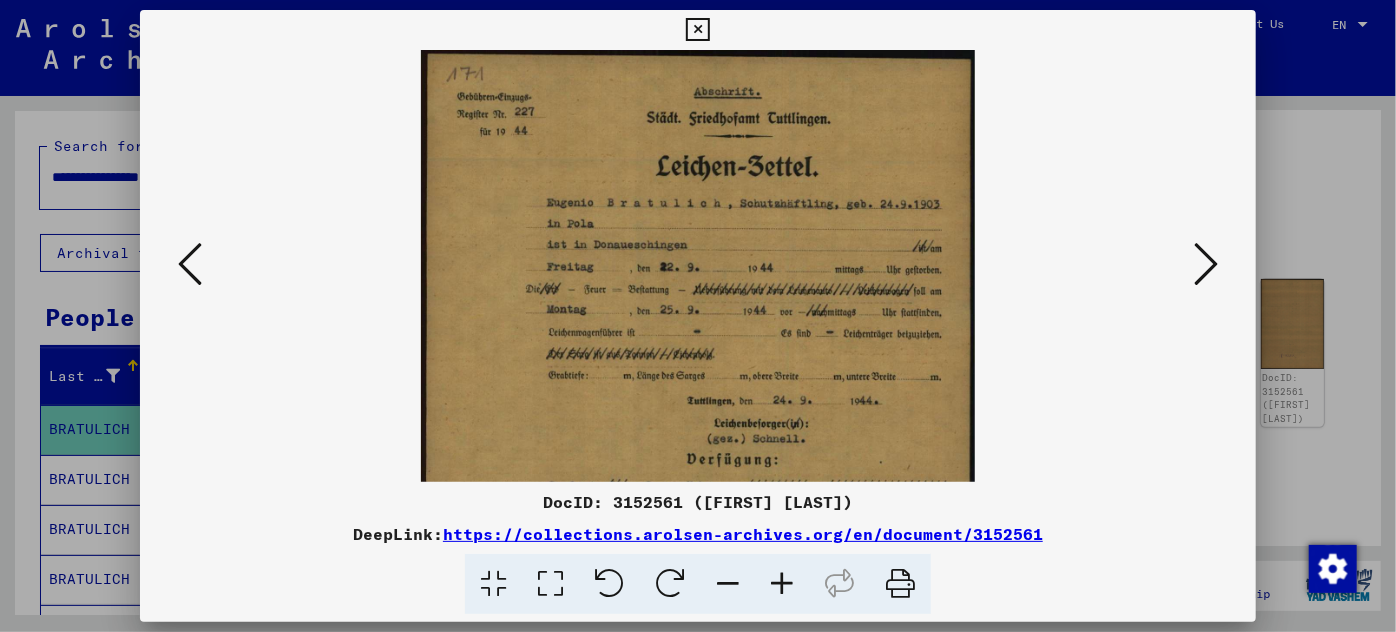 click at bounding box center [782, 584] 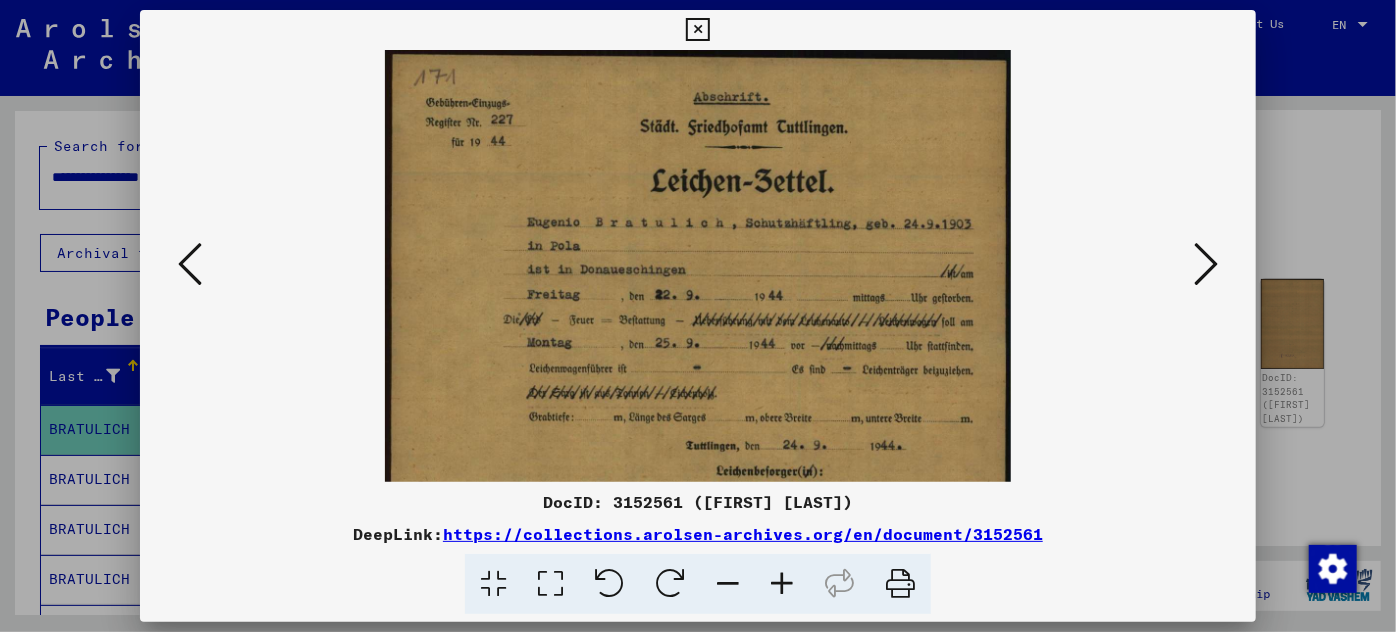 click at bounding box center (782, 584) 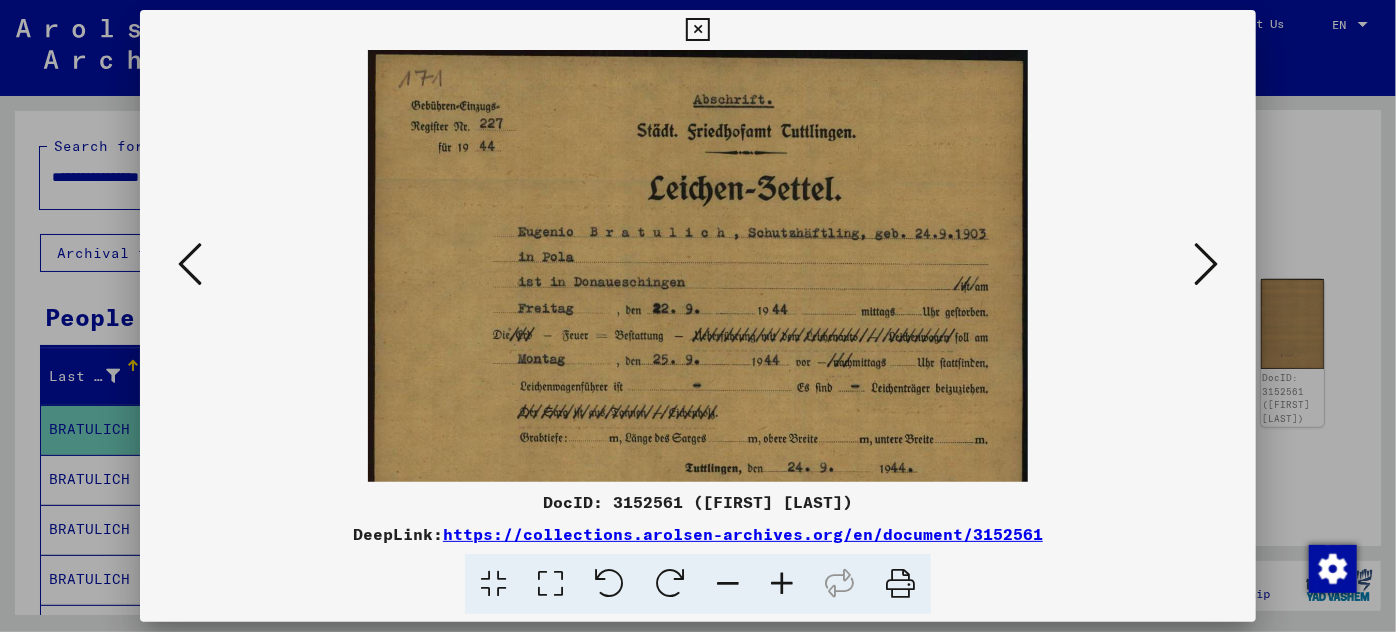 click at bounding box center (782, 584) 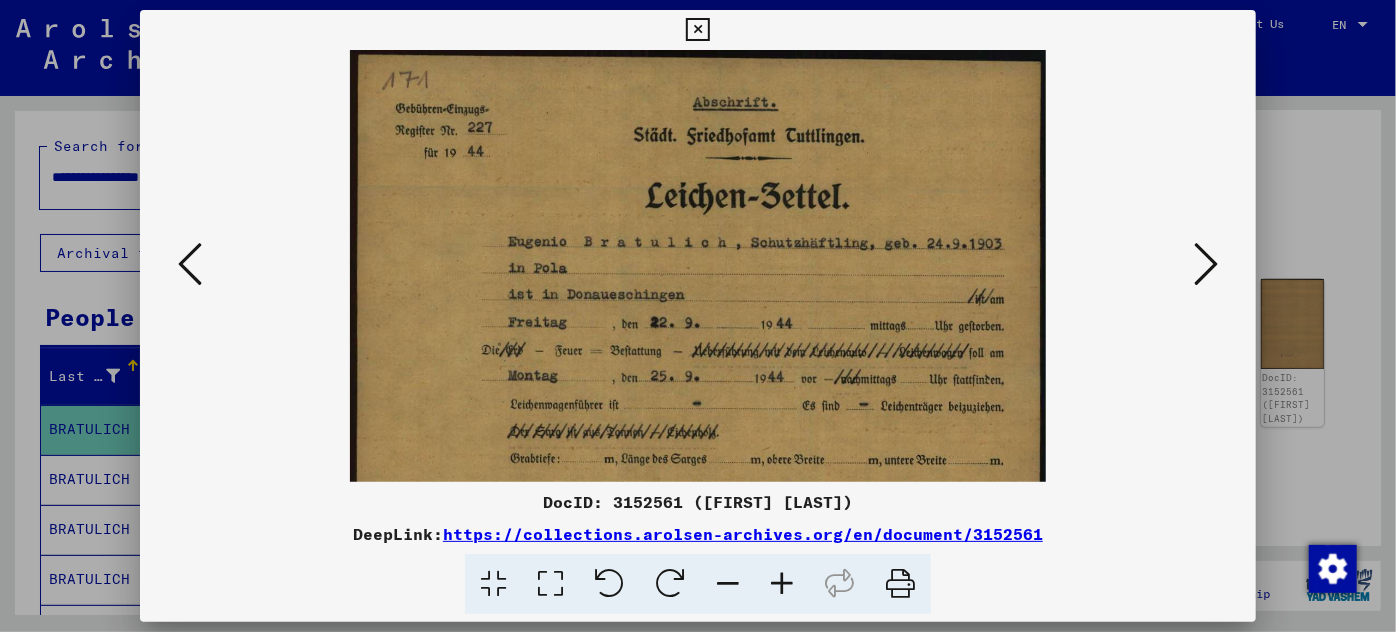 click at bounding box center (782, 584) 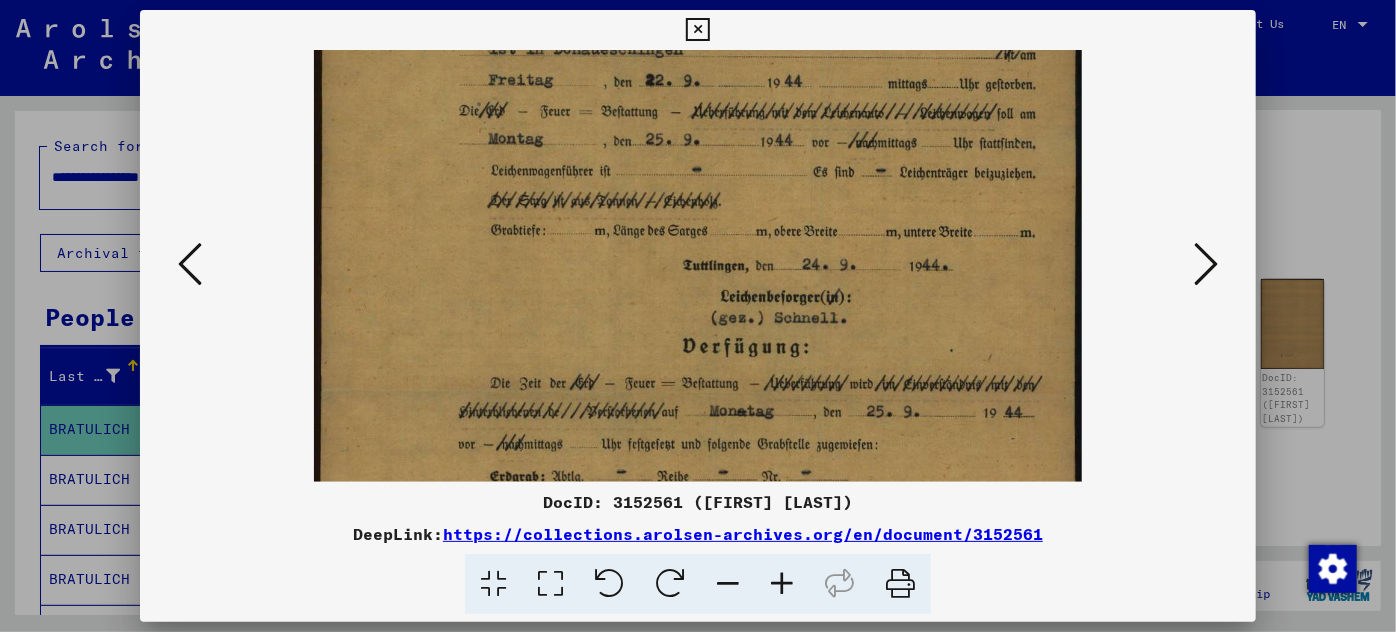 scroll, scrollTop: 327, scrollLeft: 0, axis: vertical 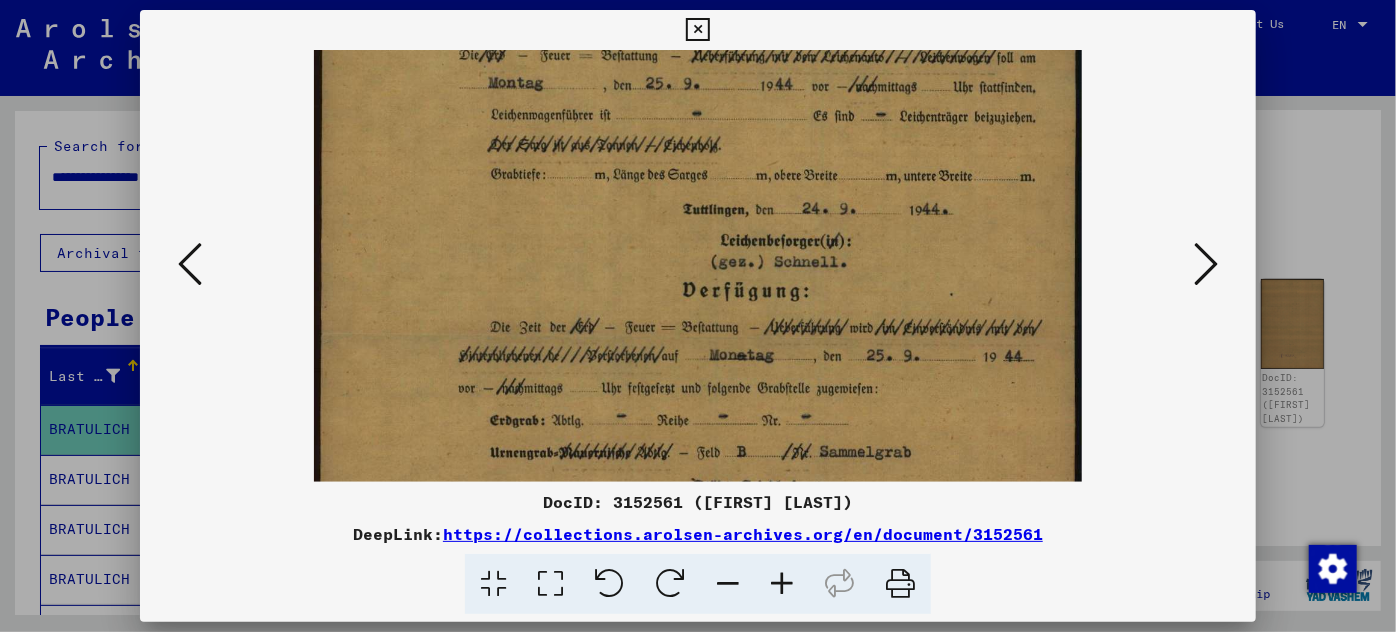 drag, startPoint x: 717, startPoint y: 437, endPoint x: 650, endPoint y: 108, distance: 335.7529 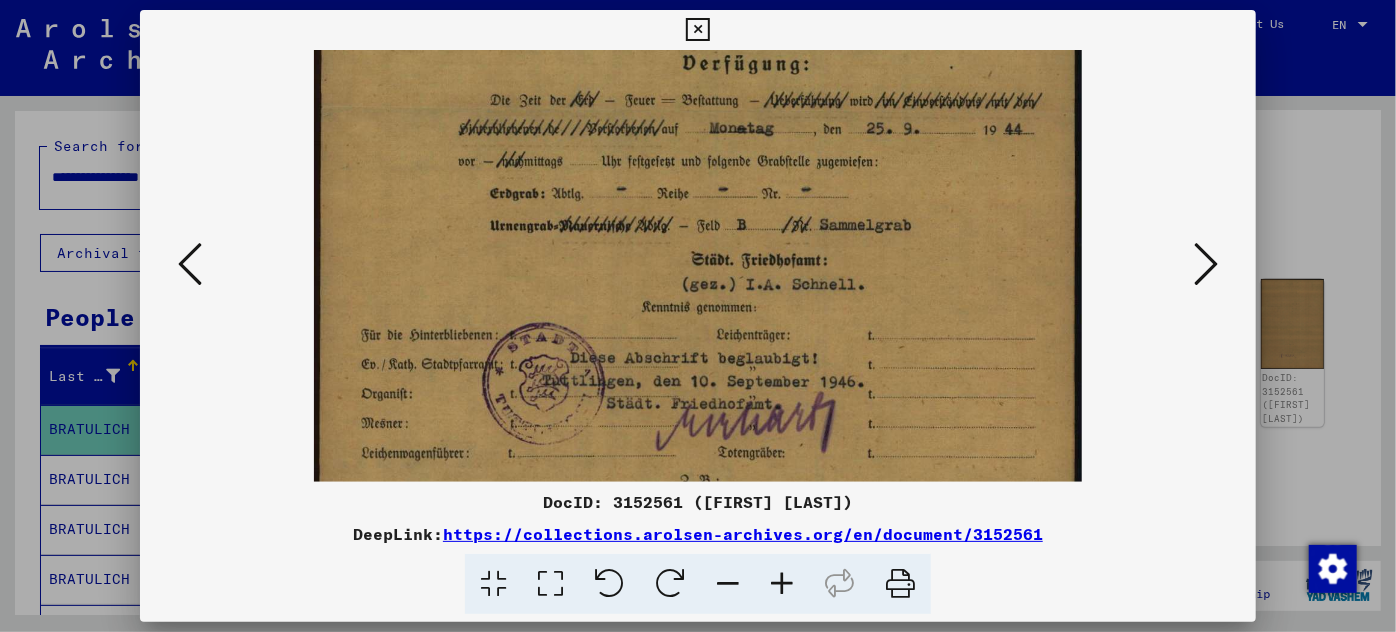 scroll, scrollTop: 650, scrollLeft: 0, axis: vertical 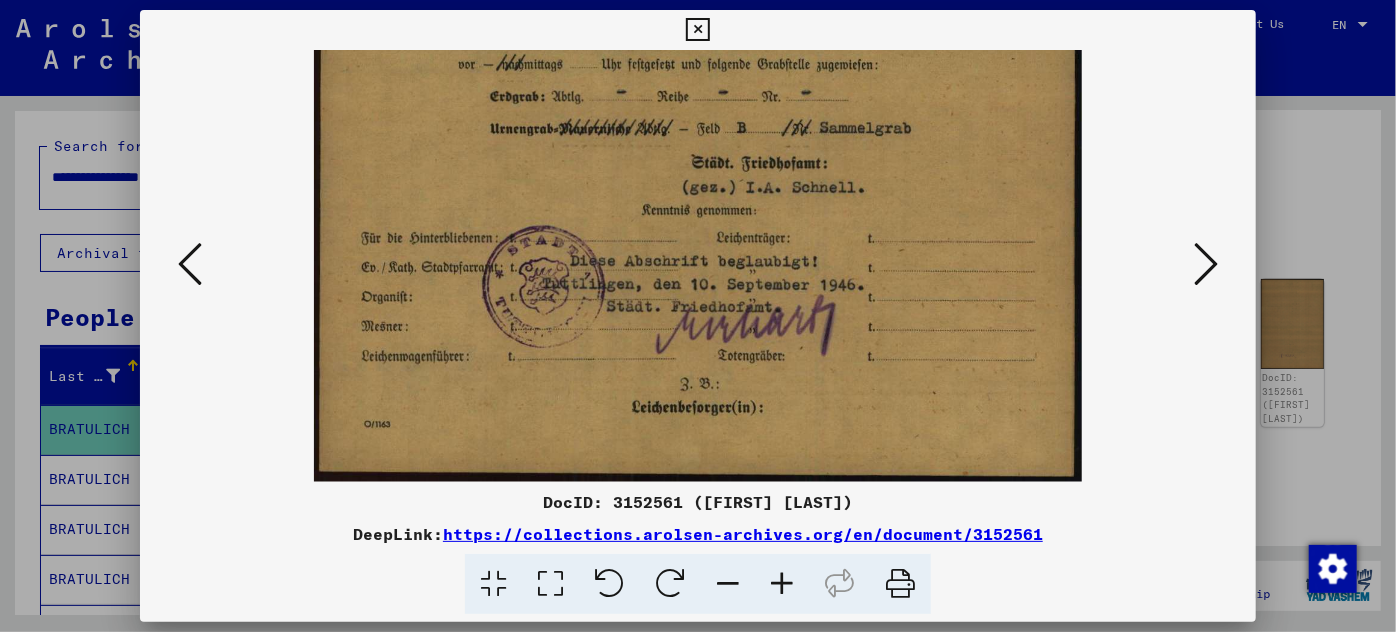drag, startPoint x: 678, startPoint y: 431, endPoint x: 600, endPoint y: 108, distance: 332.28452 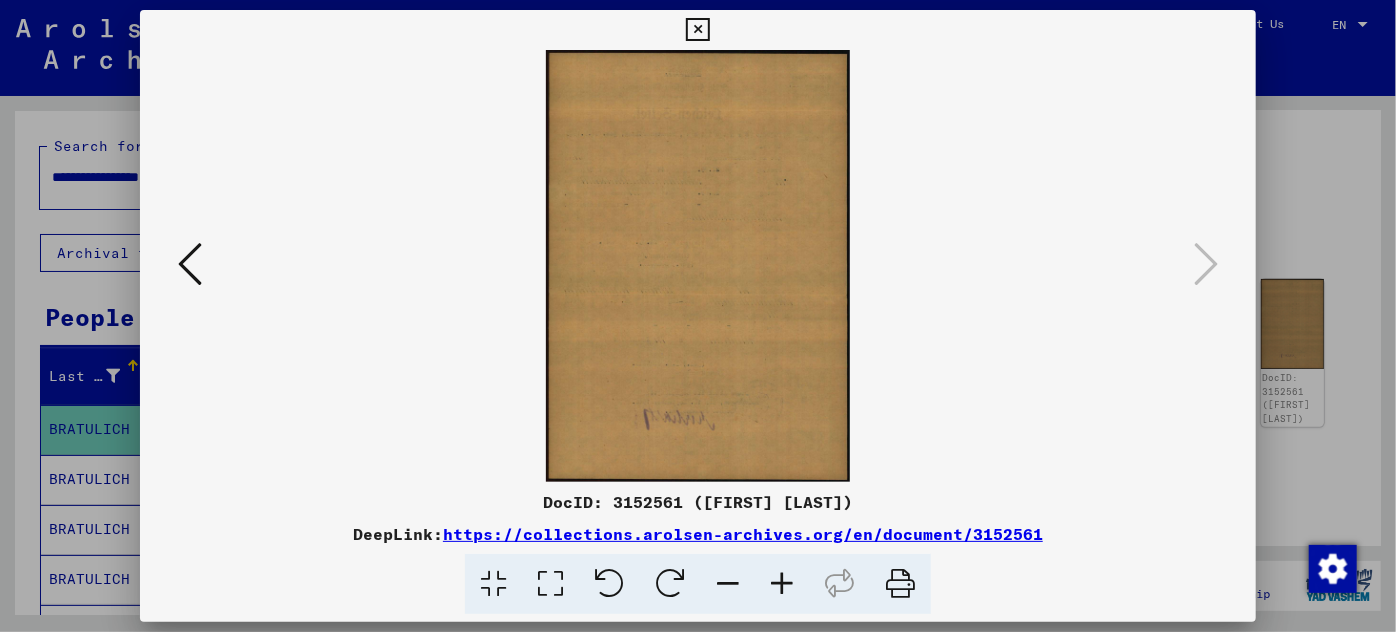 scroll, scrollTop: 0, scrollLeft: 0, axis: both 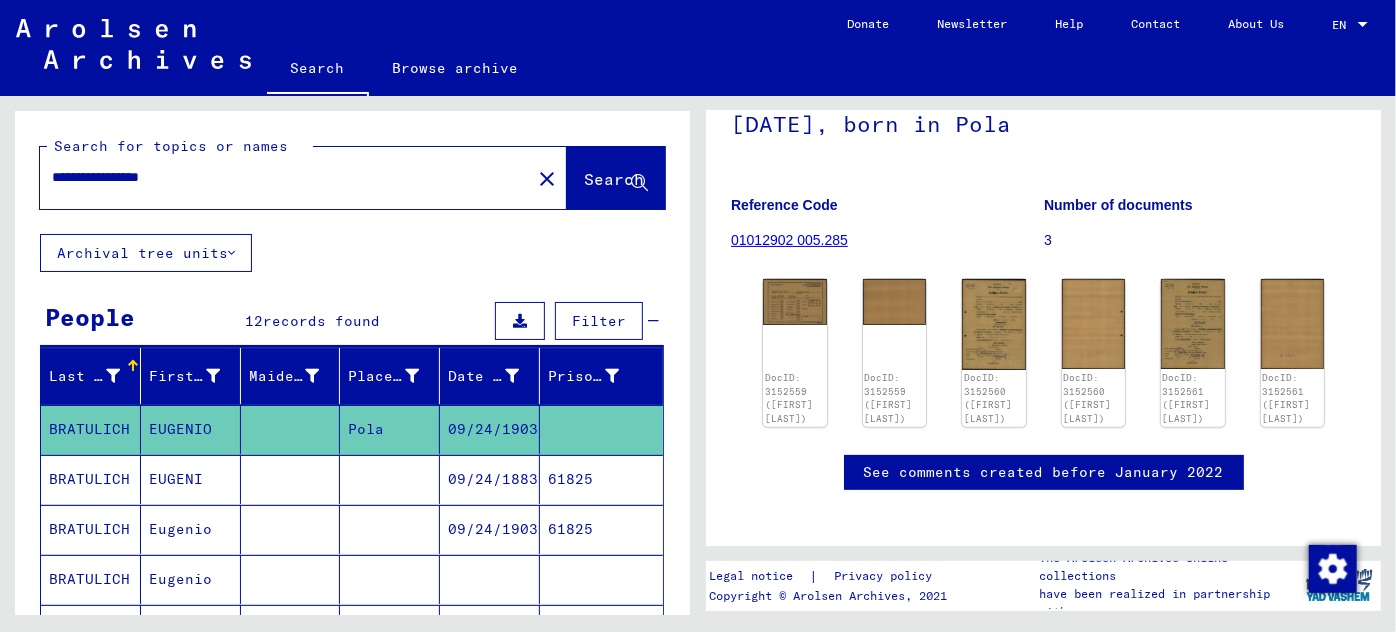 click on "09/24/1883" at bounding box center [490, 529] 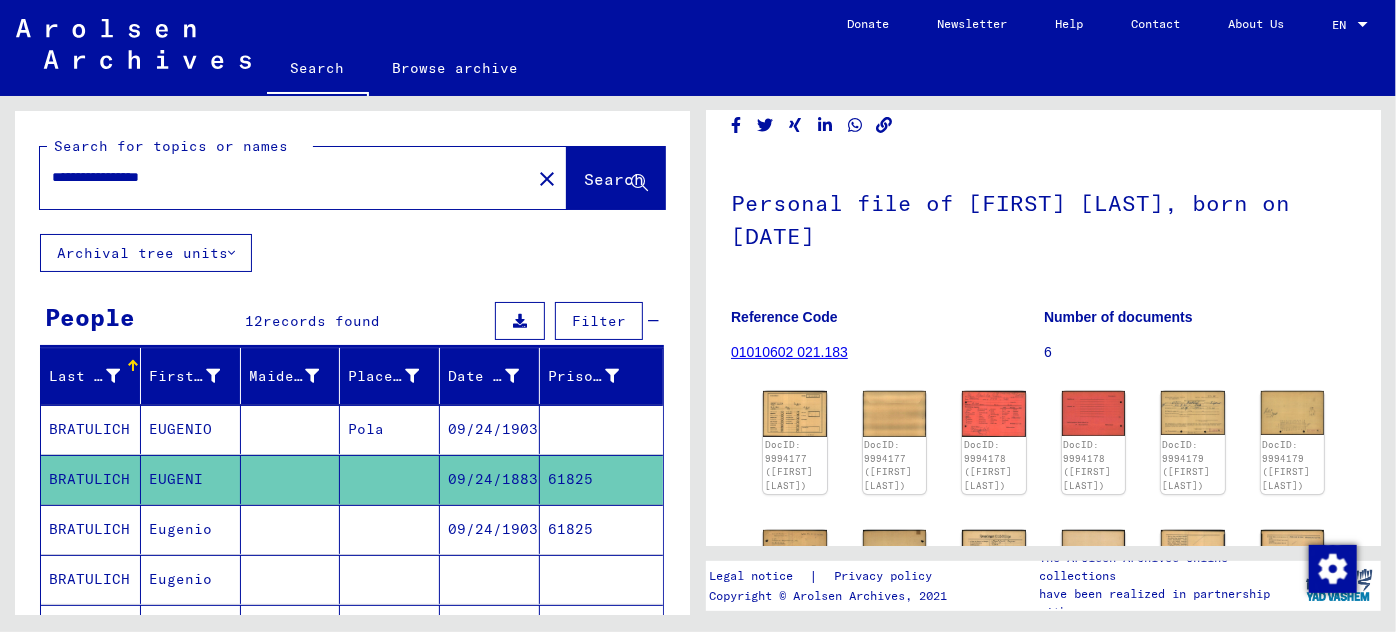 scroll, scrollTop: 90, scrollLeft: 0, axis: vertical 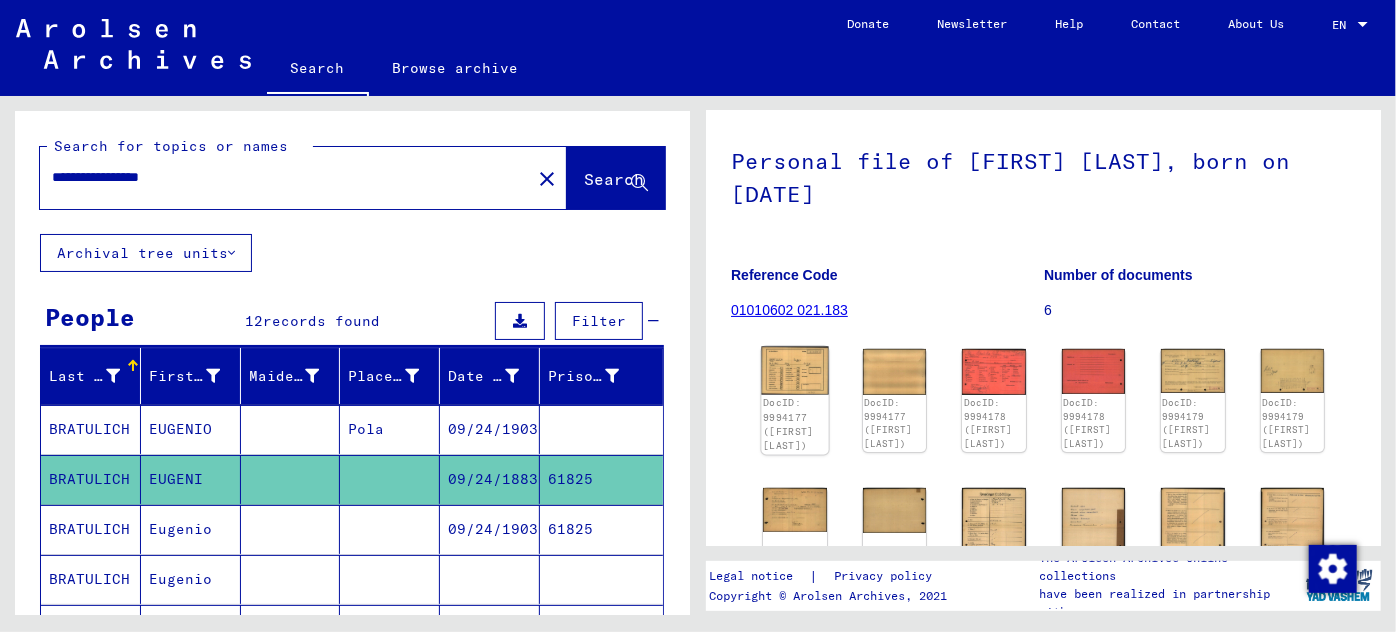 click 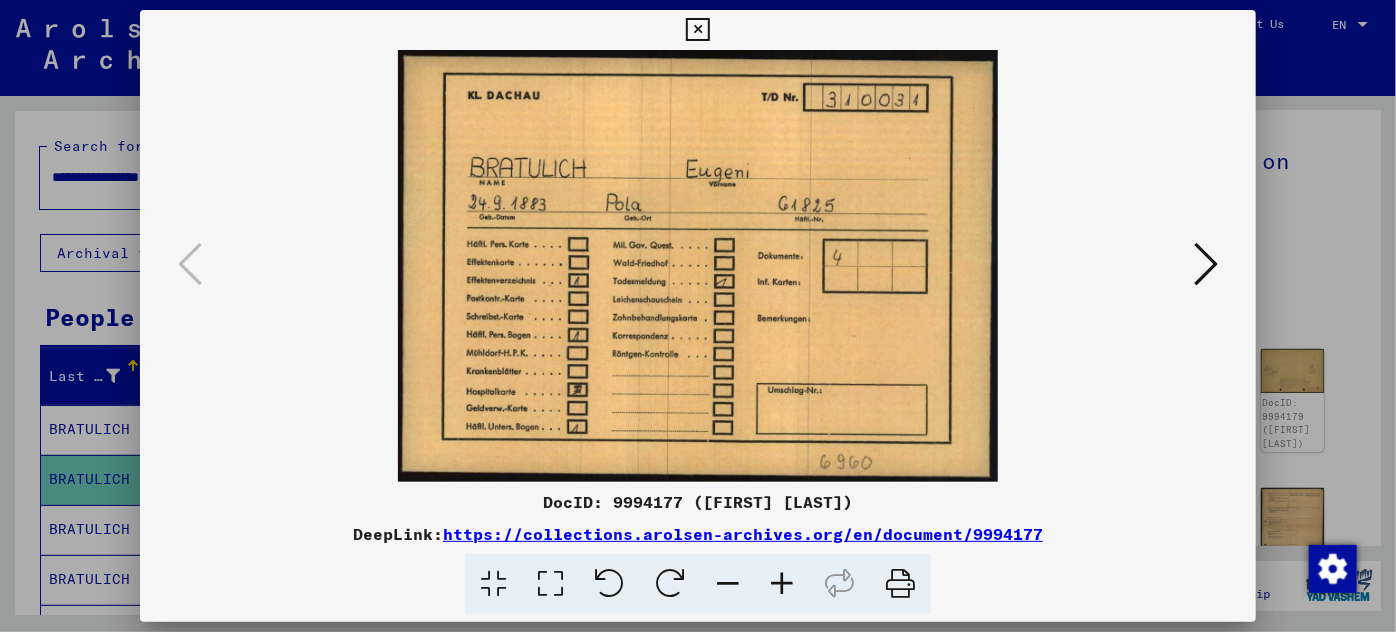 click at bounding box center [1206, 264] 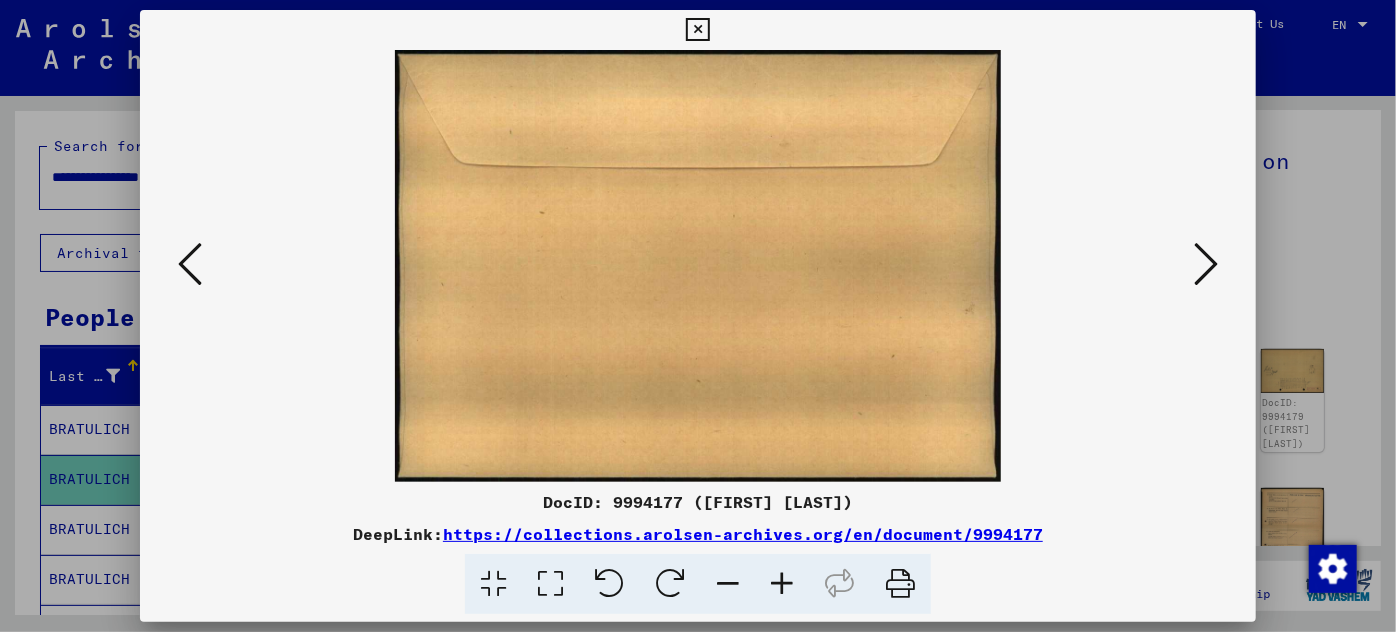 click at bounding box center [1206, 264] 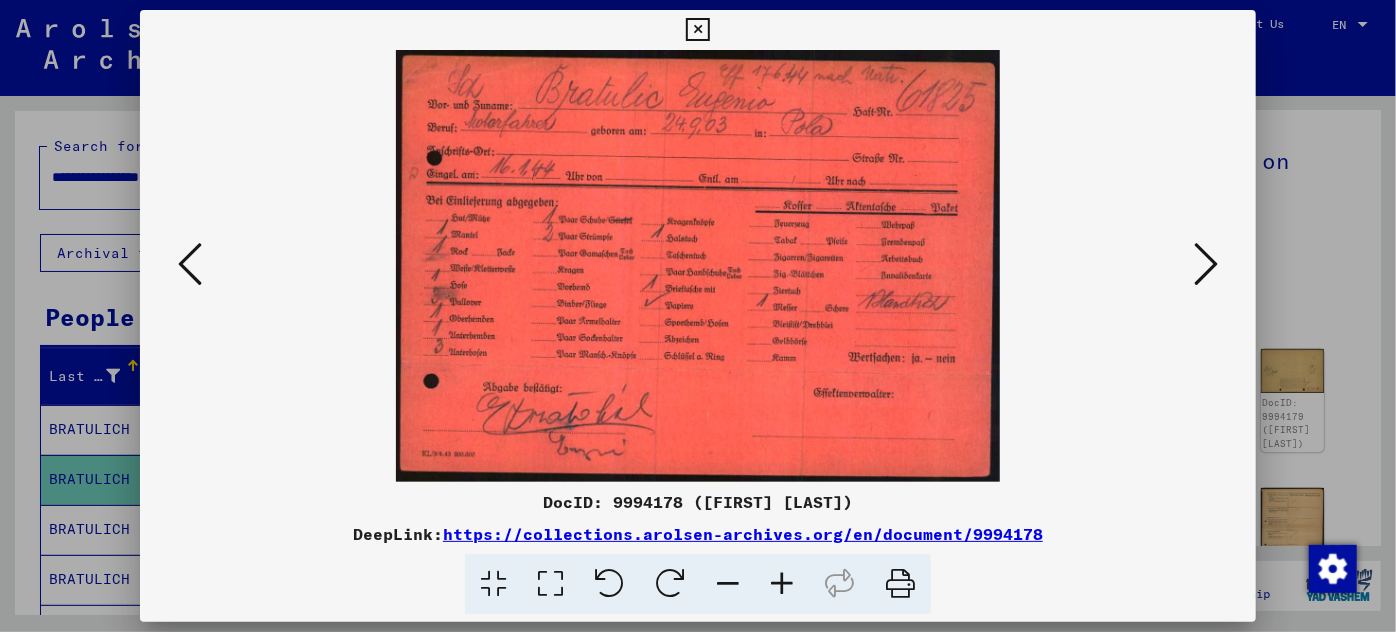 click at bounding box center [1206, 264] 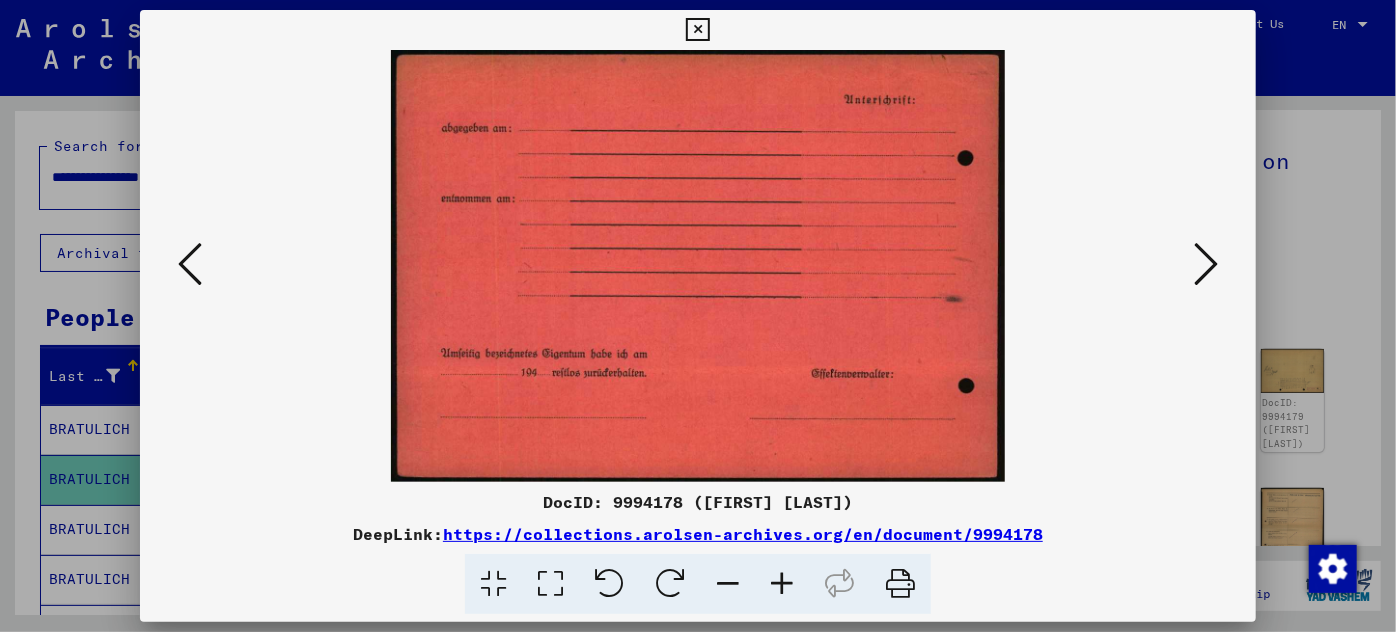 click at bounding box center (1206, 264) 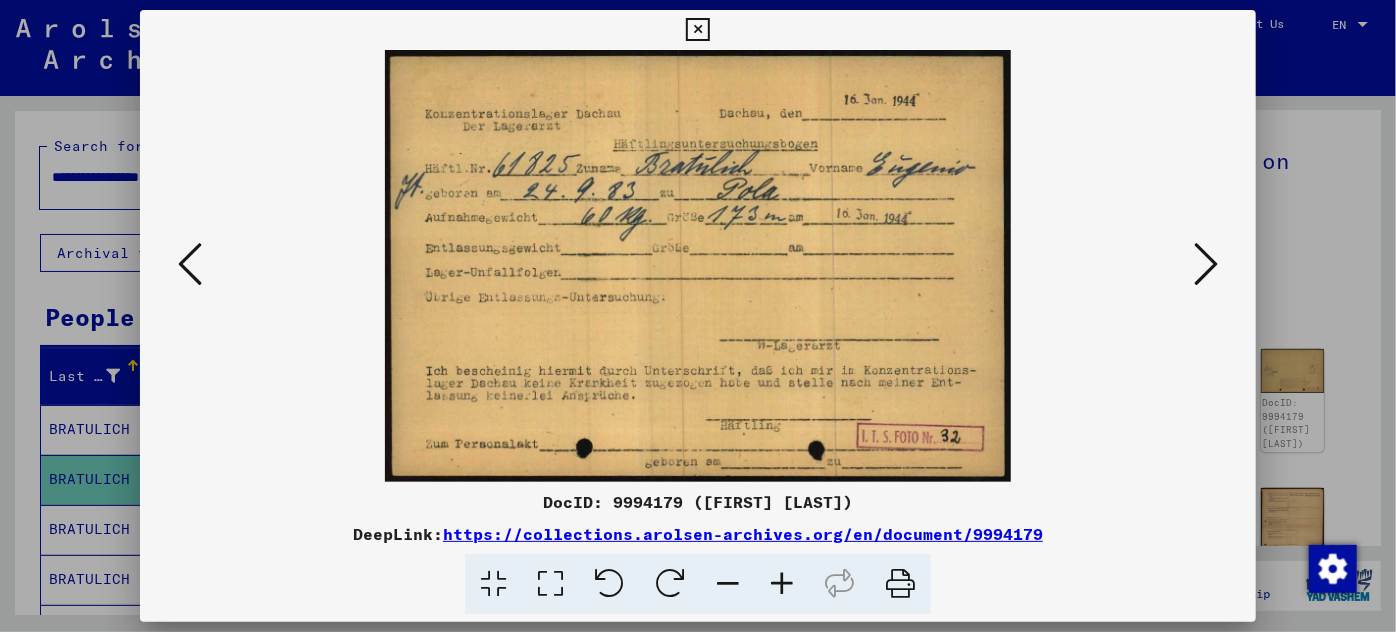 click at bounding box center (1206, 264) 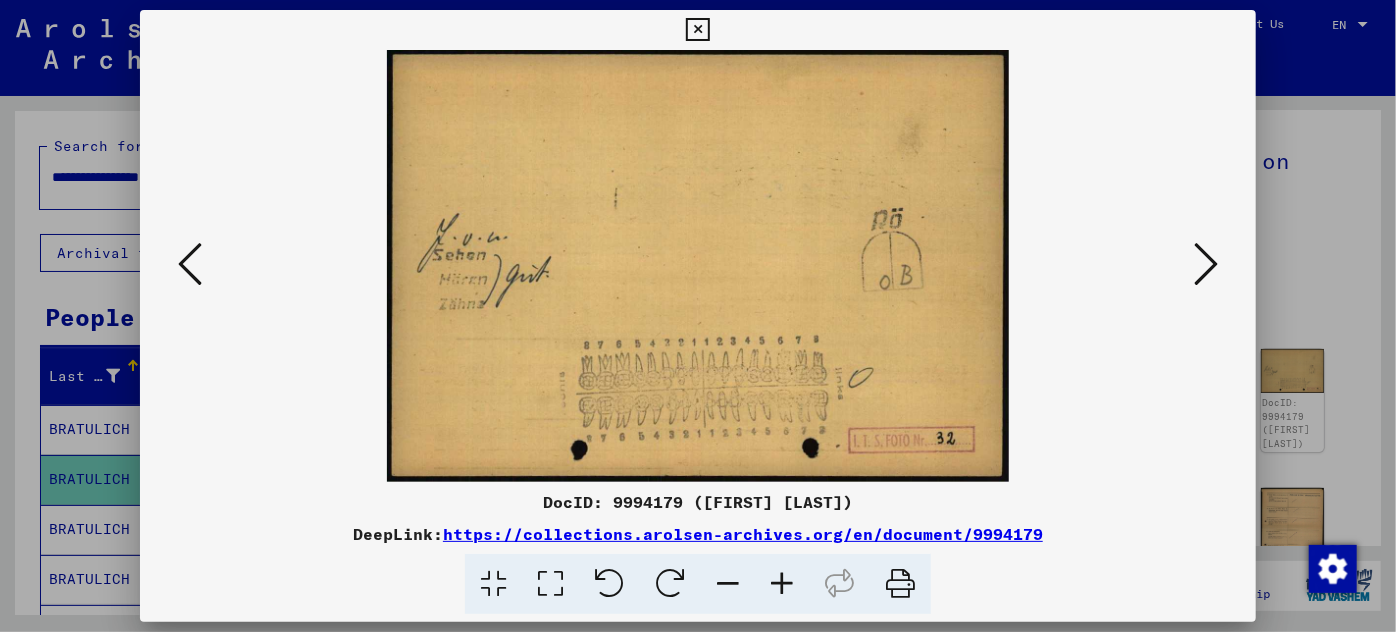 click at bounding box center (1206, 264) 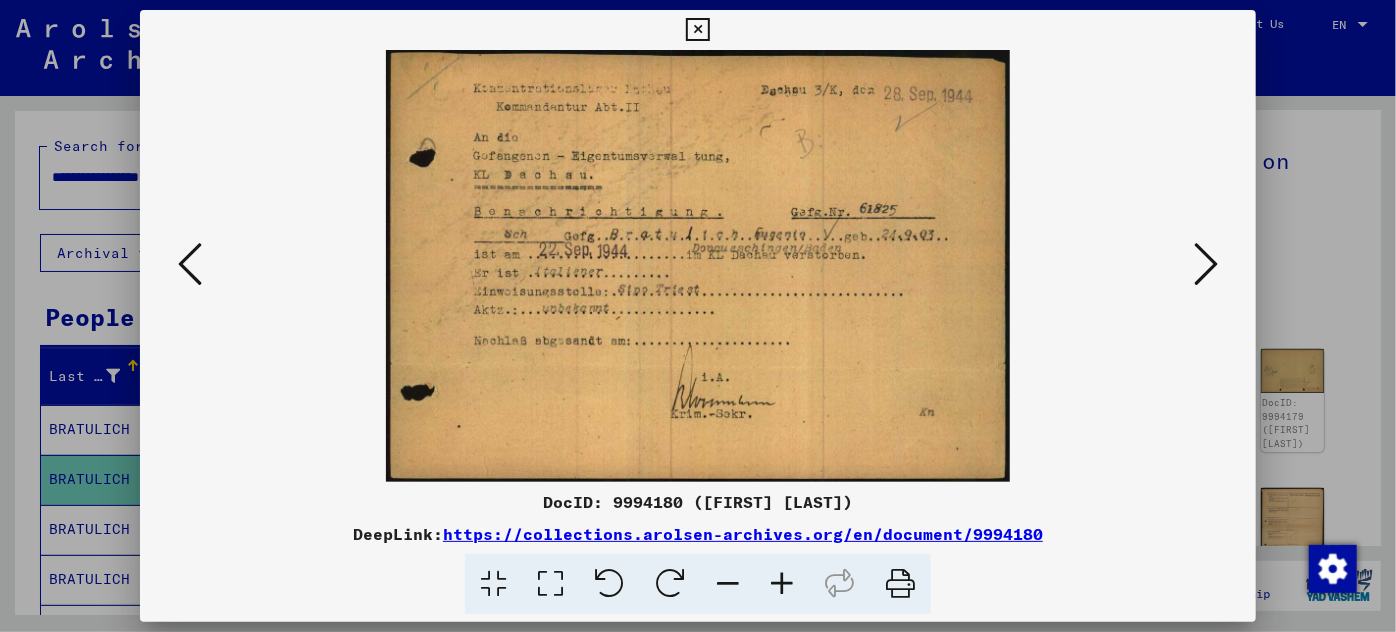 click at bounding box center [1206, 264] 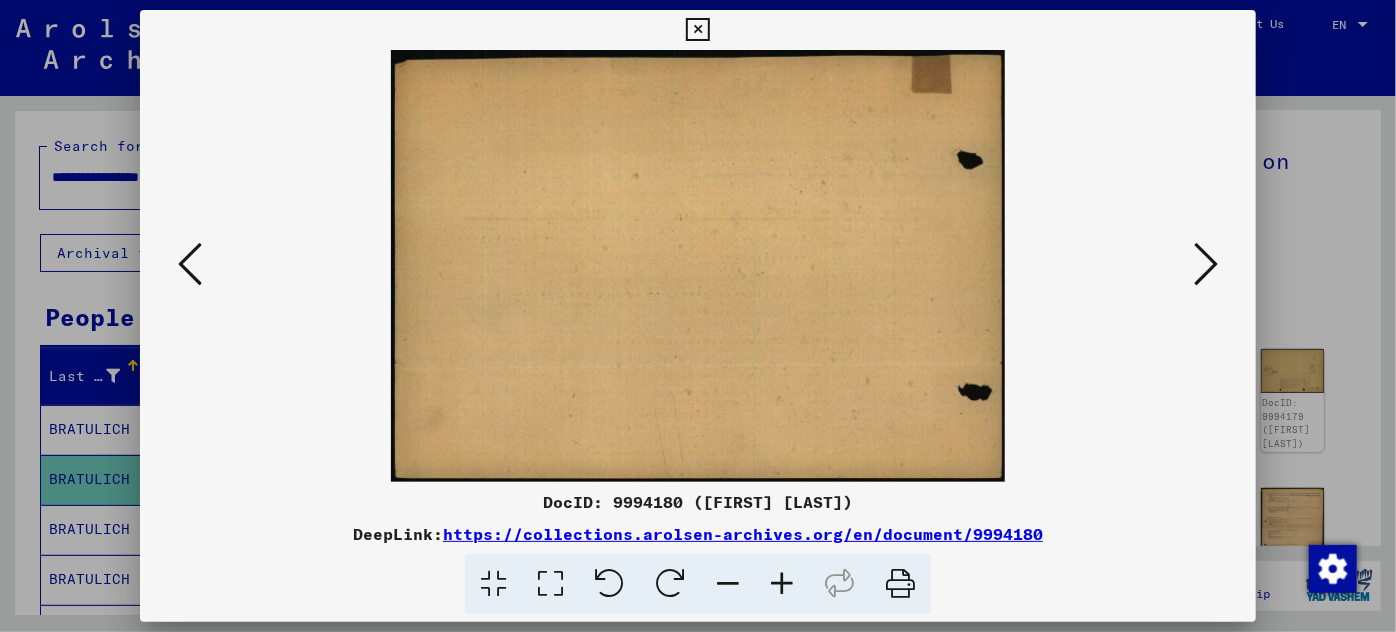 click at bounding box center (1206, 264) 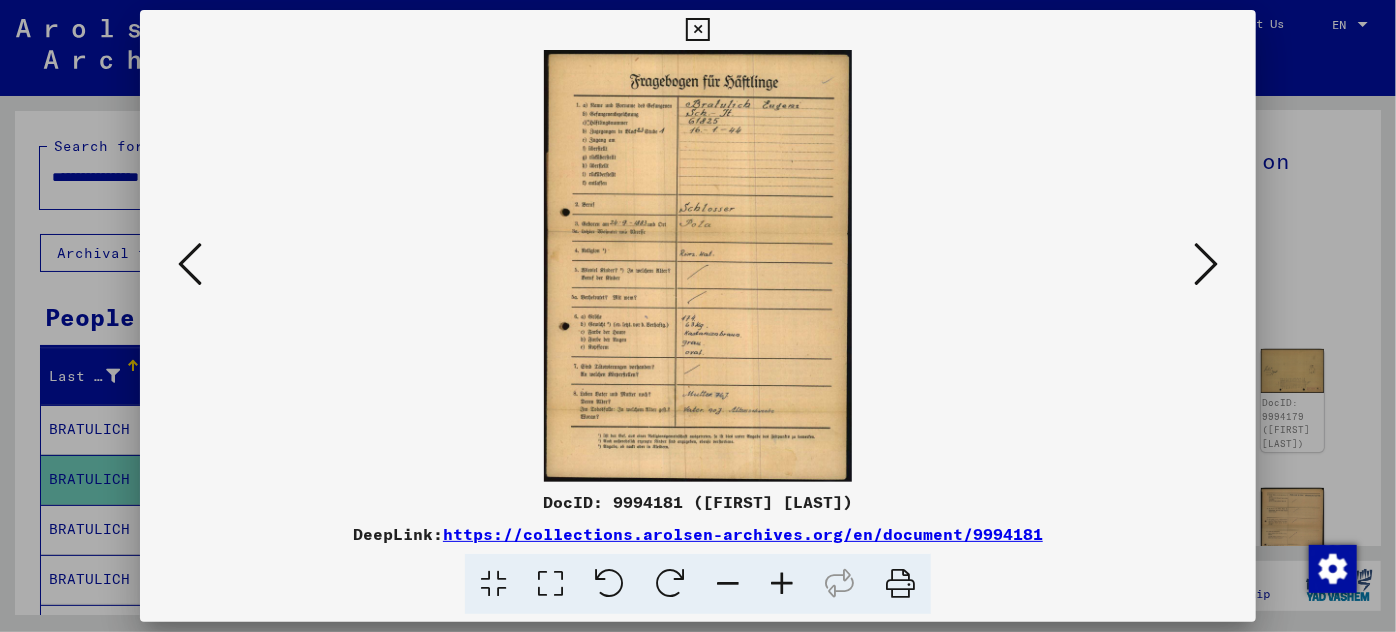 click at bounding box center [782, 584] 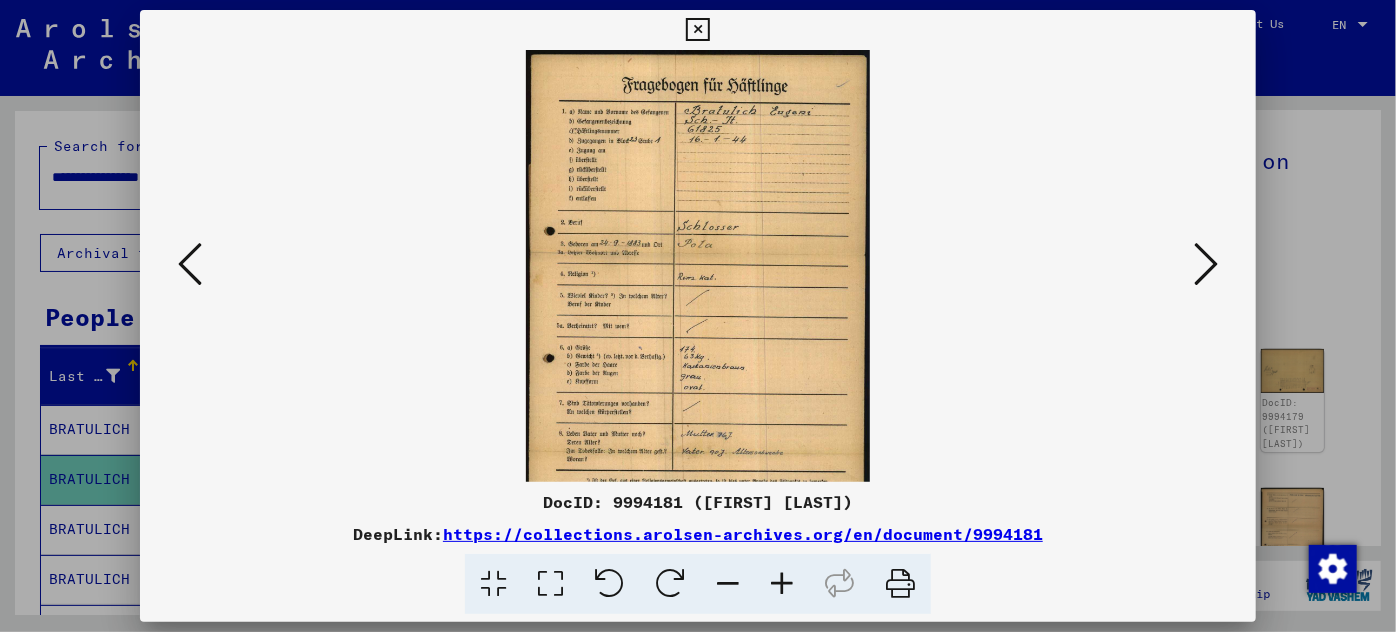 click at bounding box center (782, 584) 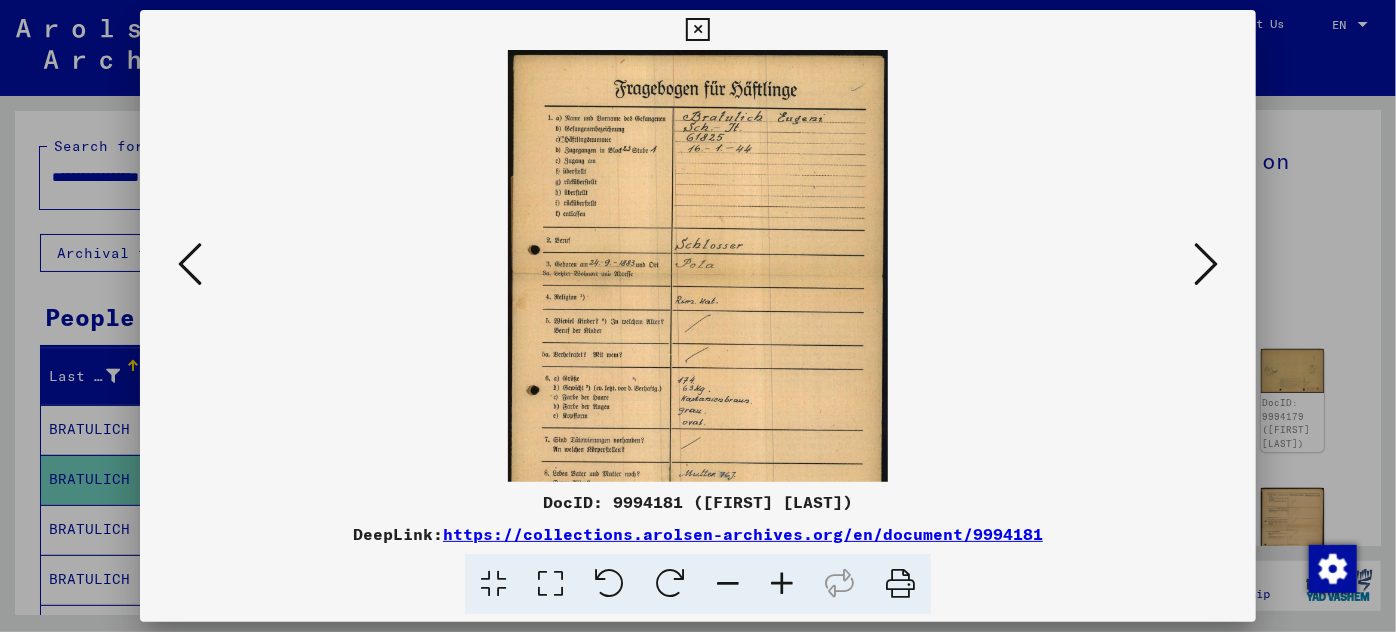 click at bounding box center [782, 584] 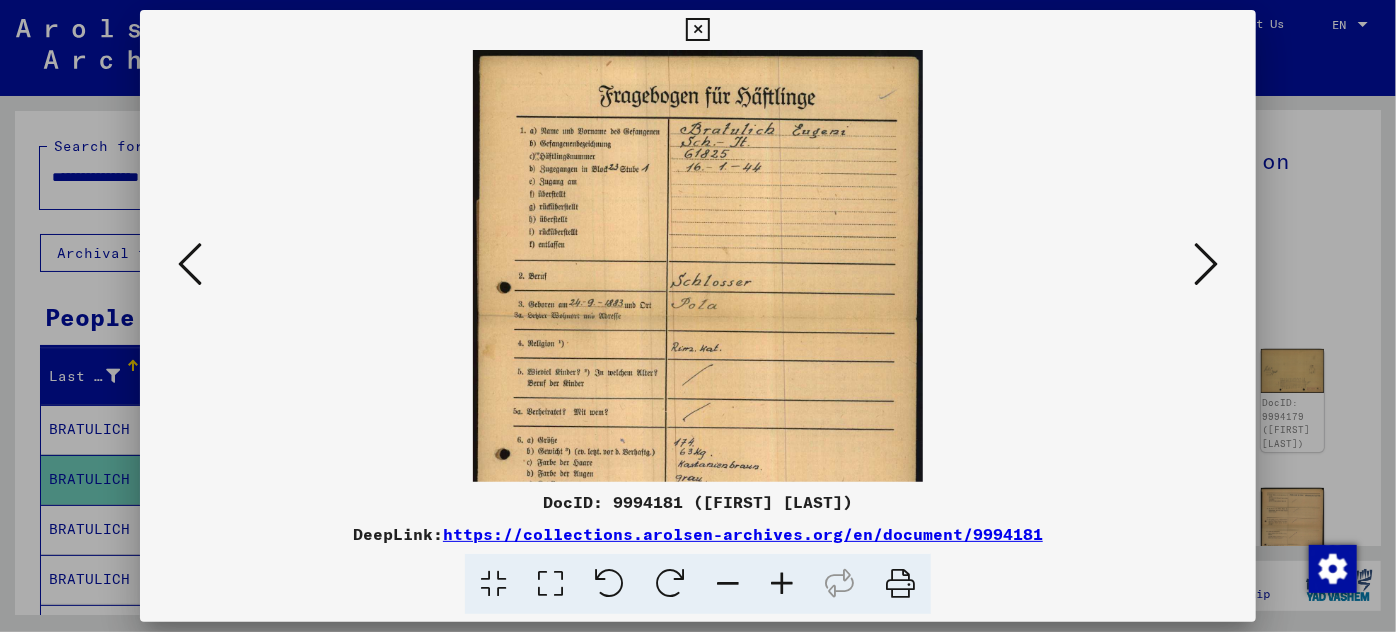 click at bounding box center [782, 584] 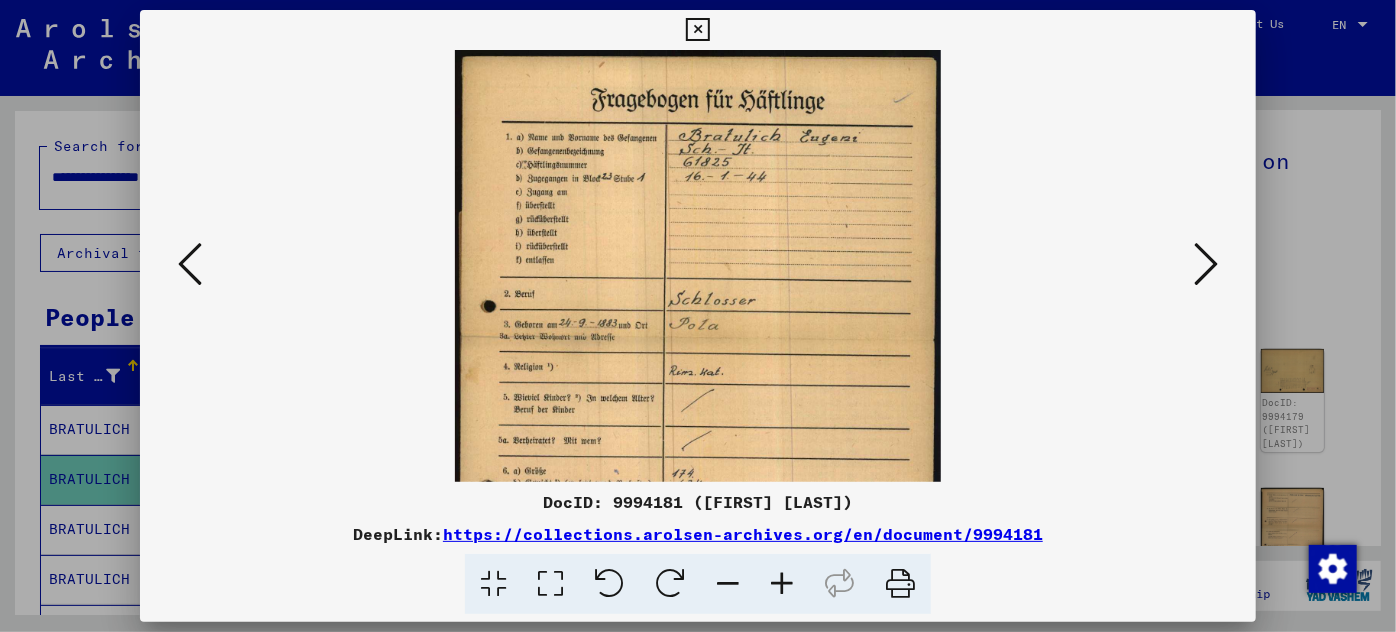 click at bounding box center [782, 584] 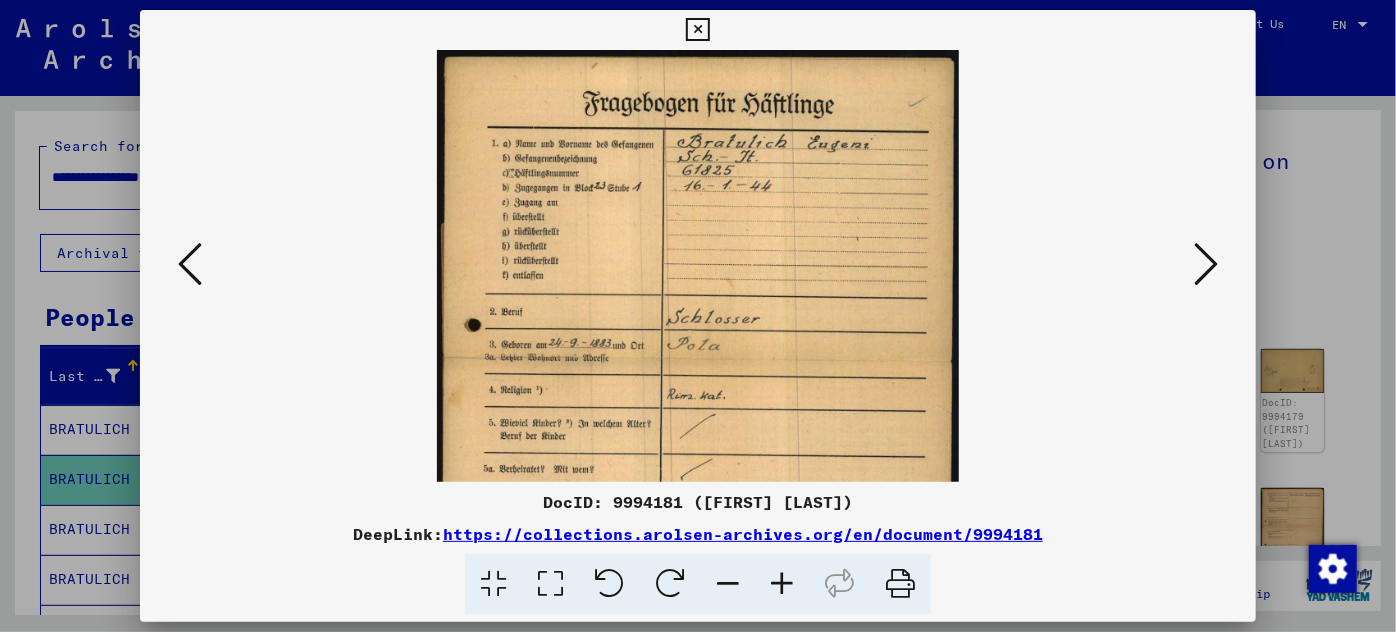 click at bounding box center [782, 584] 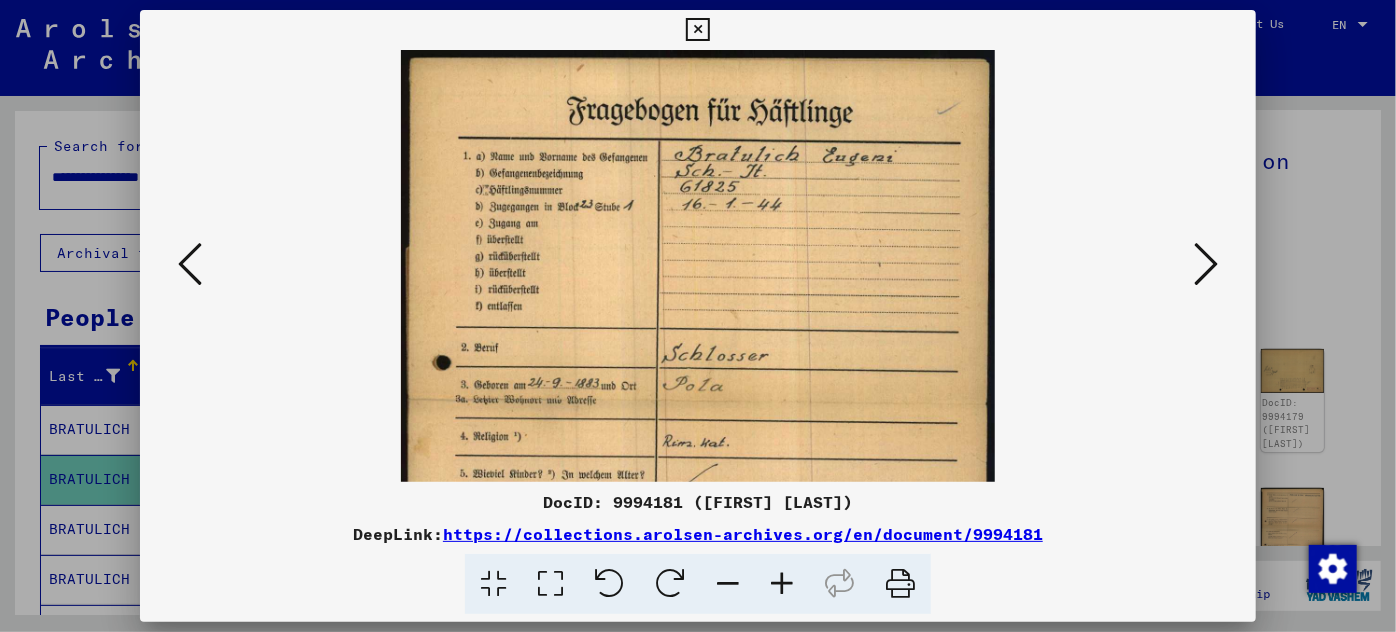 click at bounding box center [782, 584] 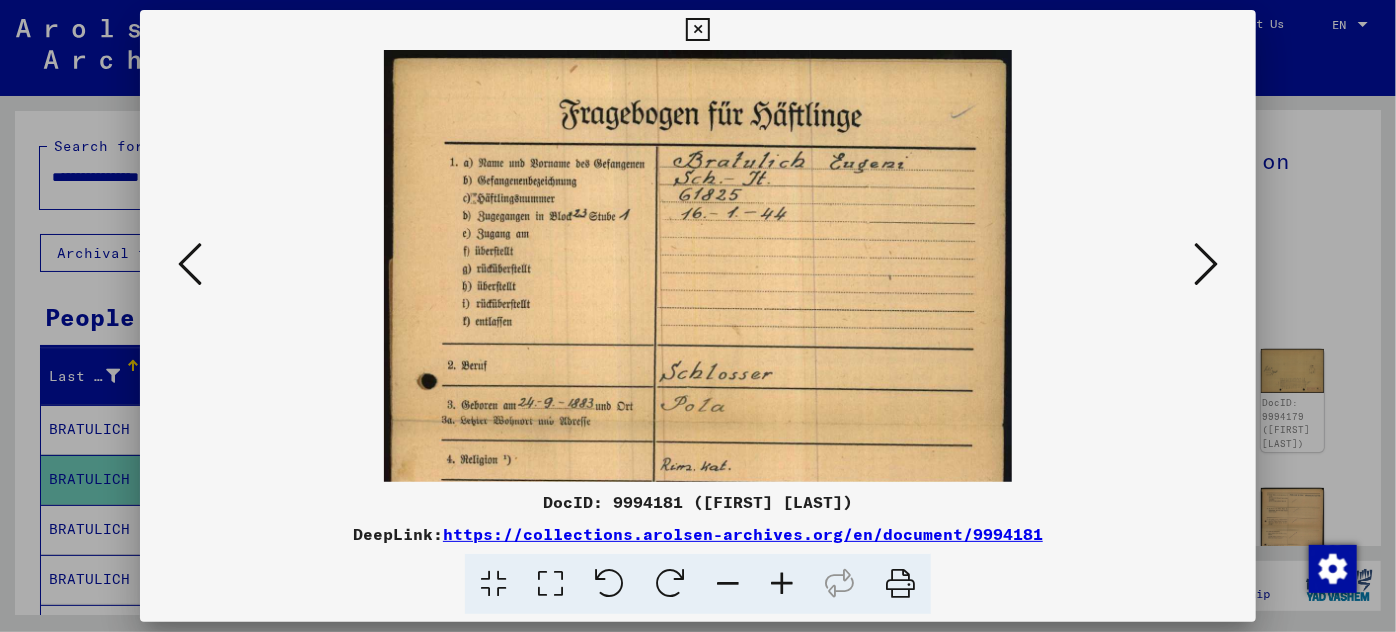 click at bounding box center (782, 584) 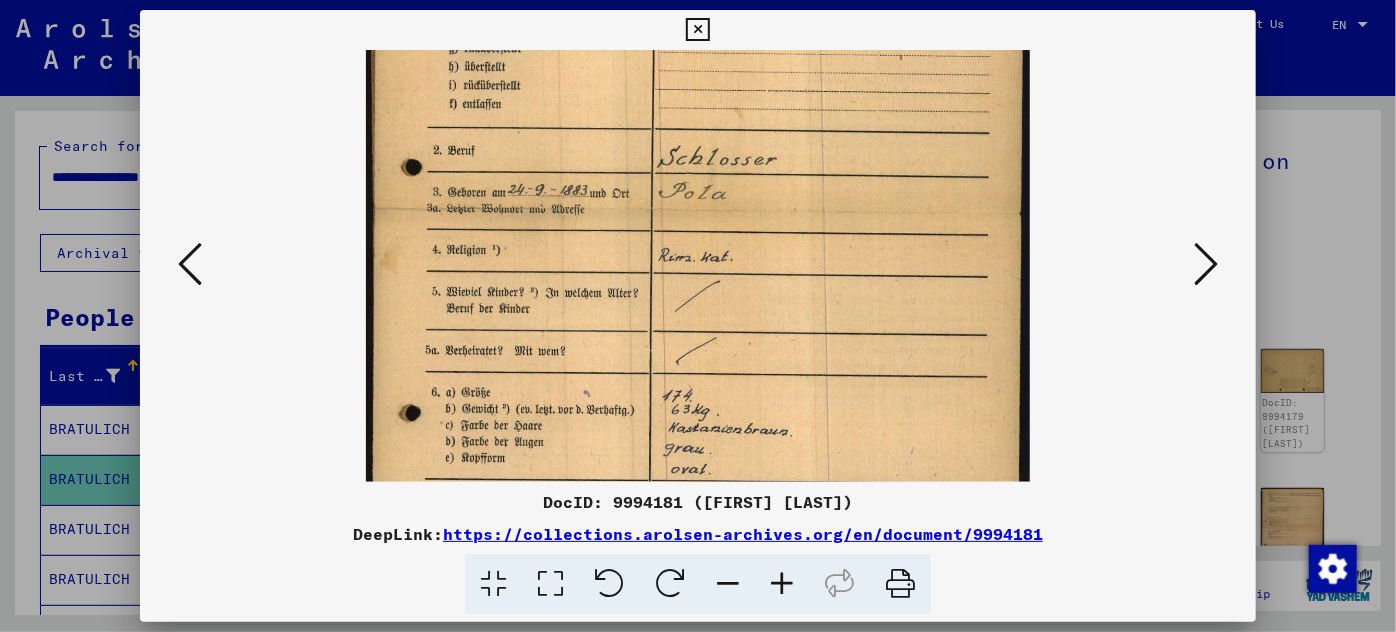 scroll, scrollTop: 237, scrollLeft: 0, axis: vertical 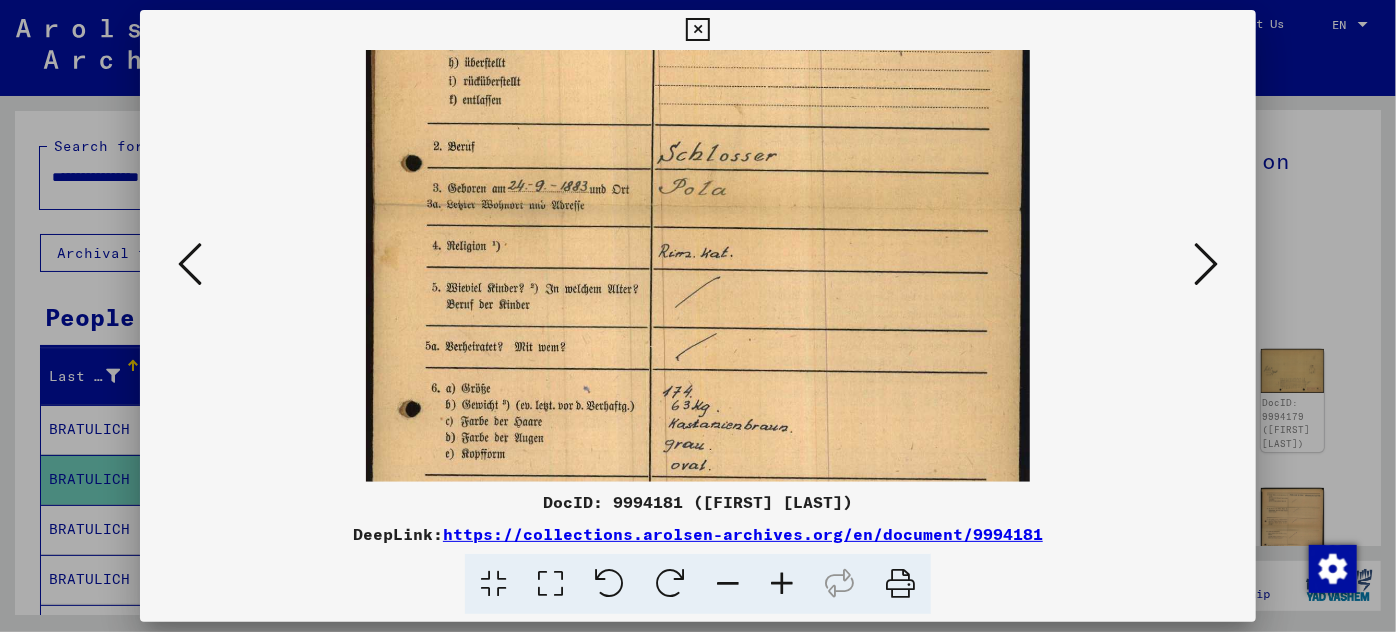 drag, startPoint x: 704, startPoint y: 454, endPoint x: 705, endPoint y: 218, distance: 236.00212 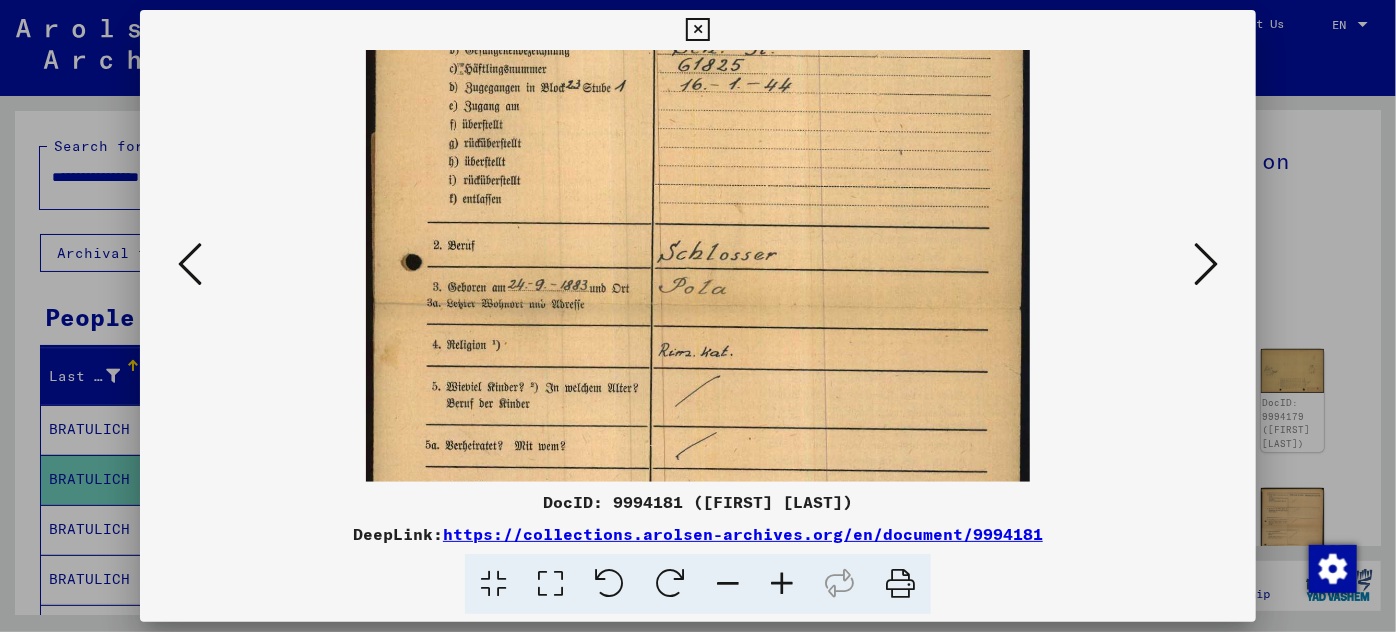 scroll, scrollTop: 0, scrollLeft: 0, axis: both 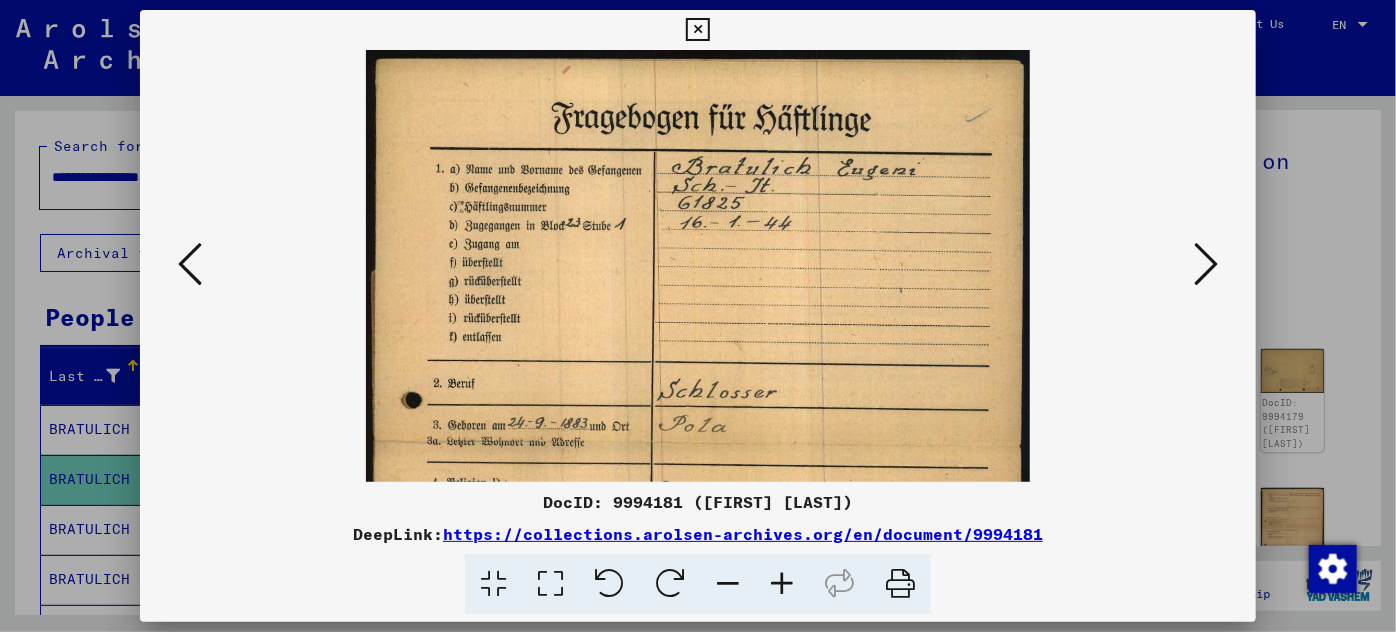 drag, startPoint x: 709, startPoint y: 221, endPoint x: 706, endPoint y: 431, distance: 210.02142 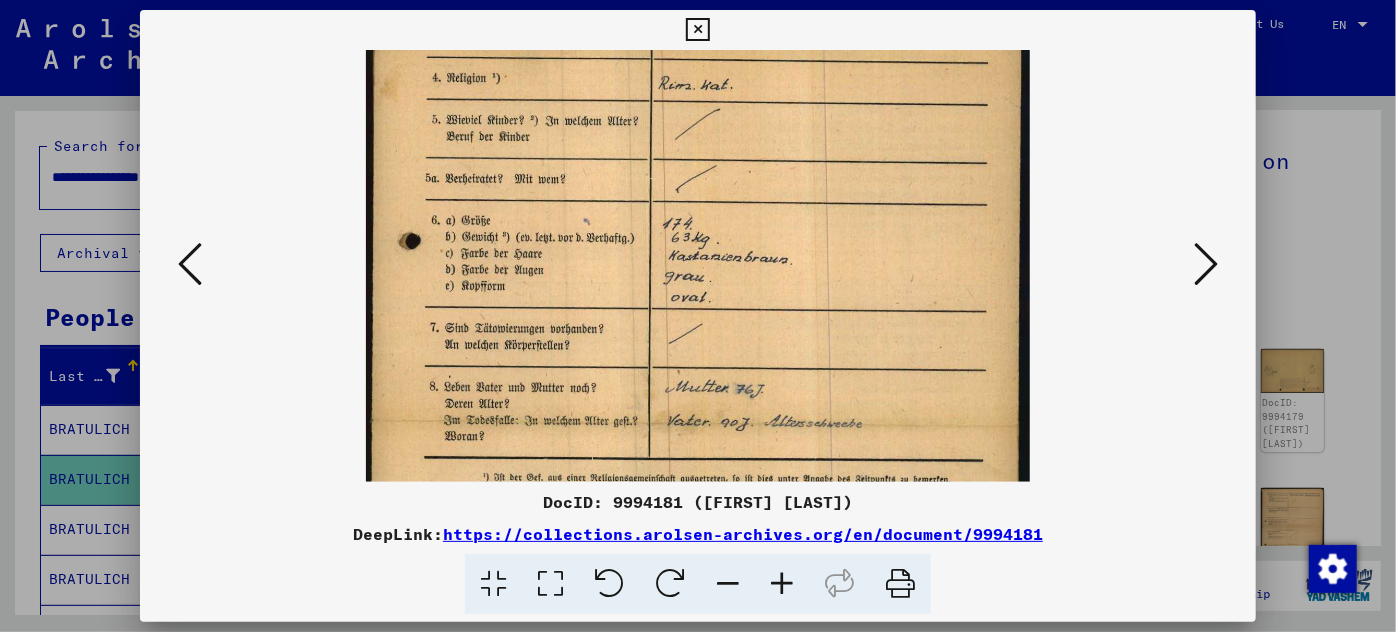 drag, startPoint x: 810, startPoint y: 431, endPoint x: 741, endPoint y: 43, distance: 394.08755 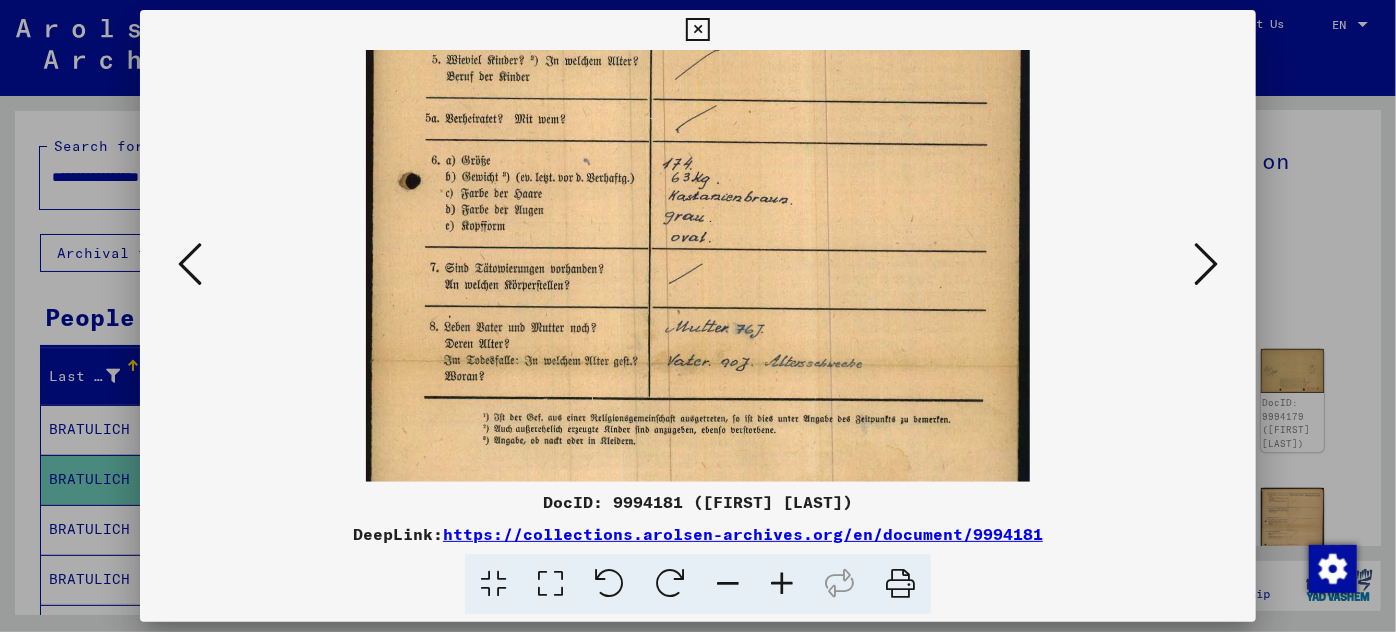 scroll, scrollTop: 500, scrollLeft: 0, axis: vertical 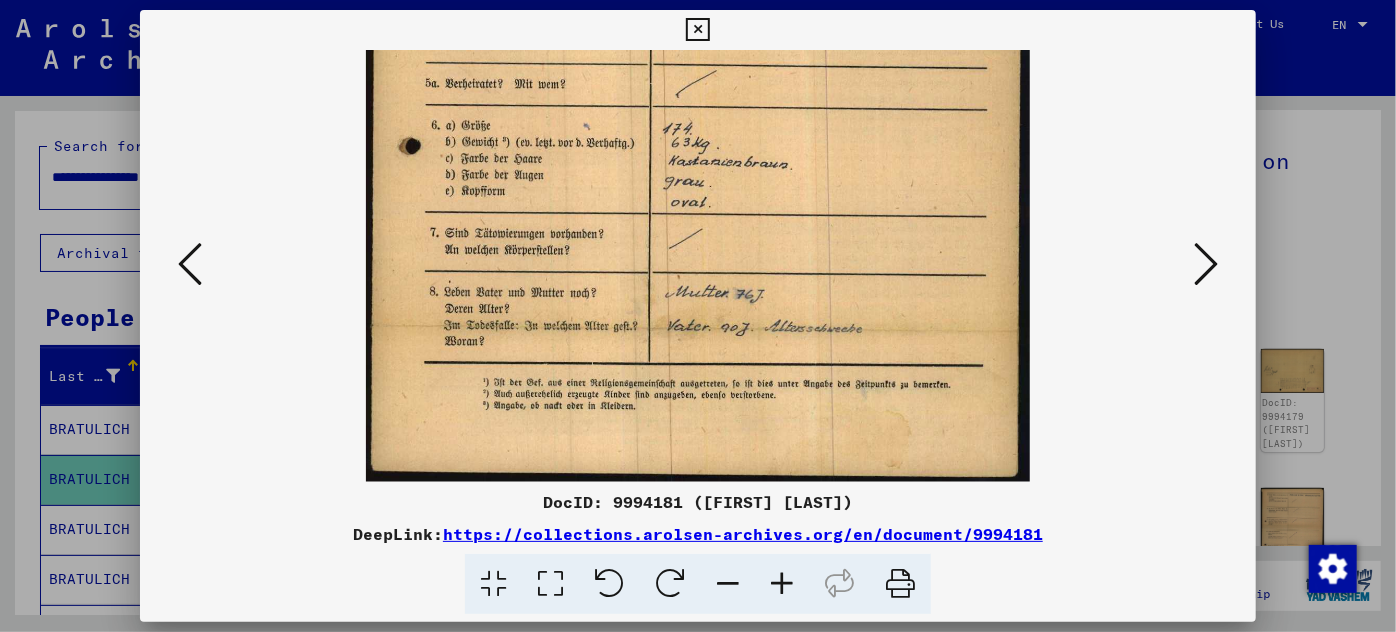 drag, startPoint x: 791, startPoint y: 431, endPoint x: 802, endPoint y: 183, distance: 248.24384 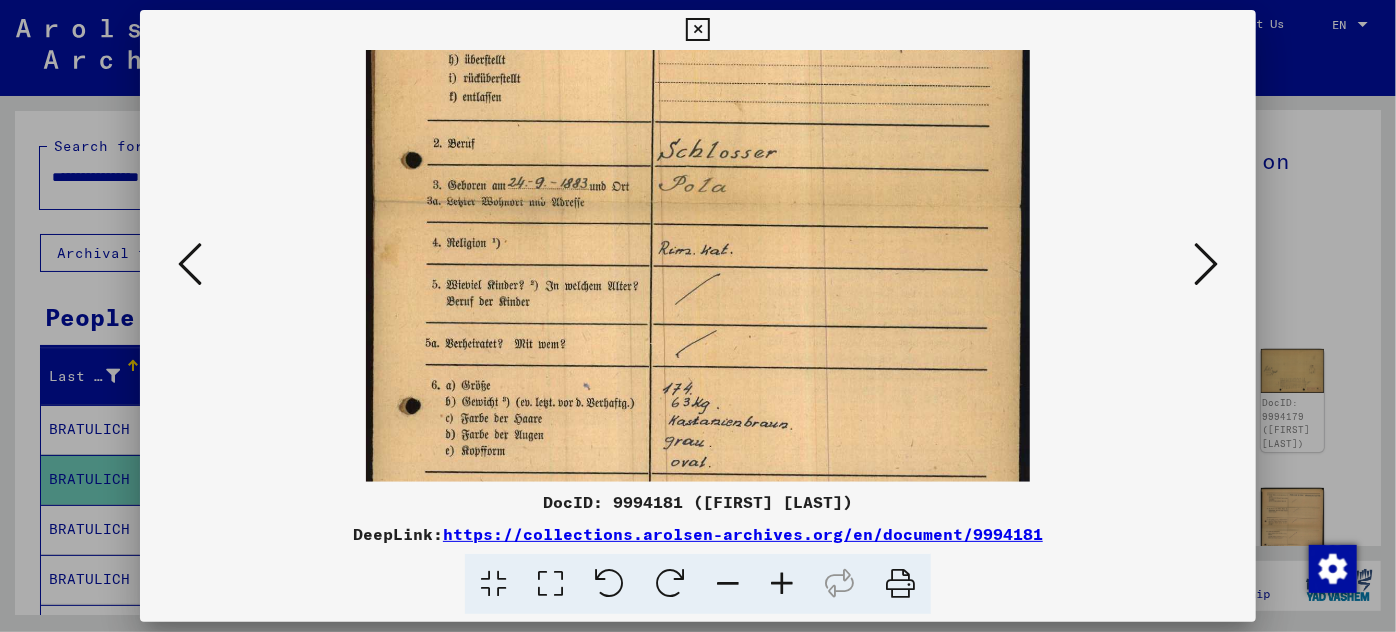 scroll, scrollTop: 218, scrollLeft: 0, axis: vertical 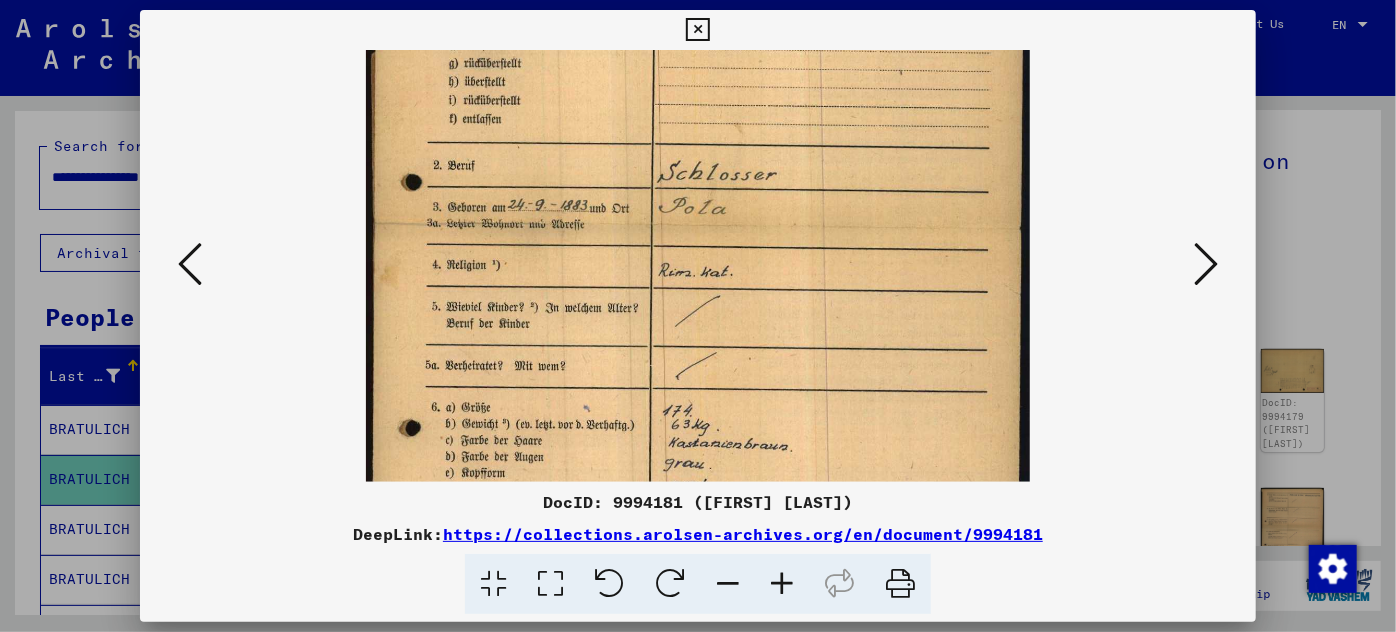 drag, startPoint x: 612, startPoint y: 158, endPoint x: 607, endPoint y: 442, distance: 284.044 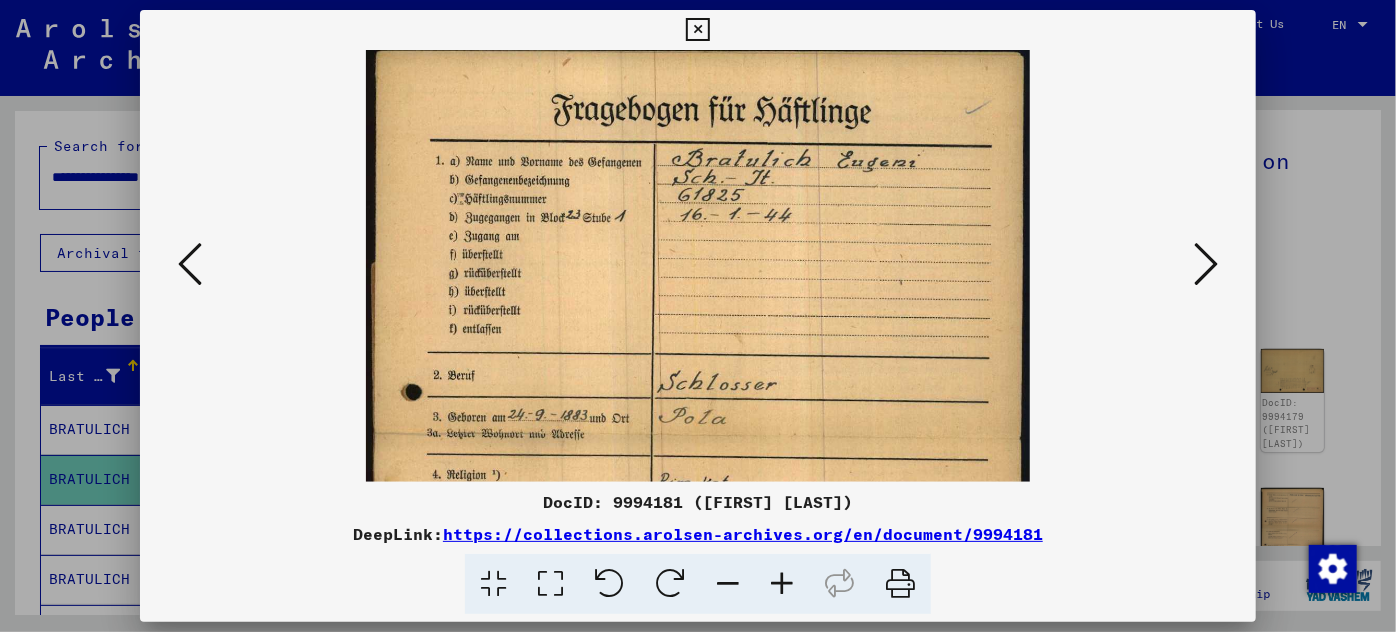 scroll, scrollTop: 0, scrollLeft: 0, axis: both 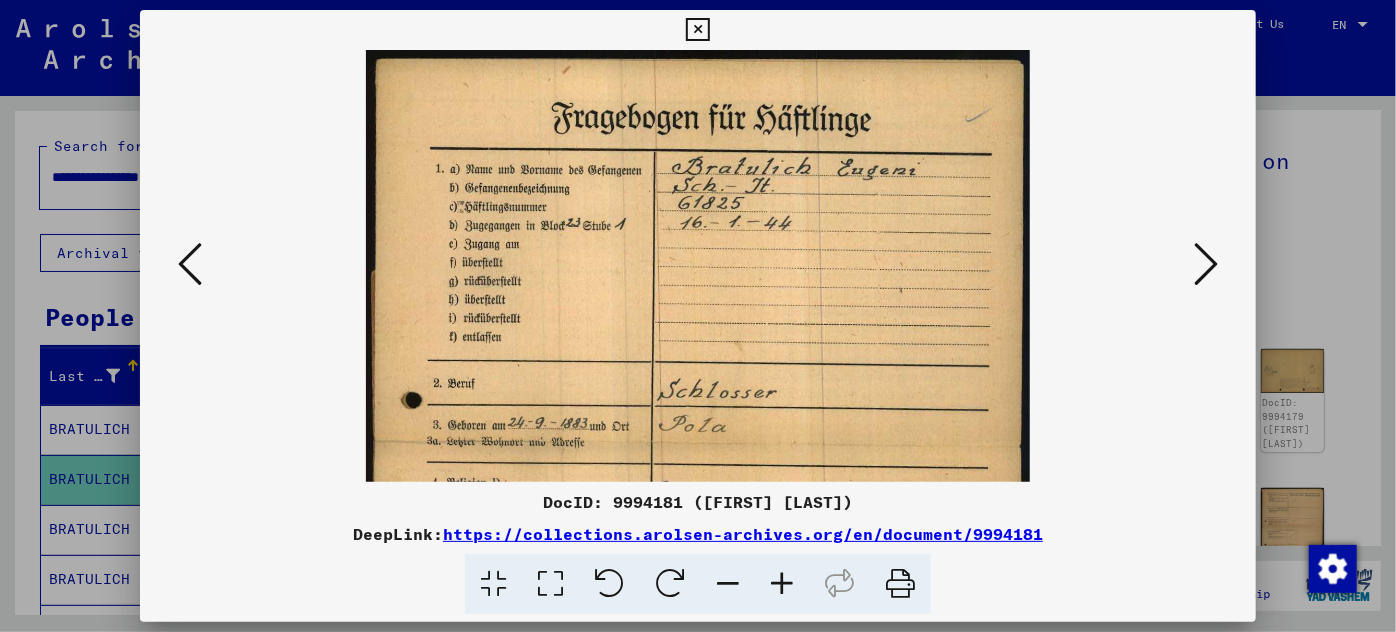 drag, startPoint x: 569, startPoint y: 123, endPoint x: 586, endPoint y: 444, distance: 321.44983 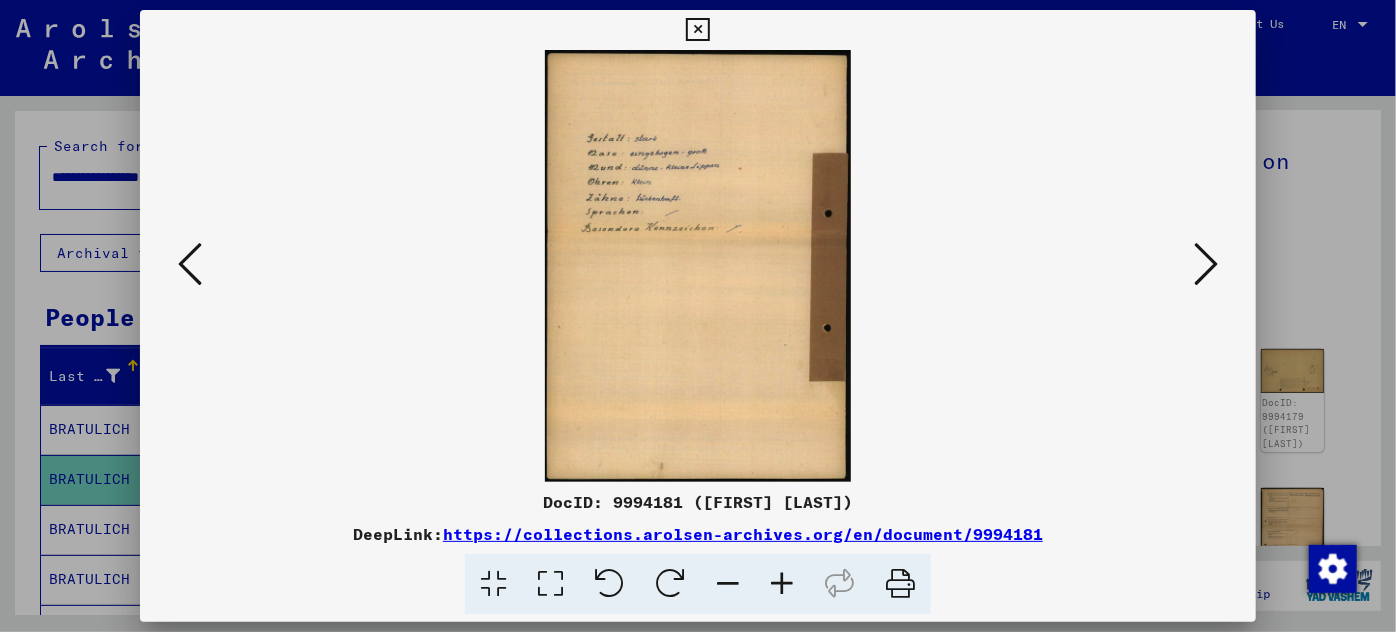 click at bounding box center [782, 584] 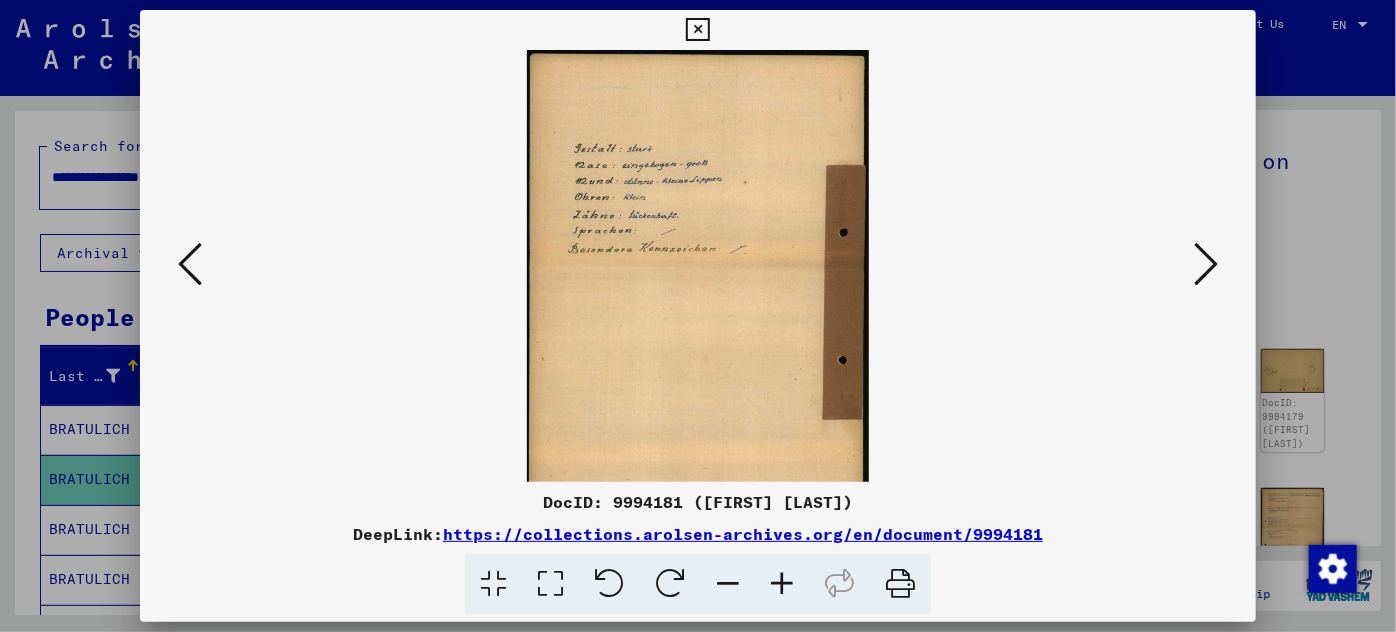 click at bounding box center (782, 584) 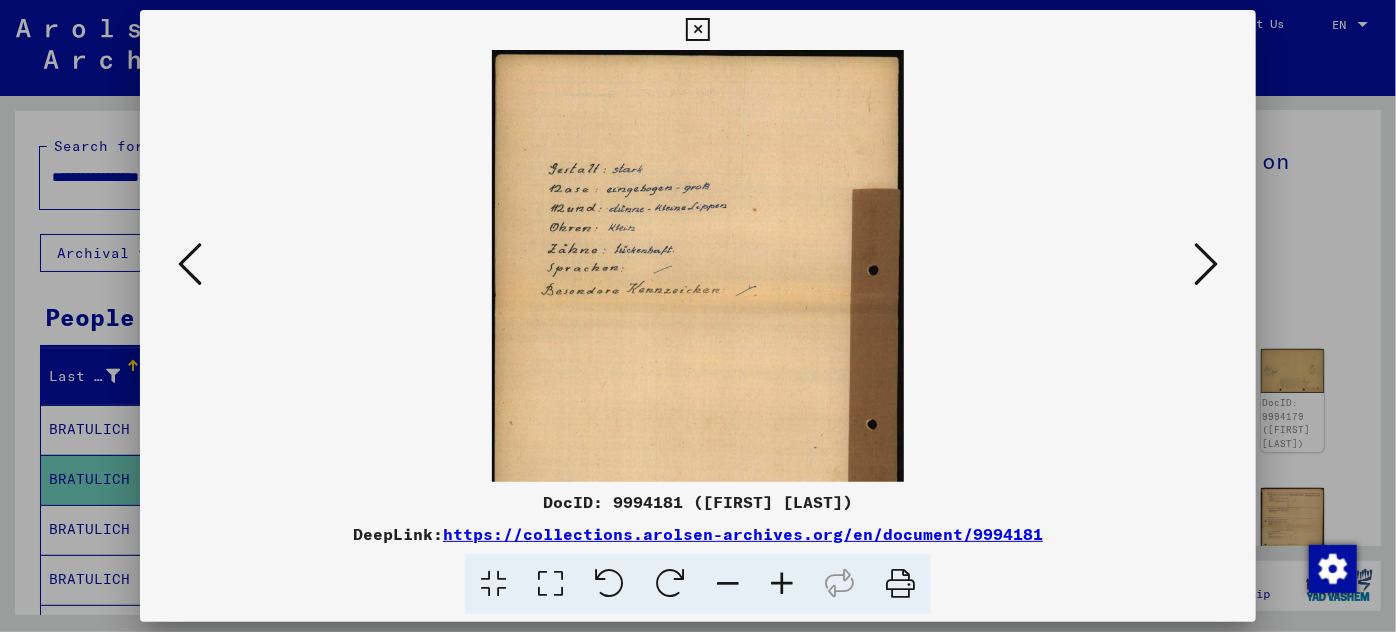 click at bounding box center [782, 584] 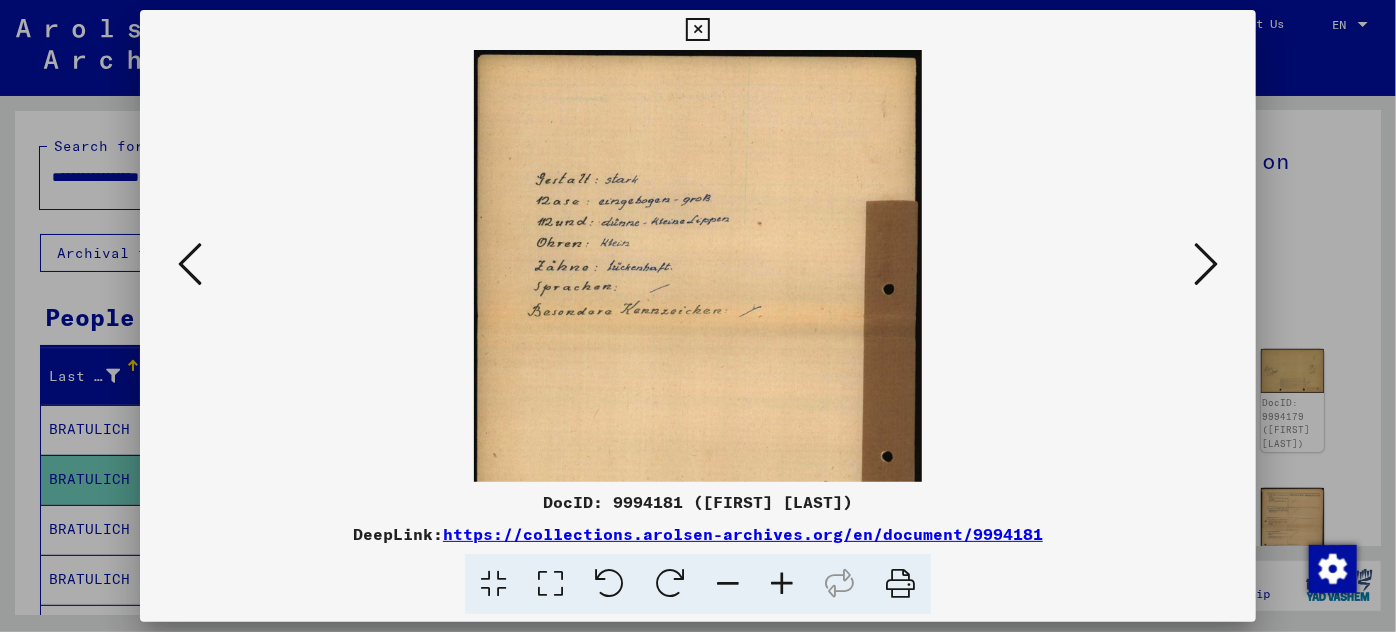 click at bounding box center [782, 584] 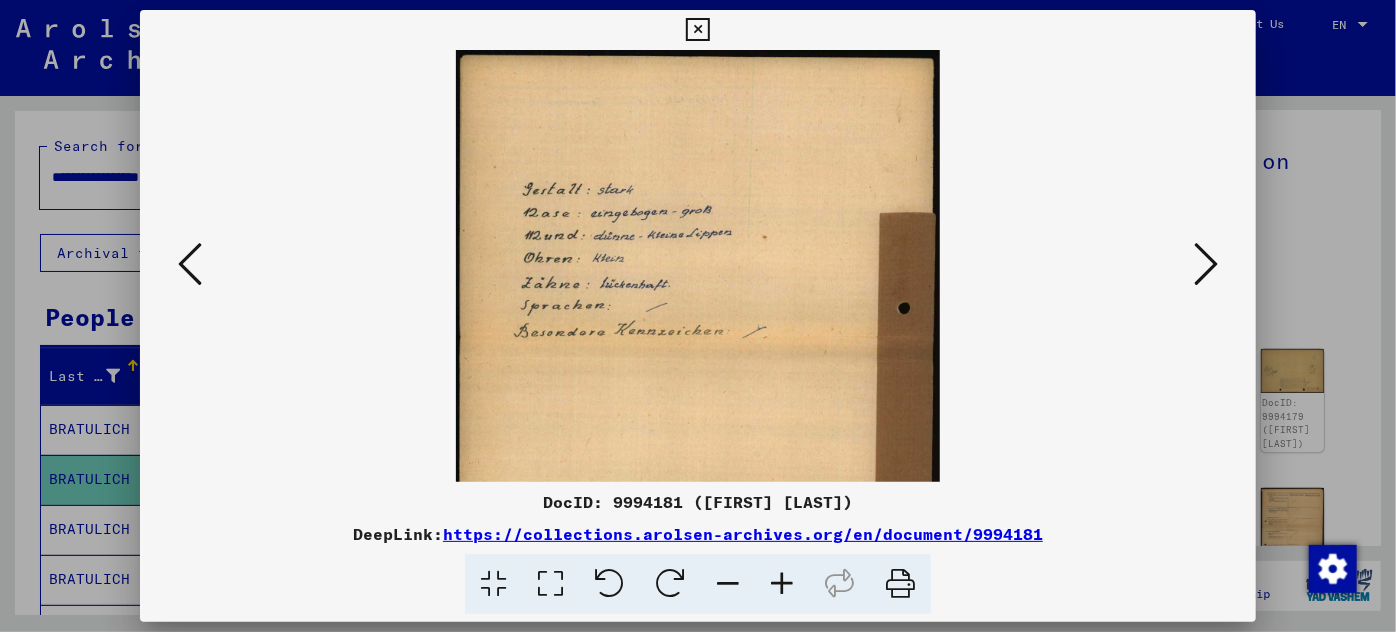 click at bounding box center [782, 584] 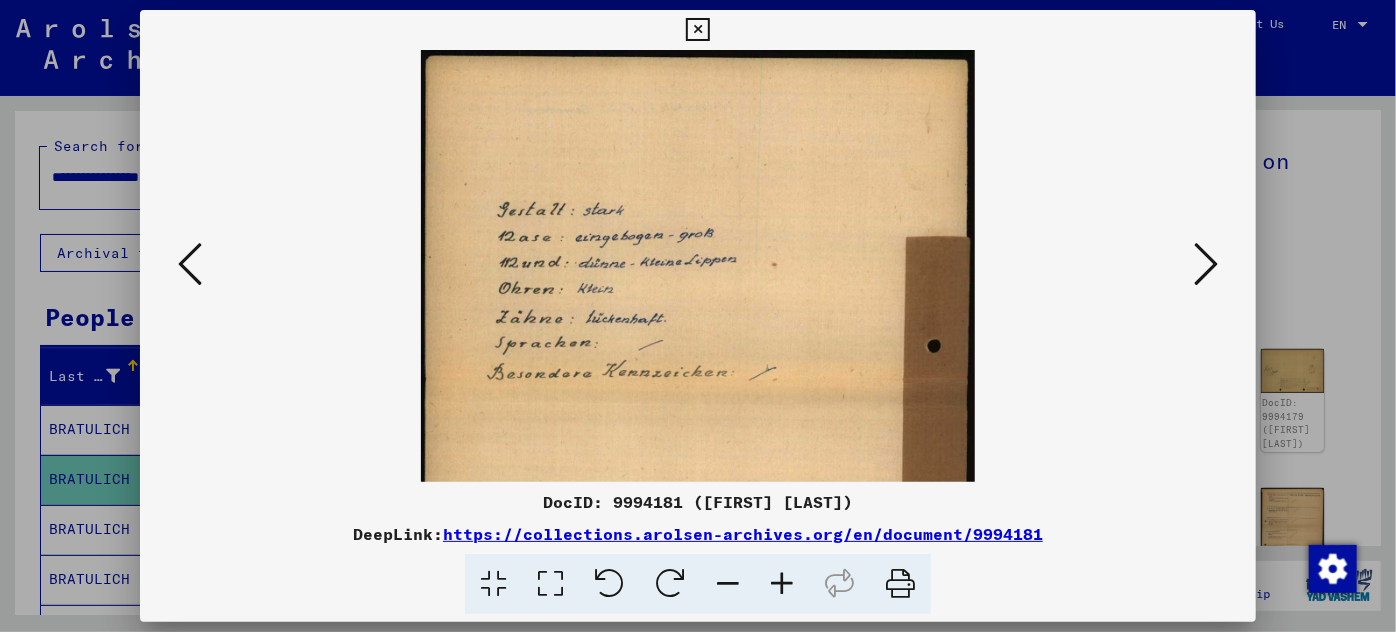 click at bounding box center [782, 584] 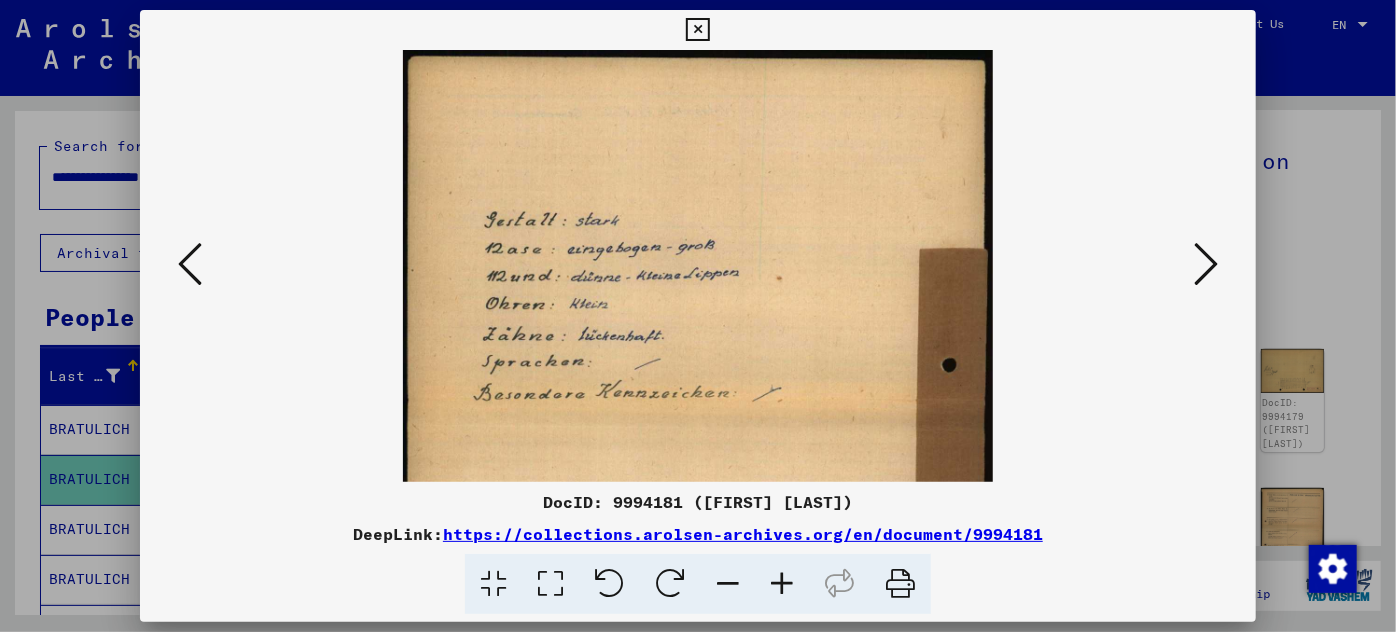click at bounding box center [1206, 264] 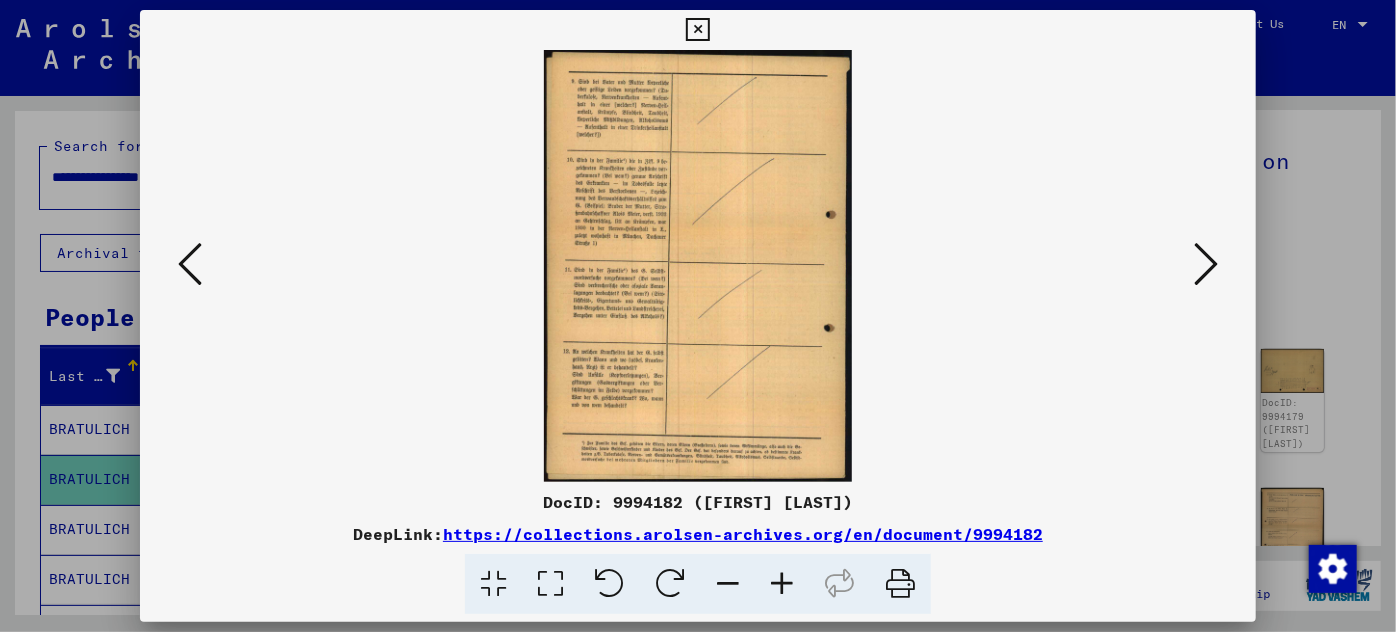 click at bounding box center [1206, 264] 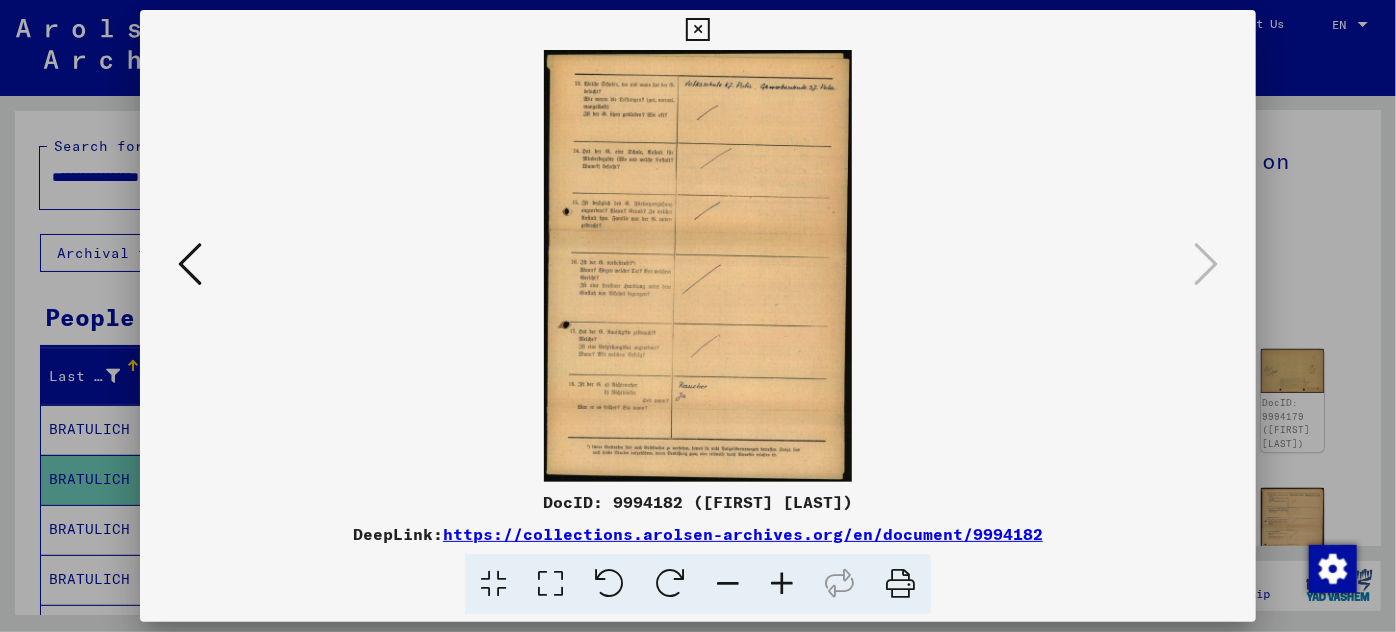 click at bounding box center (782, 584) 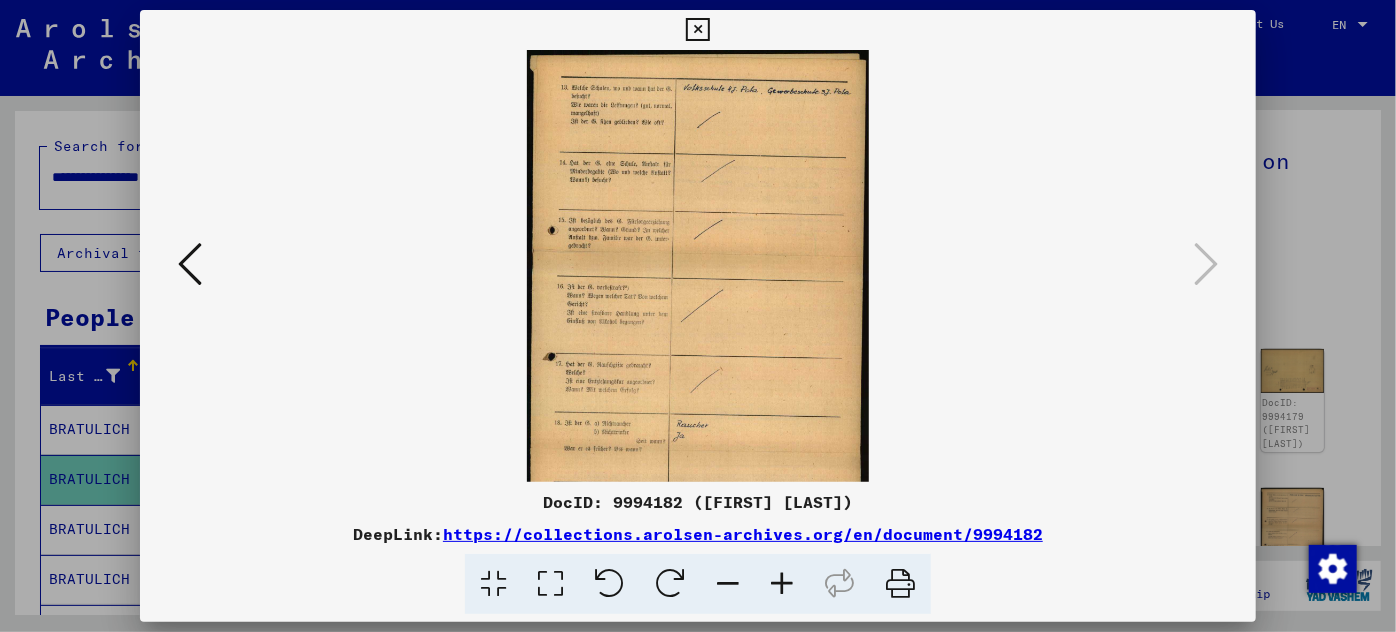 click at bounding box center [782, 584] 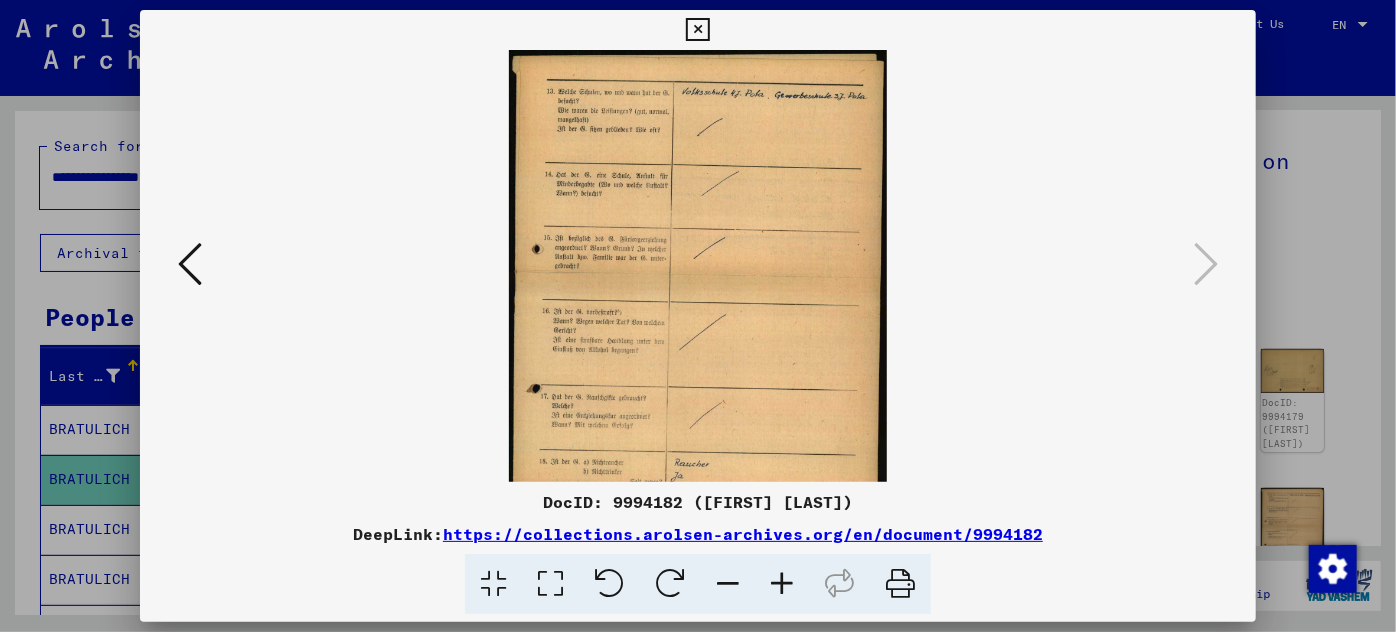 click at bounding box center [782, 584] 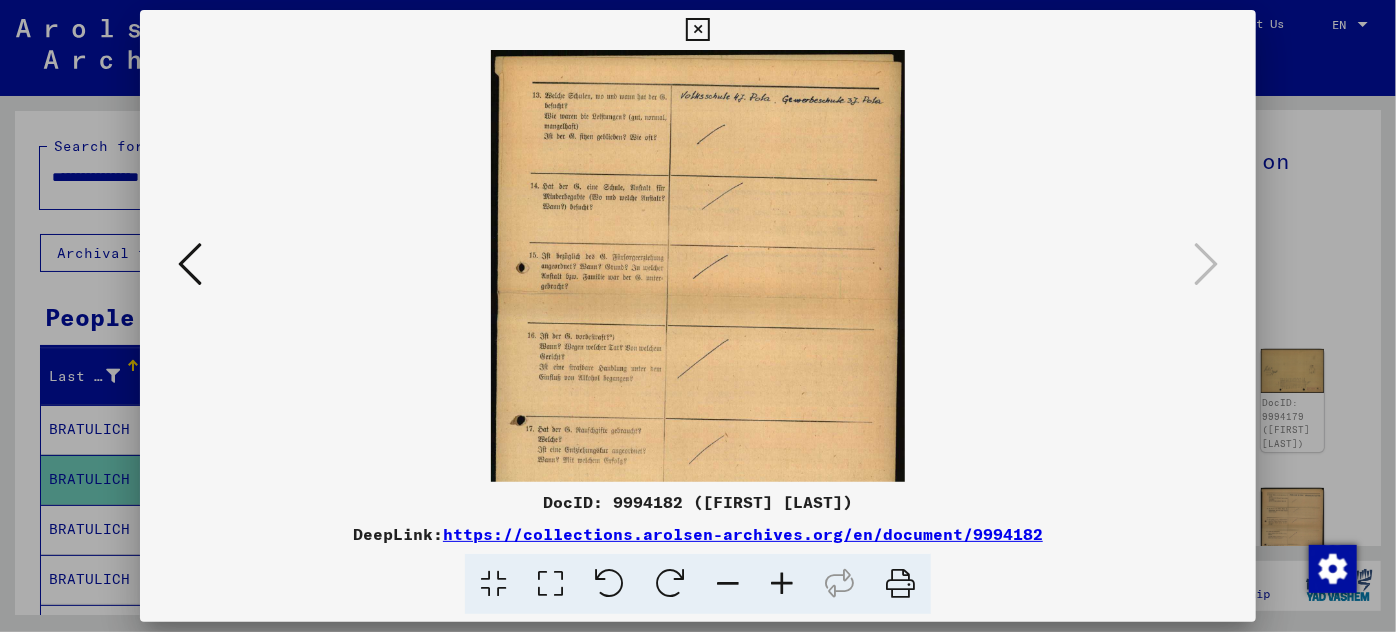 click at bounding box center (782, 584) 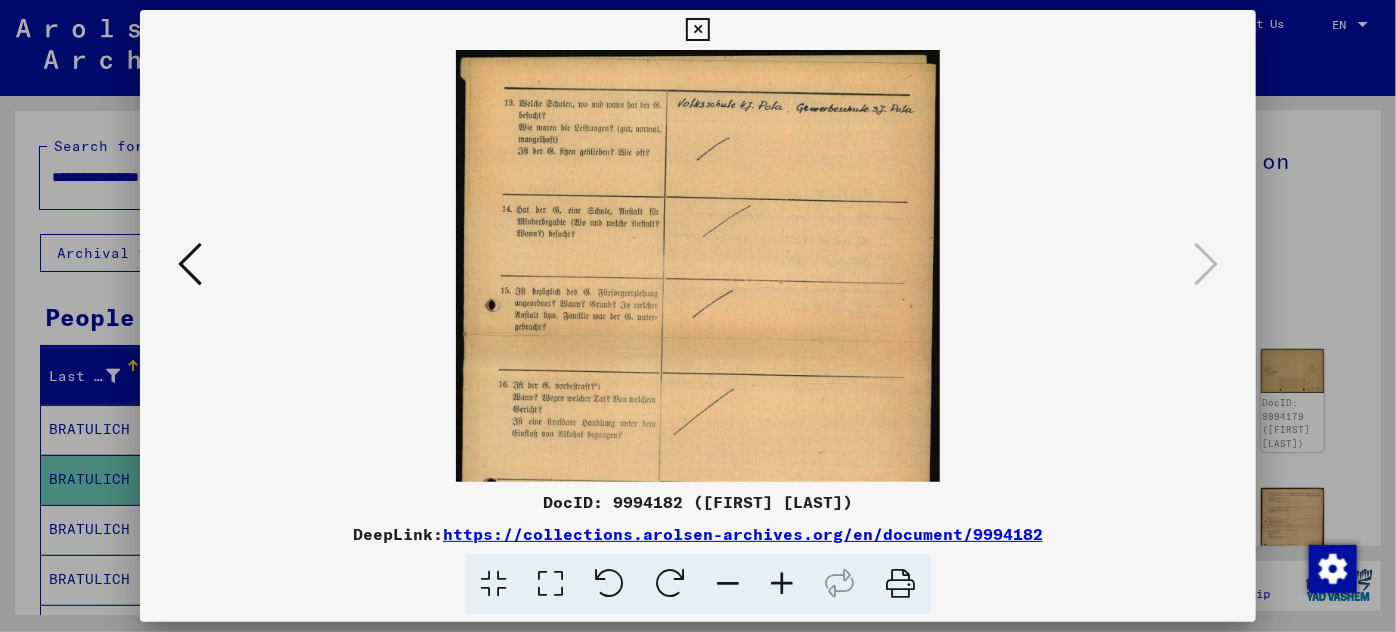 click at bounding box center (782, 584) 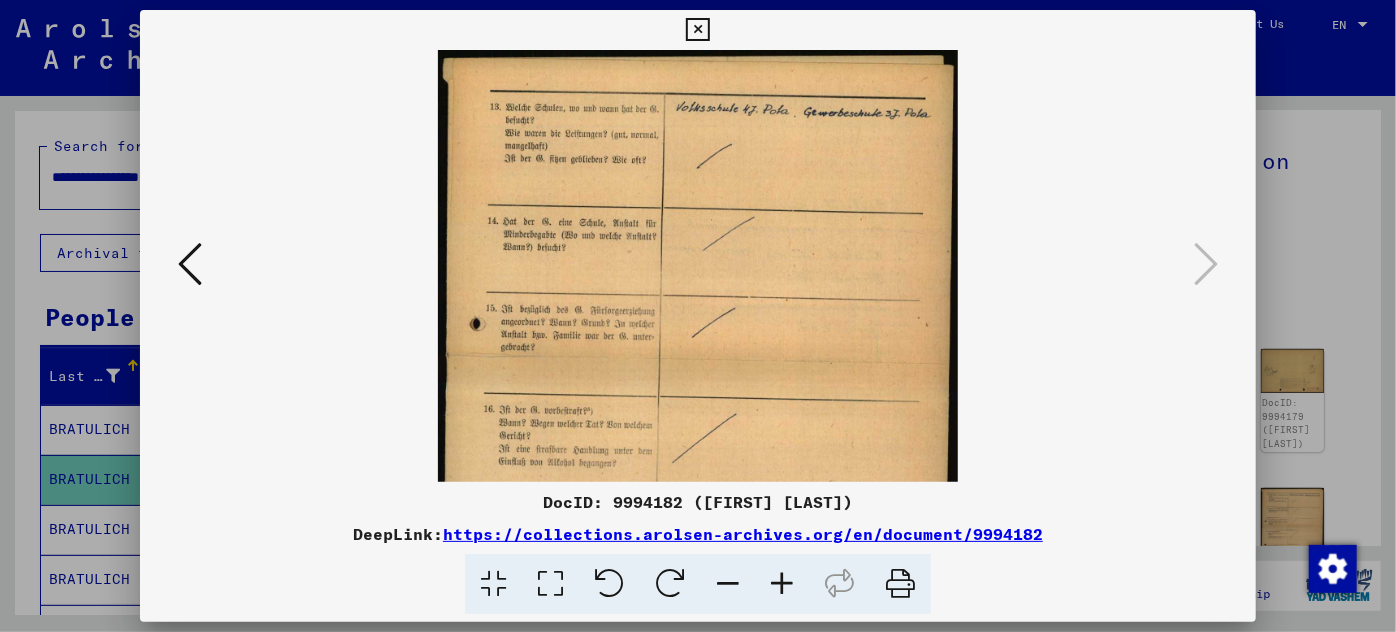 click at bounding box center [782, 584] 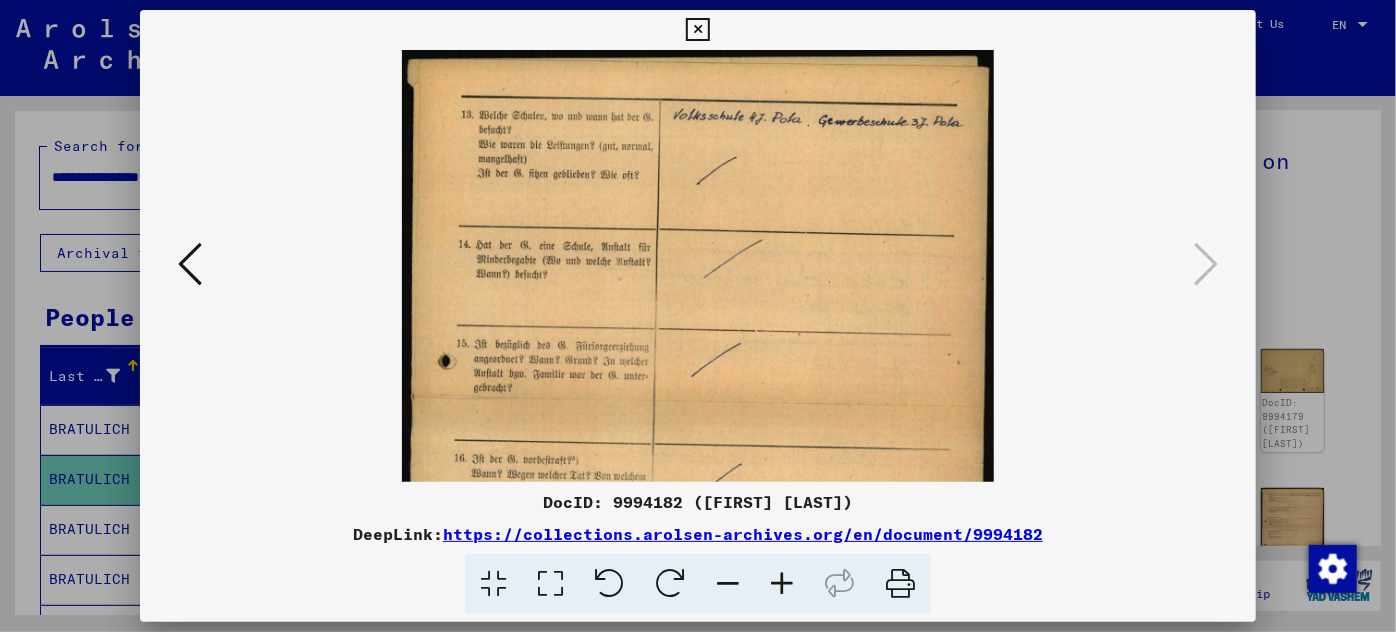 click at bounding box center (782, 584) 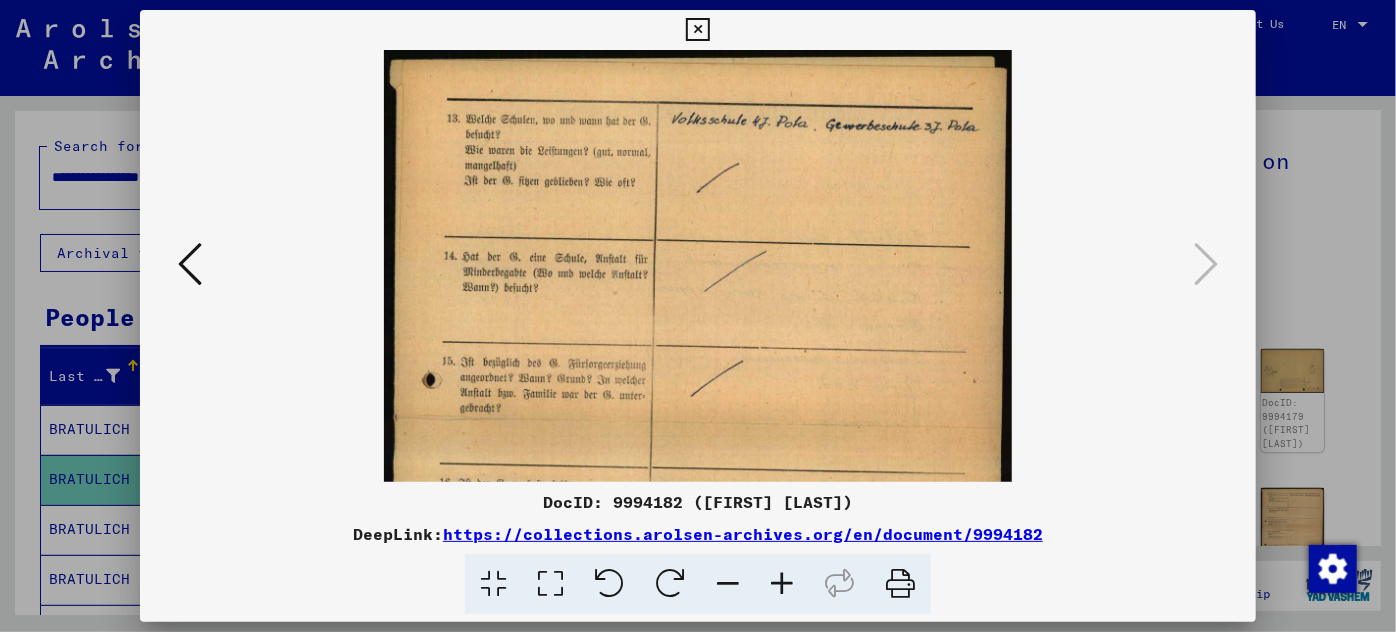 click at bounding box center (782, 584) 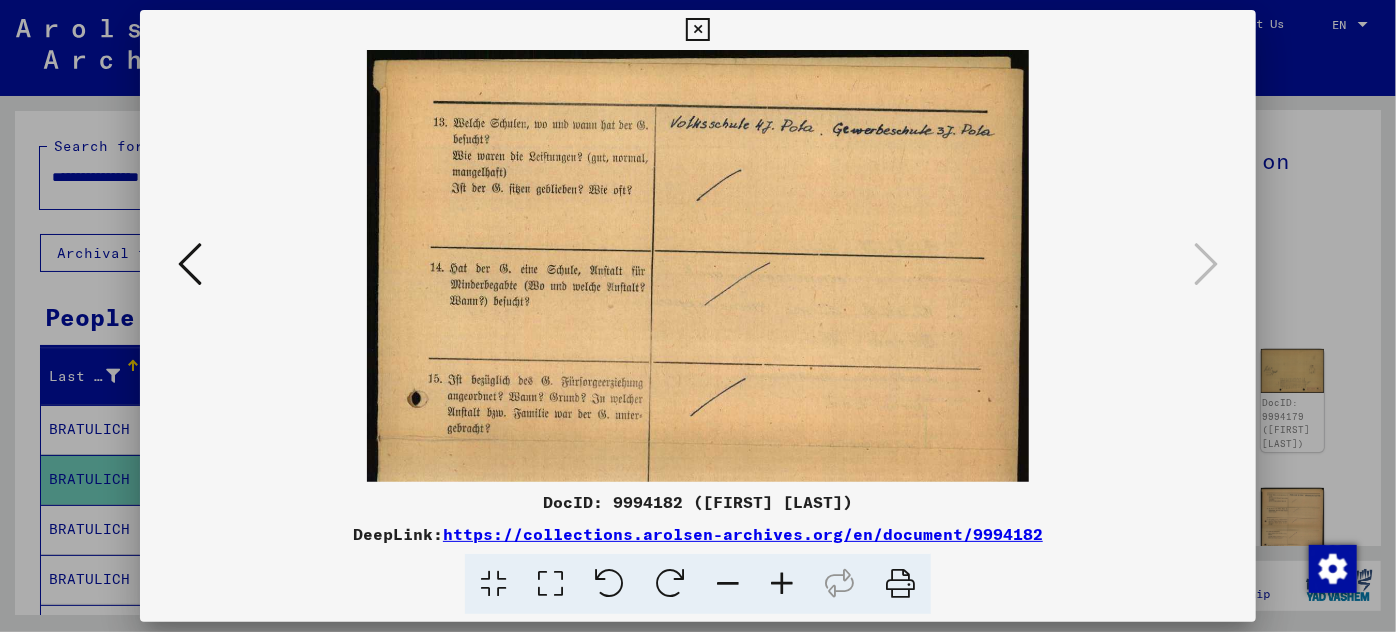 click at bounding box center (782, 584) 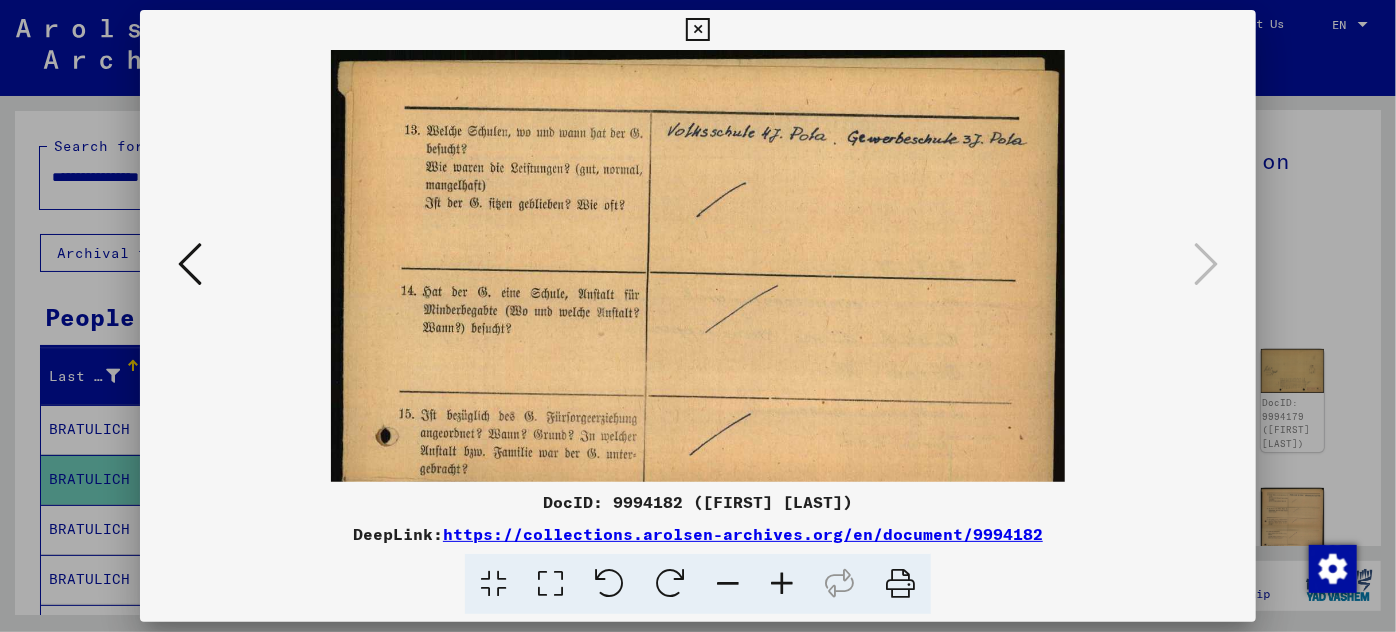 click at bounding box center [782, 584] 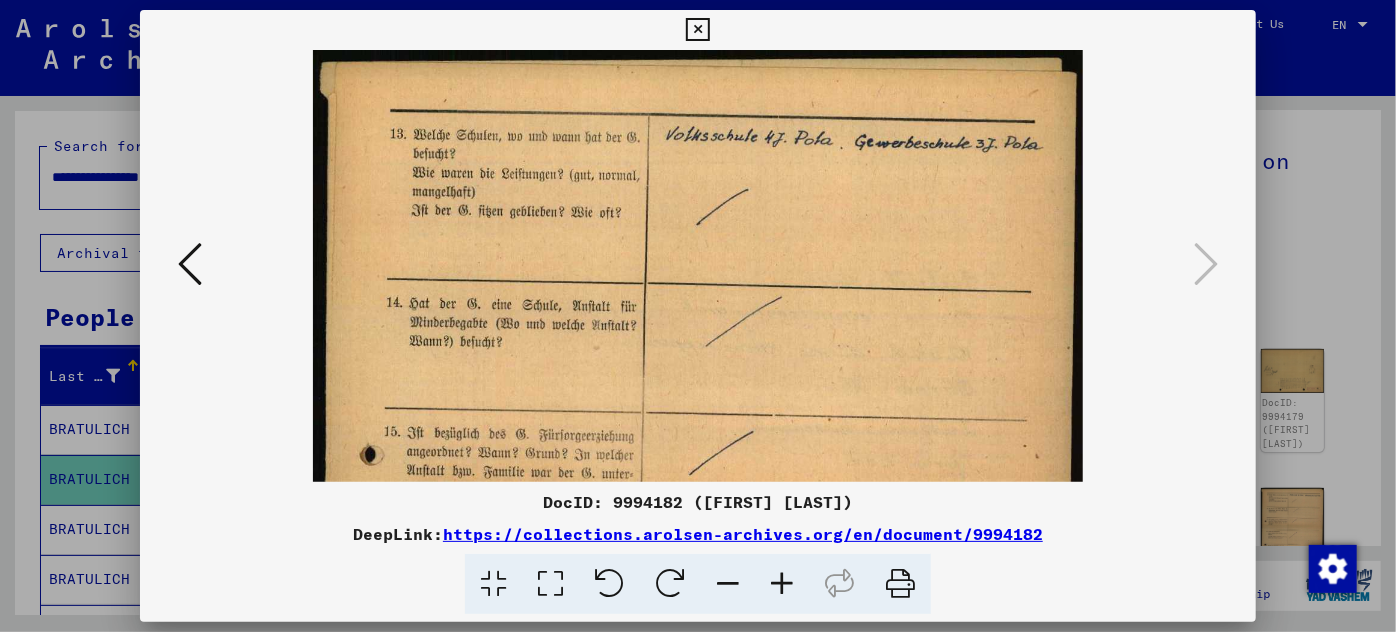 click at bounding box center [698, 316] 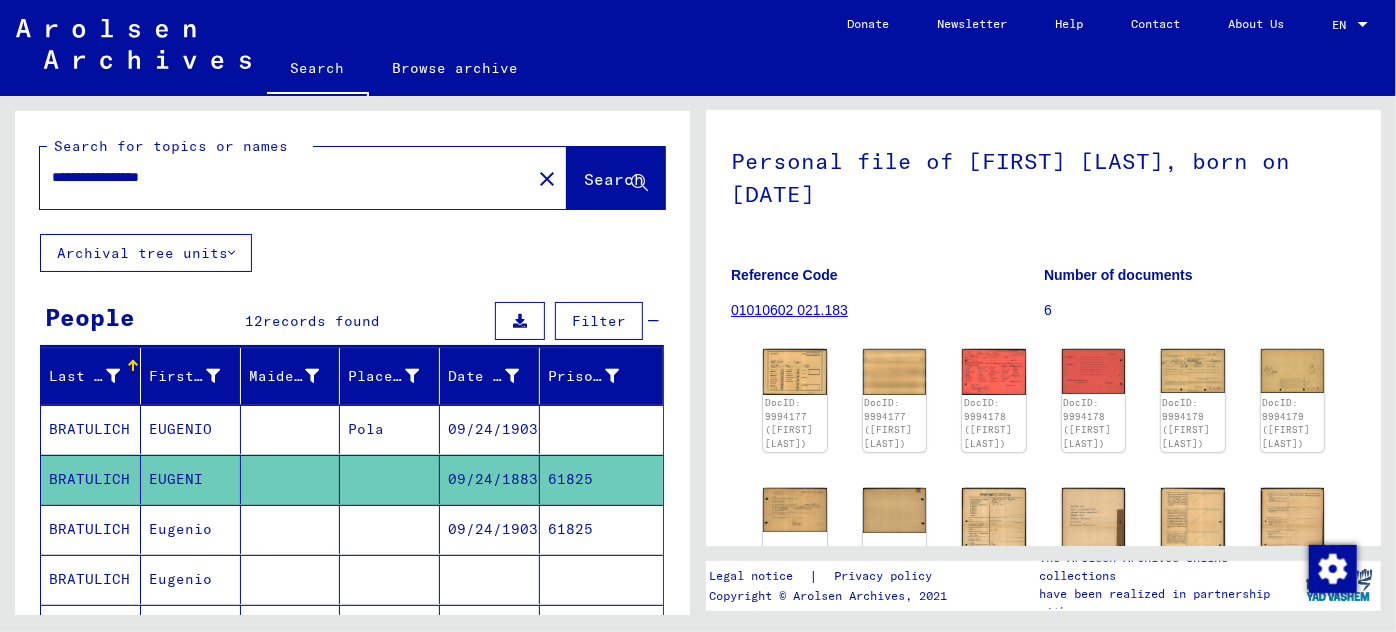 click on "09/24/1903" at bounding box center [490, 579] 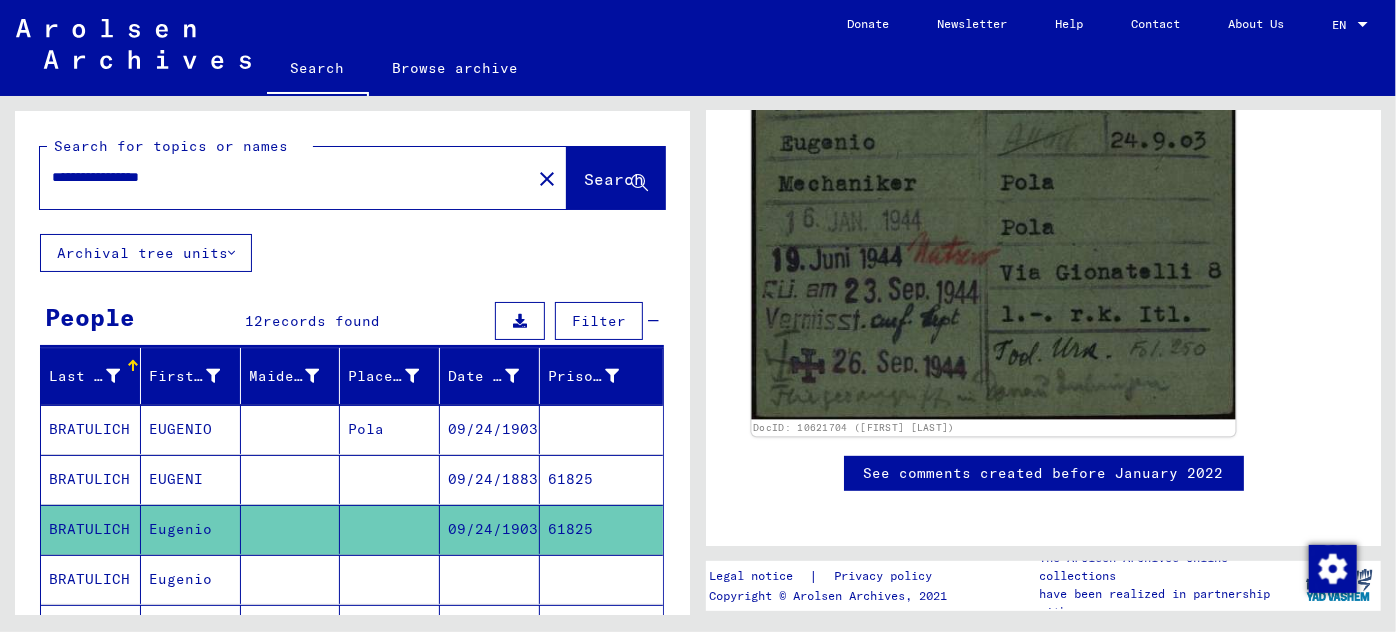scroll, scrollTop: 363, scrollLeft: 0, axis: vertical 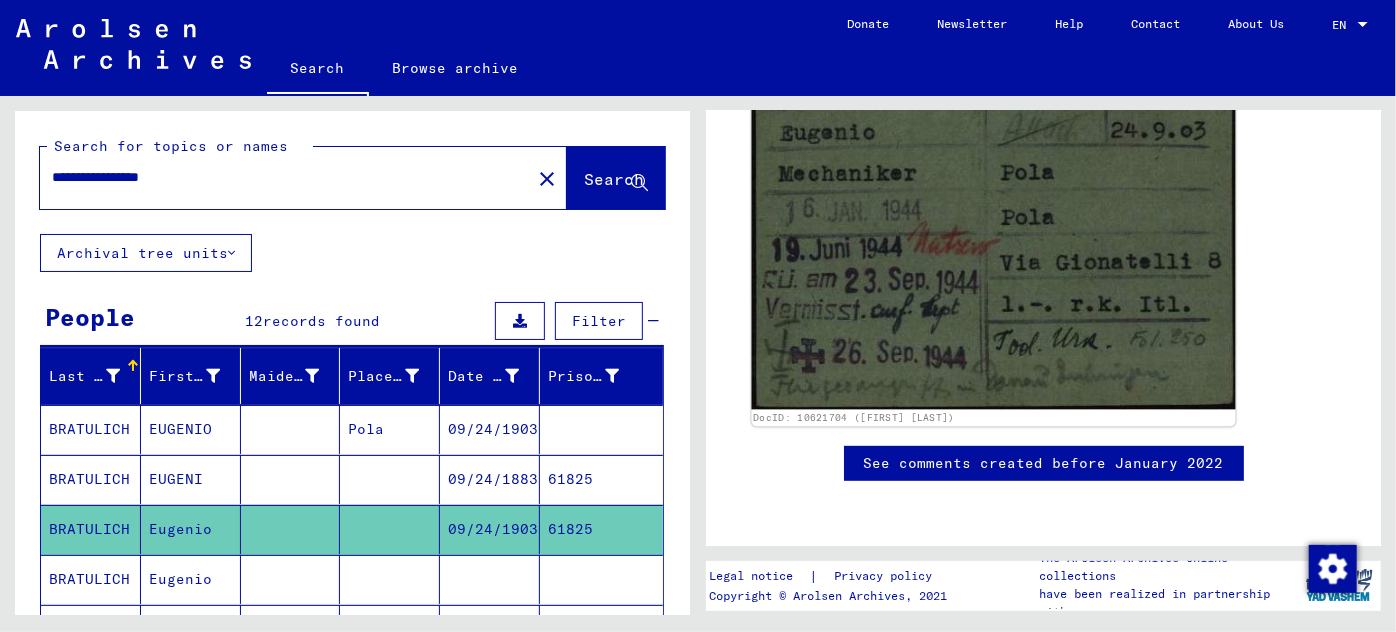 click 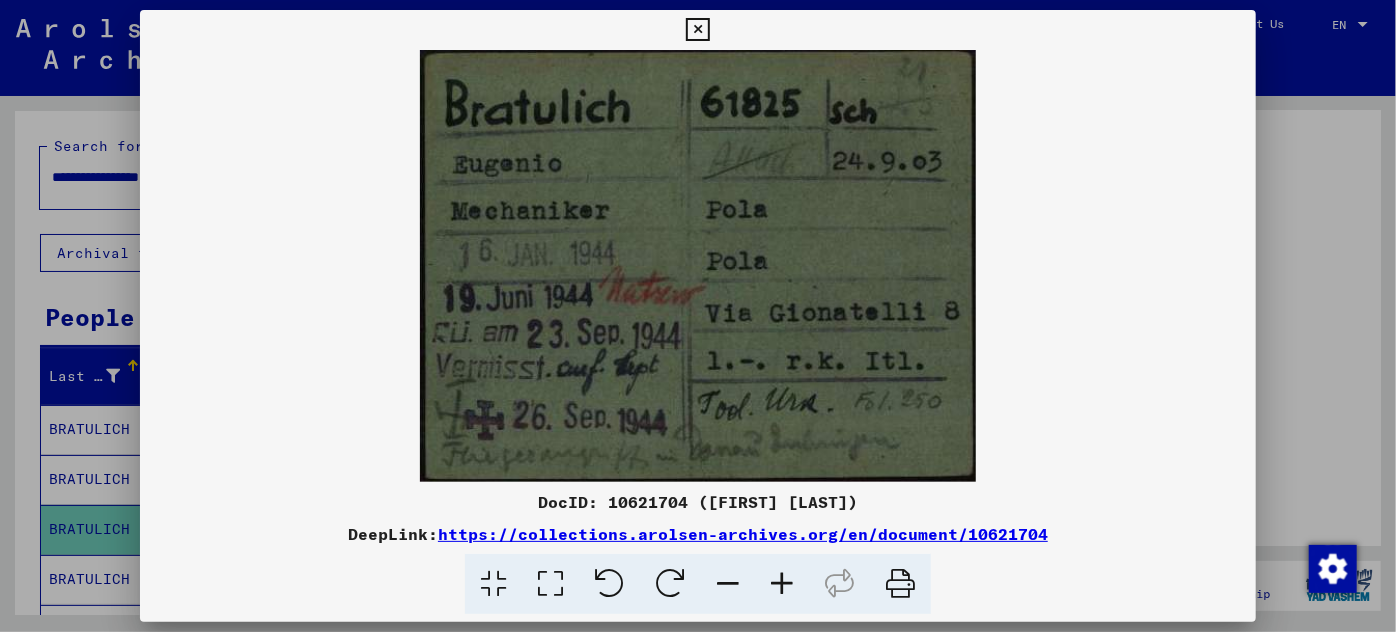 drag, startPoint x: 600, startPoint y: 429, endPoint x: 578, endPoint y: 335, distance: 96.540146 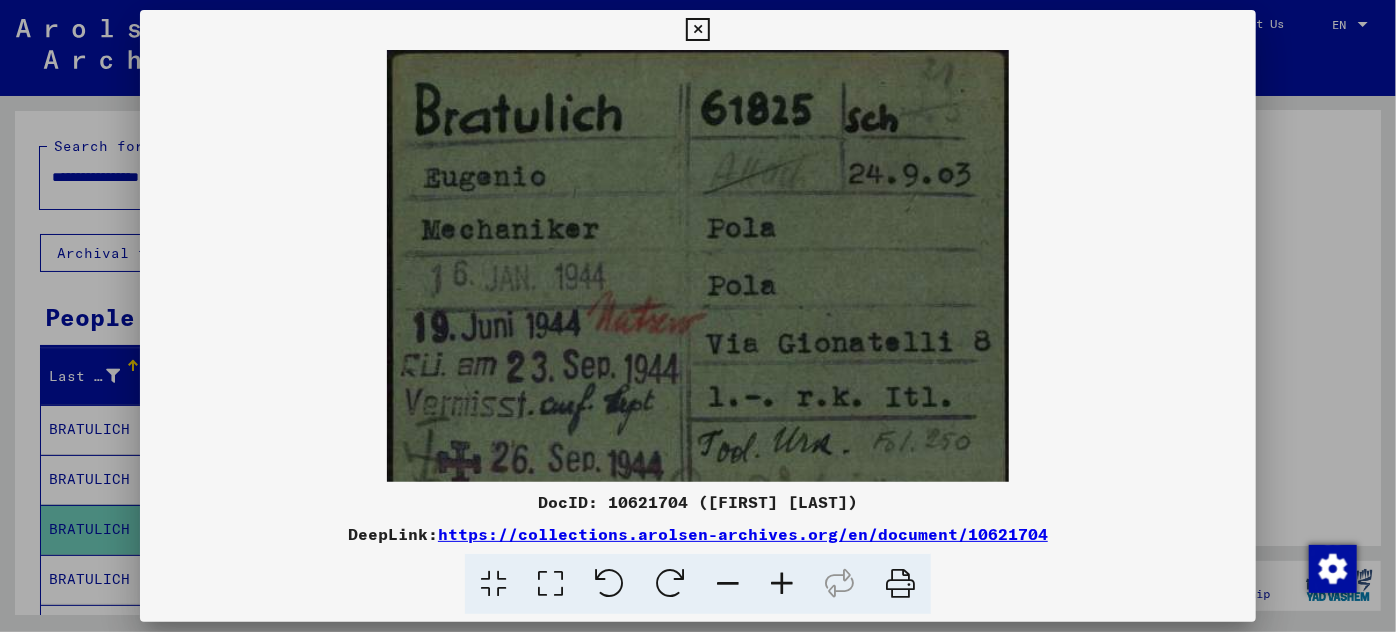 click at bounding box center (782, 584) 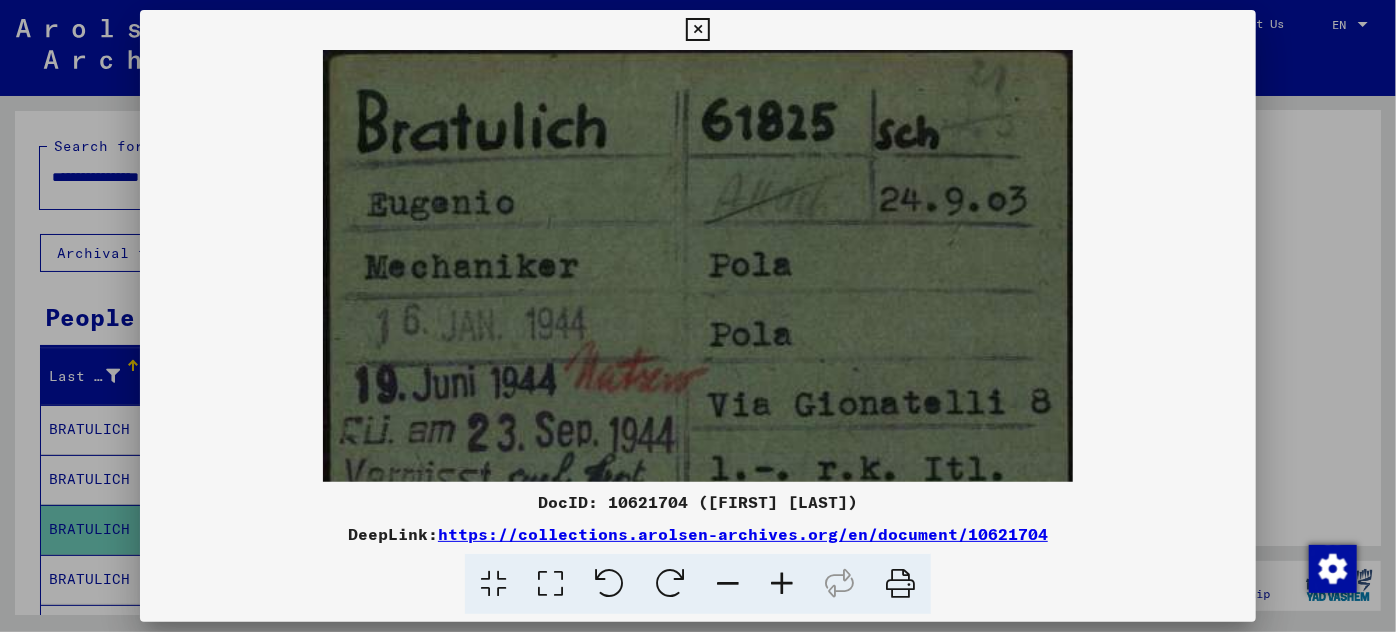 click at bounding box center [782, 584] 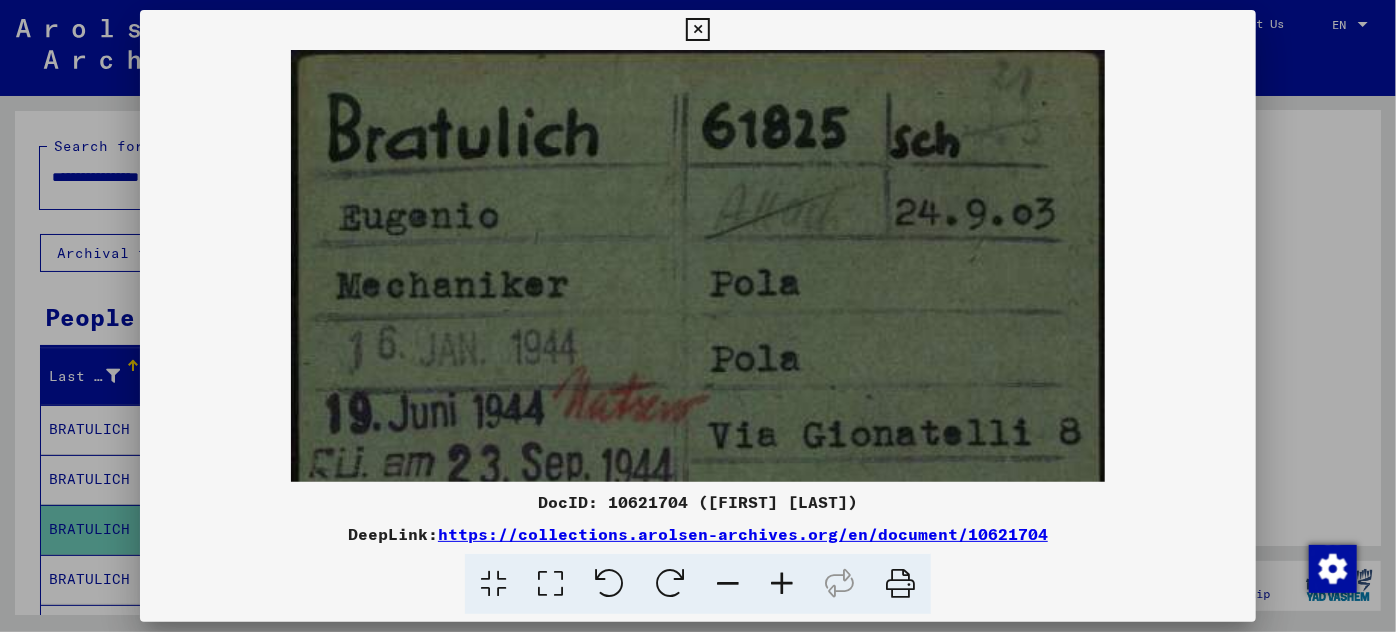 click at bounding box center [782, 584] 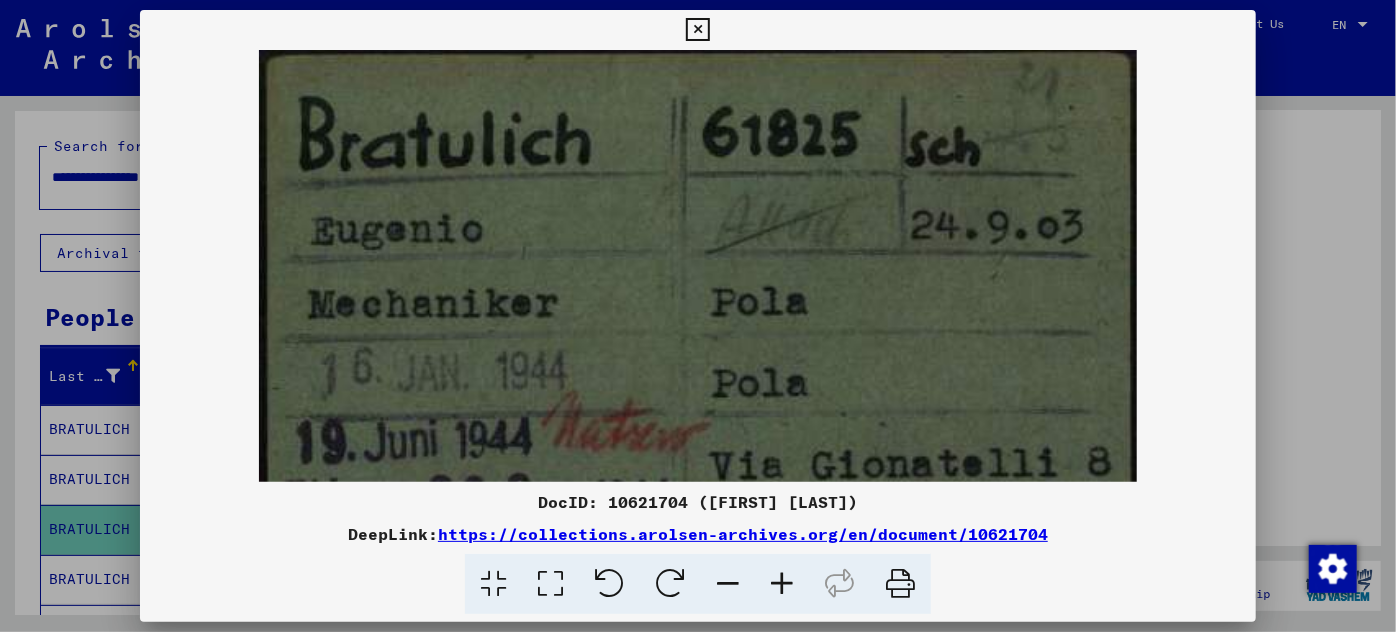 click at bounding box center (782, 584) 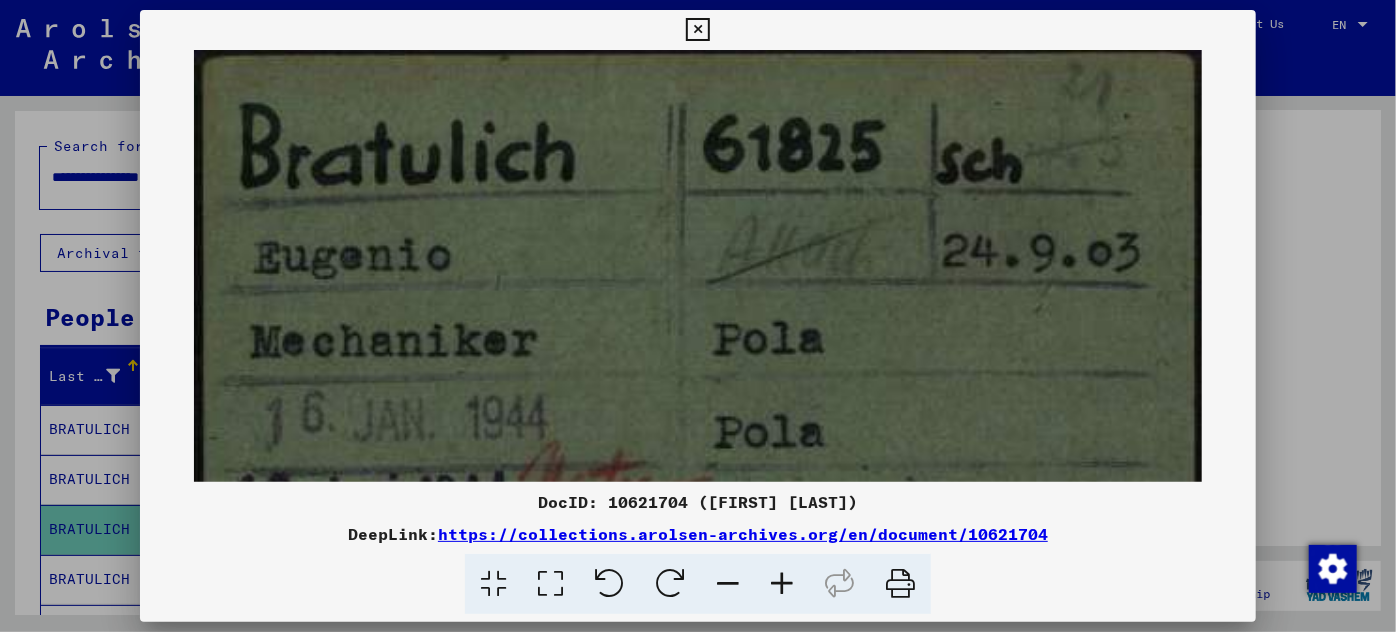 click at bounding box center [782, 584] 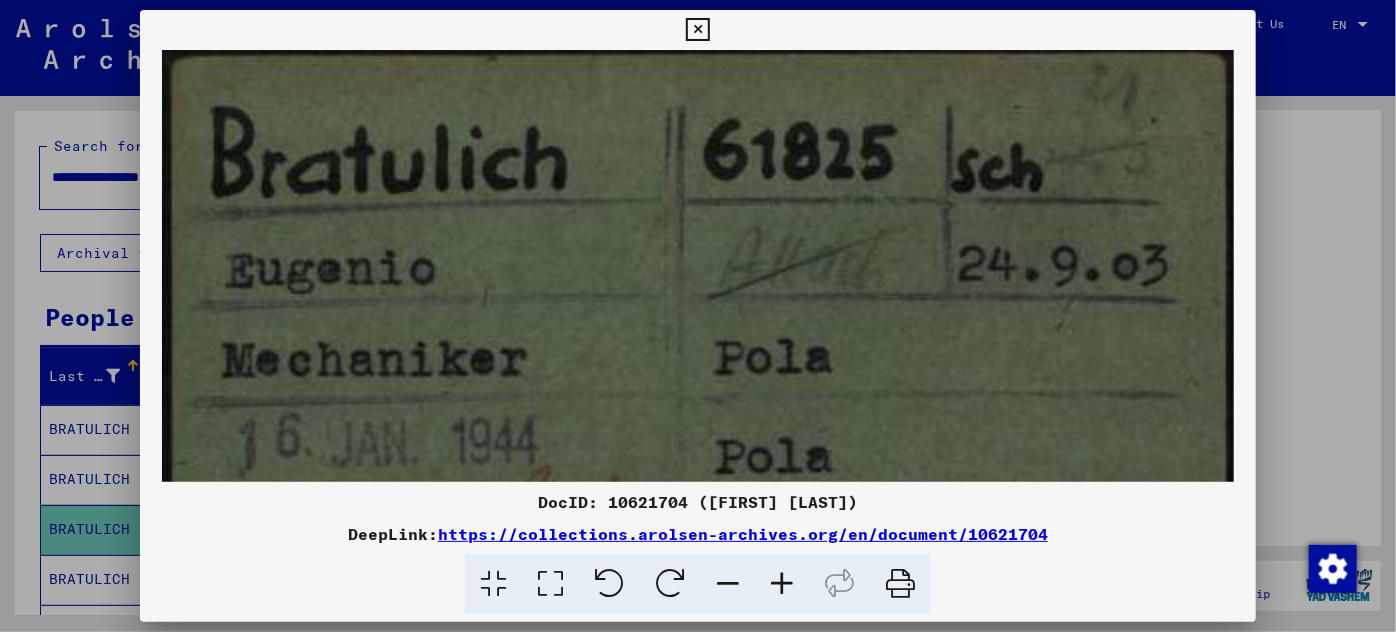 click at bounding box center [782, 584] 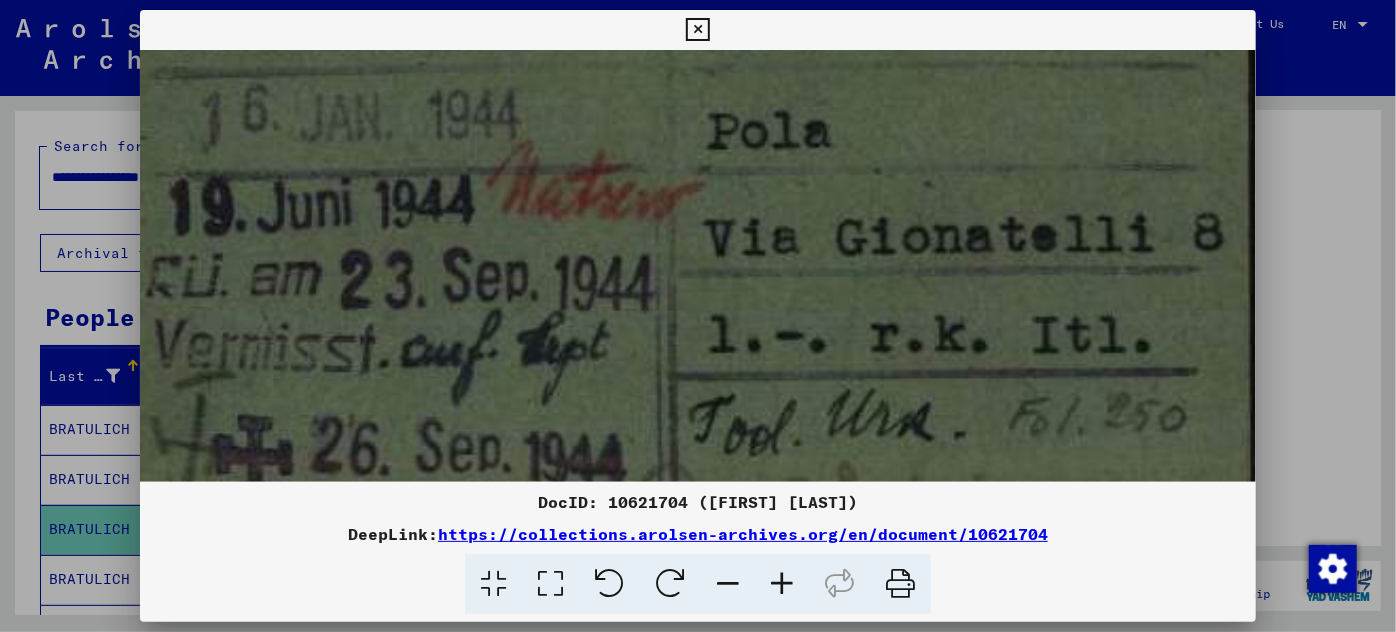 drag, startPoint x: 826, startPoint y: 375, endPoint x: 479, endPoint y: -19, distance: 525.01904 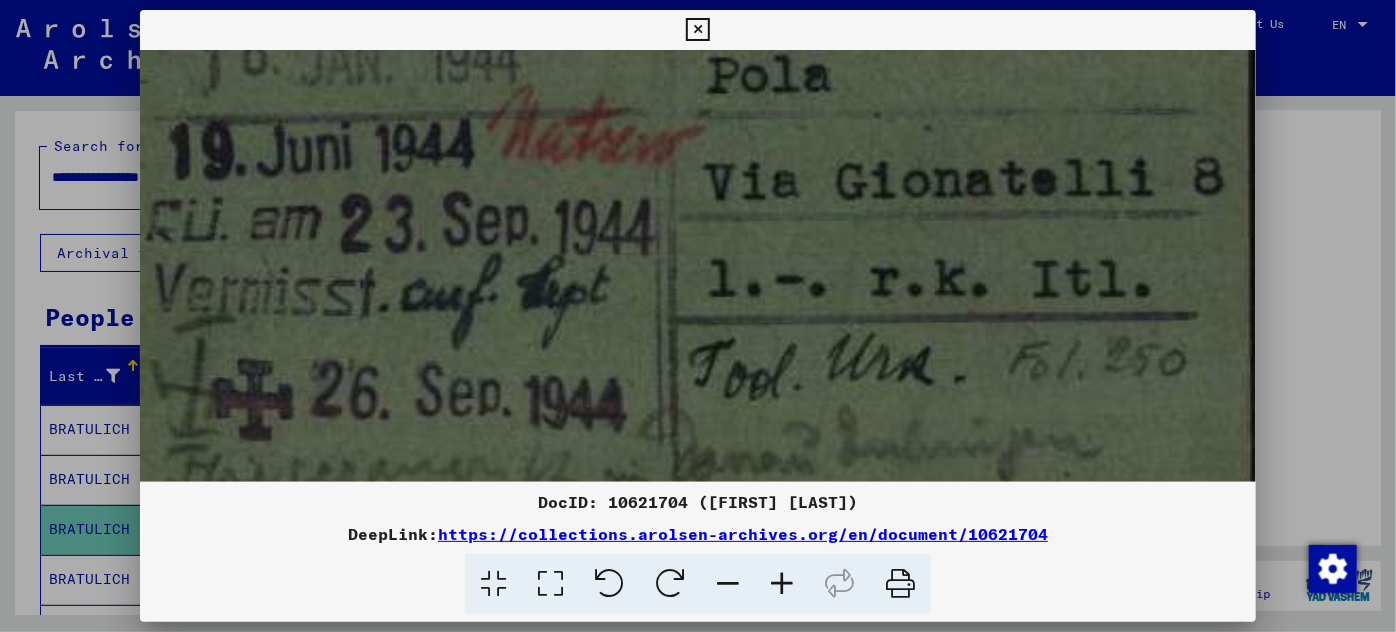scroll, scrollTop: 450, scrollLeft: 19, axis: both 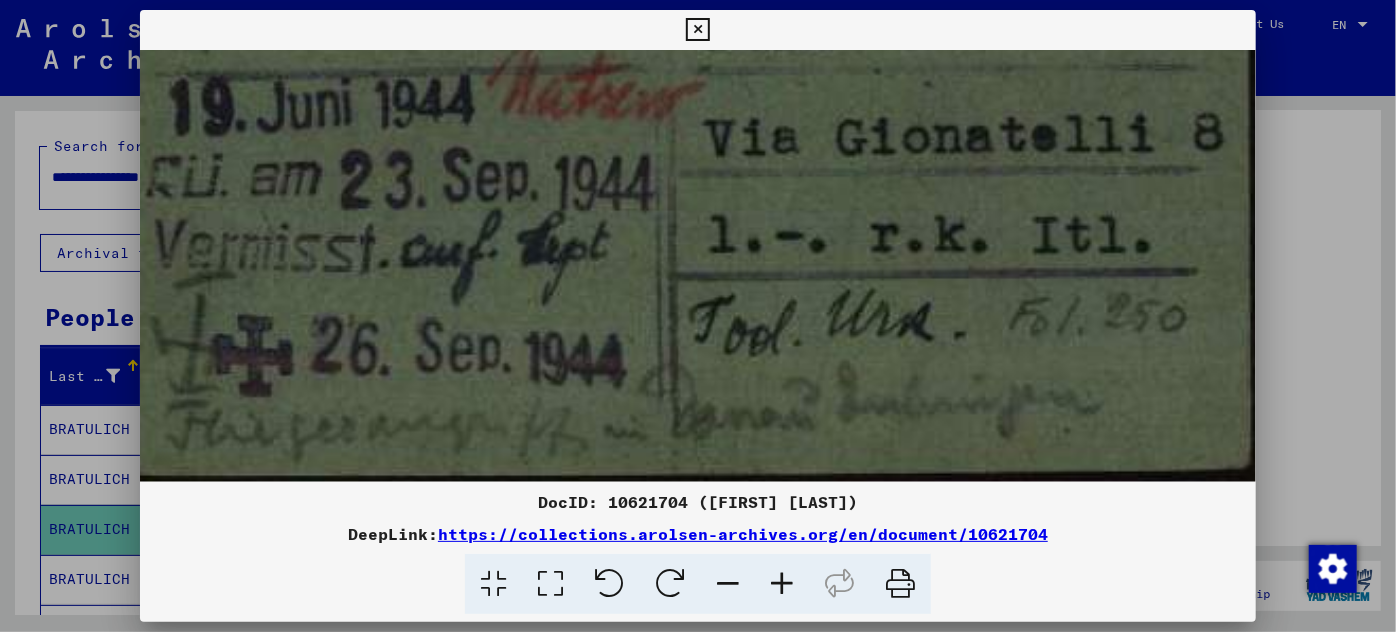 drag, startPoint x: 607, startPoint y: 327, endPoint x: 564, endPoint y: 158, distance: 174.38463 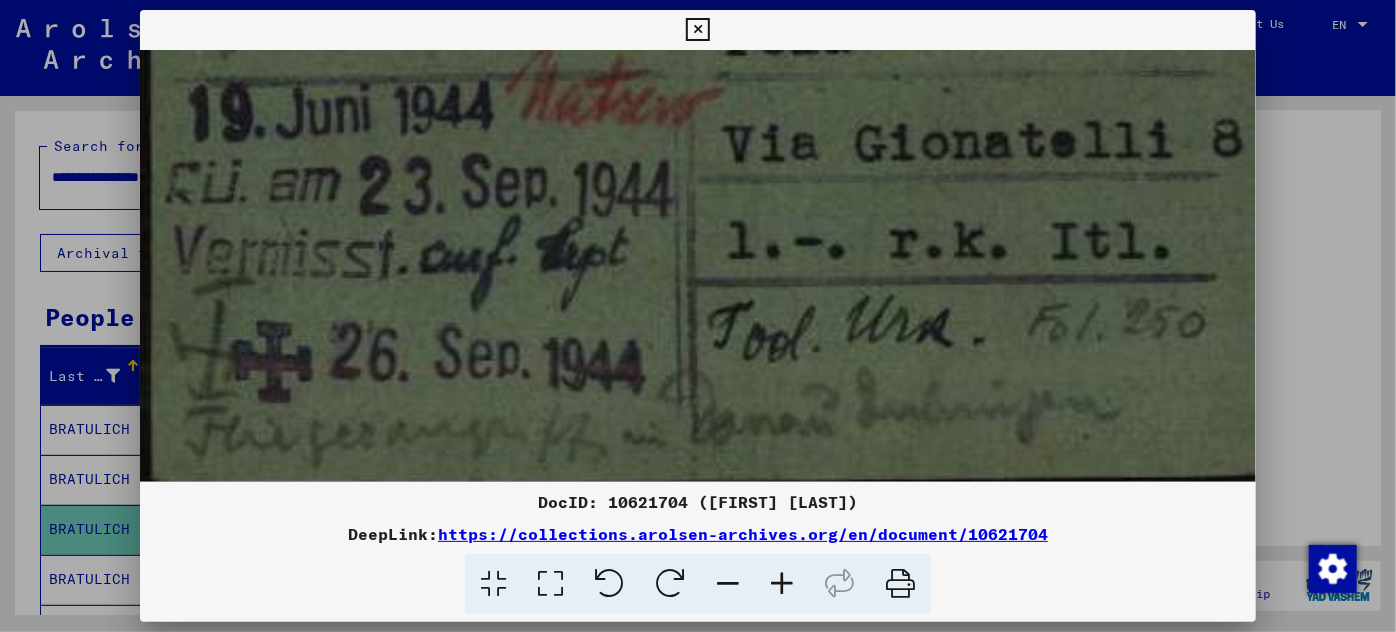 scroll, scrollTop: 450, scrollLeft: 0, axis: vertical 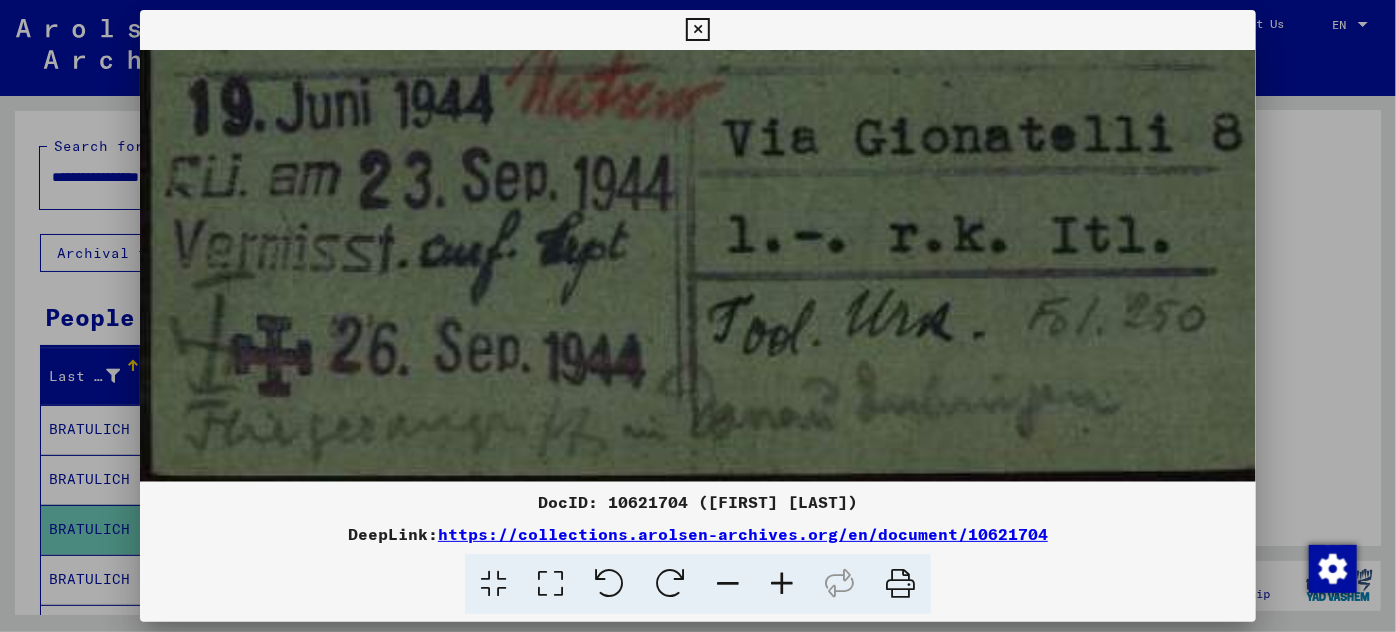 drag, startPoint x: 418, startPoint y: 333, endPoint x: 698, endPoint y: 295, distance: 282.5668 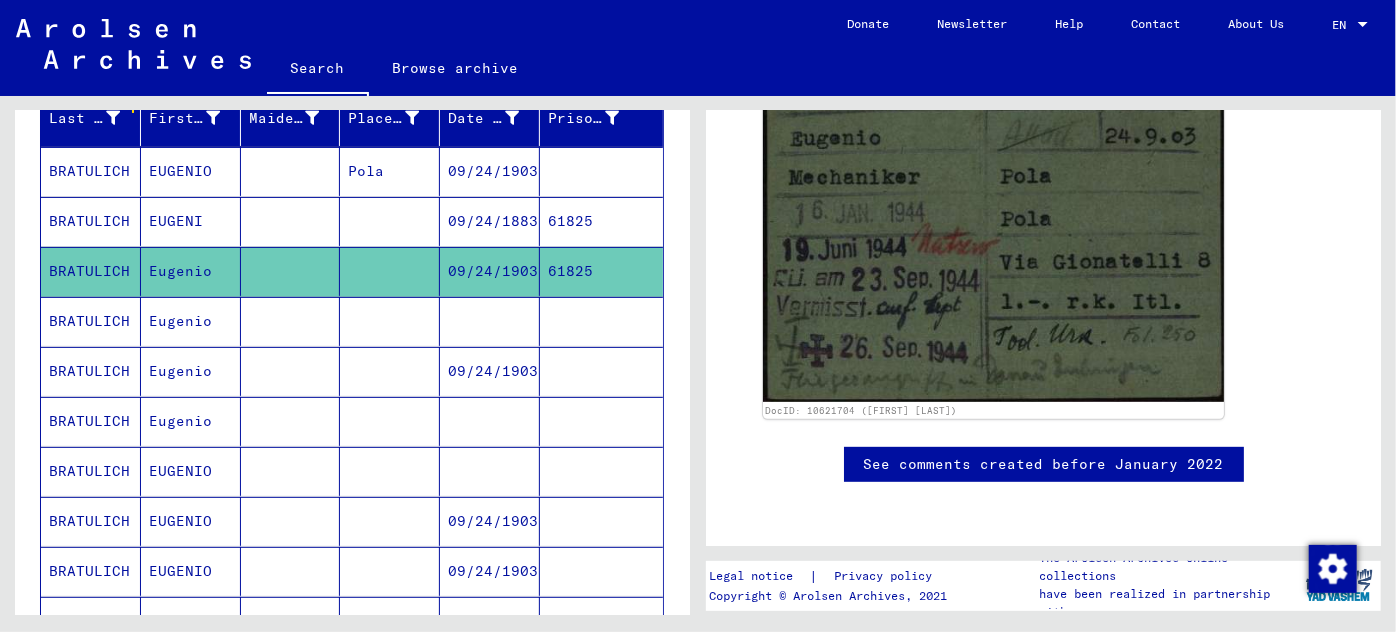 scroll, scrollTop: 272, scrollLeft: 0, axis: vertical 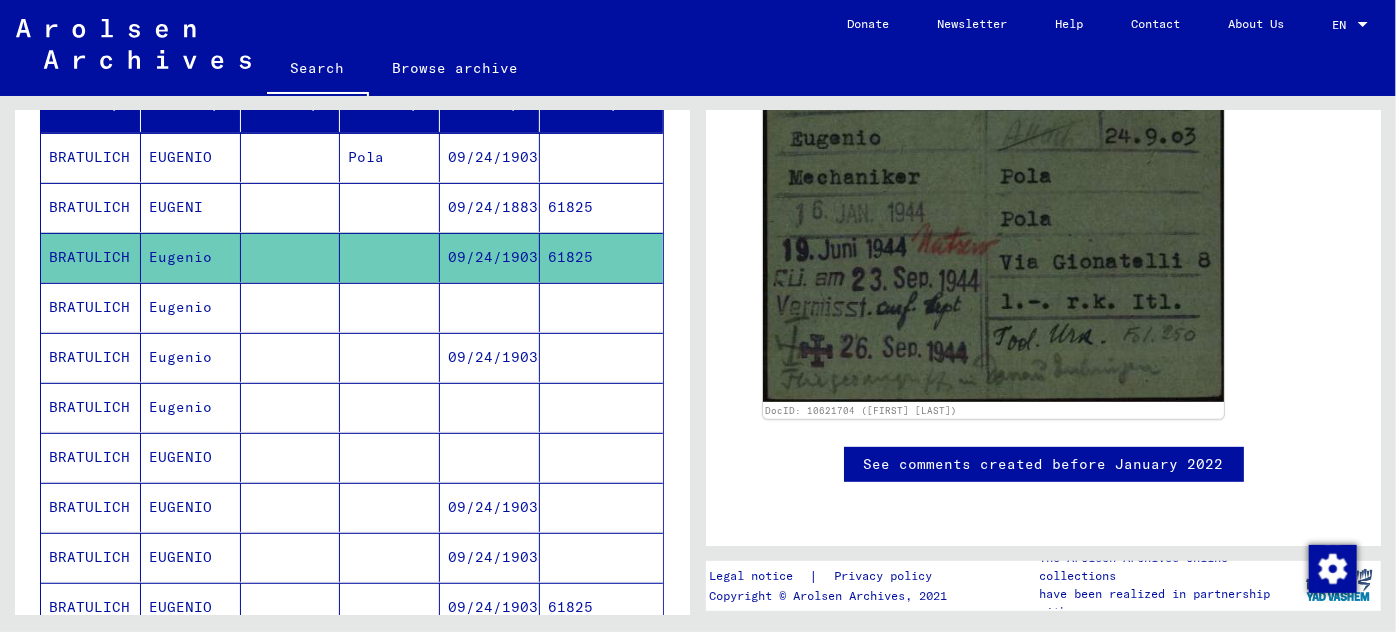 click on "Eugenio" at bounding box center (191, 357) 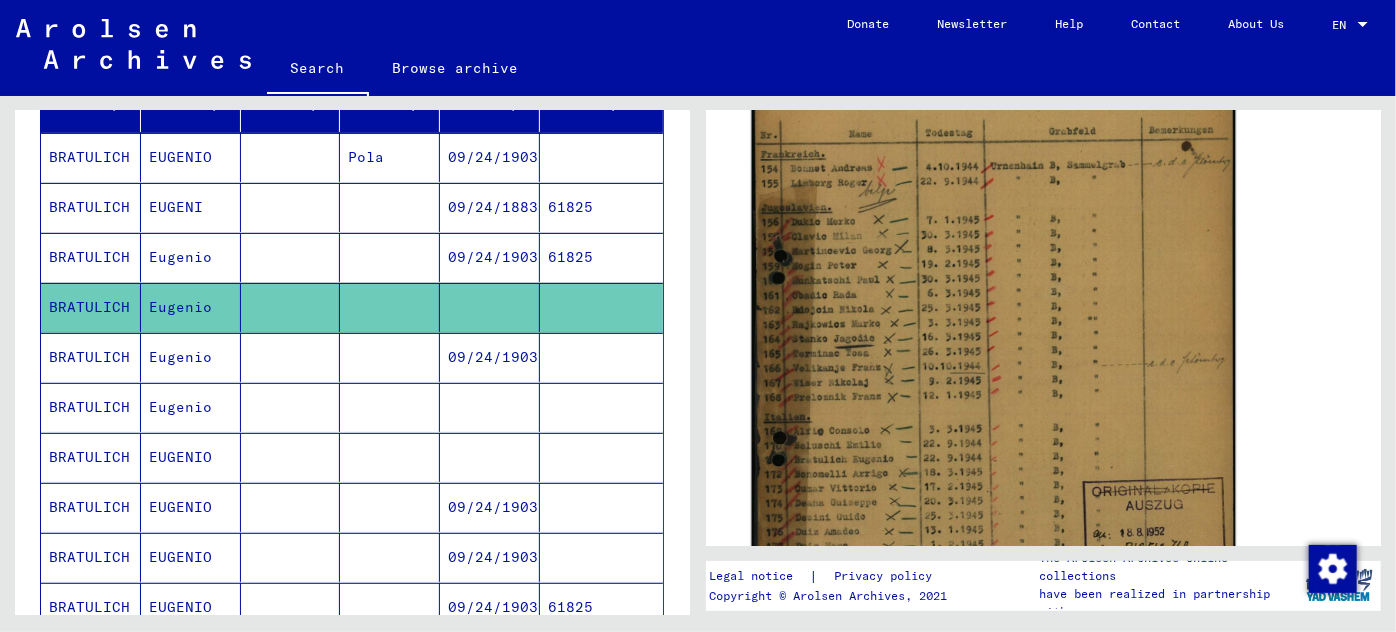 click 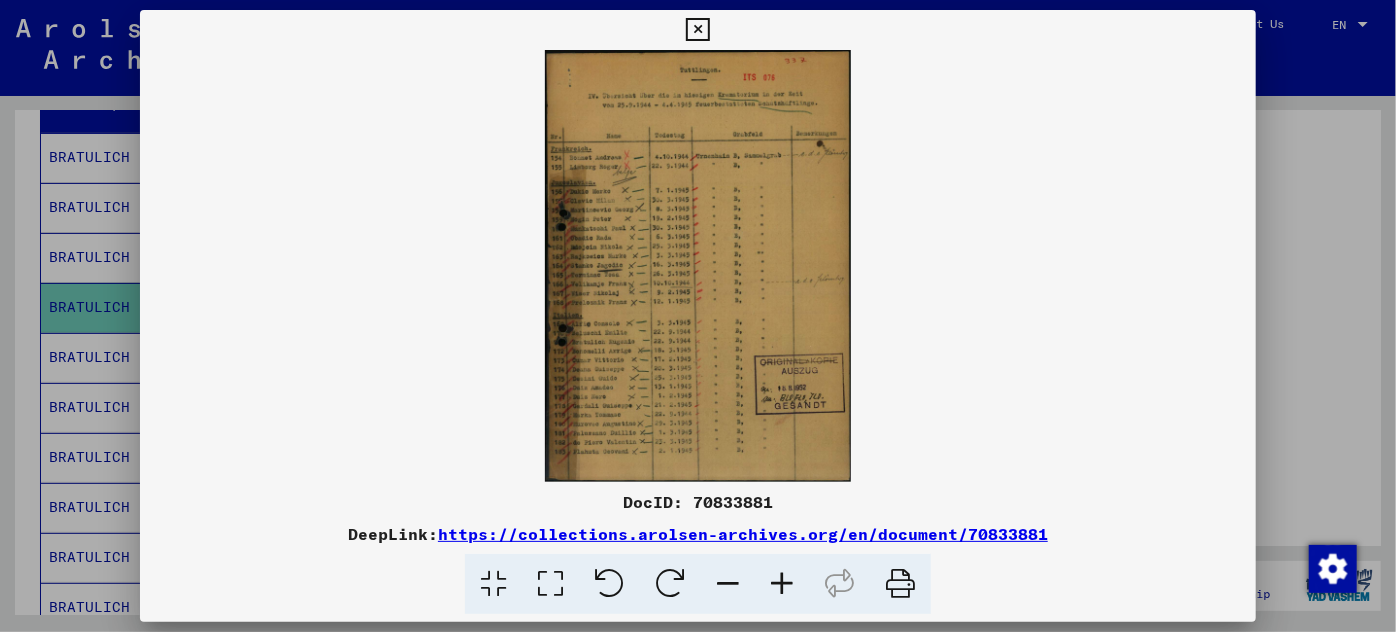 scroll, scrollTop: 453, scrollLeft: 0, axis: vertical 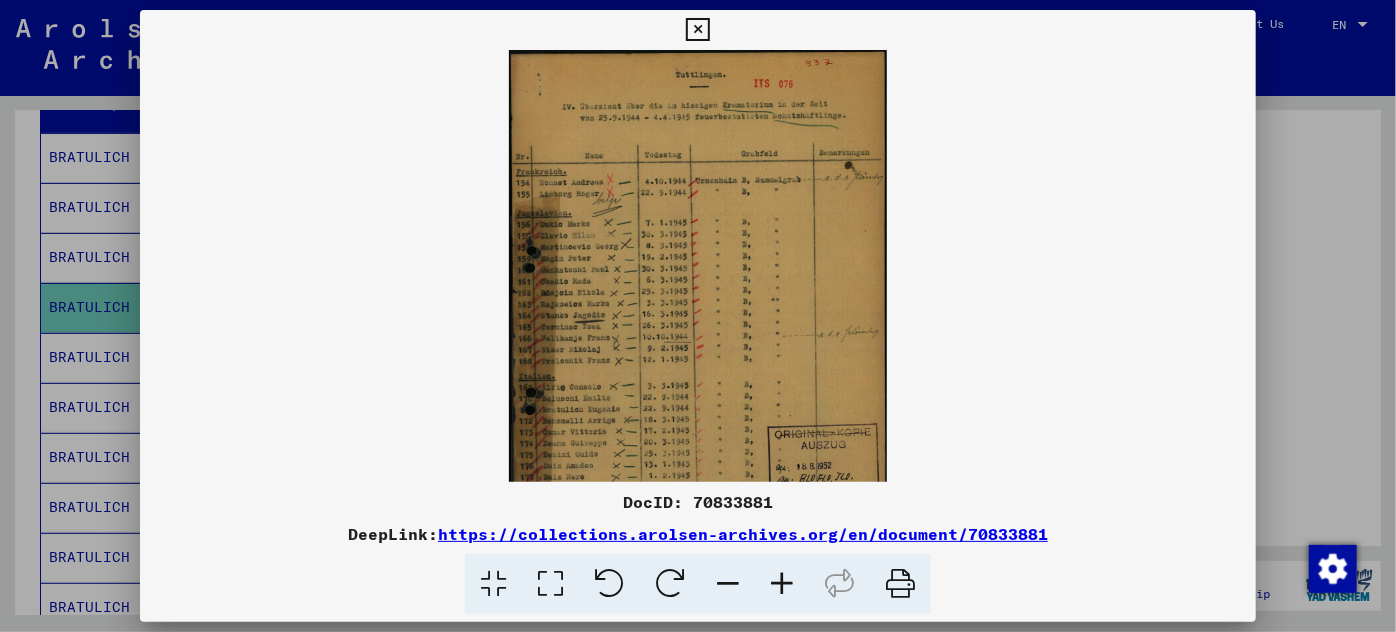 click at bounding box center (782, 584) 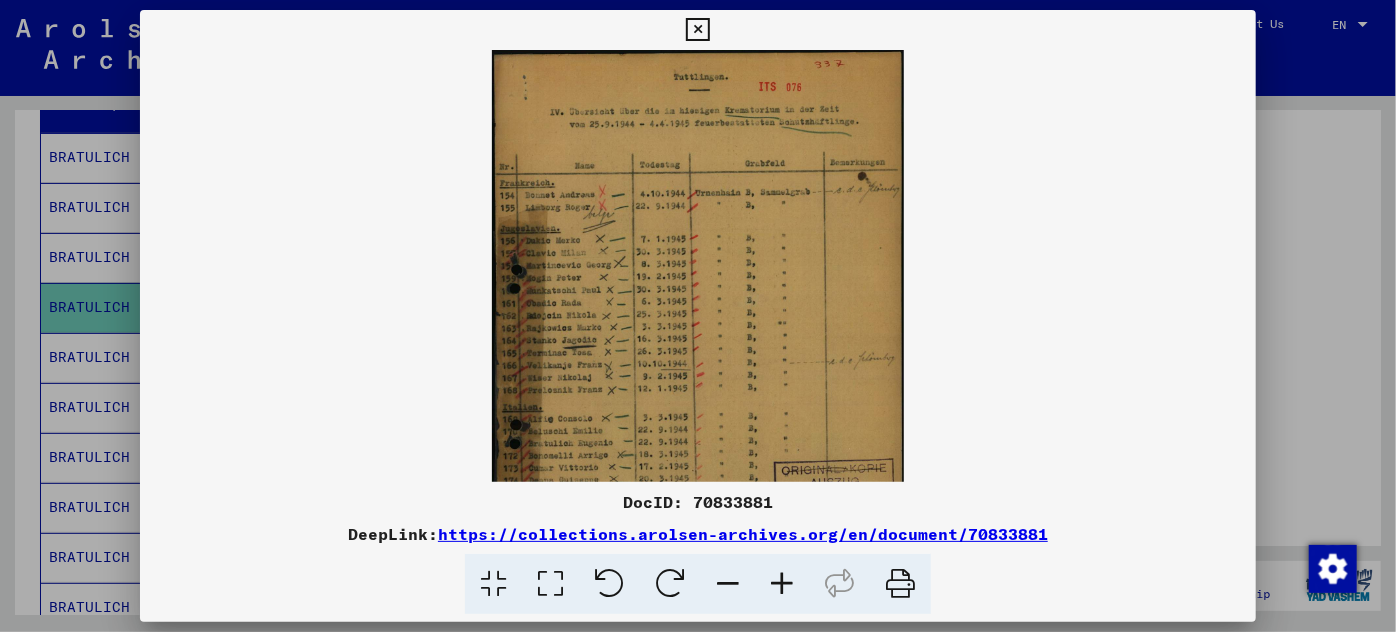 click at bounding box center [782, 584] 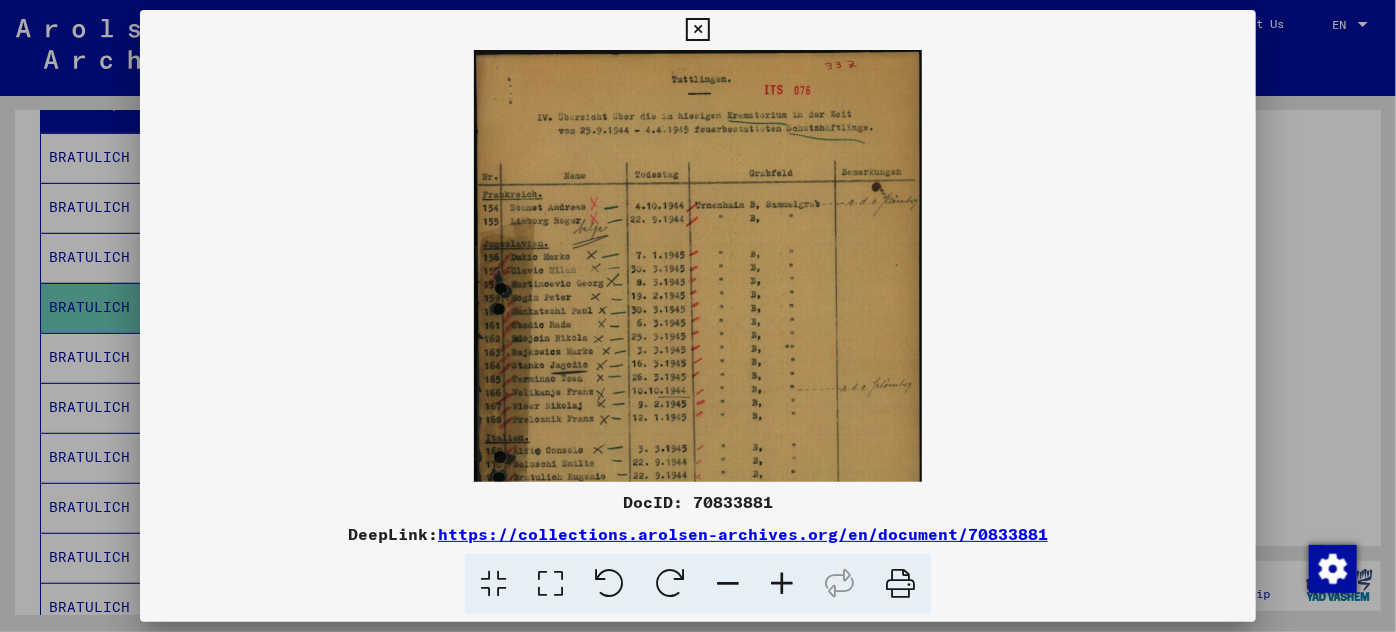 click at bounding box center (782, 584) 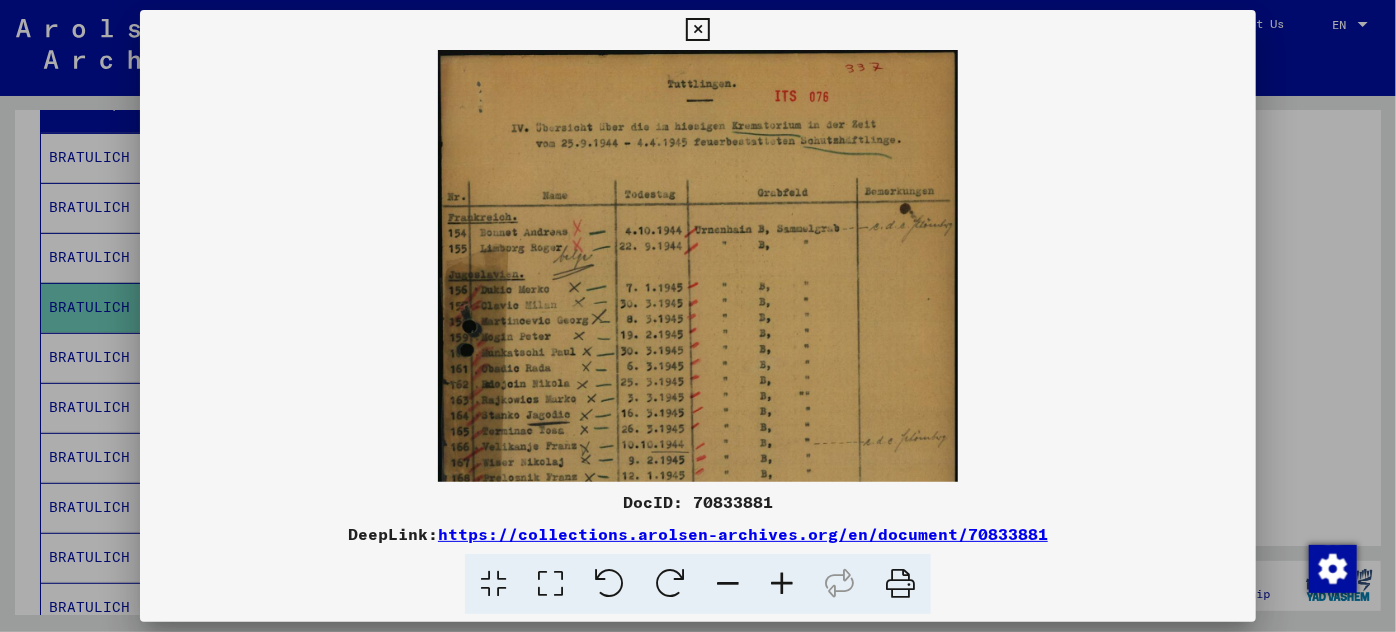 click at bounding box center [782, 584] 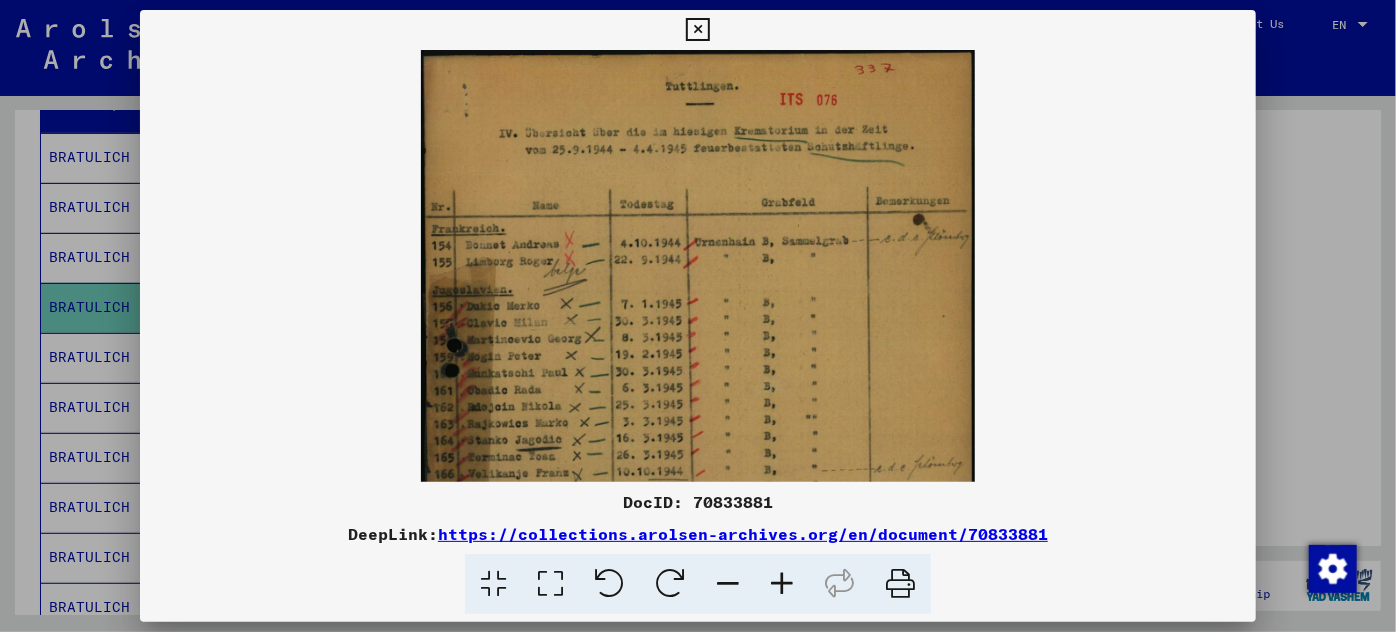 click at bounding box center [782, 584] 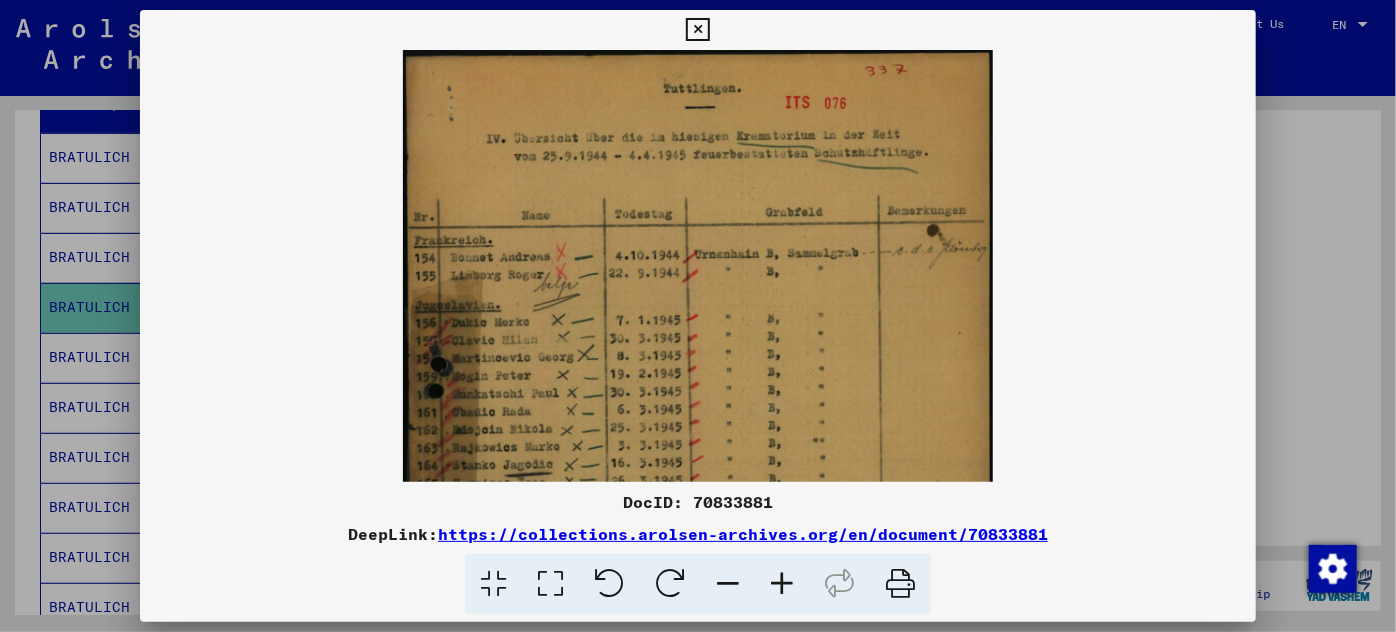 click at bounding box center (782, 584) 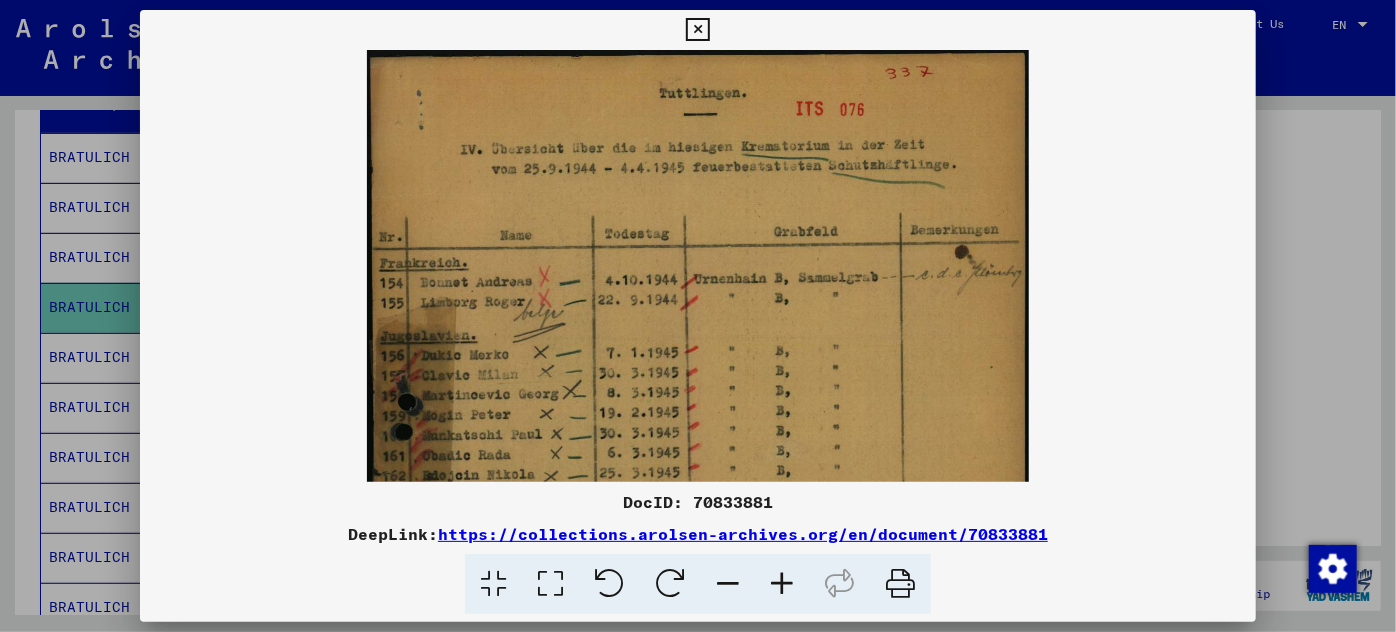 click at bounding box center [782, 584] 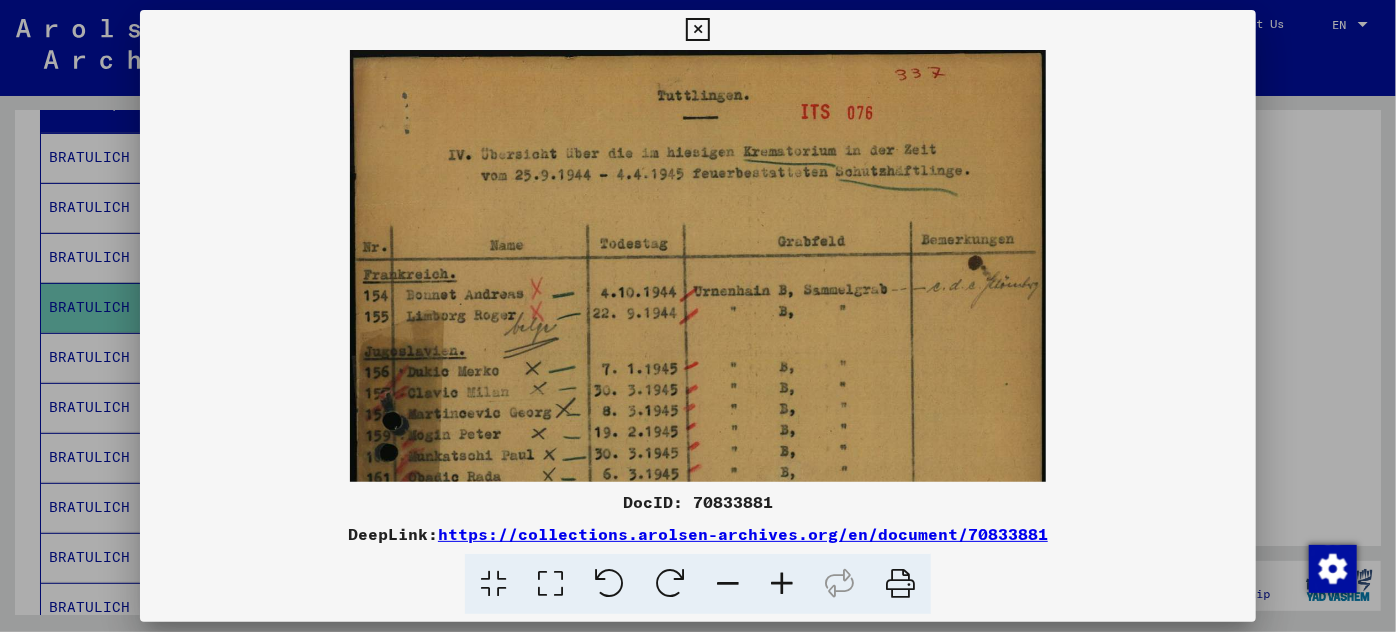 click at bounding box center (782, 584) 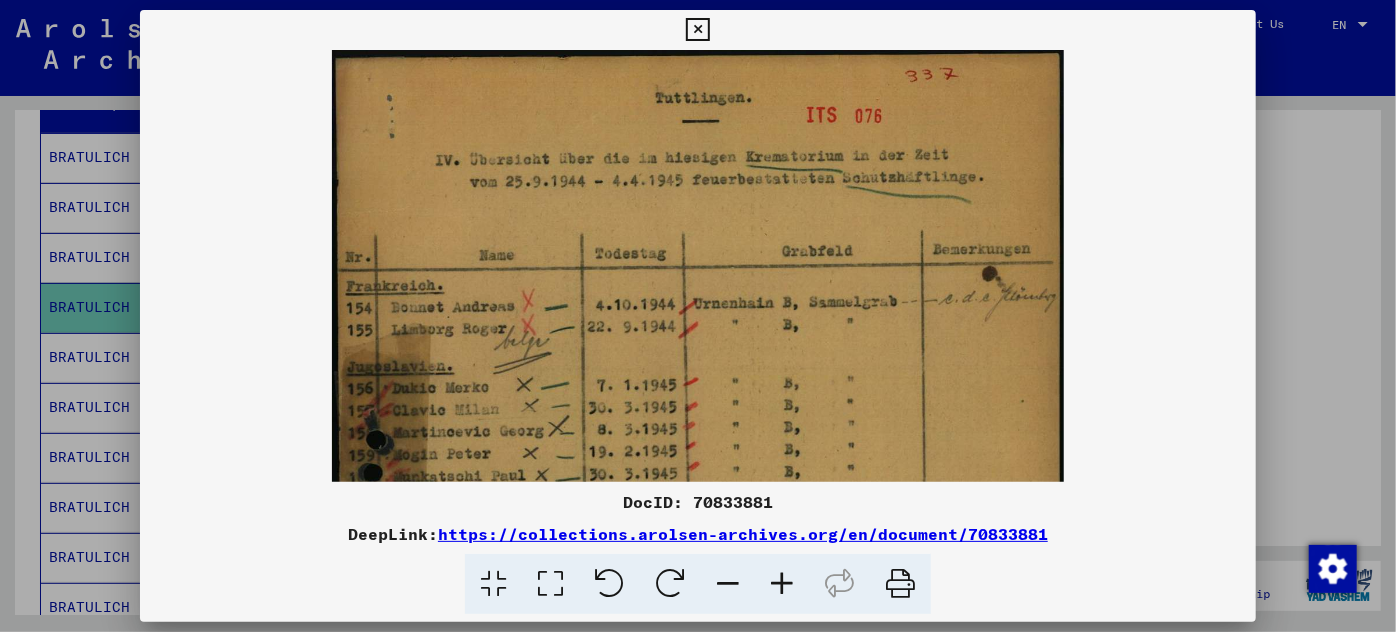click at bounding box center [782, 584] 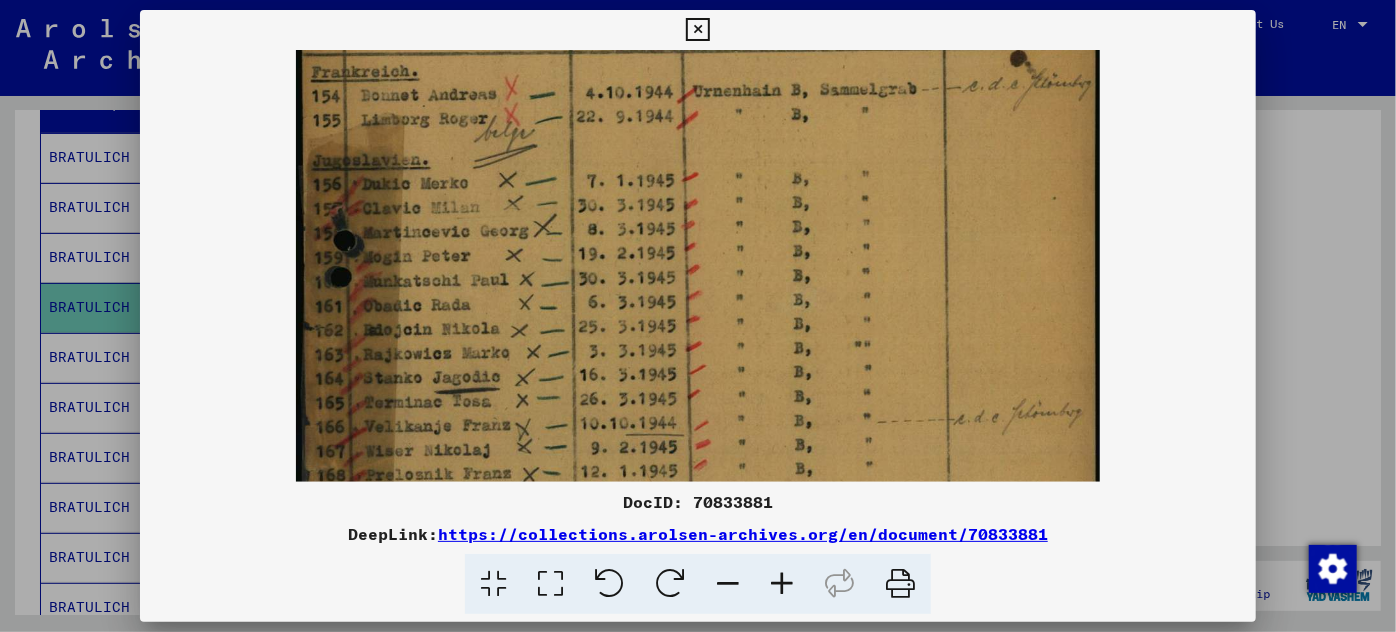 scroll, scrollTop: 249, scrollLeft: 0, axis: vertical 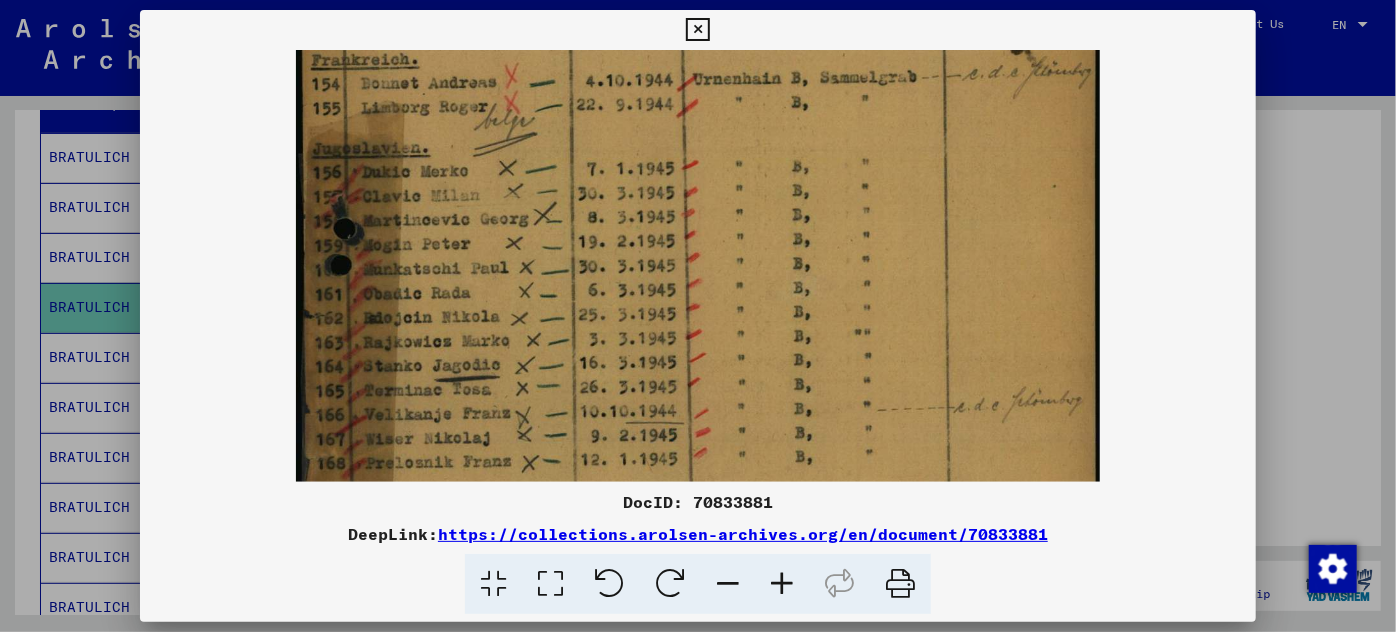 drag, startPoint x: 563, startPoint y: 419, endPoint x: 668, endPoint y: 170, distance: 270.23325 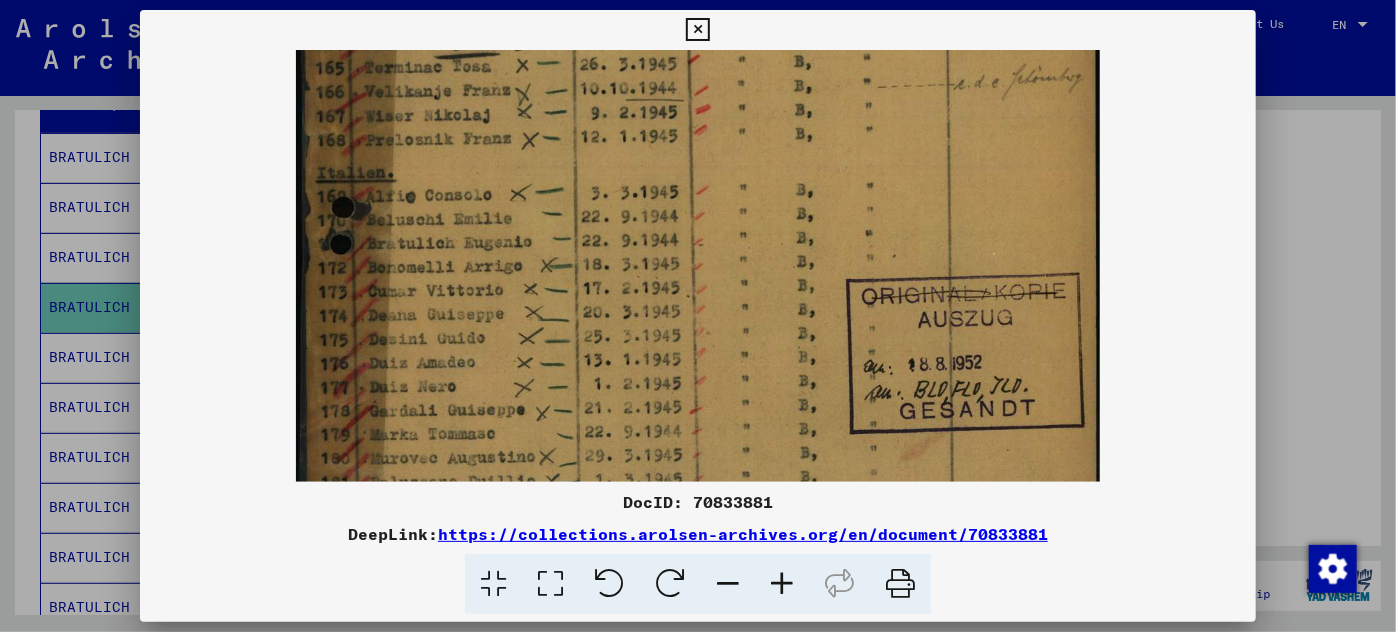 scroll, scrollTop: 571, scrollLeft: 0, axis: vertical 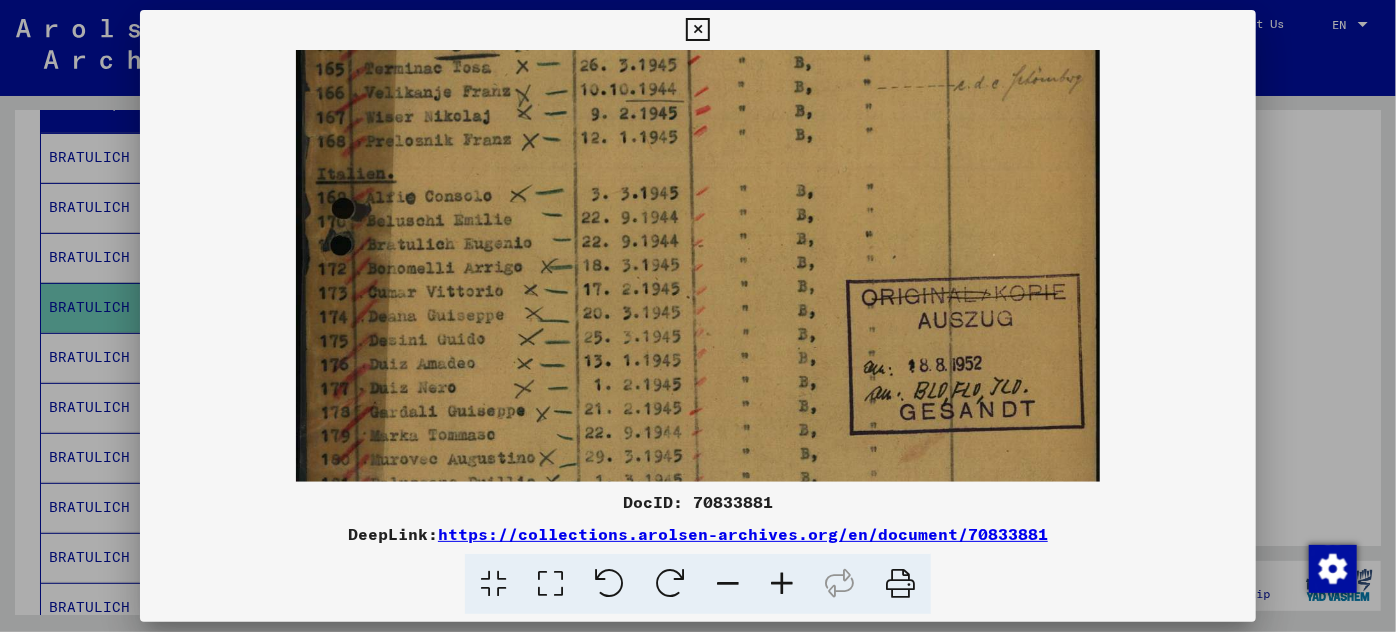 drag, startPoint x: 576, startPoint y: 395, endPoint x: 640, endPoint y: 74, distance: 327.3179 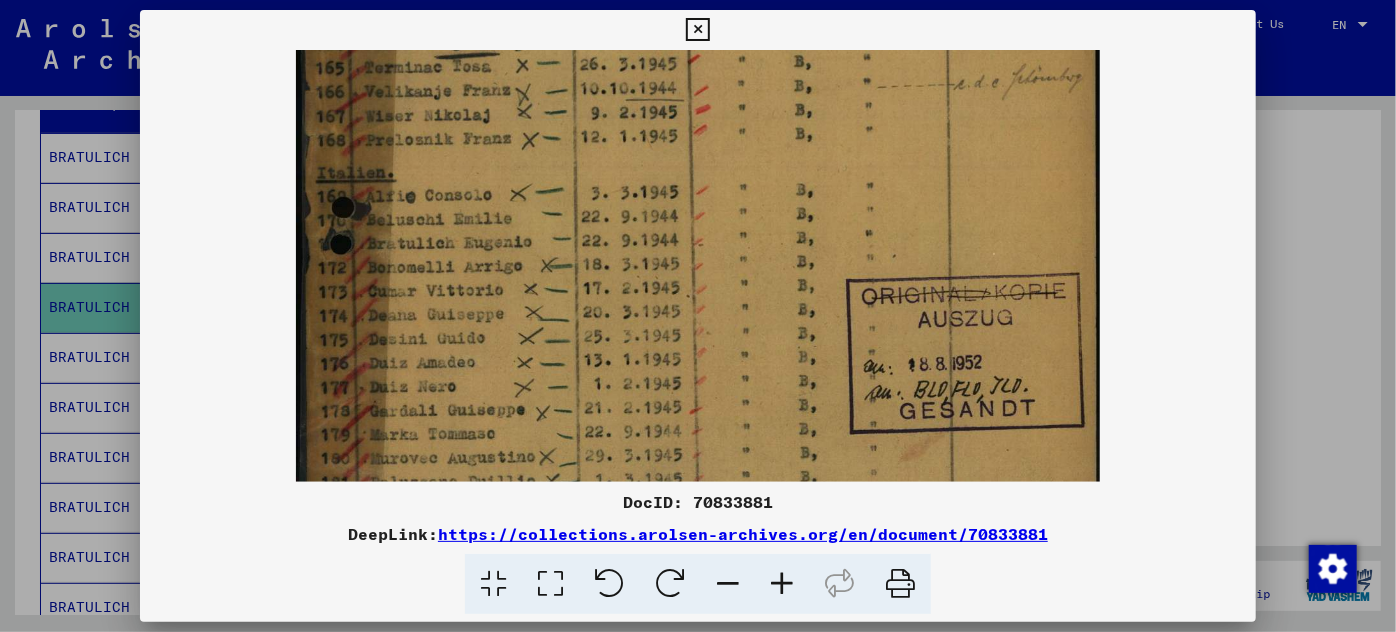drag, startPoint x: 650, startPoint y: 244, endPoint x: 508, endPoint y: 239, distance: 142.088 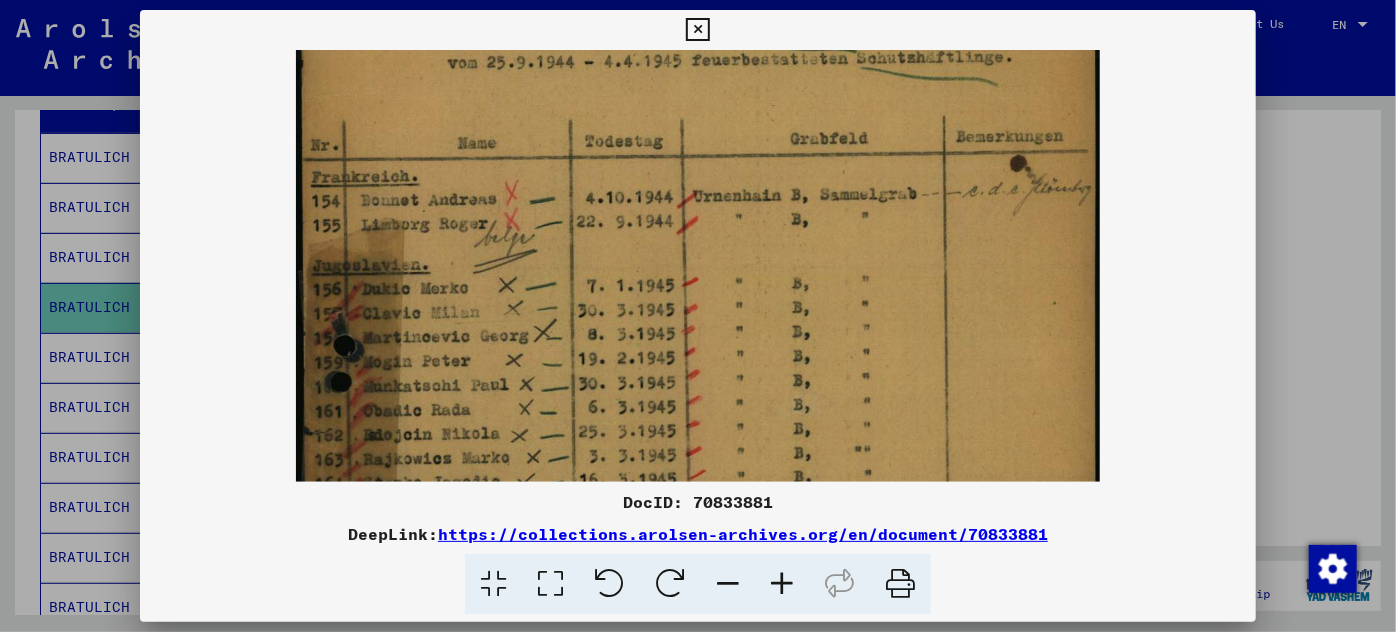 drag, startPoint x: 682, startPoint y: 139, endPoint x: 672, endPoint y: 567, distance: 428.11682 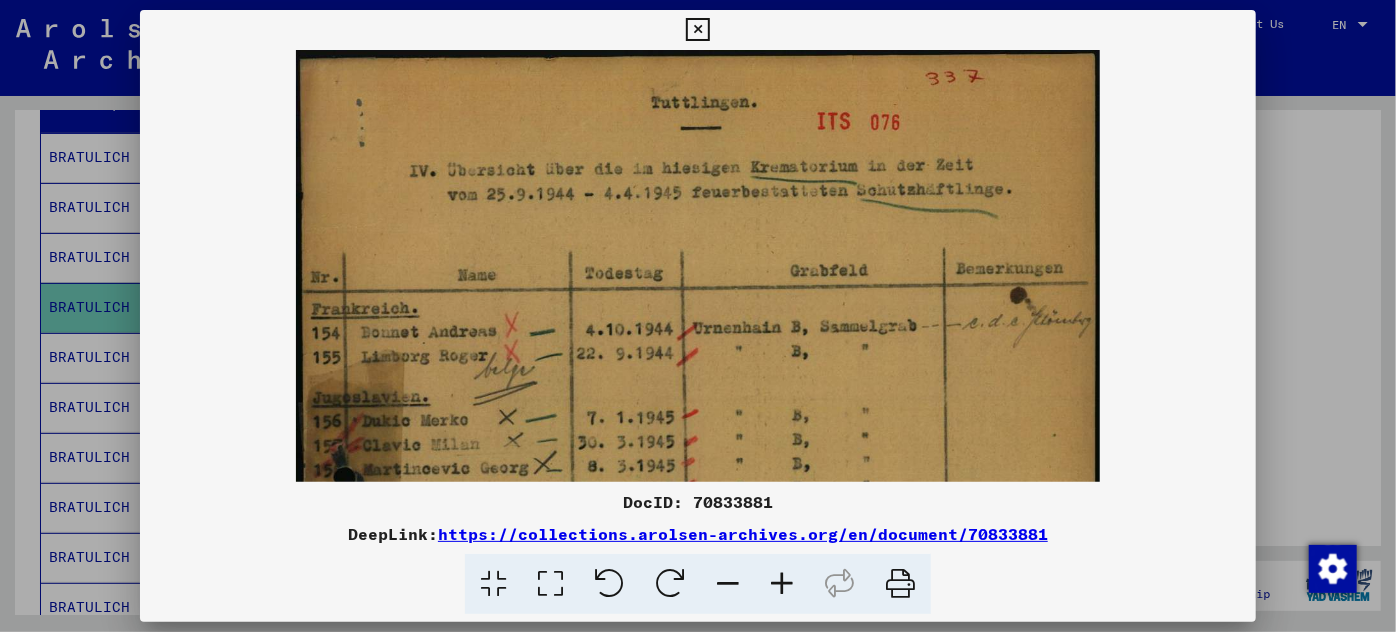 scroll, scrollTop: 2, scrollLeft: 0, axis: vertical 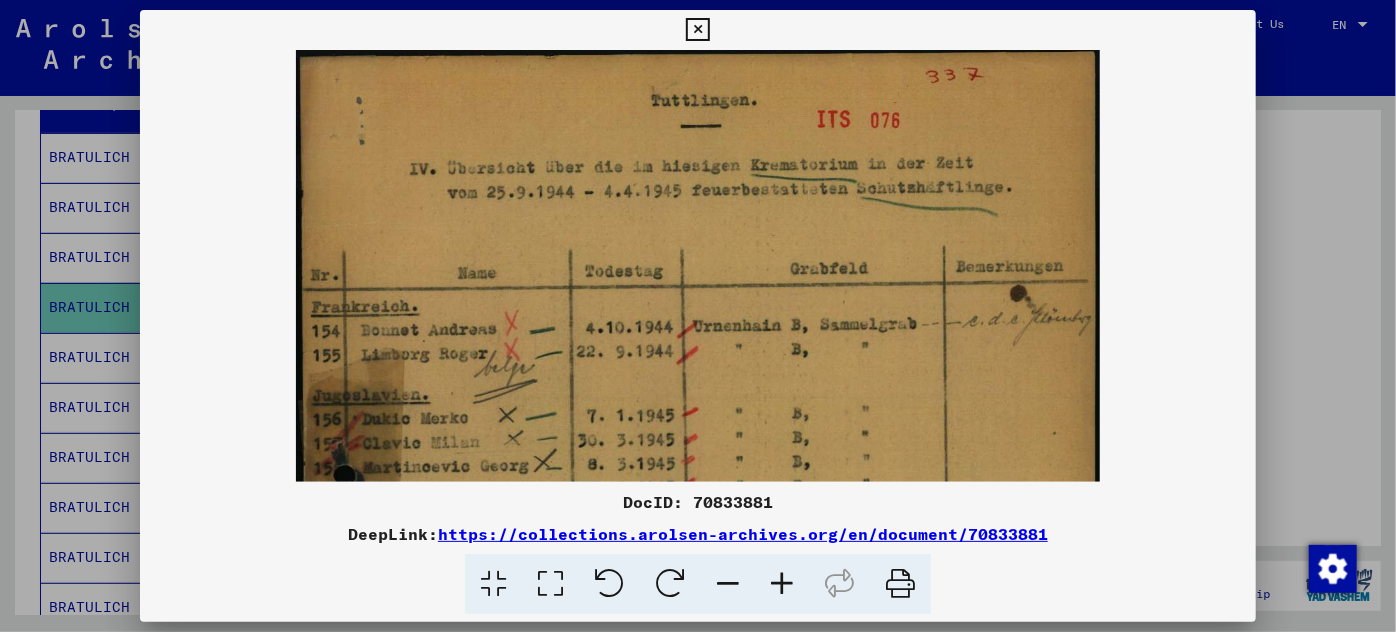 drag, startPoint x: 709, startPoint y: 214, endPoint x: 705, endPoint y: 452, distance: 238.03362 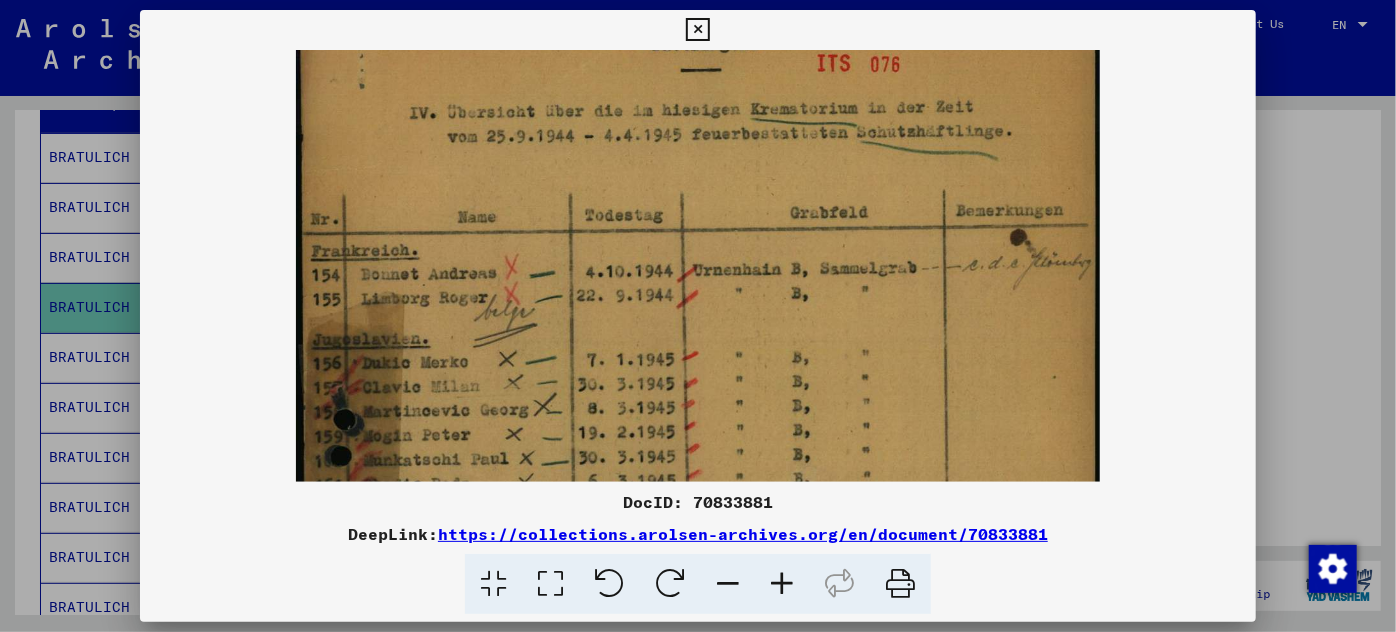 scroll, scrollTop: 57, scrollLeft: 0, axis: vertical 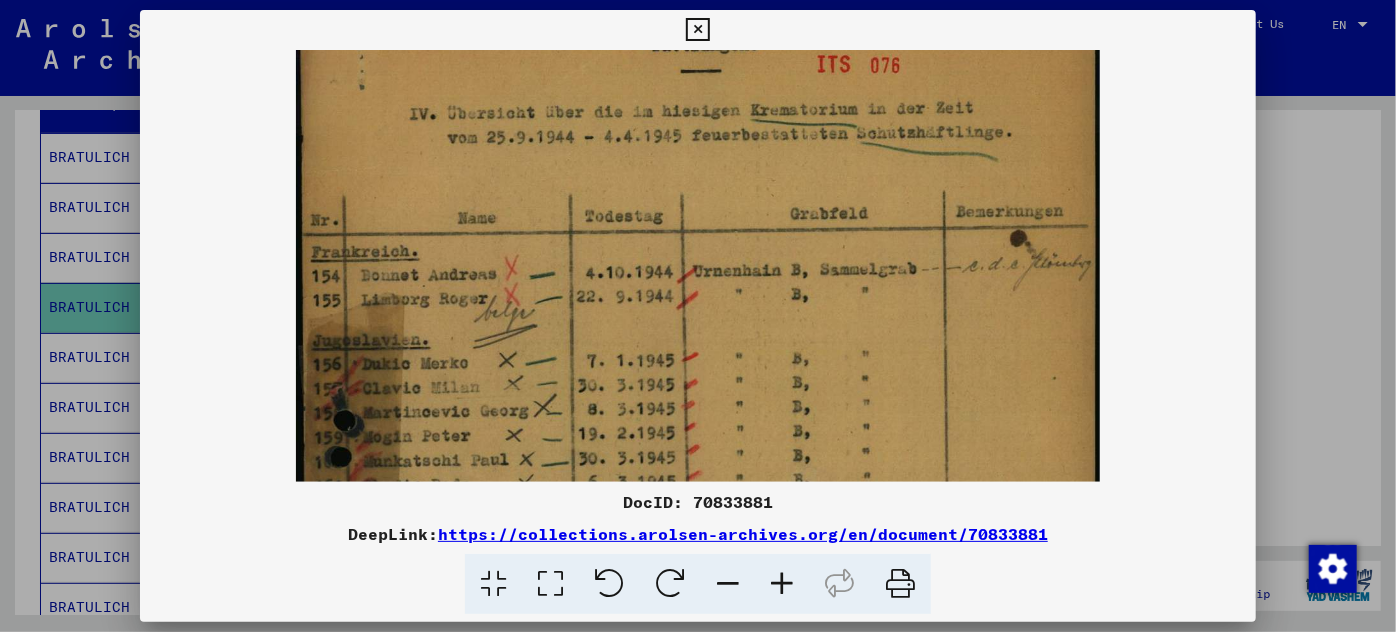 drag, startPoint x: 719, startPoint y: 461, endPoint x: 597, endPoint y: 403, distance: 135.08516 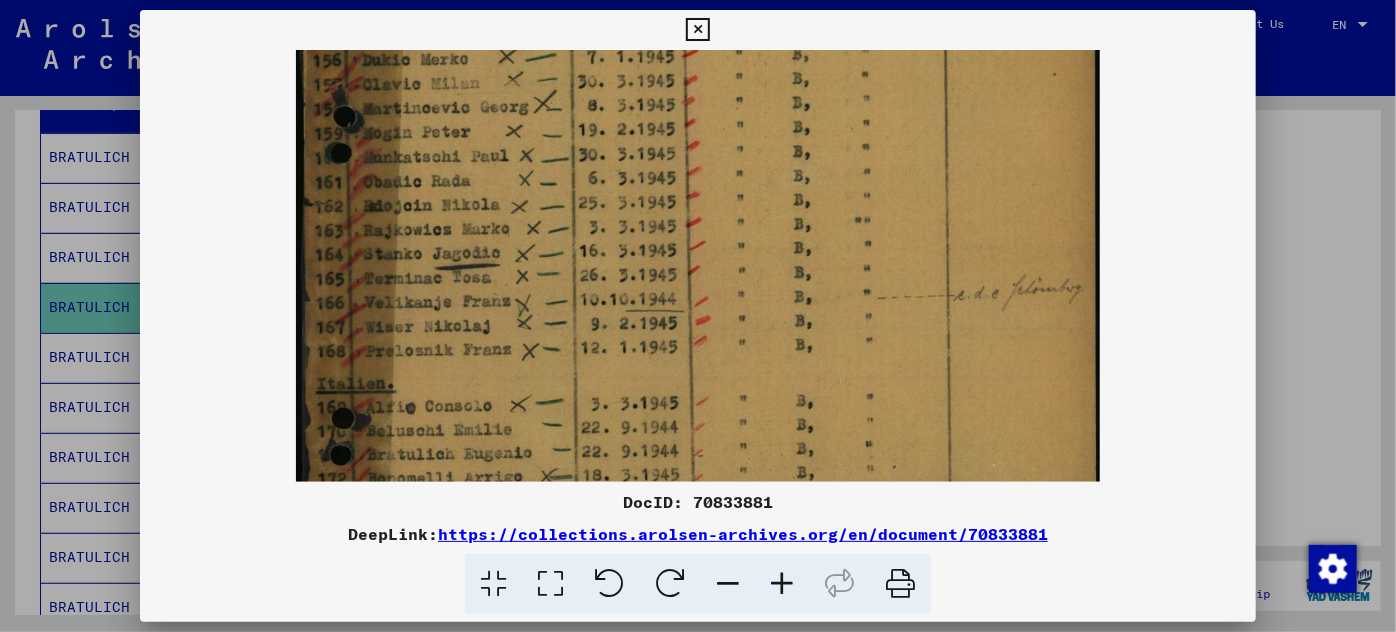 scroll, scrollTop: 384, scrollLeft: 0, axis: vertical 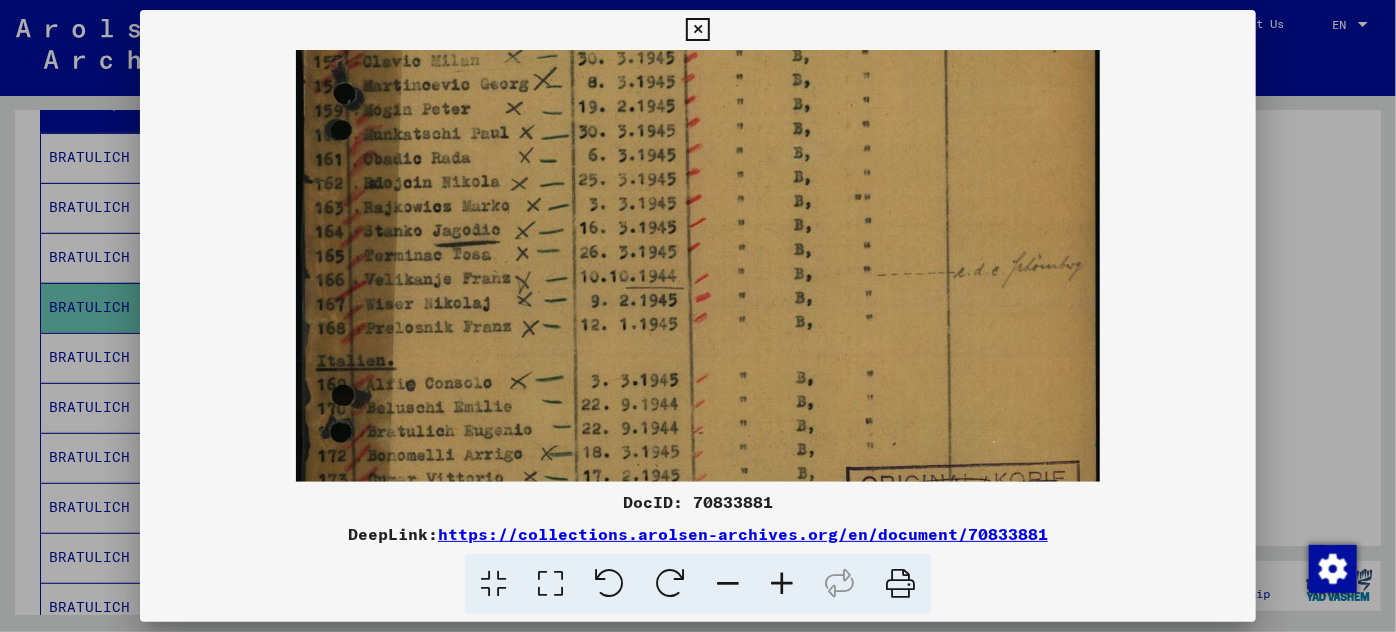 drag, startPoint x: 615, startPoint y: 465, endPoint x: 649, endPoint y: 143, distance: 323.79007 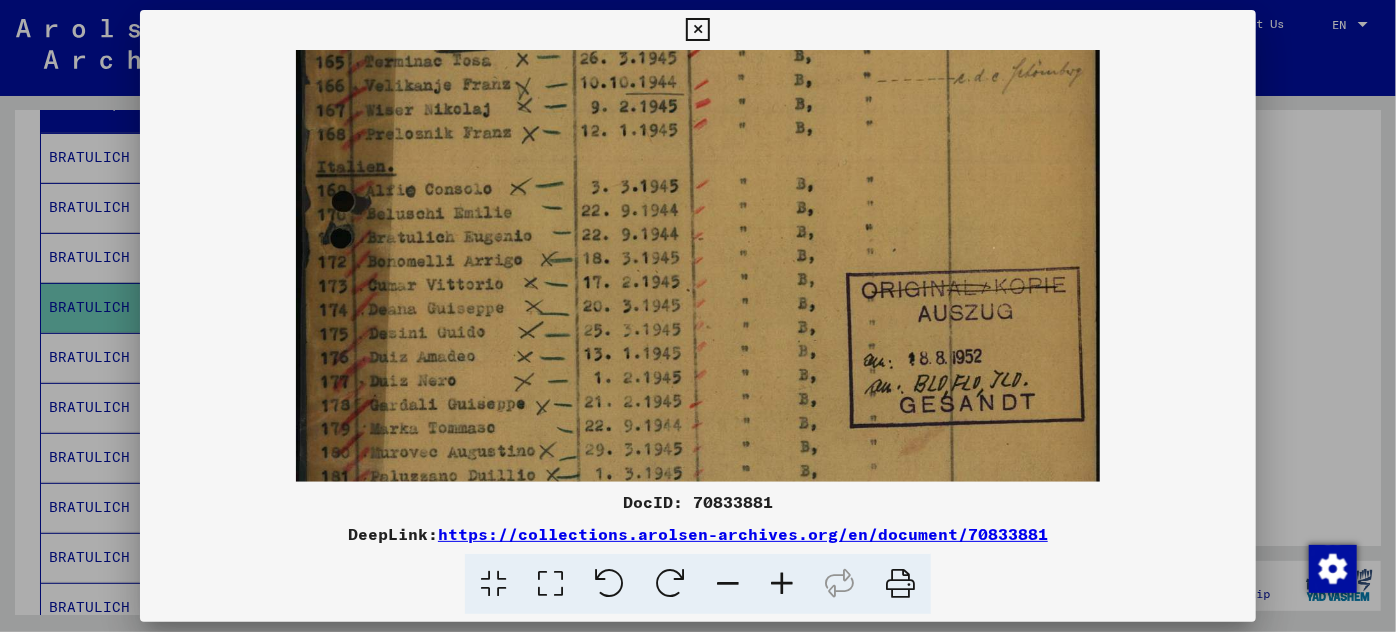 scroll, scrollTop: 584, scrollLeft: 0, axis: vertical 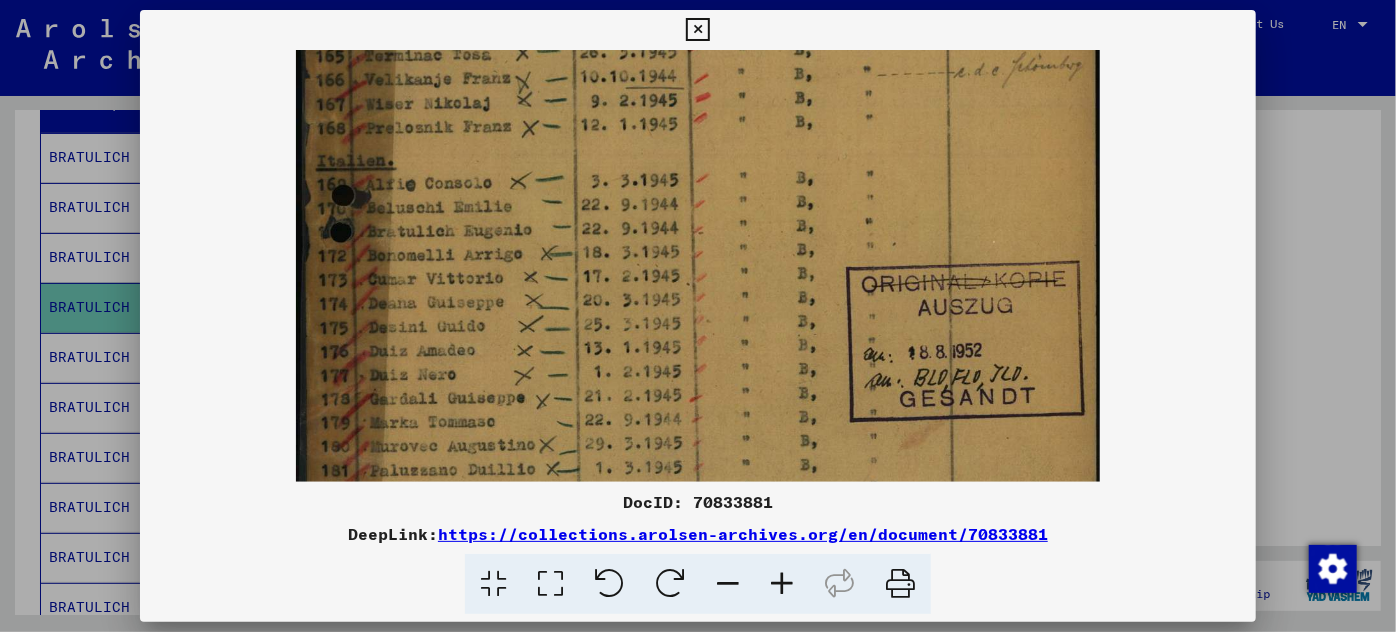 drag, startPoint x: 660, startPoint y: 372, endPoint x: 682, endPoint y: 173, distance: 200.21239 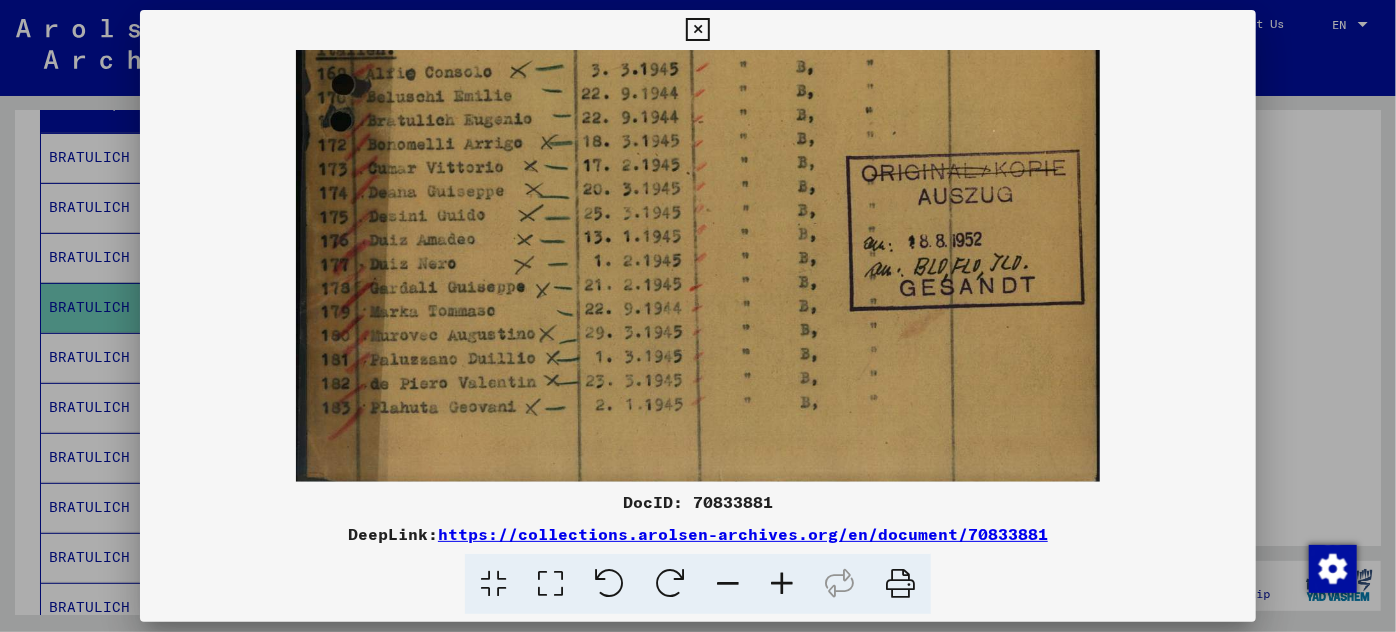 scroll, scrollTop: 700, scrollLeft: 0, axis: vertical 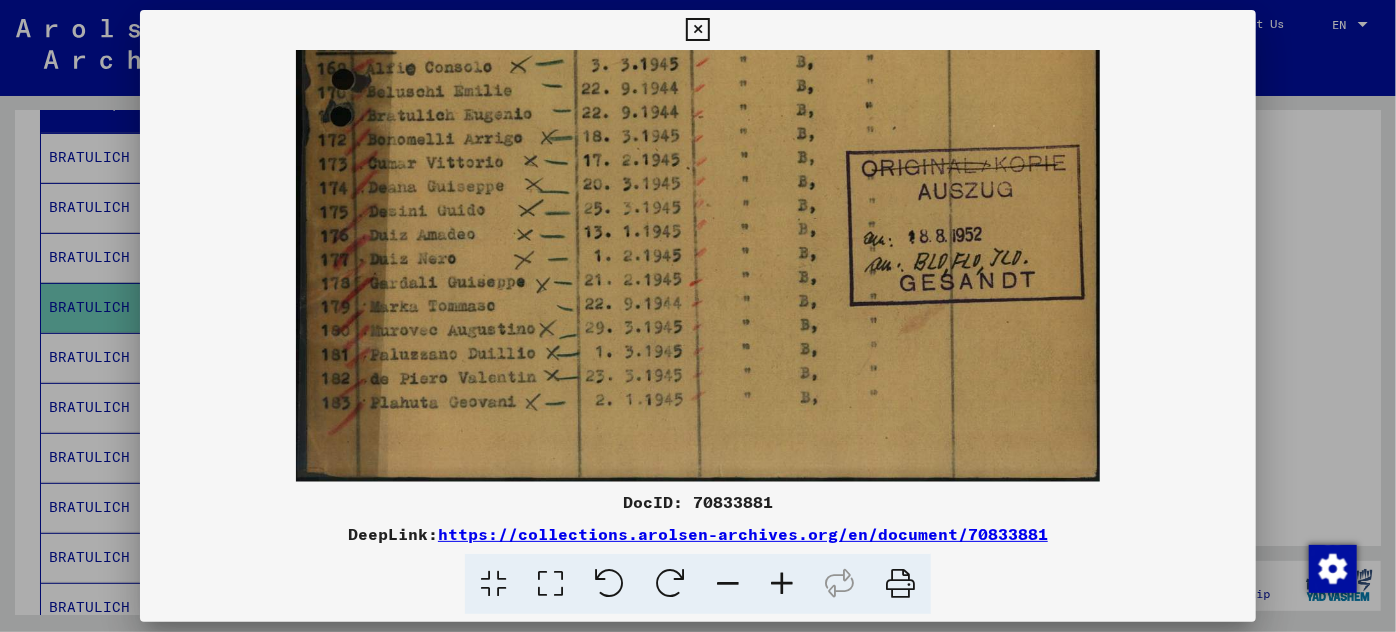 drag, startPoint x: 682, startPoint y: 346, endPoint x: 700, endPoint y: 51, distance: 295.54865 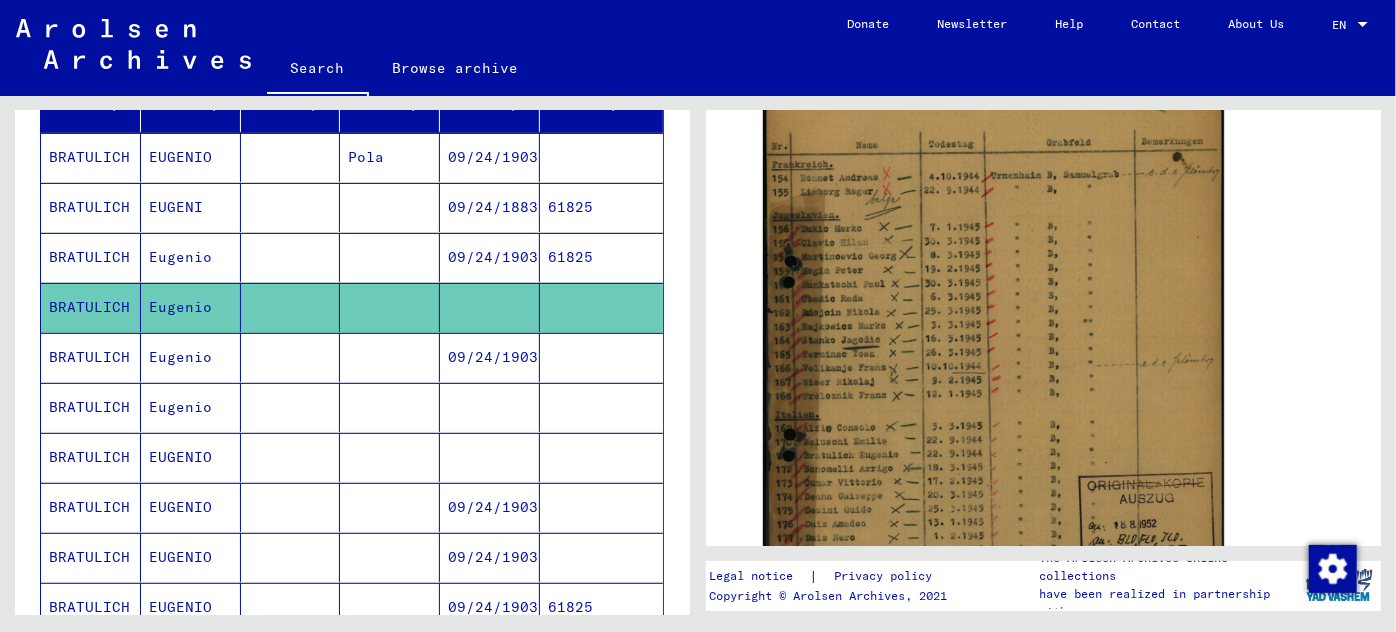 click on "09/24/1903" at bounding box center [490, 407] 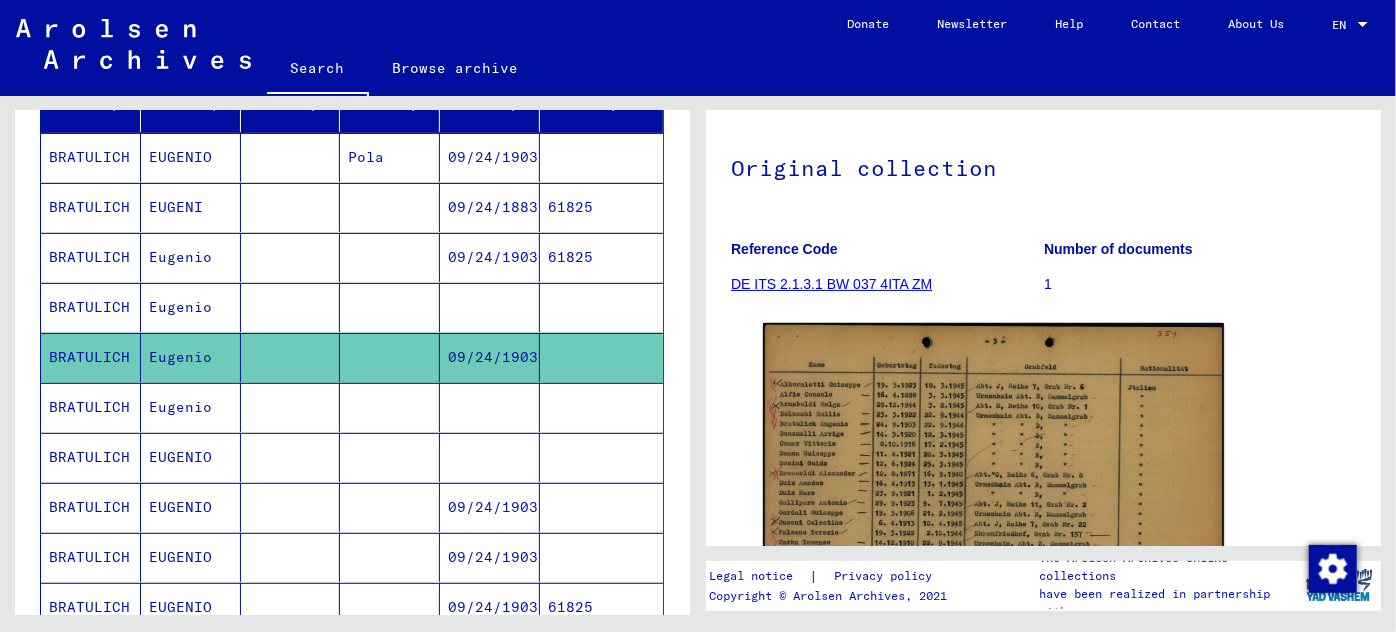 scroll, scrollTop: 272, scrollLeft: 0, axis: vertical 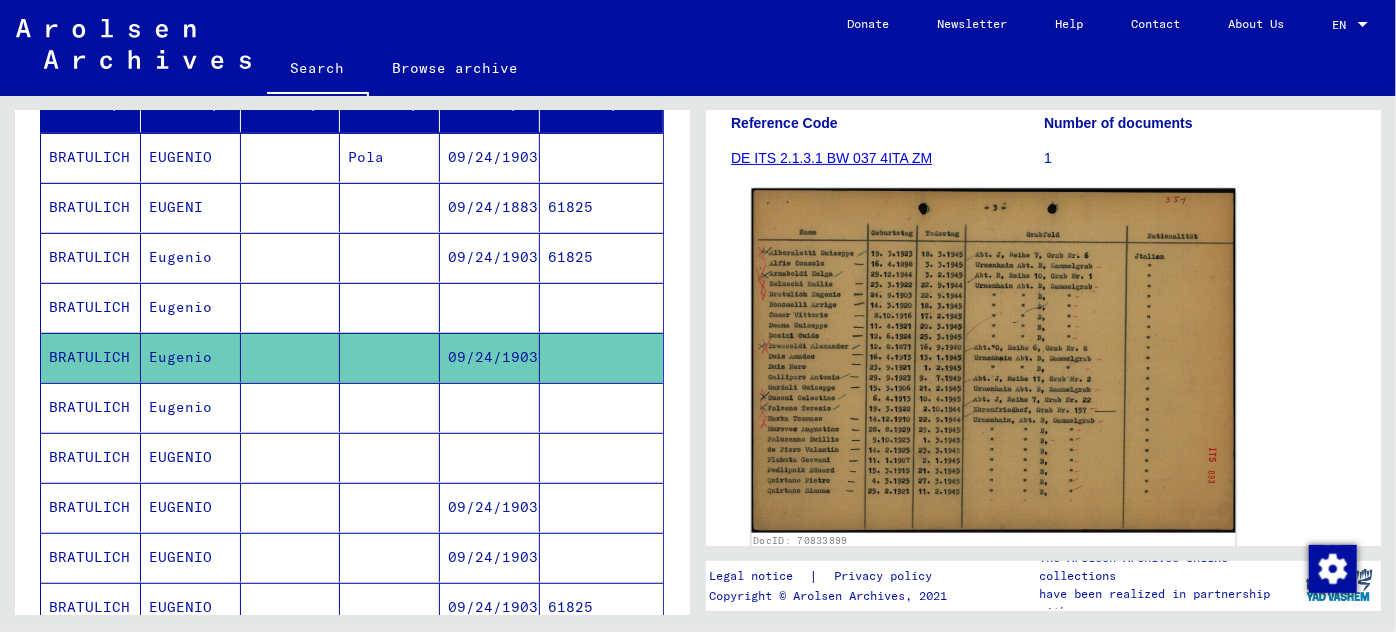 click 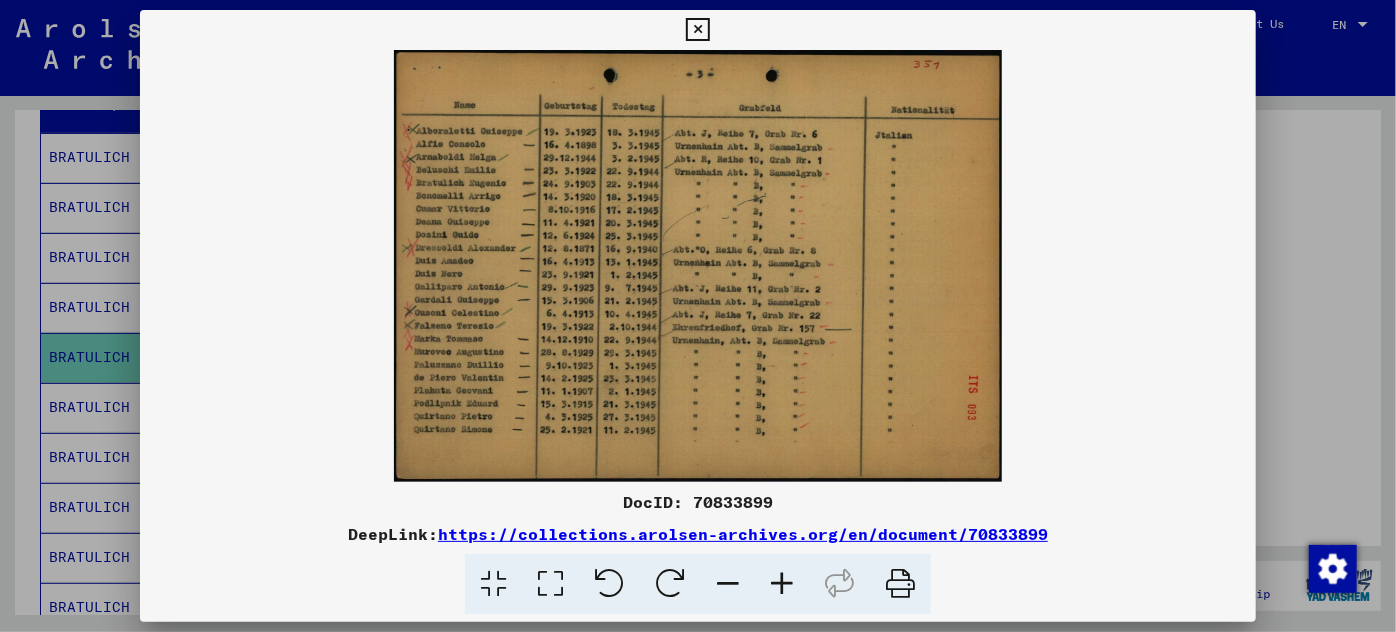 click at bounding box center [782, 584] 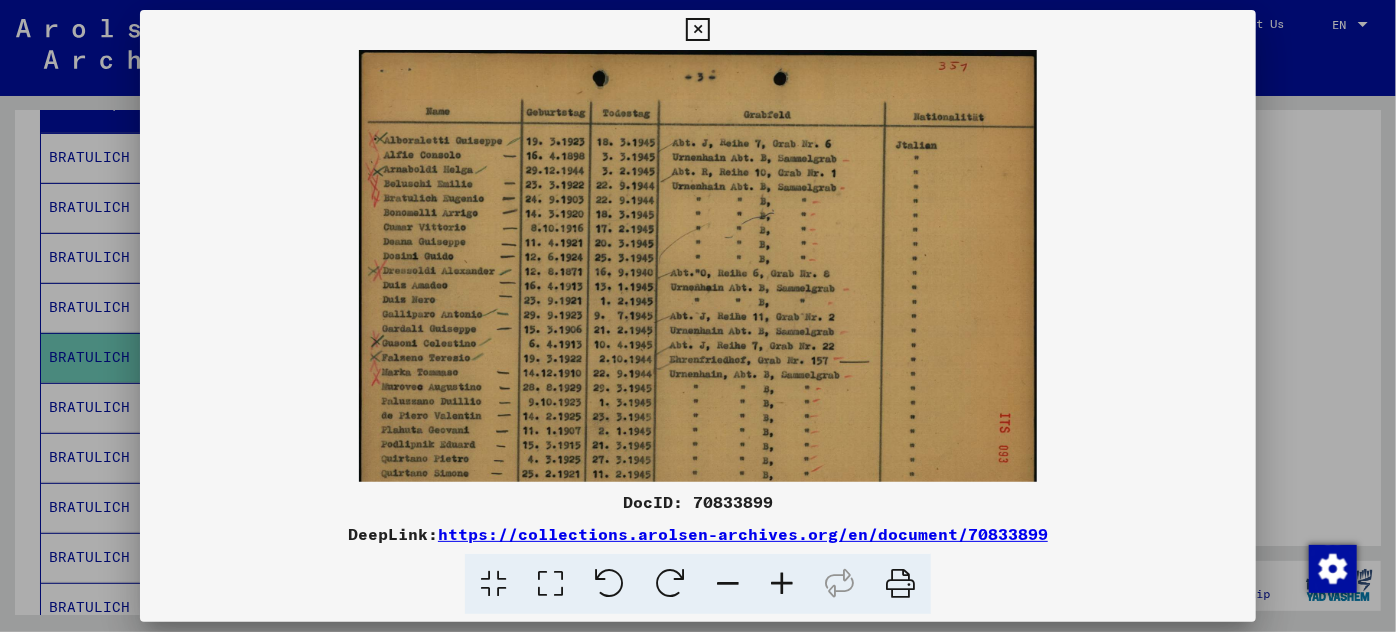 click at bounding box center [782, 584] 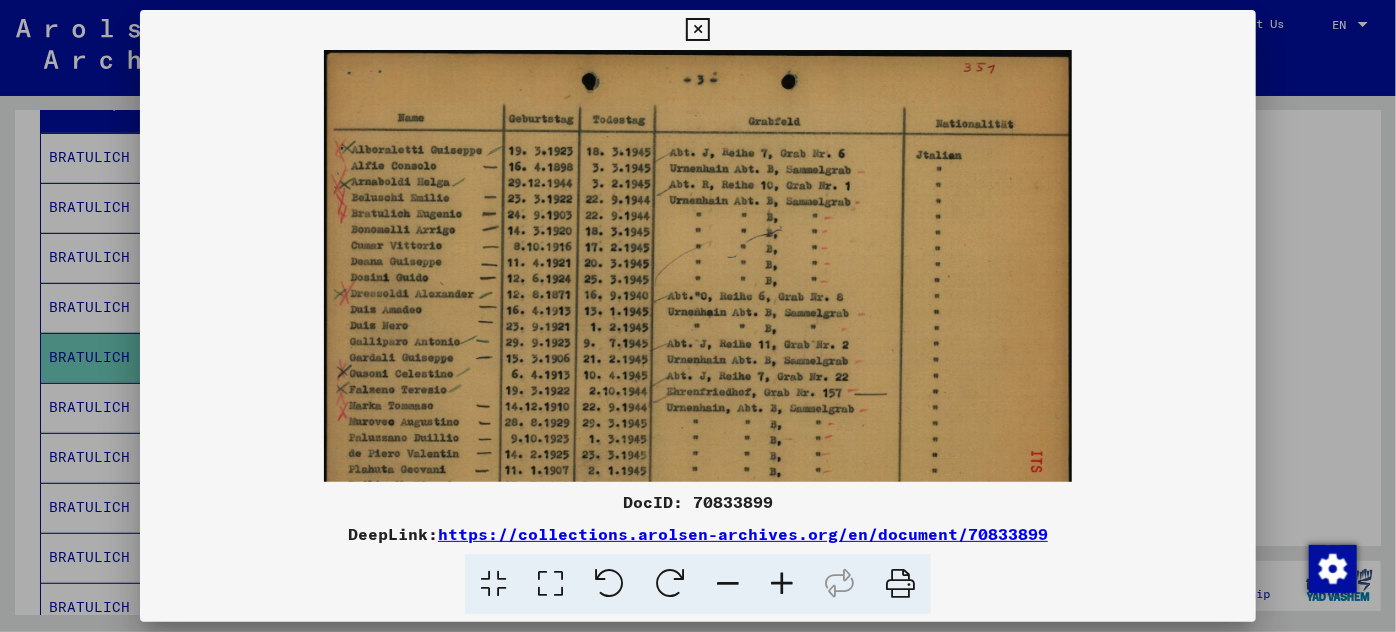 click at bounding box center [782, 584] 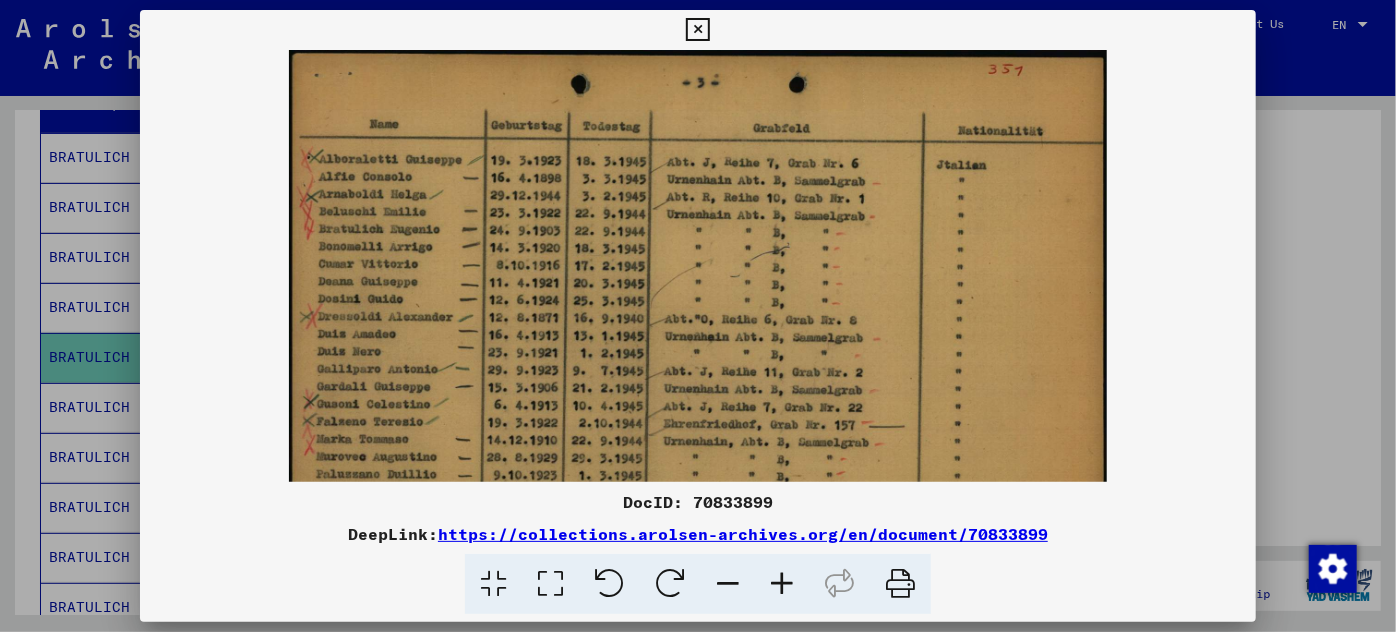 click at bounding box center (782, 584) 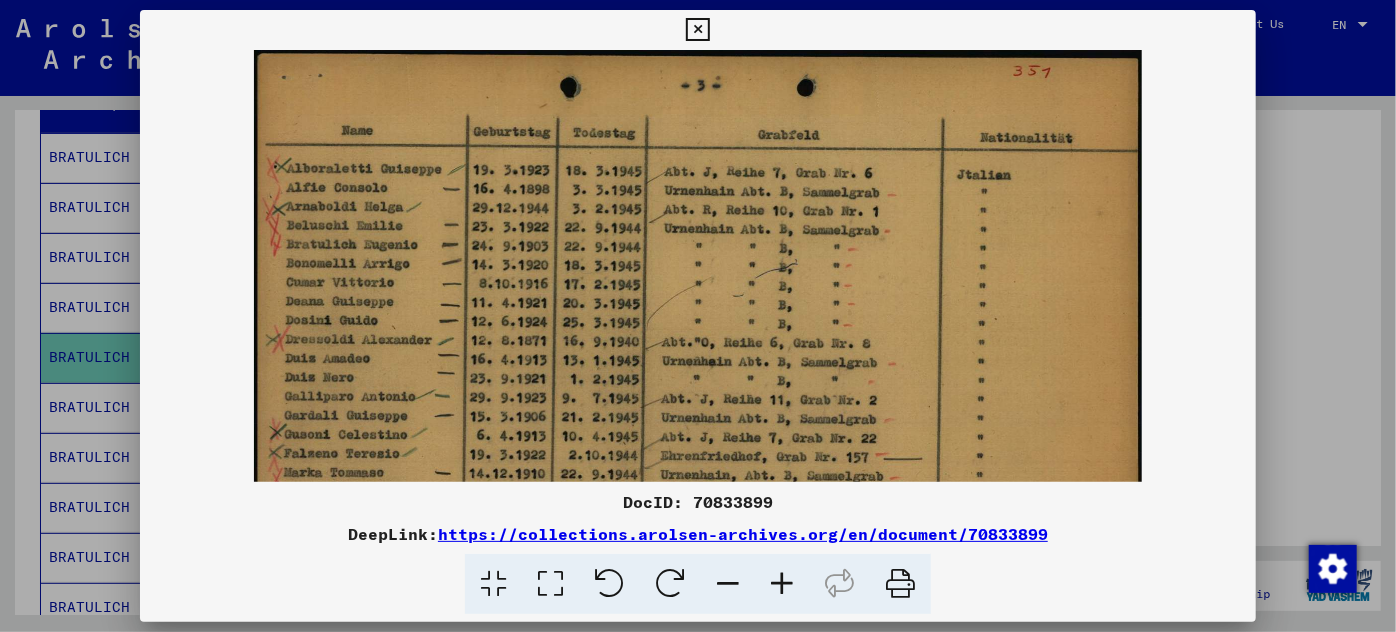 click at bounding box center (782, 584) 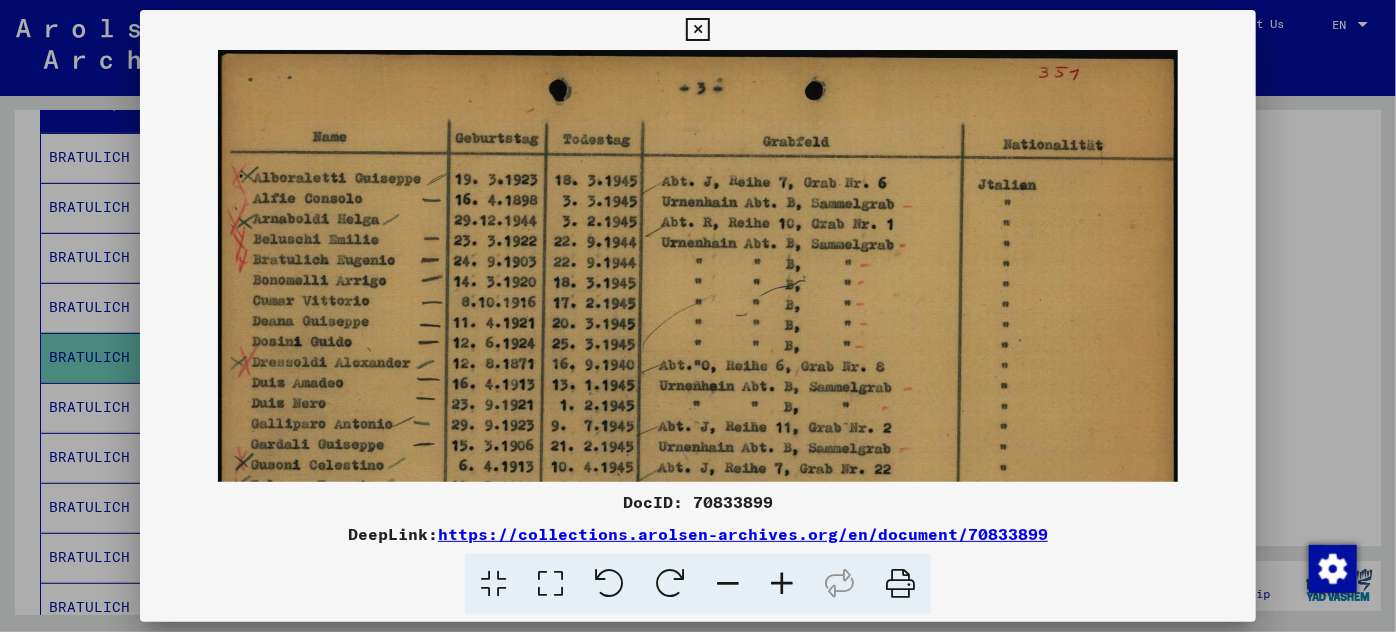 click at bounding box center (782, 584) 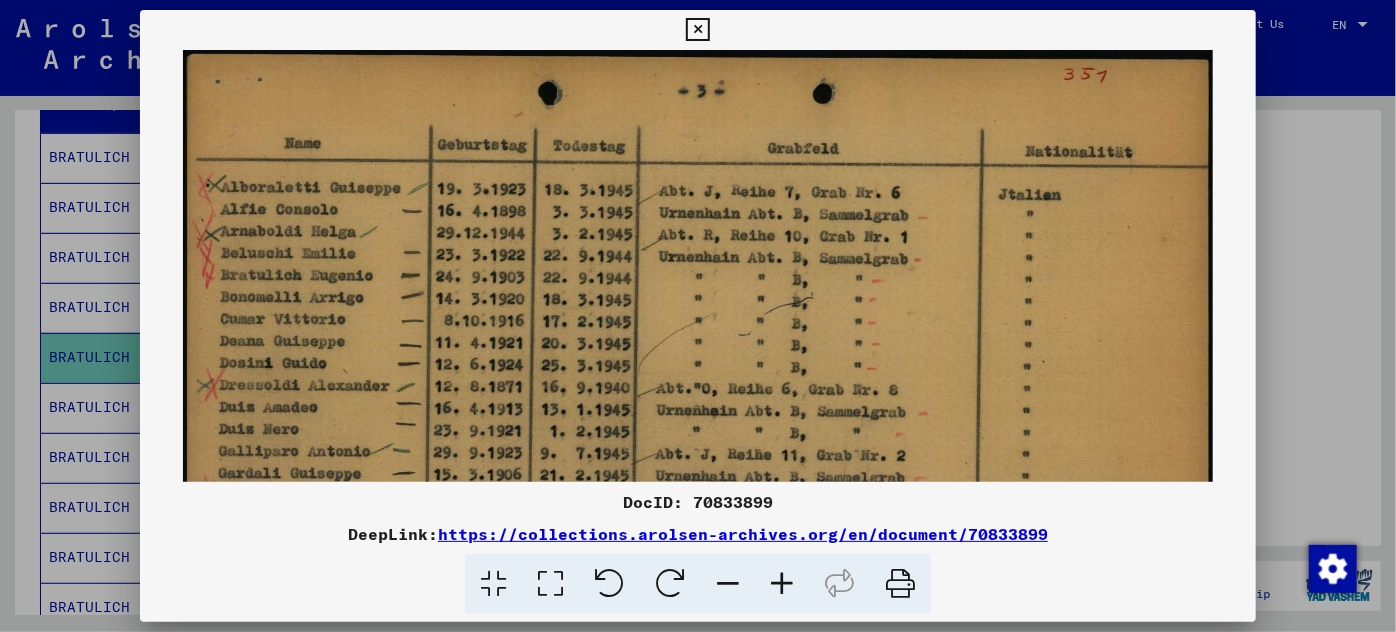 click at bounding box center [698, 316] 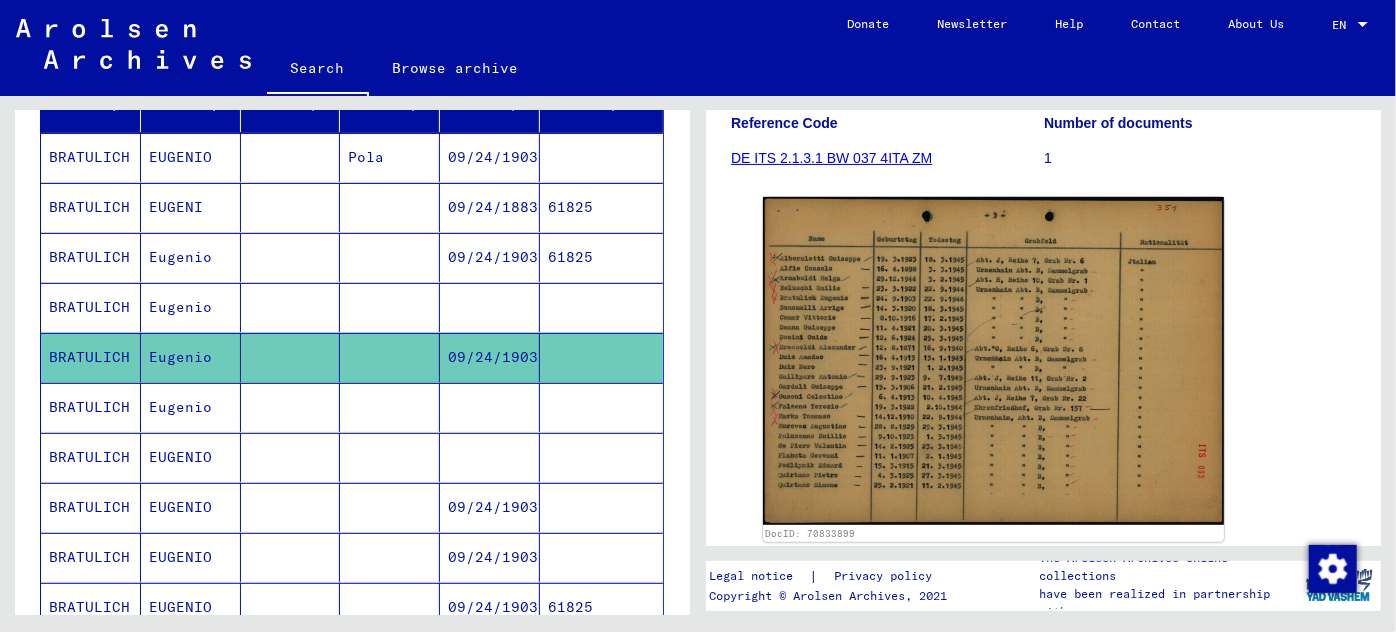 click at bounding box center (490, 457) 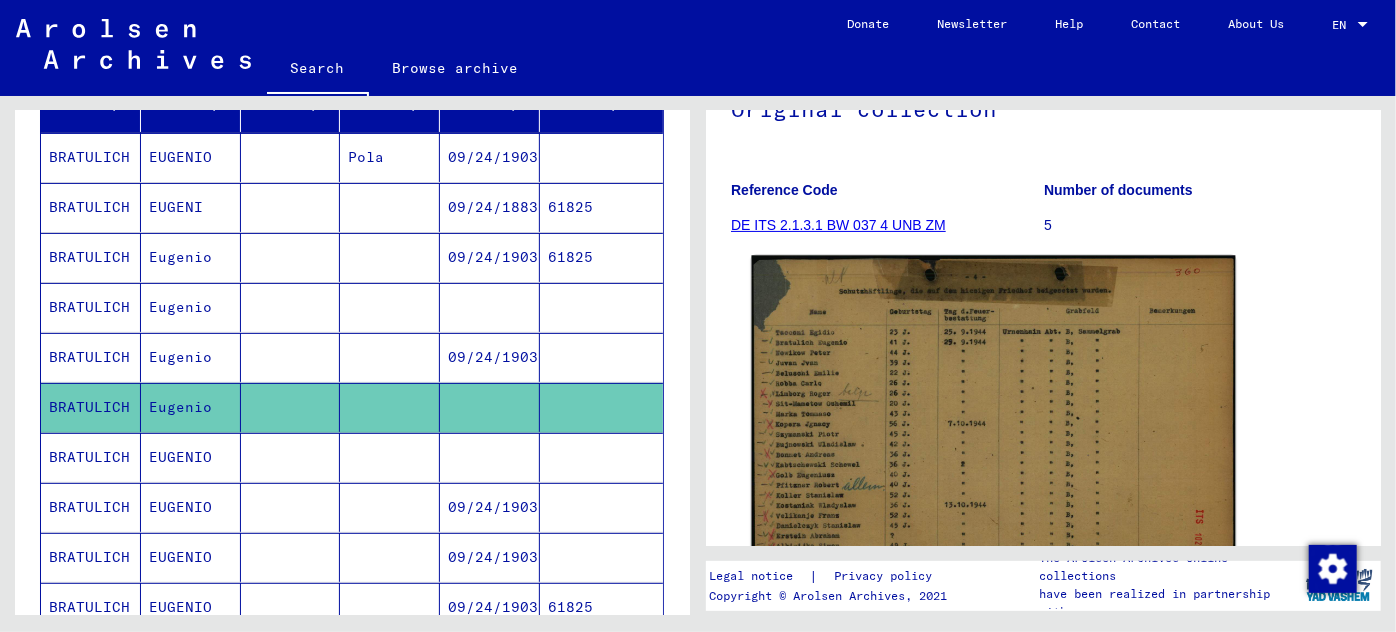 scroll, scrollTop: 272, scrollLeft: 0, axis: vertical 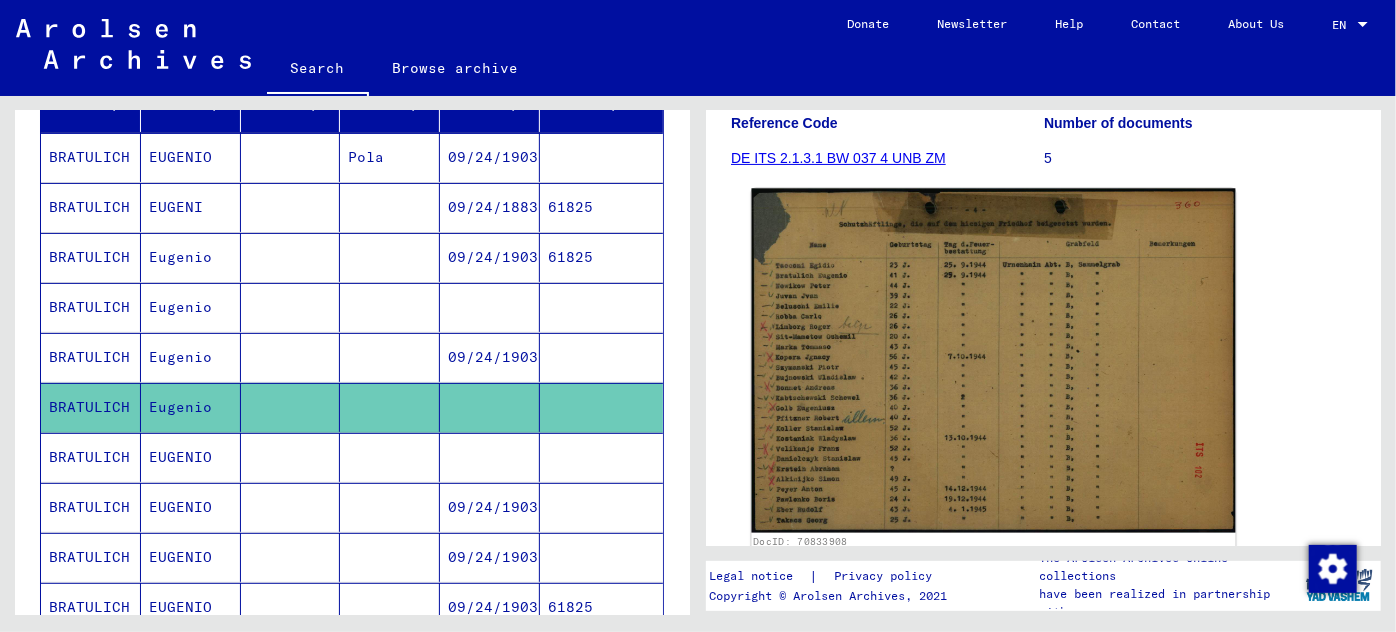 click 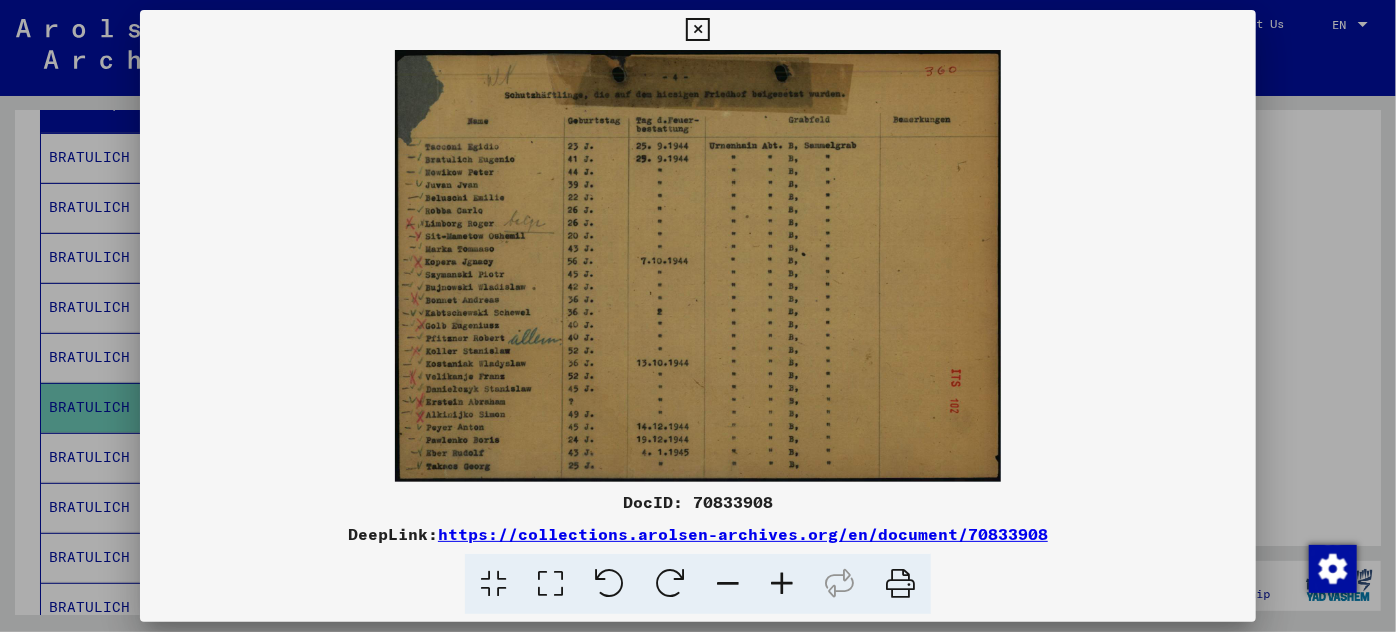 click at bounding box center (782, 584) 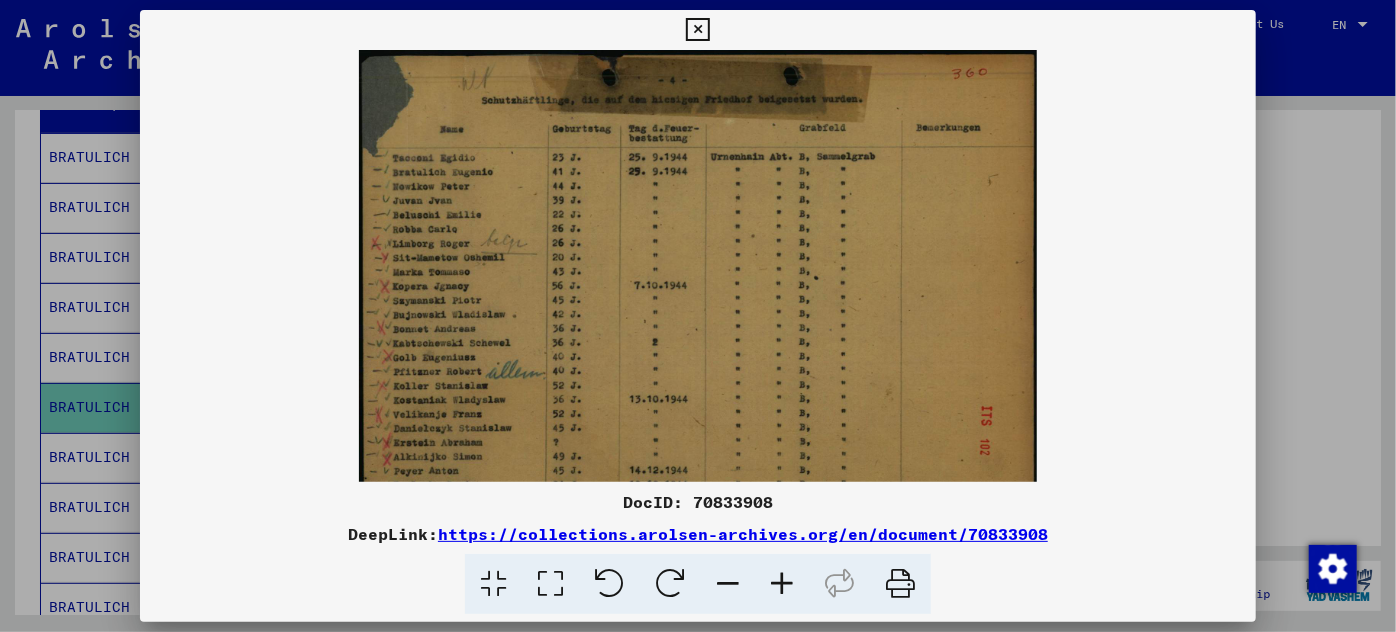 click at bounding box center (782, 584) 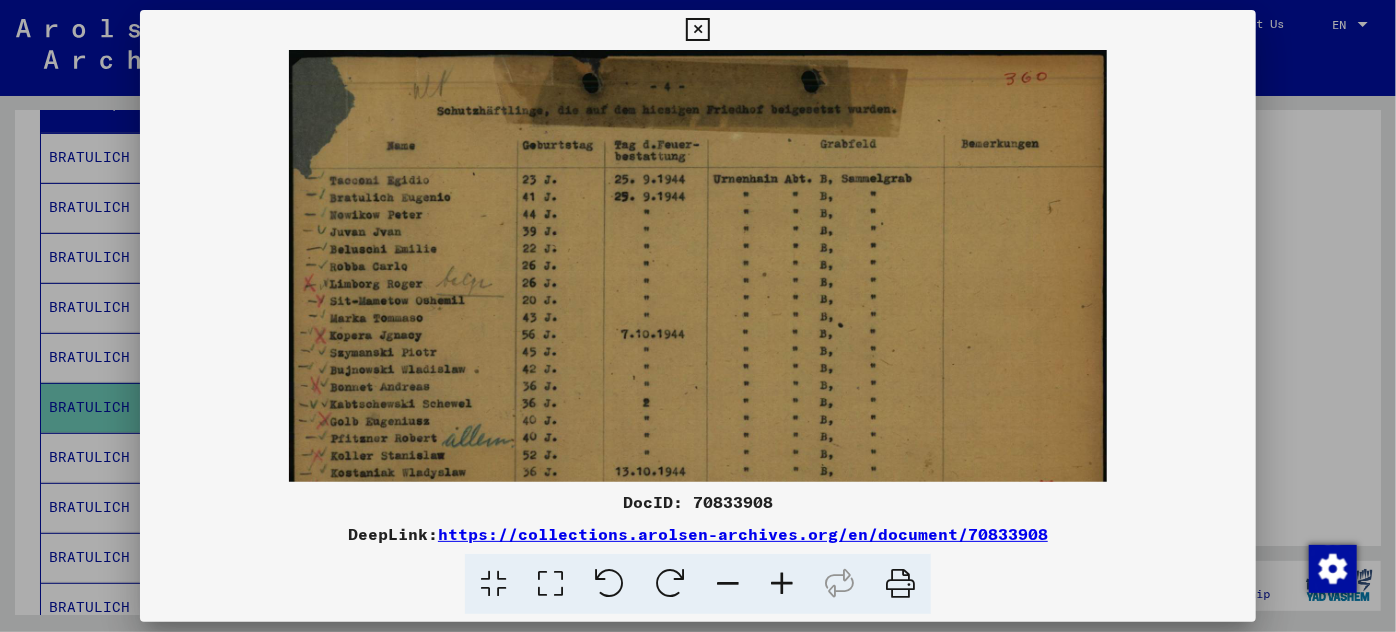click at bounding box center [782, 584] 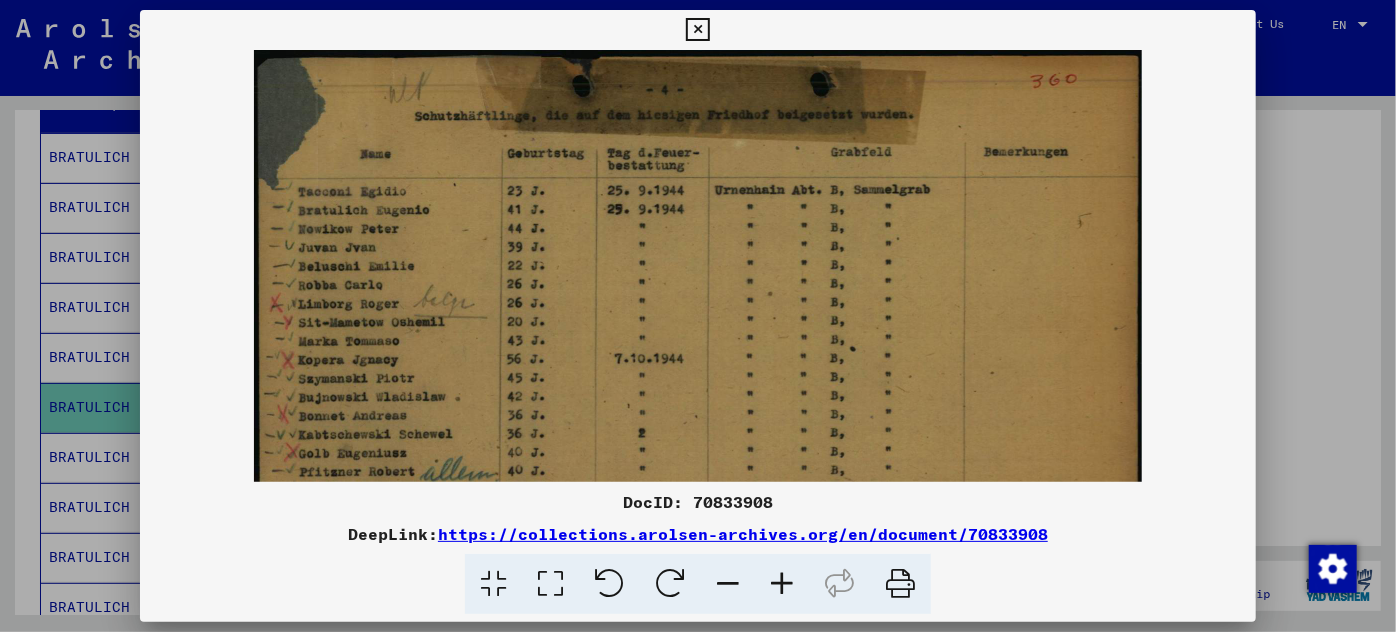 click at bounding box center (782, 584) 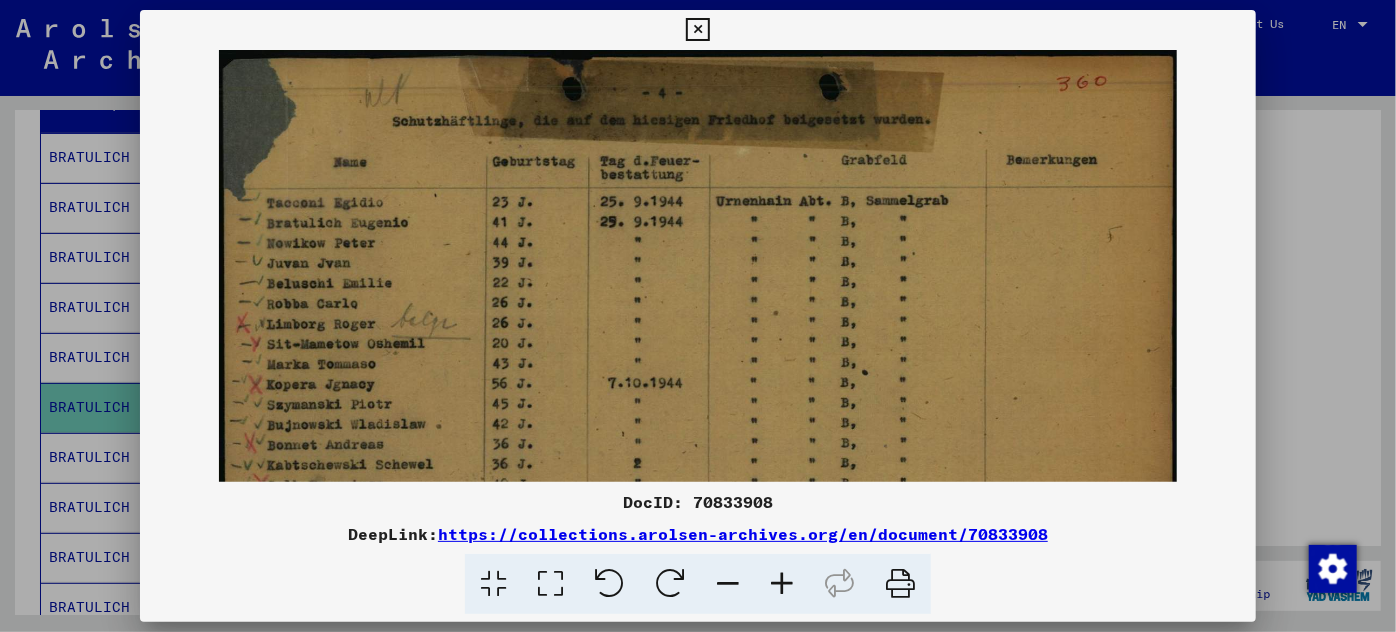 click at bounding box center [782, 584] 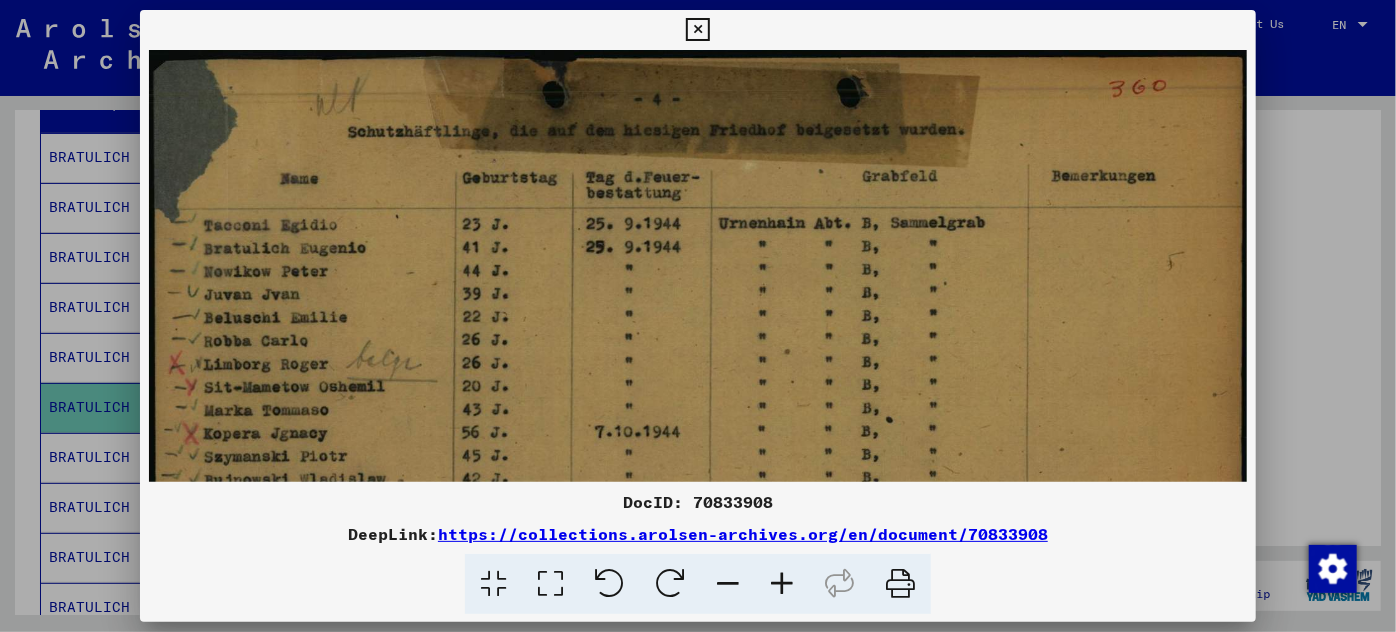 click at bounding box center [698, 316] 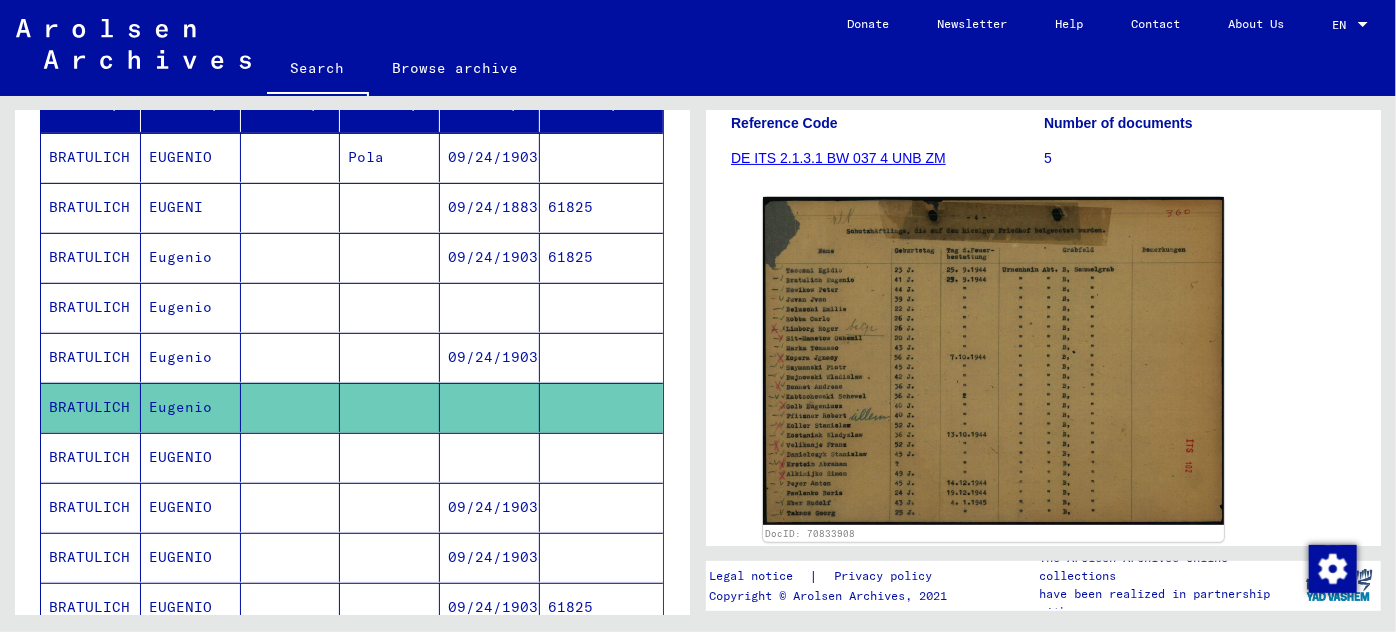 click on "EUGENIO" at bounding box center [191, 507] 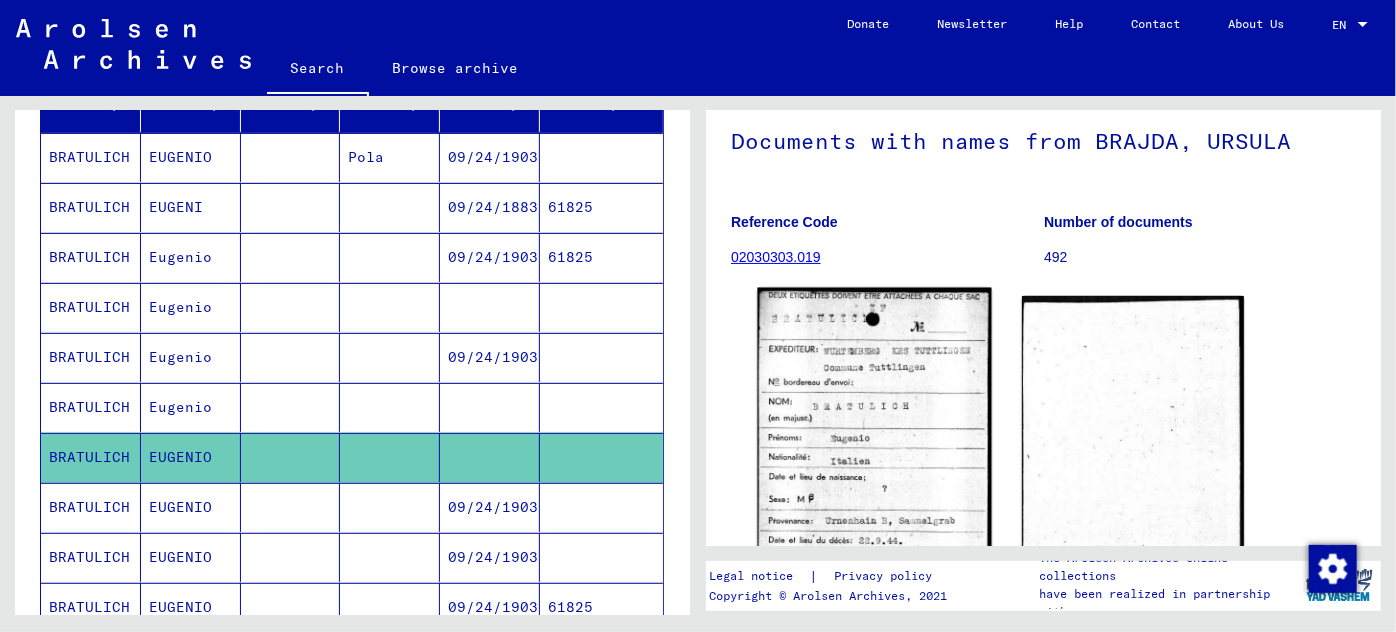scroll, scrollTop: 272, scrollLeft: 0, axis: vertical 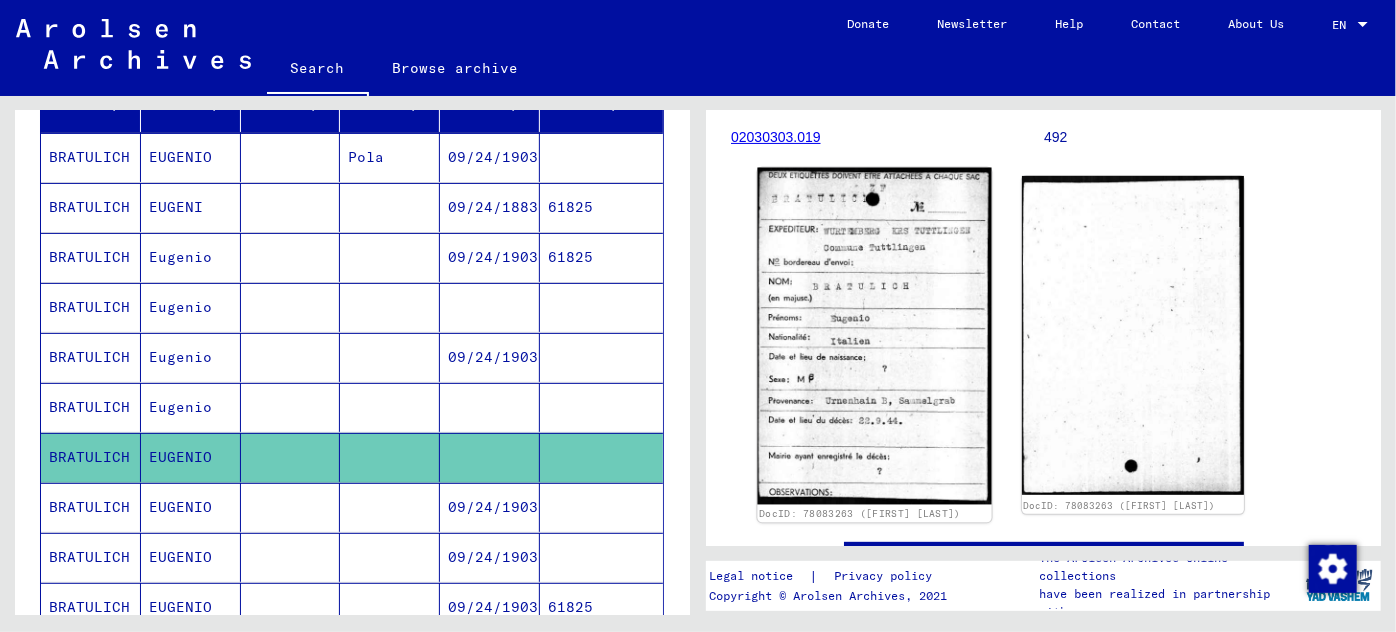 click 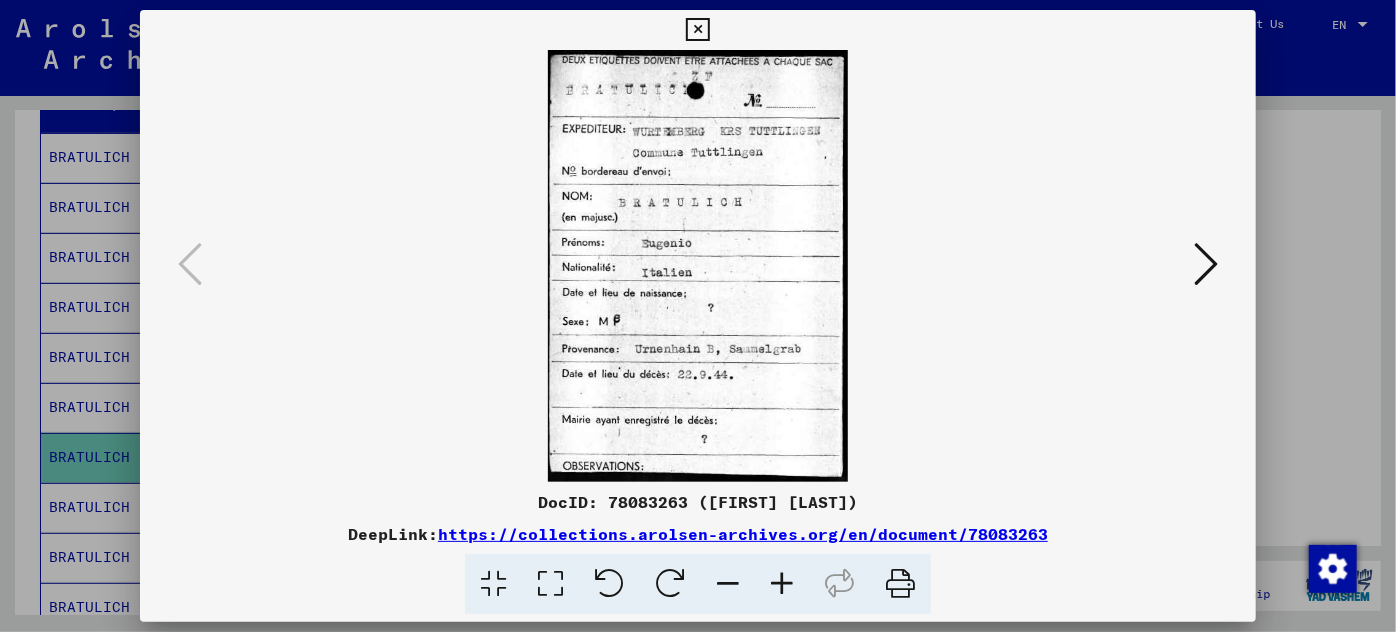 click at bounding box center (782, 584) 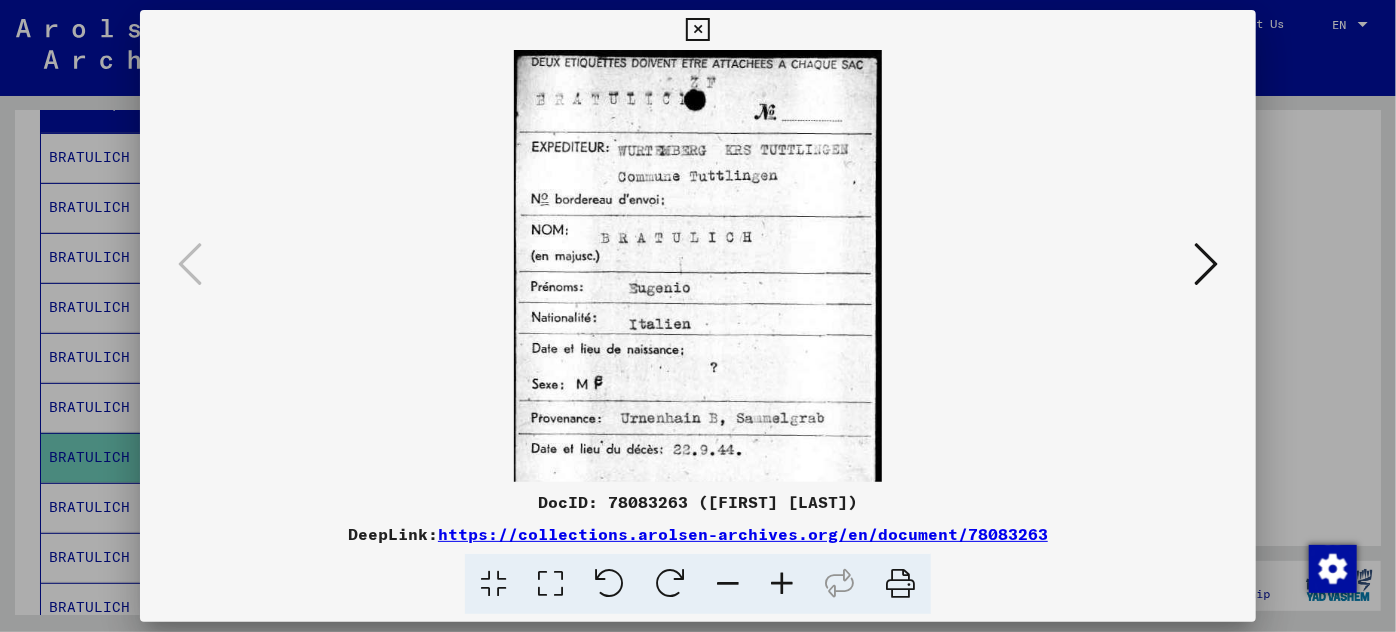 click at bounding box center (782, 584) 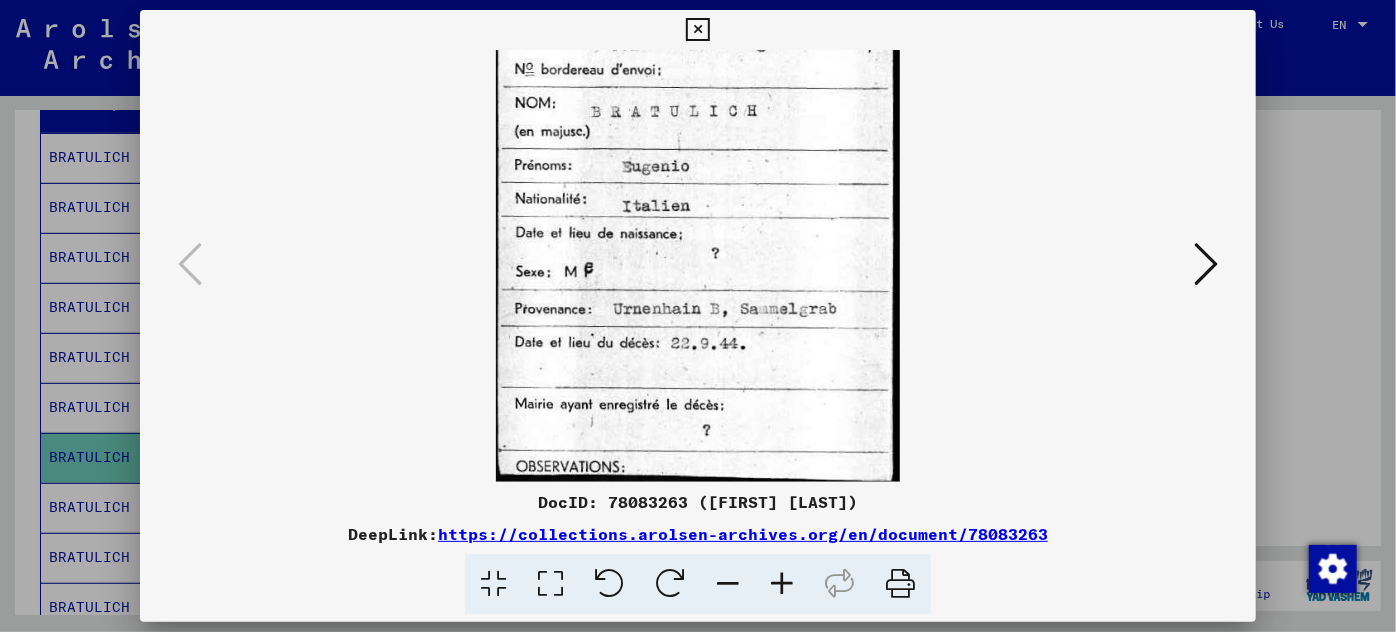 scroll, scrollTop: 149, scrollLeft: 0, axis: vertical 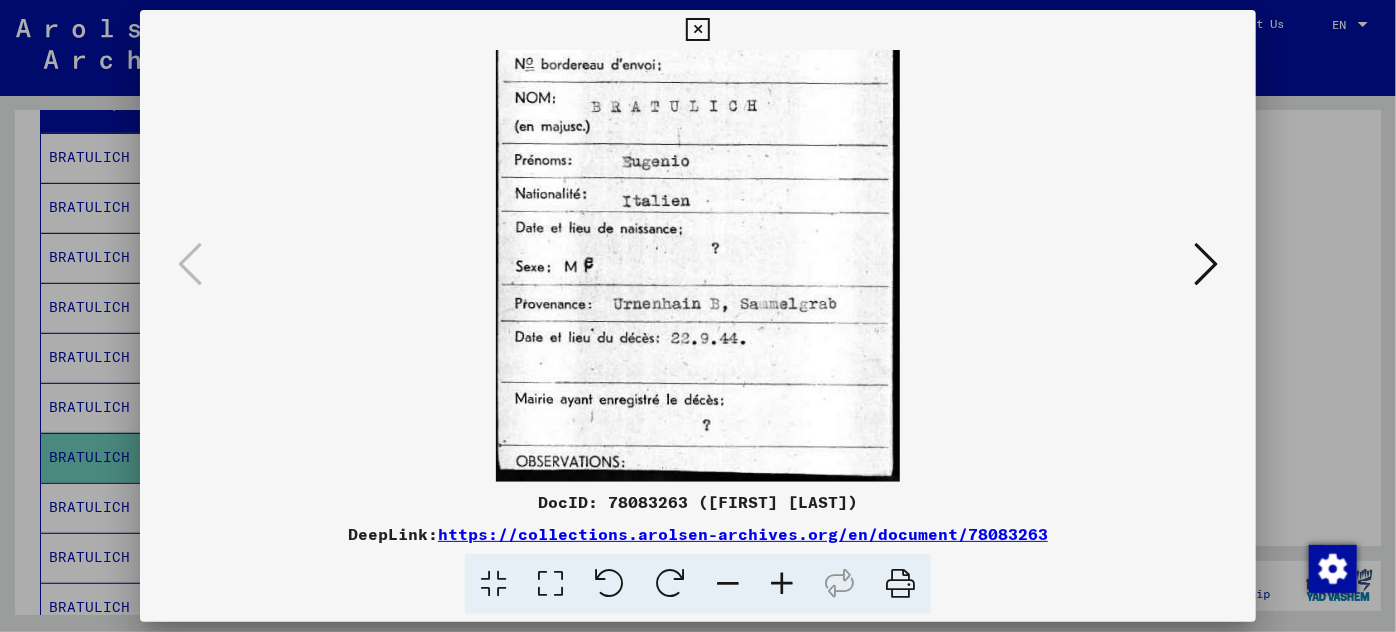 drag, startPoint x: 645, startPoint y: 394, endPoint x: 658, endPoint y: 172, distance: 222.38031 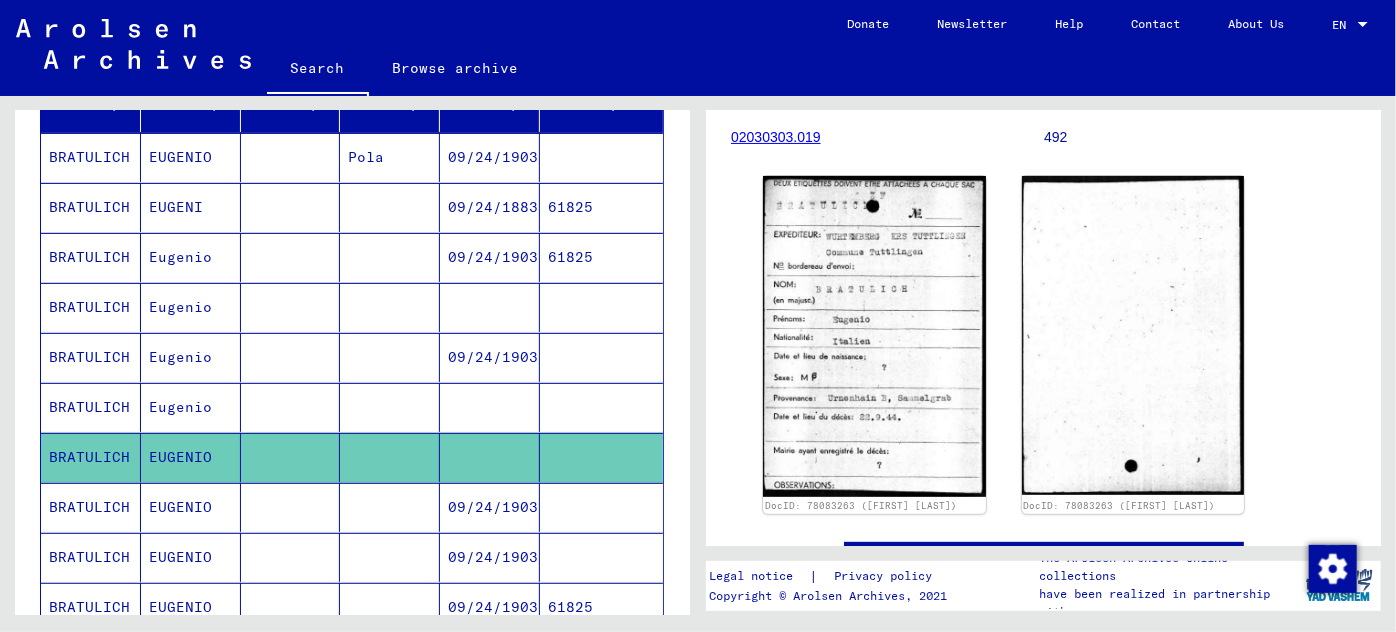click on "09/24/1903" at bounding box center (490, 557) 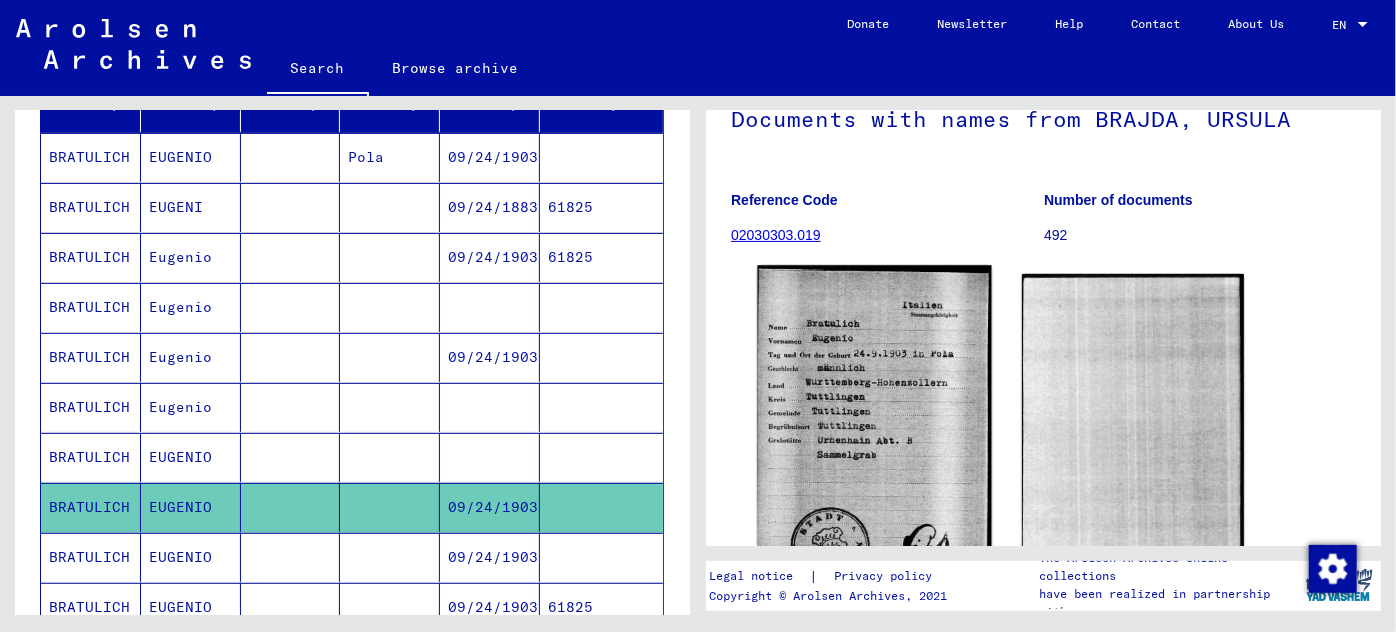 scroll, scrollTop: 272, scrollLeft: 0, axis: vertical 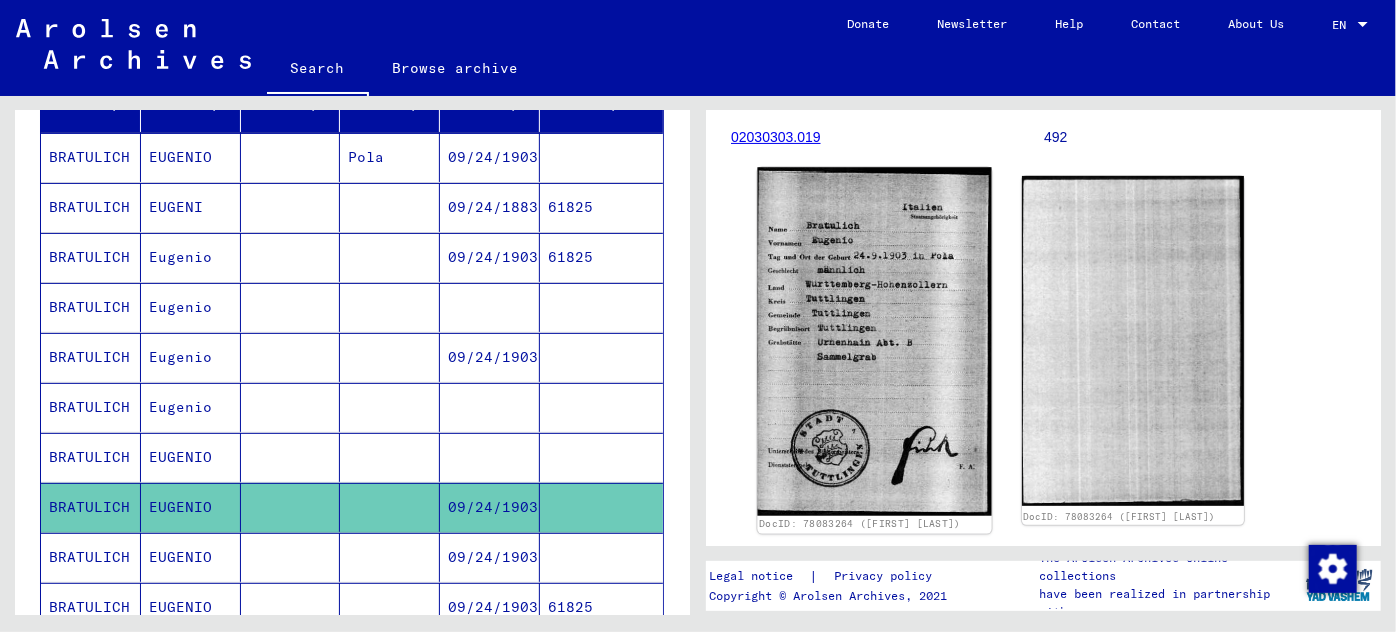 click 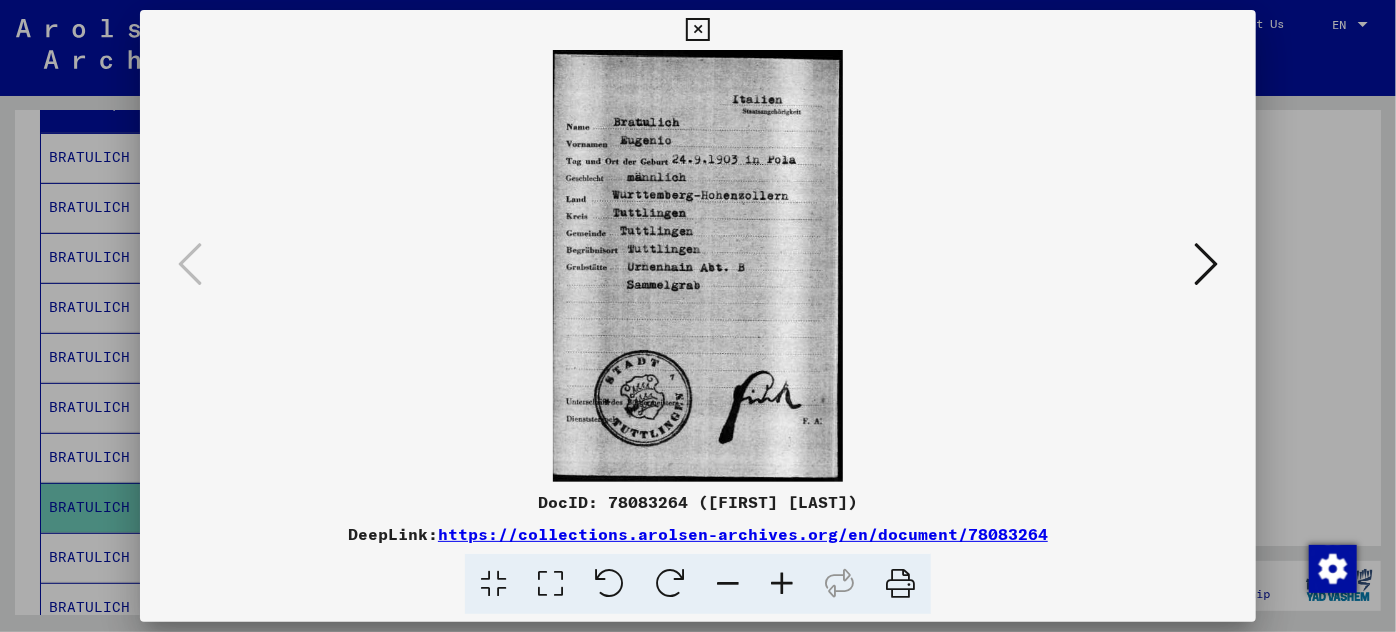 drag, startPoint x: 64, startPoint y: 546, endPoint x: 66, endPoint y: 514, distance: 32.06244 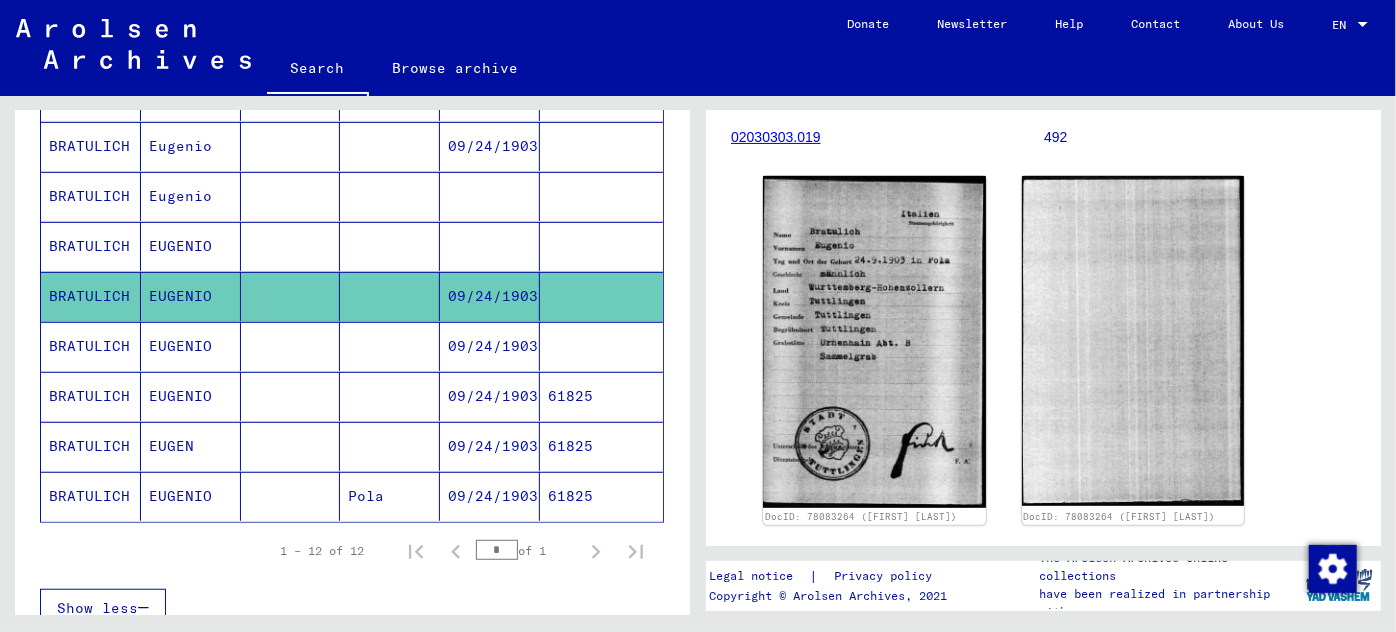 scroll, scrollTop: 545, scrollLeft: 0, axis: vertical 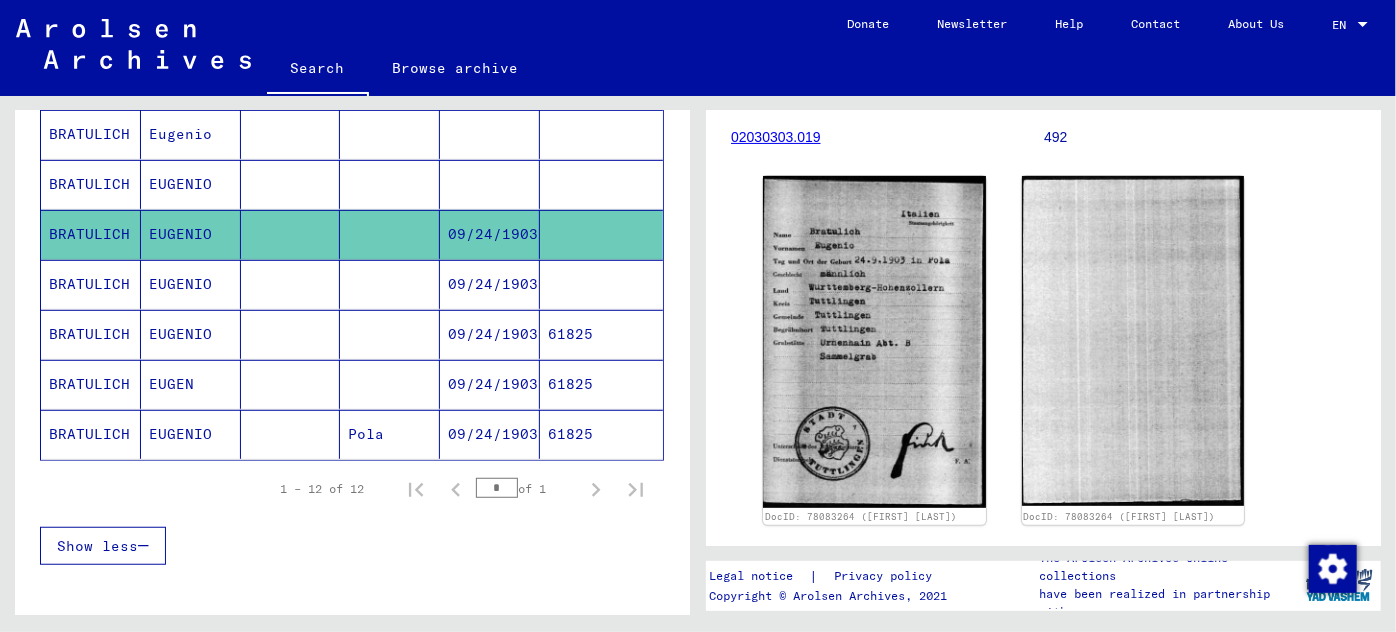 click on "09/24/1903" at bounding box center [490, 334] 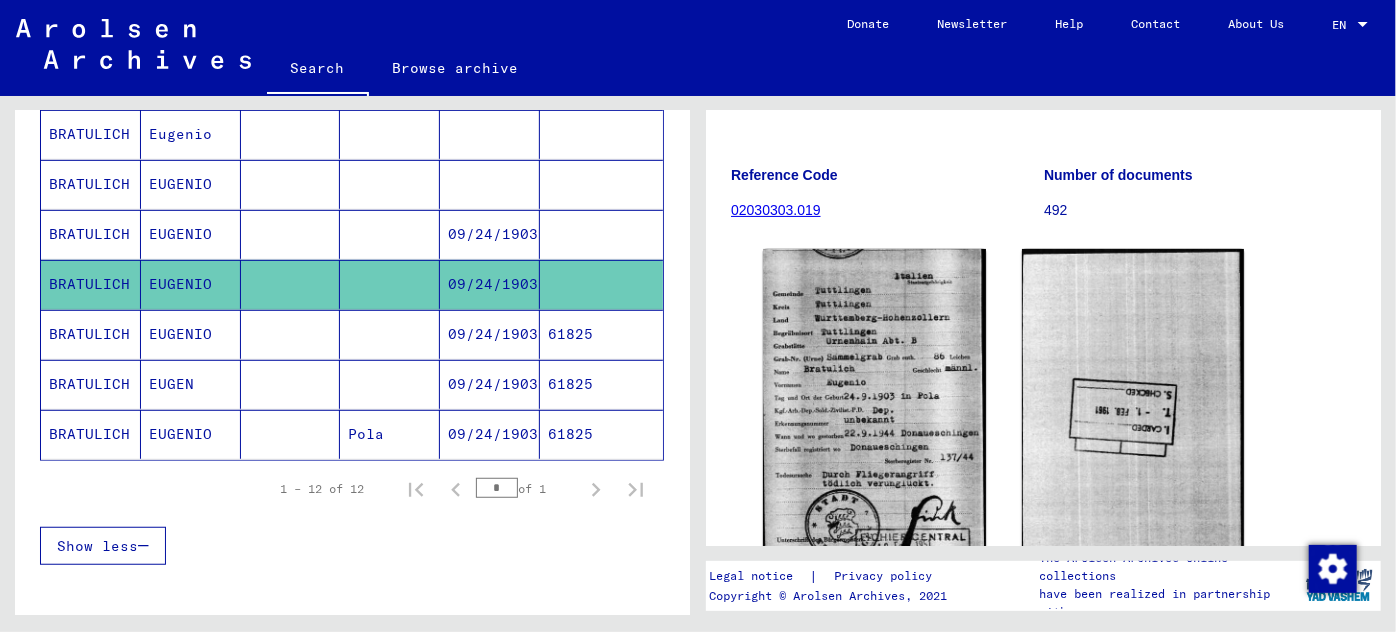 scroll, scrollTop: 272, scrollLeft: 0, axis: vertical 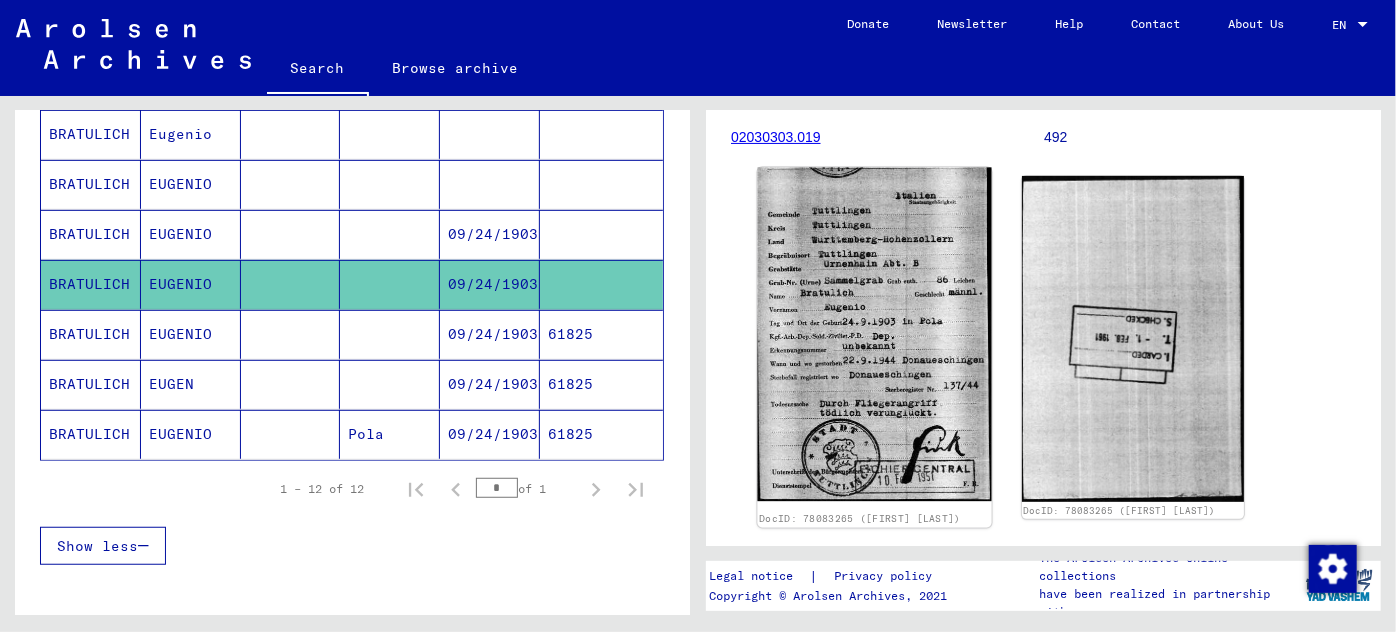 click 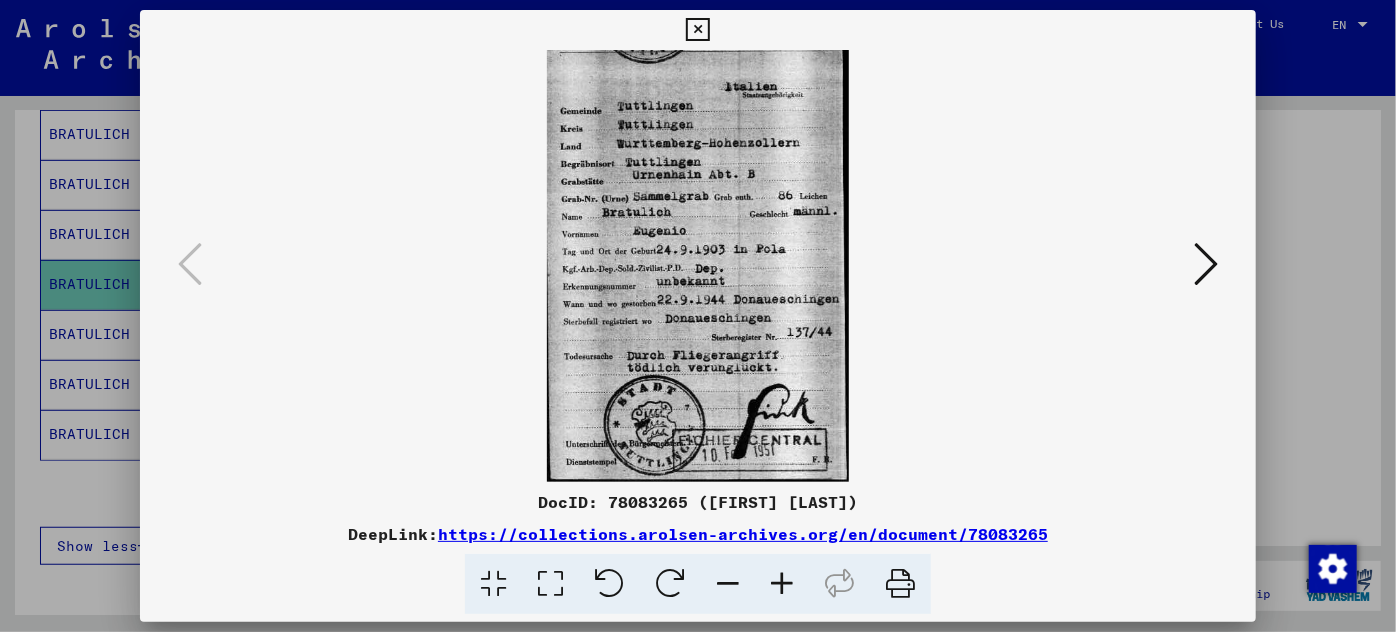 click at bounding box center (782, 584) 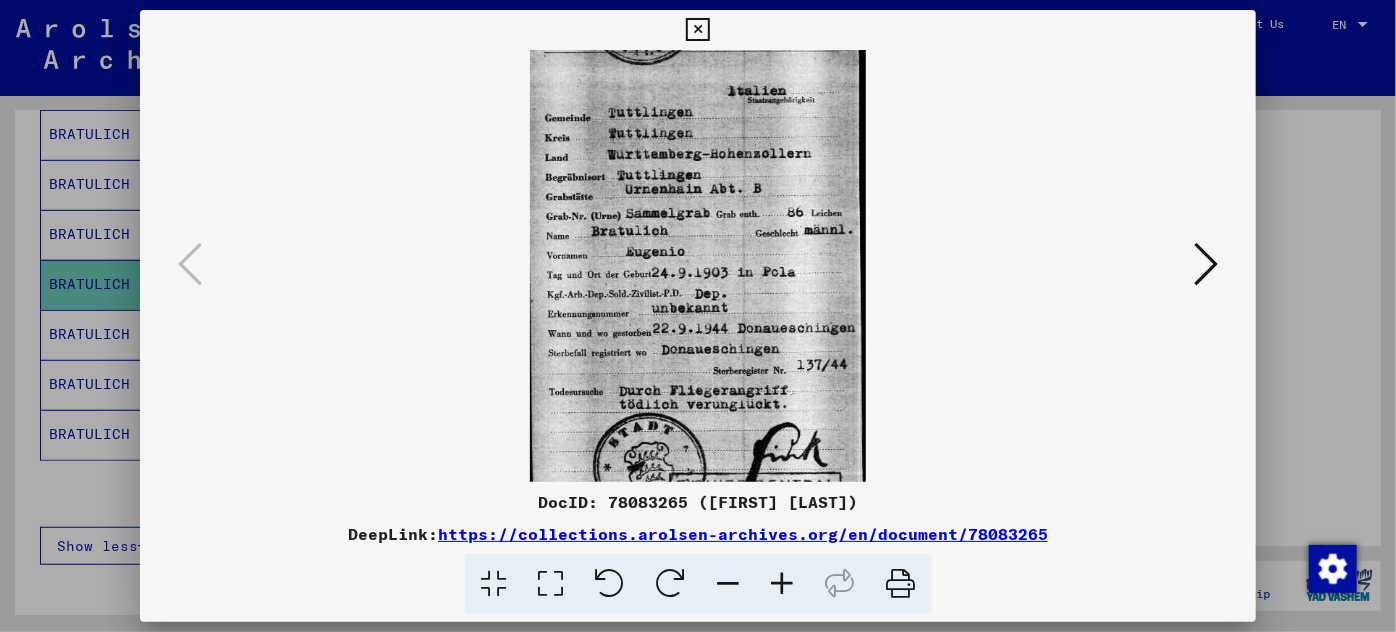 click at bounding box center (782, 584) 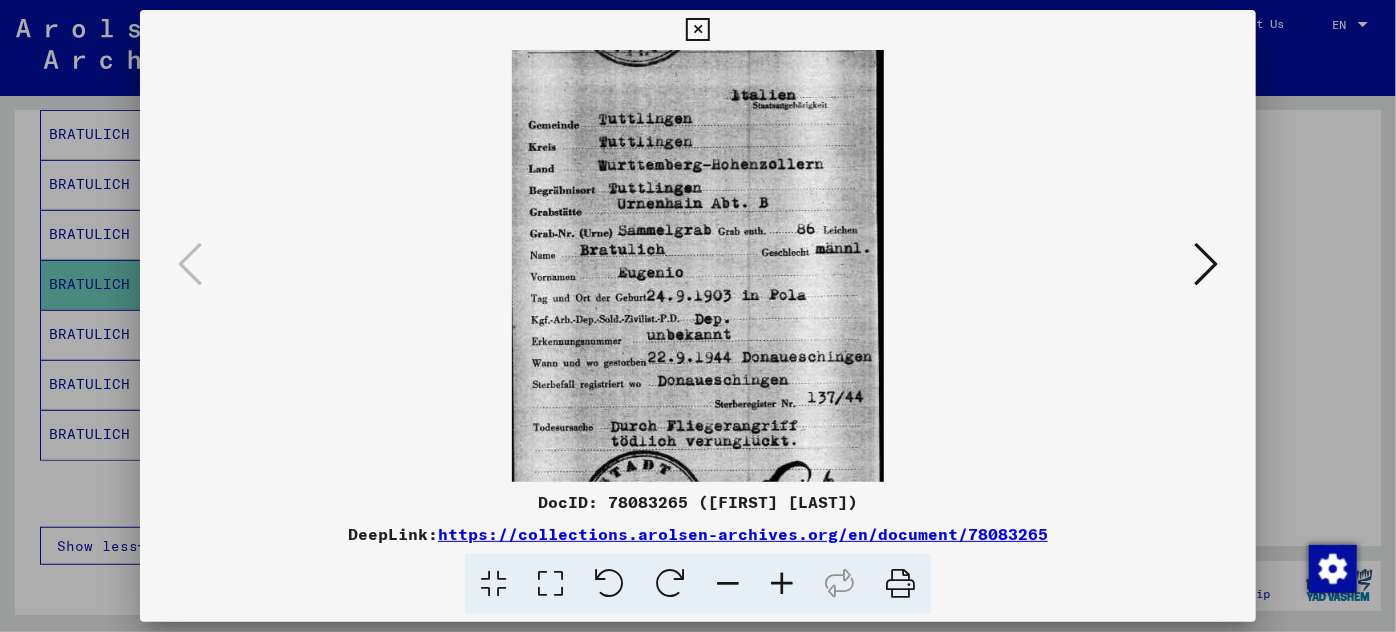 click at bounding box center (782, 584) 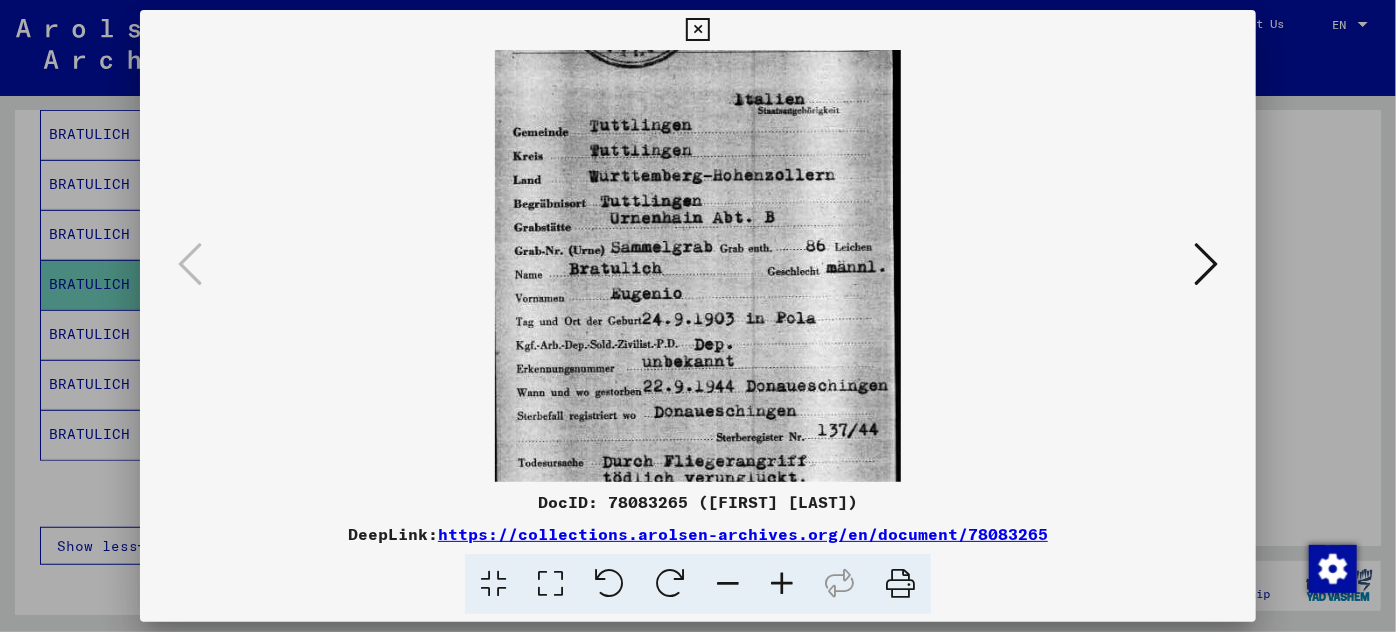 drag, startPoint x: 561, startPoint y: 141, endPoint x: 604, endPoint y: 309, distance: 173.41568 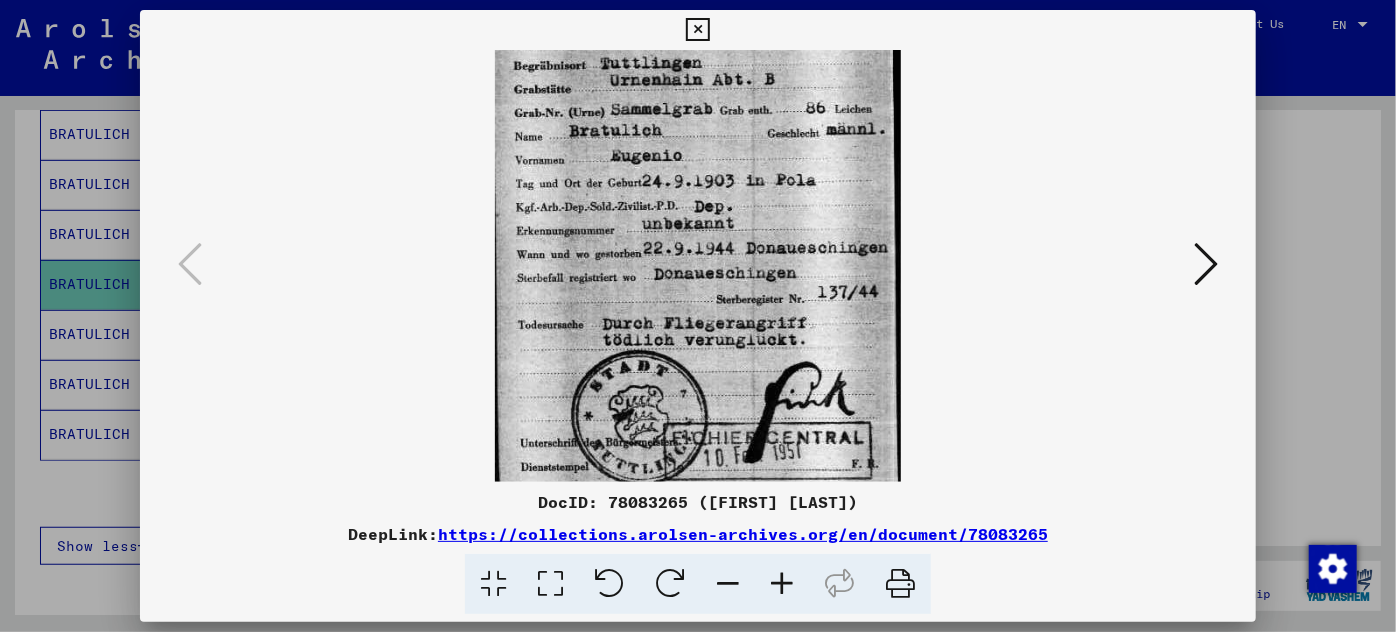 scroll, scrollTop: 149, scrollLeft: 0, axis: vertical 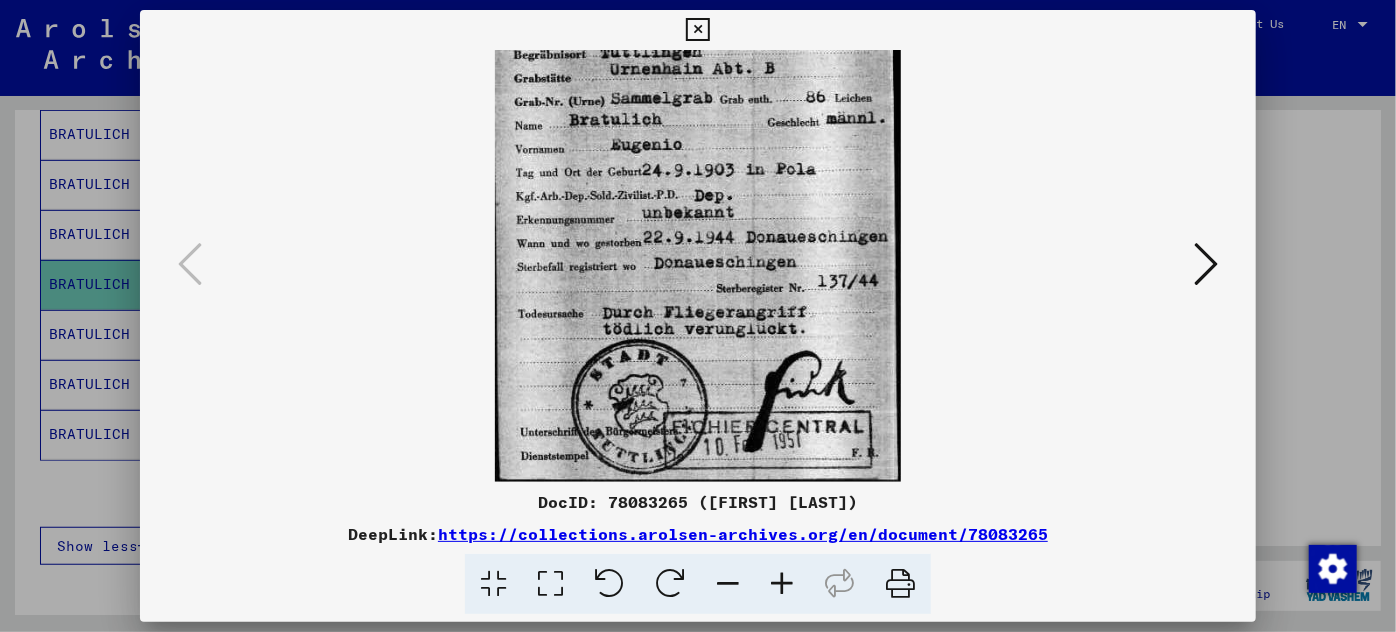 drag, startPoint x: 606, startPoint y: 380, endPoint x: 637, endPoint y: 210, distance: 172.80336 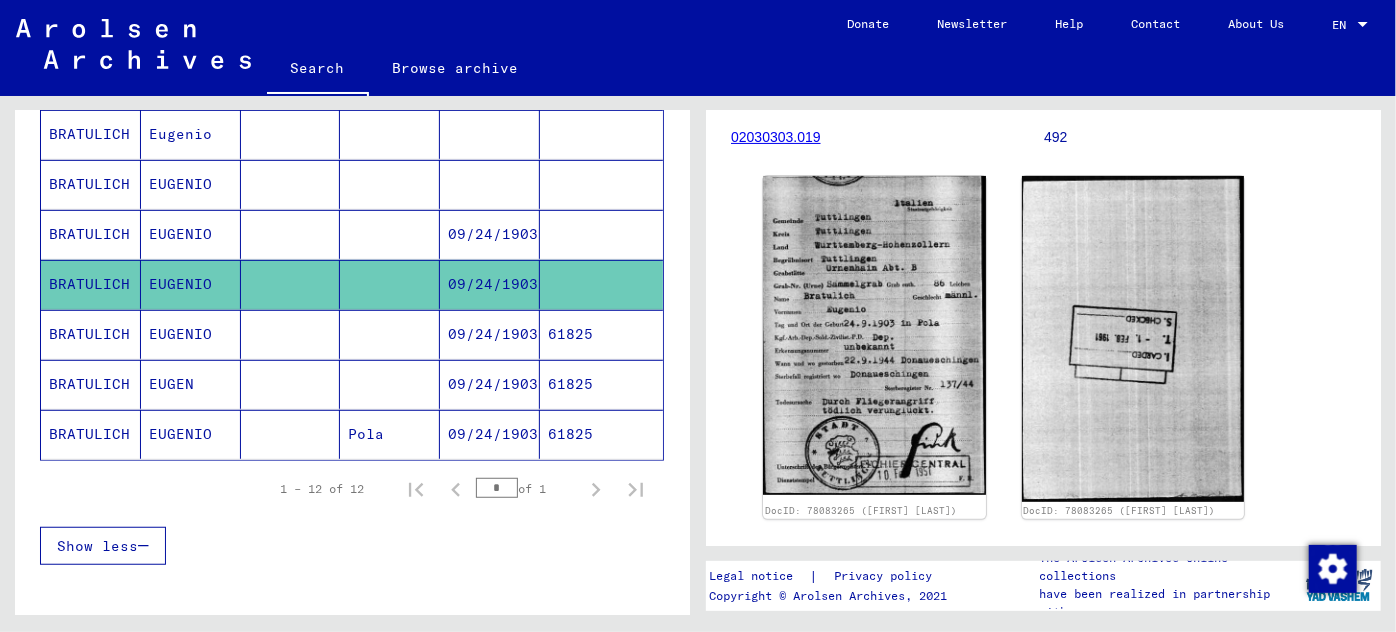 click on "09/24/1903" at bounding box center [490, 384] 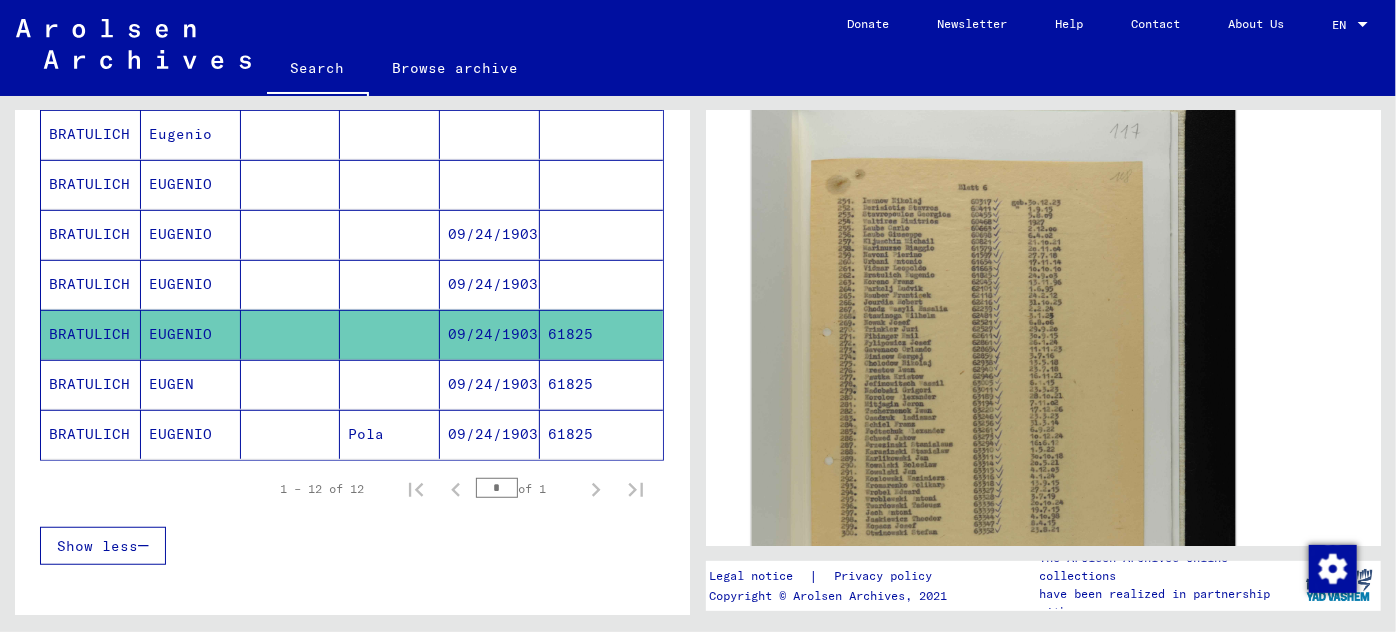 scroll, scrollTop: 545, scrollLeft: 0, axis: vertical 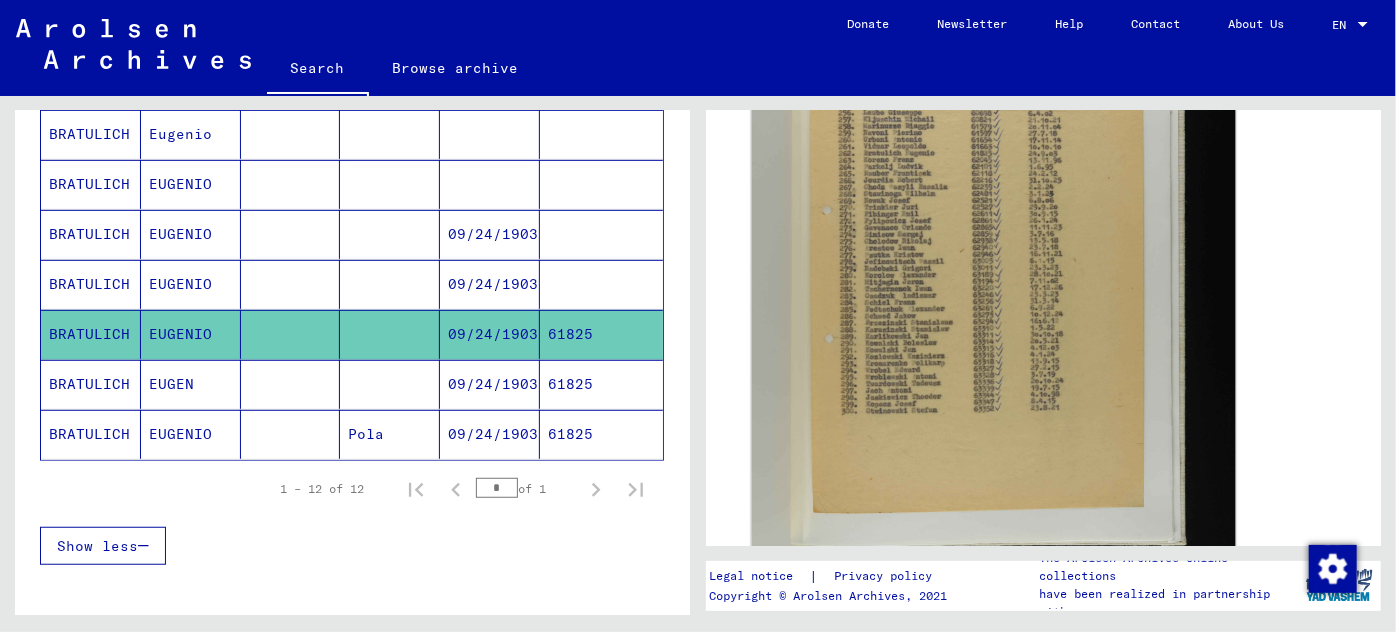 click 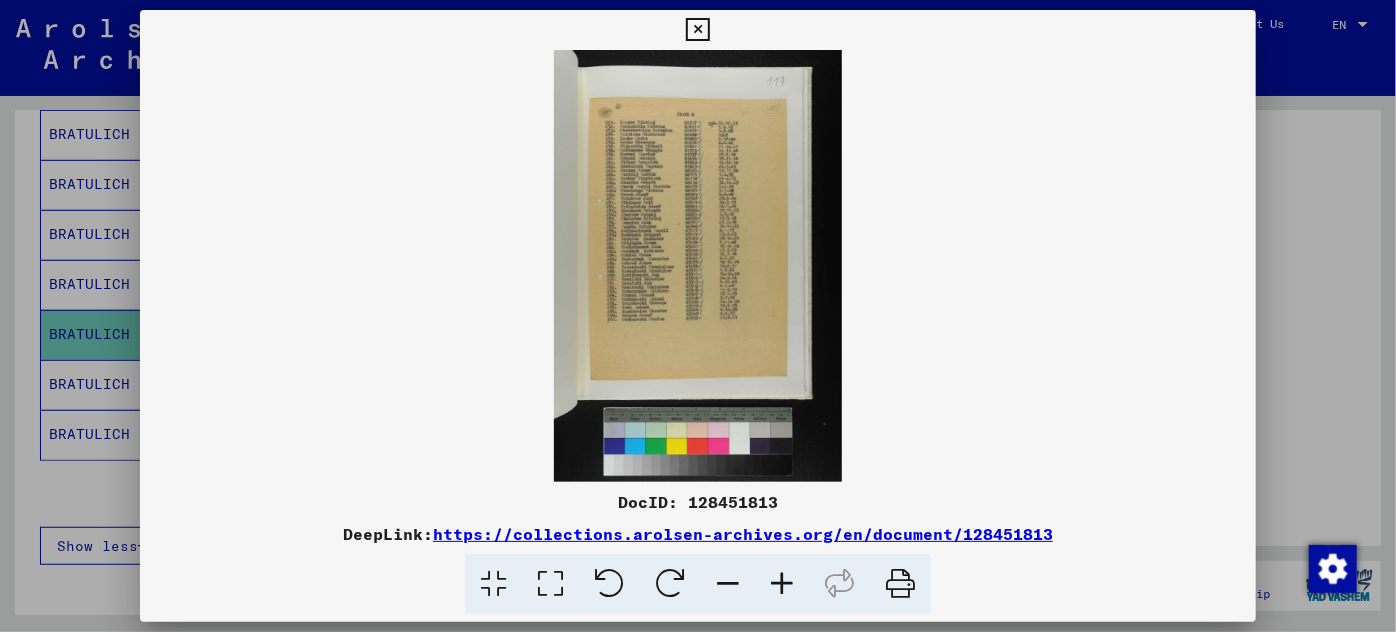 scroll, scrollTop: 544, scrollLeft: 0, axis: vertical 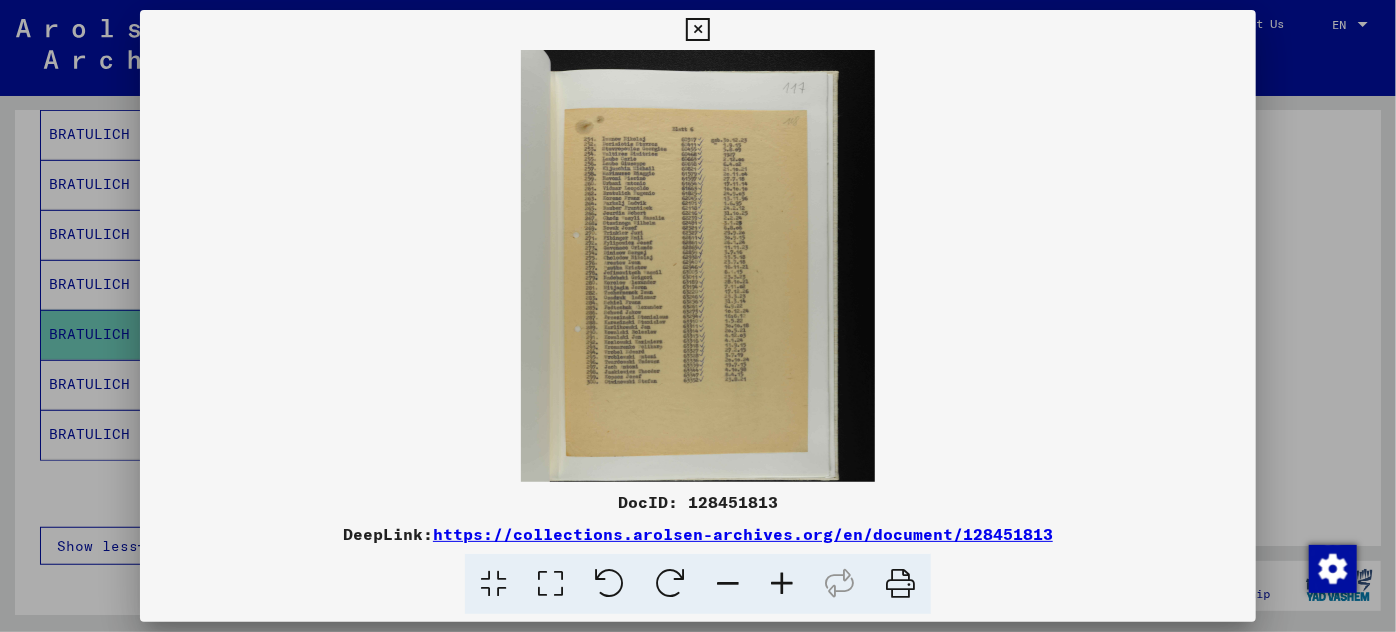 click at bounding box center (782, 584) 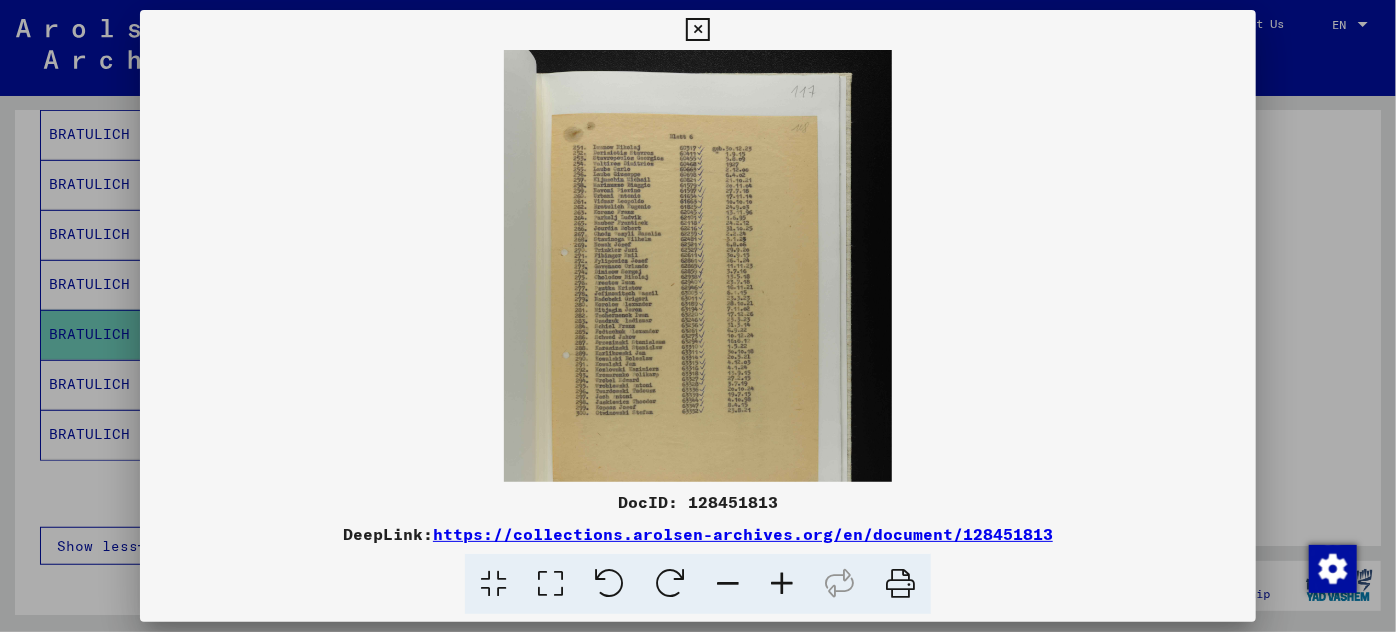 click at bounding box center (782, 584) 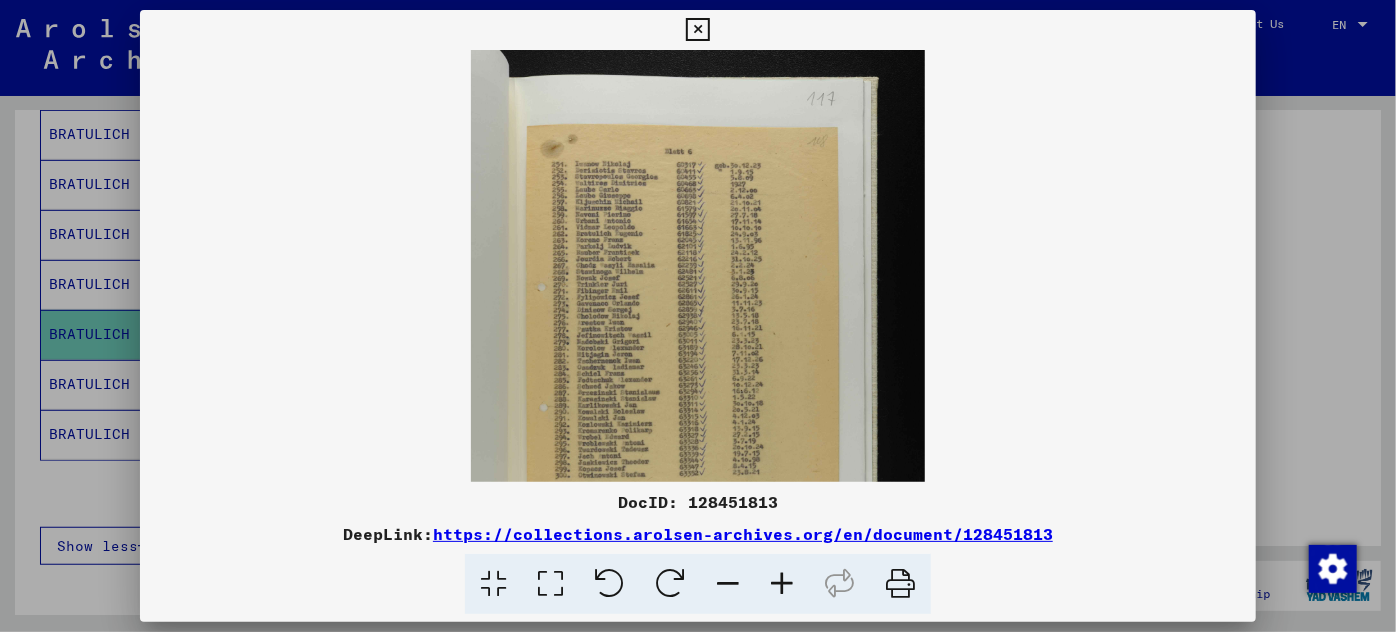 click at bounding box center (782, 584) 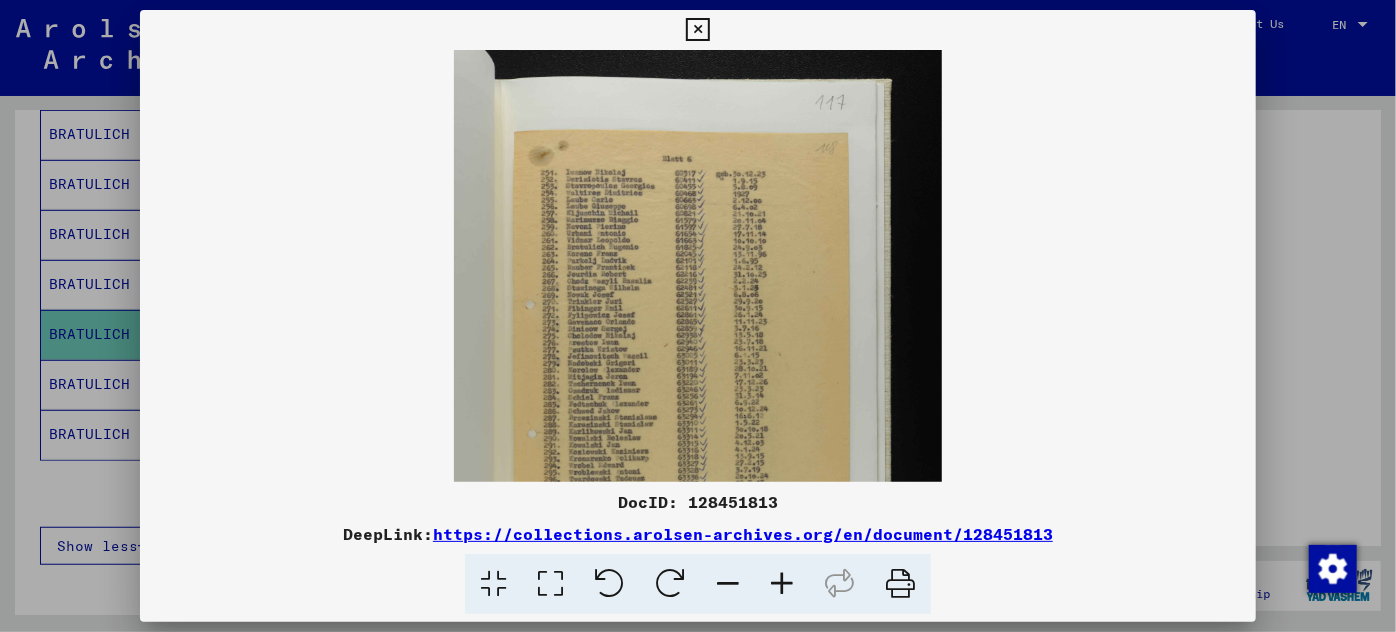 click at bounding box center (782, 584) 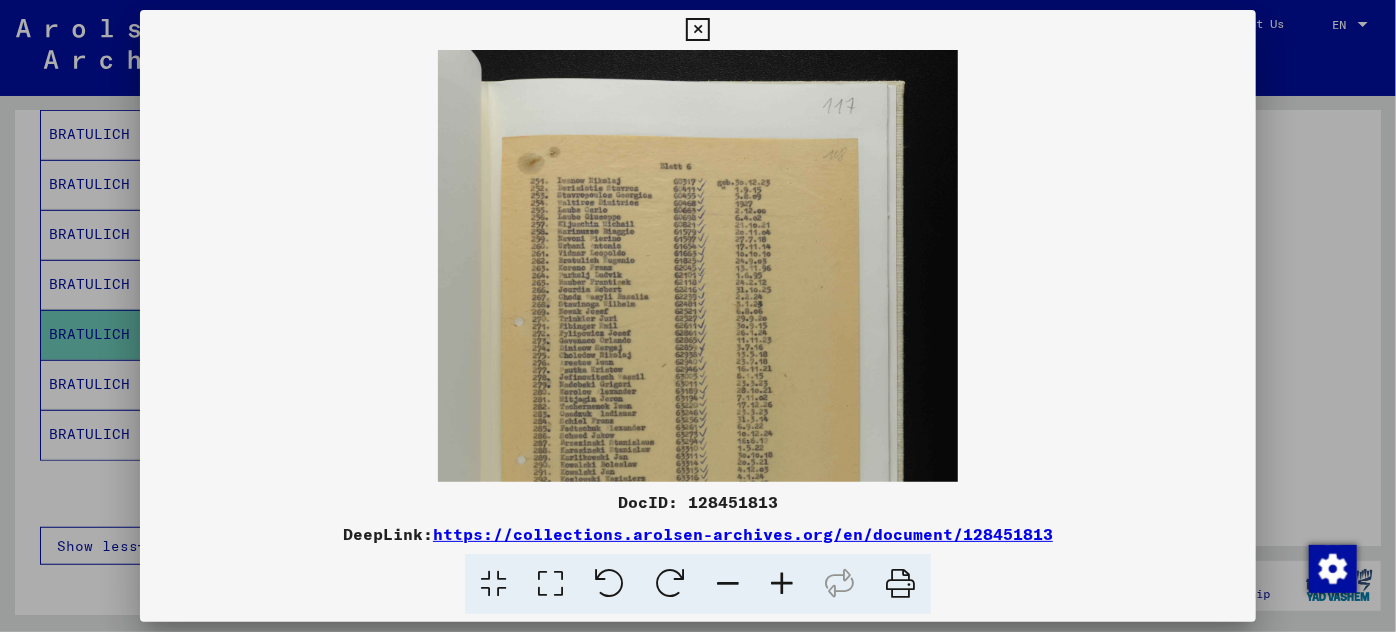 click at bounding box center (782, 584) 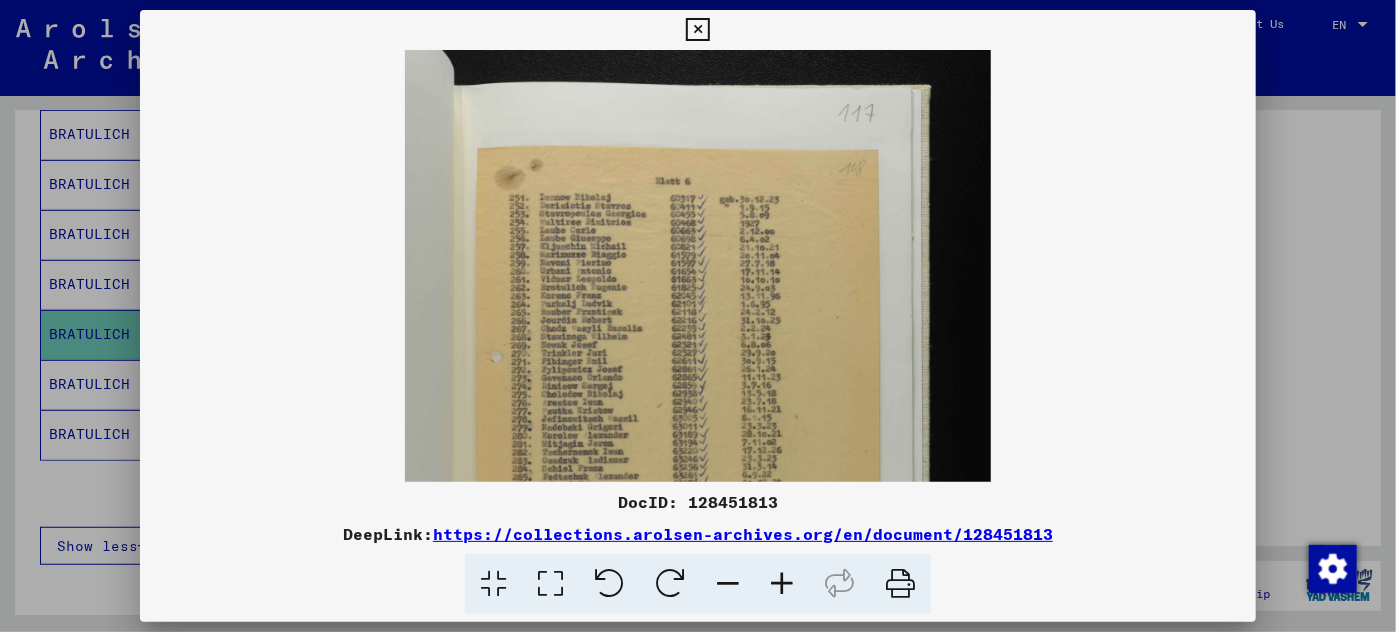 click at bounding box center (782, 584) 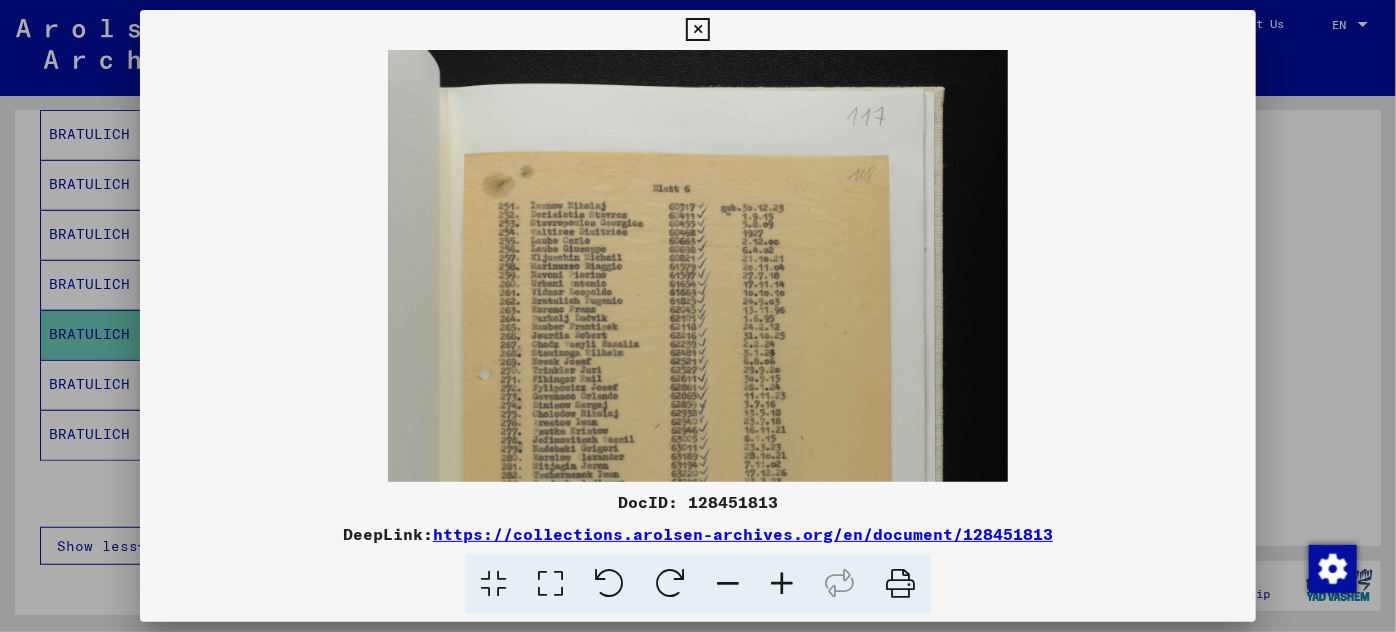 click at bounding box center [782, 584] 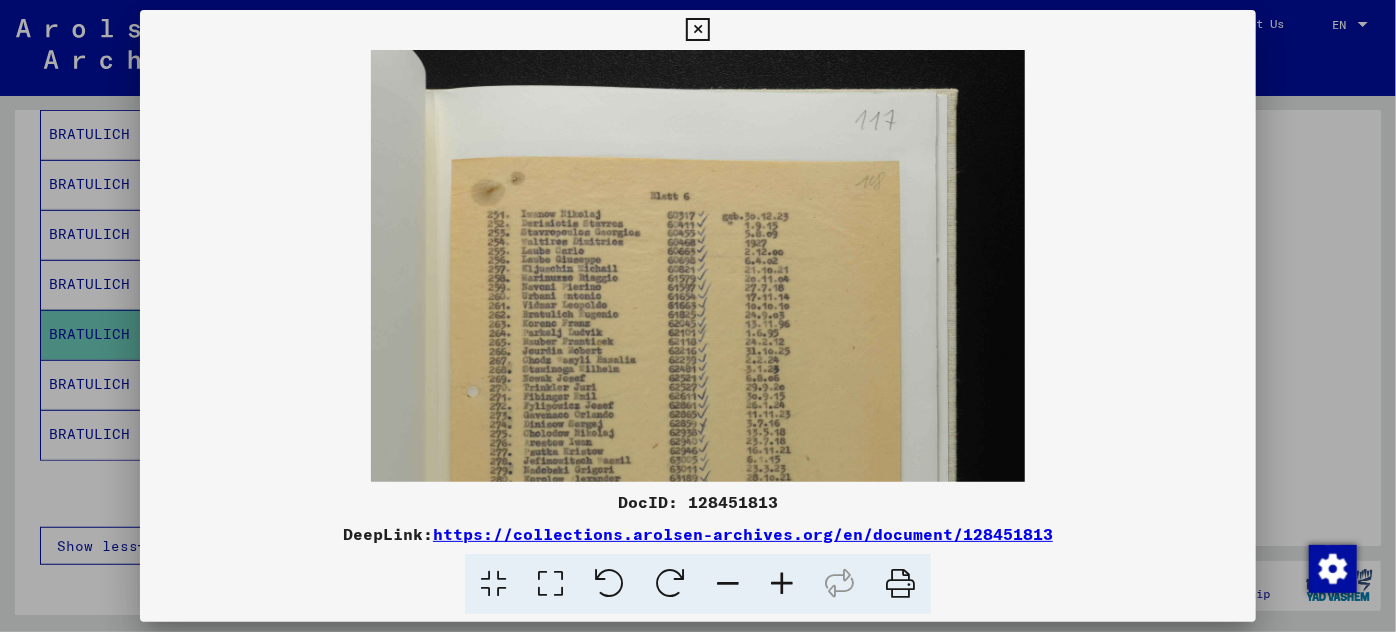 click at bounding box center [782, 584] 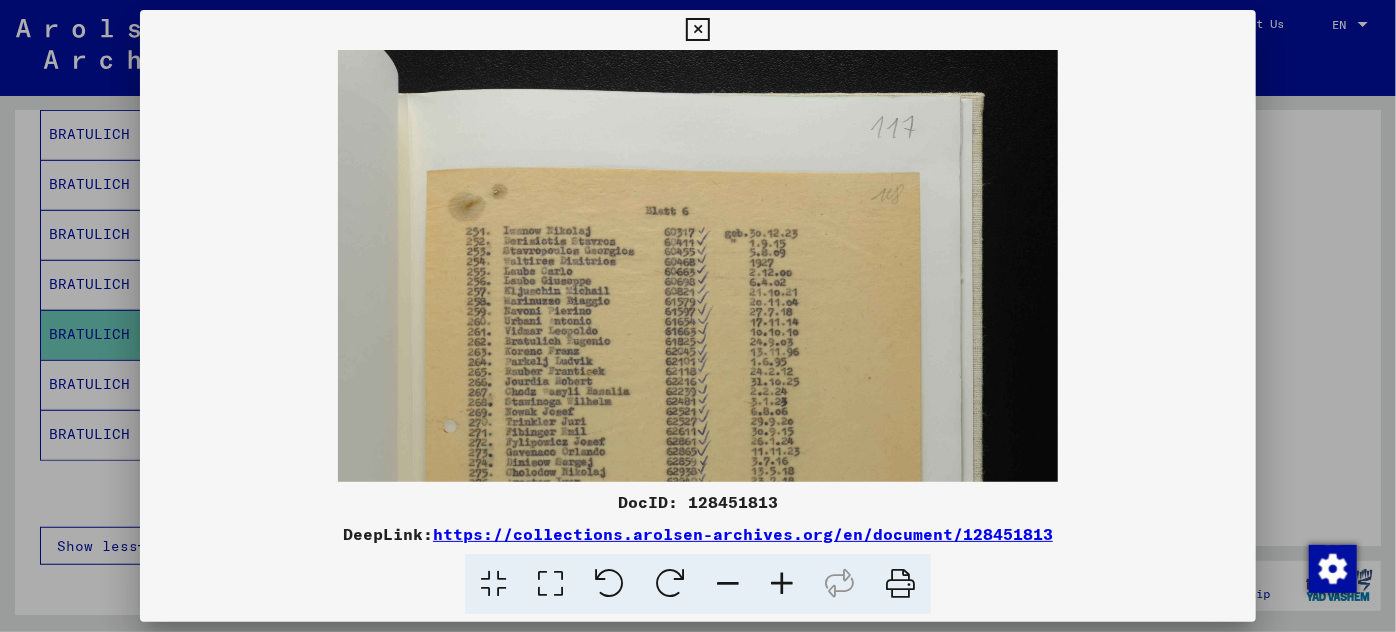 click at bounding box center [782, 584] 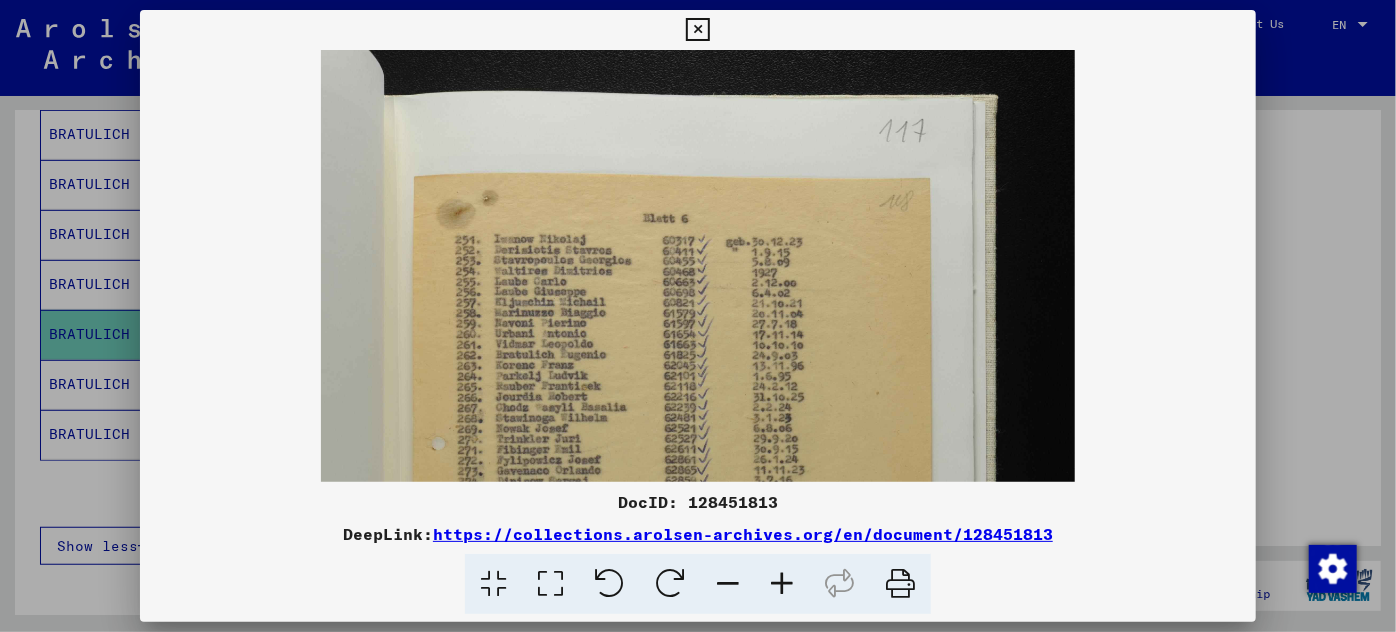 click at bounding box center (782, 584) 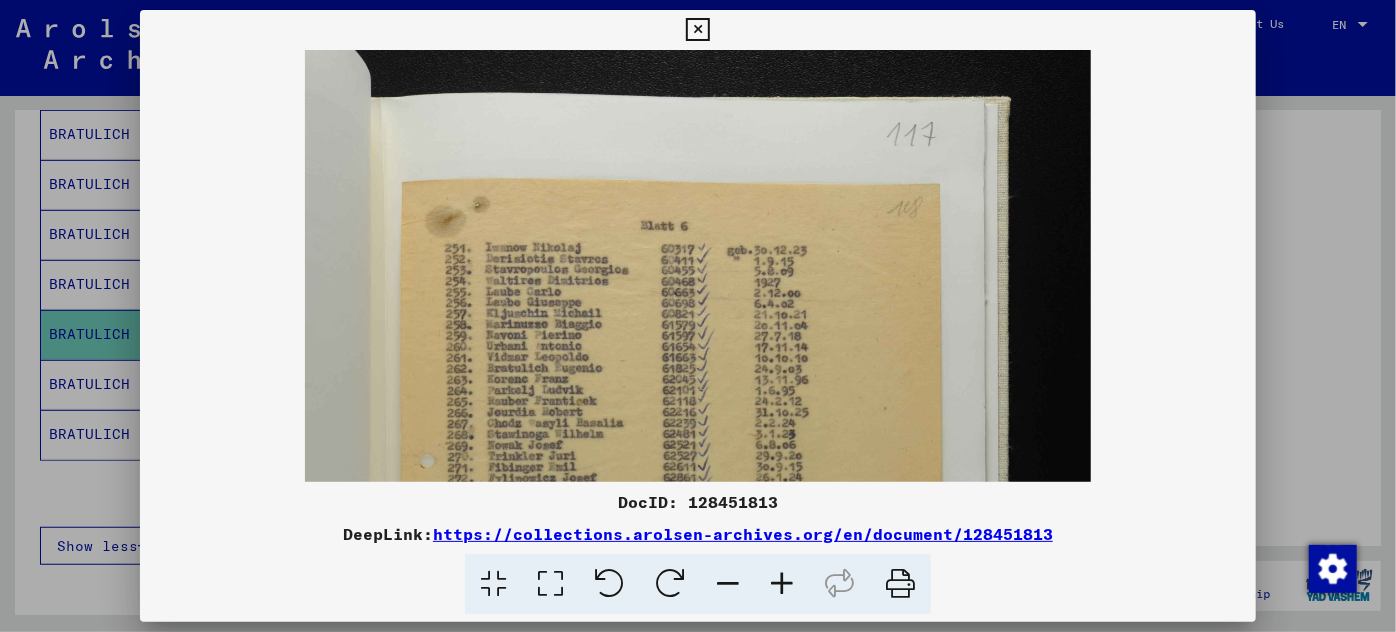 click at bounding box center [782, 584] 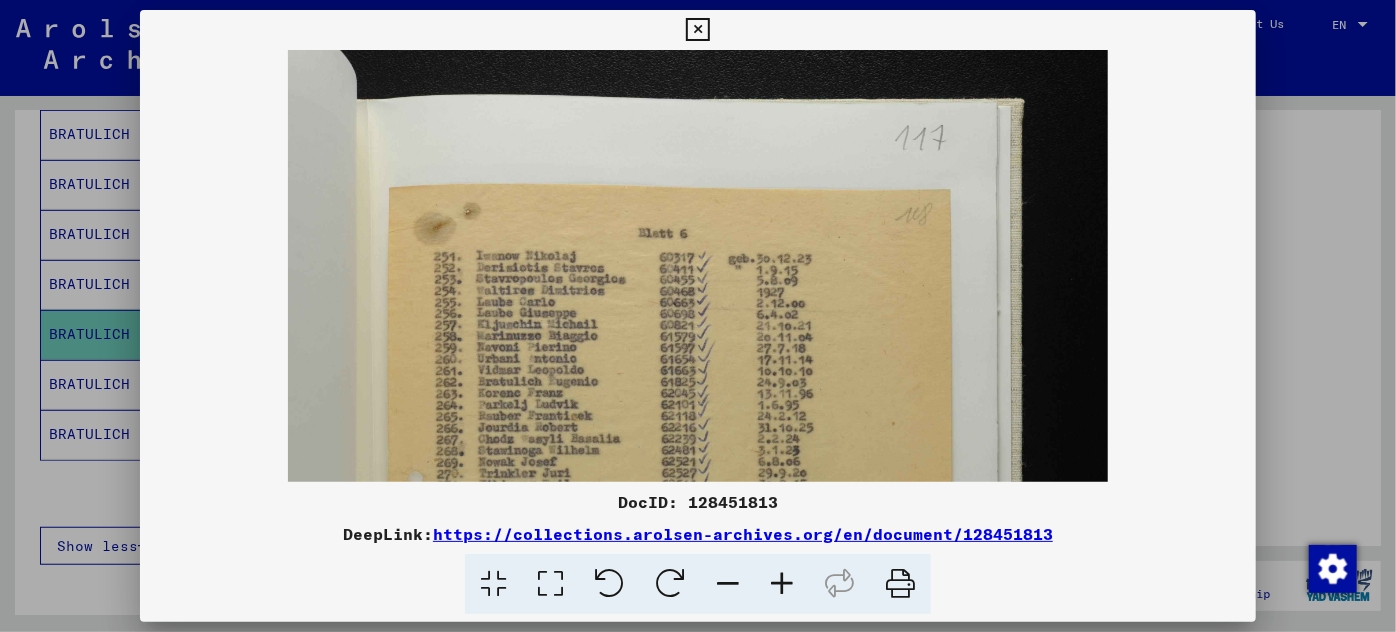 click at bounding box center [782, 584] 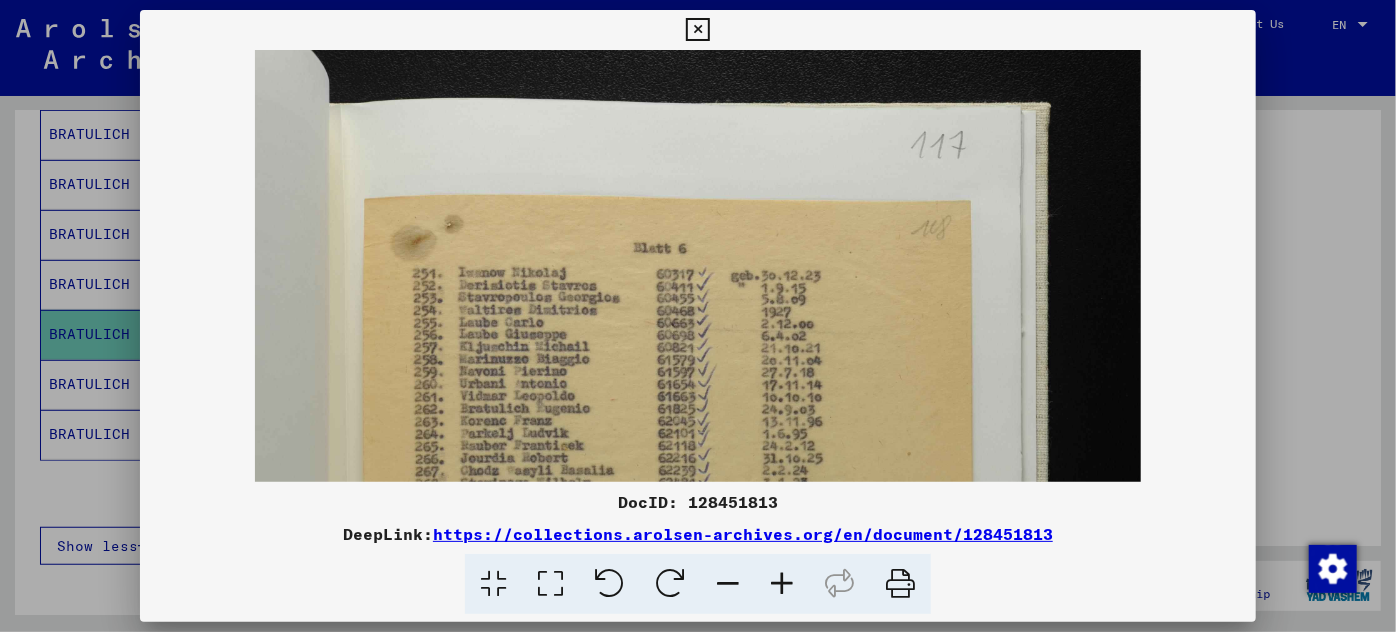 click at bounding box center [782, 584] 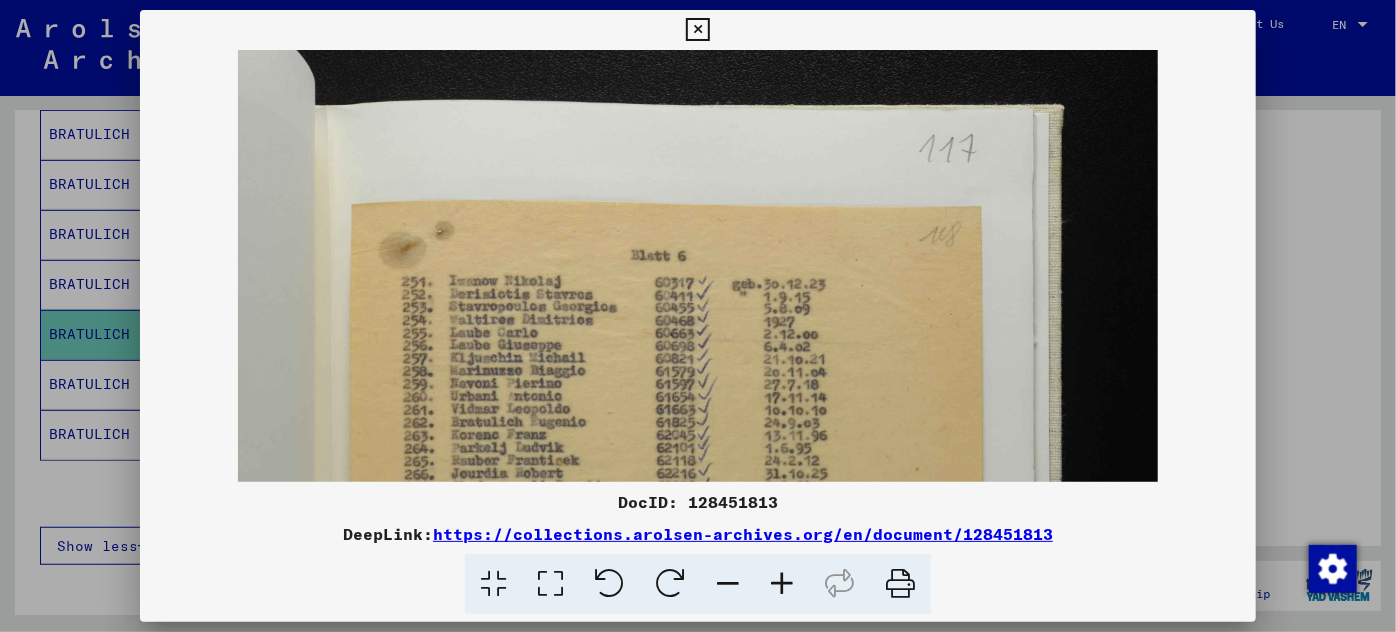 click at bounding box center [782, 584] 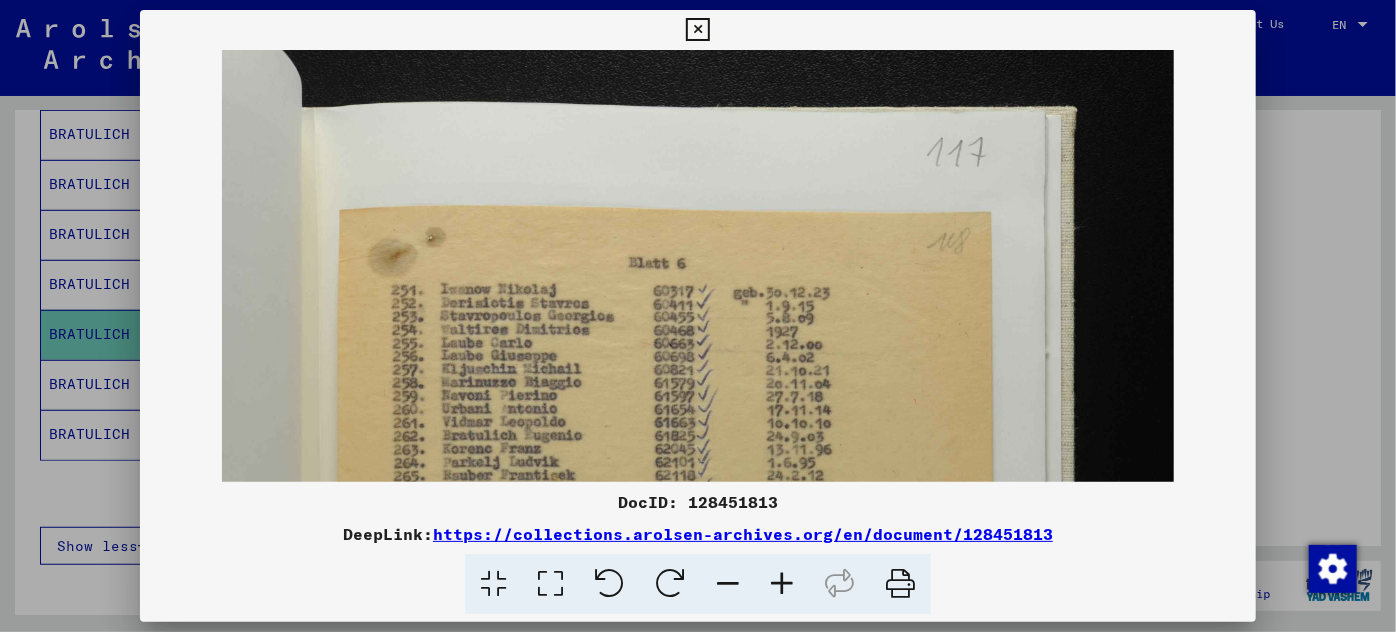 click at bounding box center [782, 584] 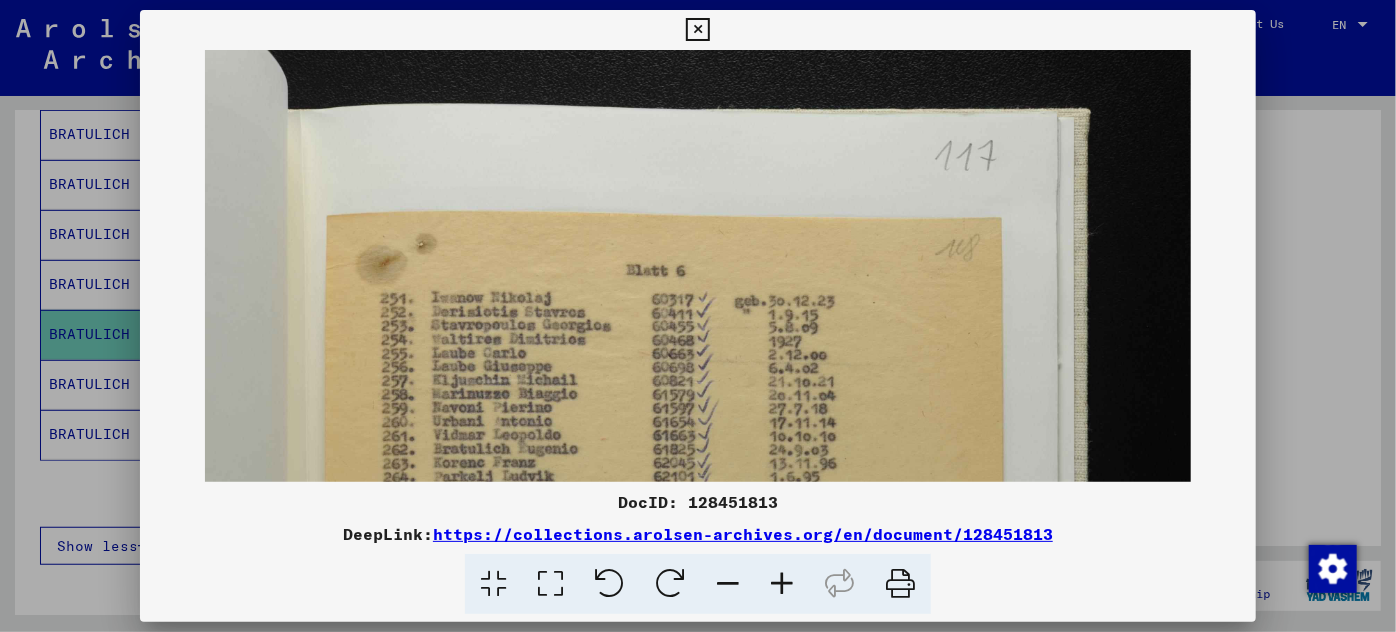 click at bounding box center [782, 584] 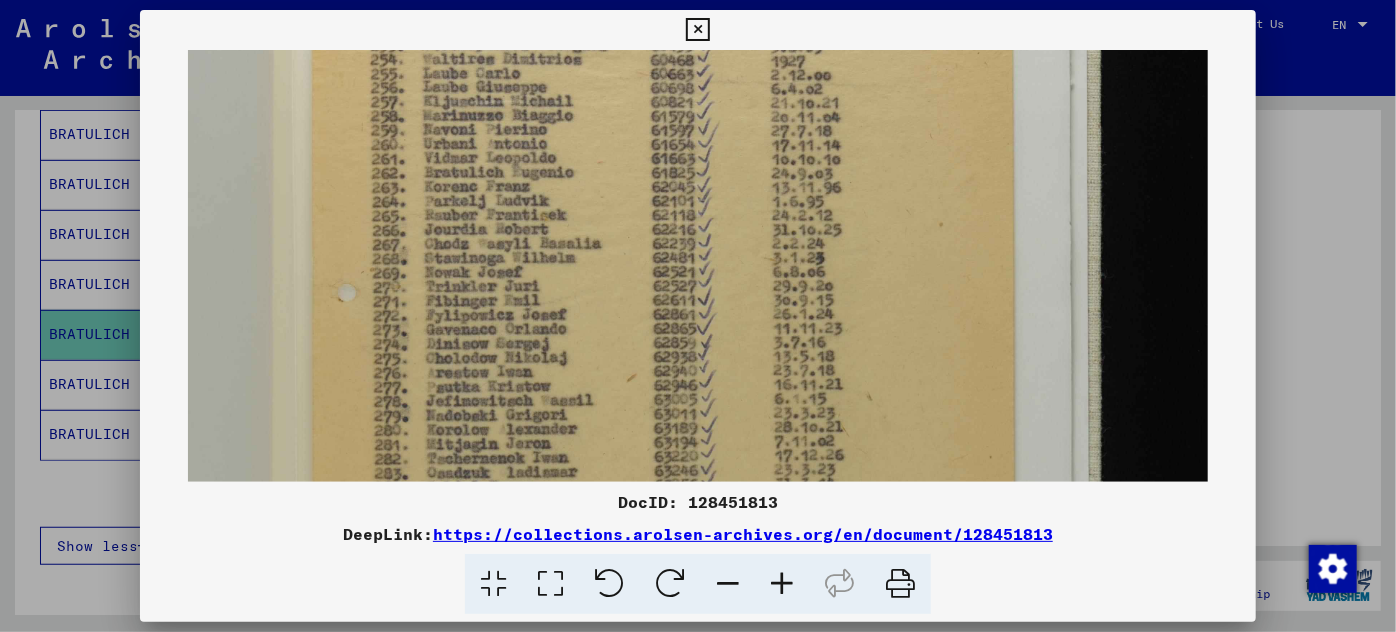 scroll, scrollTop: 304, scrollLeft: 0, axis: vertical 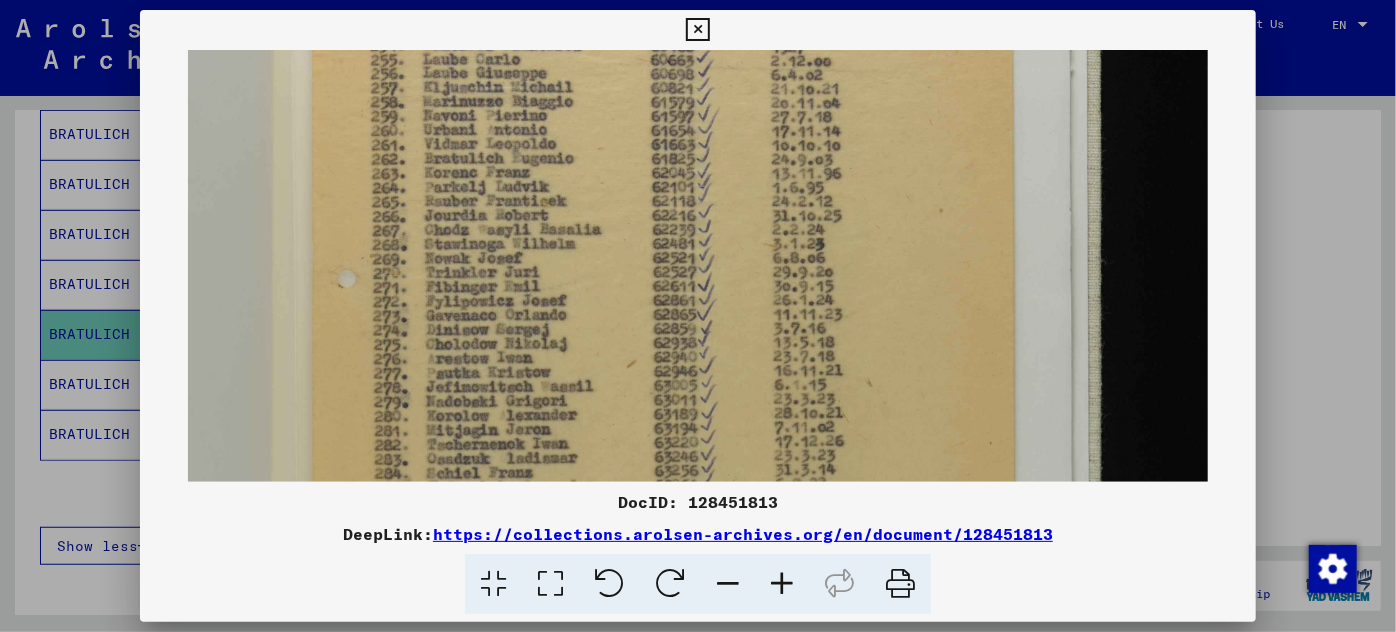 drag, startPoint x: 685, startPoint y: 434, endPoint x: 707, endPoint y: 130, distance: 304.795 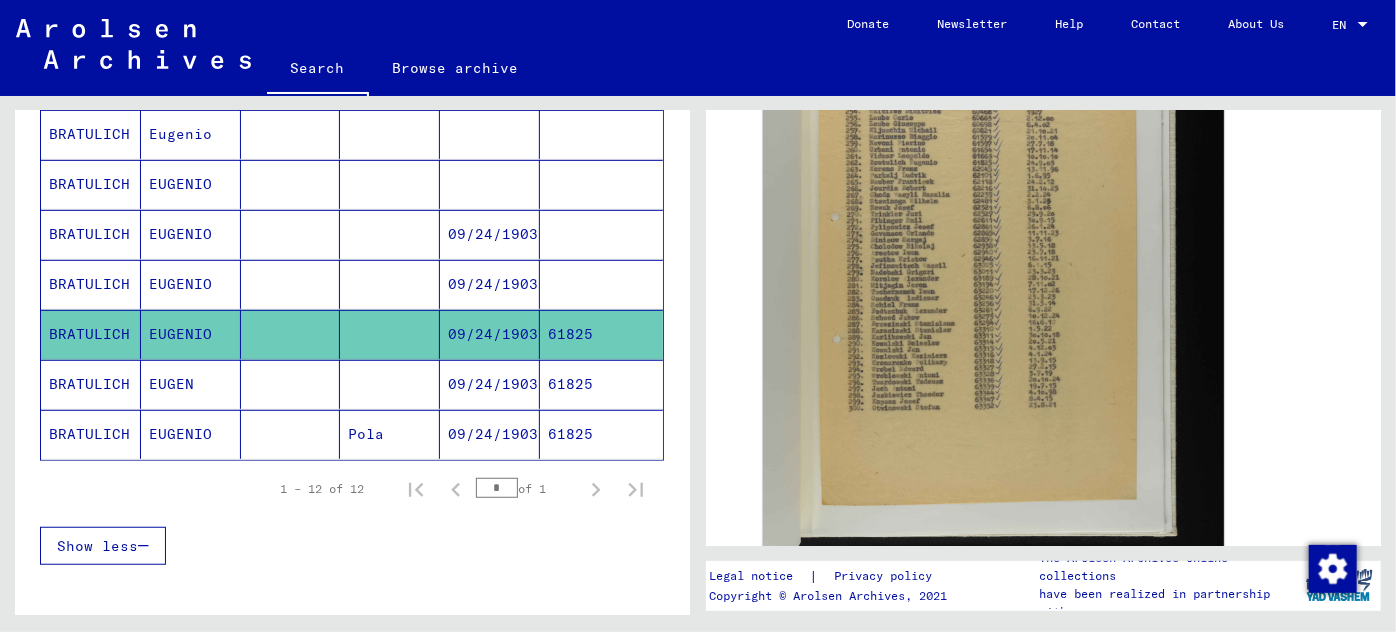 click on "61825" at bounding box center (601, 434) 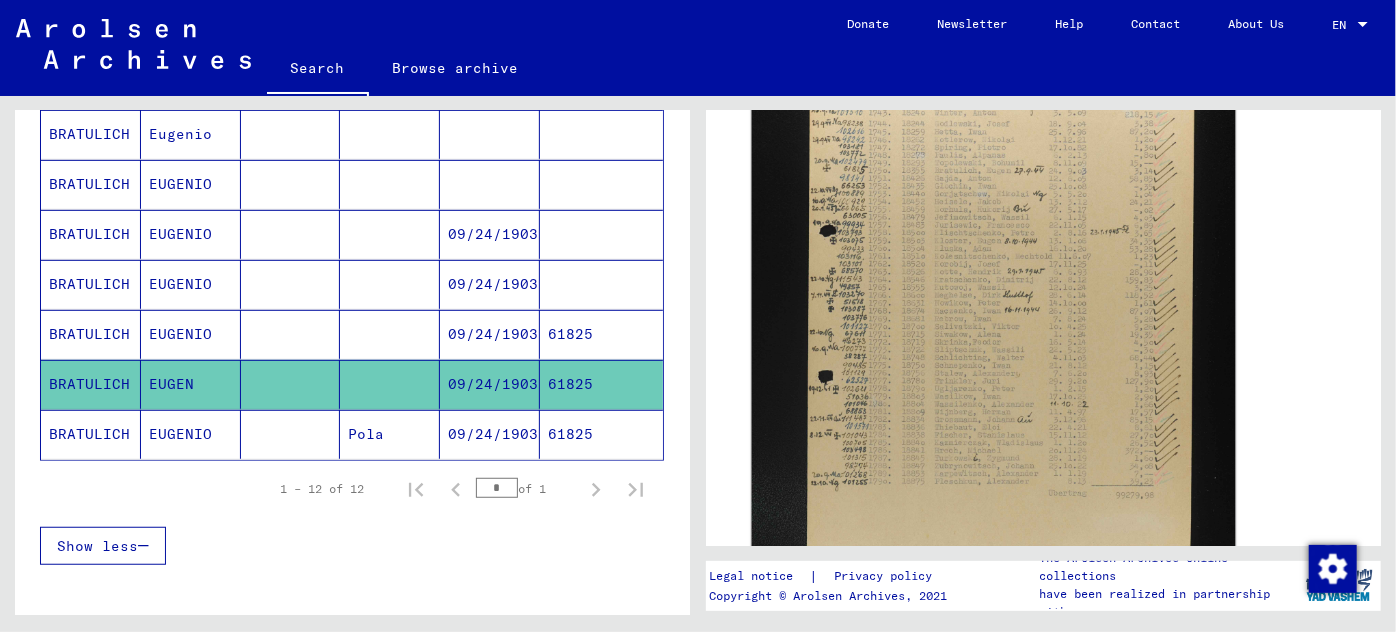 scroll, scrollTop: 545, scrollLeft: 0, axis: vertical 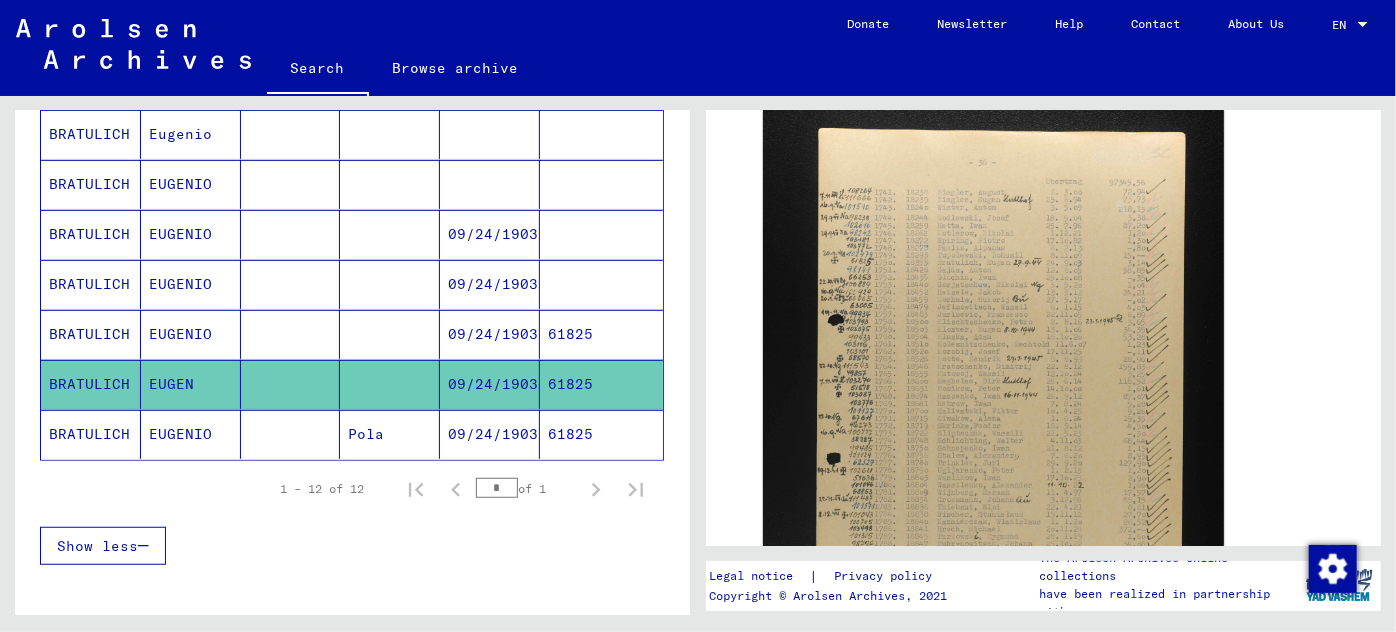 click on "09/24/1903" 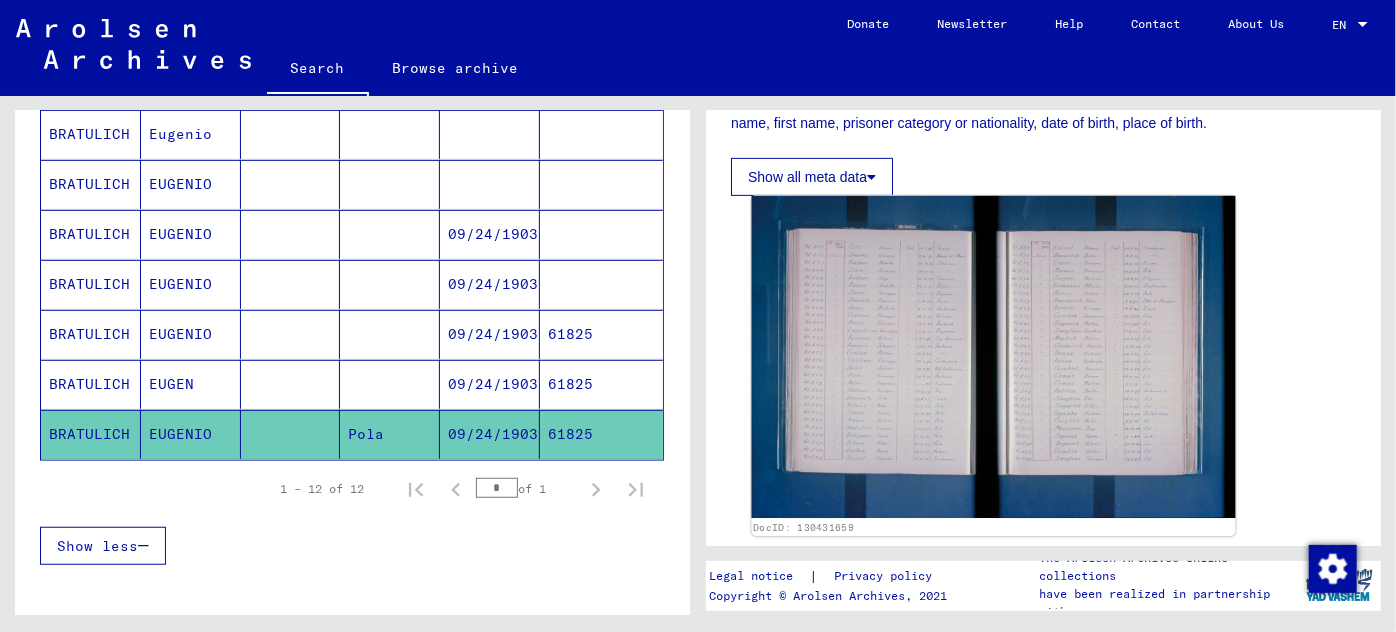 scroll, scrollTop: 454, scrollLeft: 0, axis: vertical 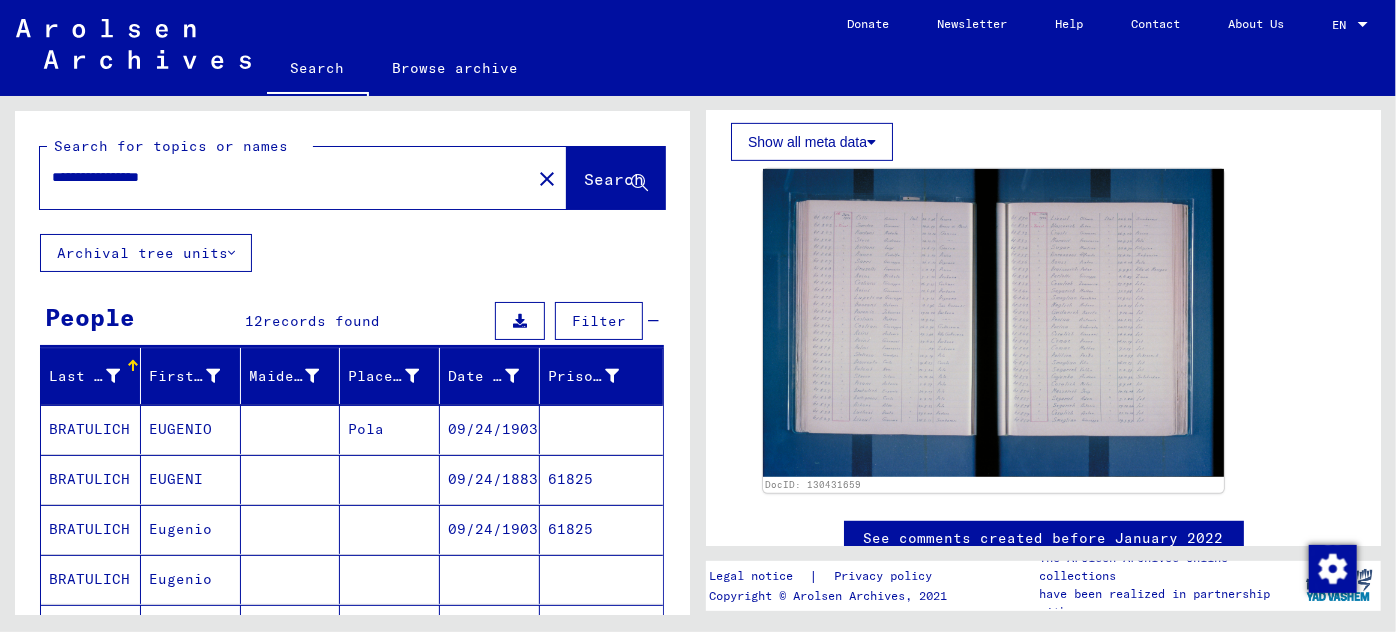 drag, startPoint x: 207, startPoint y: 175, endPoint x: 46, endPoint y: 181, distance: 161.11176 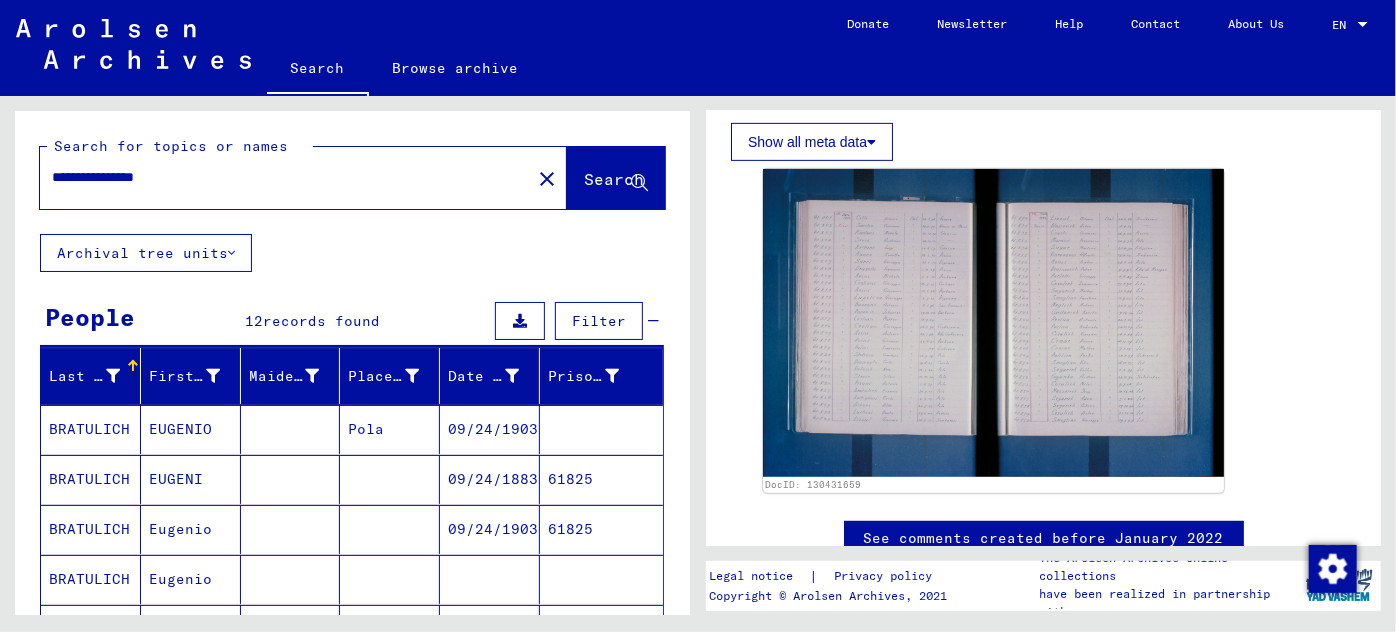 type on "**********" 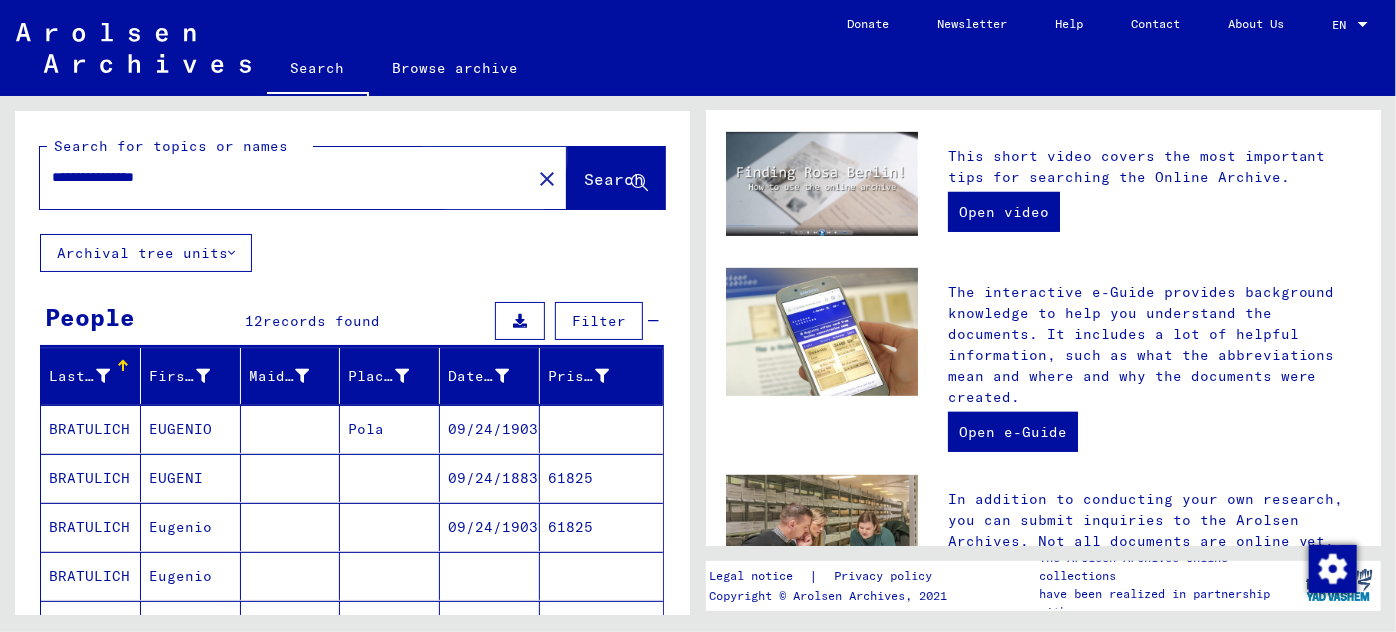 scroll, scrollTop: 0, scrollLeft: 0, axis: both 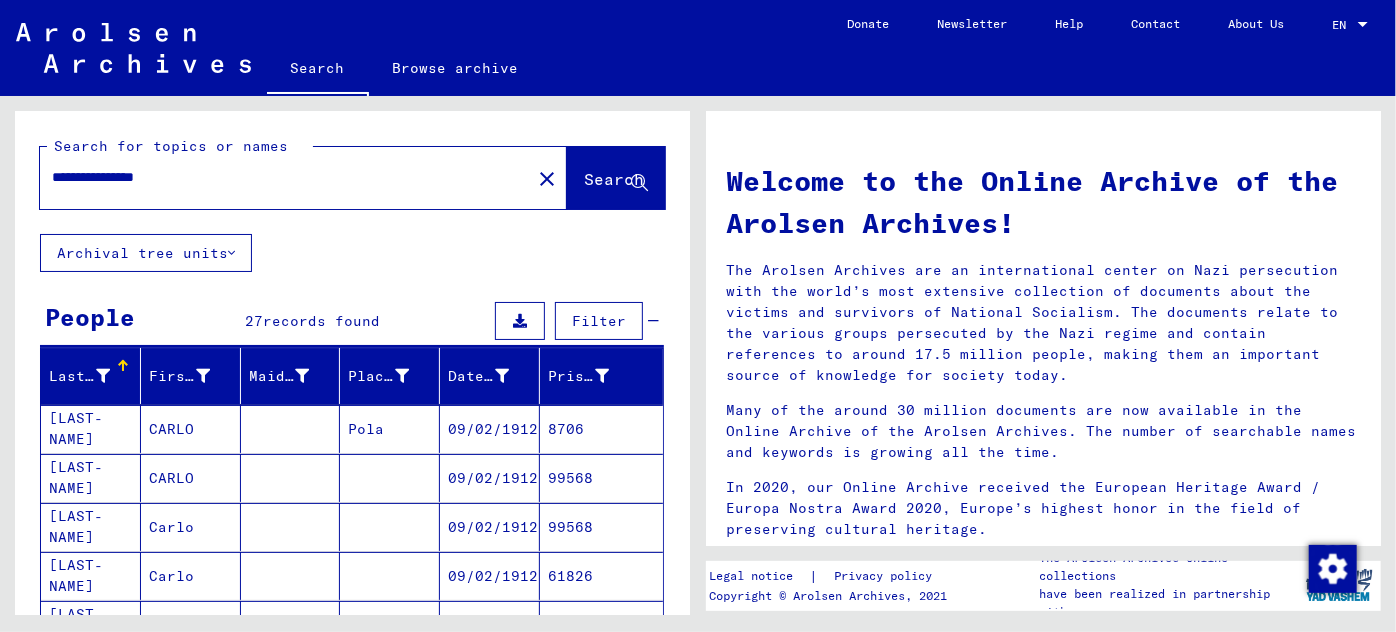 click on "CARLO" at bounding box center (191, 478) 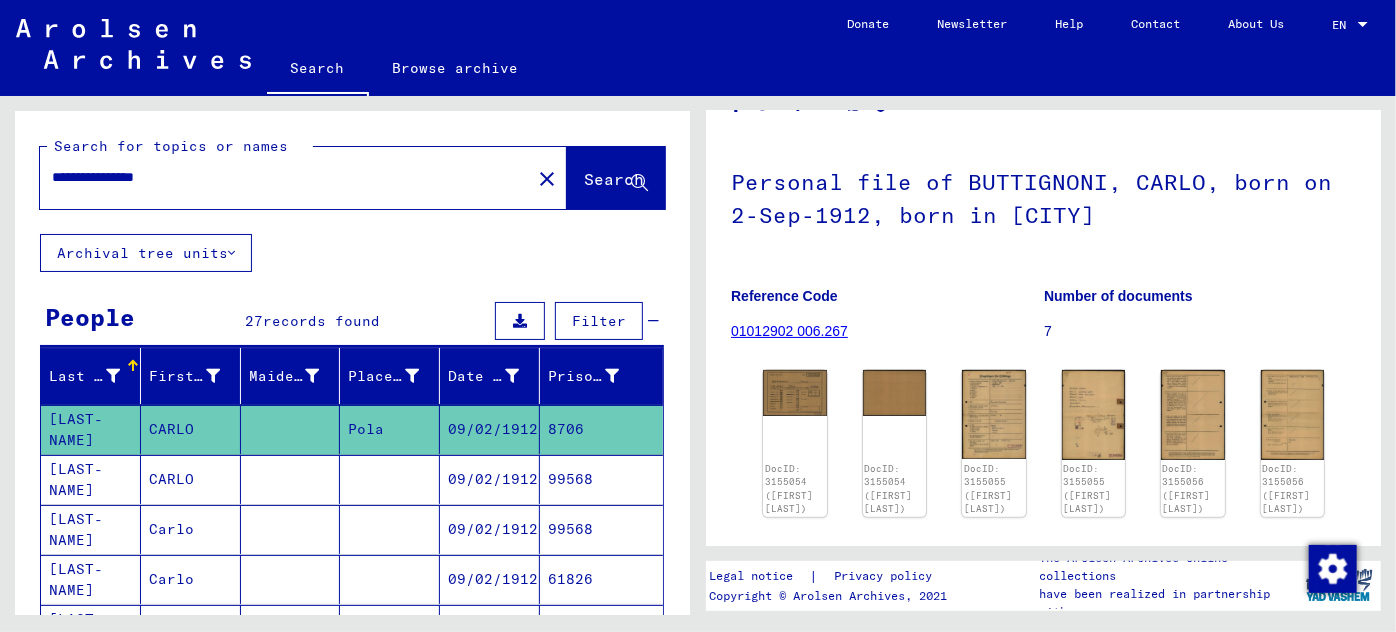 scroll, scrollTop: 181, scrollLeft: 0, axis: vertical 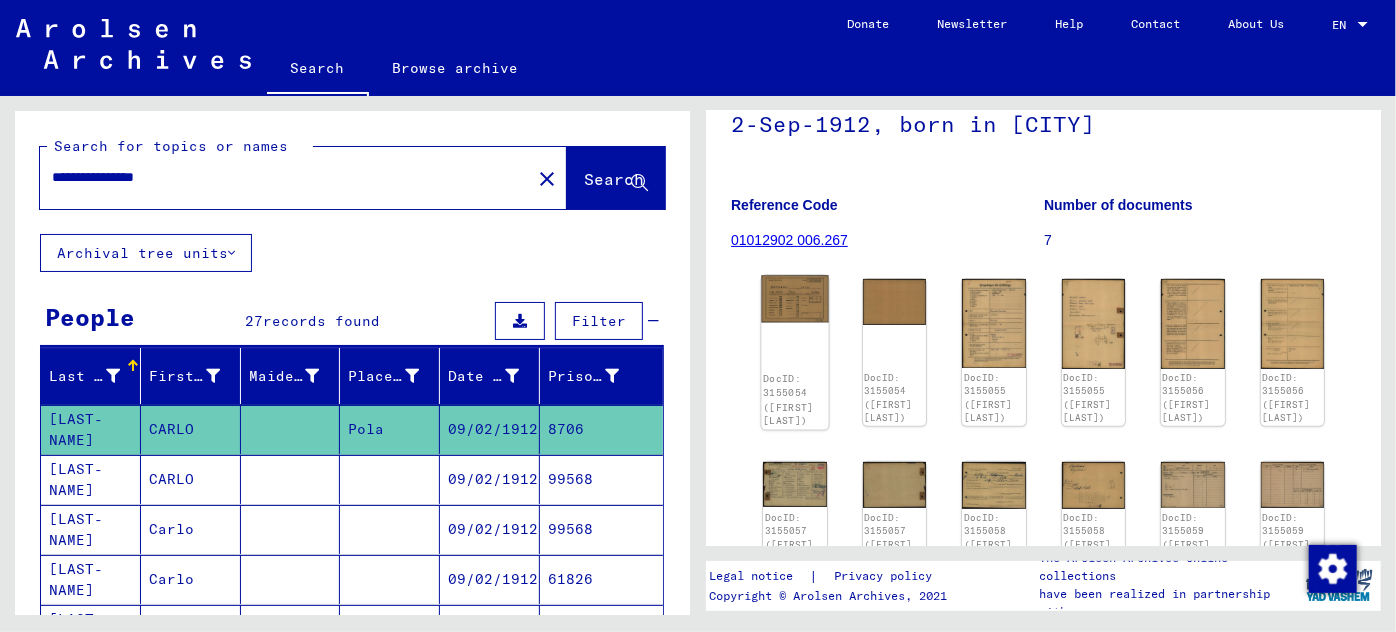 click 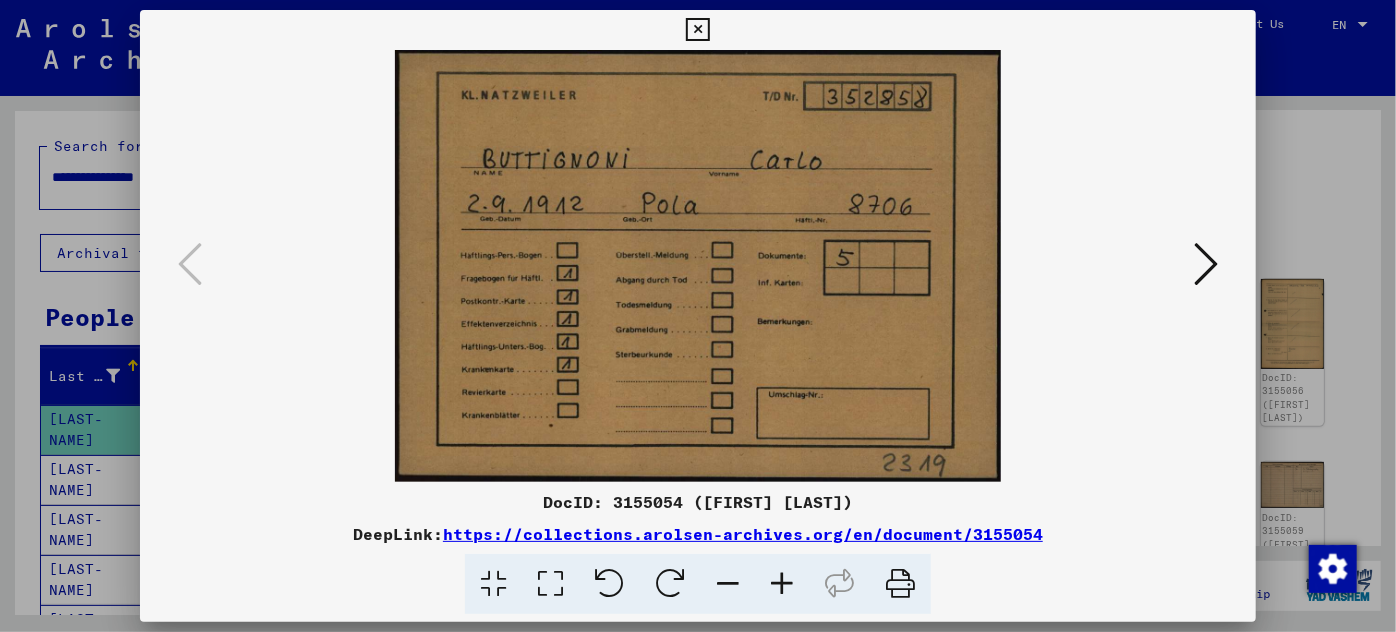 click at bounding box center [1206, 264] 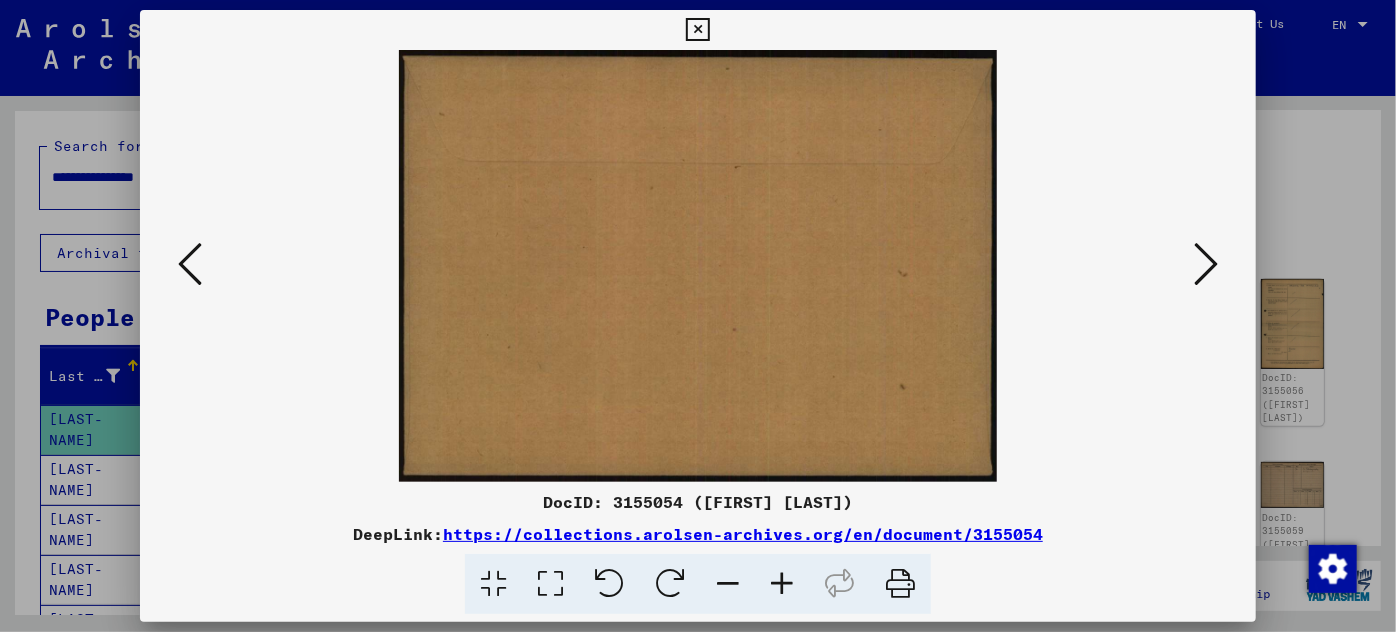 click at bounding box center (1206, 264) 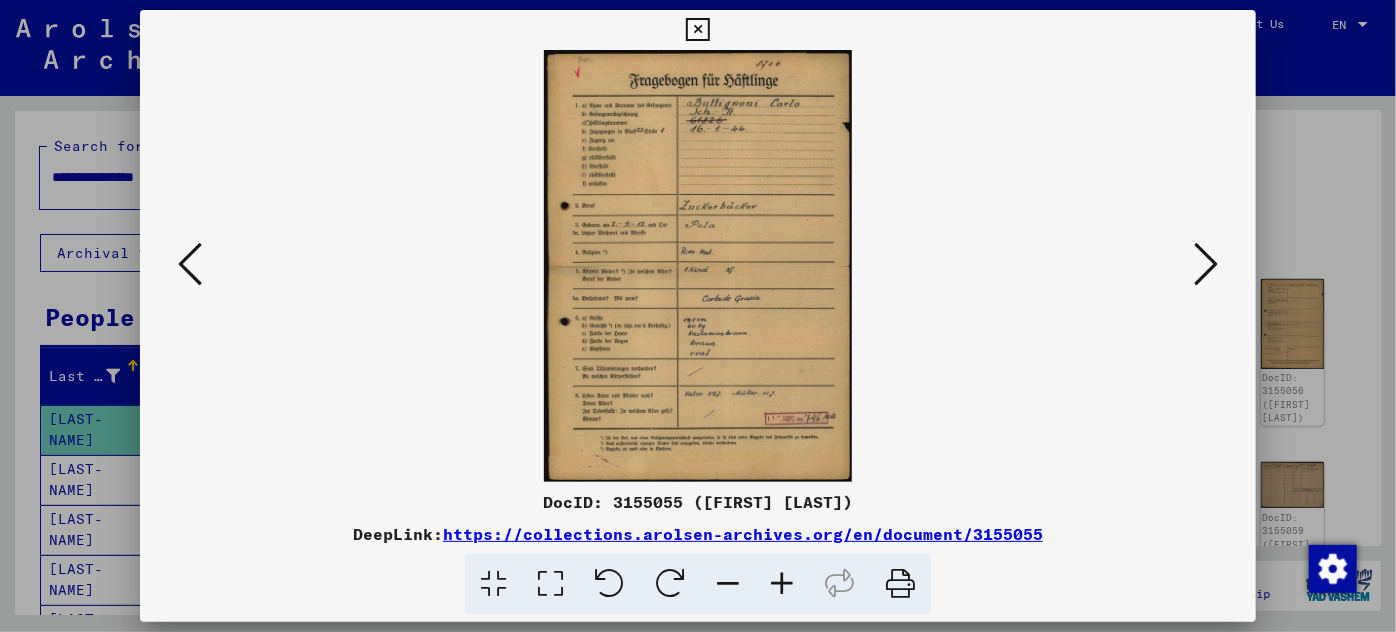 click at bounding box center [782, 584] 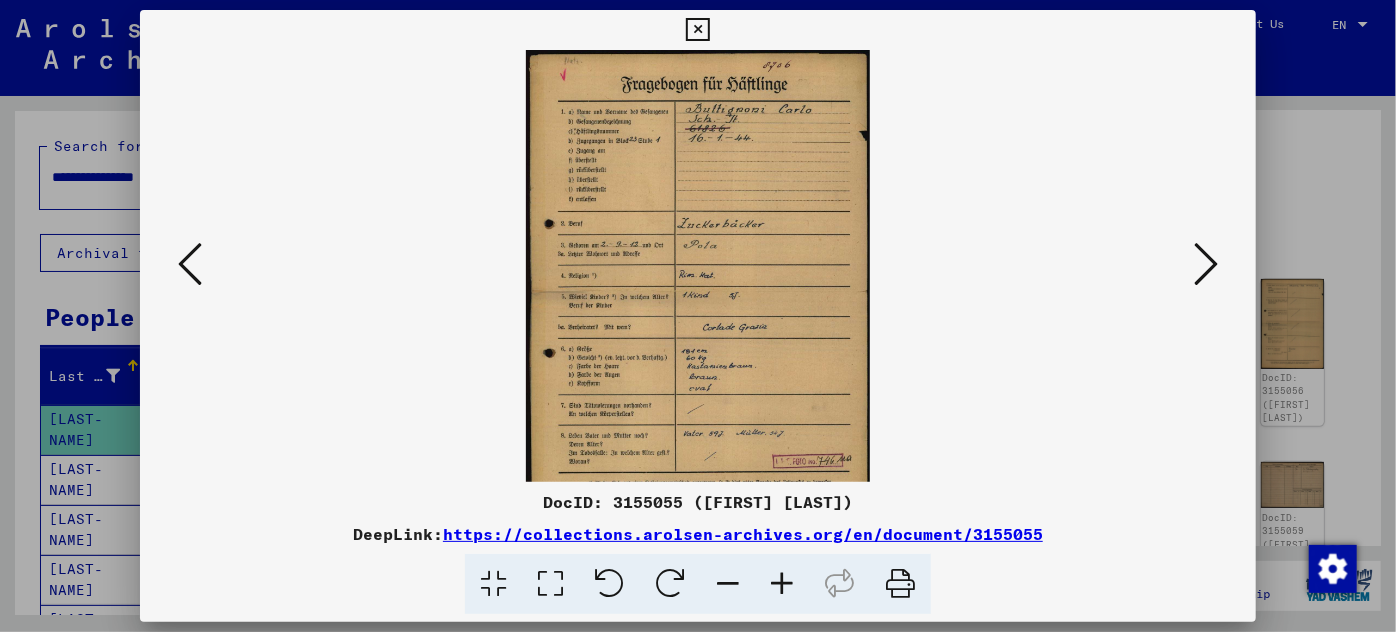 click at bounding box center (782, 584) 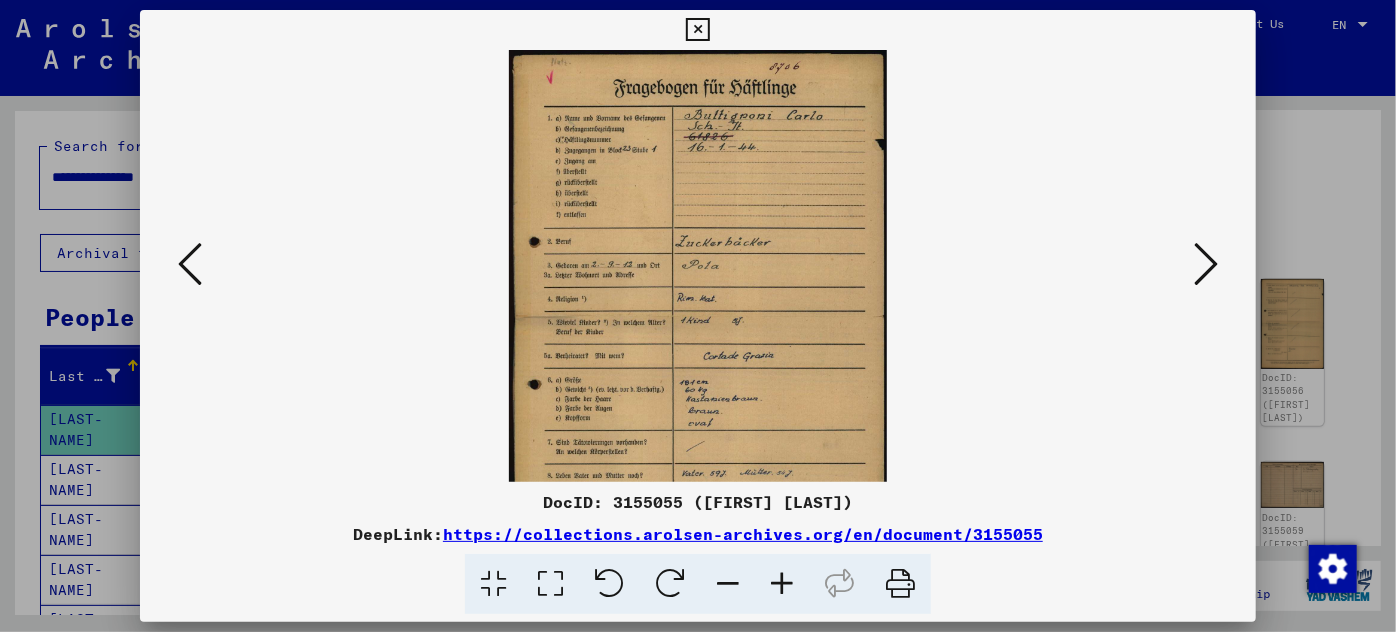 click at bounding box center [782, 584] 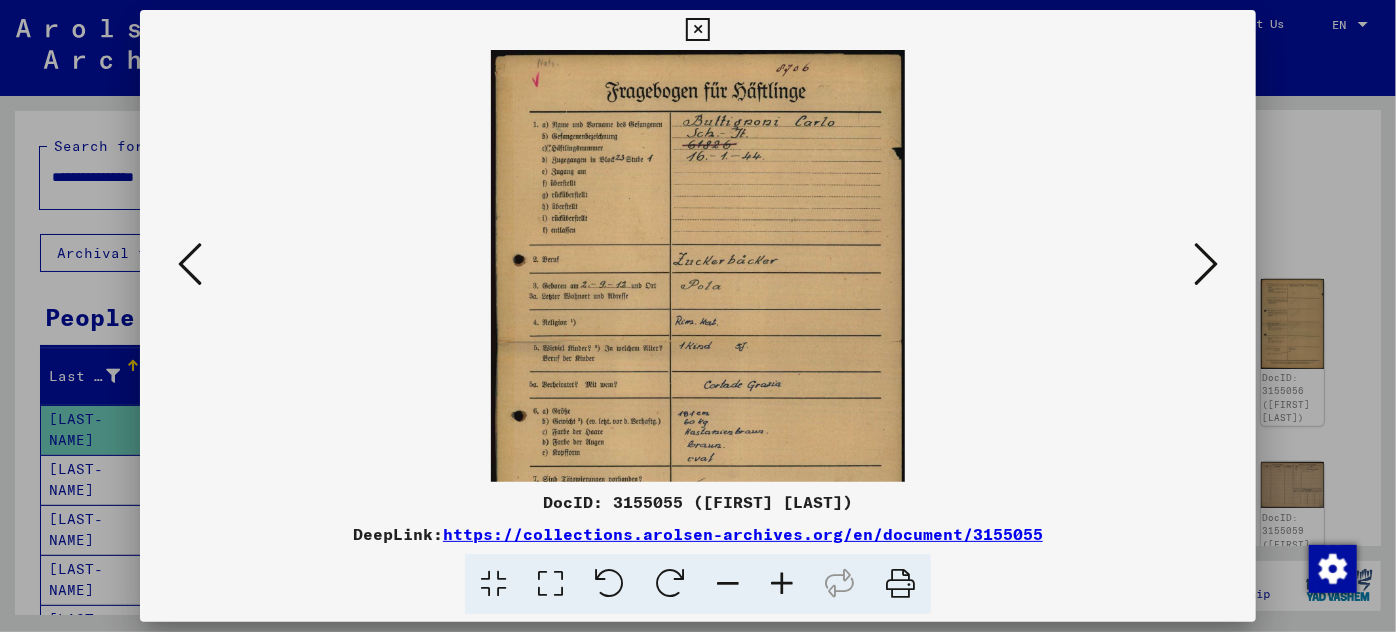 click at bounding box center (782, 584) 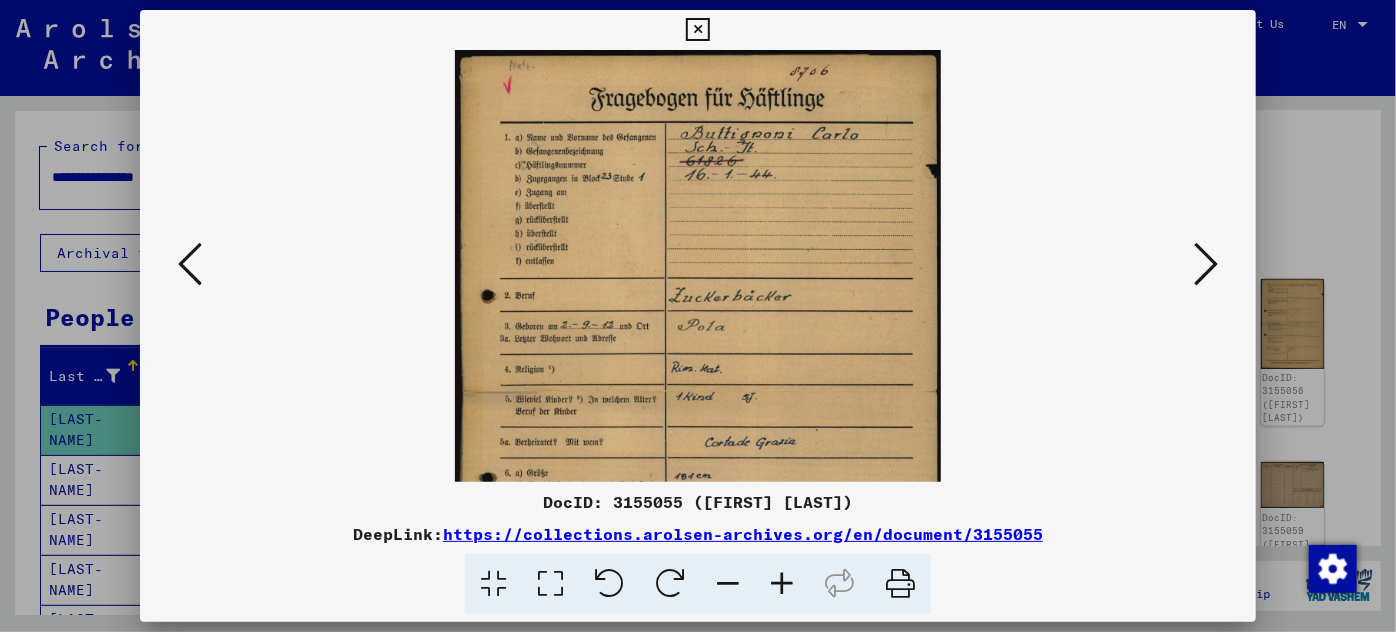 click at bounding box center [782, 584] 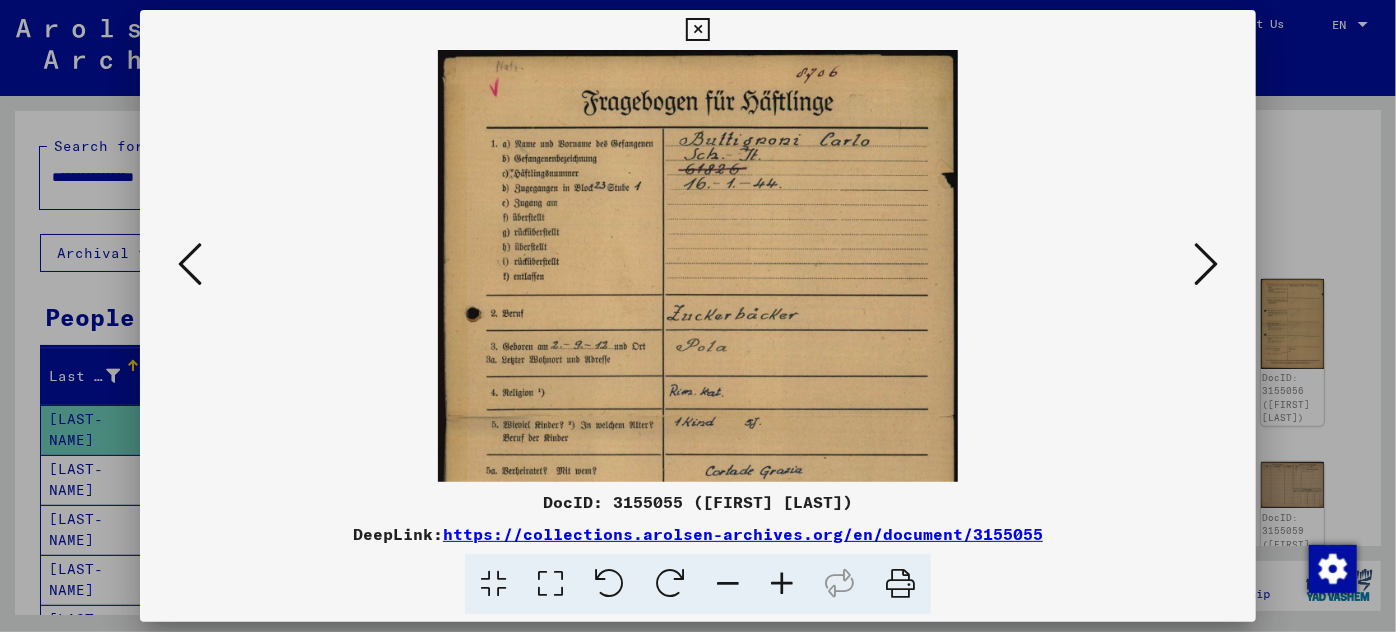 click at bounding box center (782, 584) 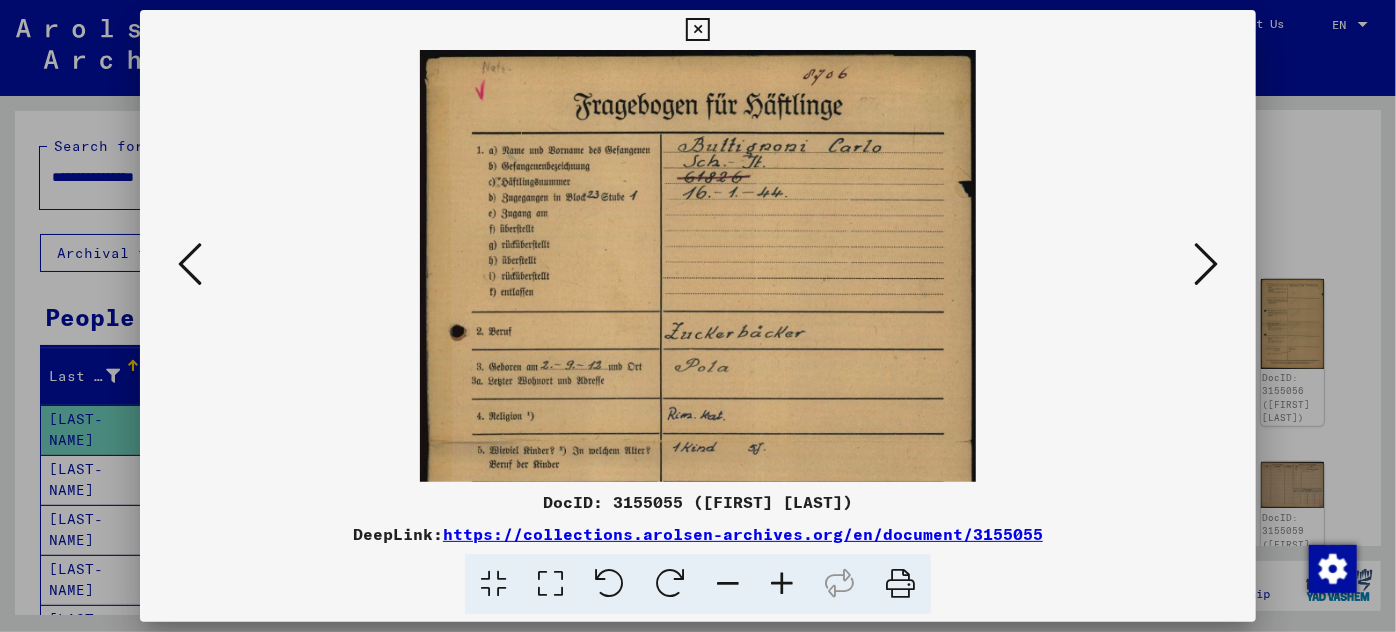 click at bounding box center [782, 584] 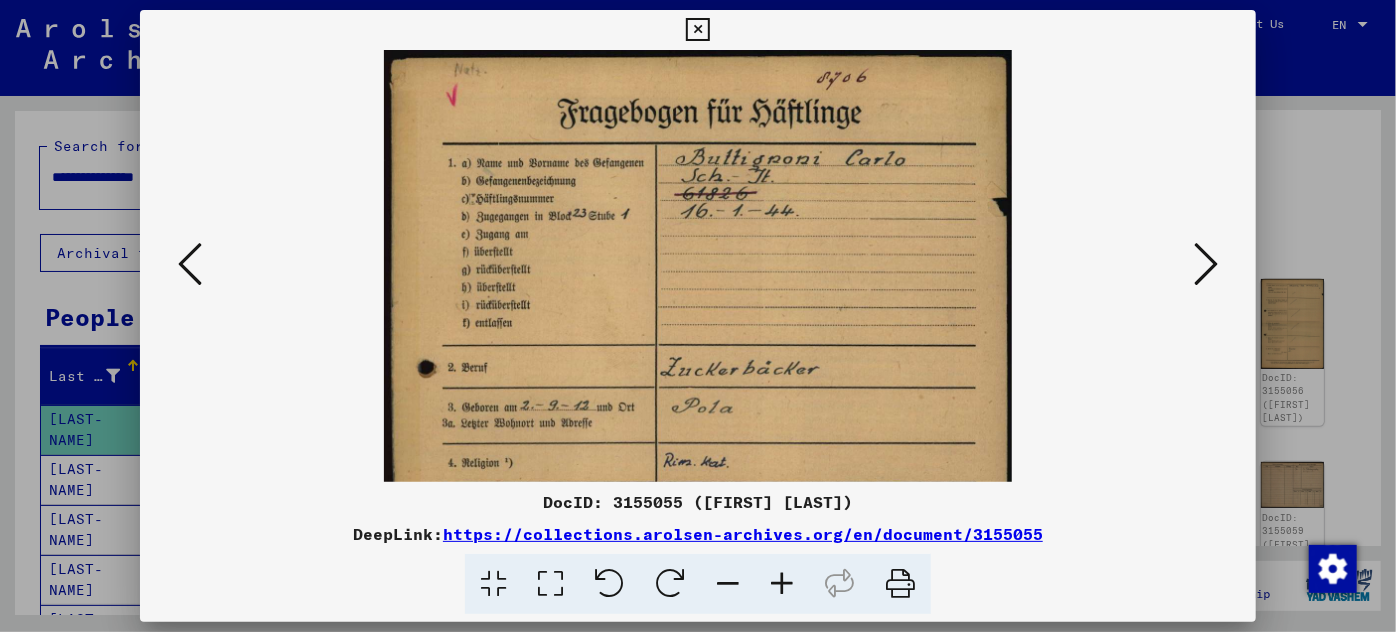 click at bounding box center [782, 584] 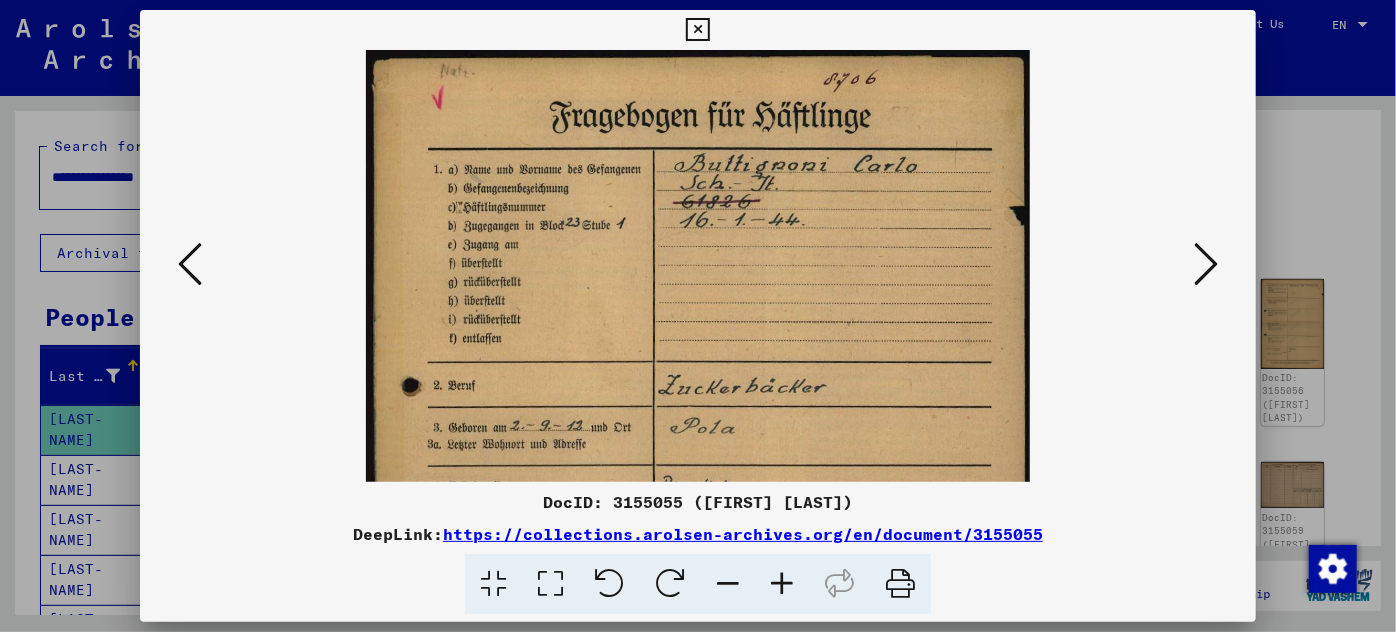 click at bounding box center [782, 584] 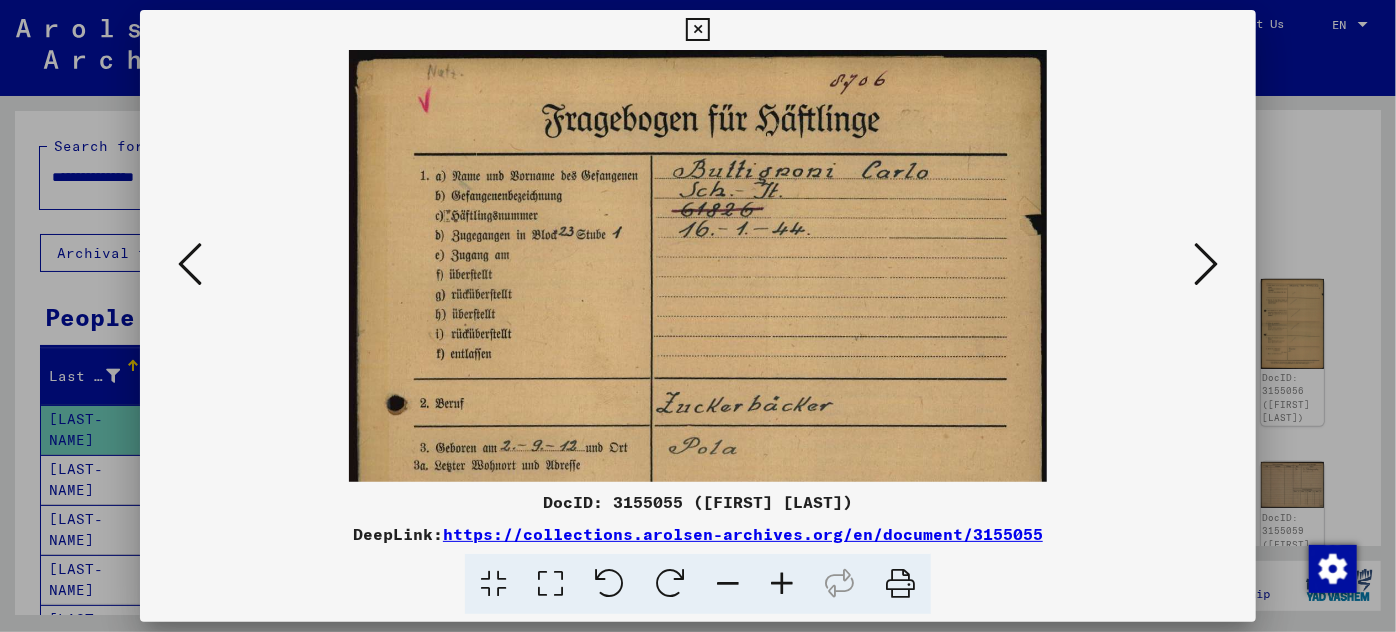 click at bounding box center (782, 584) 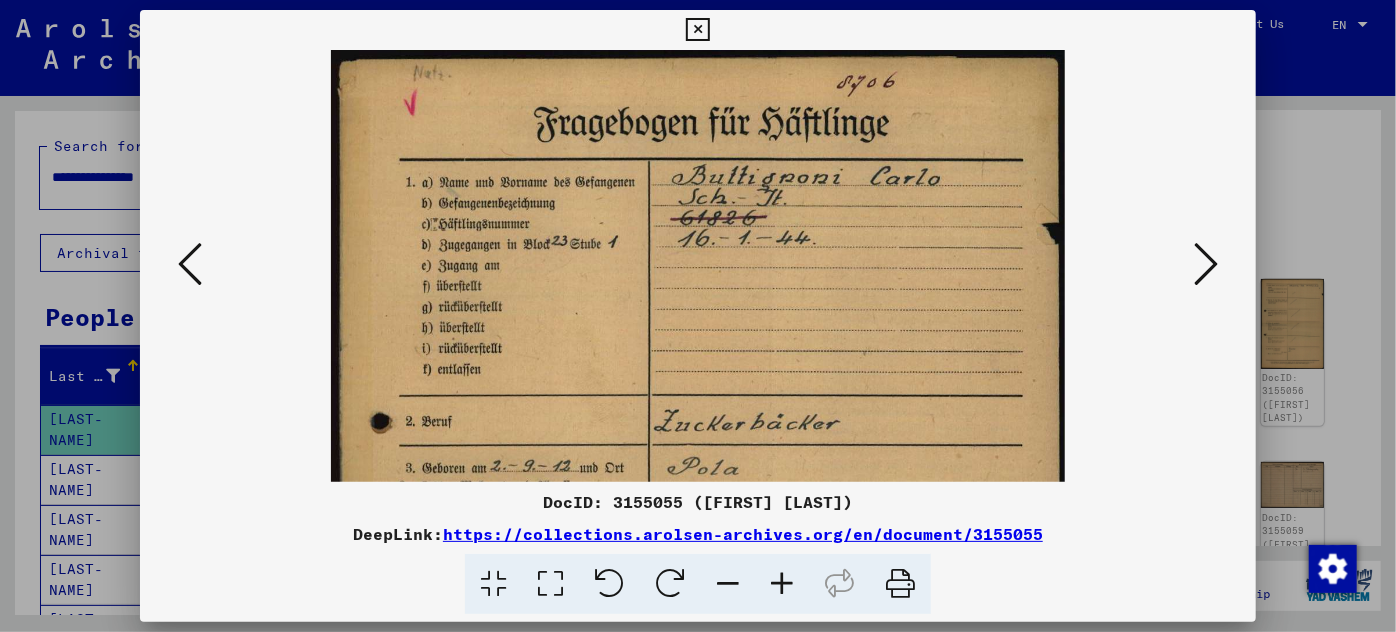 click at bounding box center [782, 584] 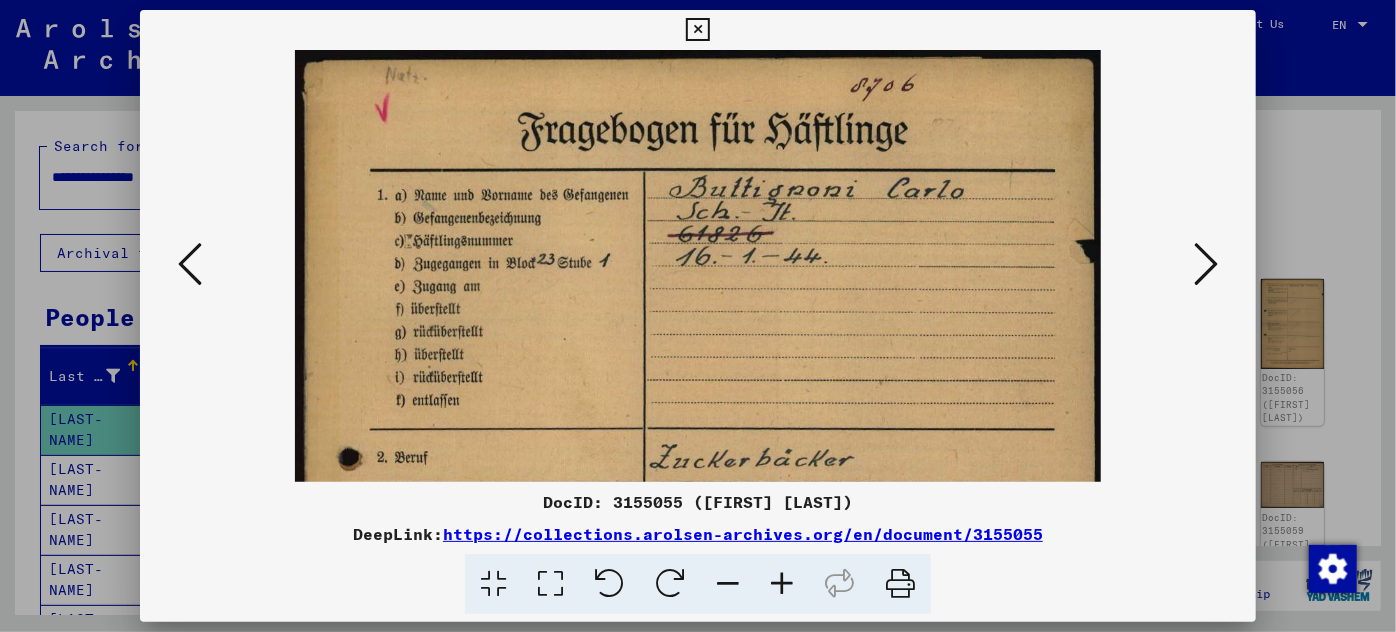 click at bounding box center (782, 584) 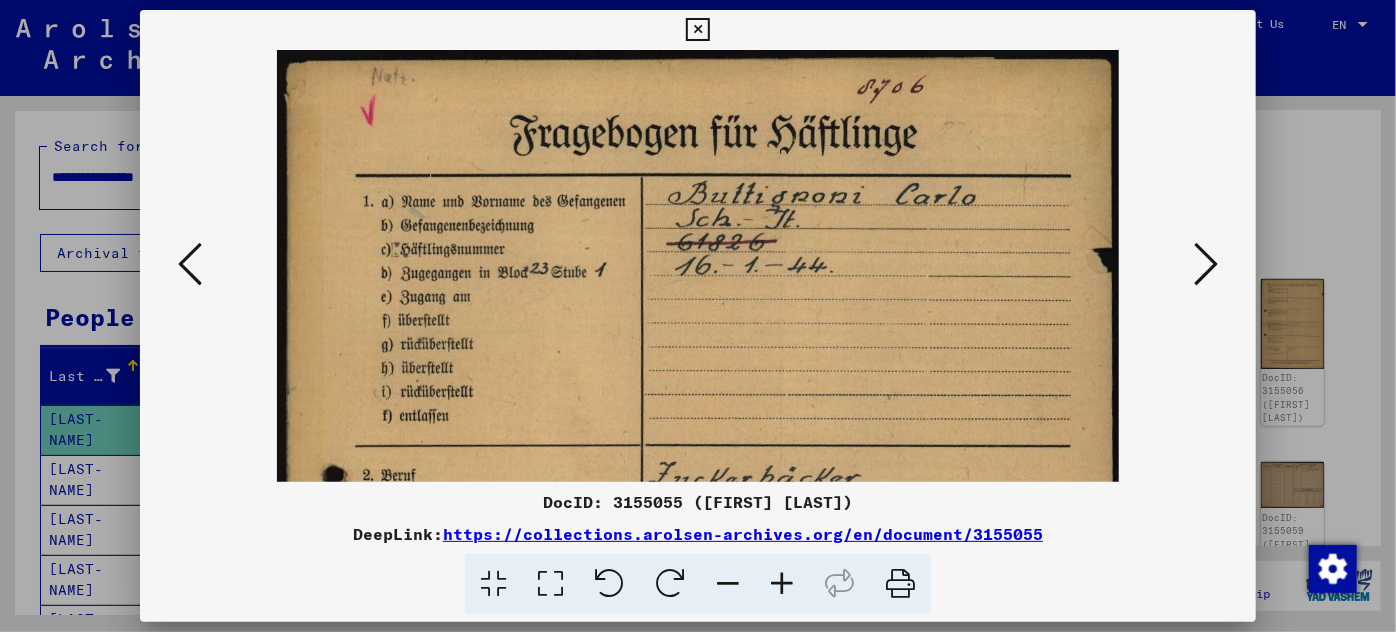 click at bounding box center [782, 584] 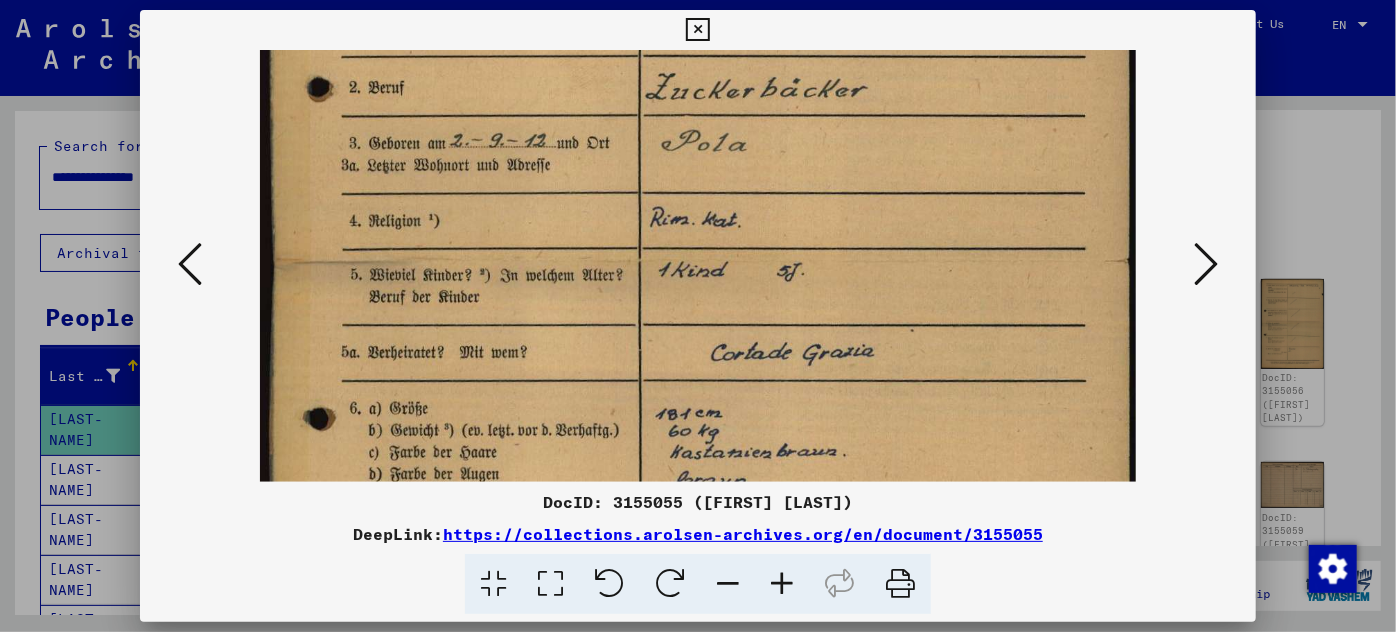 scroll, scrollTop: 402, scrollLeft: 0, axis: vertical 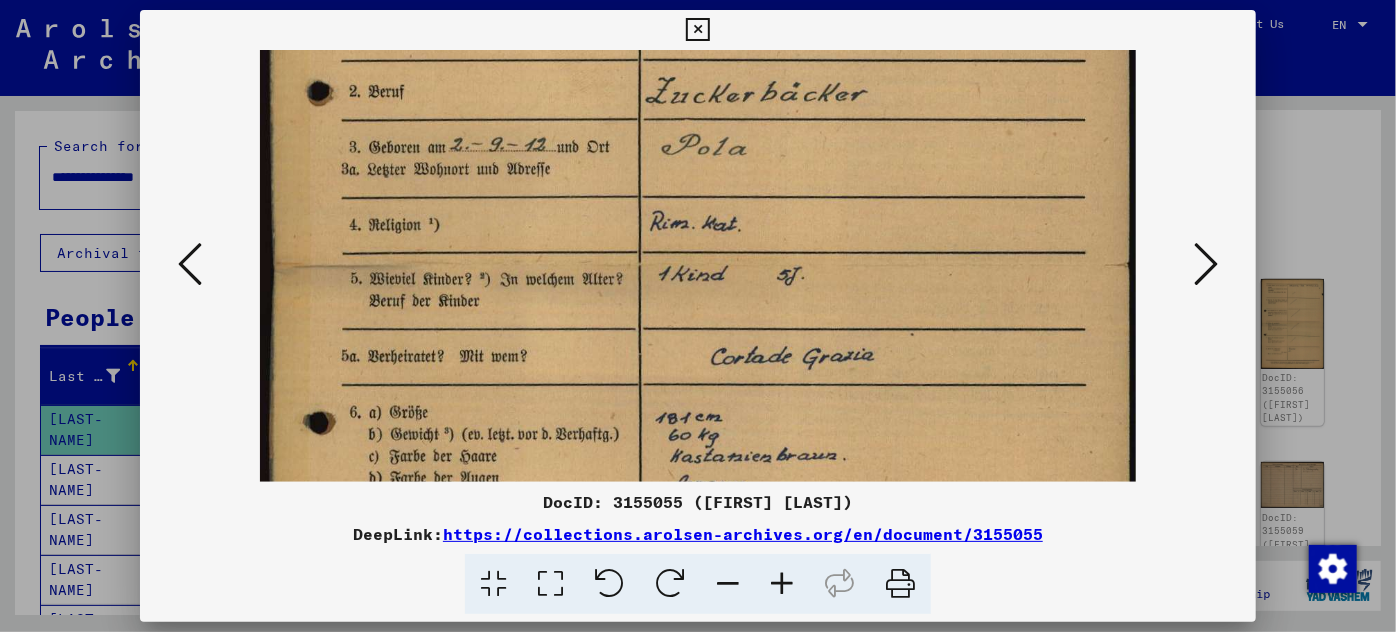 drag, startPoint x: 821, startPoint y: 445, endPoint x: 834, endPoint y: 44, distance: 401.21066 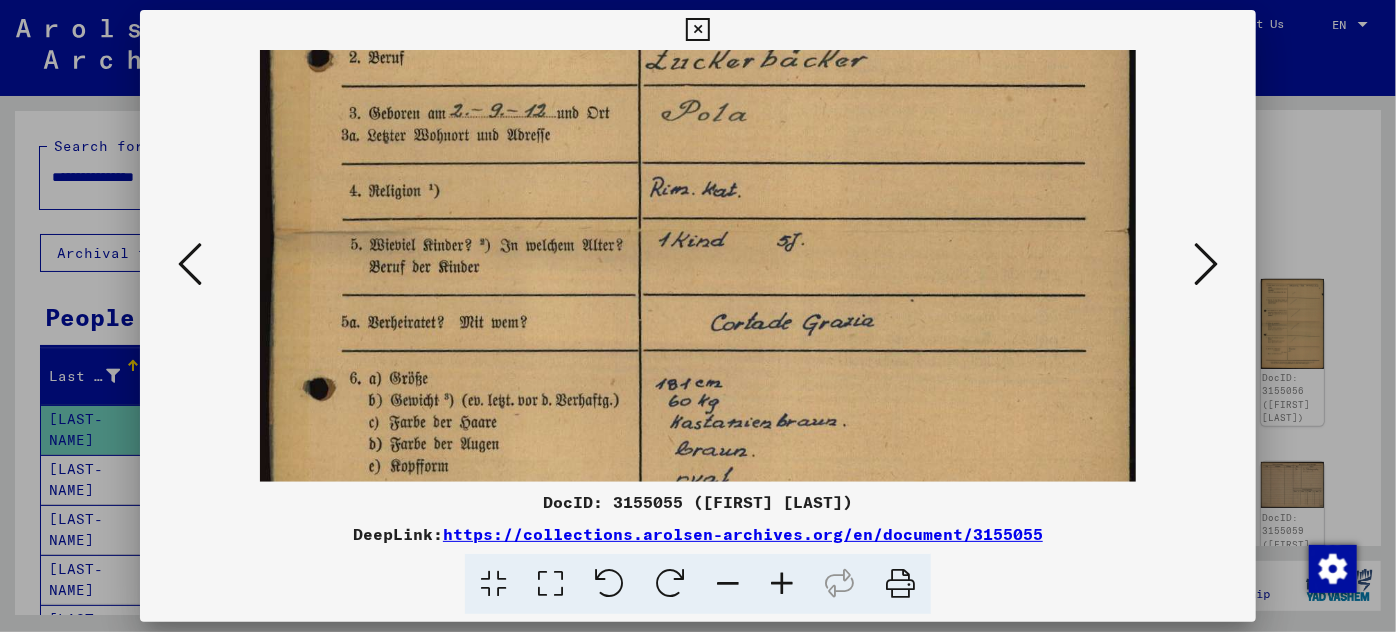 scroll, scrollTop: 412, scrollLeft: 0, axis: vertical 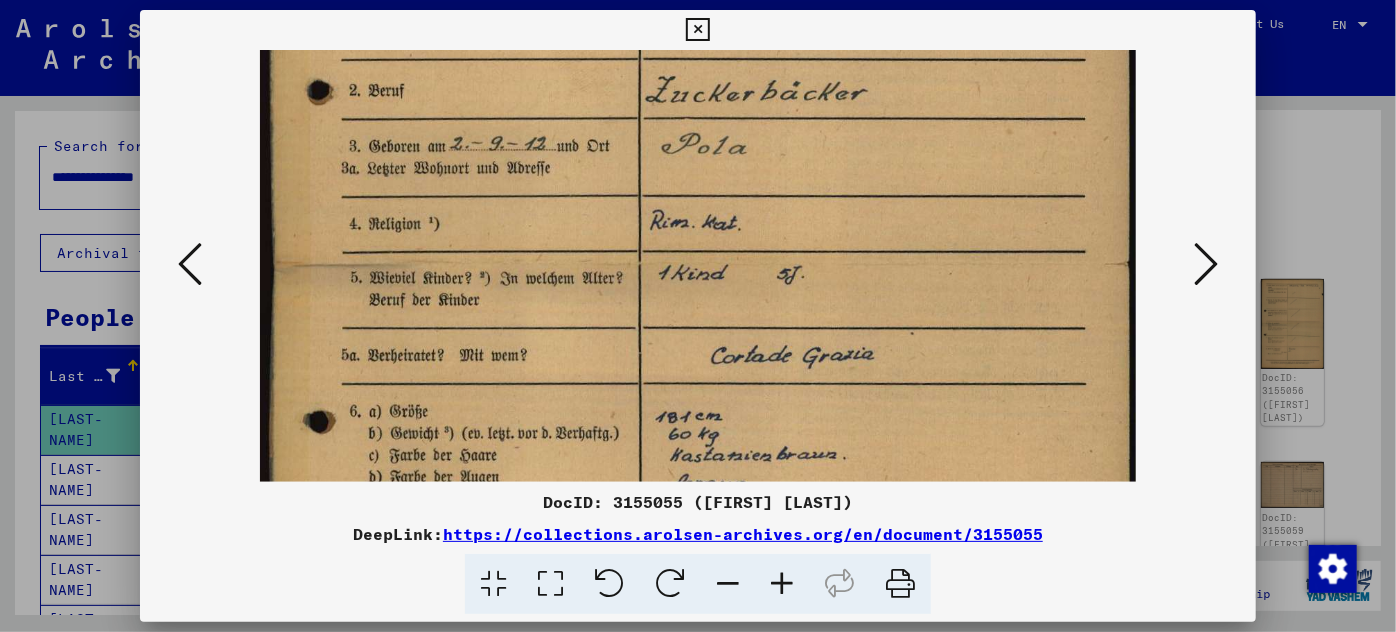 drag, startPoint x: 764, startPoint y: 435, endPoint x: 776, endPoint y: 338, distance: 97.73945 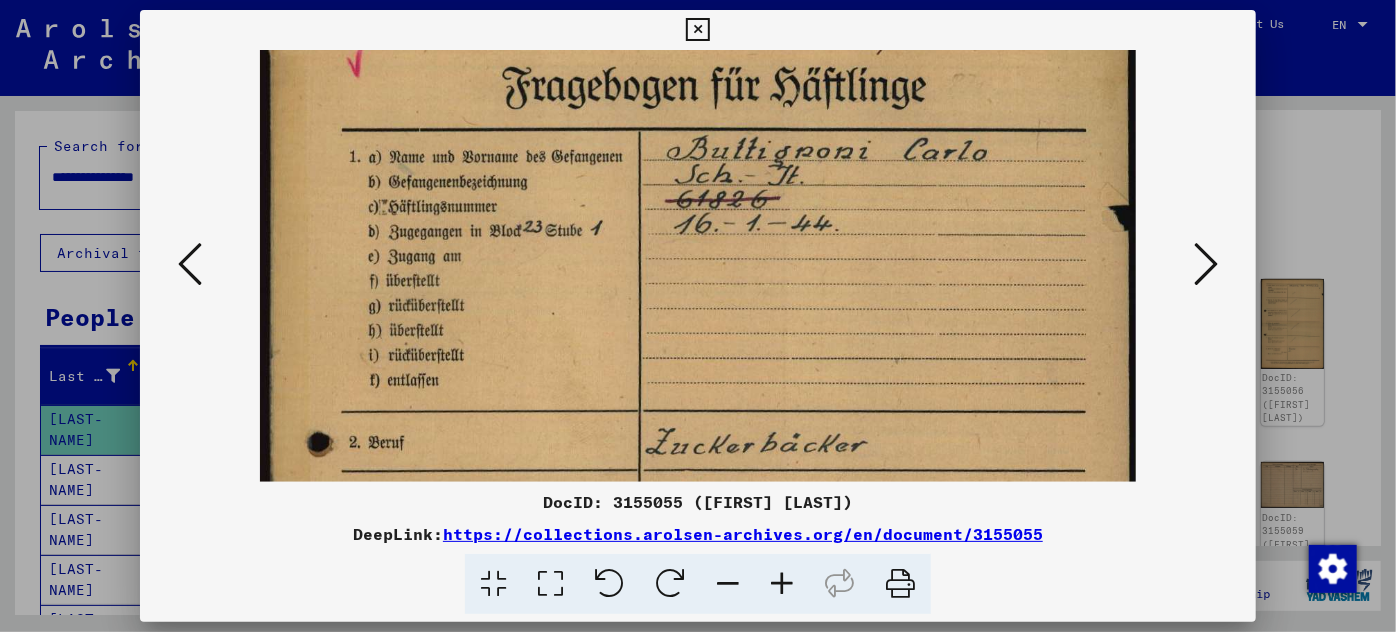 scroll, scrollTop: 0, scrollLeft: 0, axis: both 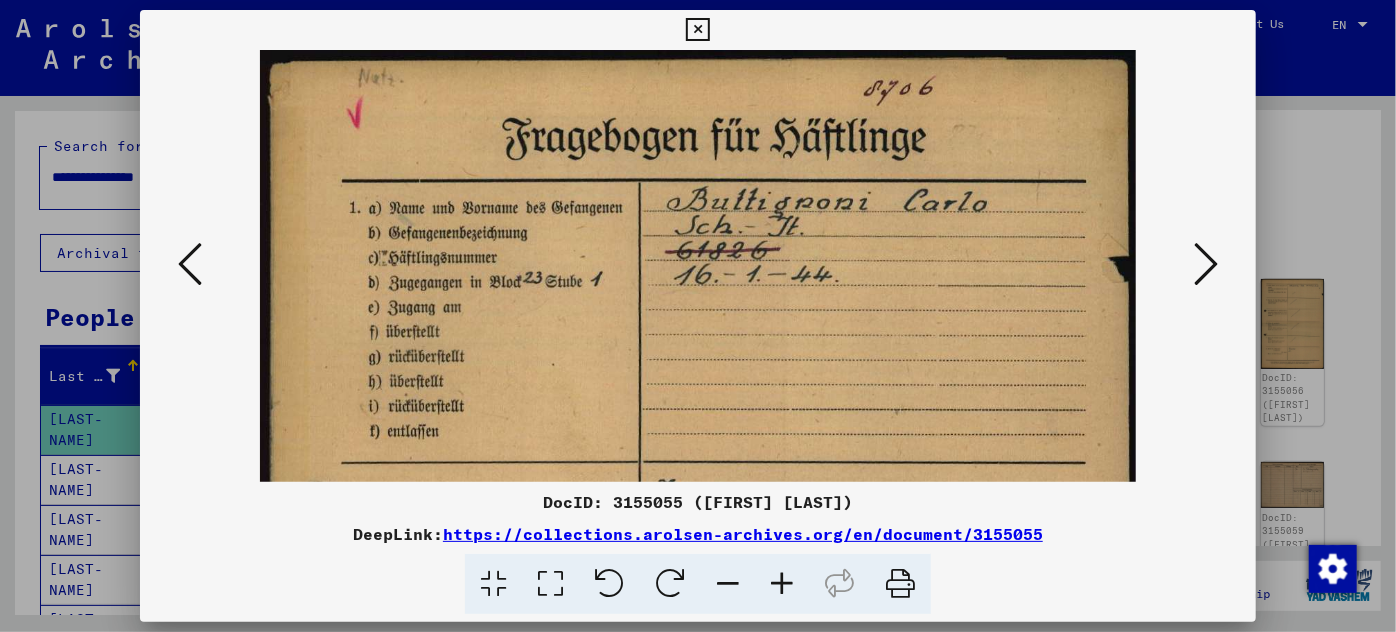drag, startPoint x: 753, startPoint y: 72, endPoint x: 770, endPoint y: 551, distance: 479.30157 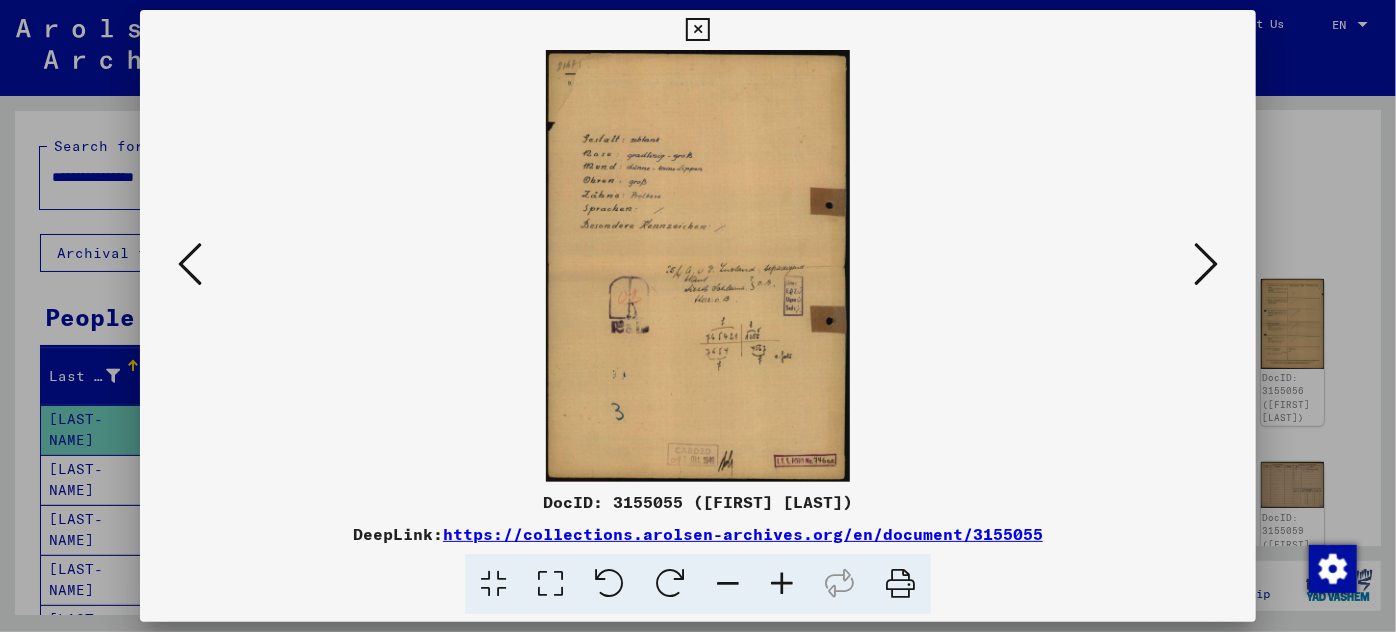 click at bounding box center [782, 584] 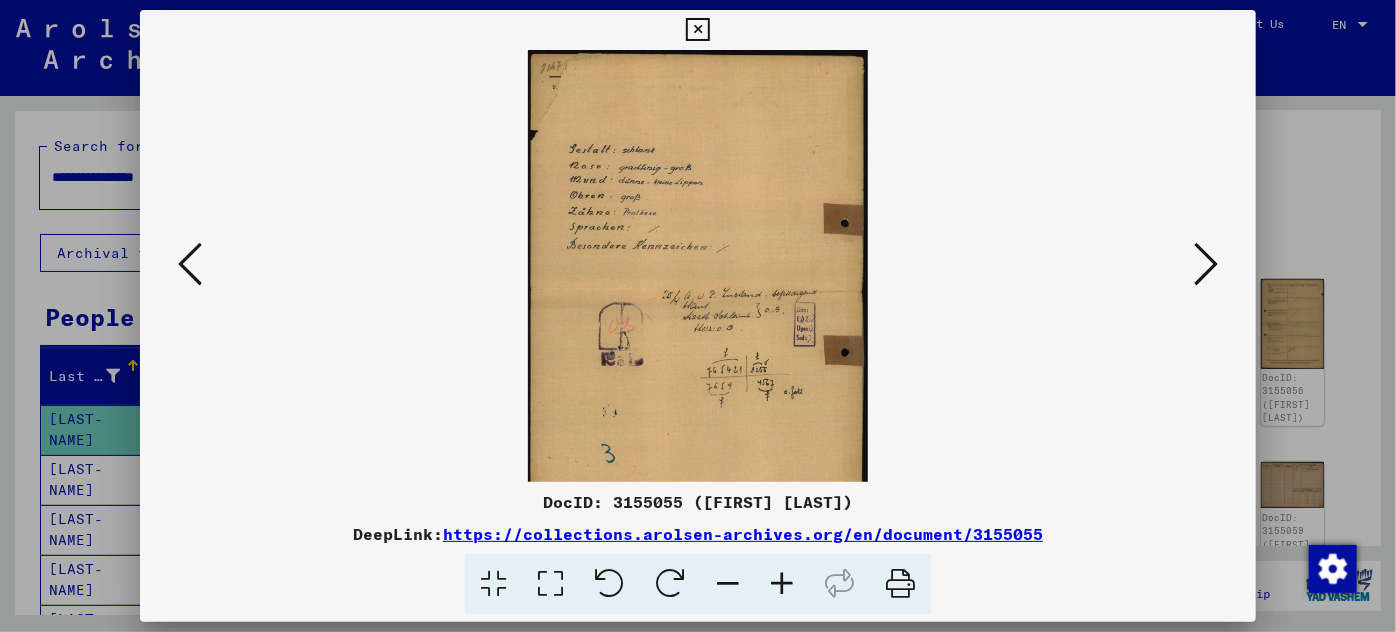 click at bounding box center (782, 584) 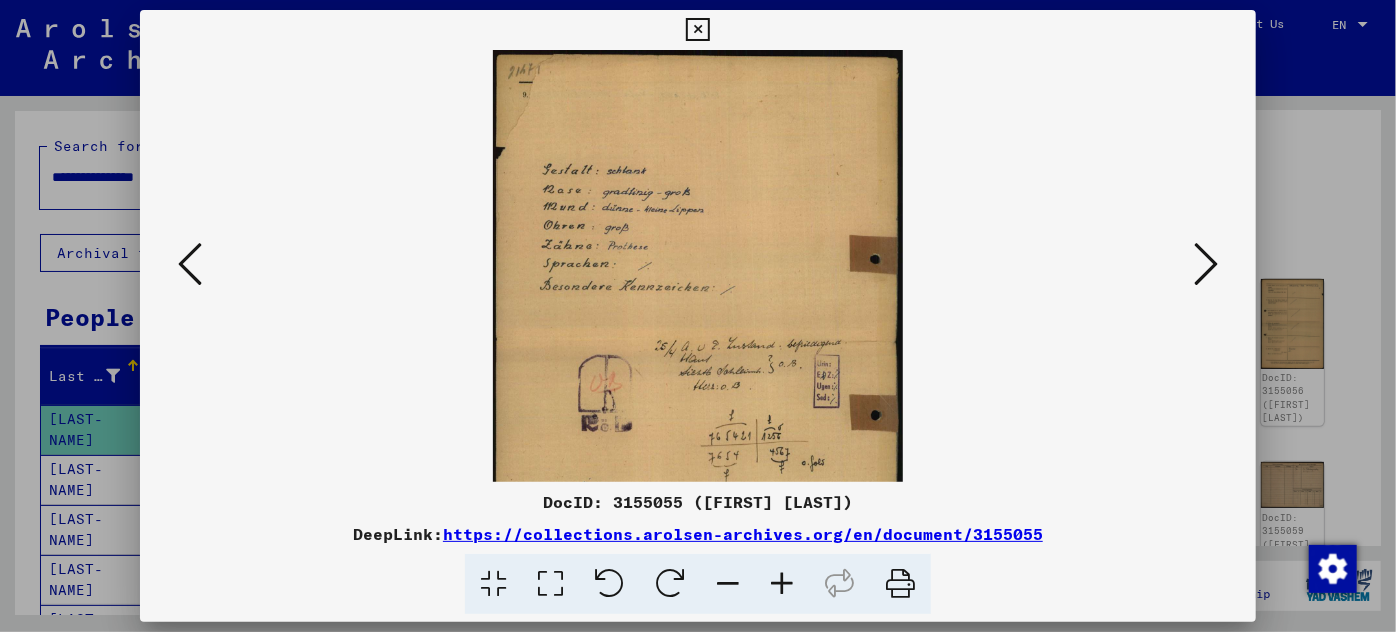 click at bounding box center [782, 584] 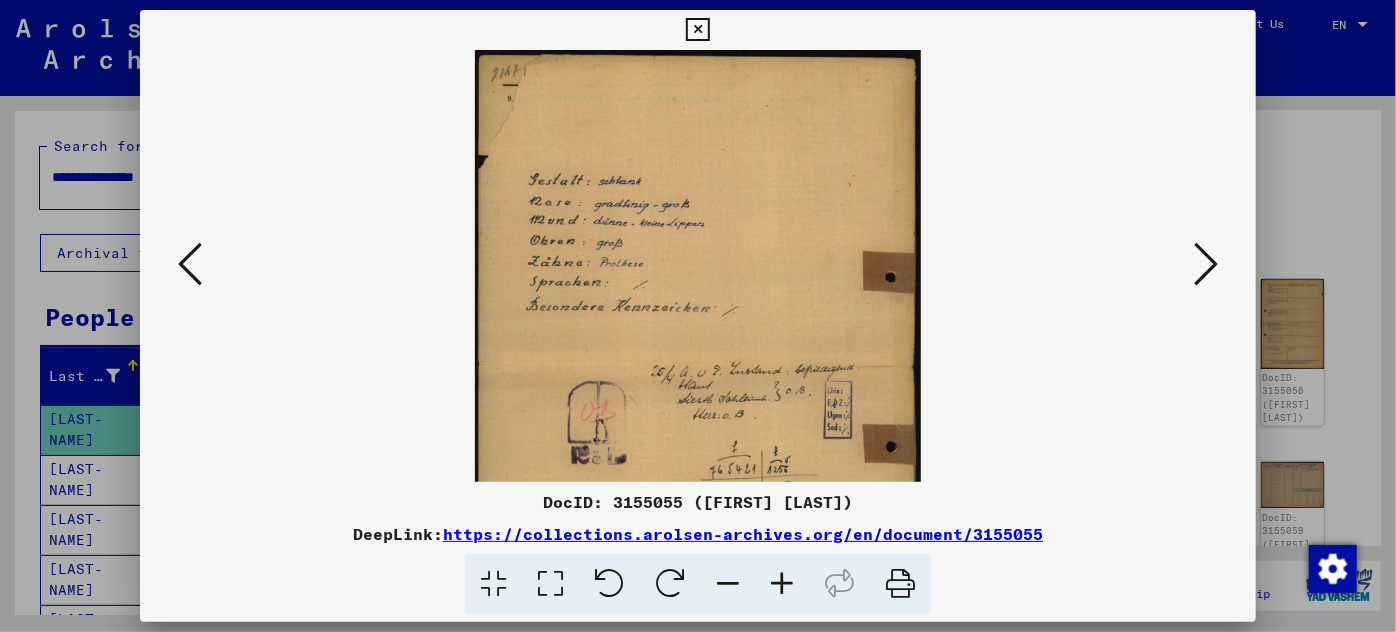 click at bounding box center [782, 584] 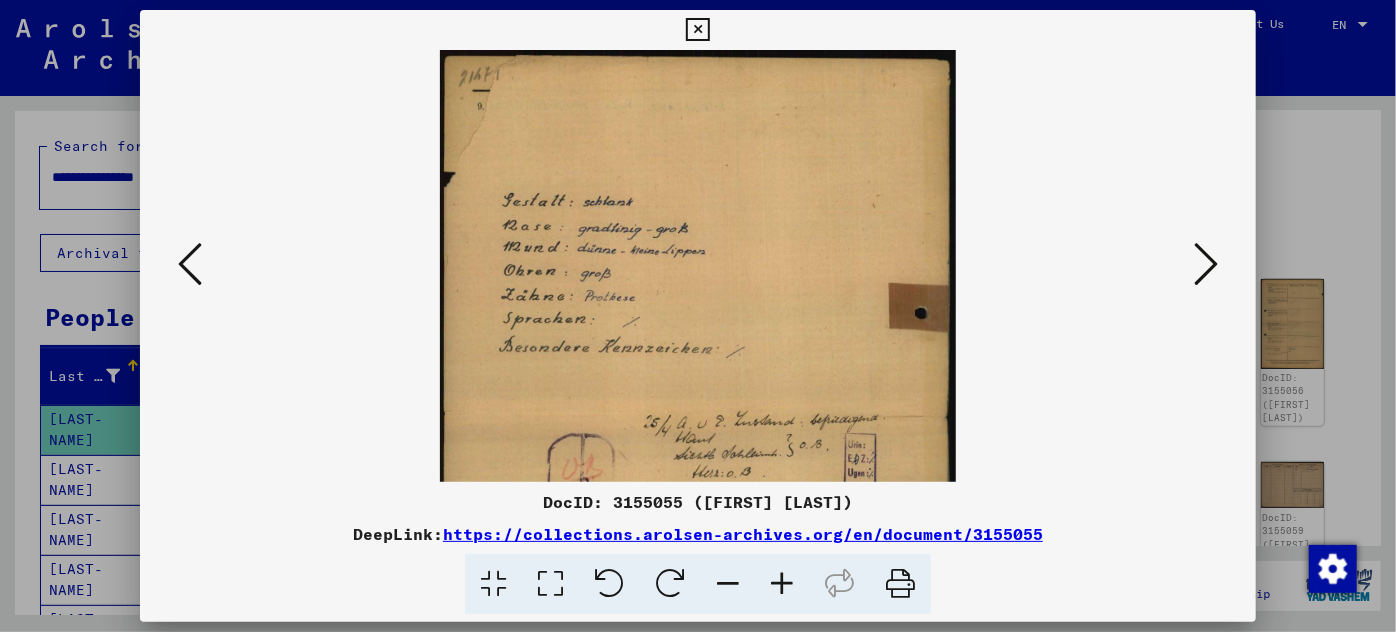 click at bounding box center (782, 584) 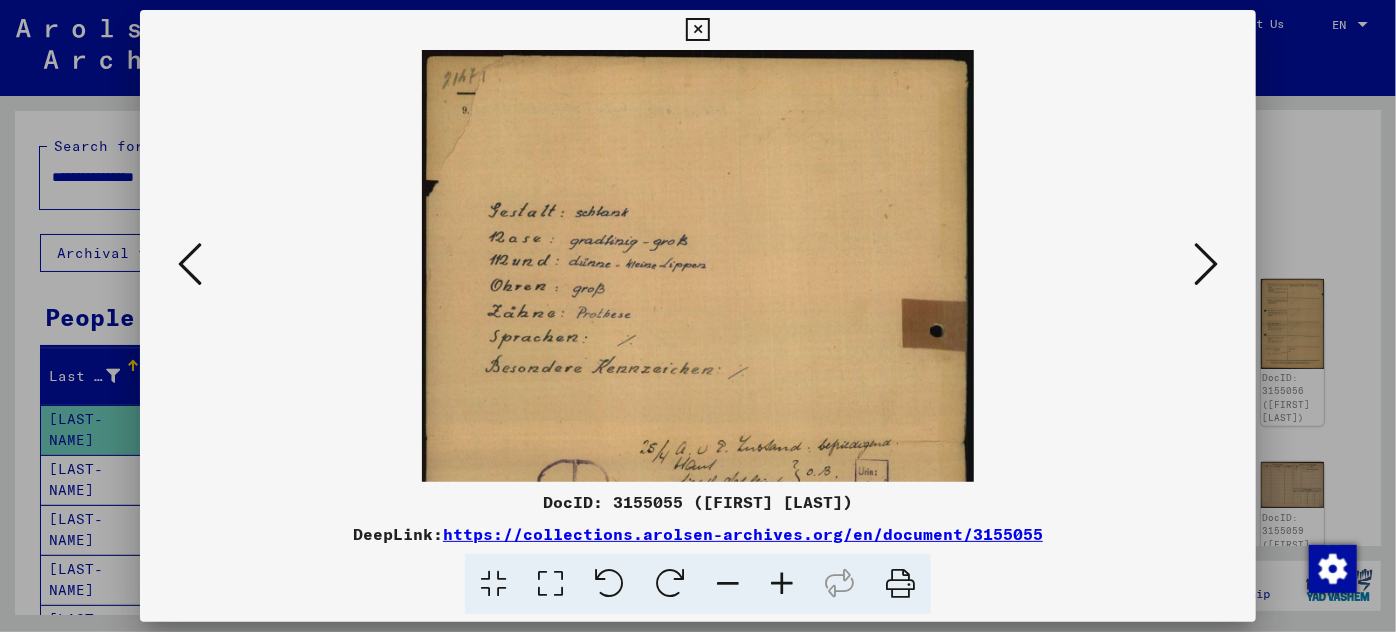 click at bounding box center [782, 584] 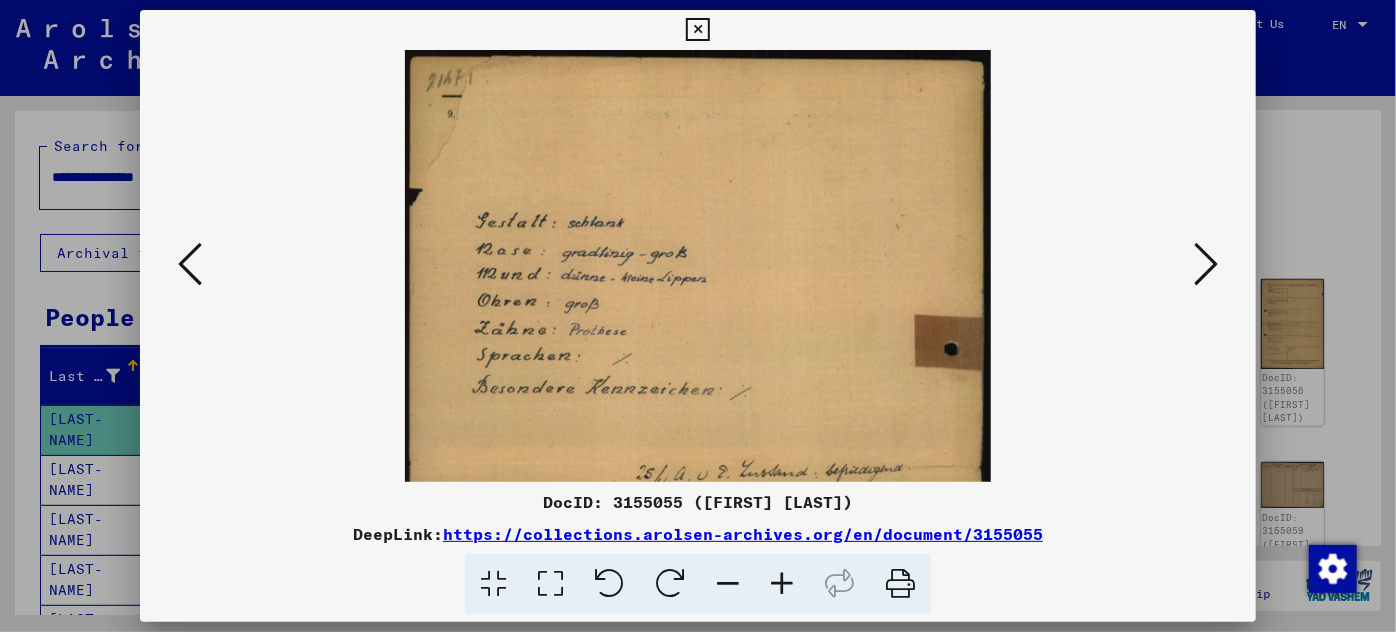 click at bounding box center (782, 584) 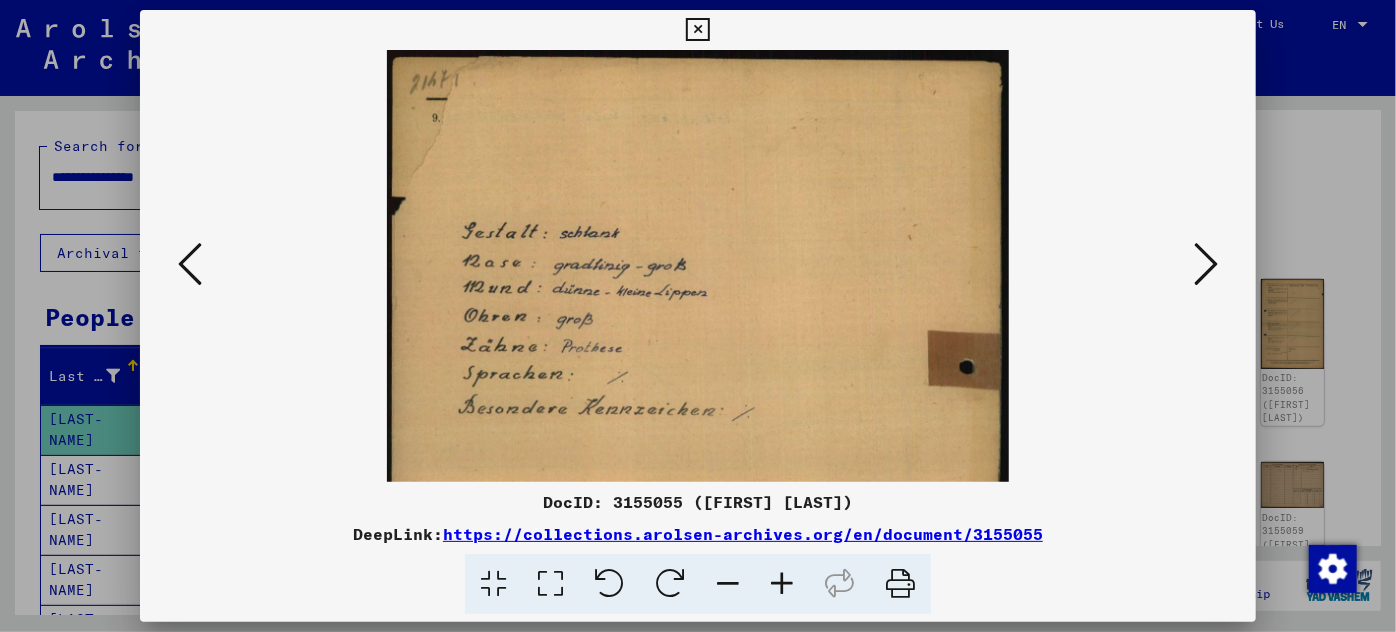 click at bounding box center (782, 584) 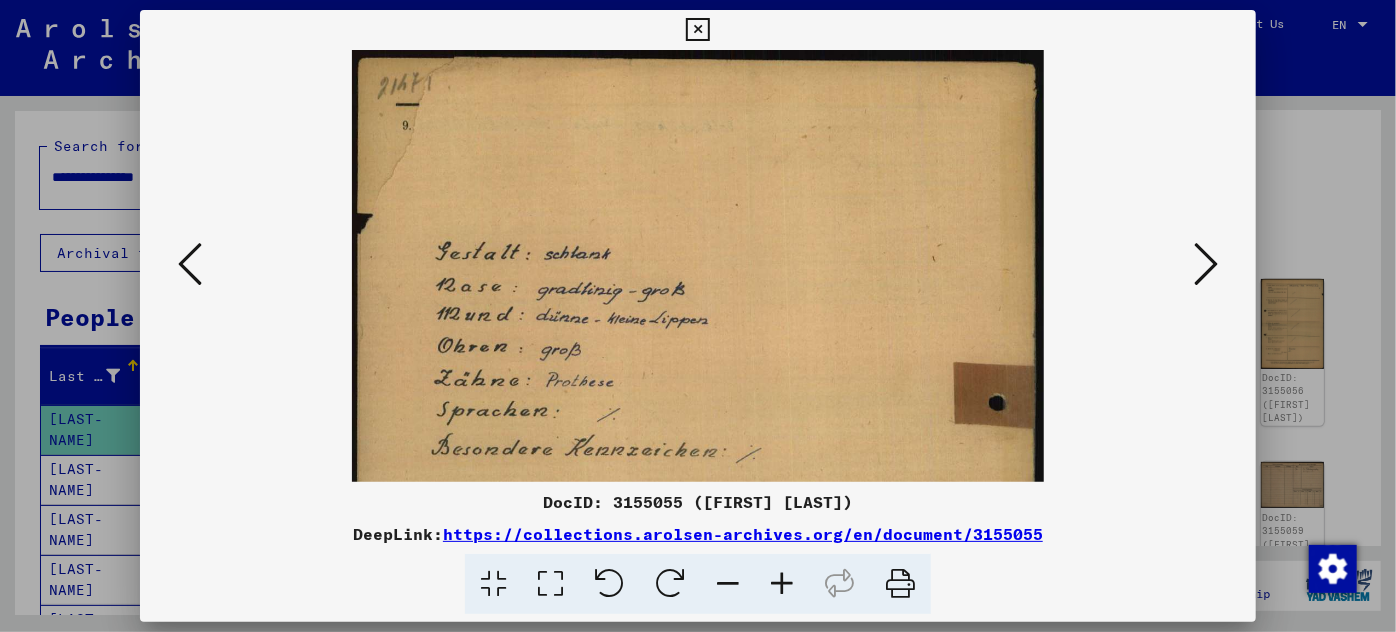 click at bounding box center [782, 584] 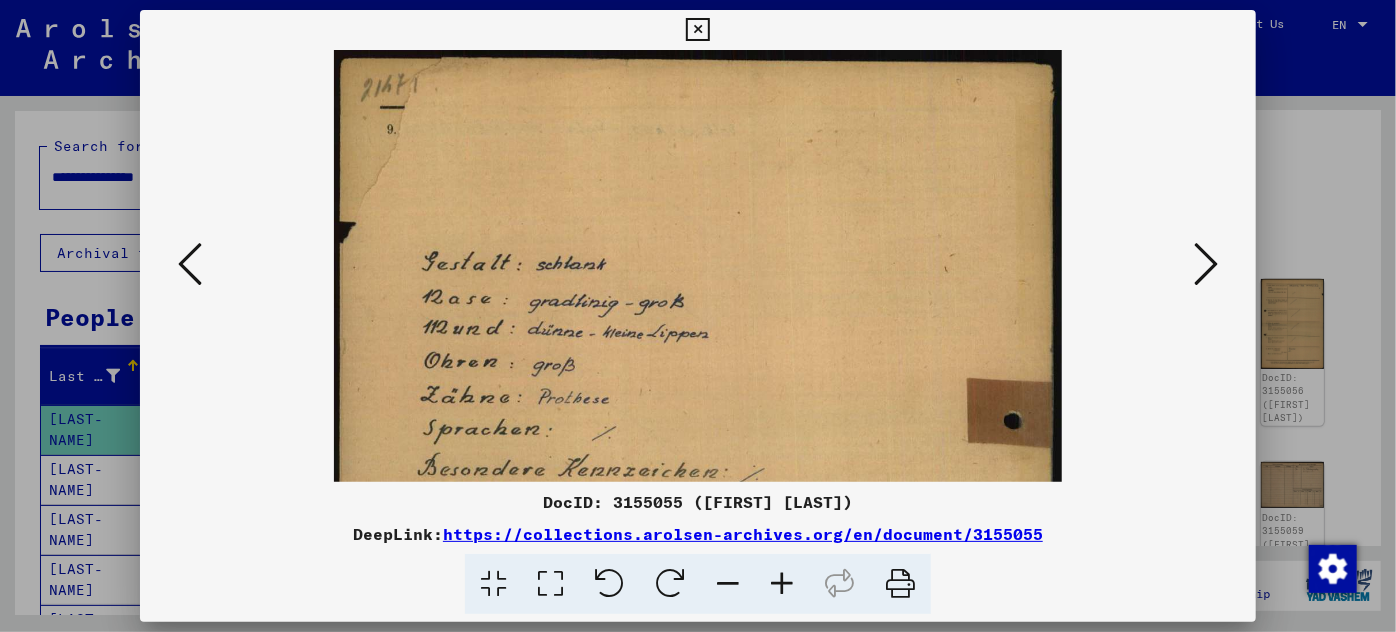 click at bounding box center [782, 584] 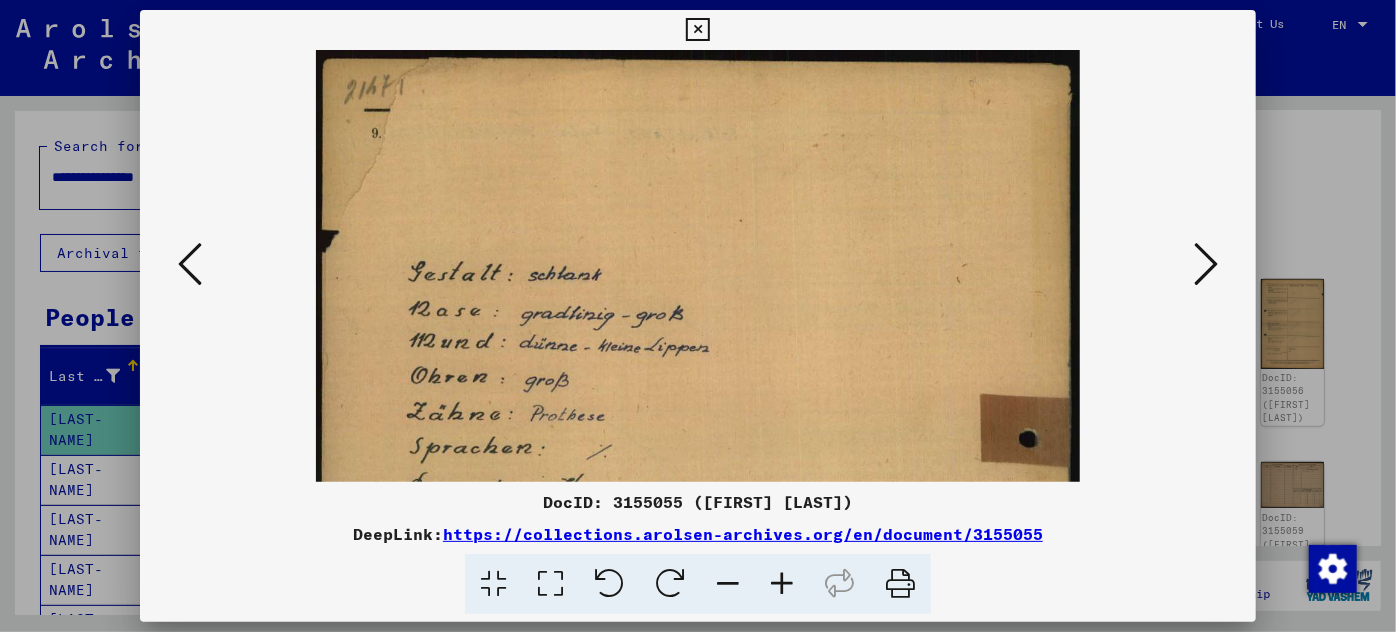 drag, startPoint x: 781, startPoint y: 576, endPoint x: 758, endPoint y: 558, distance: 29.206163 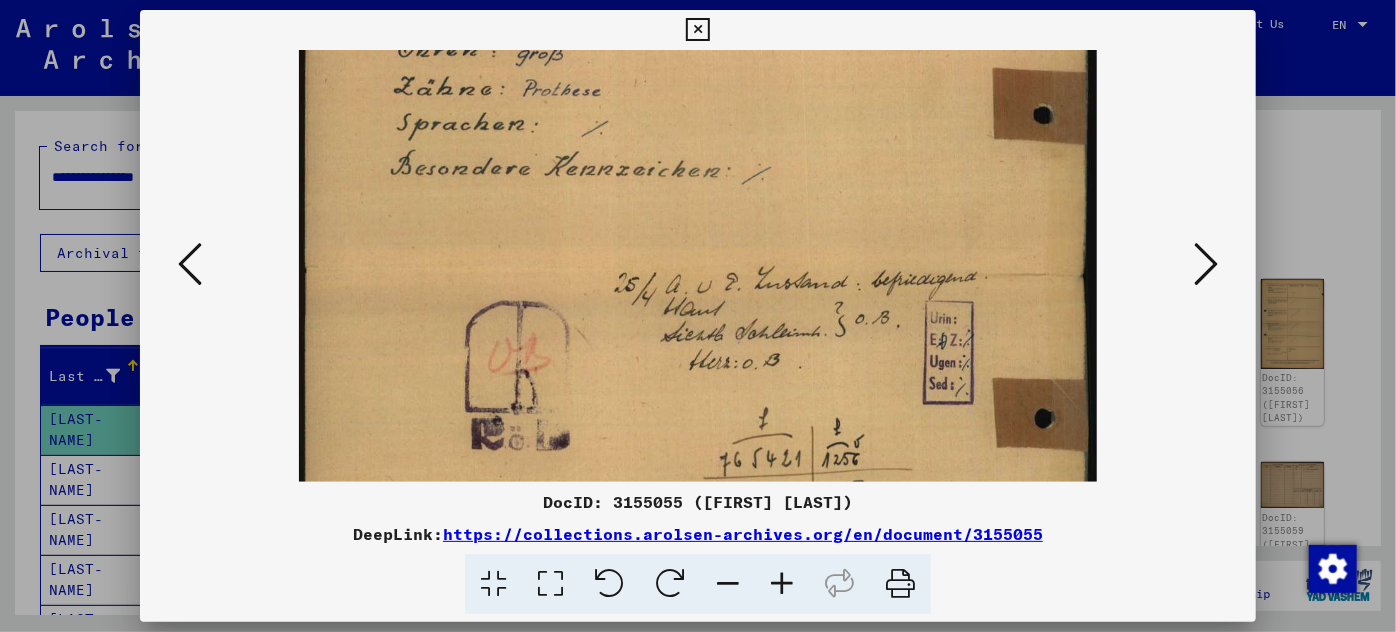scroll, scrollTop: 343, scrollLeft: 0, axis: vertical 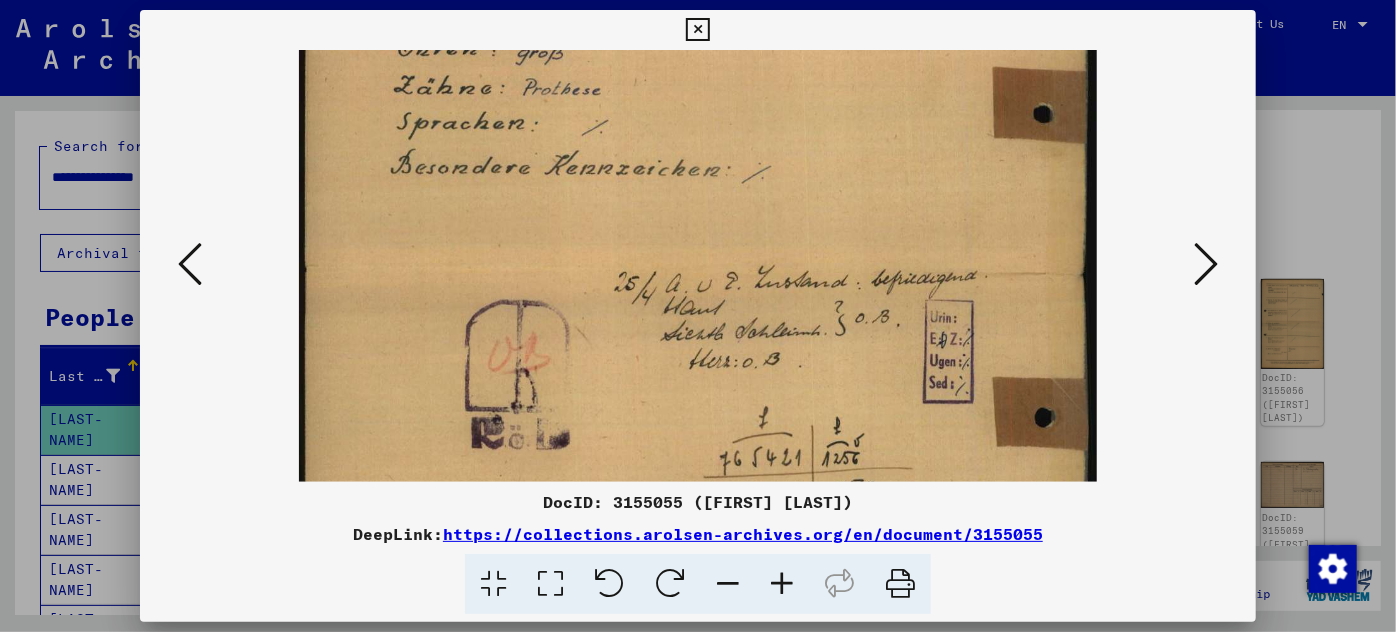 drag, startPoint x: 774, startPoint y: 384, endPoint x: 772, endPoint y: 41, distance: 343.00583 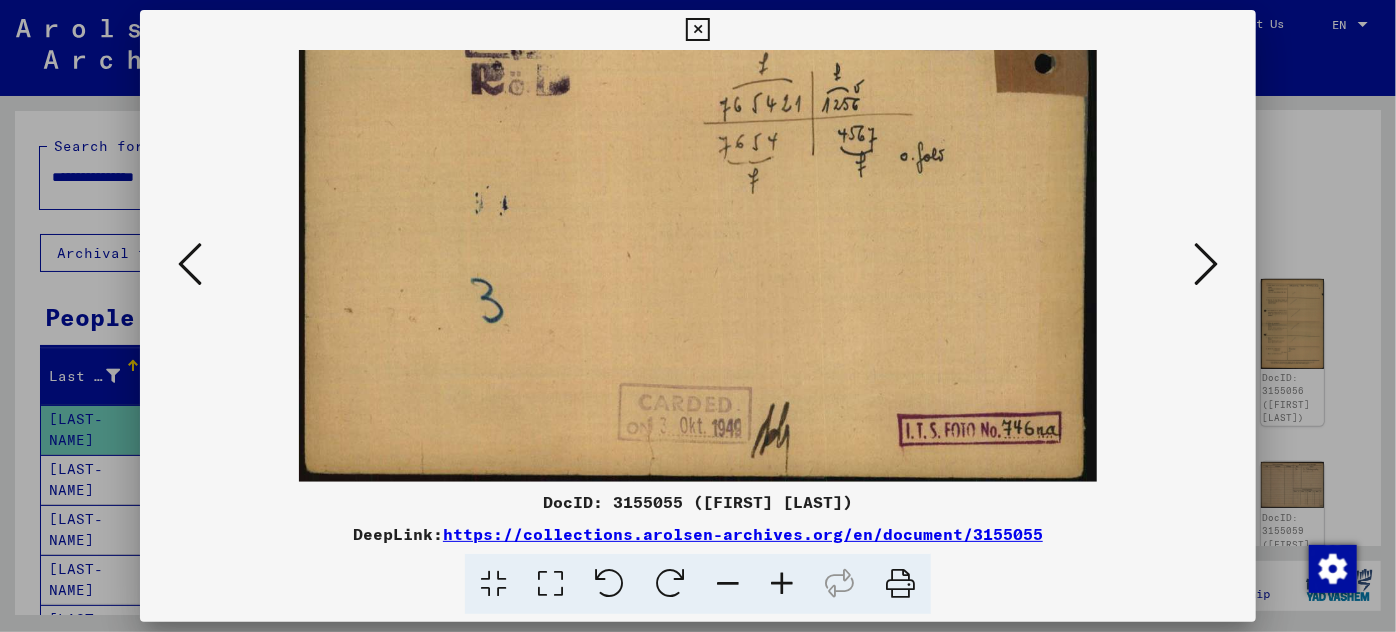 scroll, scrollTop: 700, scrollLeft: 0, axis: vertical 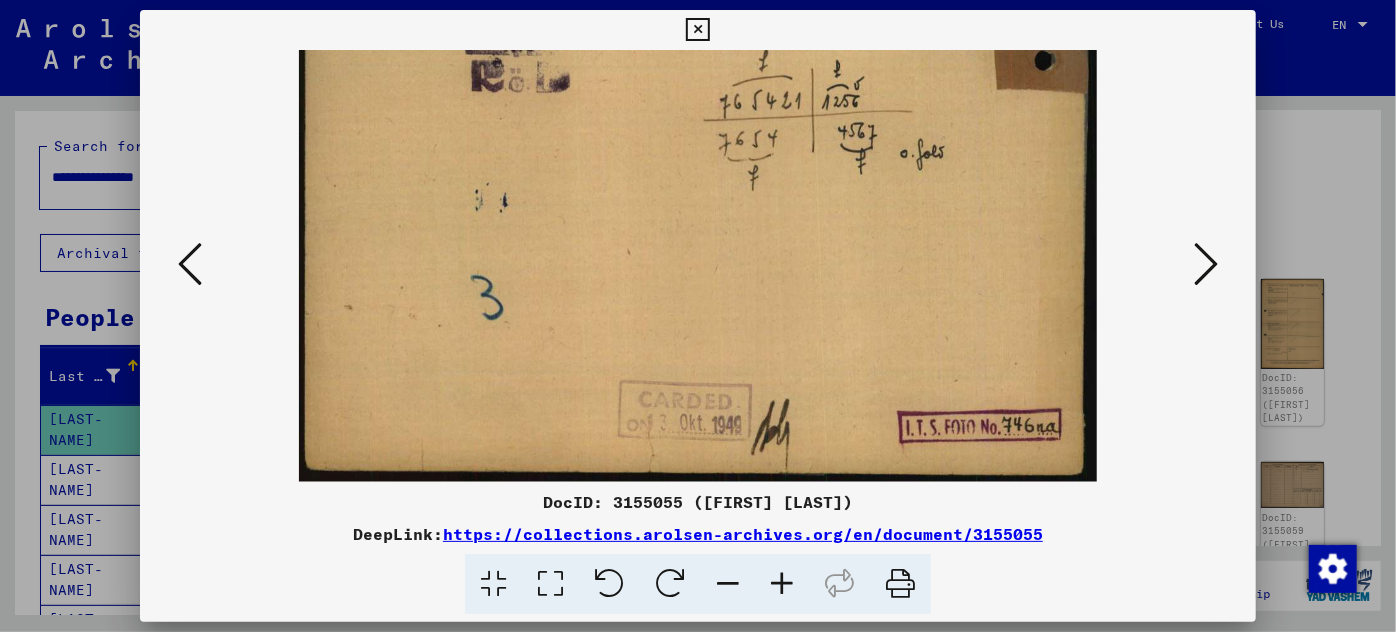 drag, startPoint x: 603, startPoint y: 324, endPoint x: 567, endPoint y: -110, distance: 435.49054 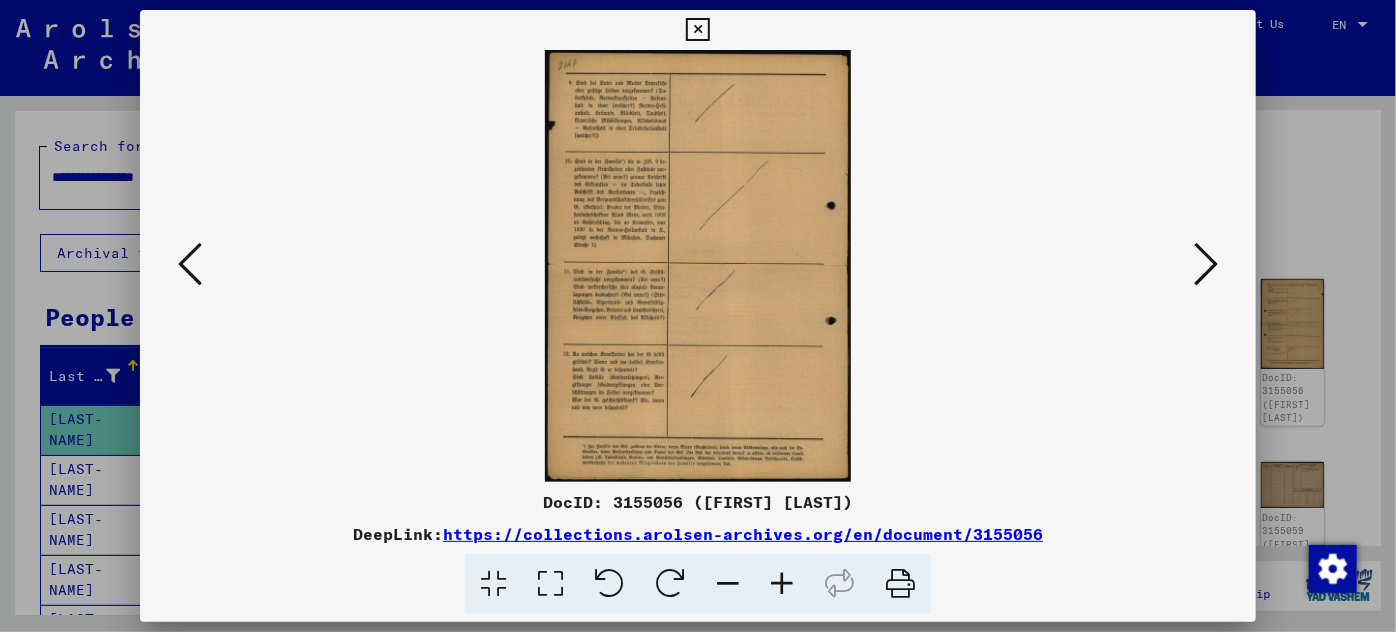 click at bounding box center (1206, 264) 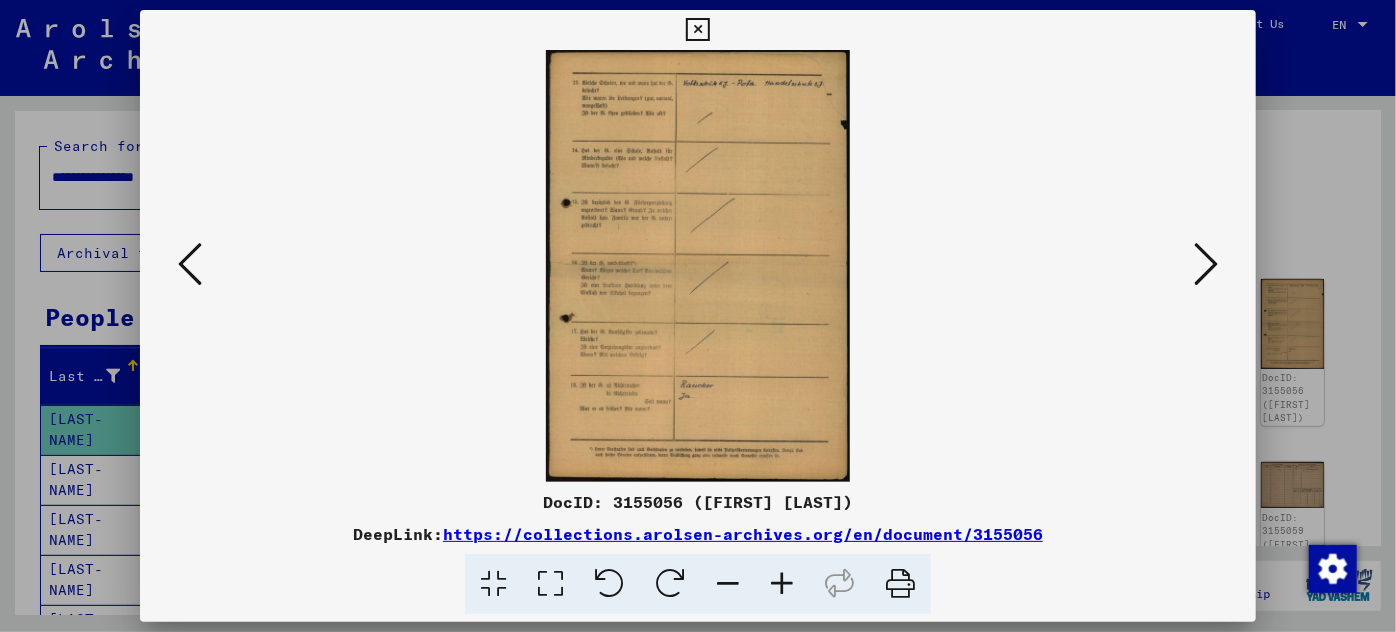 click at bounding box center (782, 584) 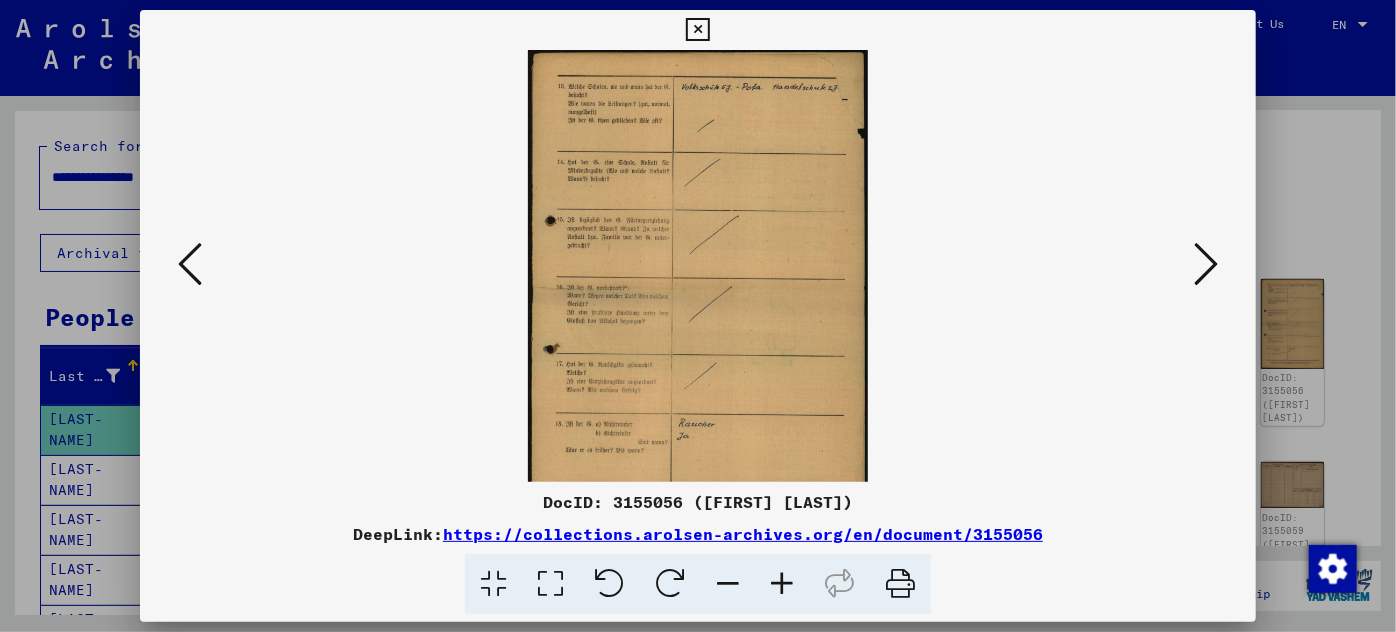 click at bounding box center [782, 584] 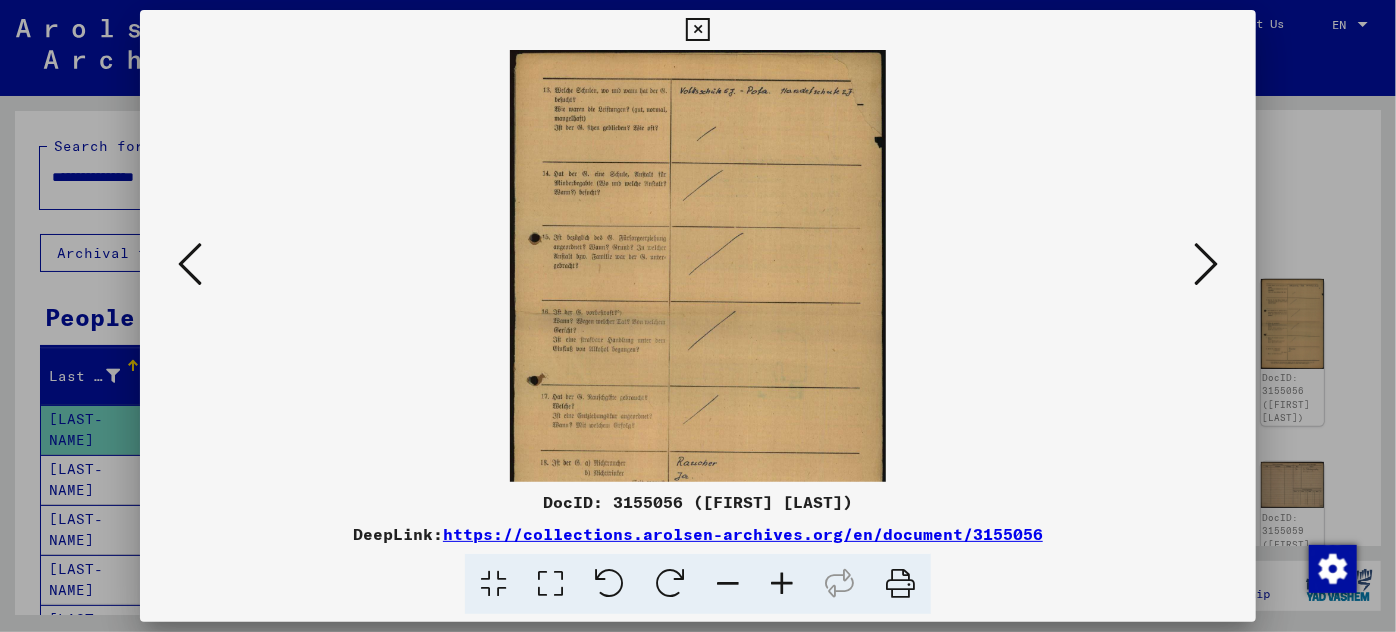 click at bounding box center [782, 584] 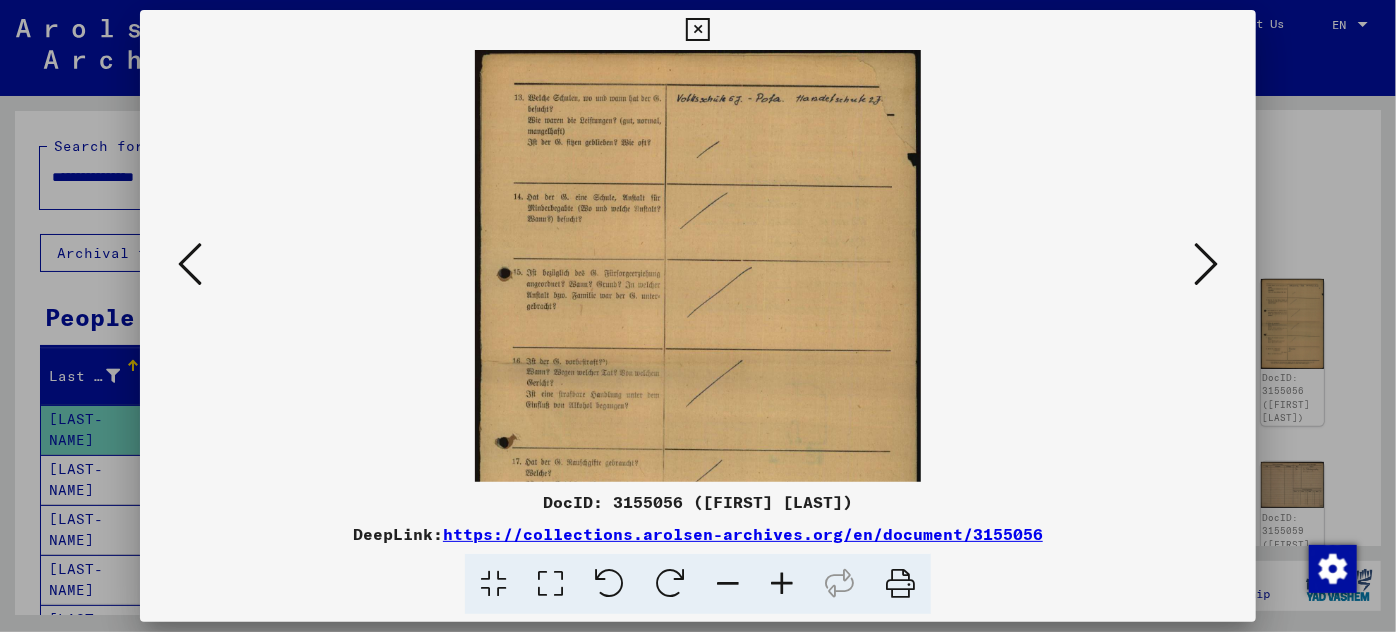 click at bounding box center (782, 584) 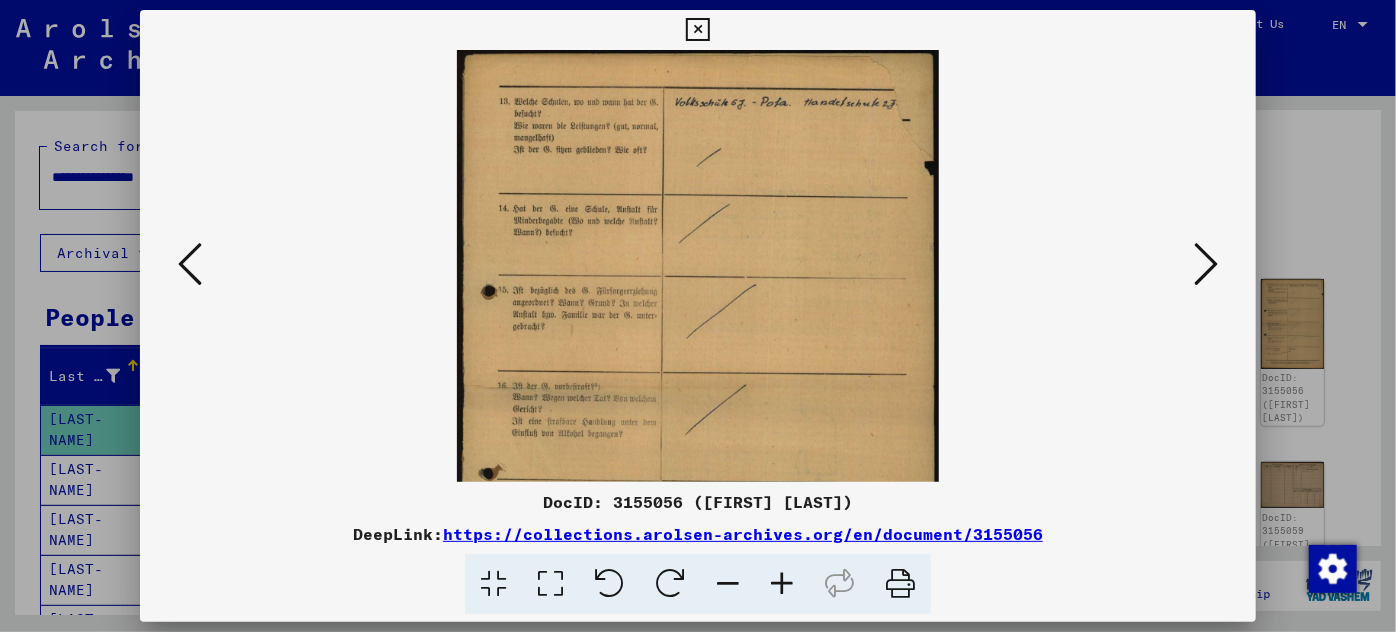 click at bounding box center (782, 584) 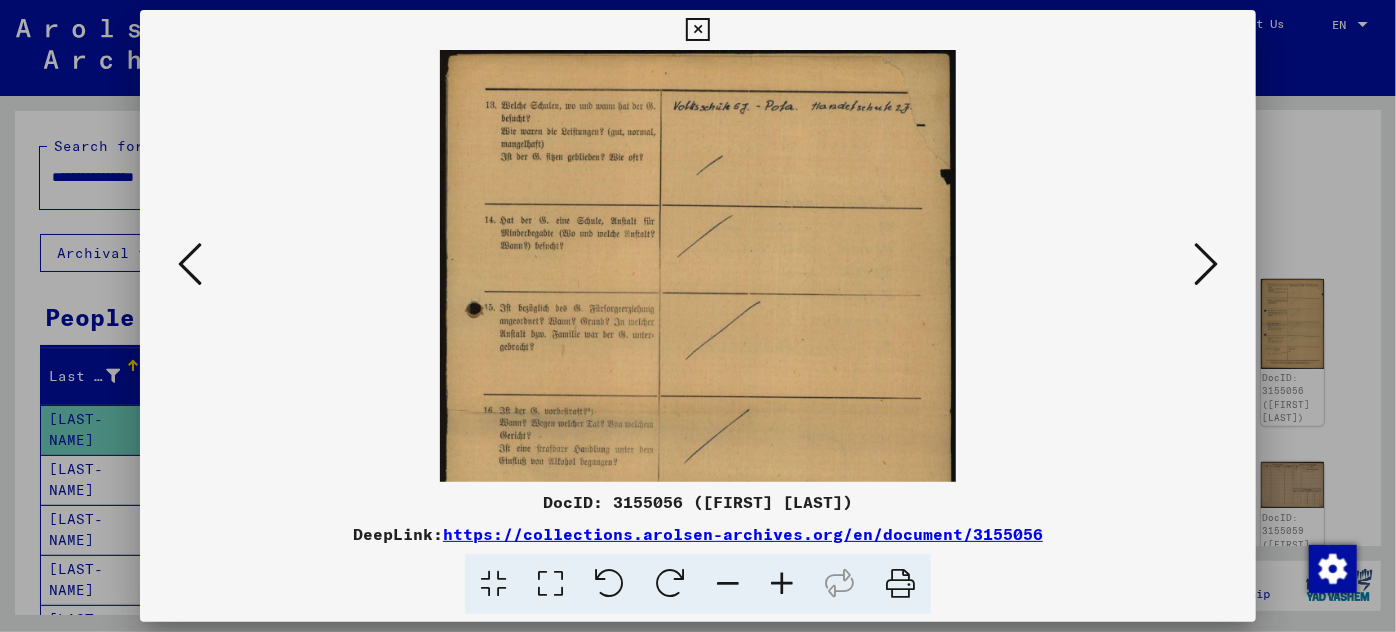 click at bounding box center [782, 584] 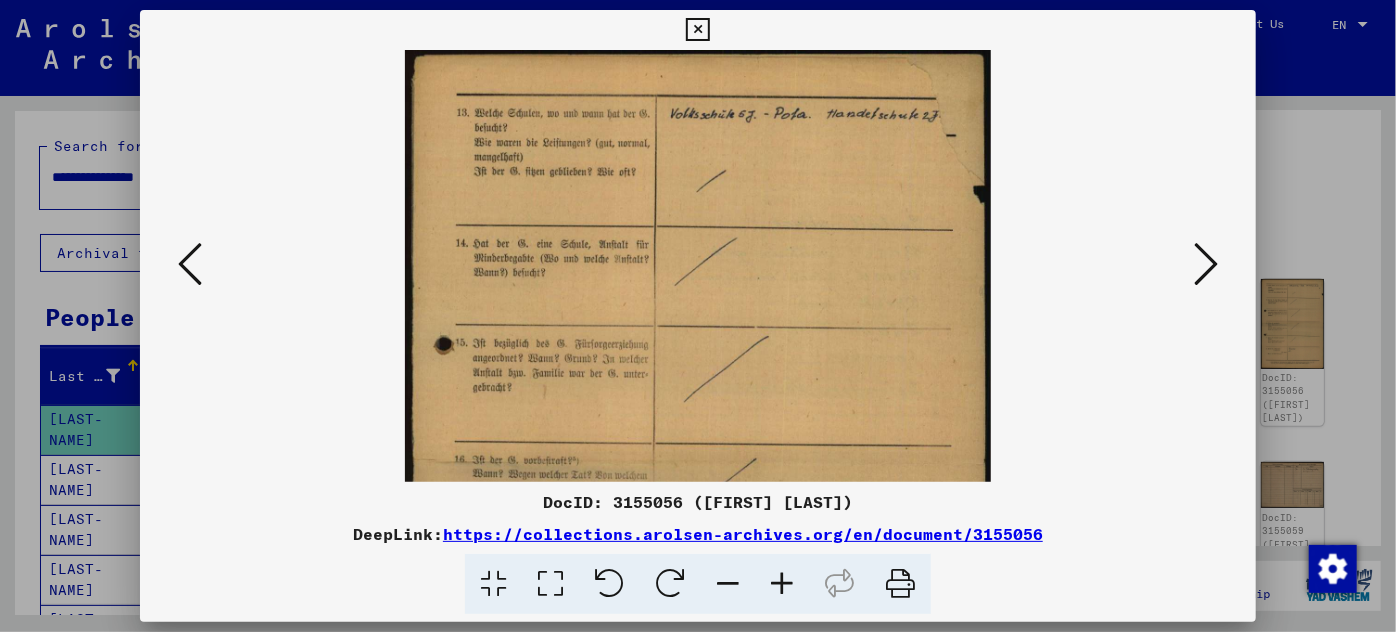 click at bounding box center (782, 584) 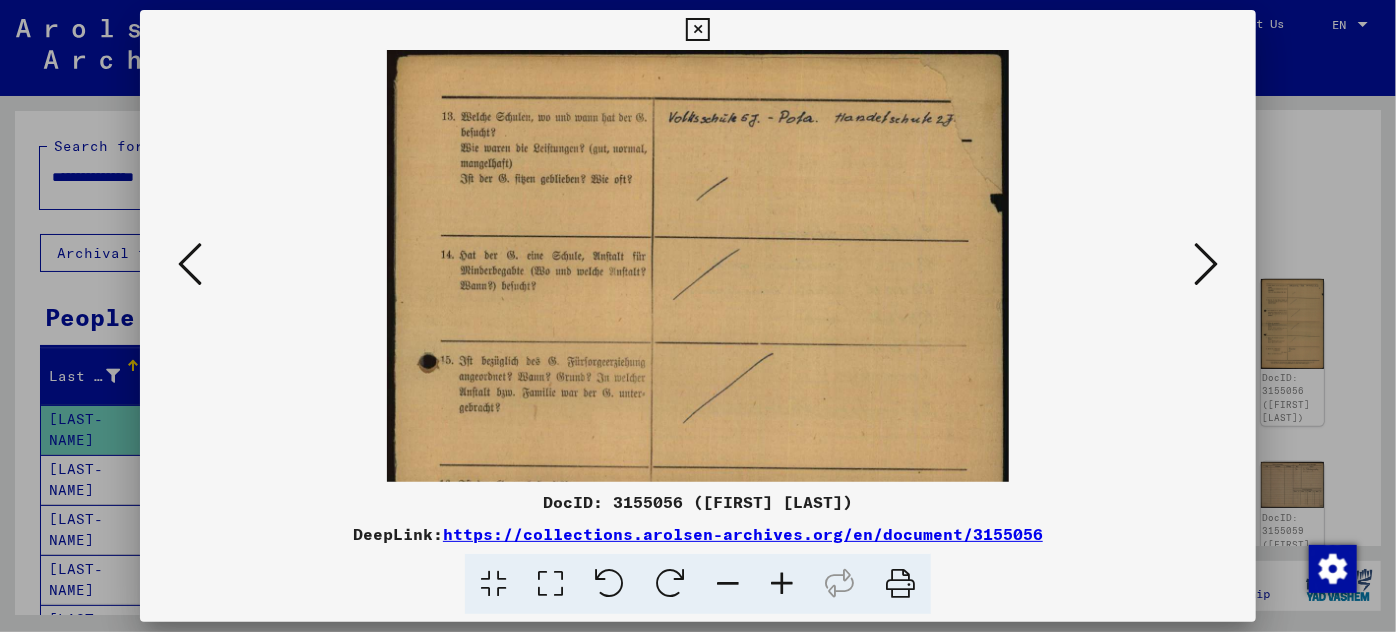 click at bounding box center (782, 584) 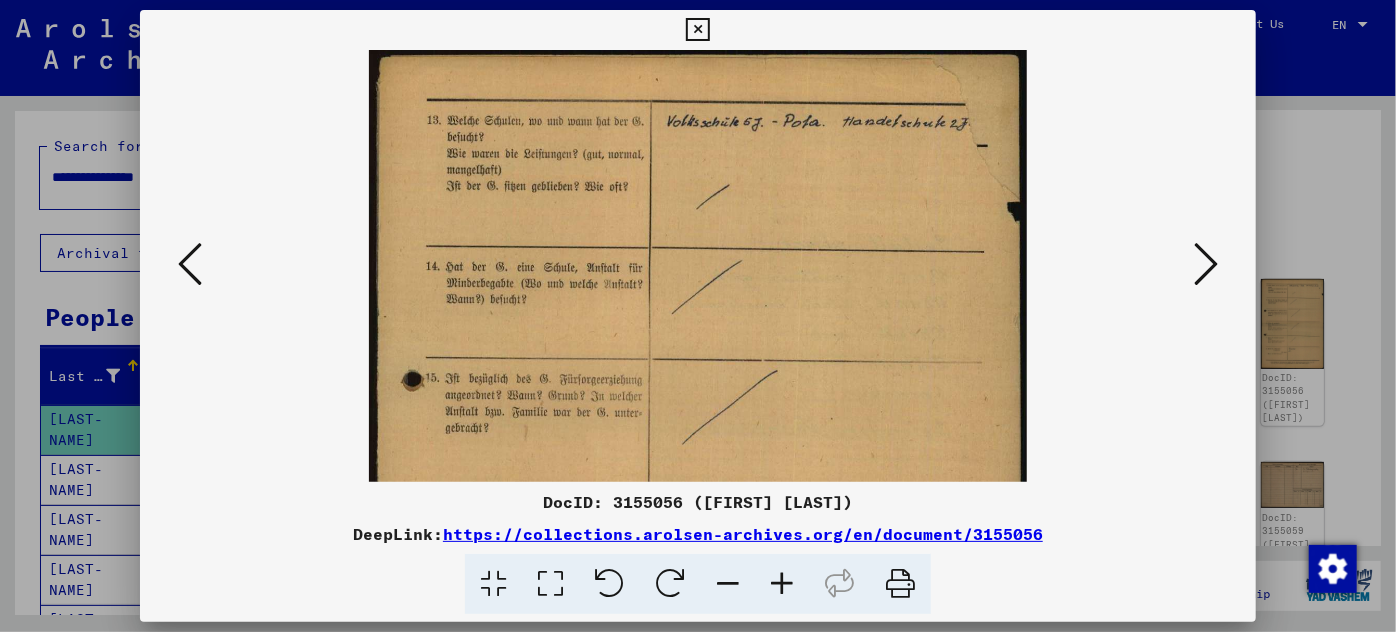 click at bounding box center (782, 584) 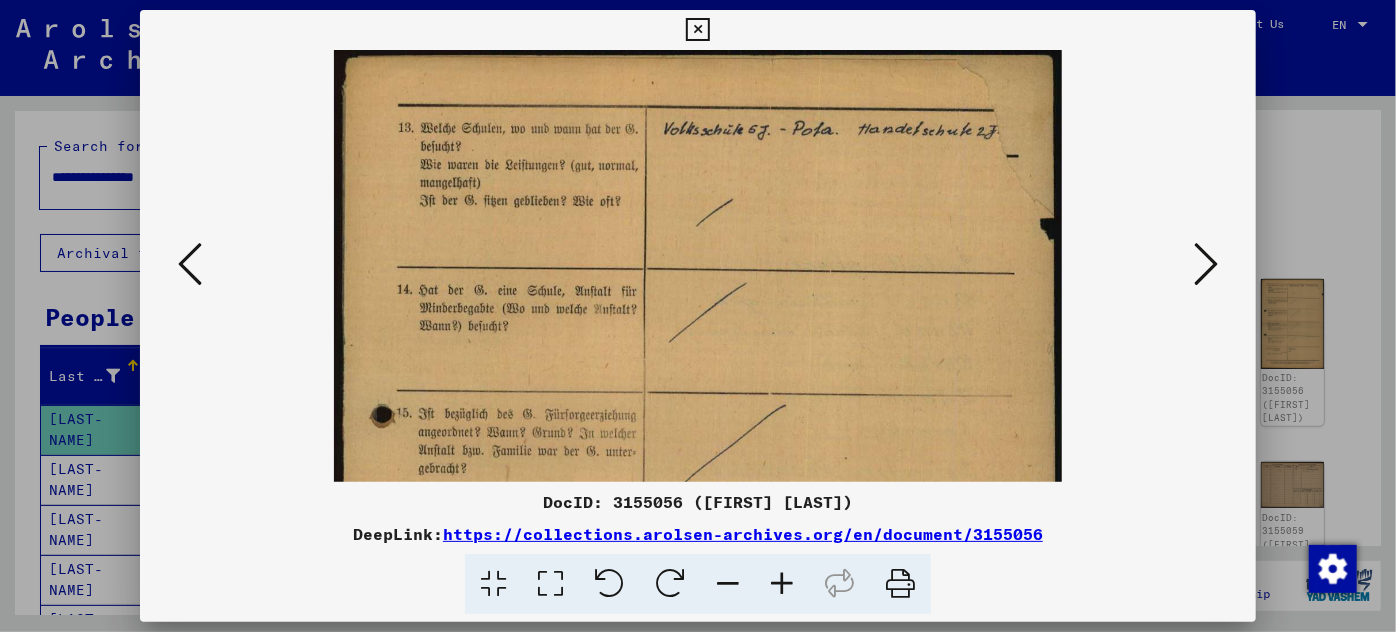 click at bounding box center [782, 584] 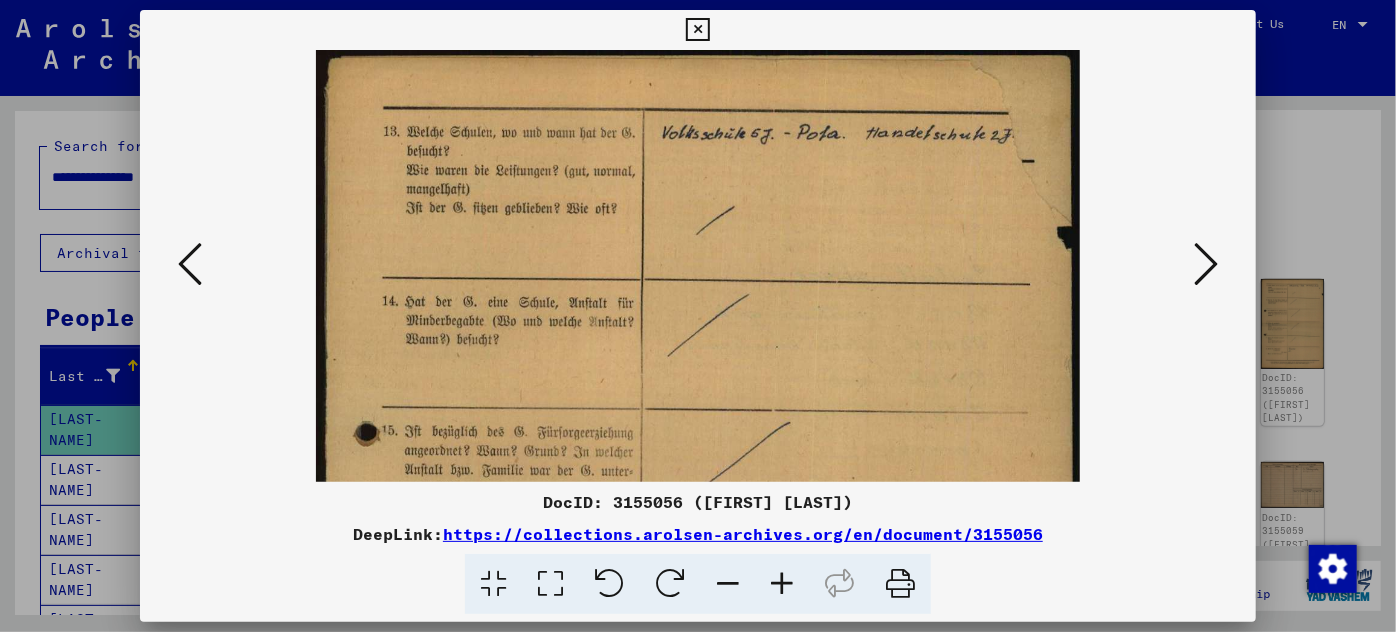 click at bounding box center (782, 584) 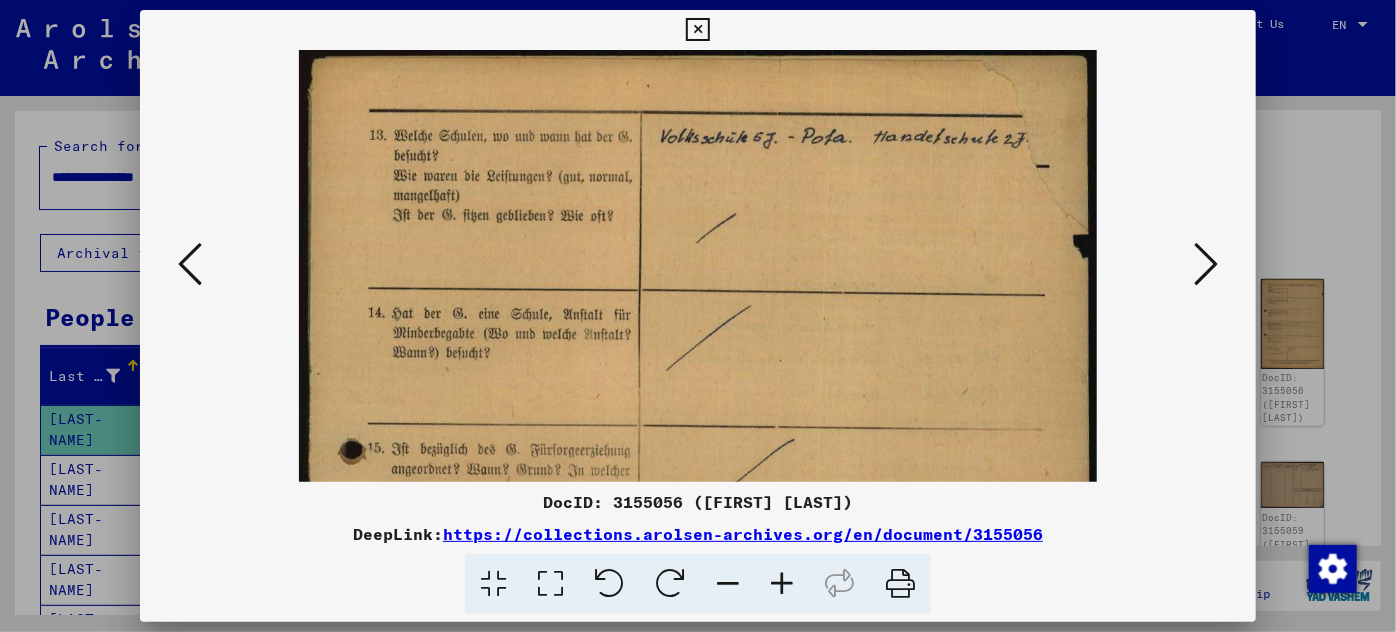 click at bounding box center [782, 584] 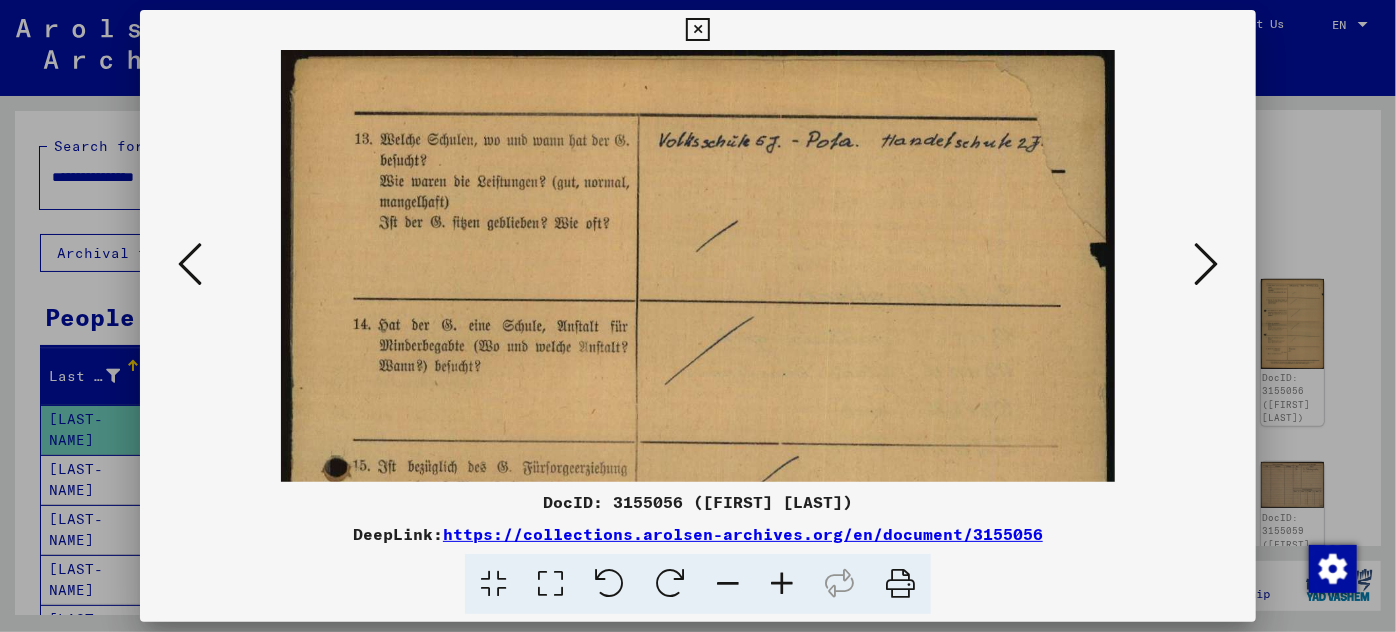 click at bounding box center [782, 584] 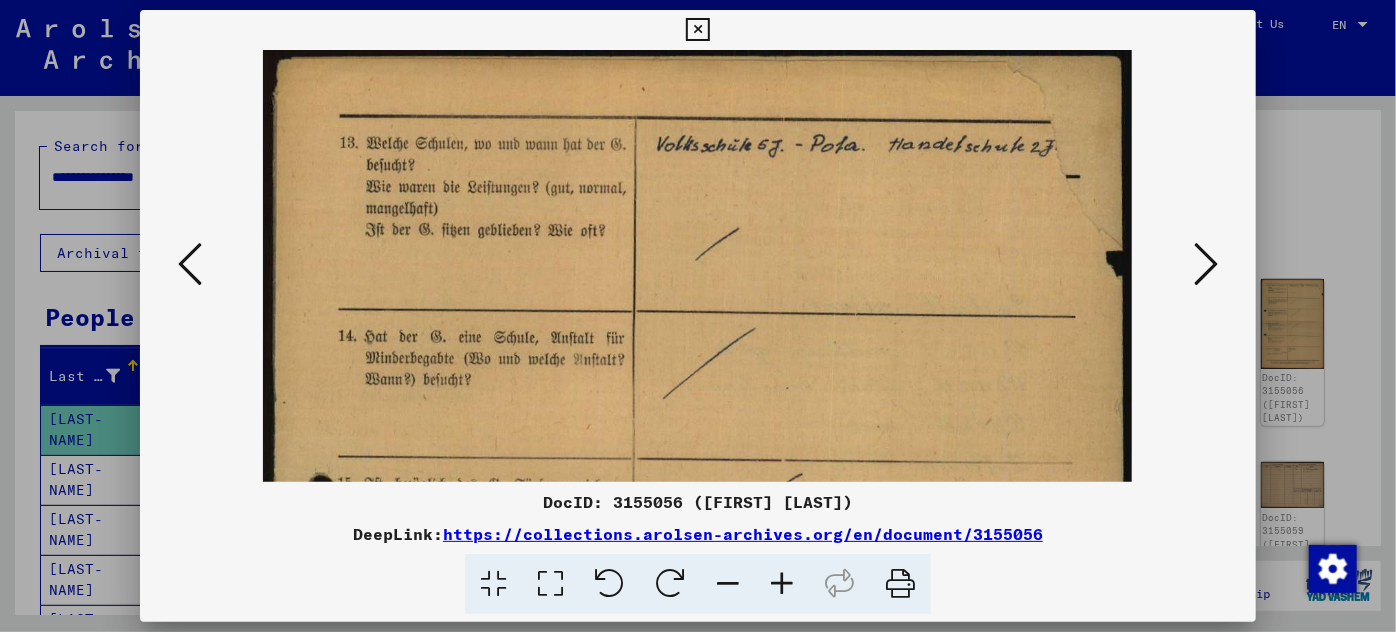 click at bounding box center (1206, 264) 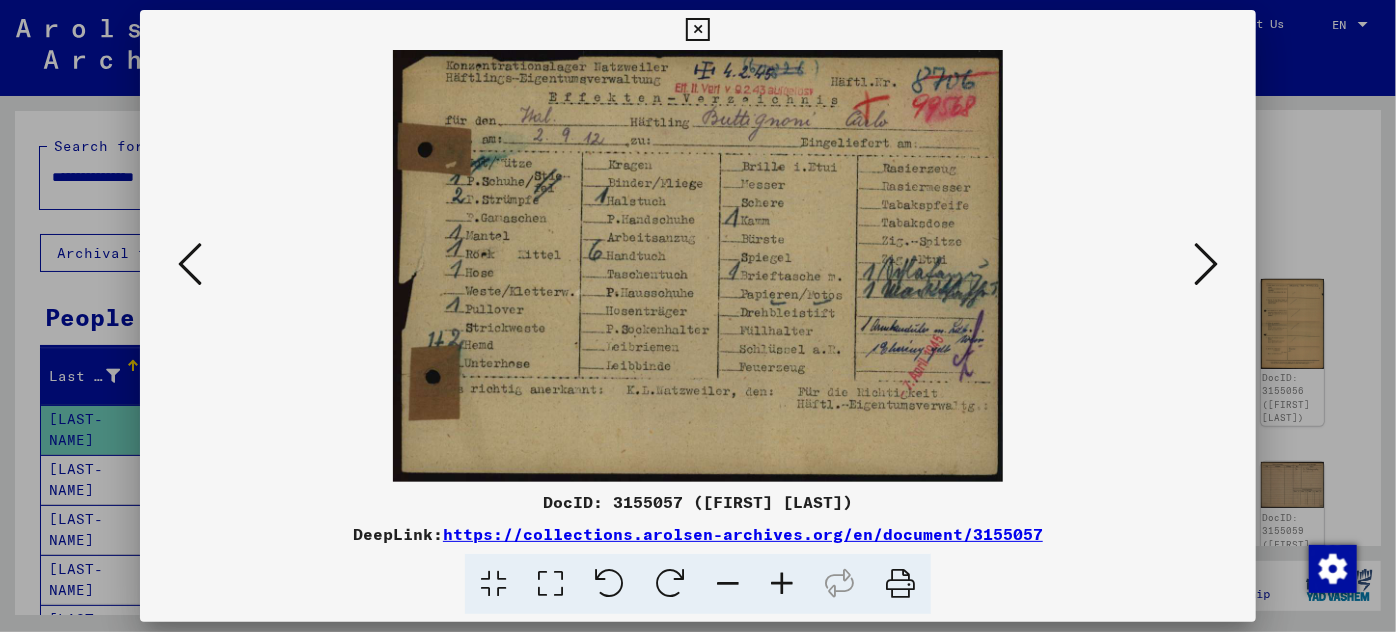 click at bounding box center [782, 584] 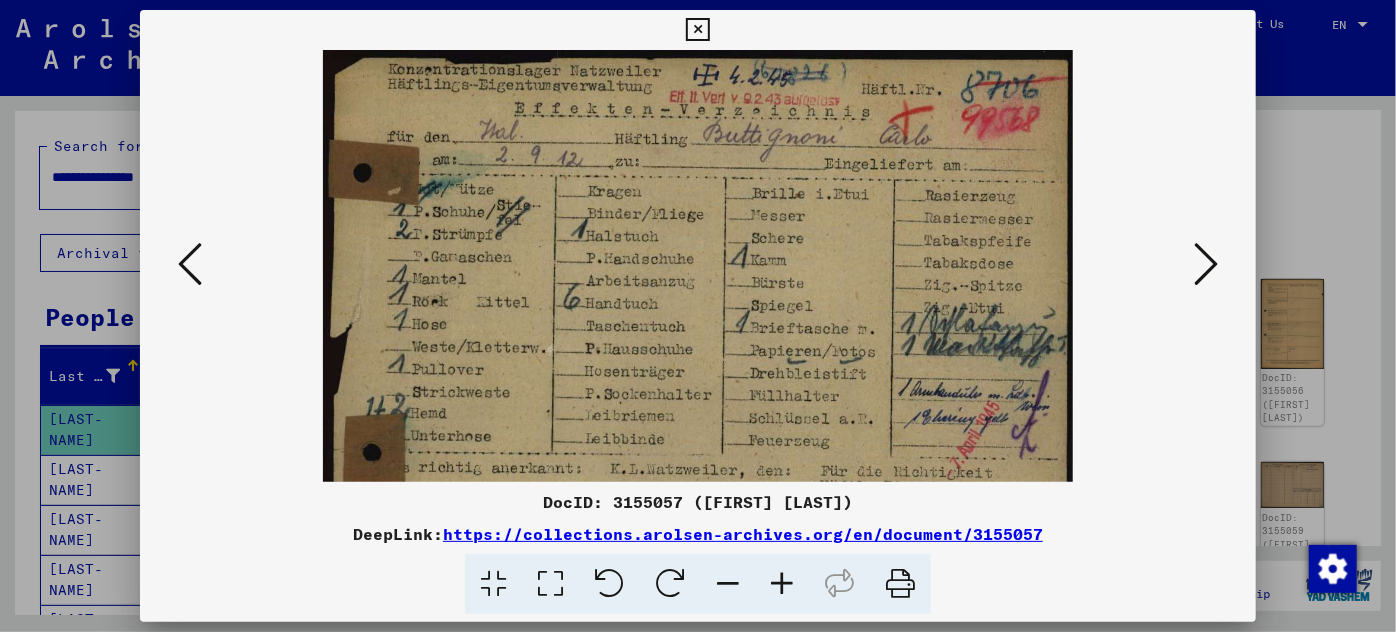 click at bounding box center [782, 584] 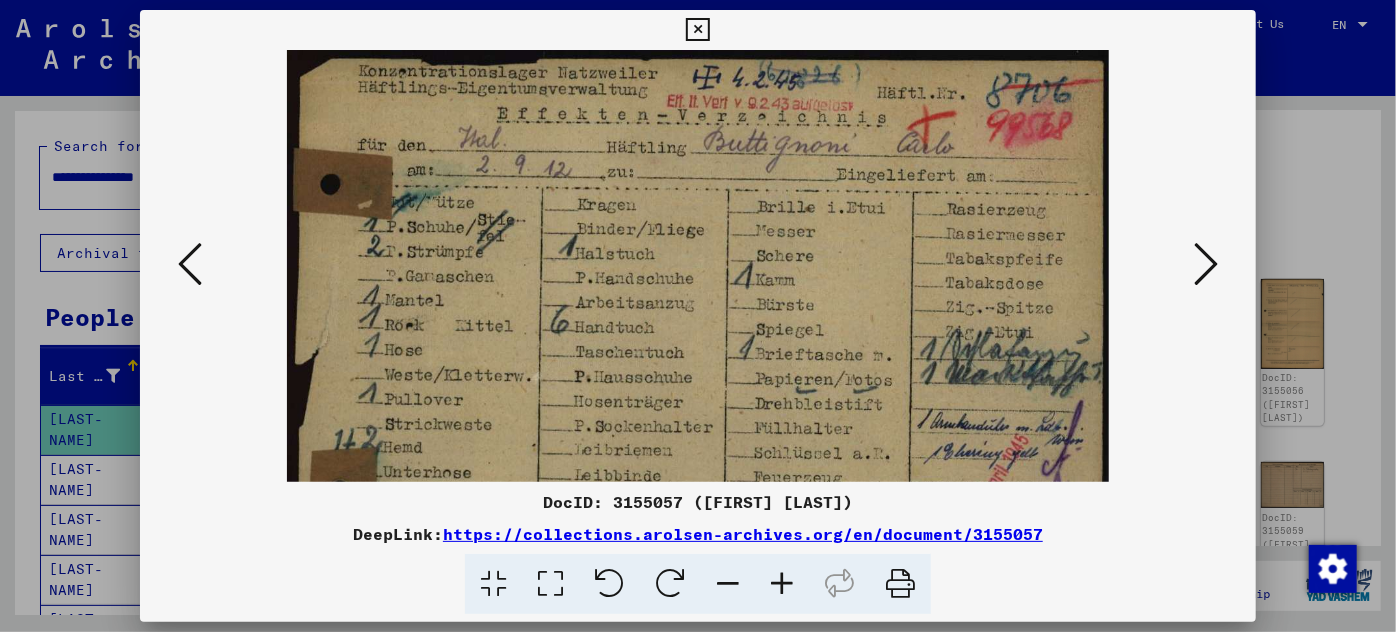 click at bounding box center [782, 584] 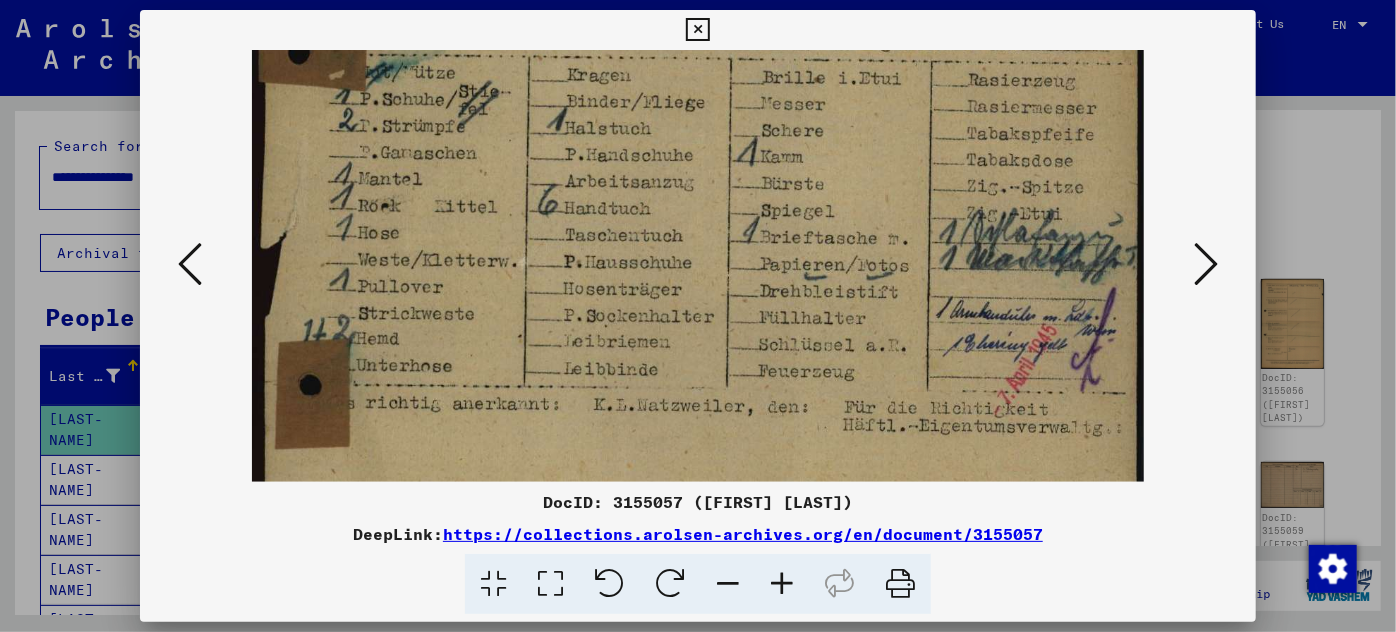 scroll, scrollTop: 153, scrollLeft: 0, axis: vertical 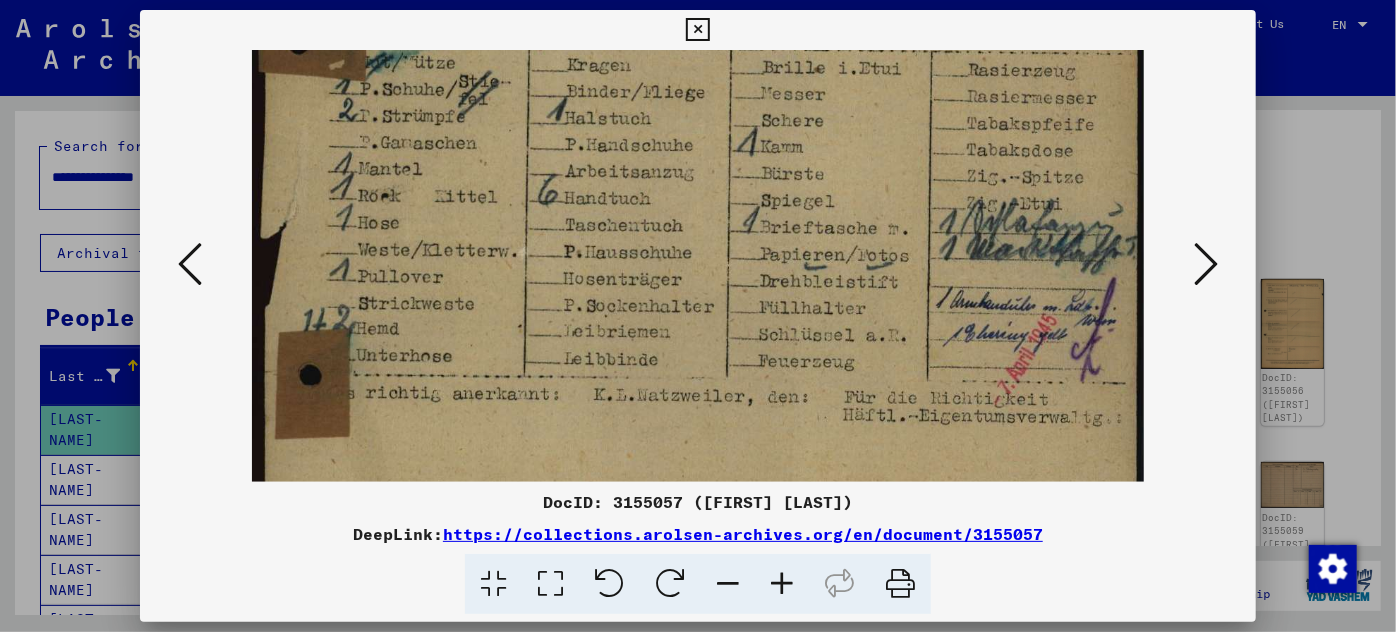 drag, startPoint x: 710, startPoint y: 383, endPoint x: 661, endPoint y: 231, distance: 159.70285 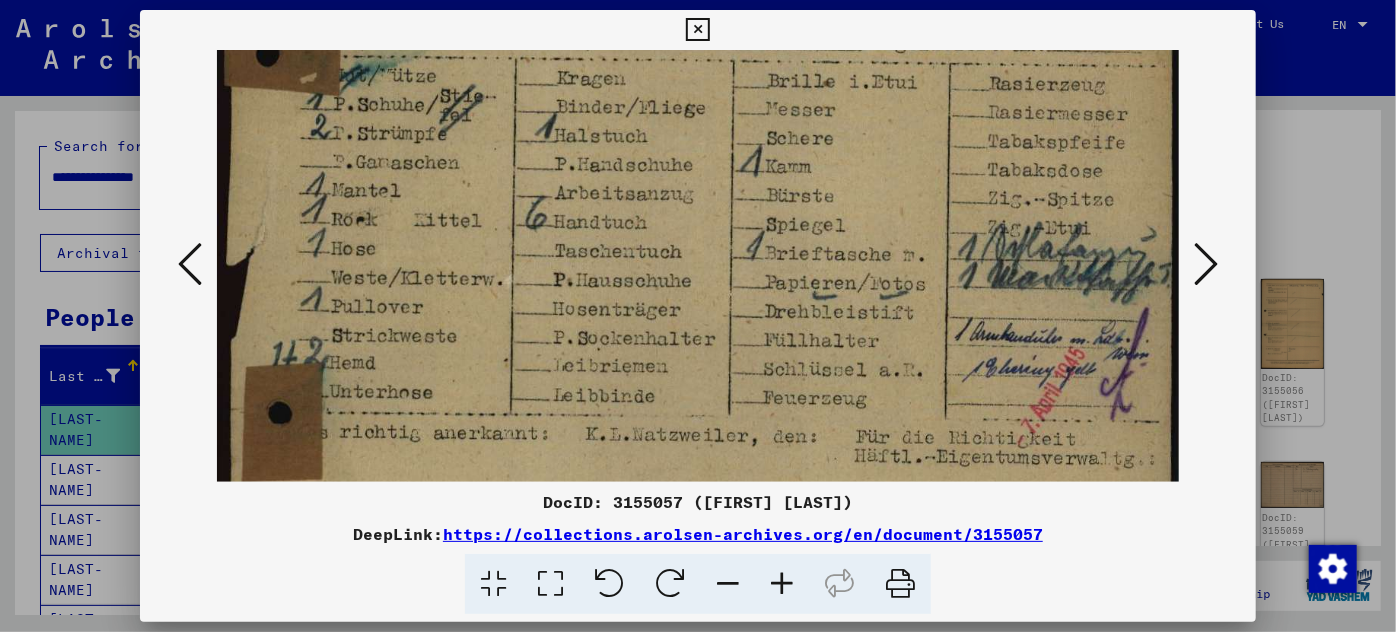 click at bounding box center (782, 584) 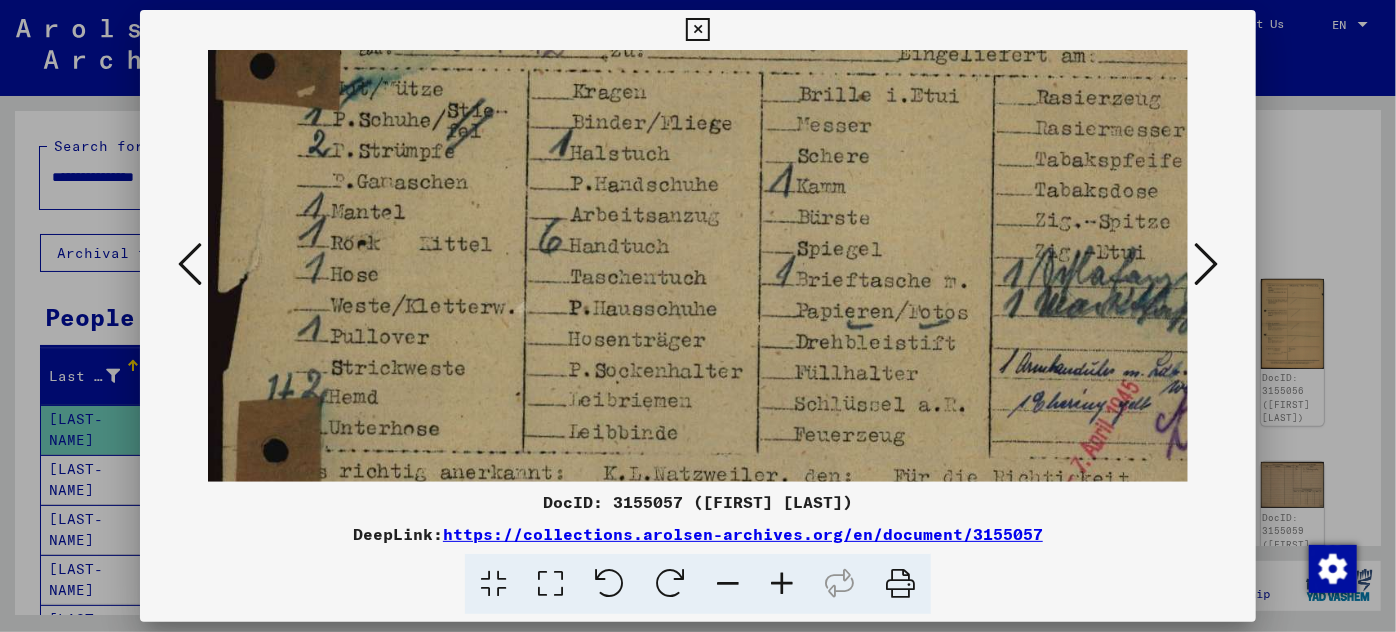 click at bounding box center (782, 584) 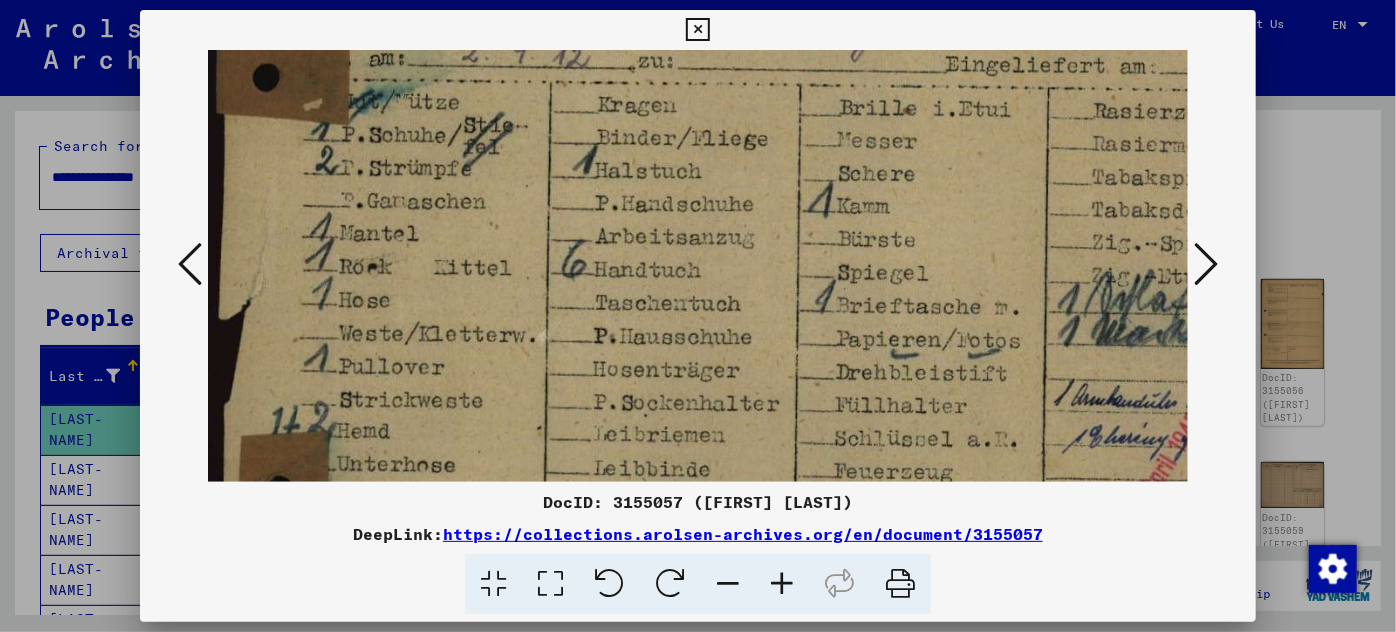 click at bounding box center [782, 584] 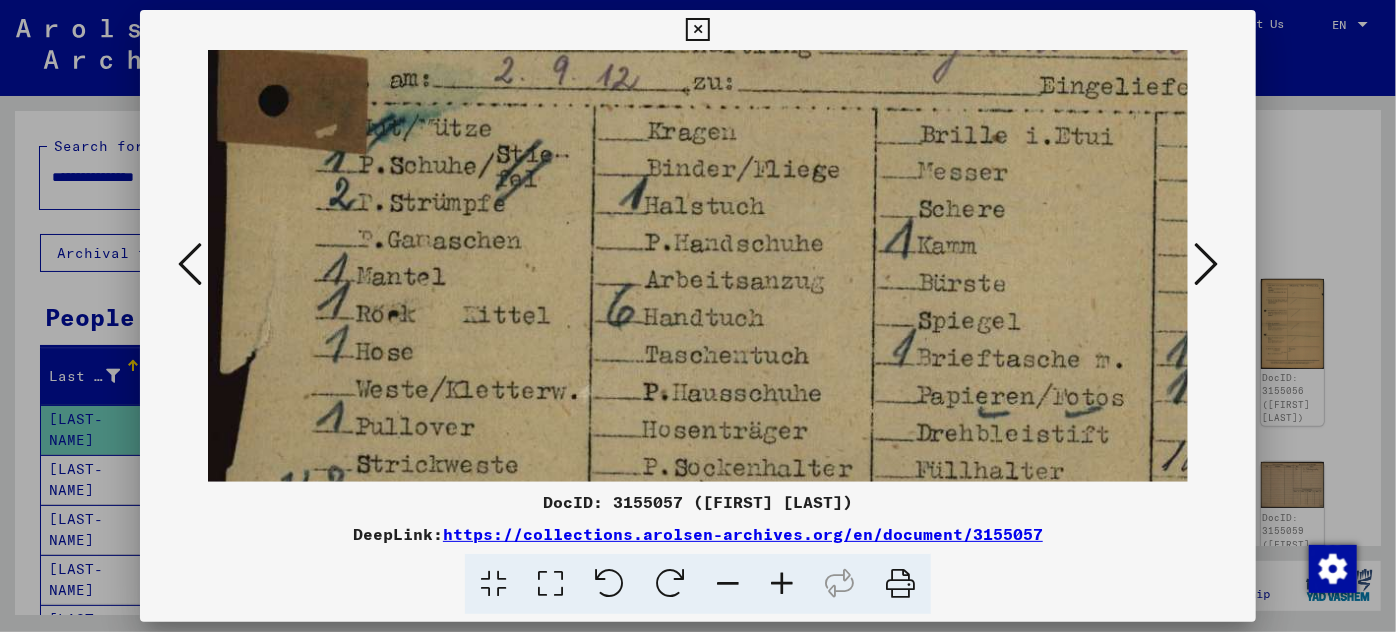 click at bounding box center [782, 584] 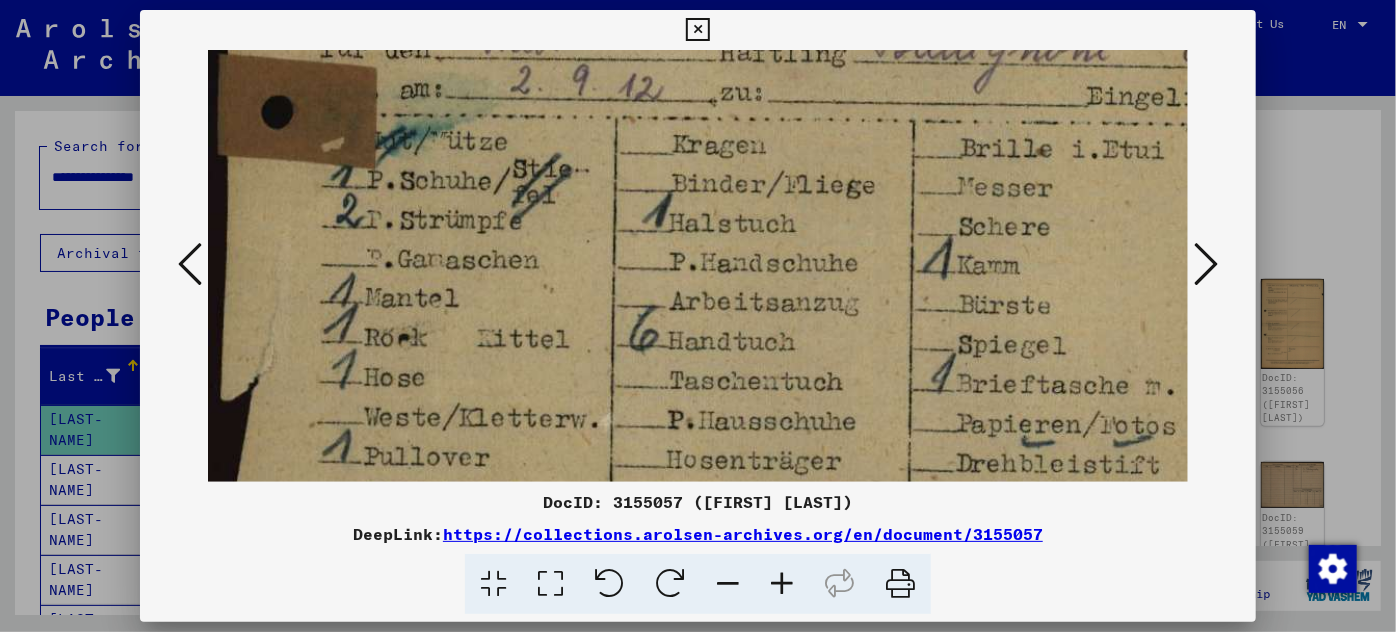 click at bounding box center (782, 584) 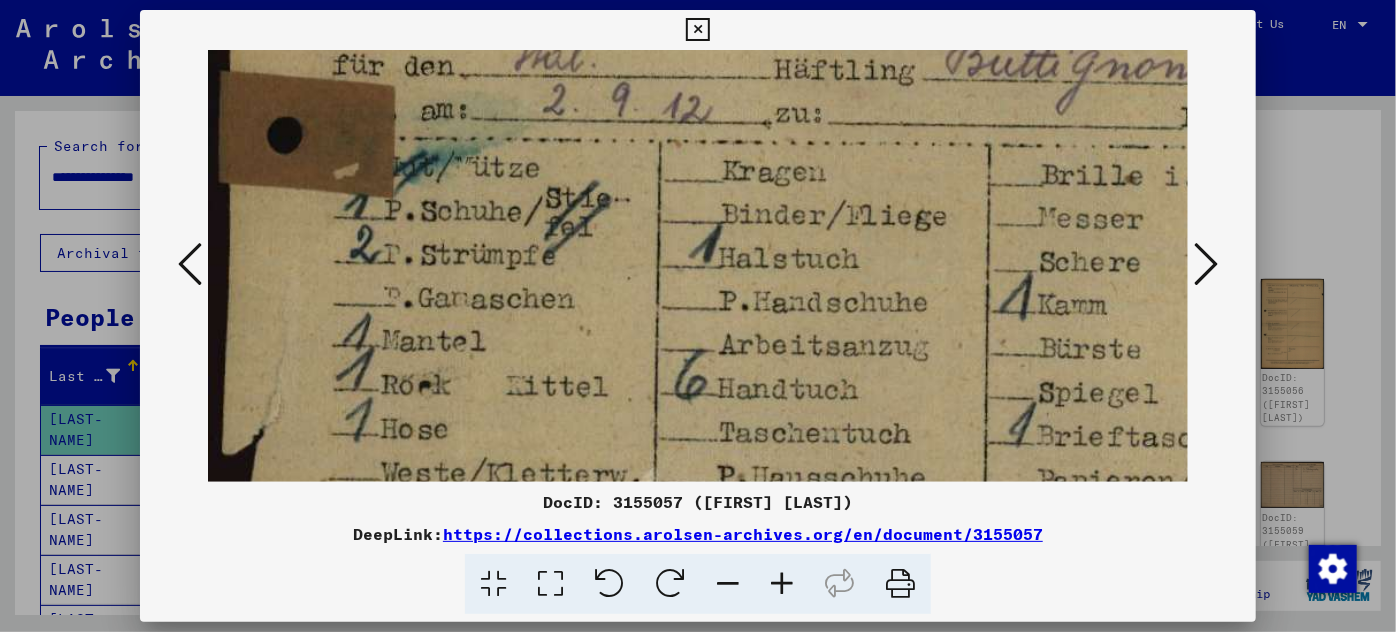 click at bounding box center (782, 584) 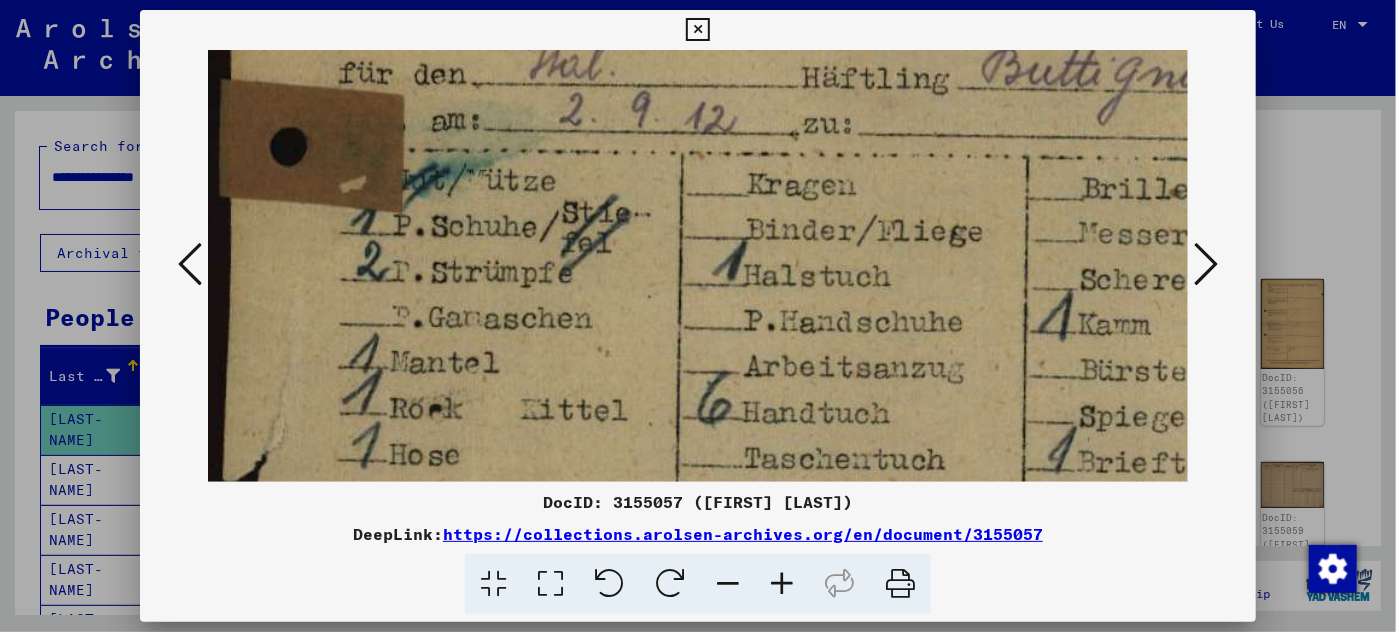 click at bounding box center [782, 584] 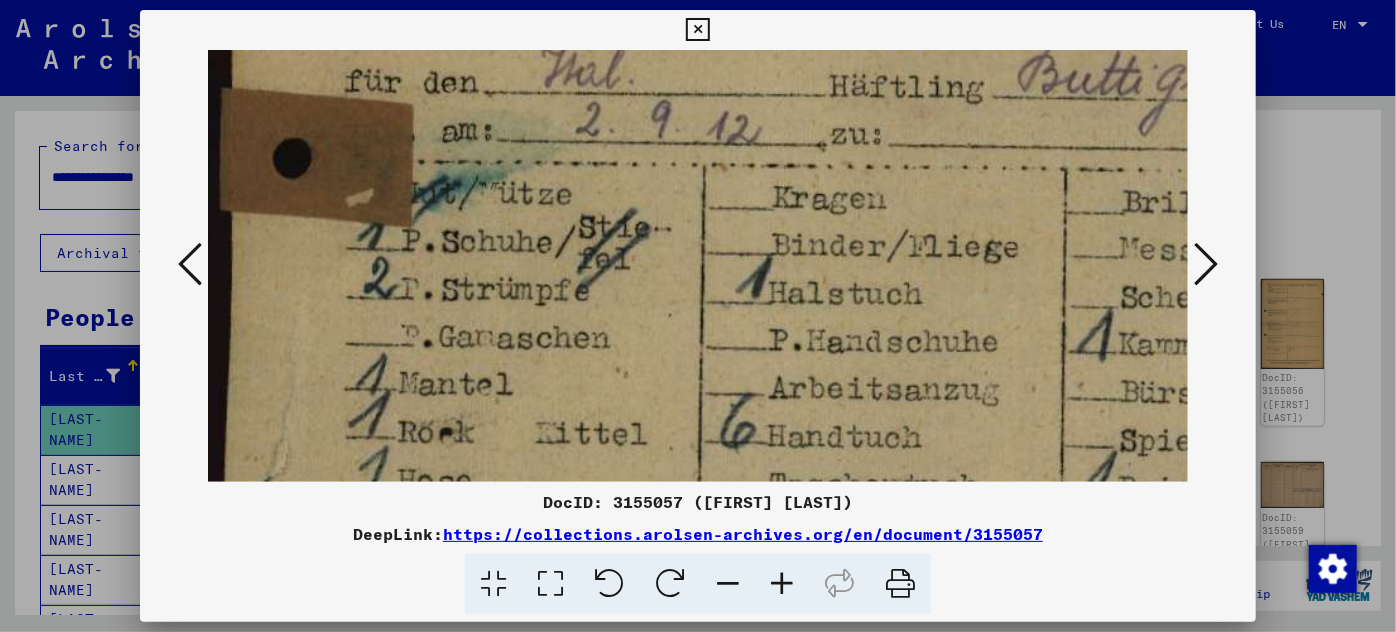 click at bounding box center (782, 584) 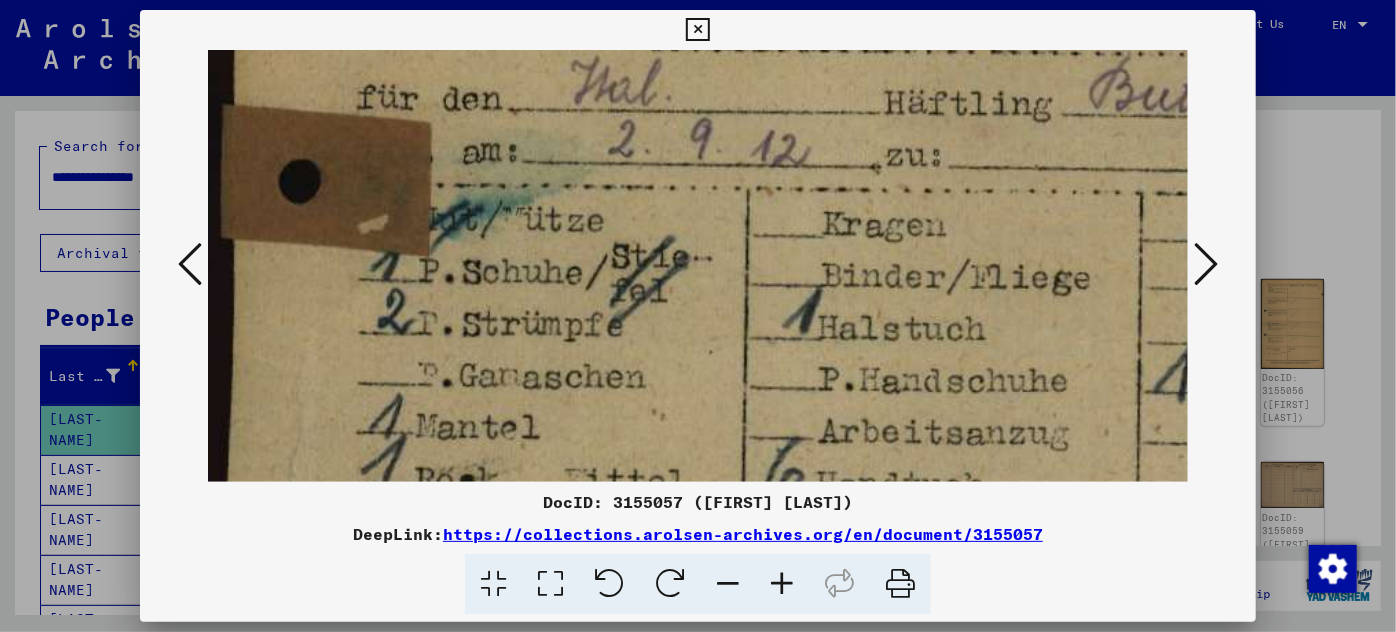 click at bounding box center (782, 584) 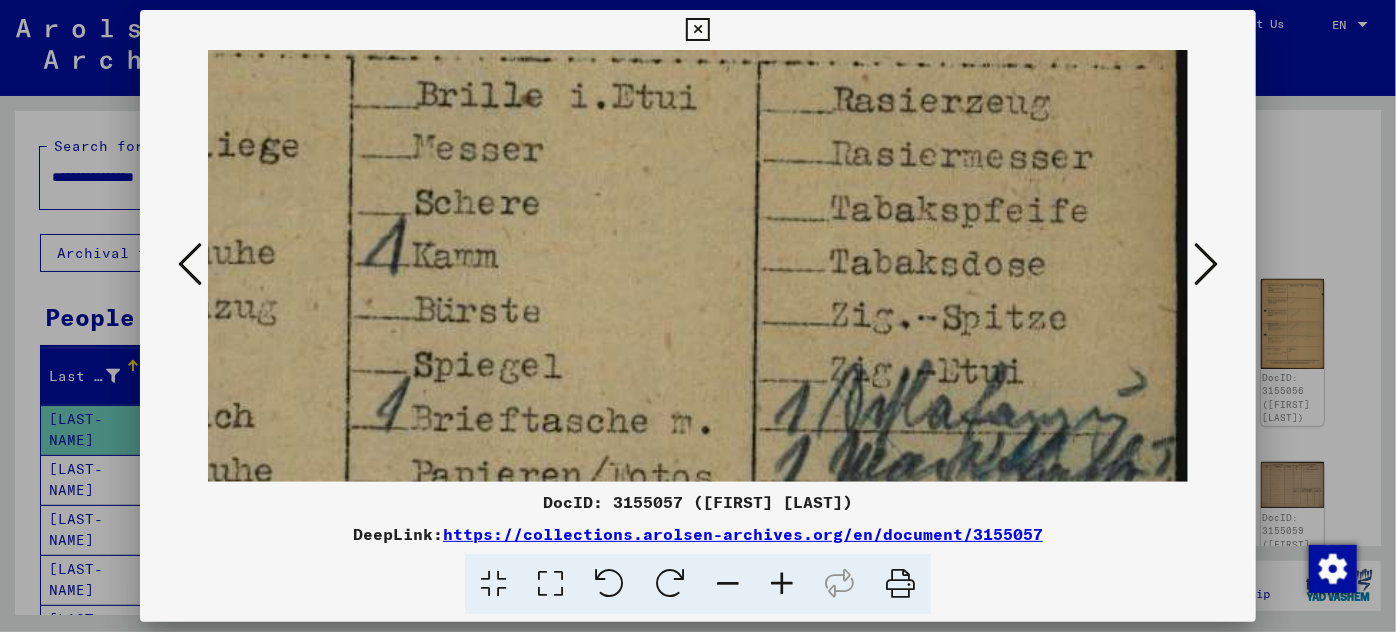 drag, startPoint x: 1016, startPoint y: 399, endPoint x: 104, endPoint y: 242, distance: 925.41504 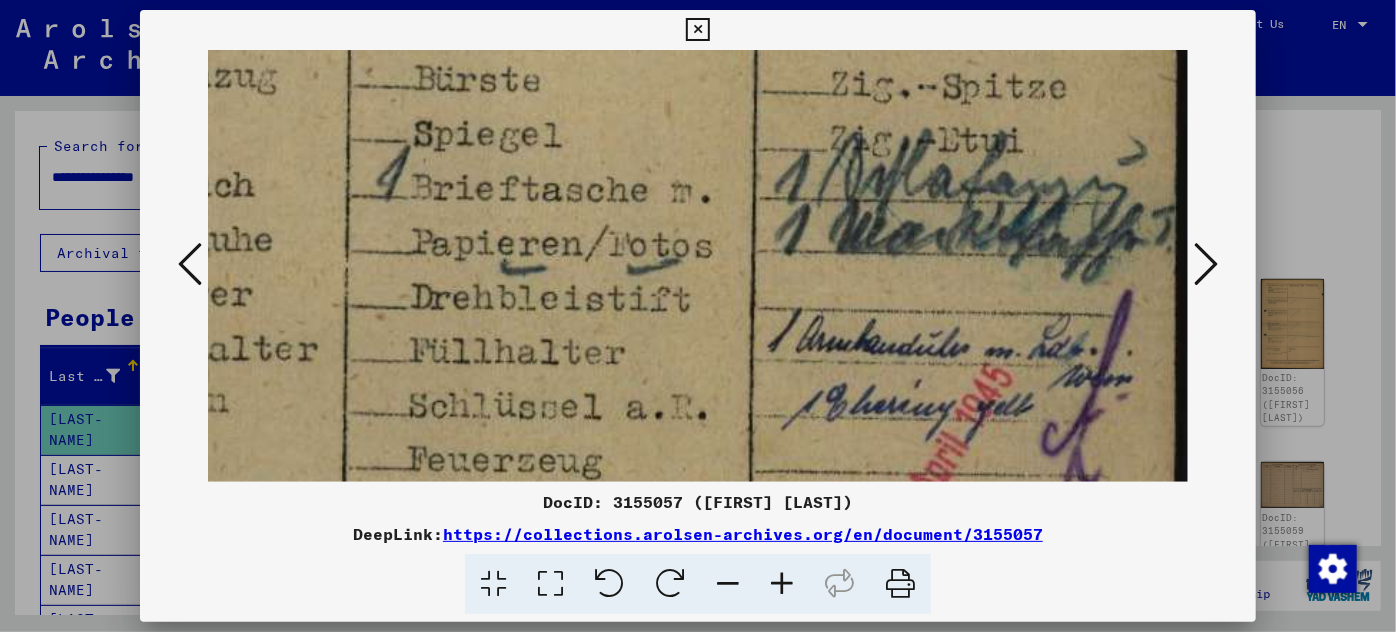 scroll, scrollTop: 534, scrollLeft: 827, axis: both 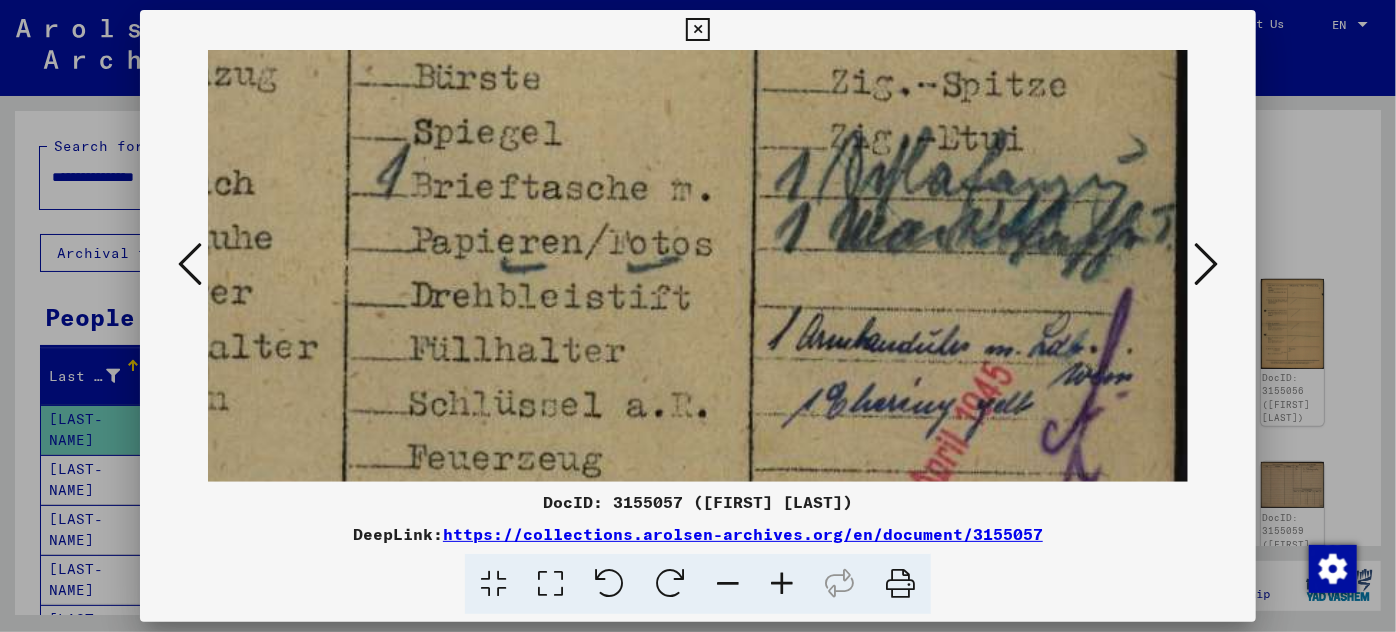 drag, startPoint x: 380, startPoint y: 336, endPoint x: 373, endPoint y: 111, distance: 225.10886 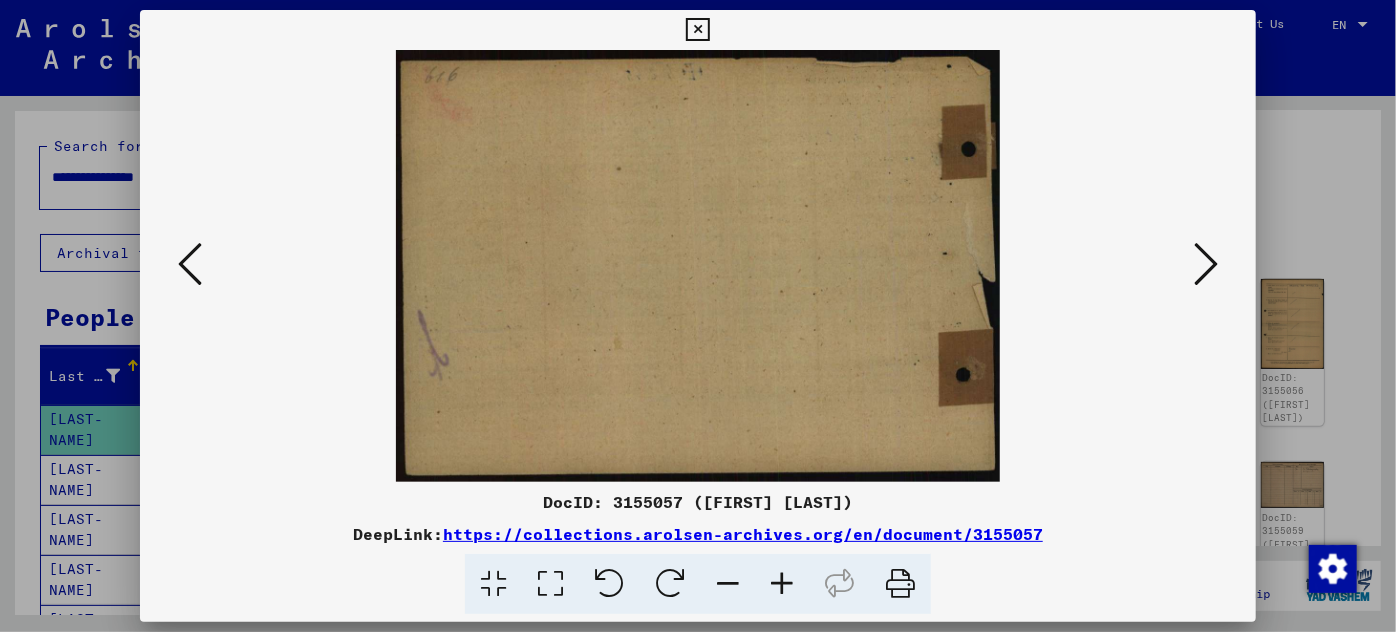 scroll, scrollTop: 0, scrollLeft: 0, axis: both 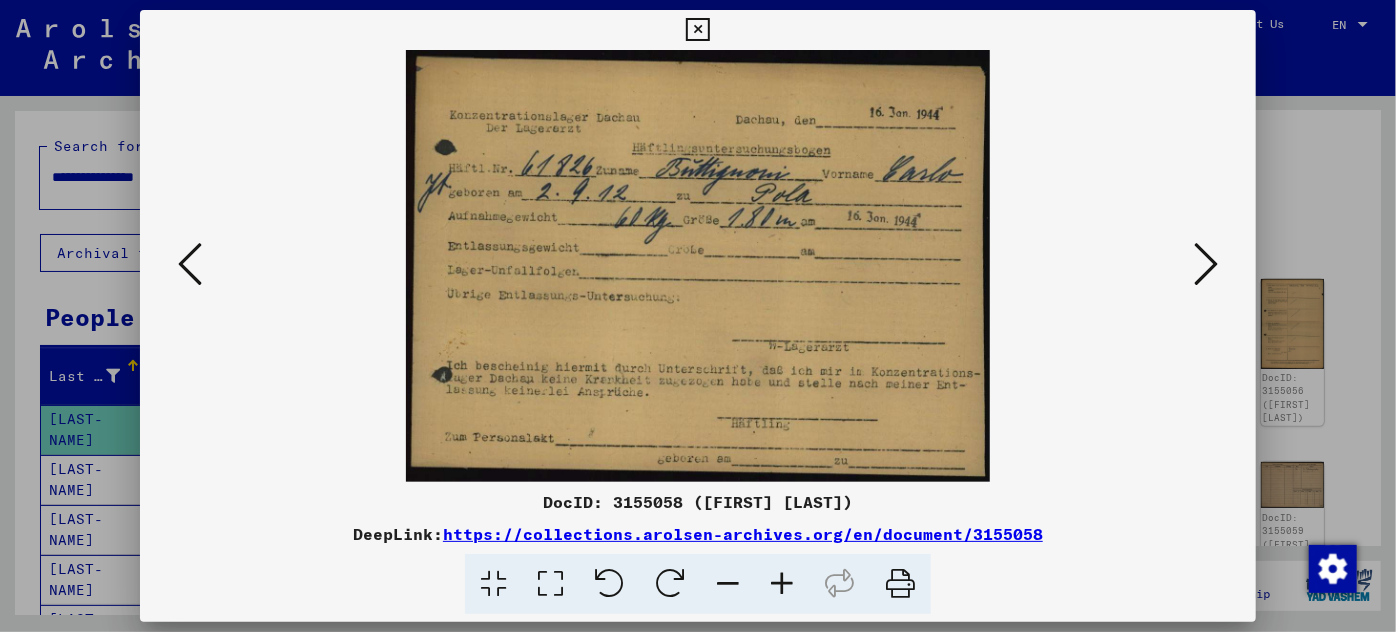click at bounding box center (1206, 264) 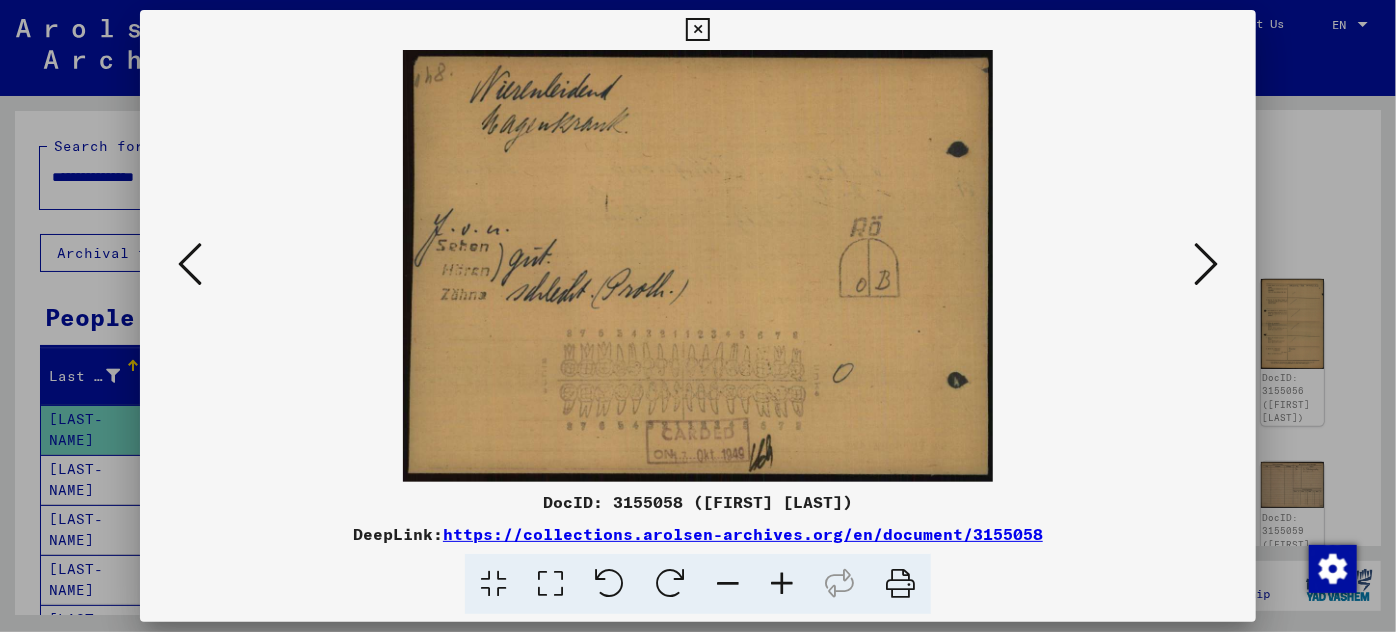 click at bounding box center (1206, 264) 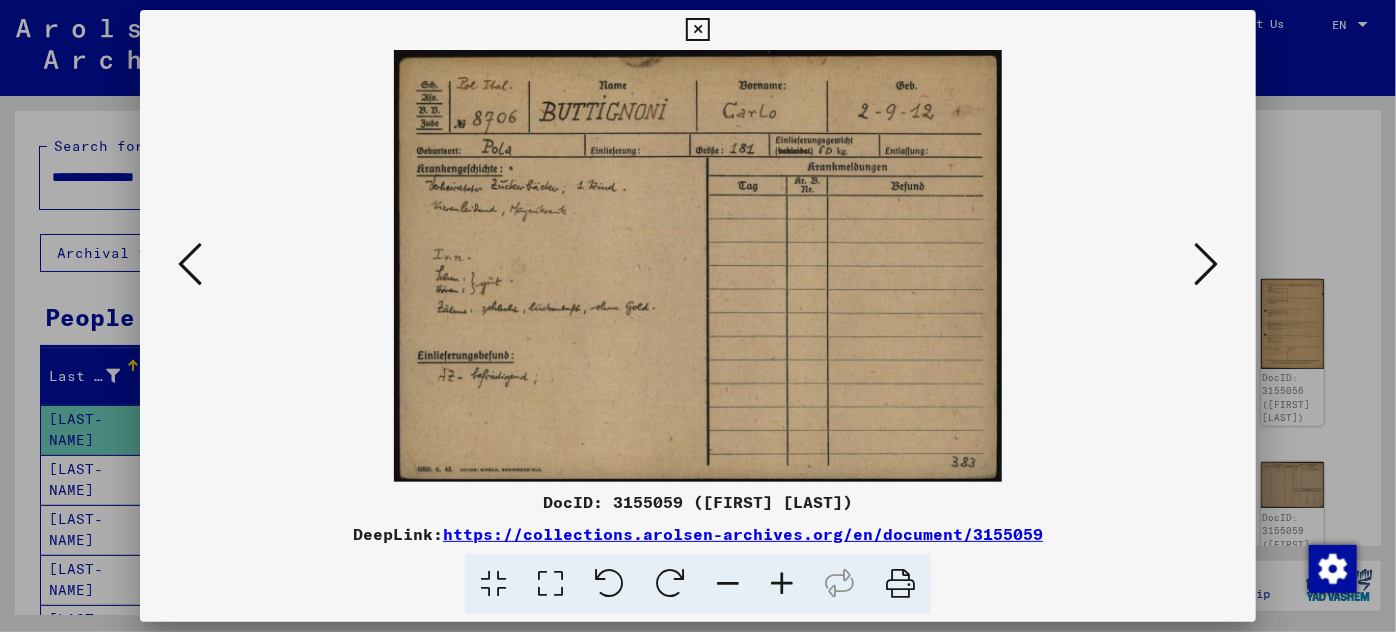 click at bounding box center (782, 584) 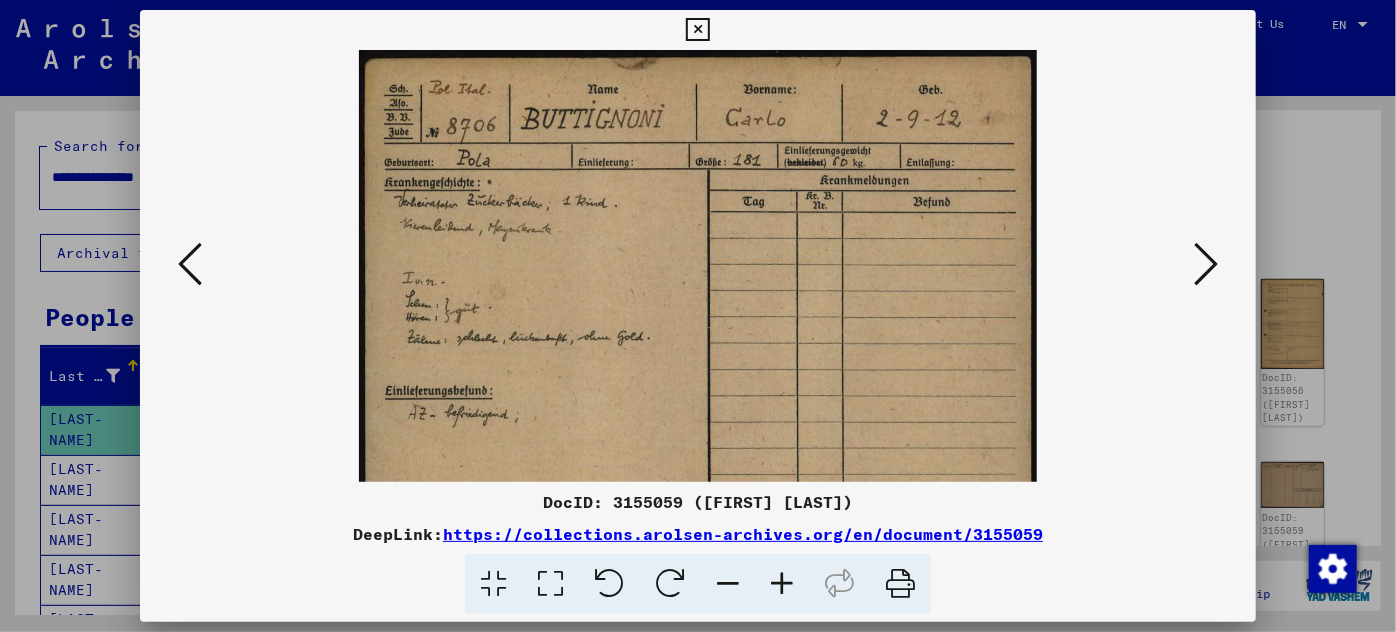 click at bounding box center (782, 584) 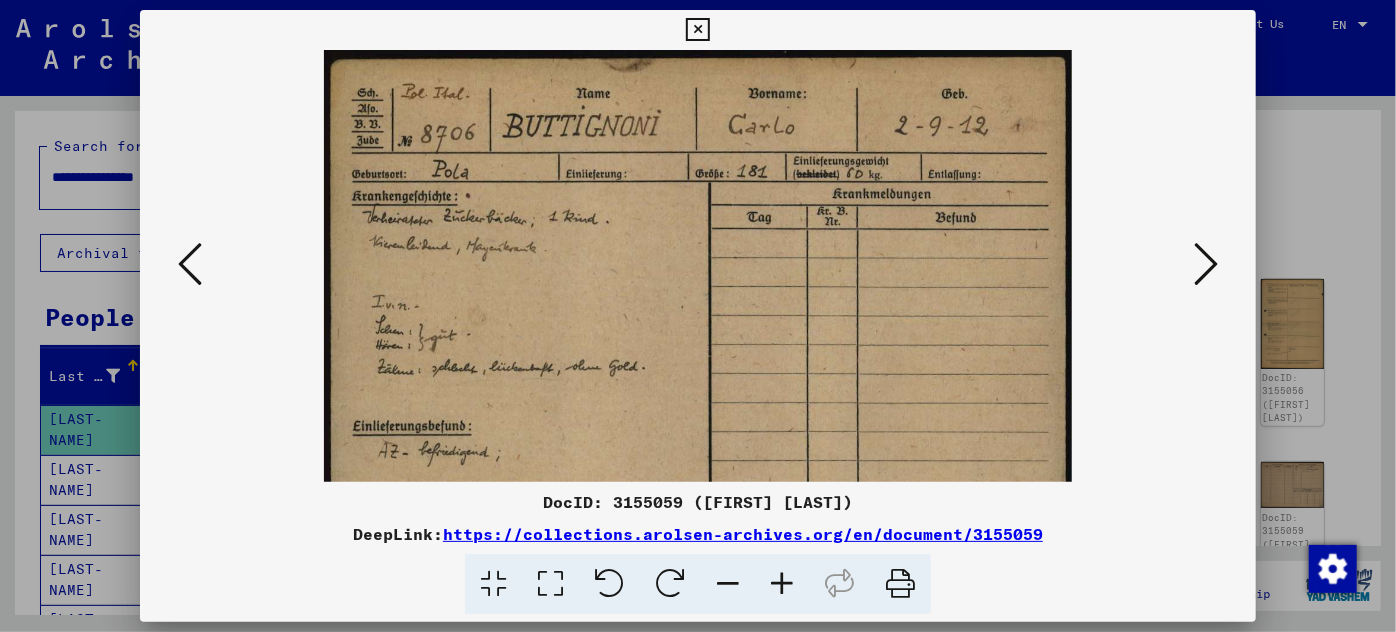 click at bounding box center [782, 584] 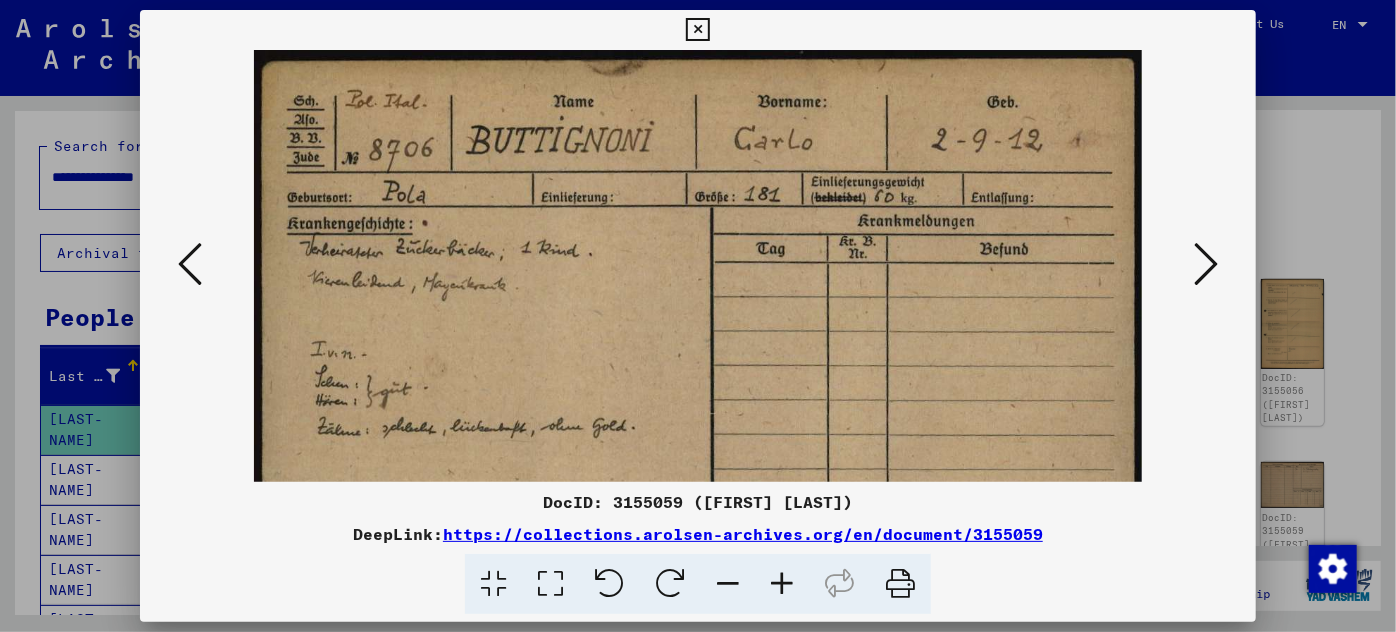 click at bounding box center [782, 584] 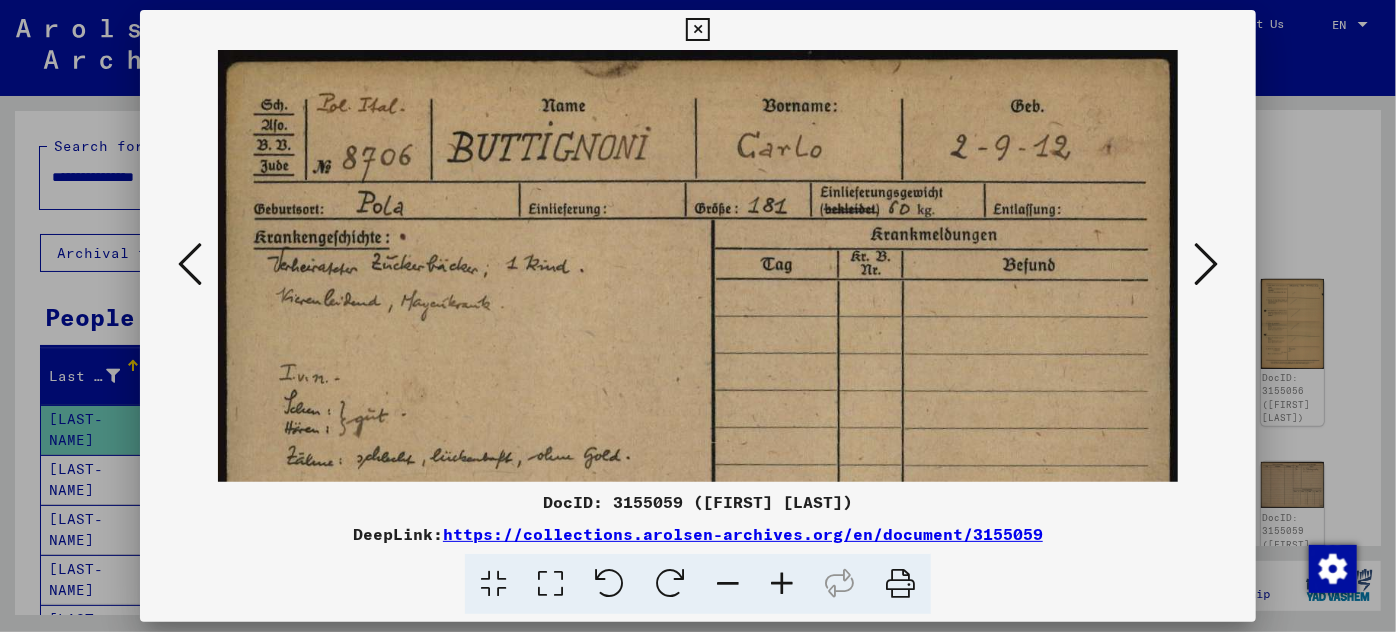 click at bounding box center [782, 584] 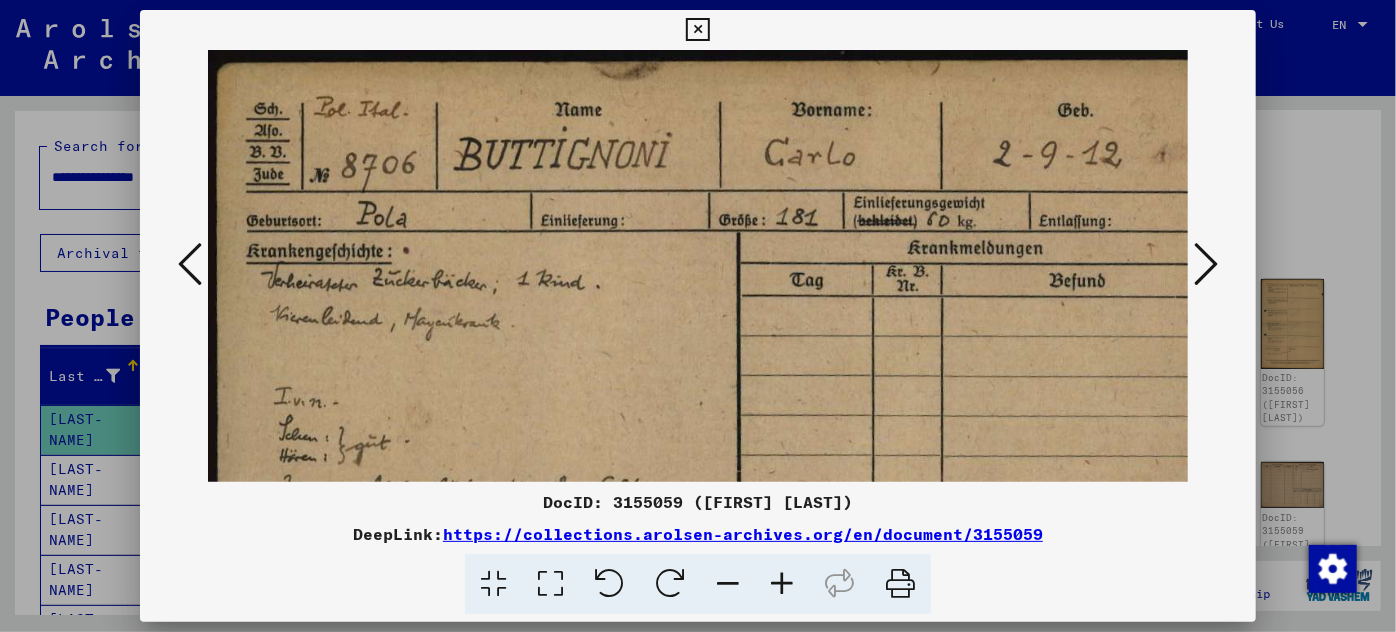 click at bounding box center (782, 584) 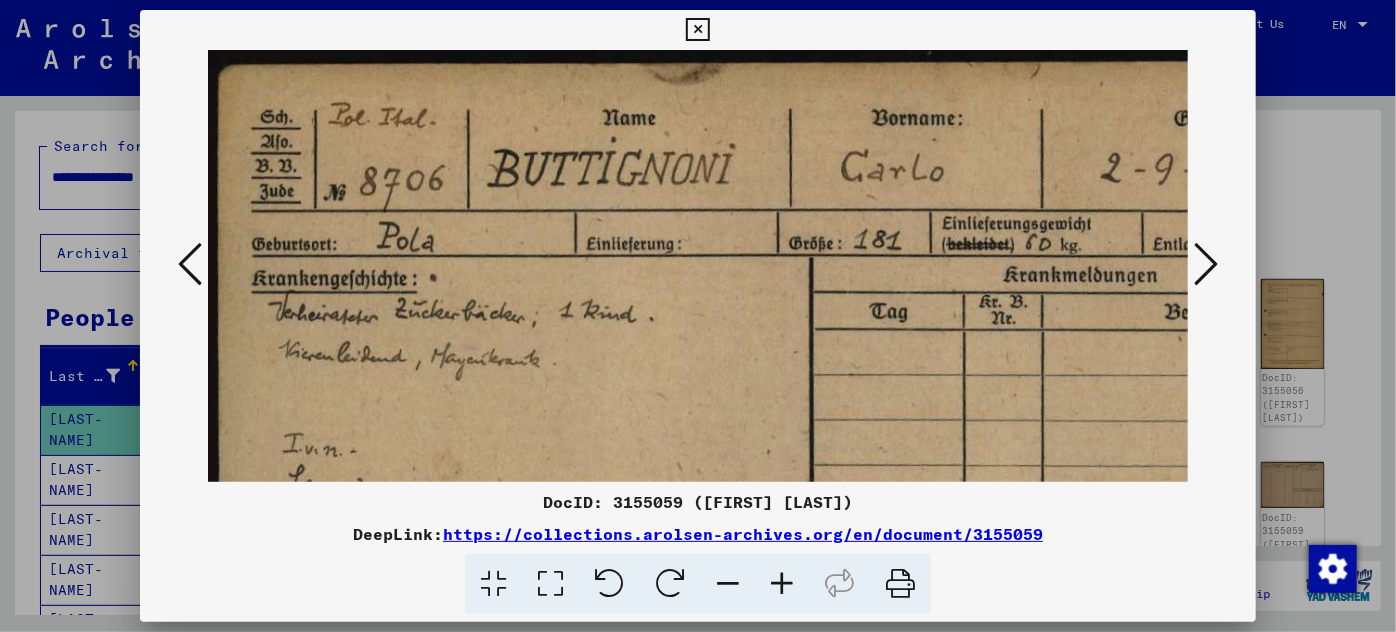 click at bounding box center (782, 584) 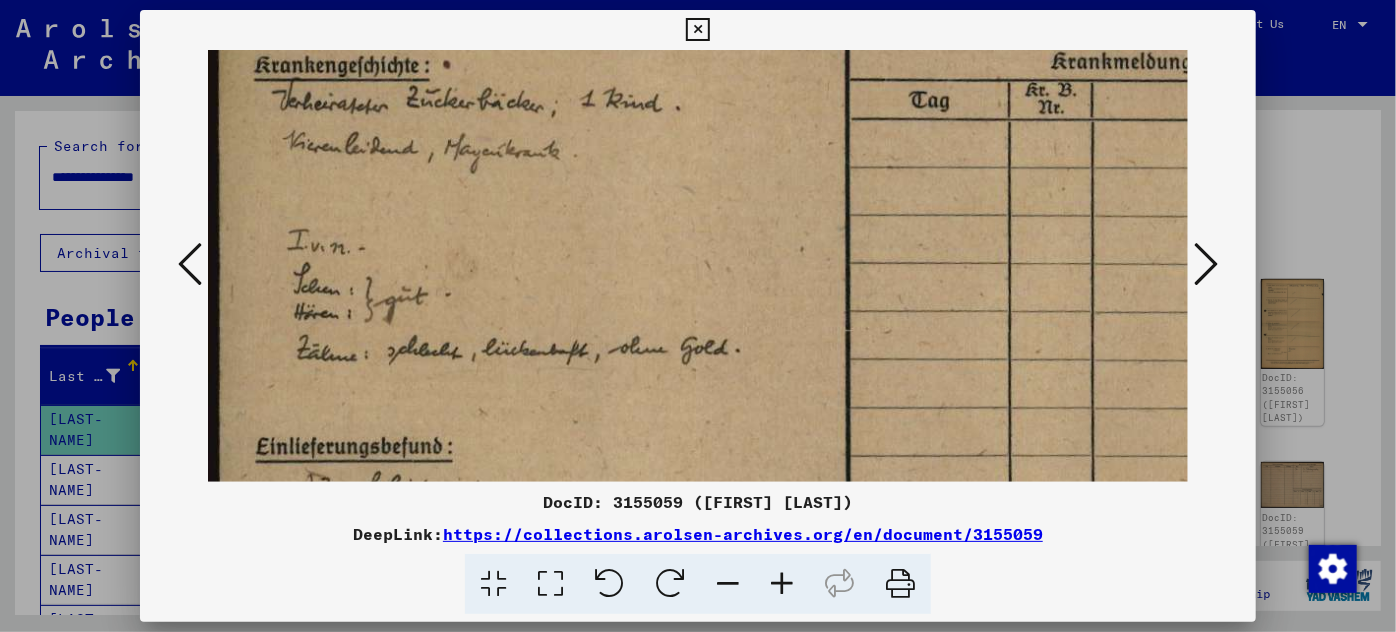 scroll, scrollTop: 229, scrollLeft: 0, axis: vertical 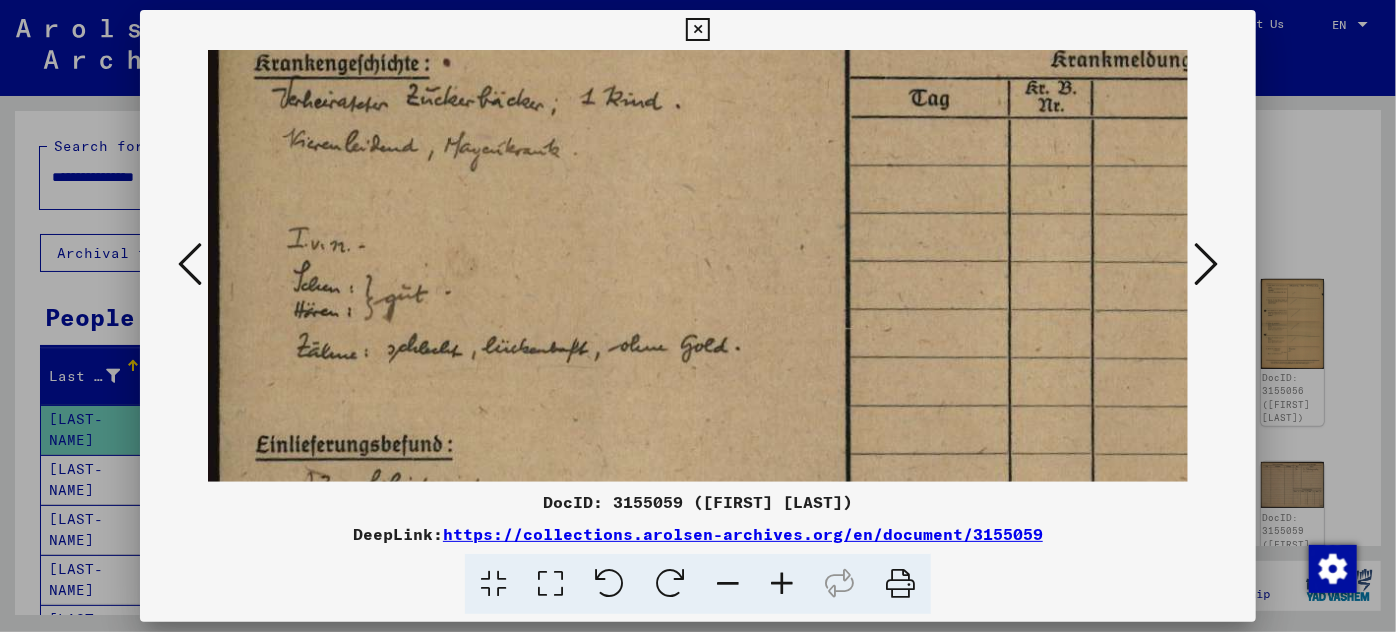 drag, startPoint x: 346, startPoint y: 410, endPoint x: 436, endPoint y: 180, distance: 246.98178 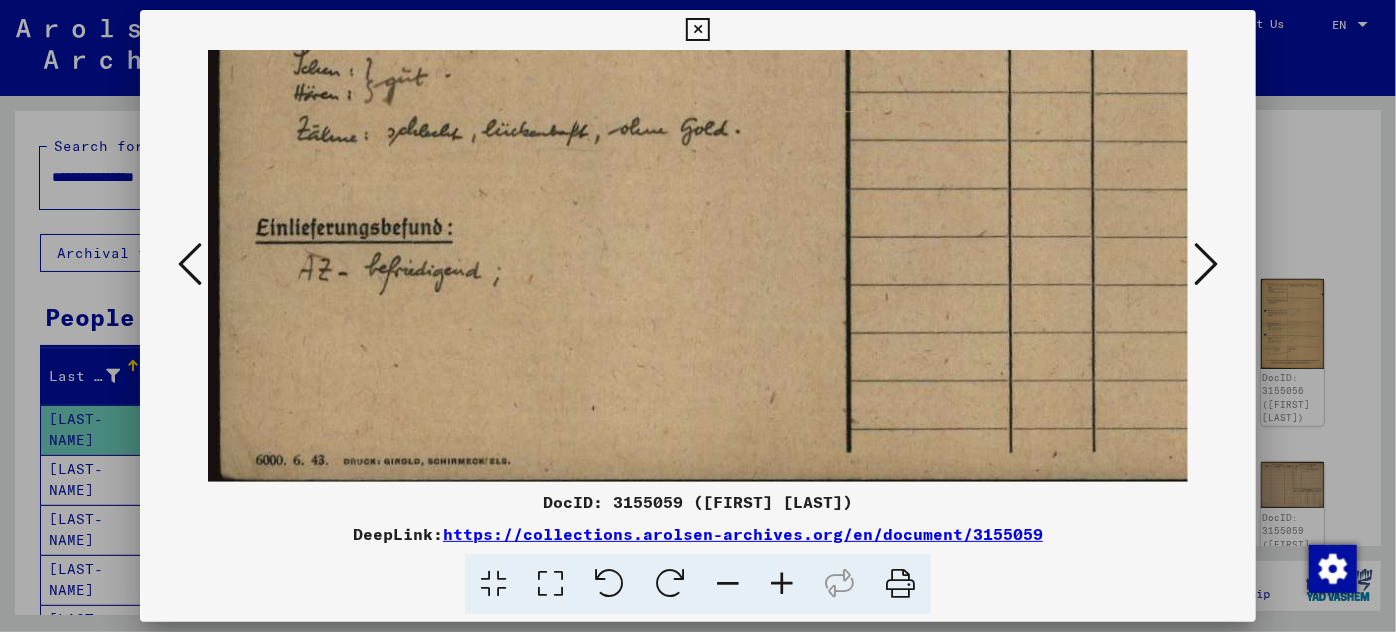 scroll, scrollTop: 450, scrollLeft: 0, axis: vertical 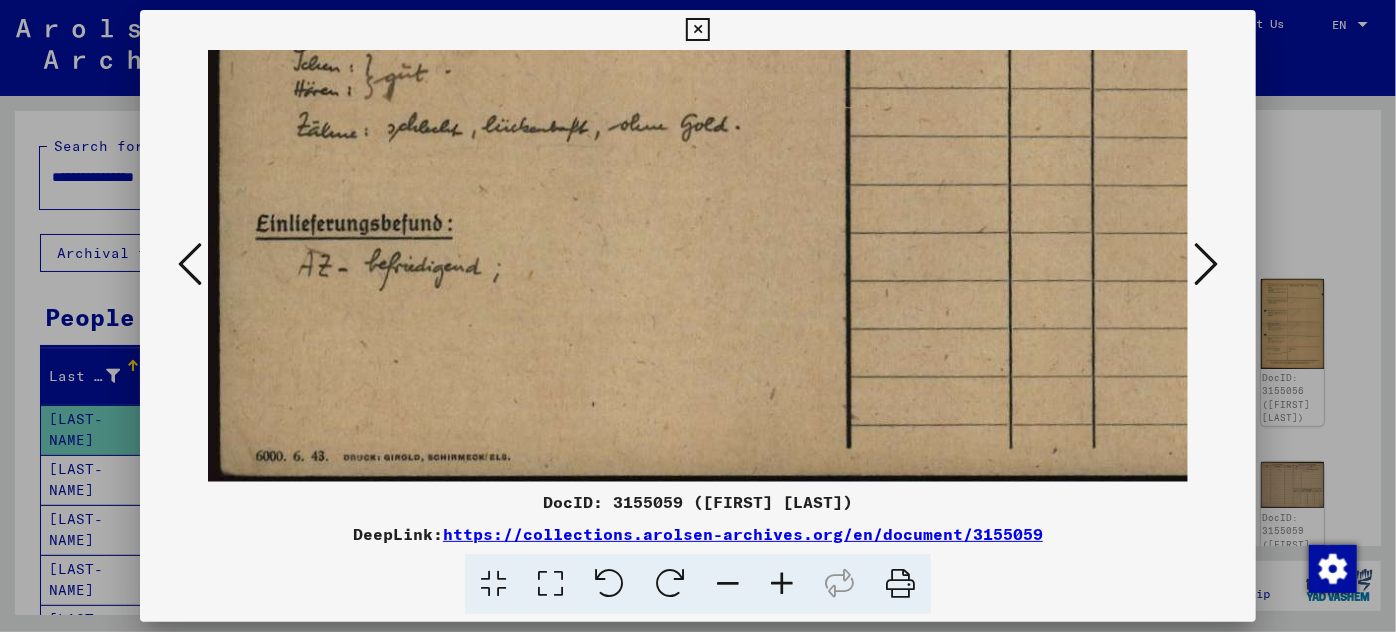 drag, startPoint x: 566, startPoint y: 428, endPoint x: 572, endPoint y: 155, distance: 273.06592 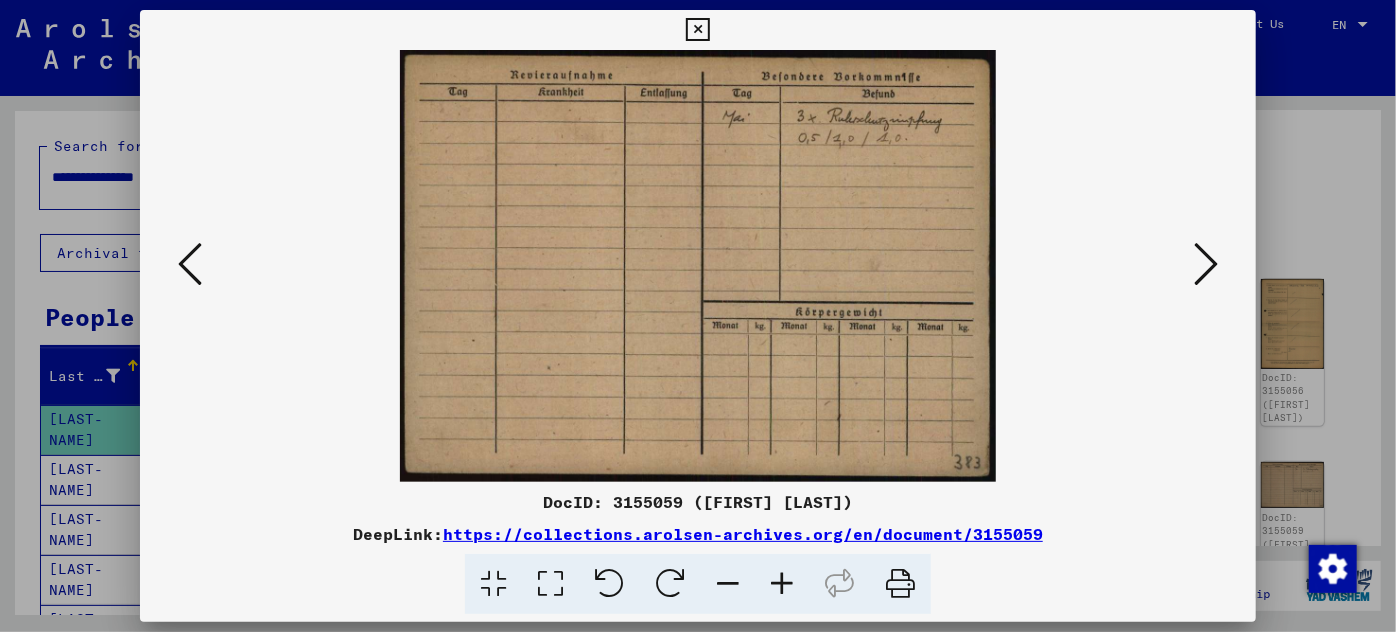 scroll, scrollTop: 0, scrollLeft: 0, axis: both 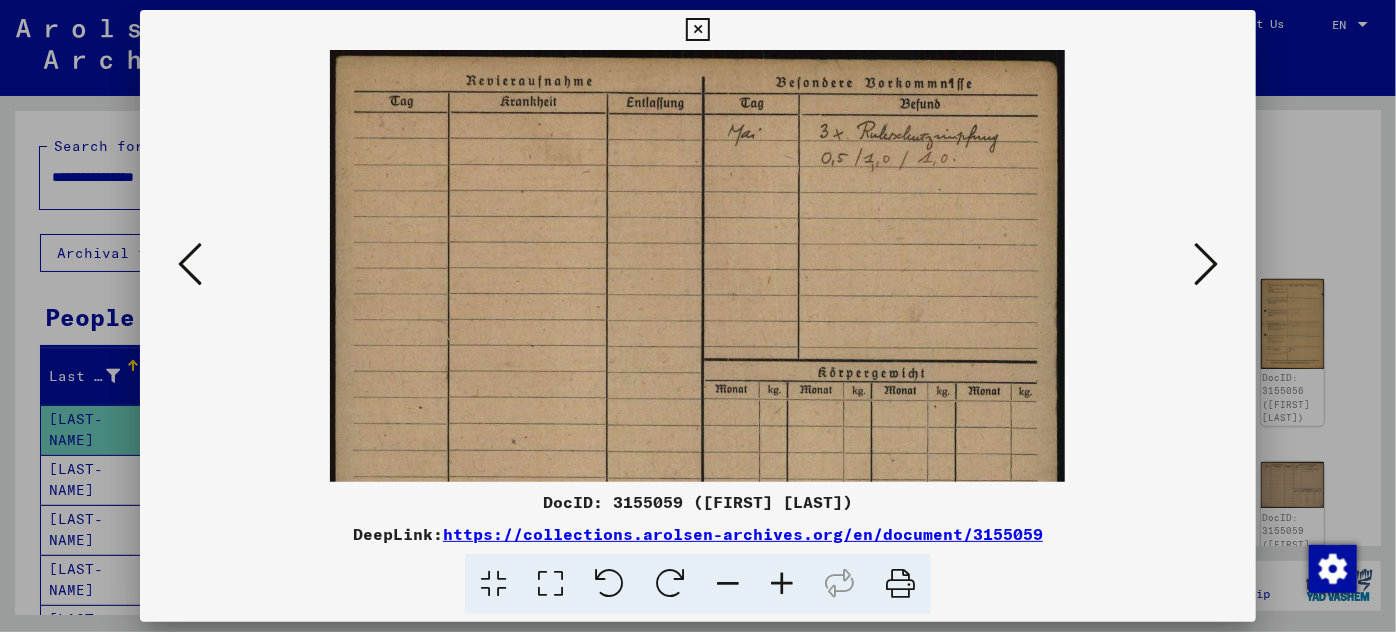 click at bounding box center (782, 584) 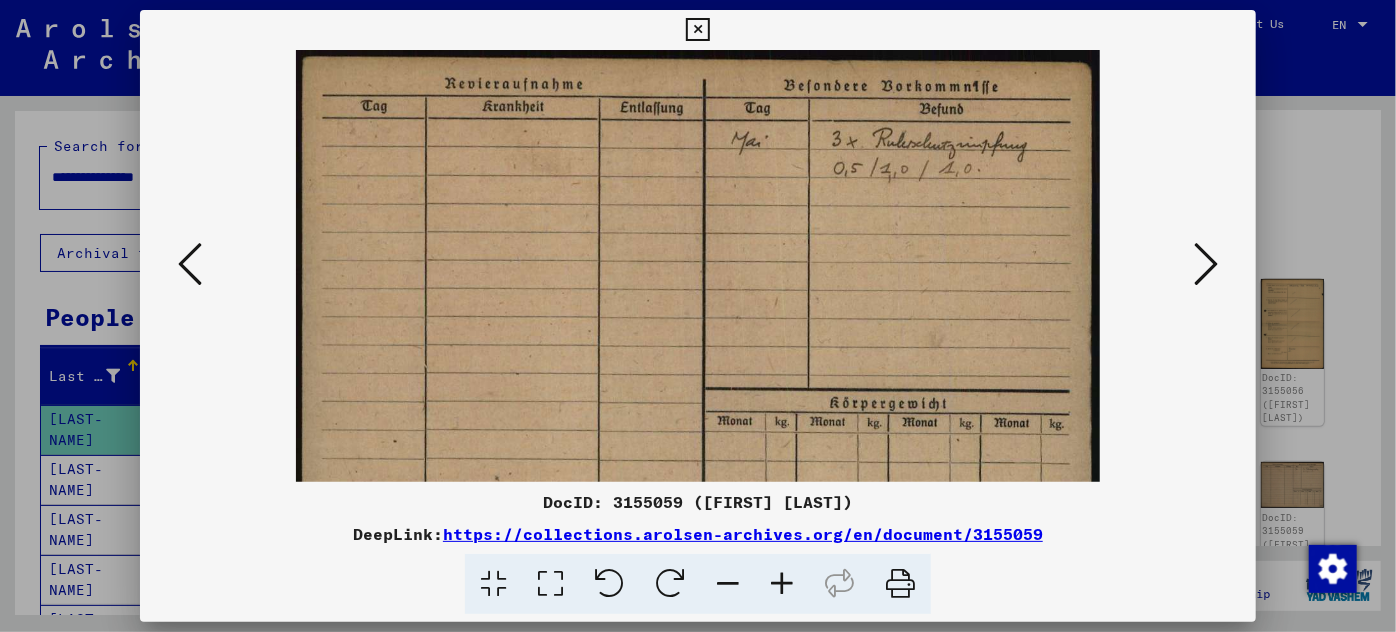 click at bounding box center (782, 584) 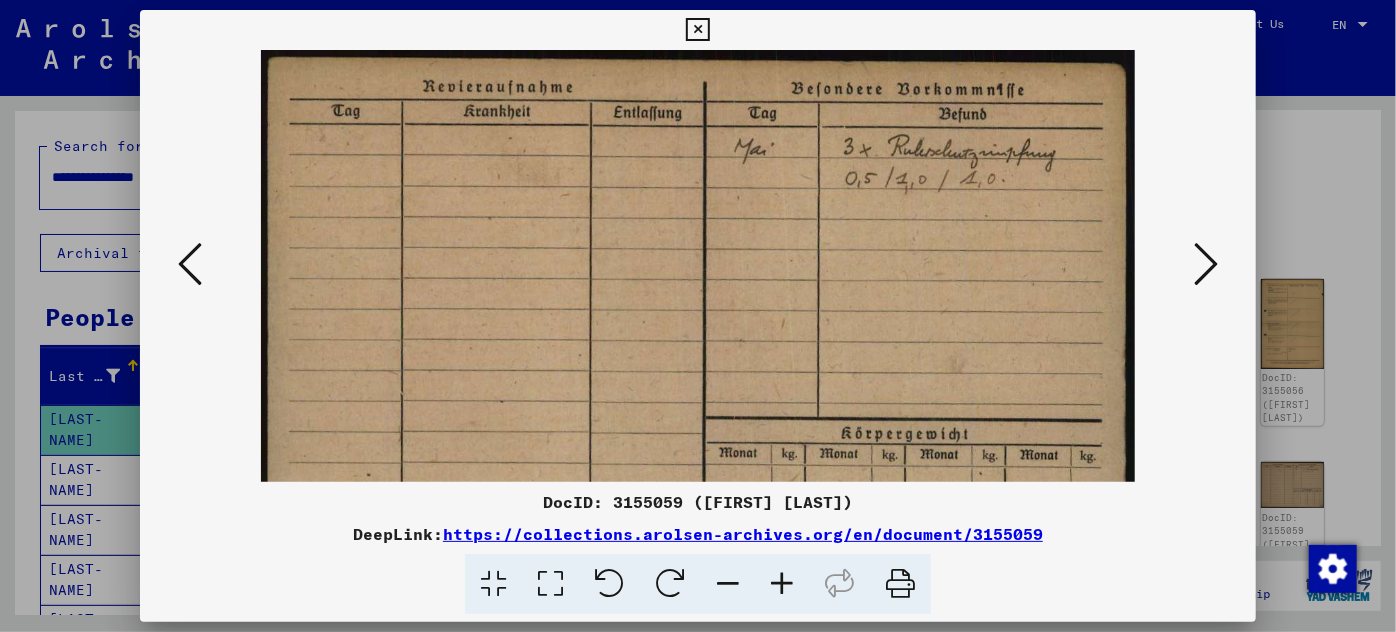 click at bounding box center (782, 584) 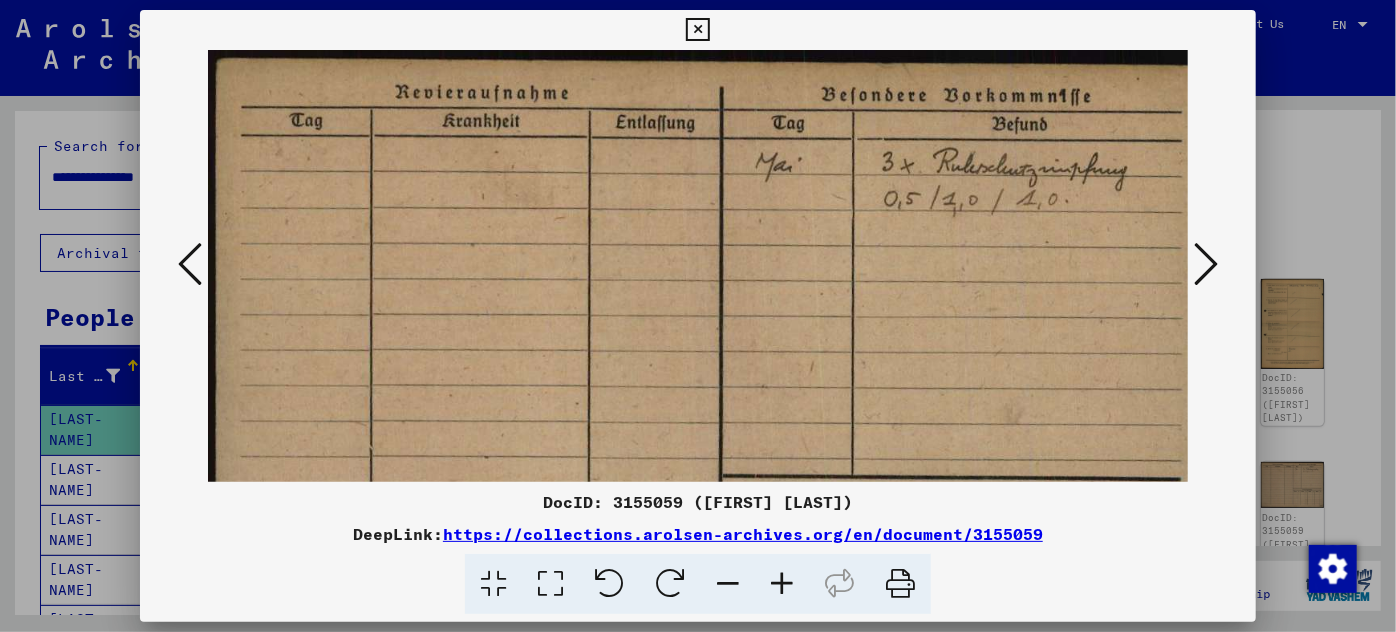 click at bounding box center [190, 264] 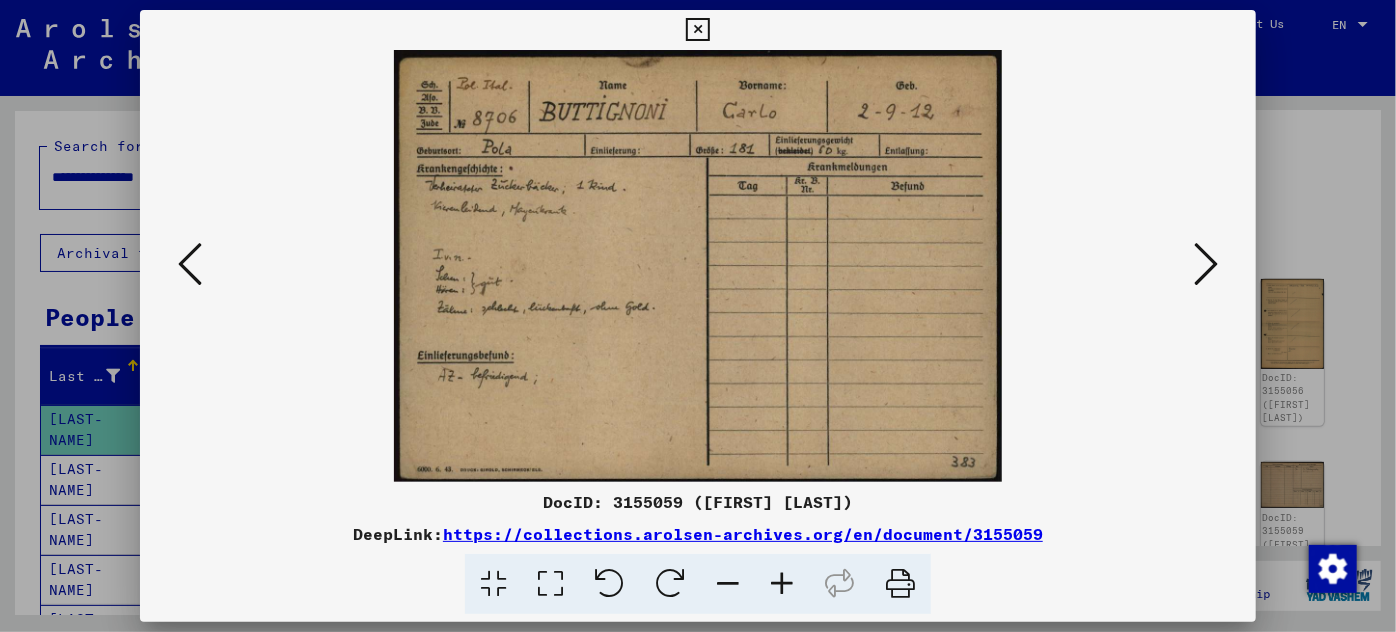 click at bounding box center [782, 584] 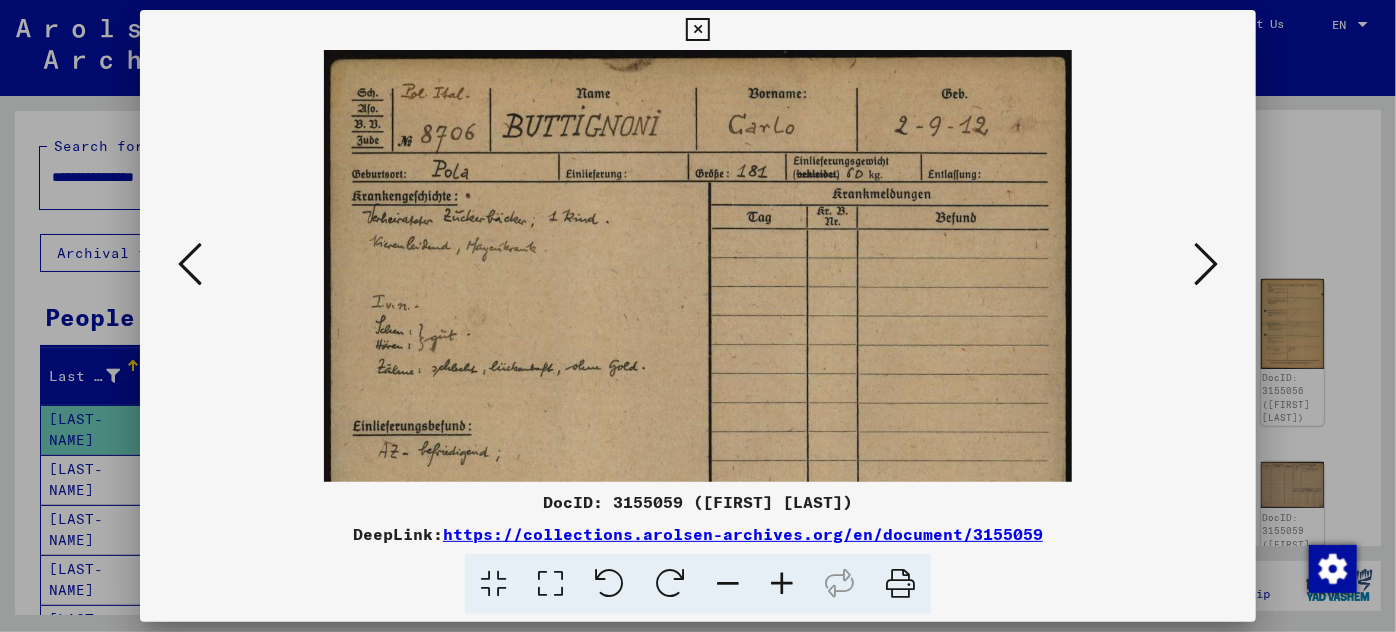 click at bounding box center [782, 584] 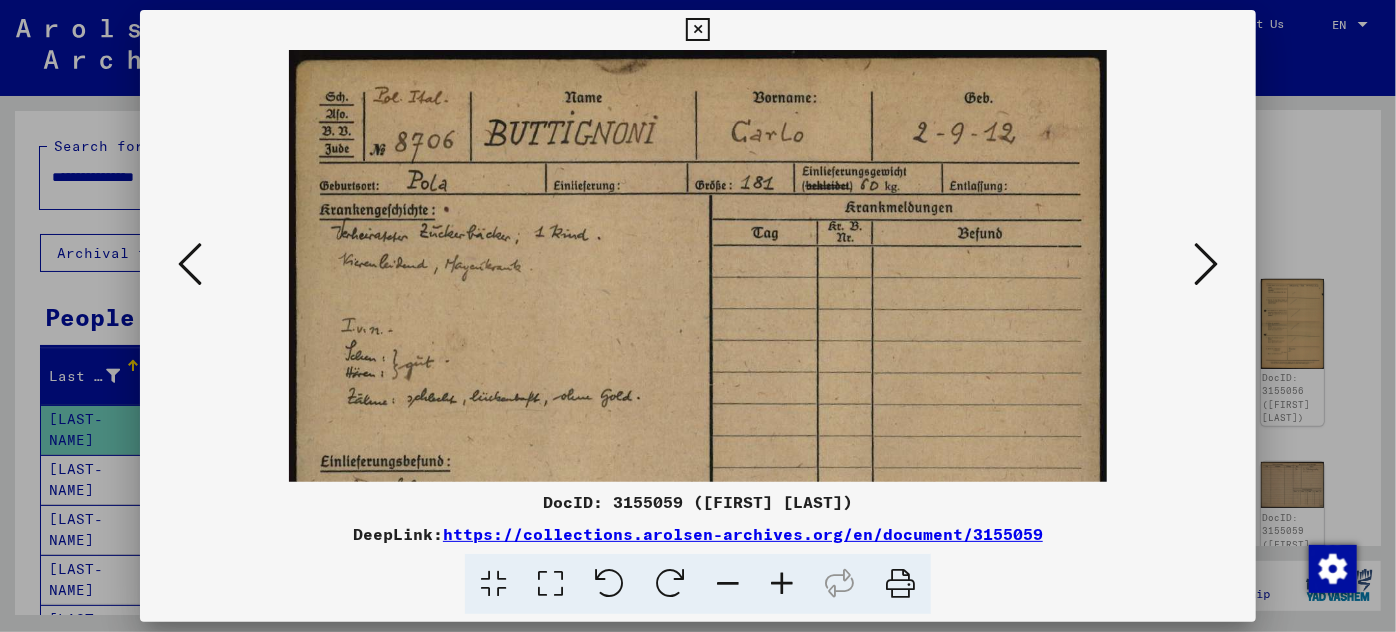 click at bounding box center [782, 584] 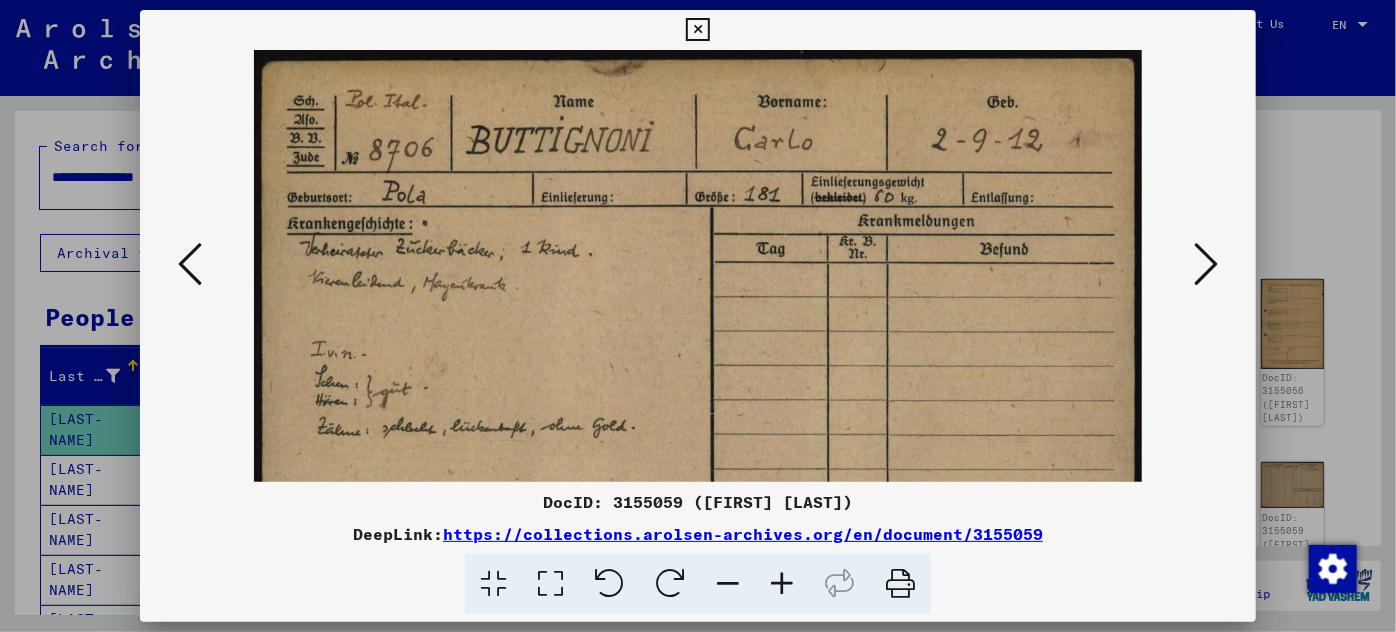 click at bounding box center [782, 584] 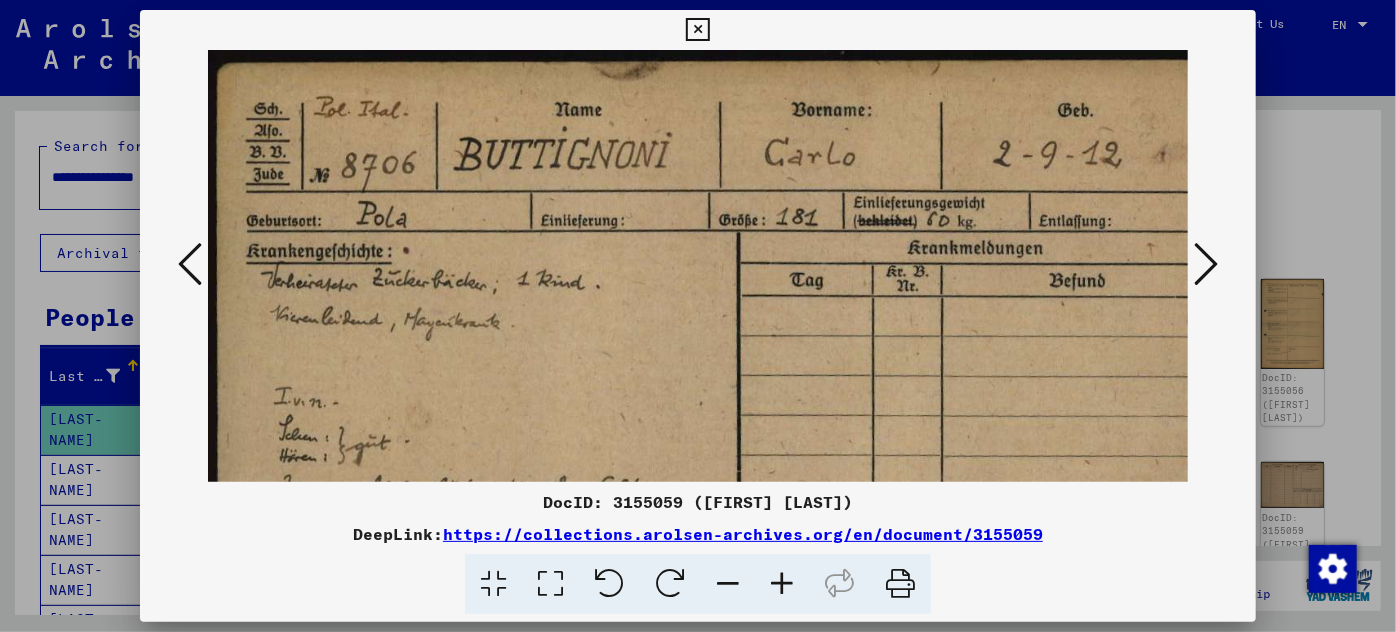 click at bounding box center (782, 584) 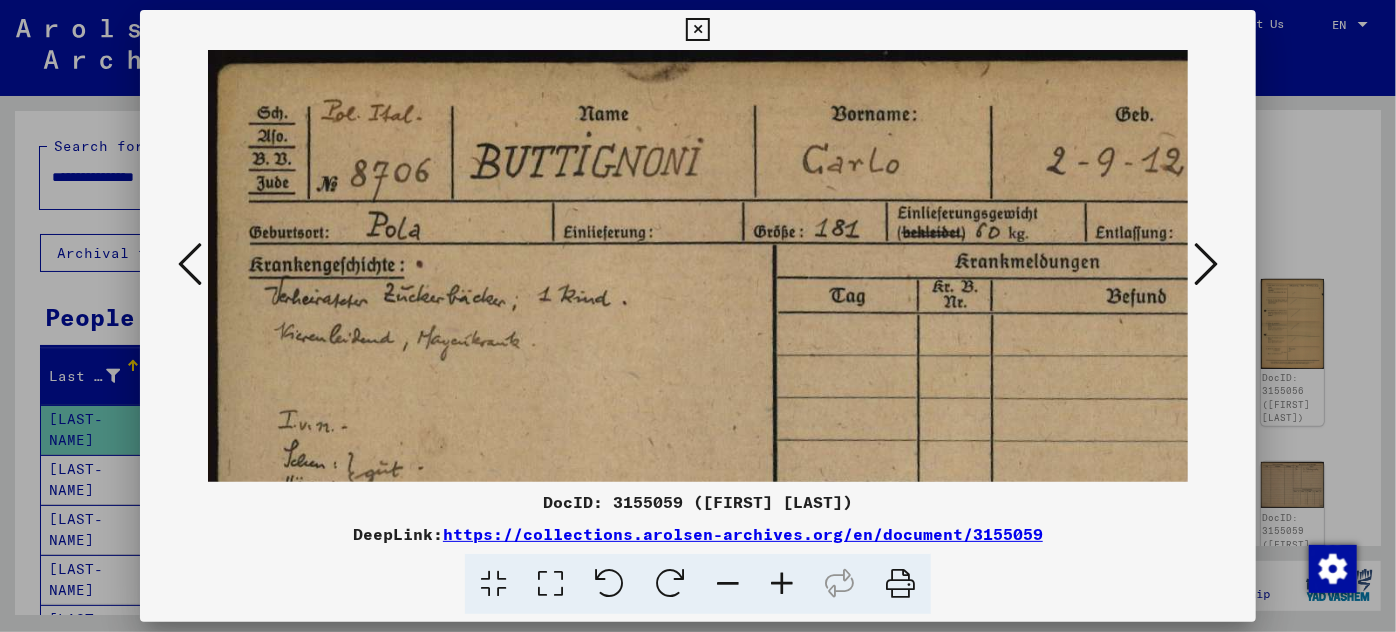 click at bounding box center [782, 584] 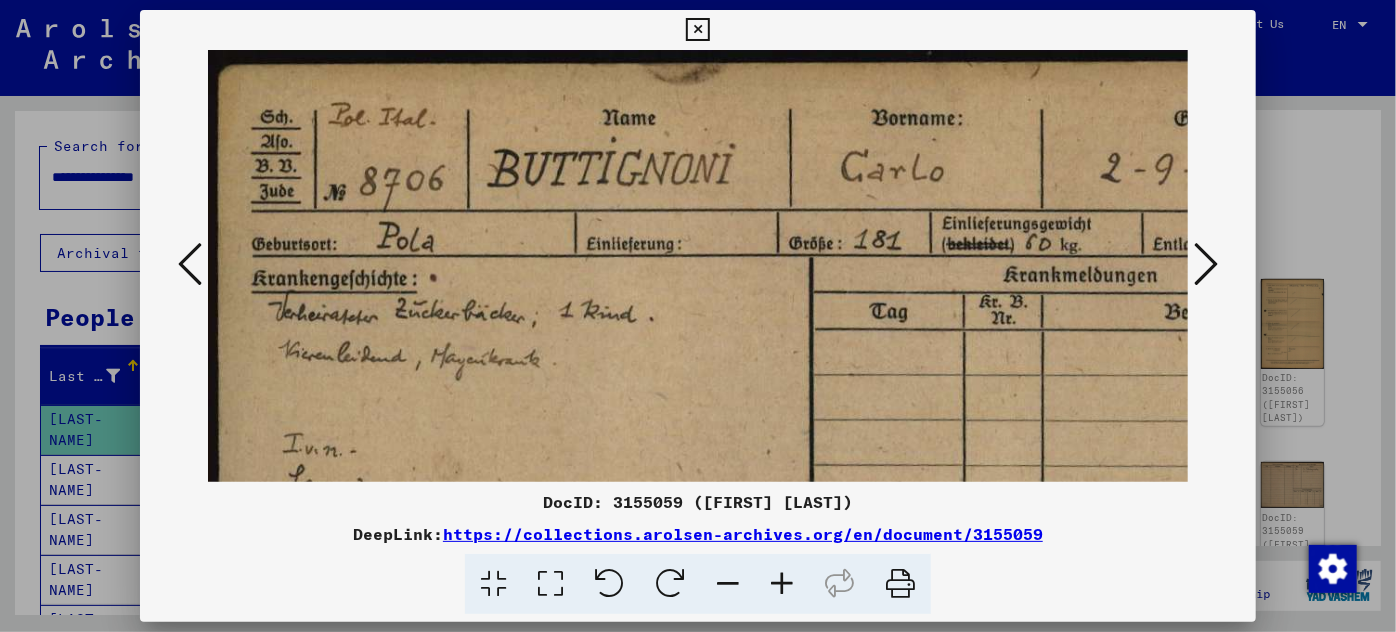 click at bounding box center [782, 584] 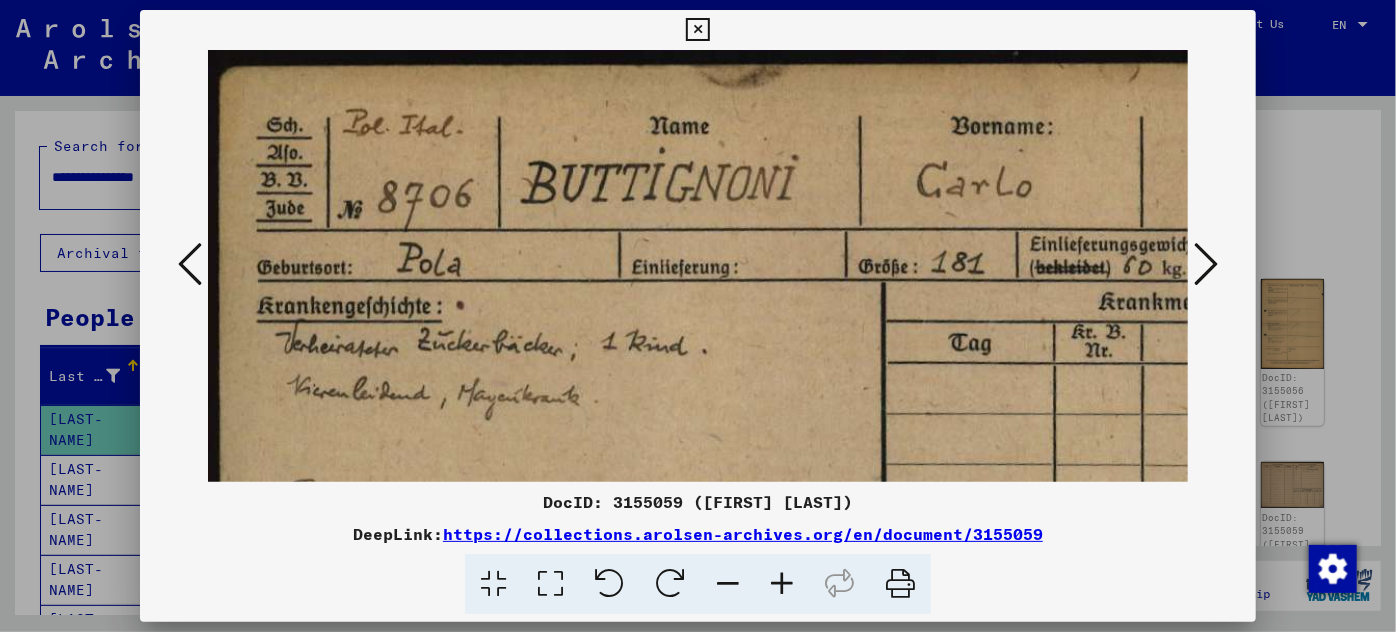 click at bounding box center (782, 584) 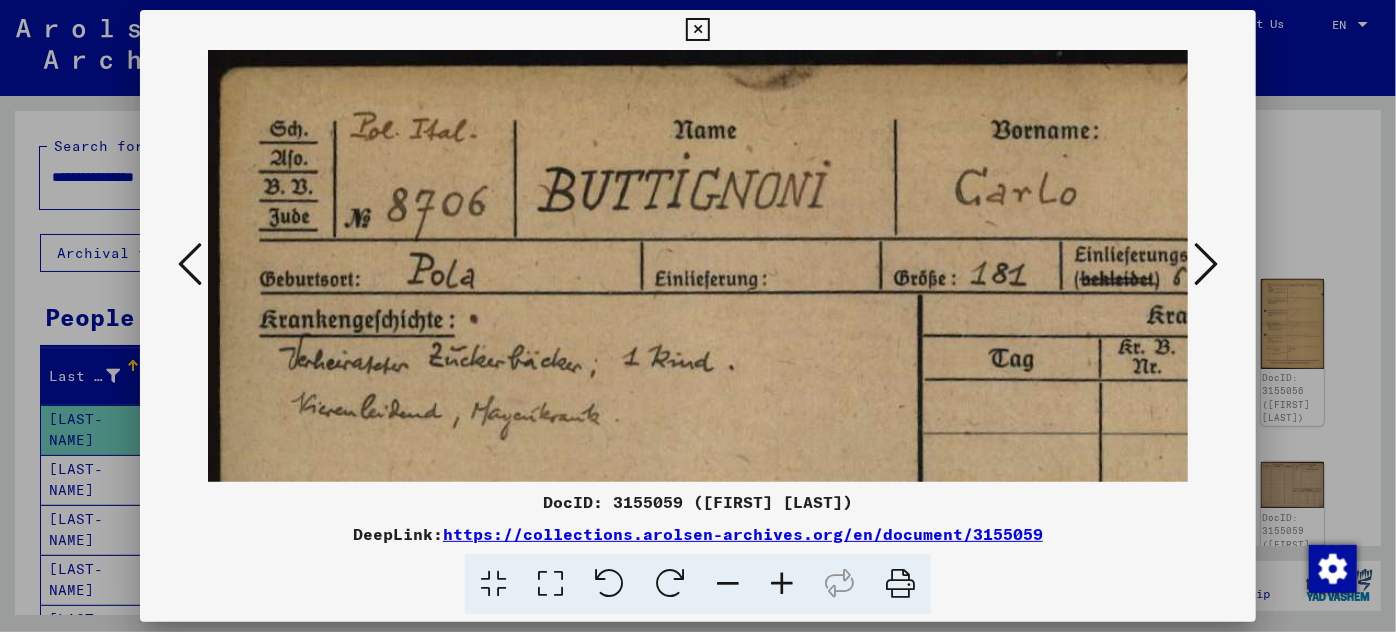 scroll, scrollTop: 0, scrollLeft: 0, axis: both 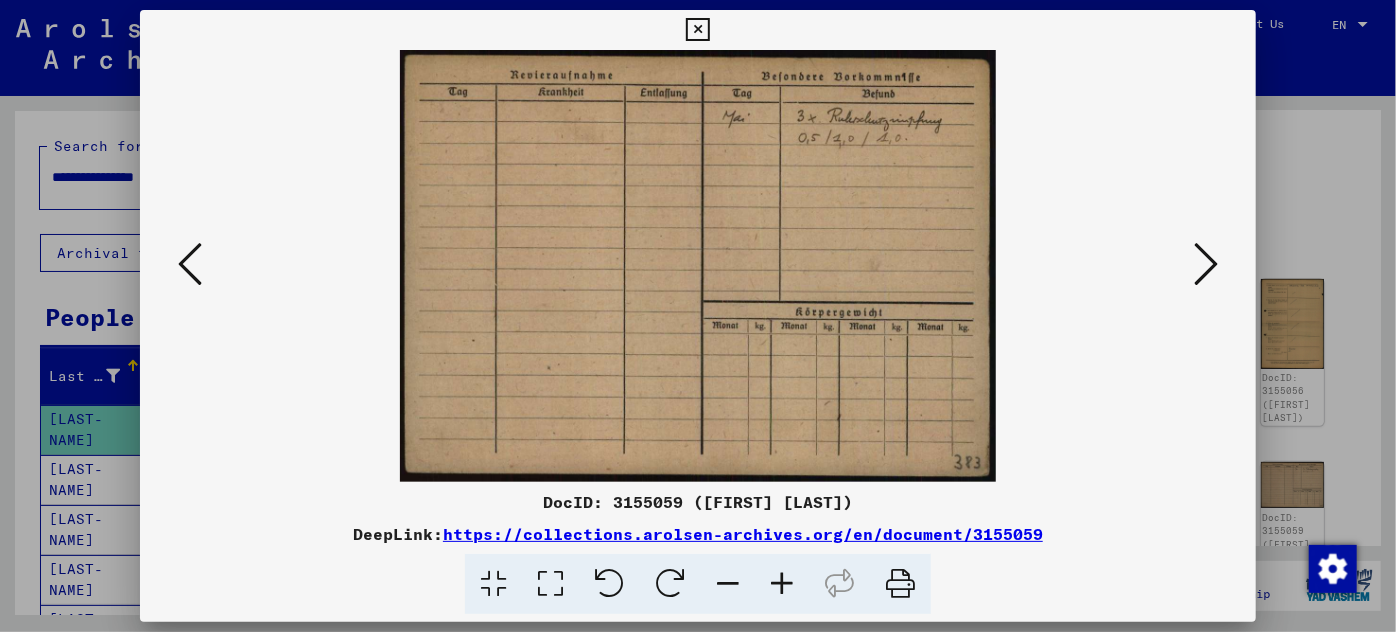click at bounding box center (1206, 264) 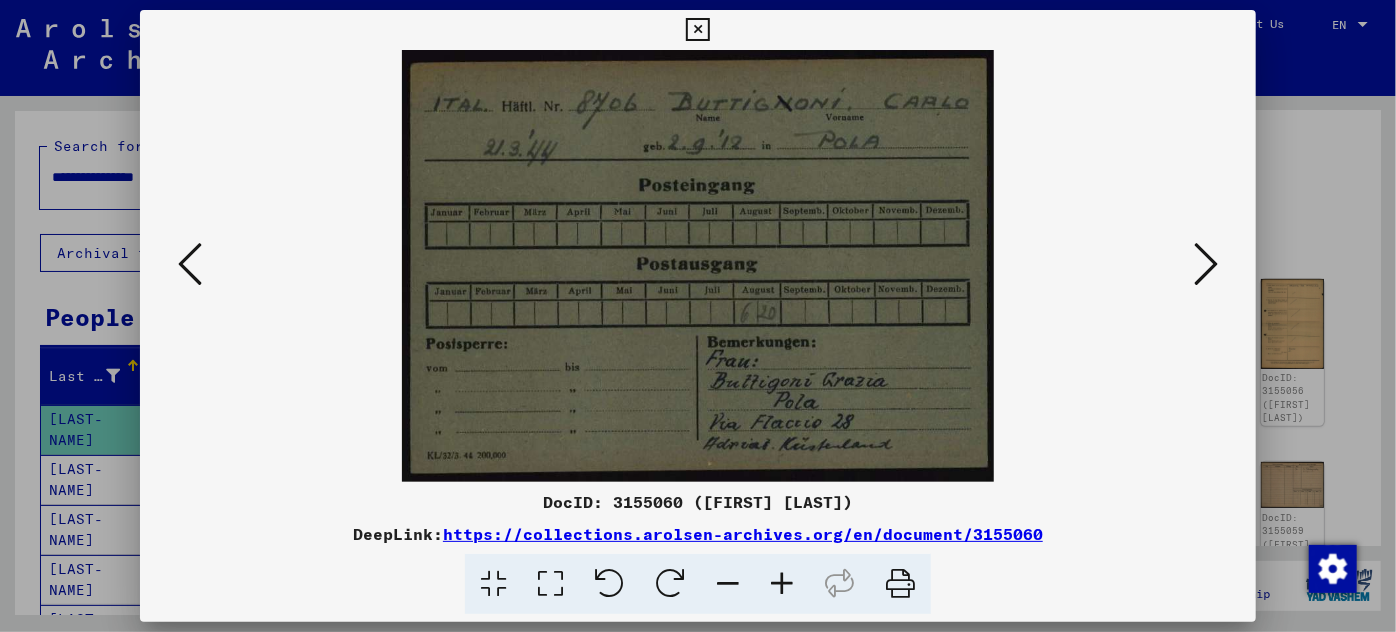click at bounding box center [698, 266] 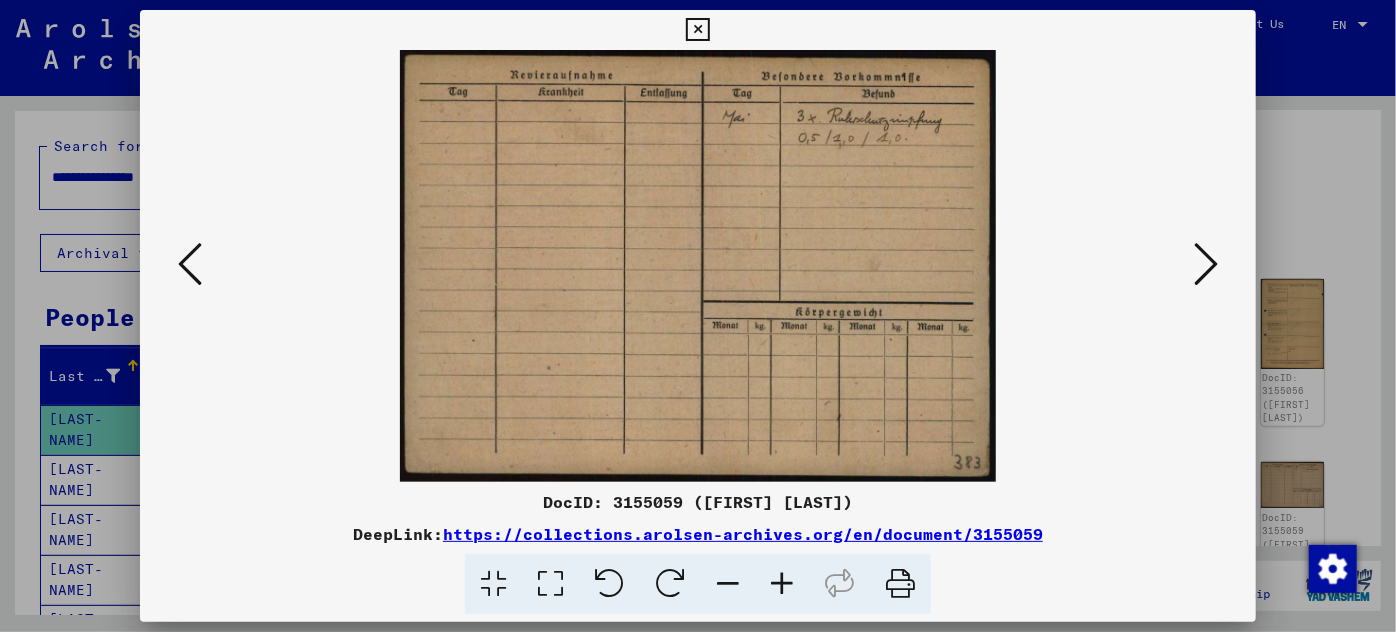click at bounding box center (190, 264) 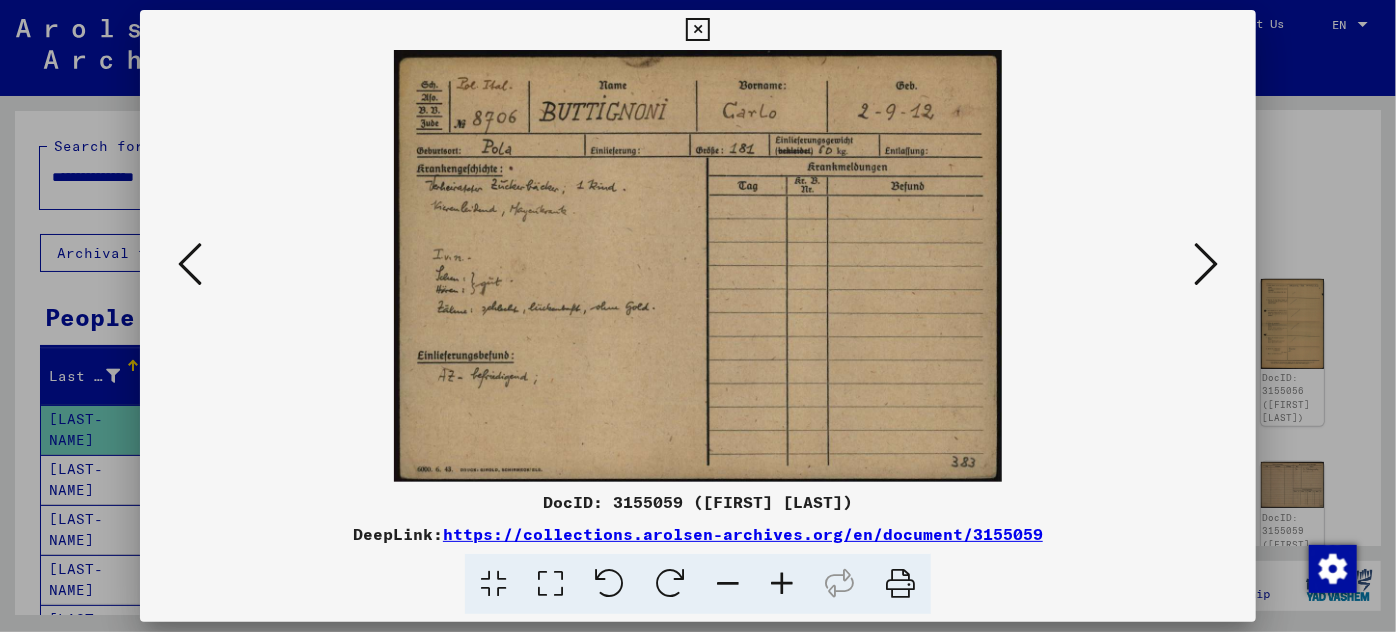 click at bounding box center (190, 264) 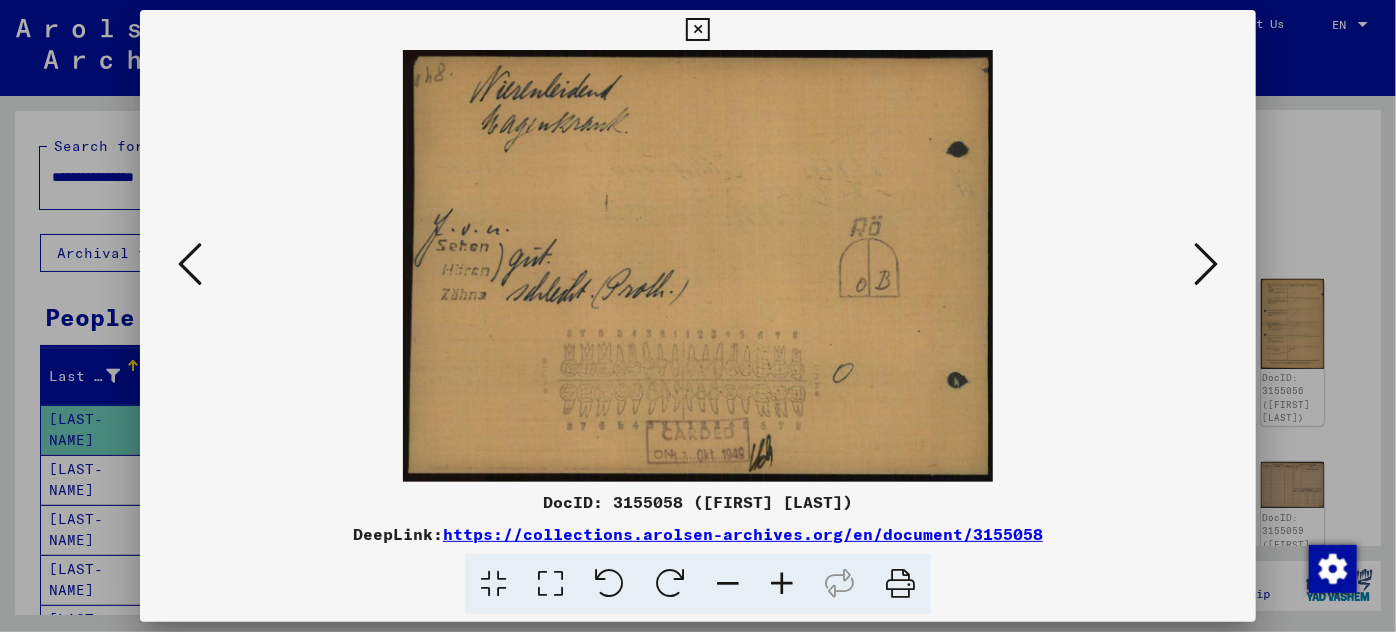 click at bounding box center (190, 264) 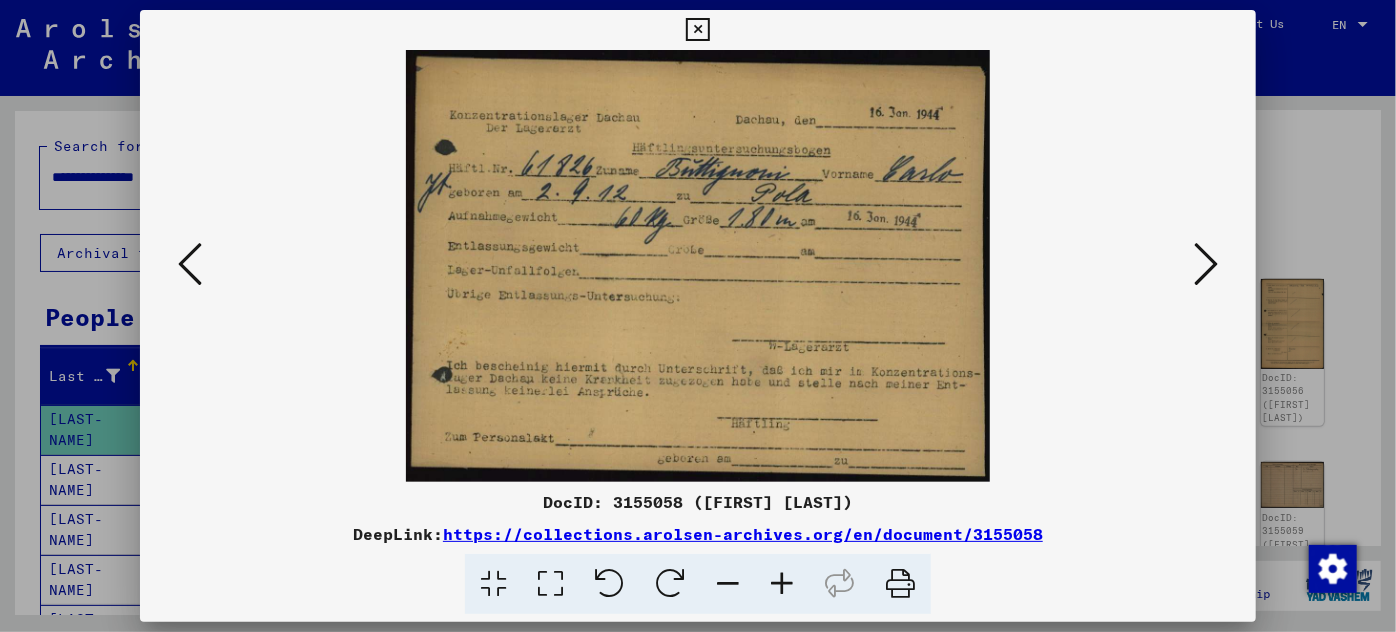click at bounding box center (190, 264) 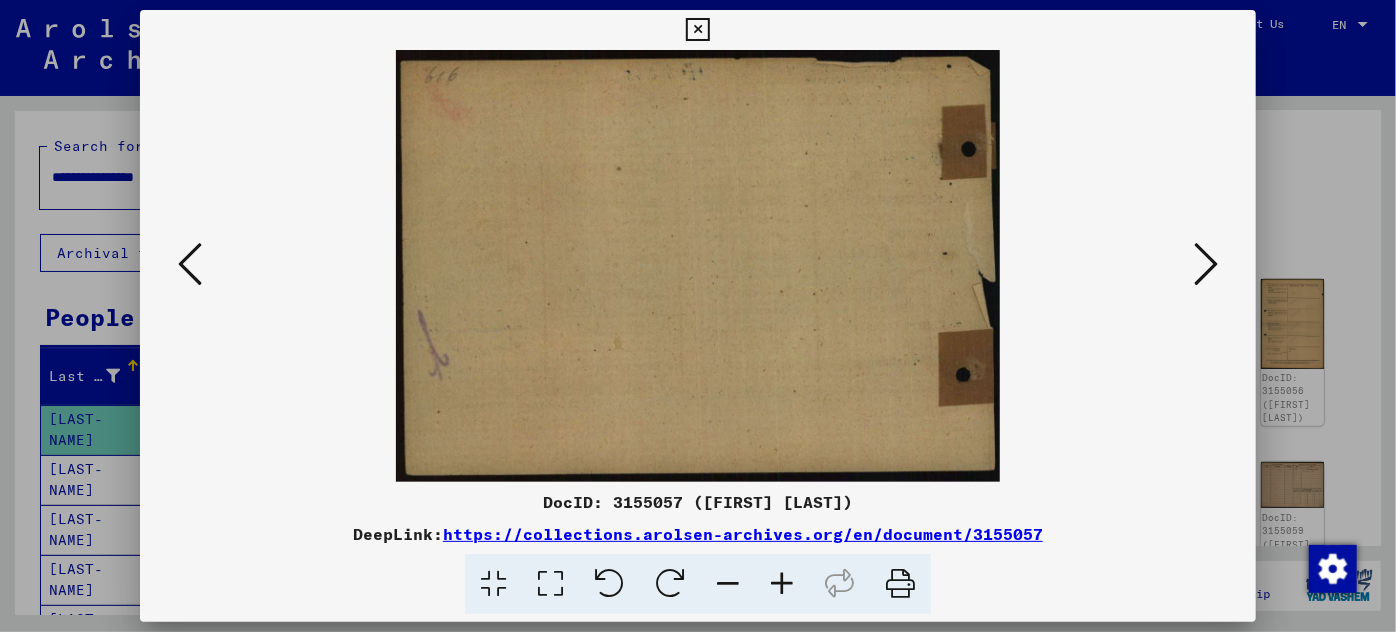 click at bounding box center (190, 264) 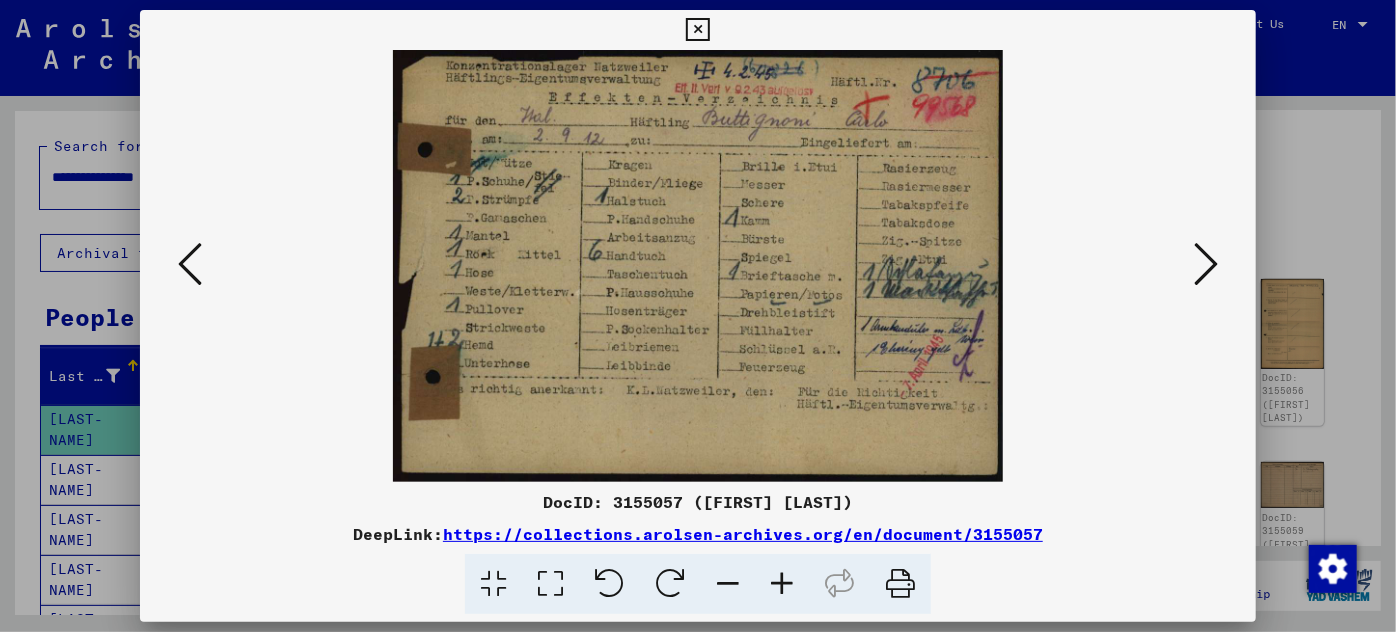 click at bounding box center (782, 584) 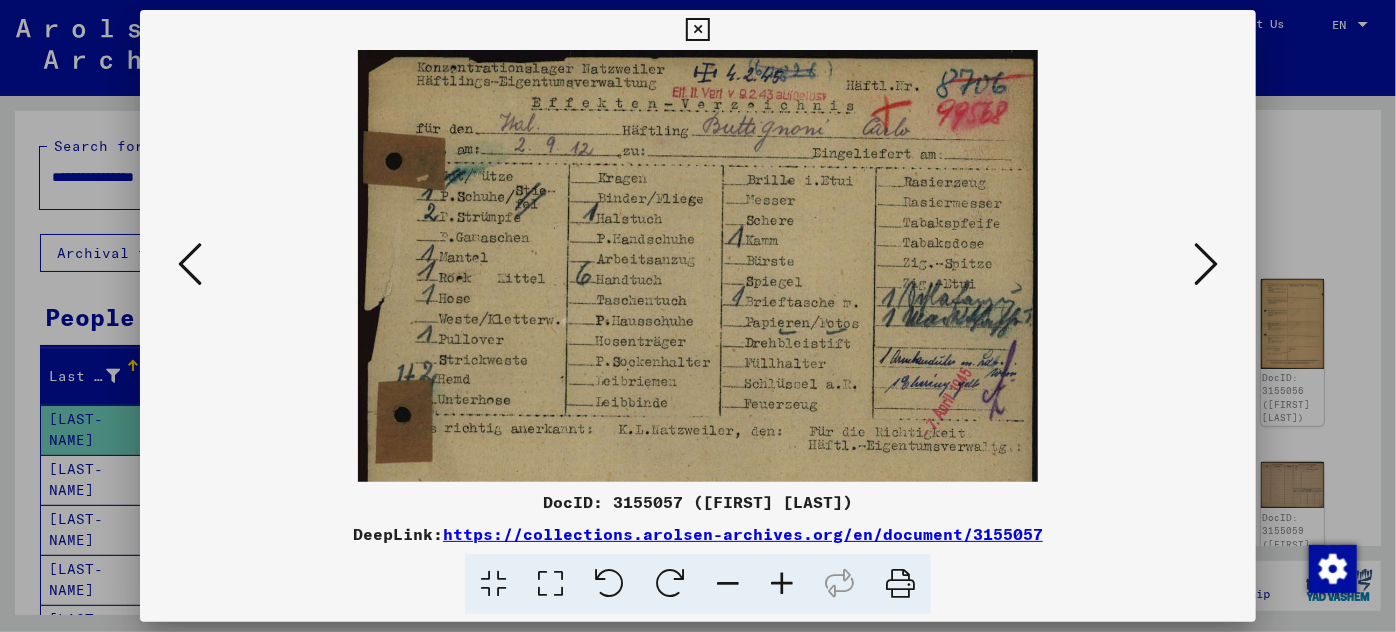 click at bounding box center [782, 584] 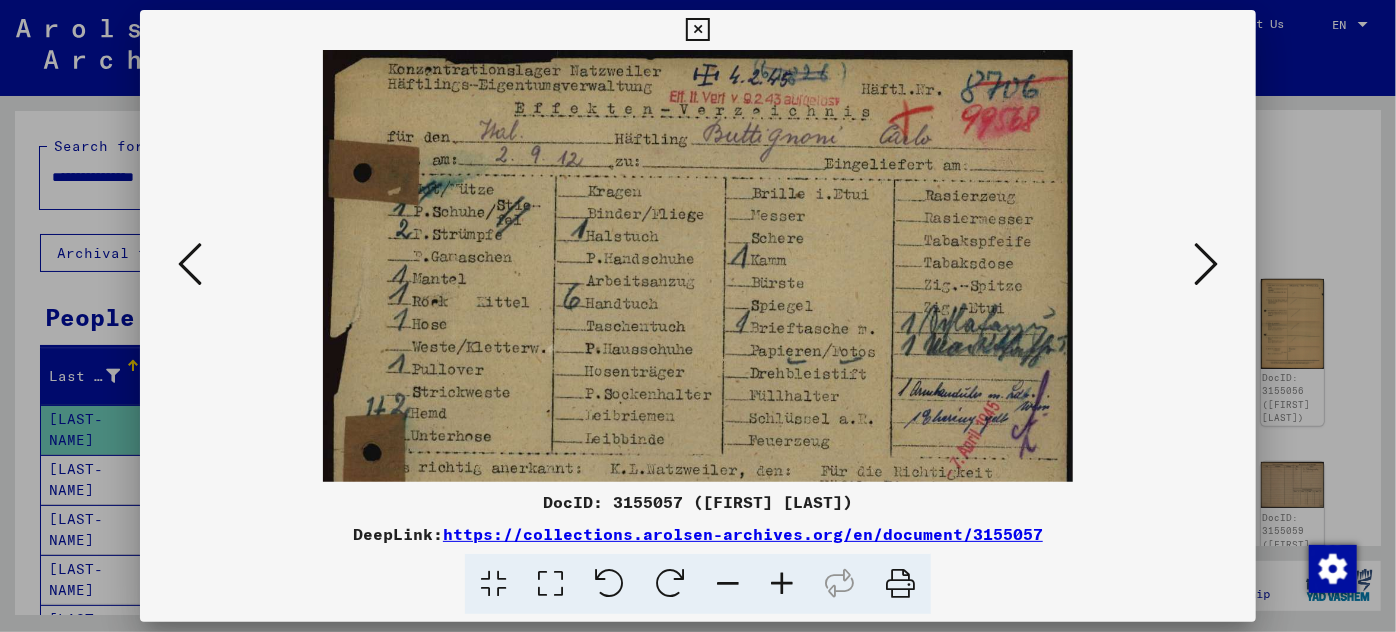 click at bounding box center (782, 584) 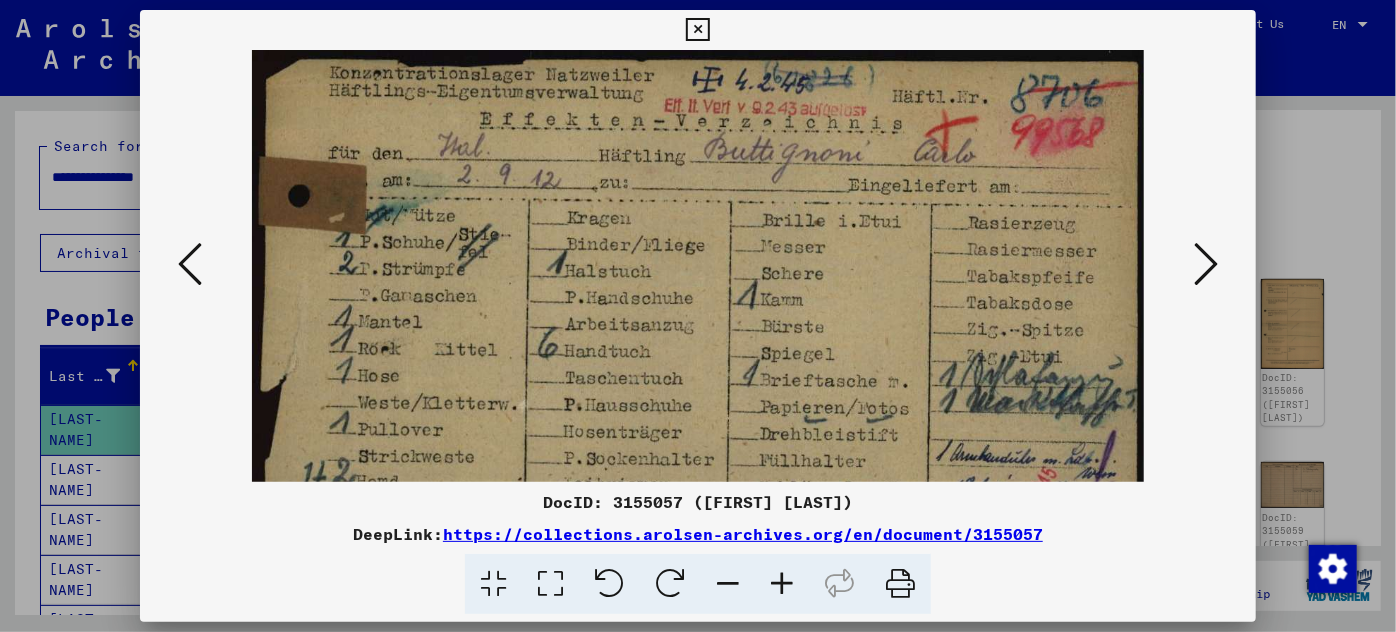 click at bounding box center [782, 584] 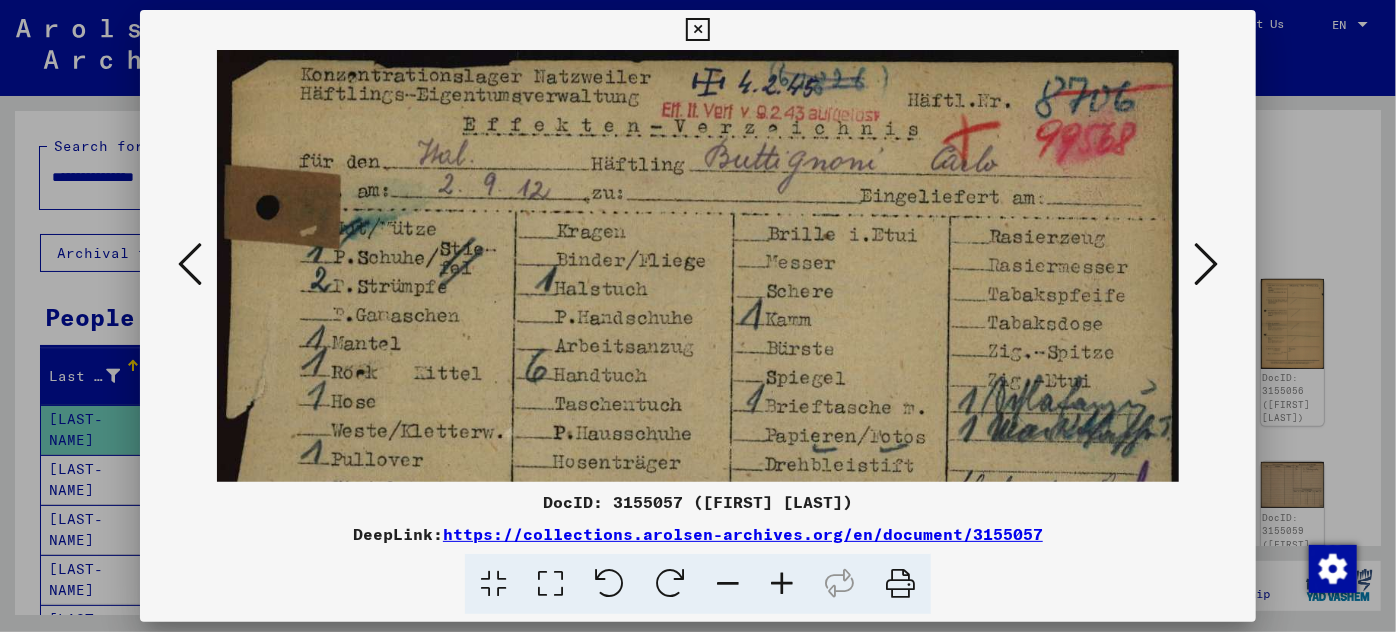 click at bounding box center [782, 584] 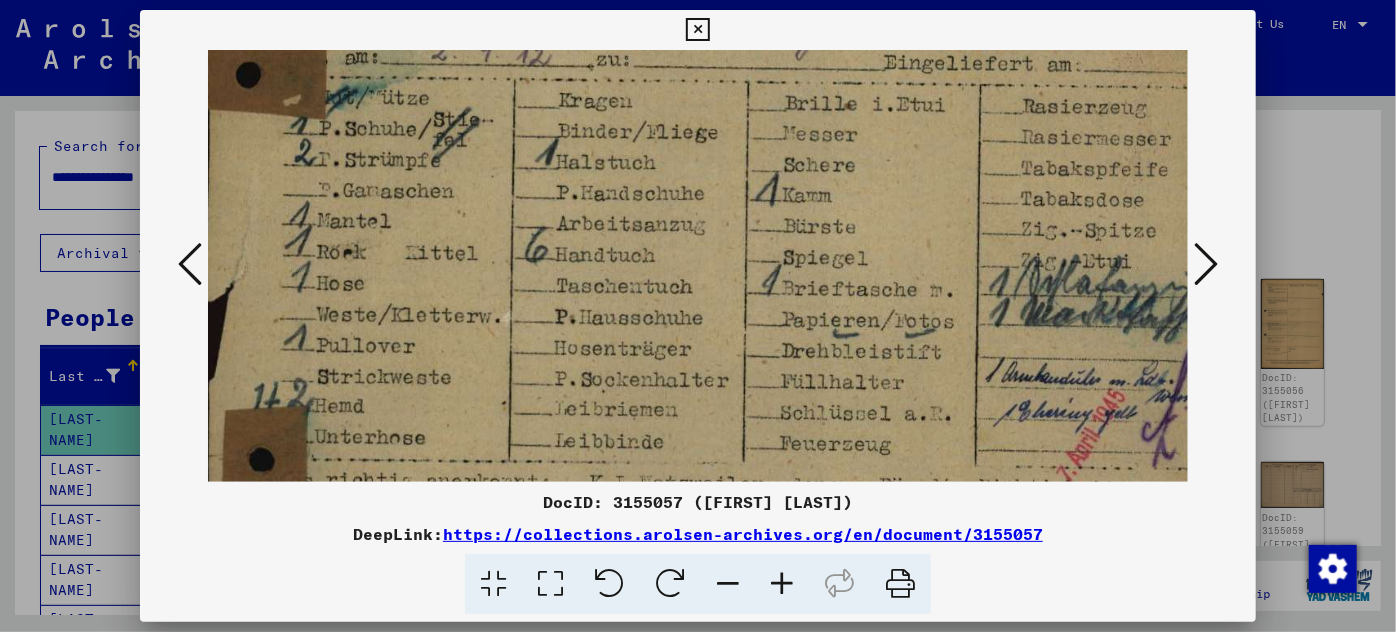 scroll, scrollTop: 154, scrollLeft: 14, axis: both 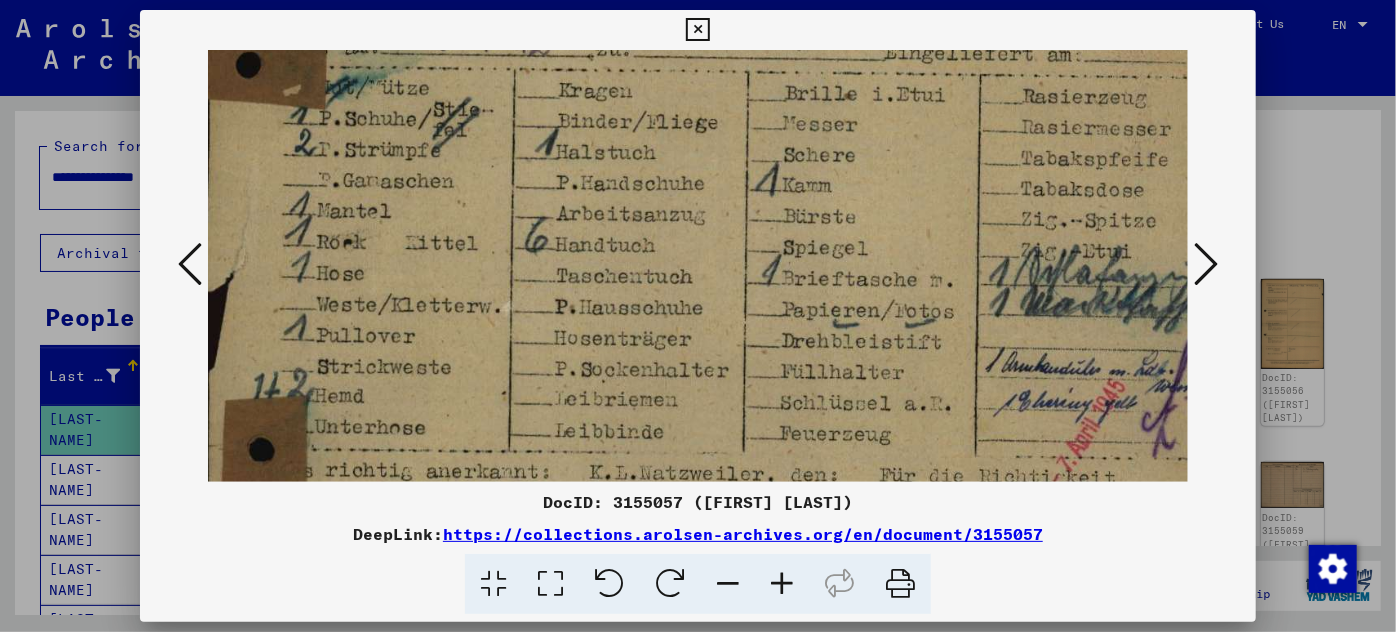 drag, startPoint x: 723, startPoint y: 452, endPoint x: 706, endPoint y: 298, distance: 154.93547 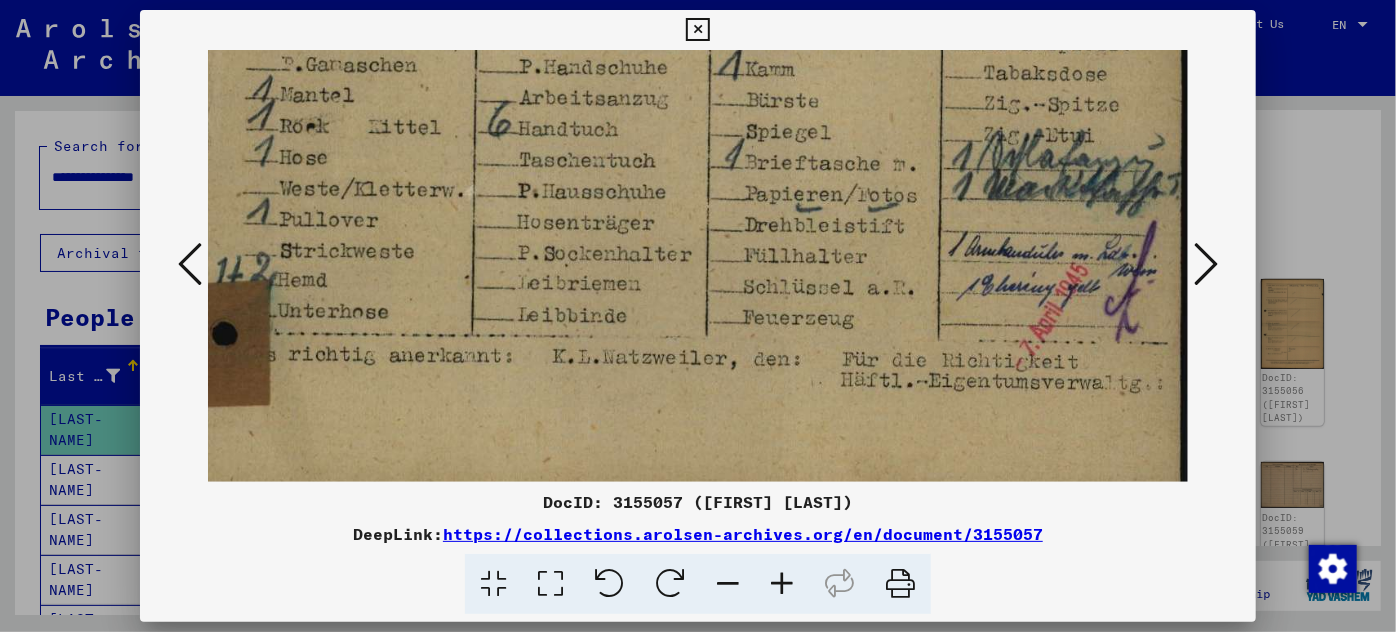 scroll, scrollTop: 266, scrollLeft: 51, axis: both 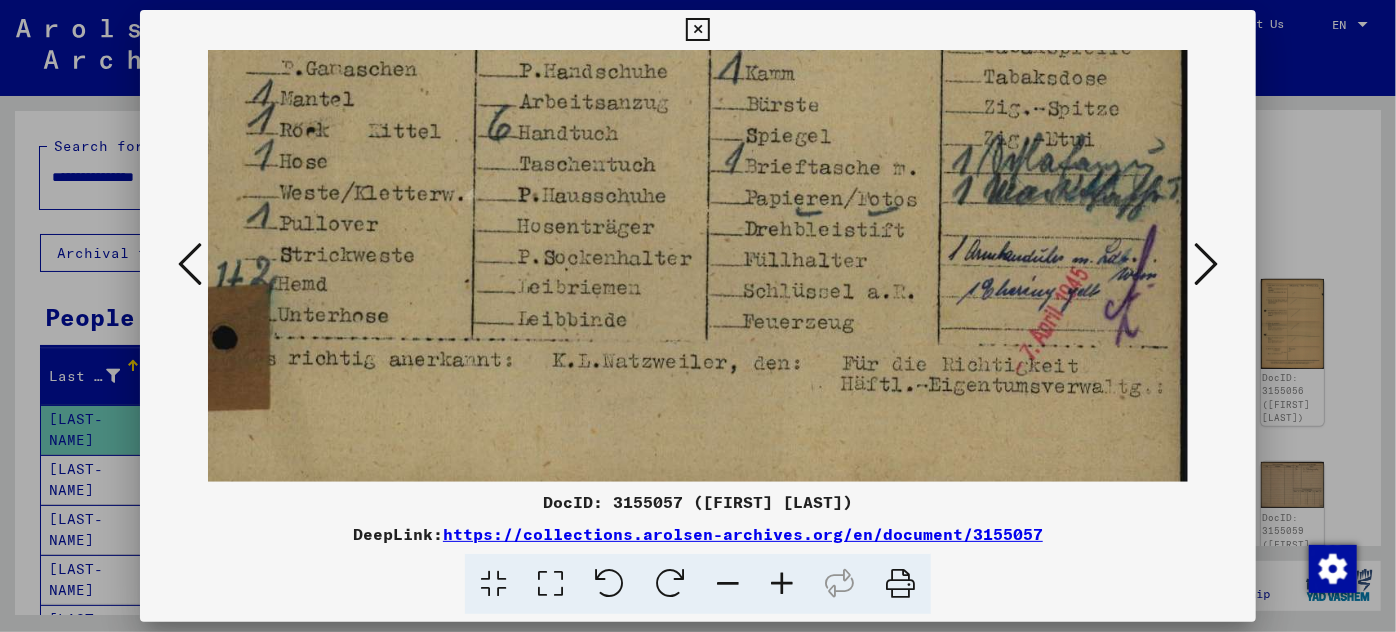 drag, startPoint x: 731, startPoint y: 426, endPoint x: 451, endPoint y: 317, distance: 300.46796 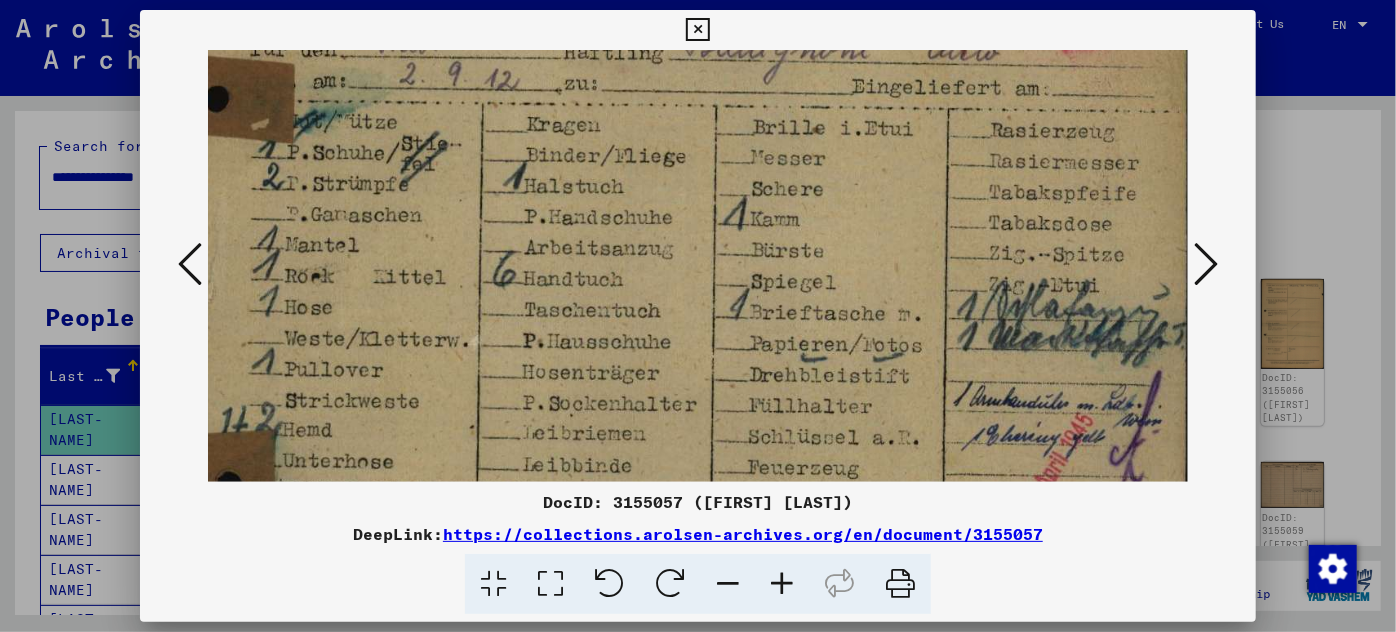 scroll, scrollTop: 98, scrollLeft: 43, axis: both 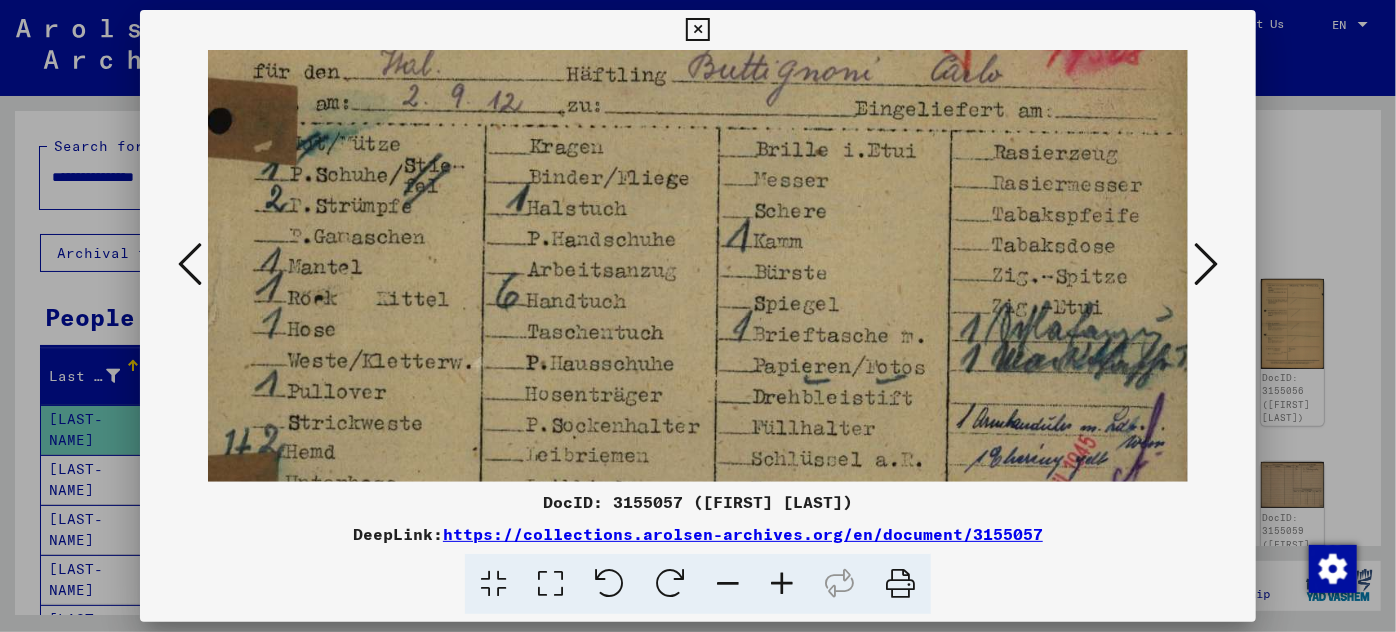 drag, startPoint x: 806, startPoint y: 238, endPoint x: 815, endPoint y: 412, distance: 174.2326 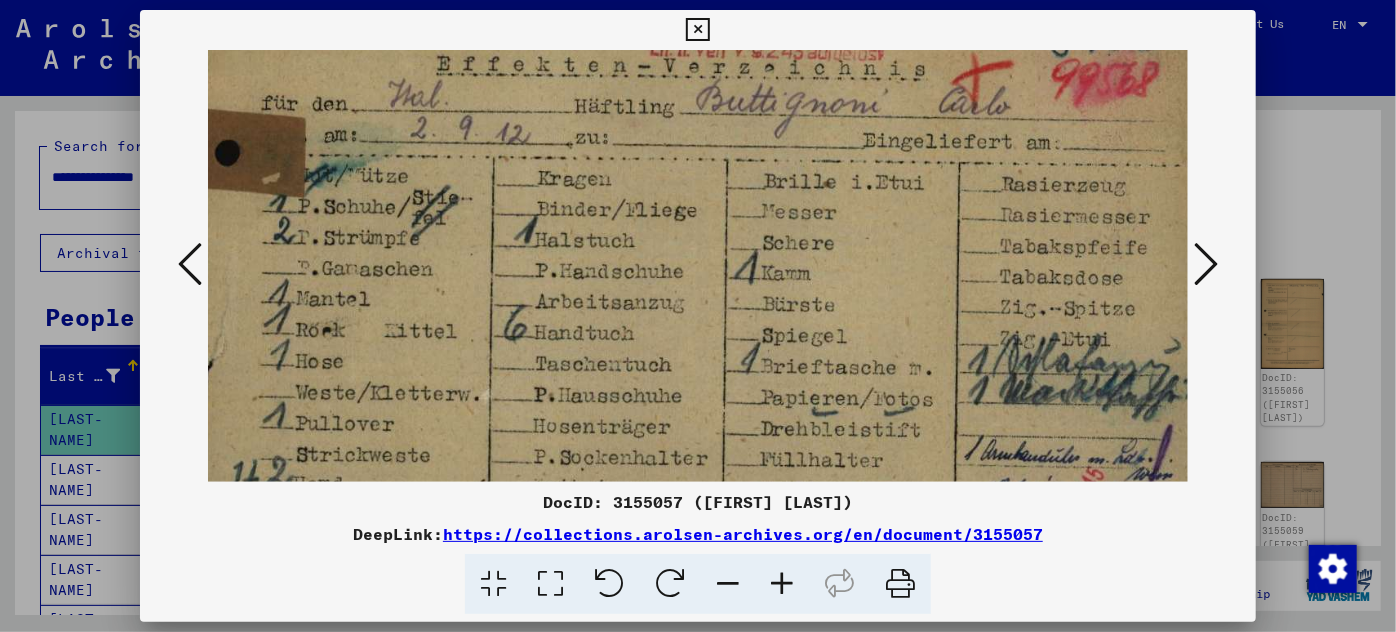 scroll, scrollTop: 50, scrollLeft: 37, axis: both 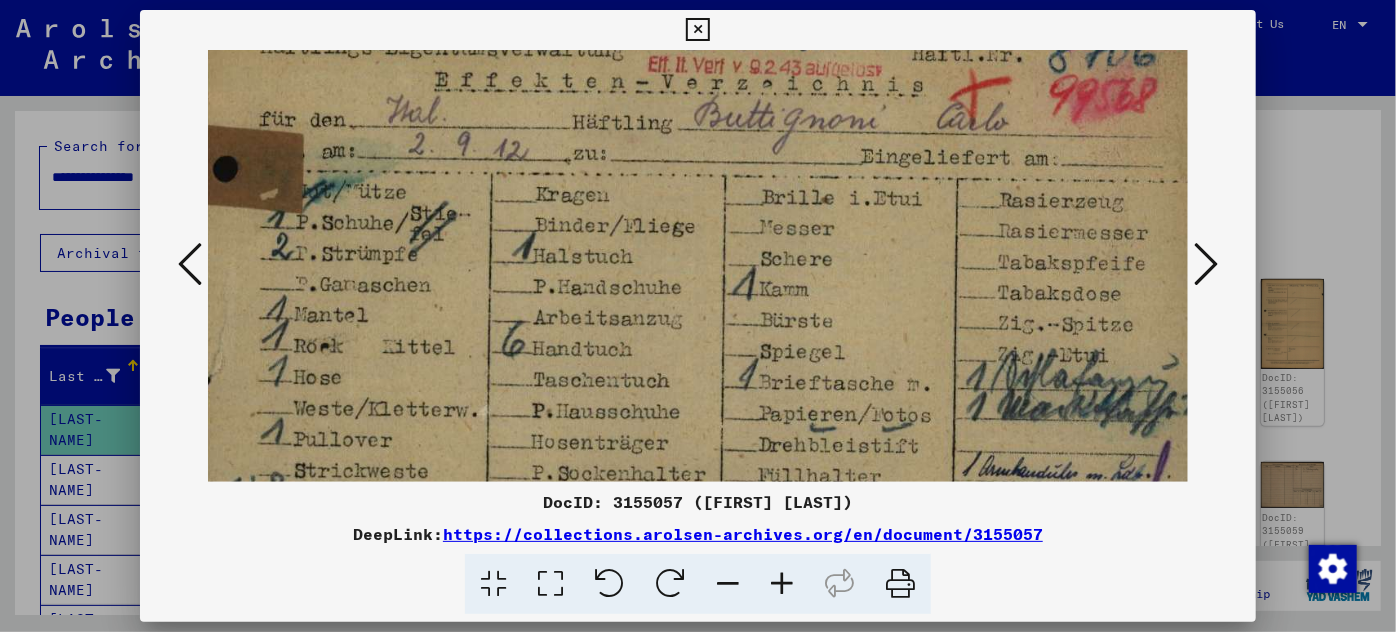 drag, startPoint x: 407, startPoint y: 405, endPoint x: 408, endPoint y: 482, distance: 77.00649 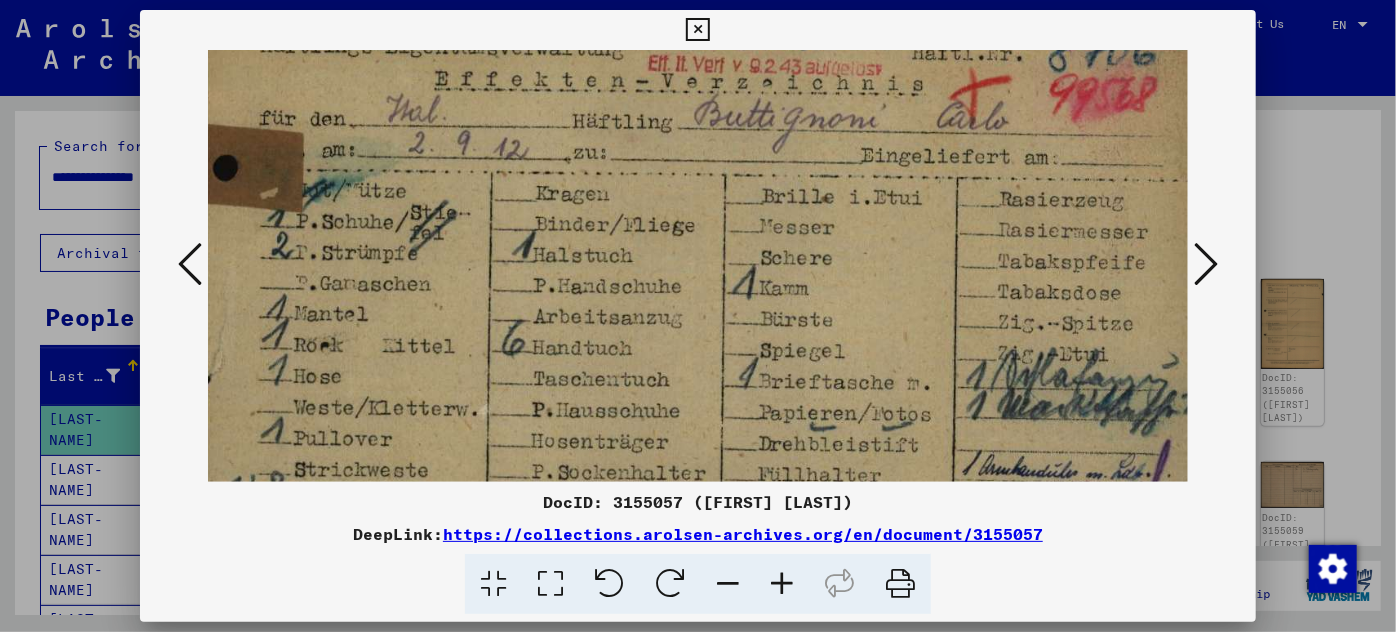 click at bounding box center [1206, 264] 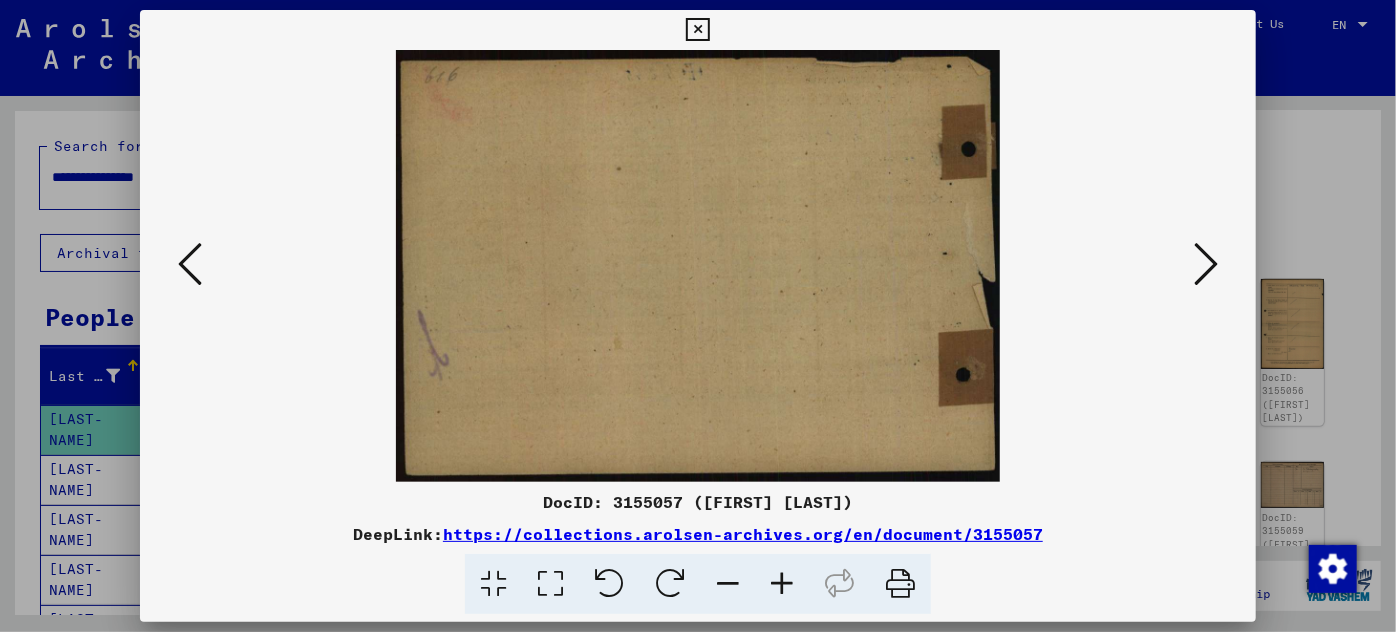 click at bounding box center [1206, 264] 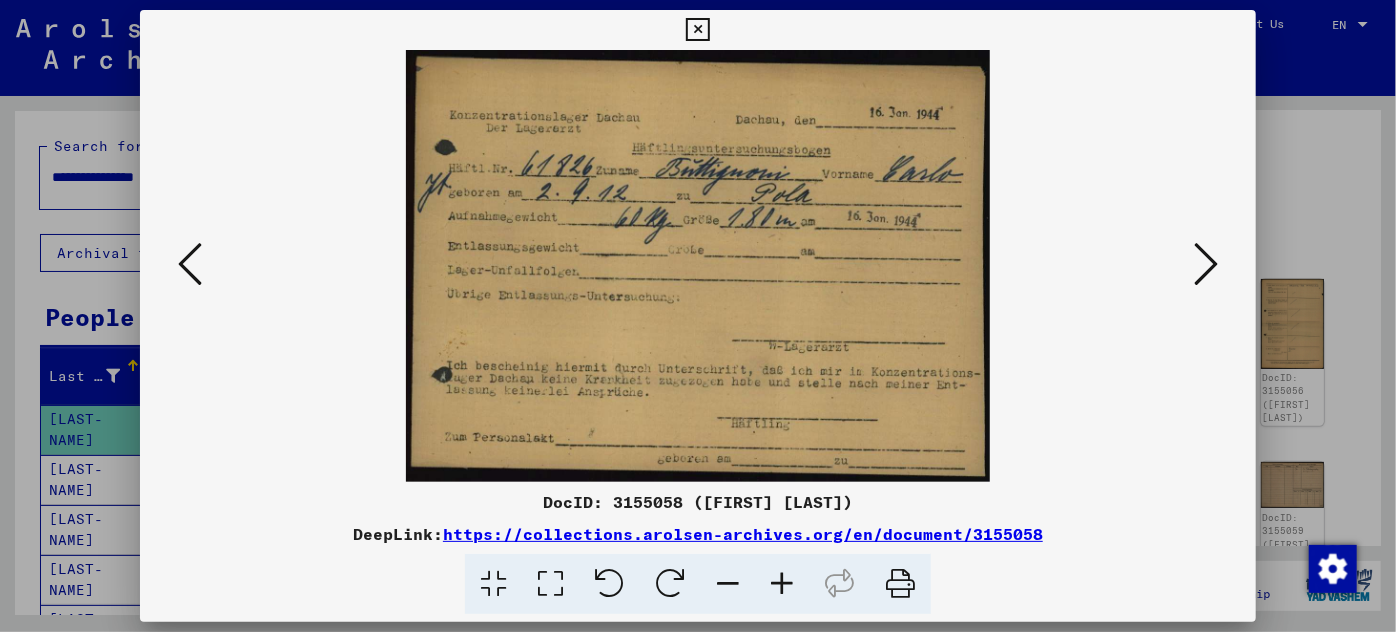click at bounding box center [1206, 264] 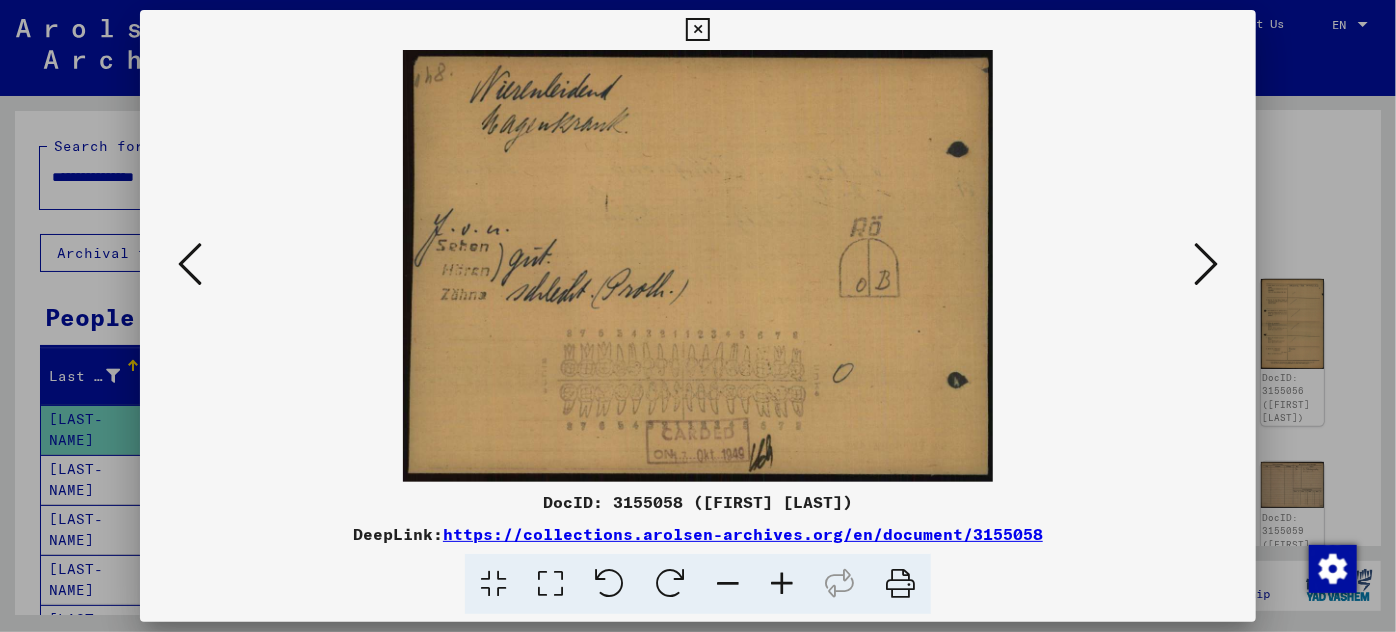 click at bounding box center [1206, 264] 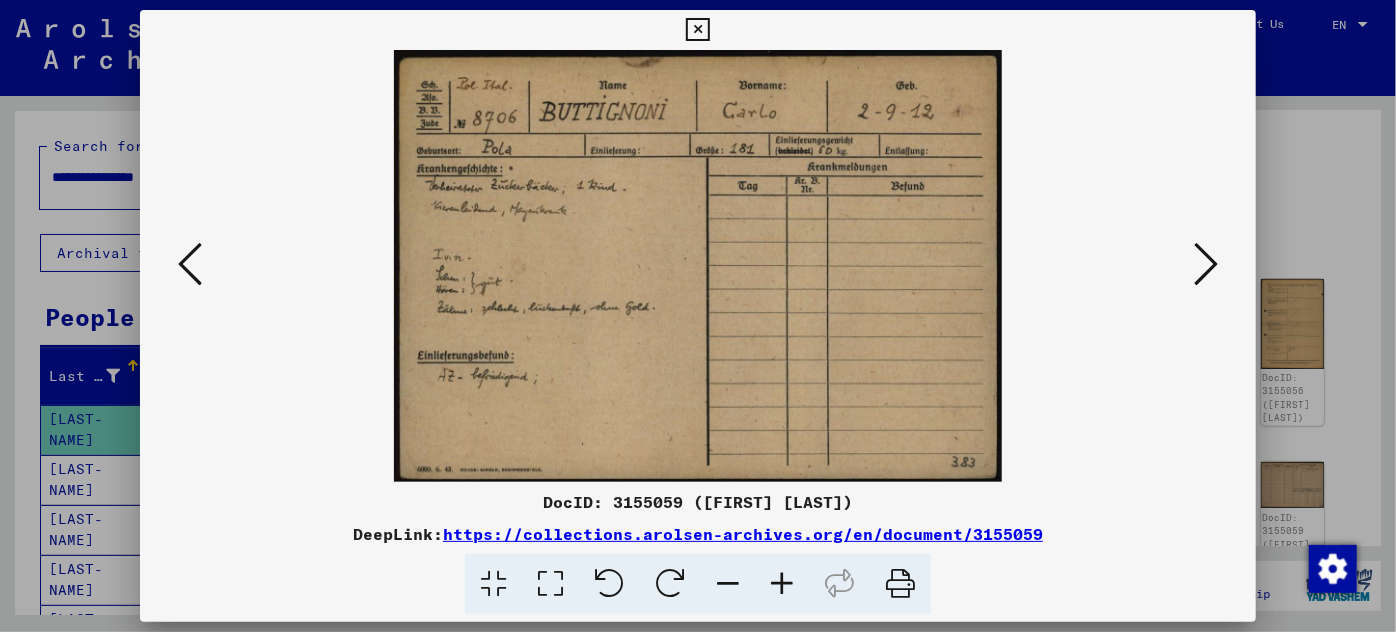 click at bounding box center (1206, 264) 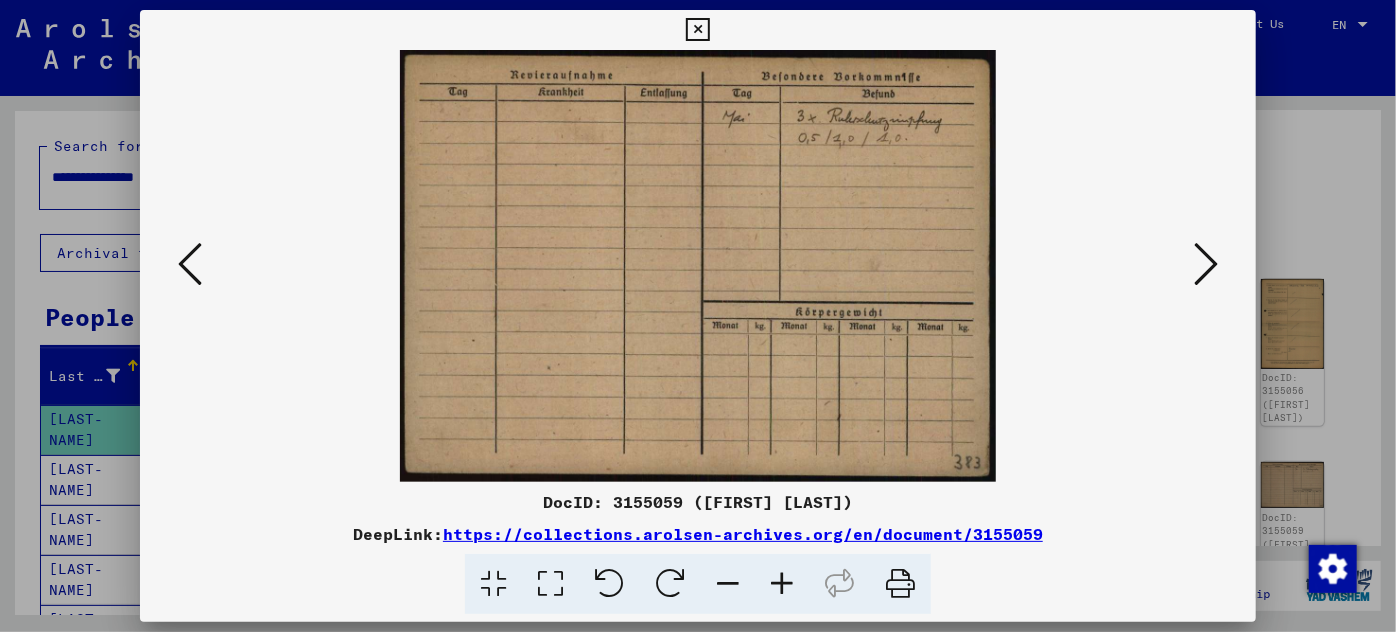 click at bounding box center [1206, 264] 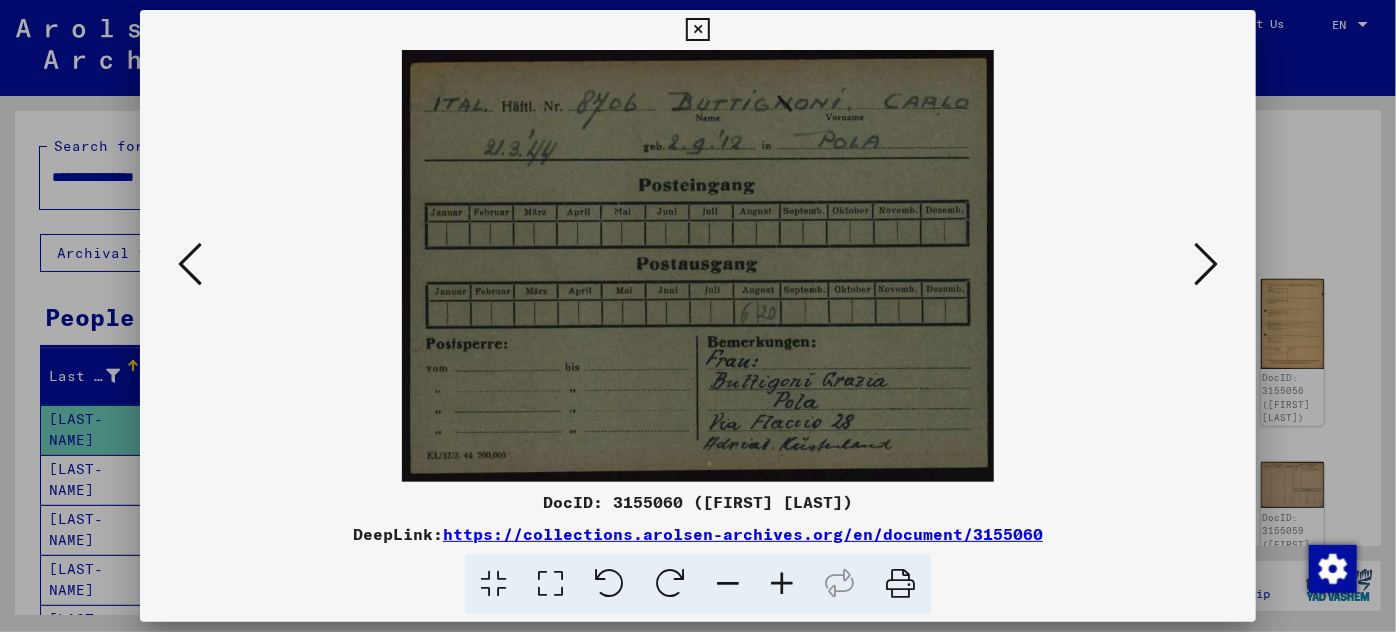 click at bounding box center [1206, 264] 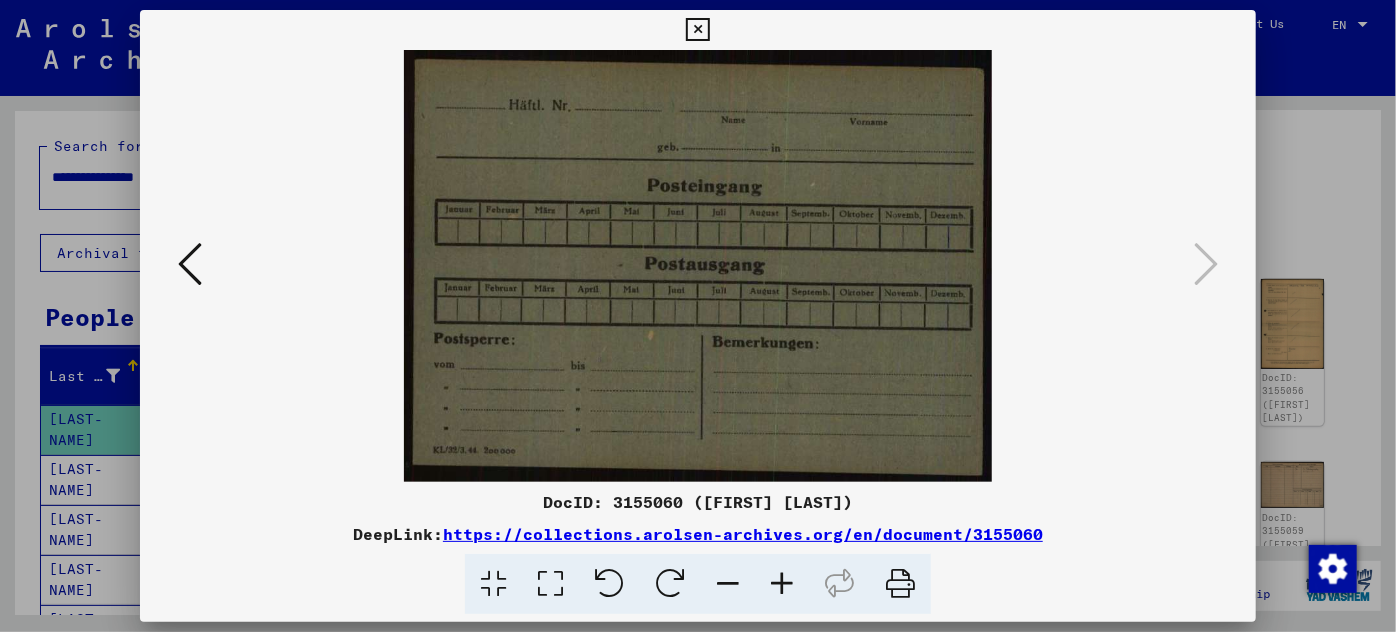 click at bounding box center [698, 316] 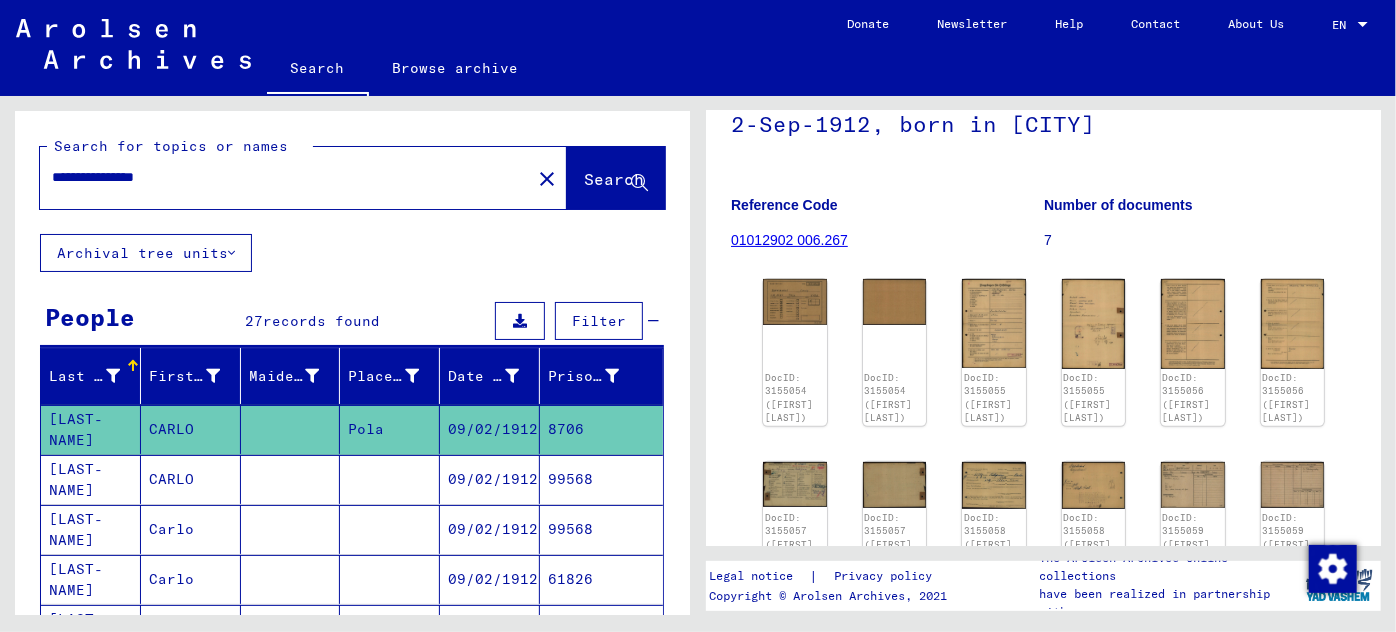click on "09/02/1912" at bounding box center (490, 529) 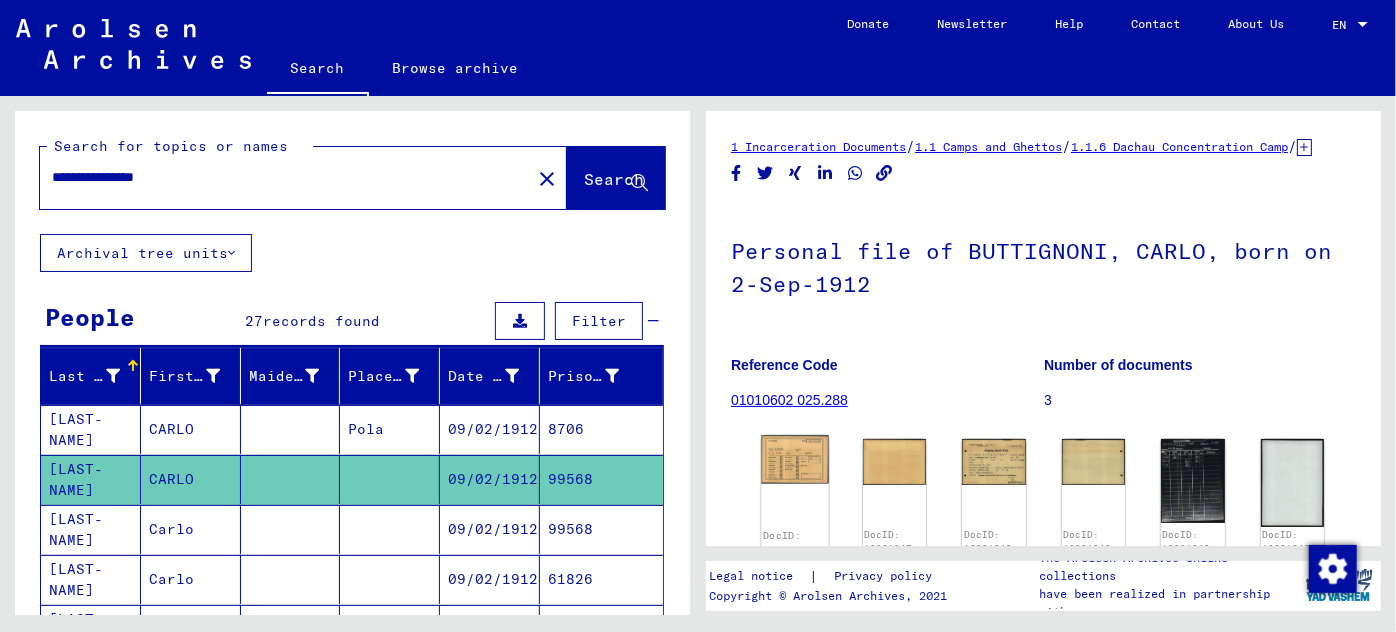scroll, scrollTop: 0, scrollLeft: 0, axis: both 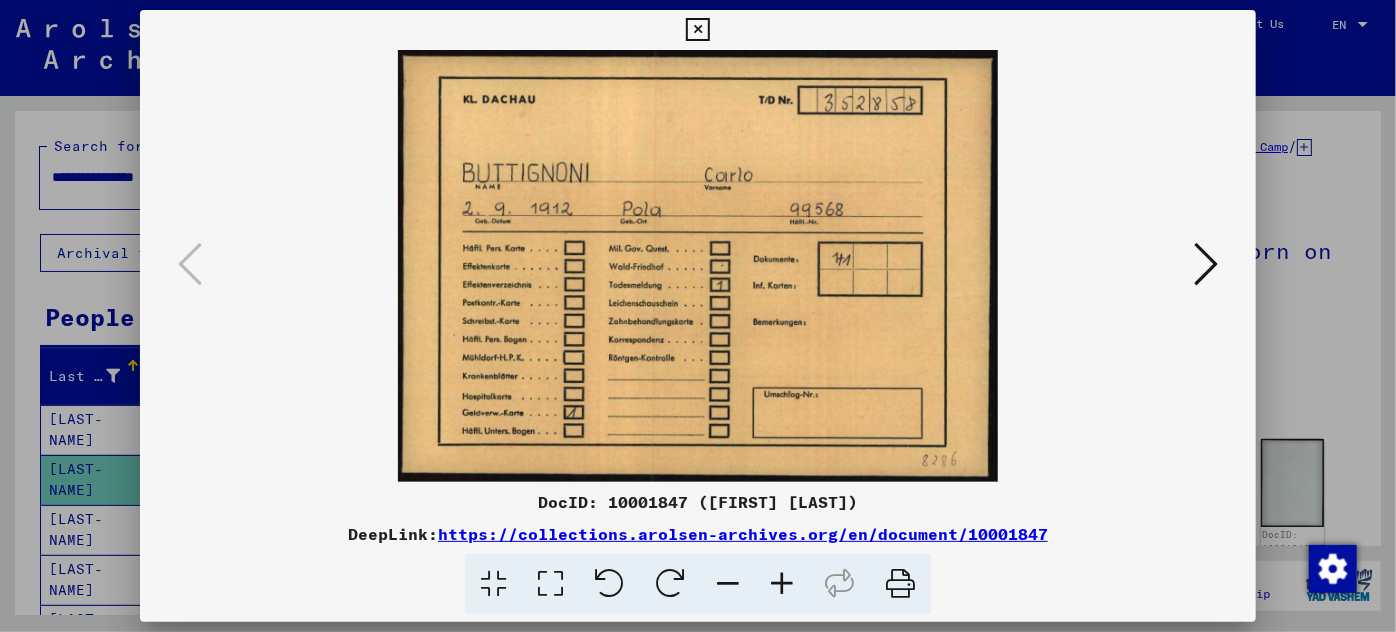 click at bounding box center (1206, 264) 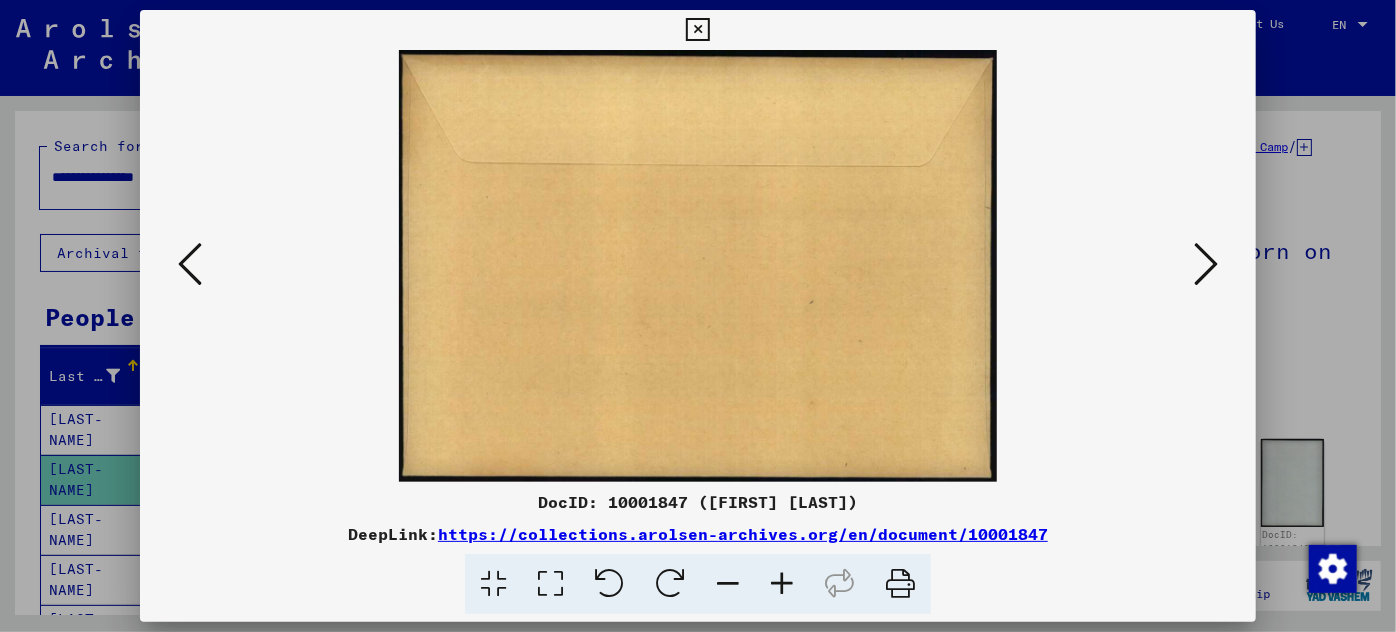 click at bounding box center [1206, 264] 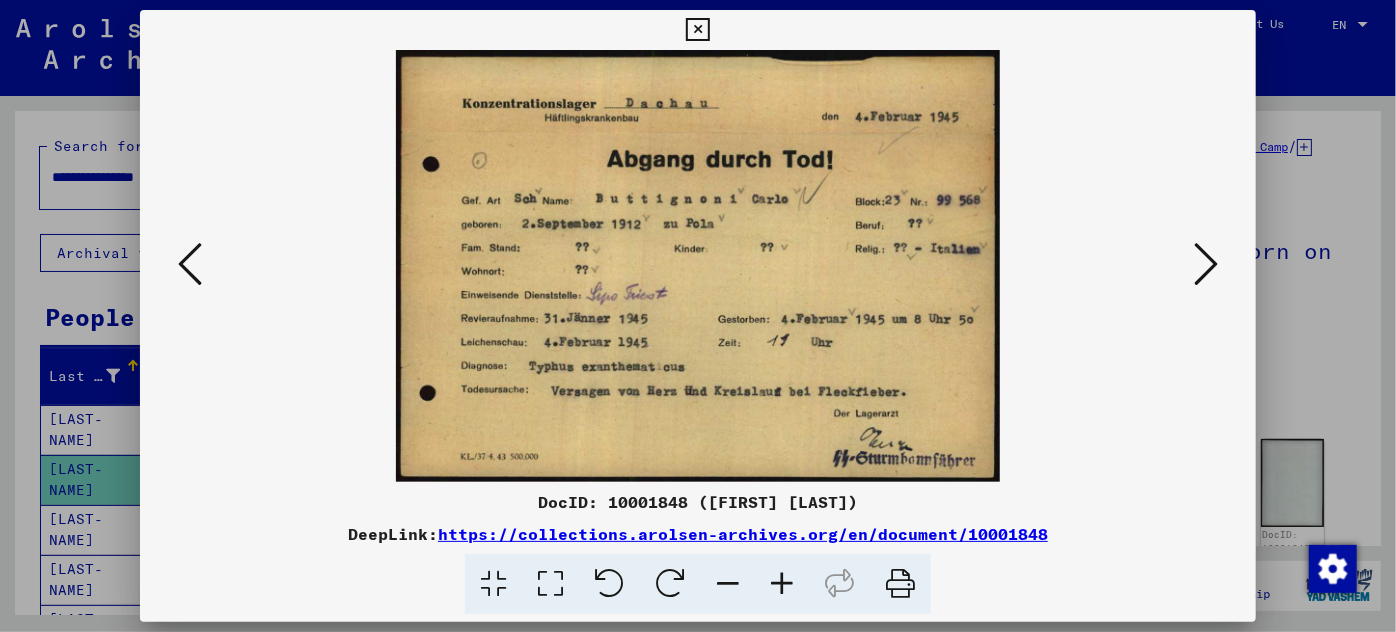 drag, startPoint x: 693, startPoint y: 359, endPoint x: 632, endPoint y: 358, distance: 61.008198 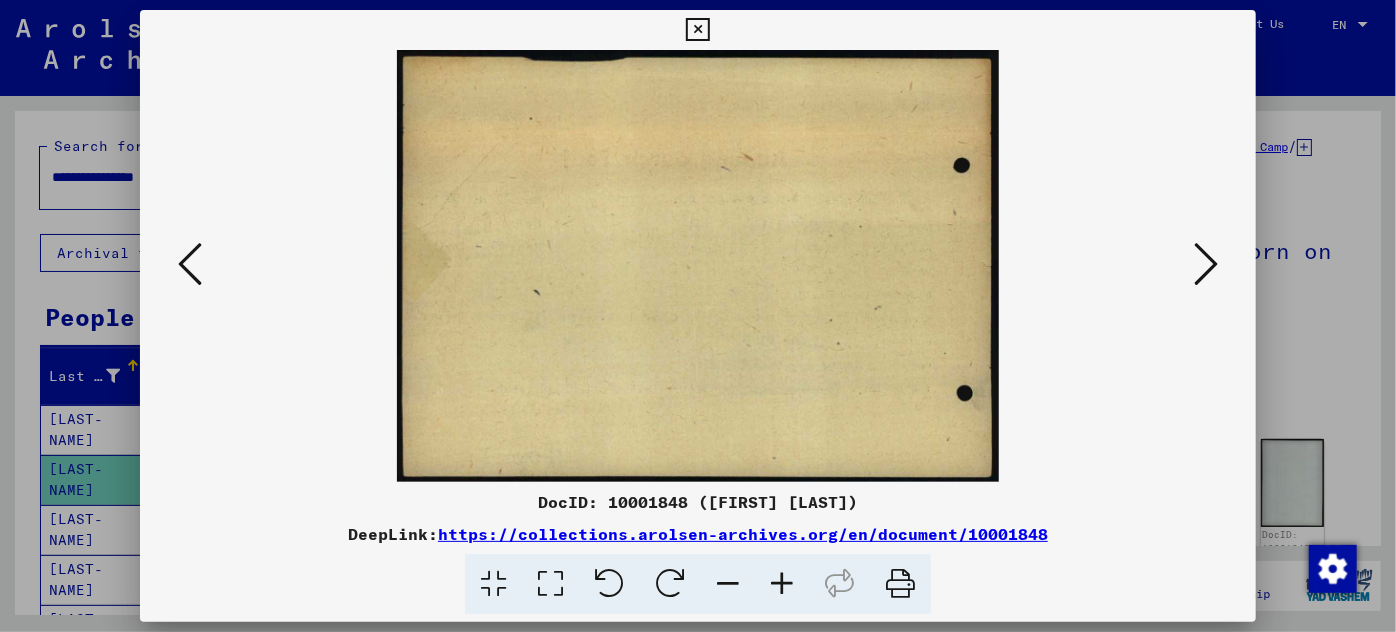 click at bounding box center [1206, 264] 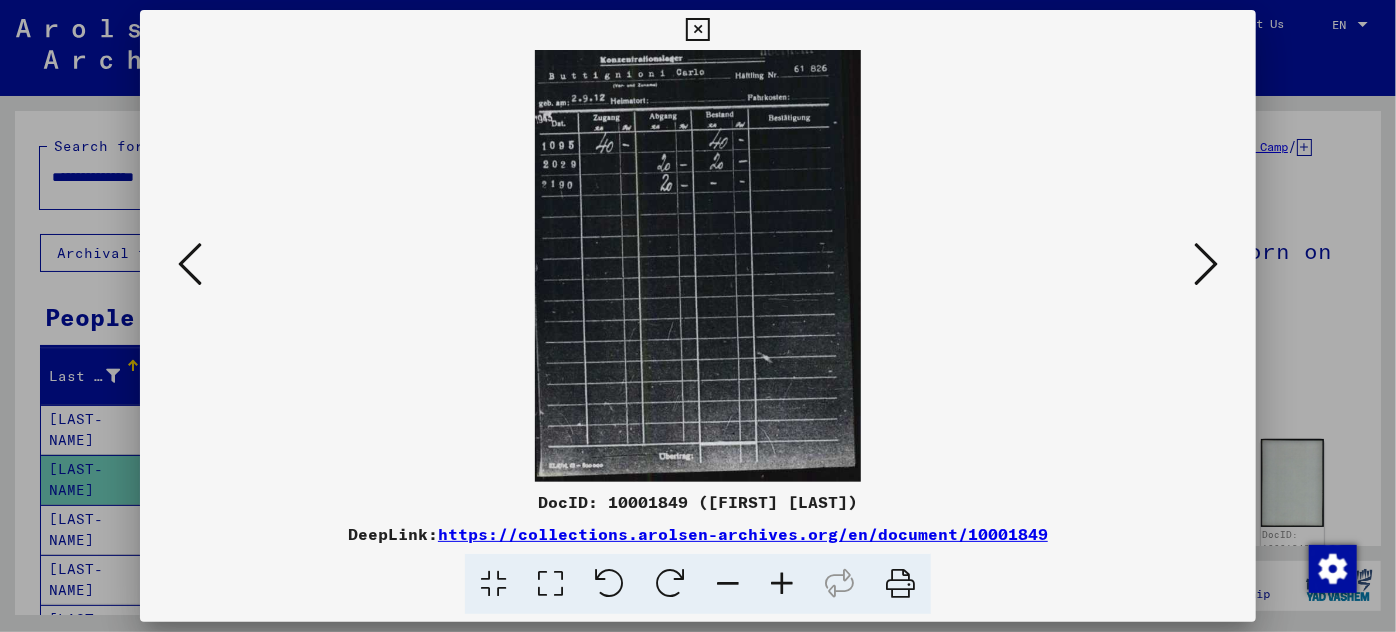 click at bounding box center (1206, 264) 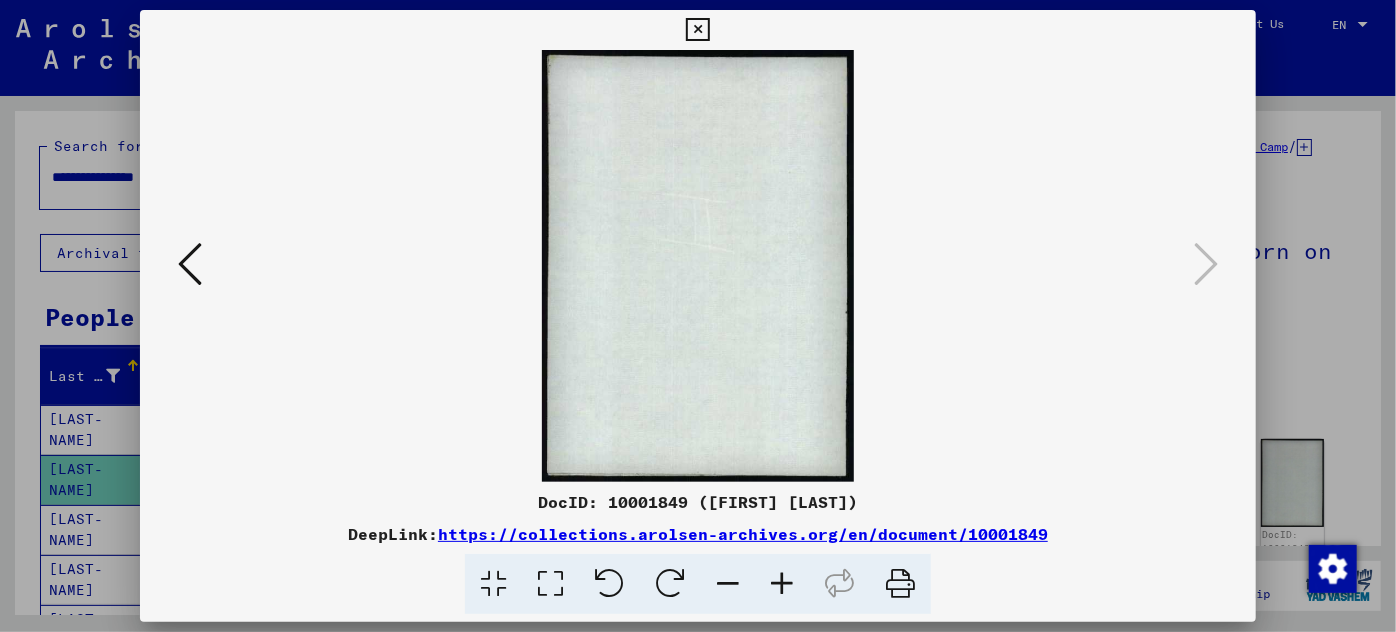 click at bounding box center (698, 316) 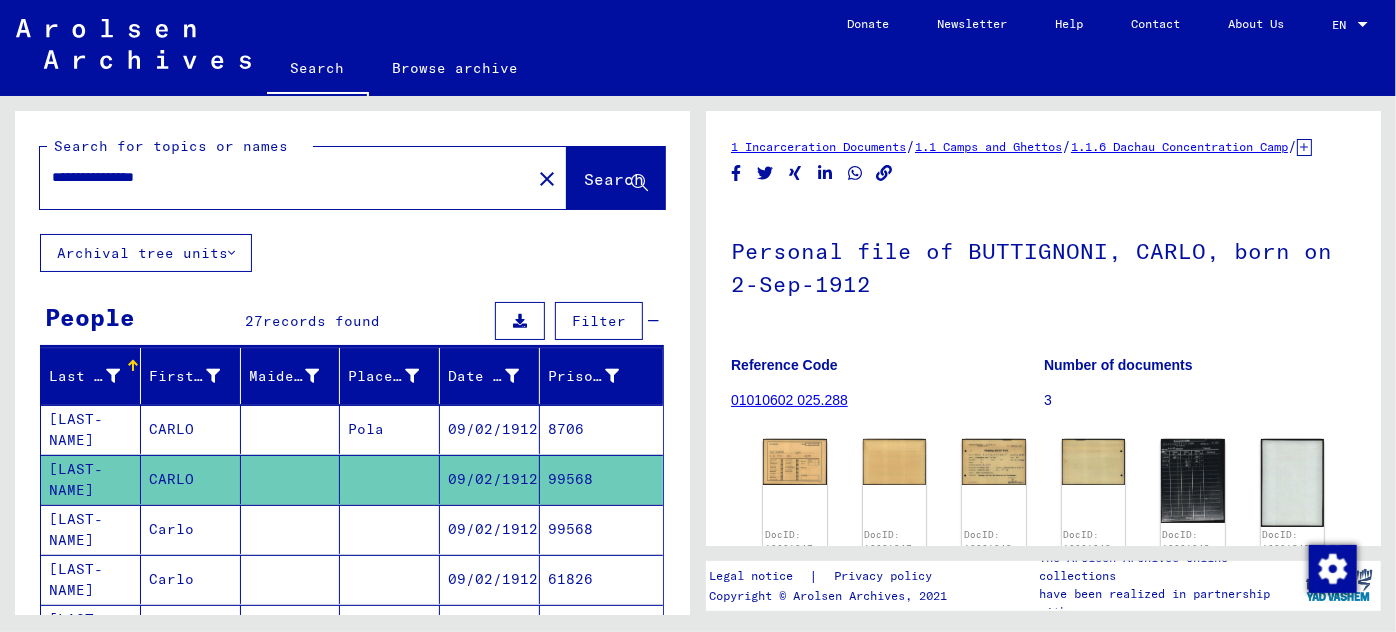 click on "09/02/1912" at bounding box center (490, 579) 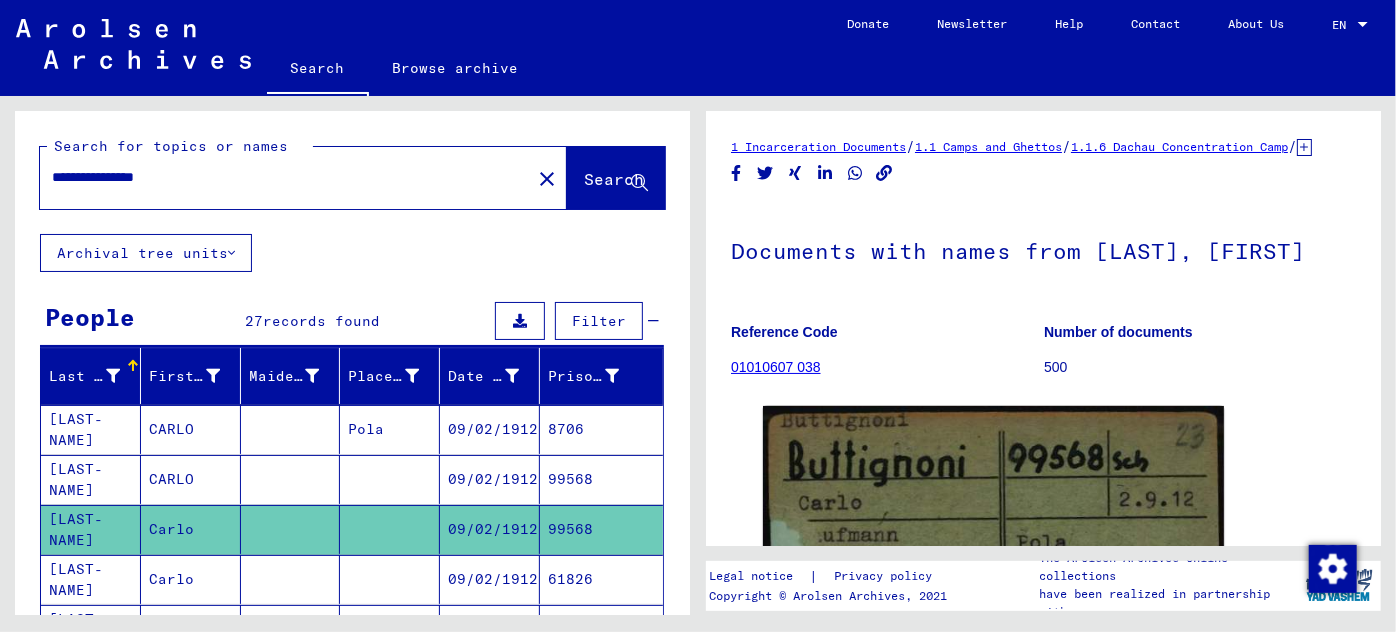 scroll, scrollTop: 0, scrollLeft: 0, axis: both 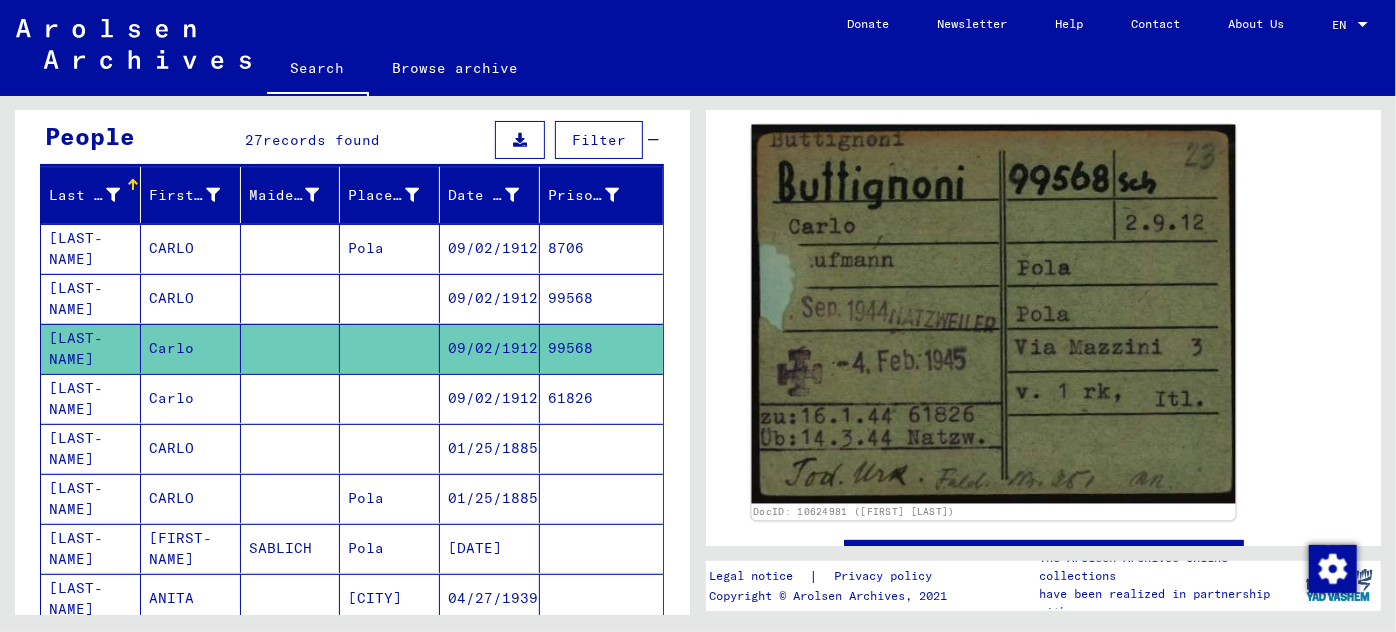 click 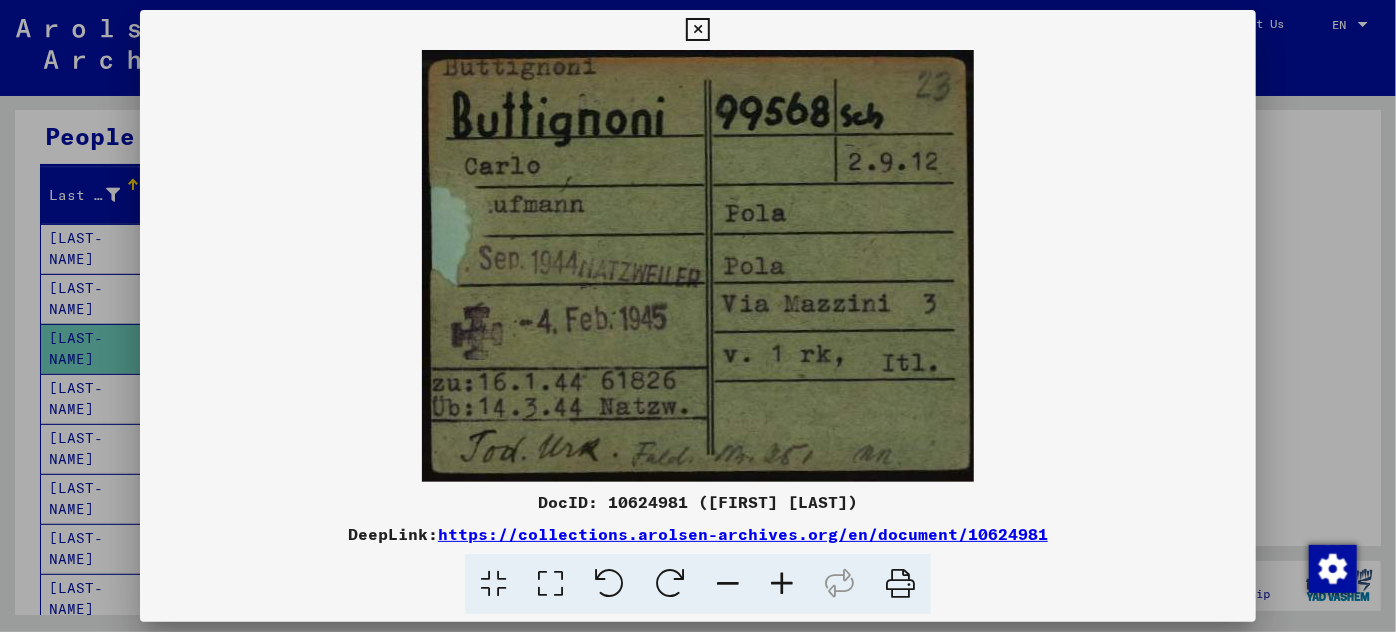 click at bounding box center (698, 316) 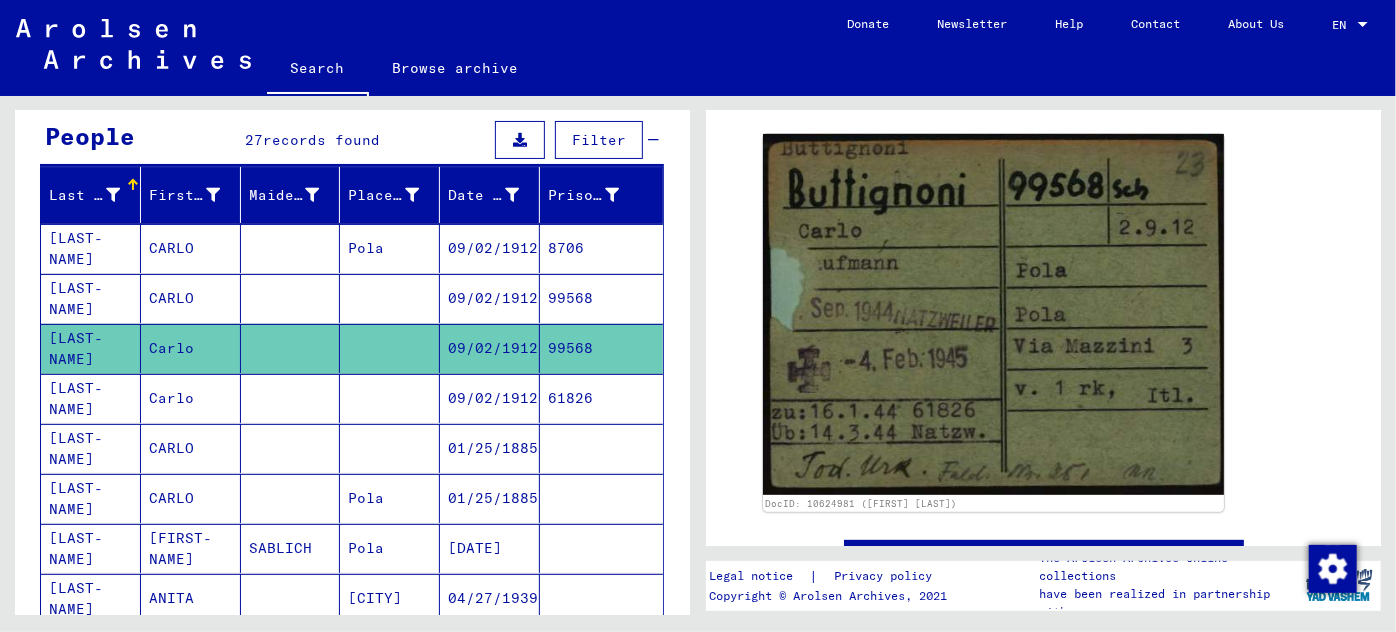 click on "09/02/1912" at bounding box center [490, 448] 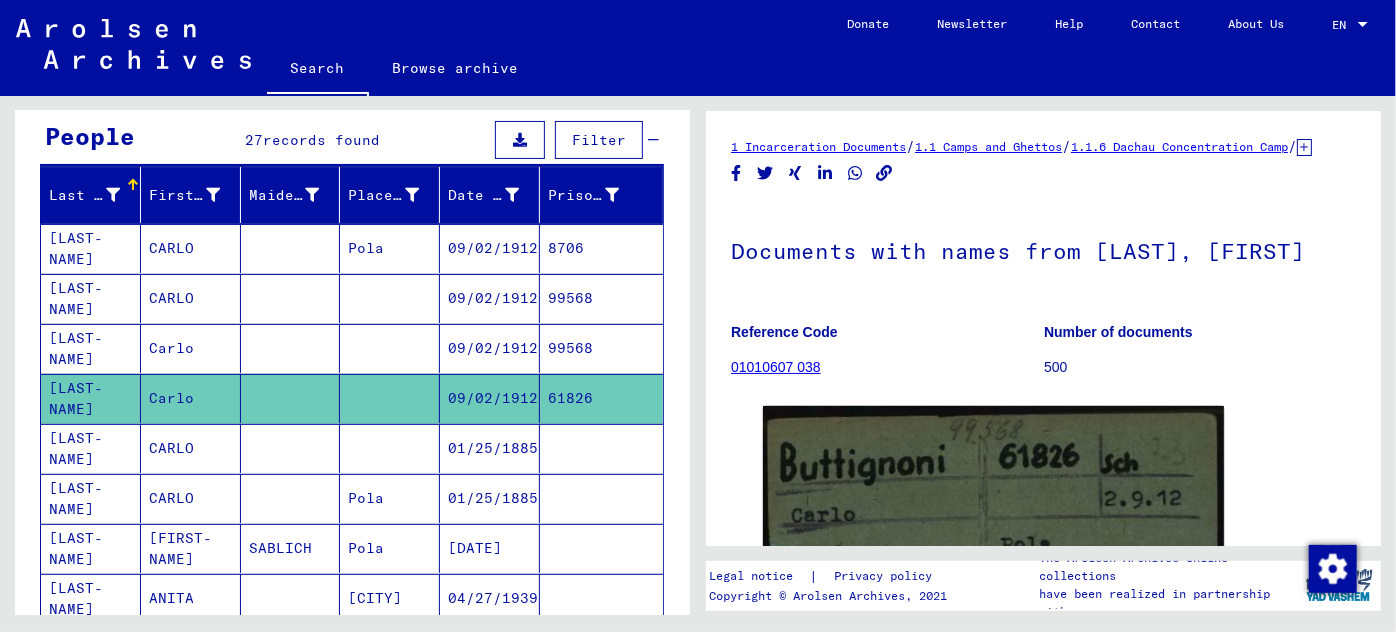 scroll, scrollTop: 0, scrollLeft: 0, axis: both 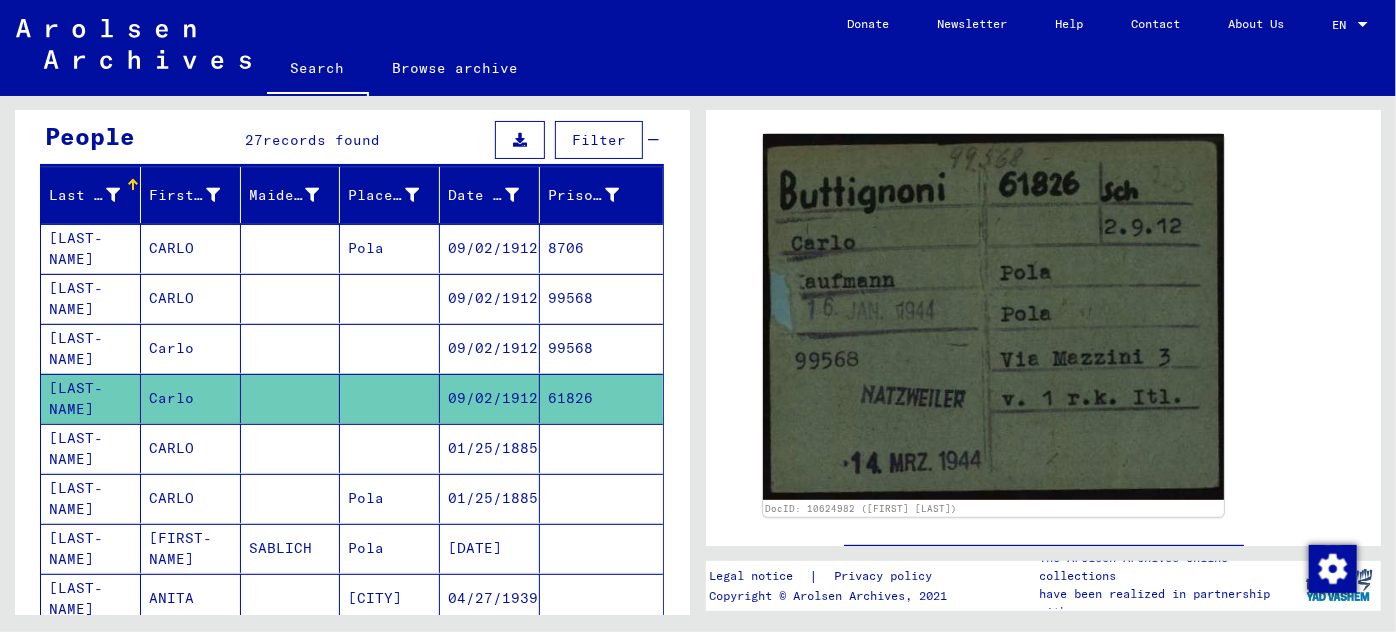 click on "01/25/1885" at bounding box center [490, 498] 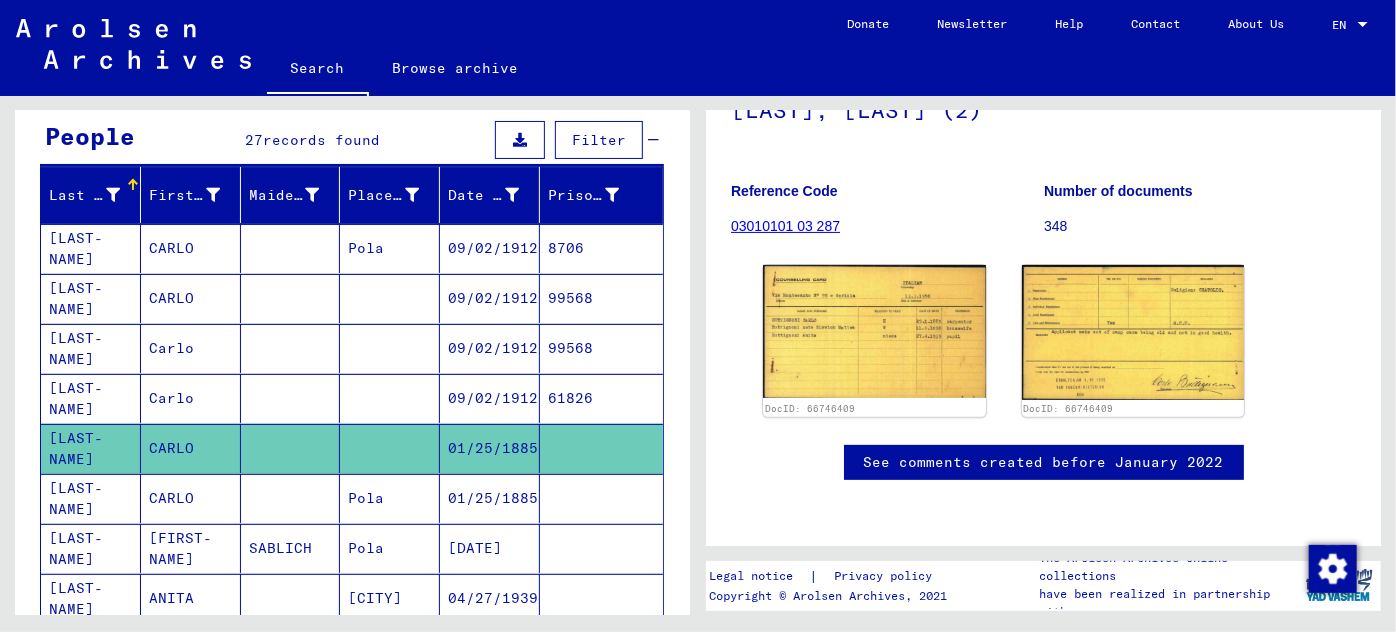 scroll, scrollTop: 245, scrollLeft: 0, axis: vertical 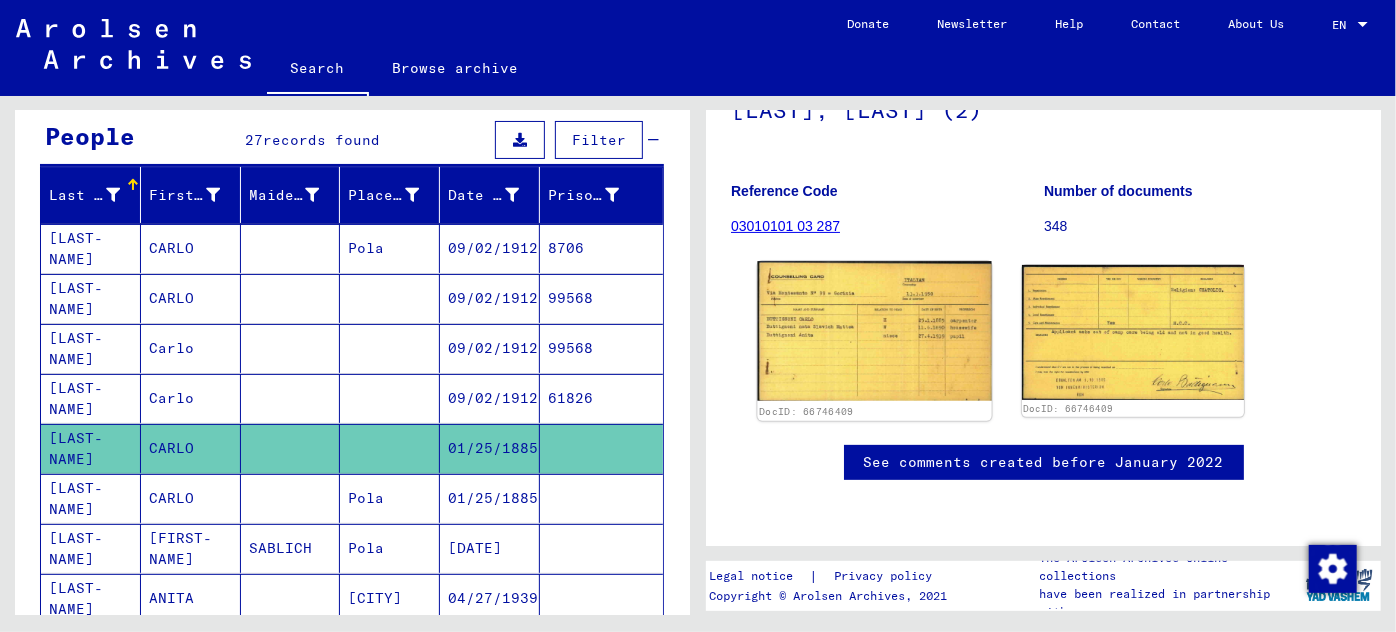 click 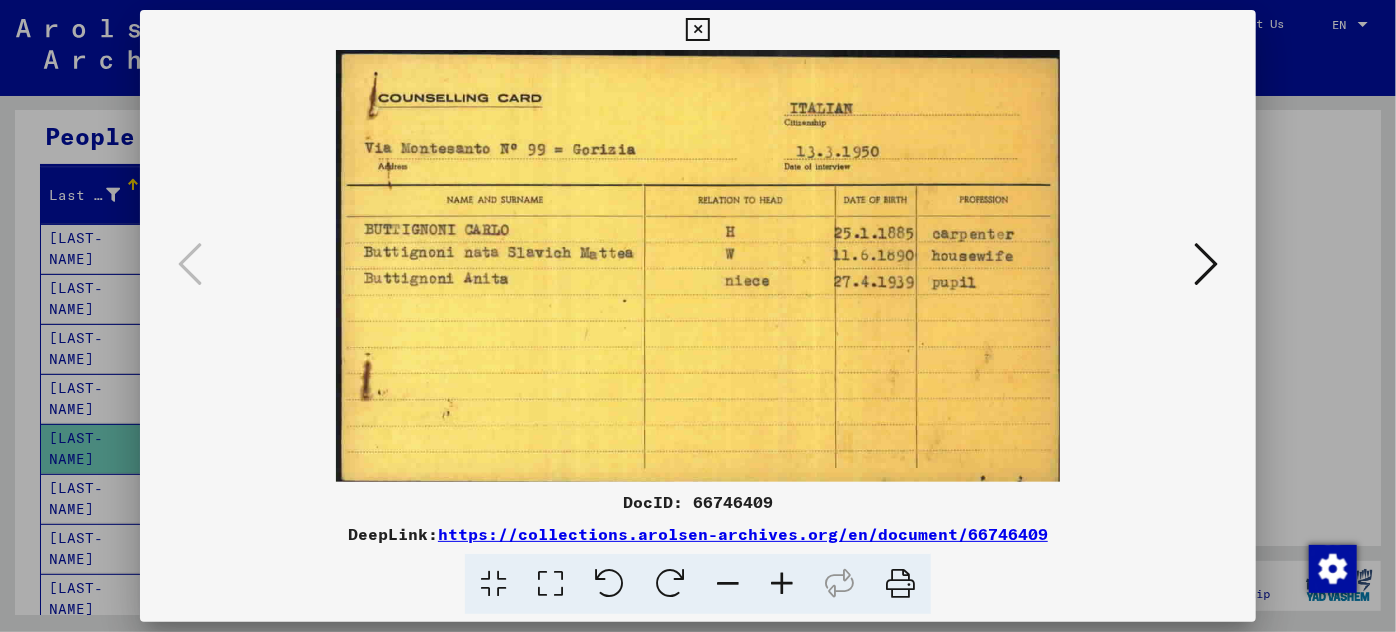 click at bounding box center (698, 316) 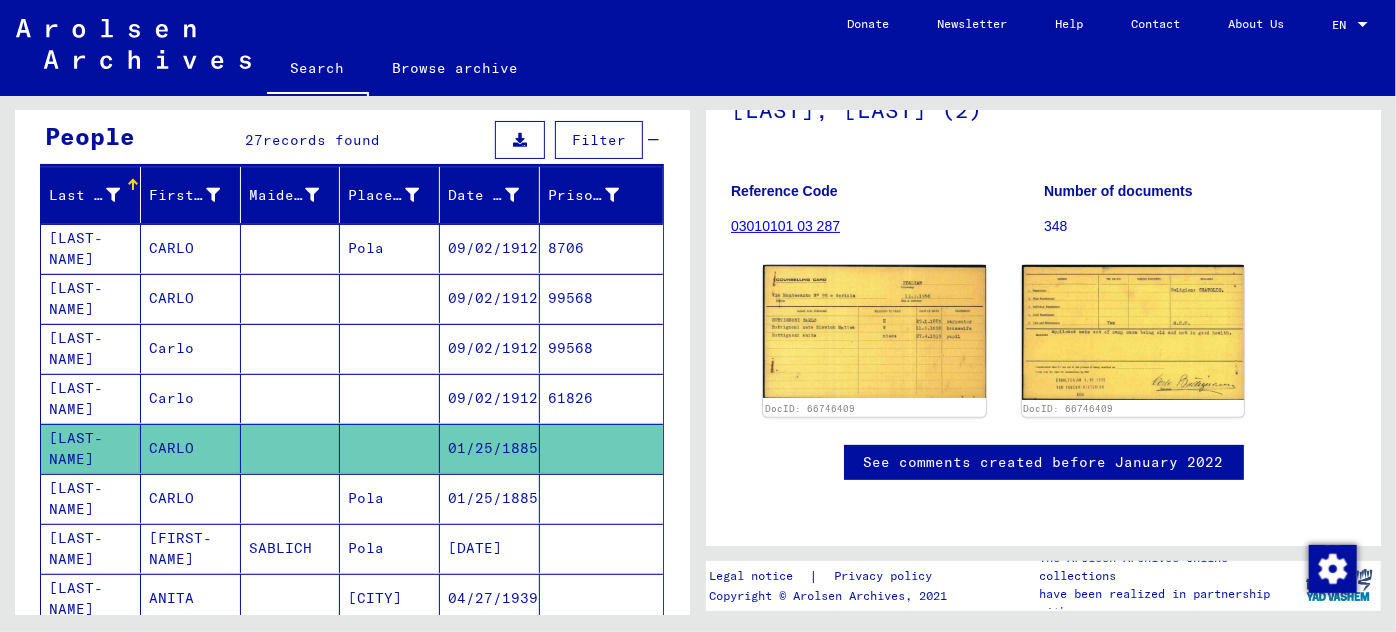 click on "01/25/1885" at bounding box center (490, 548) 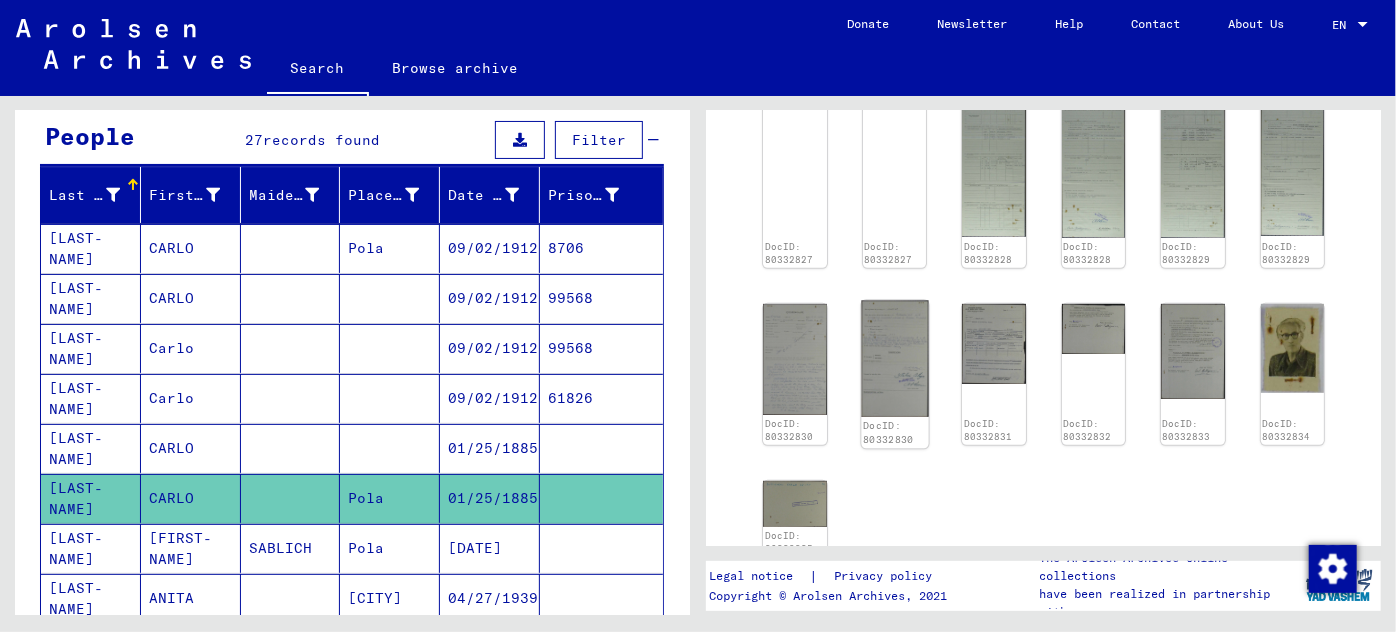 scroll, scrollTop: 454, scrollLeft: 0, axis: vertical 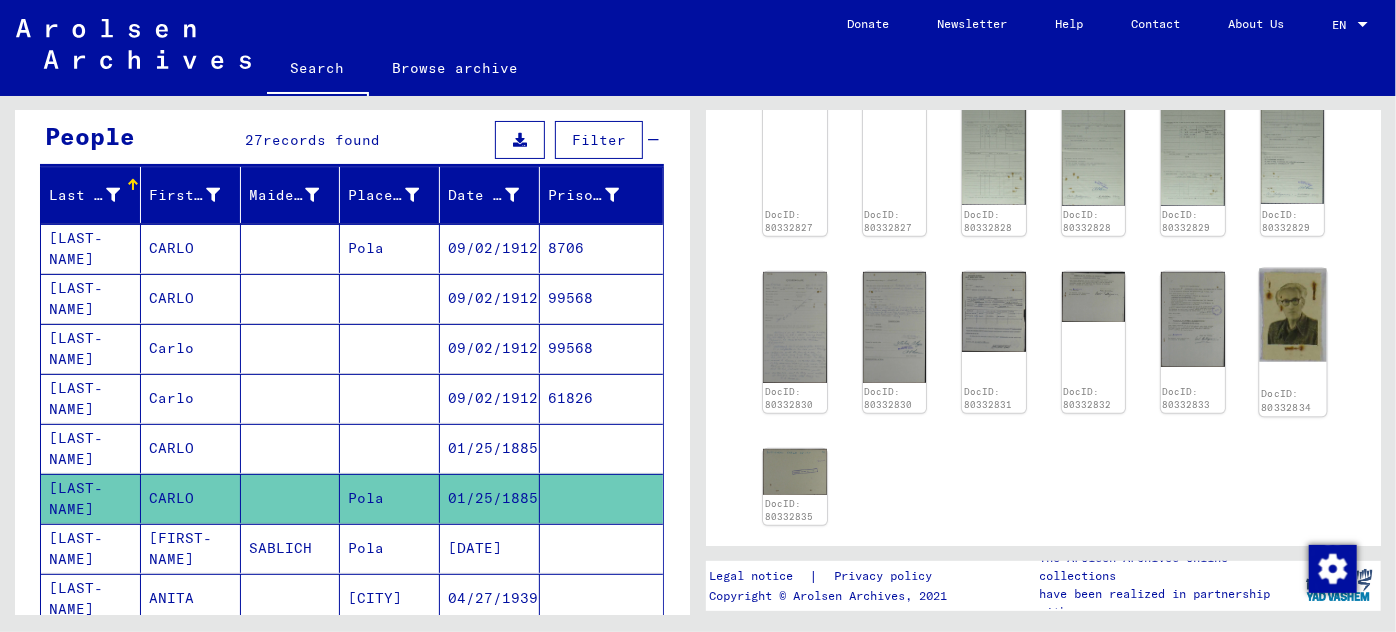 click 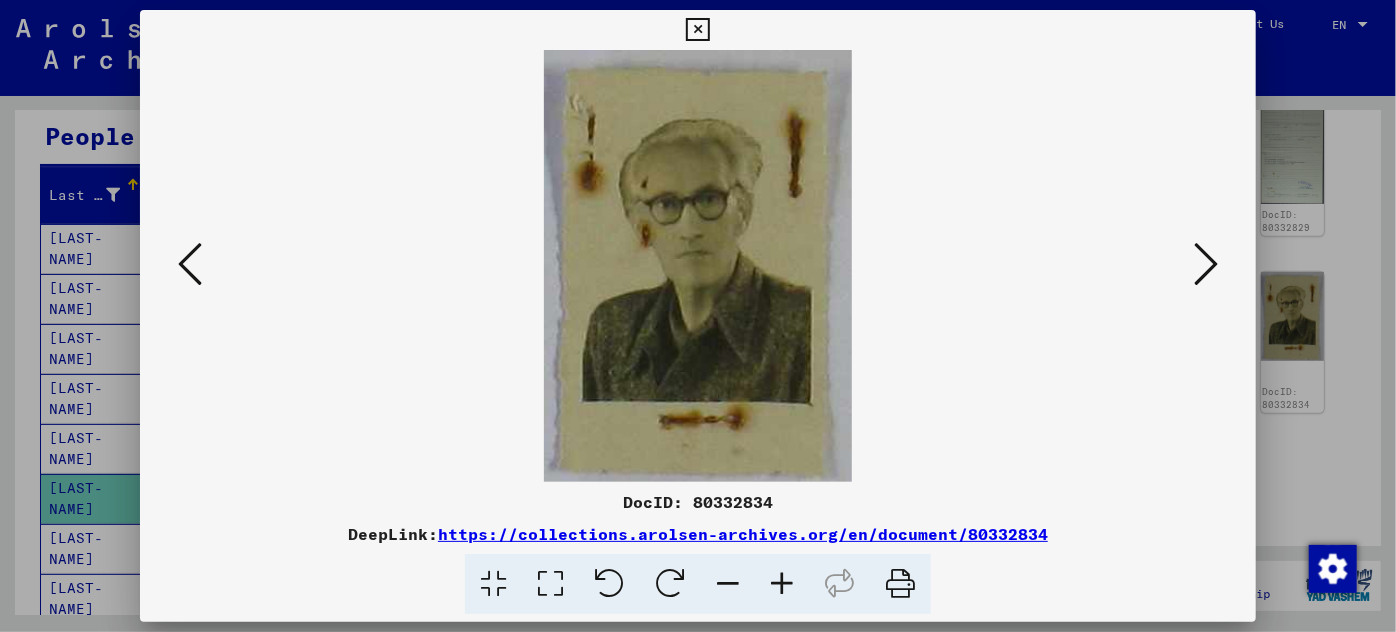 click at bounding box center [190, 264] 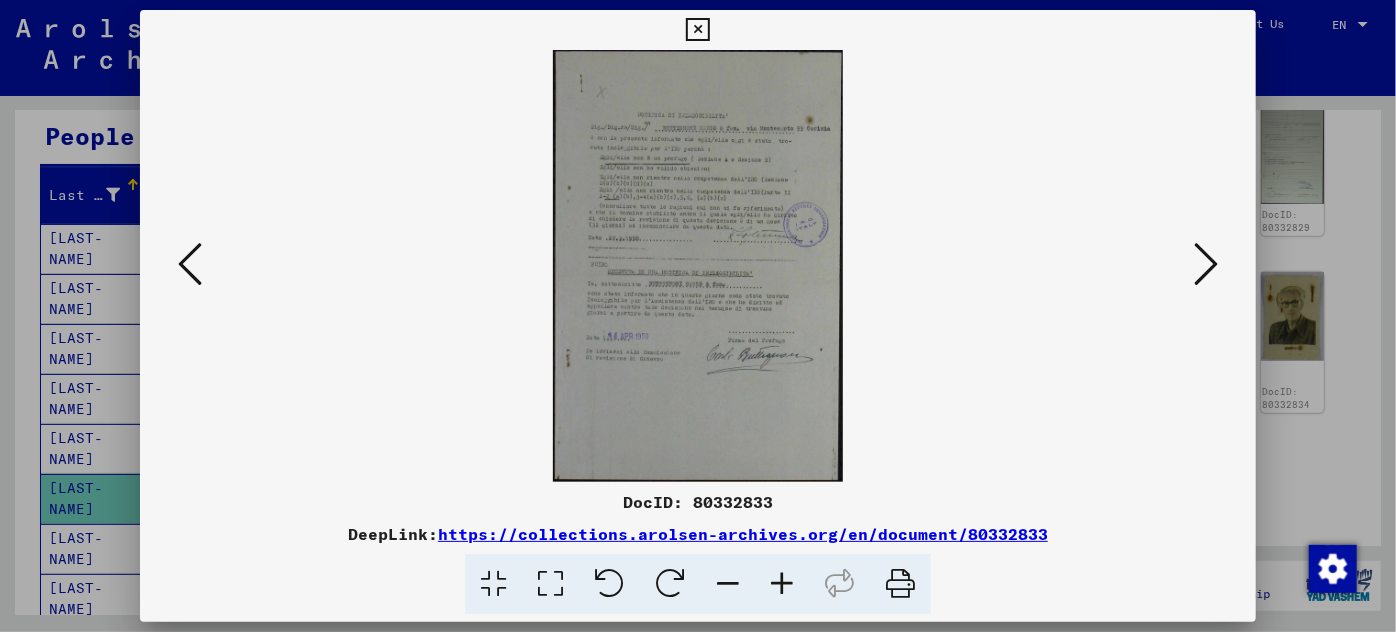 click at bounding box center [782, 584] 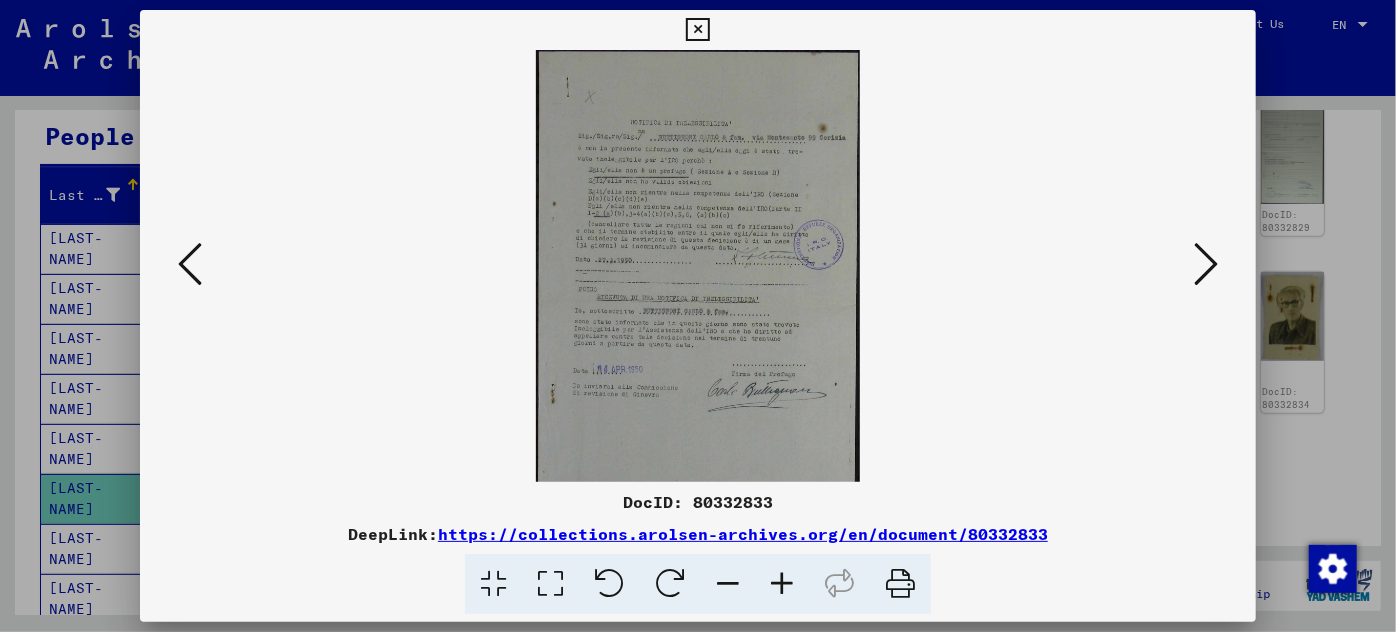 click at bounding box center [782, 584] 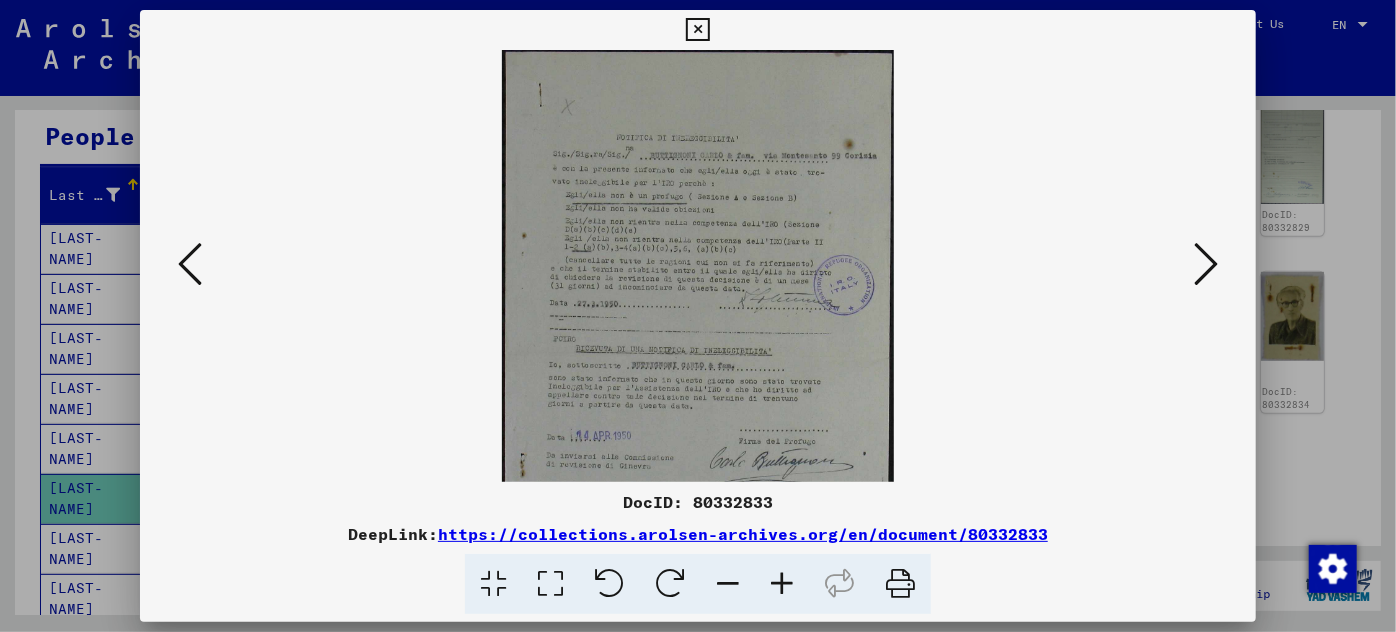 click at bounding box center [782, 584] 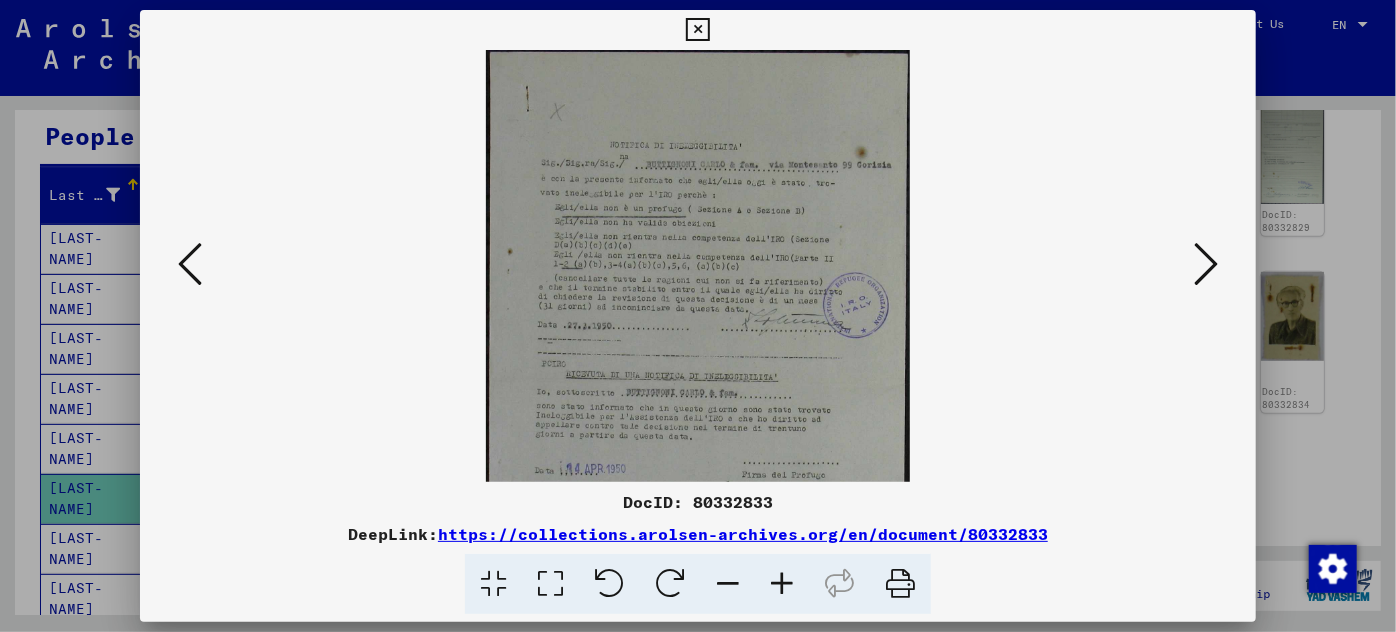 click at bounding box center [782, 584] 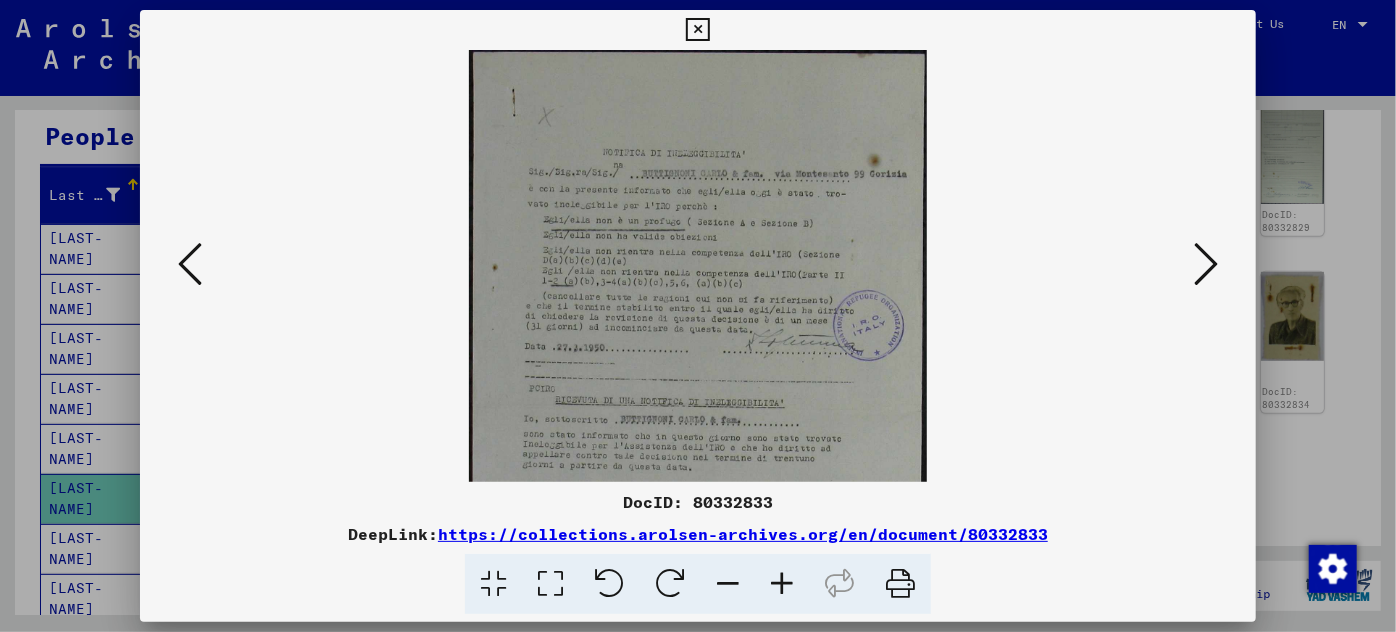click at bounding box center [782, 584] 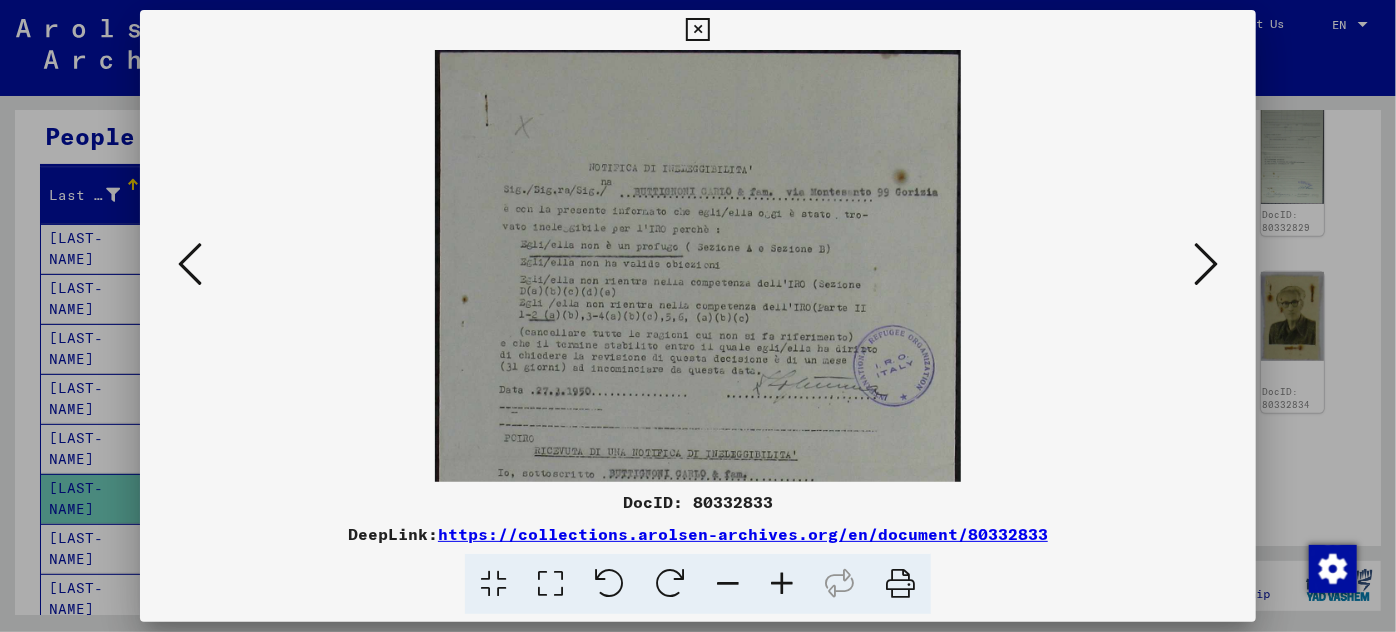 click at bounding box center [782, 584] 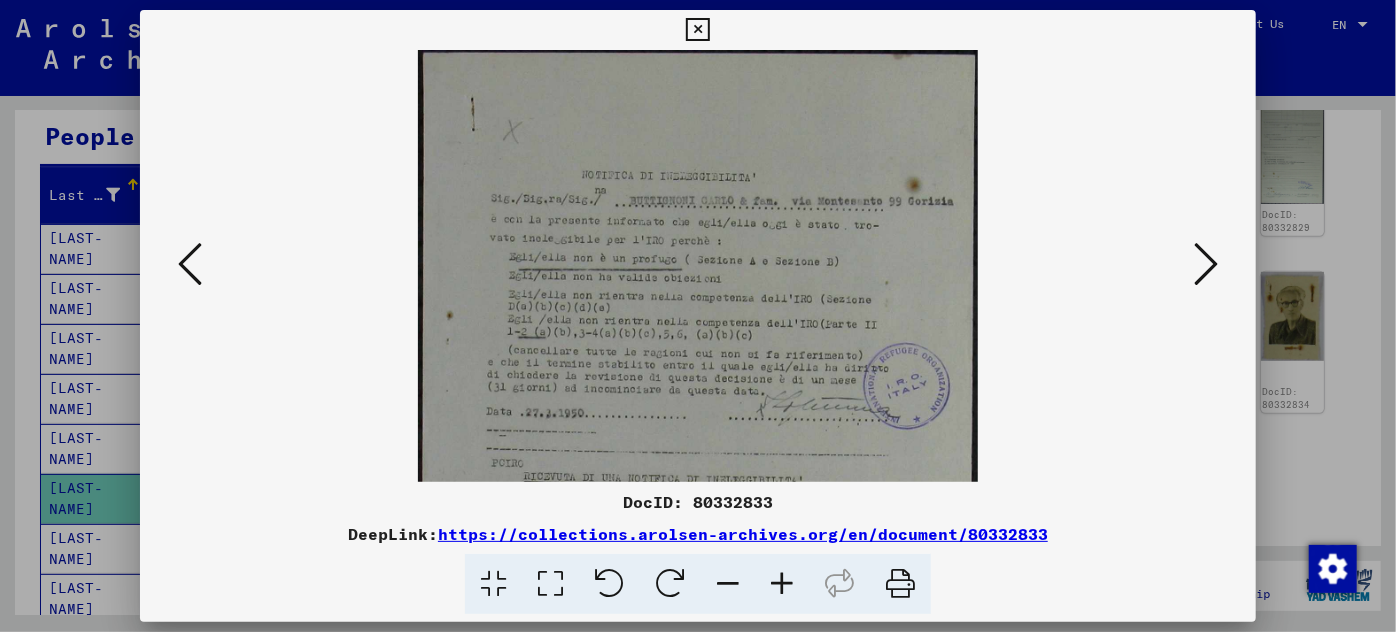 click at bounding box center (782, 584) 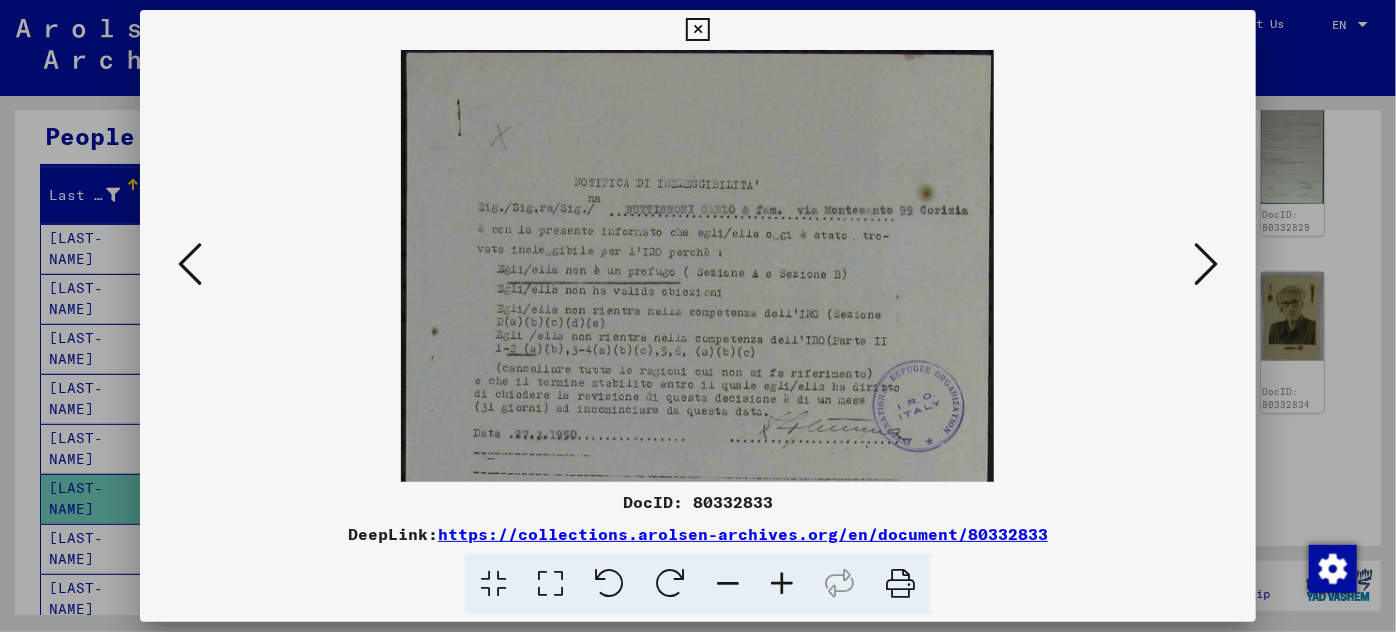 click at bounding box center (782, 584) 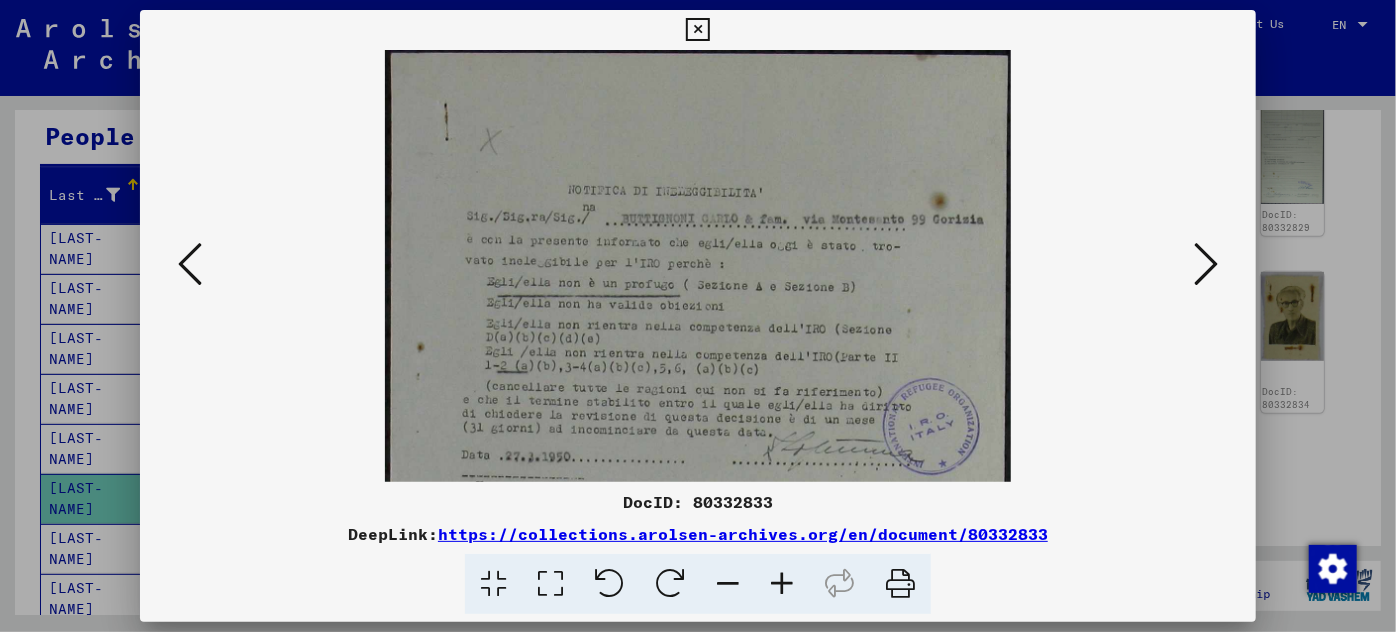 click at bounding box center [782, 584] 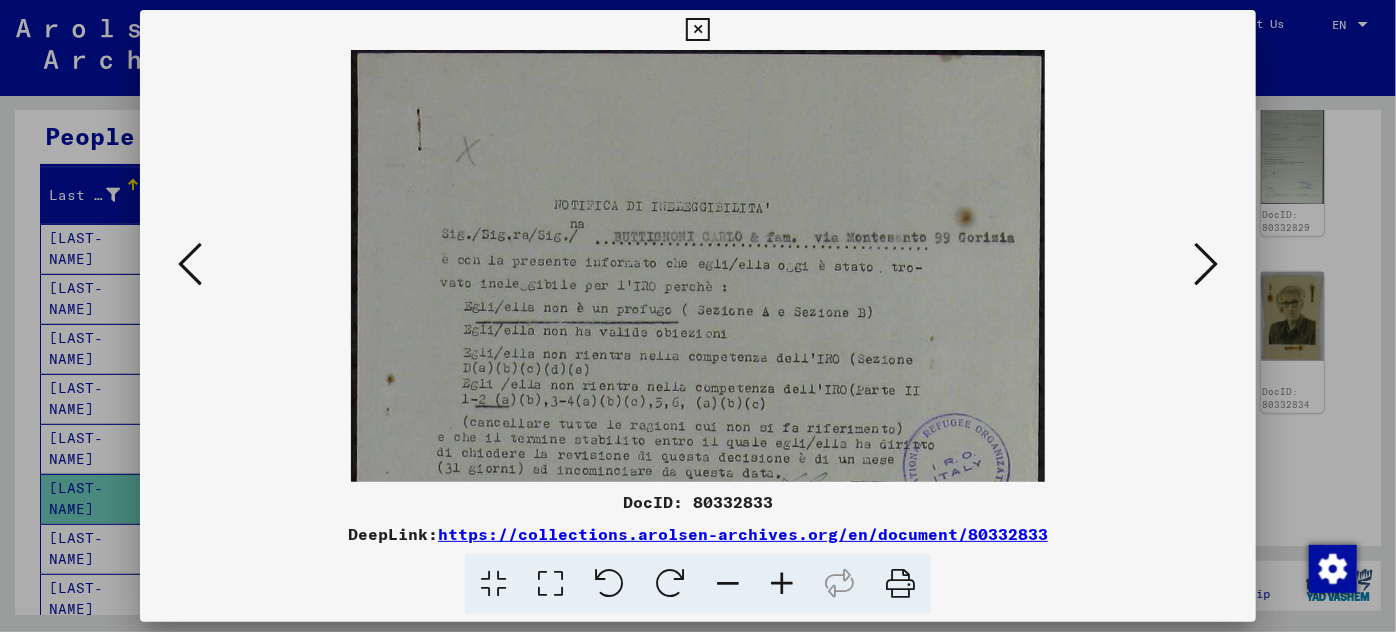 click at bounding box center [782, 584] 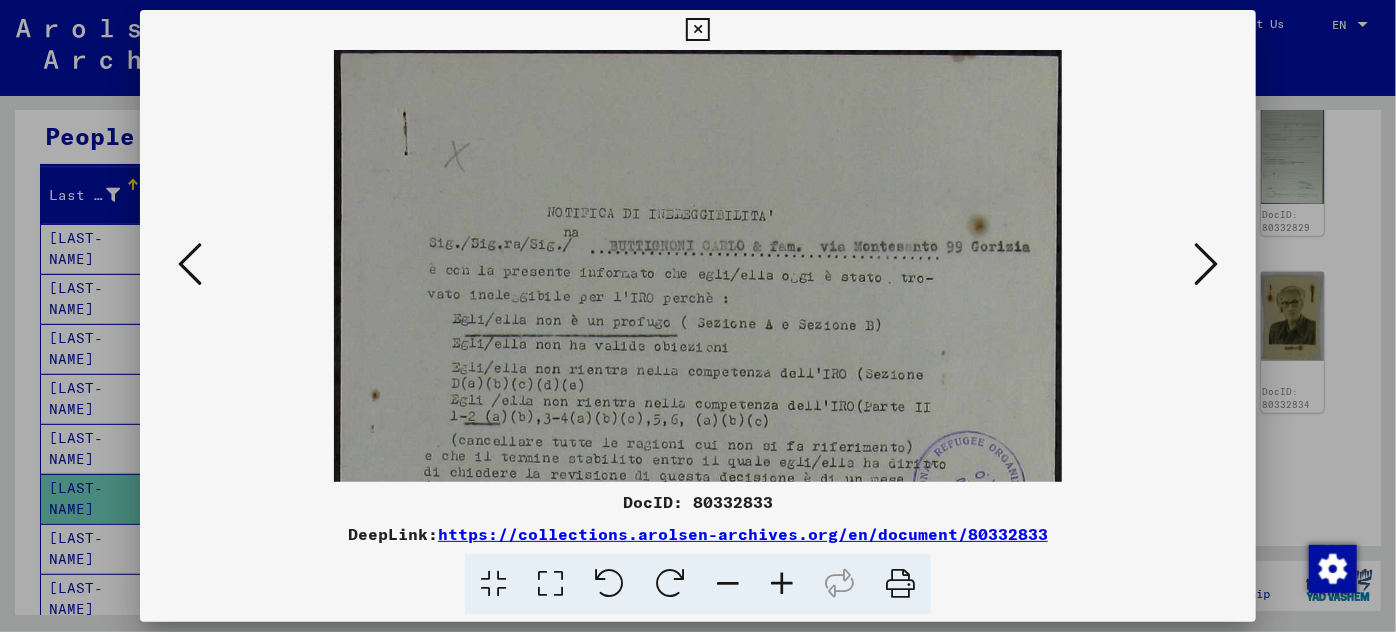 click at bounding box center [782, 584] 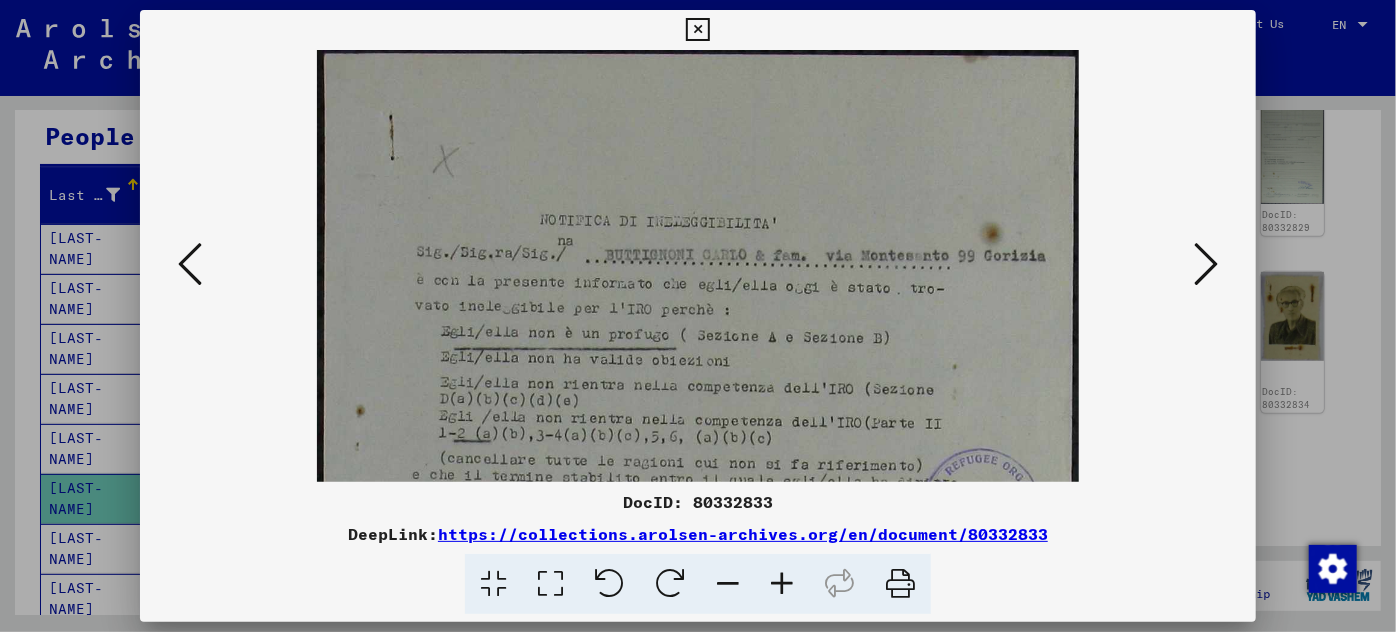 click at bounding box center [782, 584] 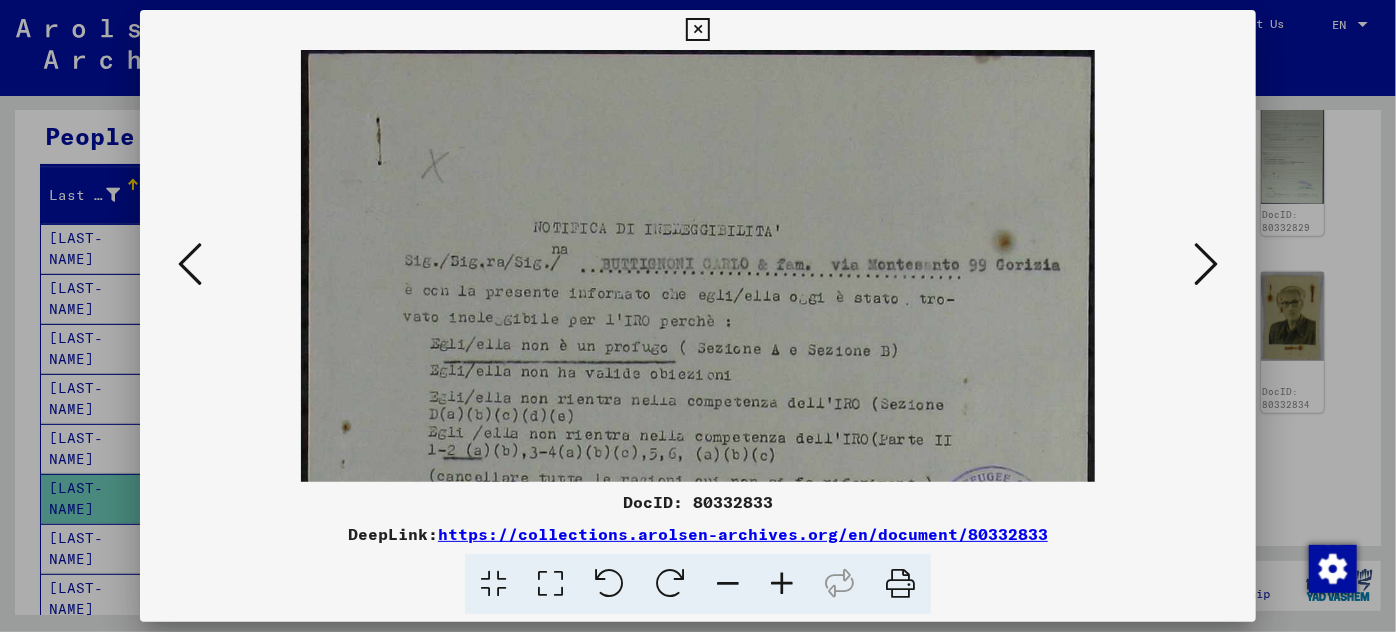 click at bounding box center [782, 584] 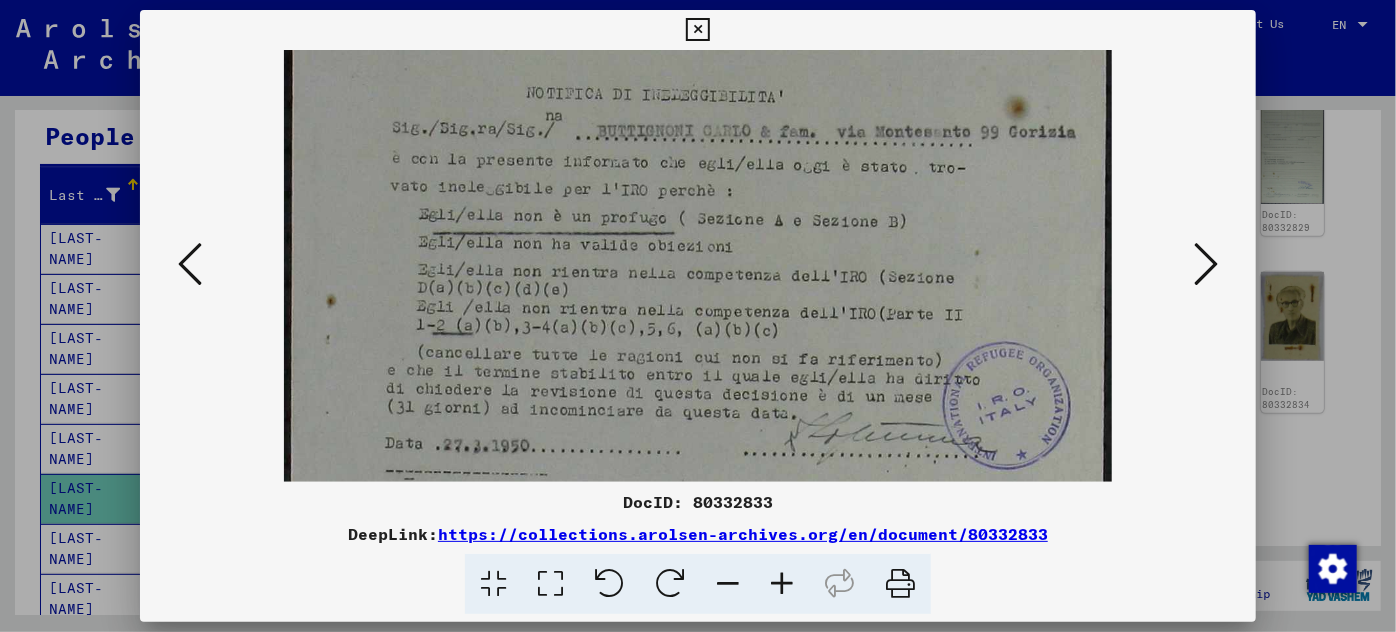 scroll, scrollTop: 161, scrollLeft: 0, axis: vertical 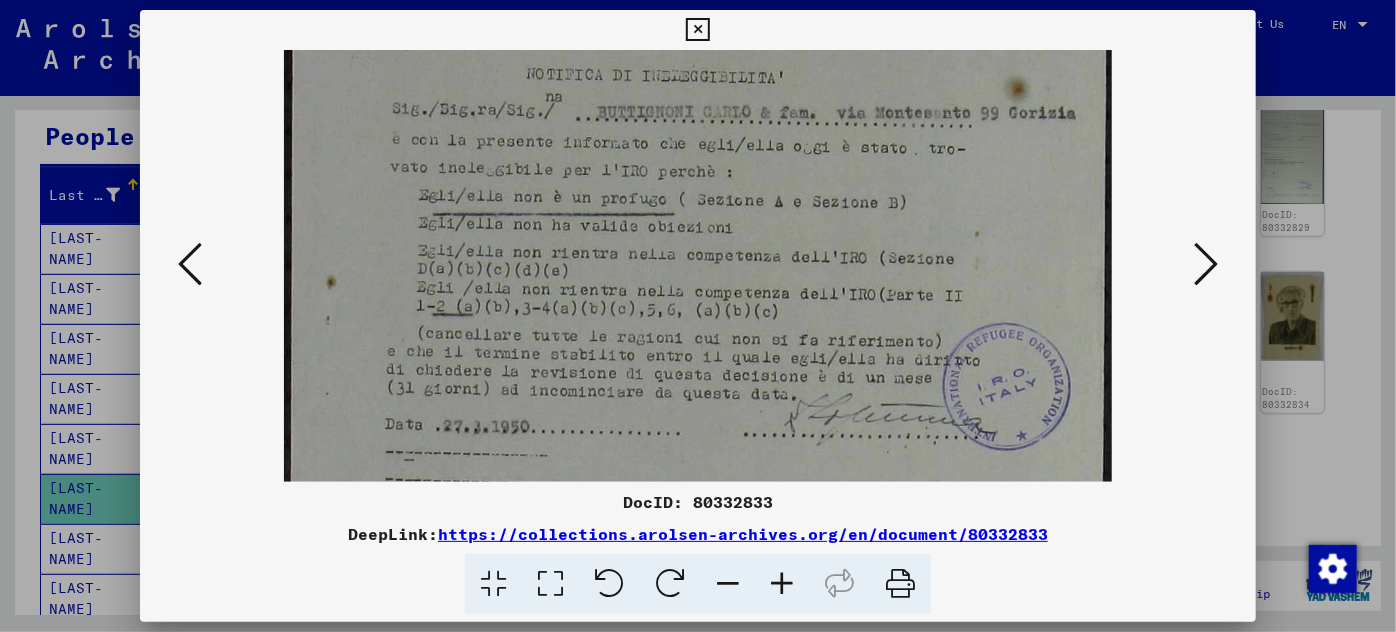 drag, startPoint x: 767, startPoint y: 442, endPoint x: 738, endPoint y: 282, distance: 162.60689 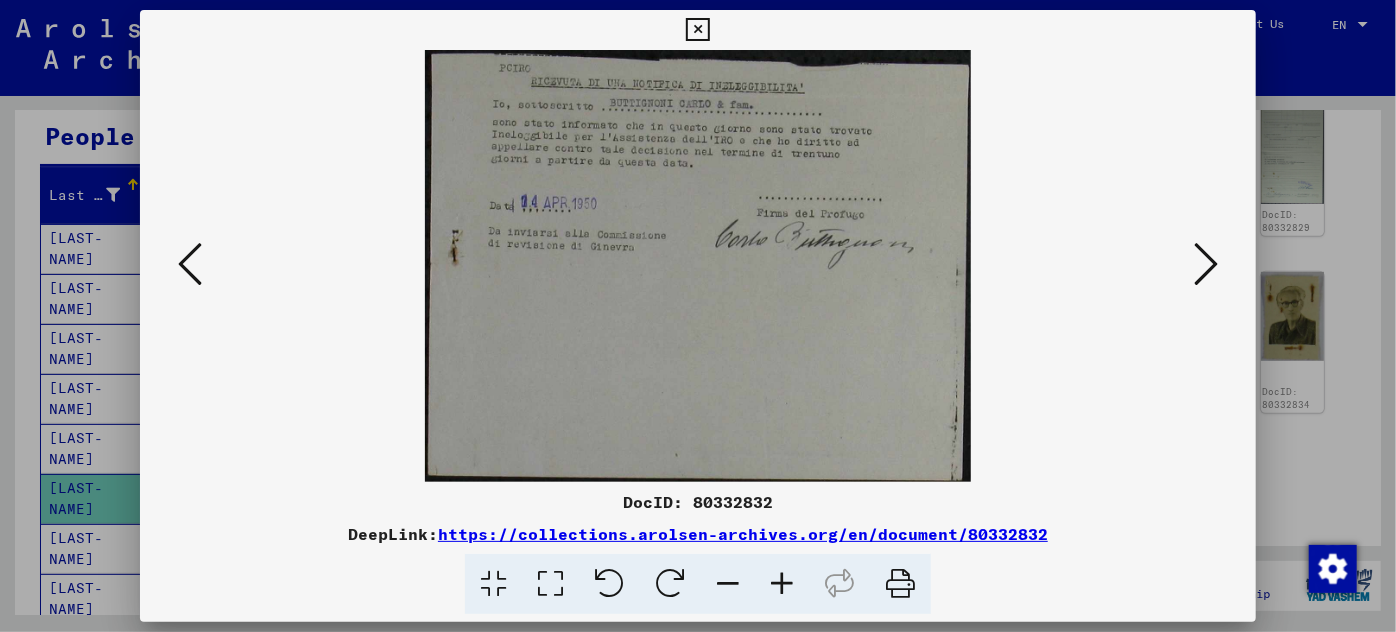 click at bounding box center [190, 265] 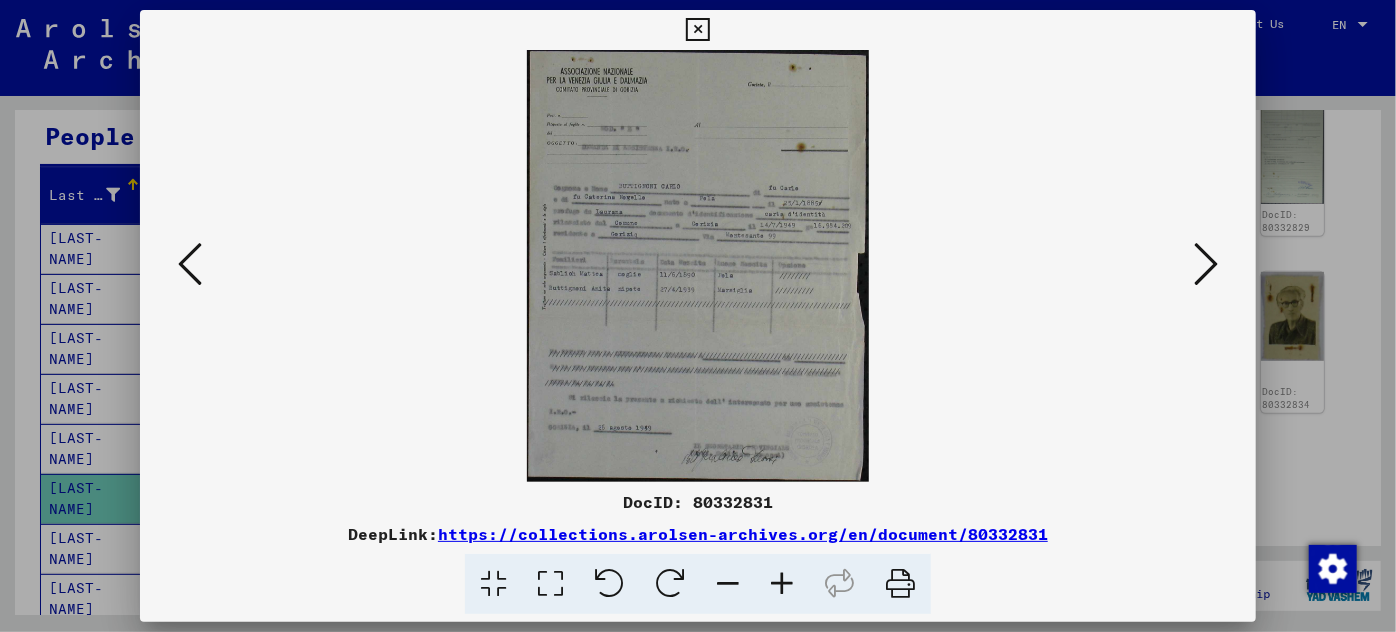 click at bounding box center (190, 265) 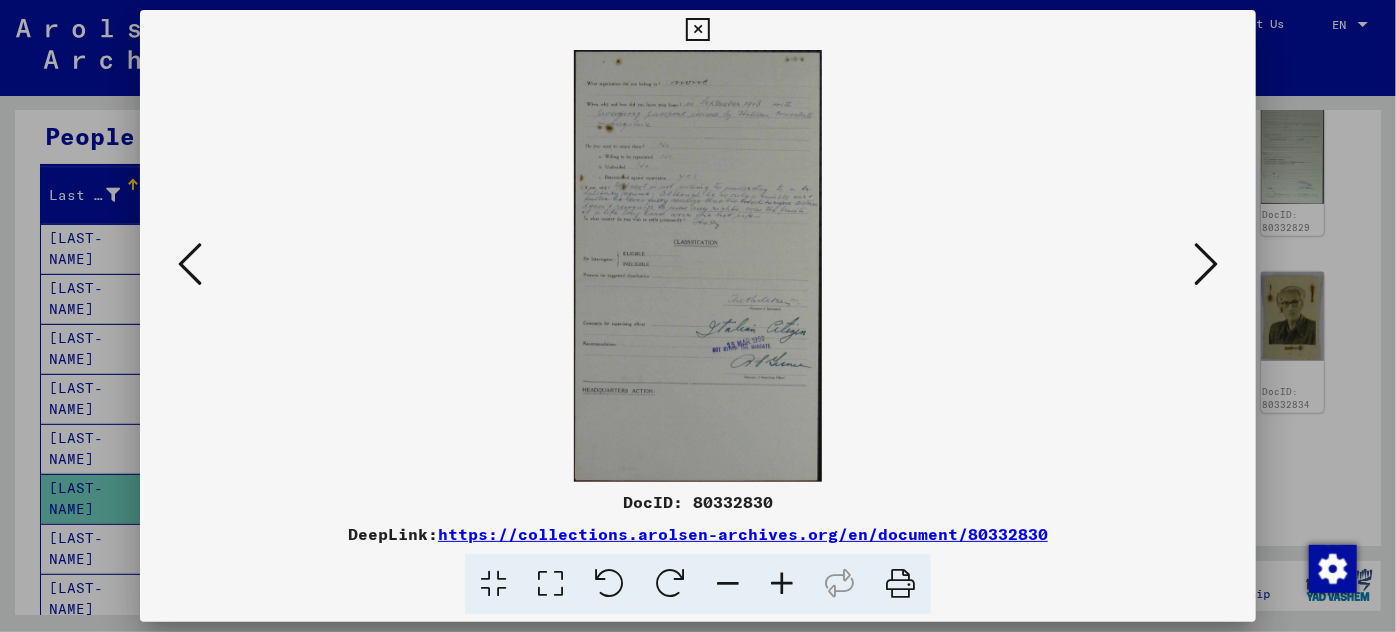click at bounding box center (782, 584) 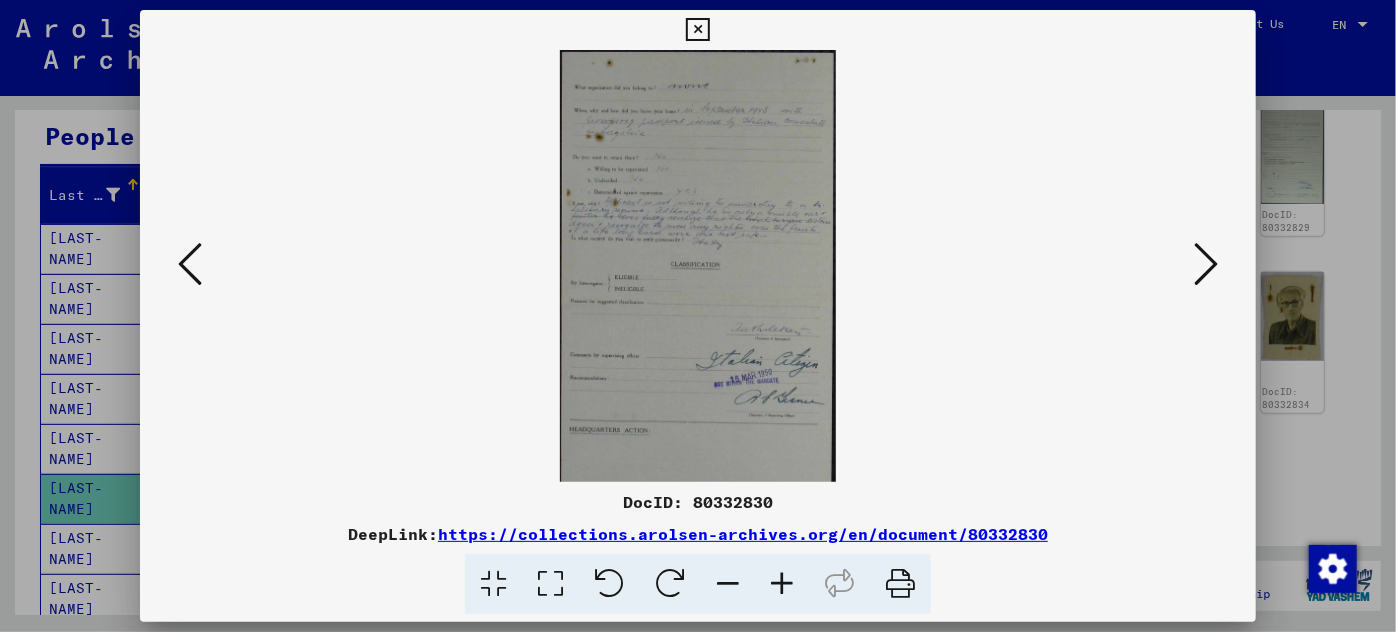 click at bounding box center [782, 584] 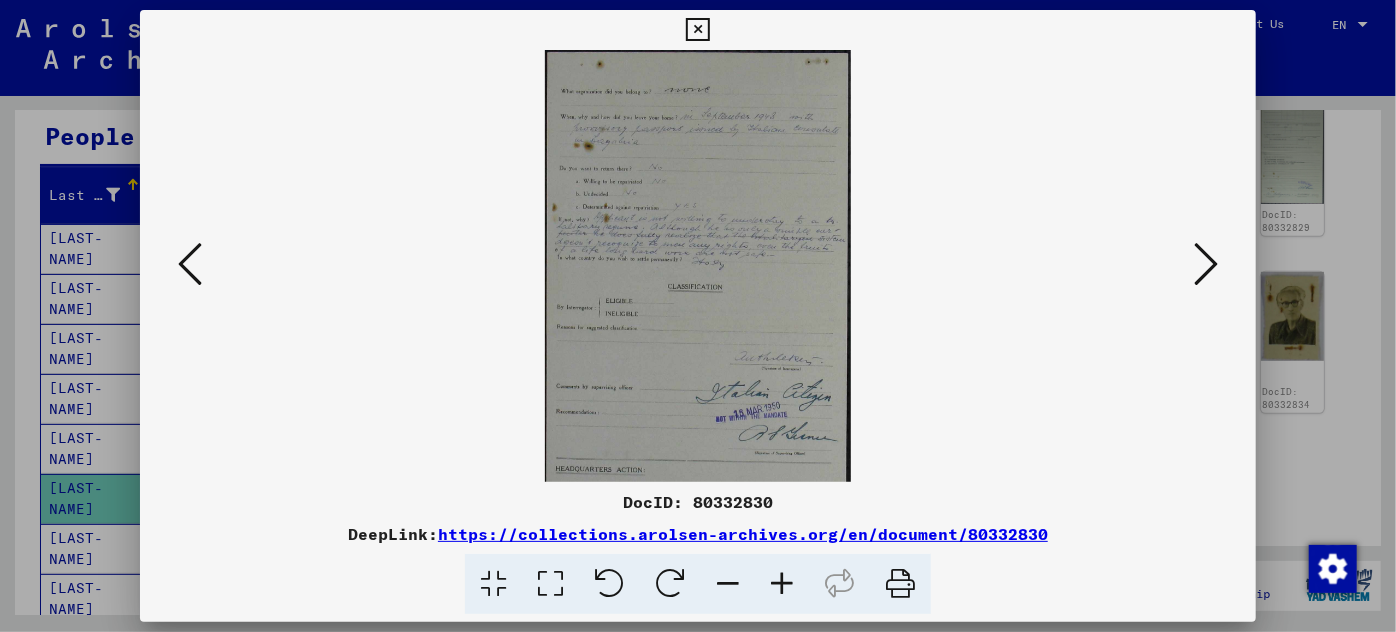 click at bounding box center (782, 584) 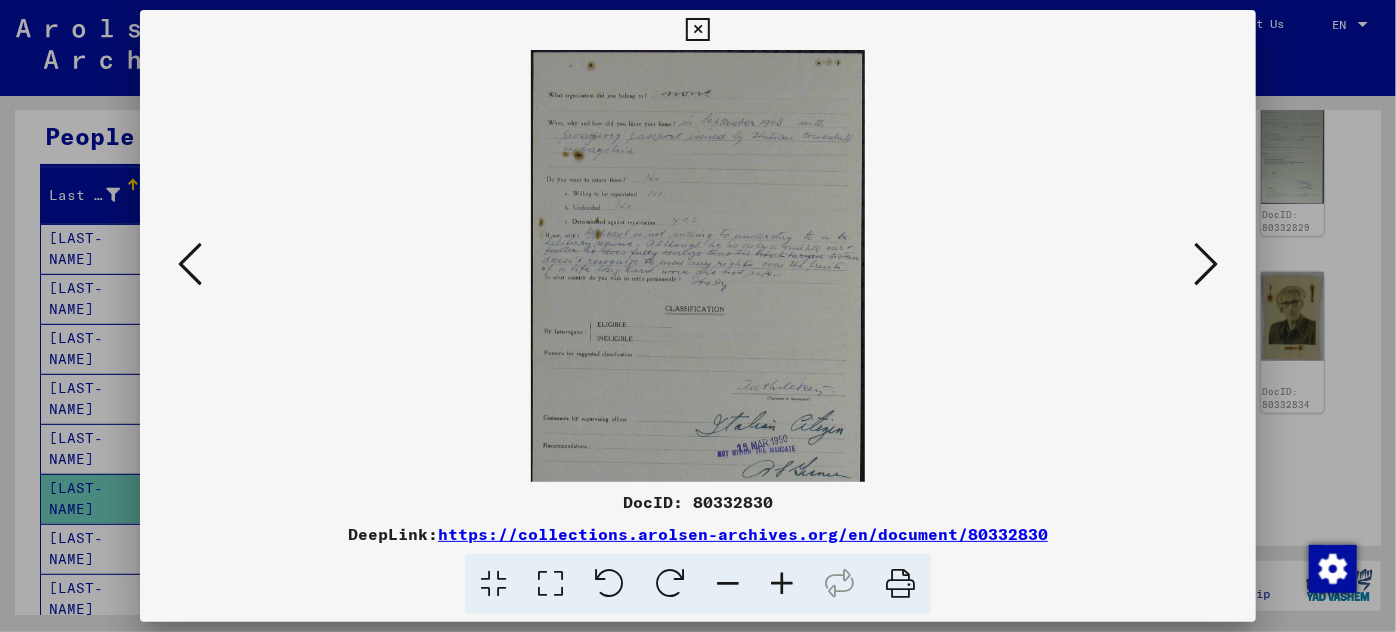 click at bounding box center [782, 584] 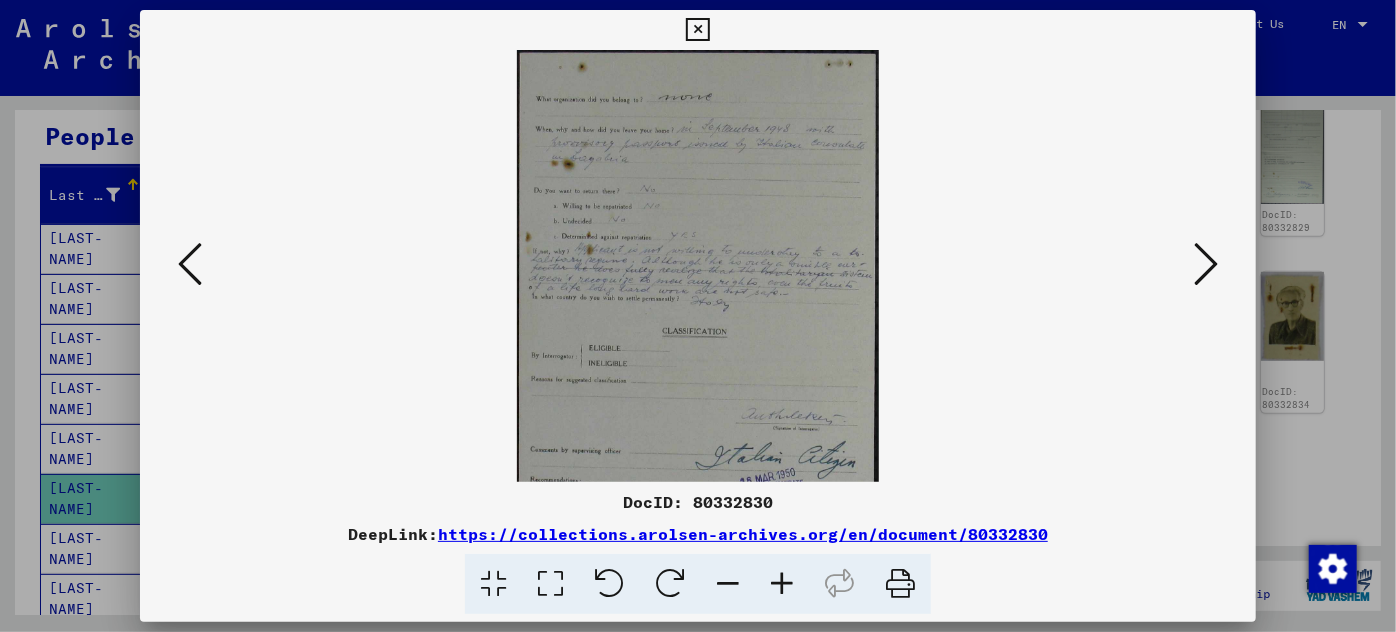 click at bounding box center (782, 584) 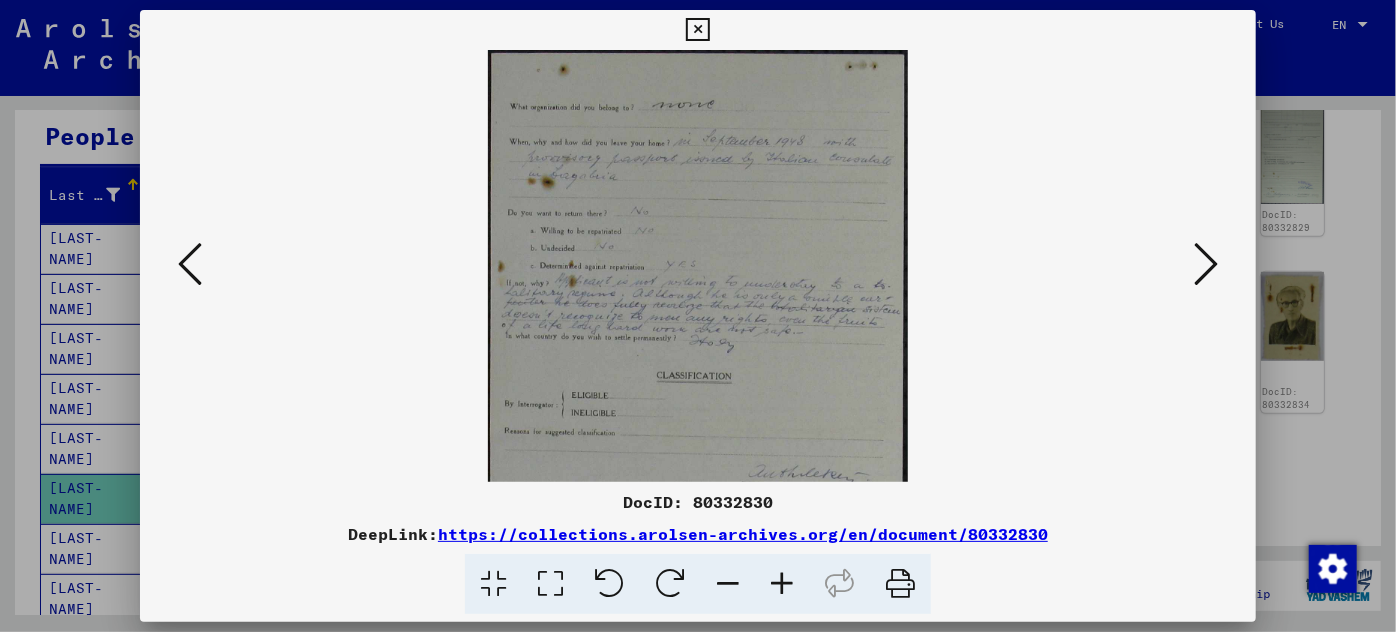 click at bounding box center (782, 584) 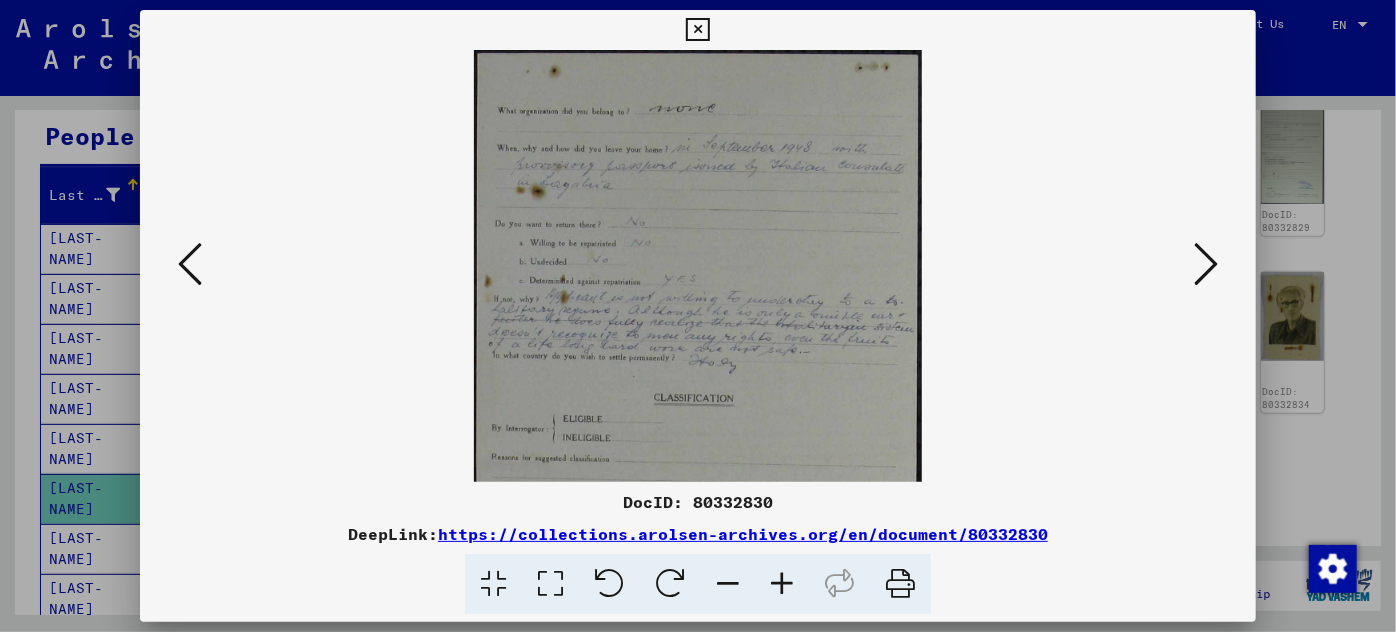 click at bounding box center (782, 584) 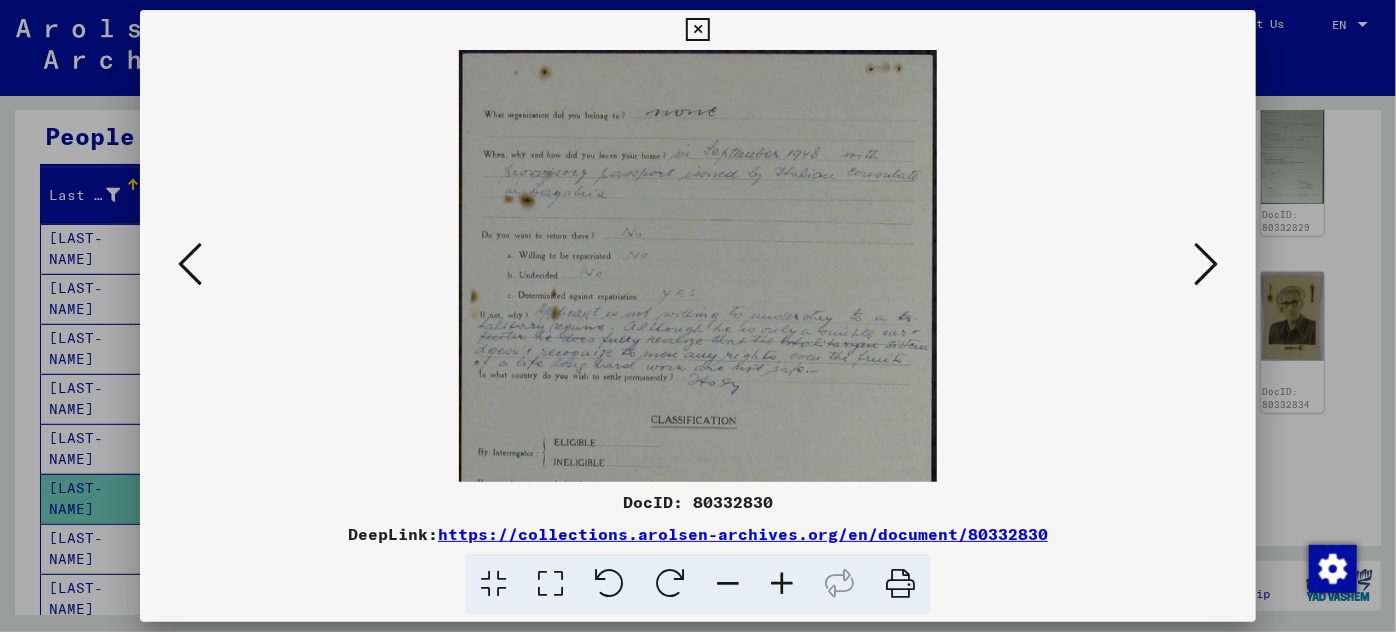 click at bounding box center (782, 584) 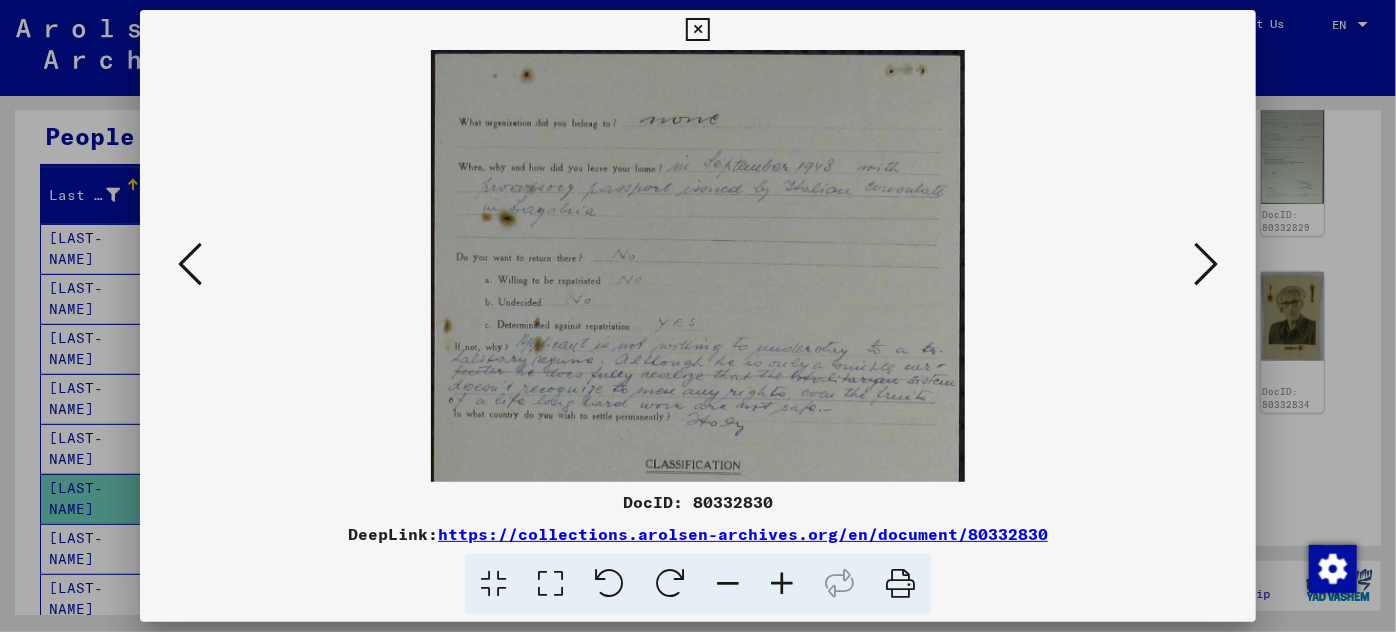 click at bounding box center [782, 584] 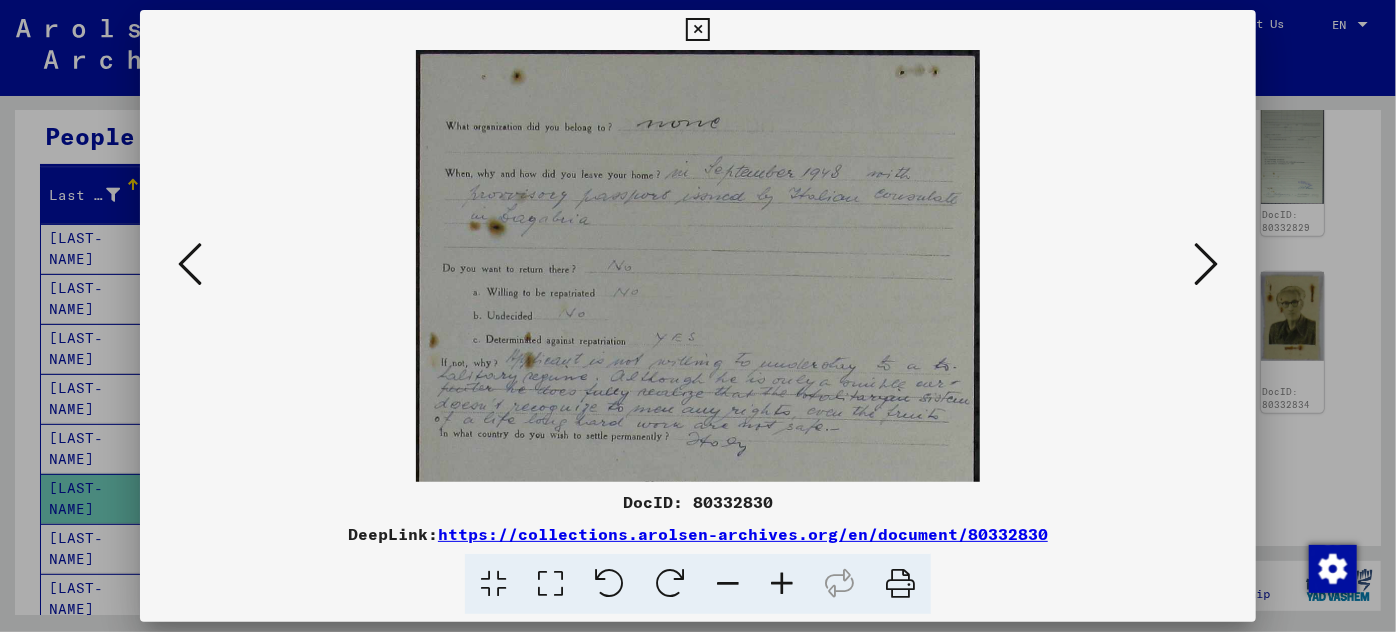 click at bounding box center [782, 584] 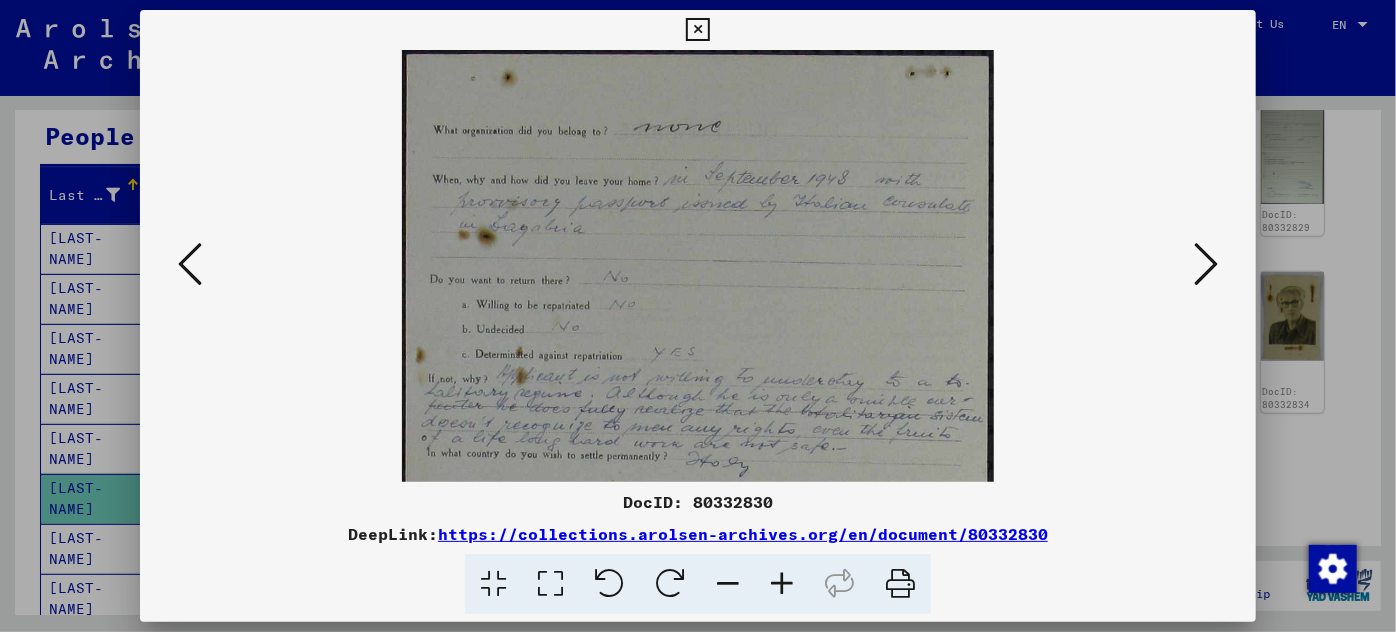 click at bounding box center (782, 584) 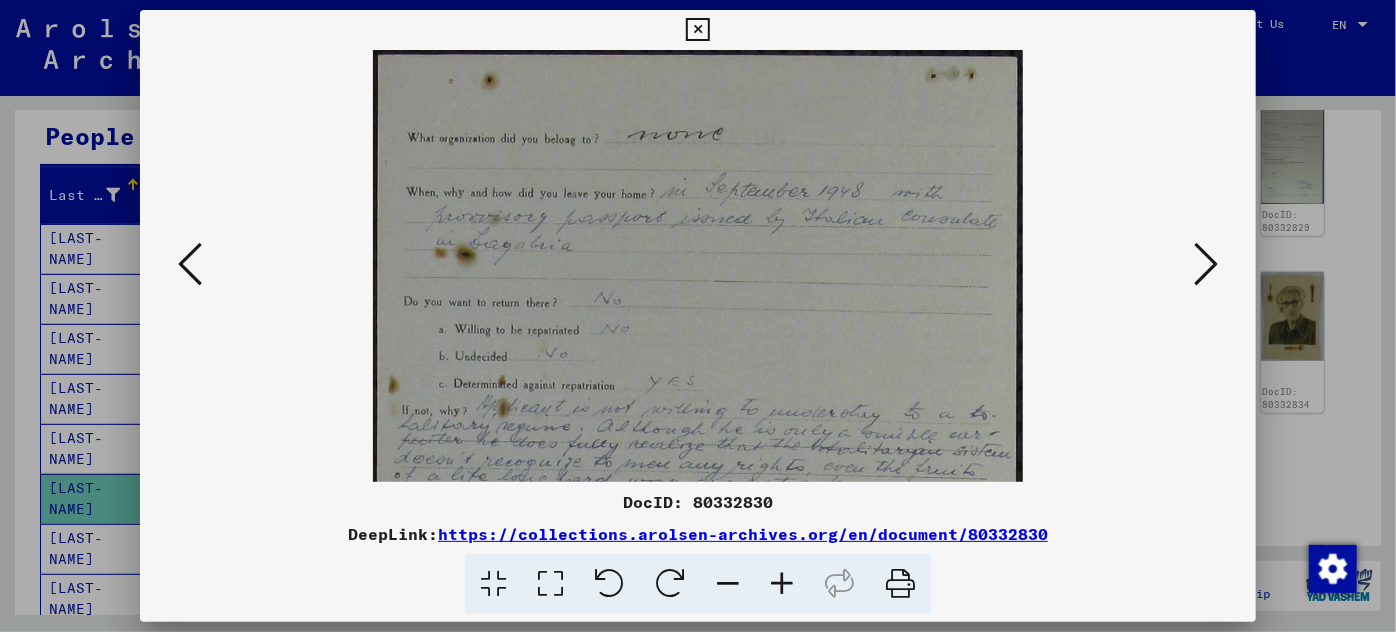 click at bounding box center [782, 584] 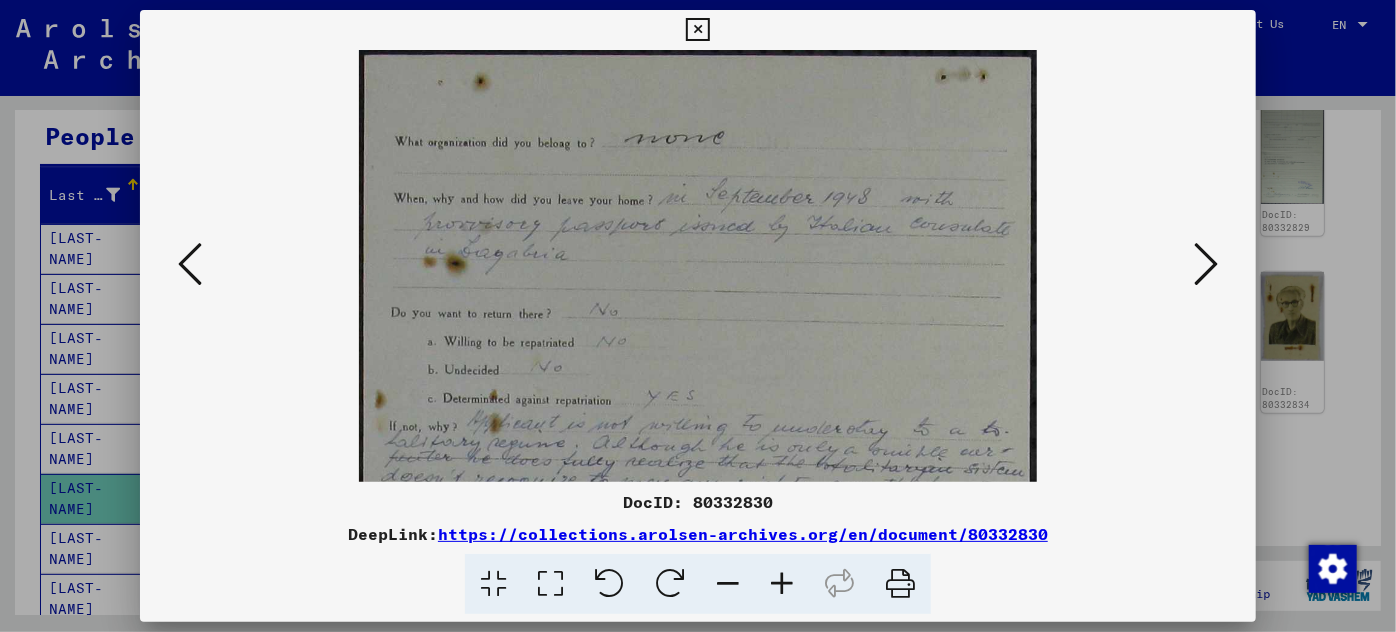 click at bounding box center (782, 584) 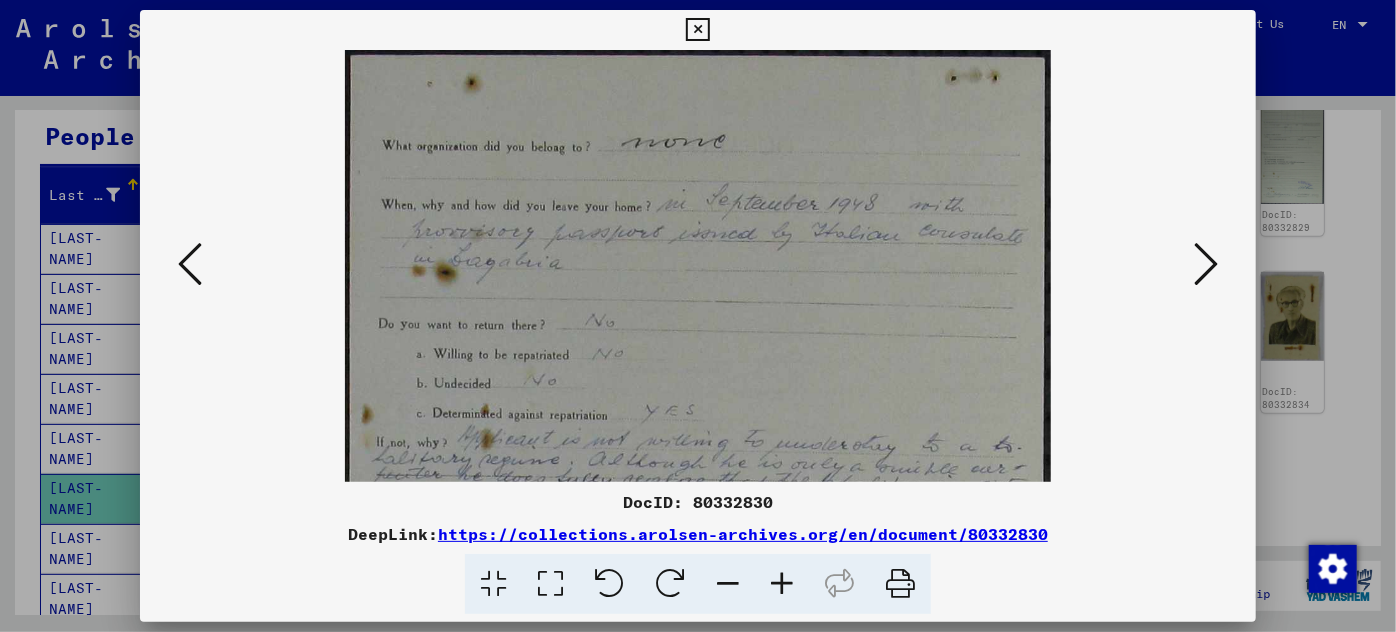 click at bounding box center (782, 584) 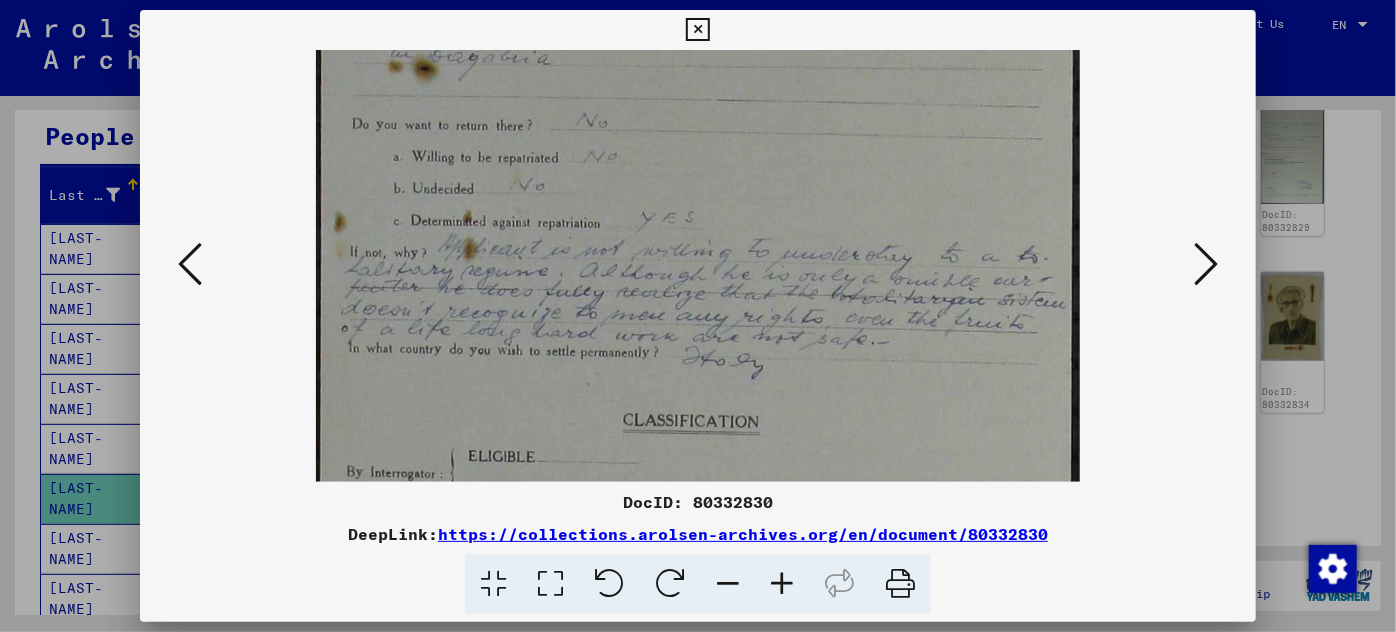 scroll, scrollTop: 225, scrollLeft: 0, axis: vertical 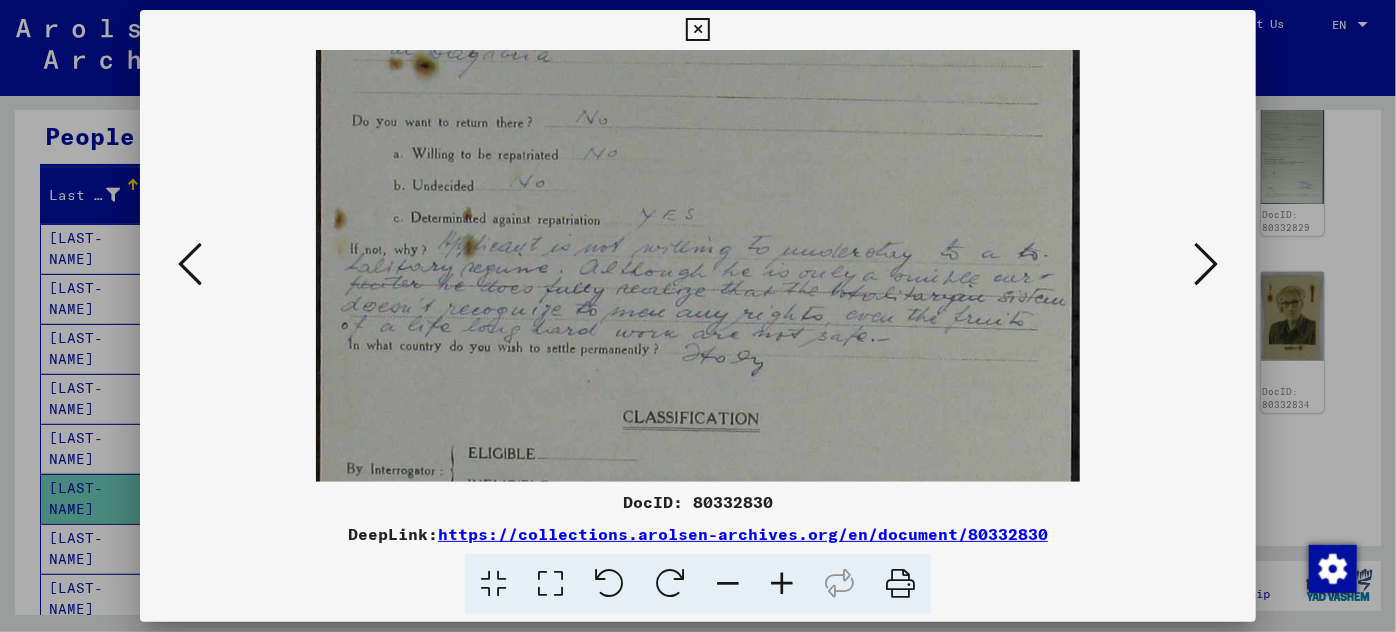 drag, startPoint x: 653, startPoint y: 412, endPoint x: 653, endPoint y: 197, distance: 215 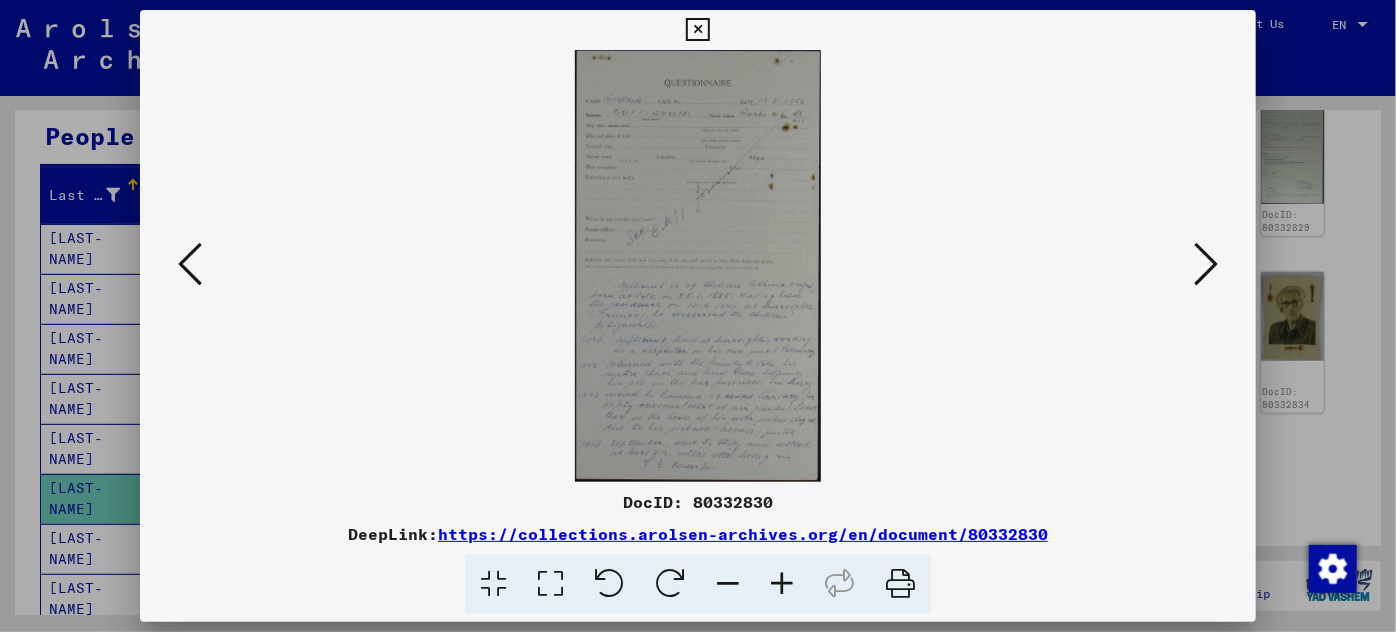 click at bounding box center [782, 584] 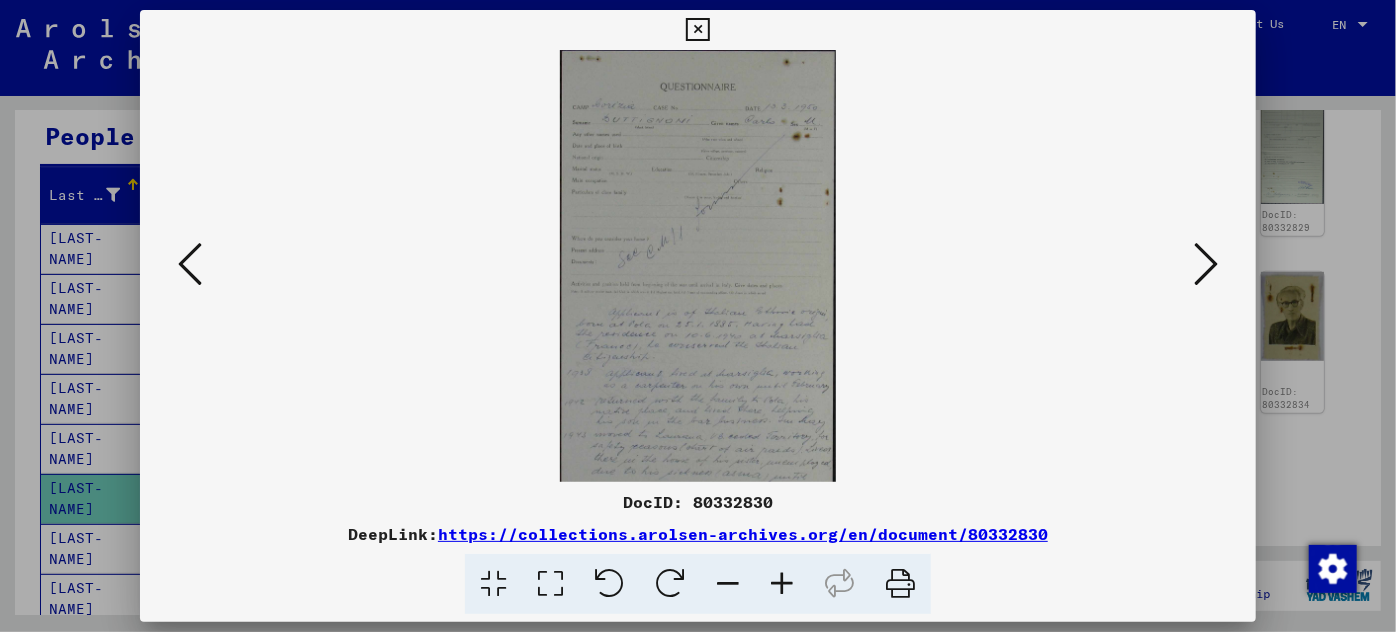 click at bounding box center (782, 584) 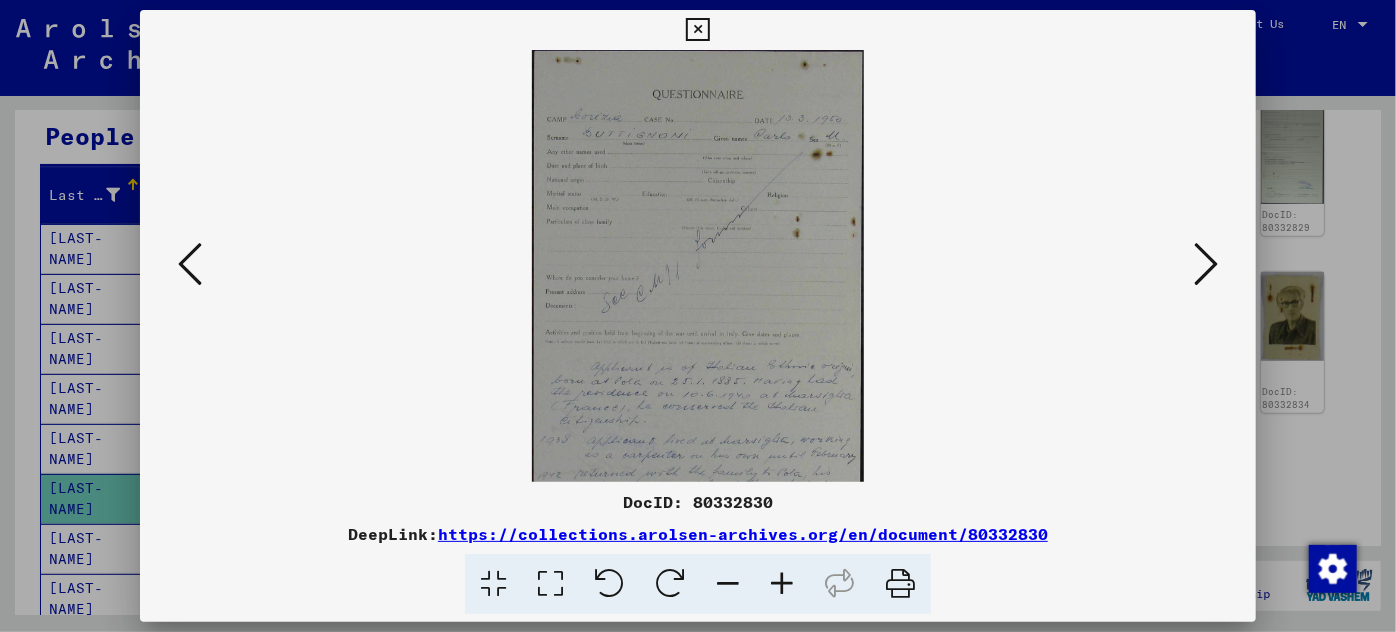 click at bounding box center [782, 584] 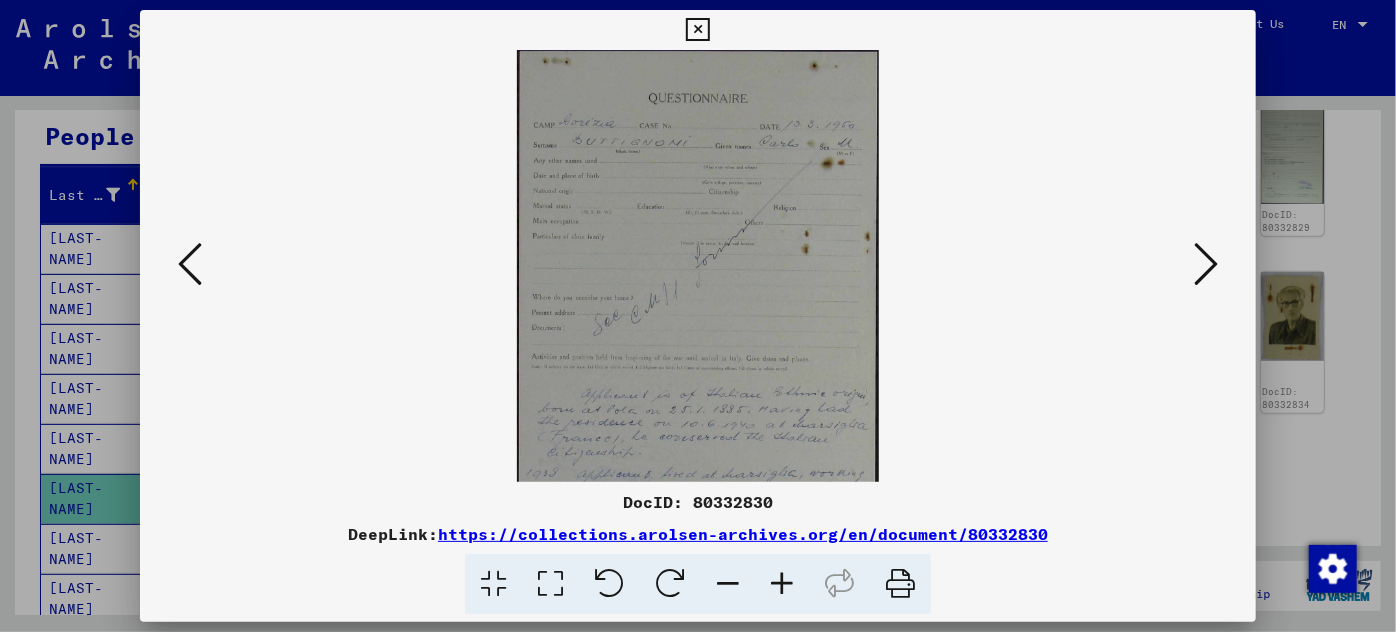 click at bounding box center [782, 584] 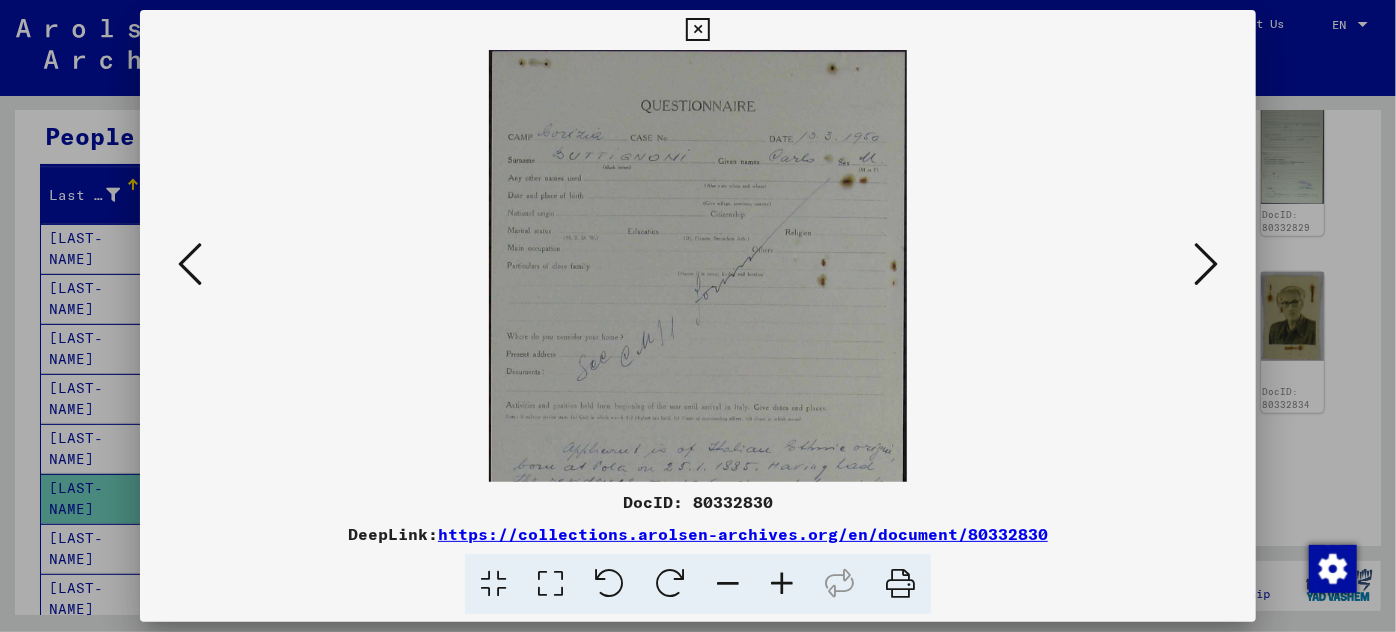 click at bounding box center [782, 584] 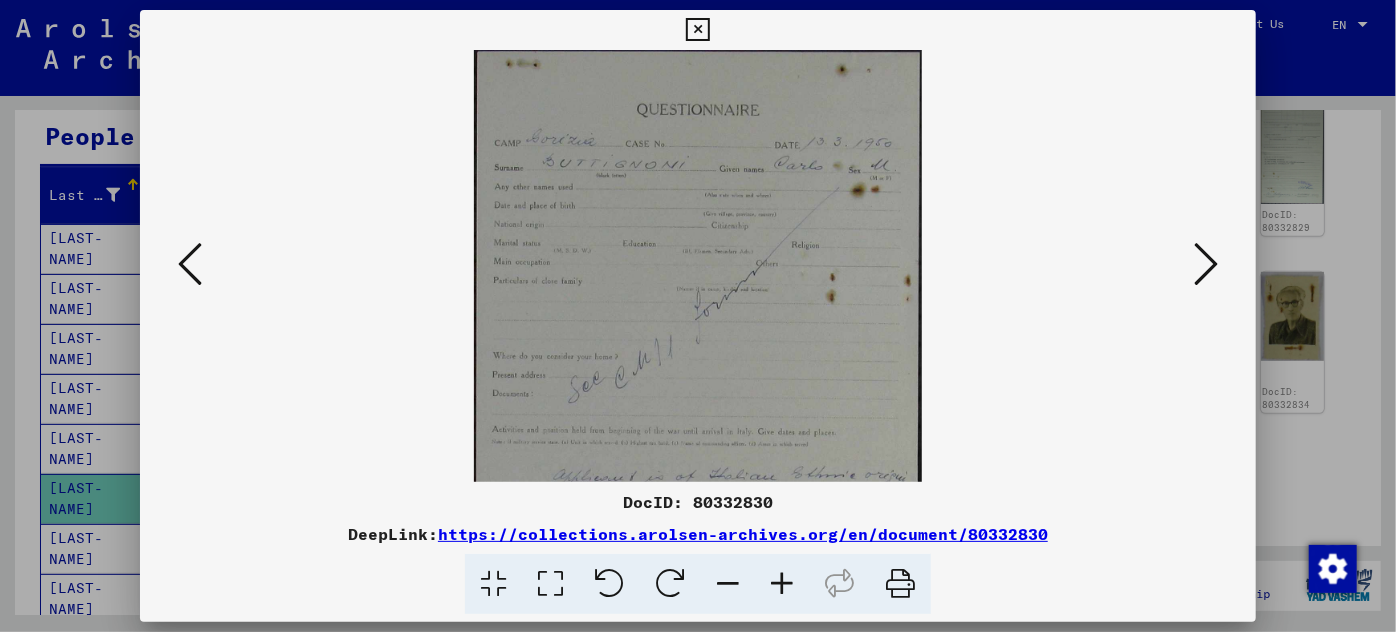 click at bounding box center (782, 584) 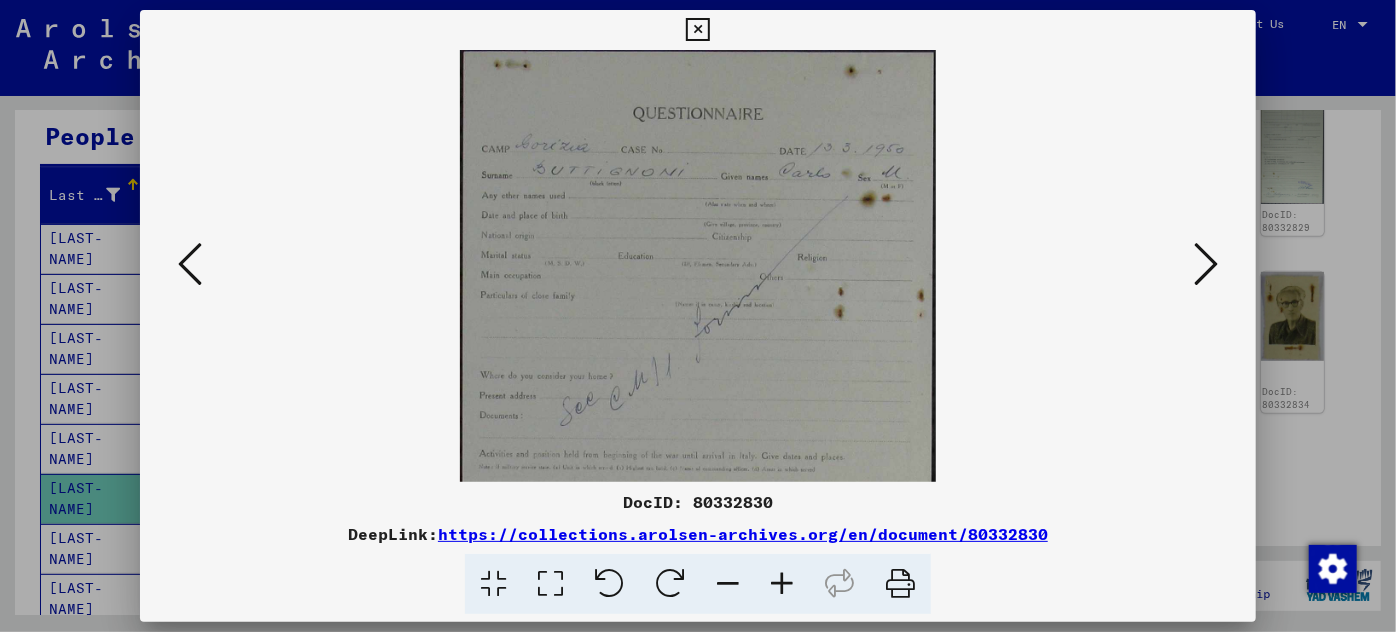 click at bounding box center [782, 584] 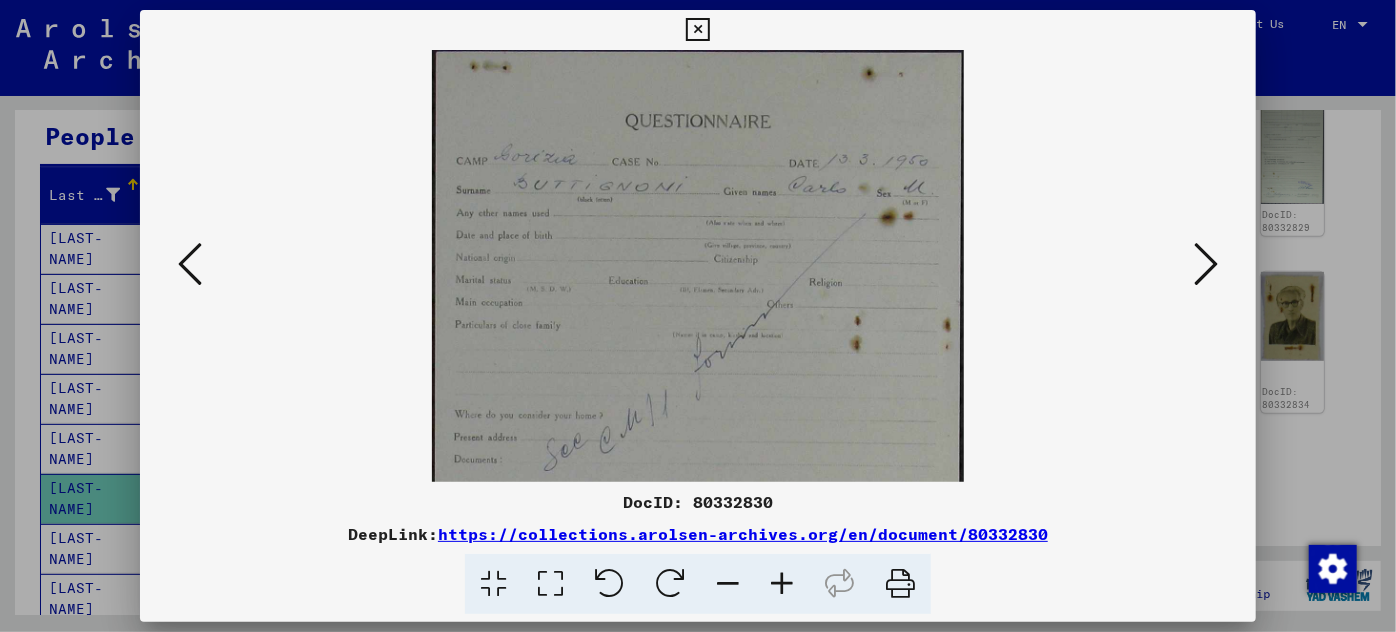 click at bounding box center (782, 584) 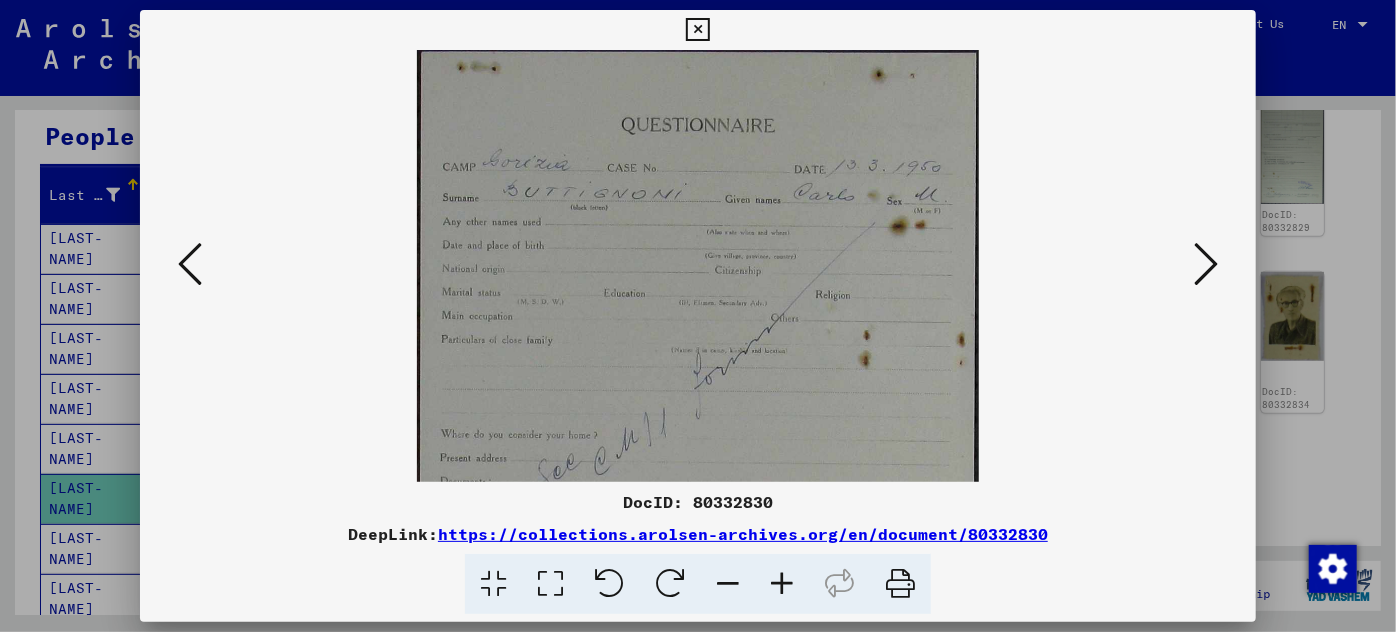 click at bounding box center (782, 584) 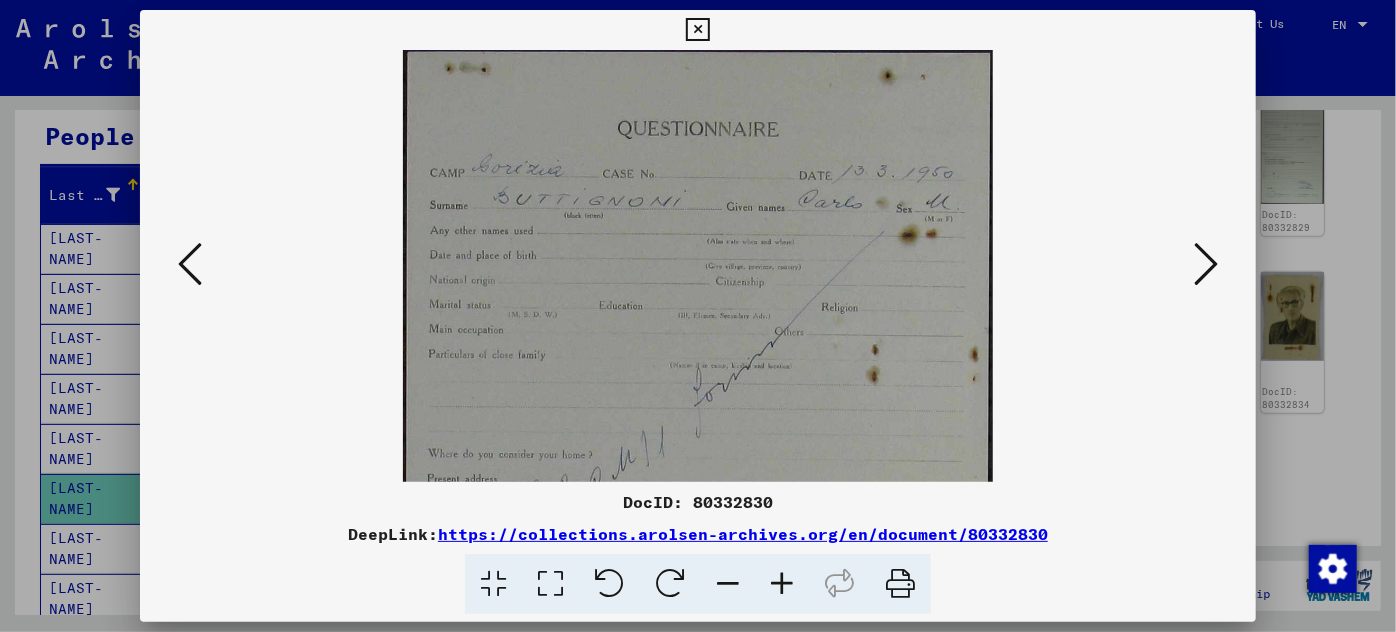 click at bounding box center (782, 584) 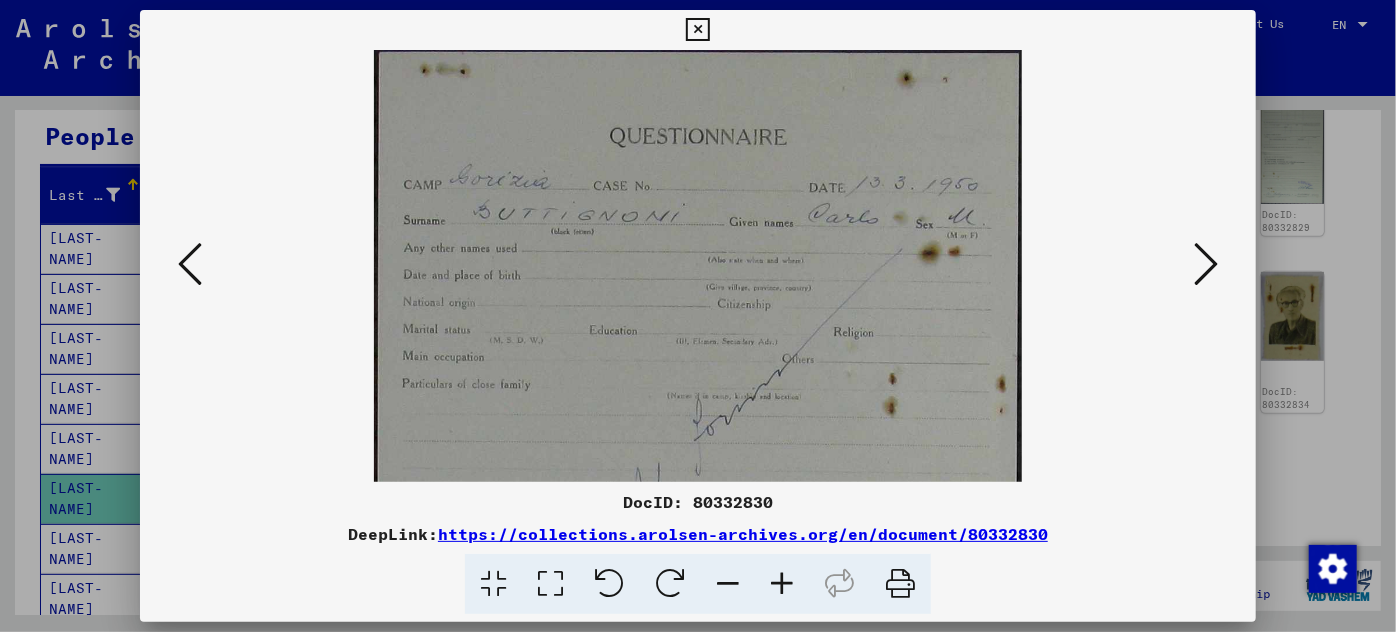click at bounding box center (782, 584) 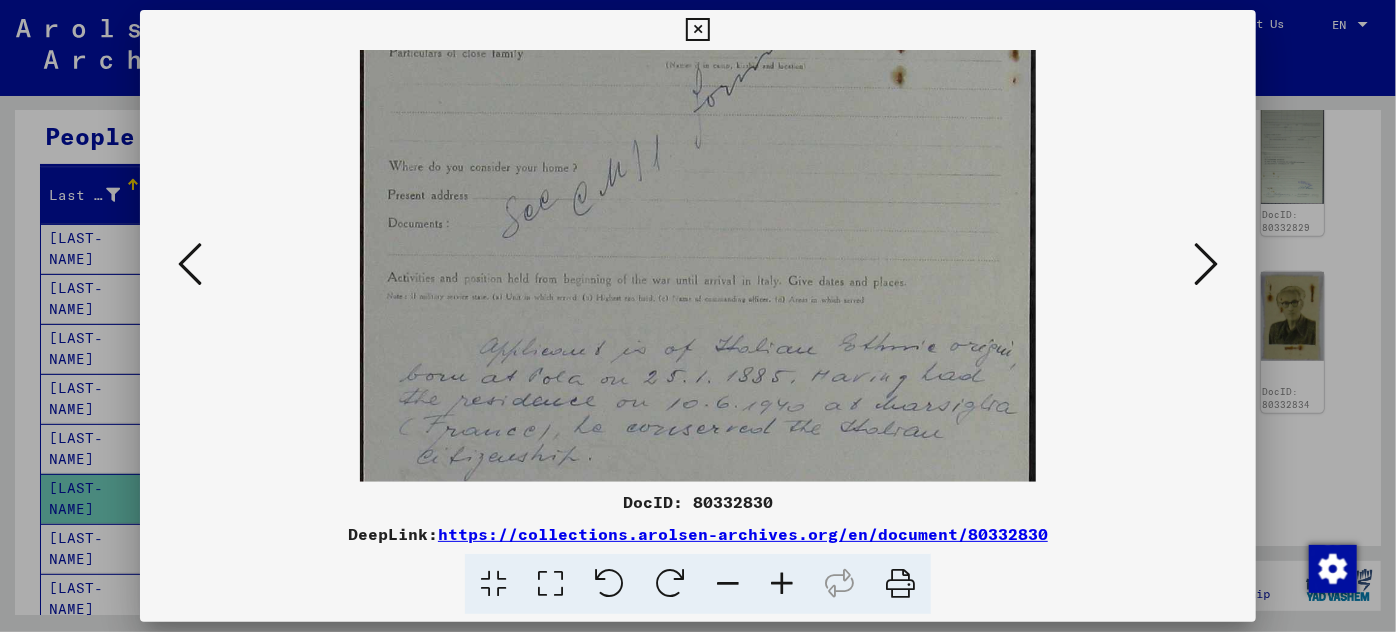 scroll, scrollTop: 380, scrollLeft: 0, axis: vertical 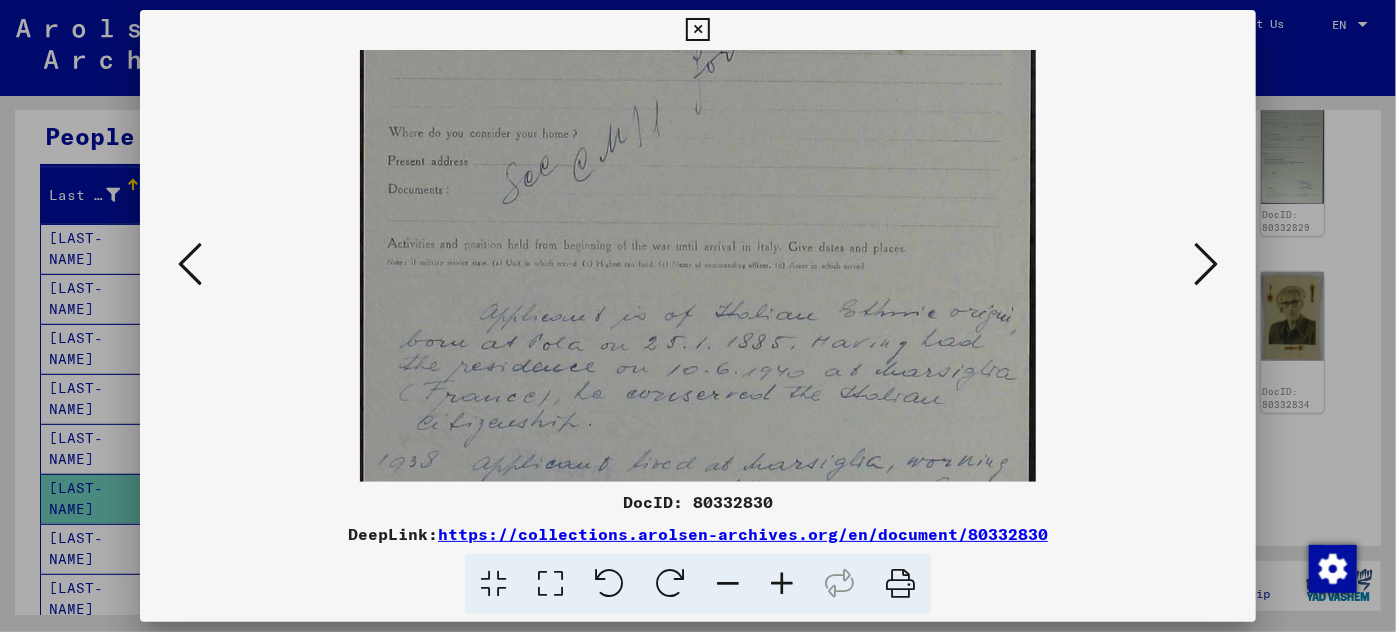drag, startPoint x: 709, startPoint y: 425, endPoint x: 710, endPoint y: 45, distance: 380.0013 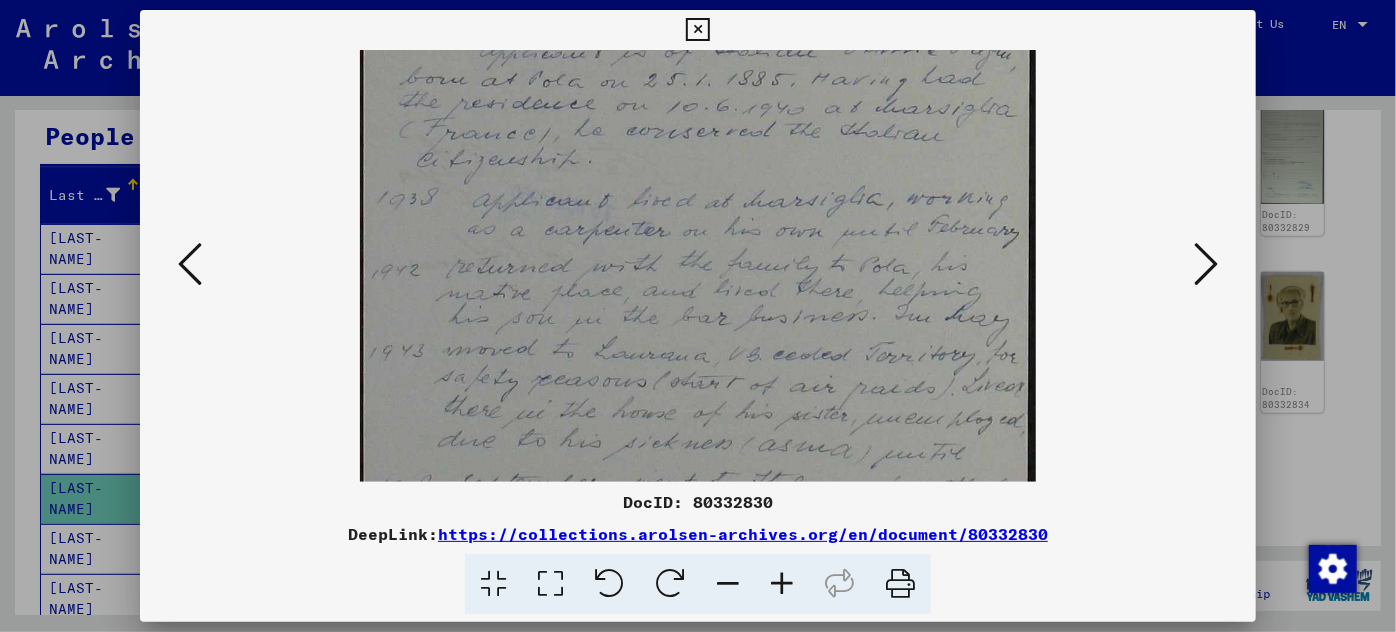 scroll, scrollTop: 646, scrollLeft: 0, axis: vertical 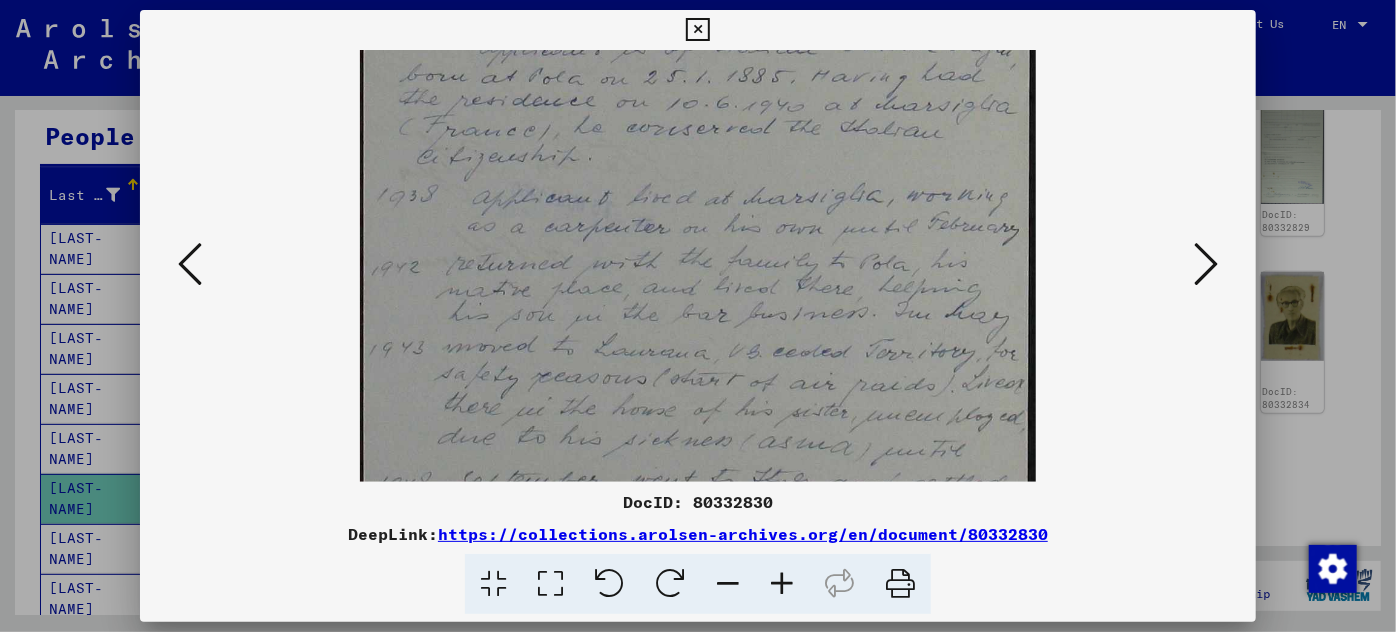 drag, startPoint x: 682, startPoint y: 447, endPoint x: 659, endPoint y: 183, distance: 265 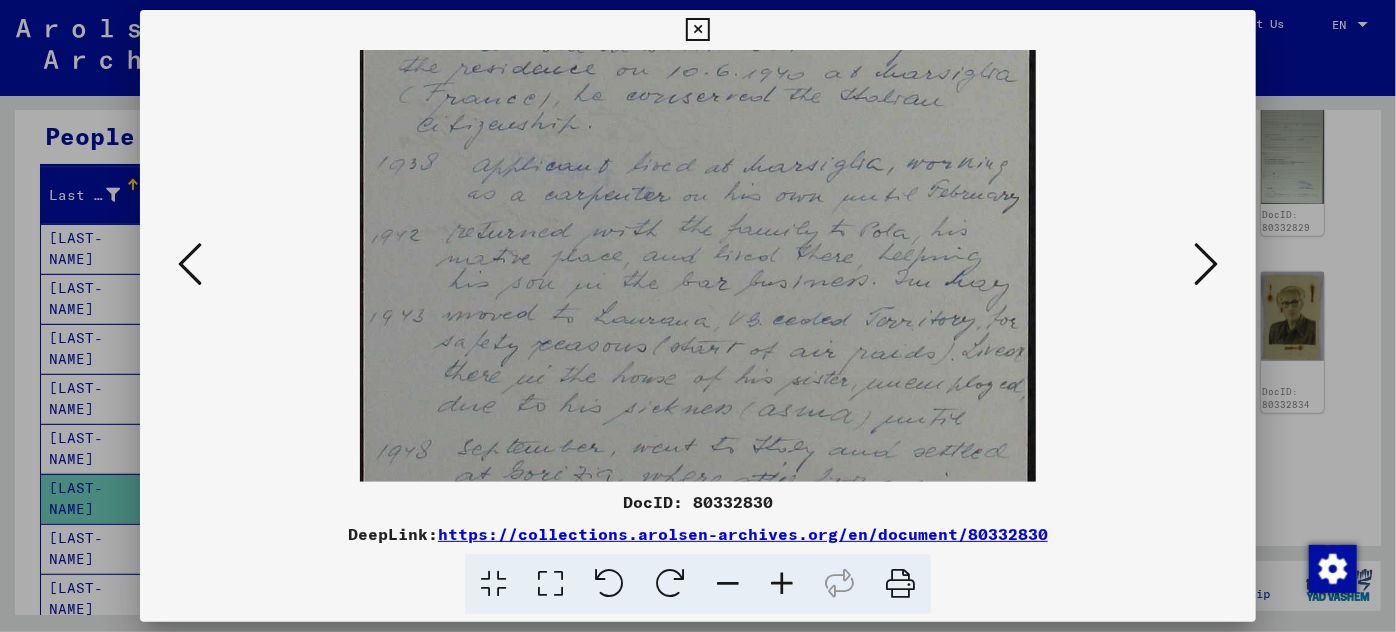 scroll, scrollTop: 749, scrollLeft: 0, axis: vertical 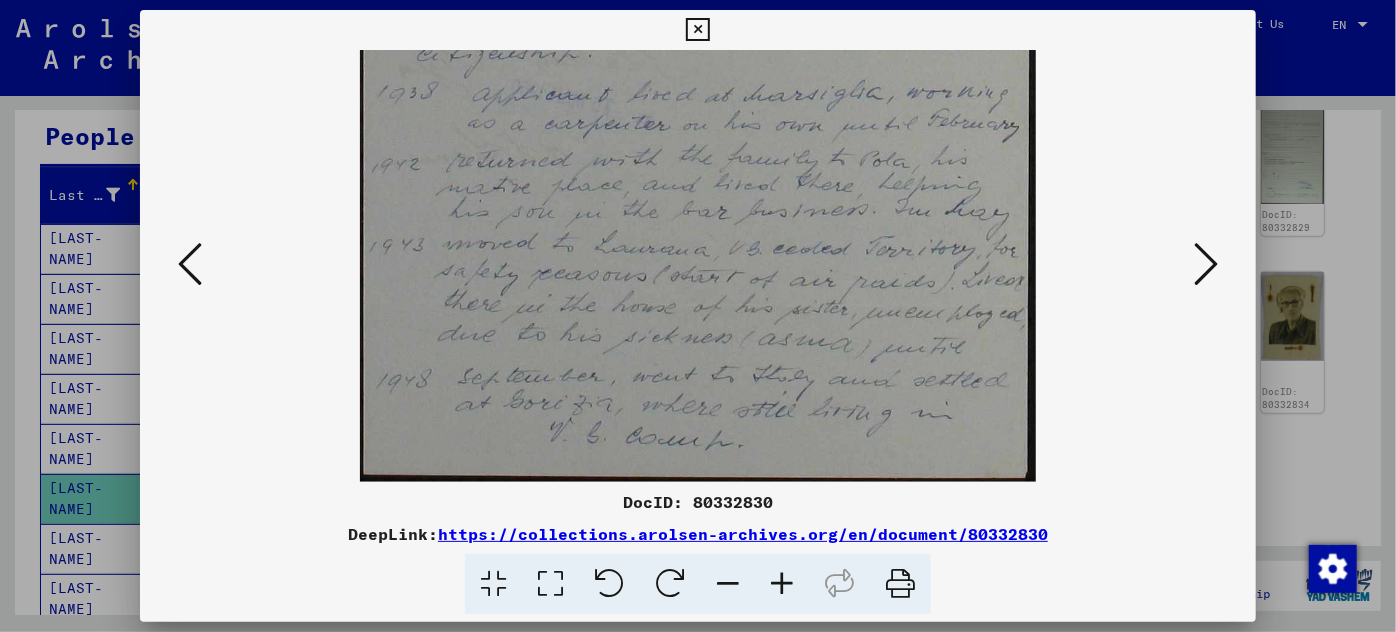 drag, startPoint x: 690, startPoint y: 404, endPoint x: 687, endPoint y: 284, distance: 120.03749 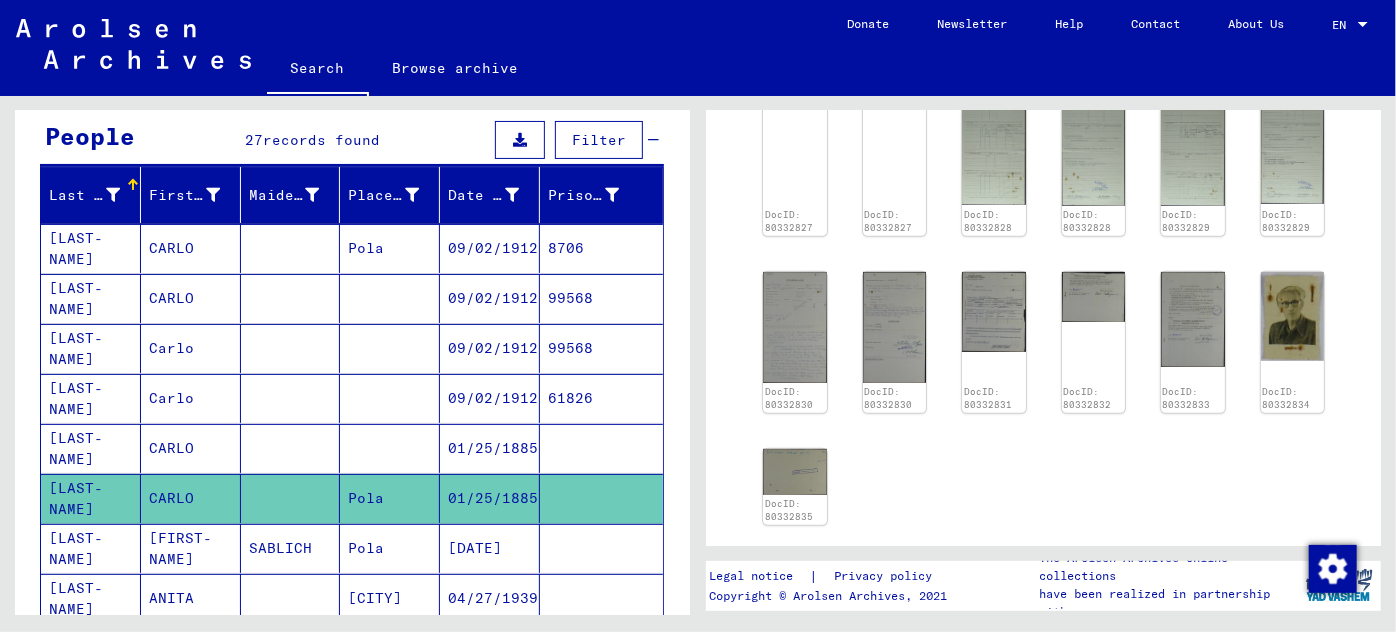 click on "[DATE]" at bounding box center (490, 598) 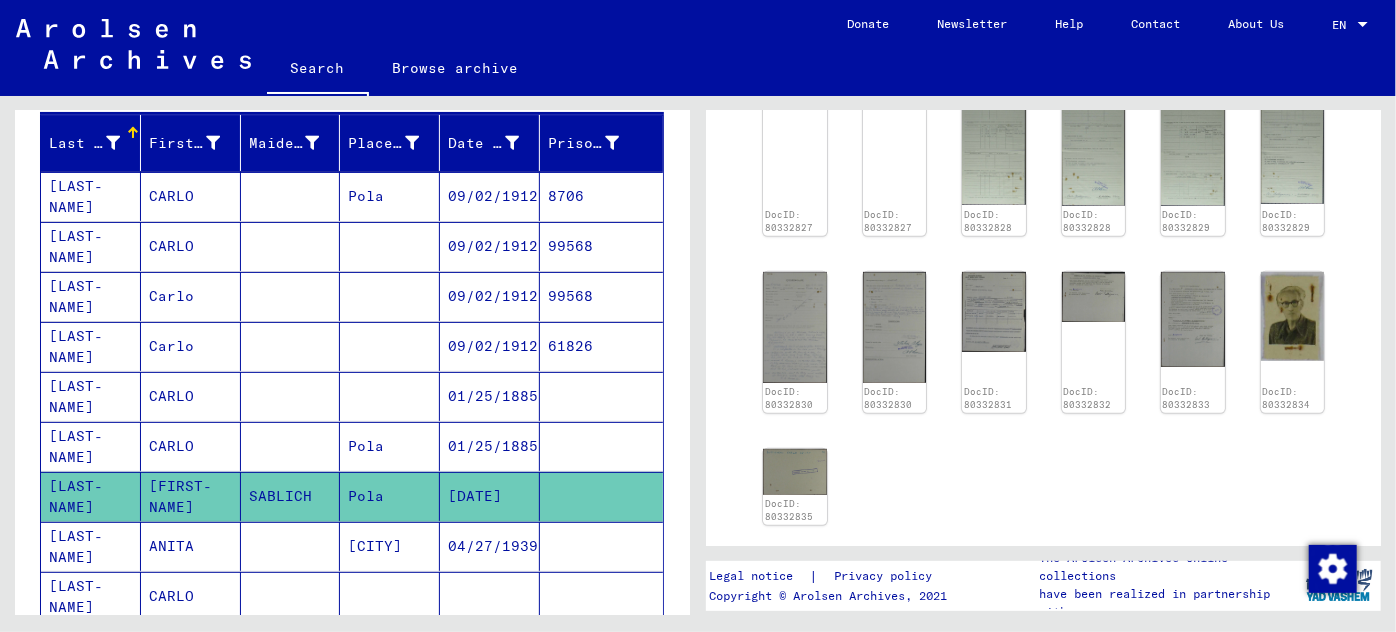 scroll, scrollTop: 272, scrollLeft: 0, axis: vertical 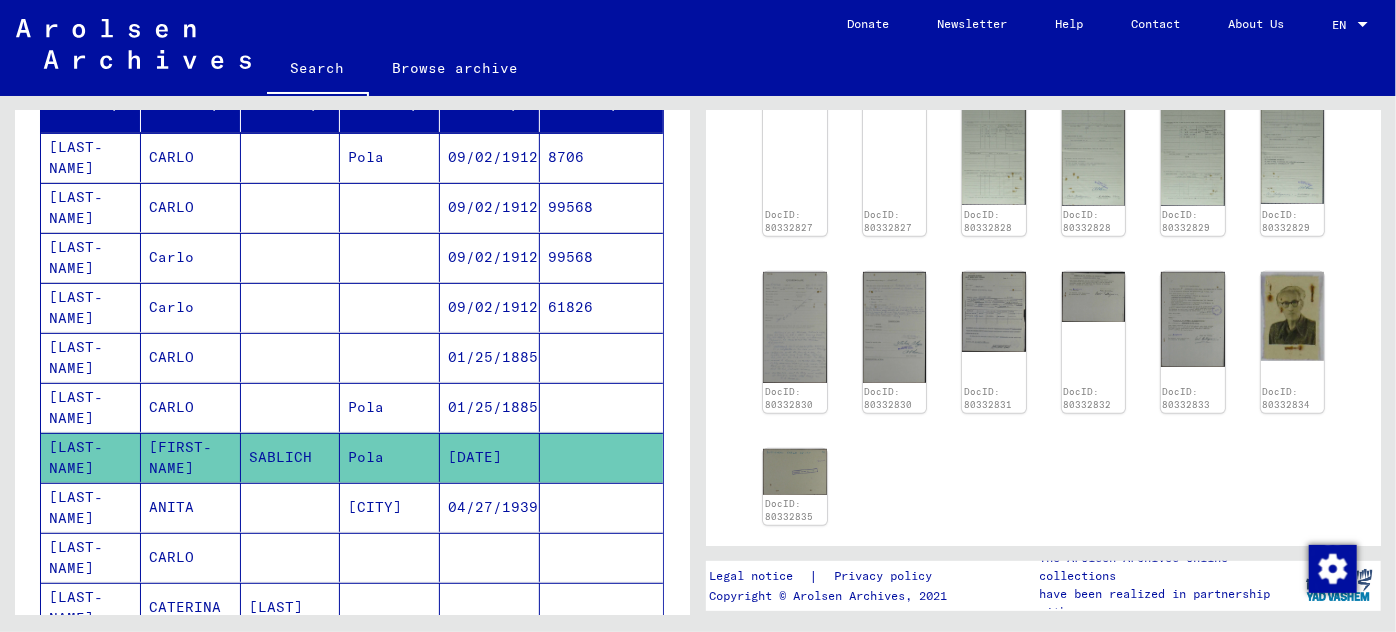 click on "04/27/1939" at bounding box center [490, 557] 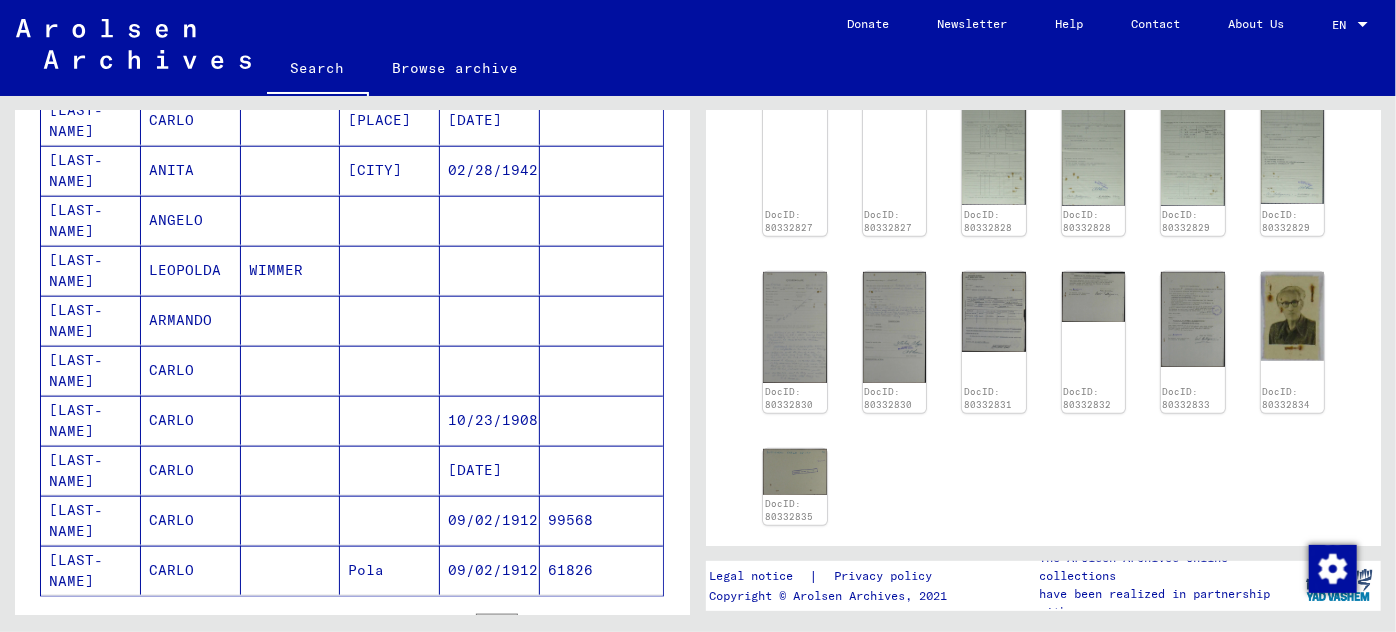 scroll, scrollTop: 1090, scrollLeft: 0, axis: vertical 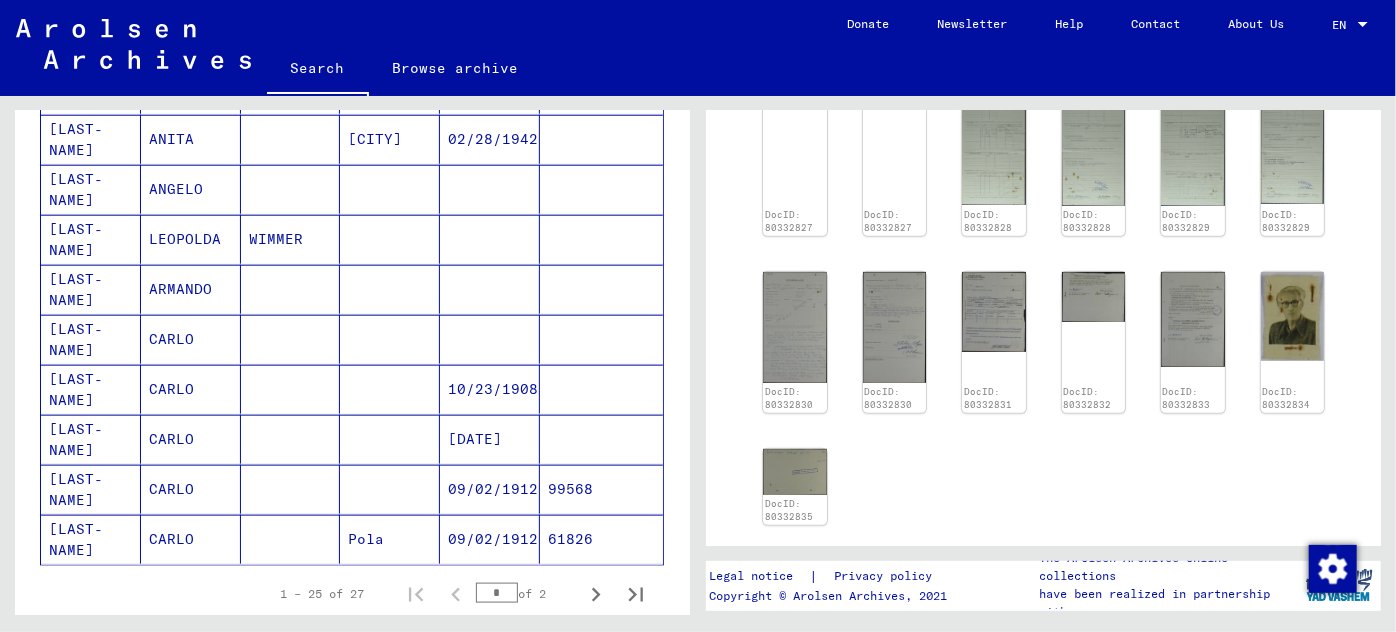 click on "09/02/1912" at bounding box center (490, 539) 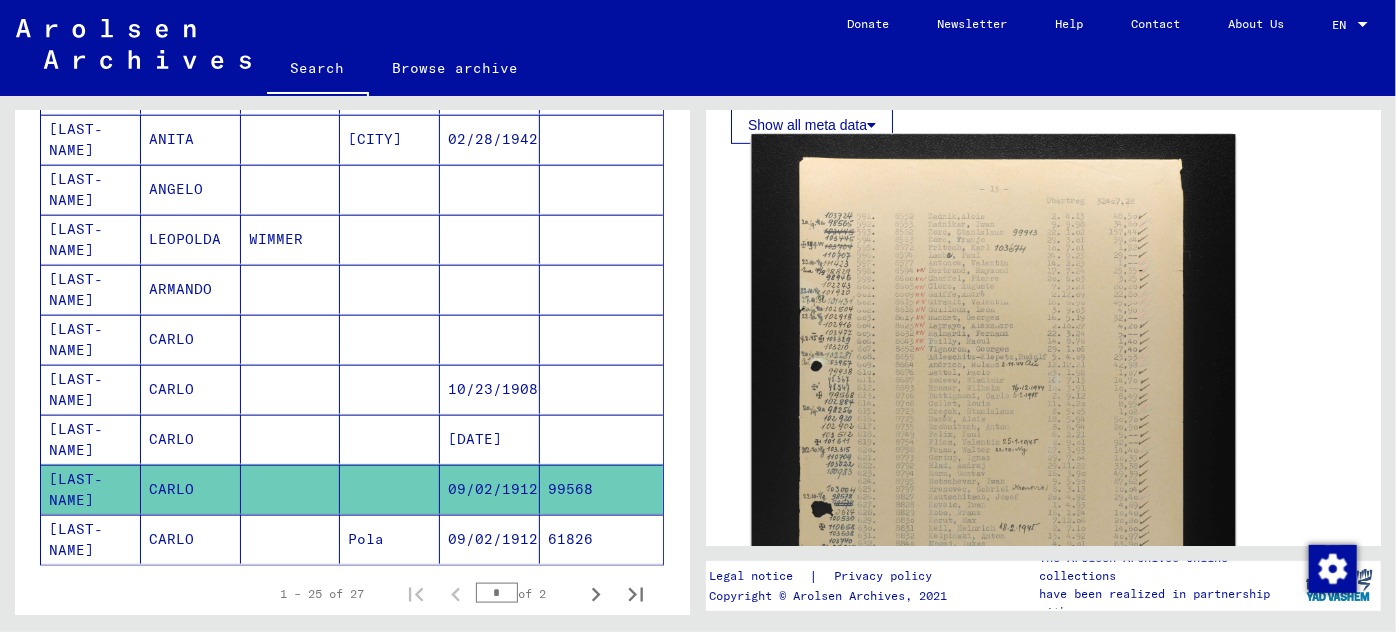 scroll, scrollTop: 454, scrollLeft: 0, axis: vertical 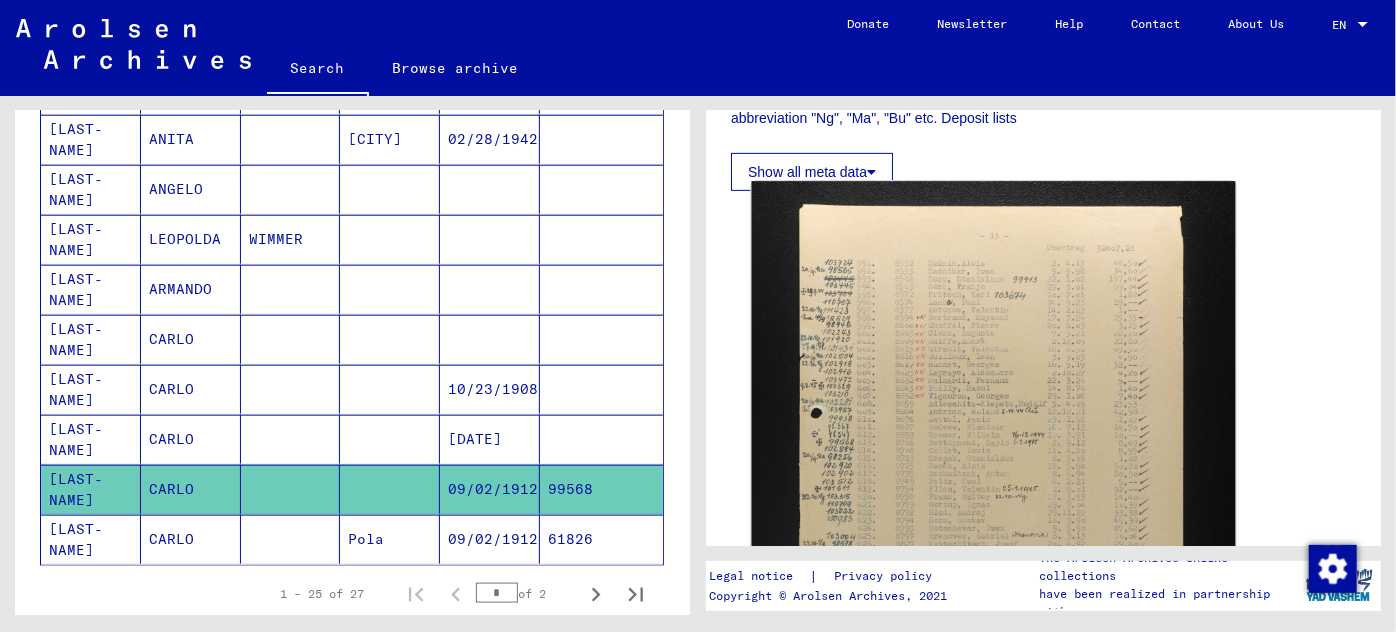 click 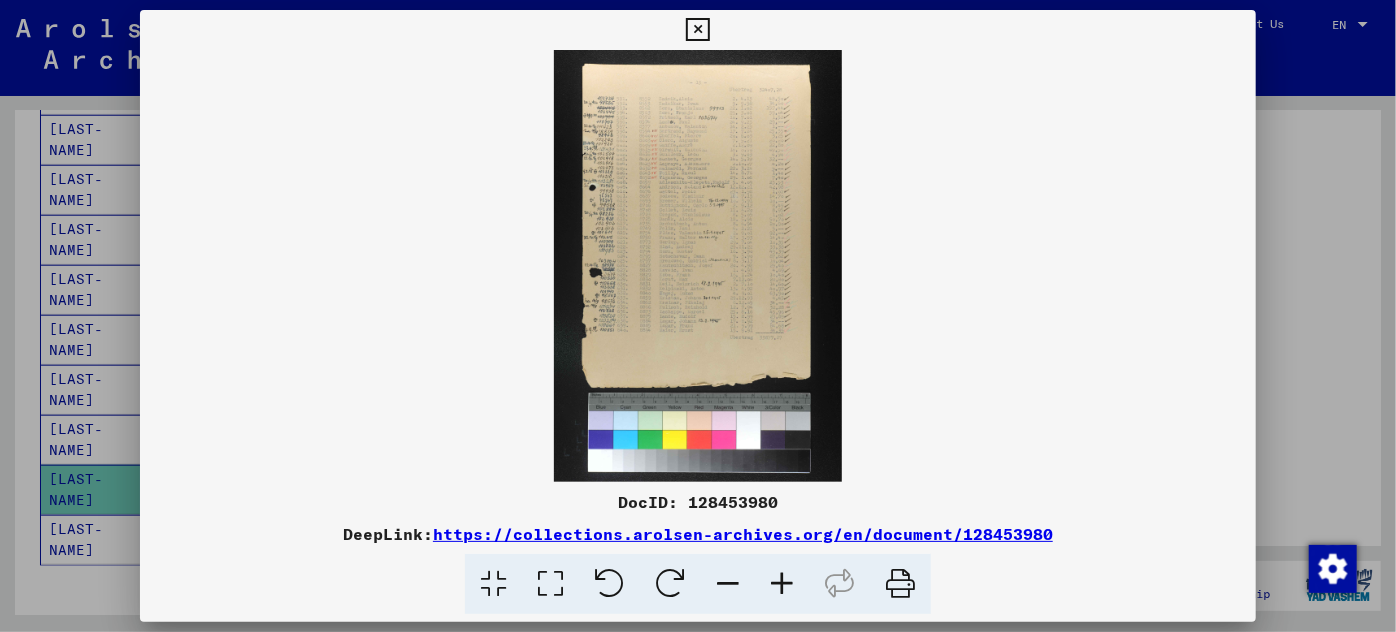 click at bounding box center (782, 584) 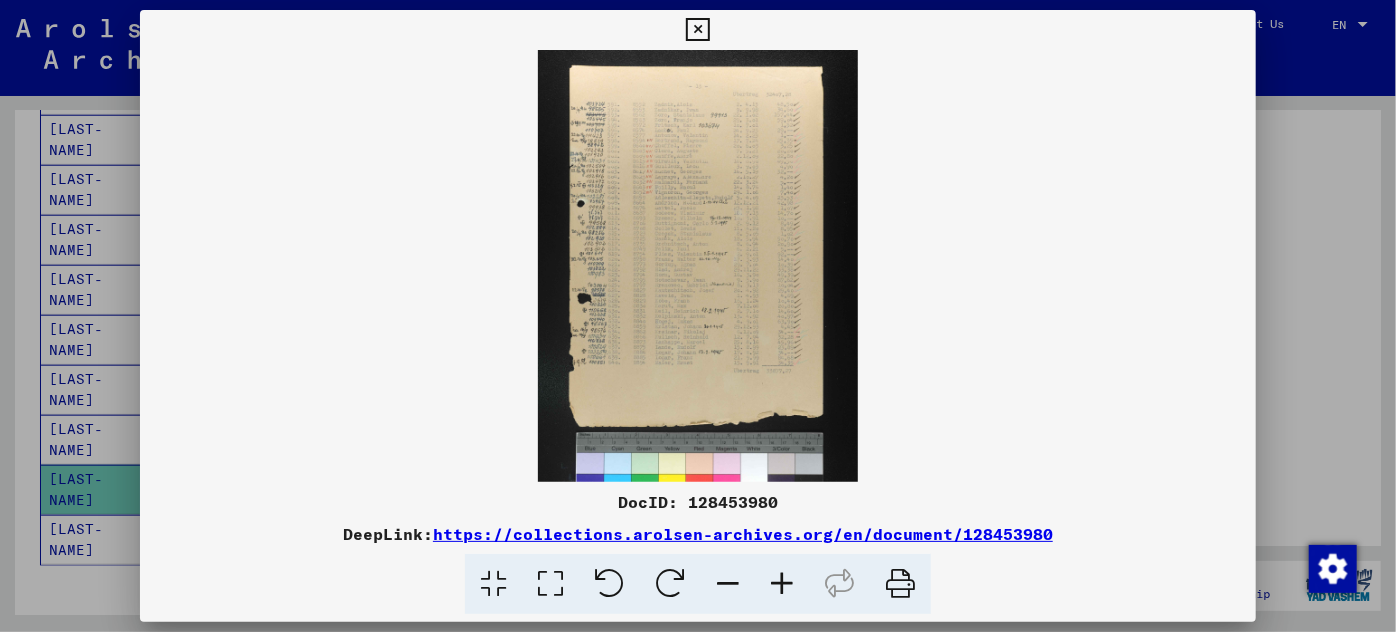 click at bounding box center [782, 584] 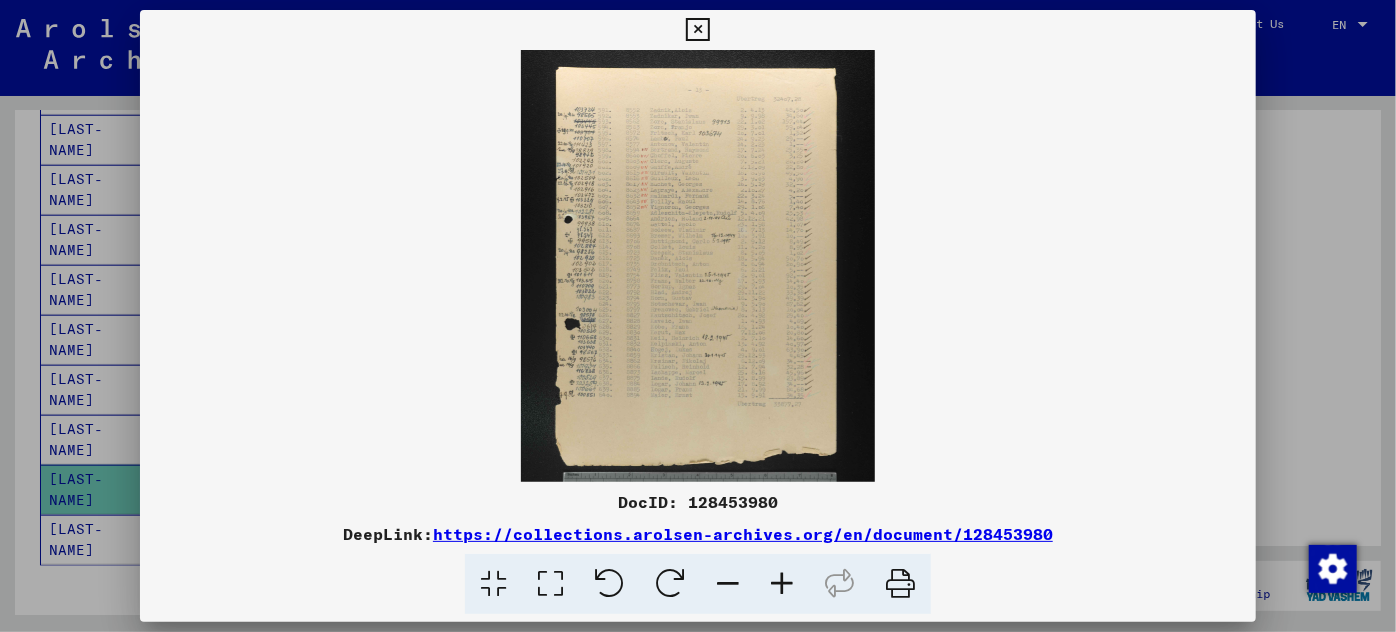click at bounding box center (782, 584) 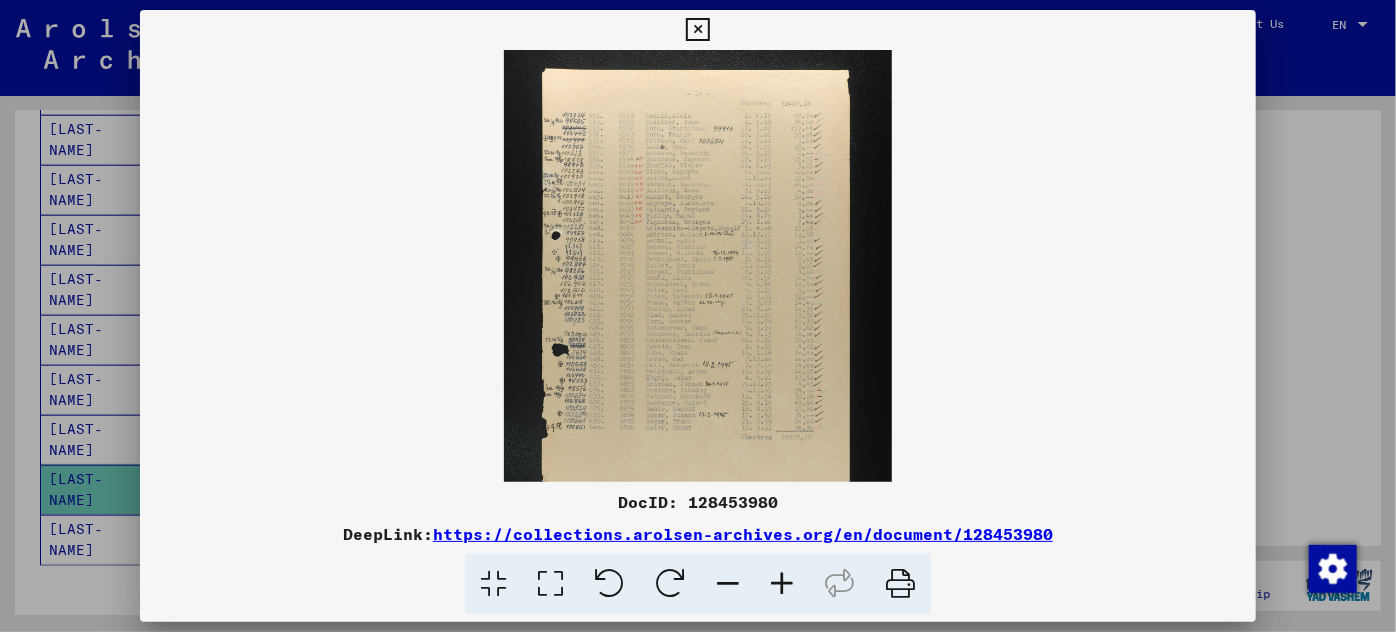 click at bounding box center [782, 584] 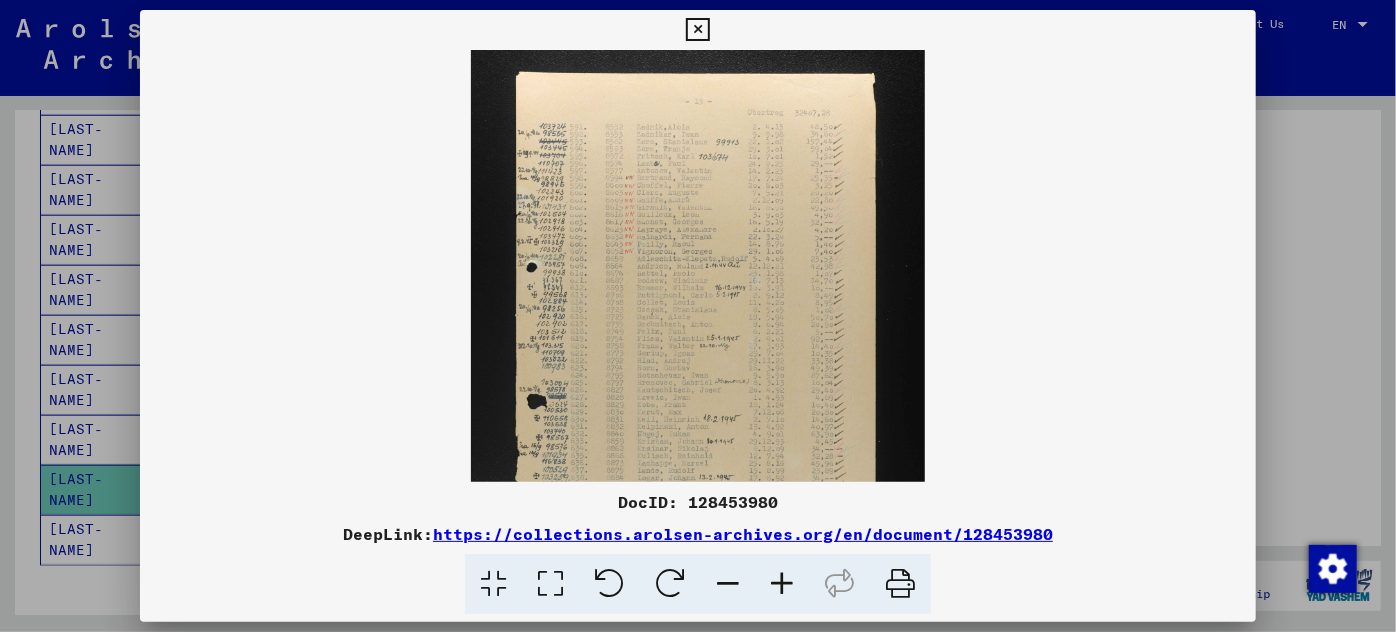 click at bounding box center [782, 584] 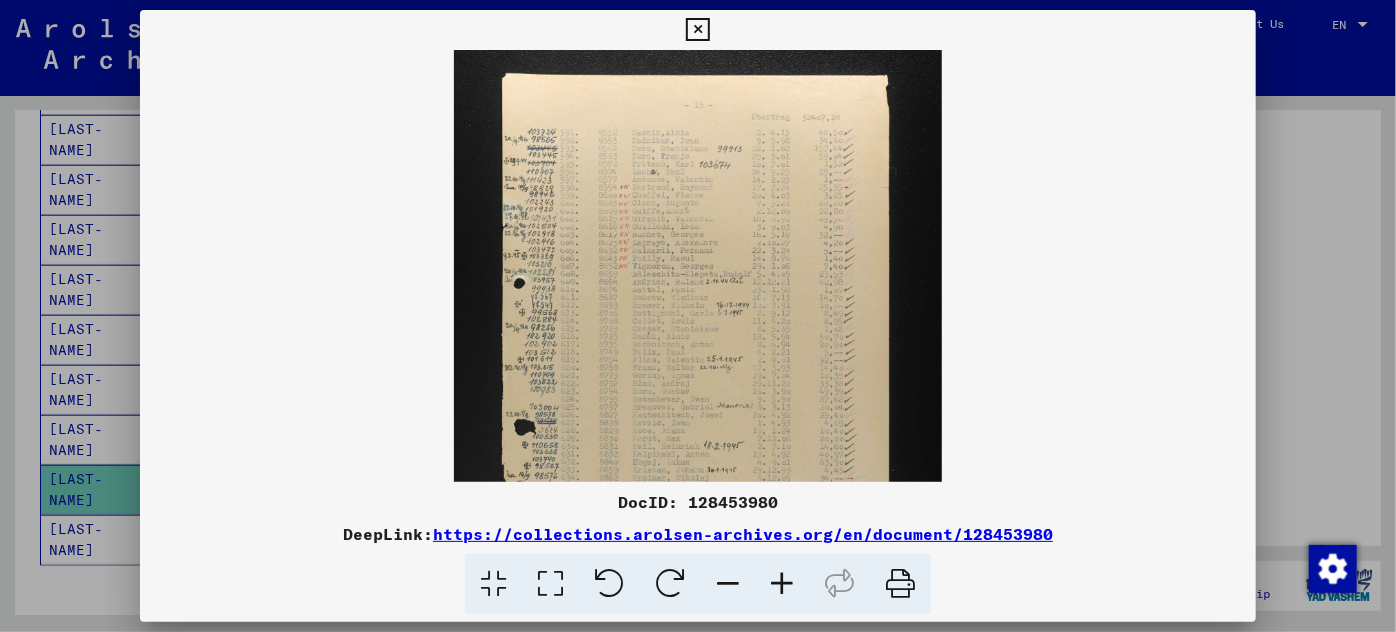 click at bounding box center (782, 584) 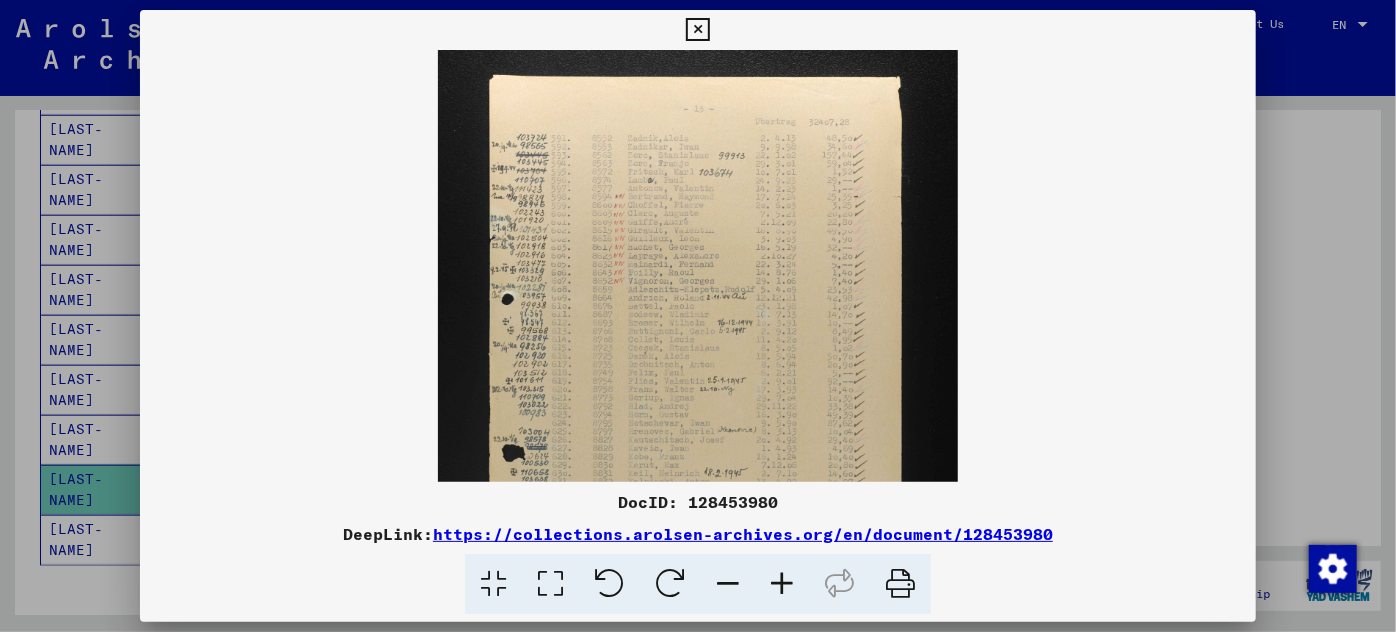 click at bounding box center [782, 584] 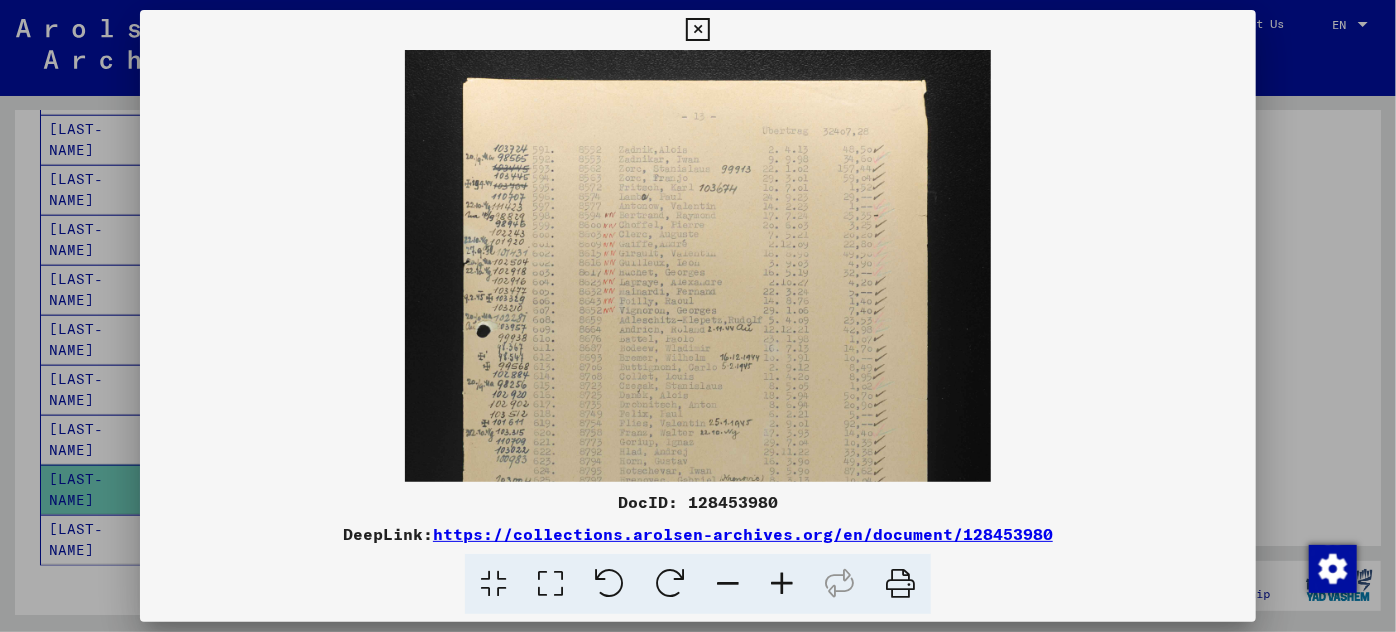 click at bounding box center [782, 584] 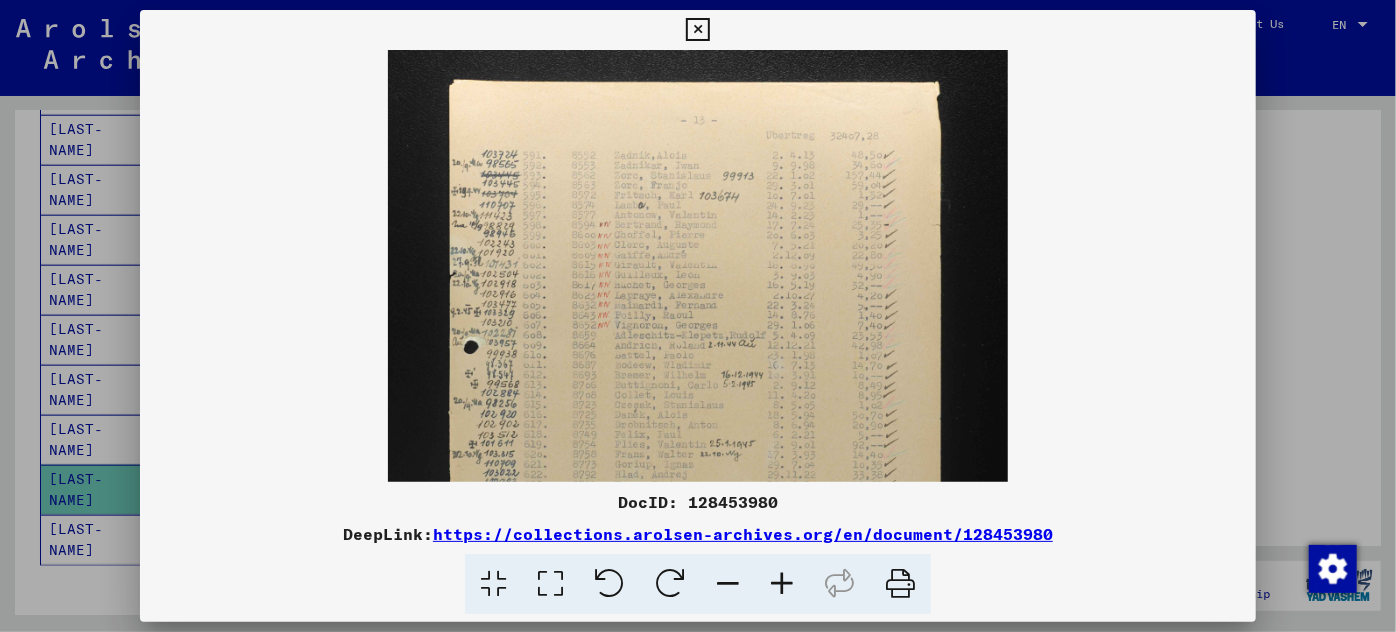 click at bounding box center (782, 584) 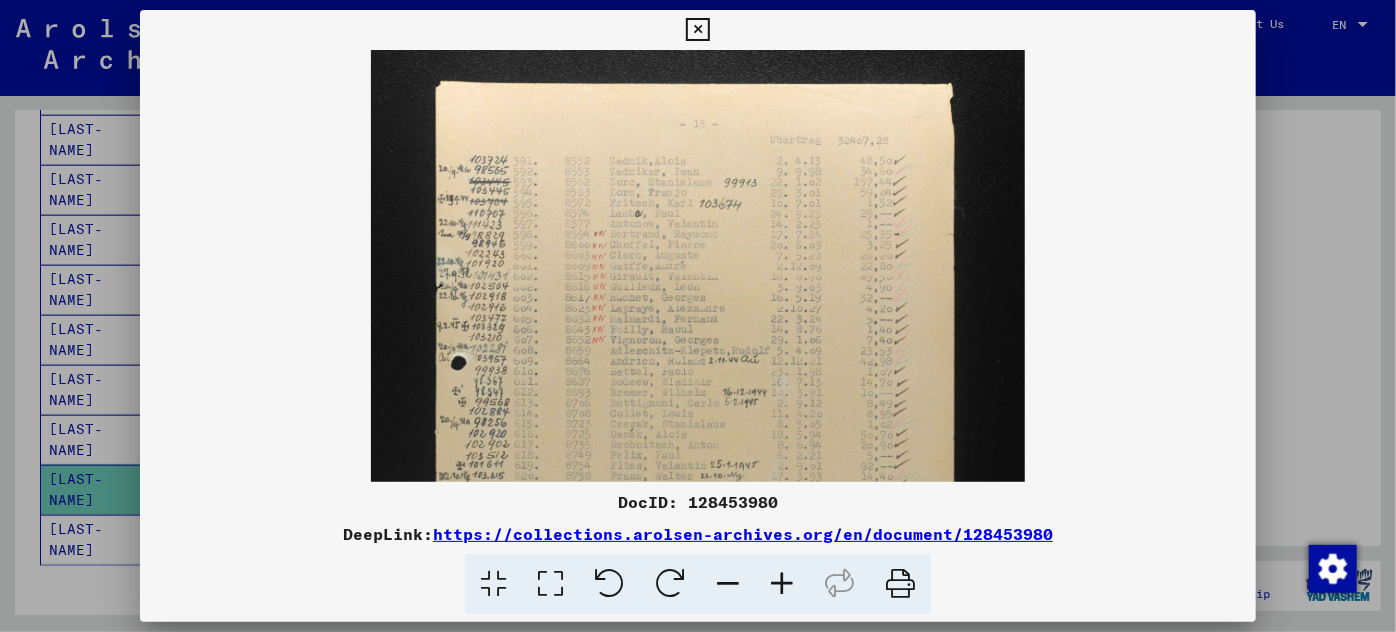 click at bounding box center (782, 584) 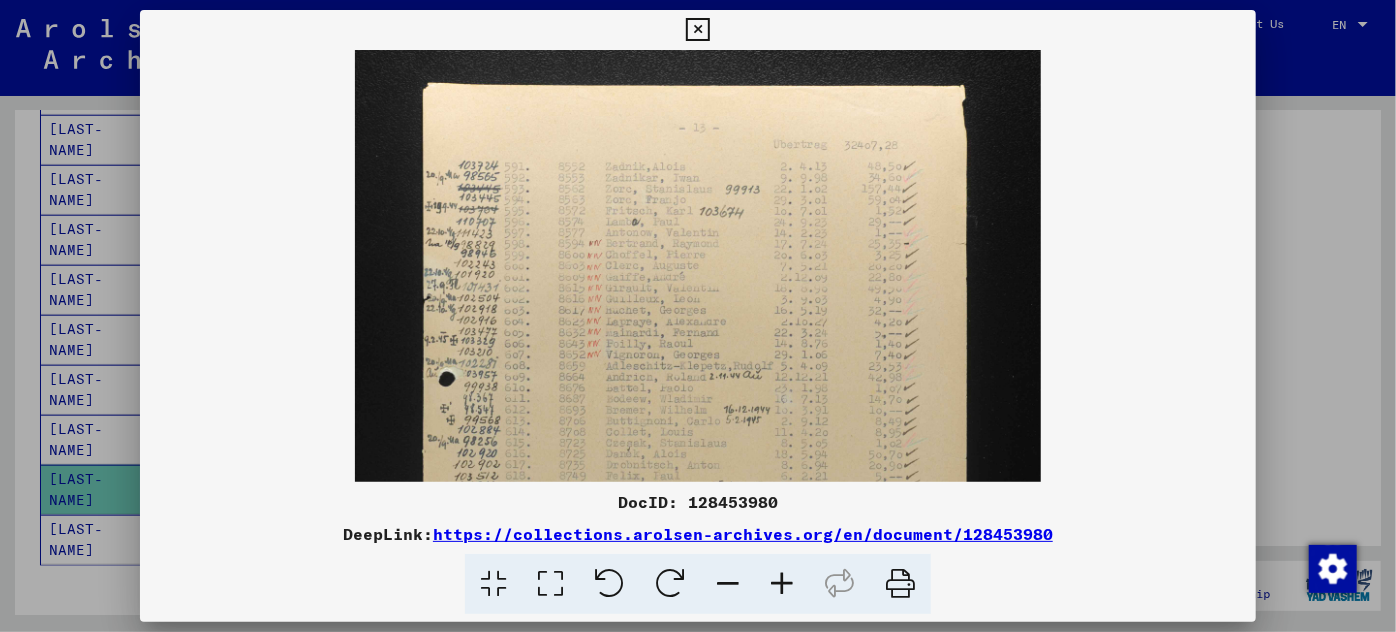 click at bounding box center (782, 584) 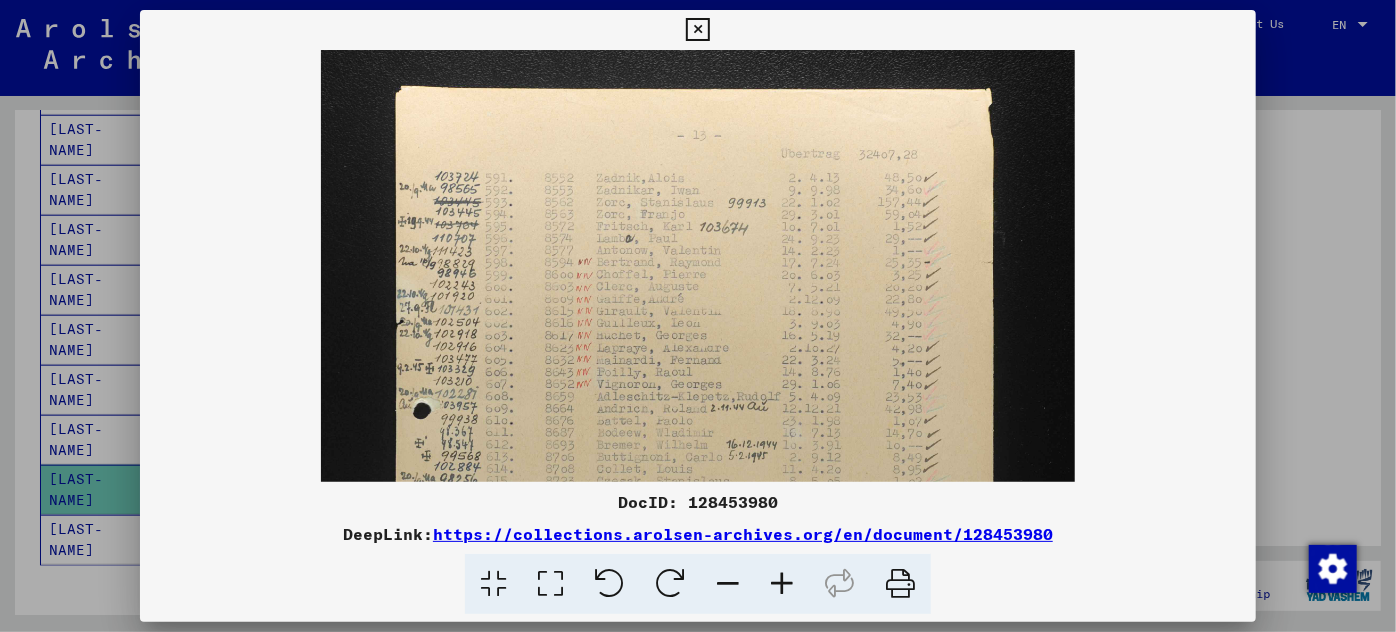 click at bounding box center [782, 584] 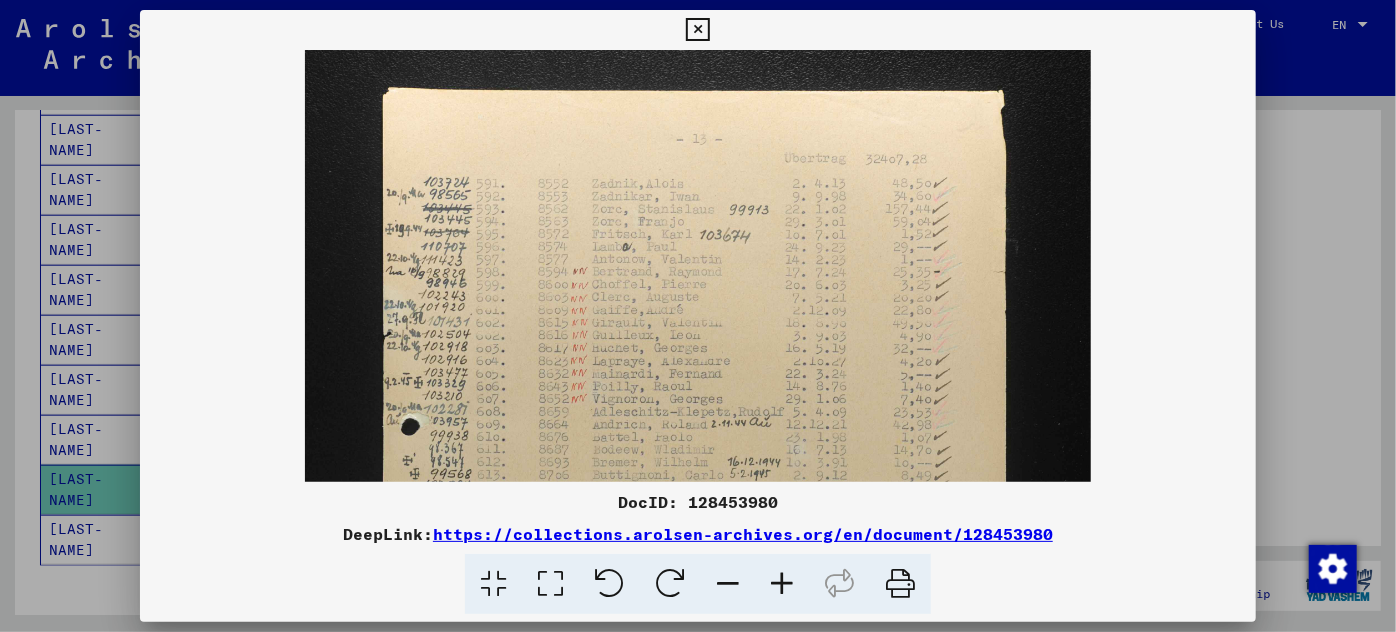 click at bounding box center (782, 584) 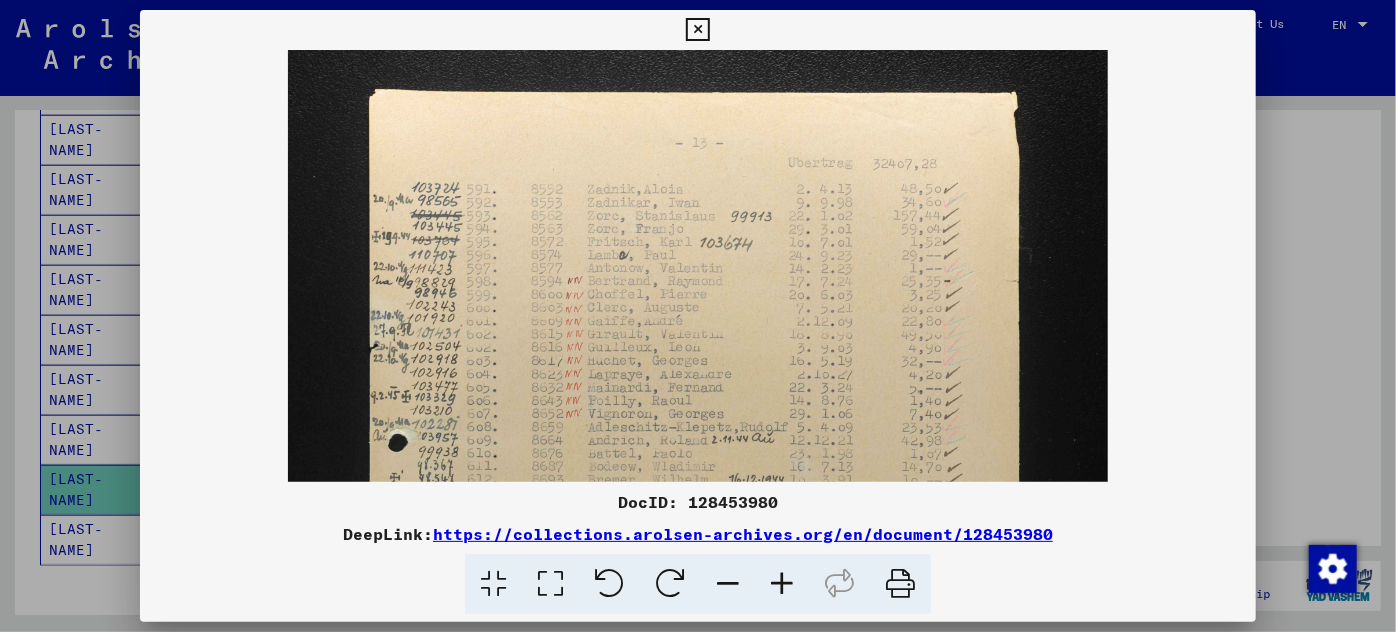 click at bounding box center (782, 584) 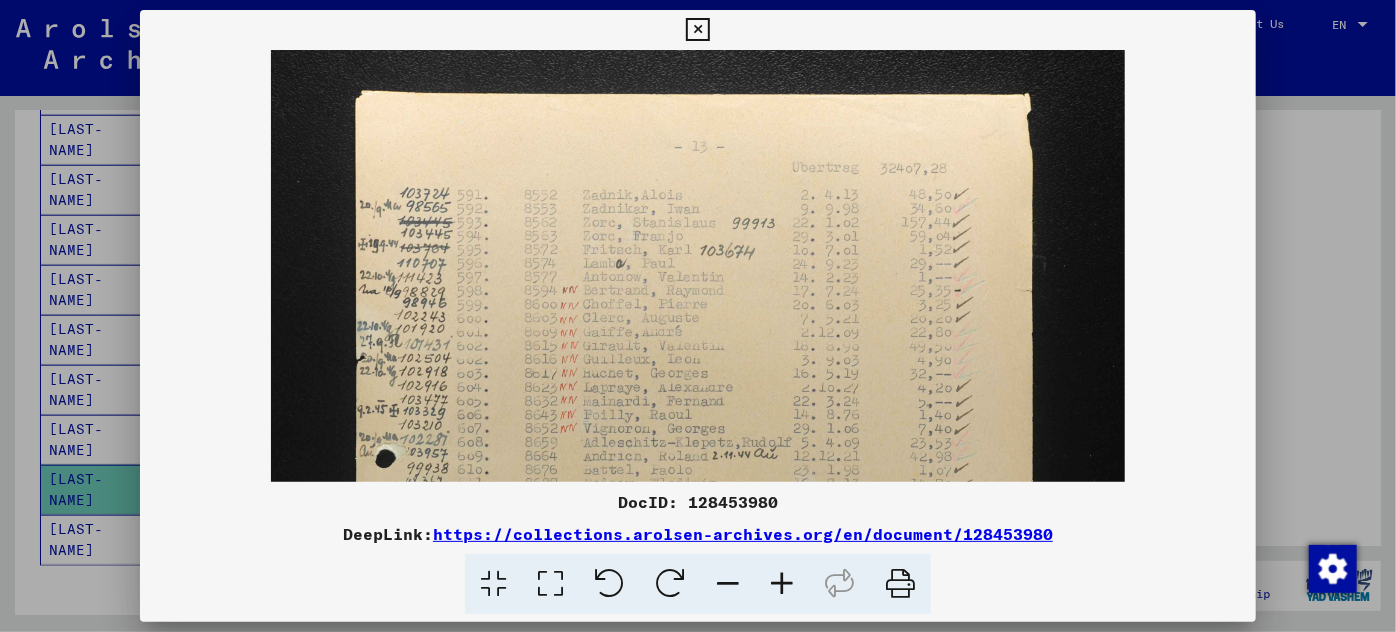 click at bounding box center [782, 584] 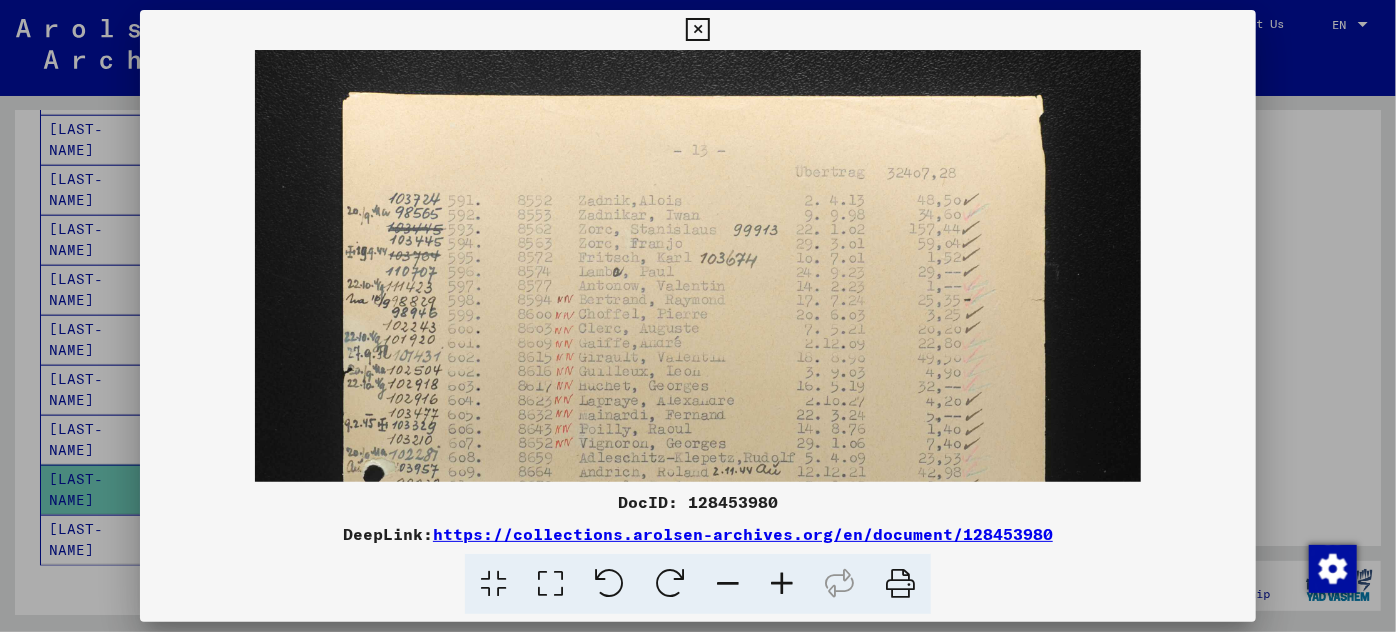 click at bounding box center [782, 584] 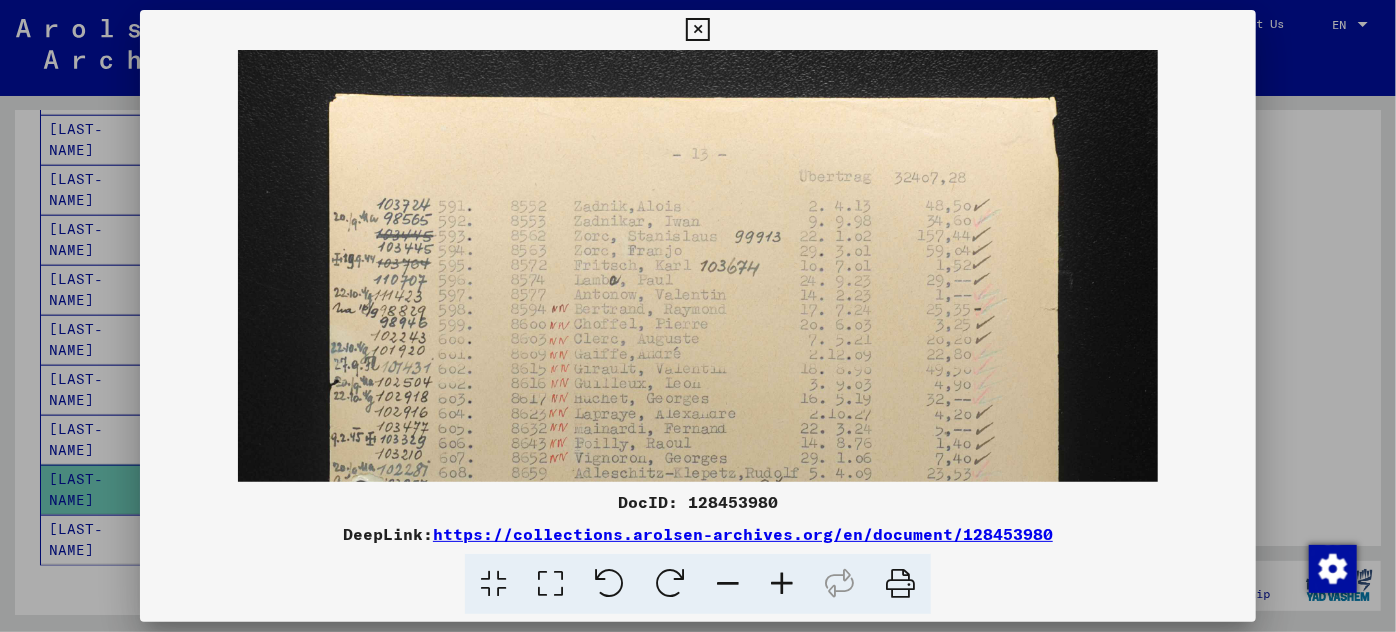 click at bounding box center [782, 584] 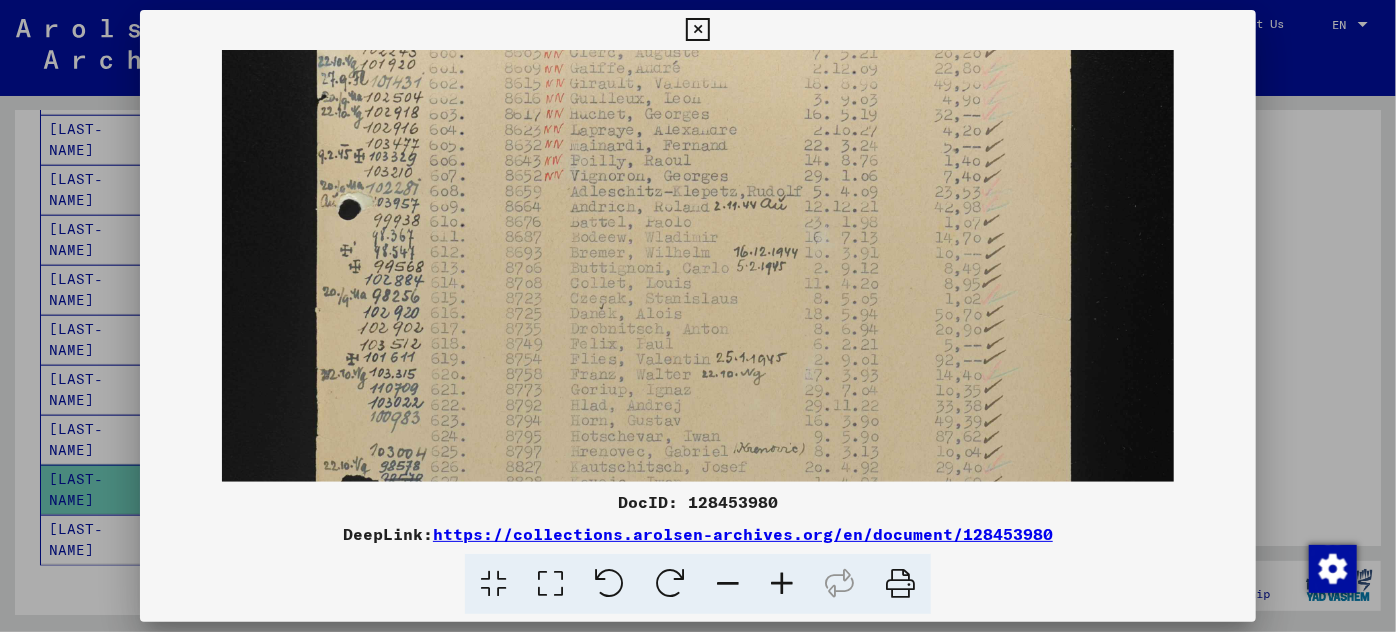drag, startPoint x: 546, startPoint y: 431, endPoint x: 522, endPoint y: 134, distance: 297.9681 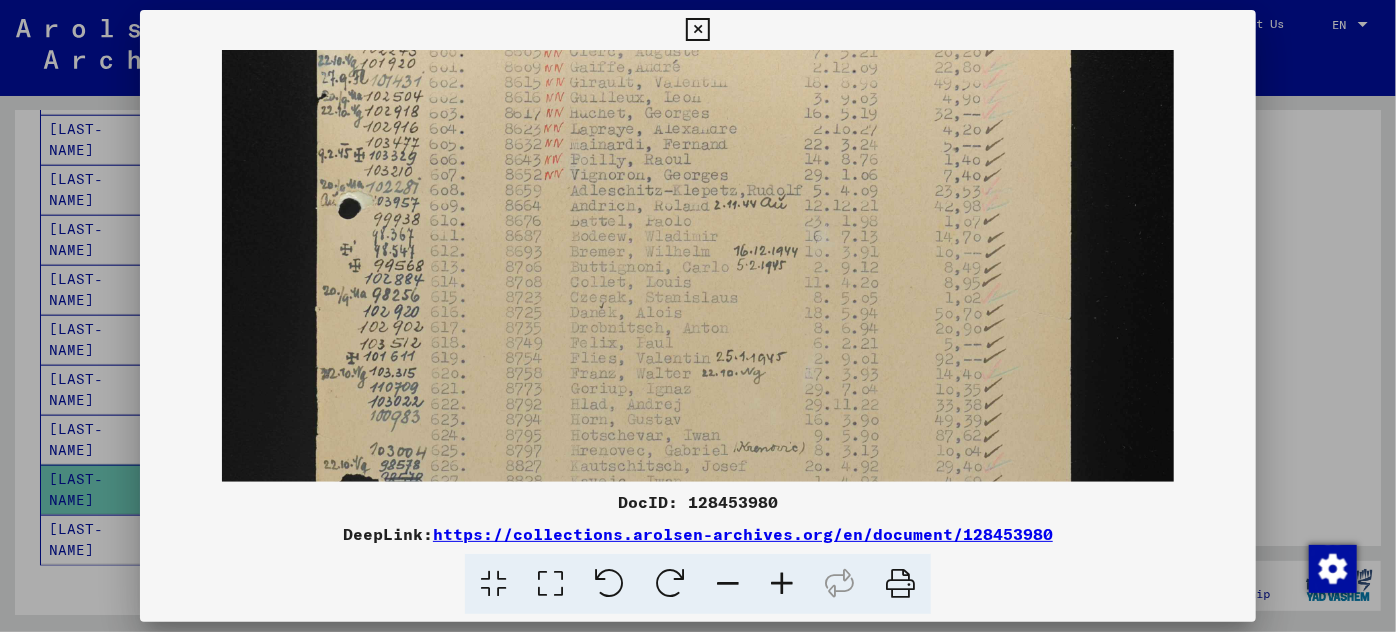 drag, startPoint x: 96, startPoint y: 381, endPoint x: 68, endPoint y: 365, distance: 32.24903 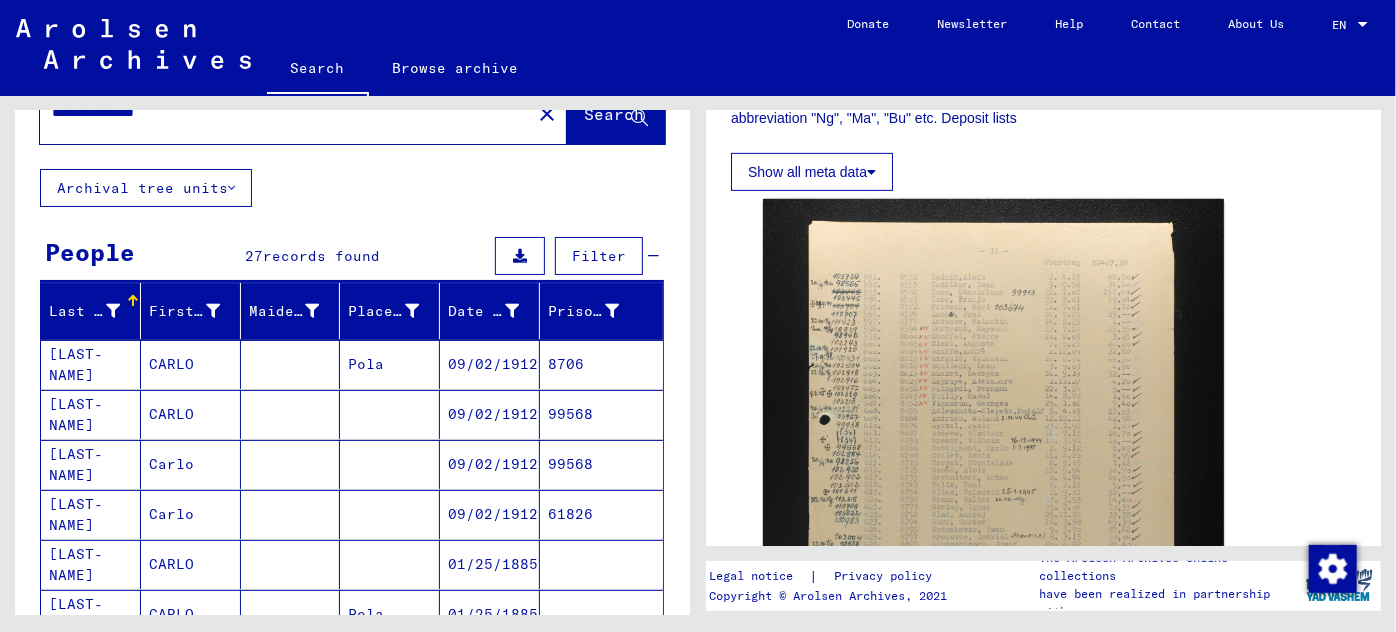 scroll, scrollTop: 0, scrollLeft: 0, axis: both 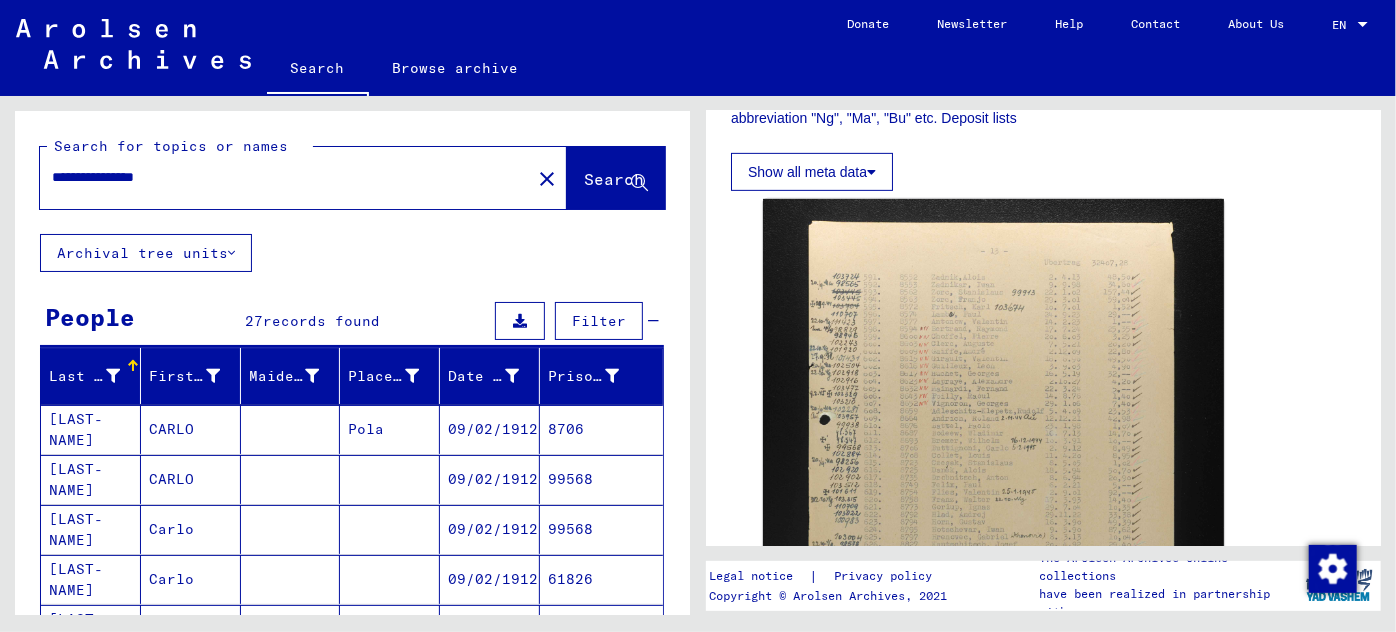 drag, startPoint x: 193, startPoint y: 174, endPoint x: 28, endPoint y: 172, distance: 165.01212 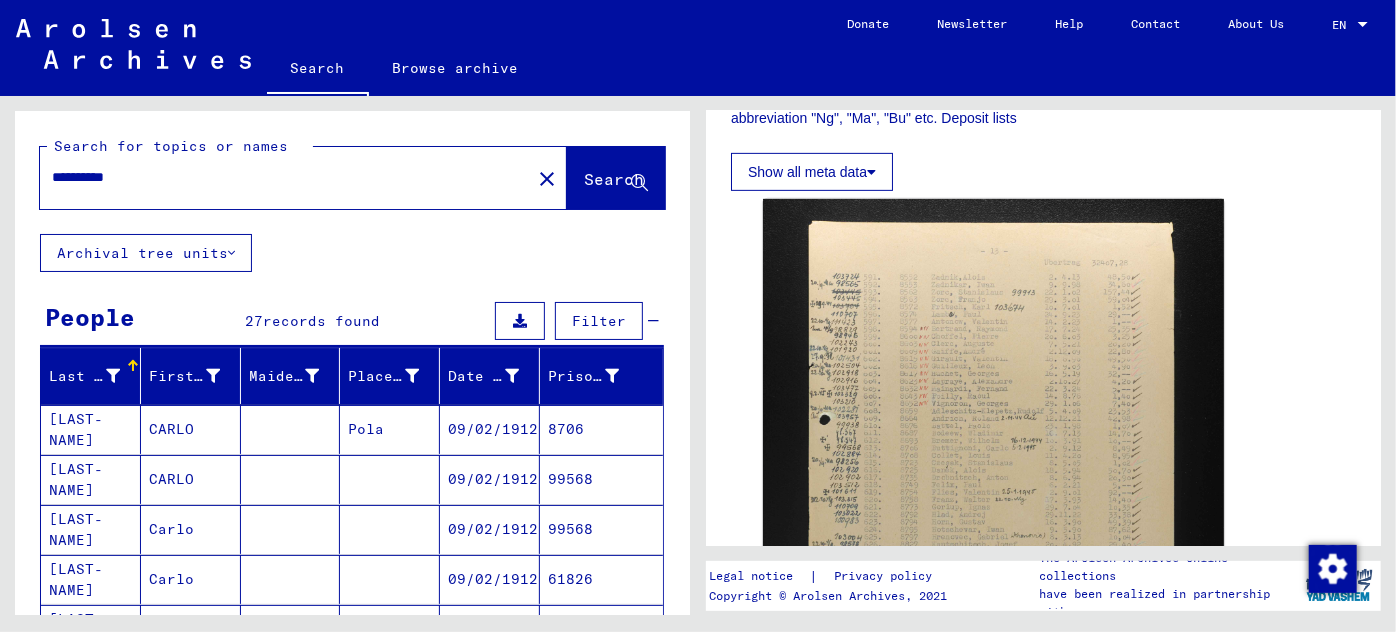 click on "Search" 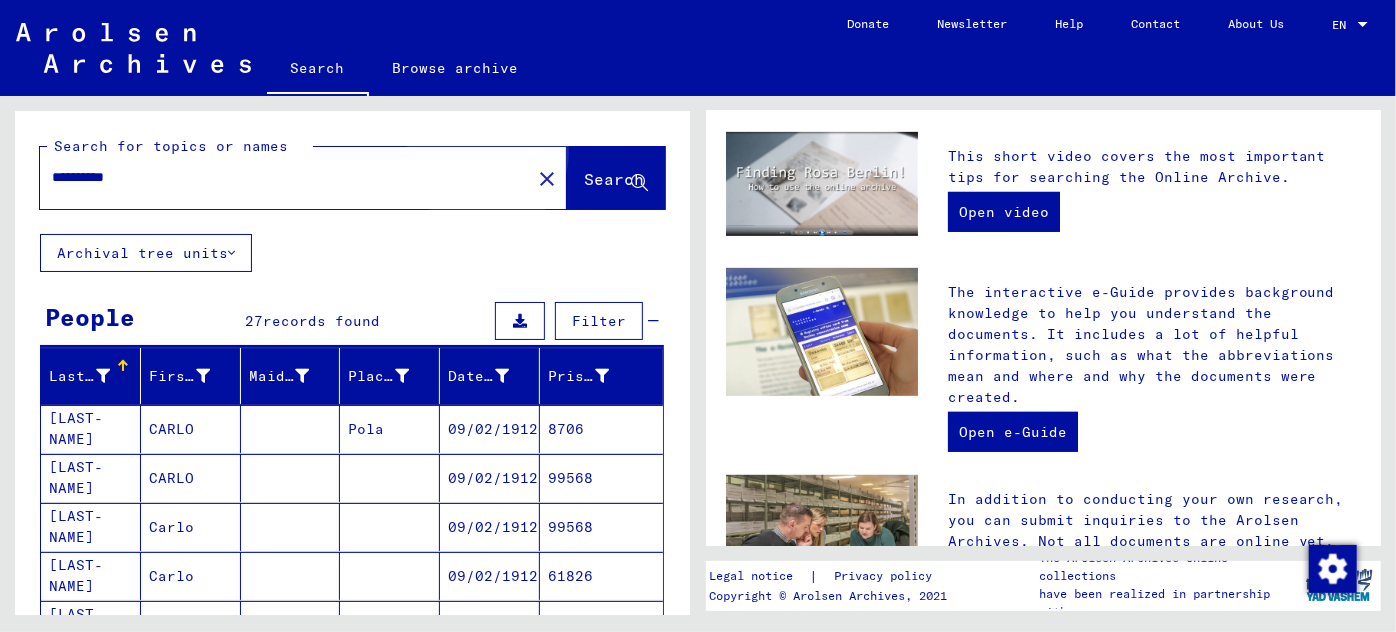 scroll, scrollTop: 0, scrollLeft: 0, axis: both 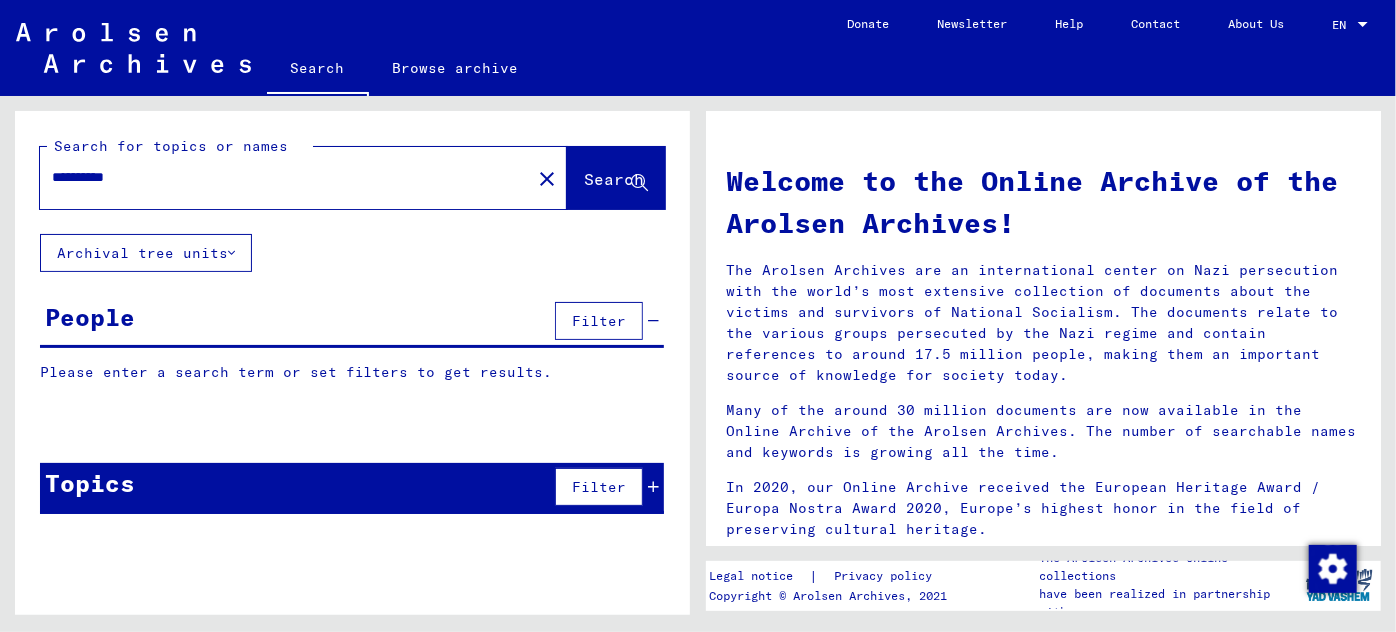 click on "**********" at bounding box center [279, 177] 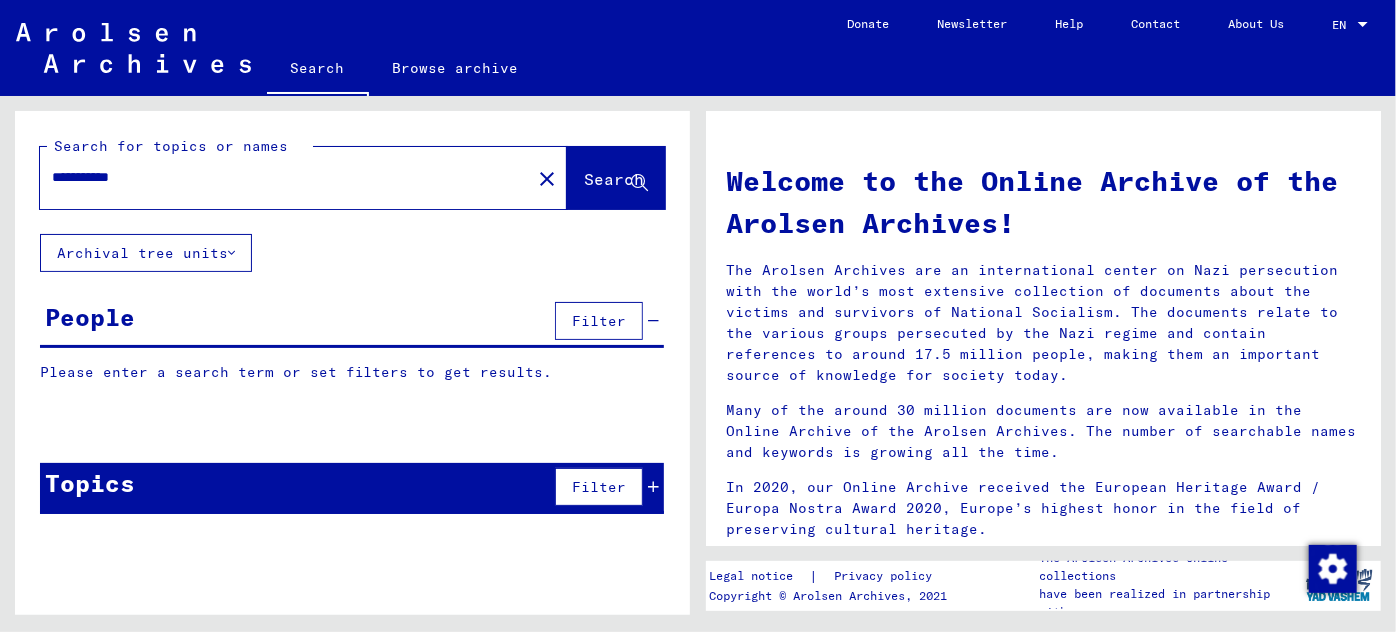 type on "**********" 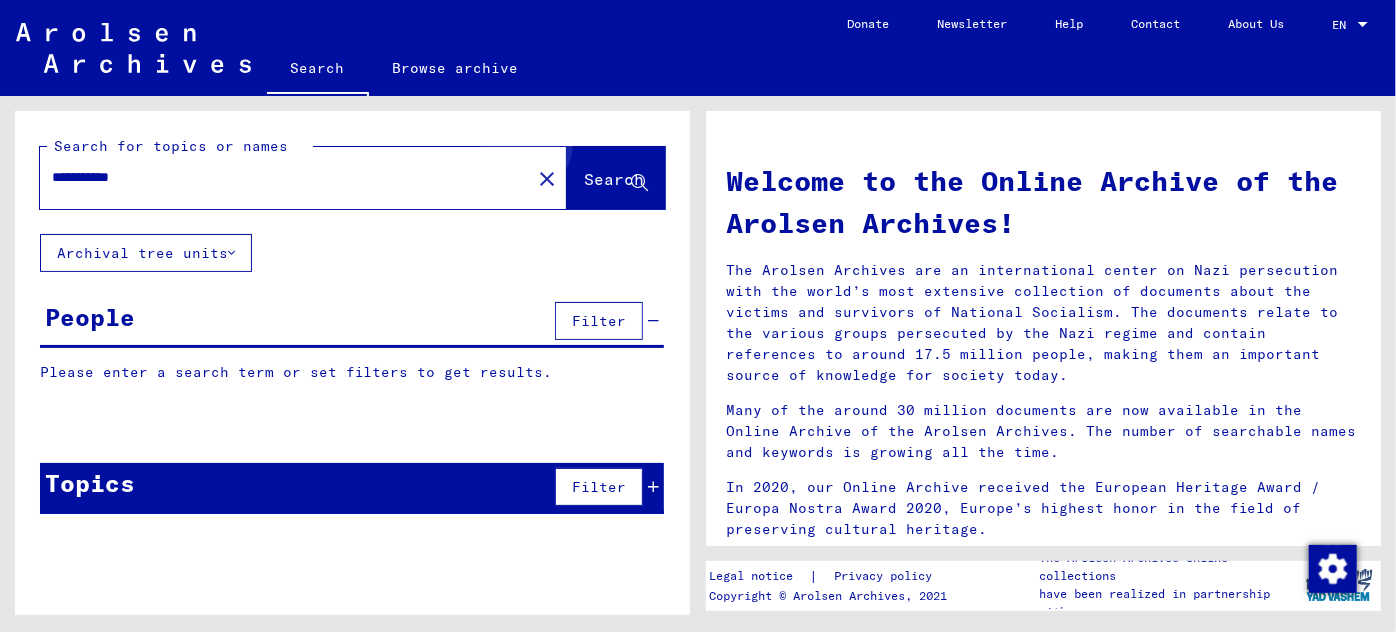 click on "Search" 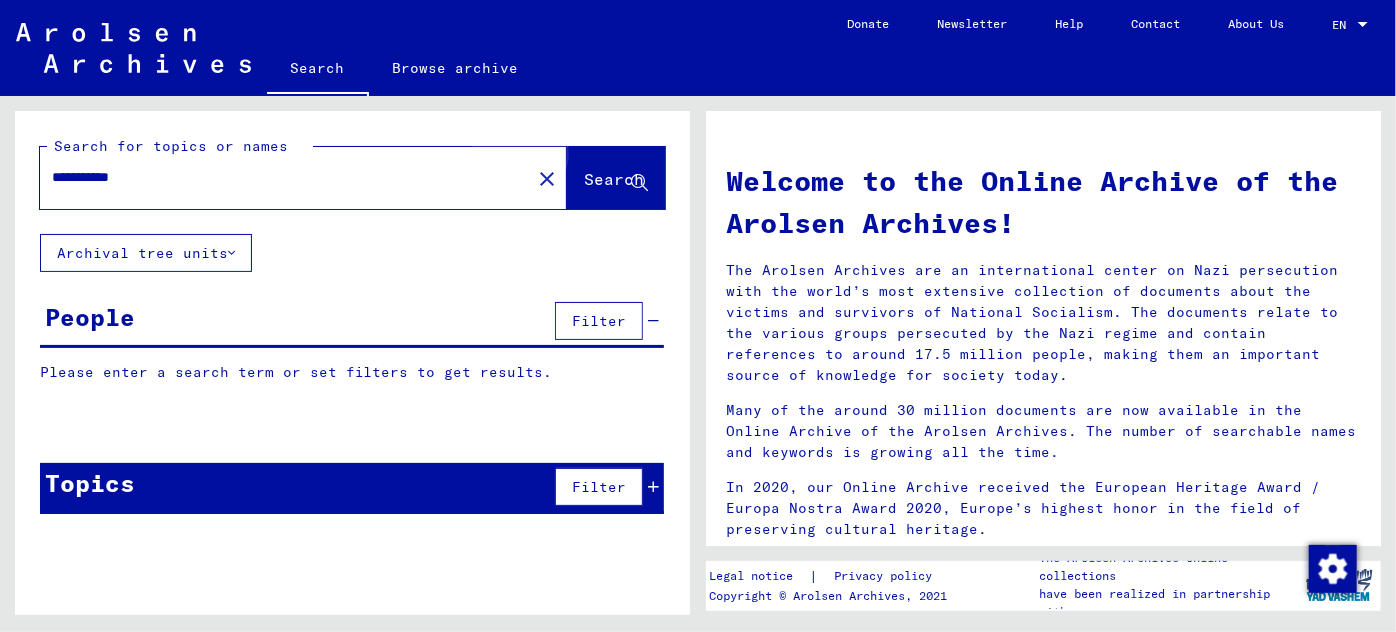 click on "Search" 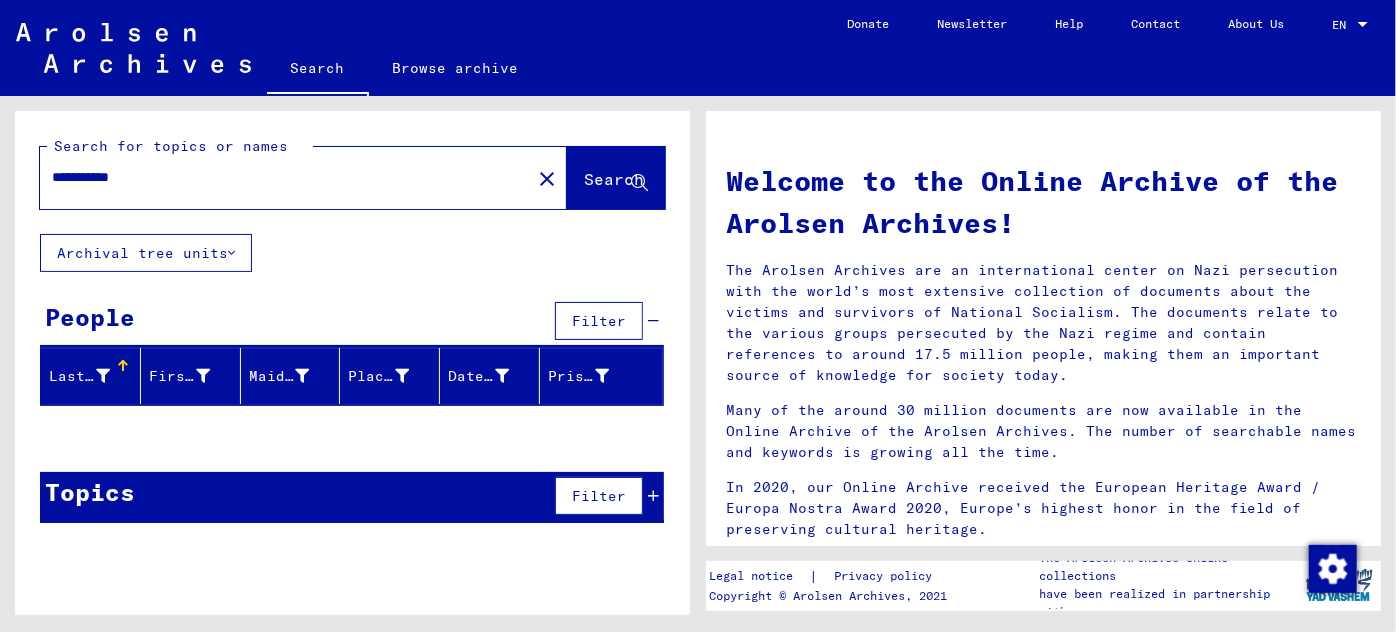 click at bounding box center [653, 496] 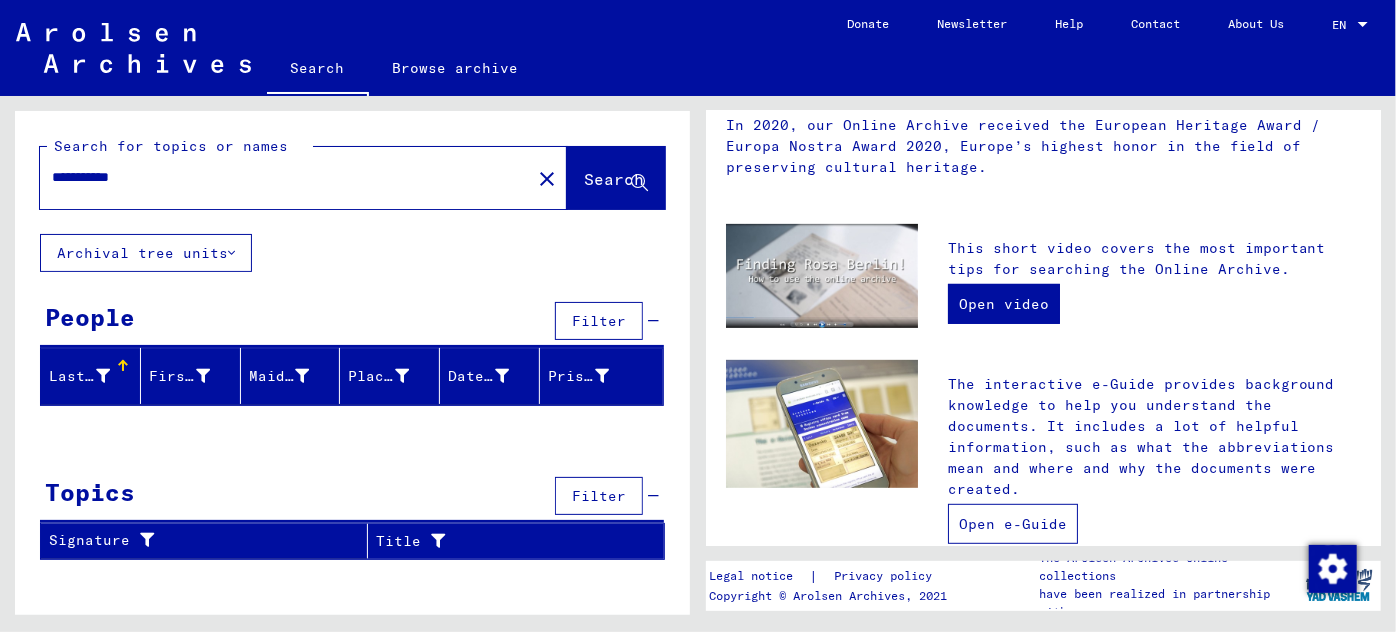 scroll, scrollTop: 363, scrollLeft: 0, axis: vertical 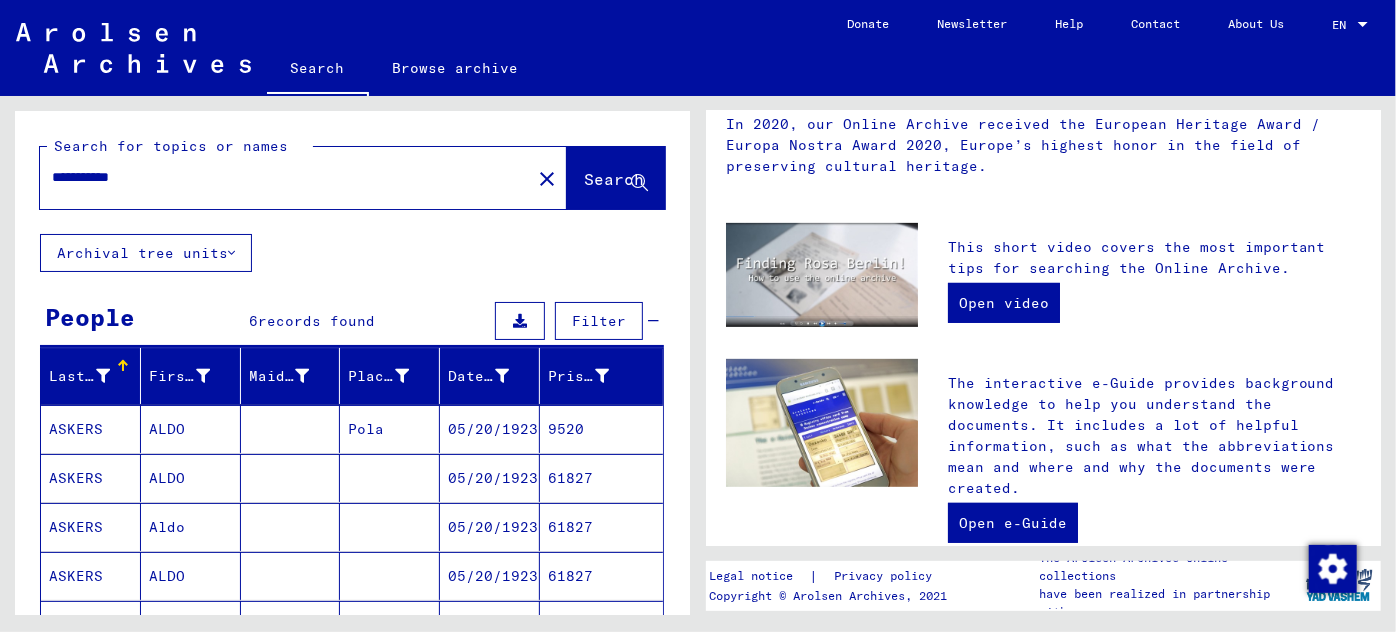 click on "ALDO" at bounding box center [191, 478] 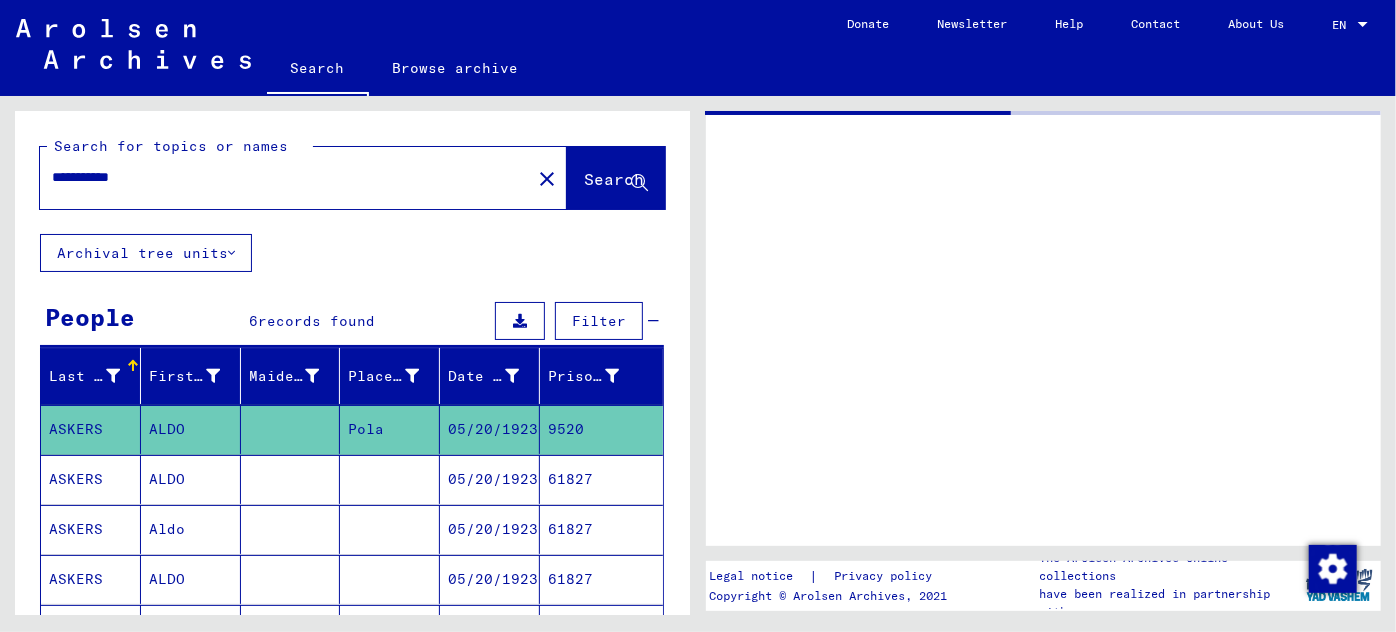 scroll, scrollTop: 0, scrollLeft: 0, axis: both 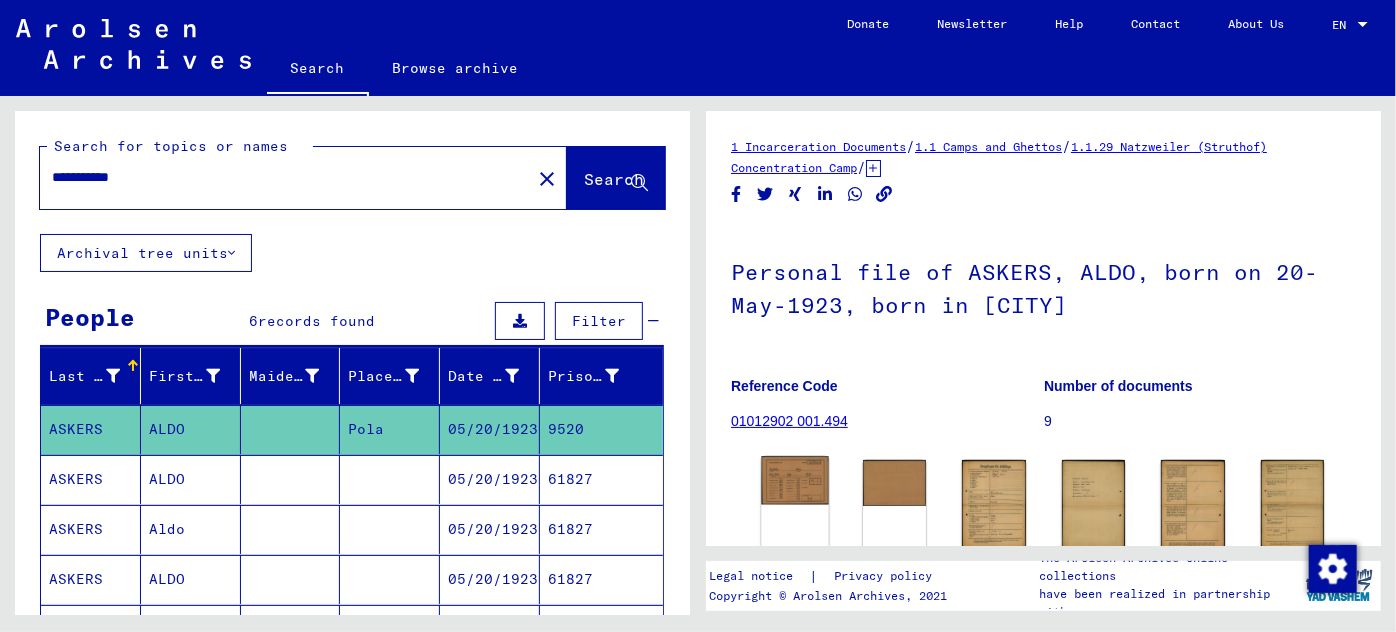 click 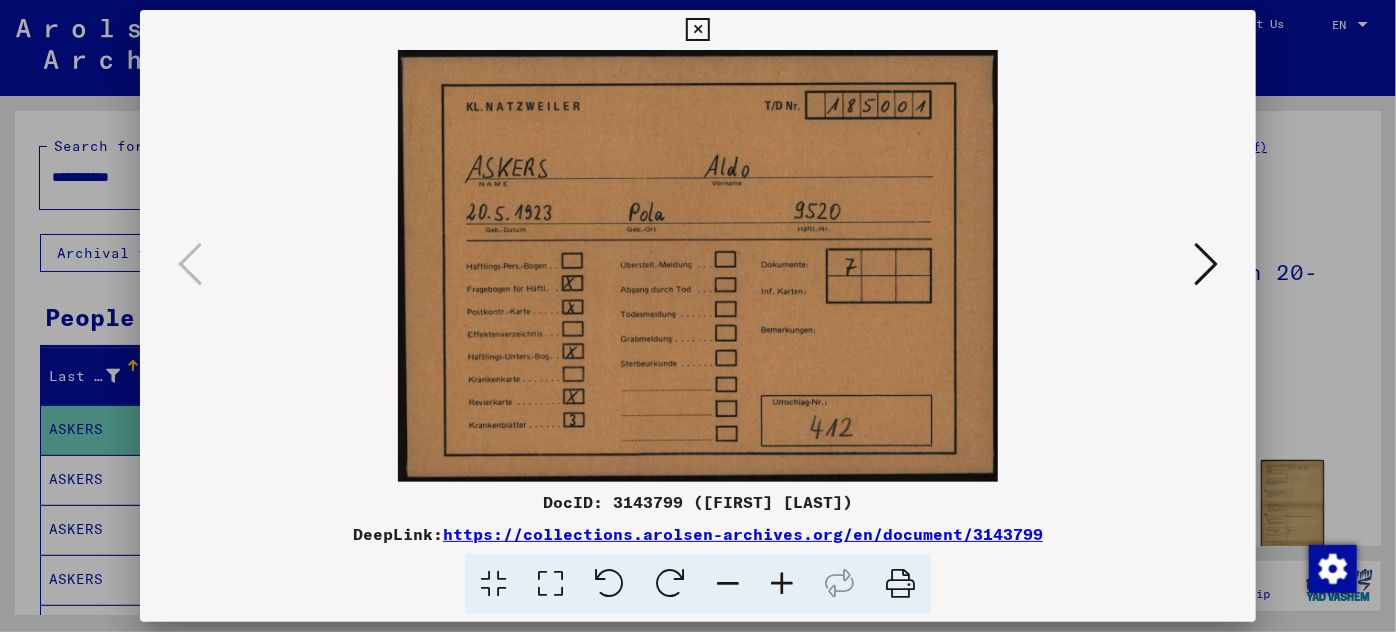 click at bounding box center (1206, 264) 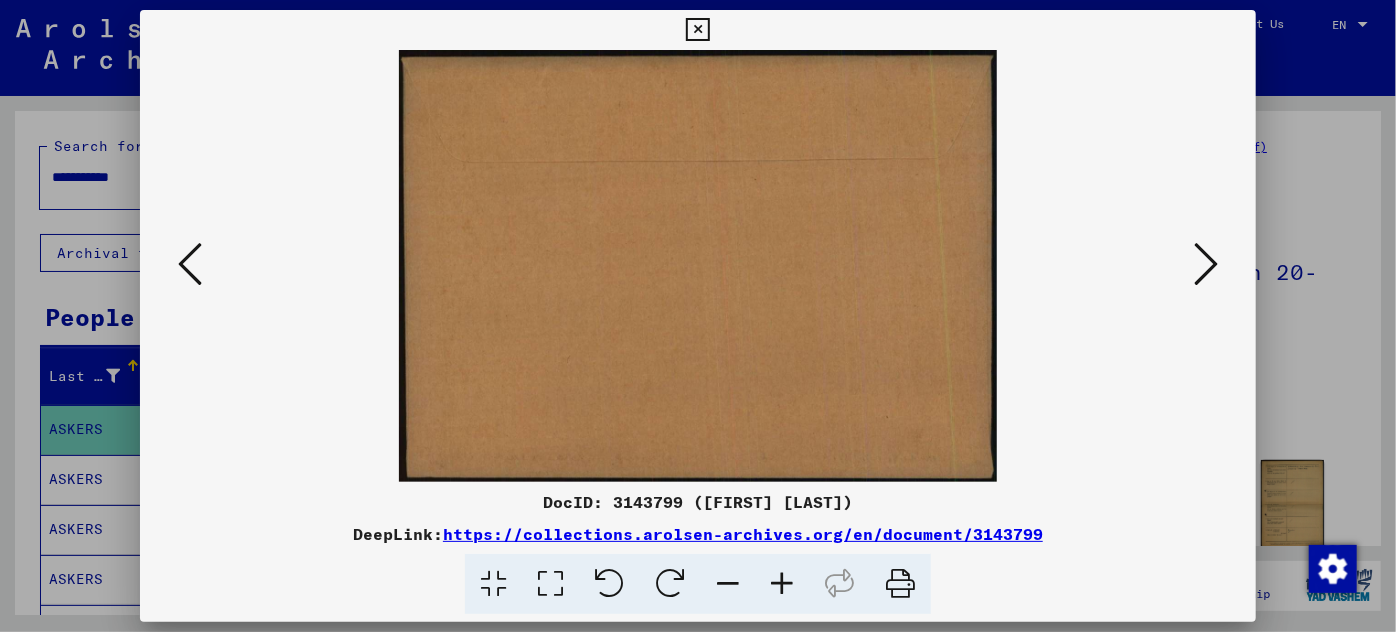click at bounding box center (1206, 264) 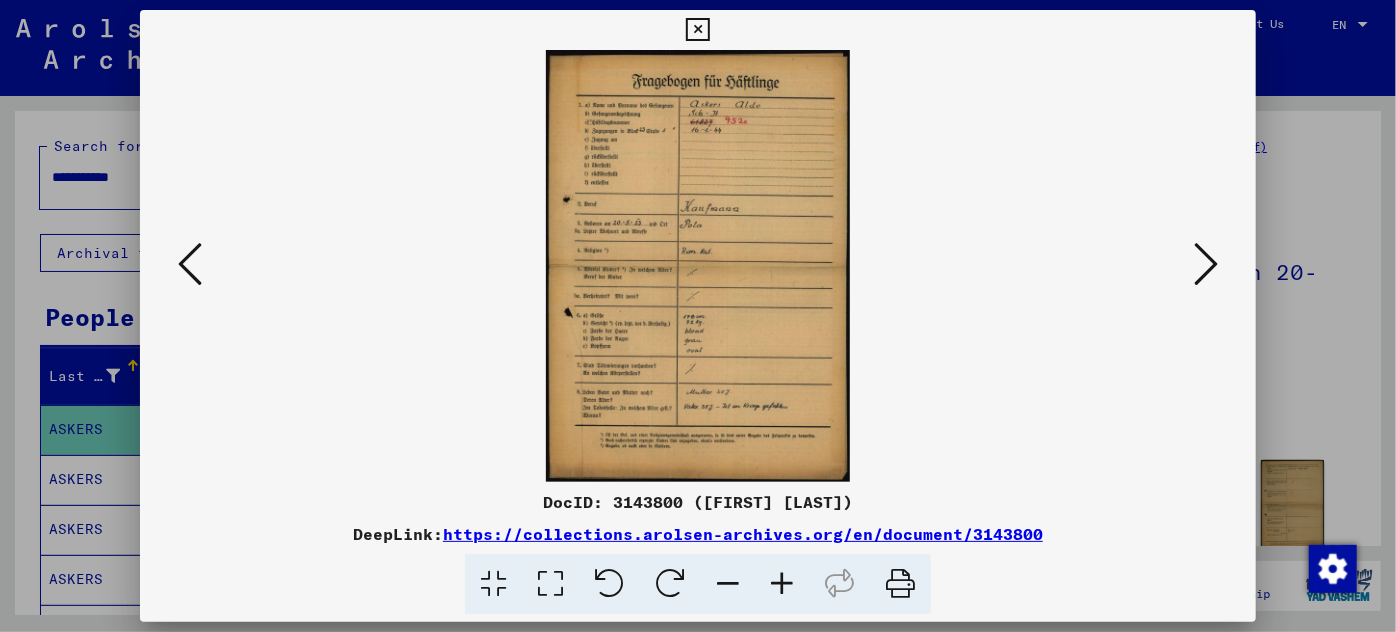 click at bounding box center [782, 584] 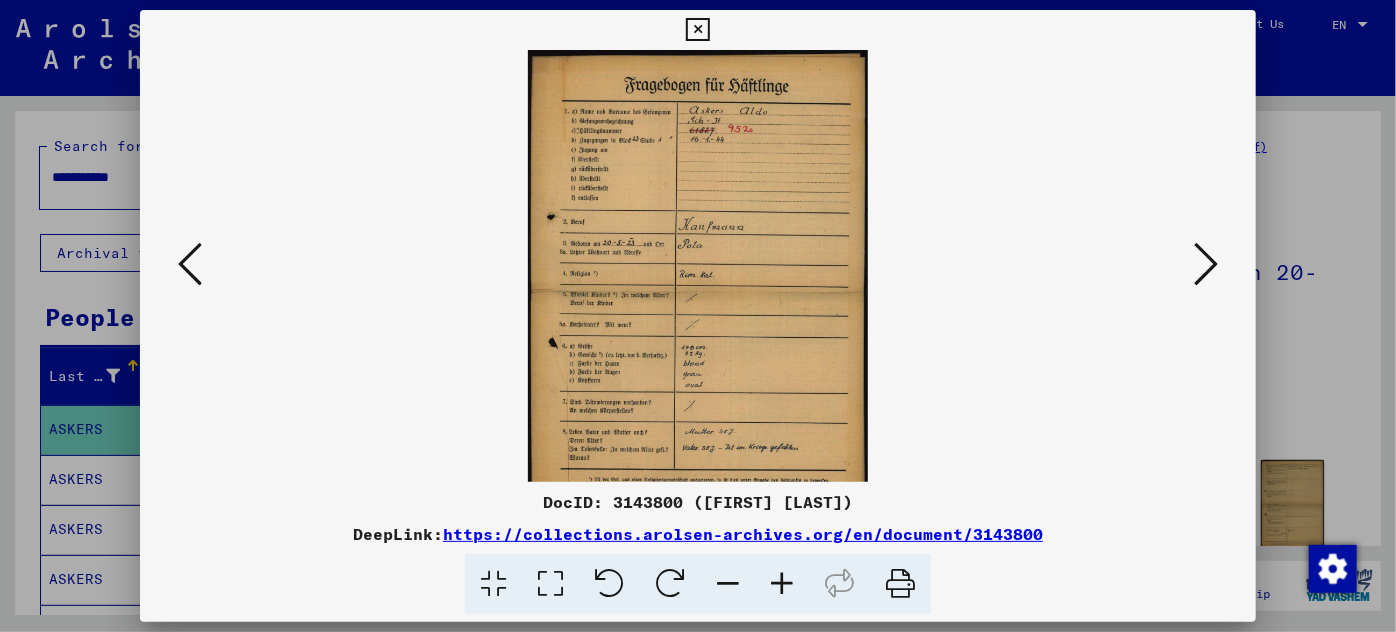 click at bounding box center (782, 584) 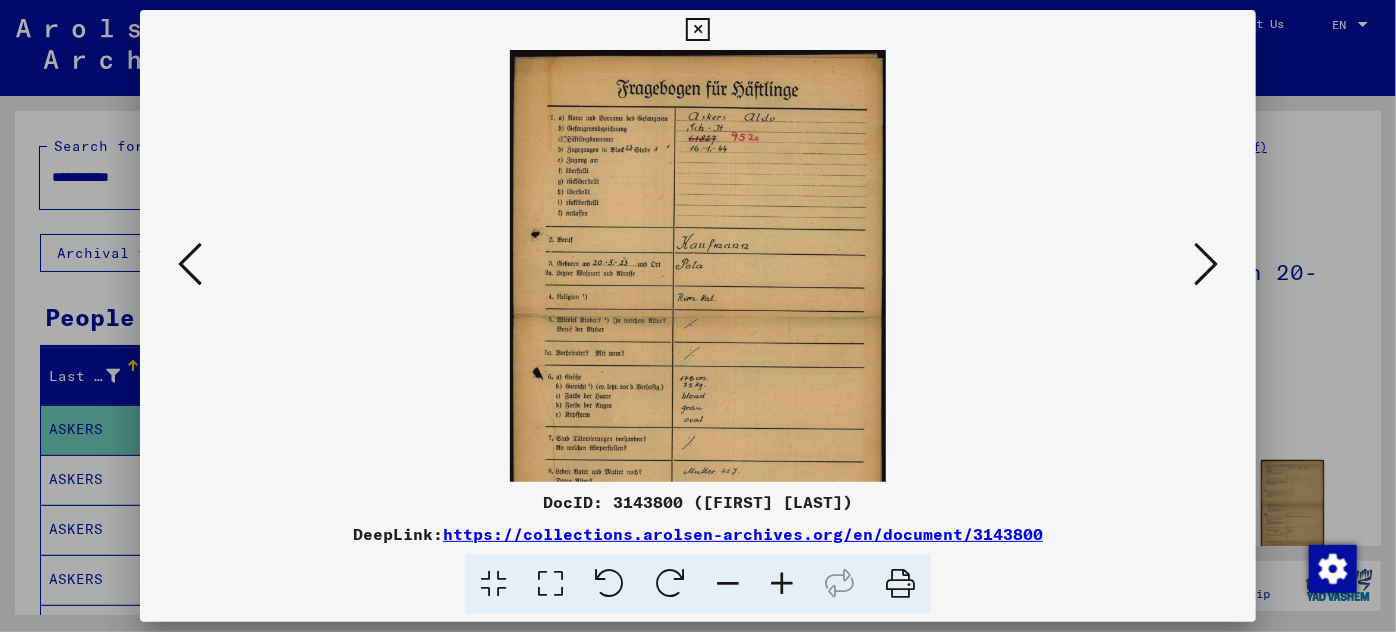 click at bounding box center [782, 584] 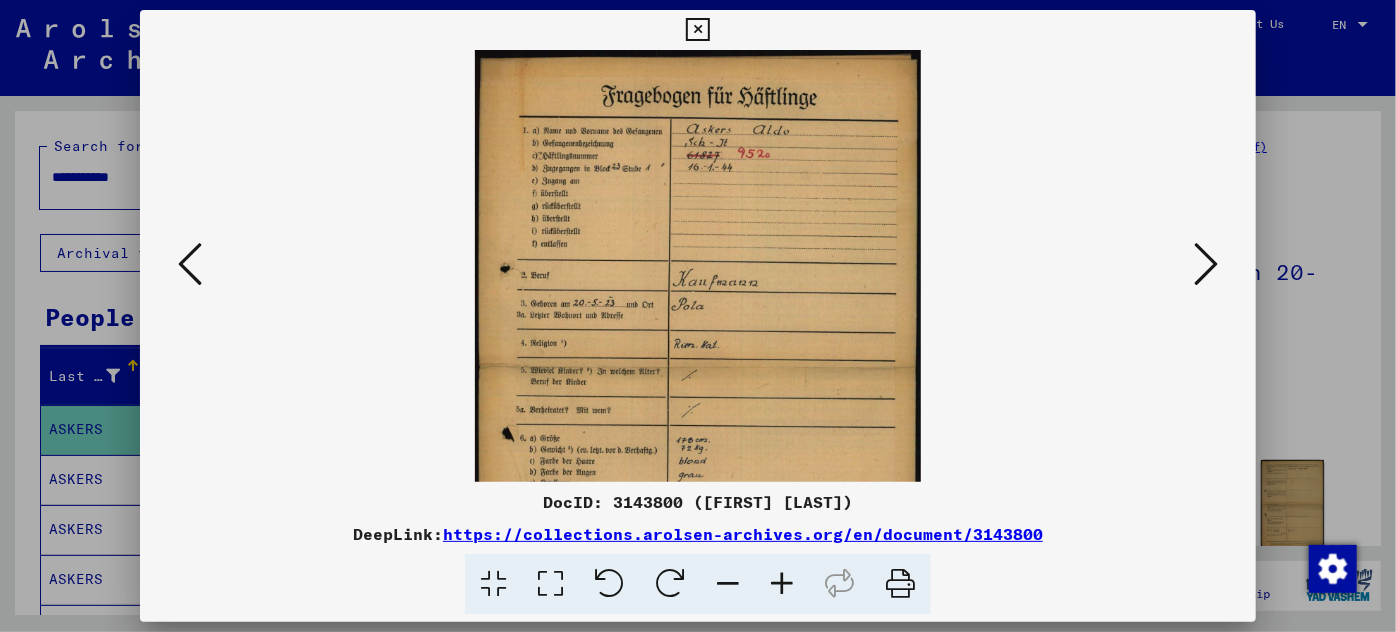click at bounding box center [782, 584] 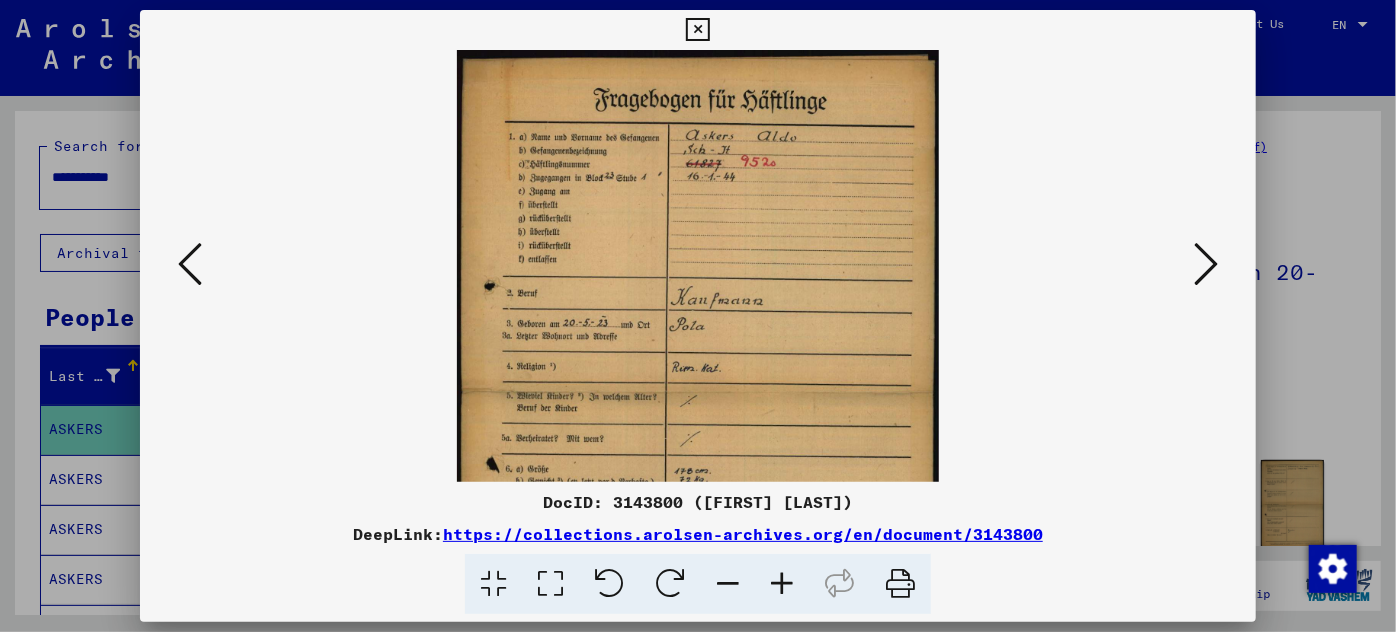 click at bounding box center [782, 584] 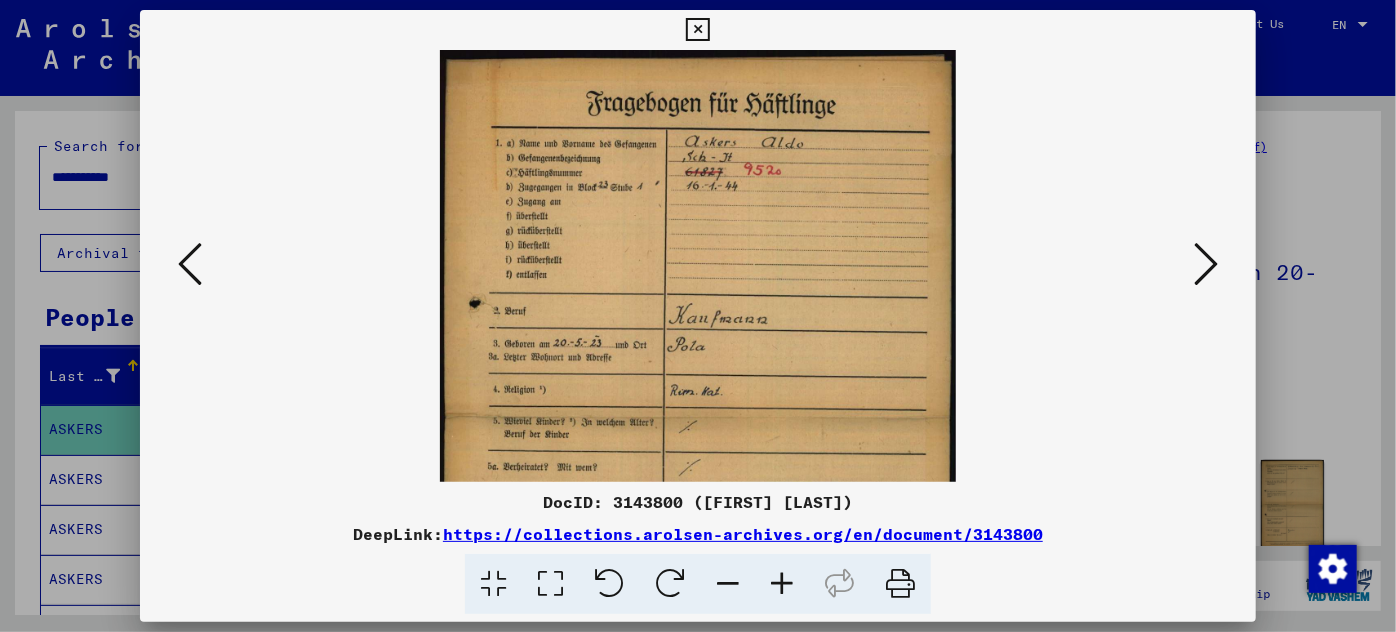 click at bounding box center (782, 584) 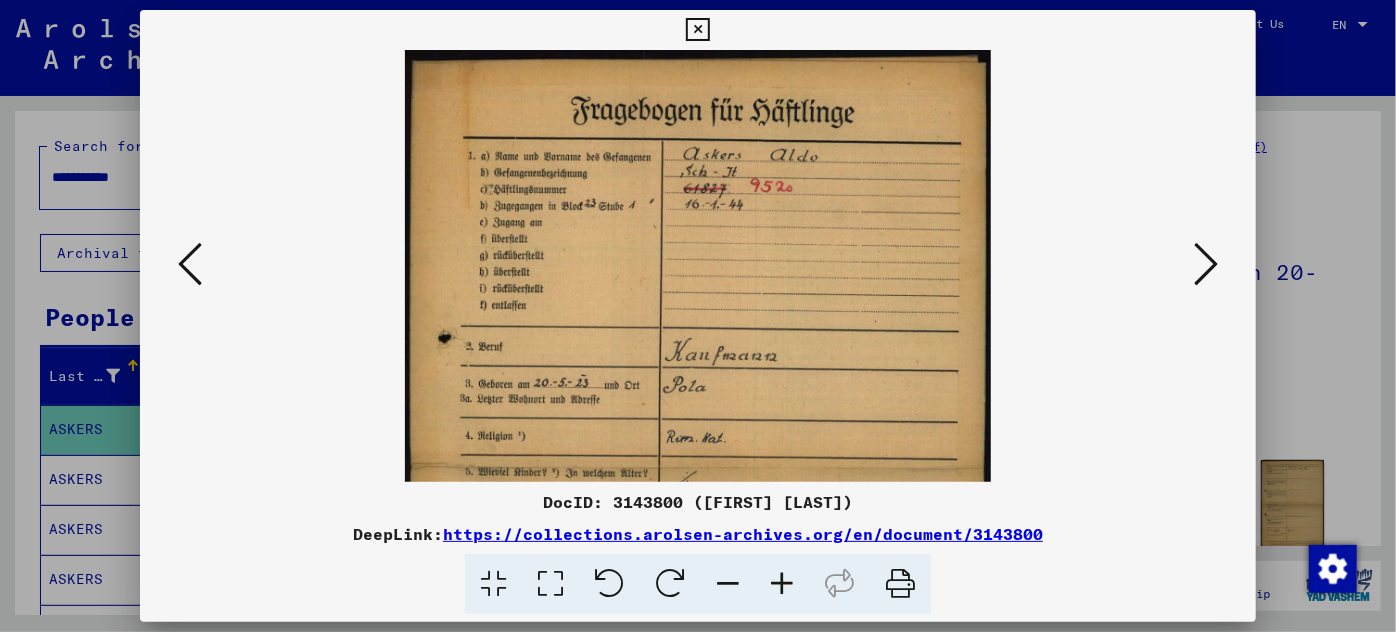 click at bounding box center [782, 584] 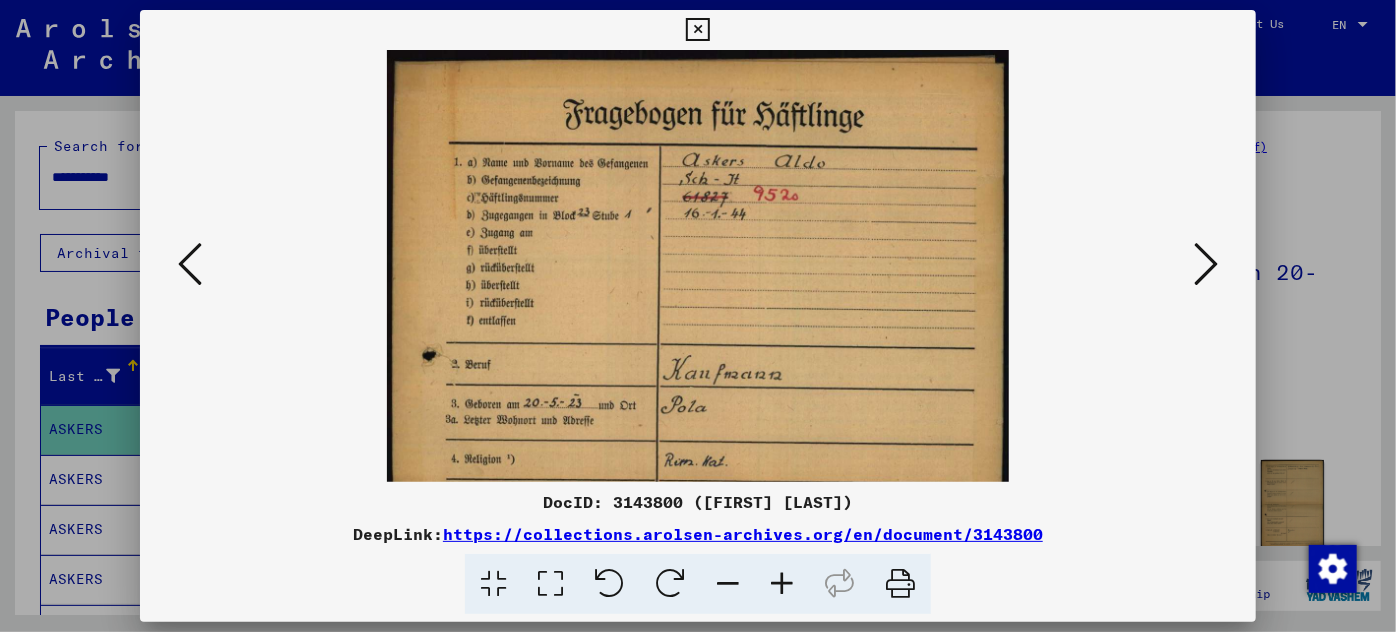 click at bounding box center [782, 584] 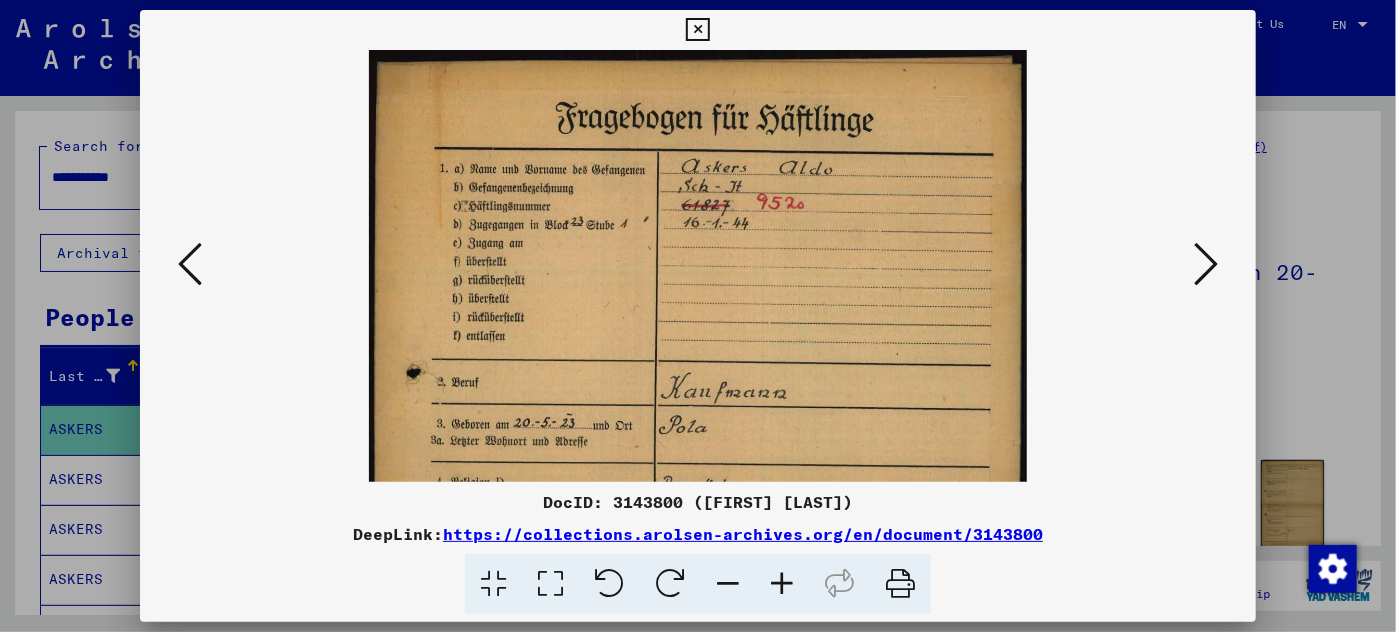 click at bounding box center (782, 584) 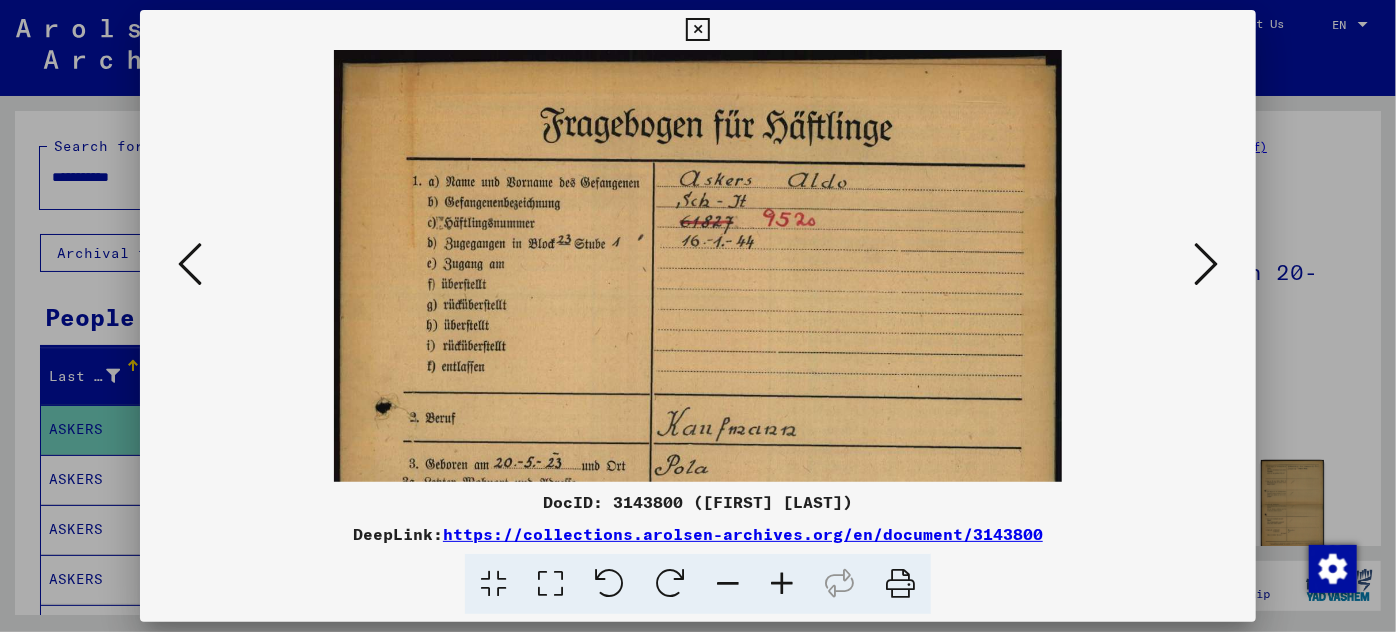 click at bounding box center [782, 584] 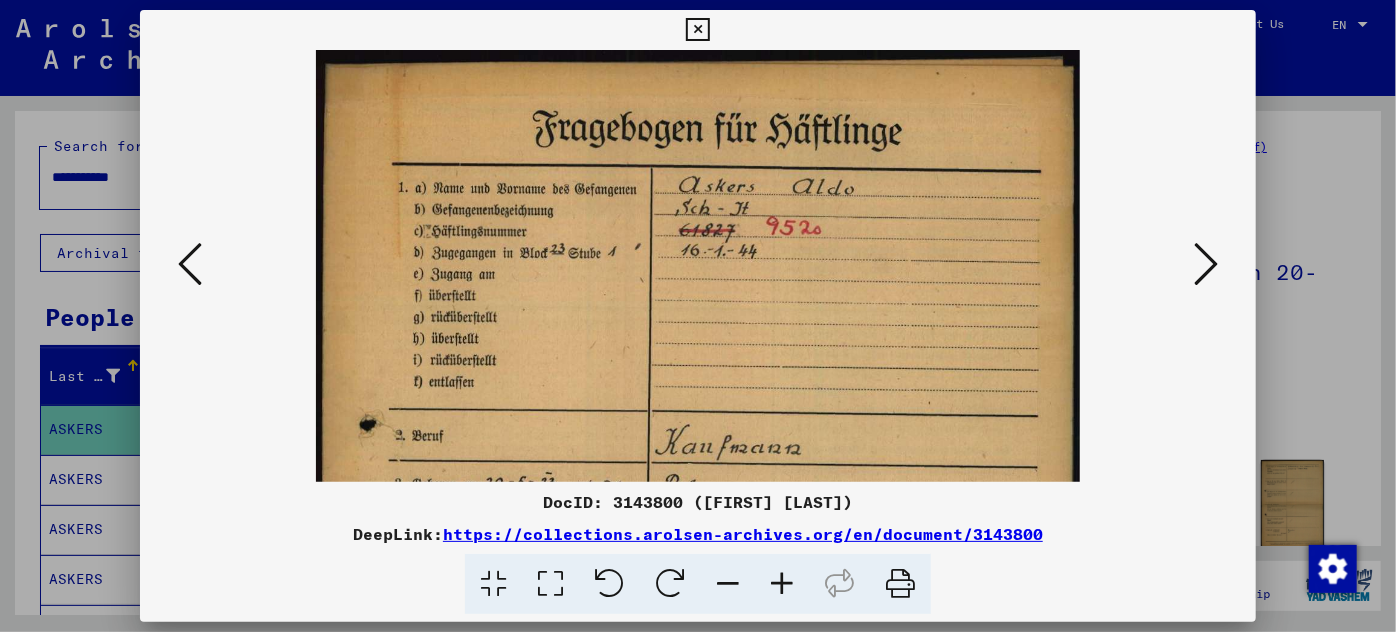 click at bounding box center (782, 584) 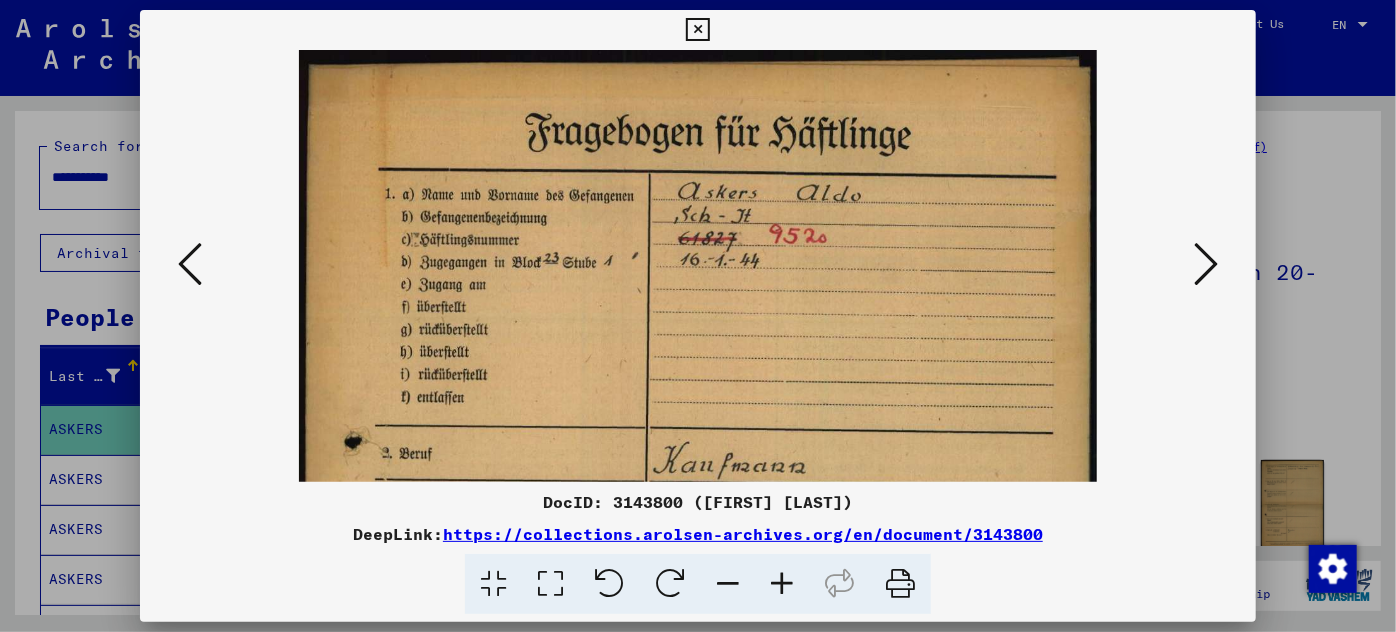 click at bounding box center [782, 584] 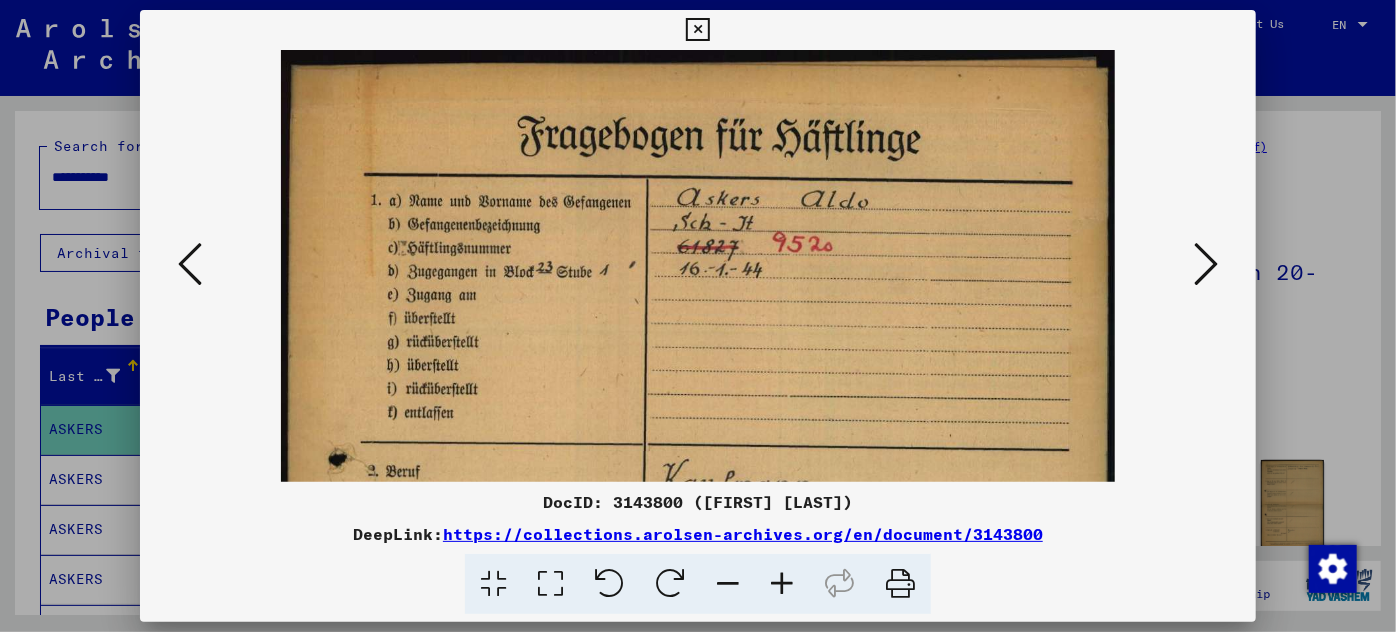 click at bounding box center [782, 584] 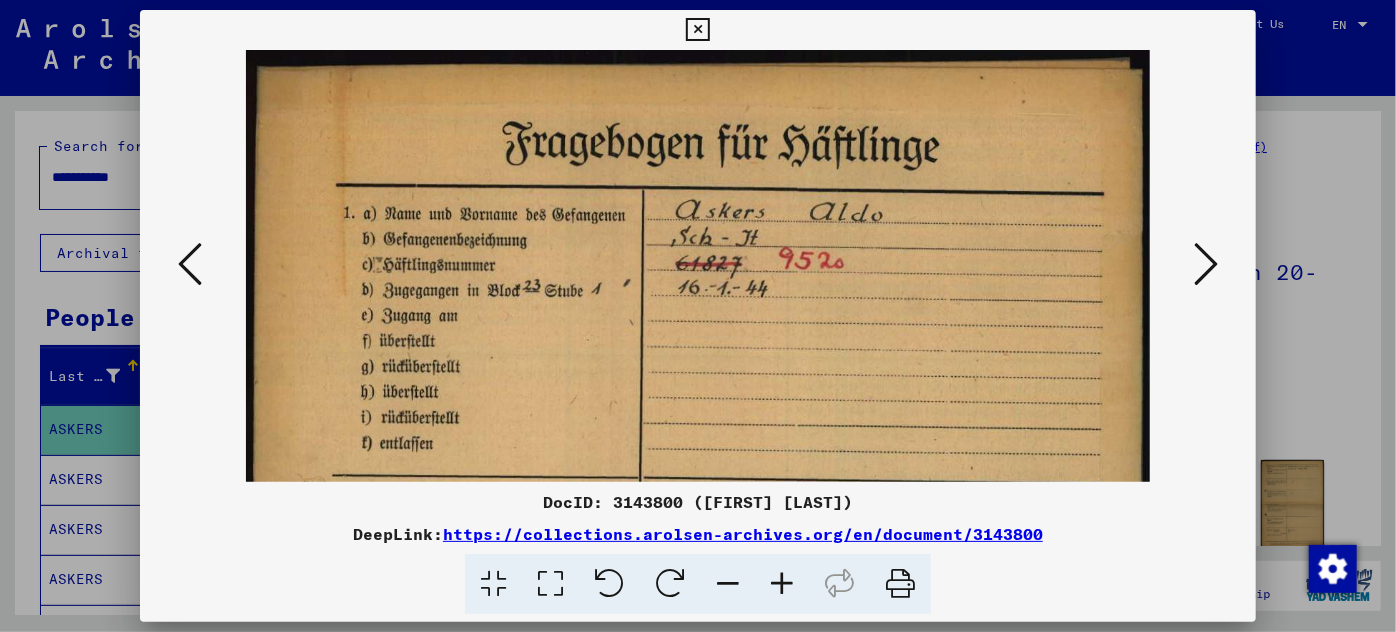 click at bounding box center [782, 584] 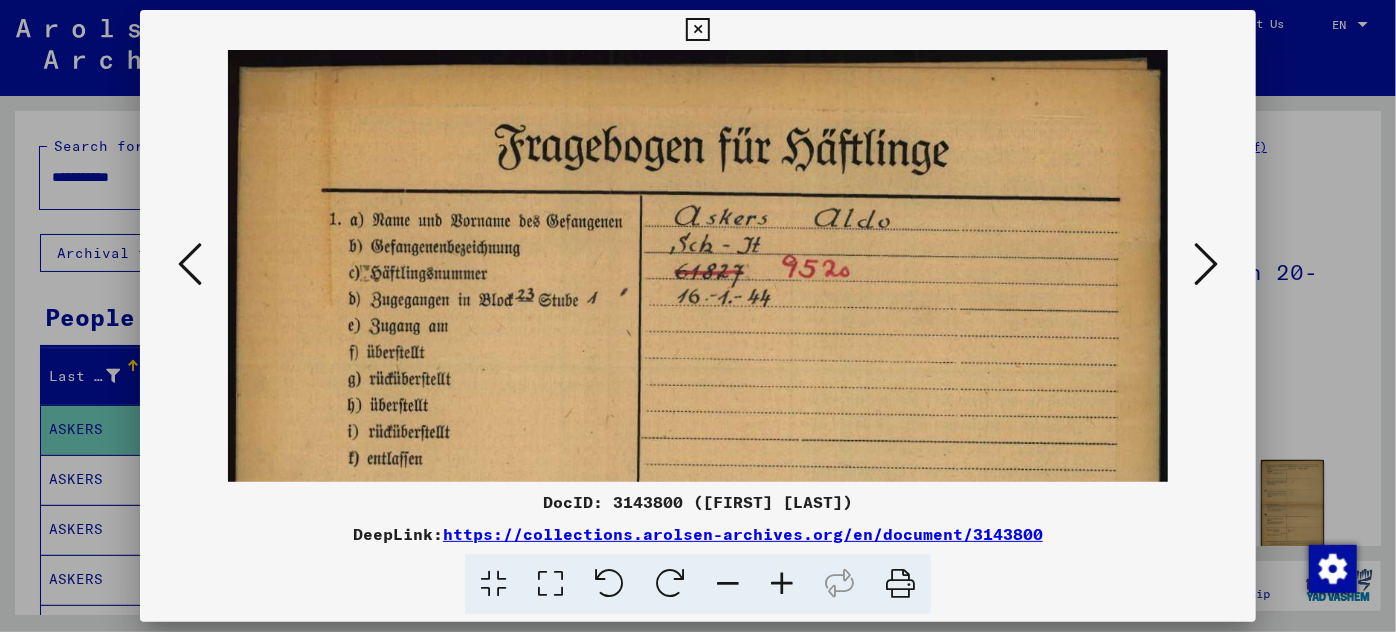 click at bounding box center (782, 584) 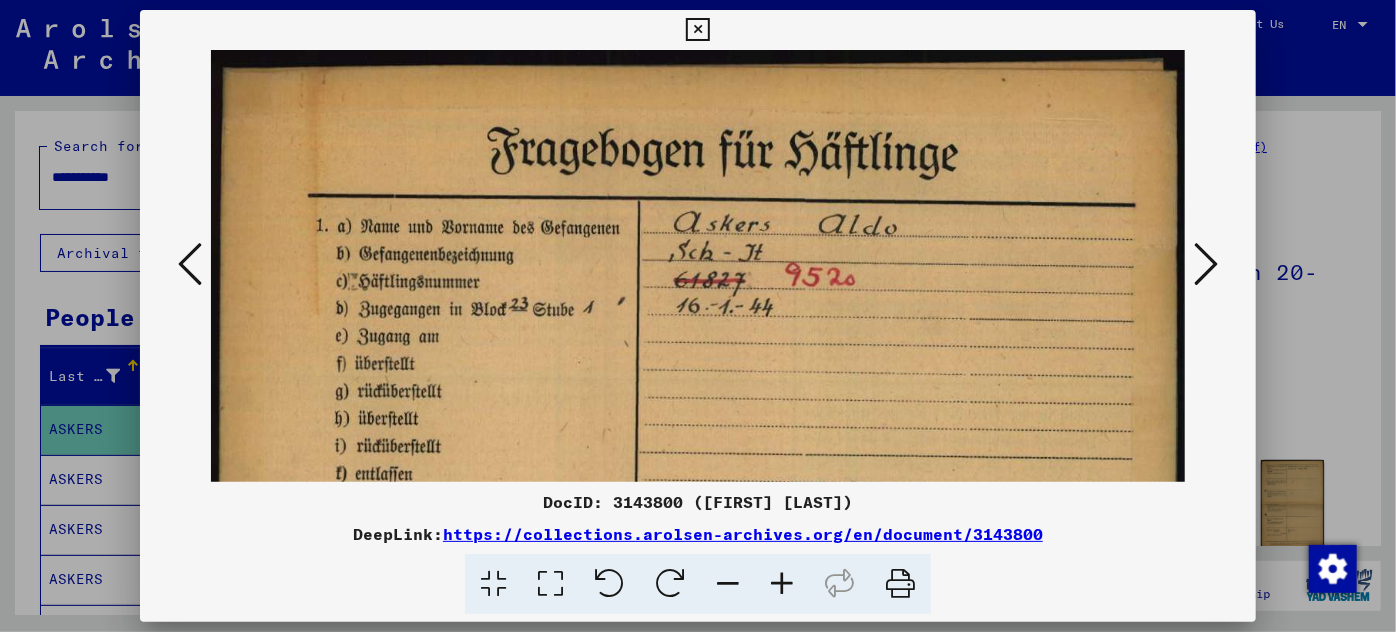click at bounding box center [782, 584] 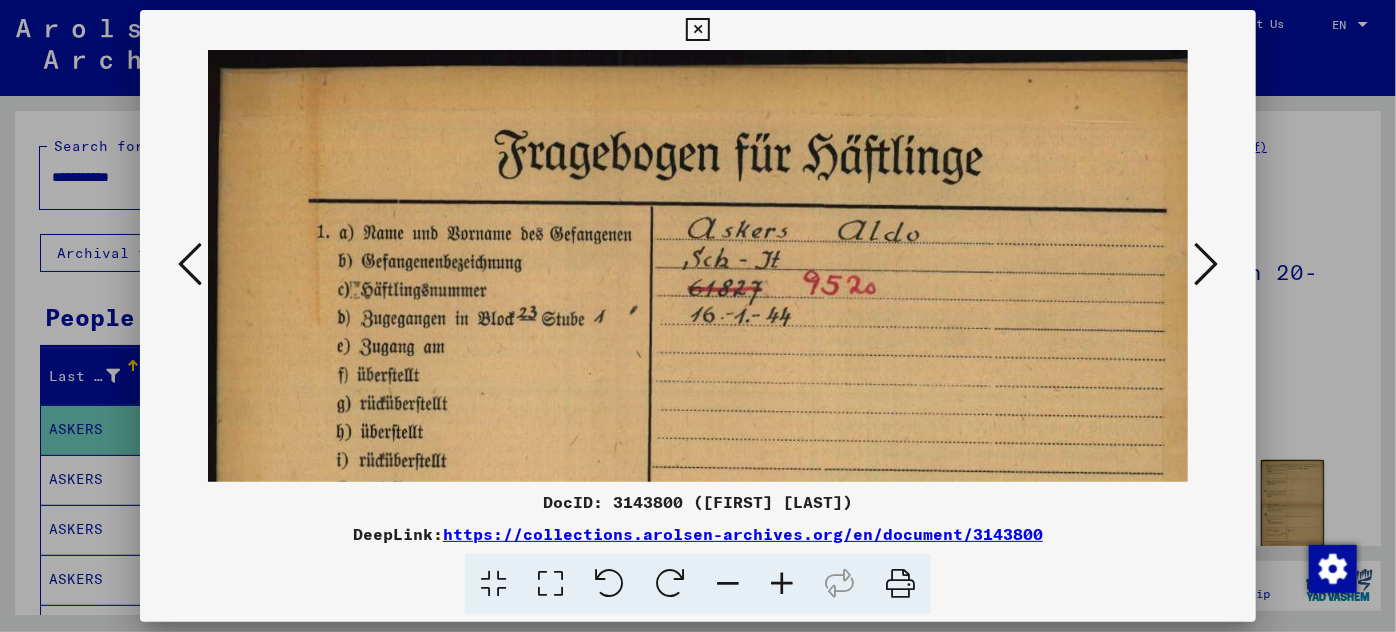 drag, startPoint x: 785, startPoint y: 427, endPoint x: 778, endPoint y: 417, distance: 12.206555 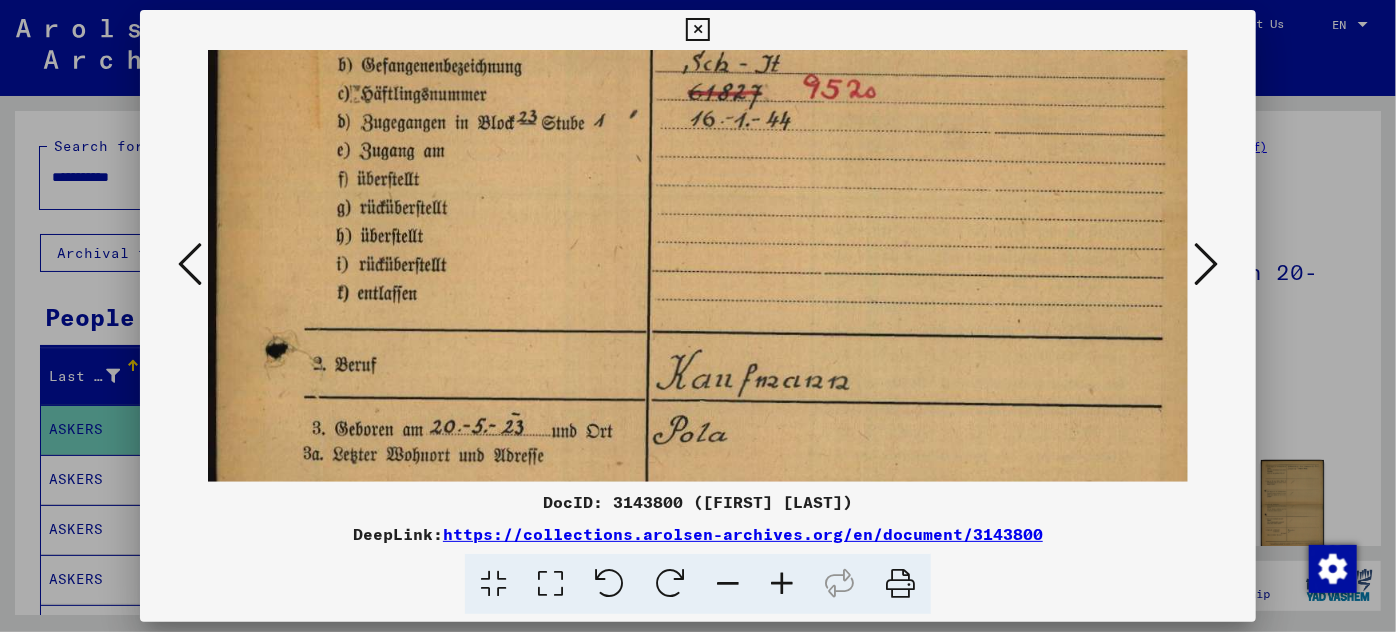 scroll, scrollTop: 217, scrollLeft: 0, axis: vertical 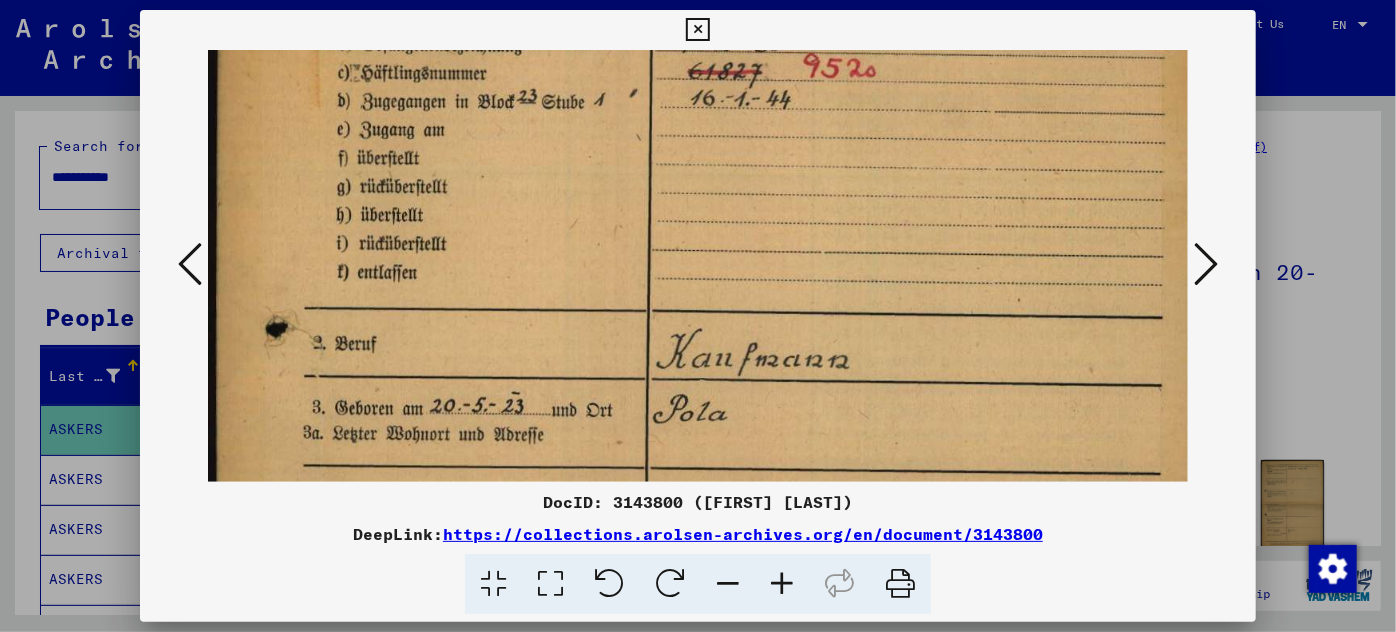 drag, startPoint x: 730, startPoint y: 403, endPoint x: 755, endPoint y: 225, distance: 179.74704 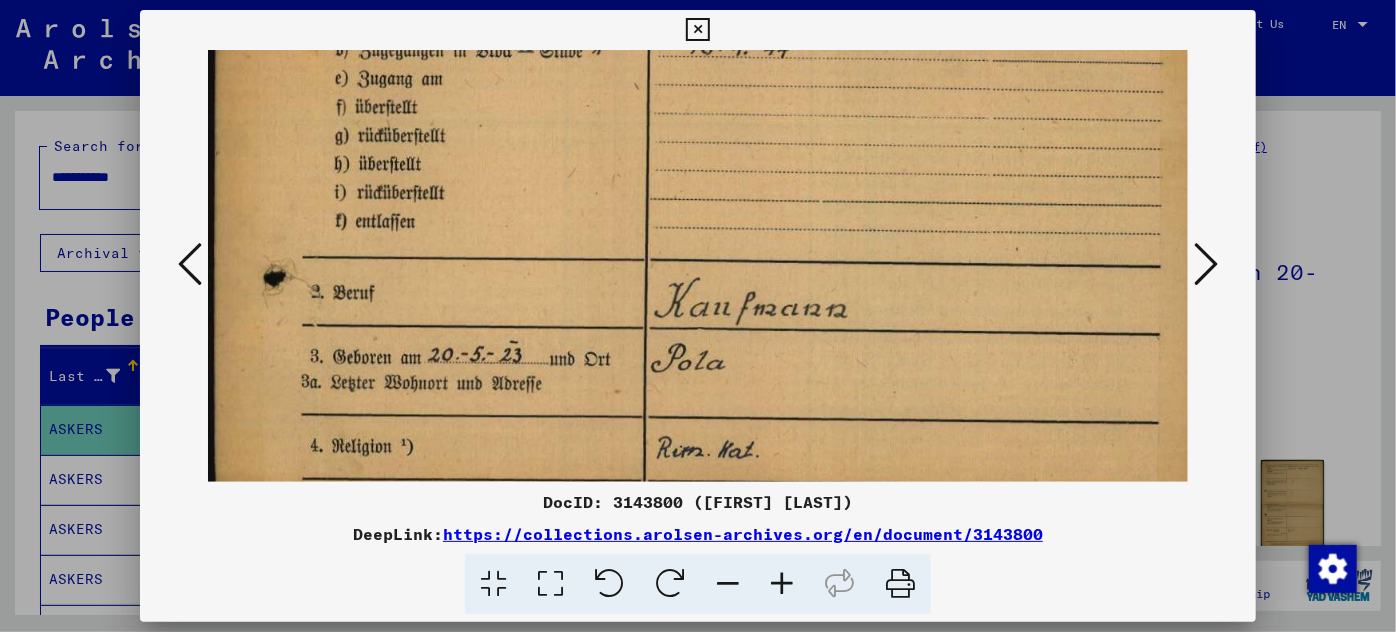 scroll, scrollTop: 327, scrollLeft: 1, axis: both 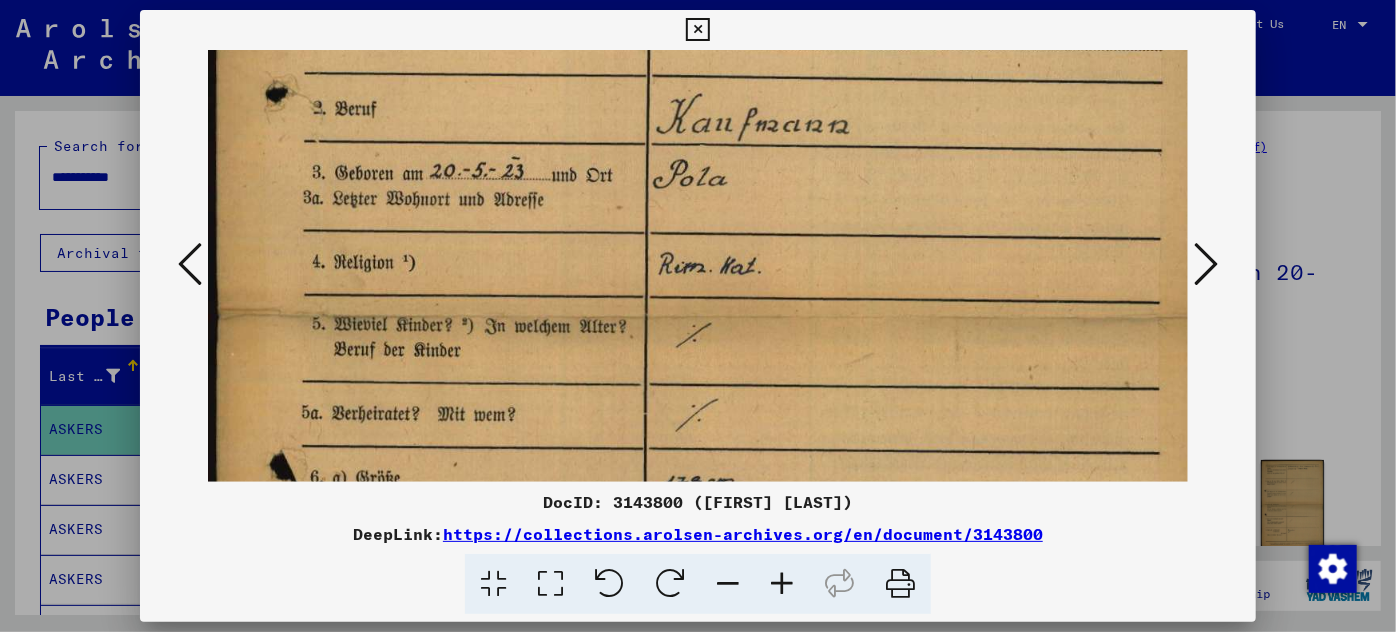 drag, startPoint x: 795, startPoint y: 266, endPoint x: 832, endPoint y: 7, distance: 261.62952 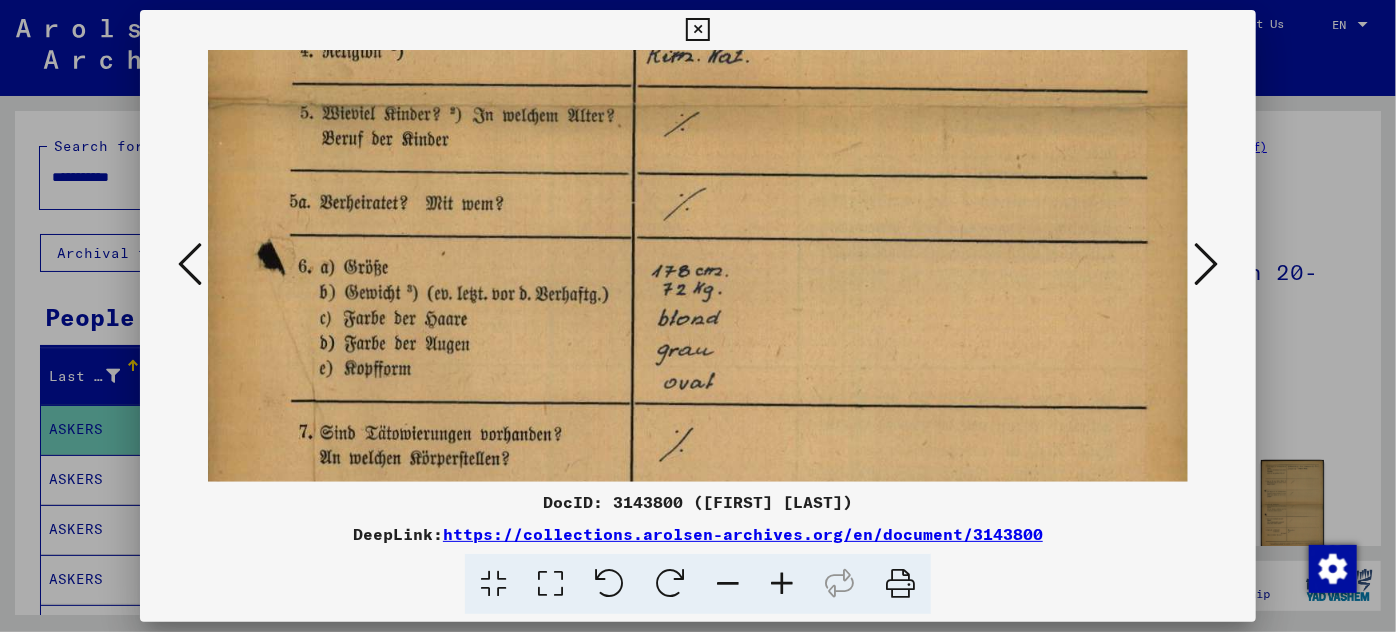 scroll, scrollTop: 696, scrollLeft: 8, axis: both 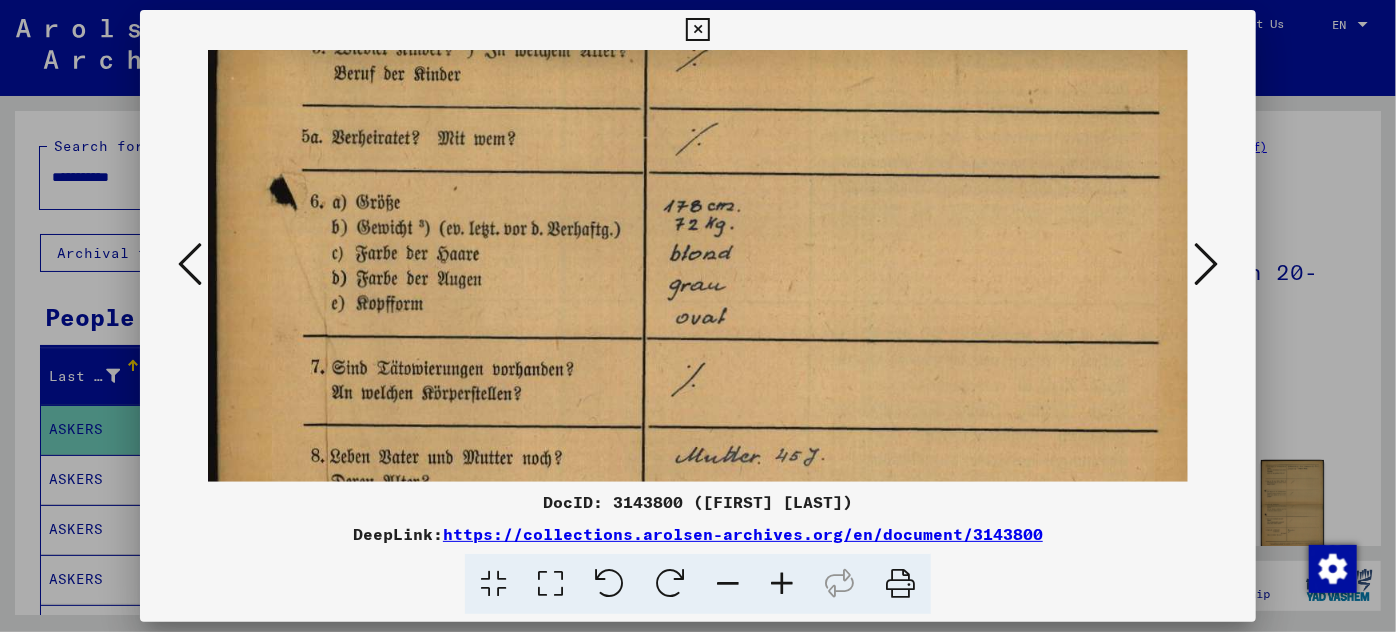 drag, startPoint x: 780, startPoint y: 292, endPoint x: 829, endPoint y: 39, distance: 257.7014 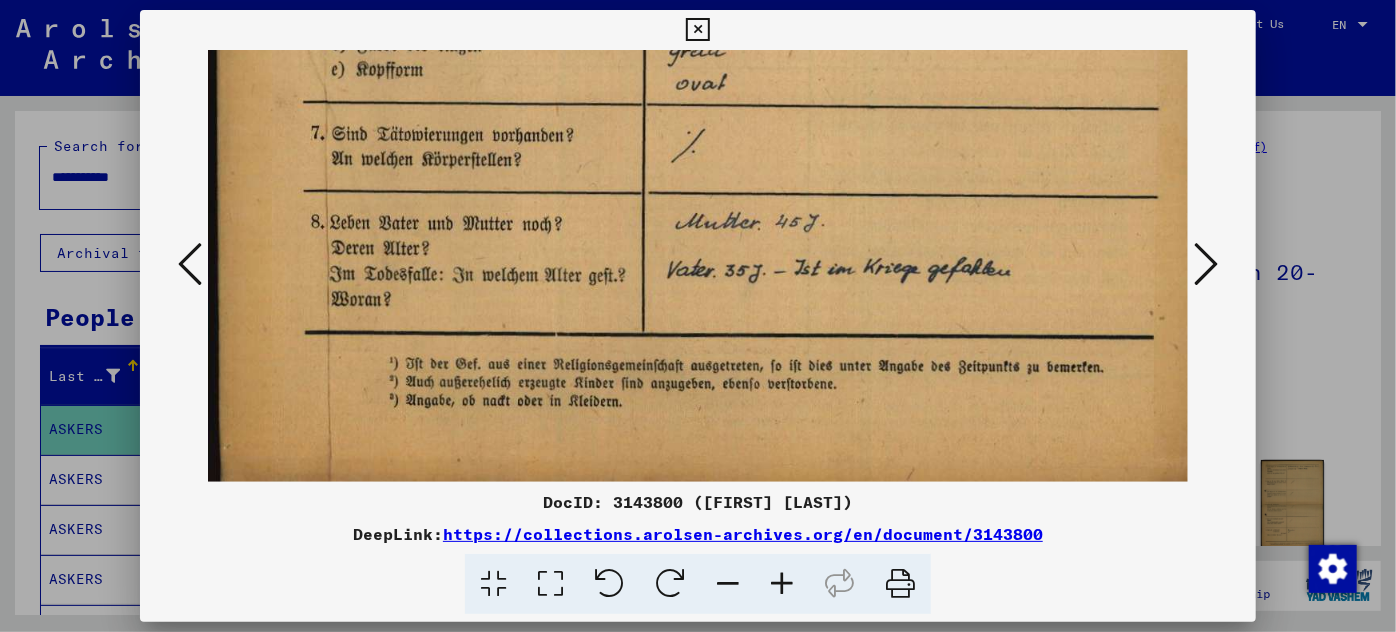 scroll, scrollTop: 965, scrollLeft: 0, axis: vertical 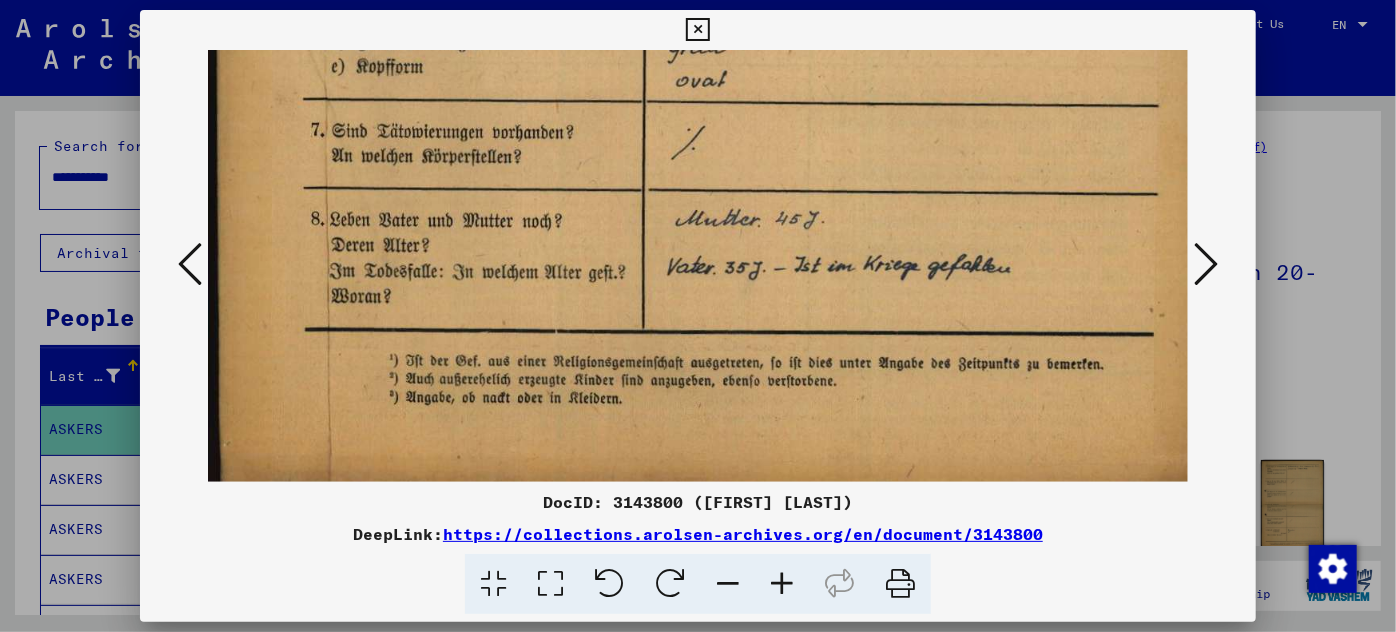 drag, startPoint x: 662, startPoint y: 324, endPoint x: 685, endPoint y: 95, distance: 230.15213 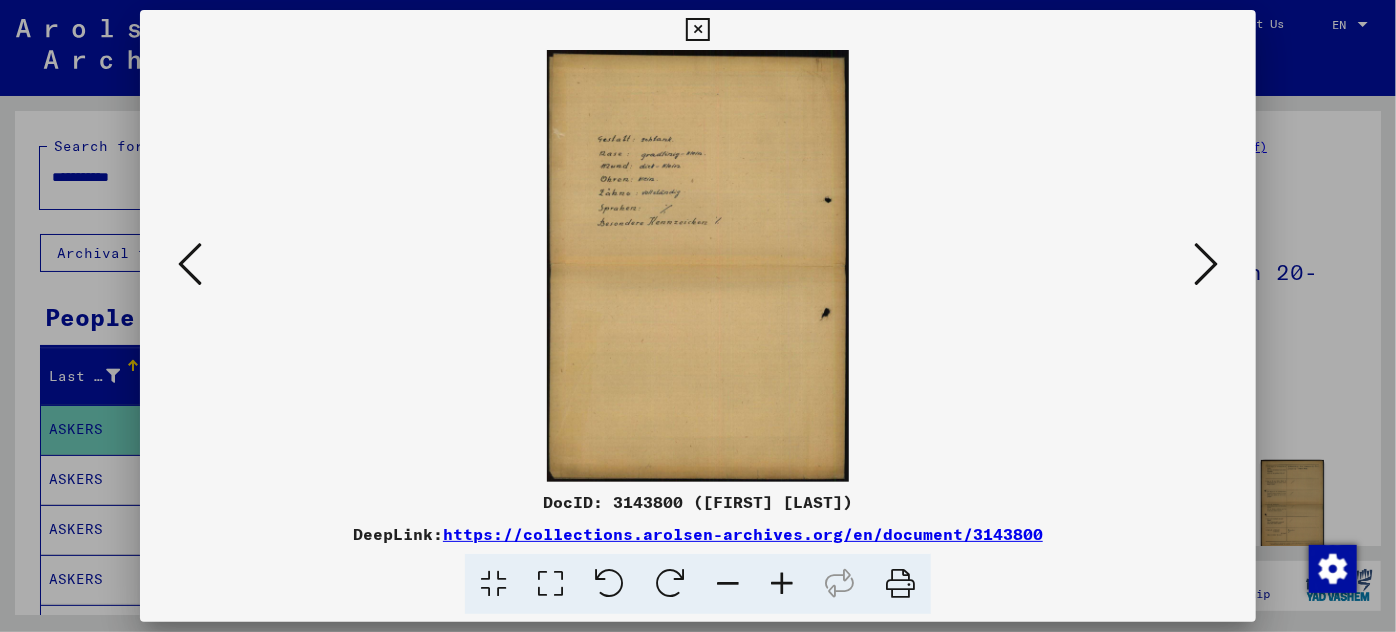 click at bounding box center (1206, 264) 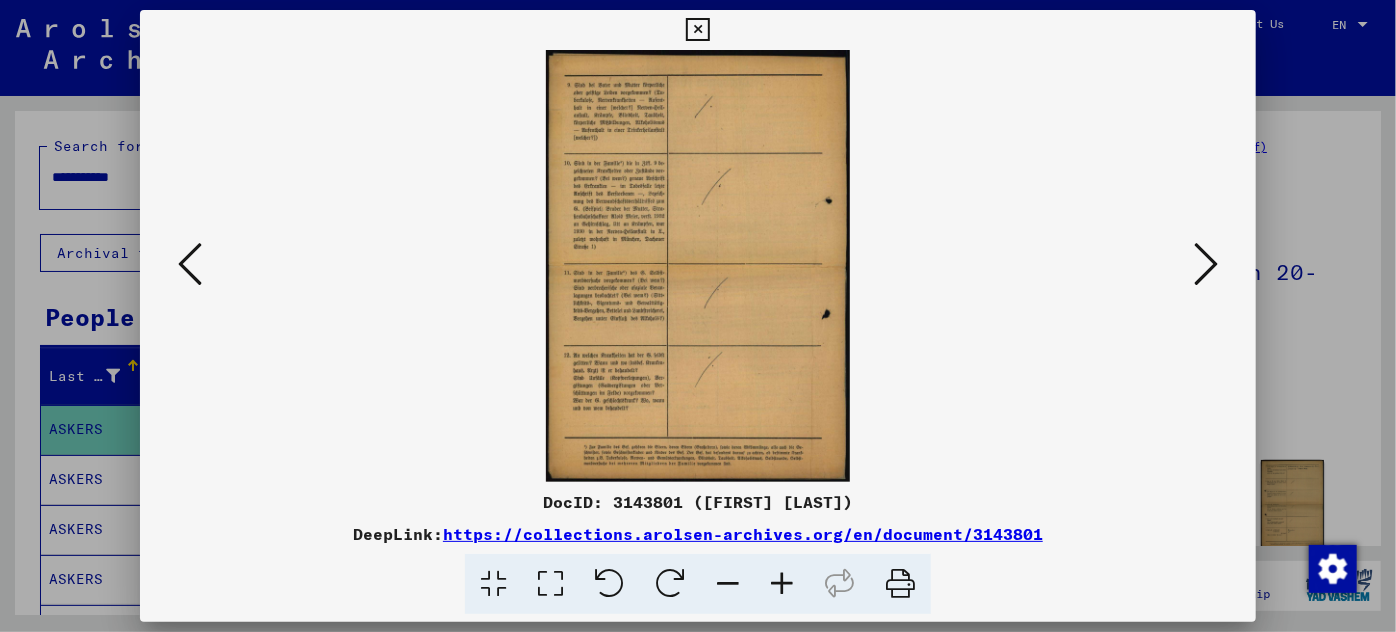 click at bounding box center (1206, 264) 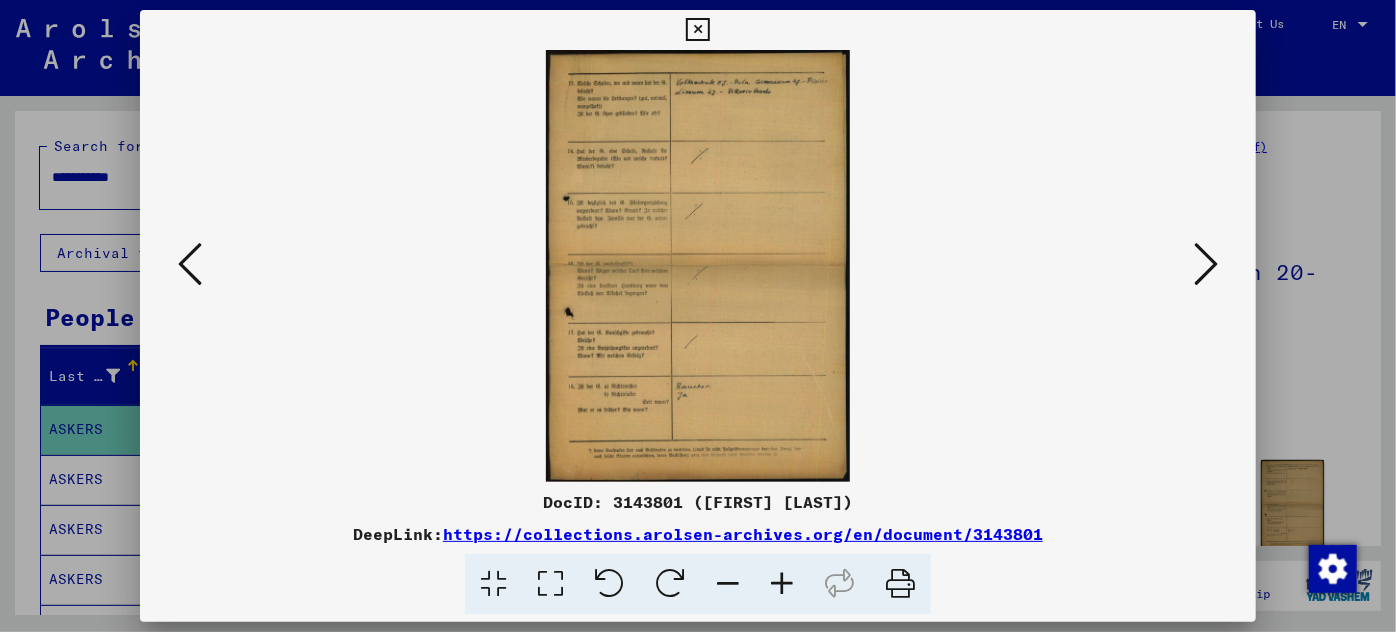 click at bounding box center [1206, 264] 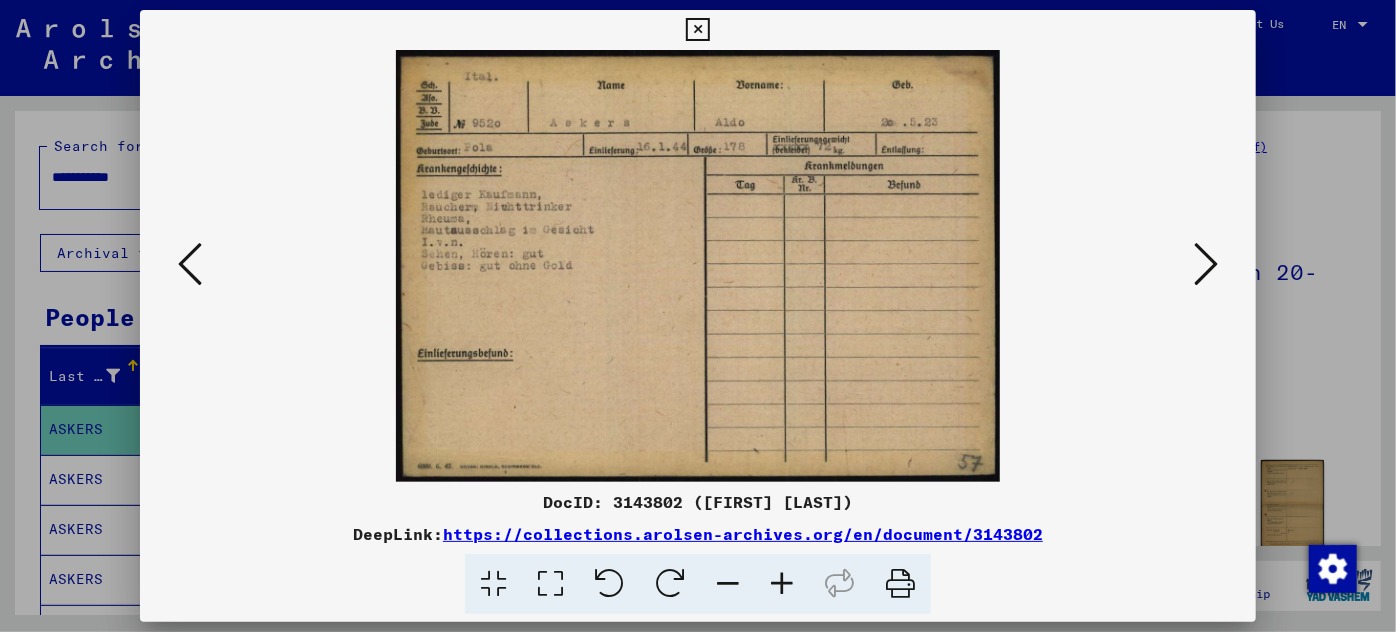 click at bounding box center [1206, 264] 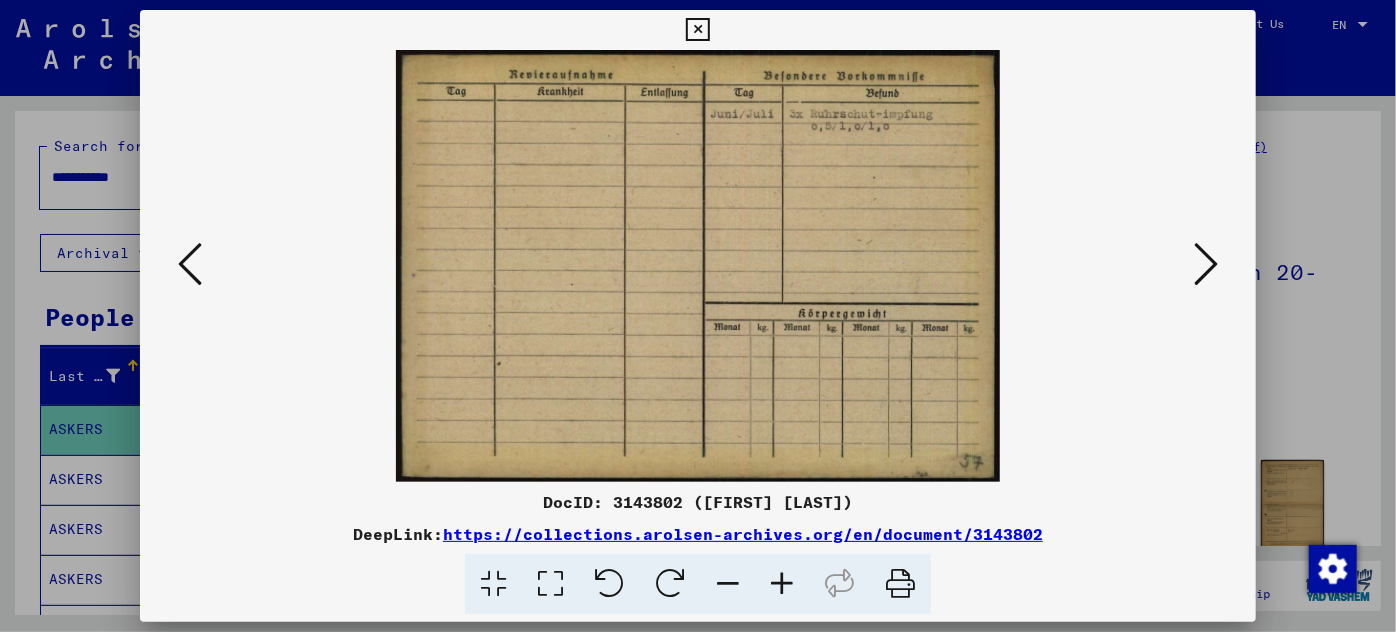 click at bounding box center [782, 584] 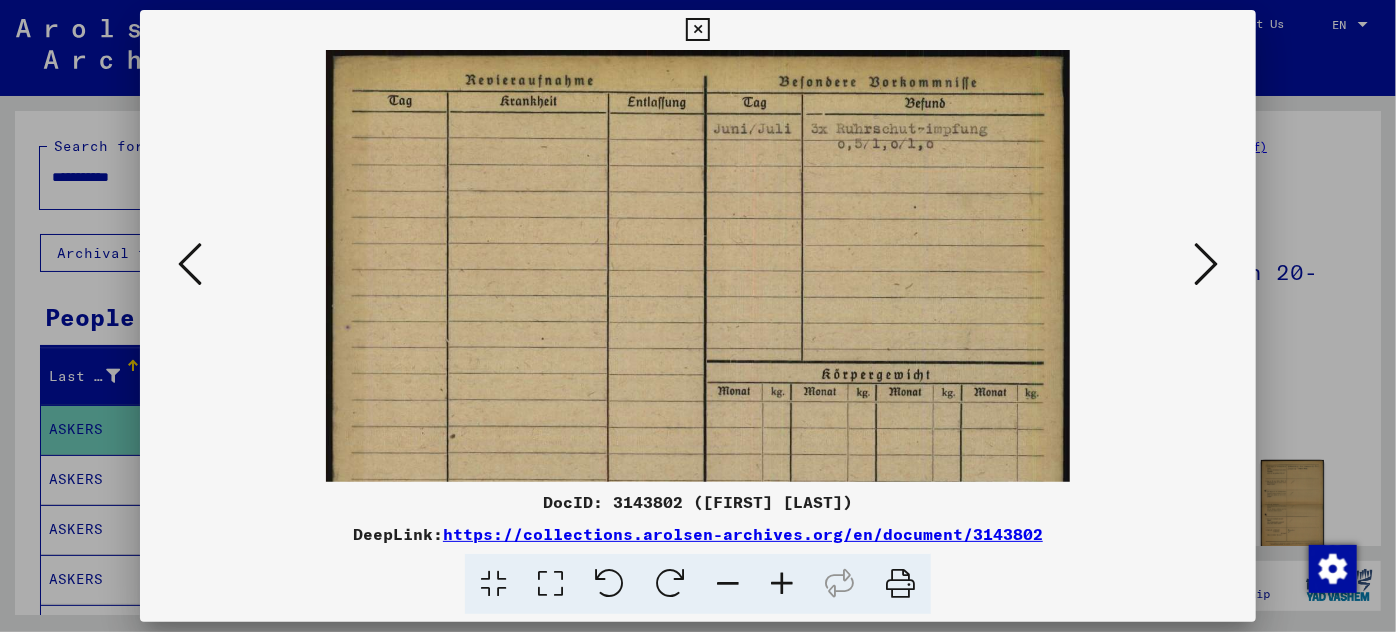 click at bounding box center [782, 584] 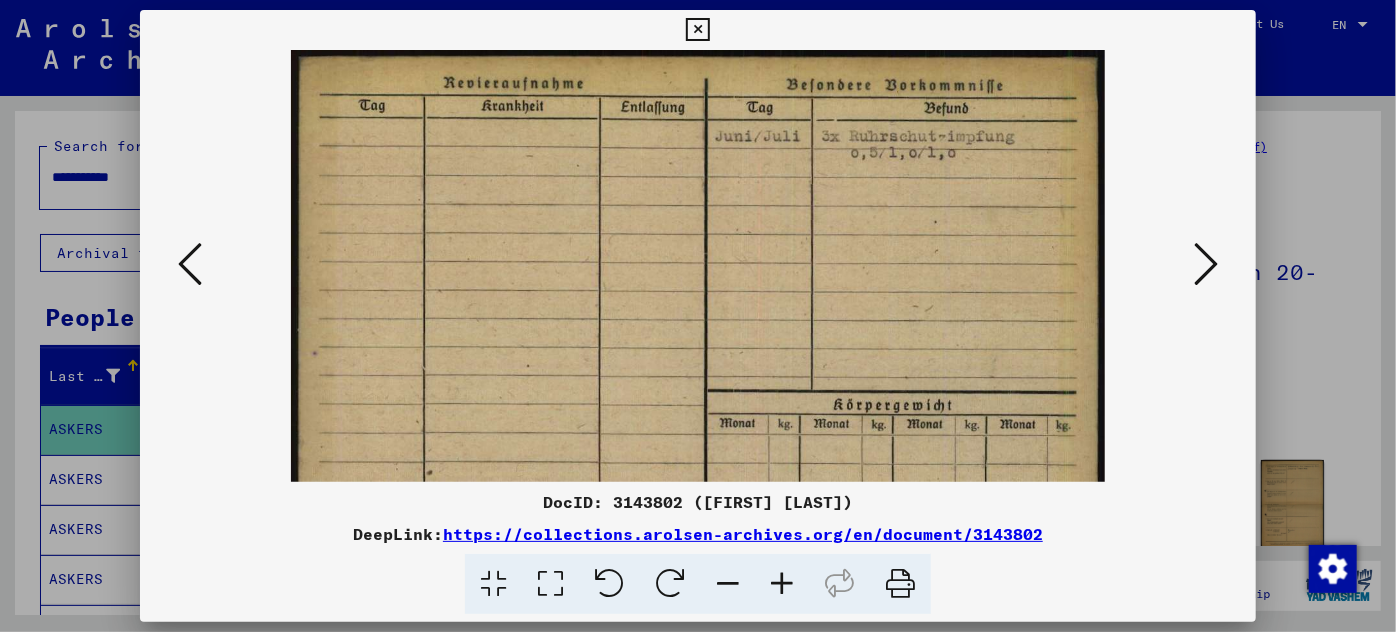 click at bounding box center [782, 584] 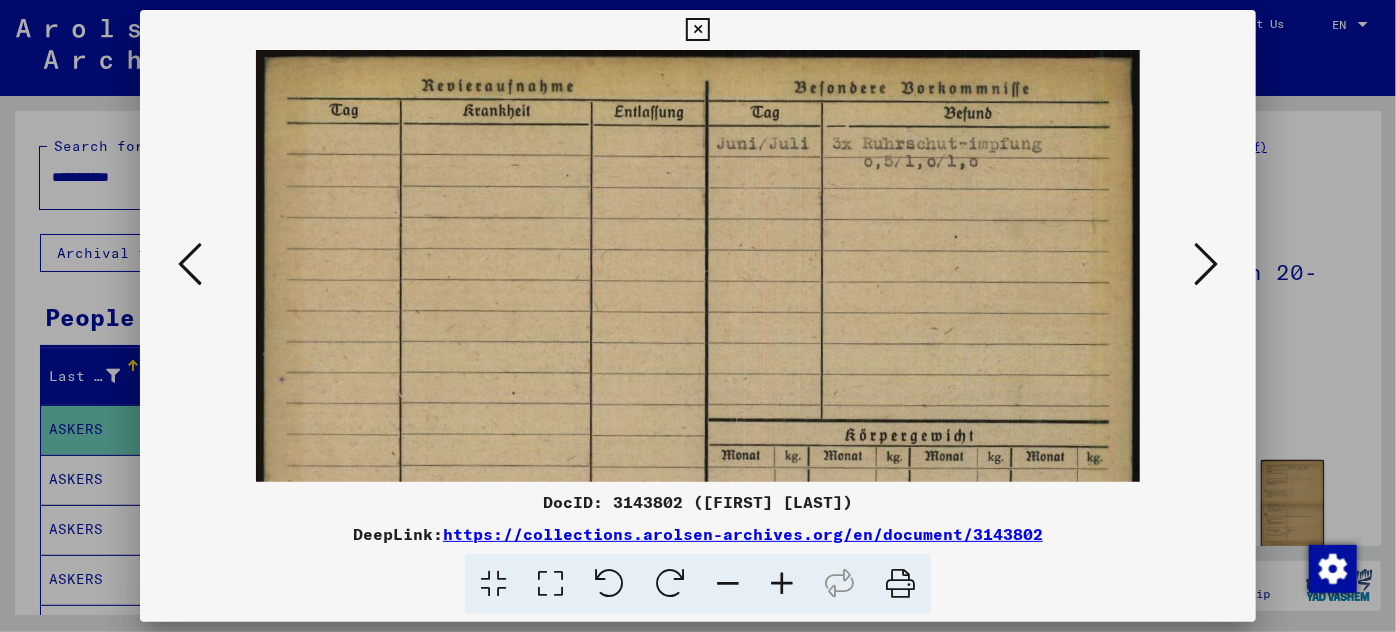 click at bounding box center (782, 584) 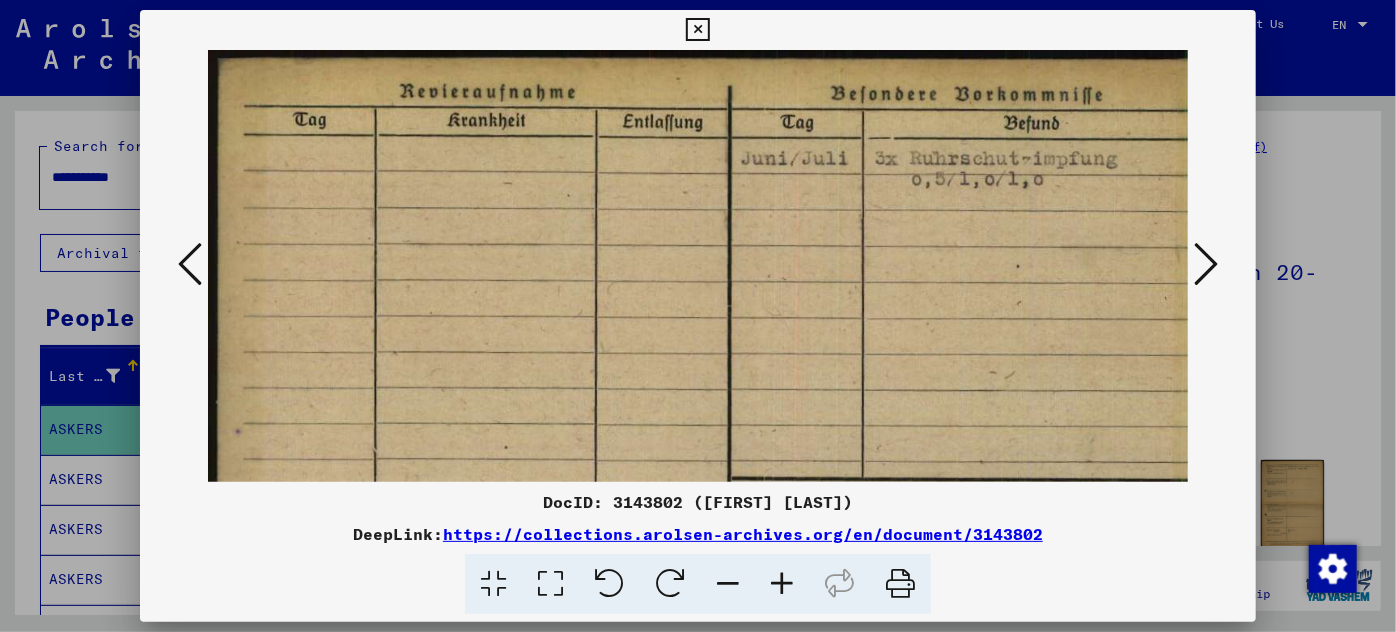 click at bounding box center [782, 584] 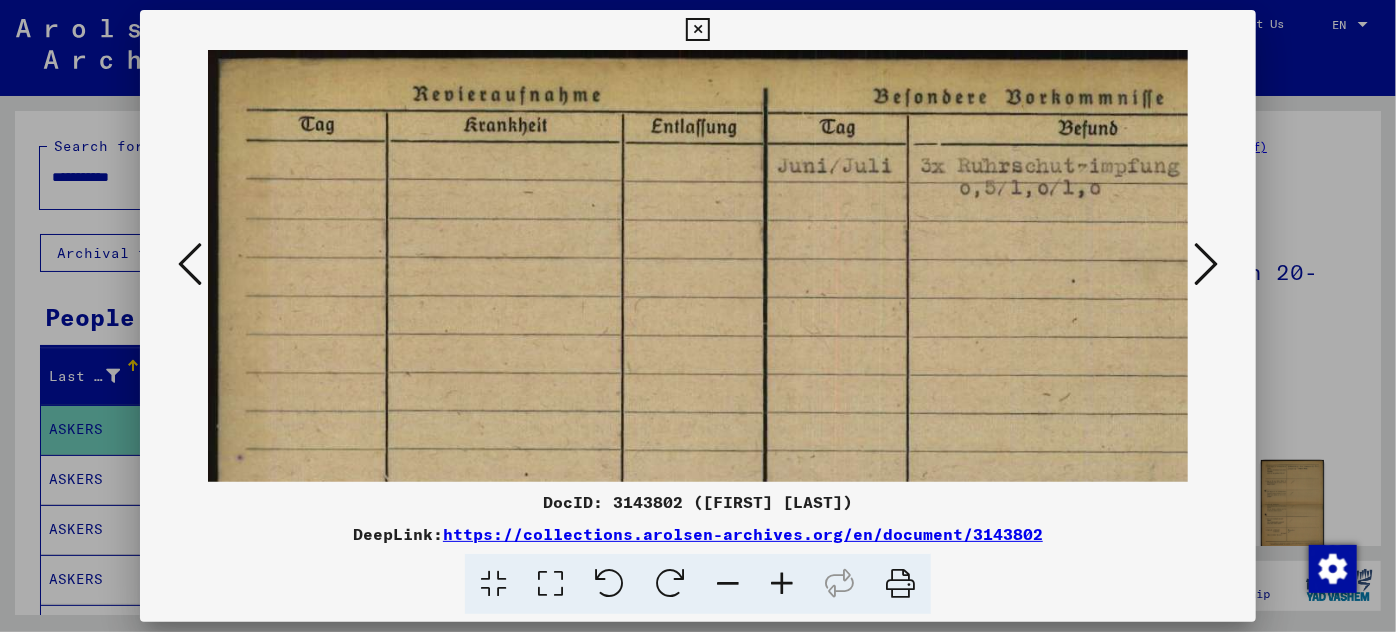 click at bounding box center (782, 584) 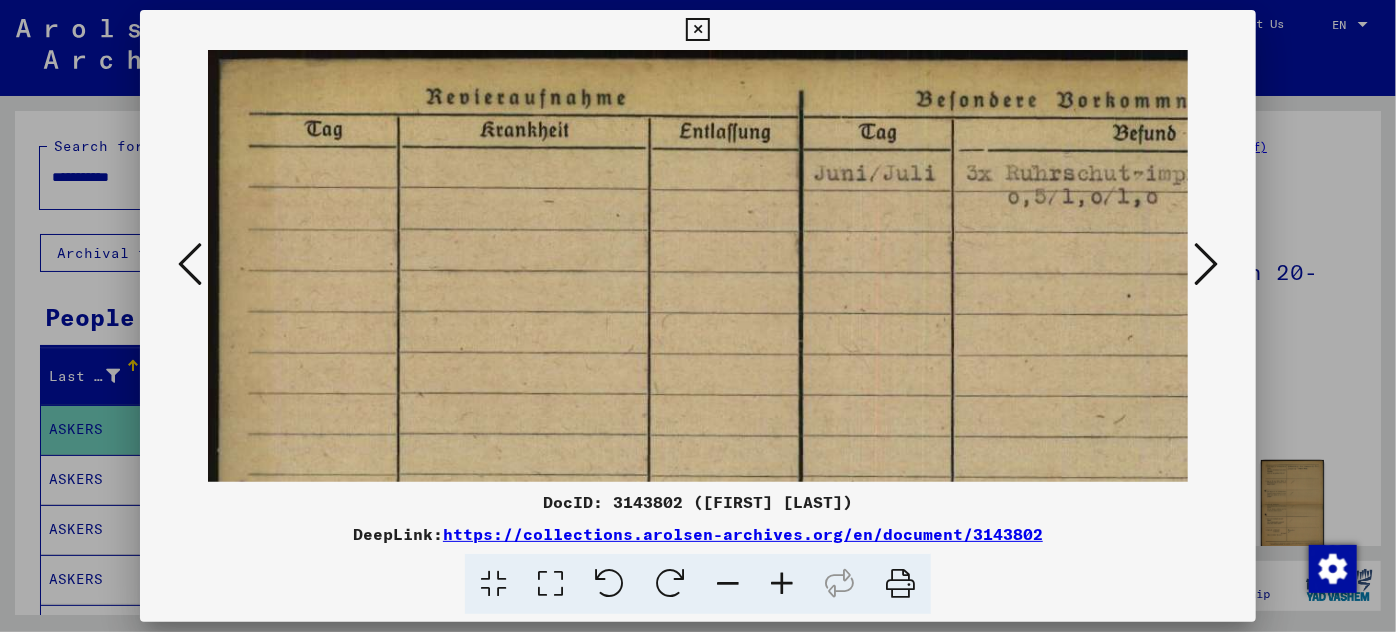 click at bounding box center (782, 584) 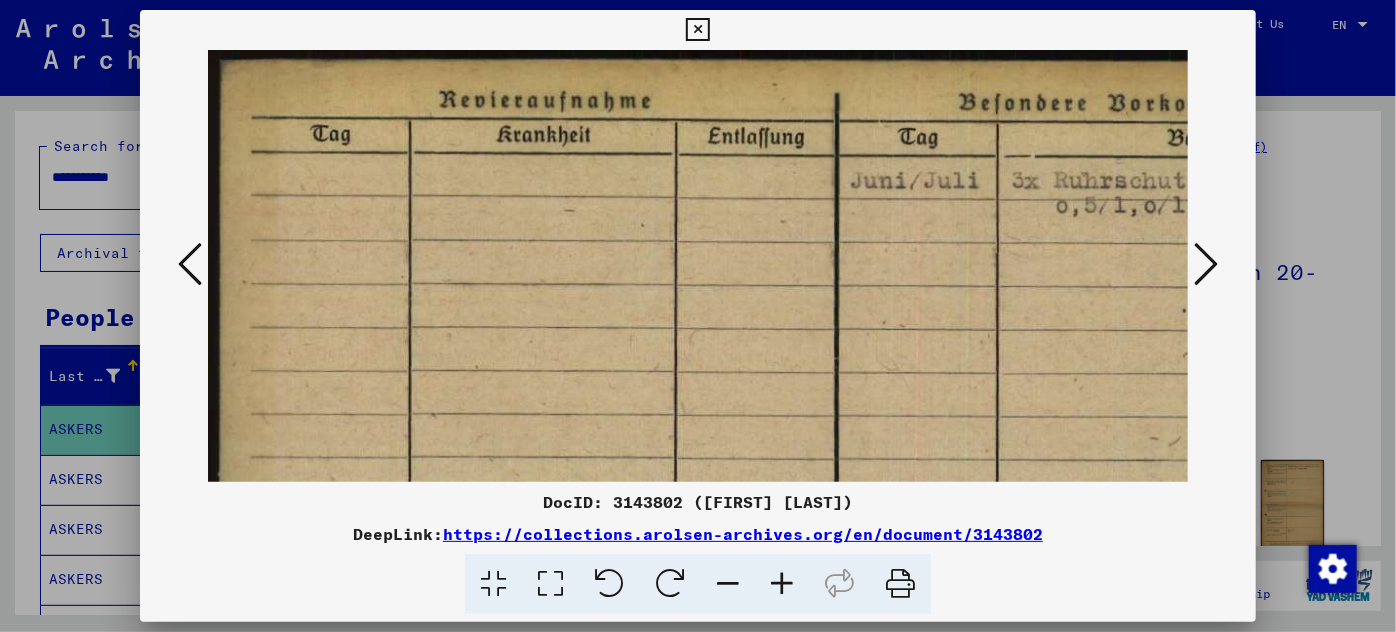 drag, startPoint x: 779, startPoint y: 580, endPoint x: 781, endPoint y: 563, distance: 17.117243 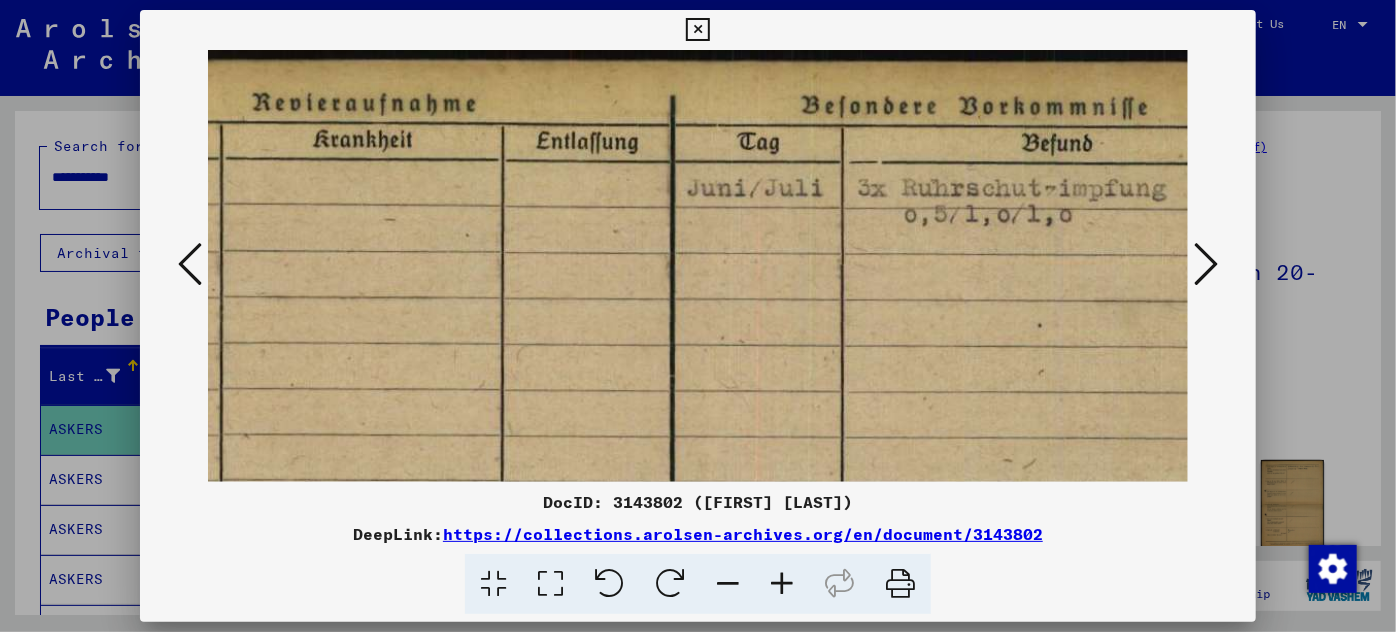 scroll, scrollTop: 0, scrollLeft: 322, axis: horizontal 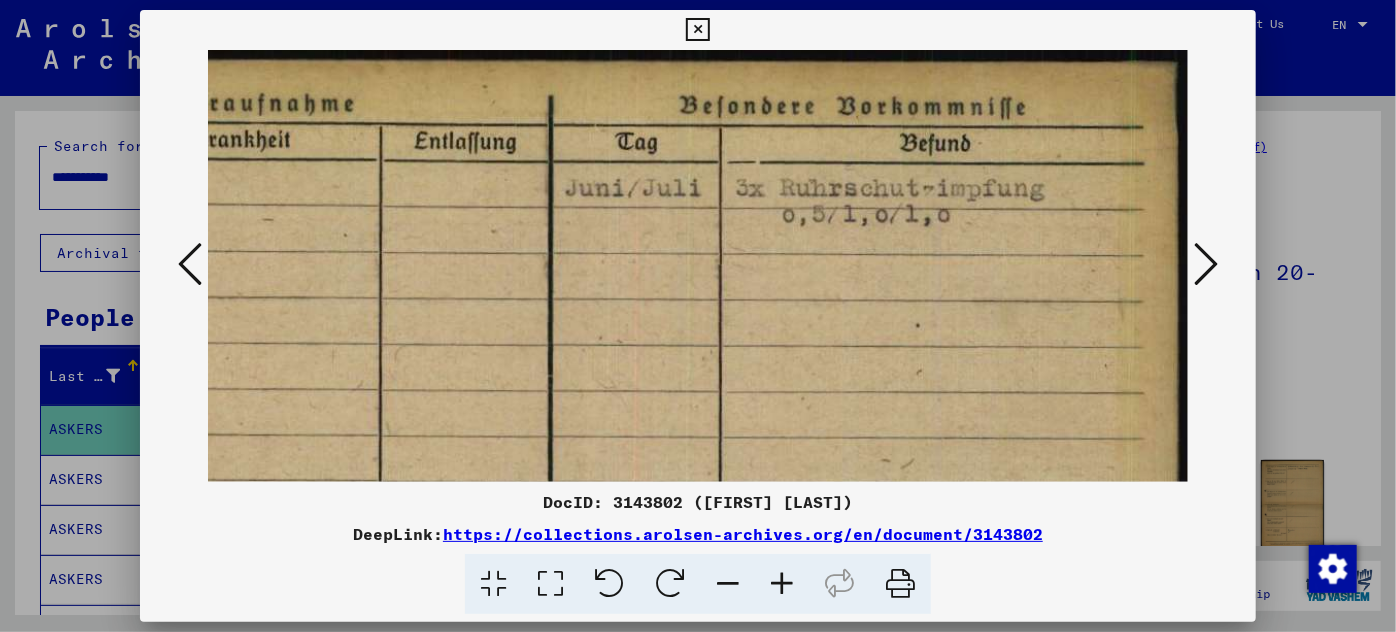 drag, startPoint x: 1016, startPoint y: 352, endPoint x: 413, endPoint y: 414, distance: 606.179 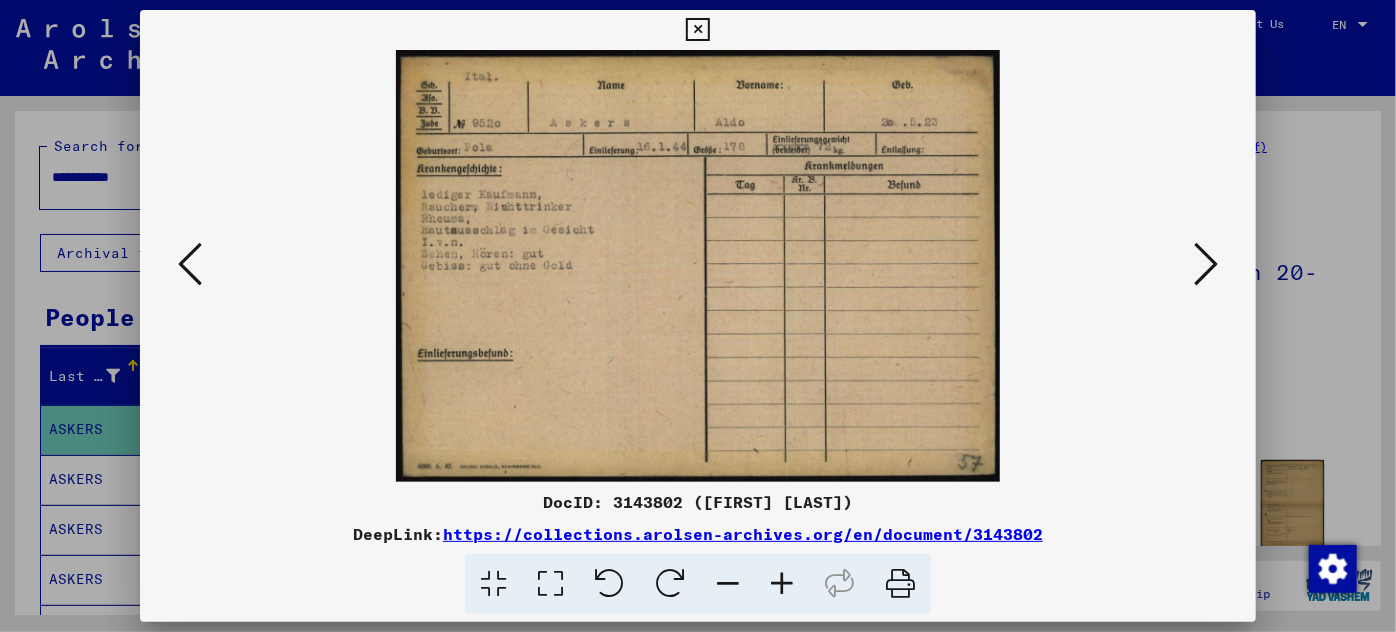 click at bounding box center [782, 584] 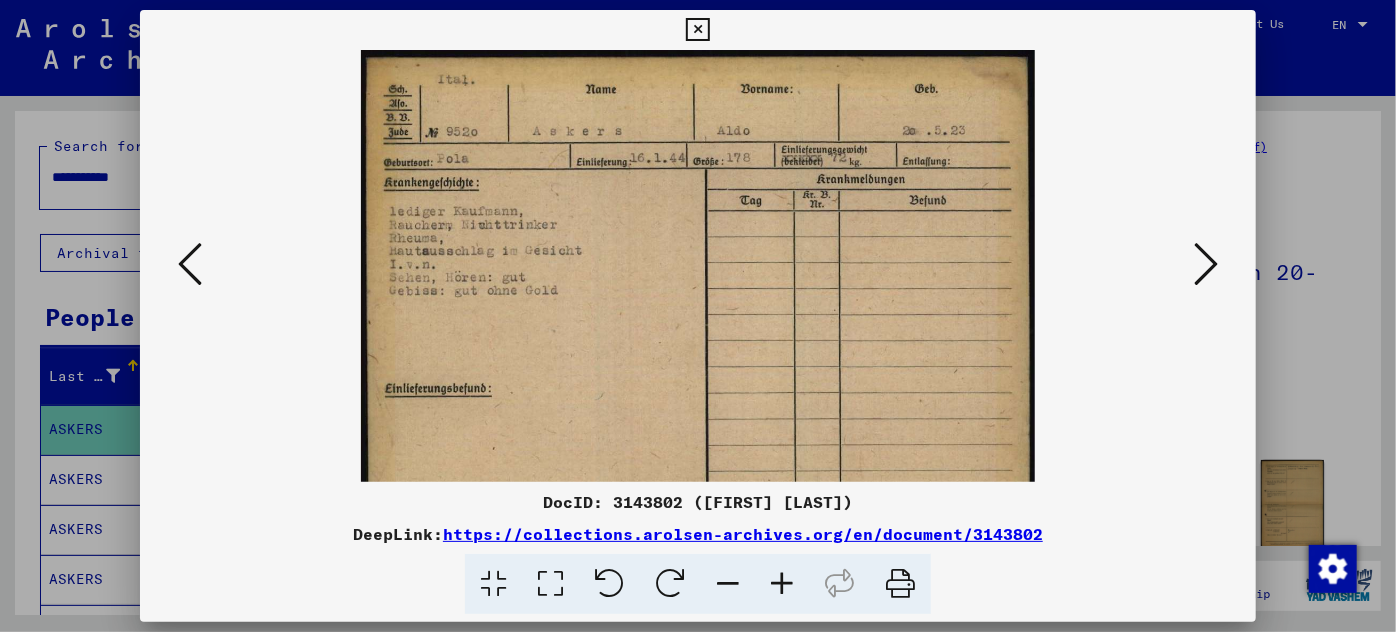 click at bounding box center [782, 584] 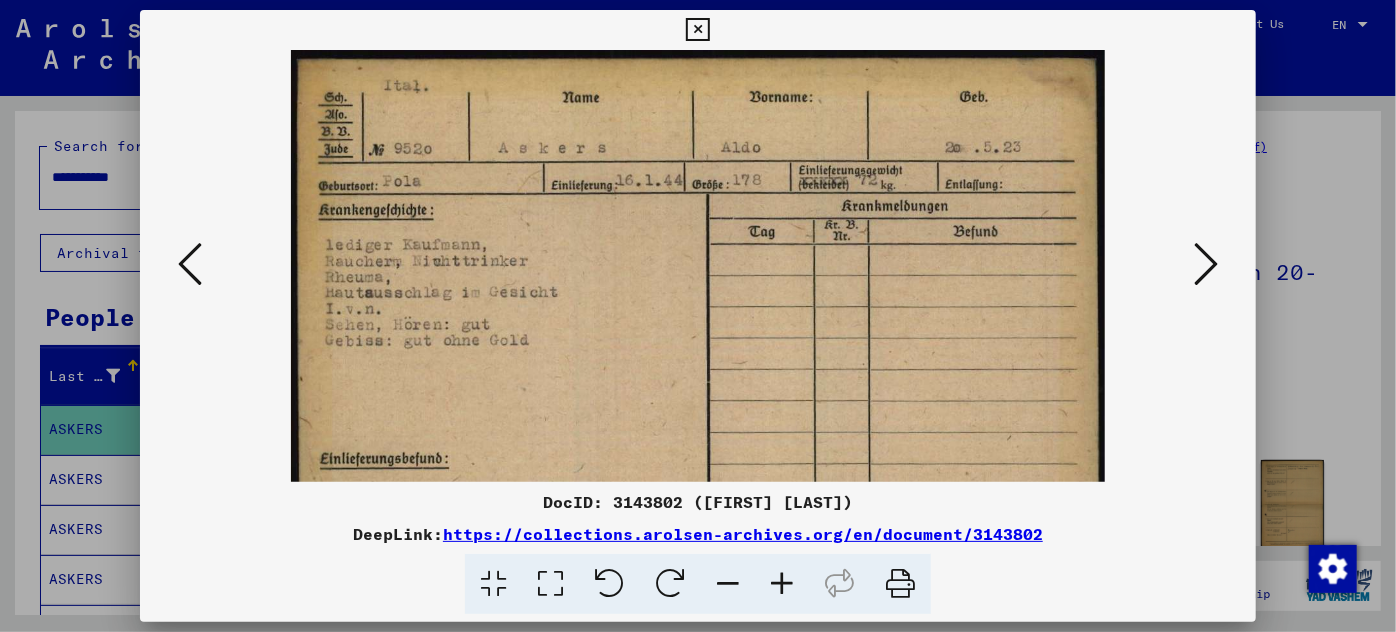 click at bounding box center [782, 584] 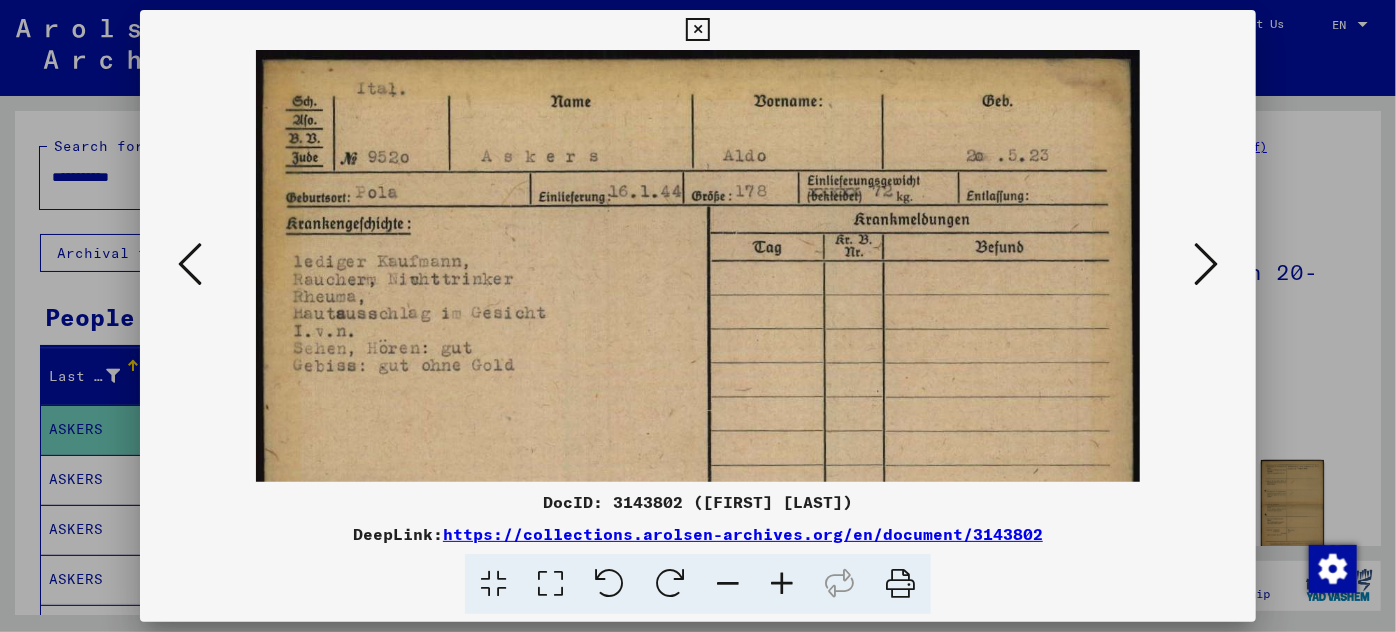 click at bounding box center [782, 584] 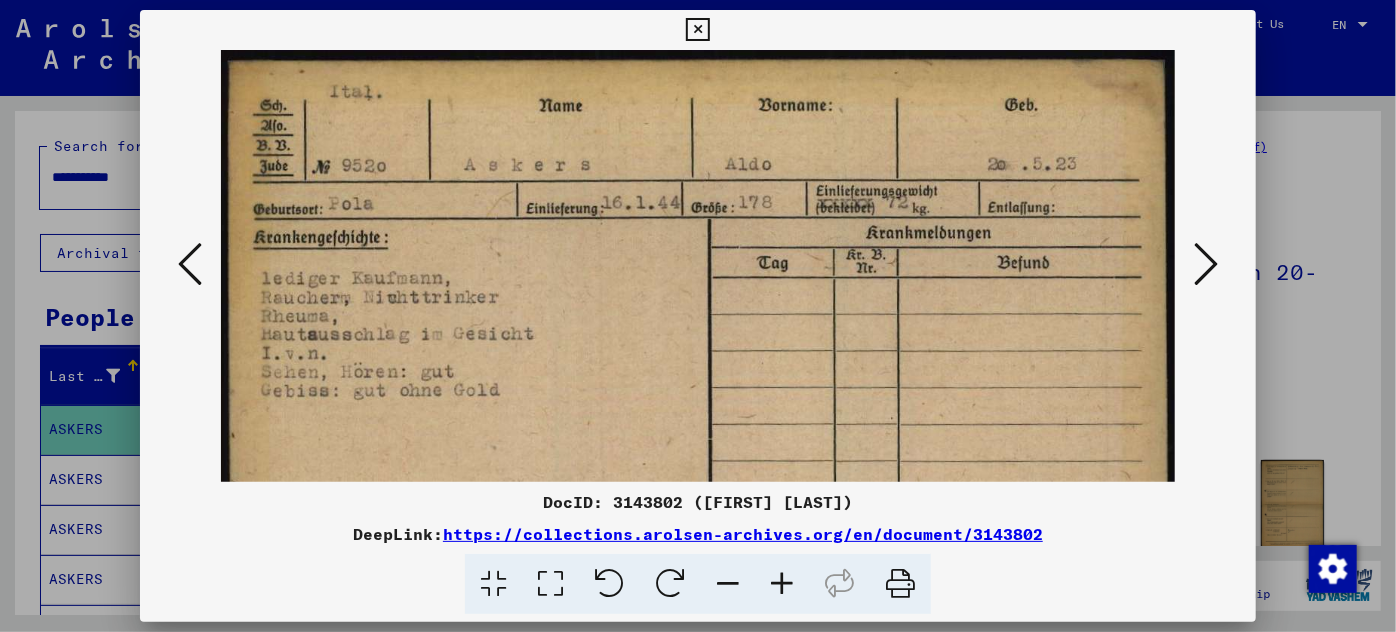 click at bounding box center (1206, 264) 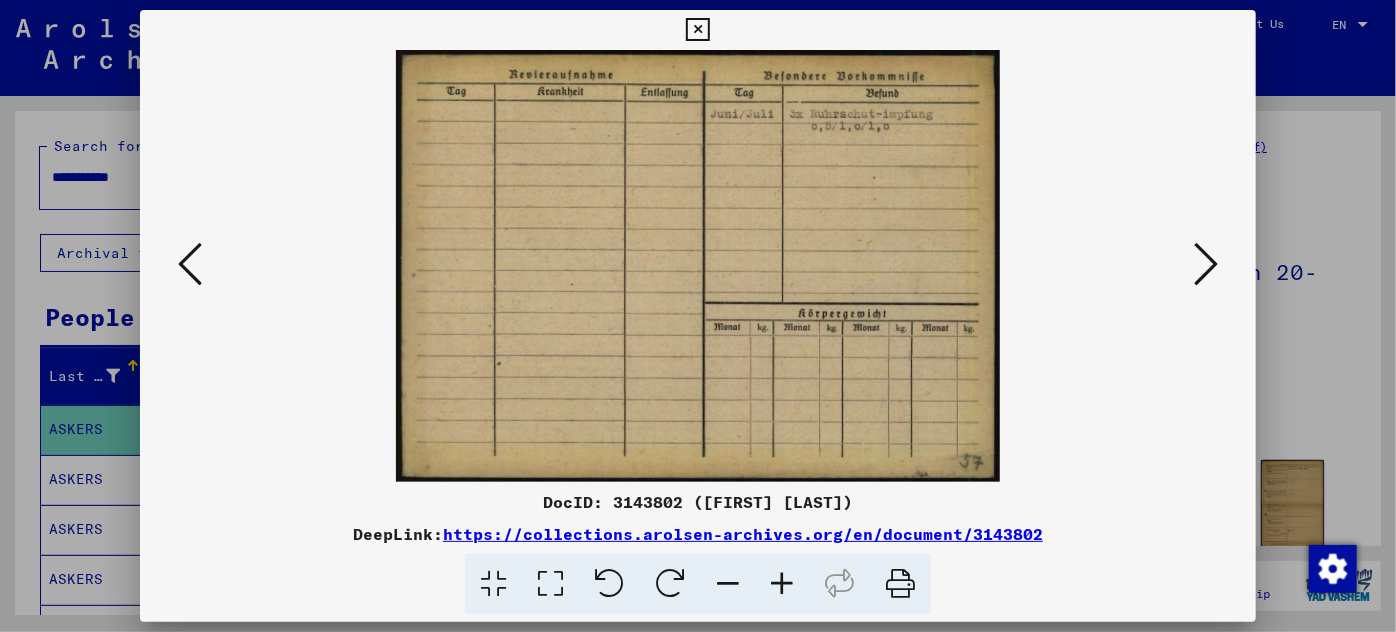 click at bounding box center [1206, 264] 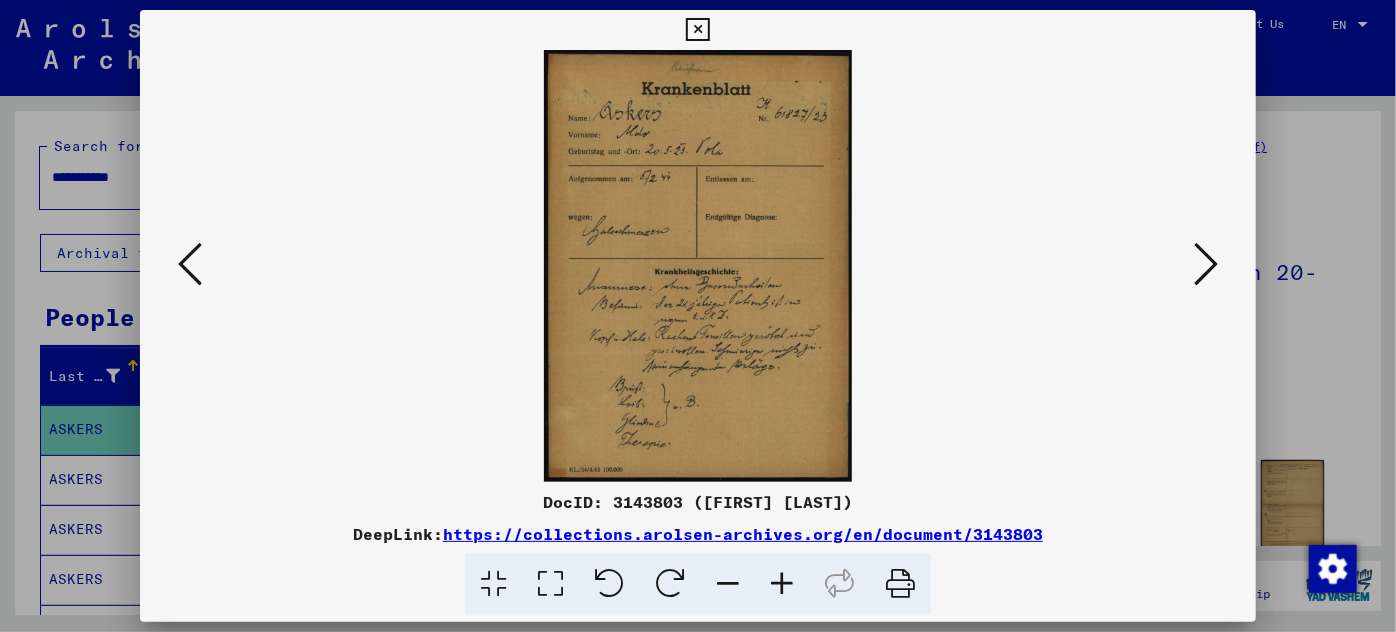 click at bounding box center (782, 584) 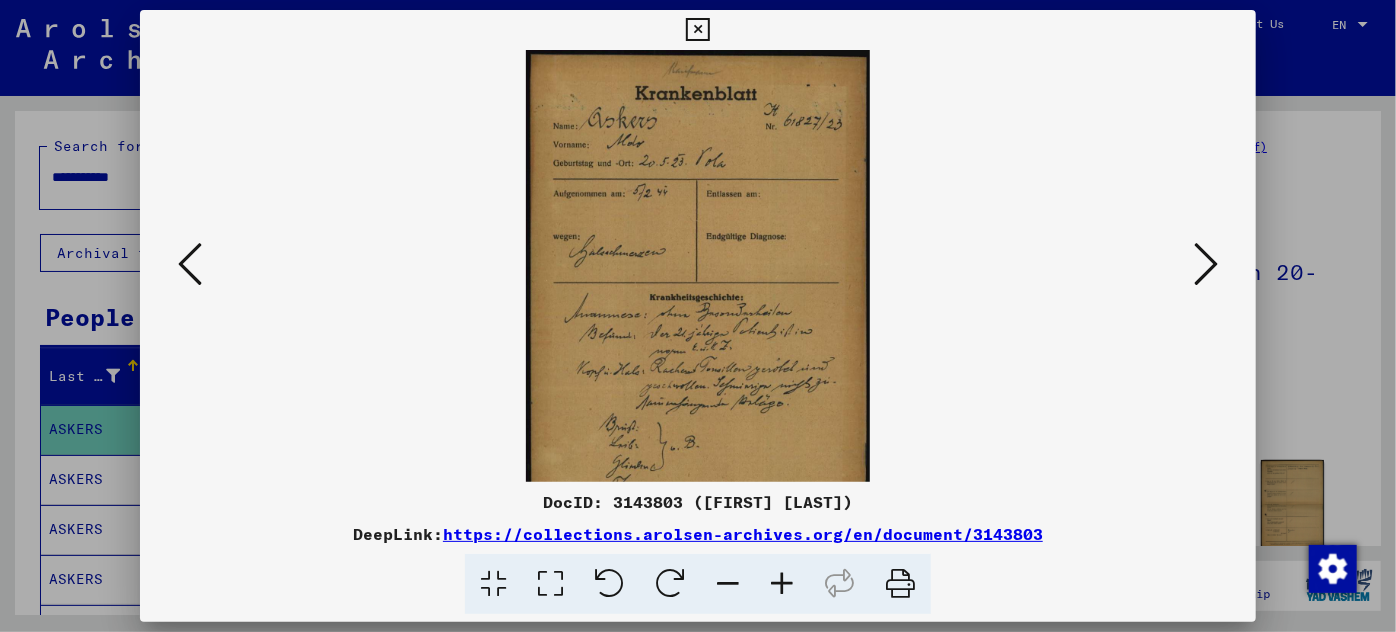 click at bounding box center (782, 584) 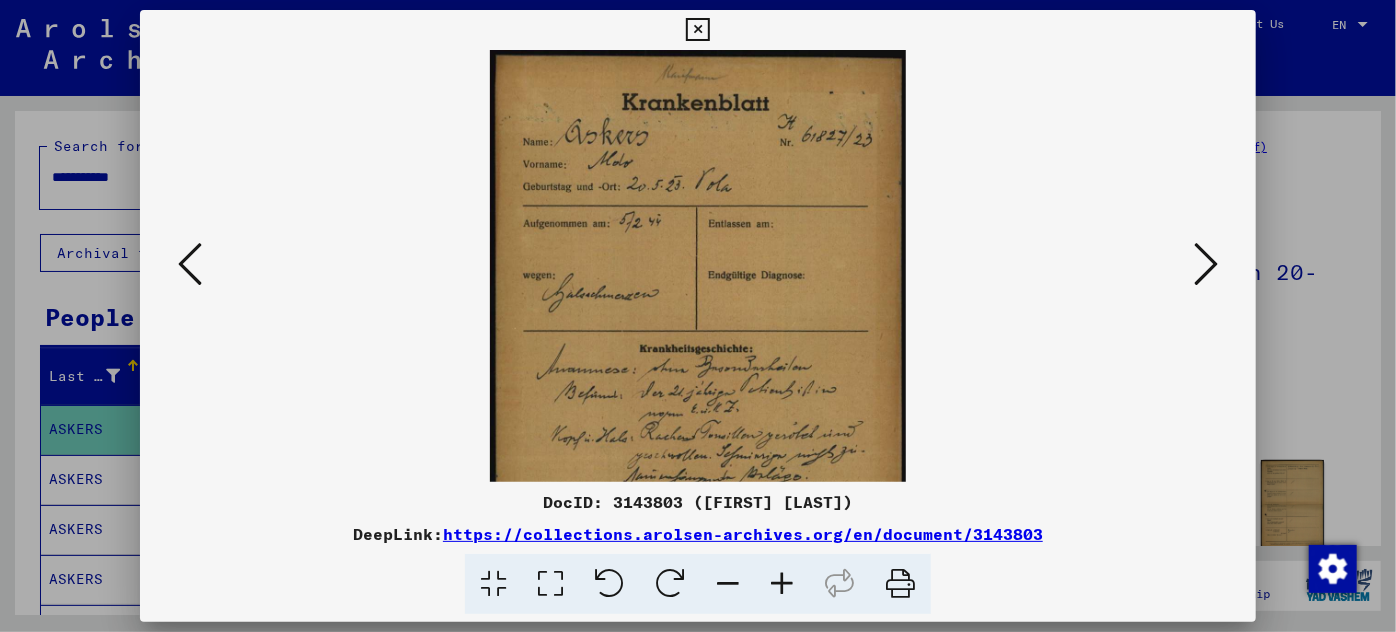 click at bounding box center (782, 584) 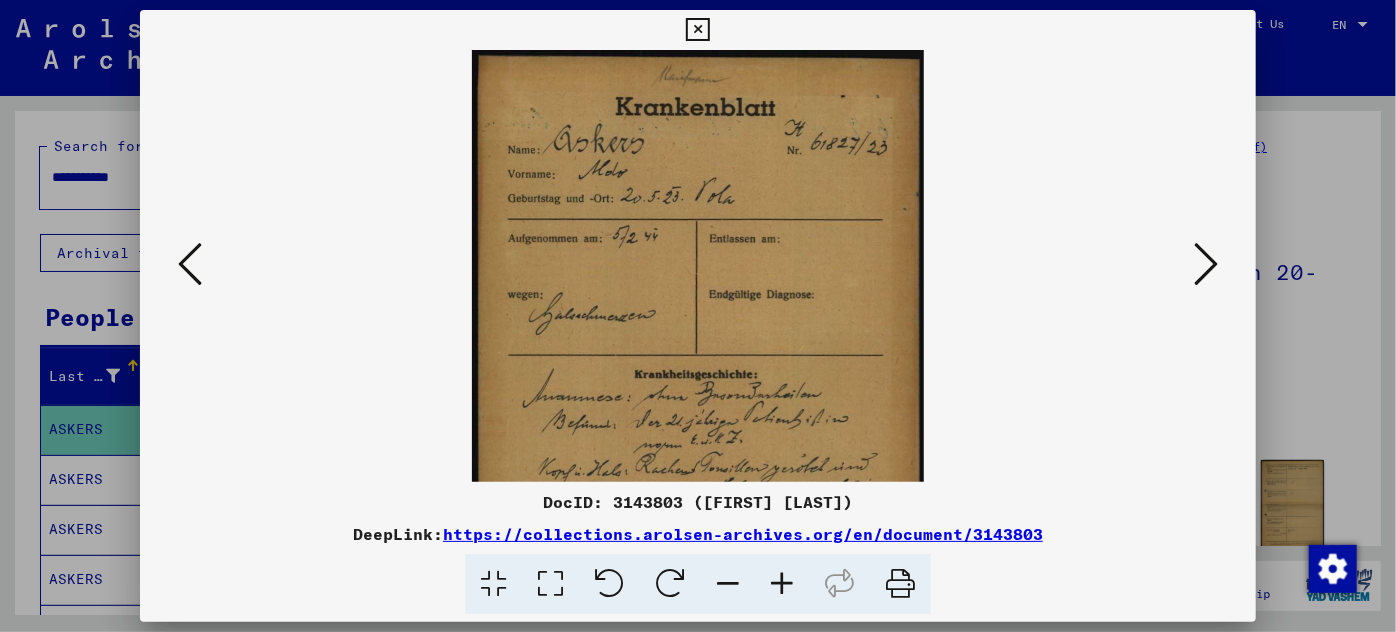 click at bounding box center [782, 584] 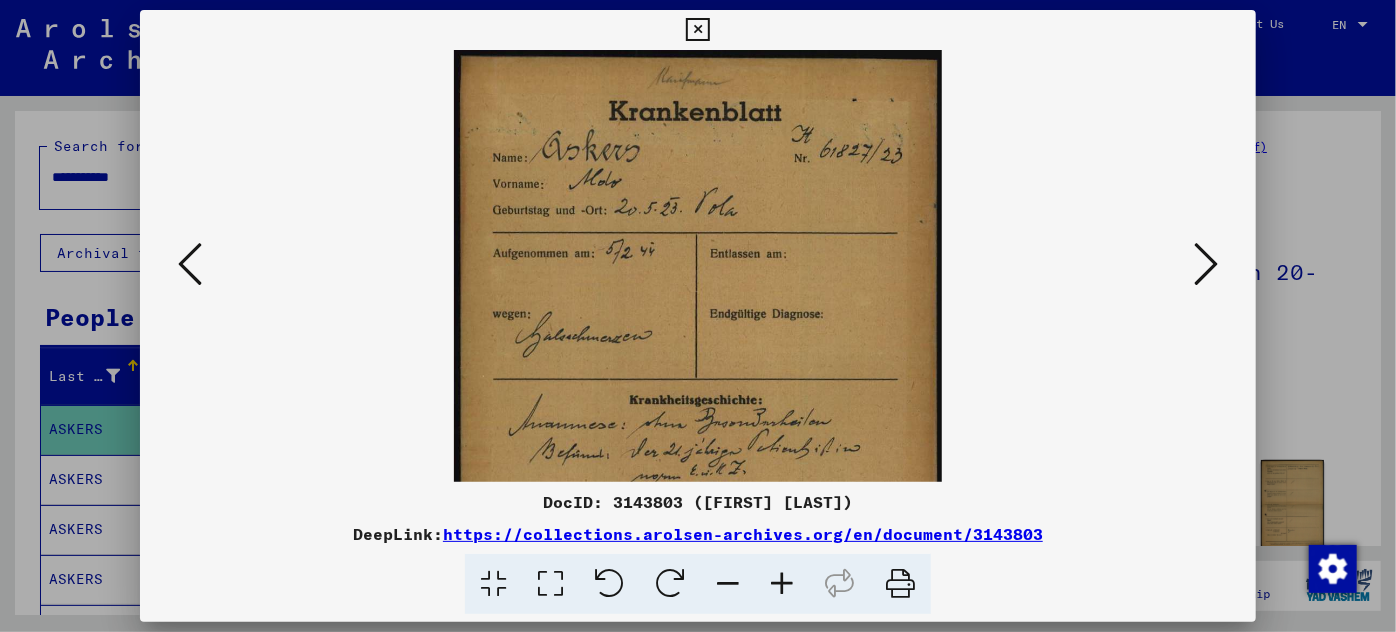 click at bounding box center (782, 584) 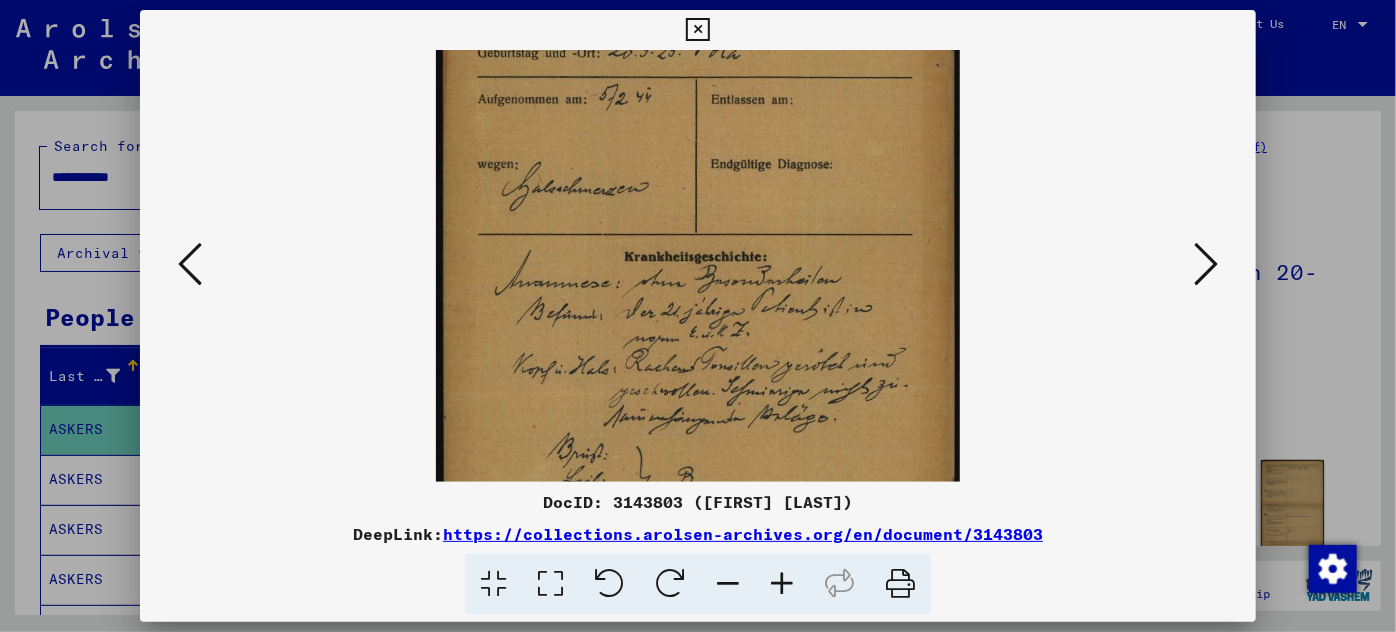 scroll, scrollTop: 208, scrollLeft: 0, axis: vertical 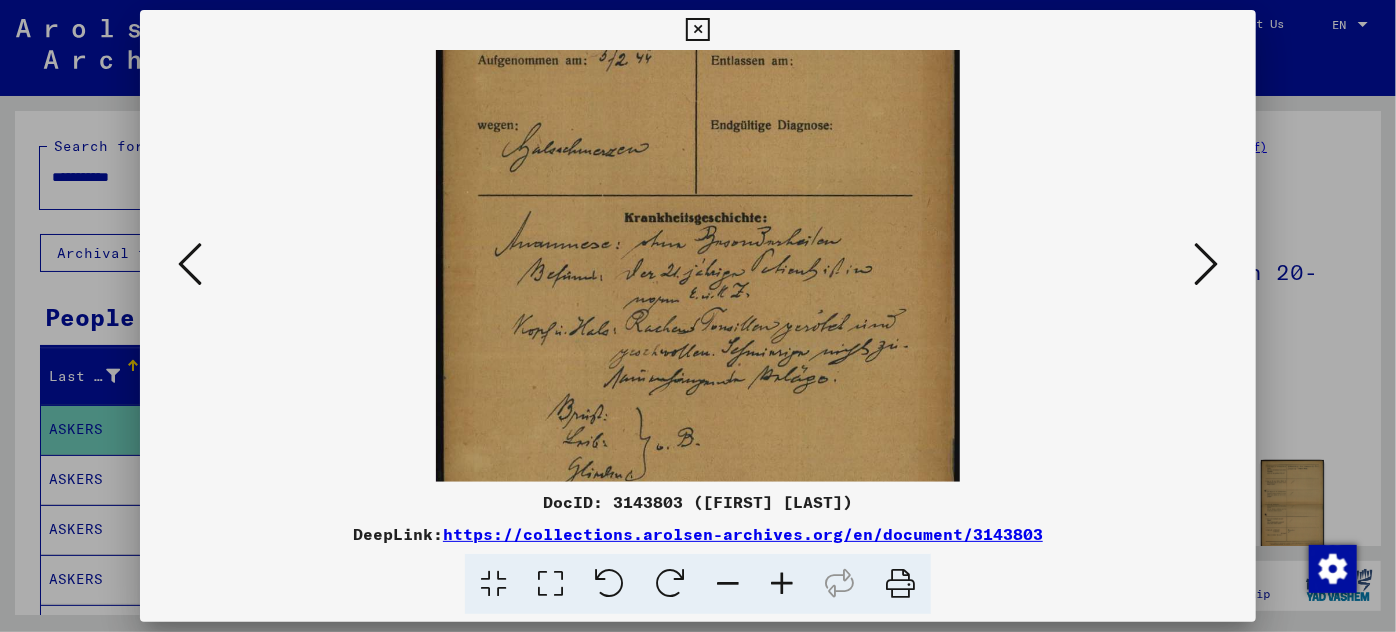 drag, startPoint x: 722, startPoint y: 361, endPoint x: 729, endPoint y: 152, distance: 209.11719 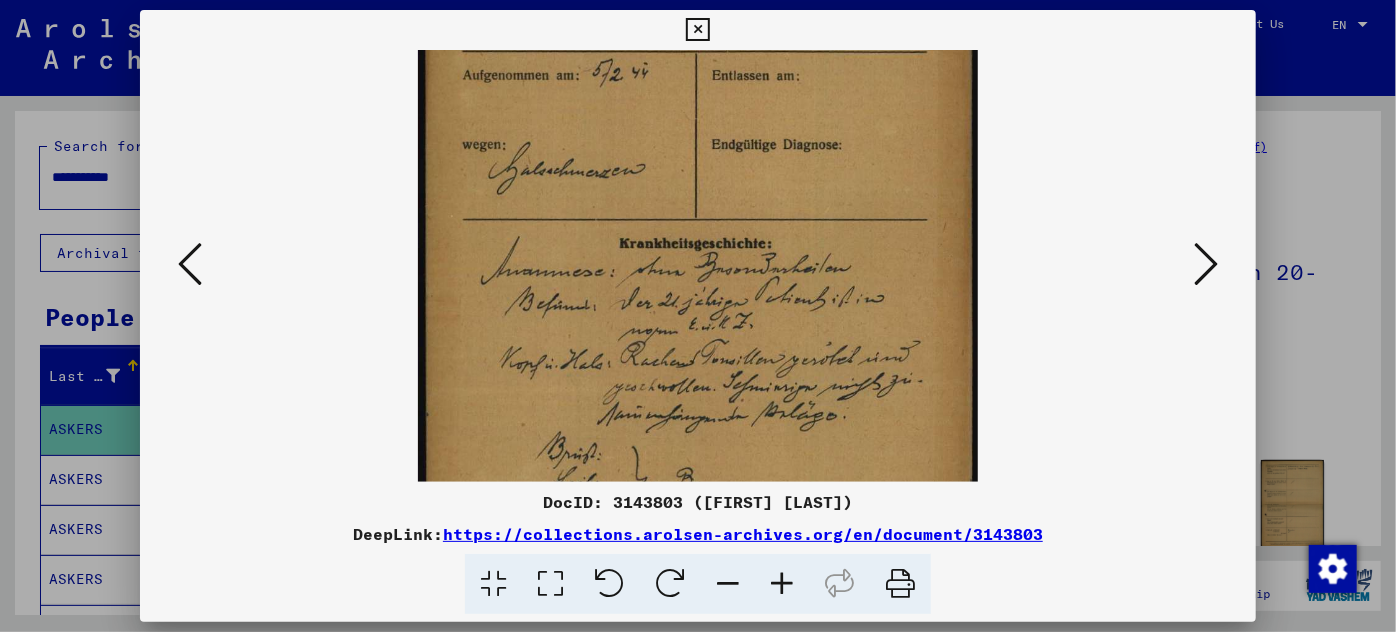 click at bounding box center (782, 584) 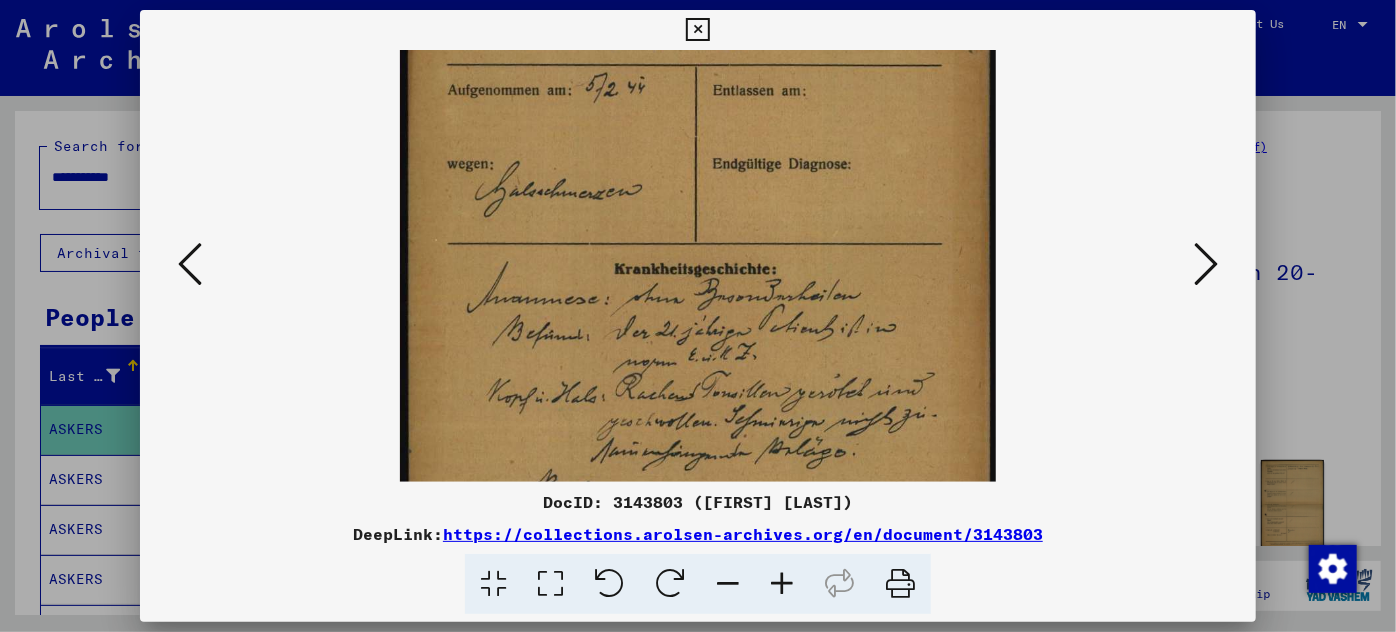 click at bounding box center (782, 584) 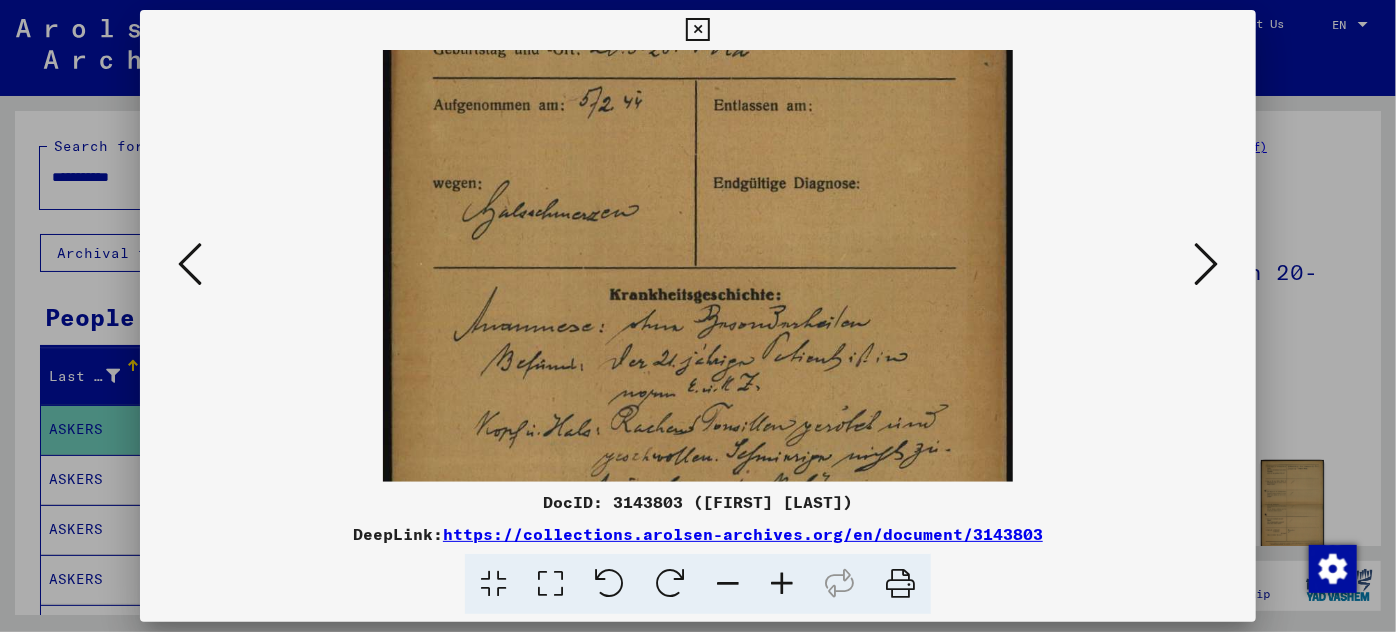 click at bounding box center (782, 584) 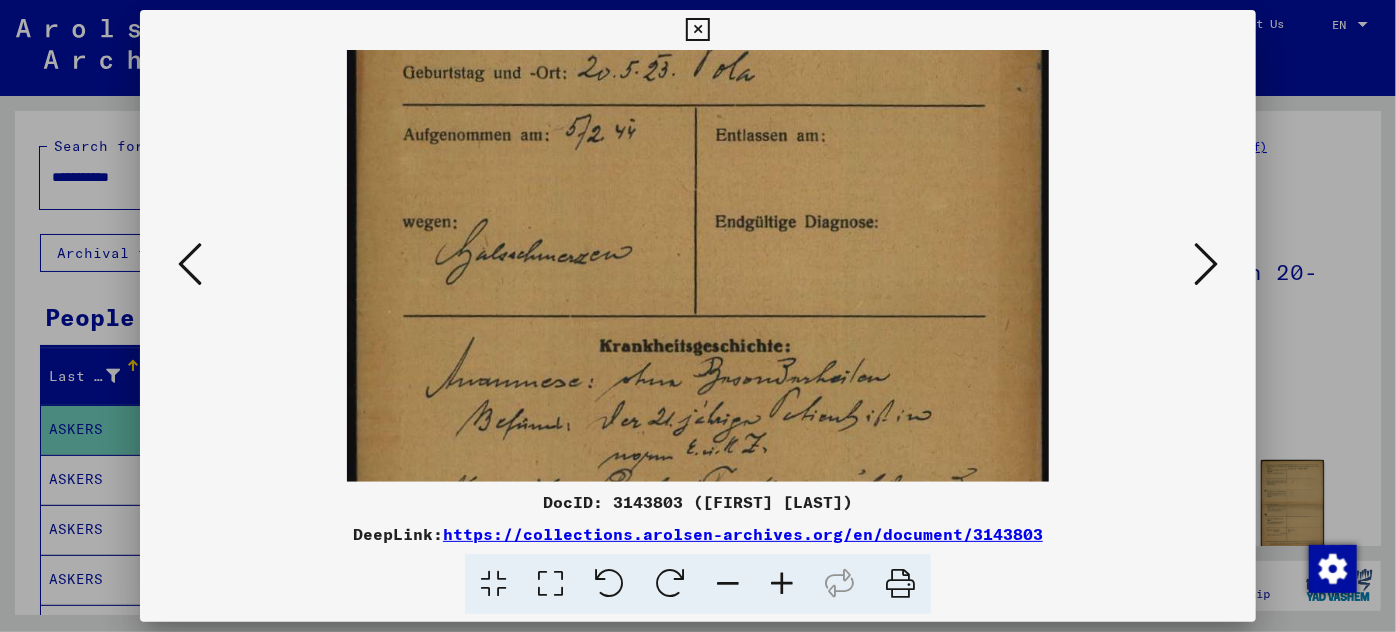 click at bounding box center [782, 584] 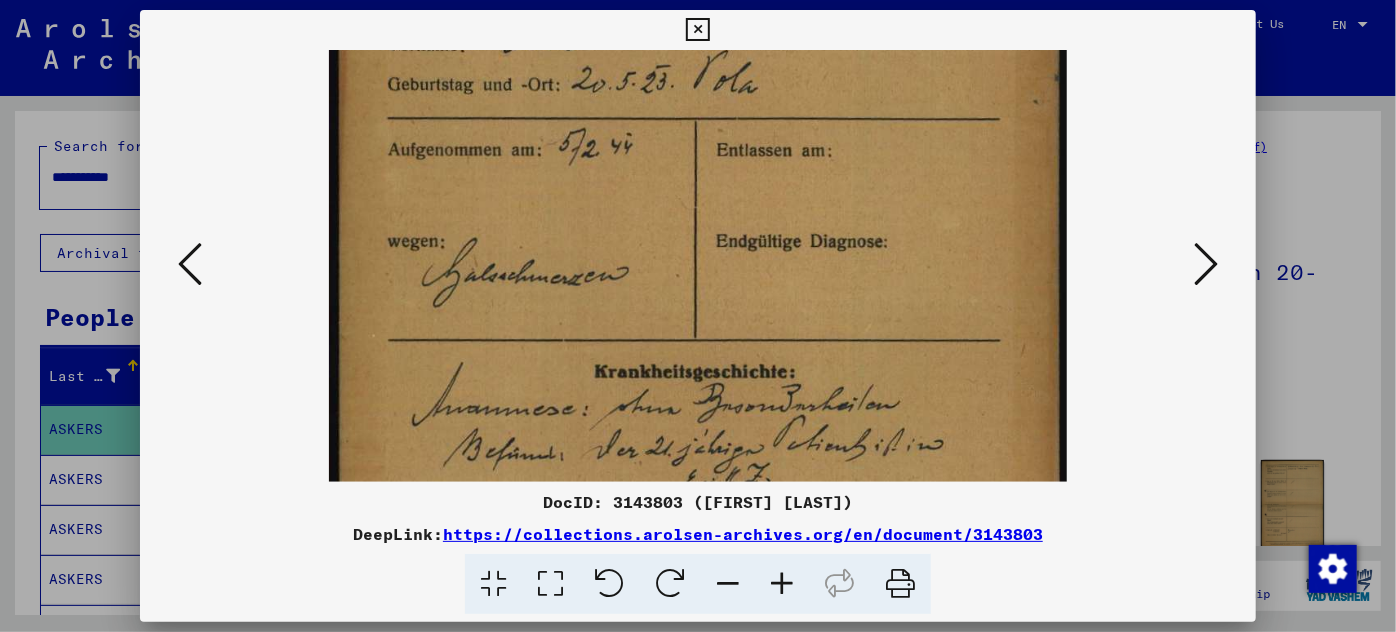 click at bounding box center [782, 584] 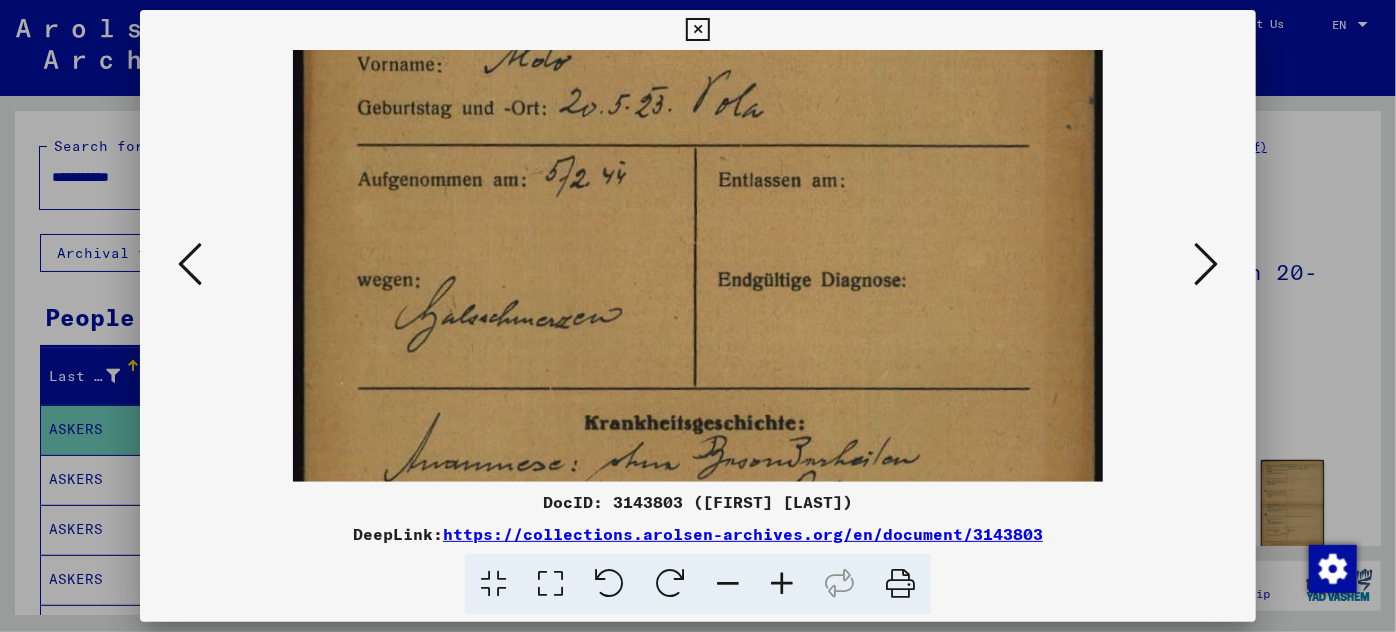 click at bounding box center (782, 584) 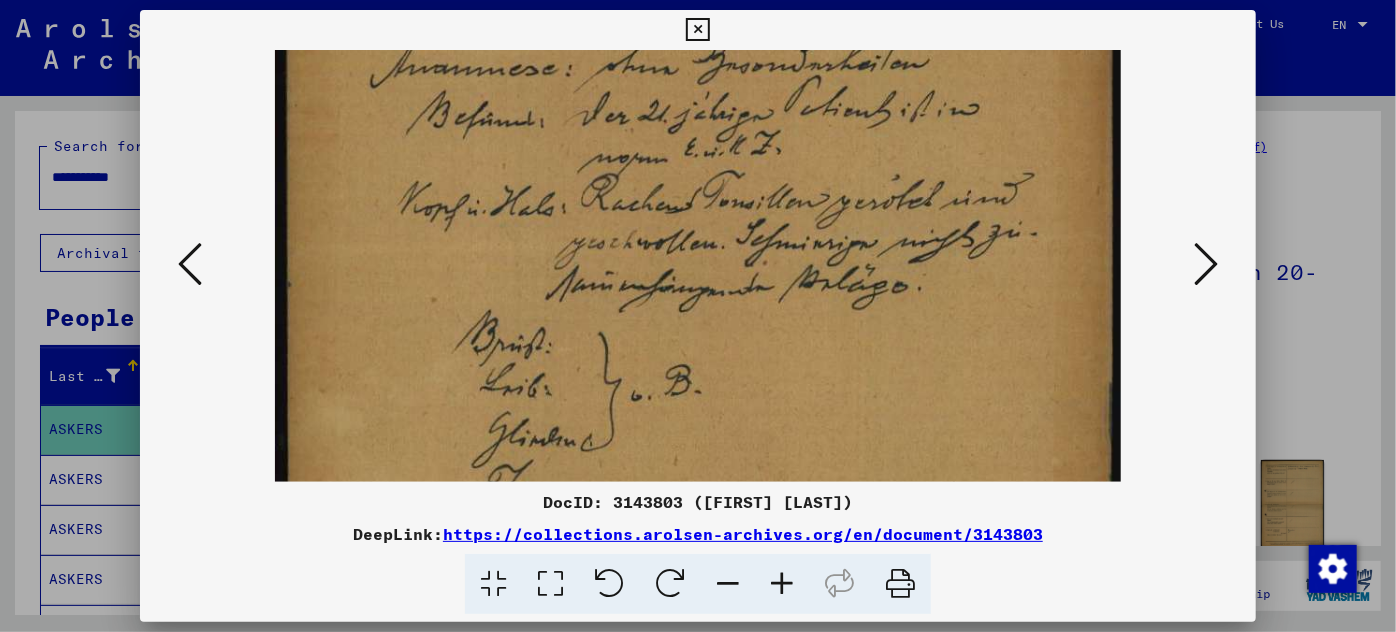 drag, startPoint x: 656, startPoint y: 394, endPoint x: 608, endPoint y: -30, distance: 426.70834 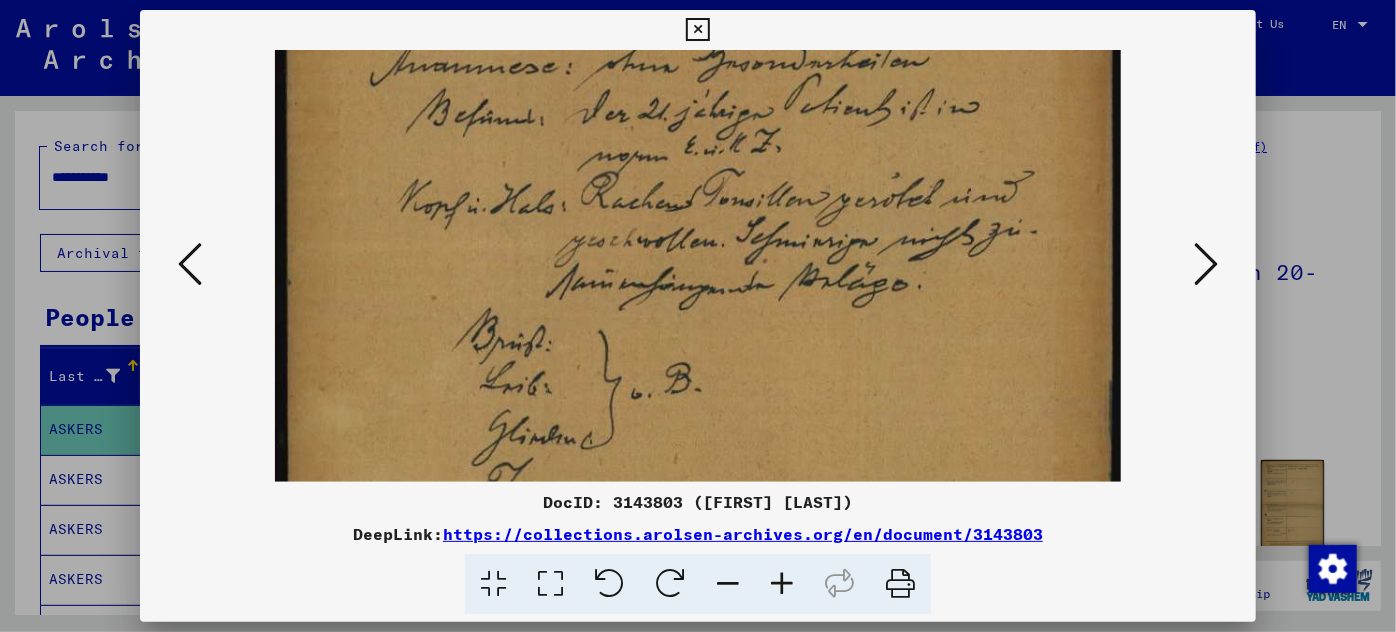 scroll, scrollTop: 749, scrollLeft: 0, axis: vertical 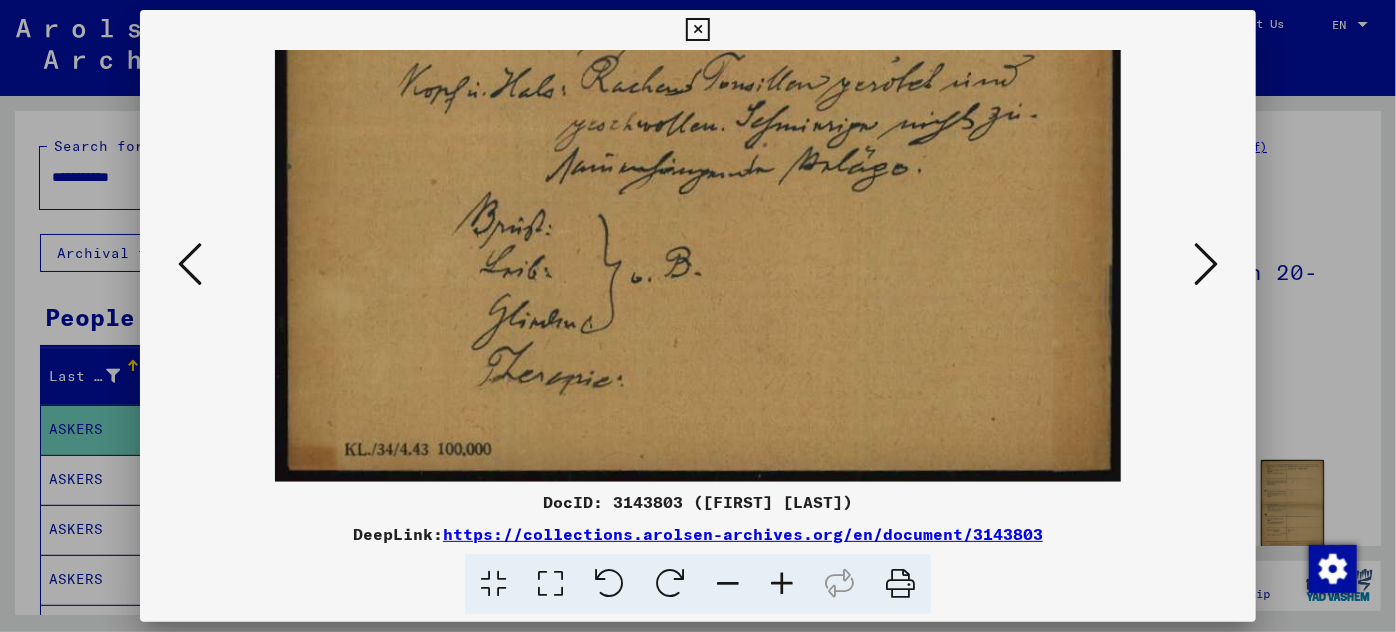 drag, startPoint x: 664, startPoint y: 372, endPoint x: 653, endPoint y: 189, distance: 183.3303 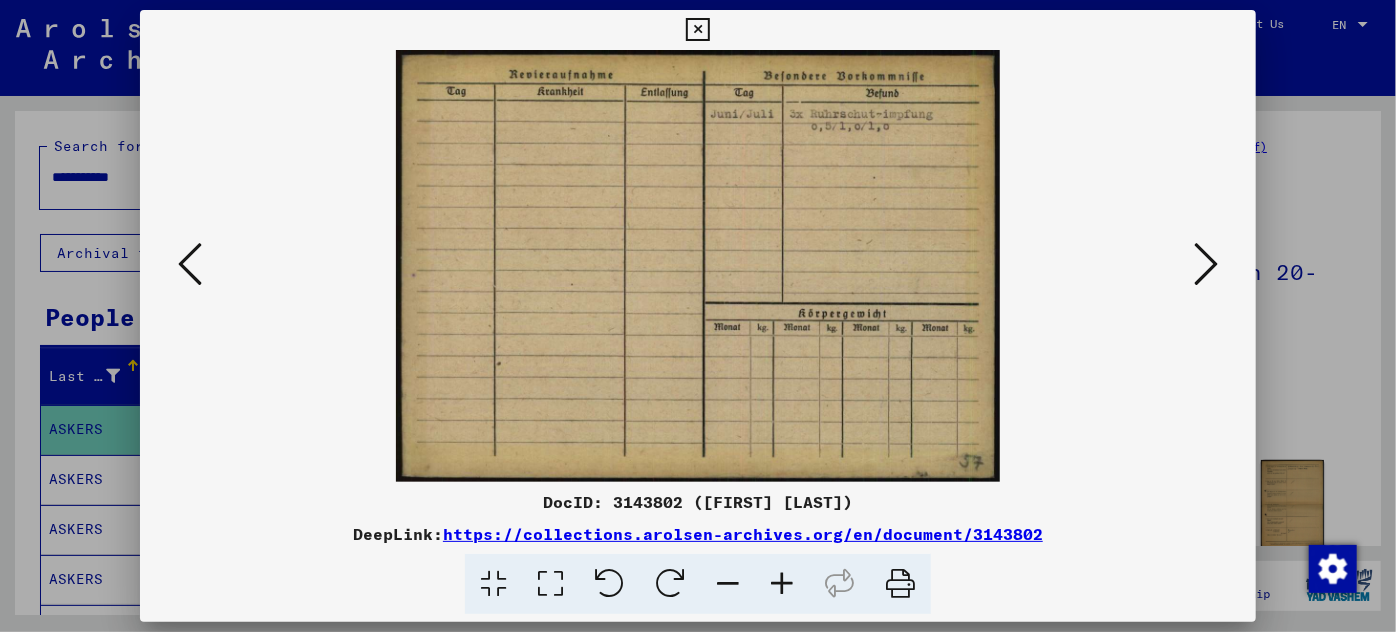 scroll, scrollTop: 0, scrollLeft: 0, axis: both 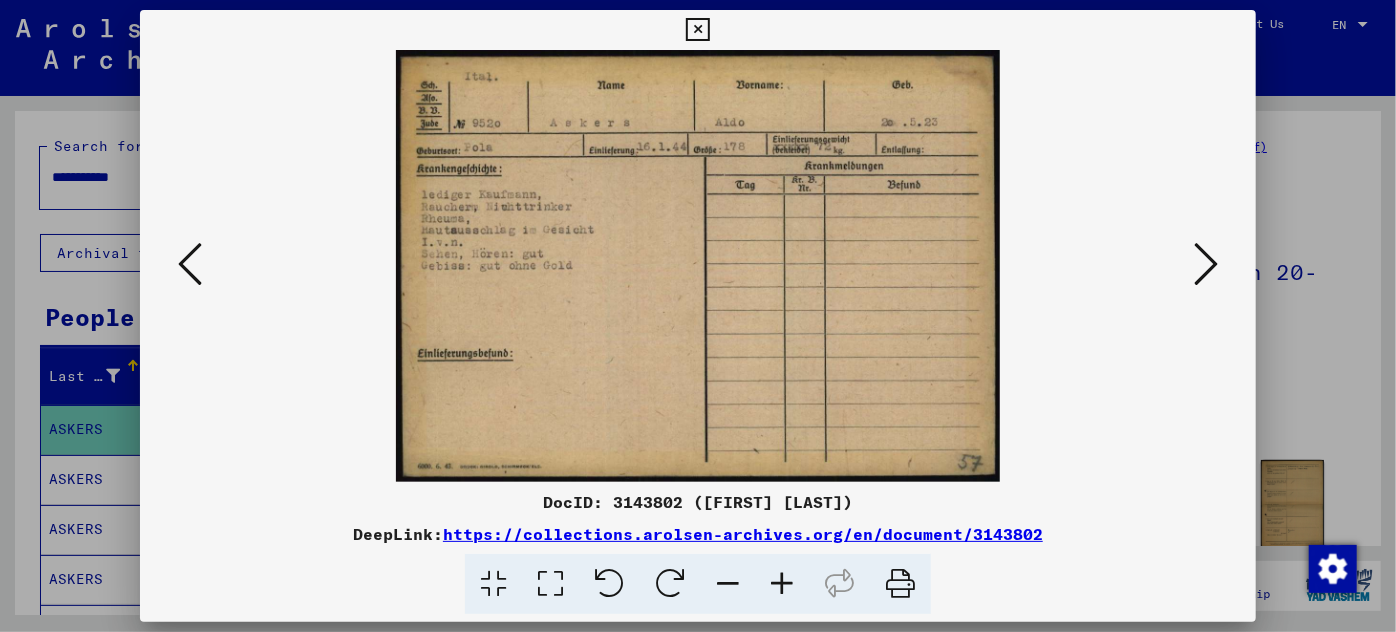 click at bounding box center [1206, 264] 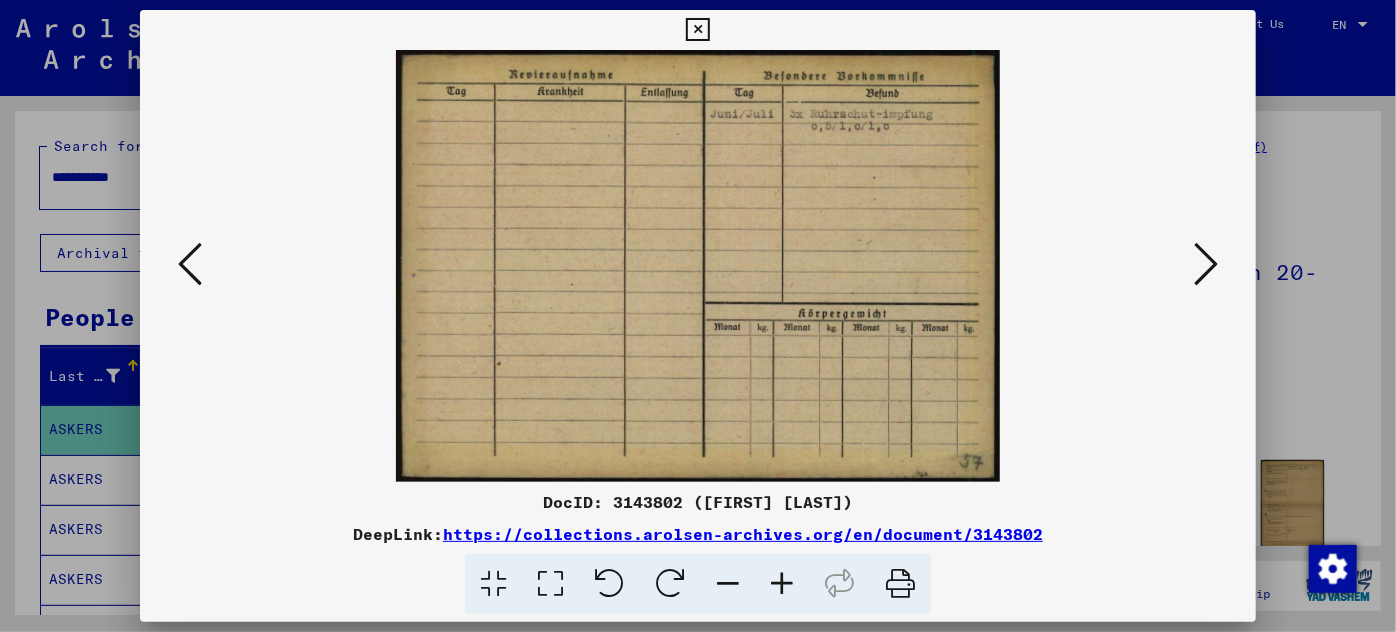 click at bounding box center (1206, 264) 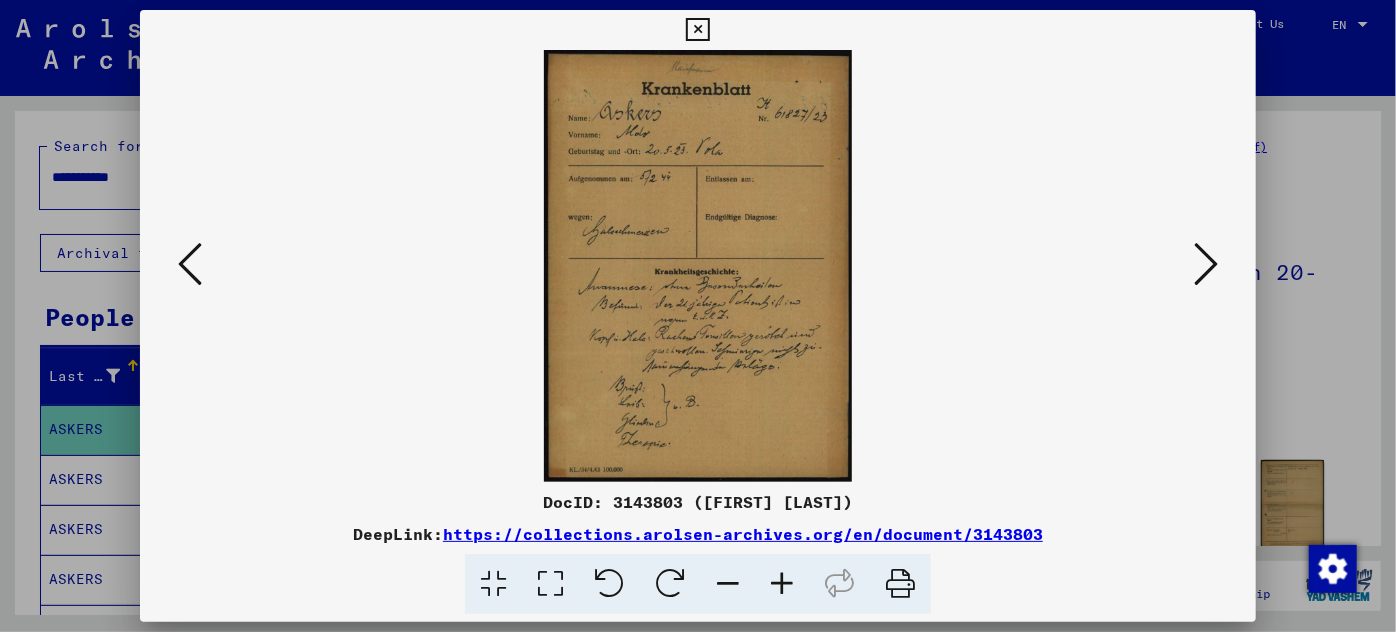 click at bounding box center [1206, 264] 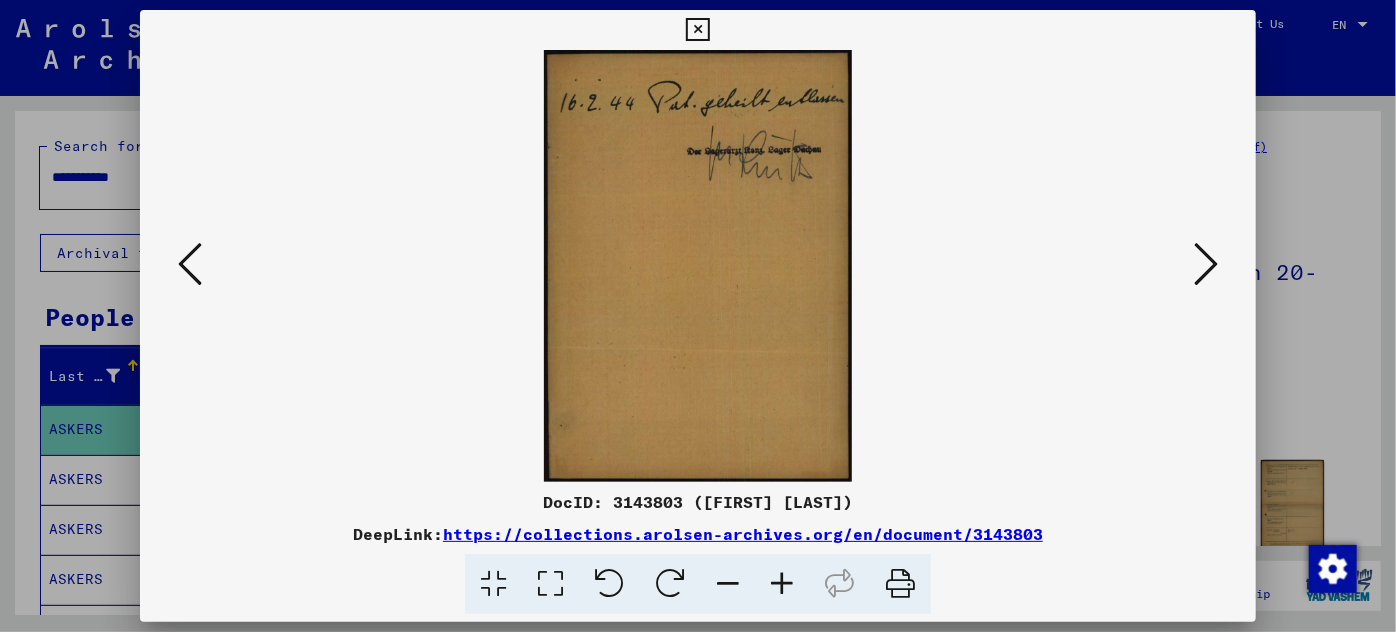 click at bounding box center [1206, 264] 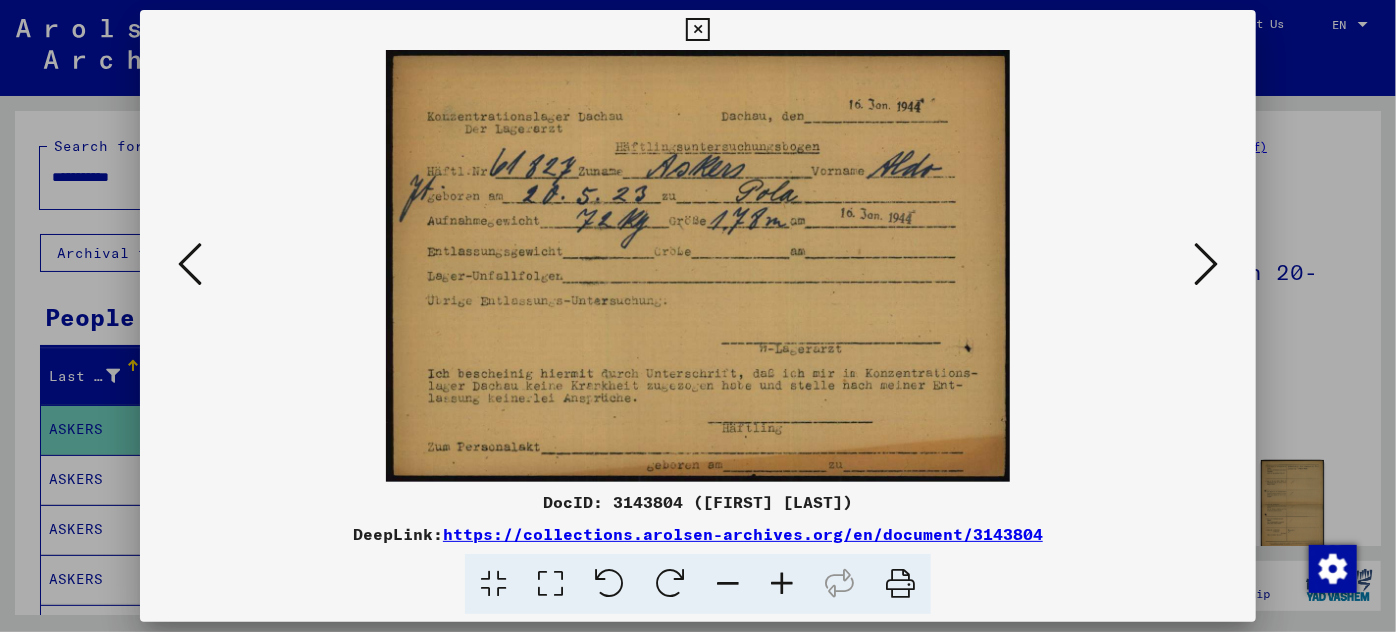 click at bounding box center [1206, 264] 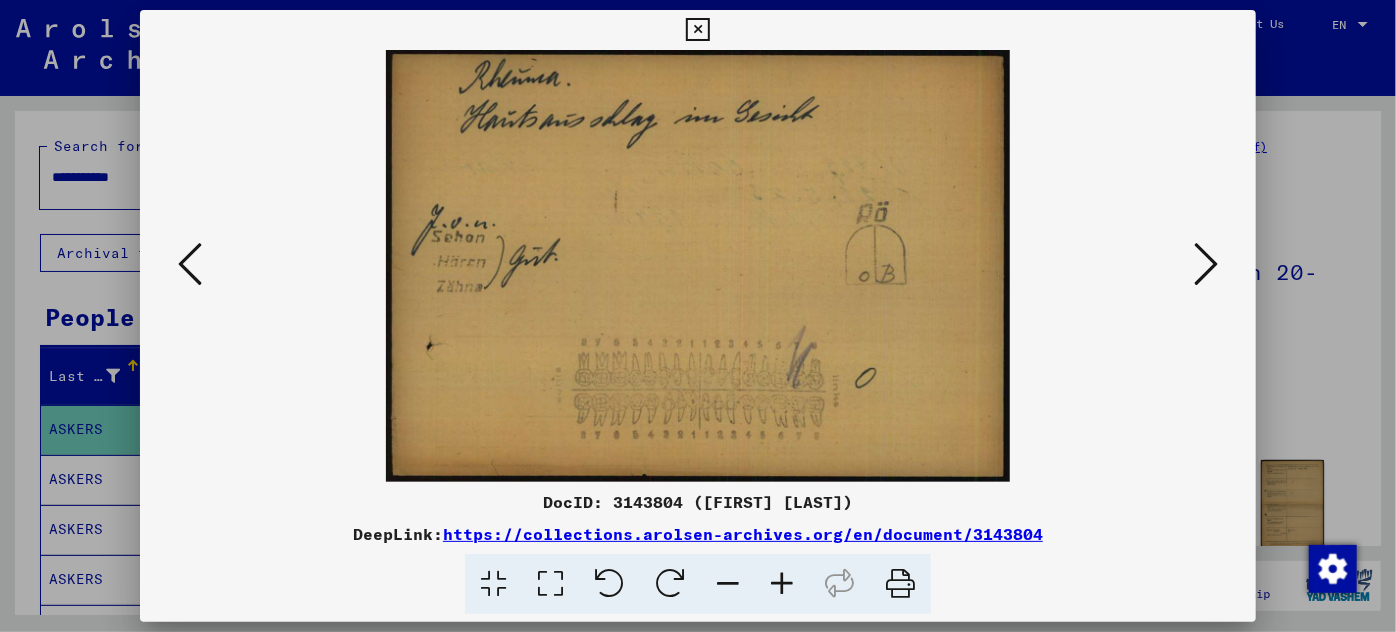 click at bounding box center (1206, 264) 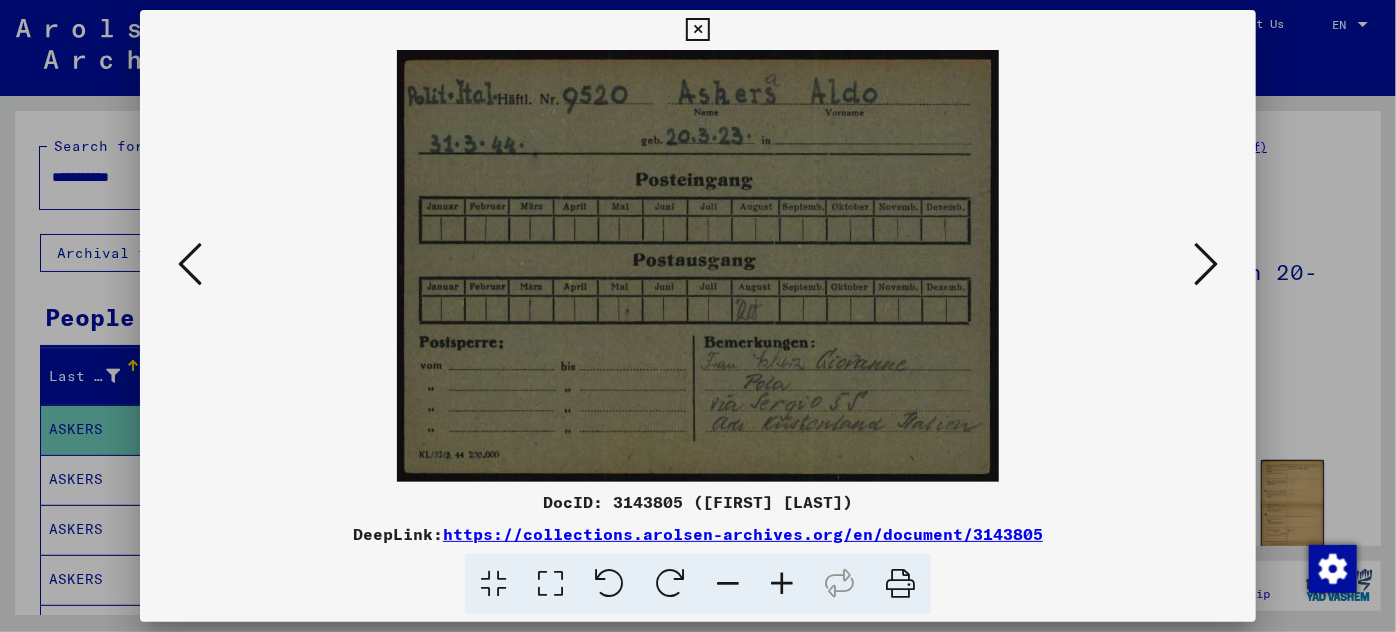 click at bounding box center [782, 584] 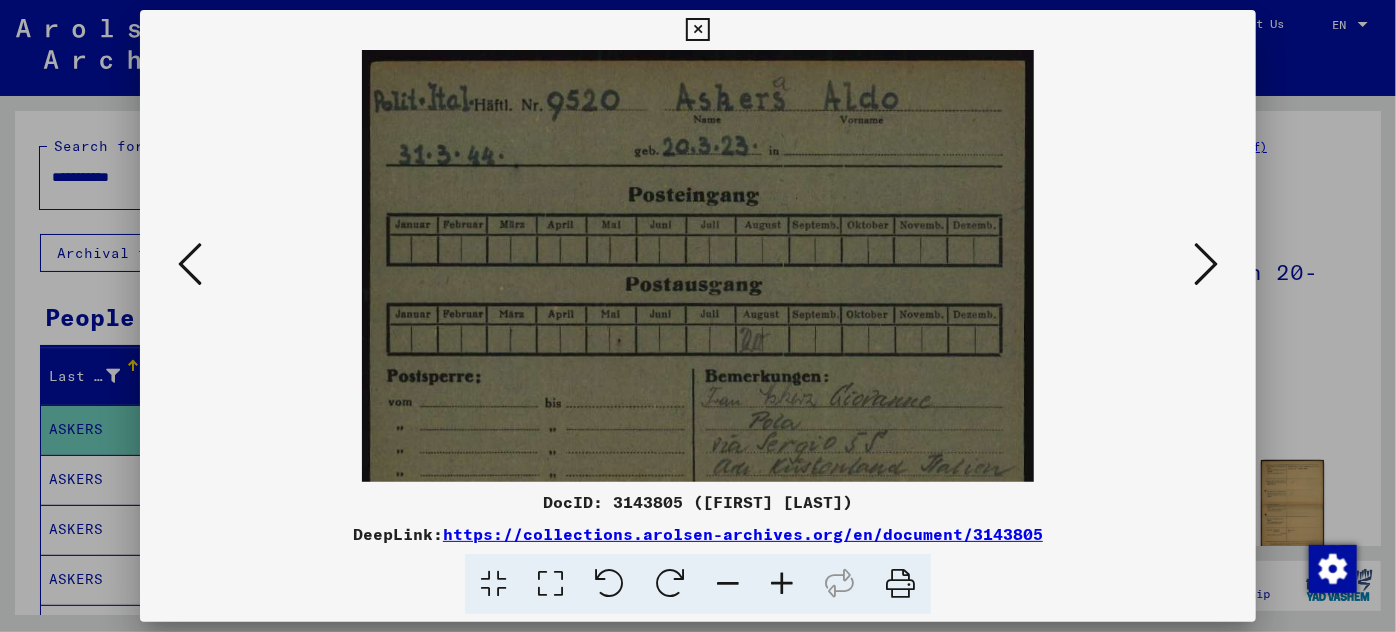 click at bounding box center [782, 584] 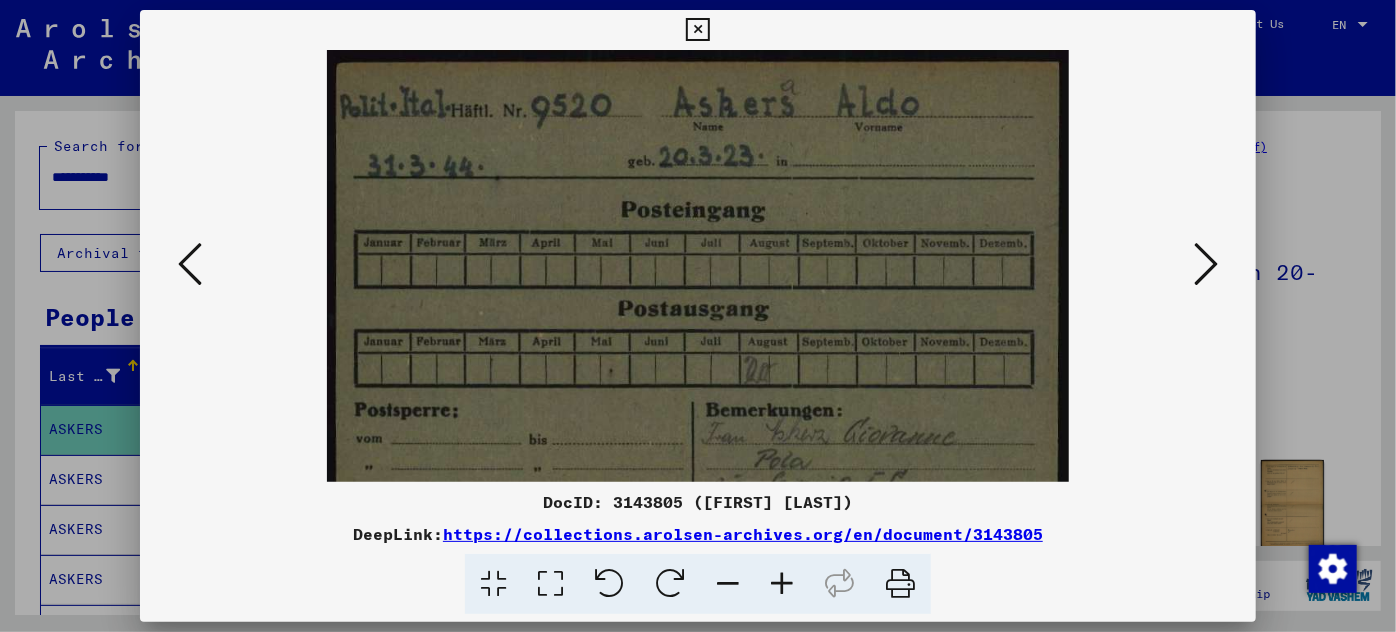 click at bounding box center [782, 584] 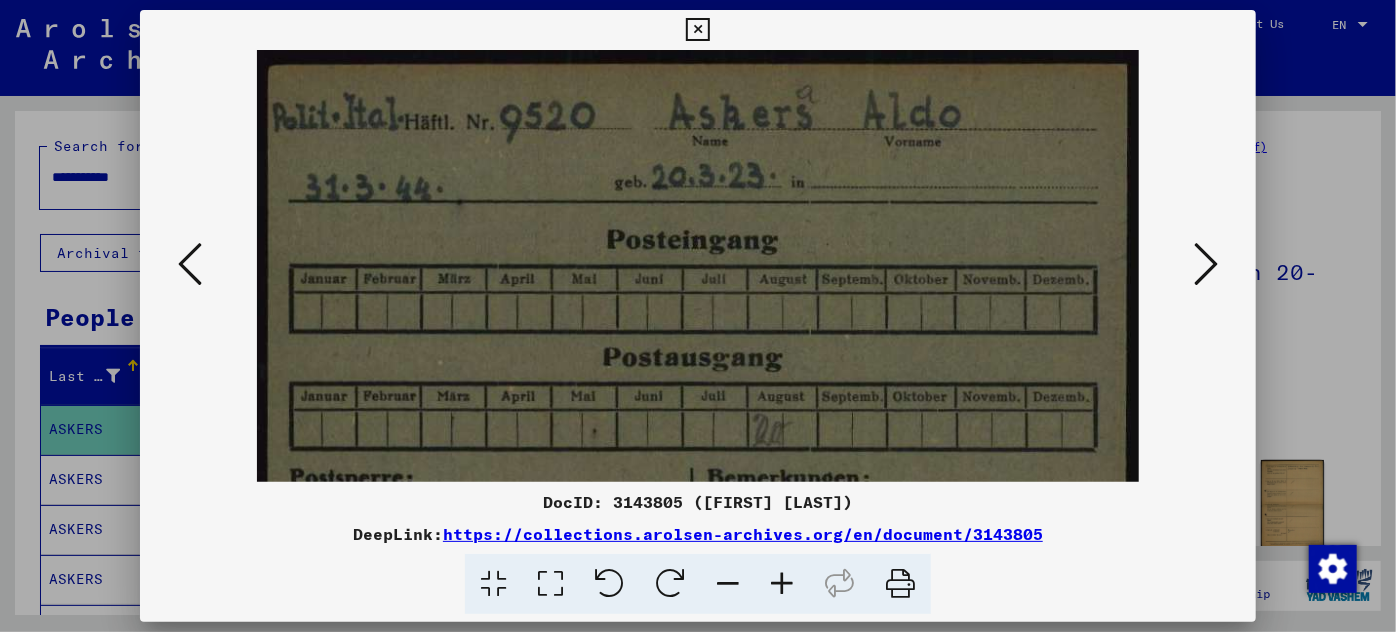 click at bounding box center (782, 584) 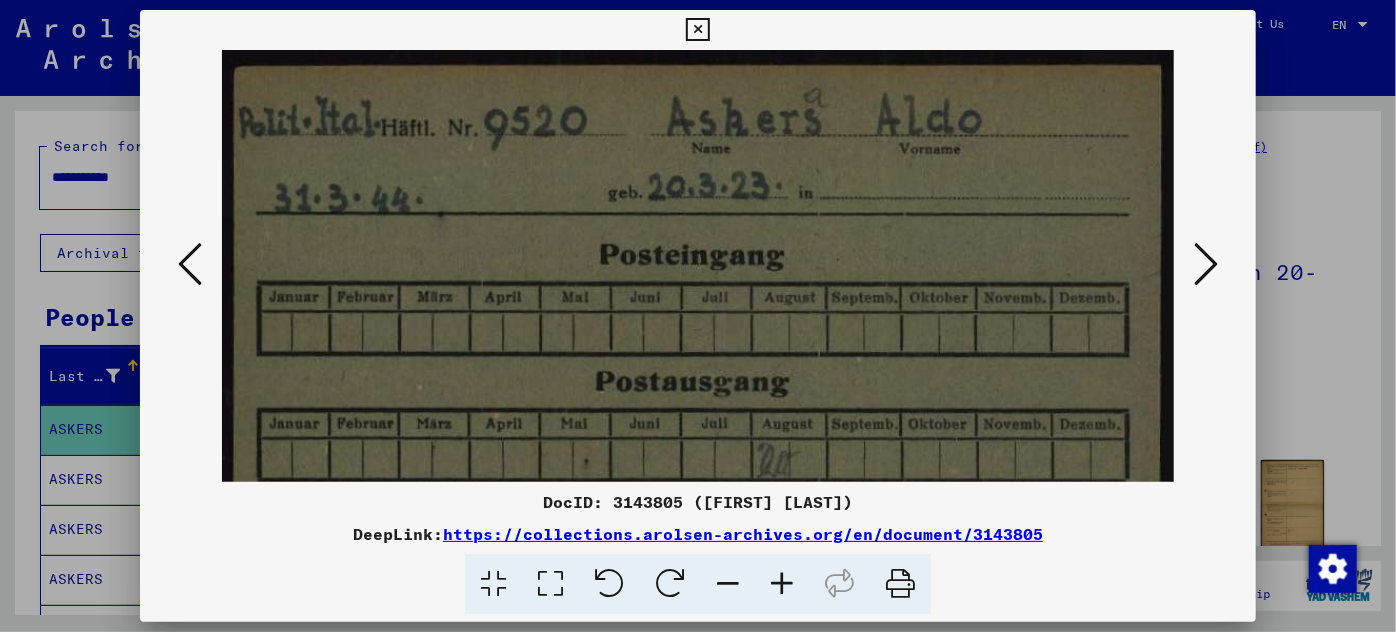 click at bounding box center [782, 584] 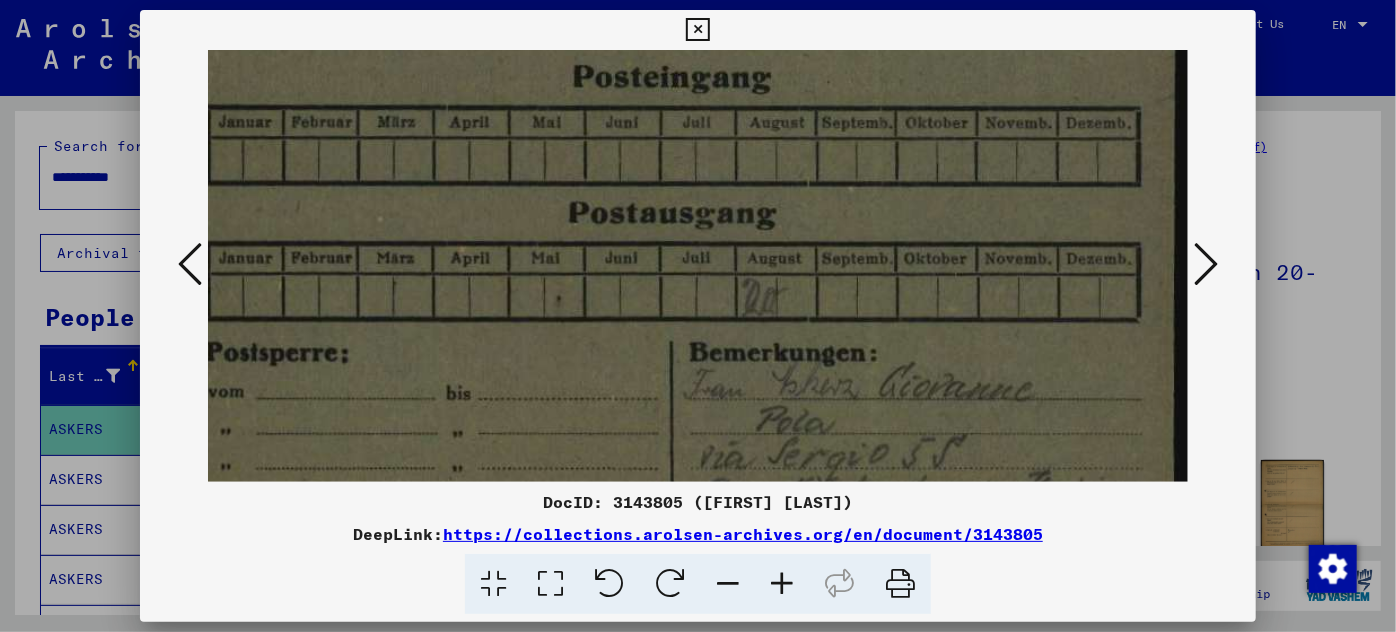 scroll, scrollTop: 205, scrollLeft: 40, axis: both 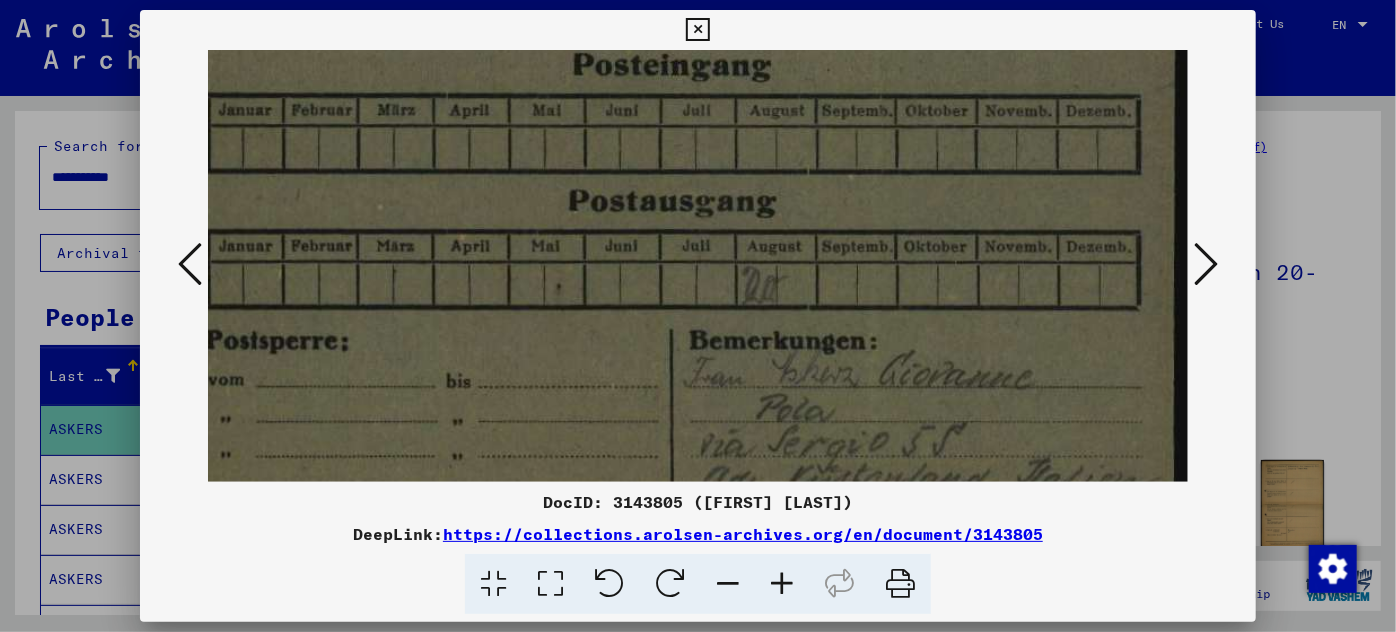 drag, startPoint x: 723, startPoint y: 415, endPoint x: 677, endPoint y: 231, distance: 189.66286 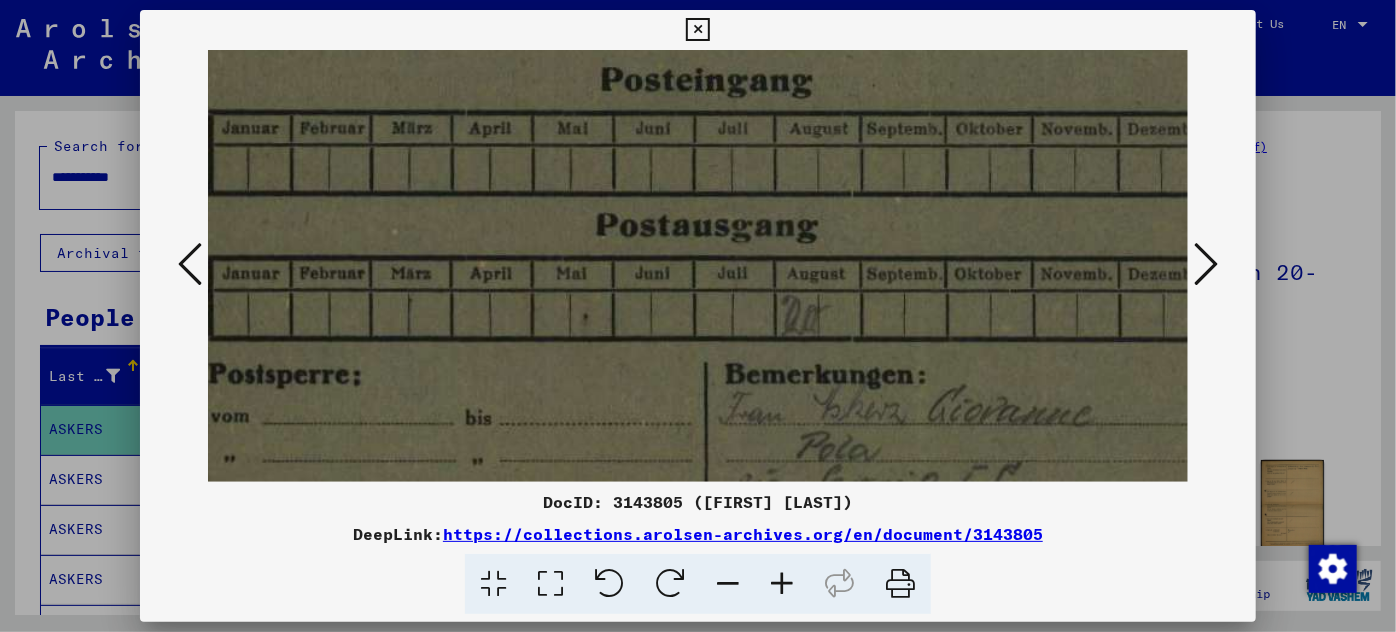 click at bounding box center [782, 584] 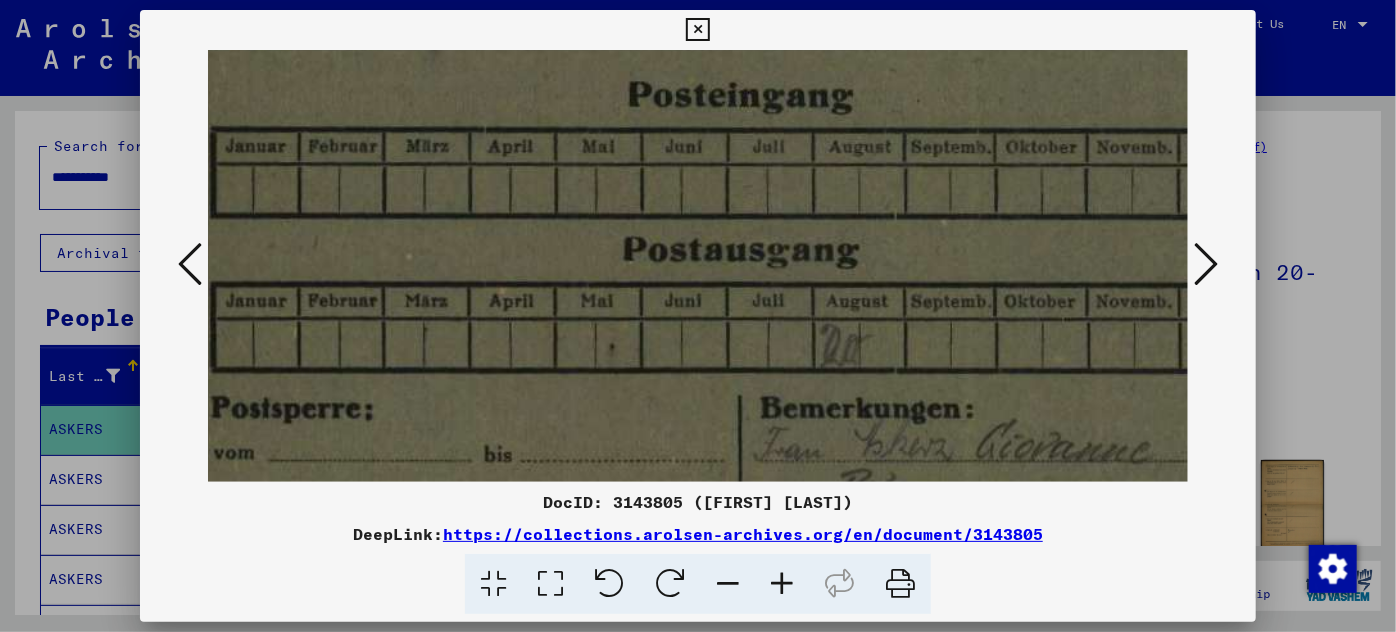 click at bounding box center (782, 584) 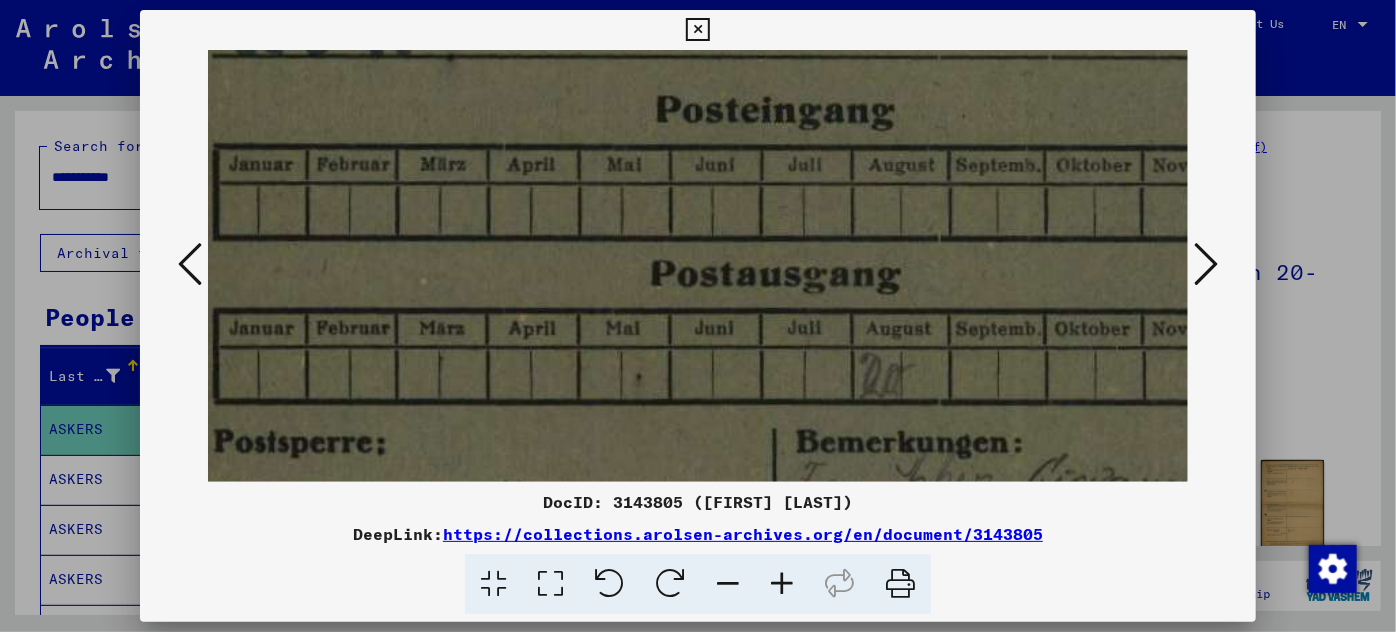 click at bounding box center [782, 584] 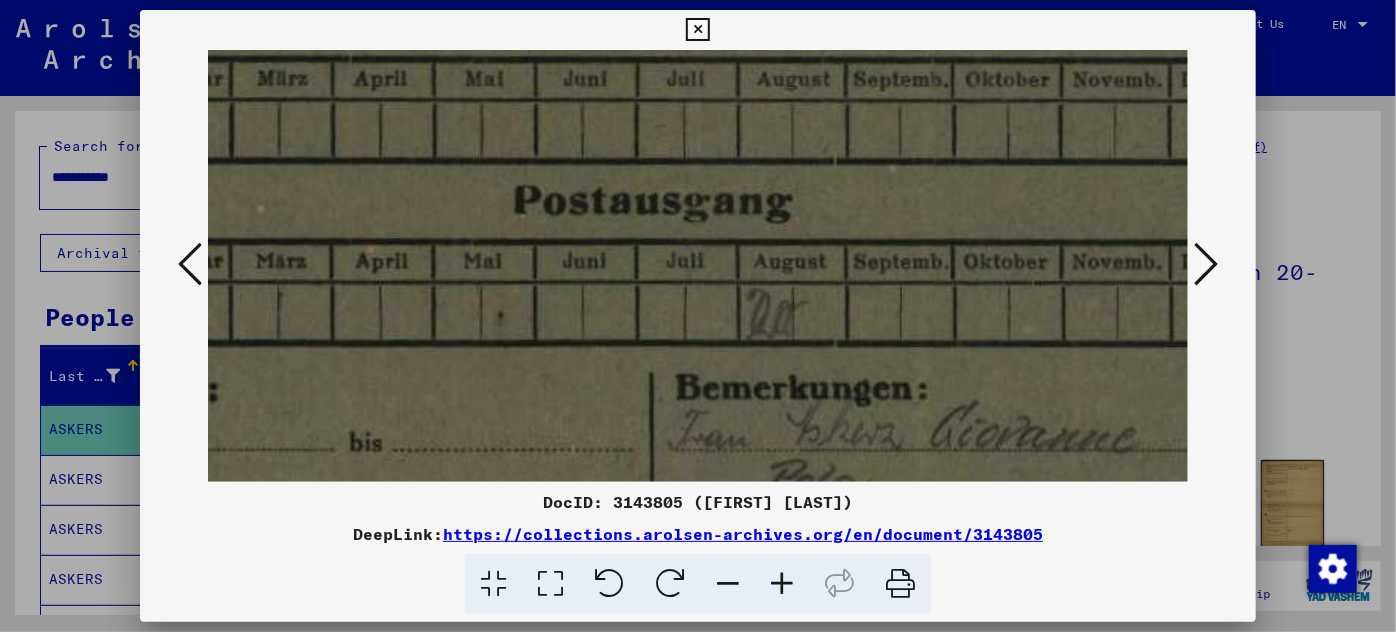 scroll, scrollTop: 345, scrollLeft: 317, axis: both 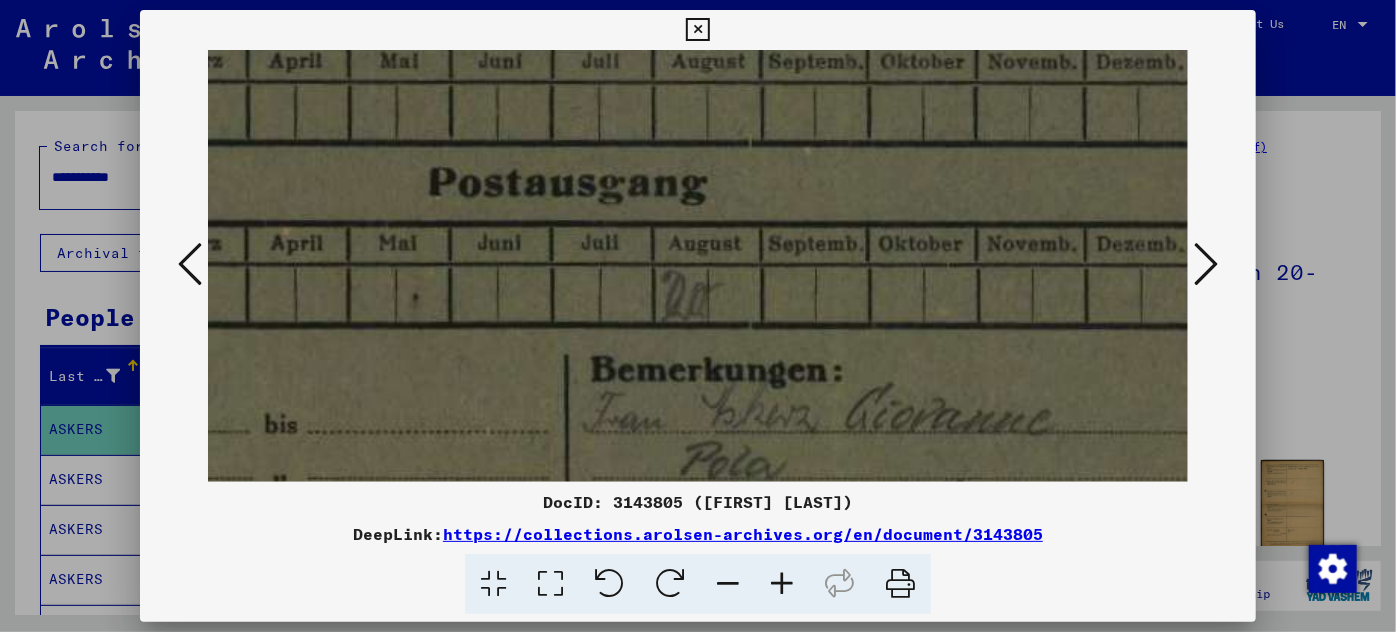 drag, startPoint x: 743, startPoint y: 391, endPoint x: 468, endPoint y: 252, distance: 308.1331 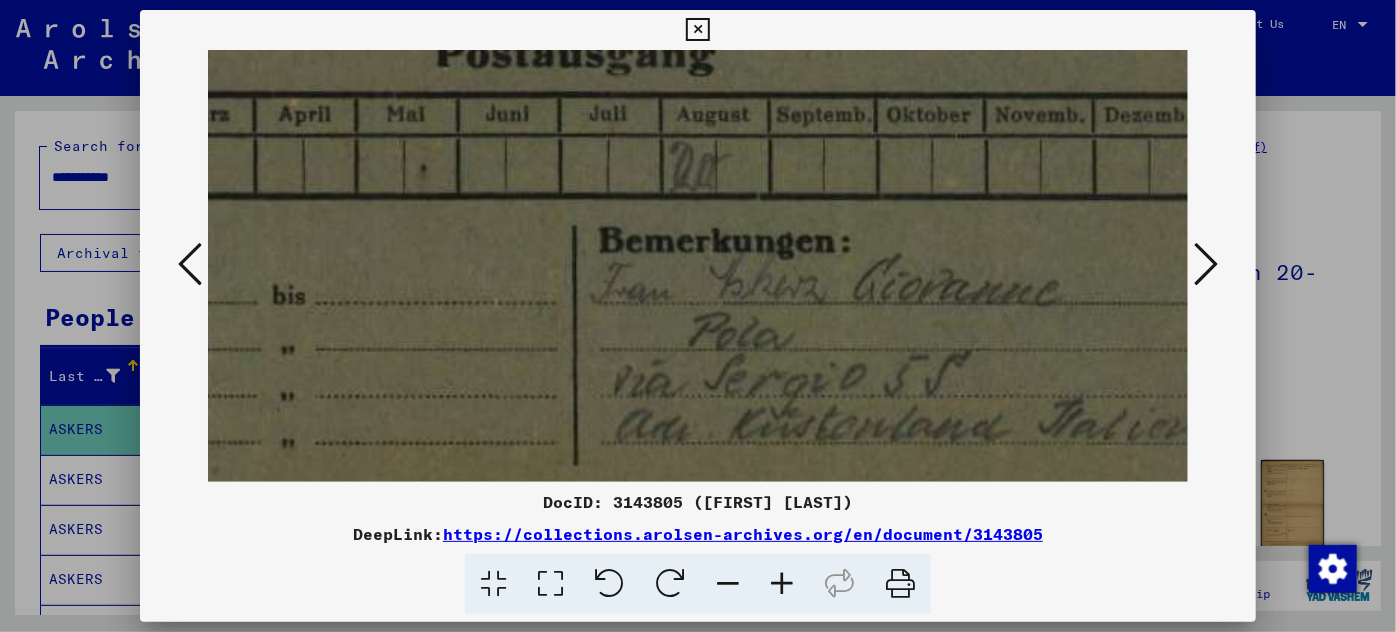 scroll, scrollTop: 481, scrollLeft: 306, axis: both 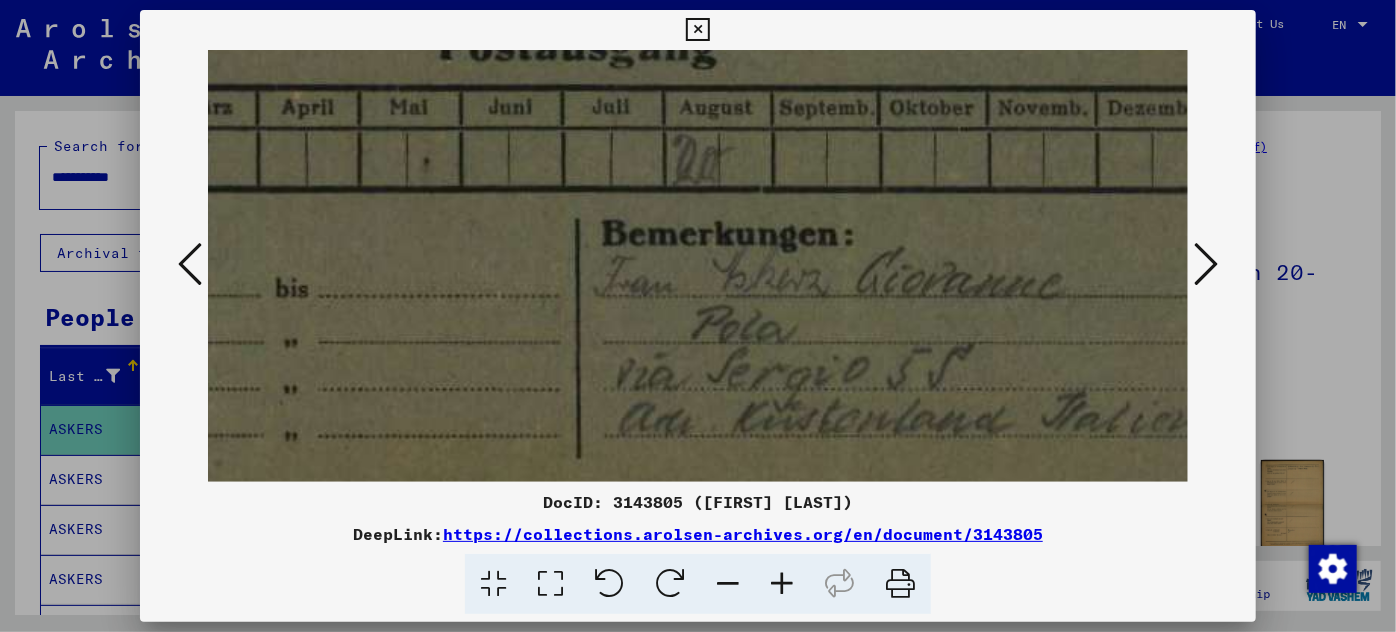 drag, startPoint x: 852, startPoint y: 360, endPoint x: 864, endPoint y: 223, distance: 137.52454 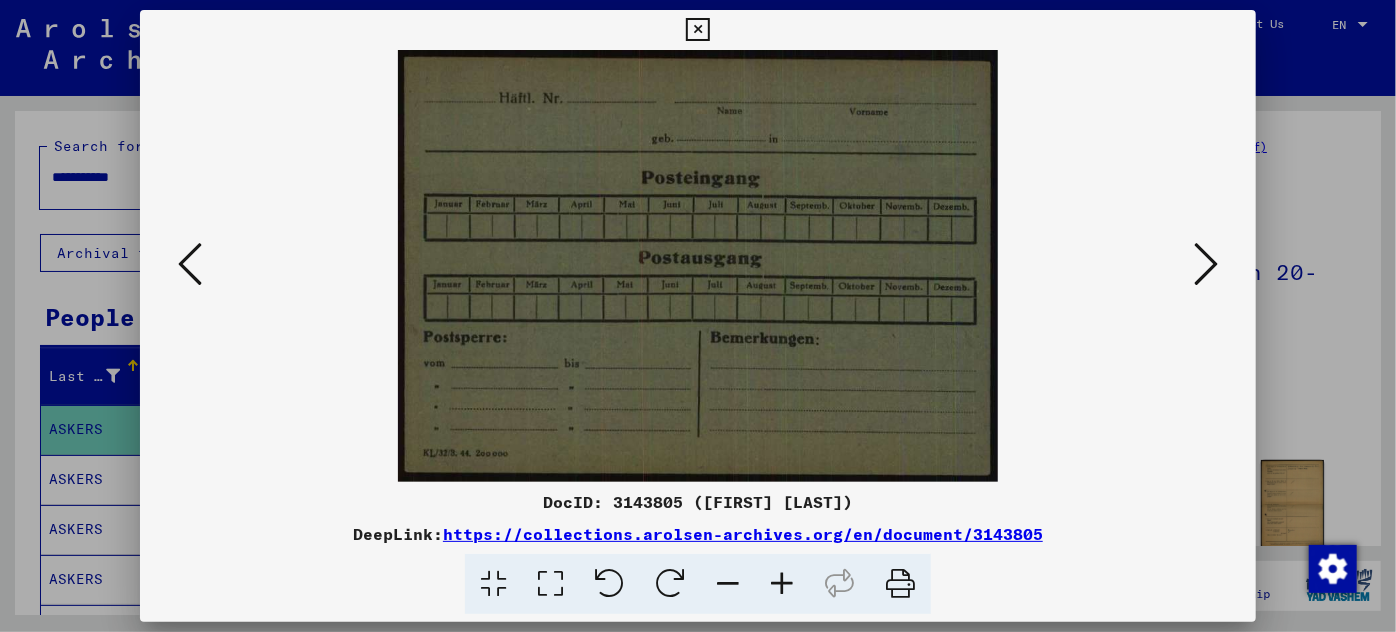 click at bounding box center (1206, 264) 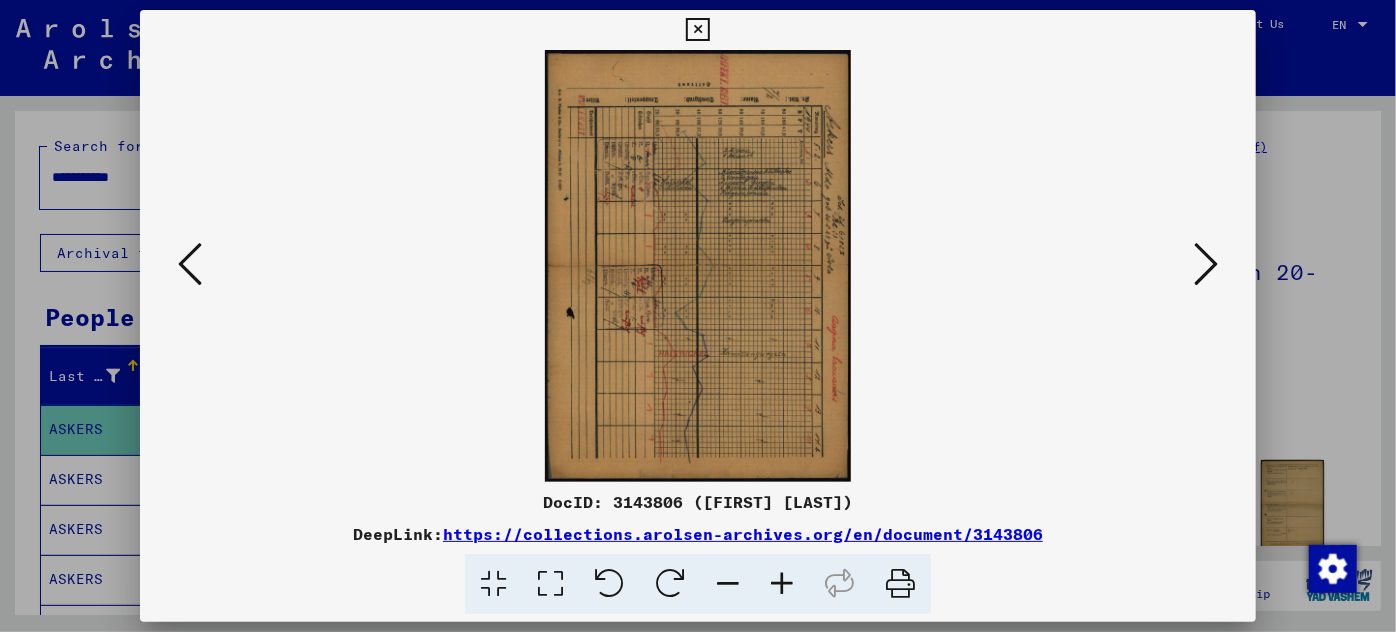 click at bounding box center [609, 584] 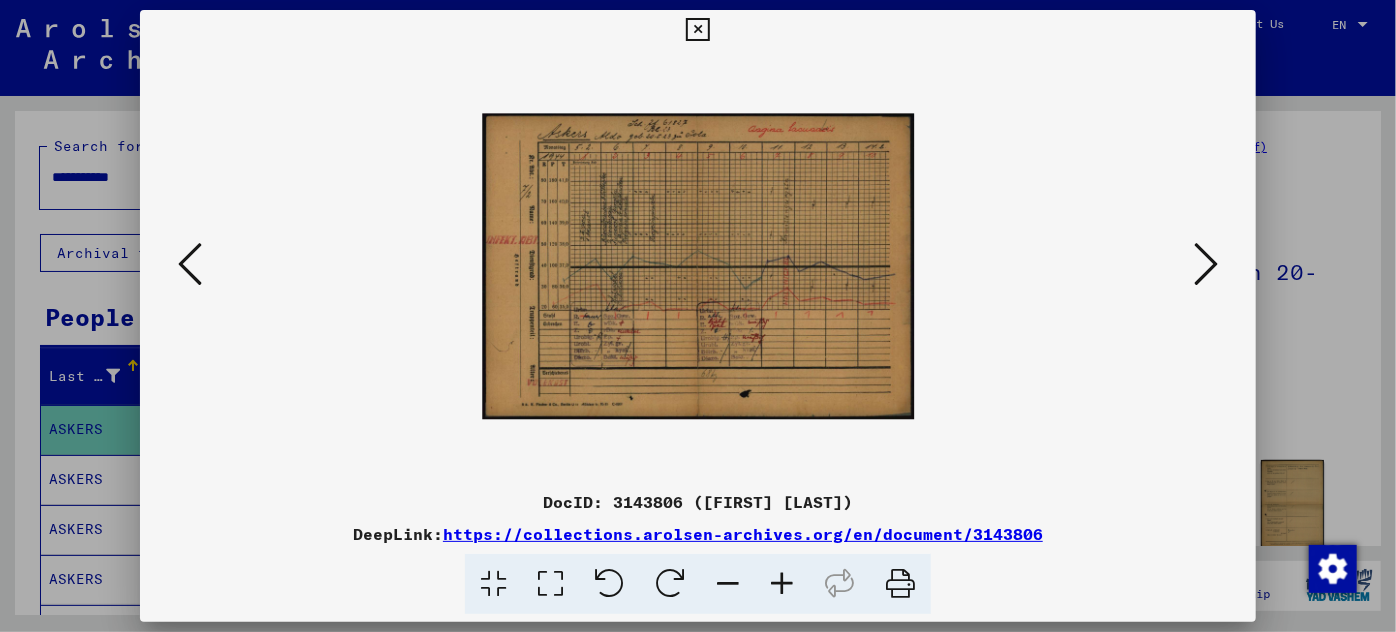 click at bounding box center (782, 584) 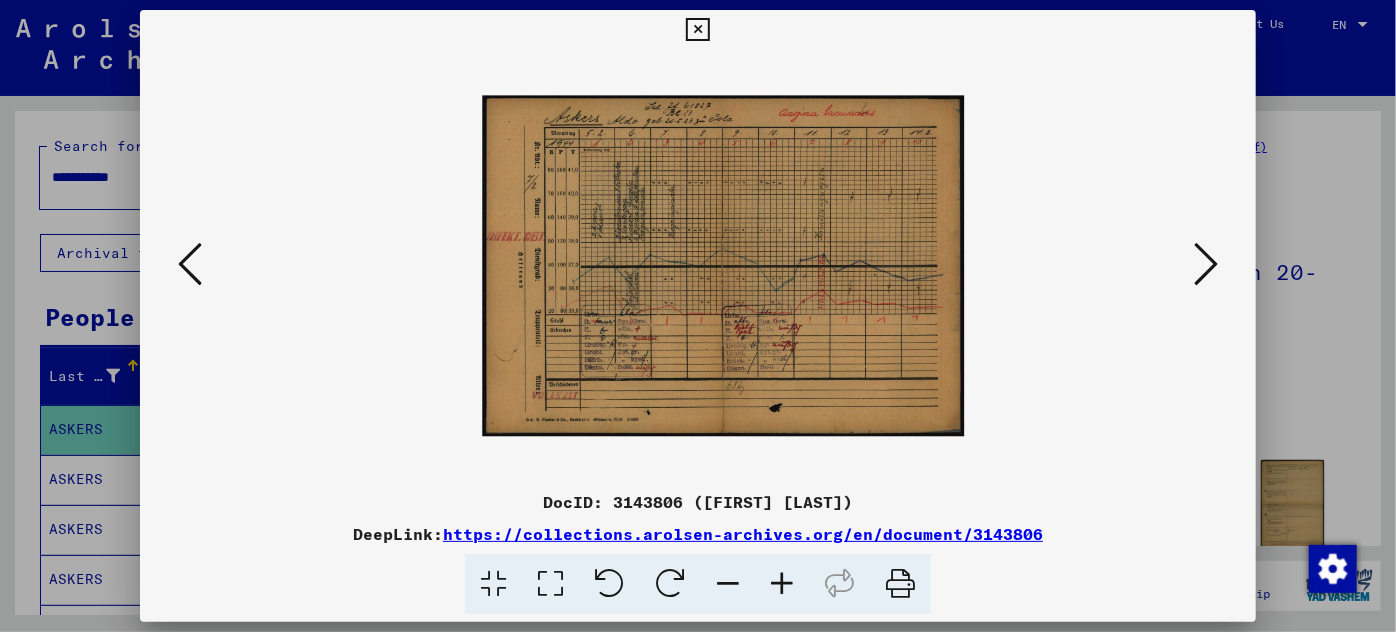 click at bounding box center [782, 584] 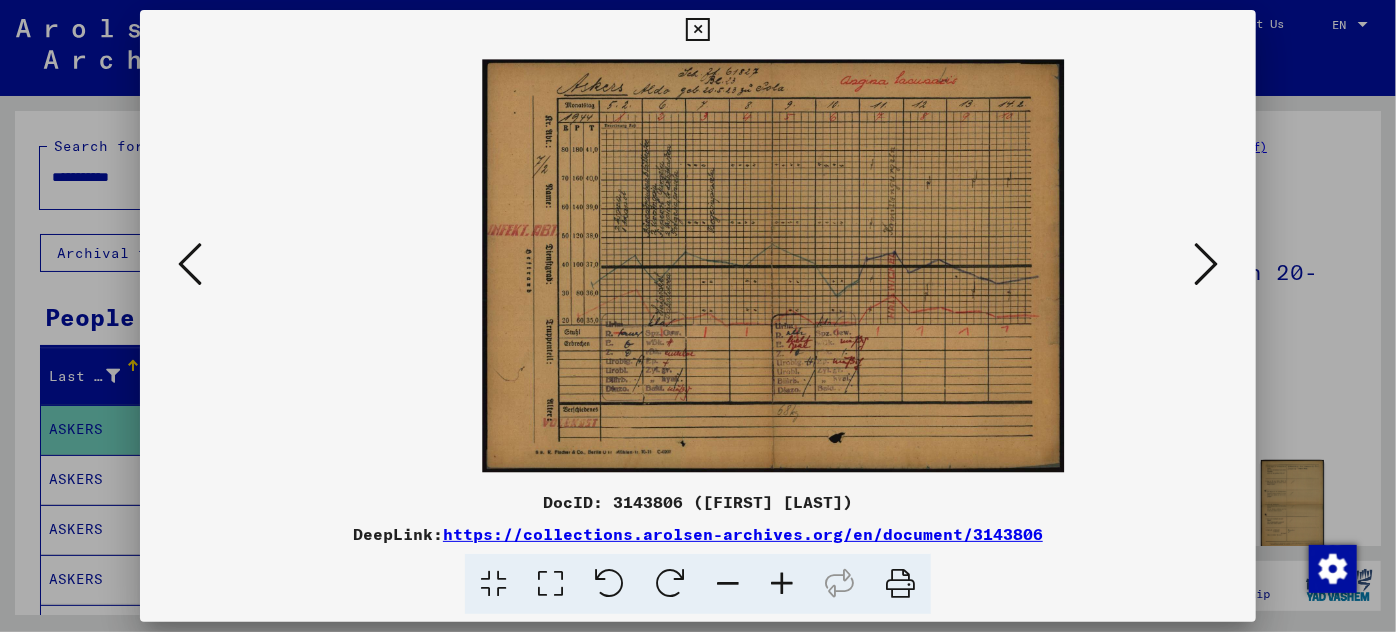 click at bounding box center [782, 584] 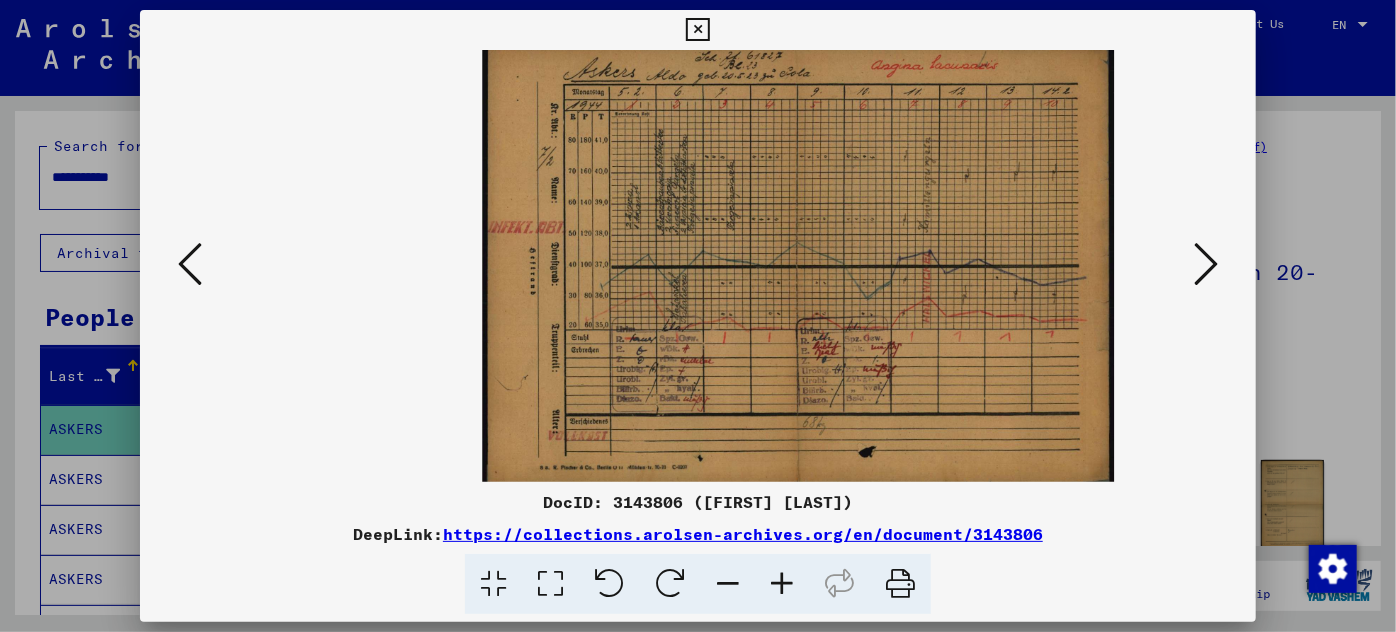 click at bounding box center [782, 584] 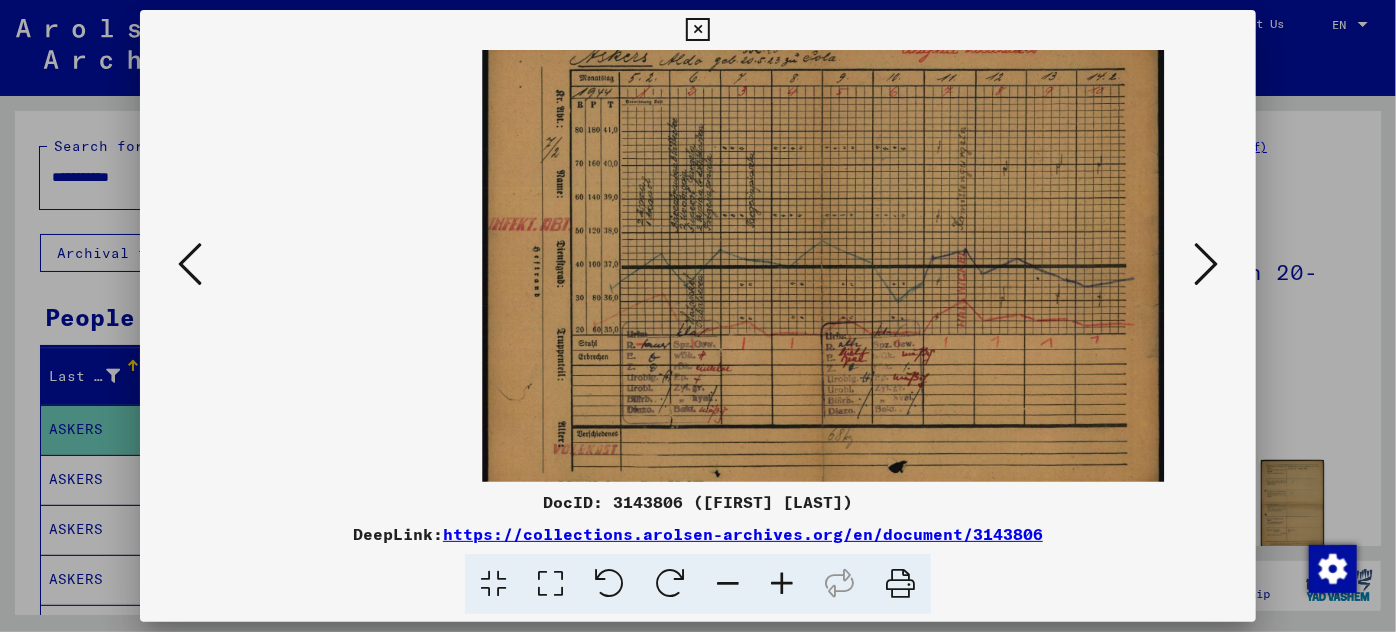 click at bounding box center [782, 584] 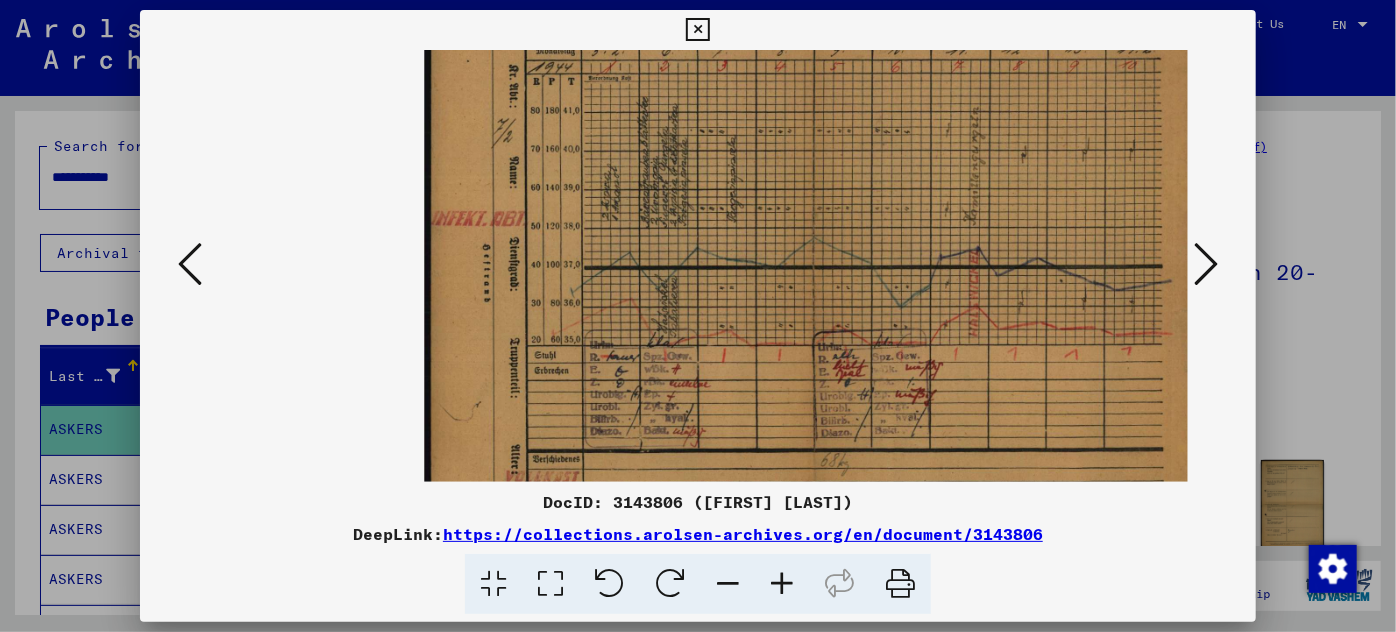 scroll, scrollTop: 0, scrollLeft: 71, axis: horizontal 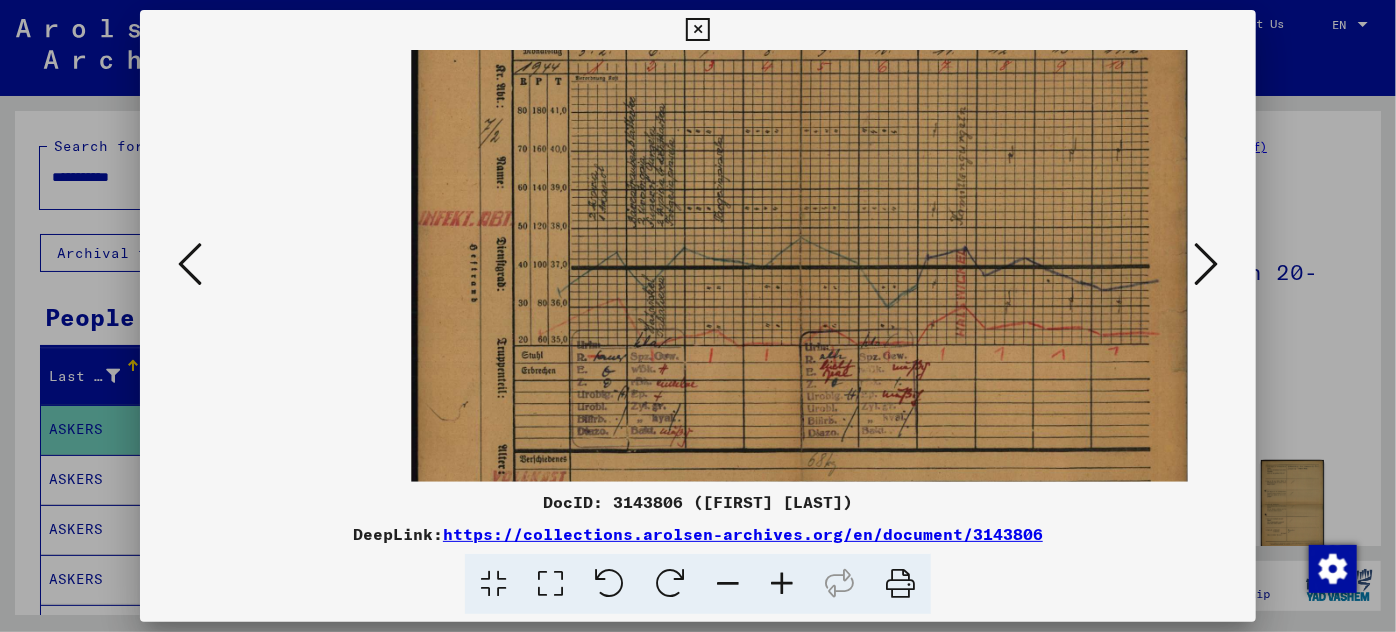 drag, startPoint x: 950, startPoint y: 205, endPoint x: 878, endPoint y: 354, distance: 165.48413 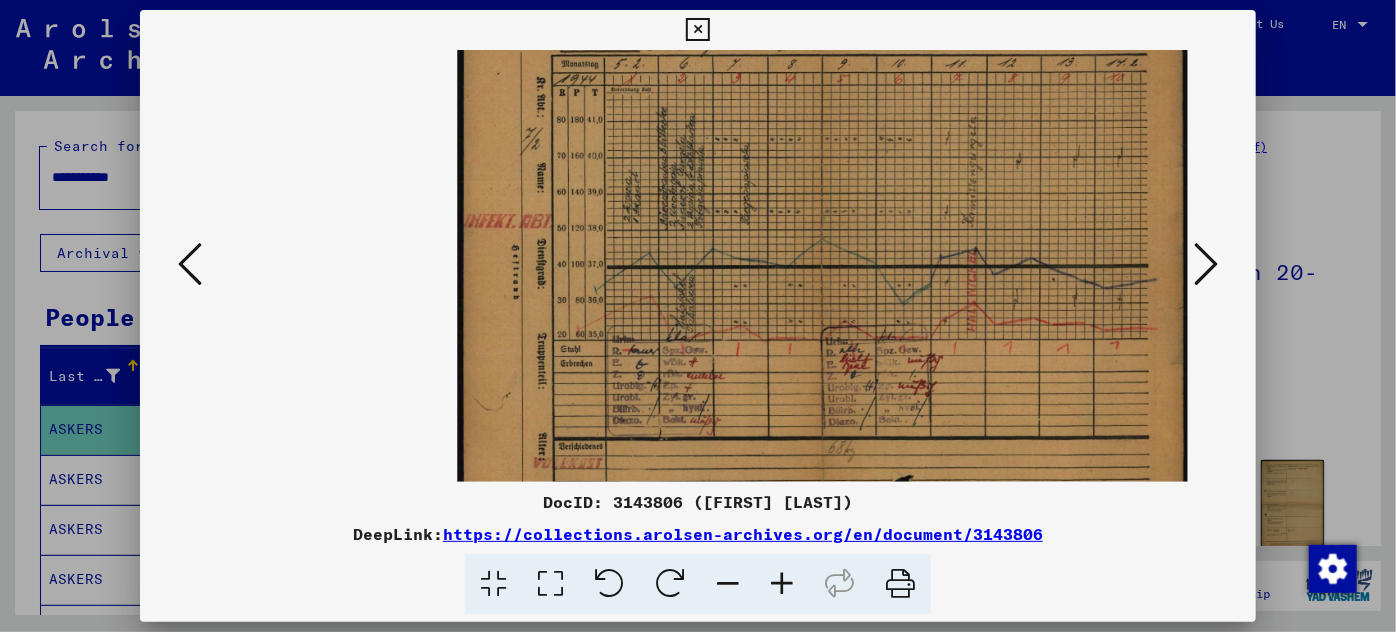 click at bounding box center [728, 584] 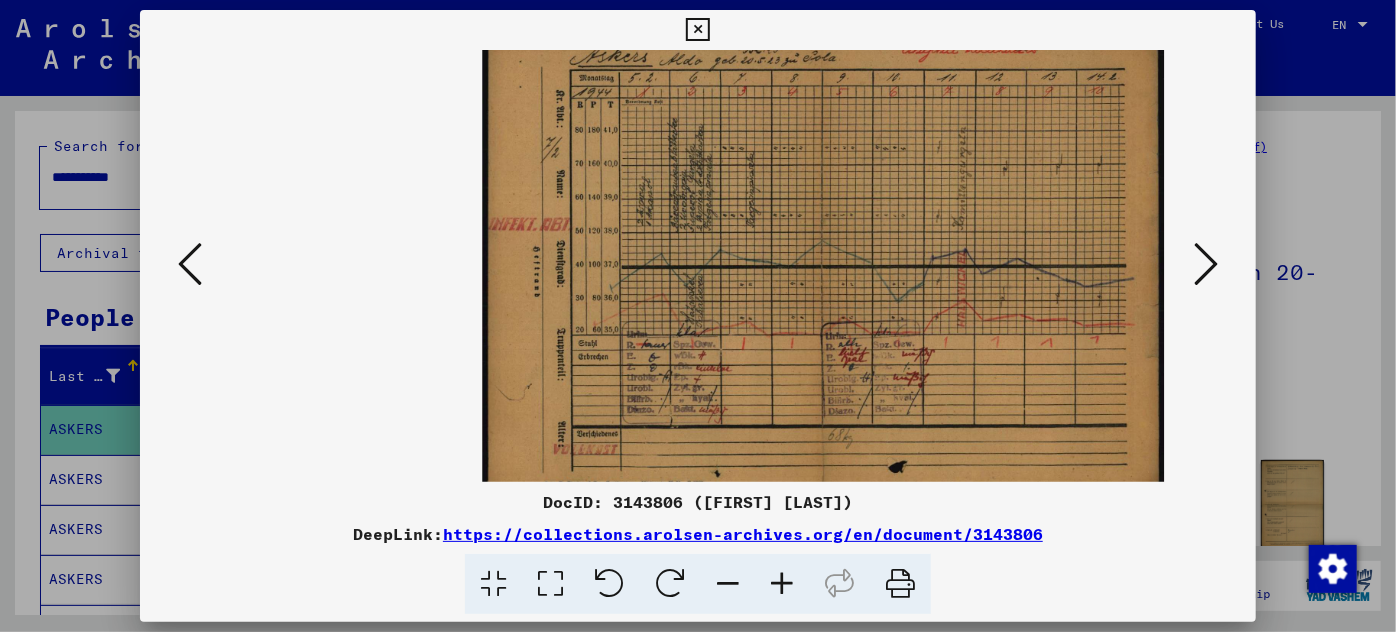 click at bounding box center (728, 584) 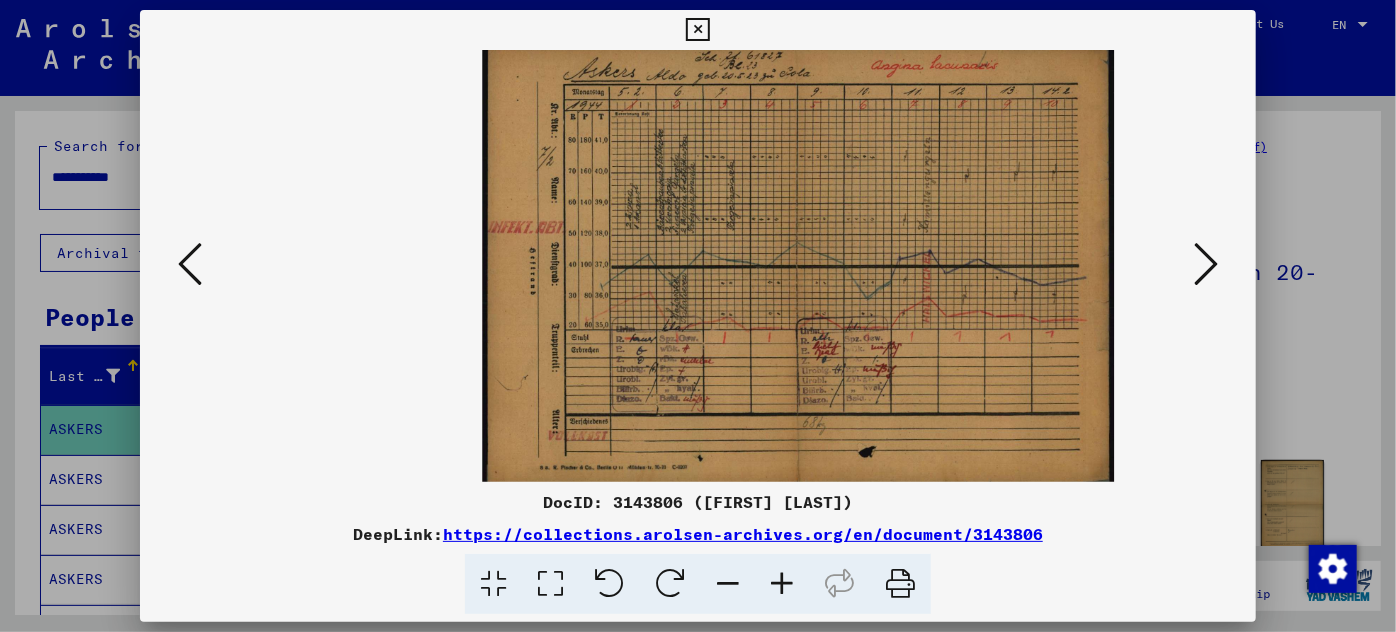 click at bounding box center [728, 584] 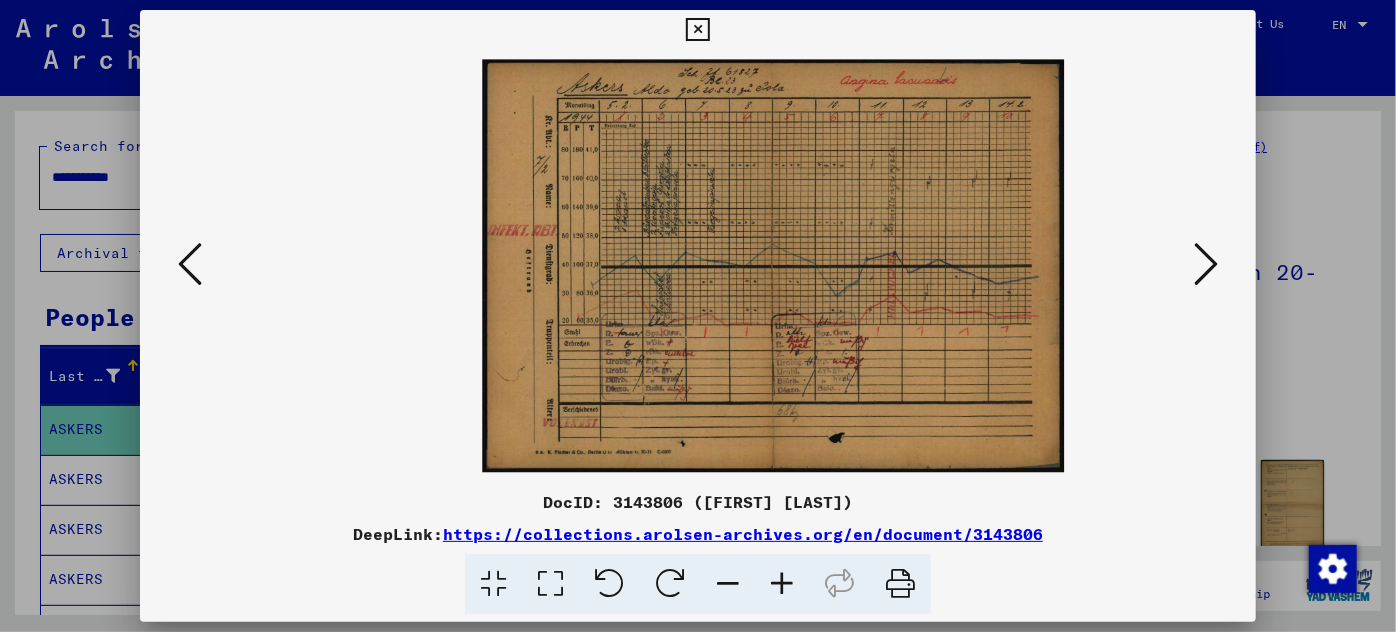 click at bounding box center (1206, 264) 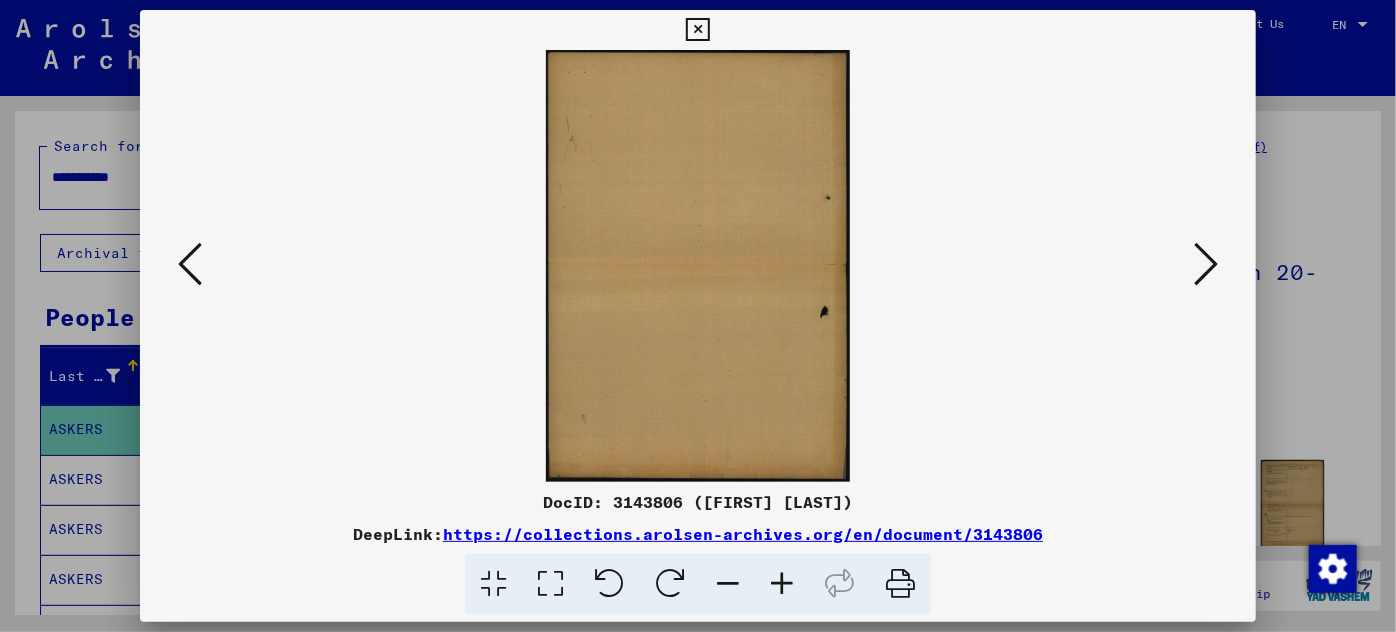 click at bounding box center [1206, 264] 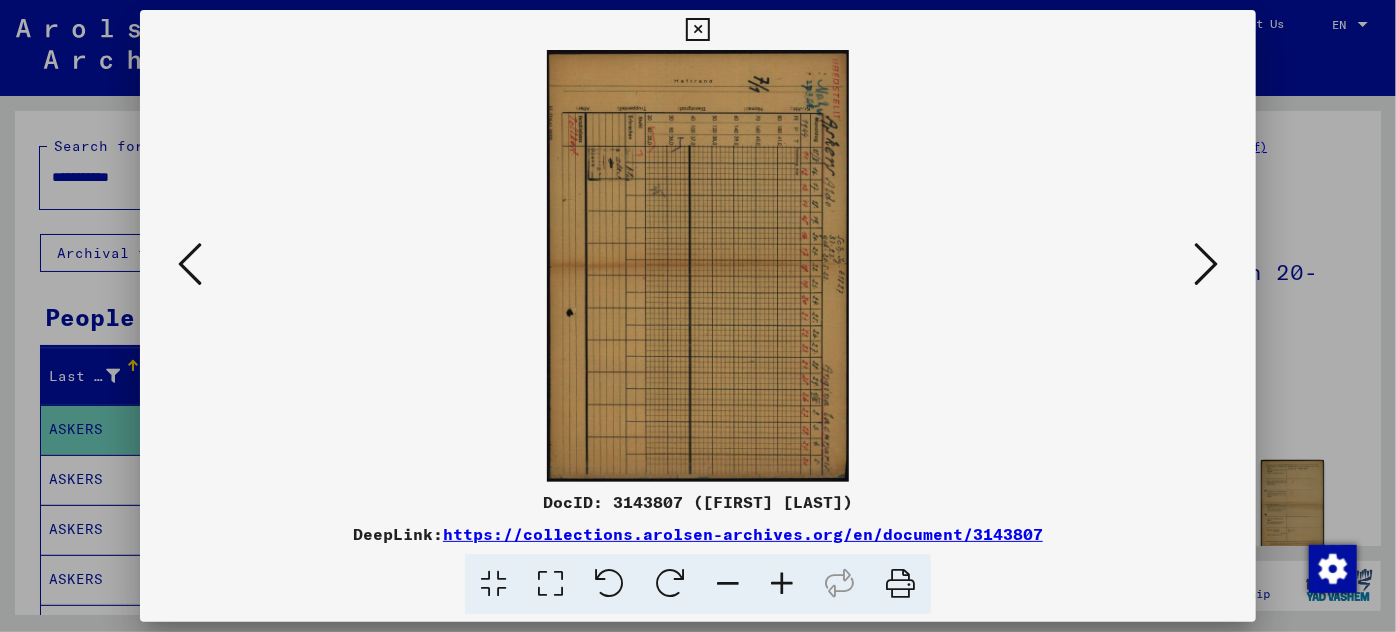 click at bounding box center [609, 584] 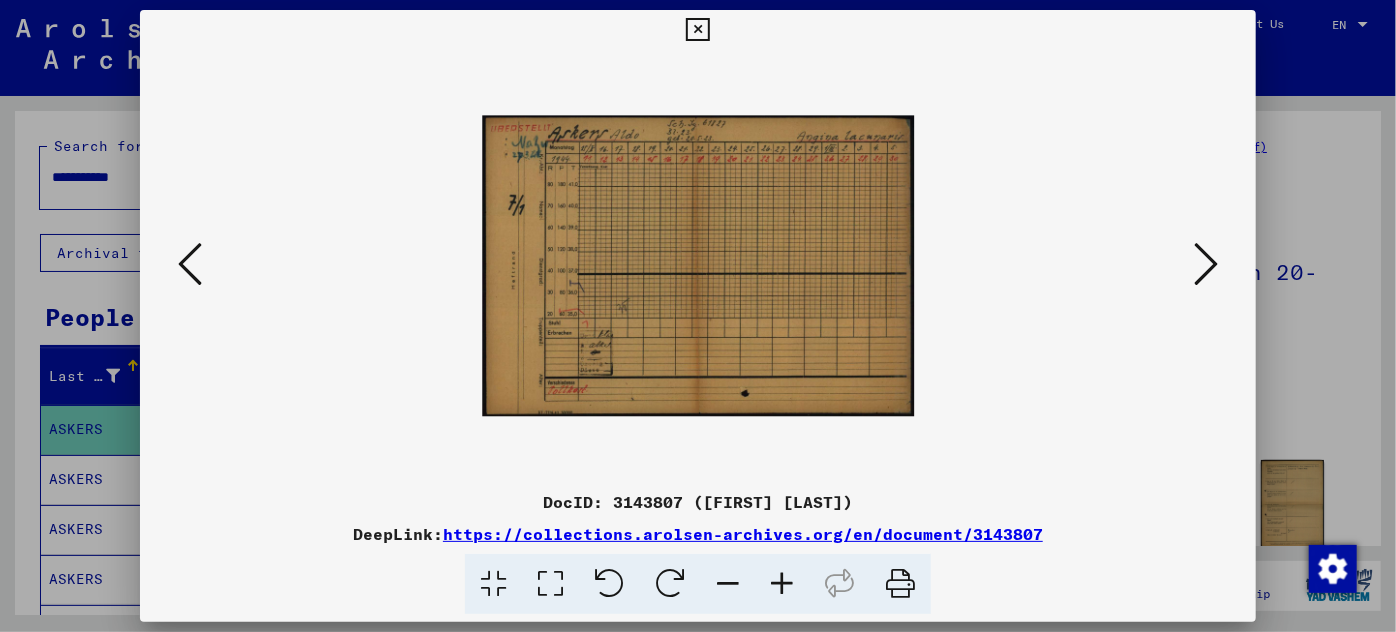 click at bounding box center (782, 584) 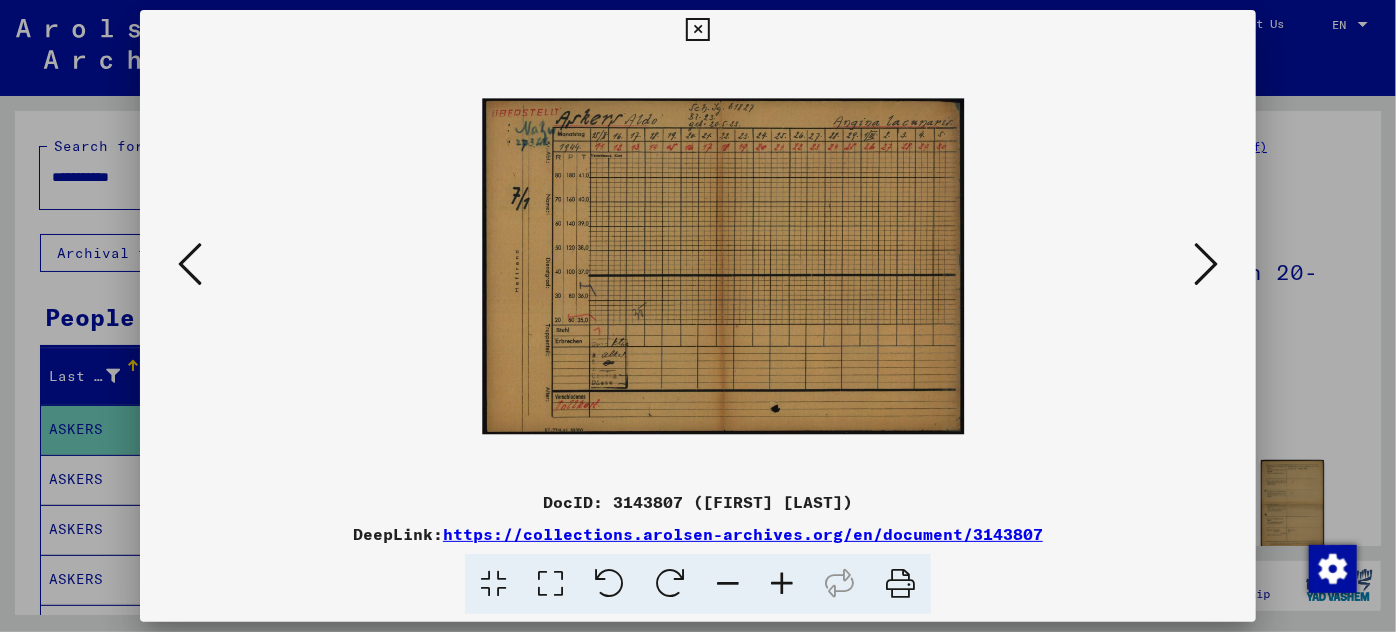 click at bounding box center (782, 584) 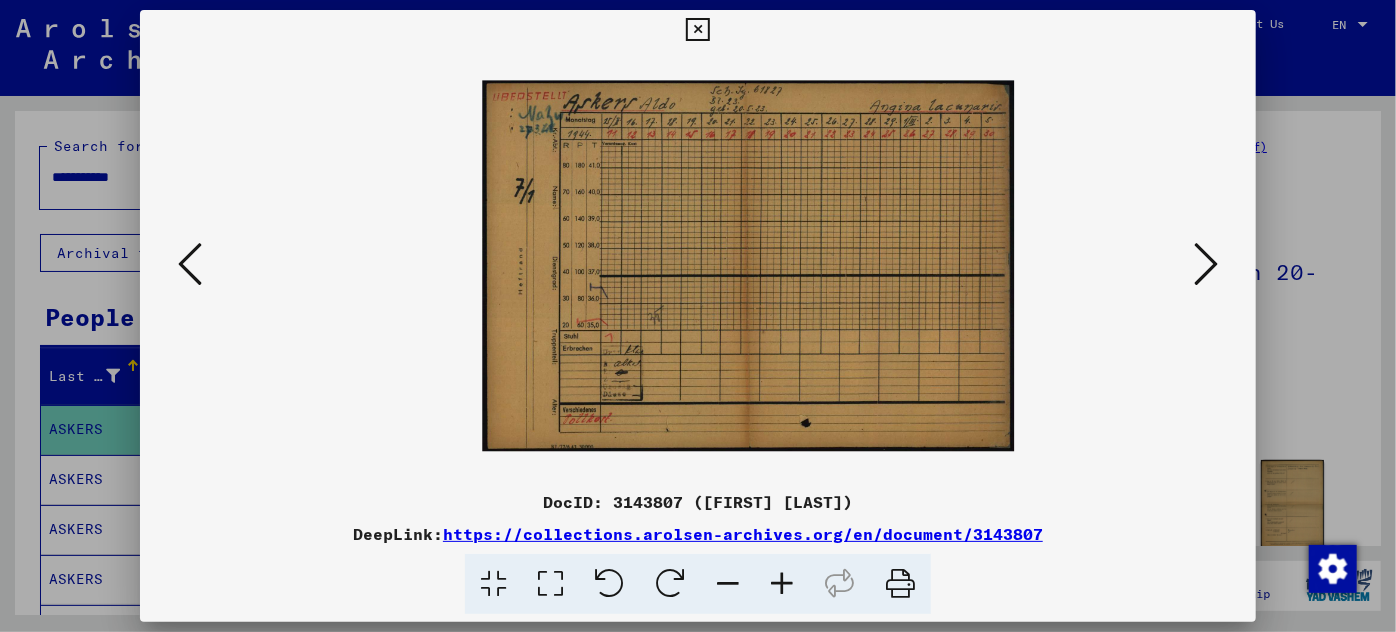 click at bounding box center [782, 584] 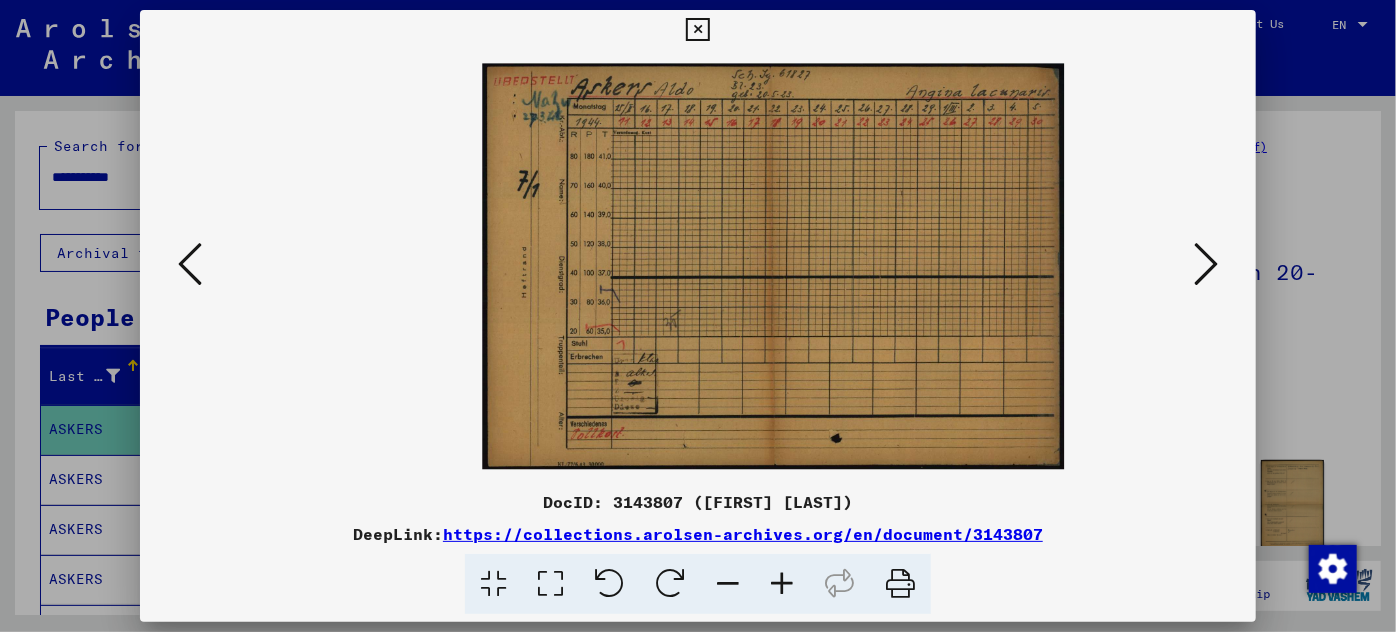 click at bounding box center [782, 584] 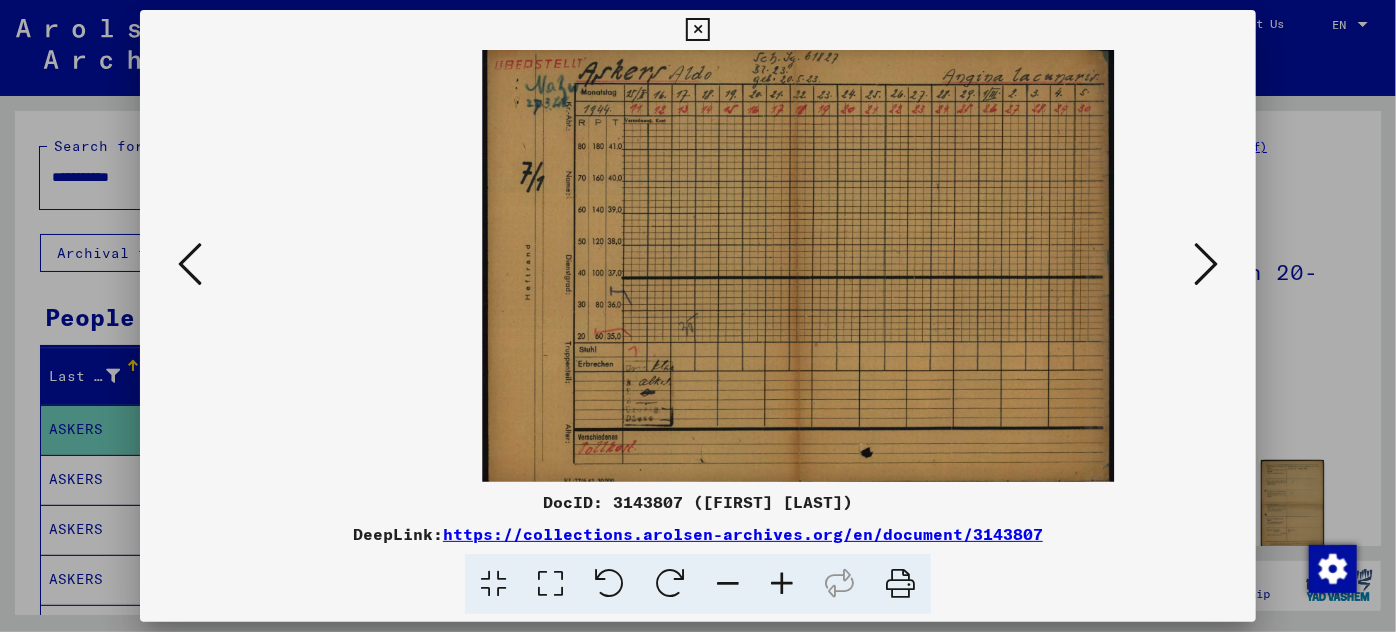 click at bounding box center (1206, 264) 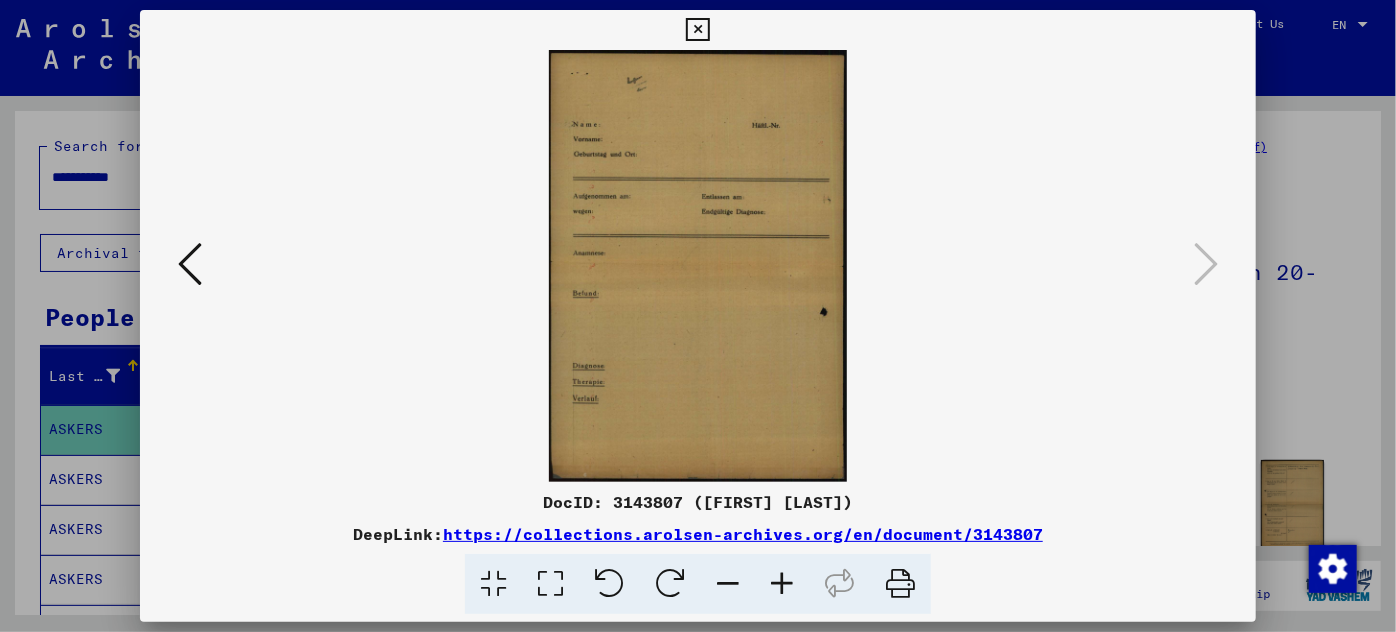 click at bounding box center (698, 316) 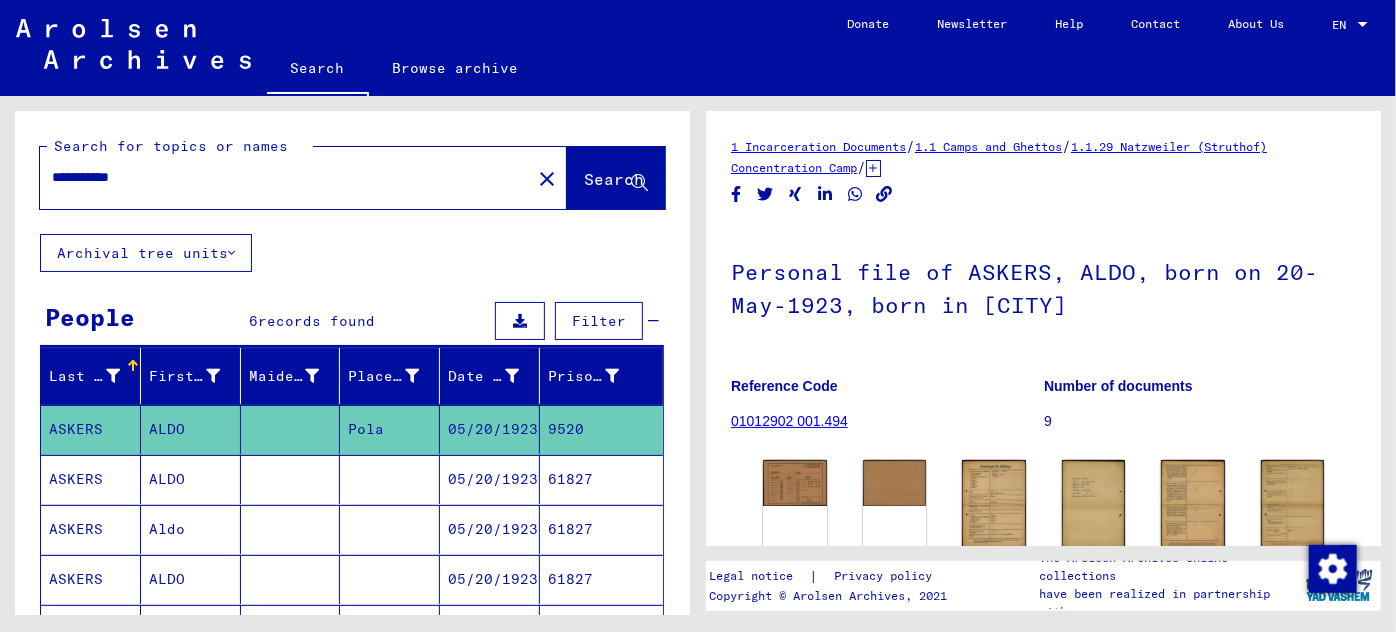 click on "05/20/1923" at bounding box center (490, 529) 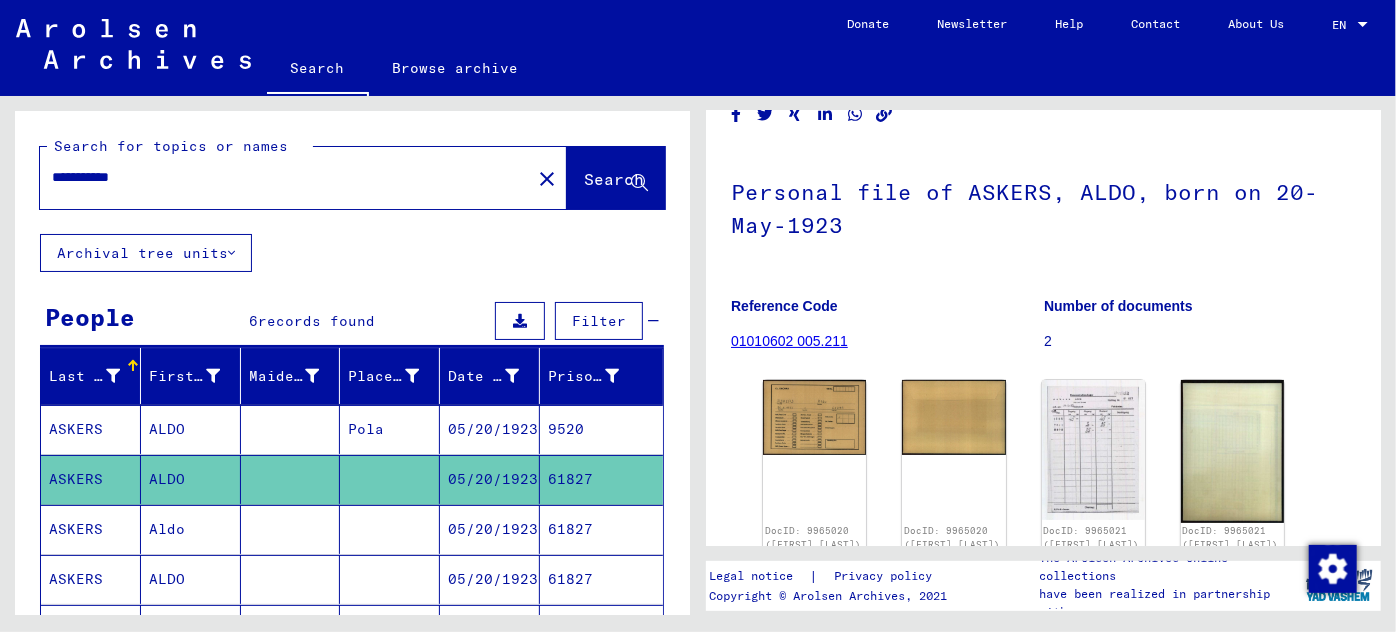 scroll, scrollTop: 90, scrollLeft: 0, axis: vertical 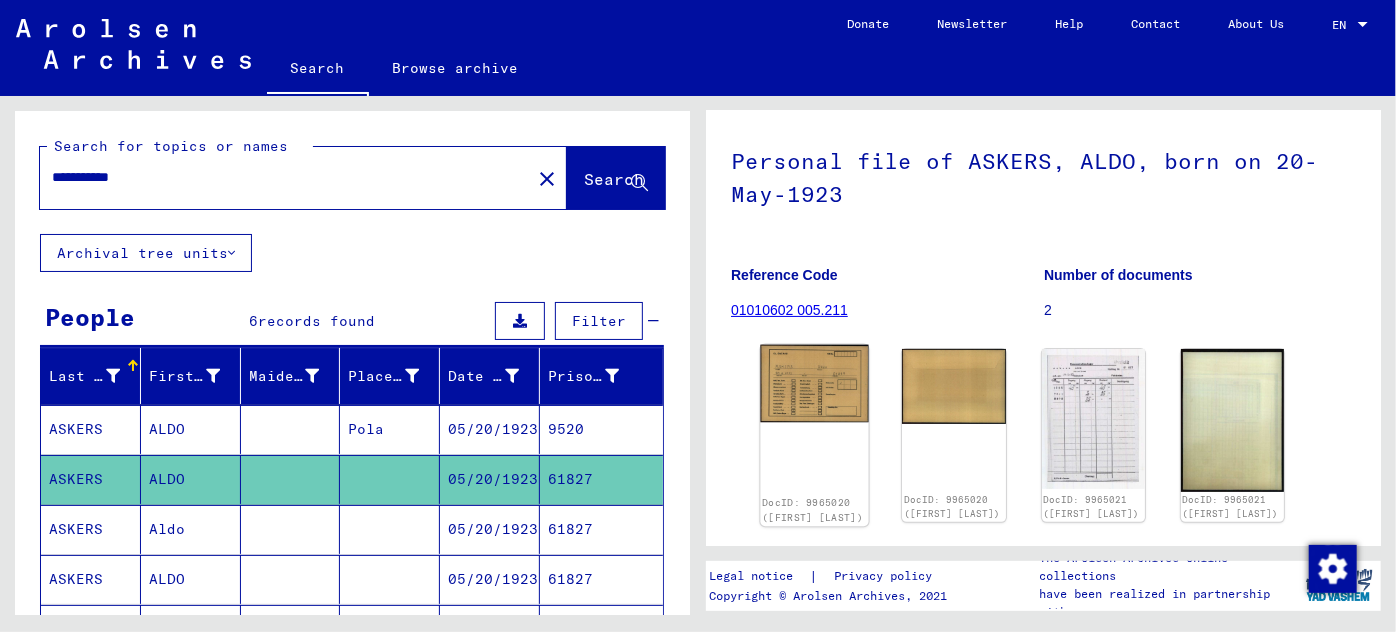 click 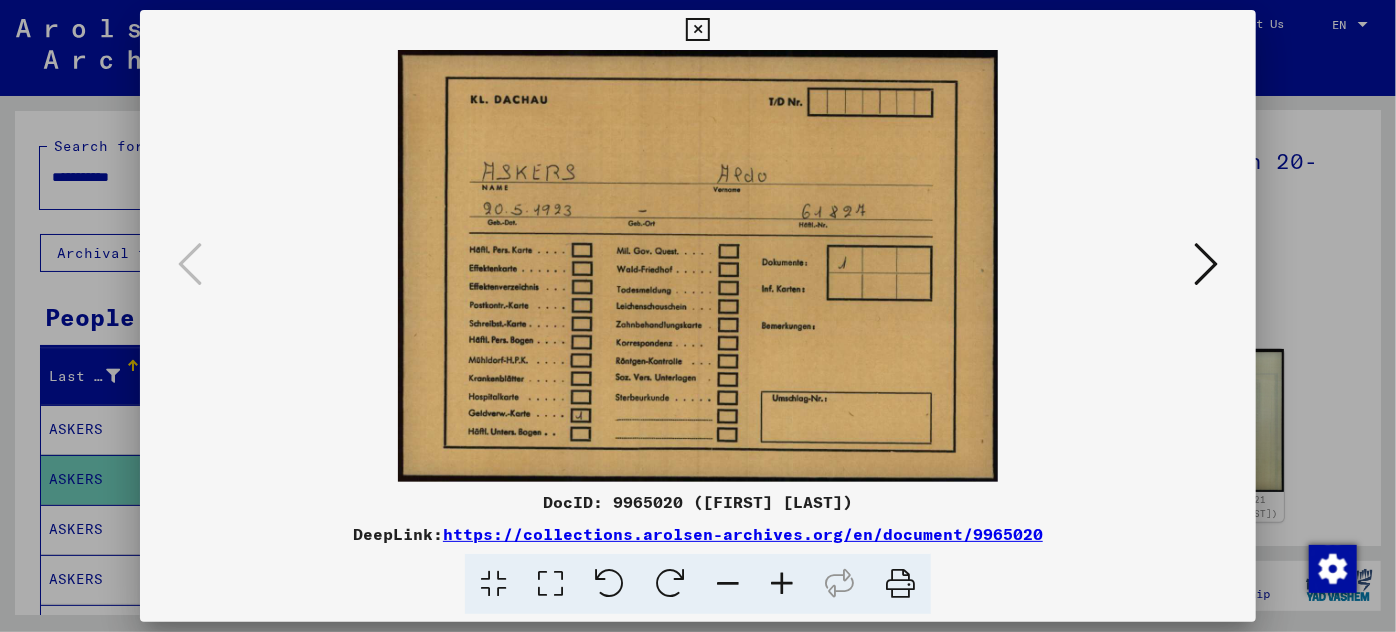 click at bounding box center [1206, 264] 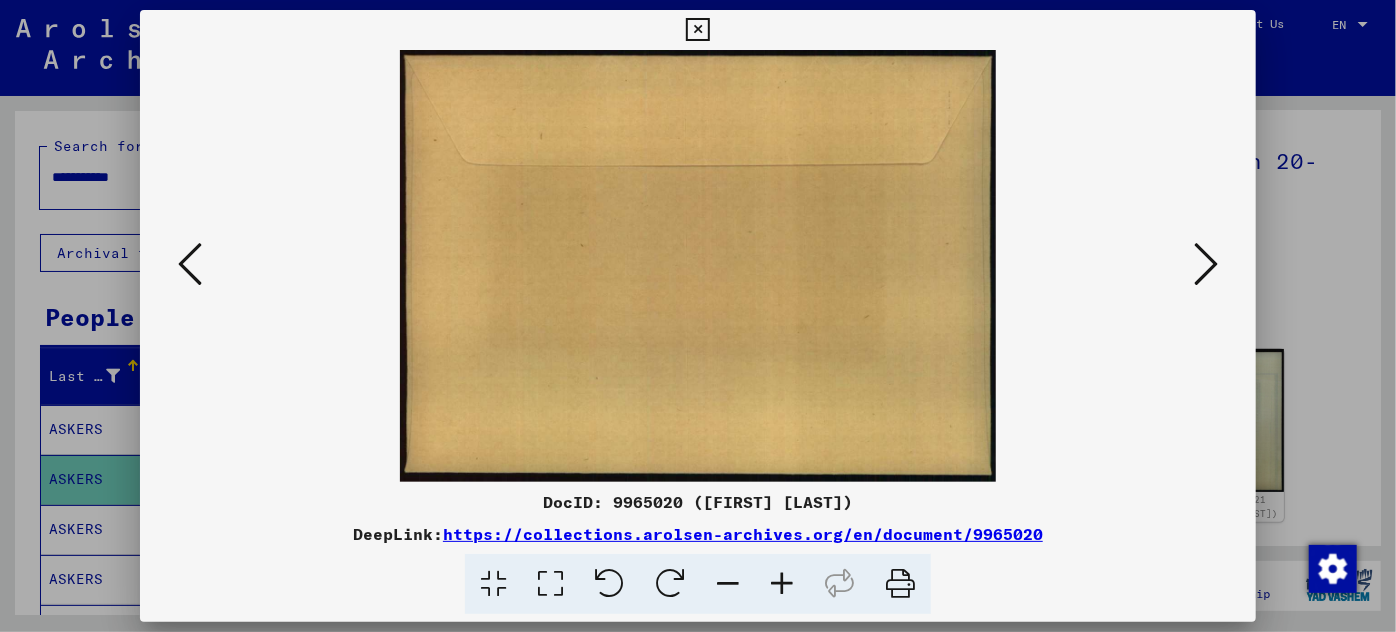 click at bounding box center [1206, 264] 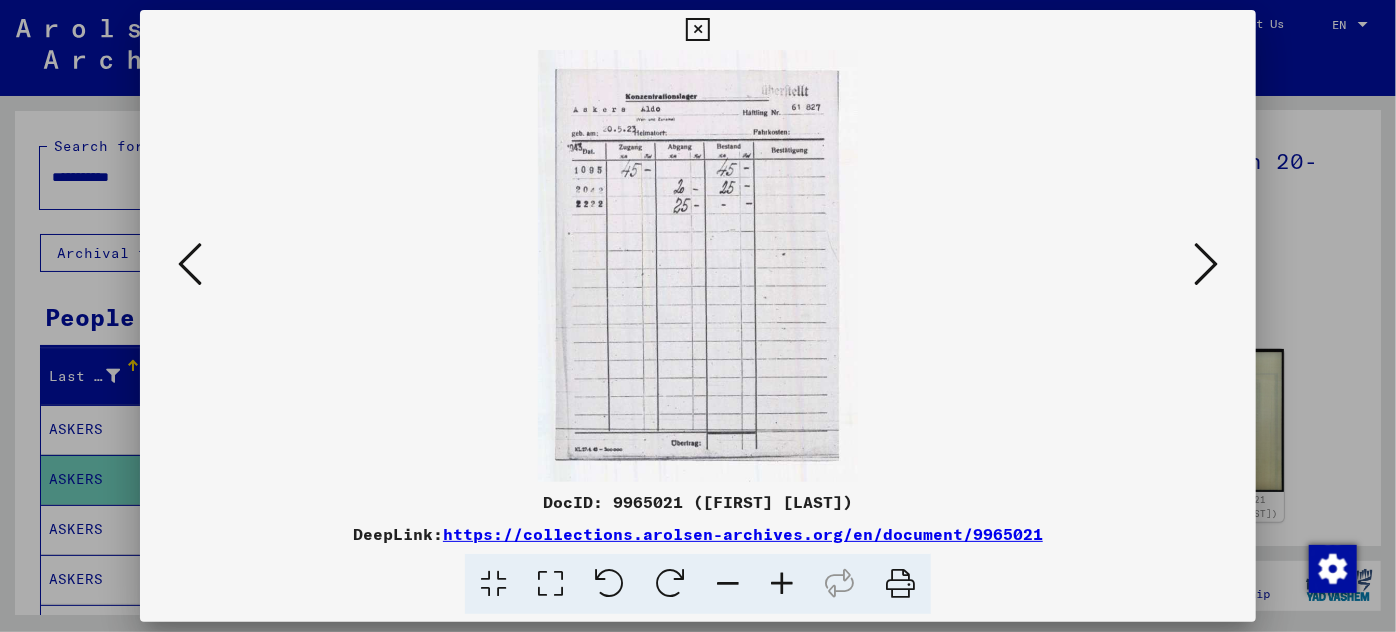 click at bounding box center [1206, 264] 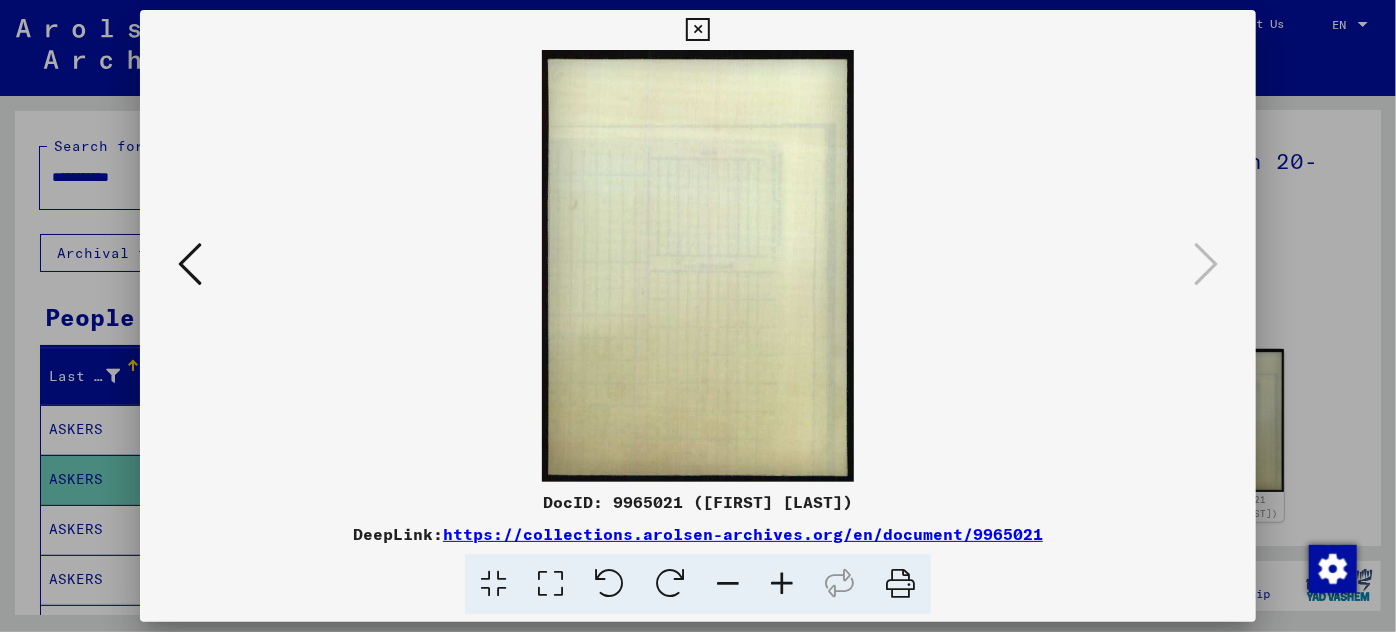 click at bounding box center [698, 316] 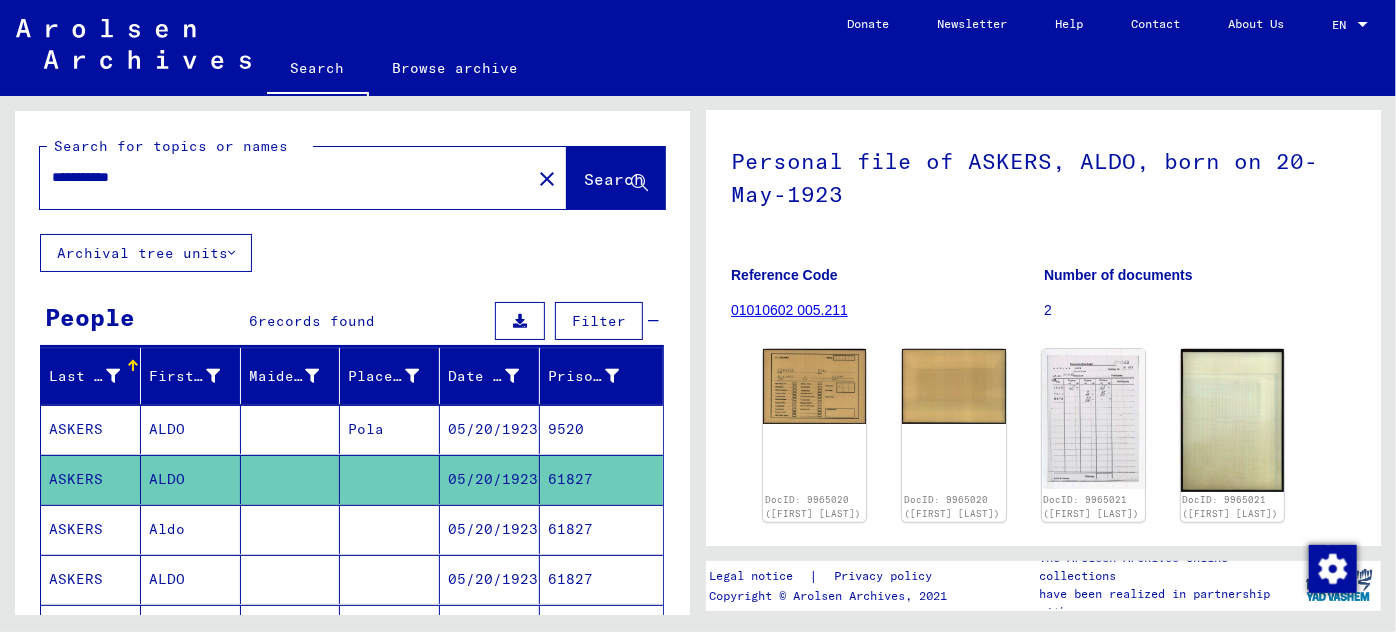click on "05/20/1923" at bounding box center (490, 579) 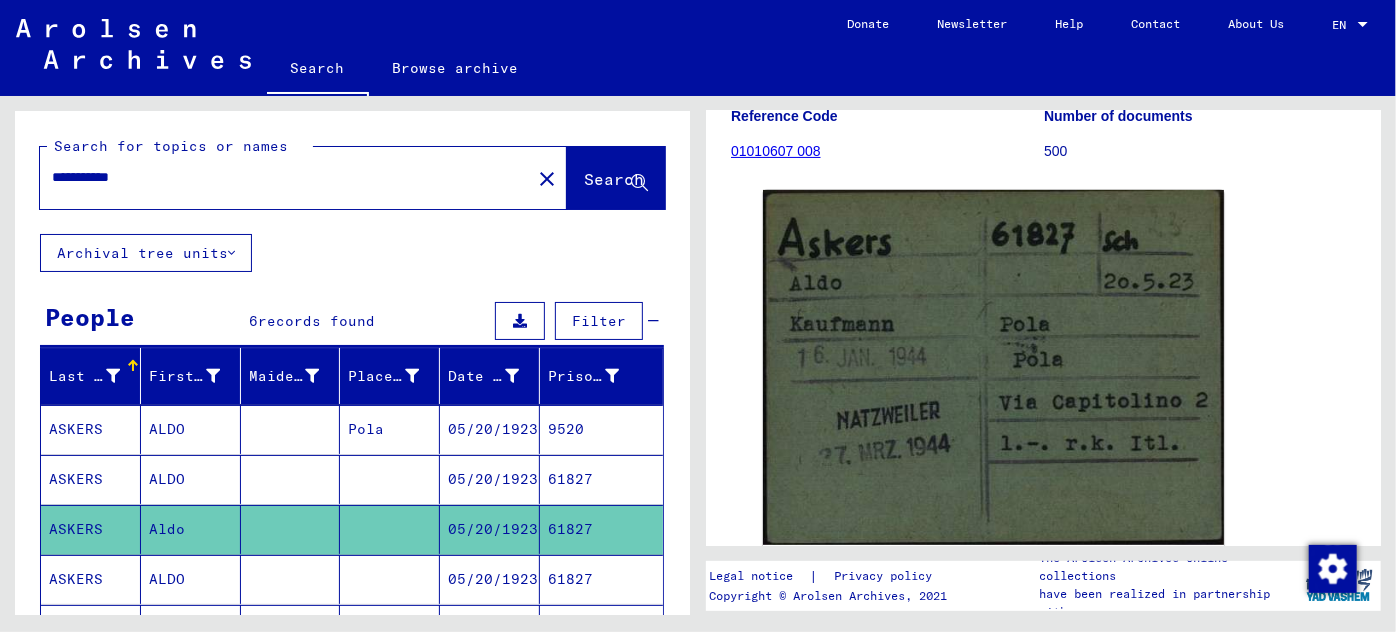 scroll, scrollTop: 272, scrollLeft: 0, axis: vertical 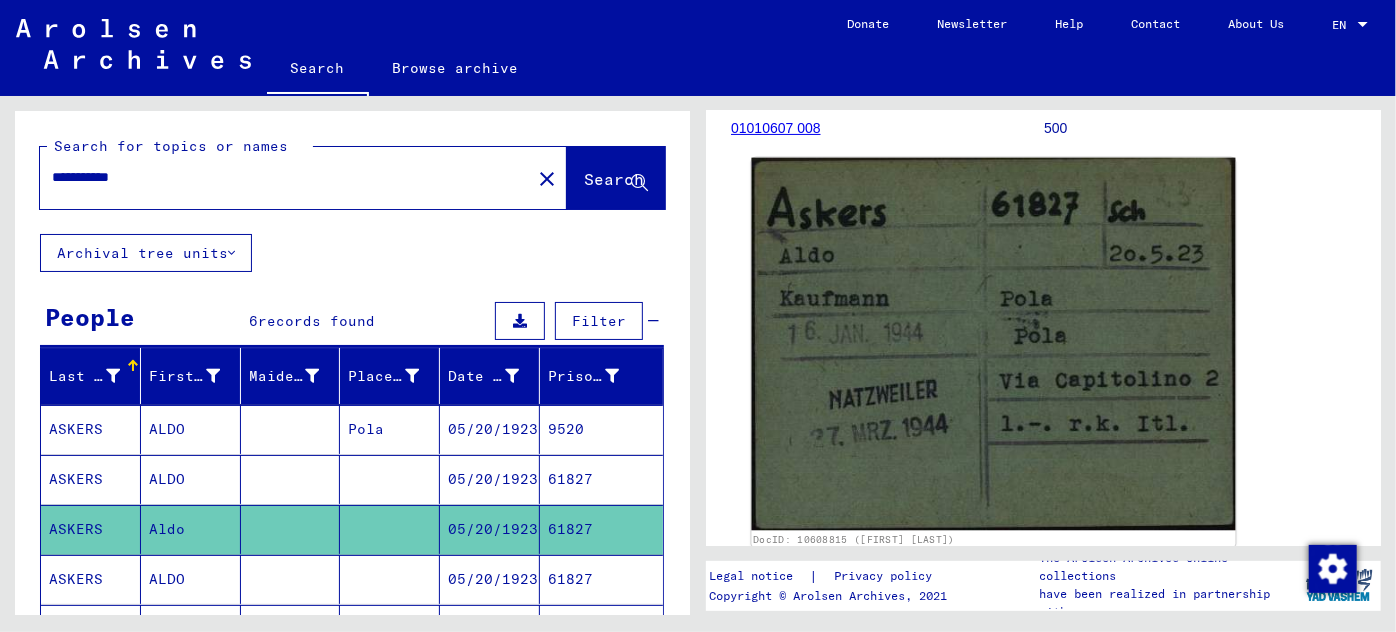 click 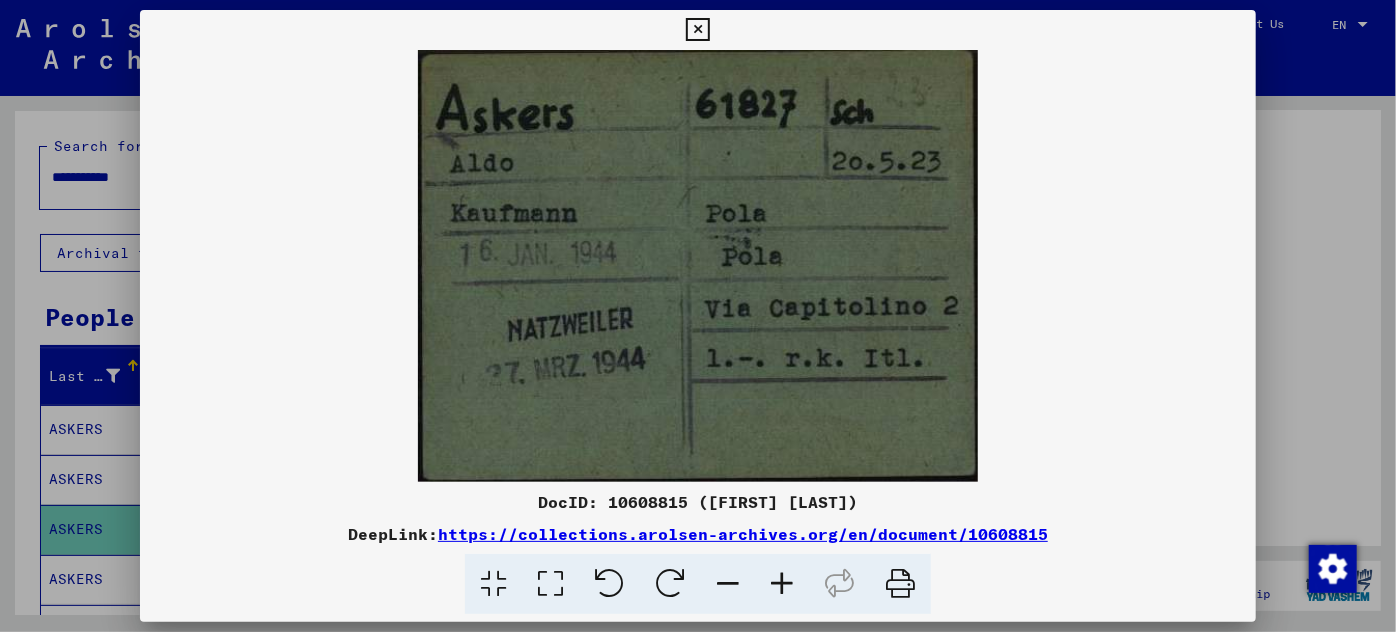 click at bounding box center [698, 316] 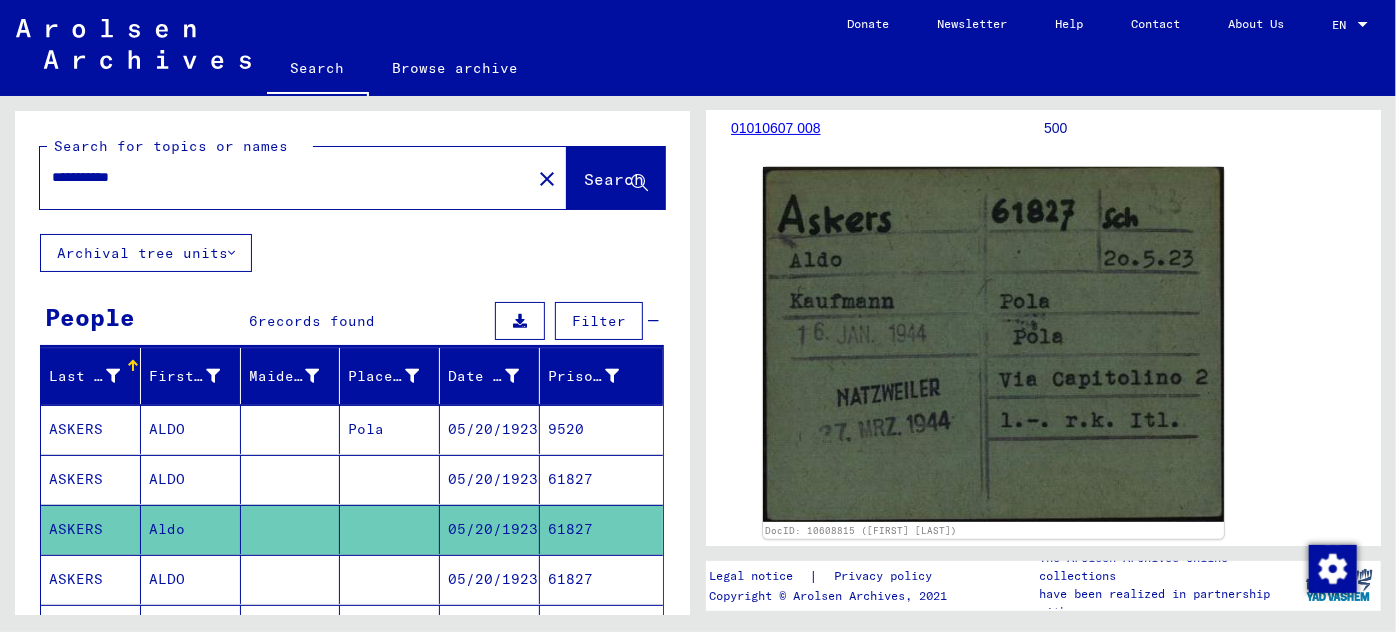 click on "05/20/1923" at bounding box center (490, 629) 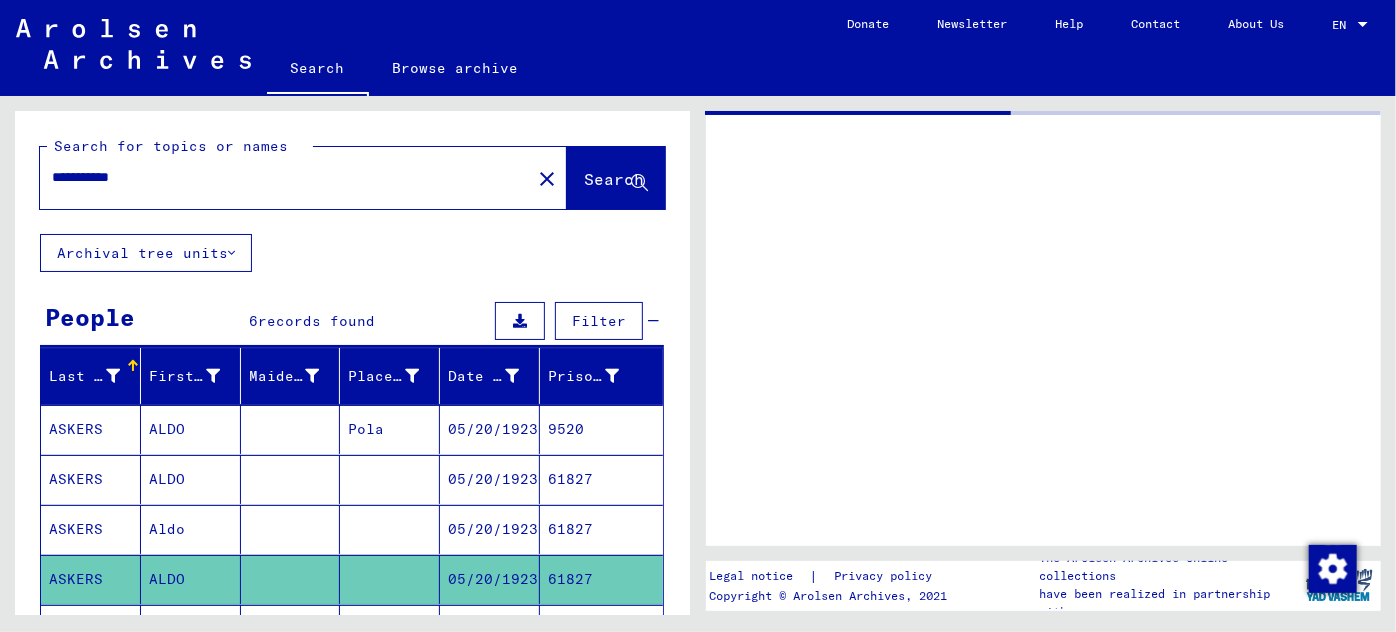 scroll, scrollTop: 0, scrollLeft: 0, axis: both 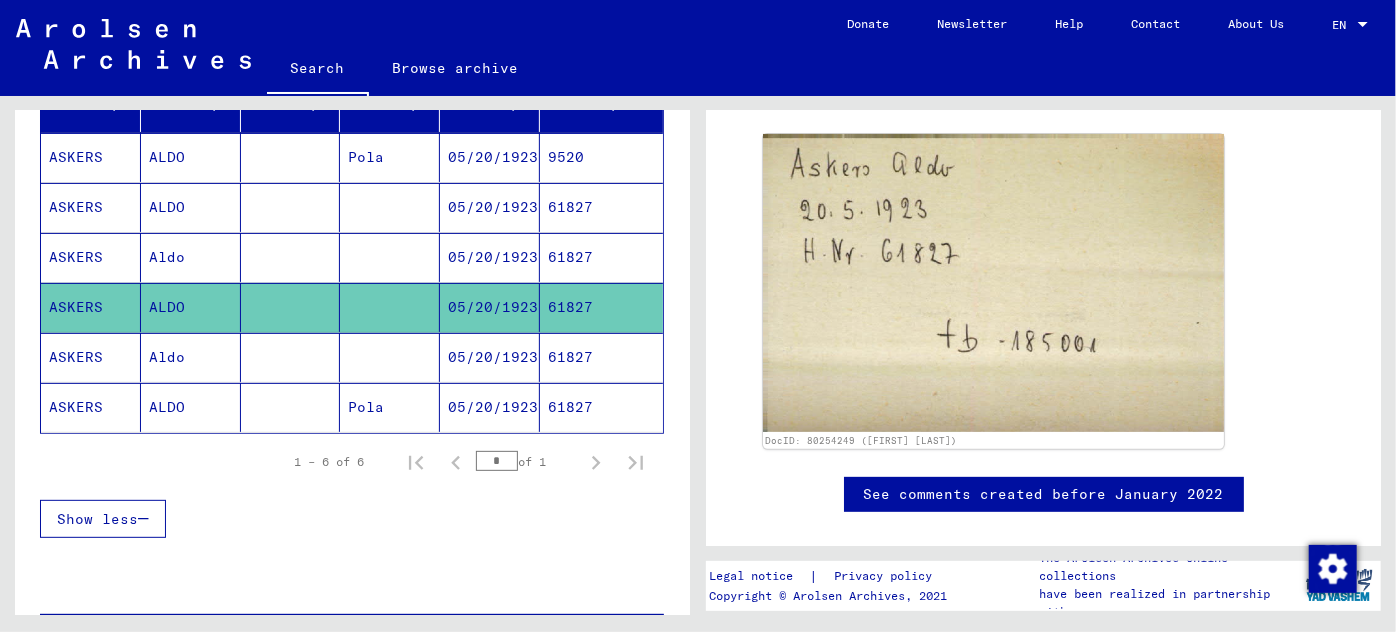 click on "05/20/1923" at bounding box center [490, 407] 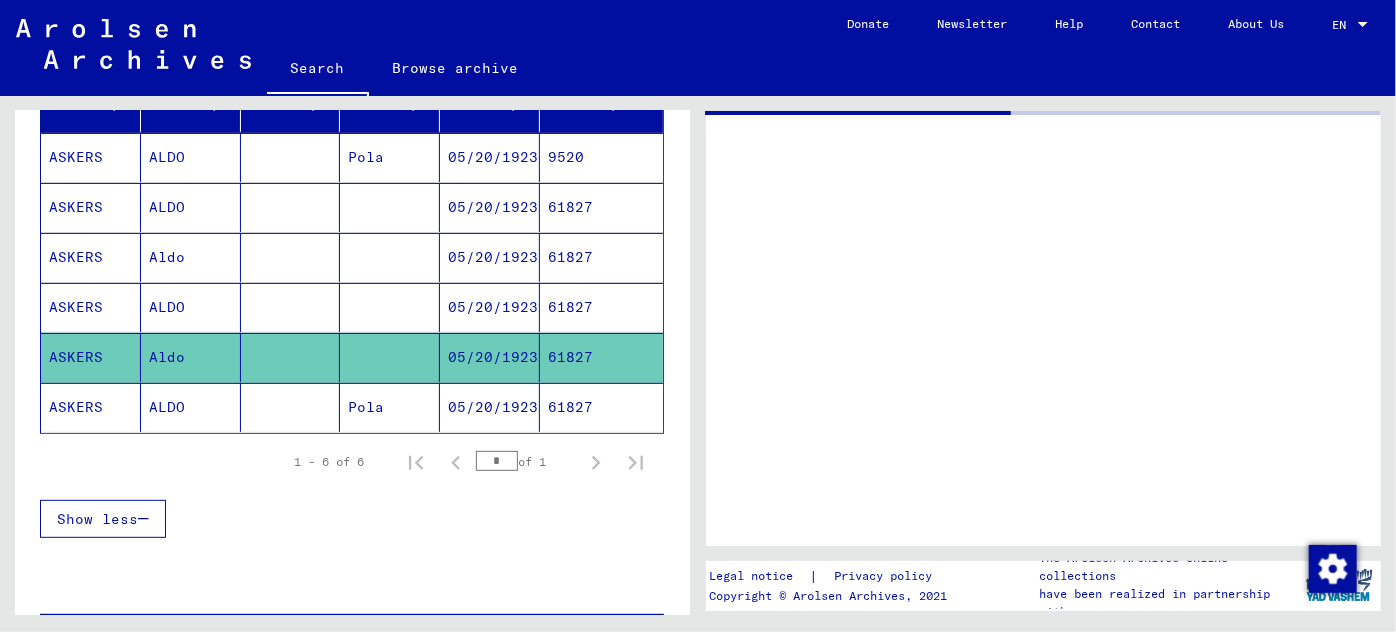 scroll, scrollTop: 0, scrollLeft: 0, axis: both 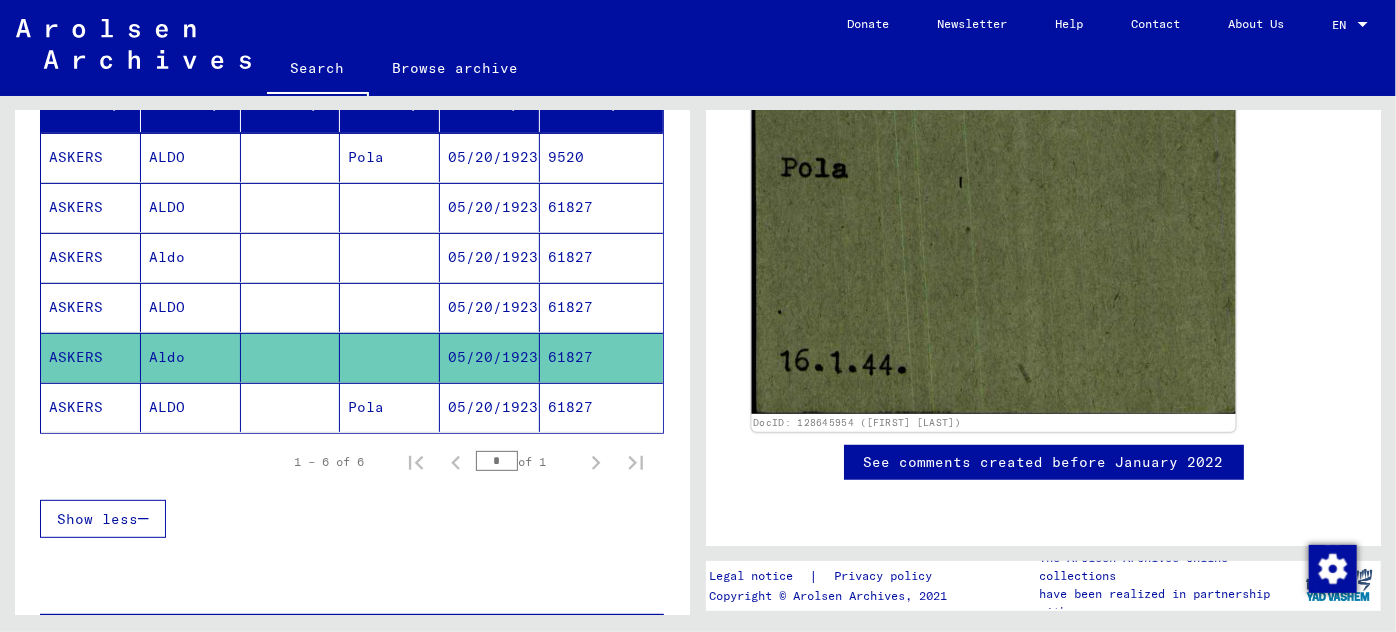 click 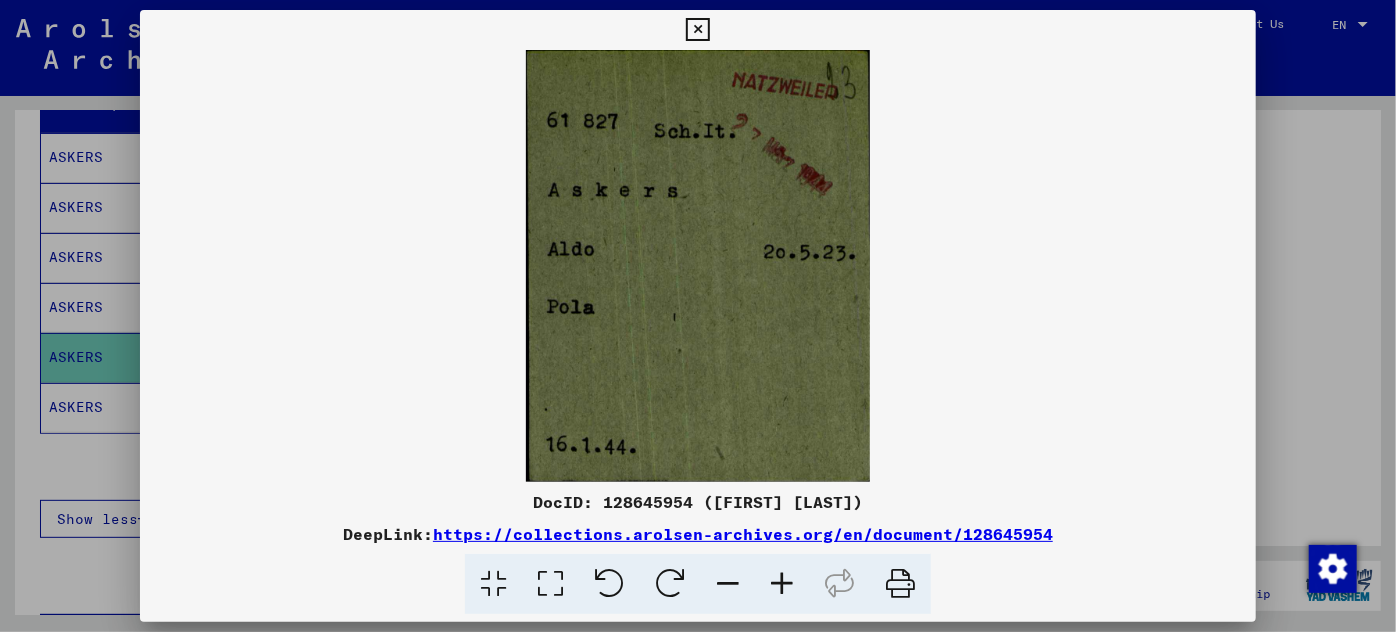 scroll, scrollTop: 612, scrollLeft: 0, axis: vertical 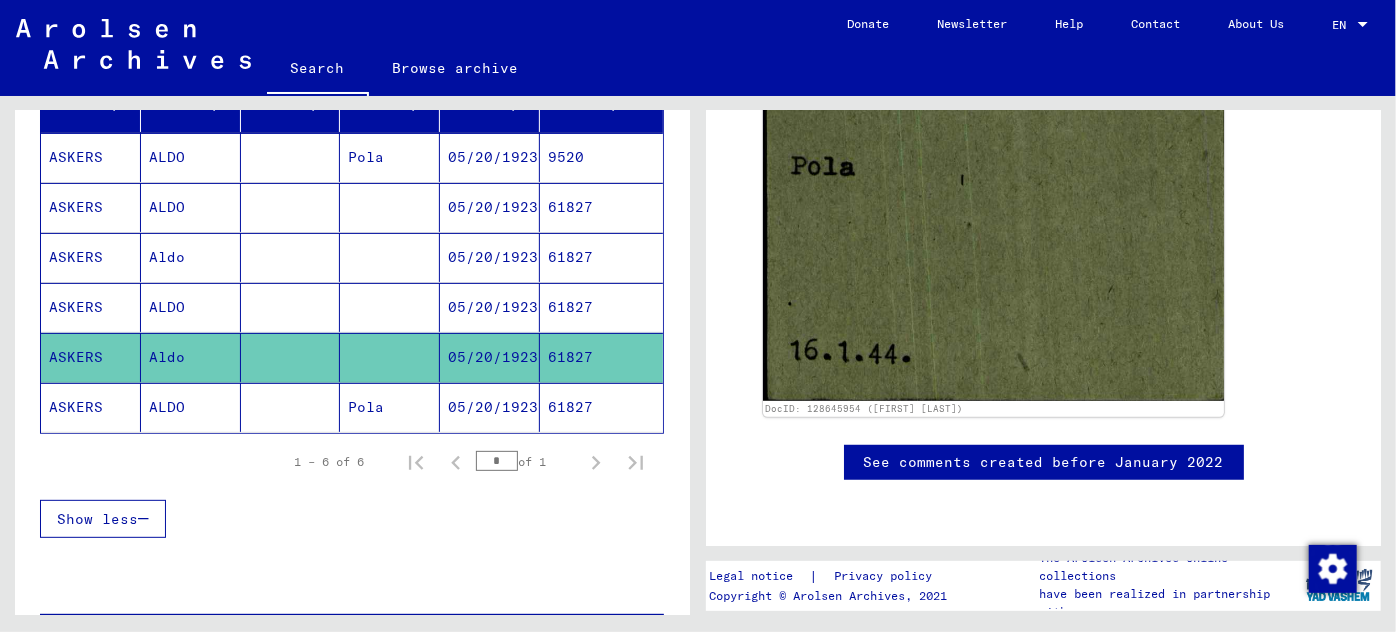 click on "61827" 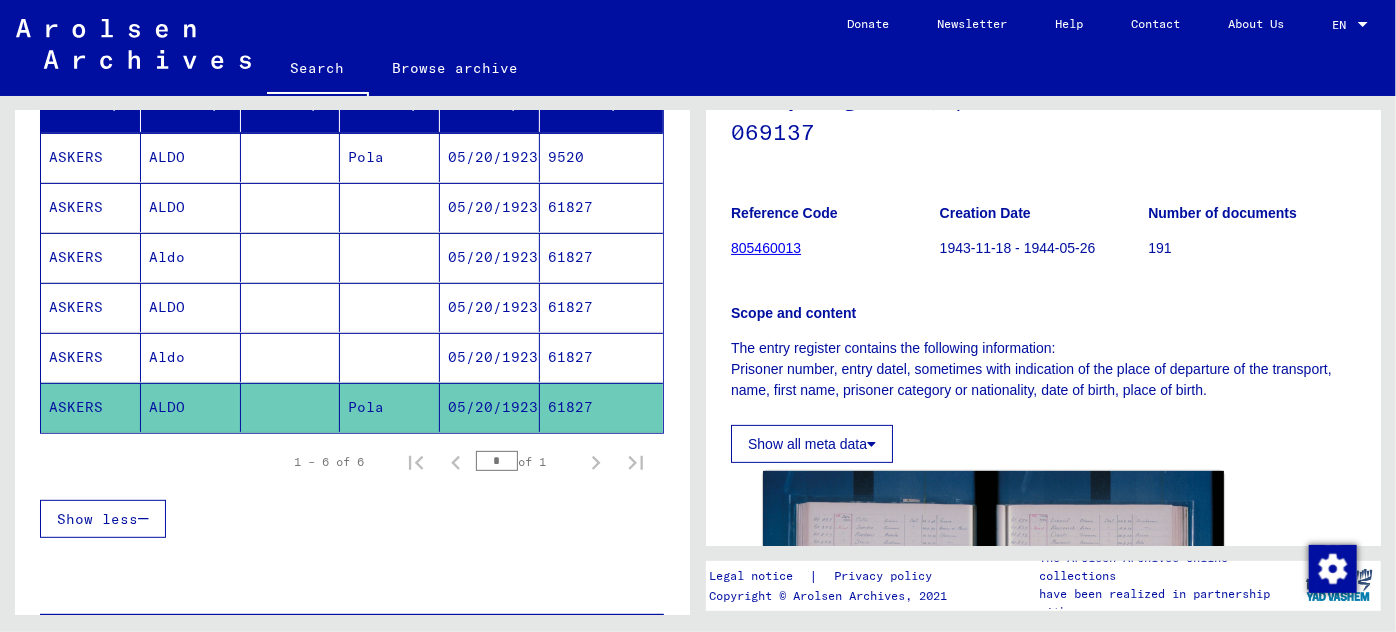 scroll, scrollTop: 363, scrollLeft: 0, axis: vertical 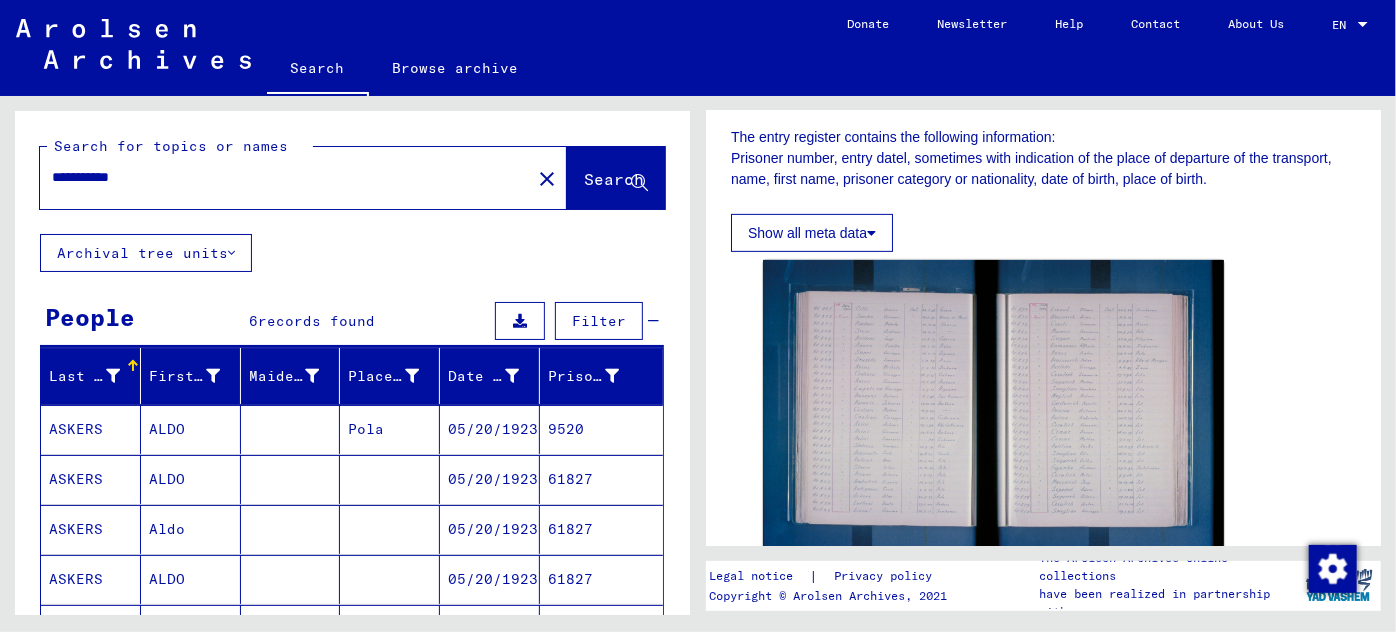 drag, startPoint x: 168, startPoint y: 175, endPoint x: 0, endPoint y: 179, distance: 168.0476 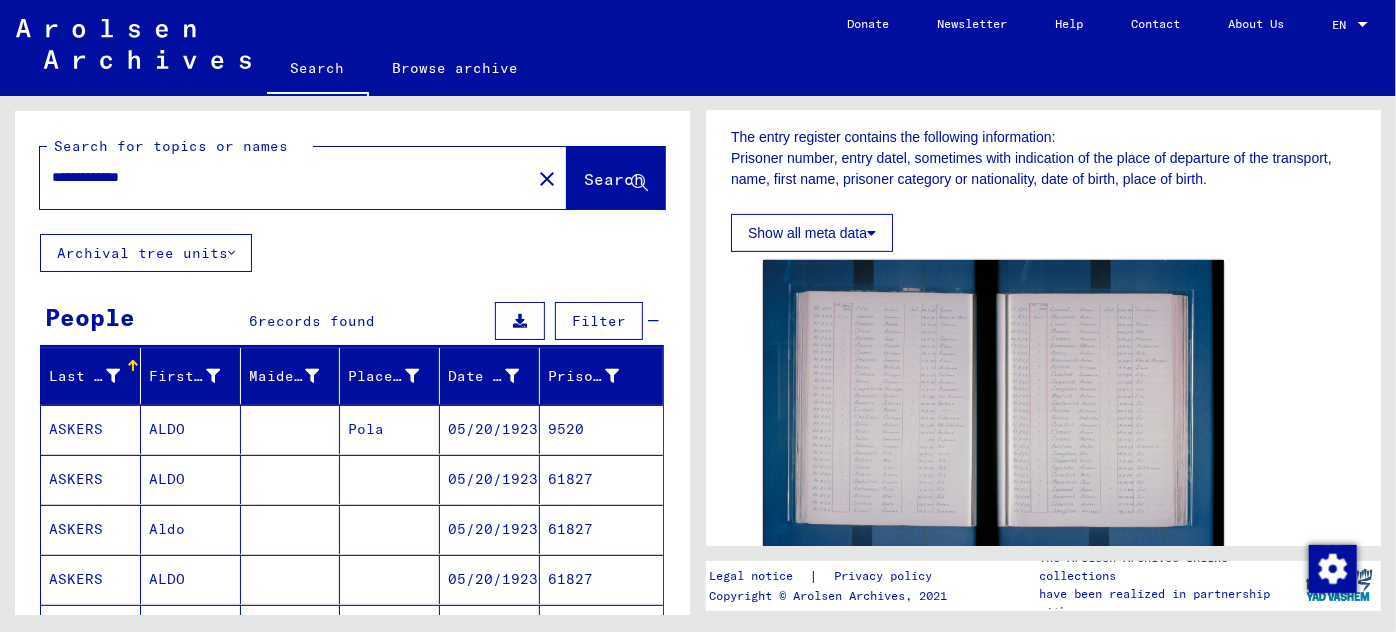type on "**********" 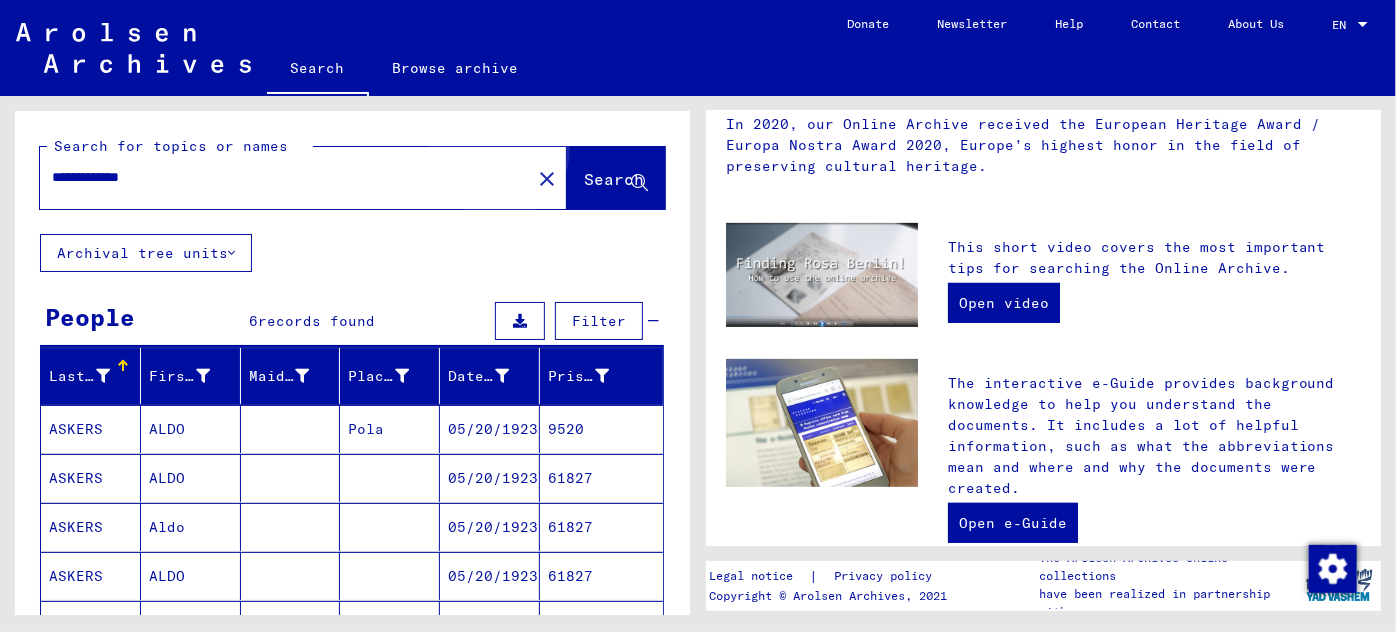 scroll, scrollTop: 0, scrollLeft: 0, axis: both 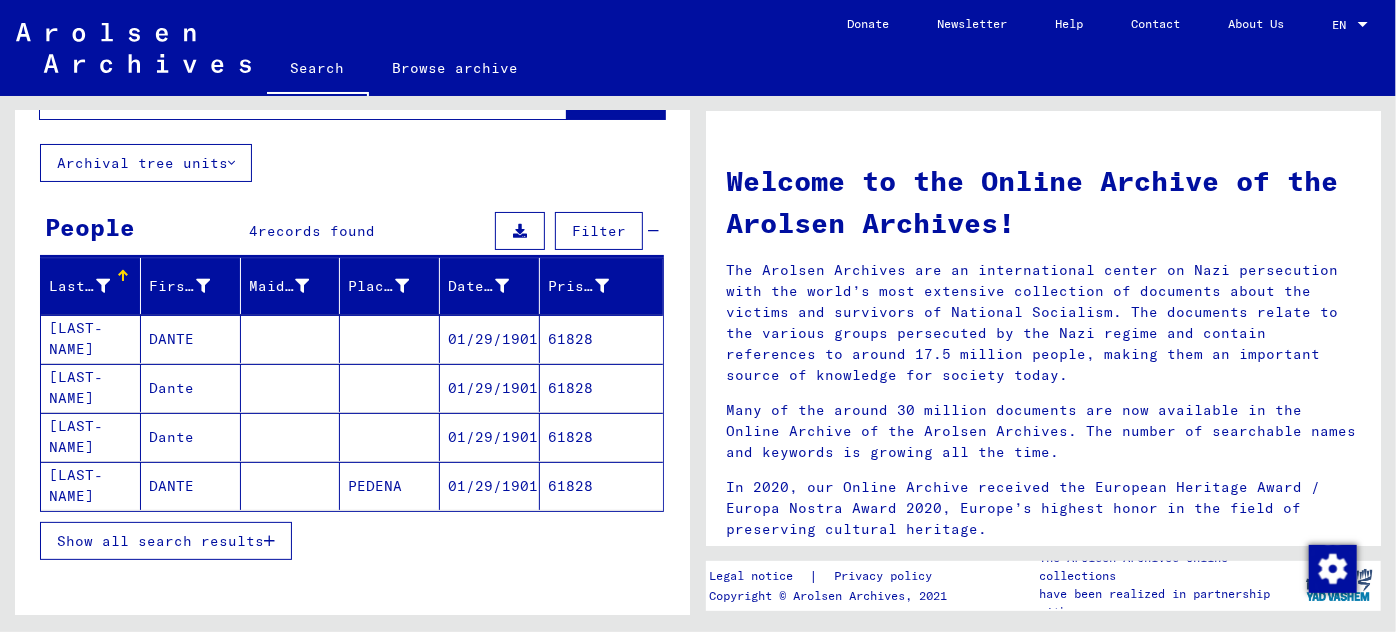 click on "DANTE" at bounding box center [191, 388] 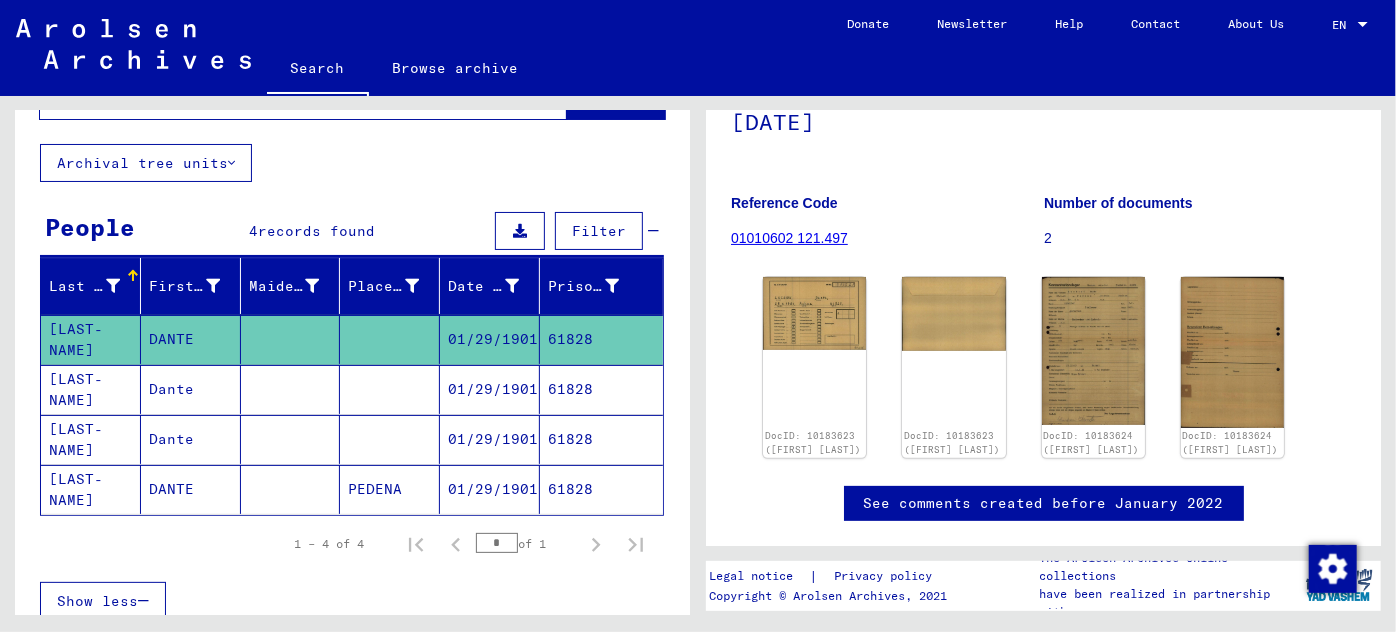 scroll, scrollTop: 181, scrollLeft: 0, axis: vertical 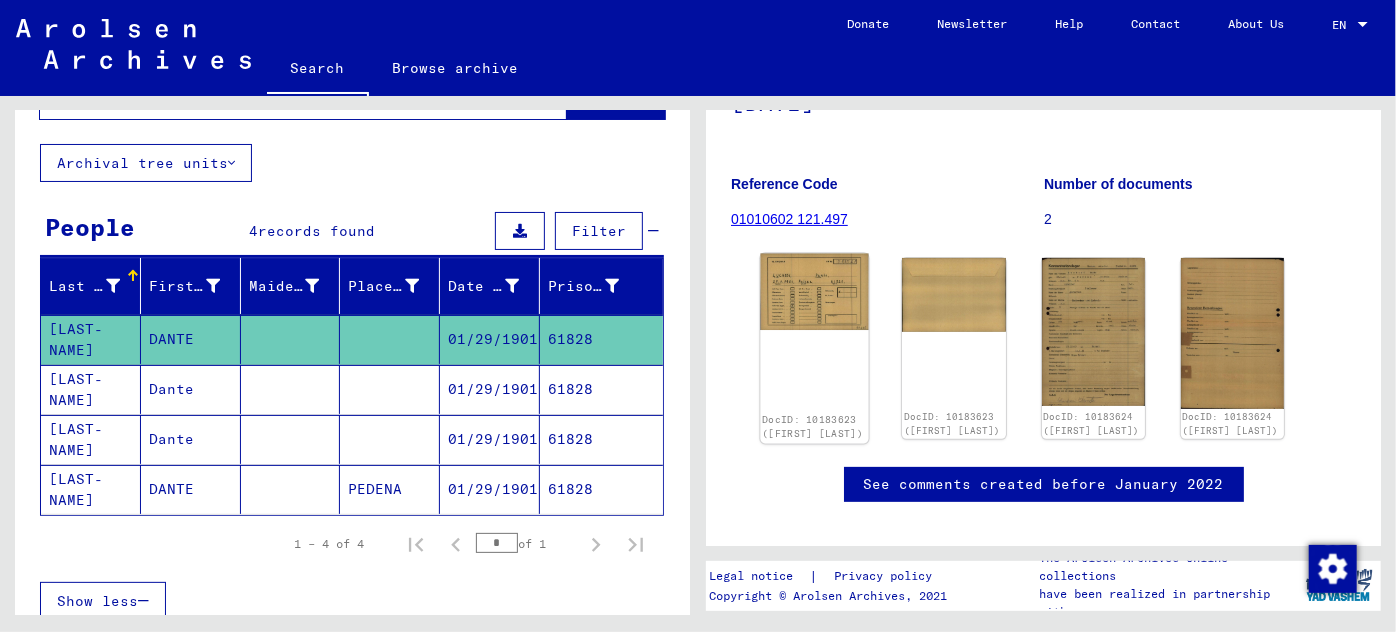 click 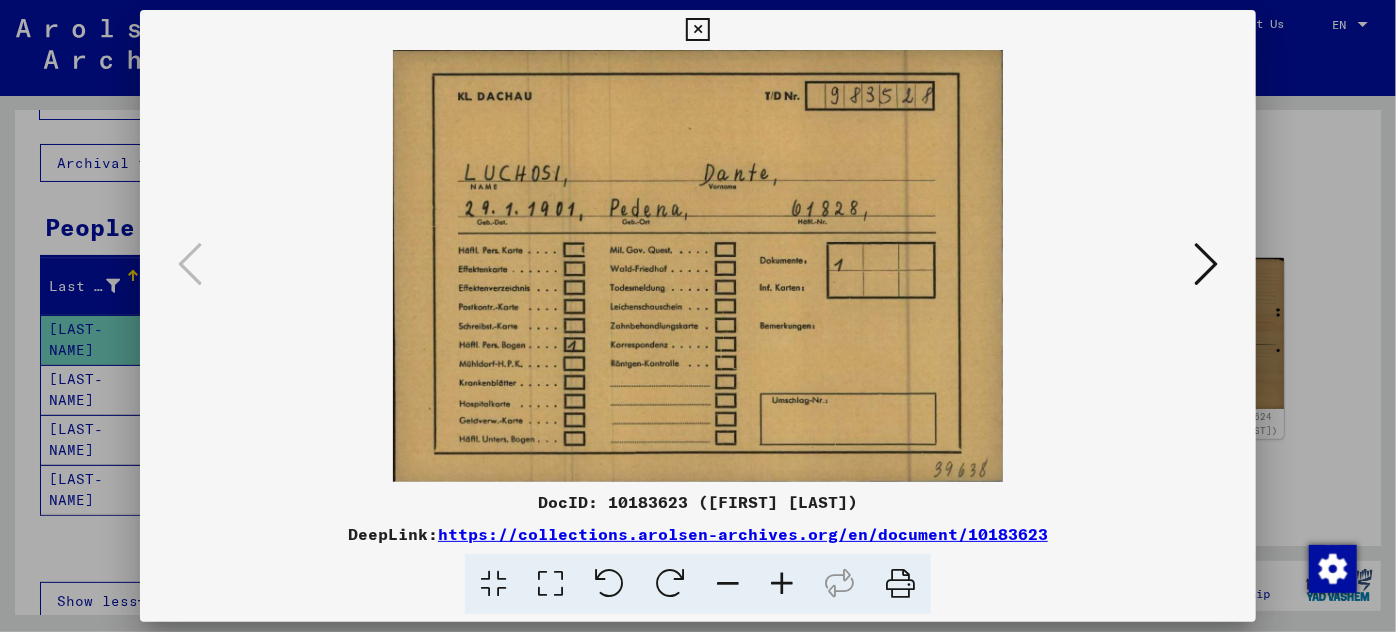 click at bounding box center [1206, 264] 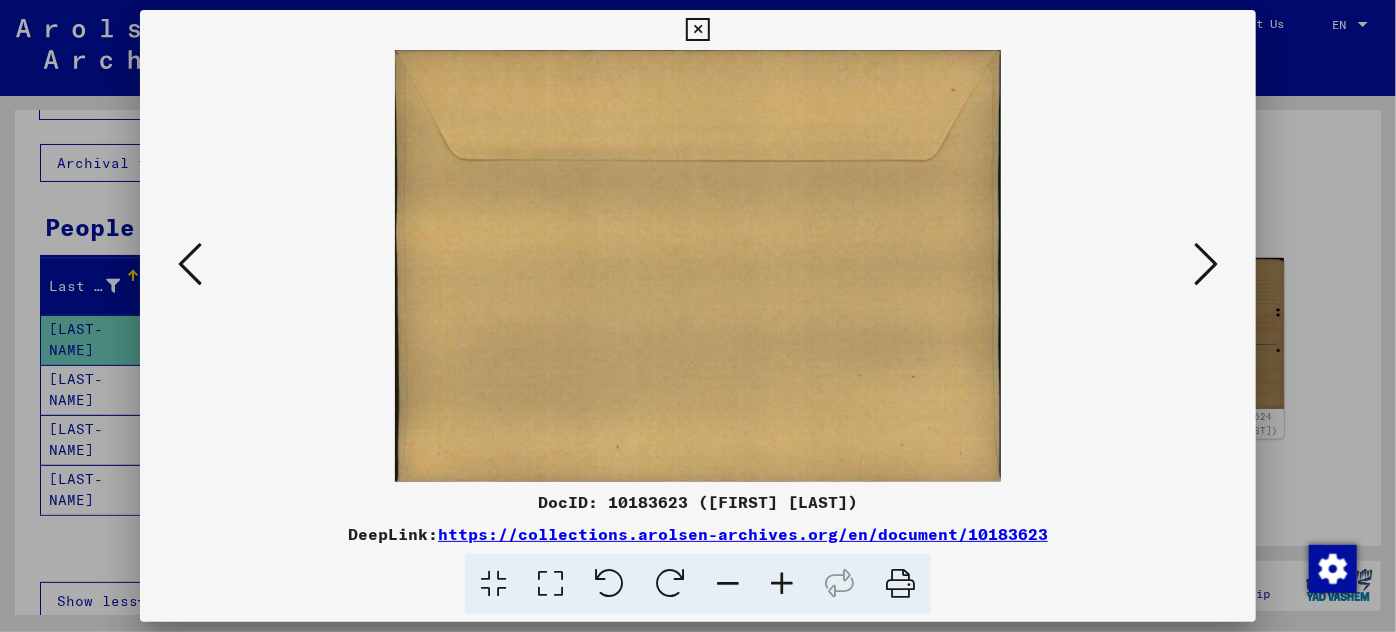 click at bounding box center [1206, 264] 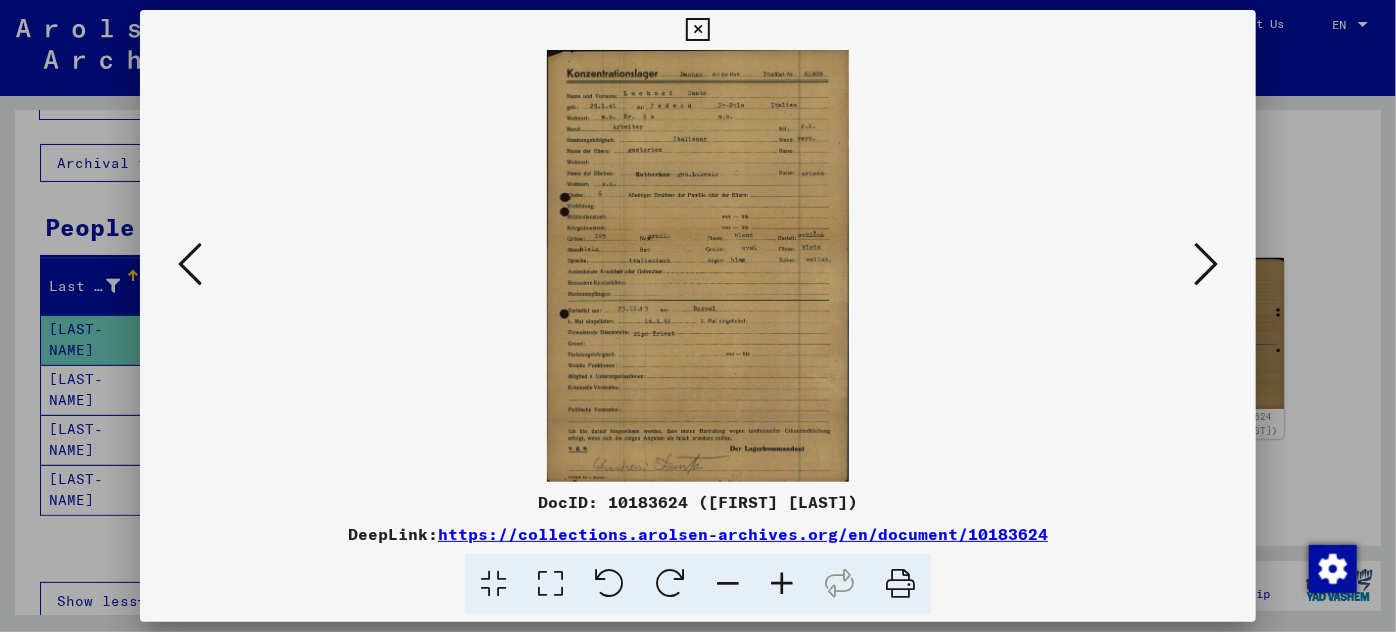 click at bounding box center [782, 584] 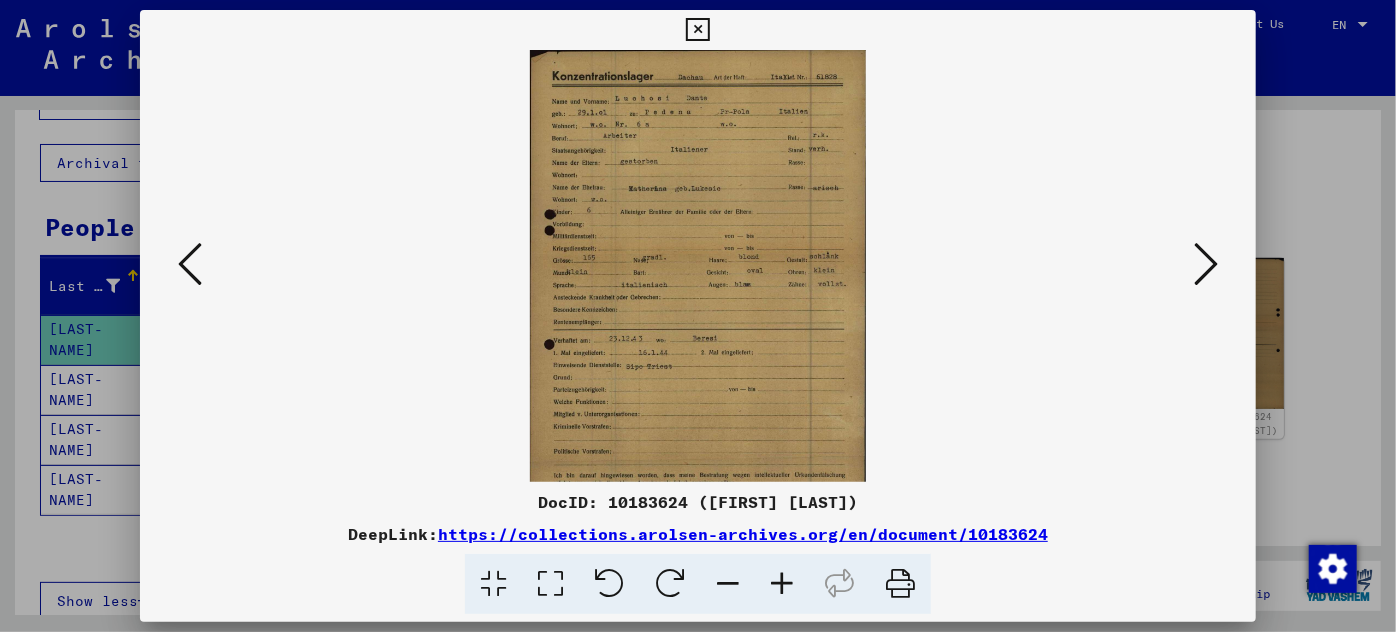 click at bounding box center (782, 584) 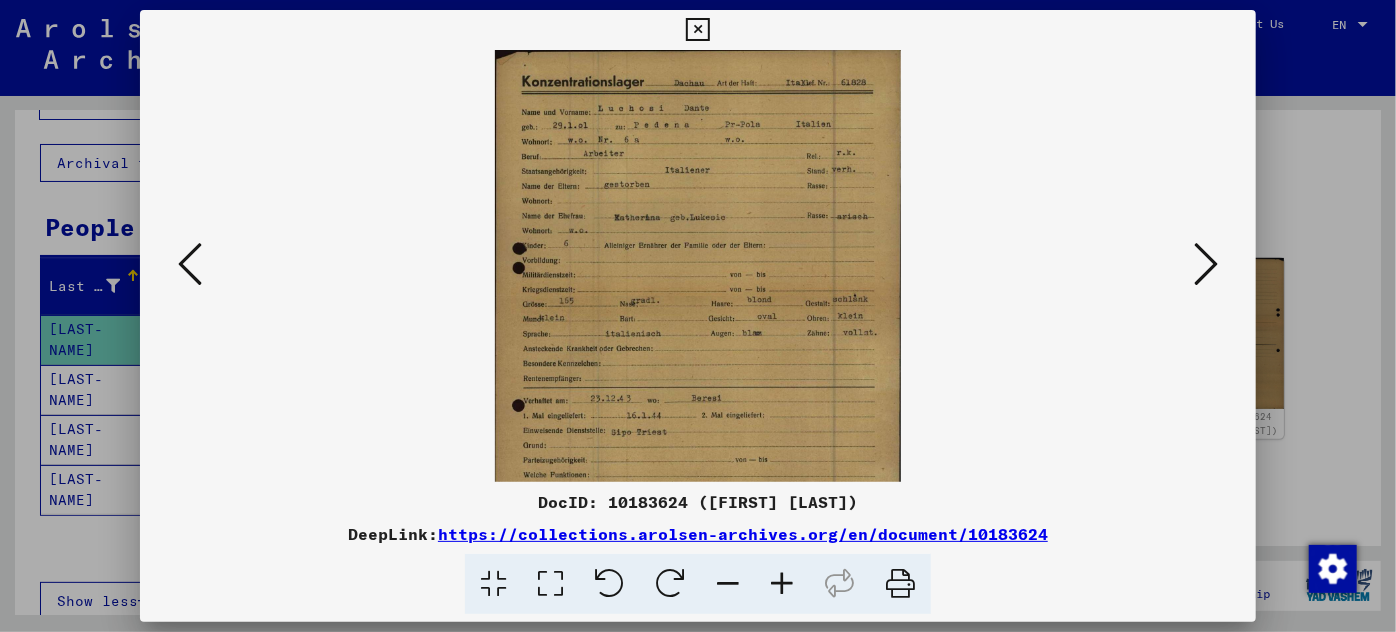 click at bounding box center [782, 584] 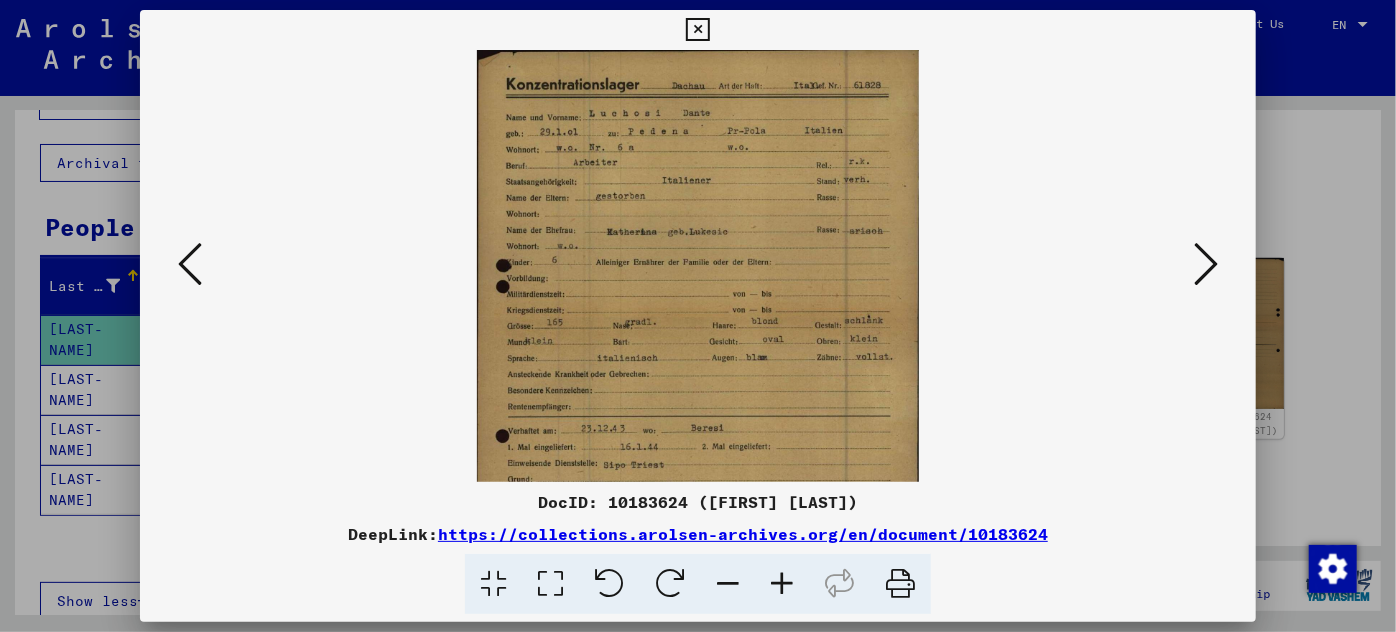 click at bounding box center (782, 584) 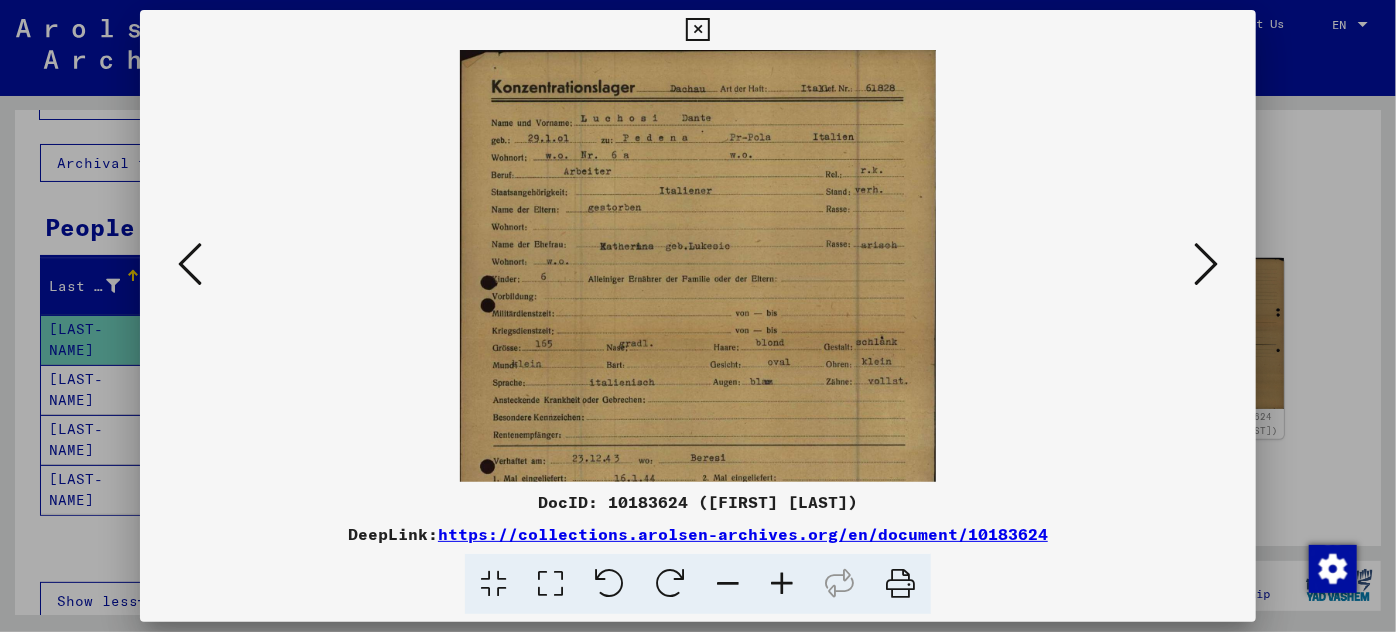 click at bounding box center [782, 584] 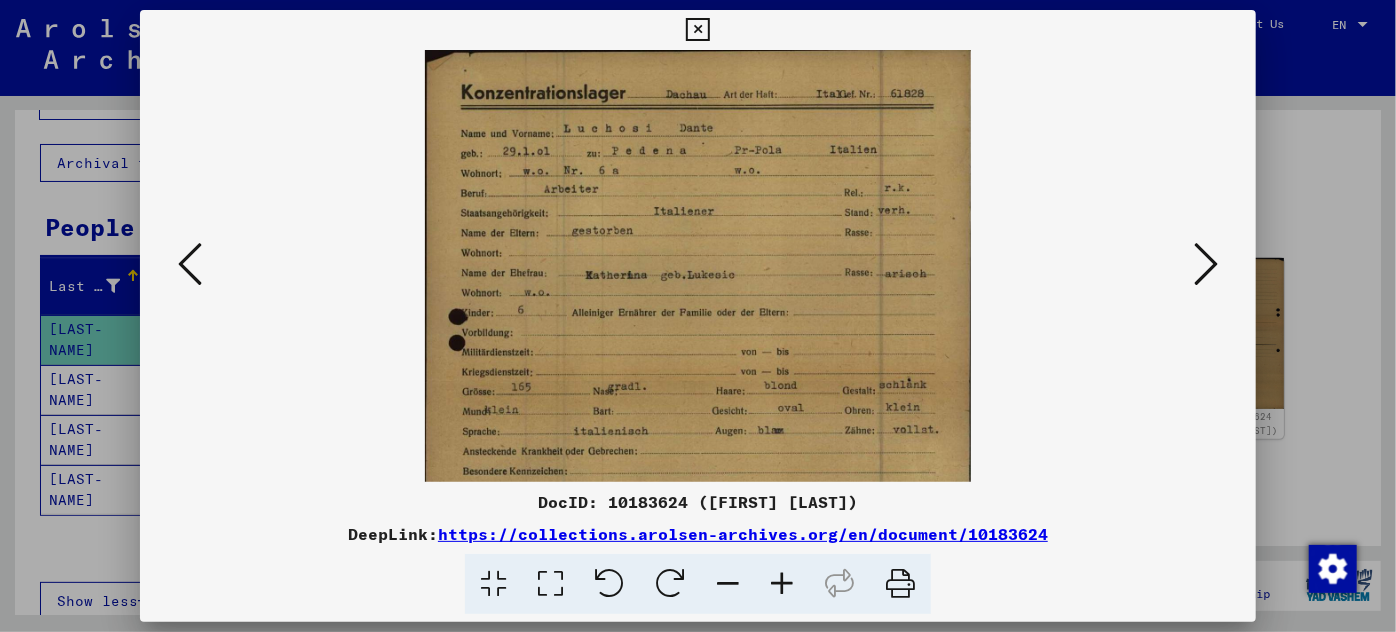 click at bounding box center (782, 584) 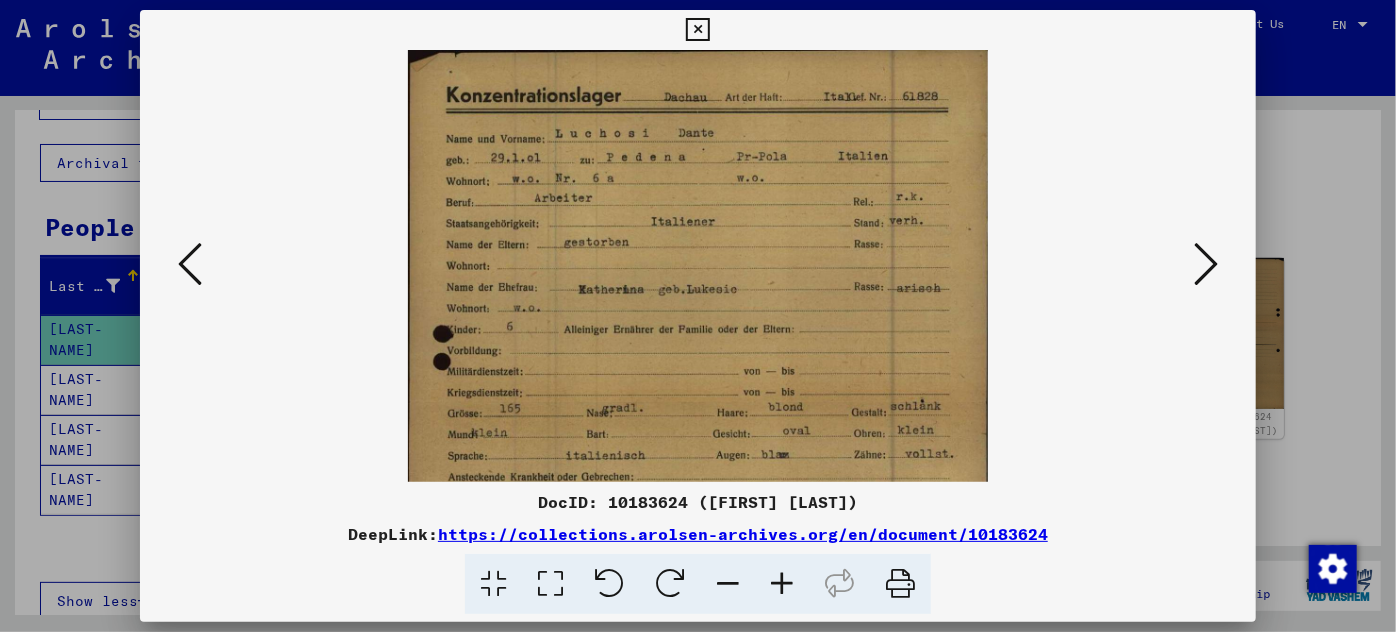 click at bounding box center [782, 584] 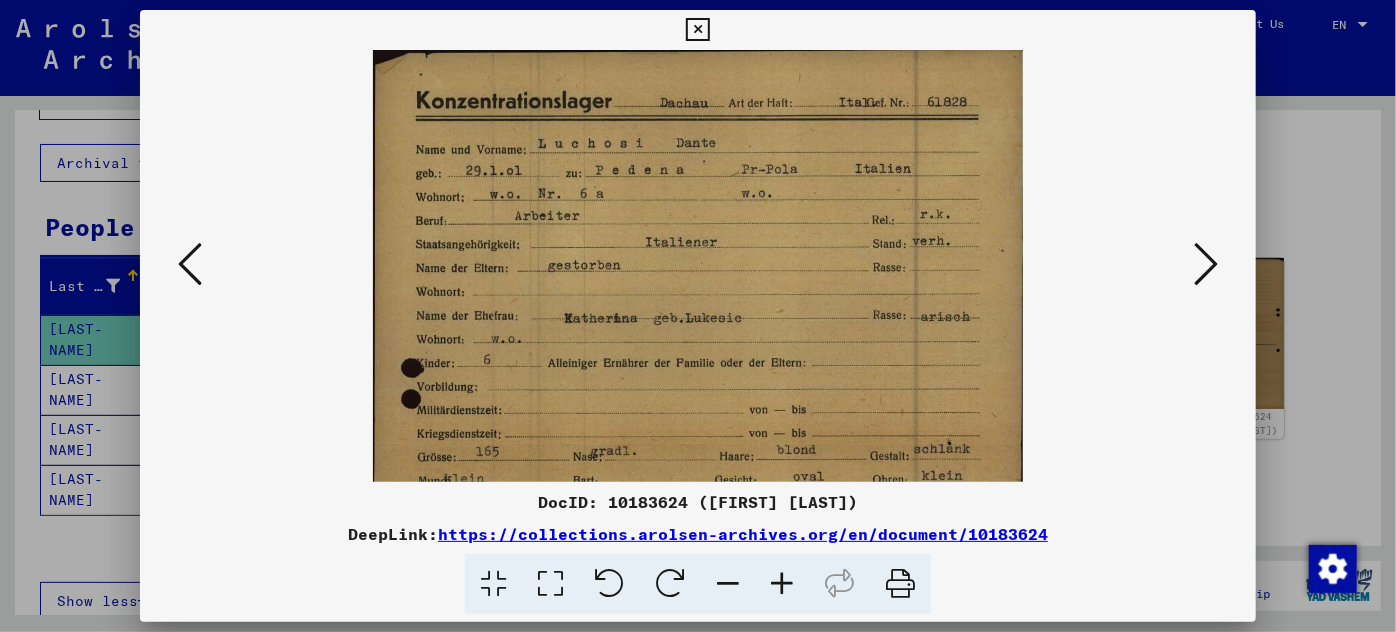 click at bounding box center (782, 584) 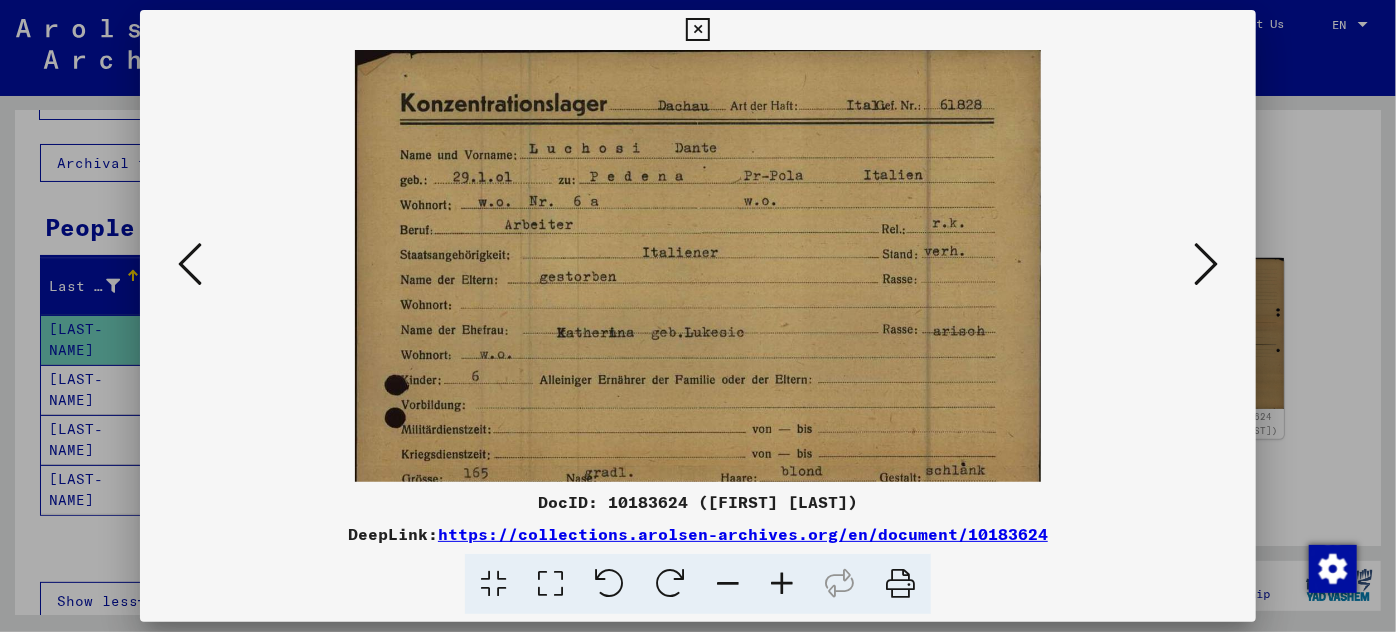click at bounding box center (782, 584) 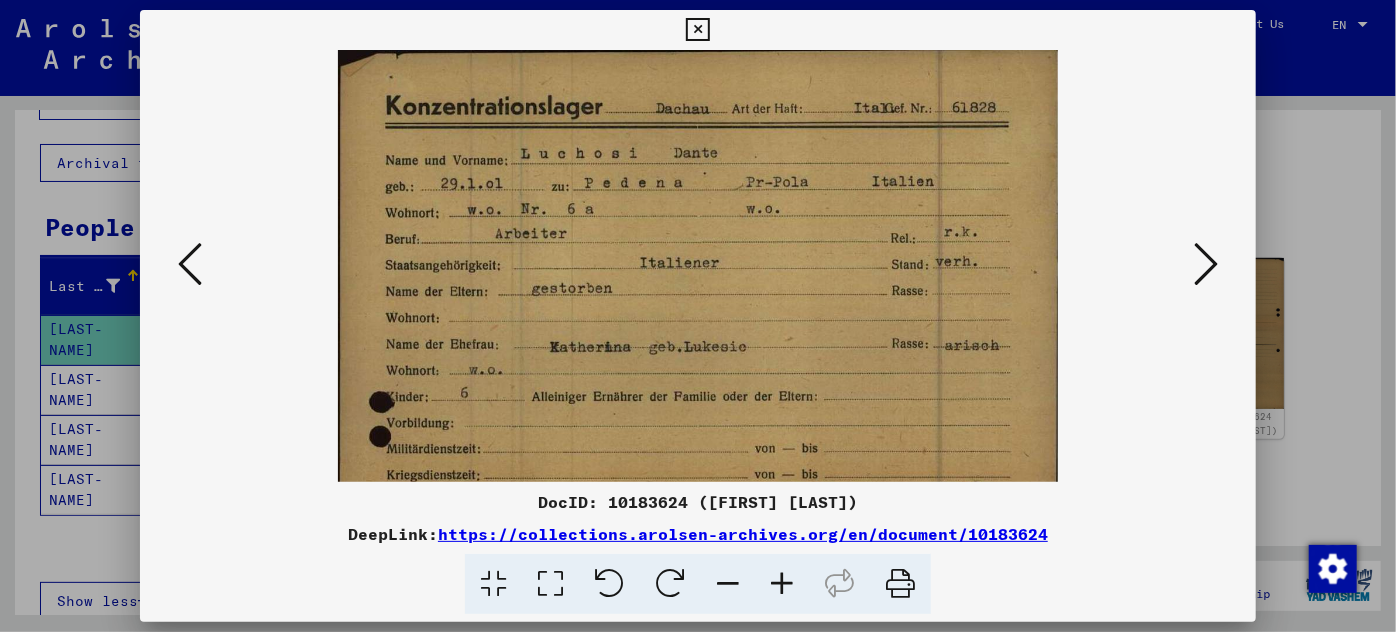 click at bounding box center (782, 584) 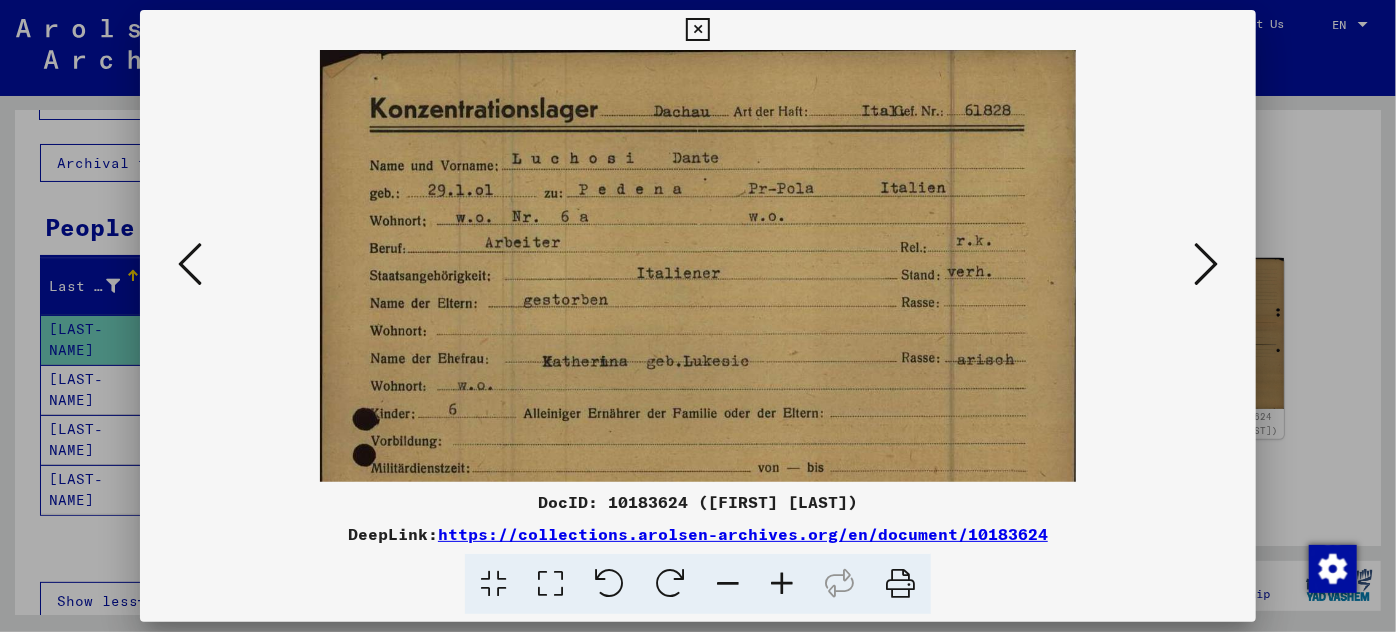 click at bounding box center (782, 584) 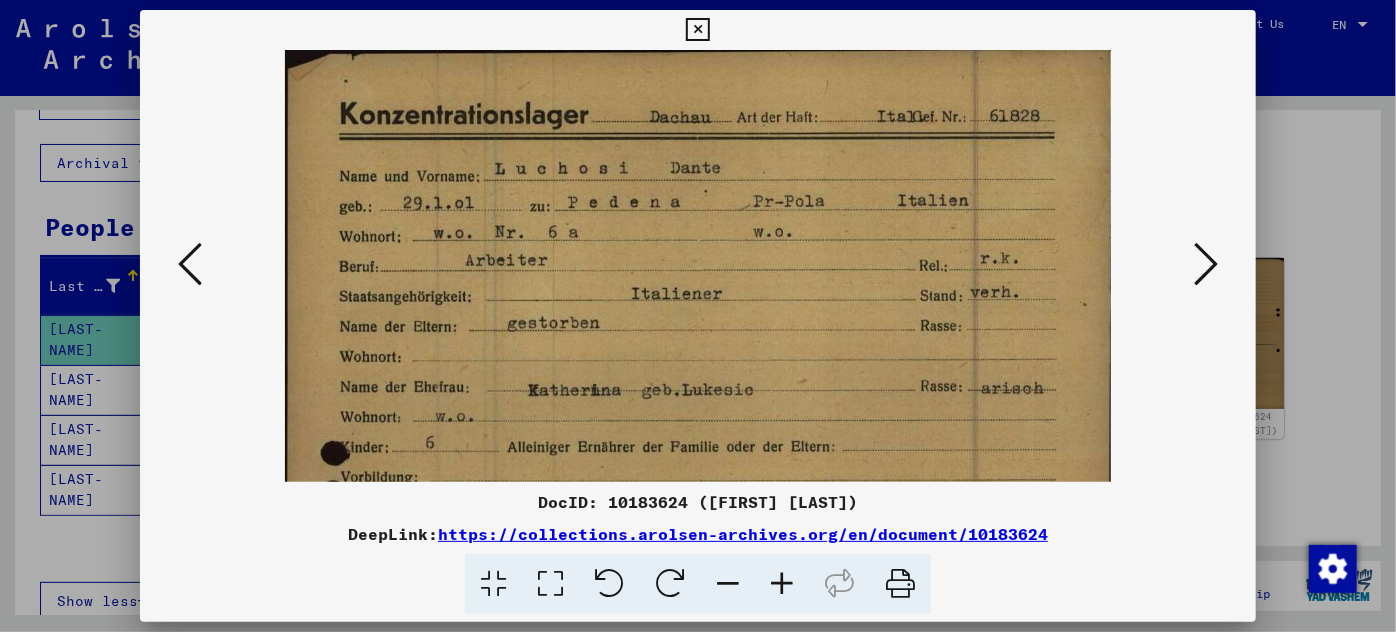 click at bounding box center [782, 584] 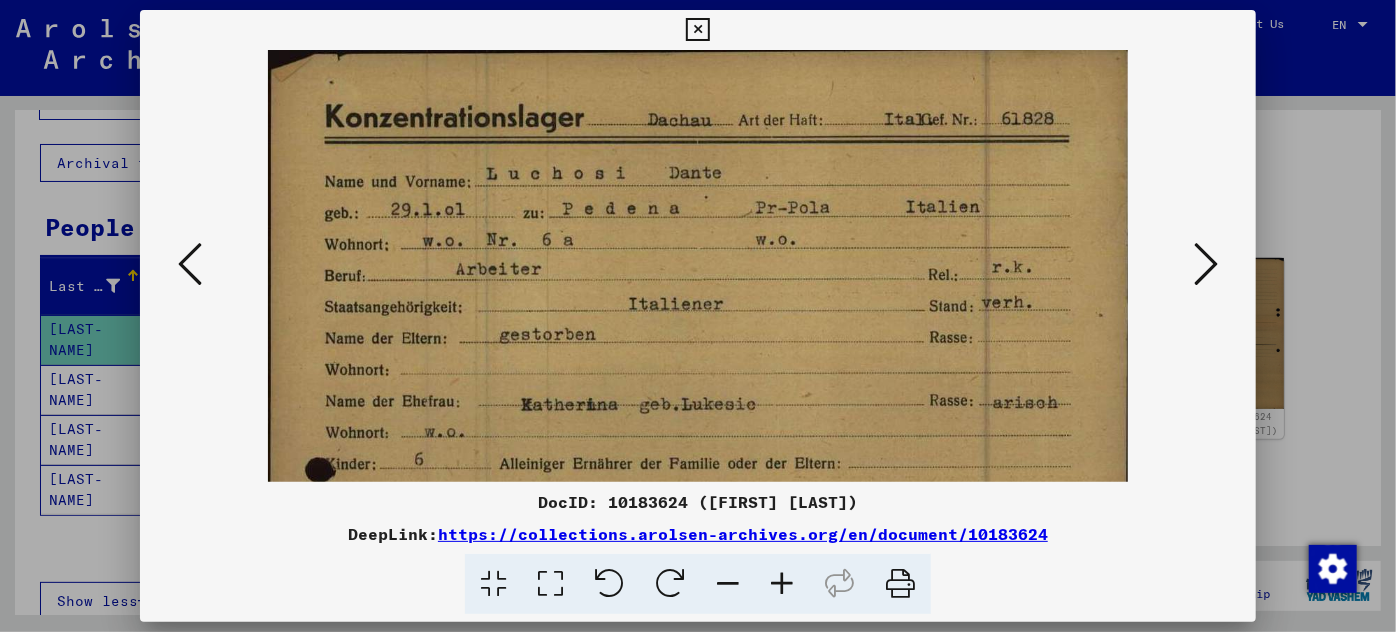click at bounding box center [782, 584] 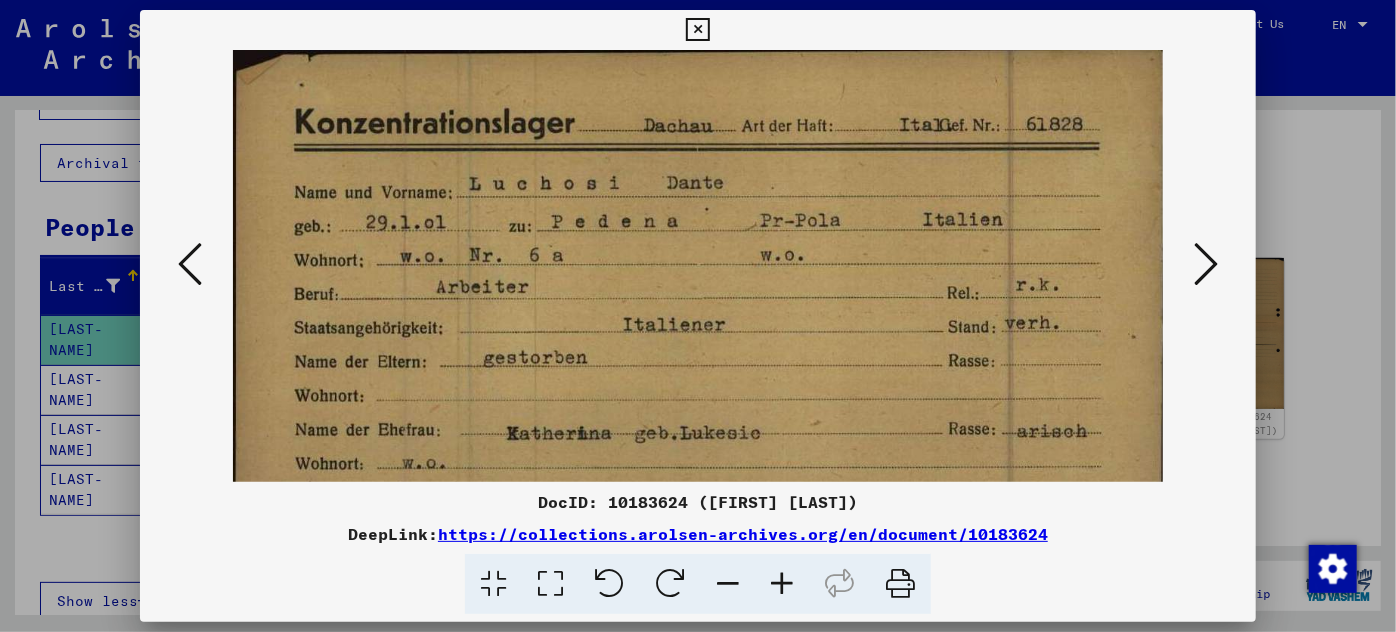 click at bounding box center (782, 584) 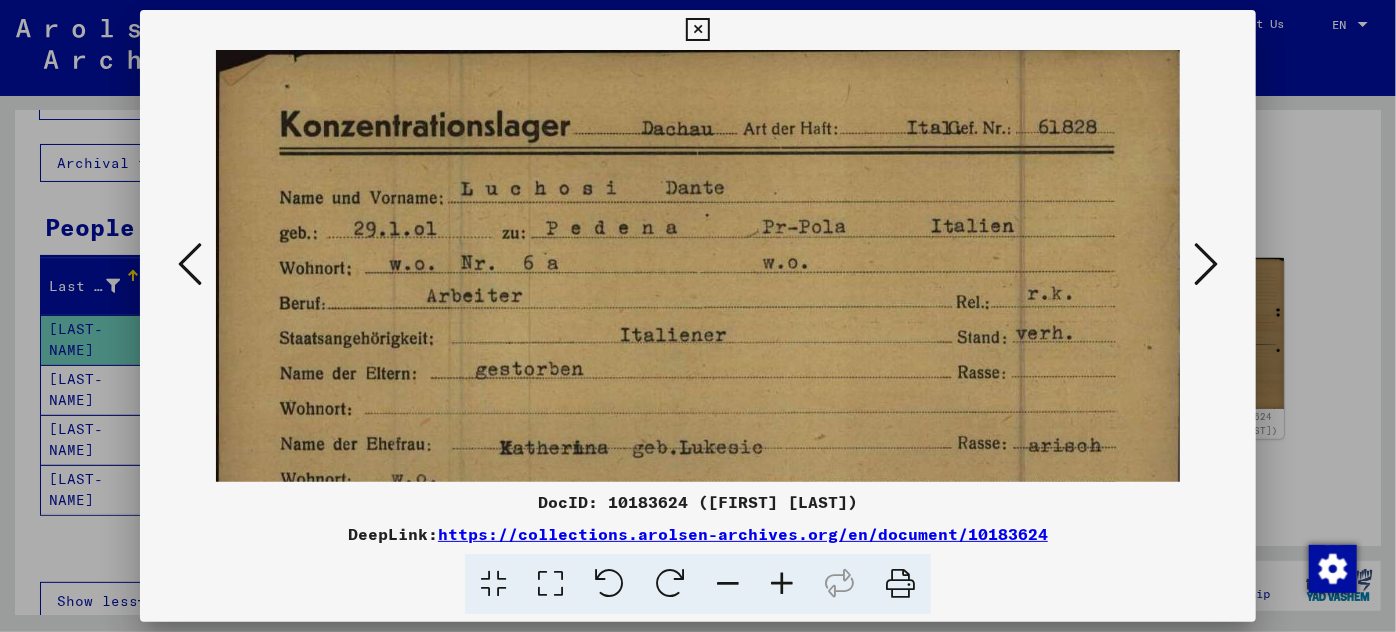 click at bounding box center [782, 584] 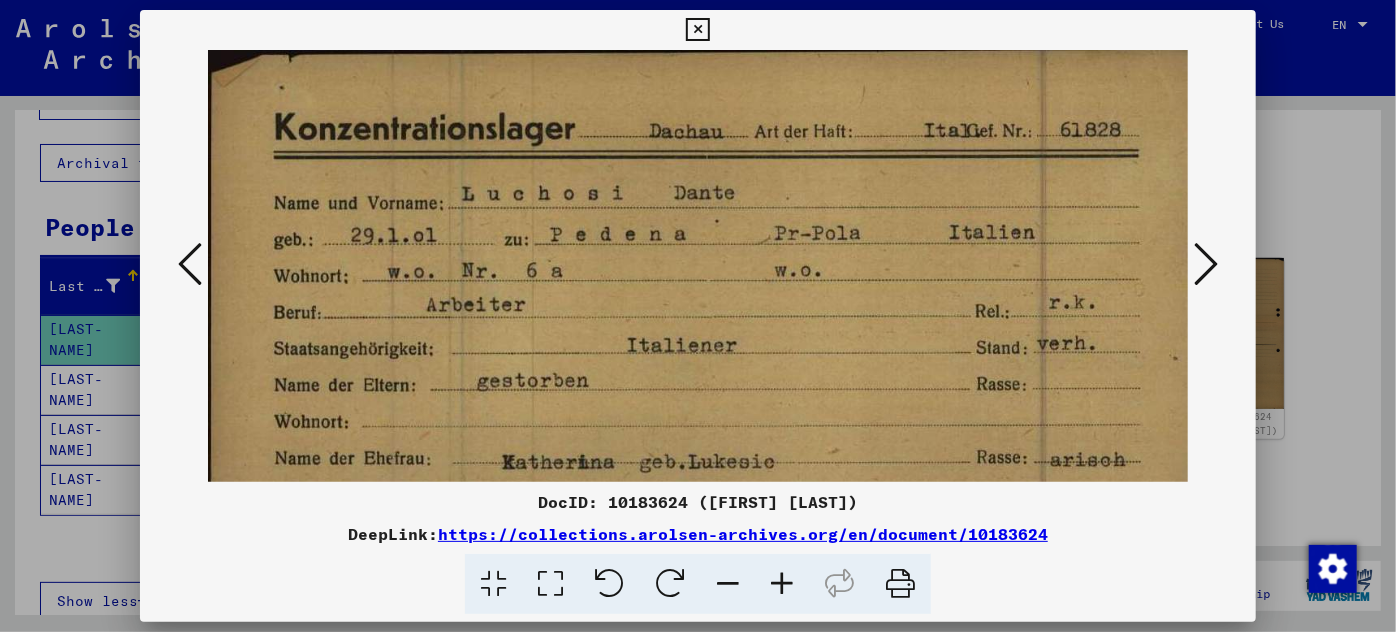 click at bounding box center (782, 584) 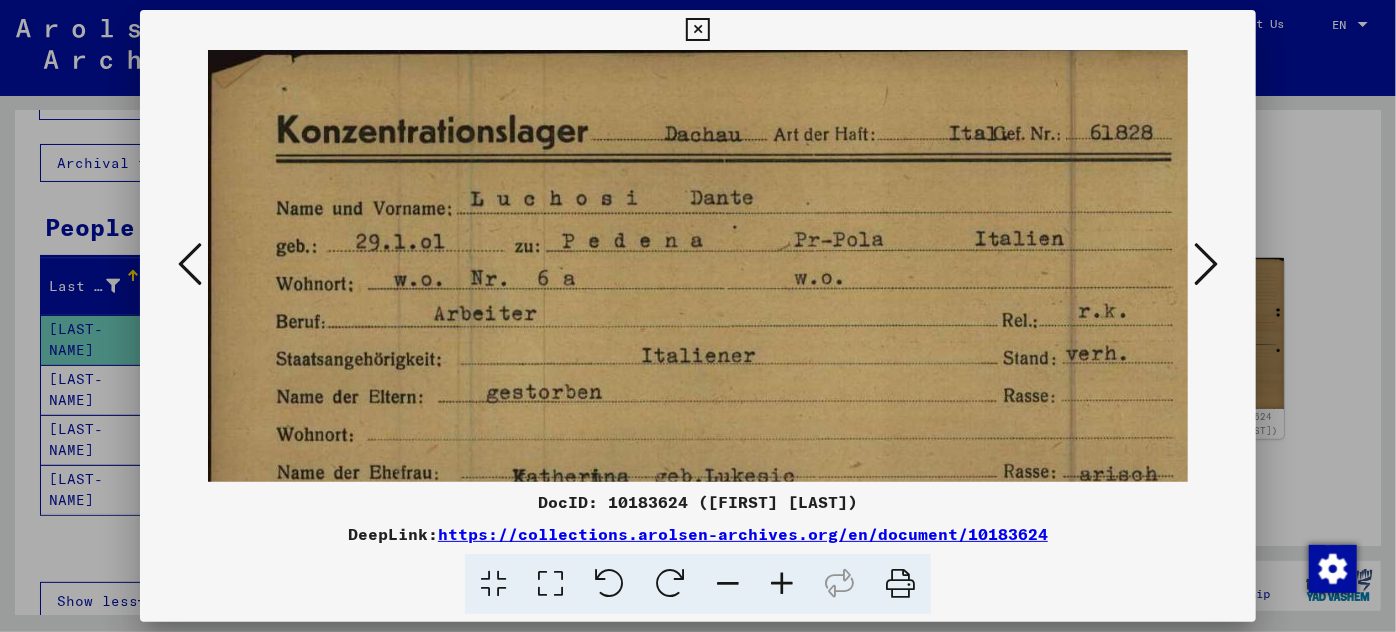 click at bounding box center [782, 584] 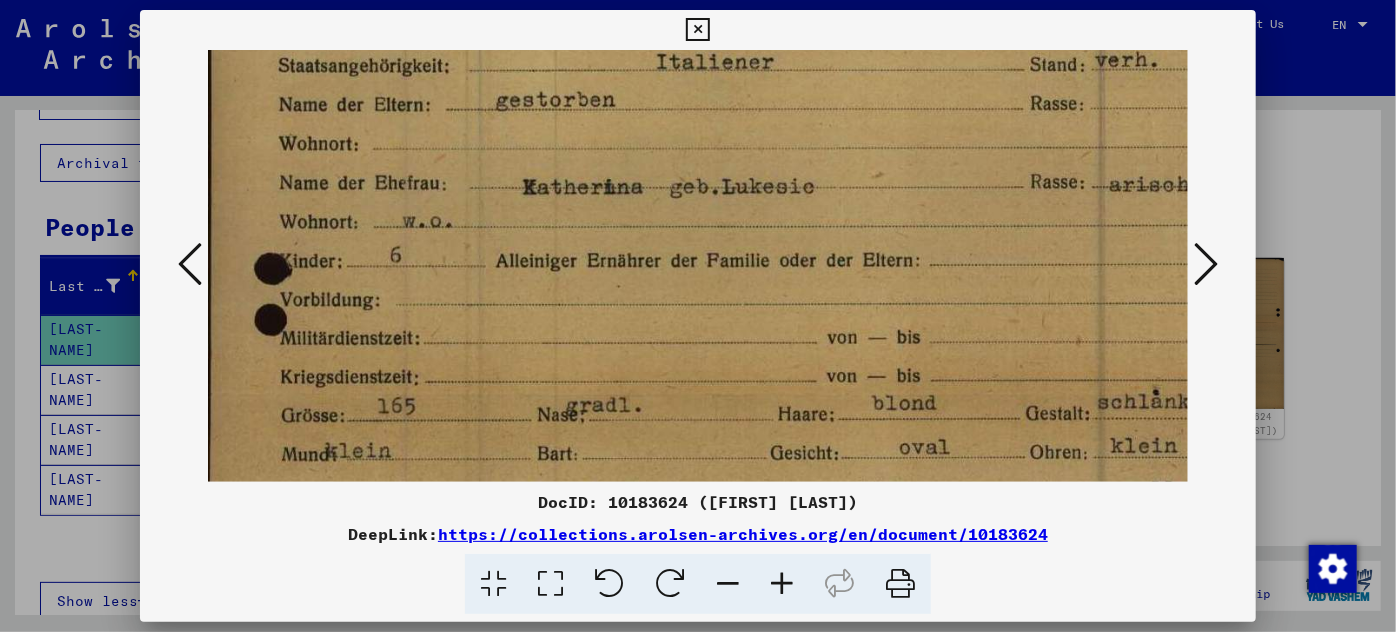 scroll, scrollTop: 311, scrollLeft: 0, axis: vertical 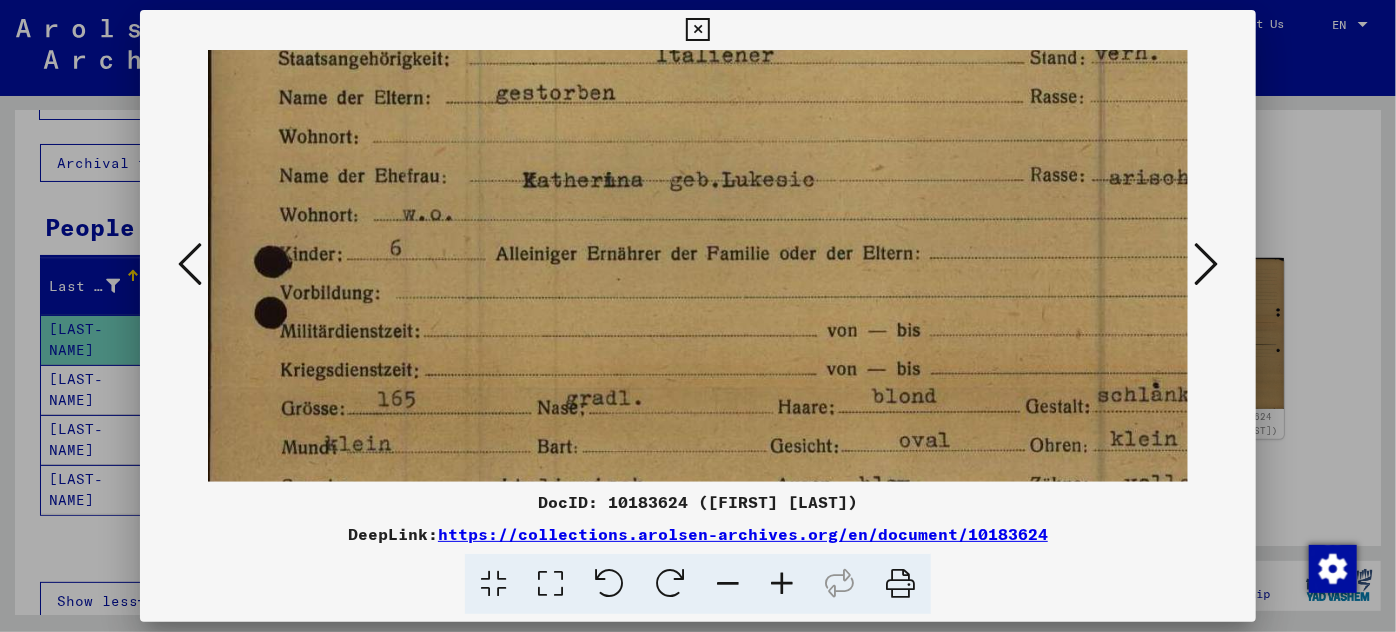 drag, startPoint x: 864, startPoint y: 429, endPoint x: 885, endPoint y: 117, distance: 312.70593 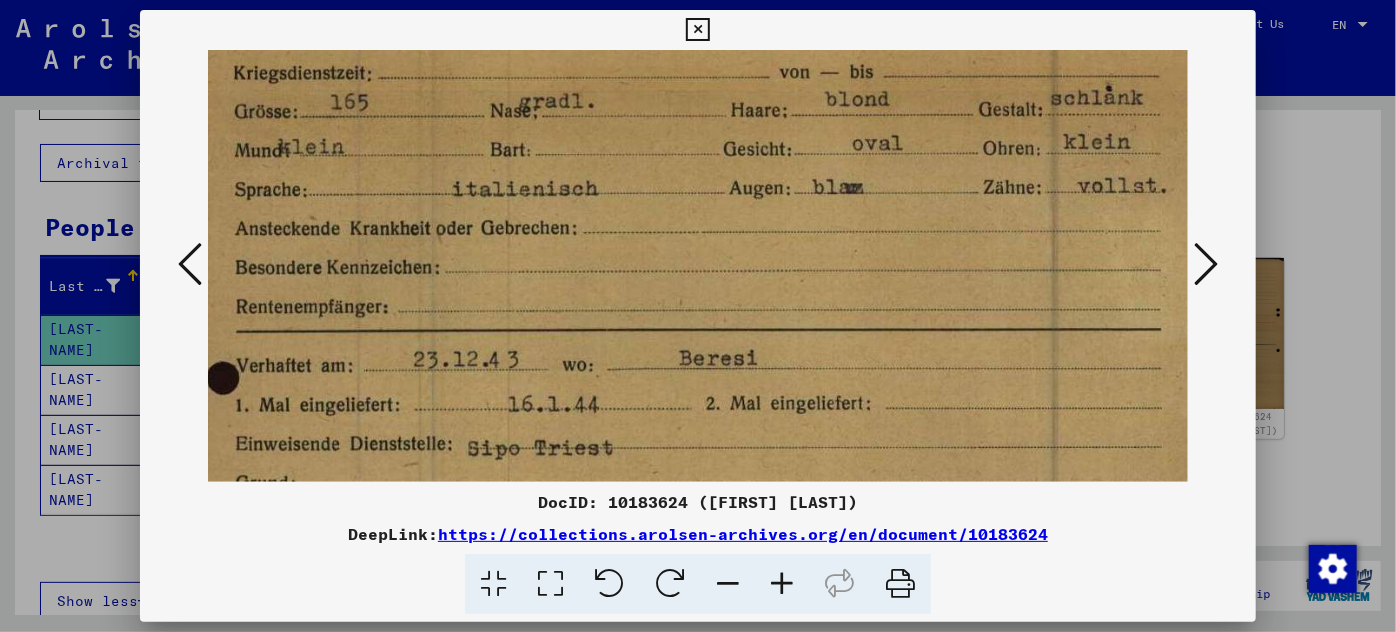 scroll, scrollTop: 609, scrollLeft: 48, axis: both 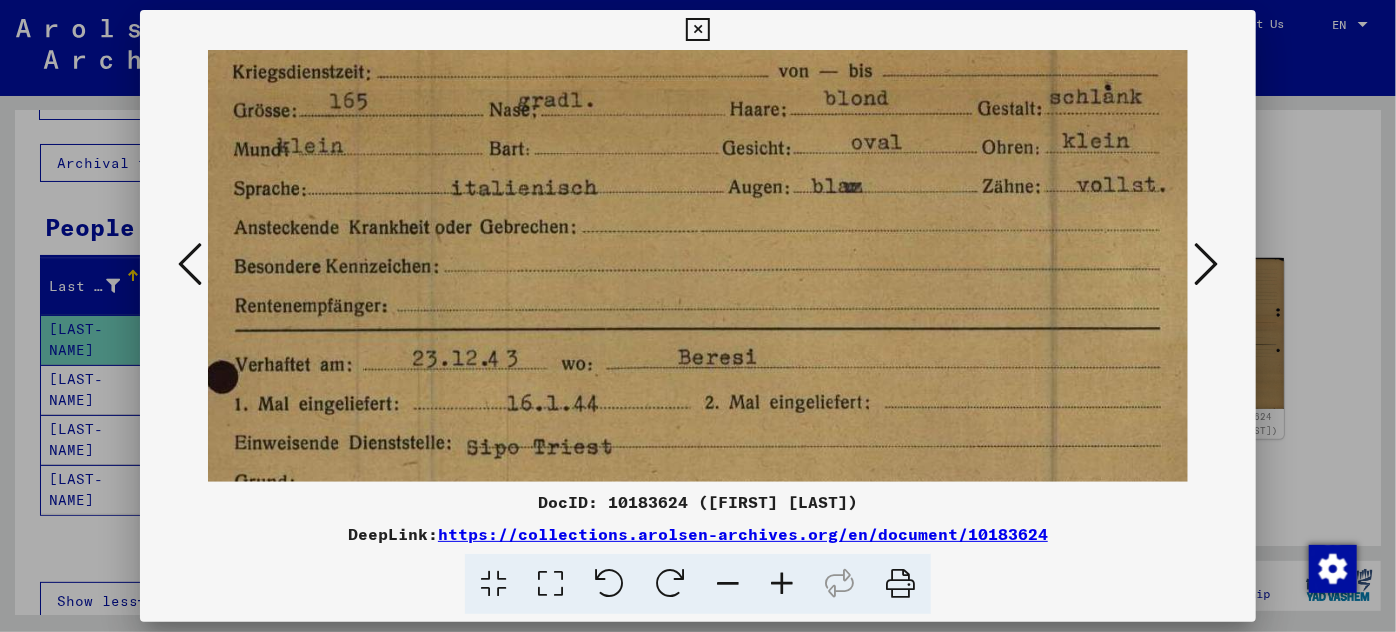 drag, startPoint x: 701, startPoint y: 431, endPoint x: 652, endPoint y: 133, distance: 302.00165 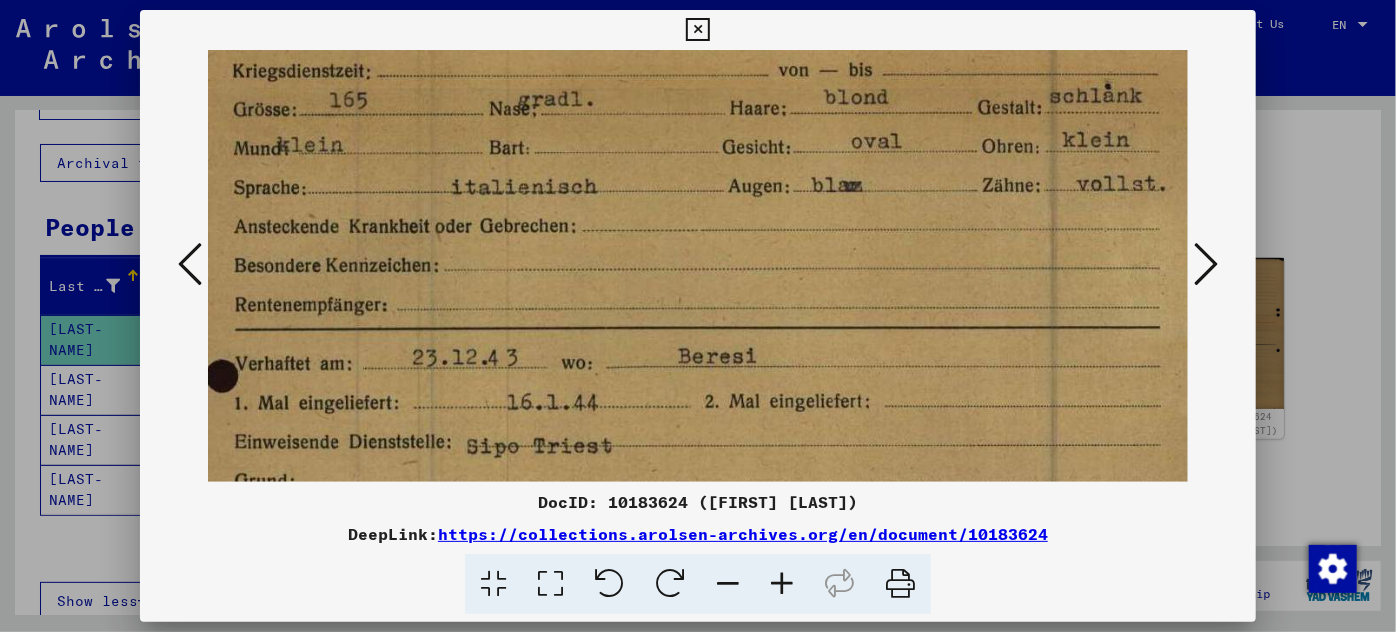 scroll, scrollTop: 610, scrollLeft: 50, axis: both 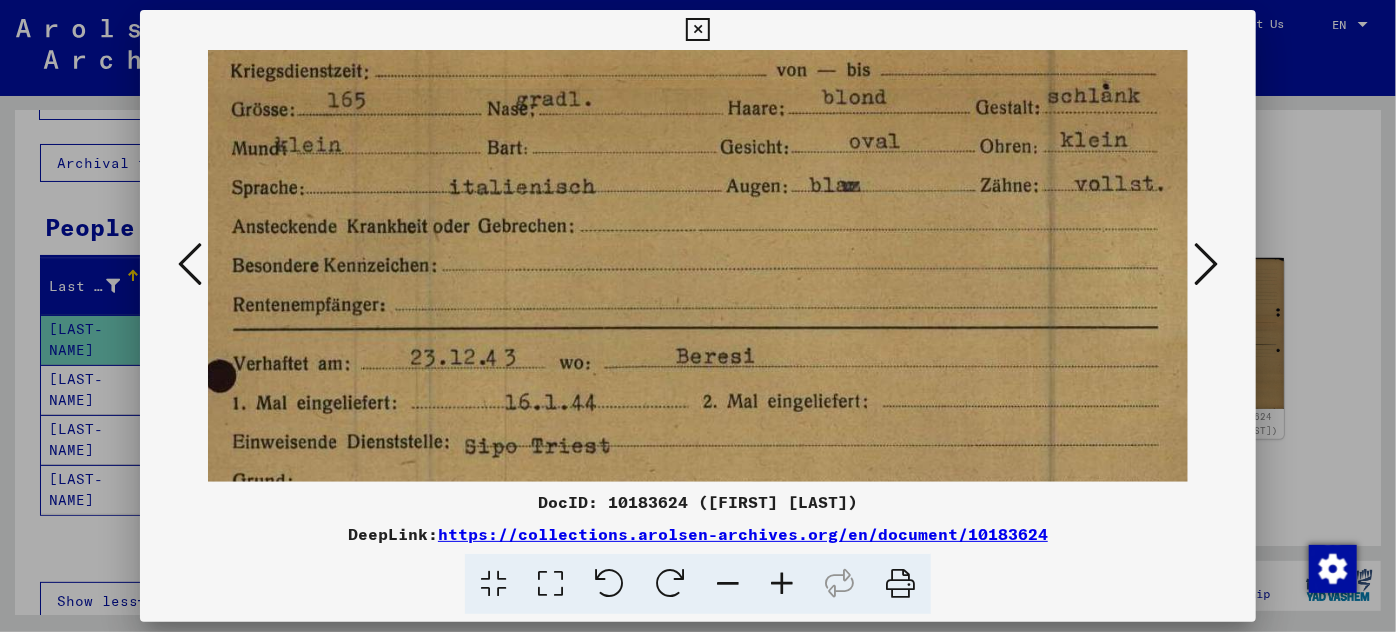 click at bounding box center (692, 206) 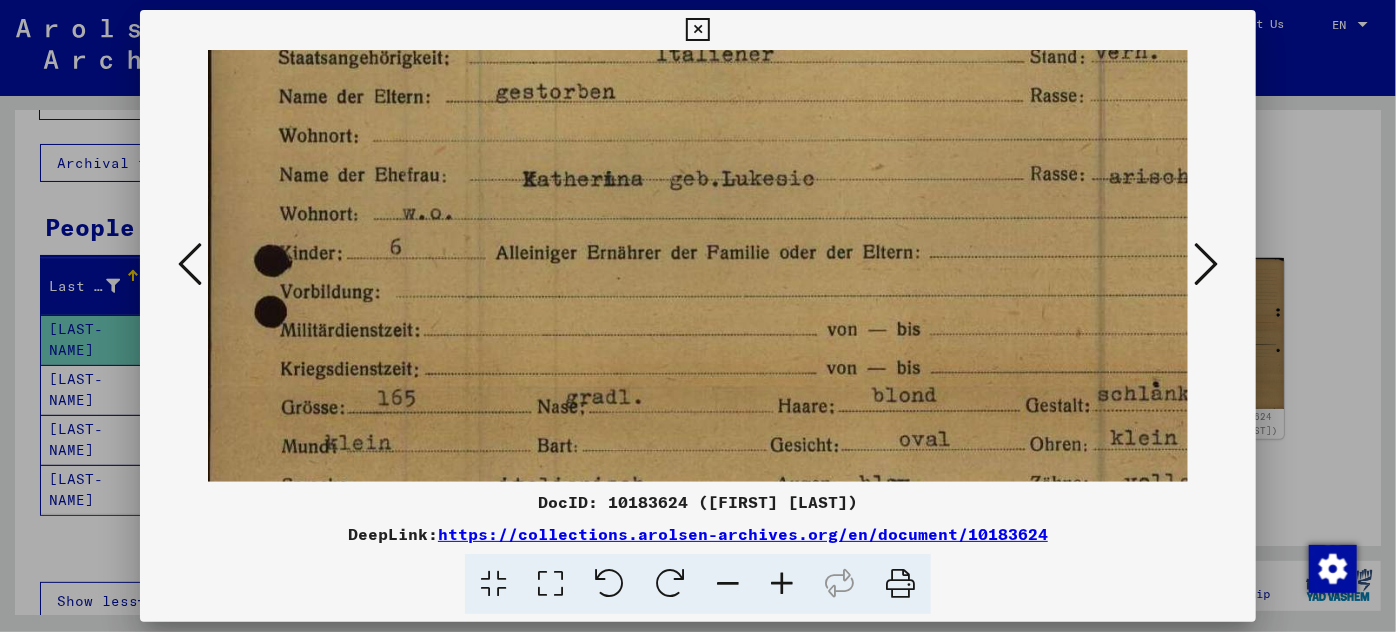 scroll, scrollTop: 301, scrollLeft: 0, axis: vertical 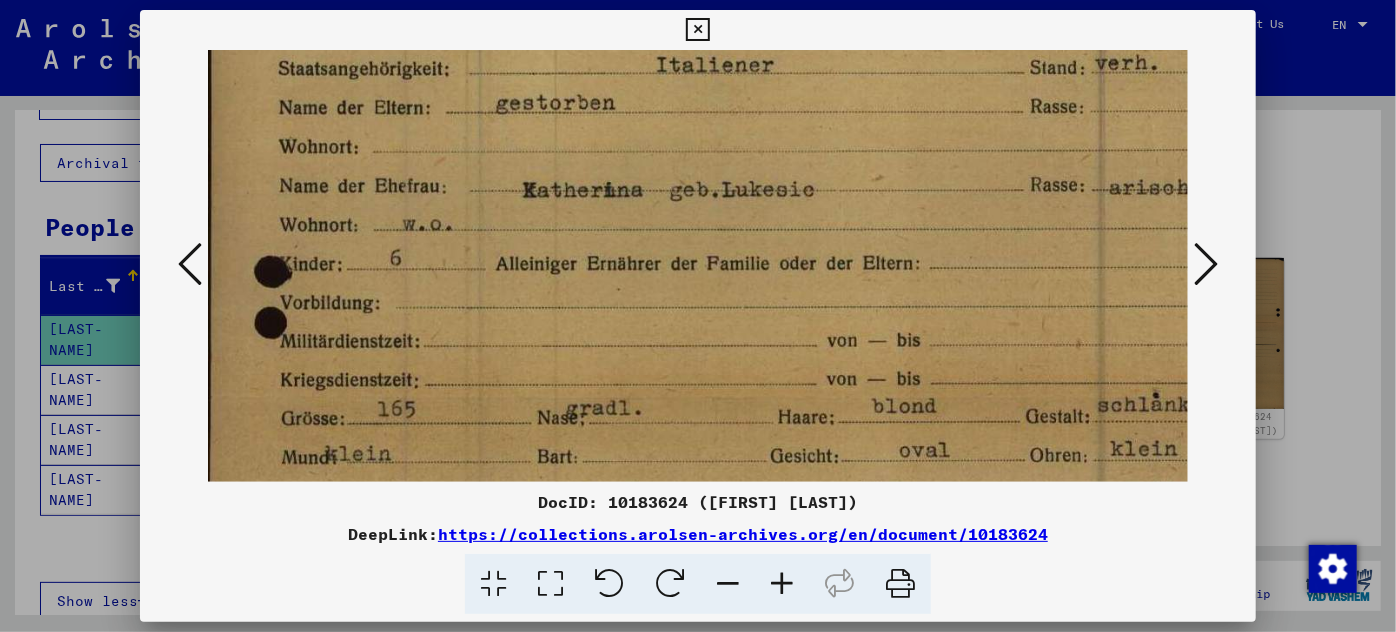 drag, startPoint x: 698, startPoint y: 233, endPoint x: 775, endPoint y: 546, distance: 322.33212 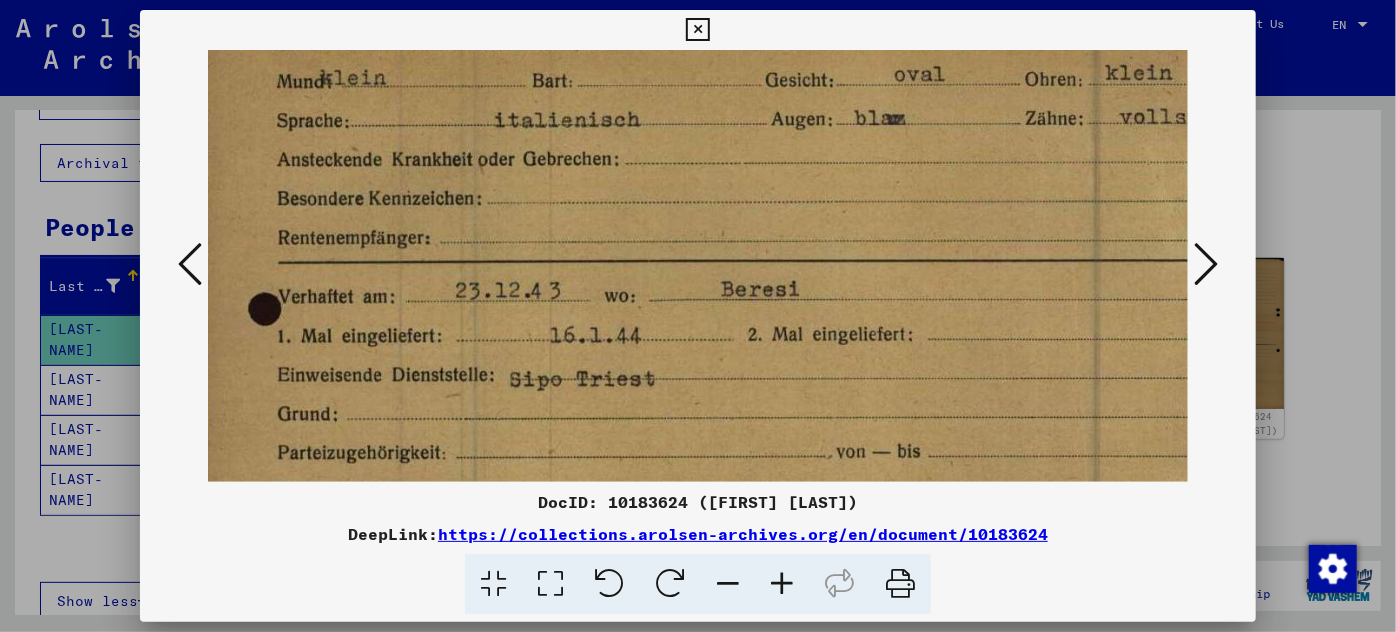 drag, startPoint x: 753, startPoint y: 412, endPoint x: 748, endPoint y: 42, distance: 370.03378 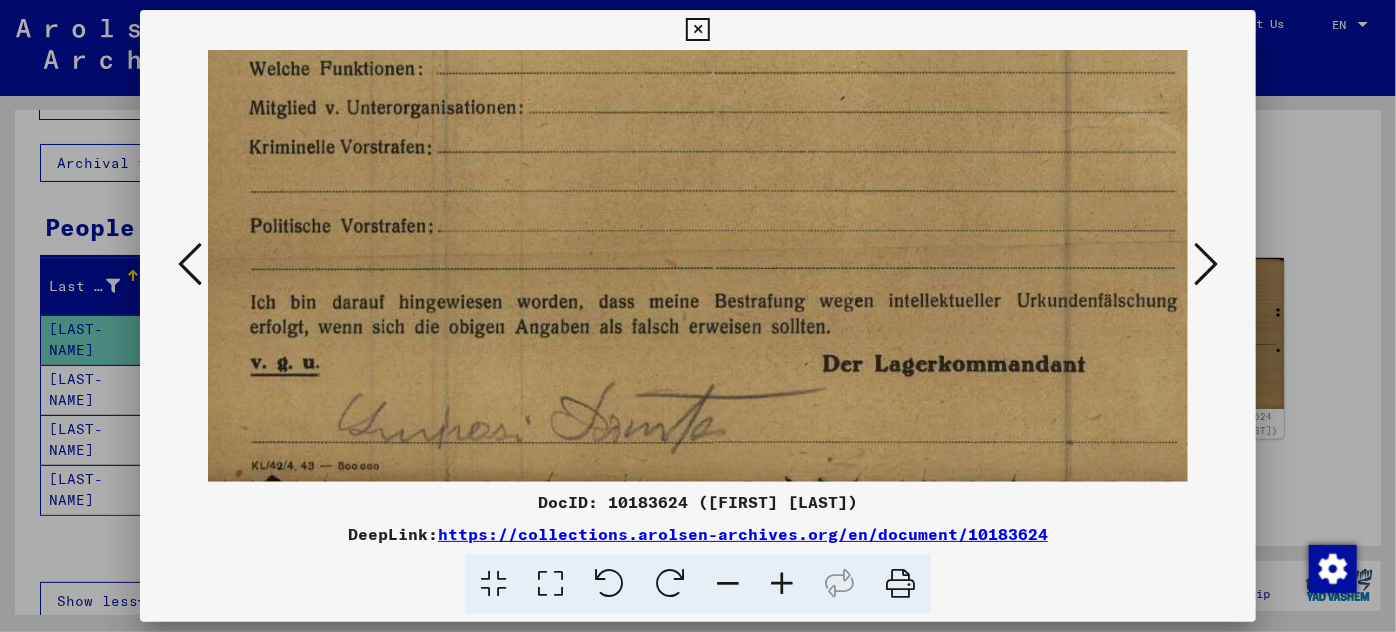 scroll, scrollTop: 1100, scrollLeft: 55, axis: both 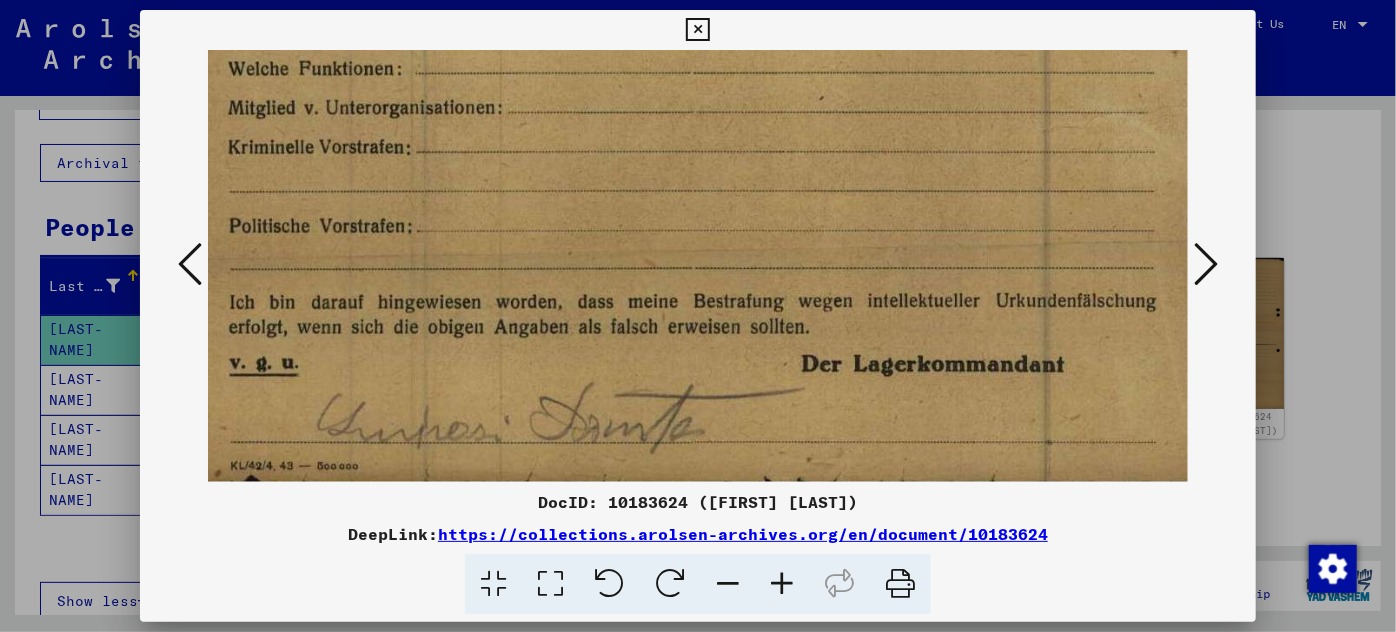 drag, startPoint x: 744, startPoint y: 412, endPoint x: 706, endPoint y: -94, distance: 507.42487 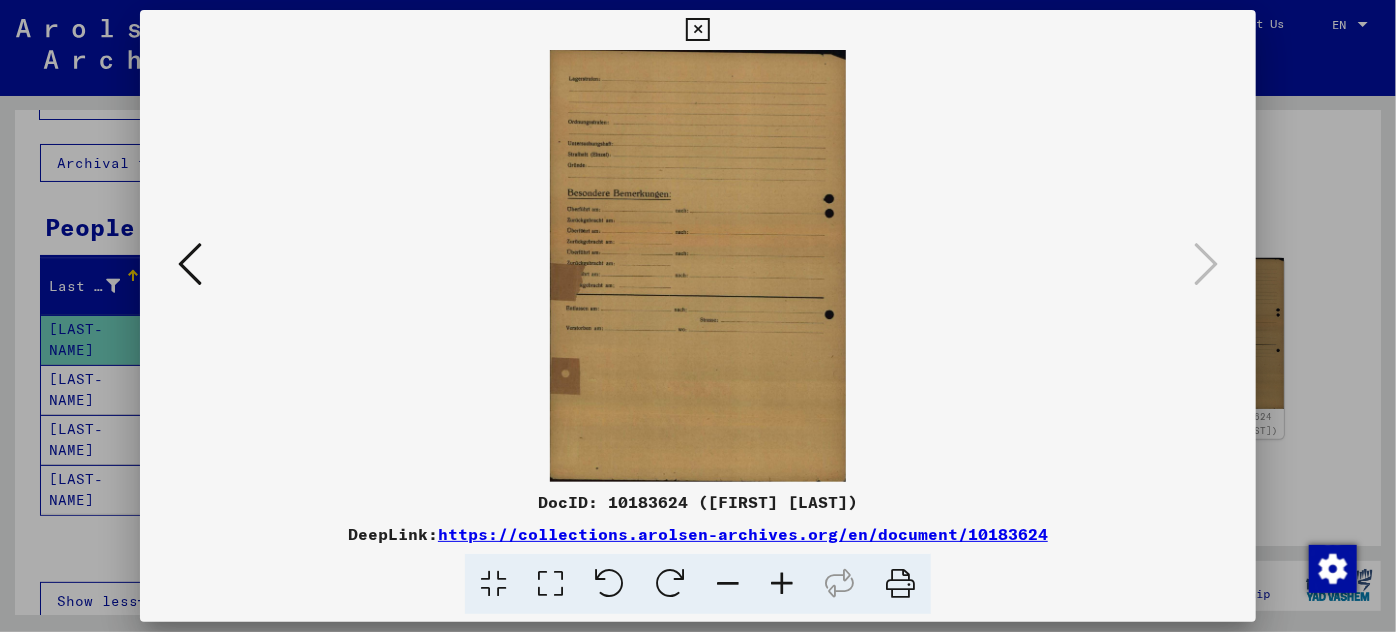 click at bounding box center (698, 316) 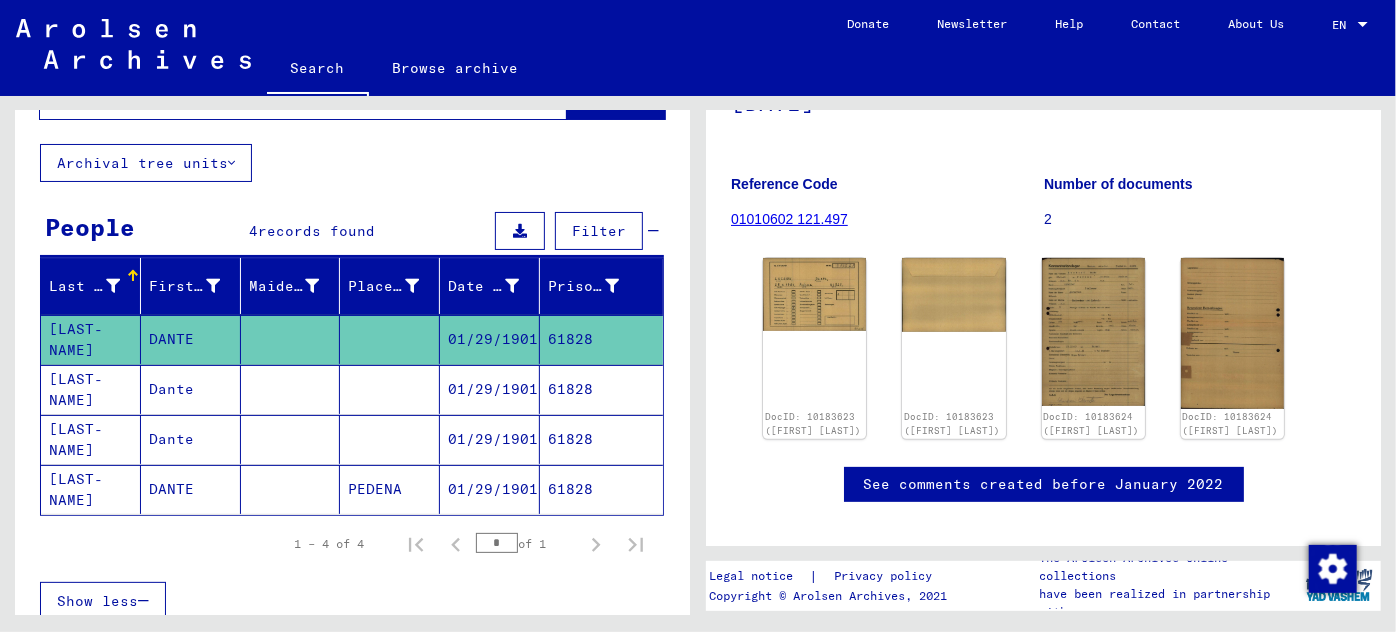 click on "01/29/1901" at bounding box center (490, 439) 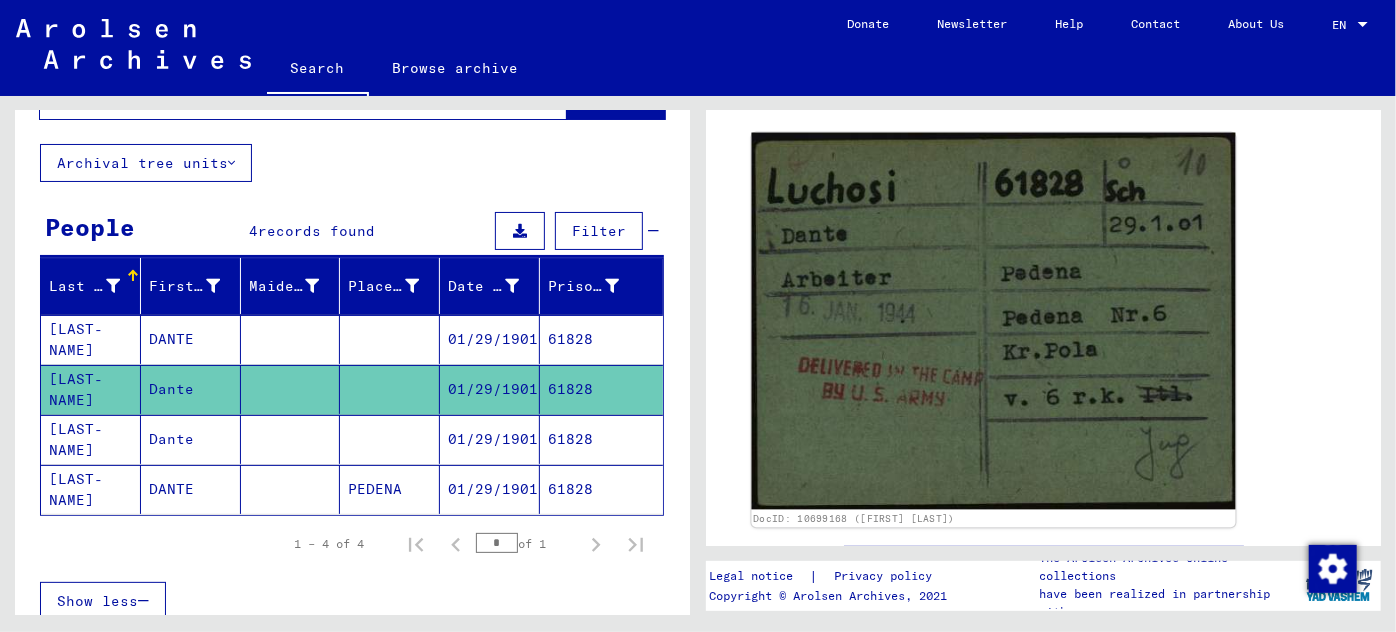 scroll, scrollTop: 181, scrollLeft: 0, axis: vertical 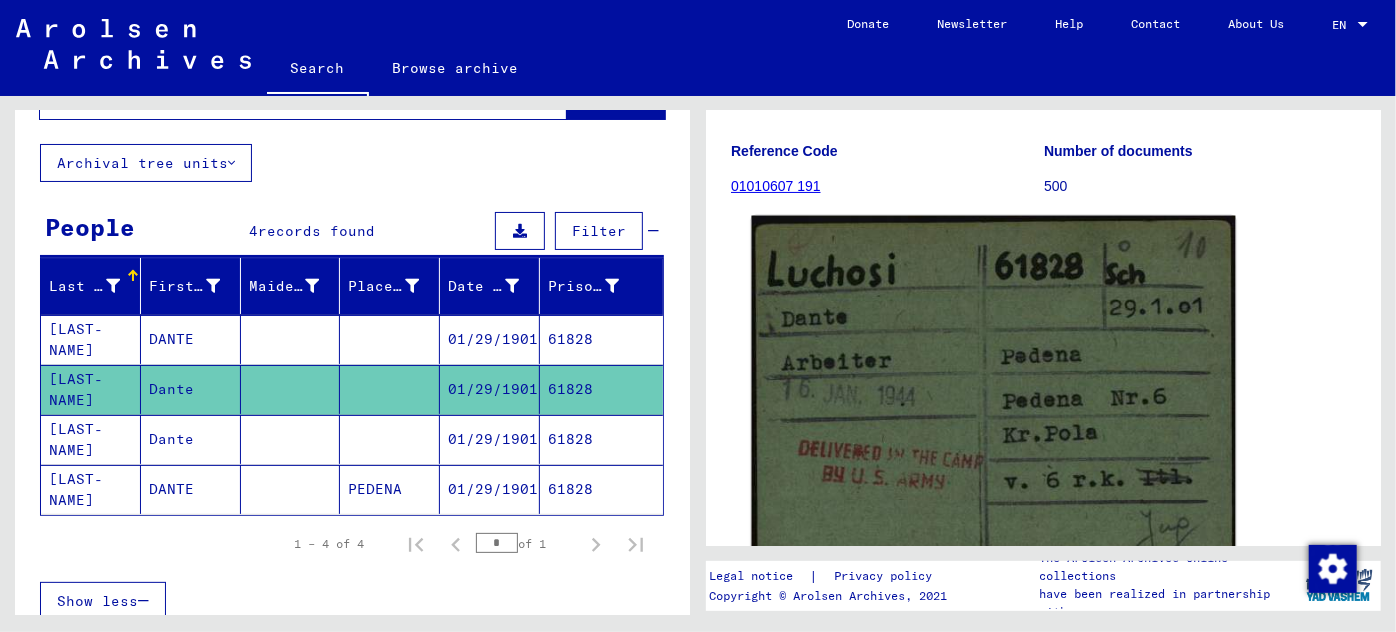 click 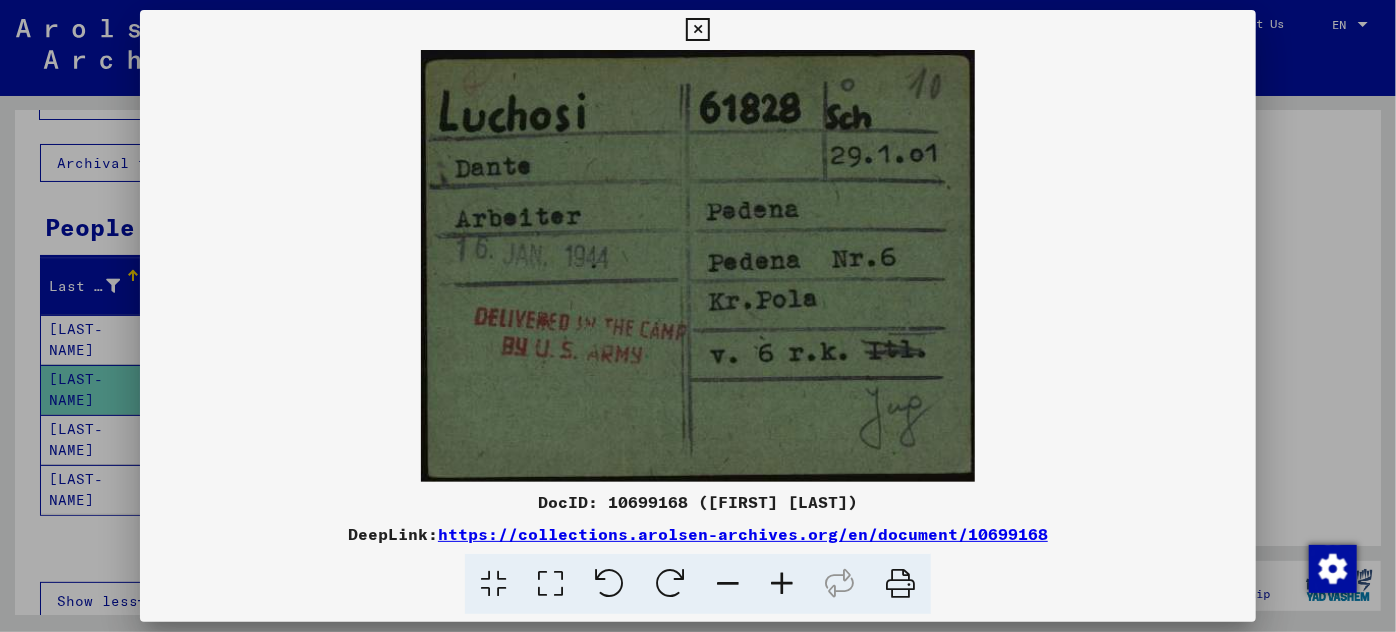 click at bounding box center (698, 266) 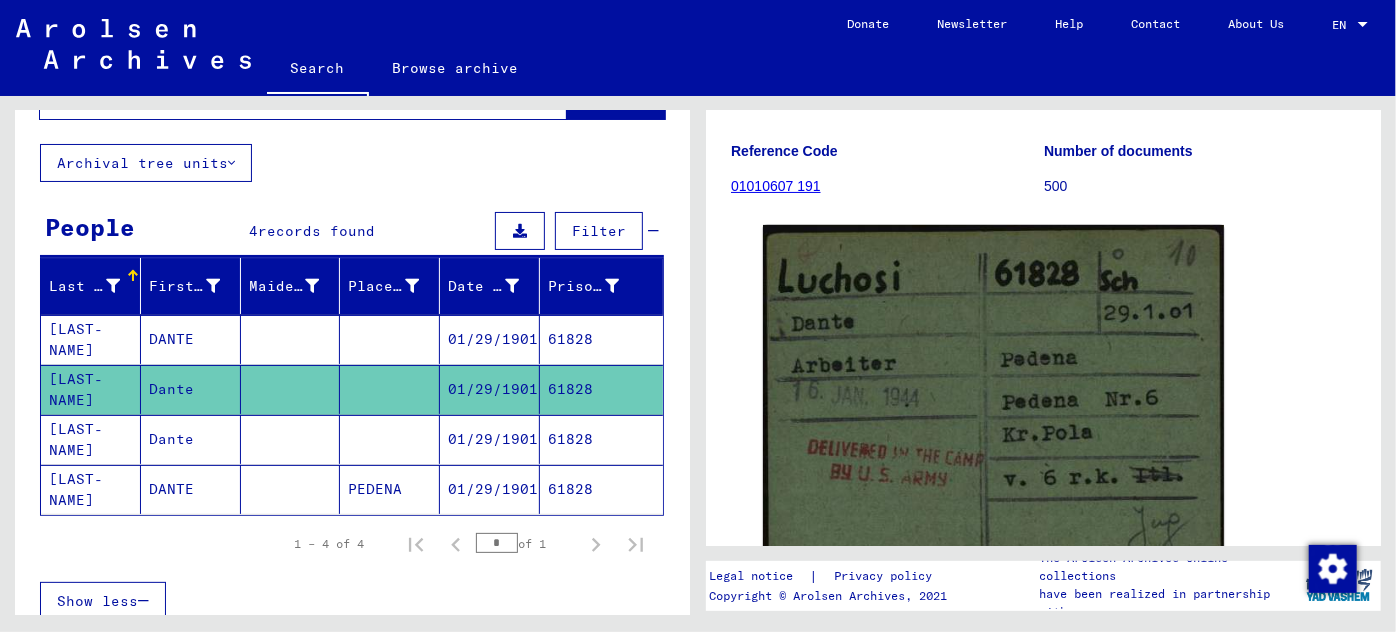 click on "01/29/1901" at bounding box center (490, 489) 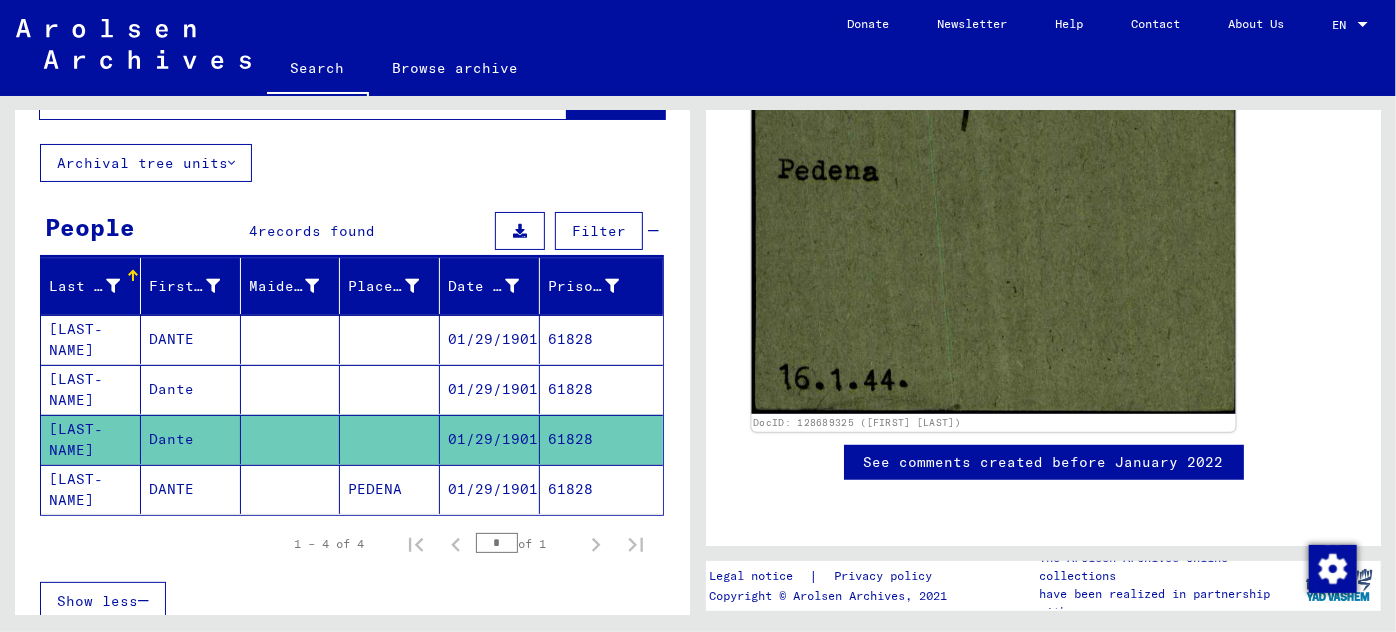 scroll, scrollTop: 621, scrollLeft: 0, axis: vertical 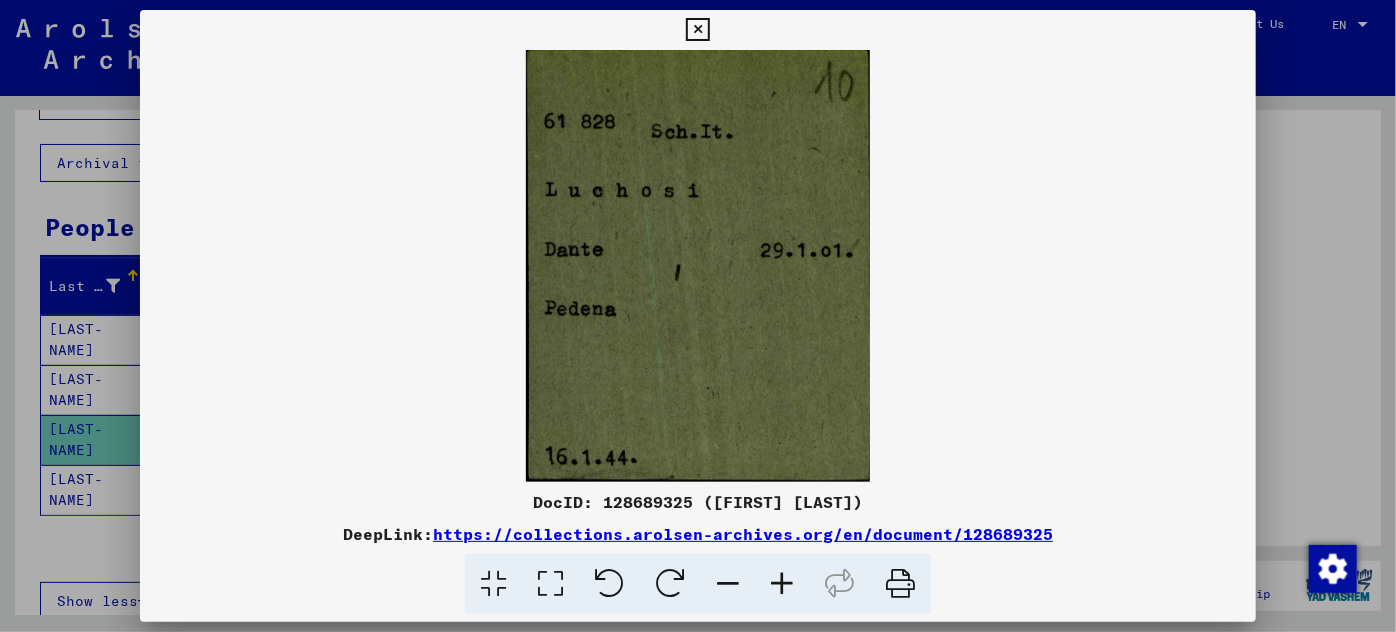 click at bounding box center [698, 316] 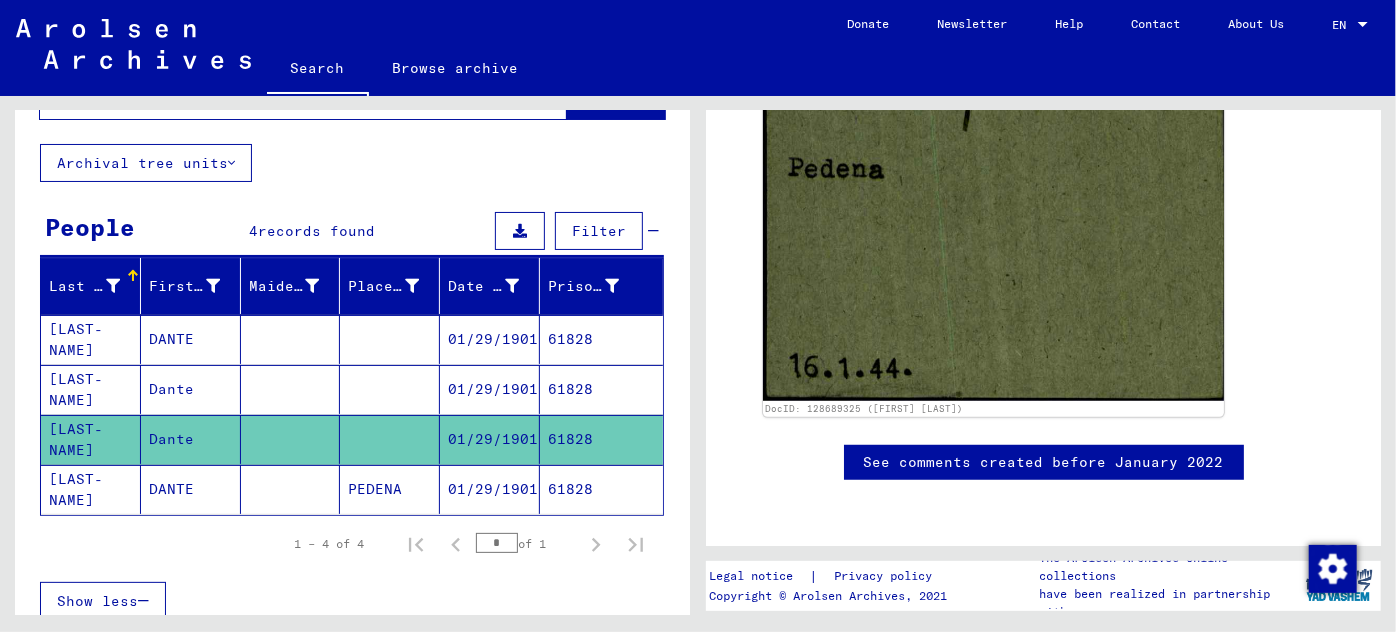 click on "01/29/1901" 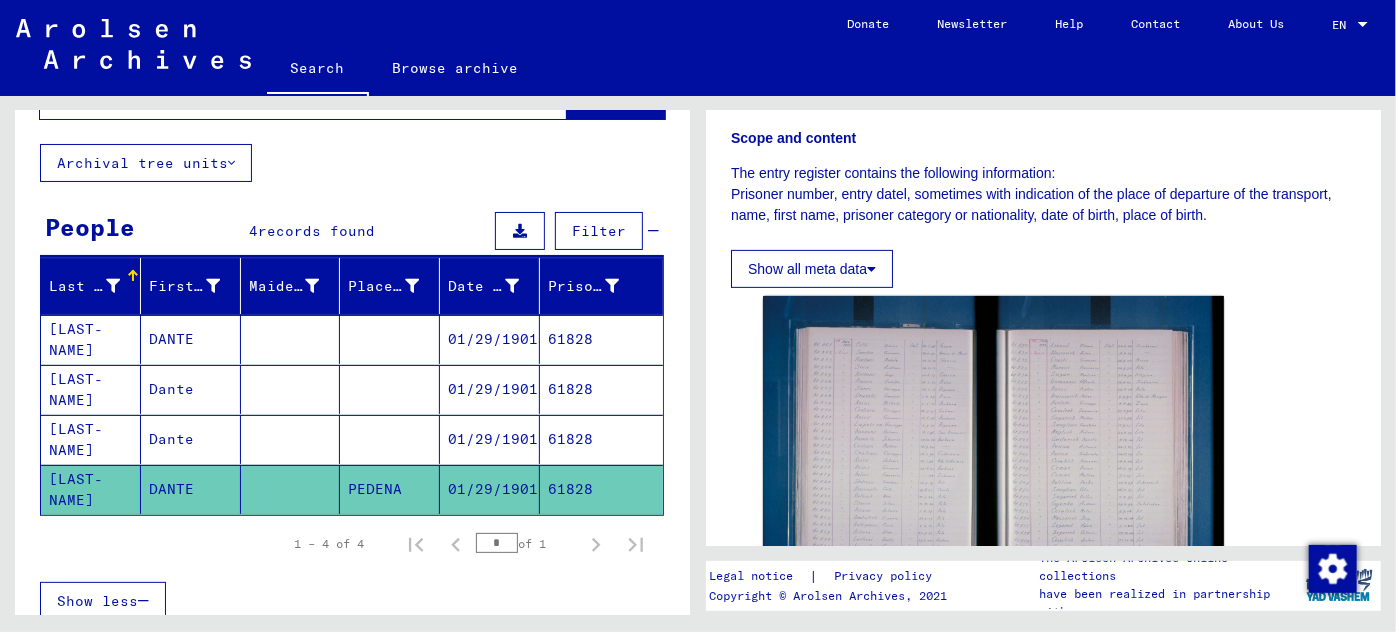 scroll, scrollTop: 363, scrollLeft: 0, axis: vertical 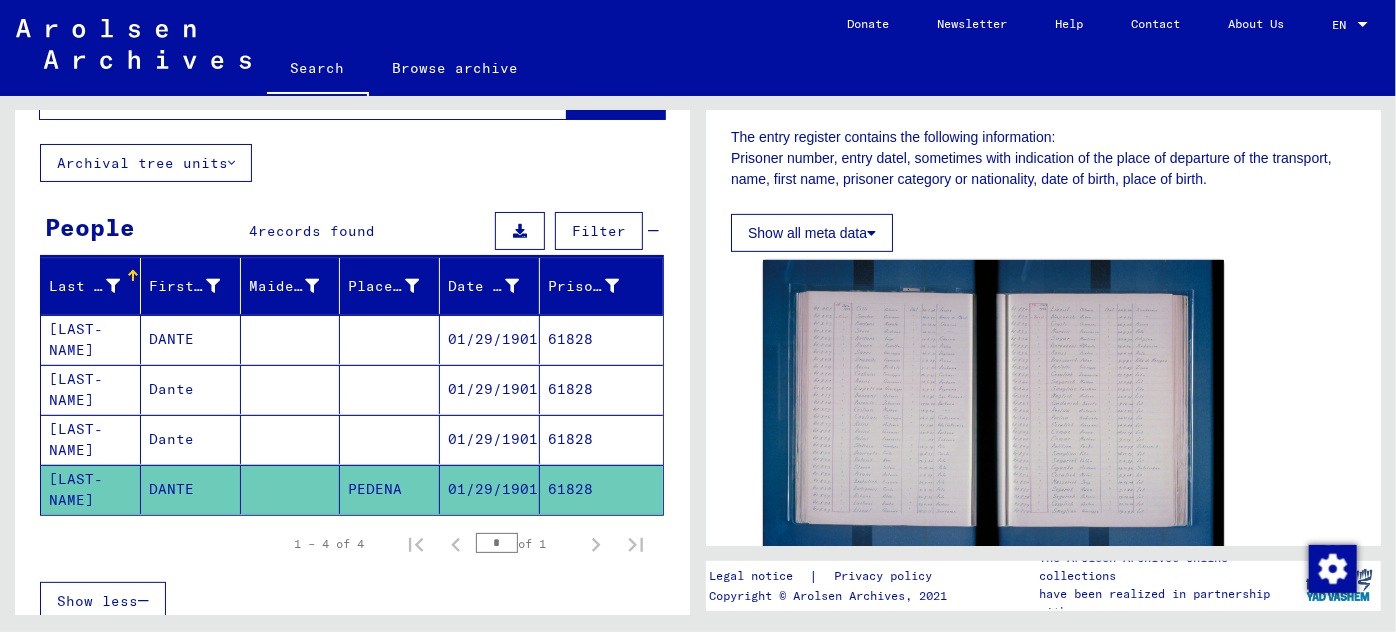 click on "Dante" at bounding box center (191, 439) 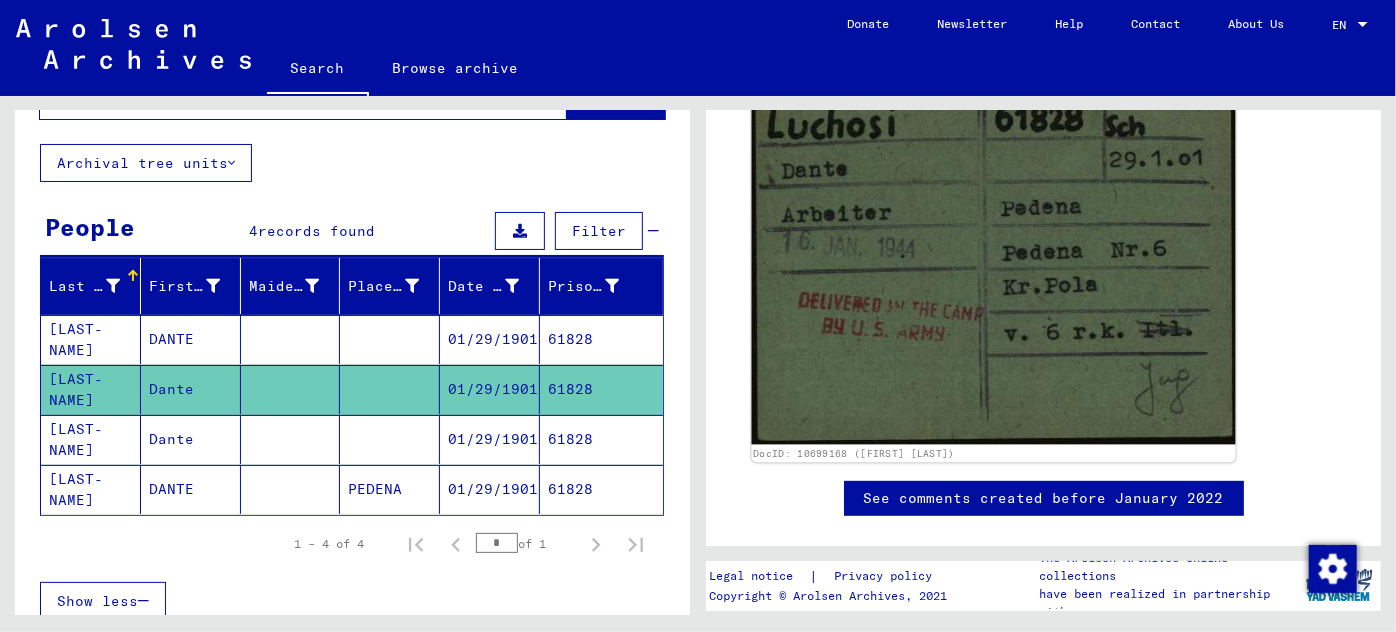 scroll, scrollTop: 363, scrollLeft: 0, axis: vertical 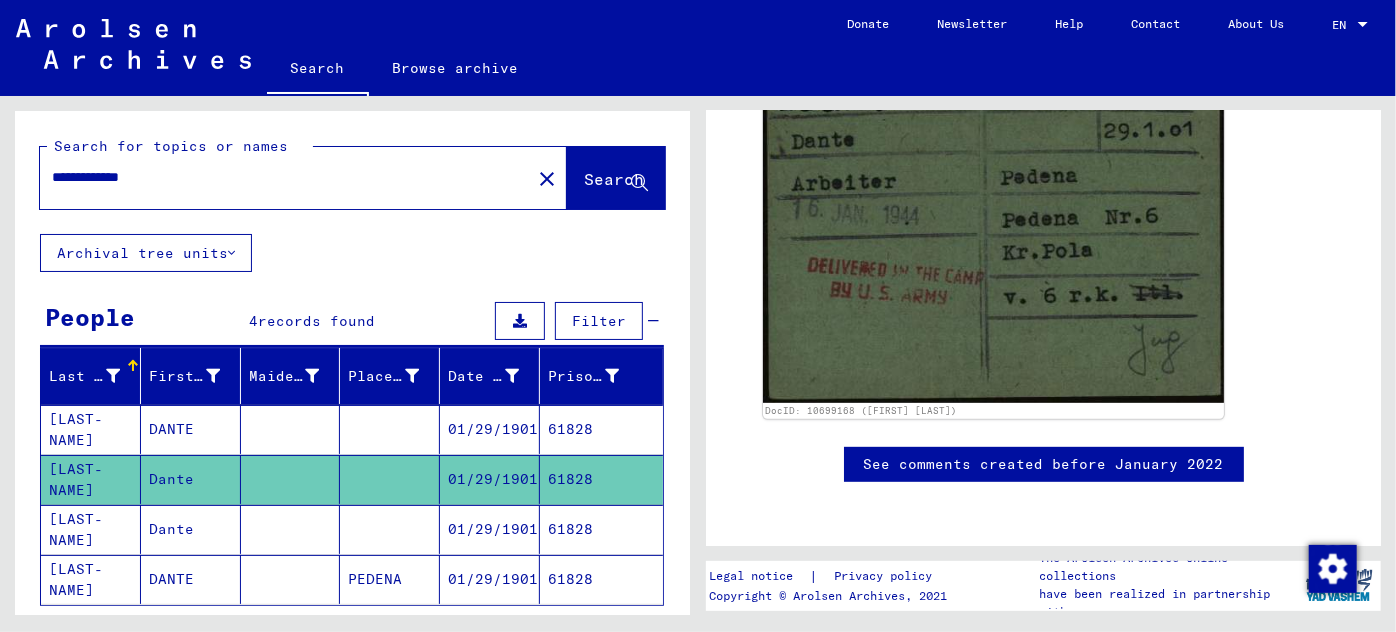 drag, startPoint x: 167, startPoint y: 186, endPoint x: 35, endPoint y: 172, distance: 132.74034 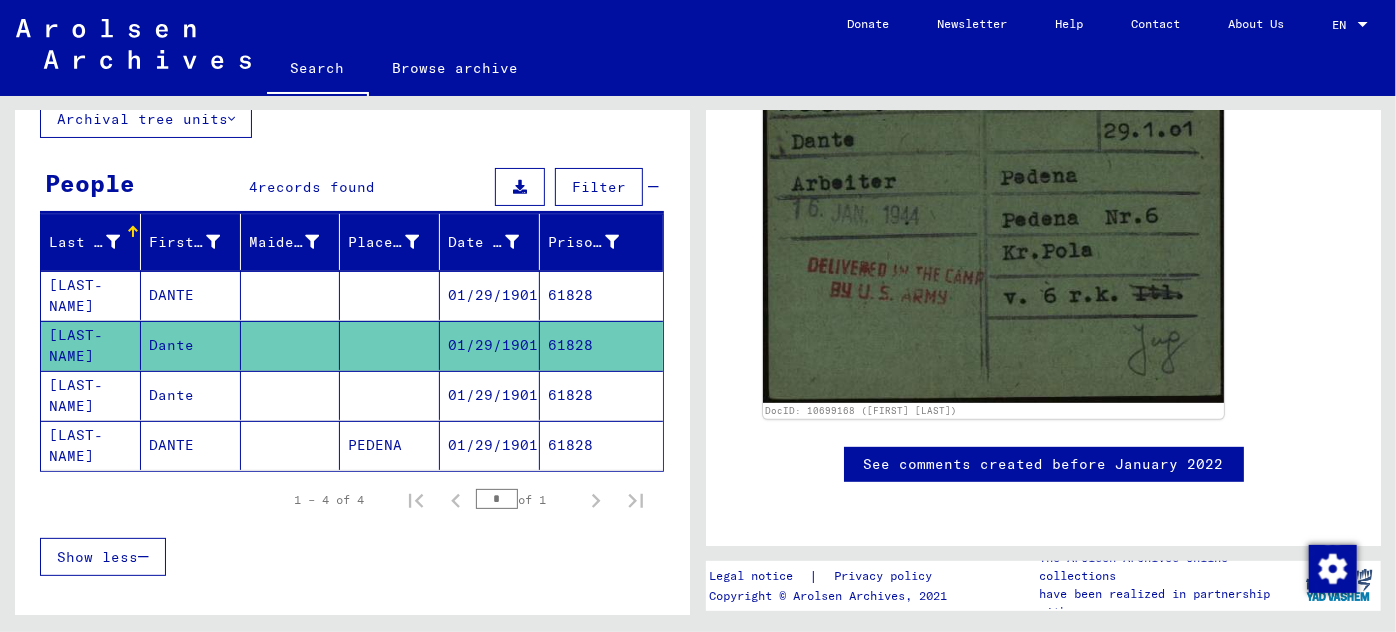 scroll, scrollTop: 0, scrollLeft: 0, axis: both 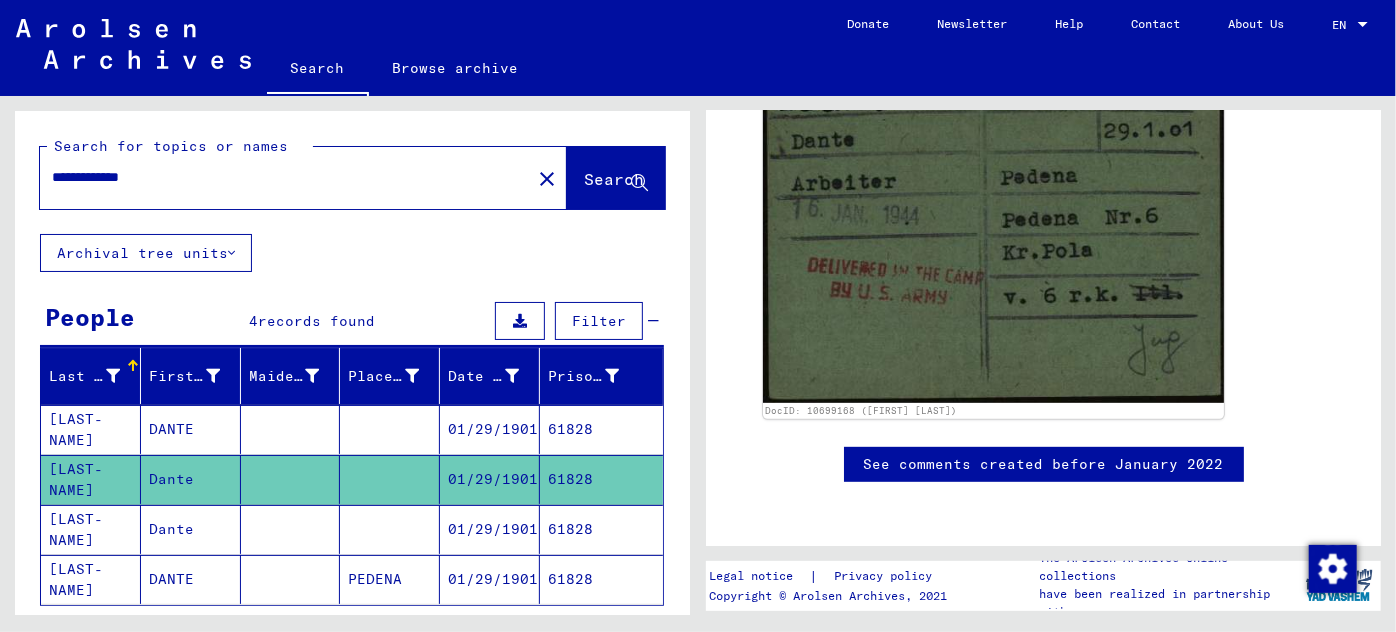 click on "**********" at bounding box center [285, 177] 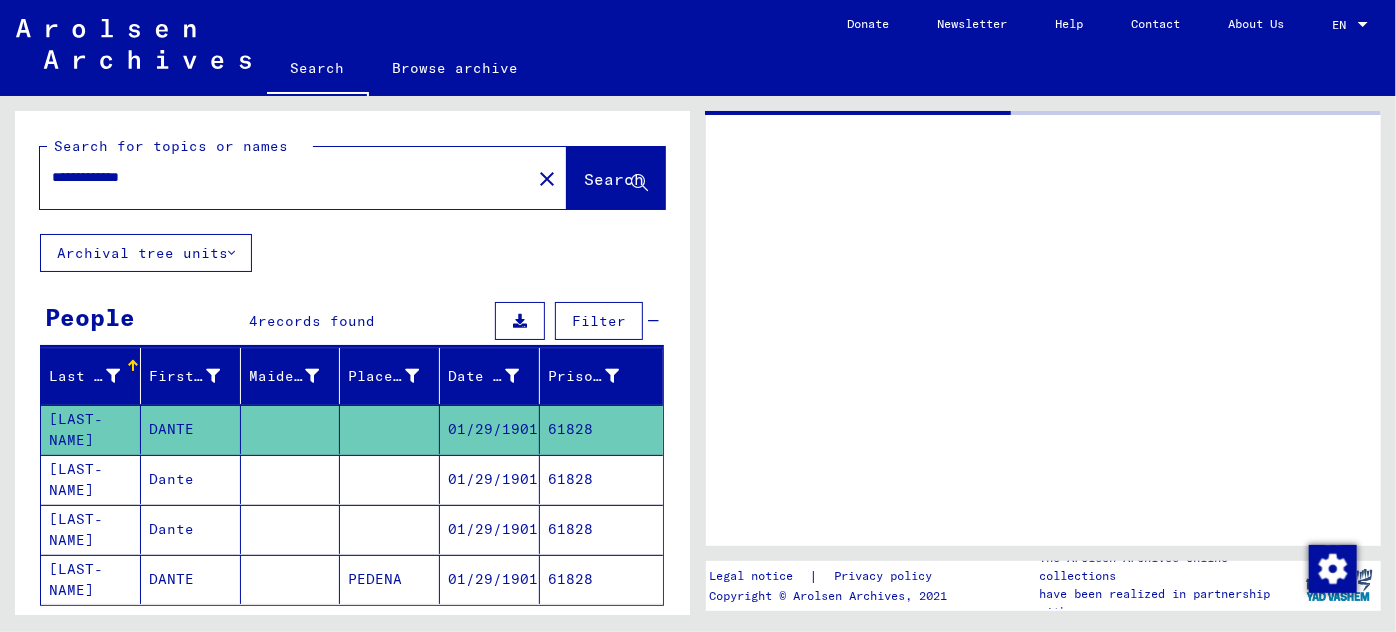 scroll, scrollTop: 0, scrollLeft: 0, axis: both 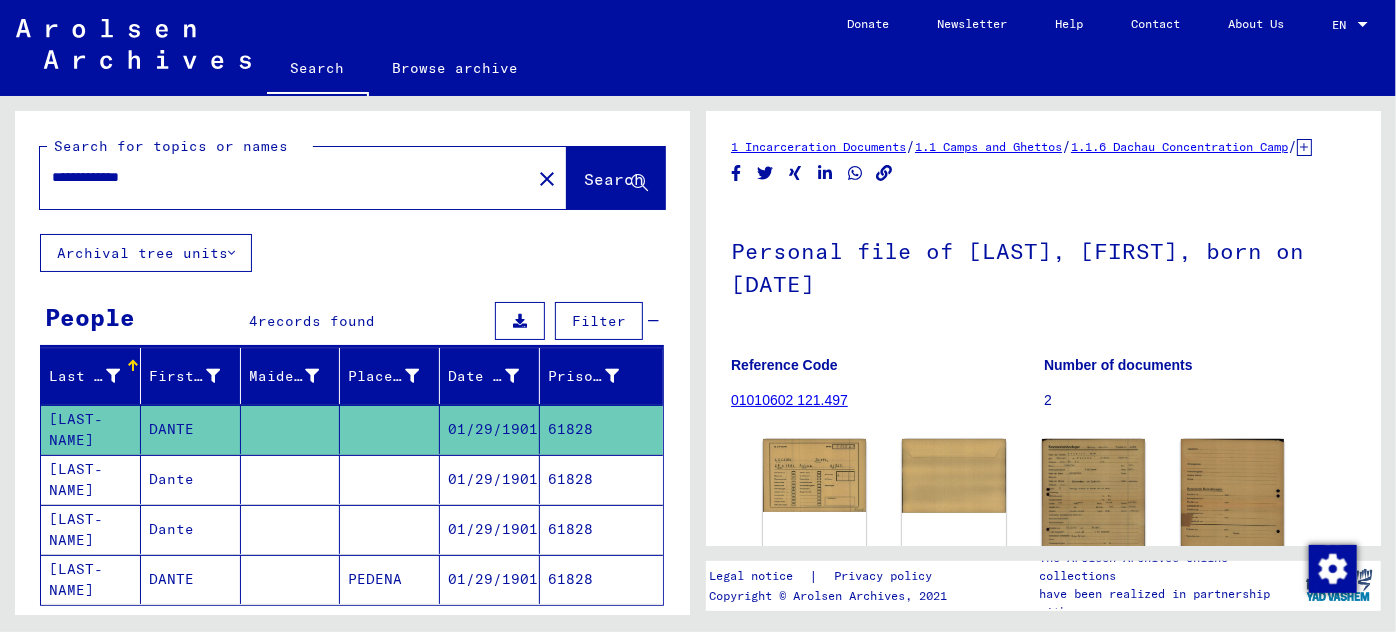 drag, startPoint x: 195, startPoint y: 174, endPoint x: 45, endPoint y: 175, distance: 150.00333 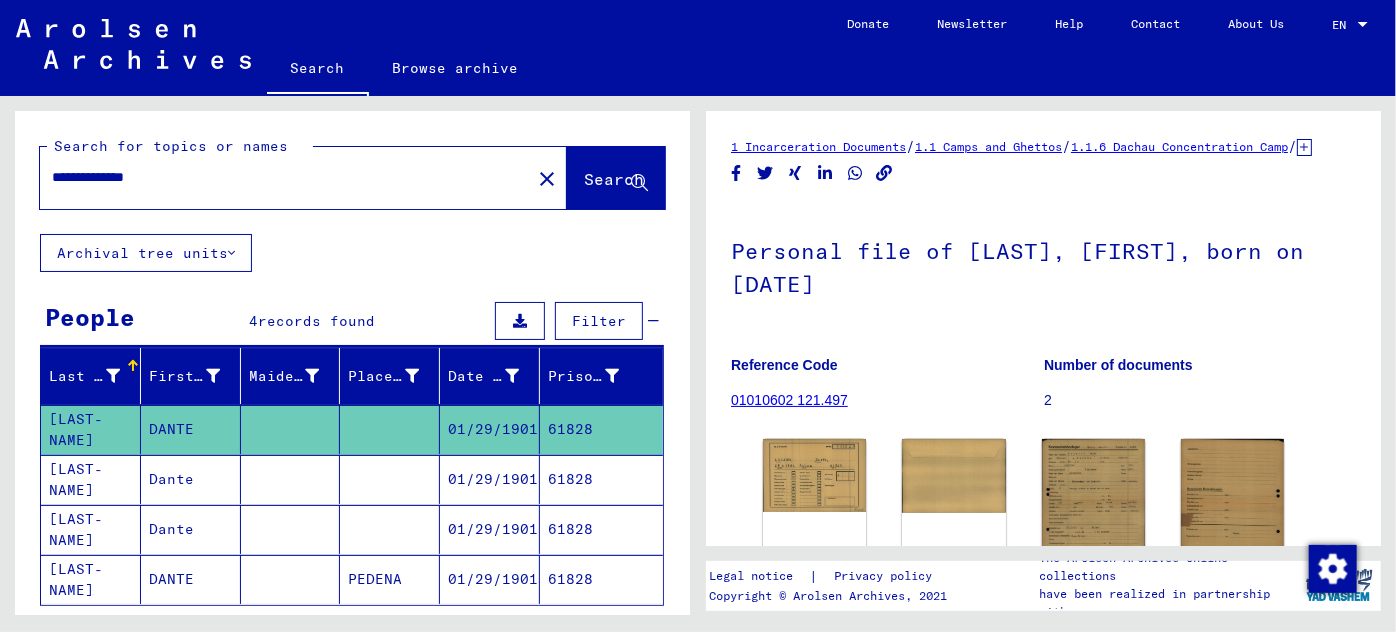 type on "**********" 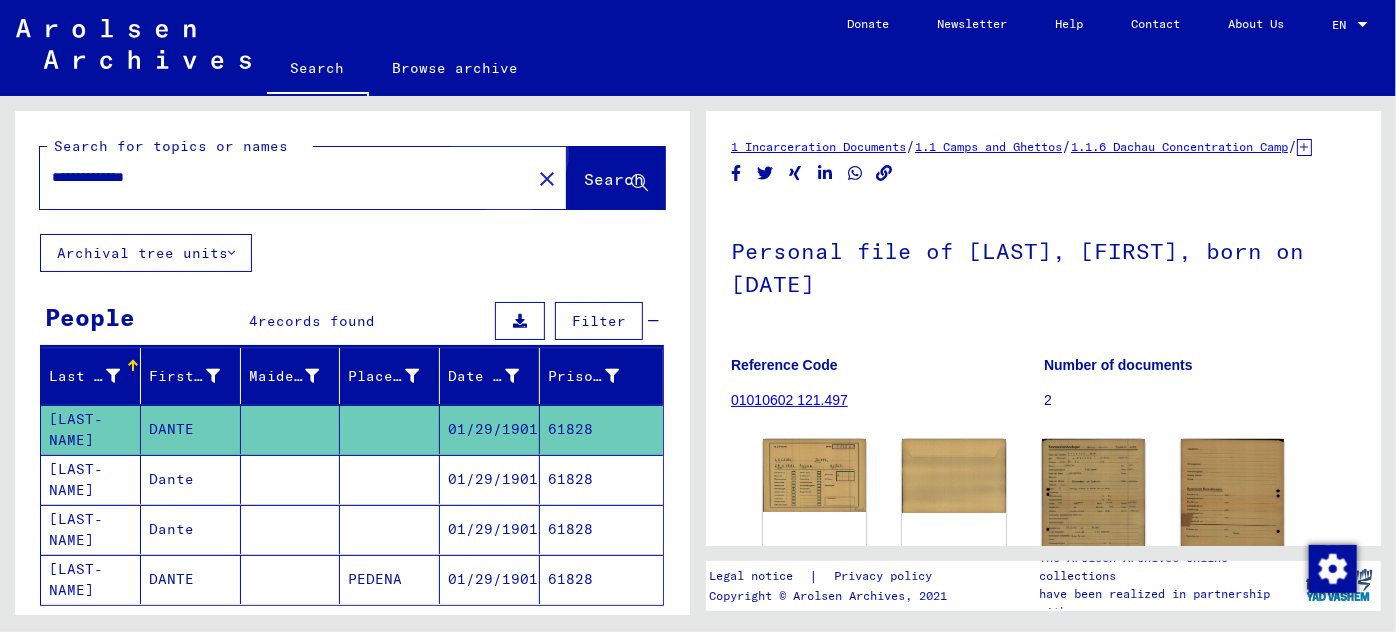 click on "Search" 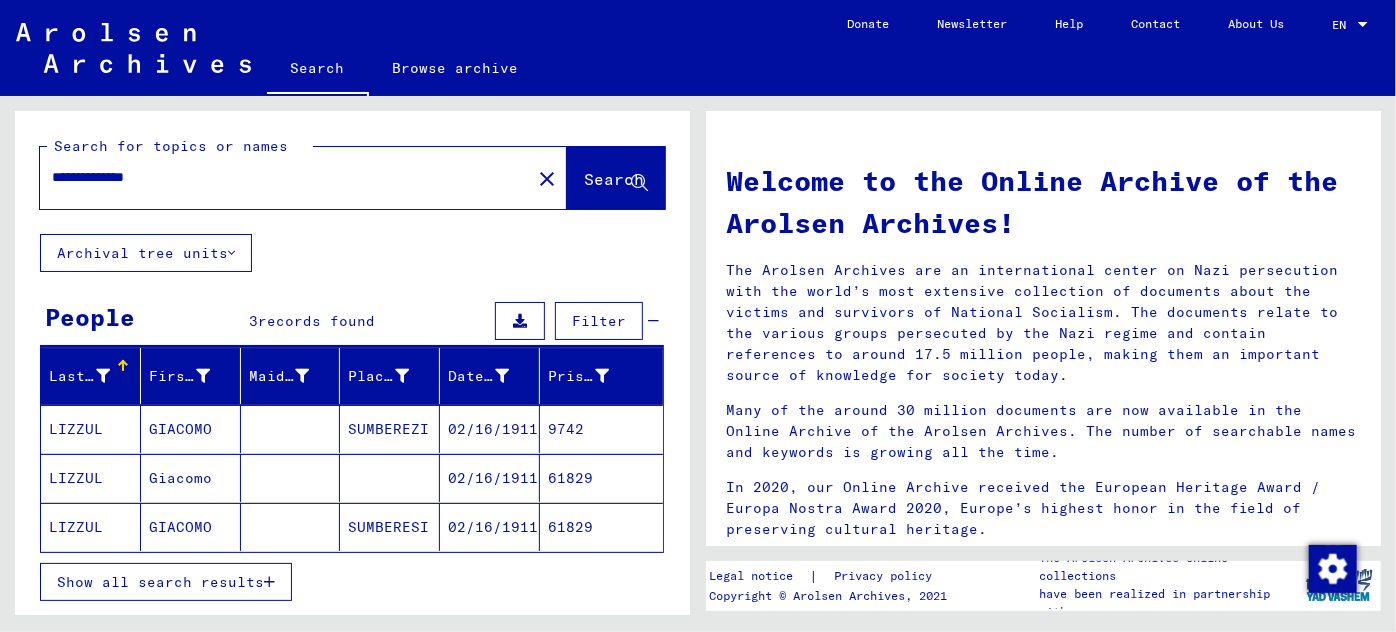 click on "Show all search results" at bounding box center (160, 582) 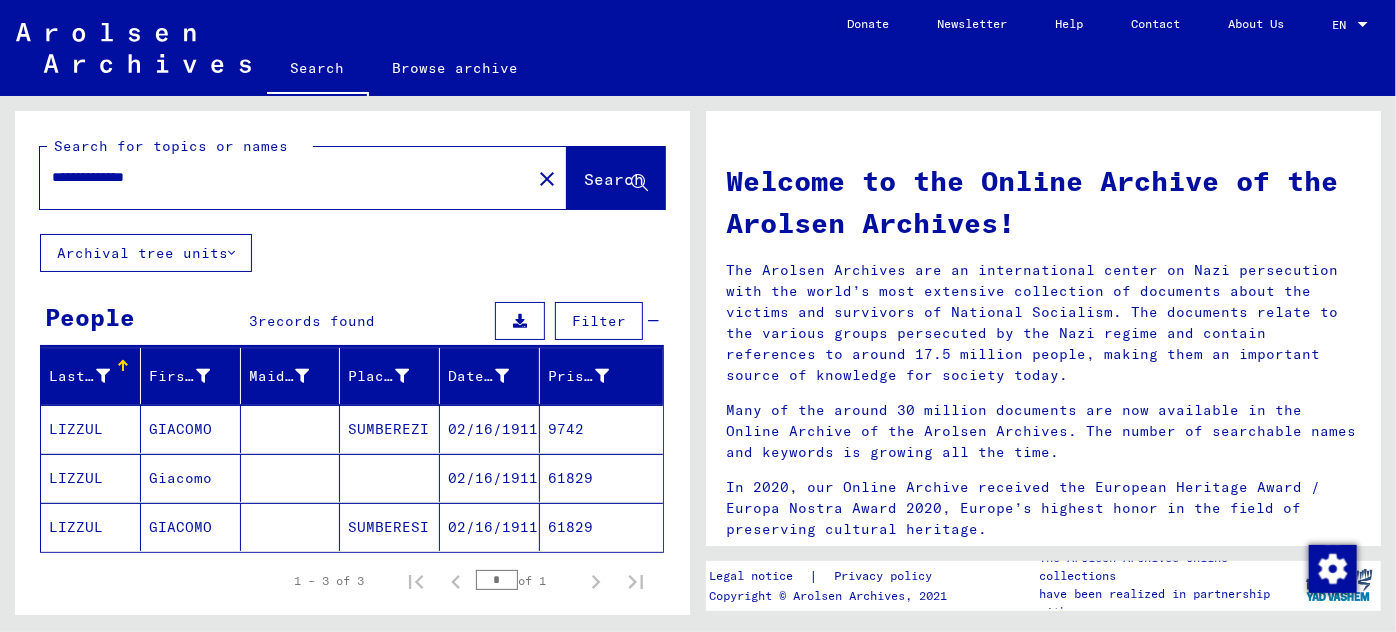 click on "GIACOMO" at bounding box center [191, 478] 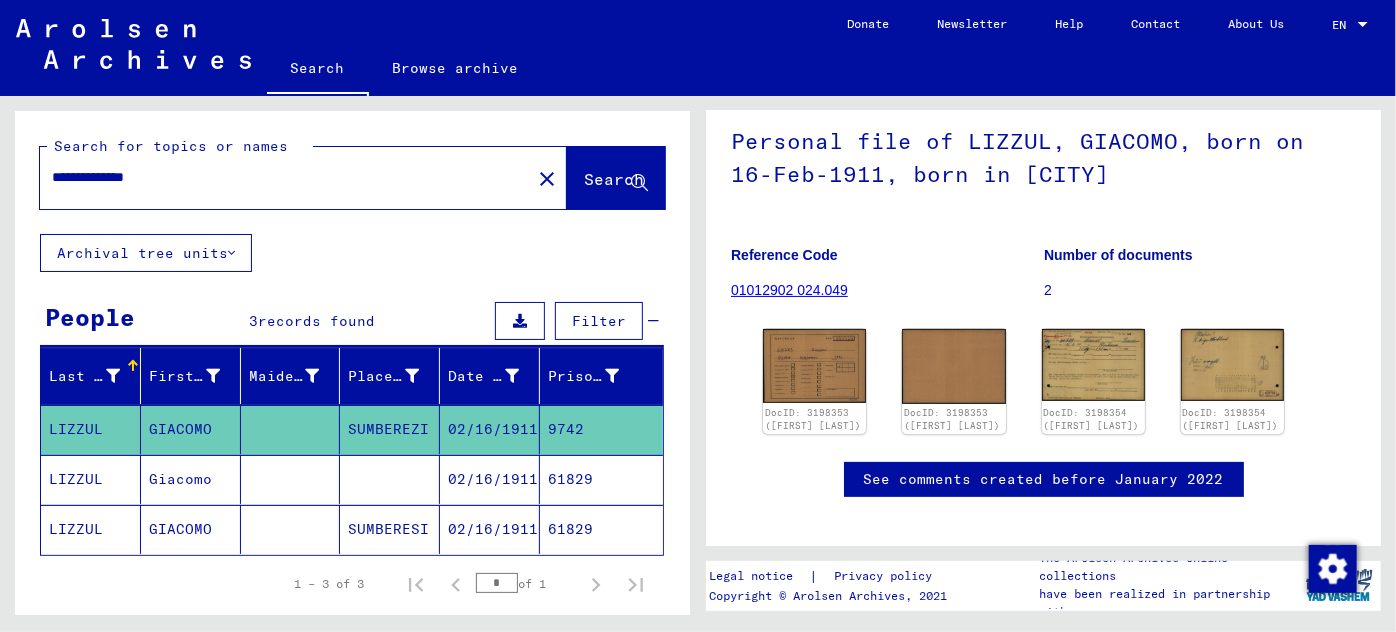 scroll, scrollTop: 178, scrollLeft: 0, axis: vertical 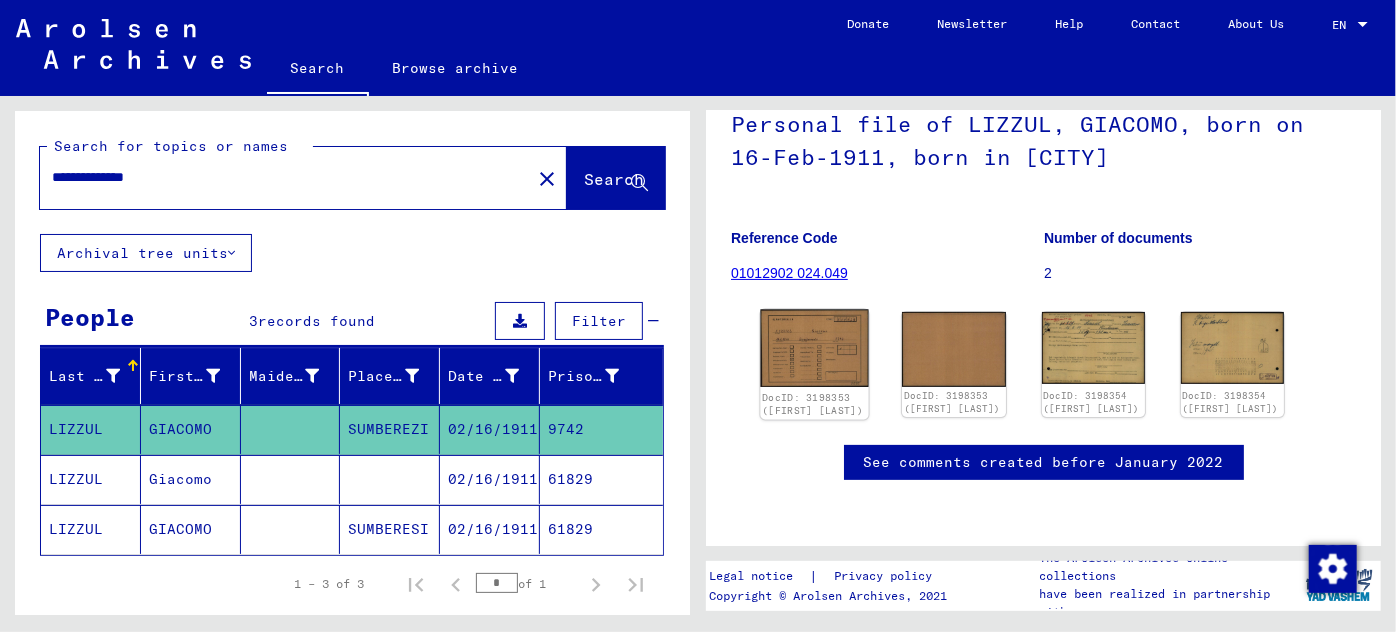 click 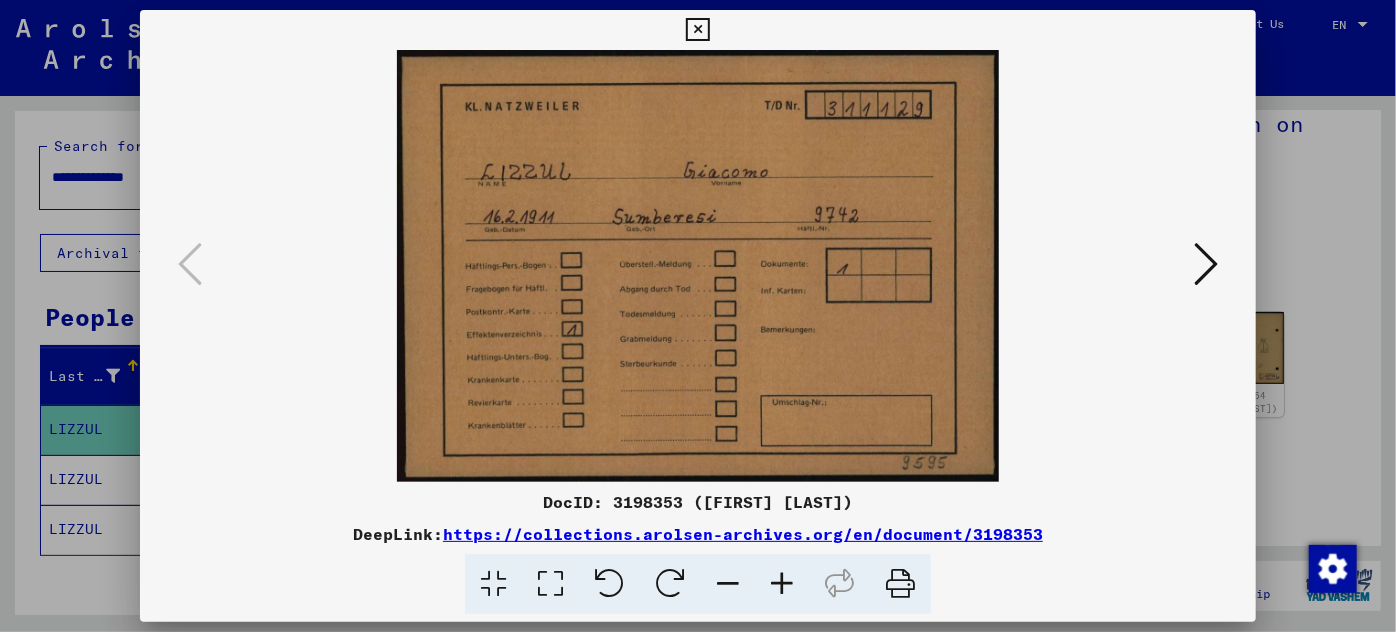 click at bounding box center (1206, 264) 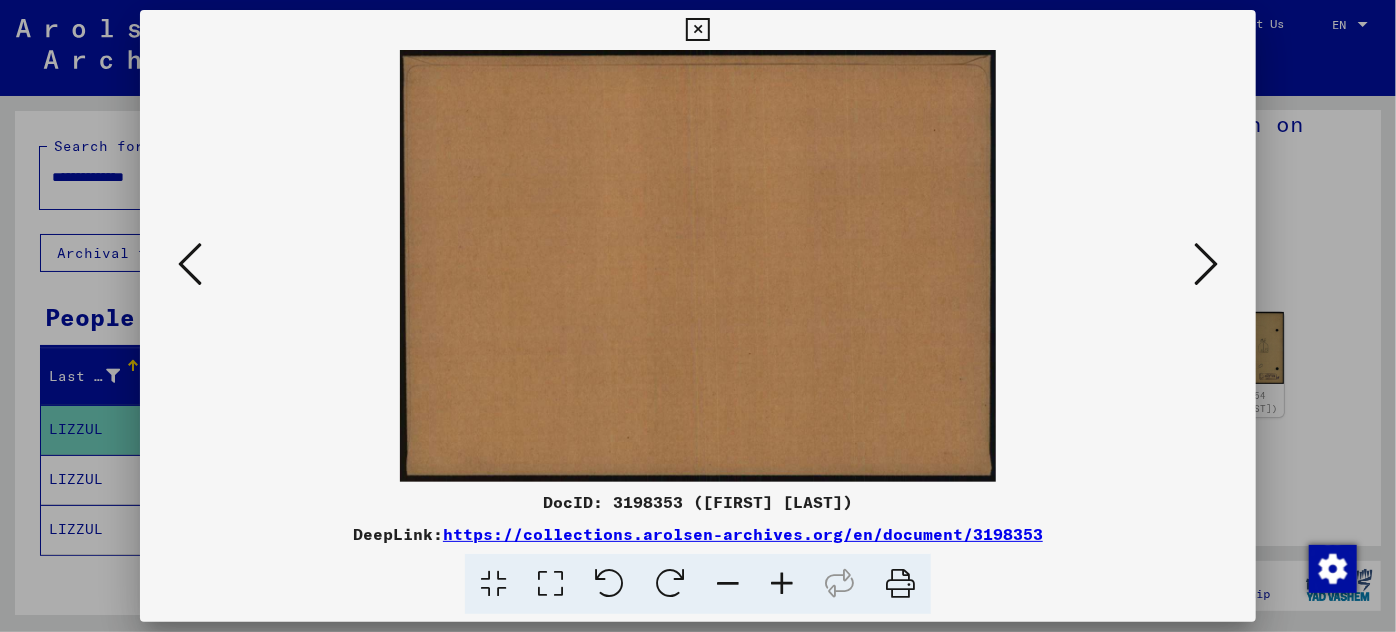 click at bounding box center (1206, 264) 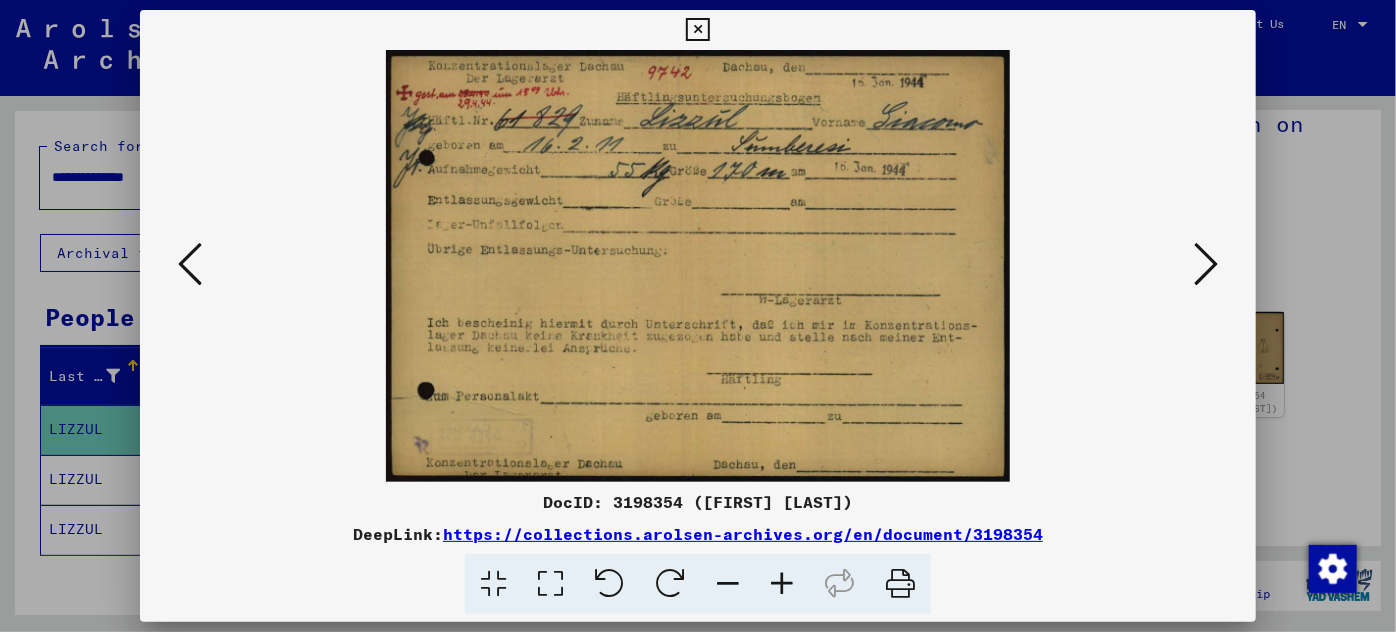 click at bounding box center (782, 584) 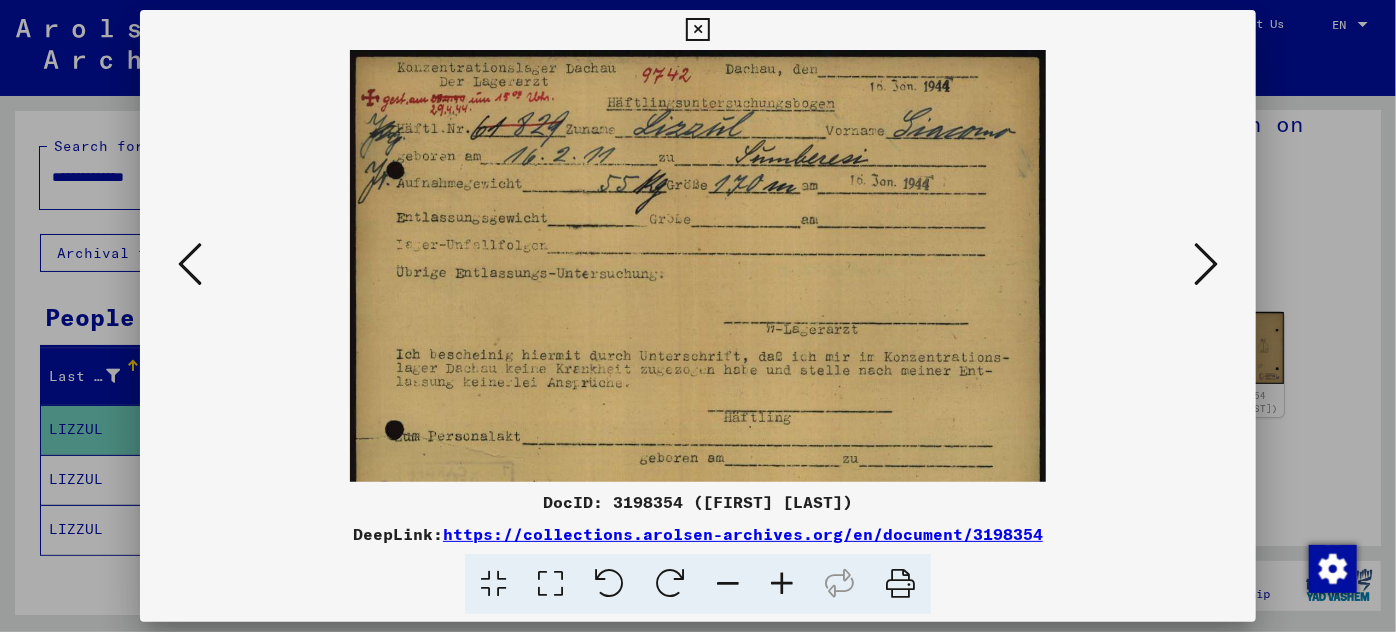 click at bounding box center [782, 584] 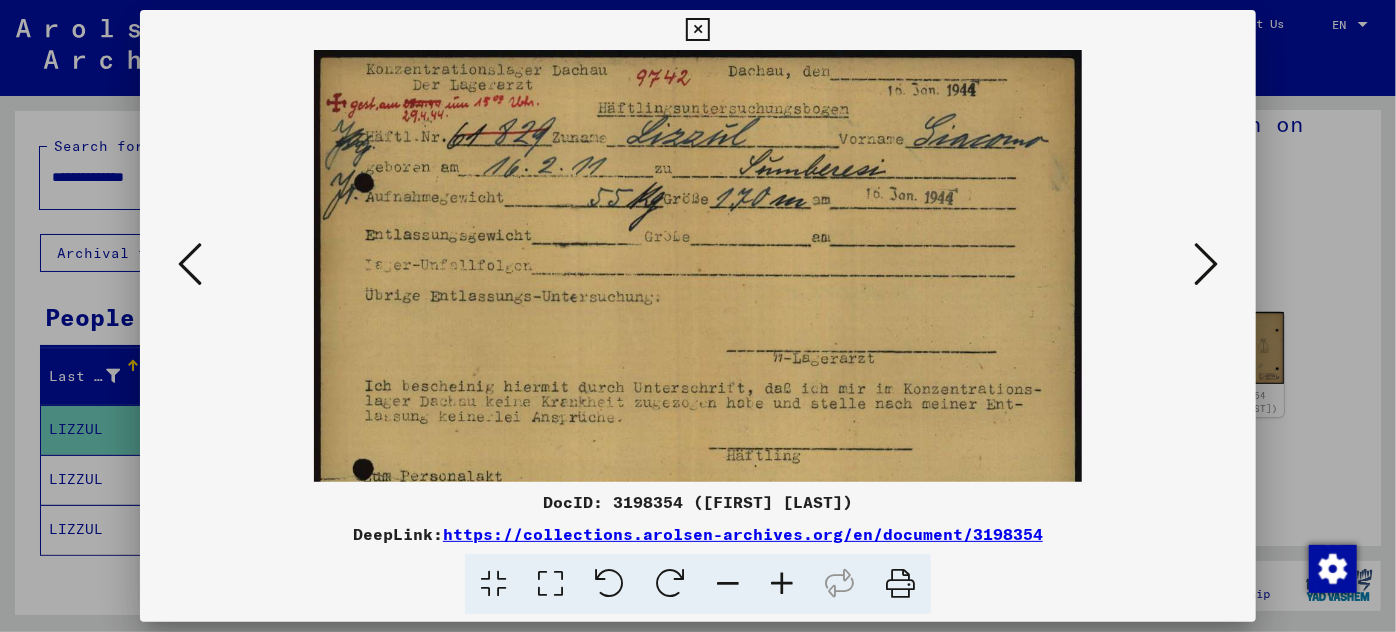 click at bounding box center [782, 584] 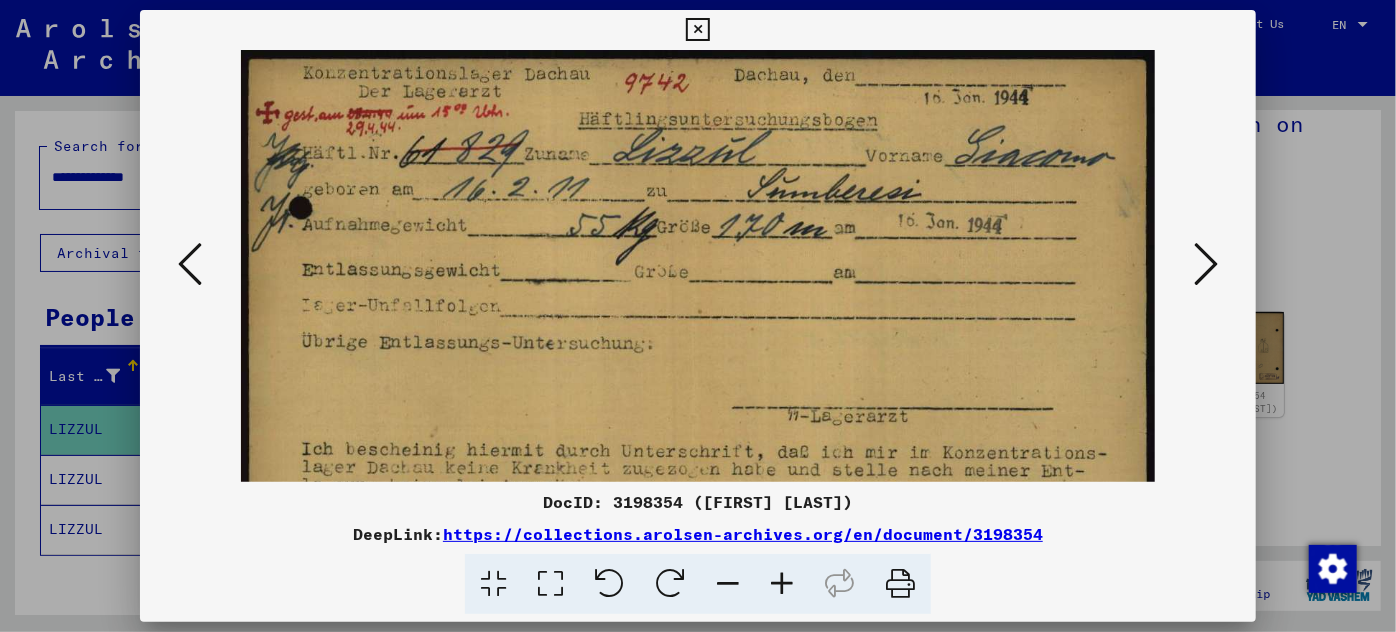 click at bounding box center (782, 584) 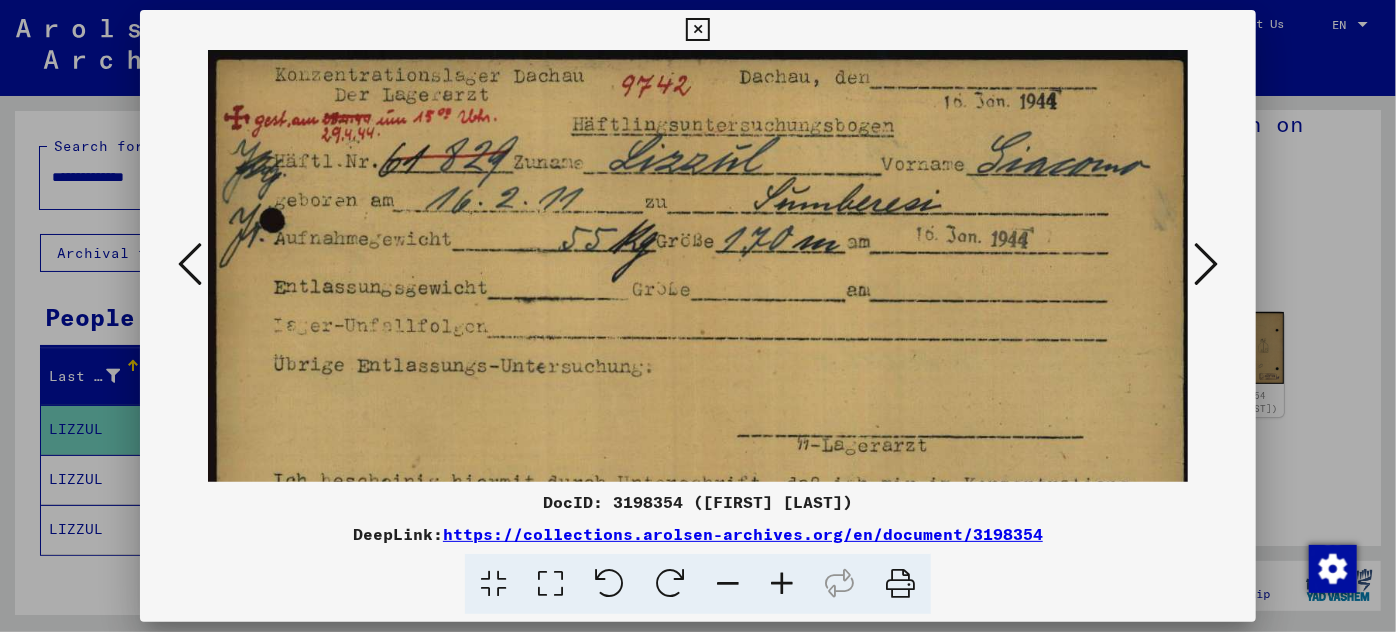 click at bounding box center [782, 584] 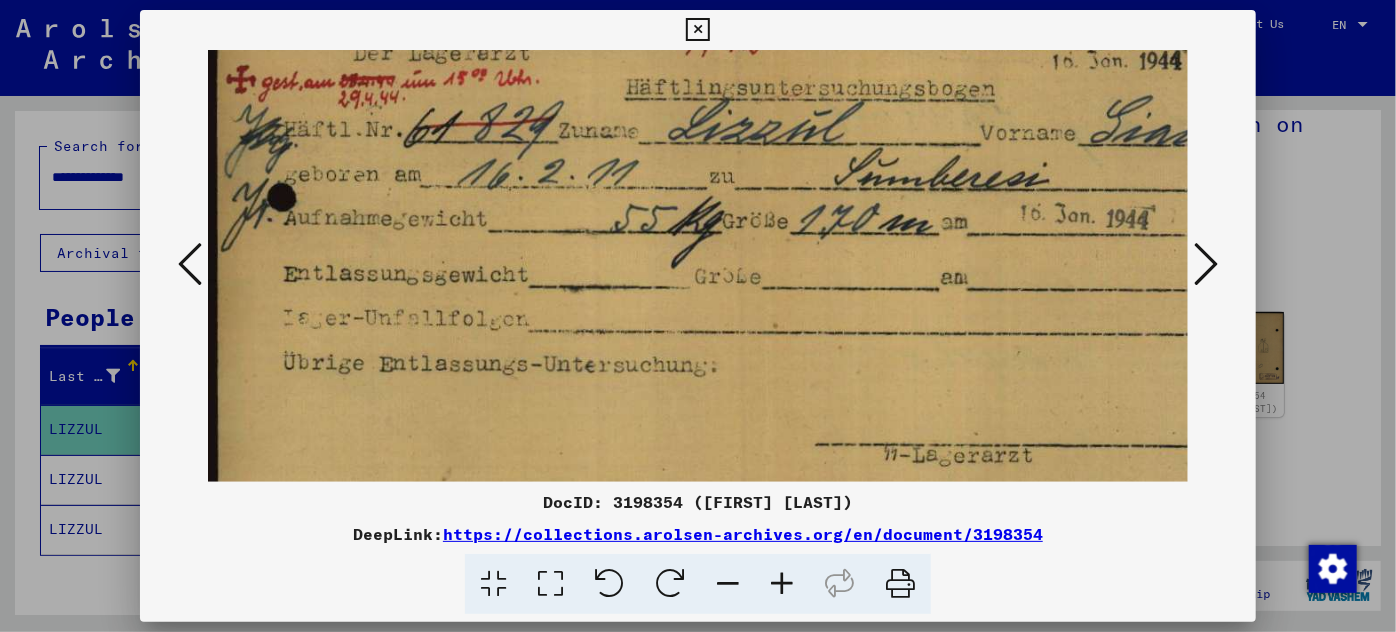 scroll, scrollTop: 104, scrollLeft: 12, axis: both 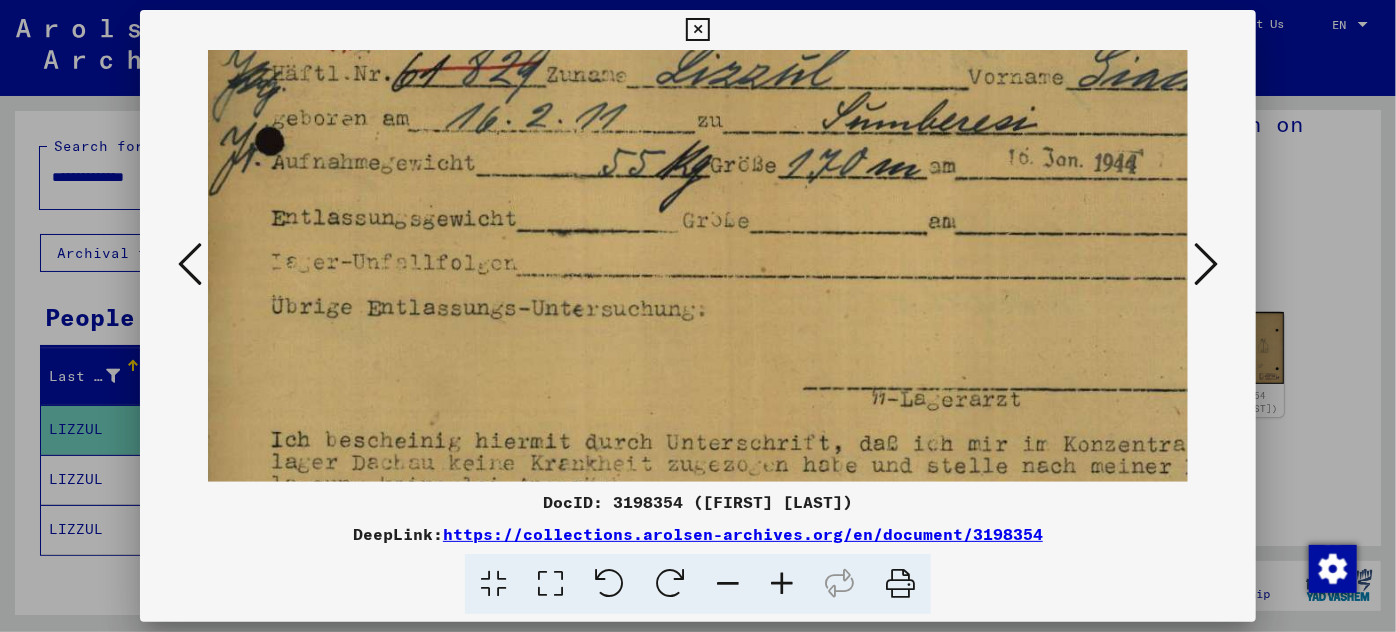 drag, startPoint x: 786, startPoint y: 388, endPoint x: 773, endPoint y: 284, distance: 104.80935 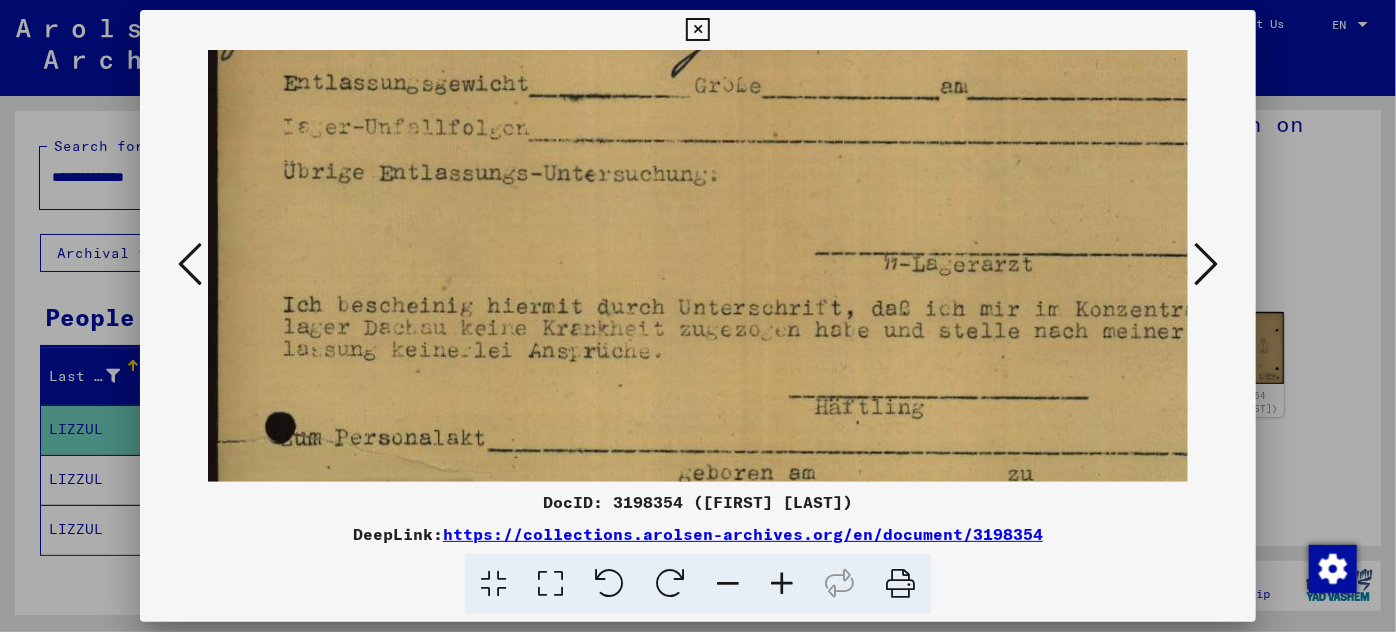 scroll, scrollTop: 237, scrollLeft: 0, axis: vertical 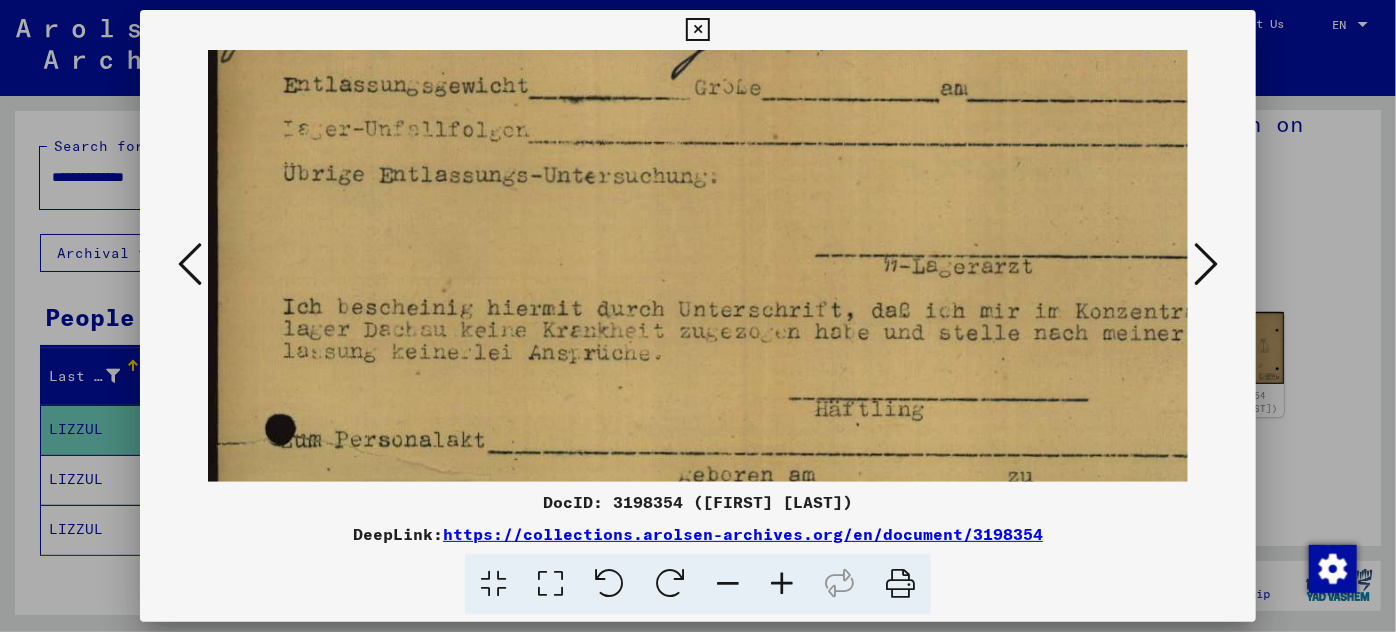 drag, startPoint x: 792, startPoint y: 355, endPoint x: 942, endPoint y: 223, distance: 199.8099 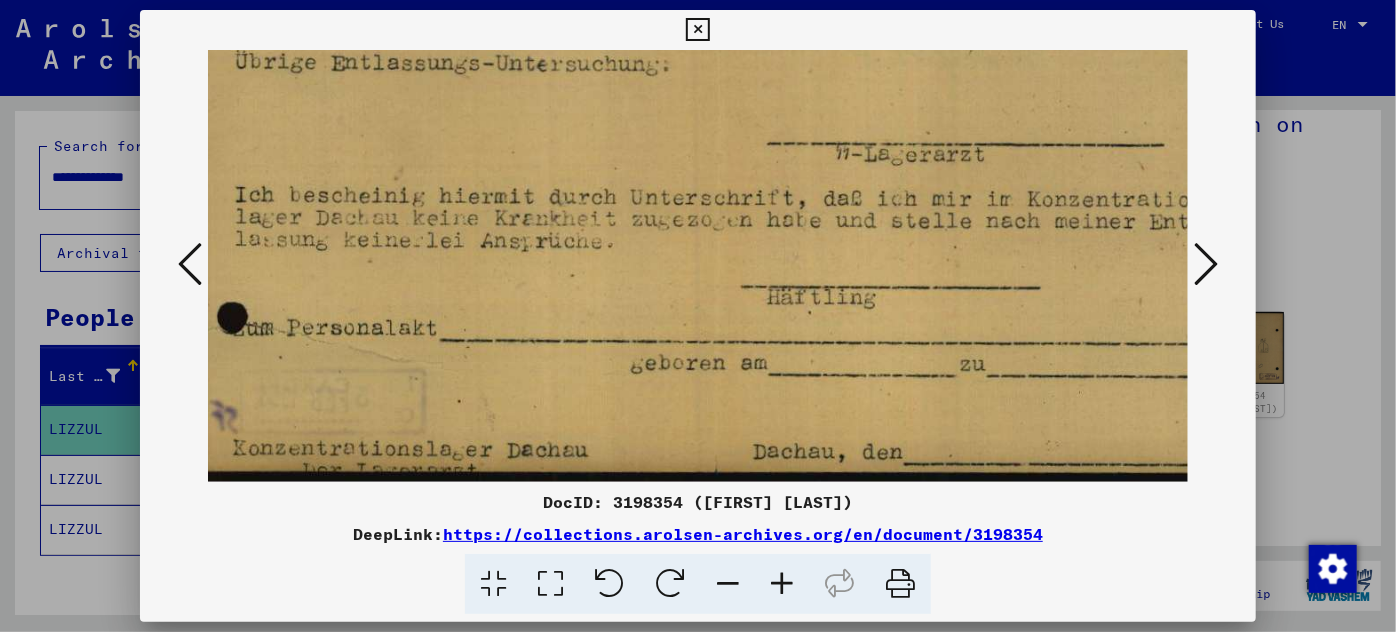 scroll, scrollTop: 349, scrollLeft: 48, axis: both 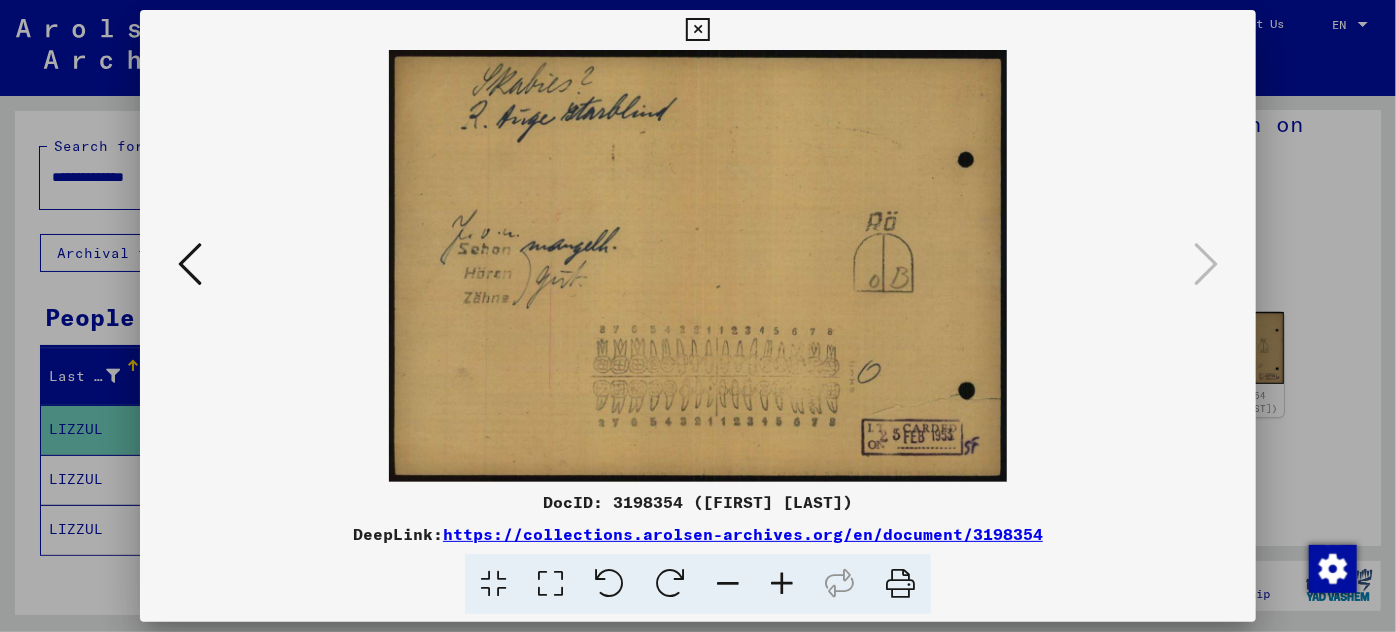 click at bounding box center [190, 264] 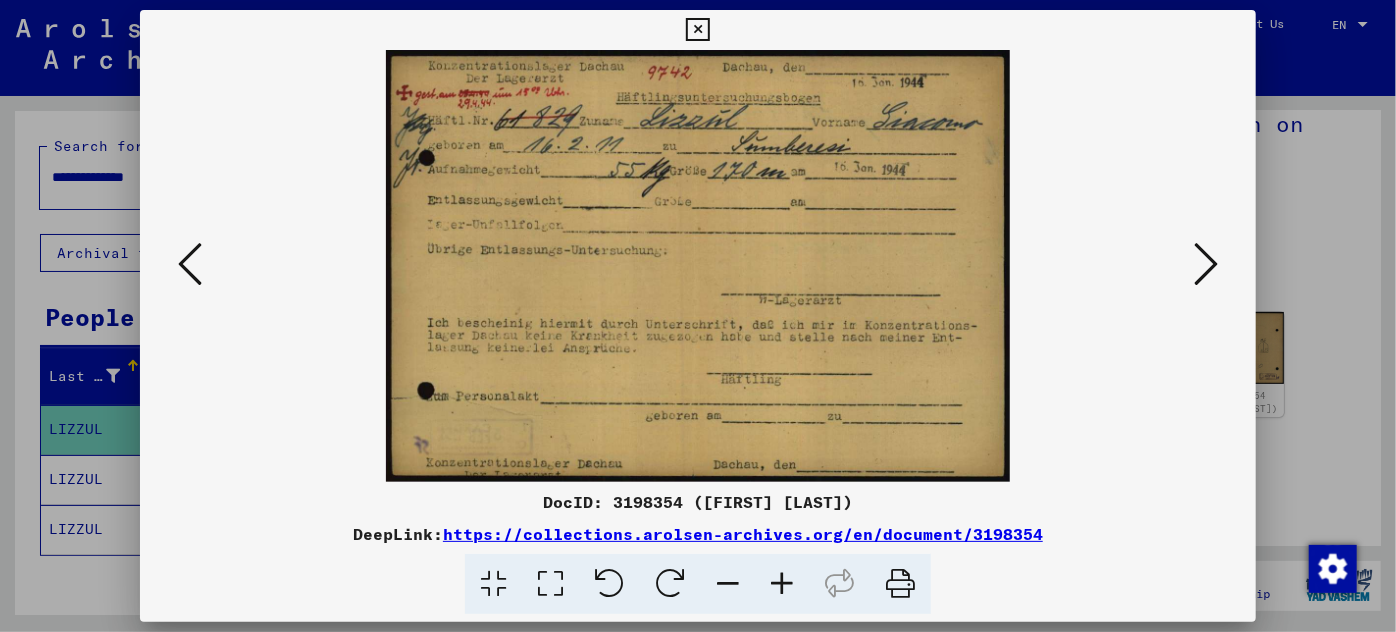 click at bounding box center (1206, 264) 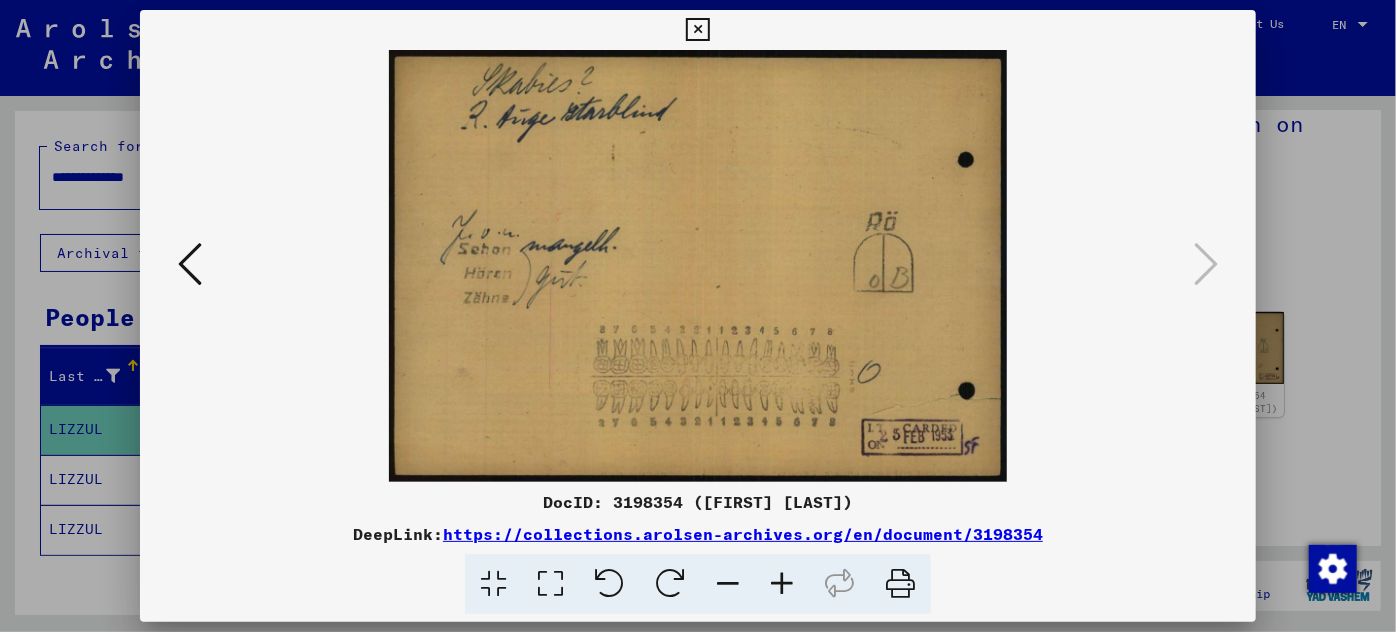 click at bounding box center [698, 316] 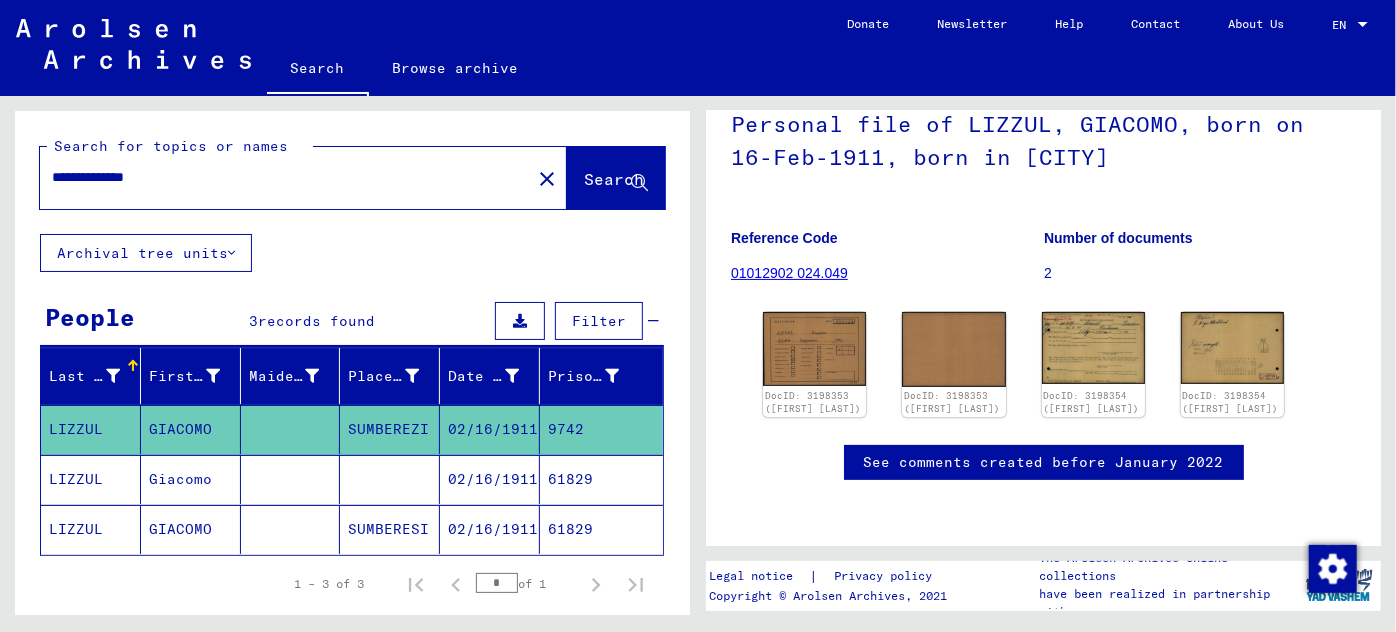 click on "02/16/1911" at bounding box center (490, 529) 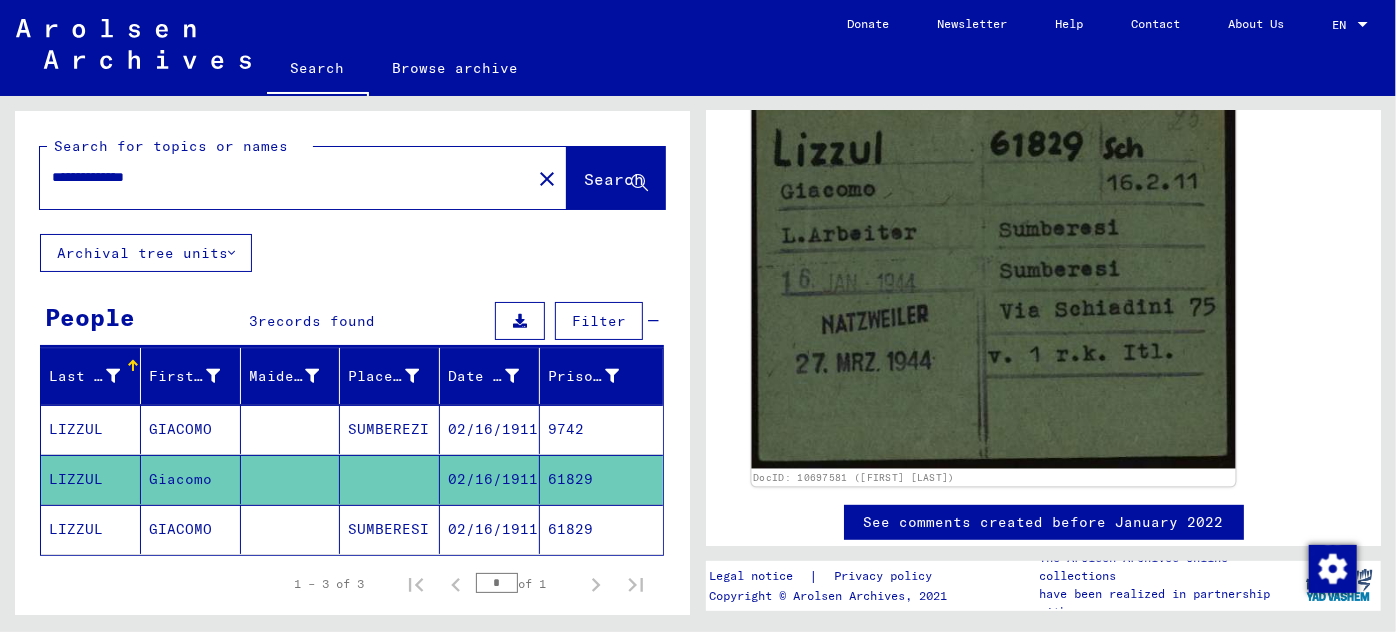 scroll, scrollTop: 272, scrollLeft: 0, axis: vertical 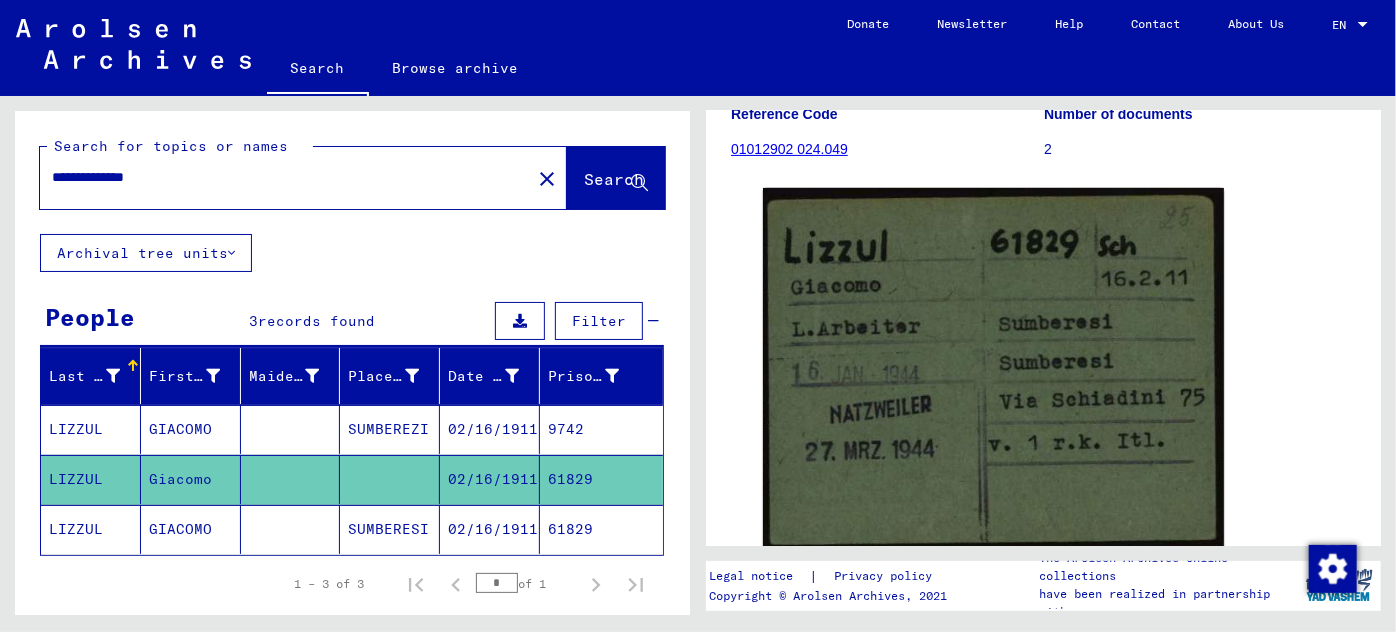 click on "02/16/1911" 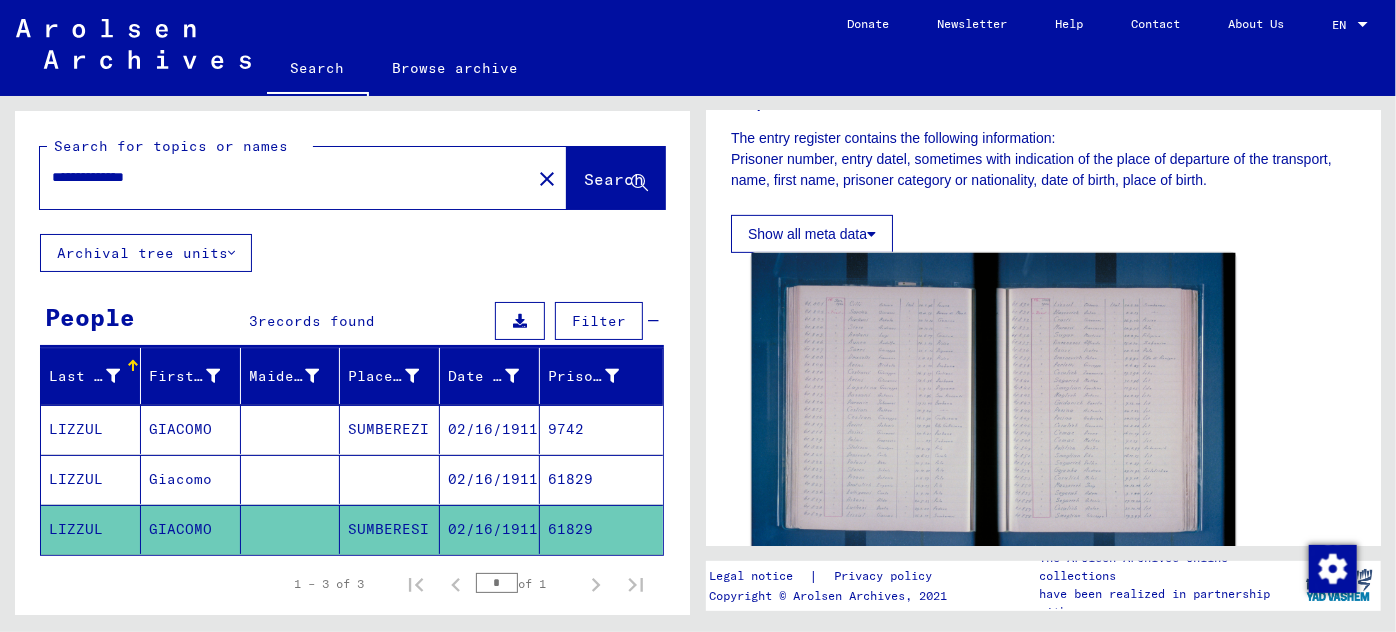 scroll, scrollTop: 363, scrollLeft: 0, axis: vertical 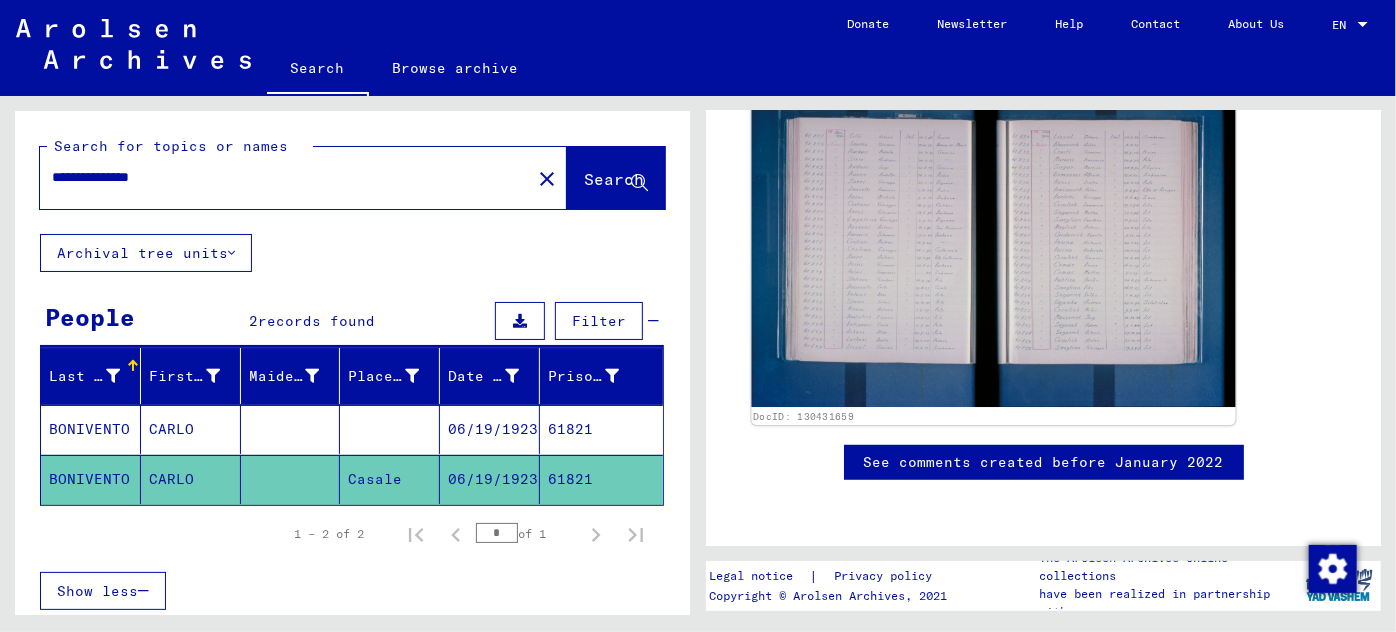 click 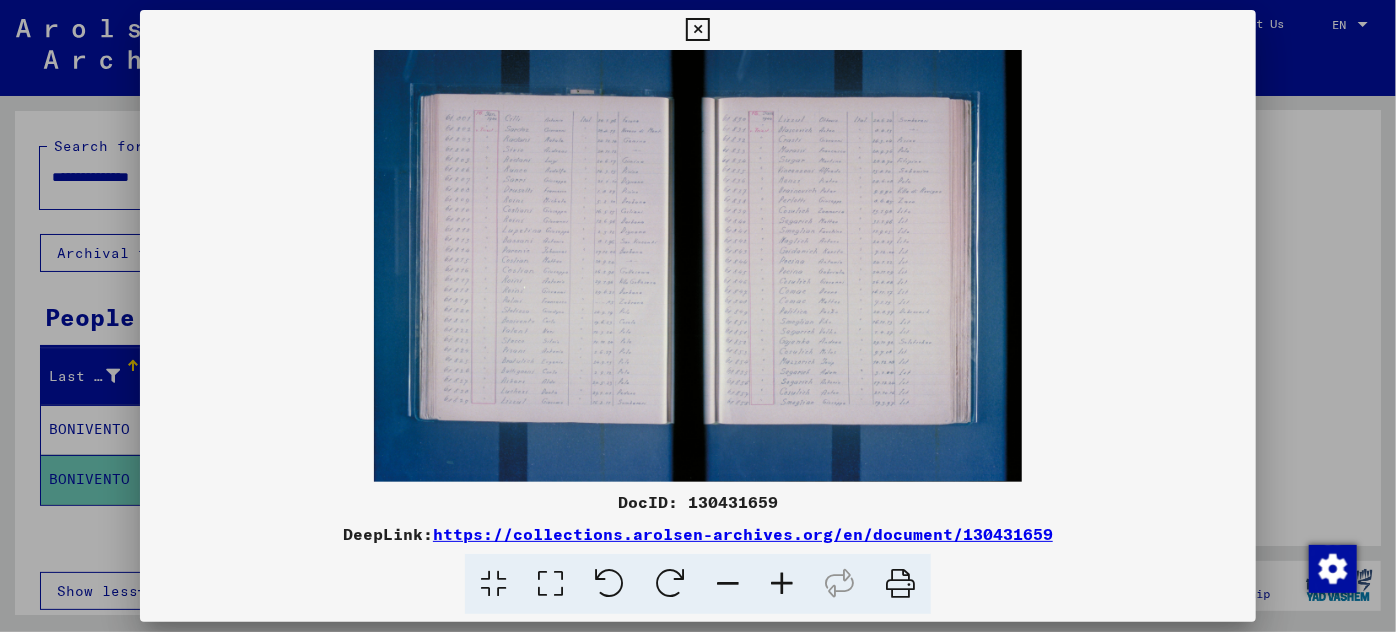 click at bounding box center (782, 584) 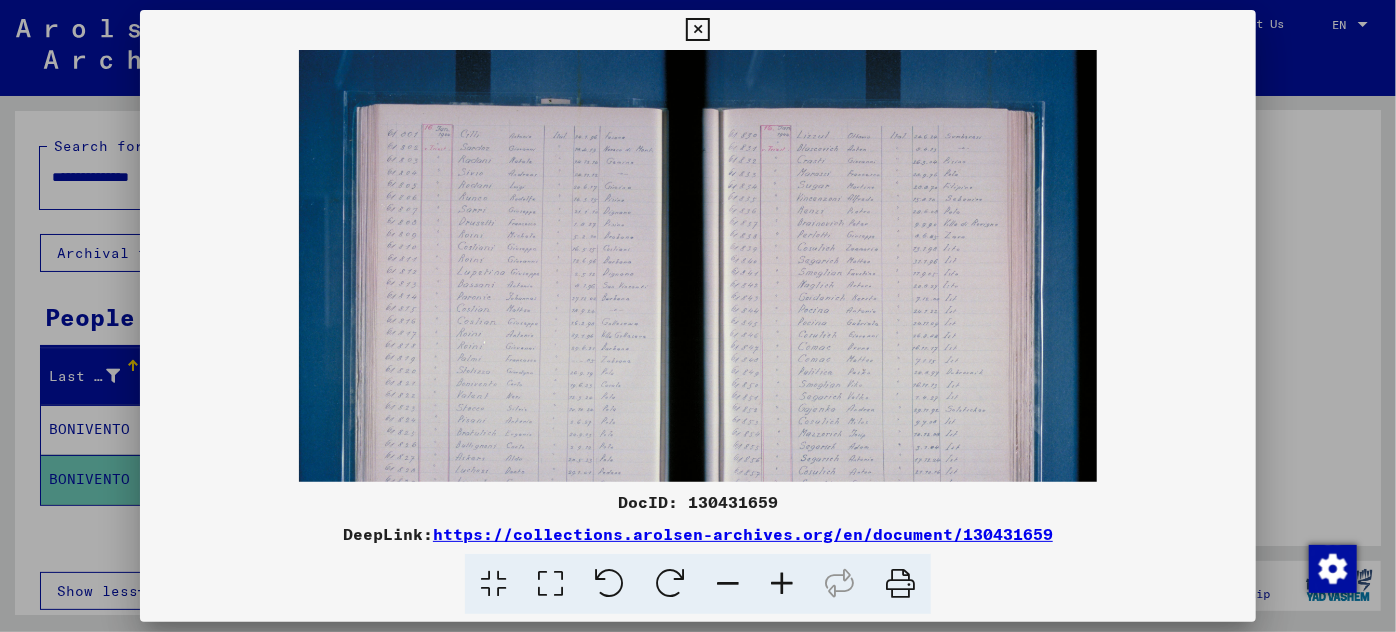 click at bounding box center (782, 584) 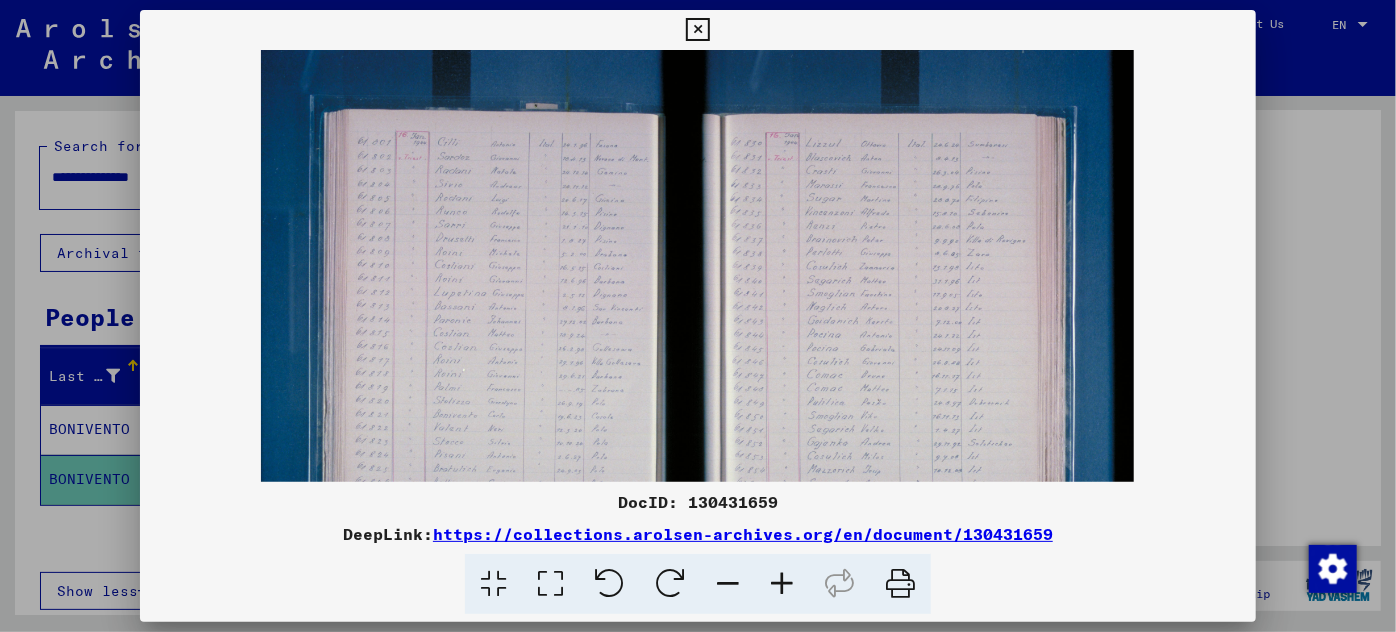 click at bounding box center [782, 584] 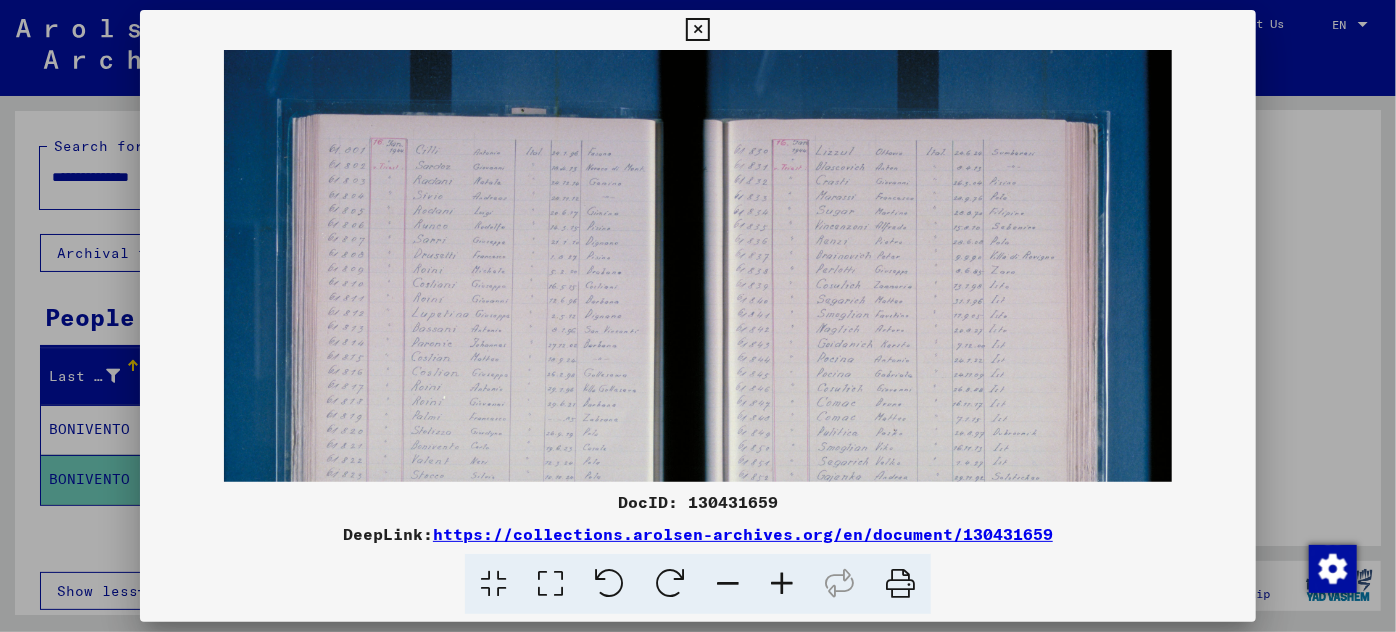 click at bounding box center [782, 584] 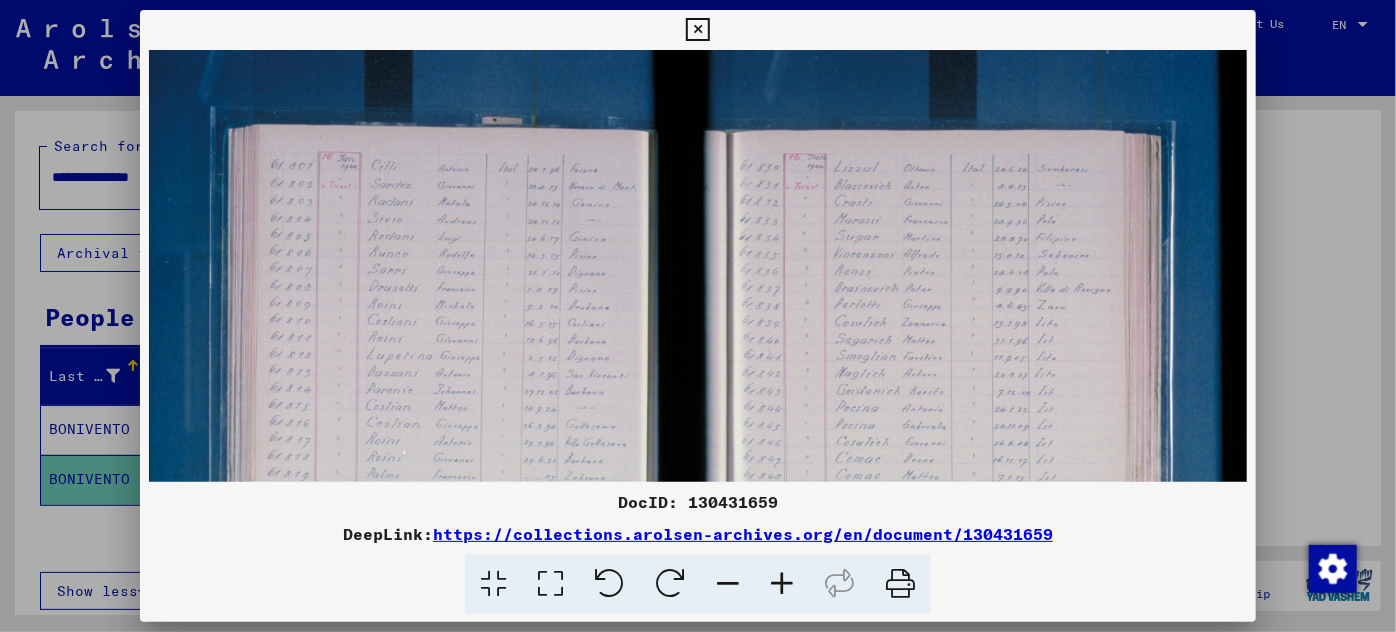 click at bounding box center [782, 584] 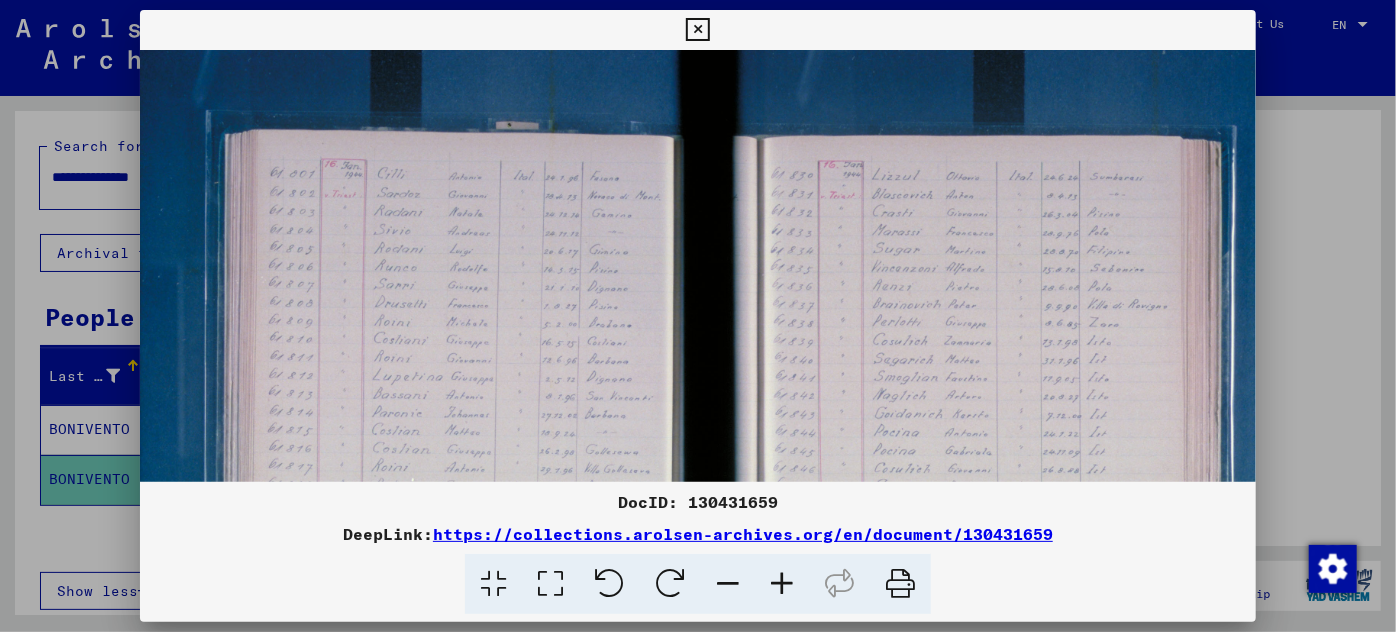 click at bounding box center (782, 584) 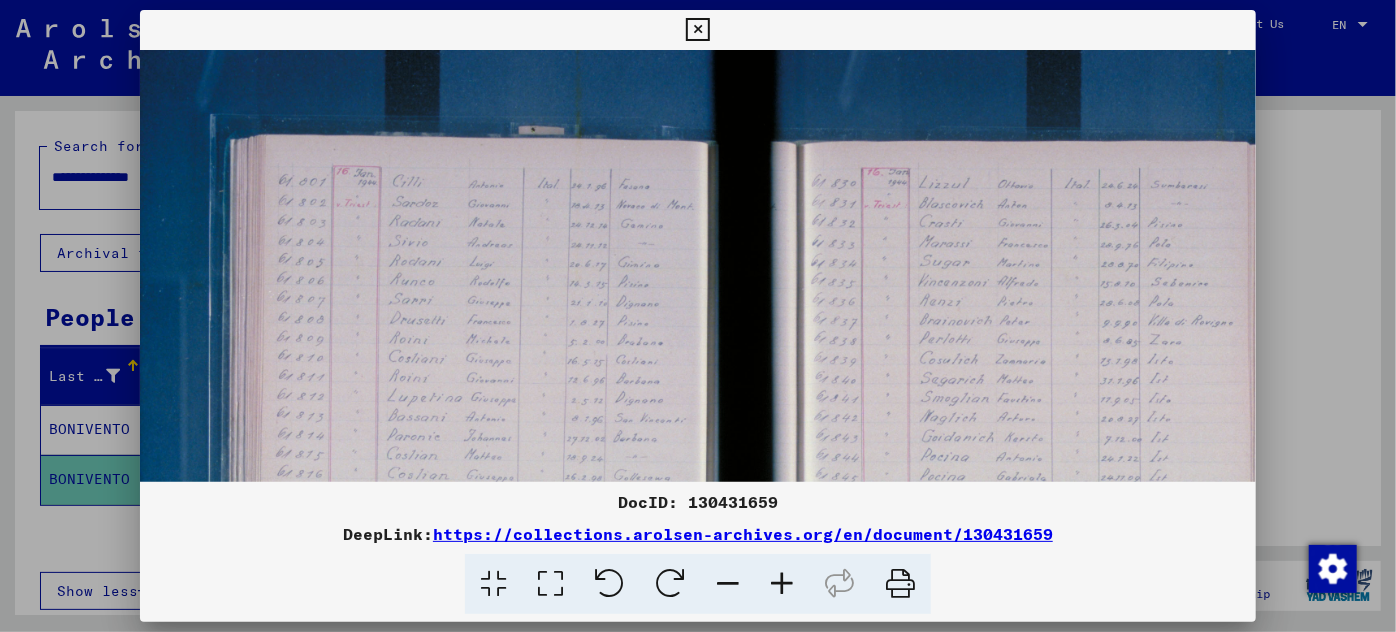 click at bounding box center (782, 584) 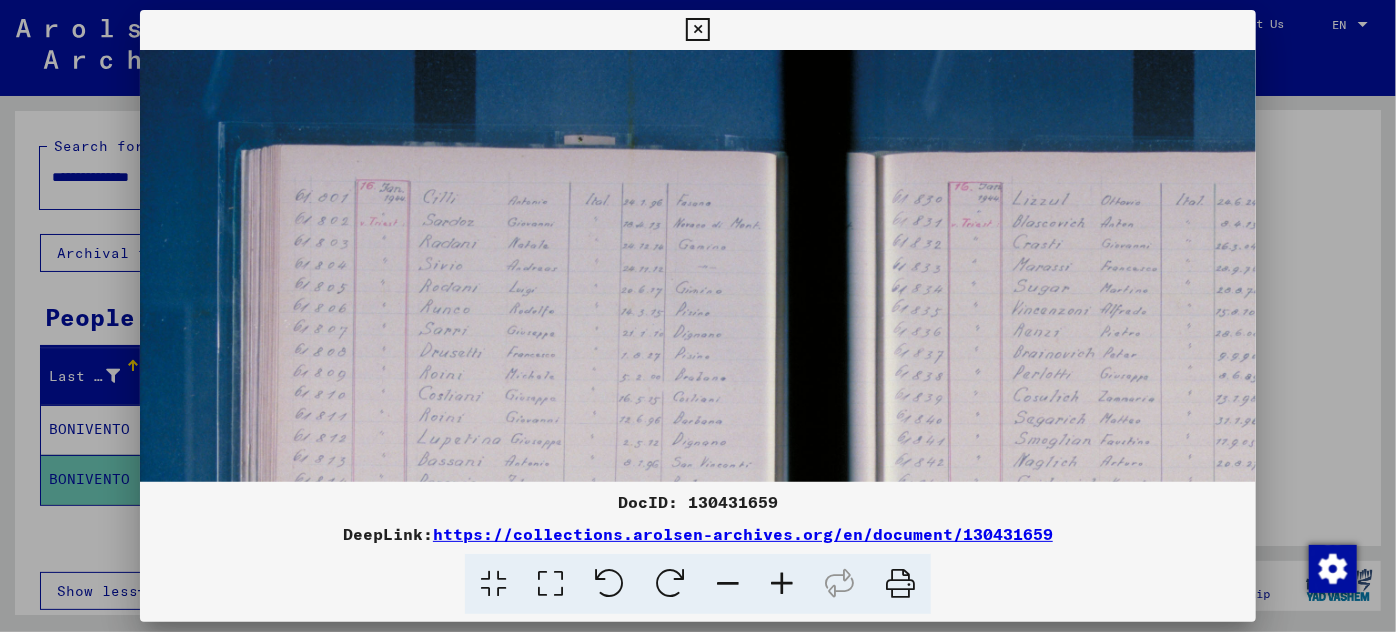 click at bounding box center [782, 584] 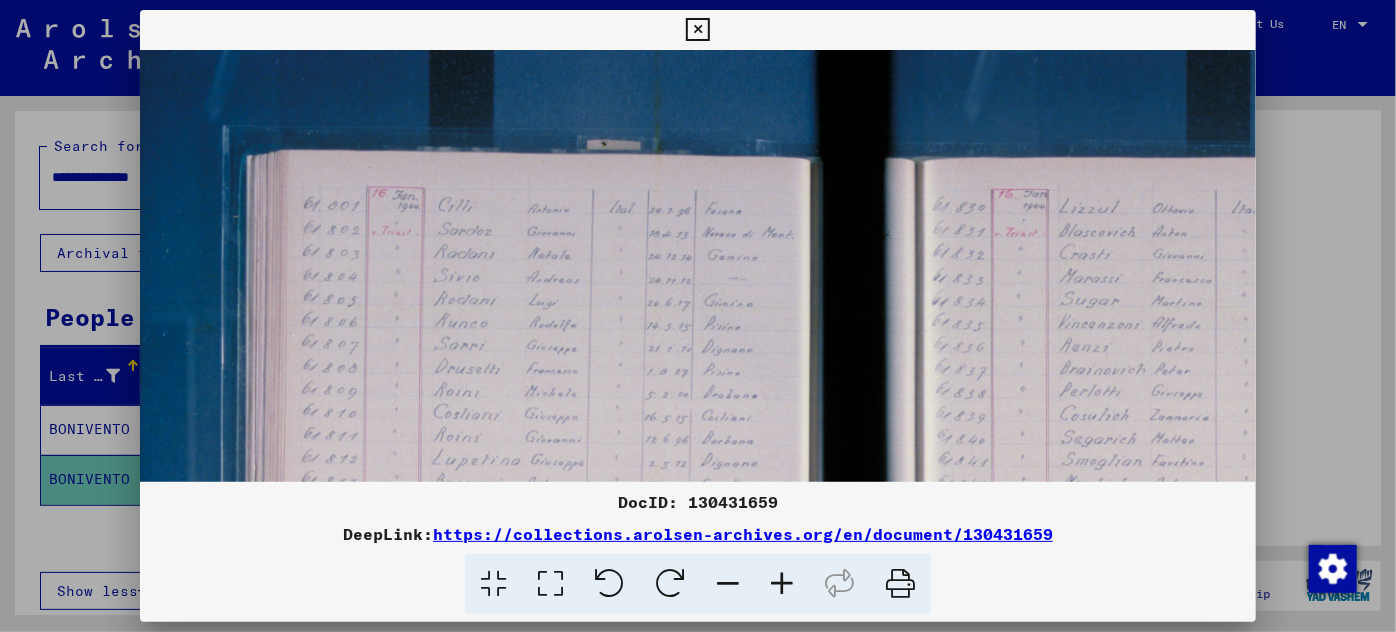 click at bounding box center (782, 584) 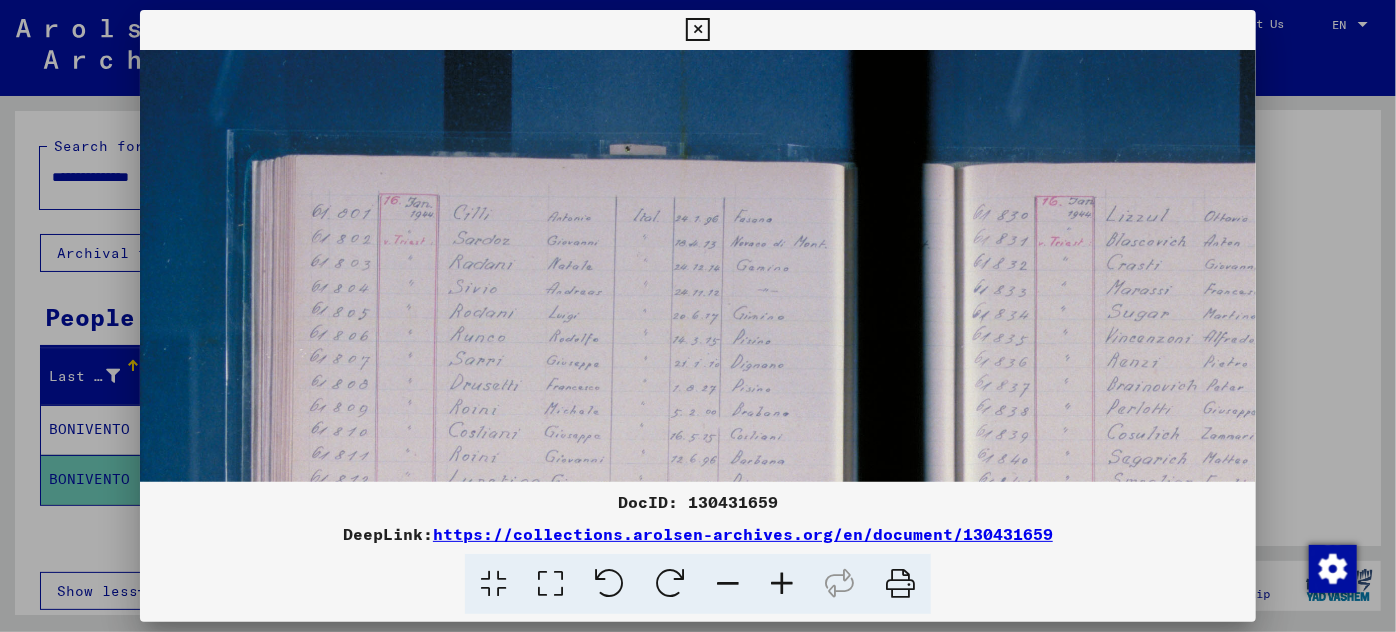 click at bounding box center [782, 584] 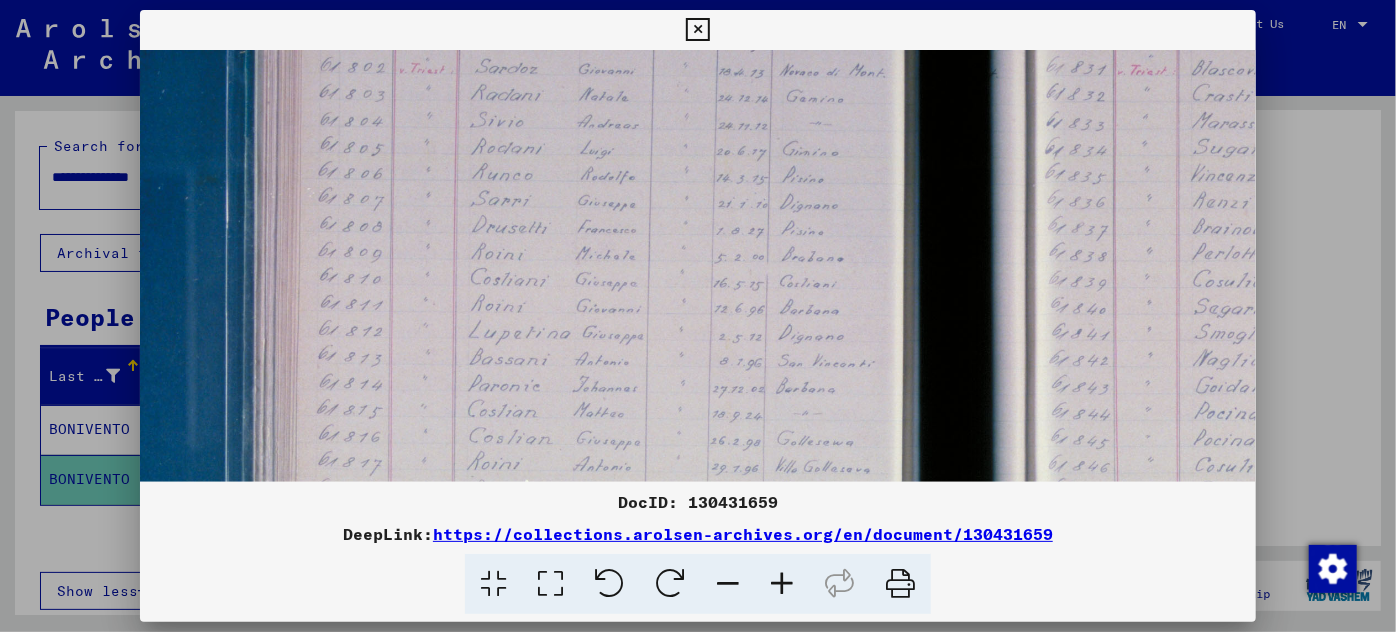 scroll, scrollTop: 287, scrollLeft: 0, axis: vertical 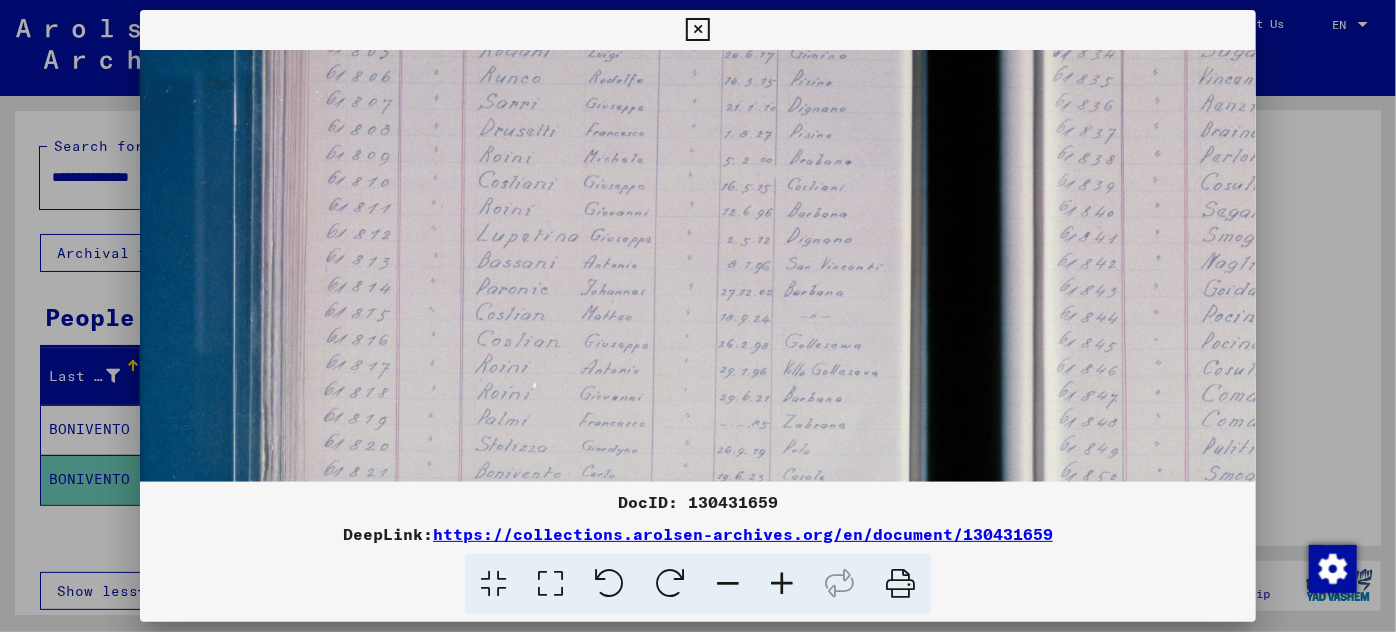 drag, startPoint x: 671, startPoint y: 426, endPoint x: 671, endPoint y: 139, distance: 287 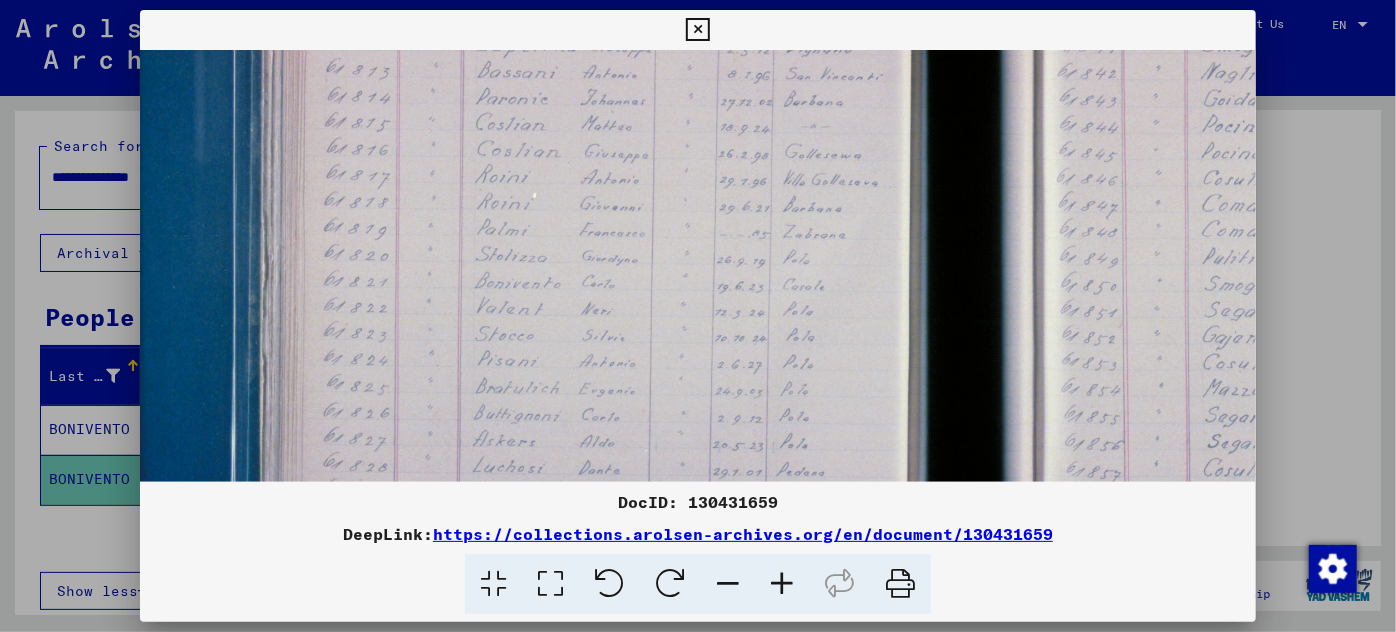 scroll, scrollTop: 516, scrollLeft: 0, axis: vertical 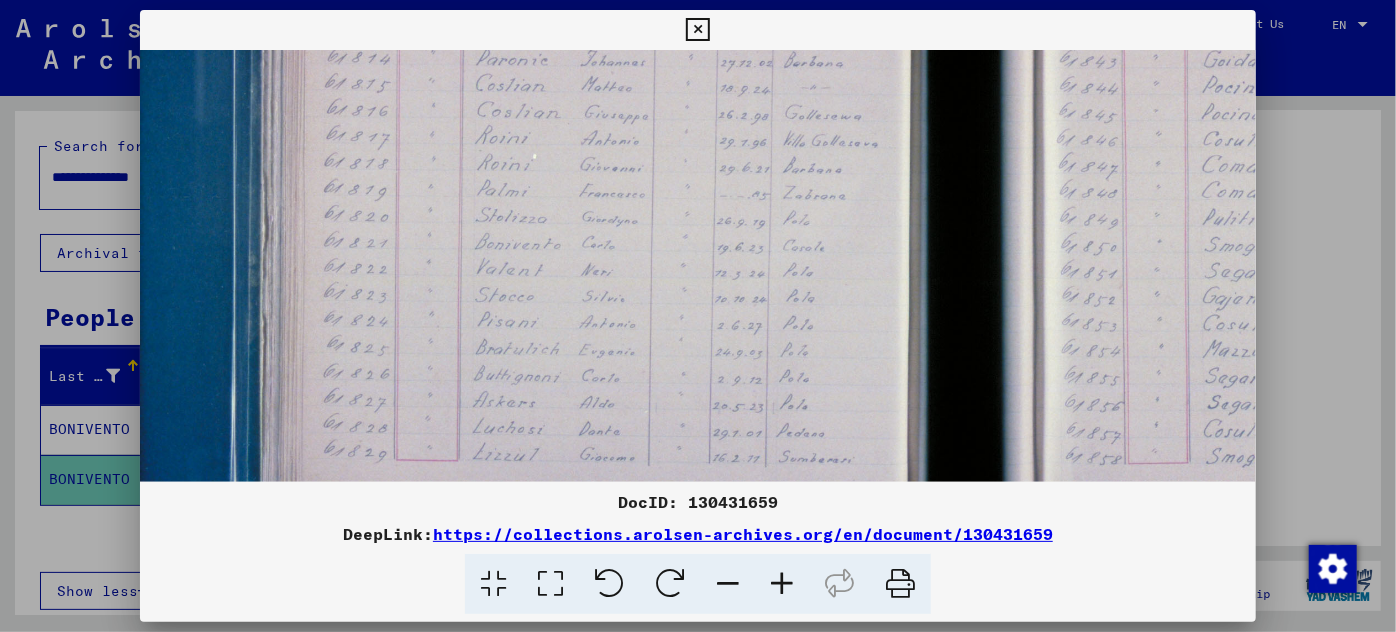 drag, startPoint x: 590, startPoint y: 424, endPoint x: 591, endPoint y: 198, distance: 226.00221 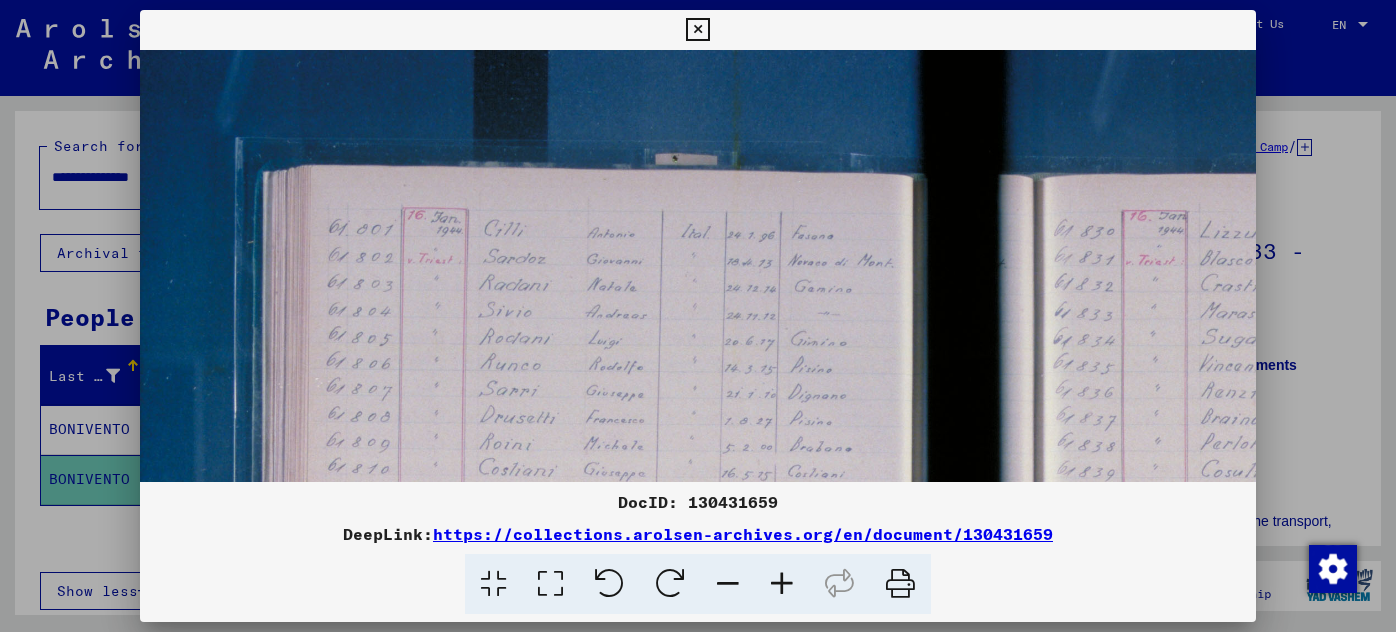 scroll, scrollTop: 0, scrollLeft: 0, axis: both 